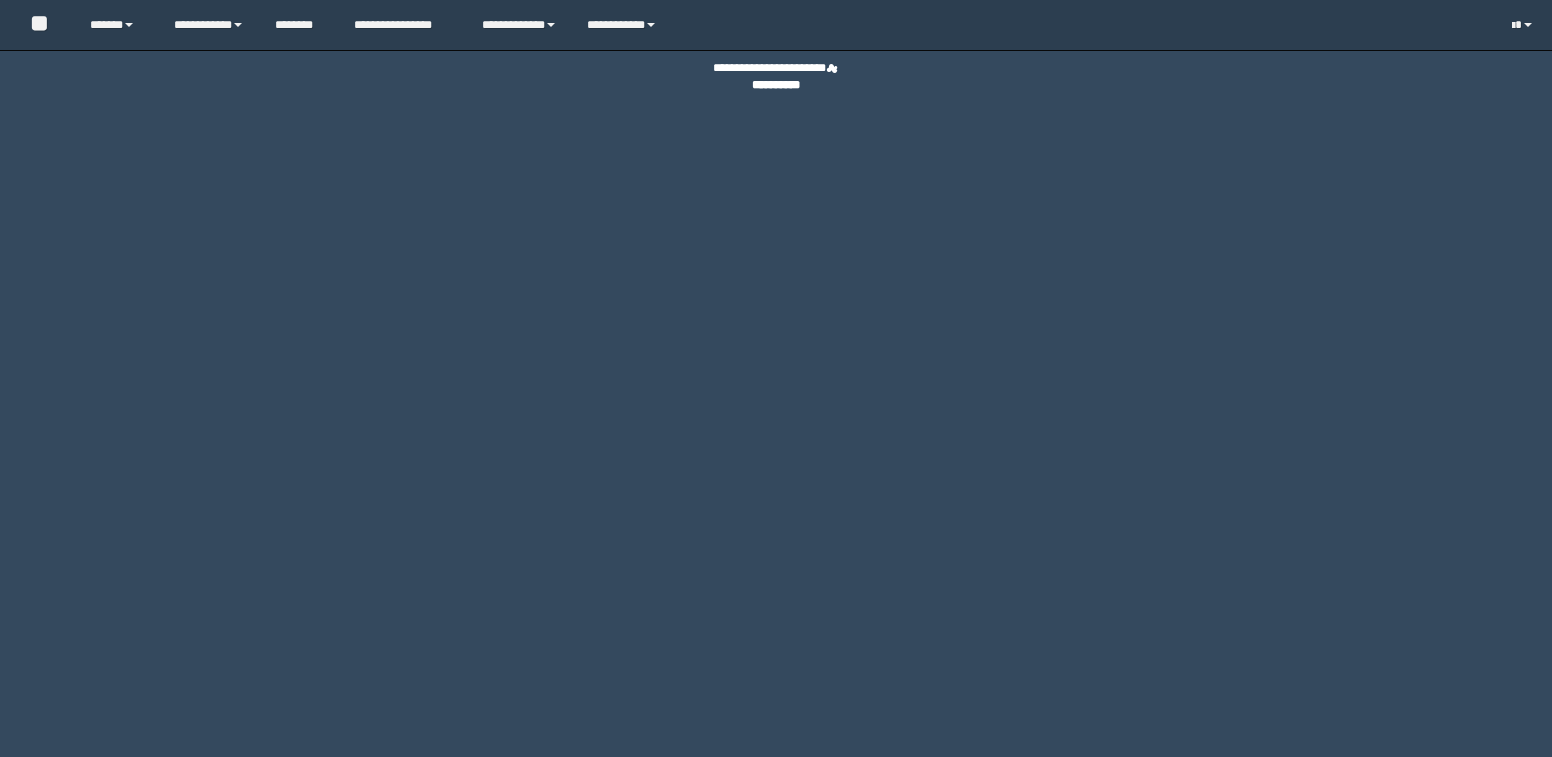 scroll, scrollTop: 0, scrollLeft: 0, axis: both 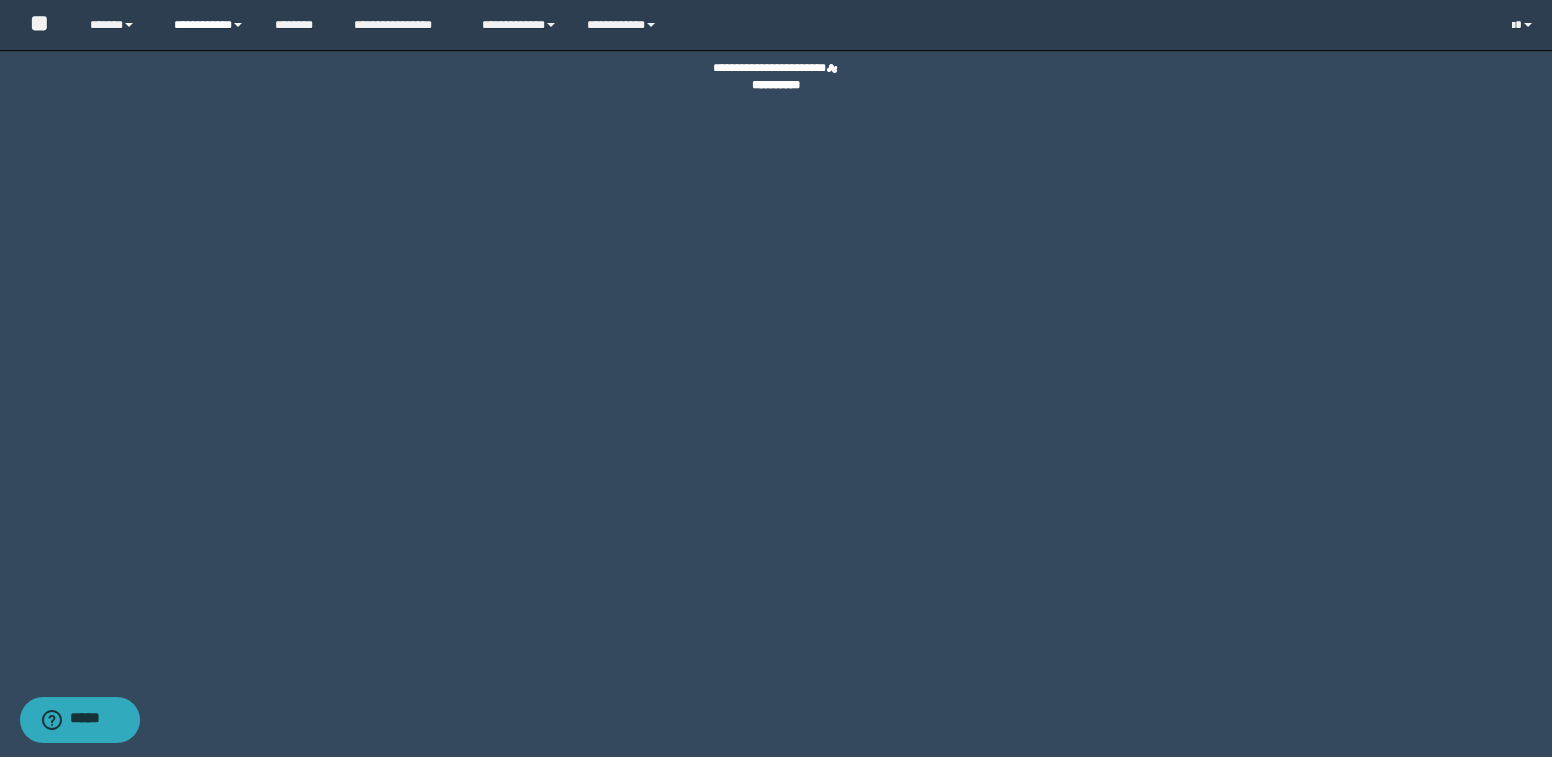 click on "**********" at bounding box center [209, 25] 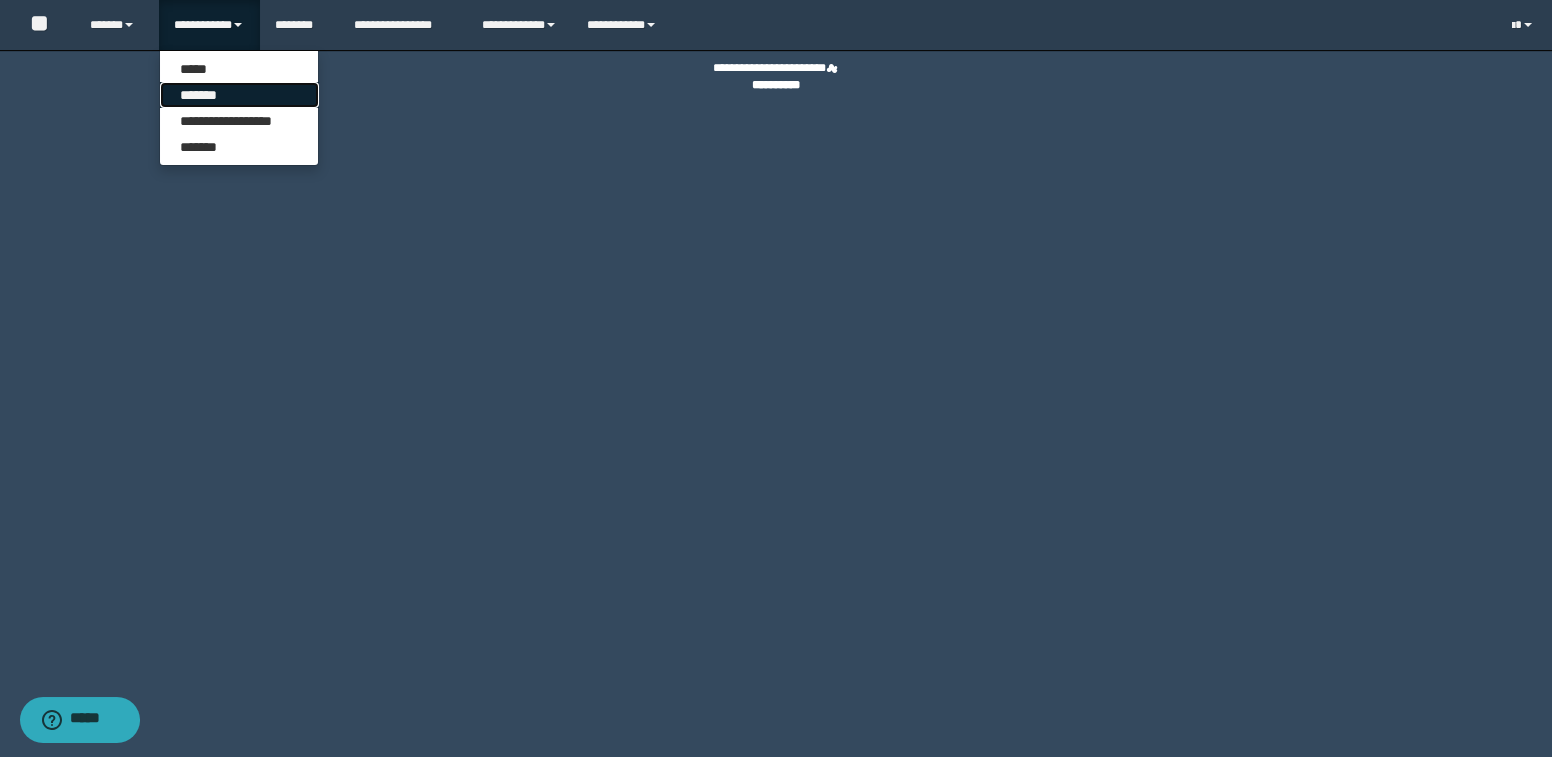 click on "*******" at bounding box center [239, 95] 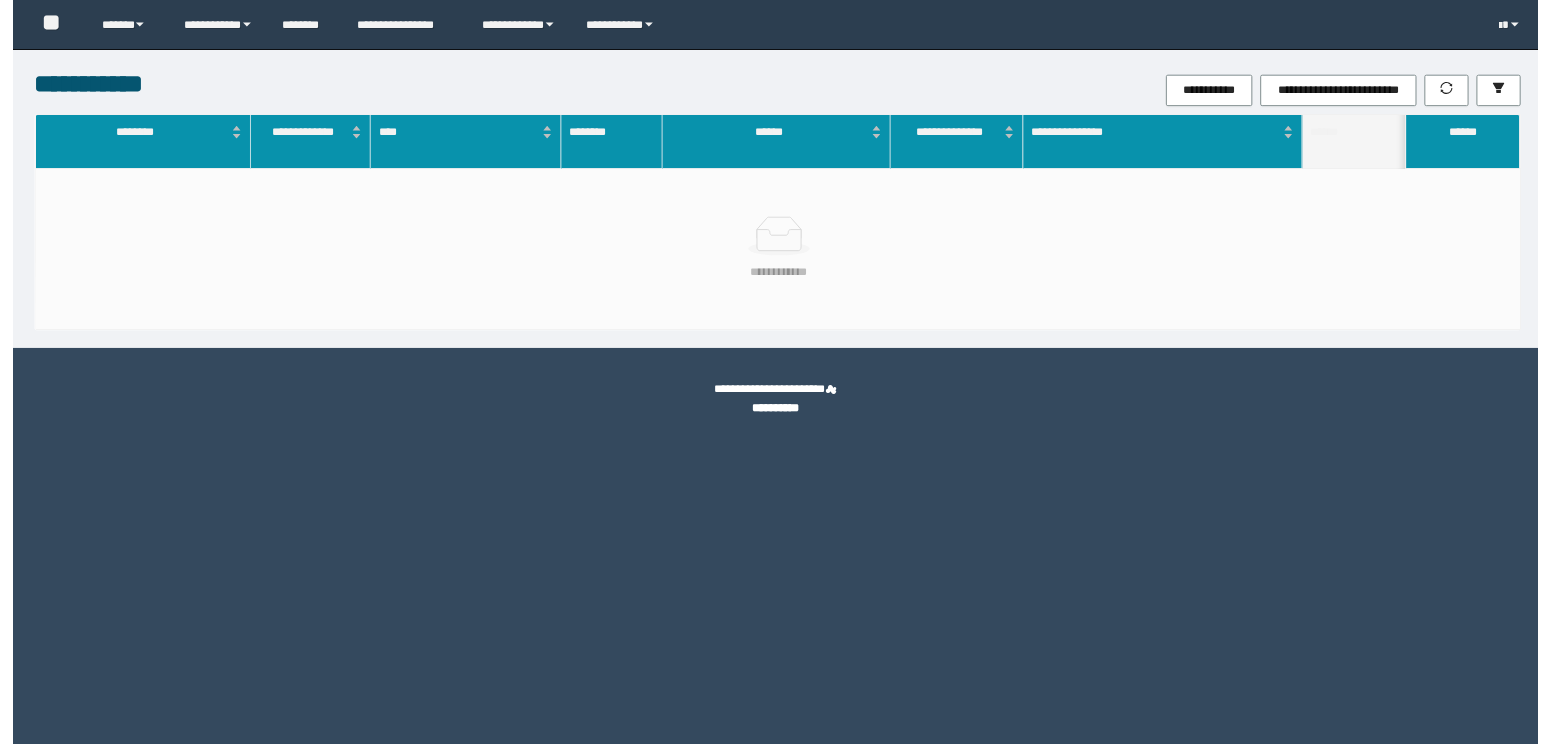 scroll, scrollTop: 0, scrollLeft: 0, axis: both 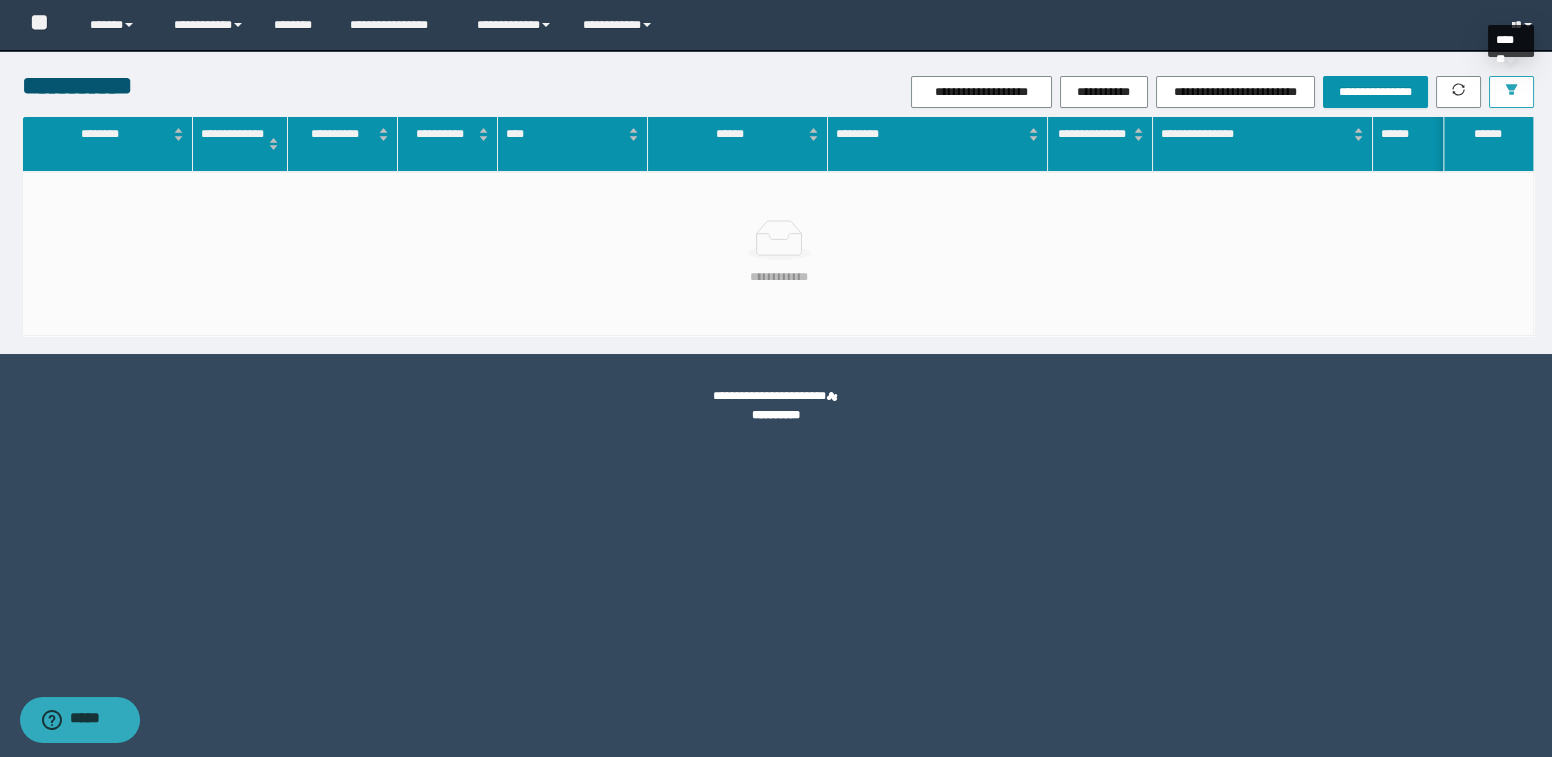 click at bounding box center [1511, 92] 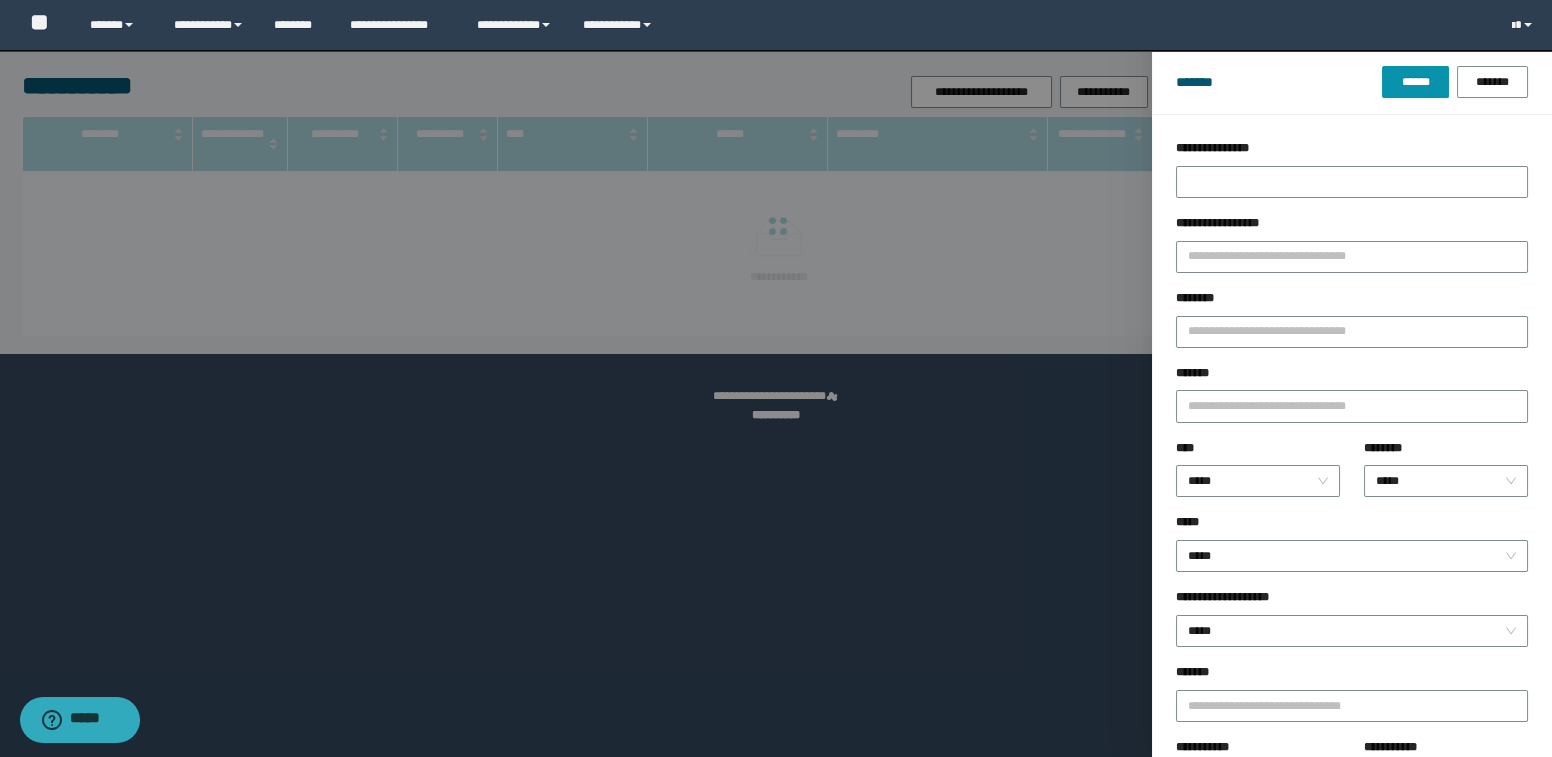 click at bounding box center [1343, 705] 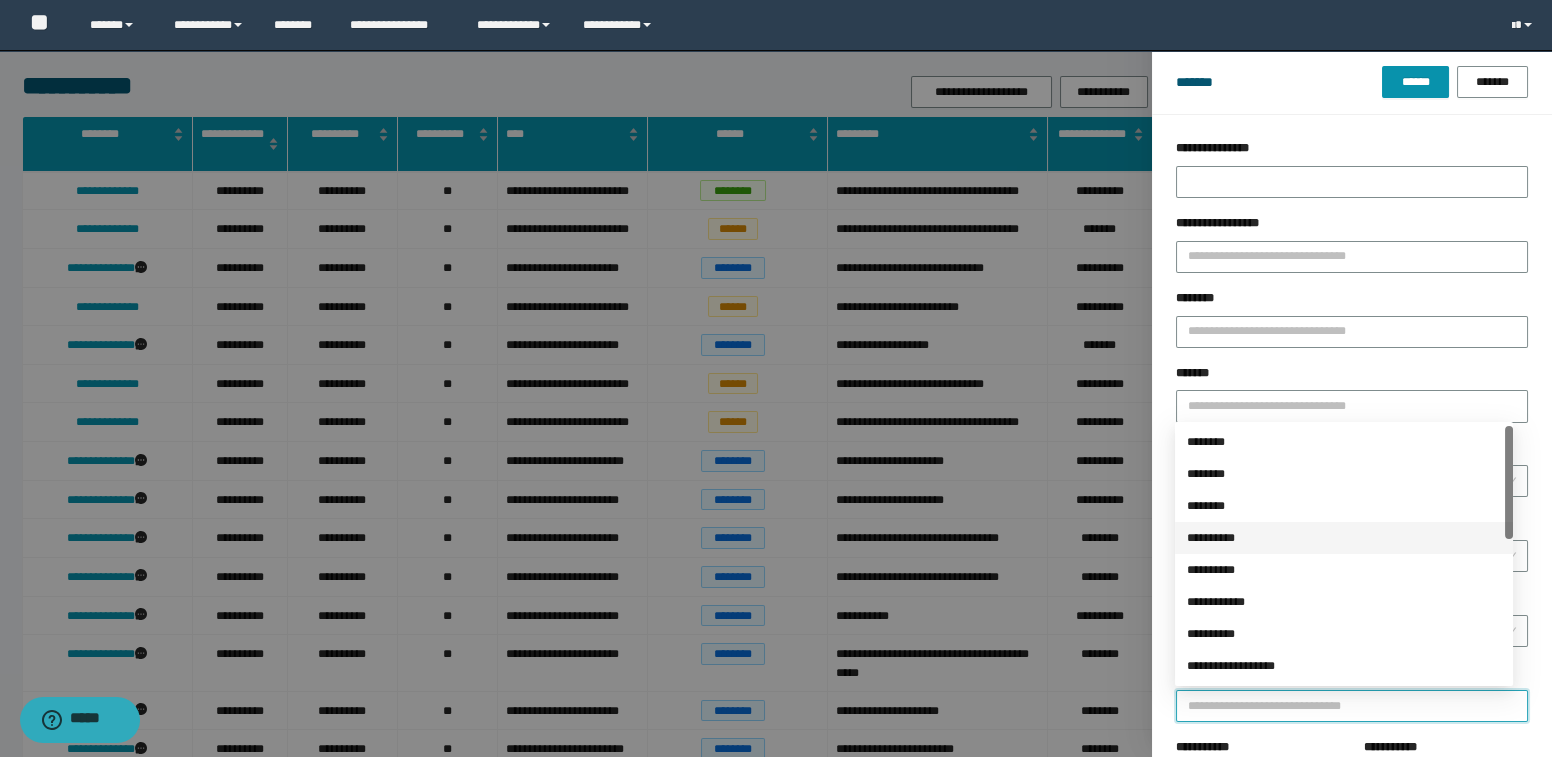 click on "**********" at bounding box center [1344, 538] 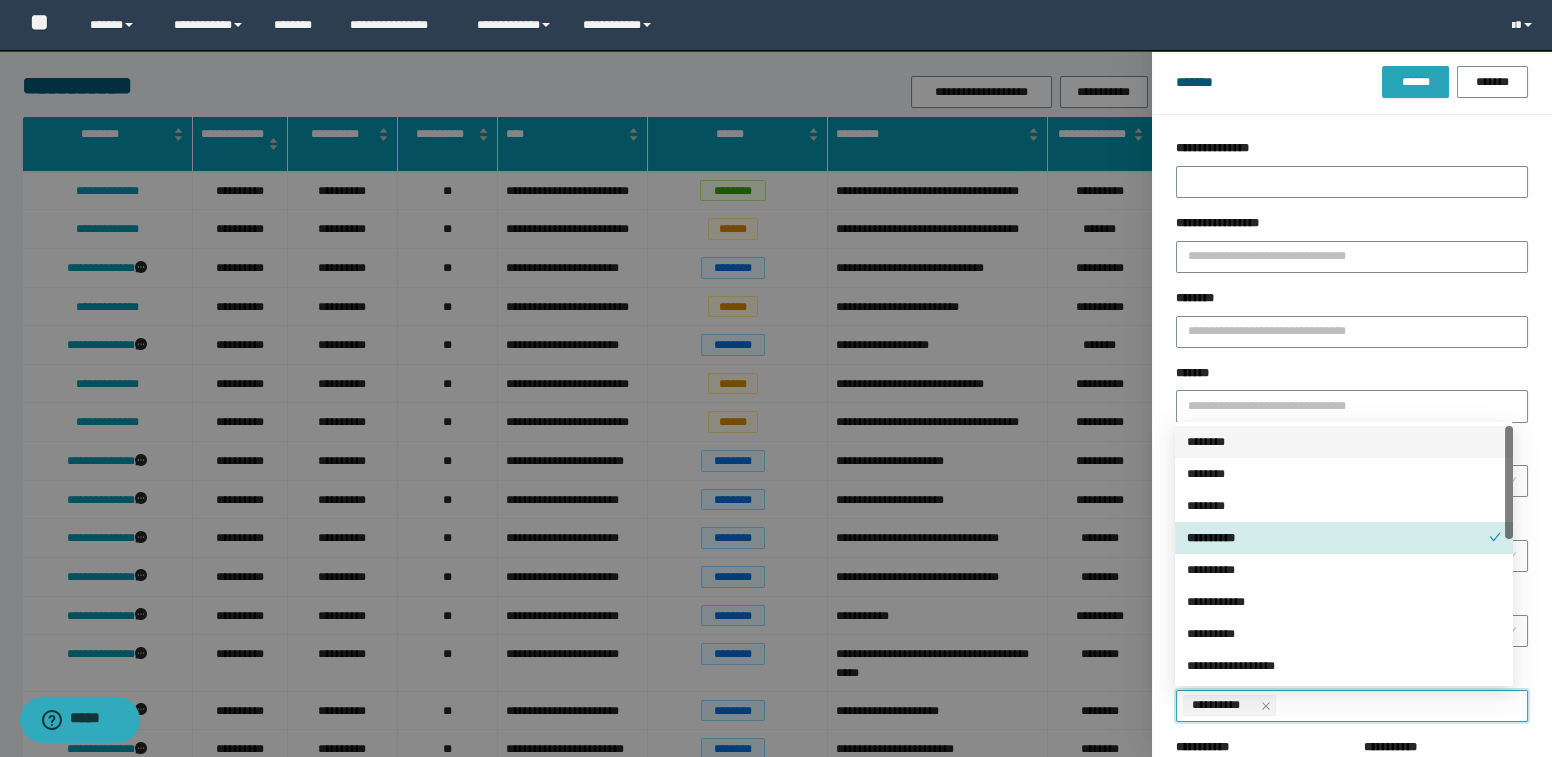 drag, startPoint x: 1428, startPoint y: 85, endPoint x: 1414, endPoint y: 100, distance: 20.518284 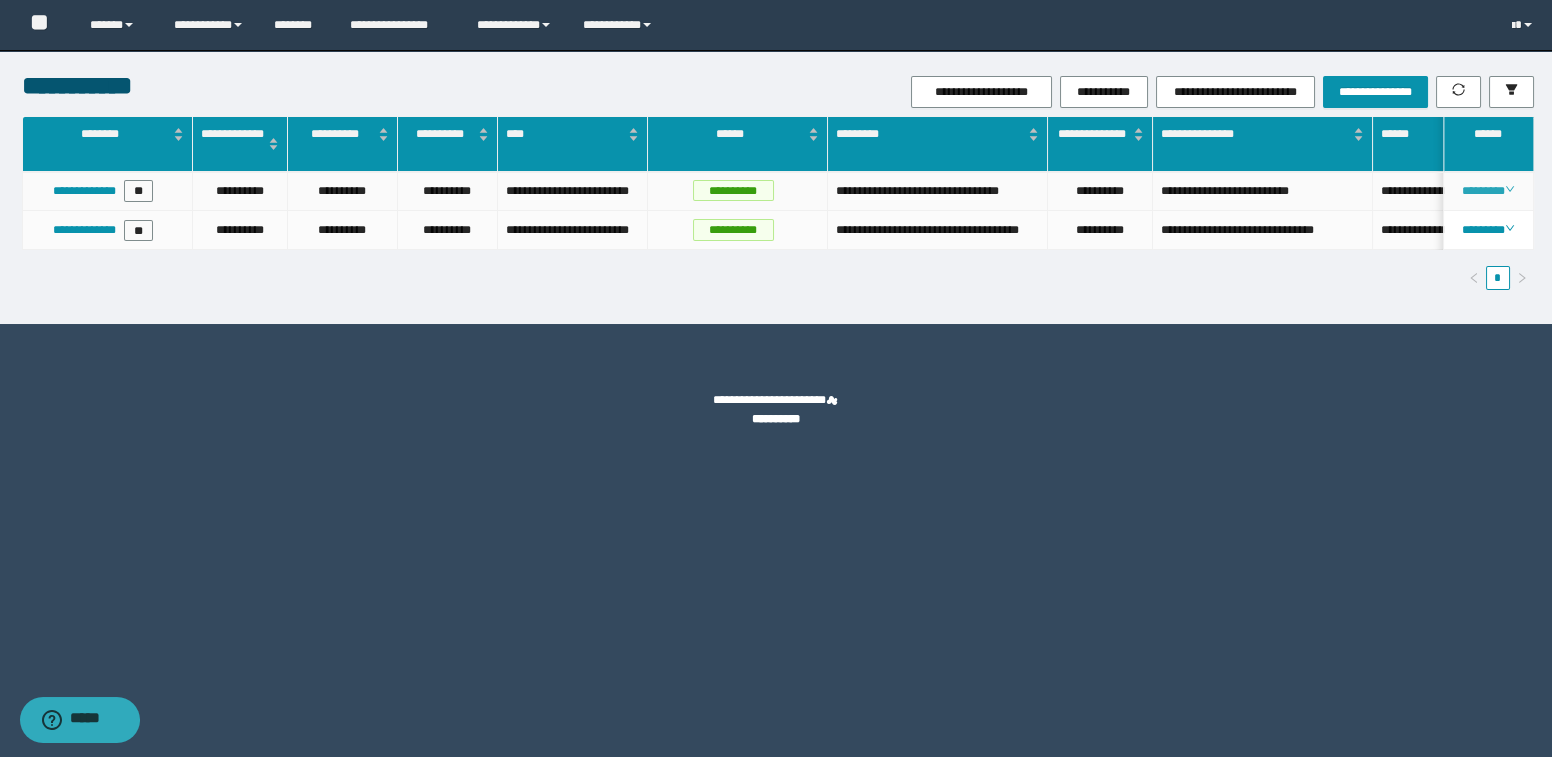 click on "********" at bounding box center [1488, 191] 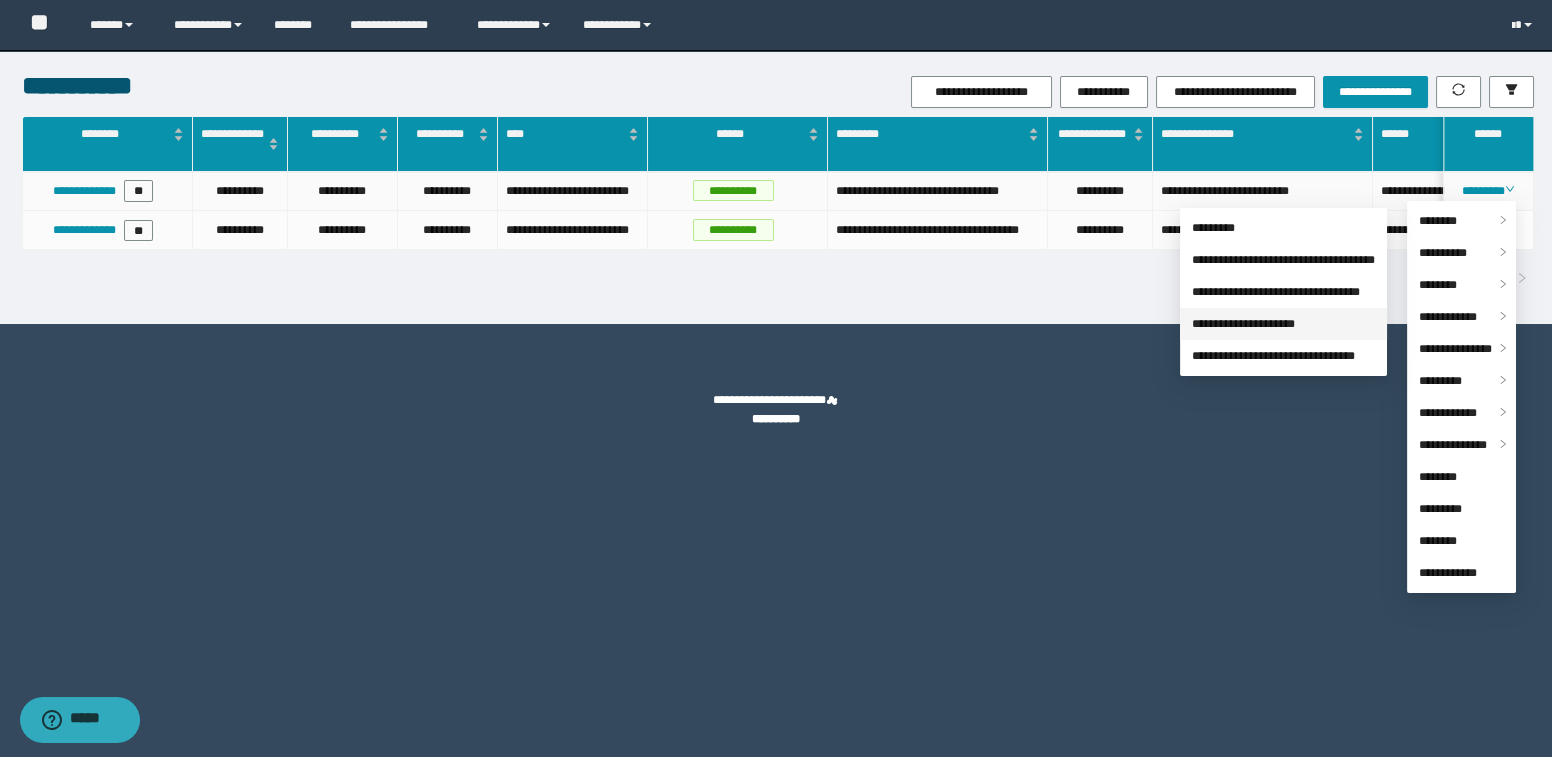 click on "**********" at bounding box center [1243, 324] 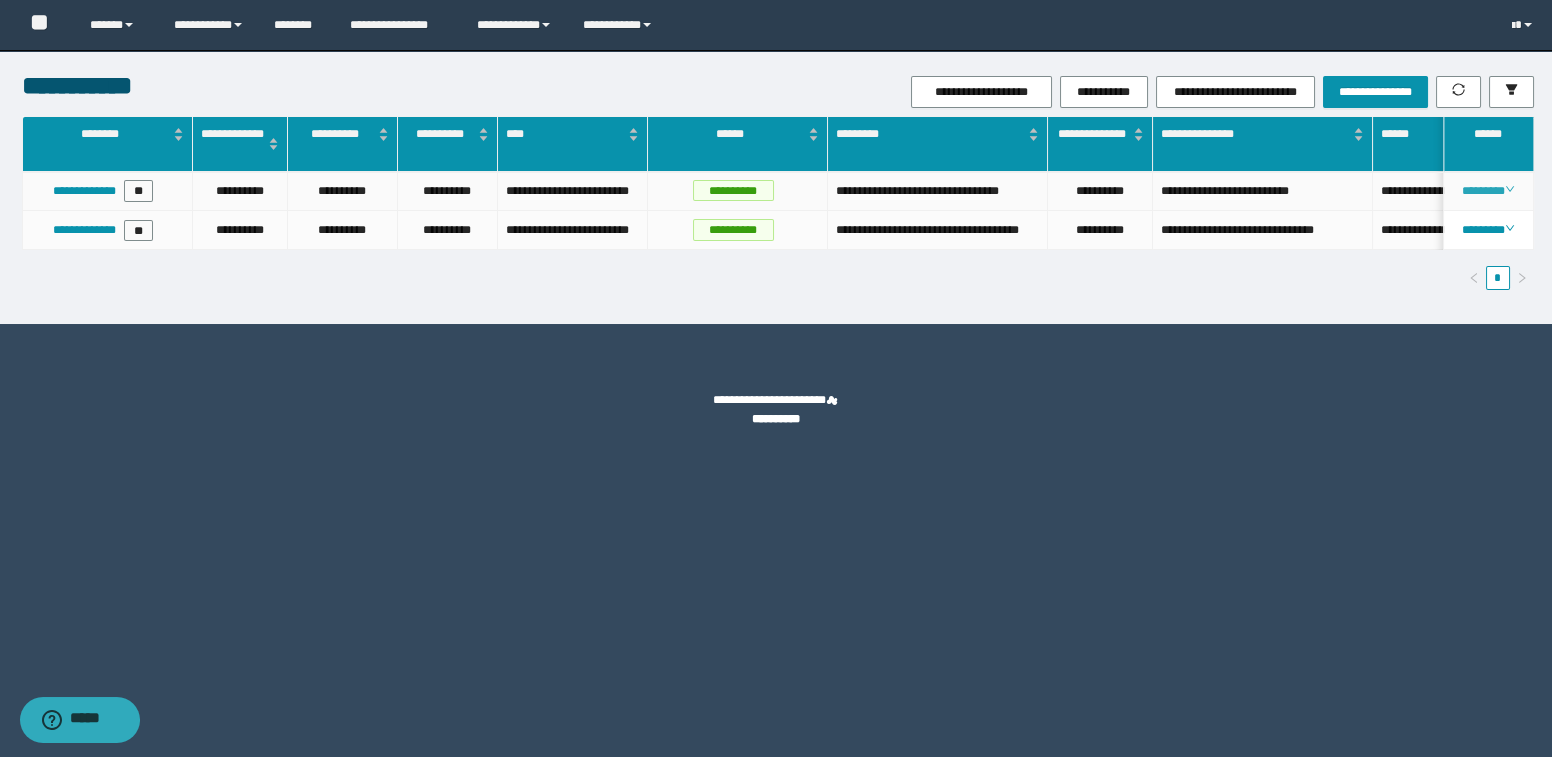 click on "********" at bounding box center (1488, 191) 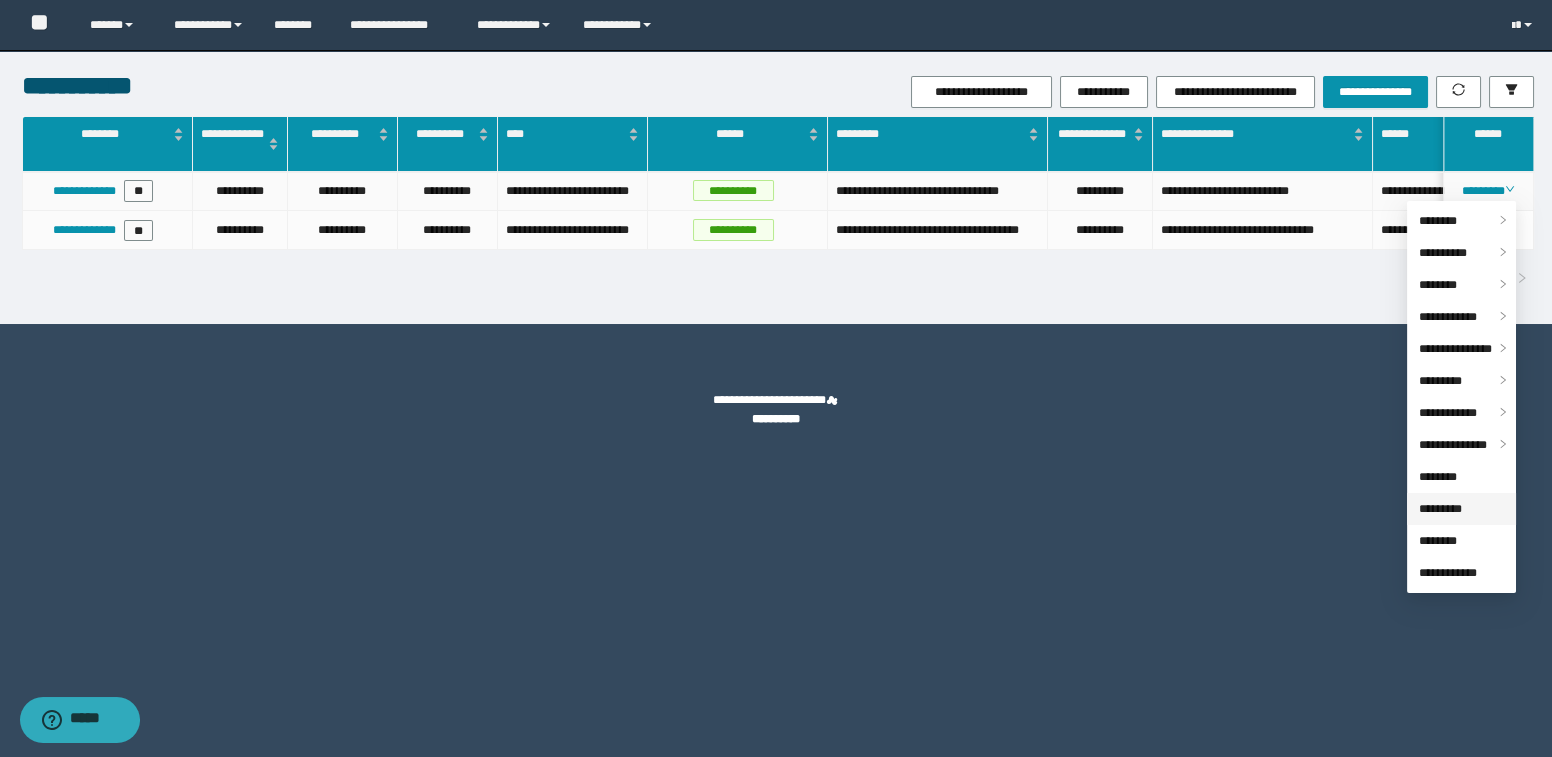 click on "*********" at bounding box center (1440, 509) 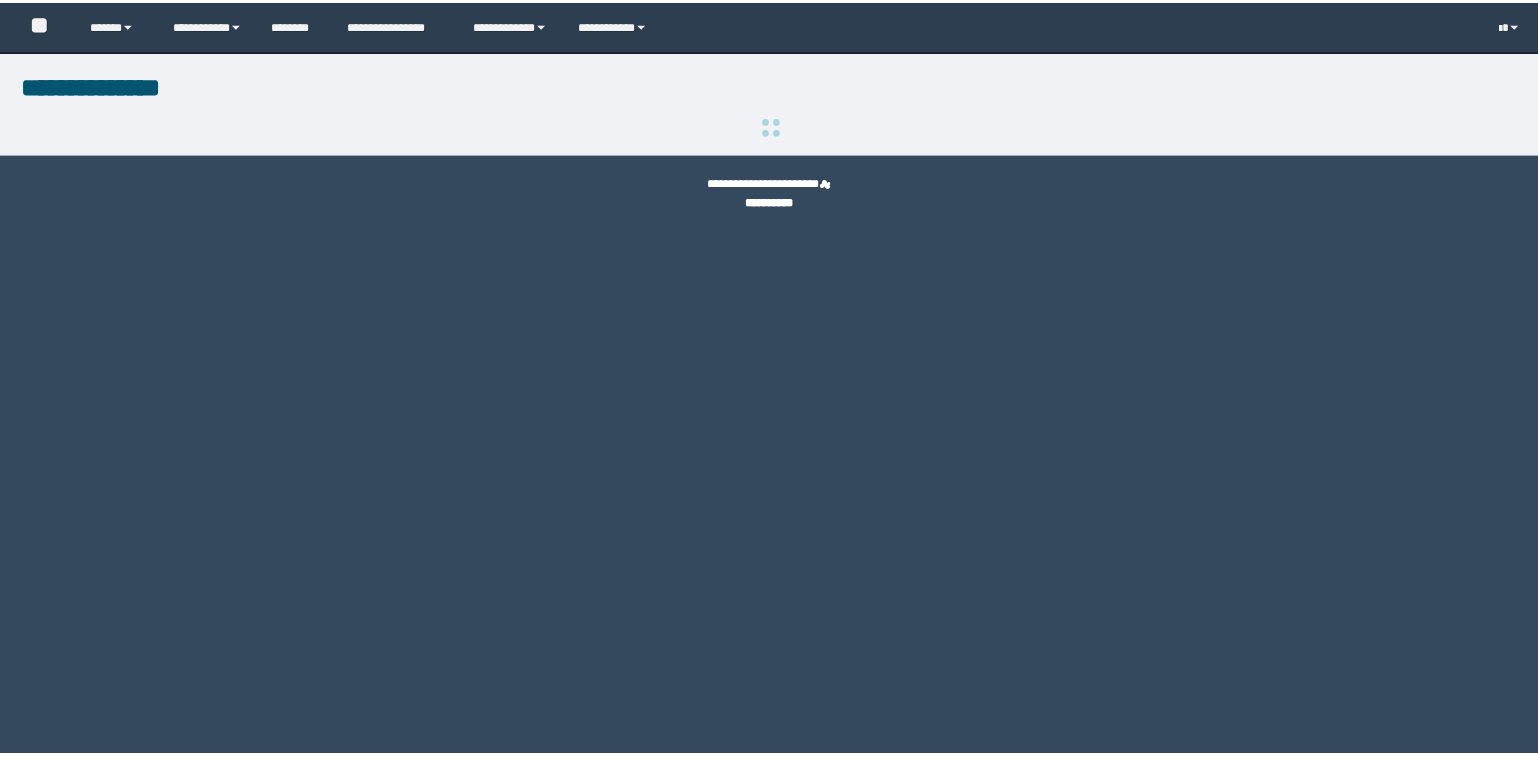 scroll, scrollTop: 0, scrollLeft: 0, axis: both 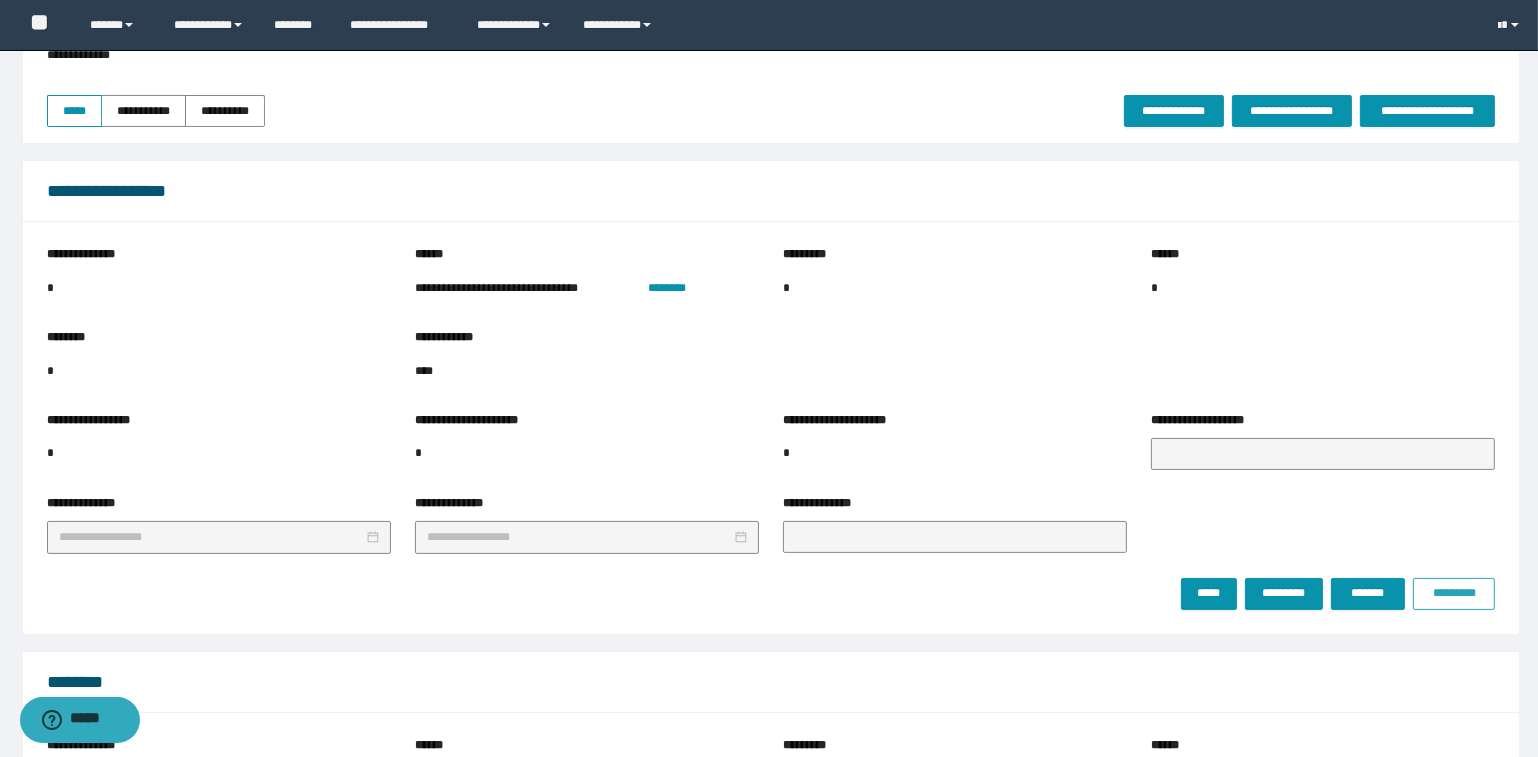 click on "*********" at bounding box center [1454, 593] 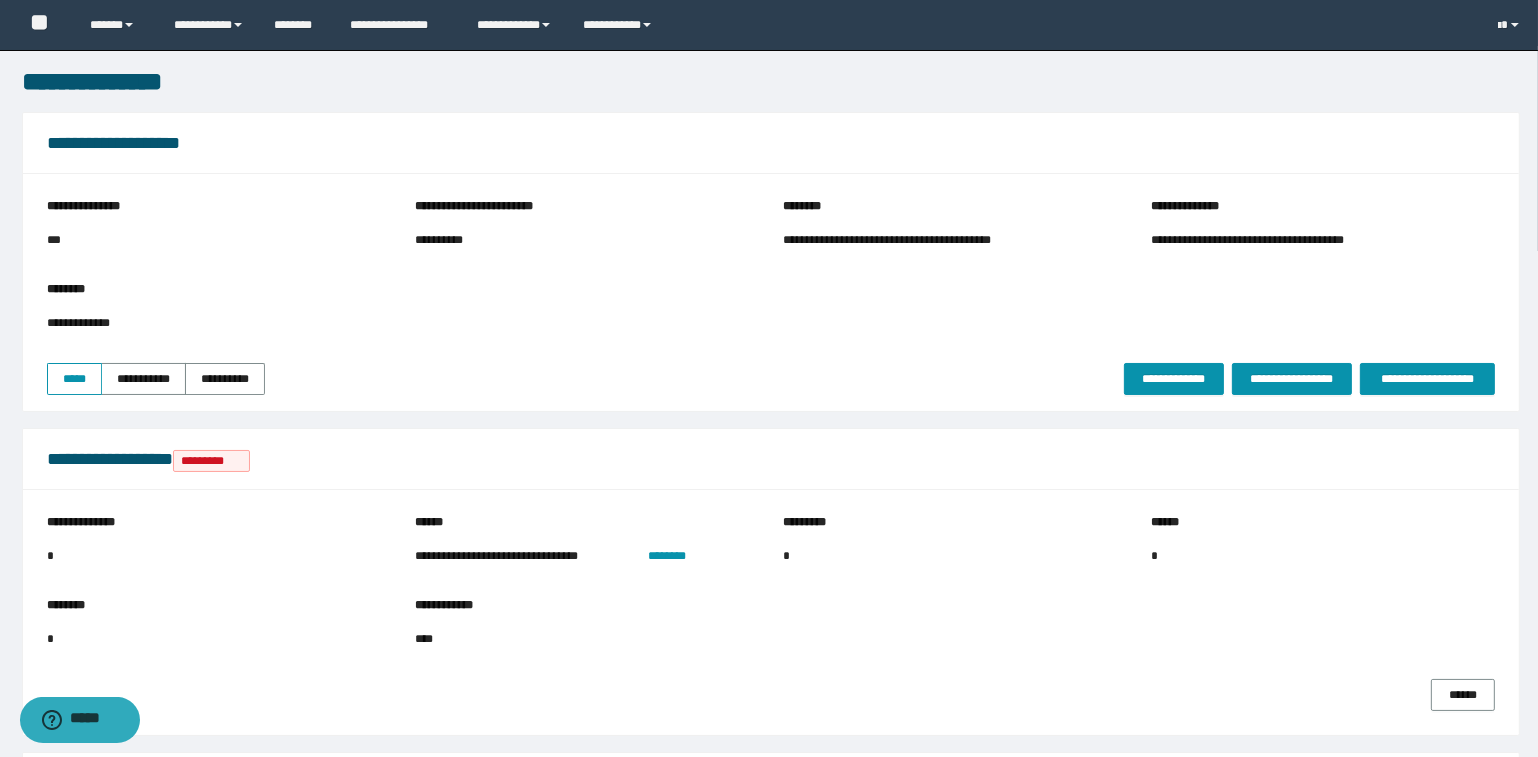 scroll, scrollTop: 0, scrollLeft: 0, axis: both 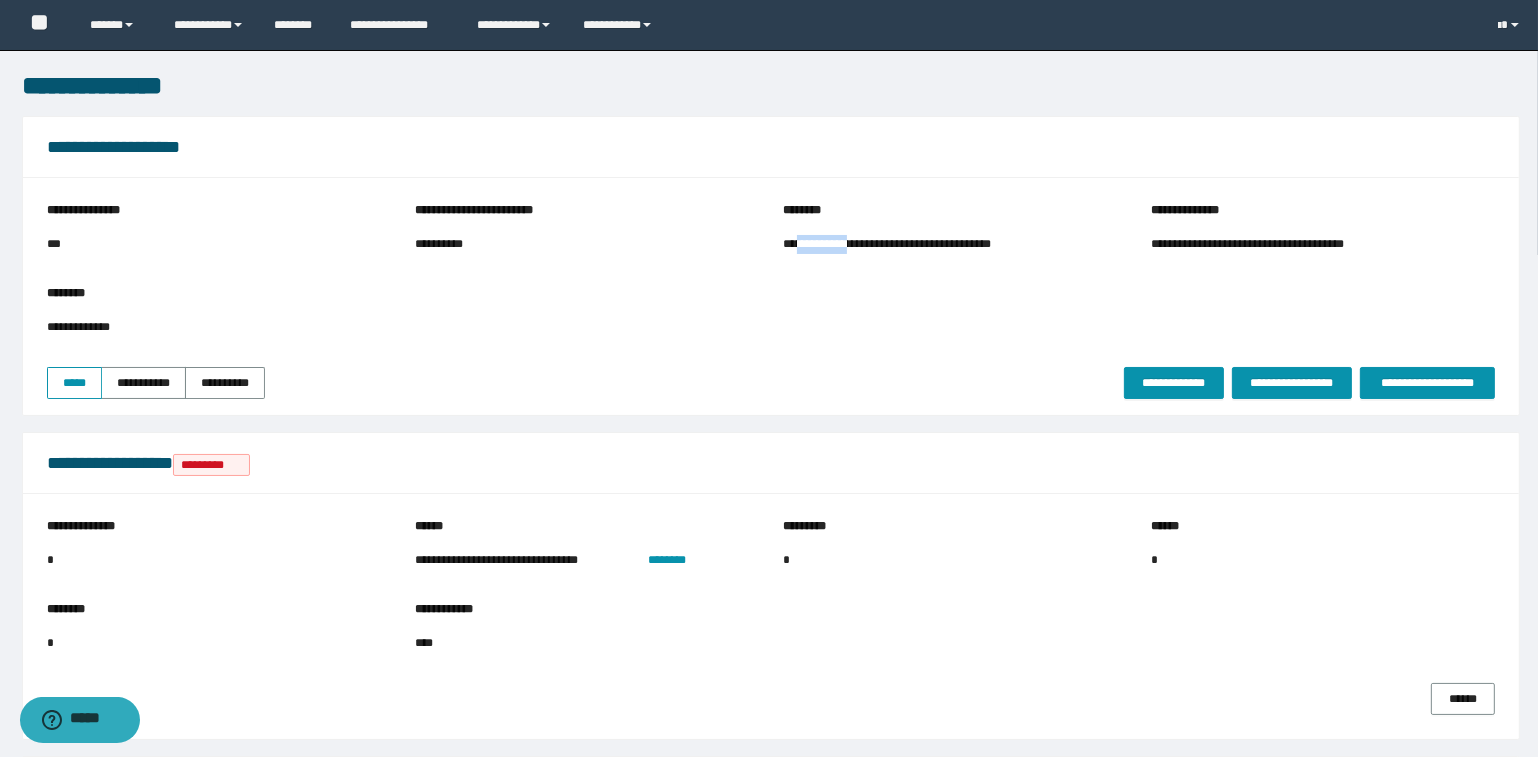 drag, startPoint x: 803, startPoint y: 242, endPoint x: 863, endPoint y: 241, distance: 60.00833 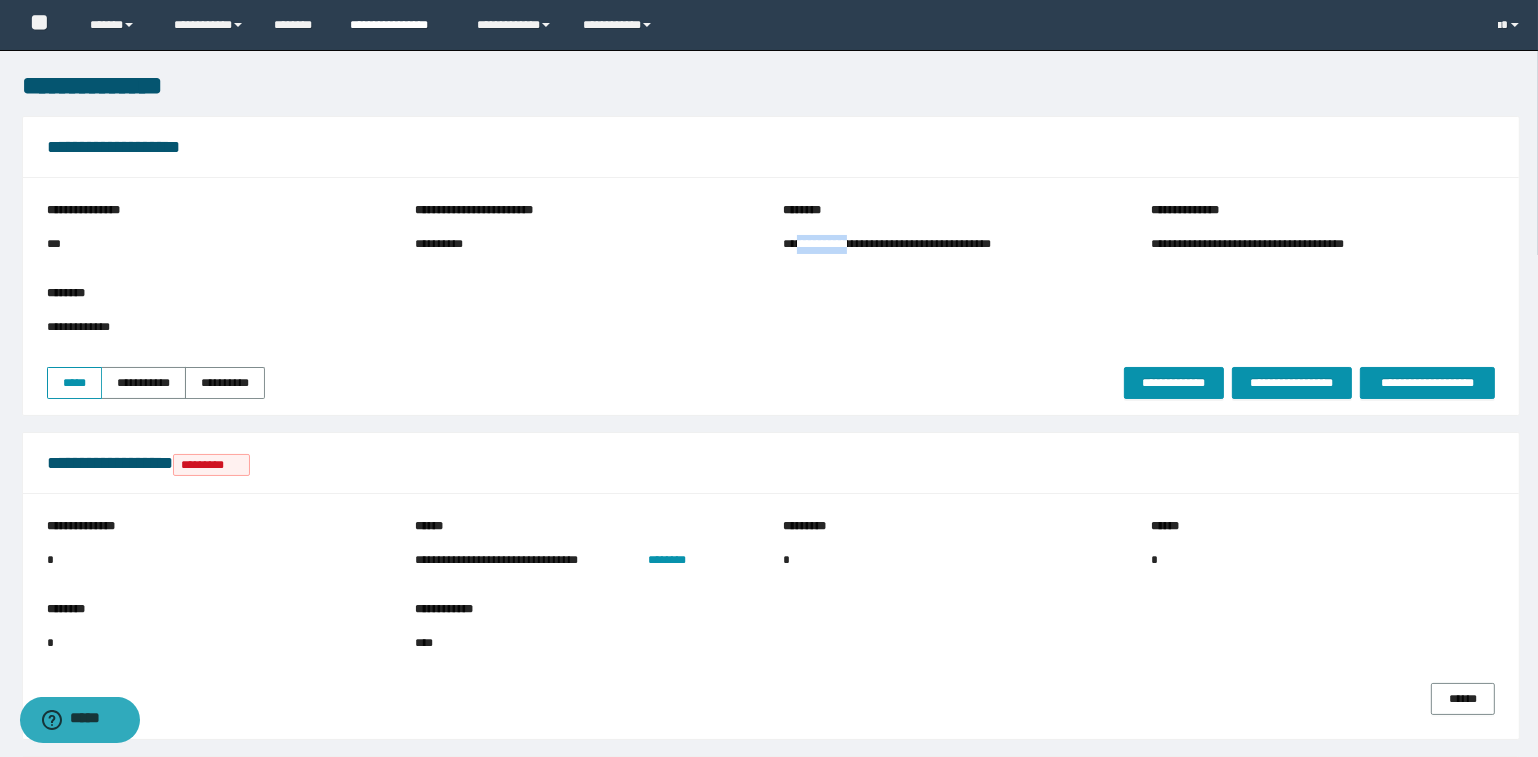 click on "**********" at bounding box center (398, 25) 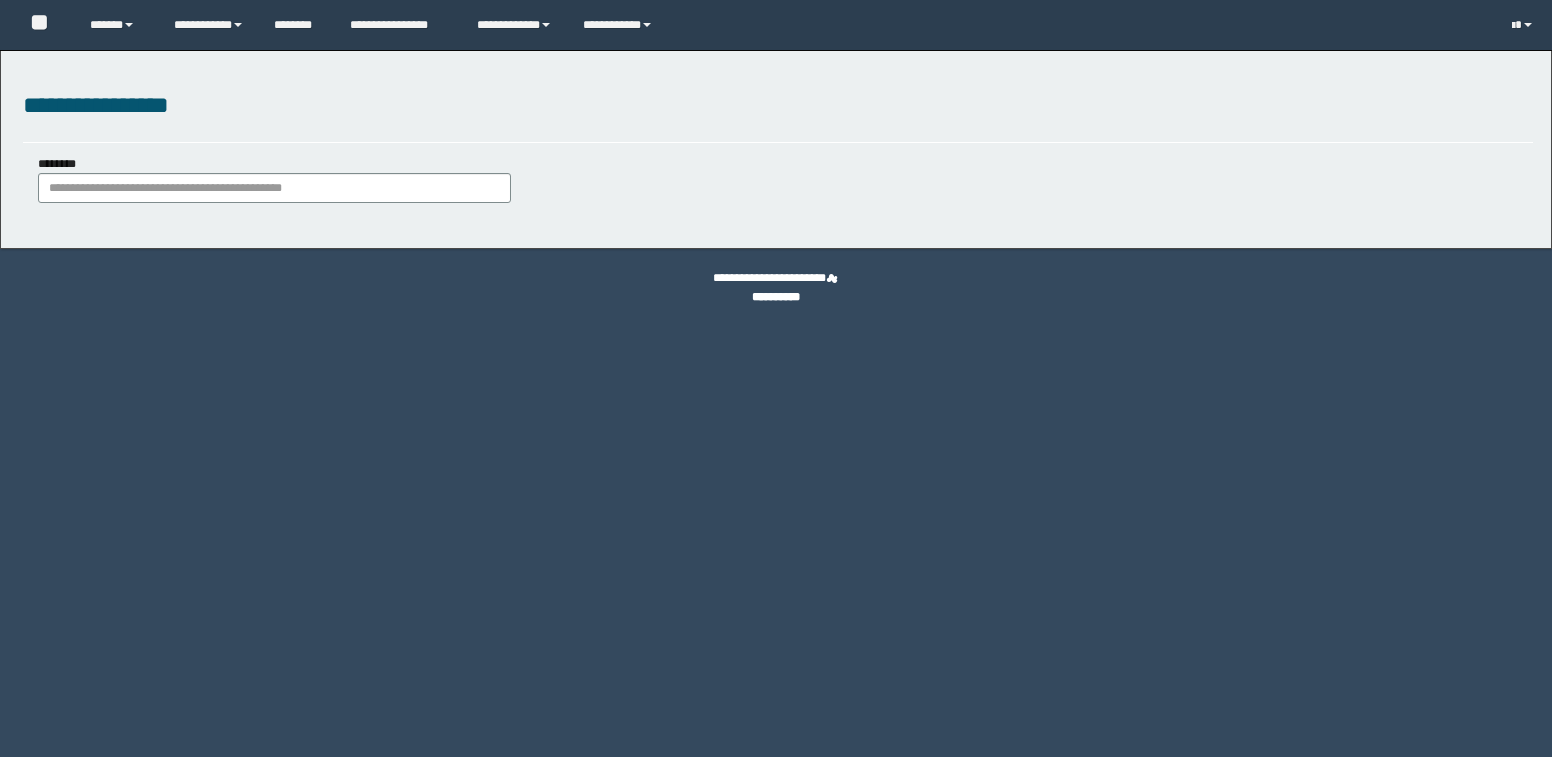 scroll, scrollTop: 0, scrollLeft: 0, axis: both 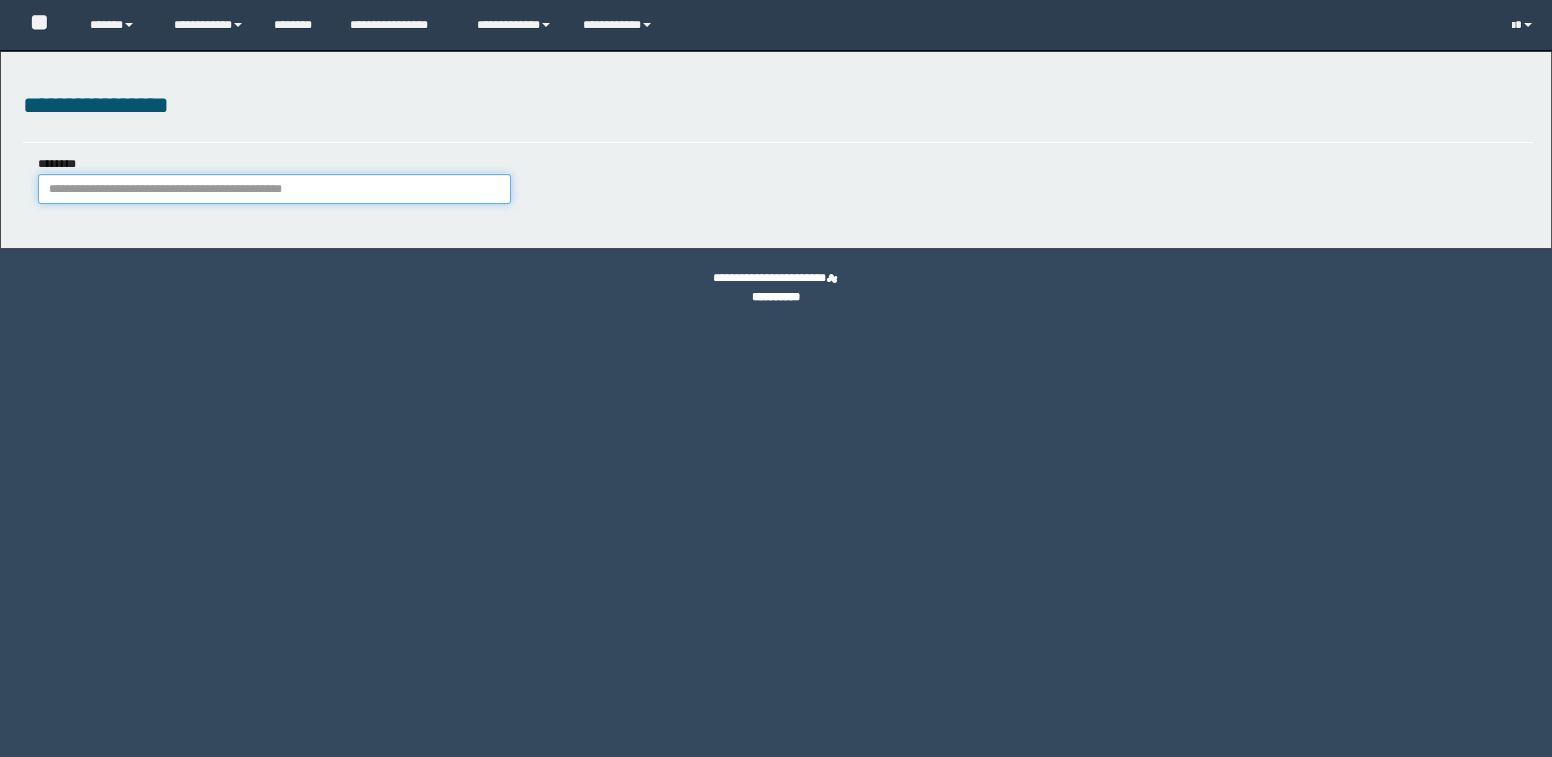 click on "********" at bounding box center (275, 189) 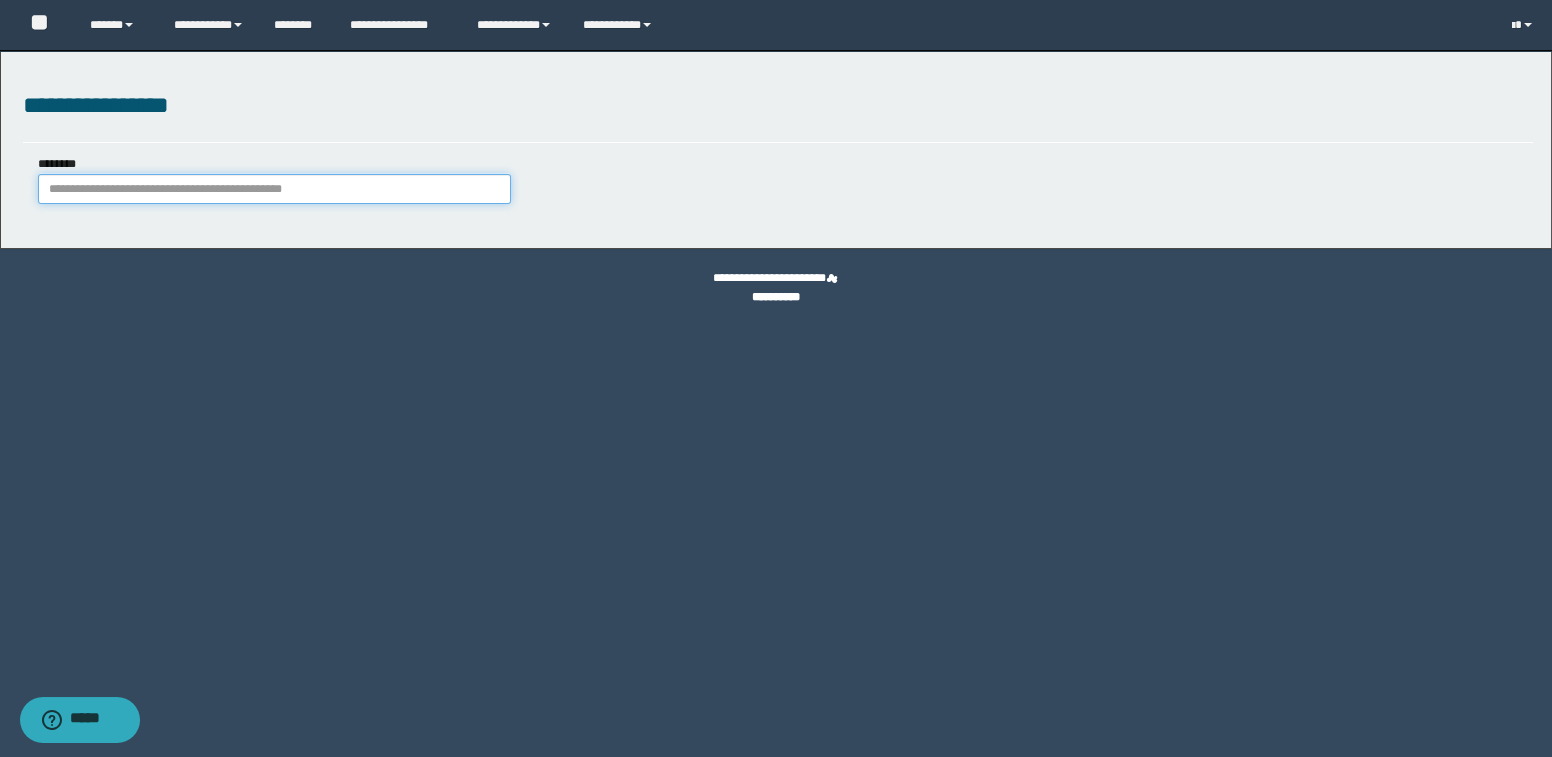 paste on "**********" 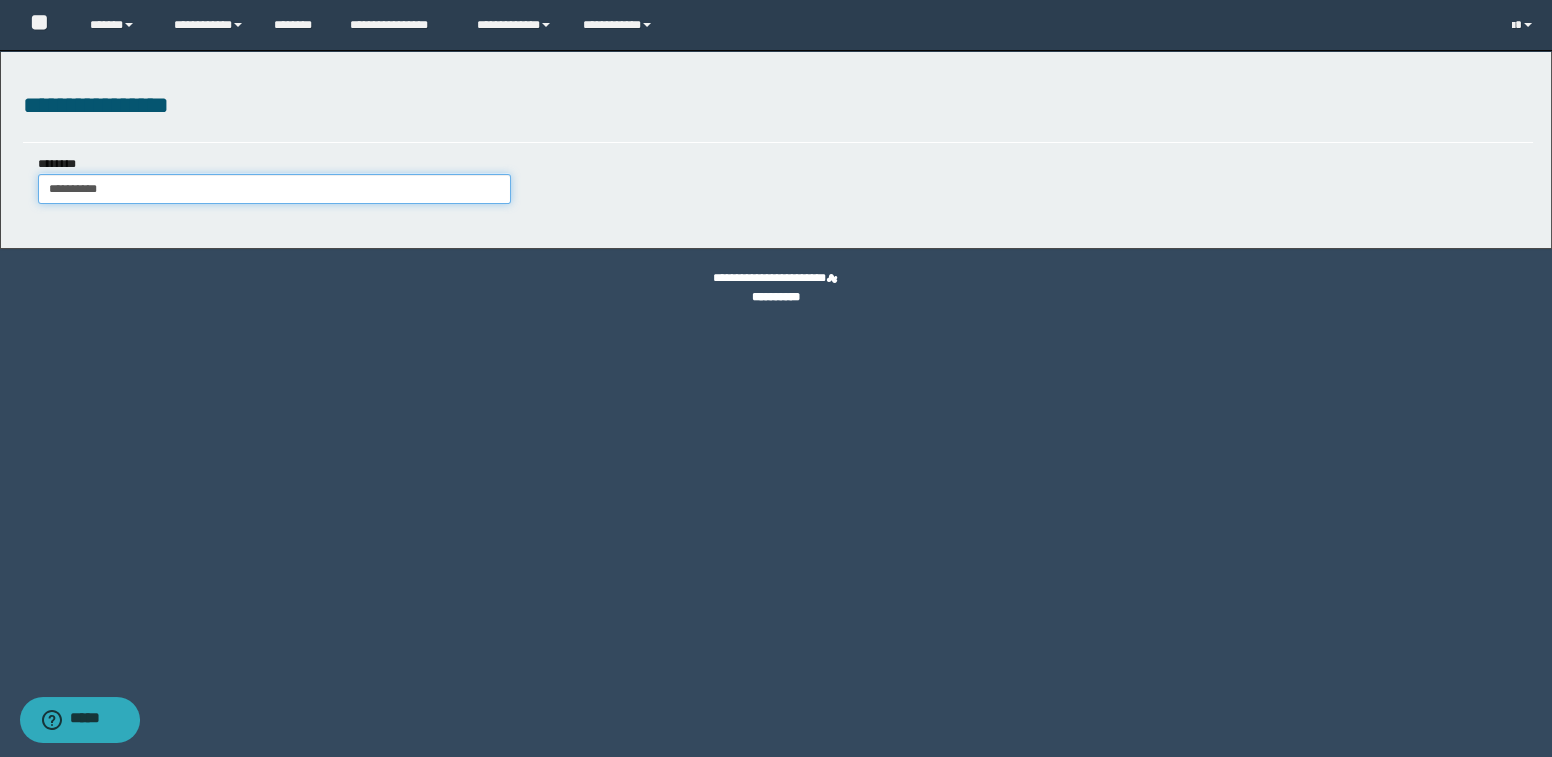 type on "**********" 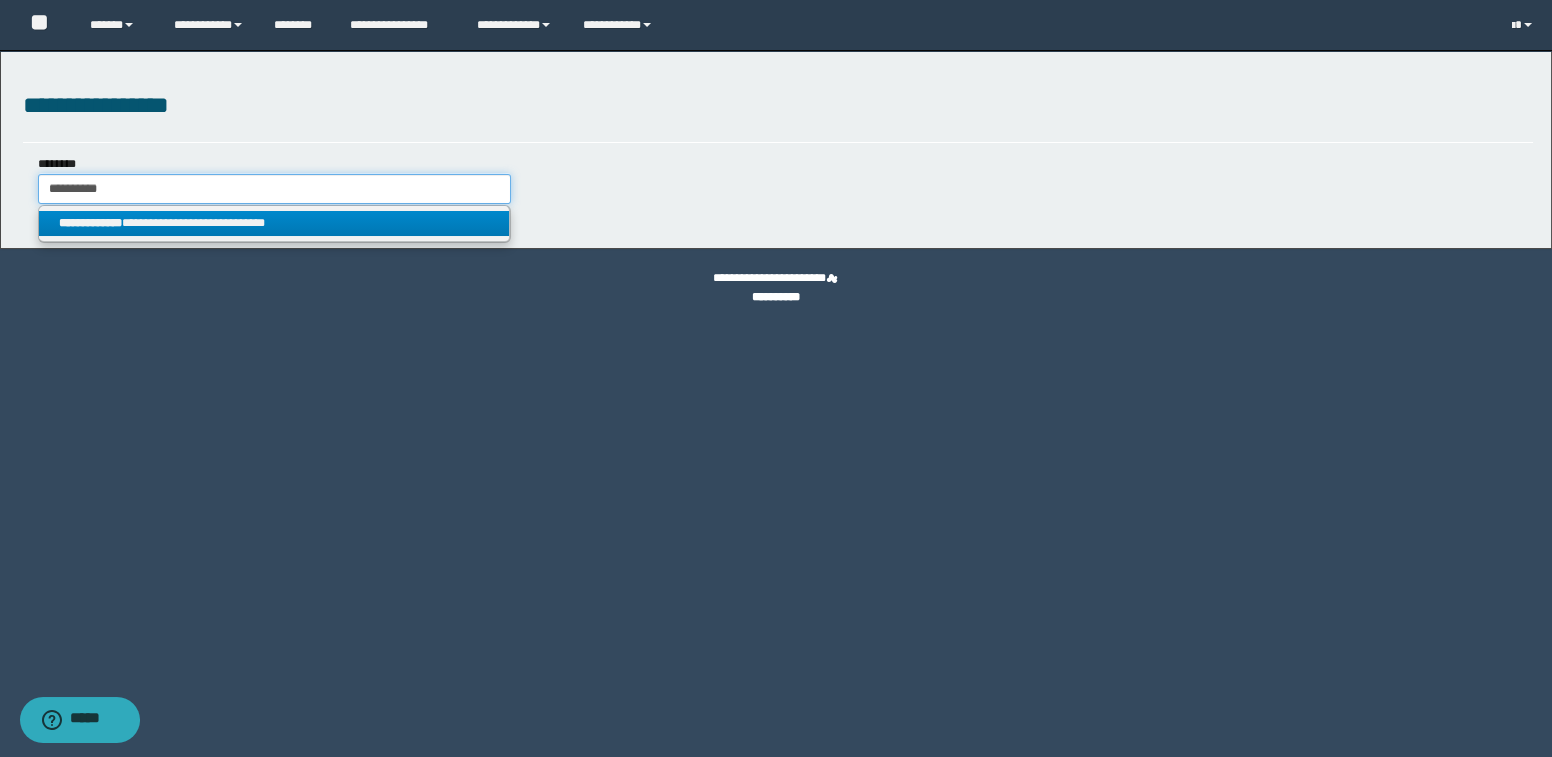 type on "**********" 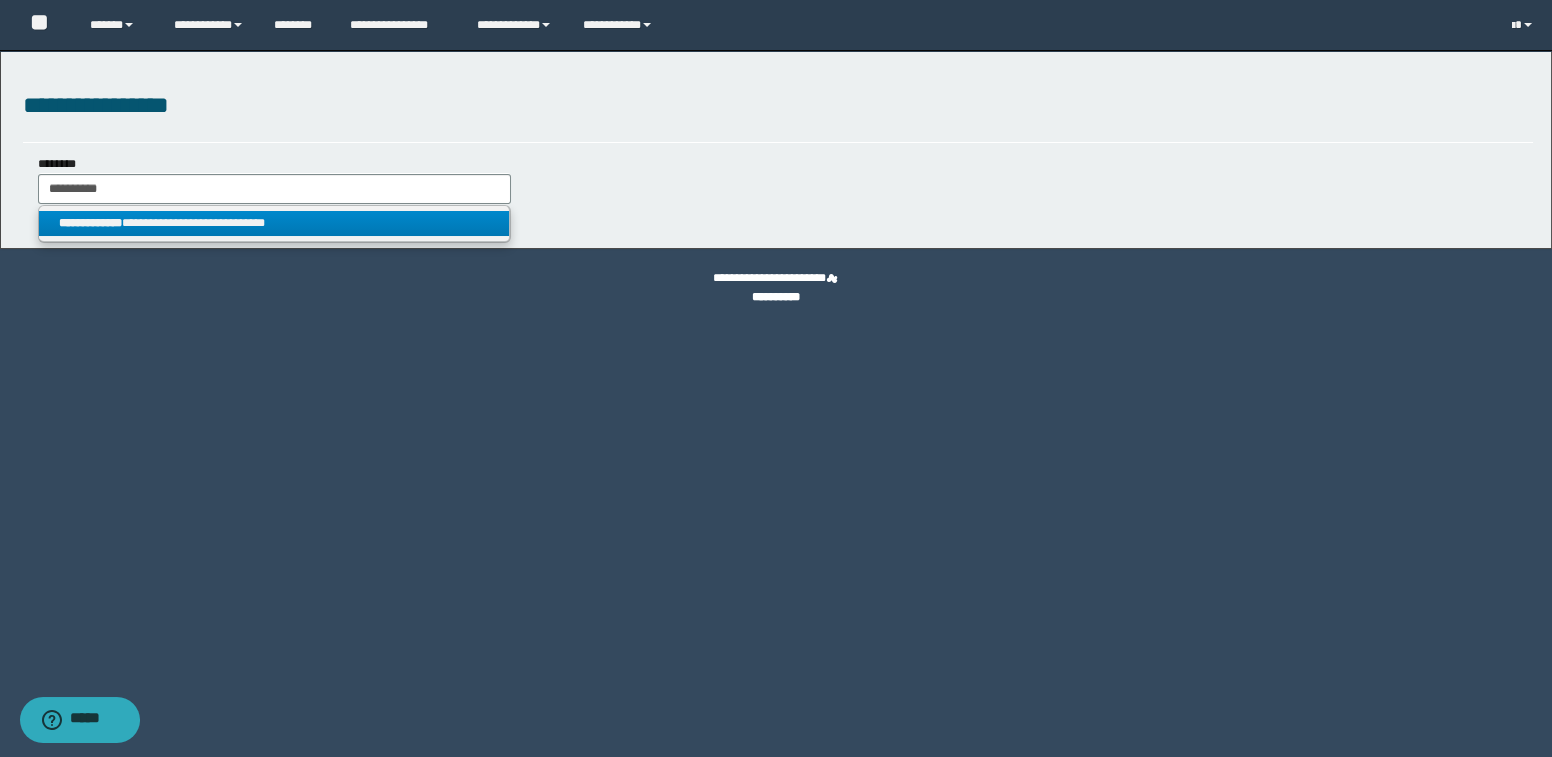 click on "**********" at bounding box center [90, 223] 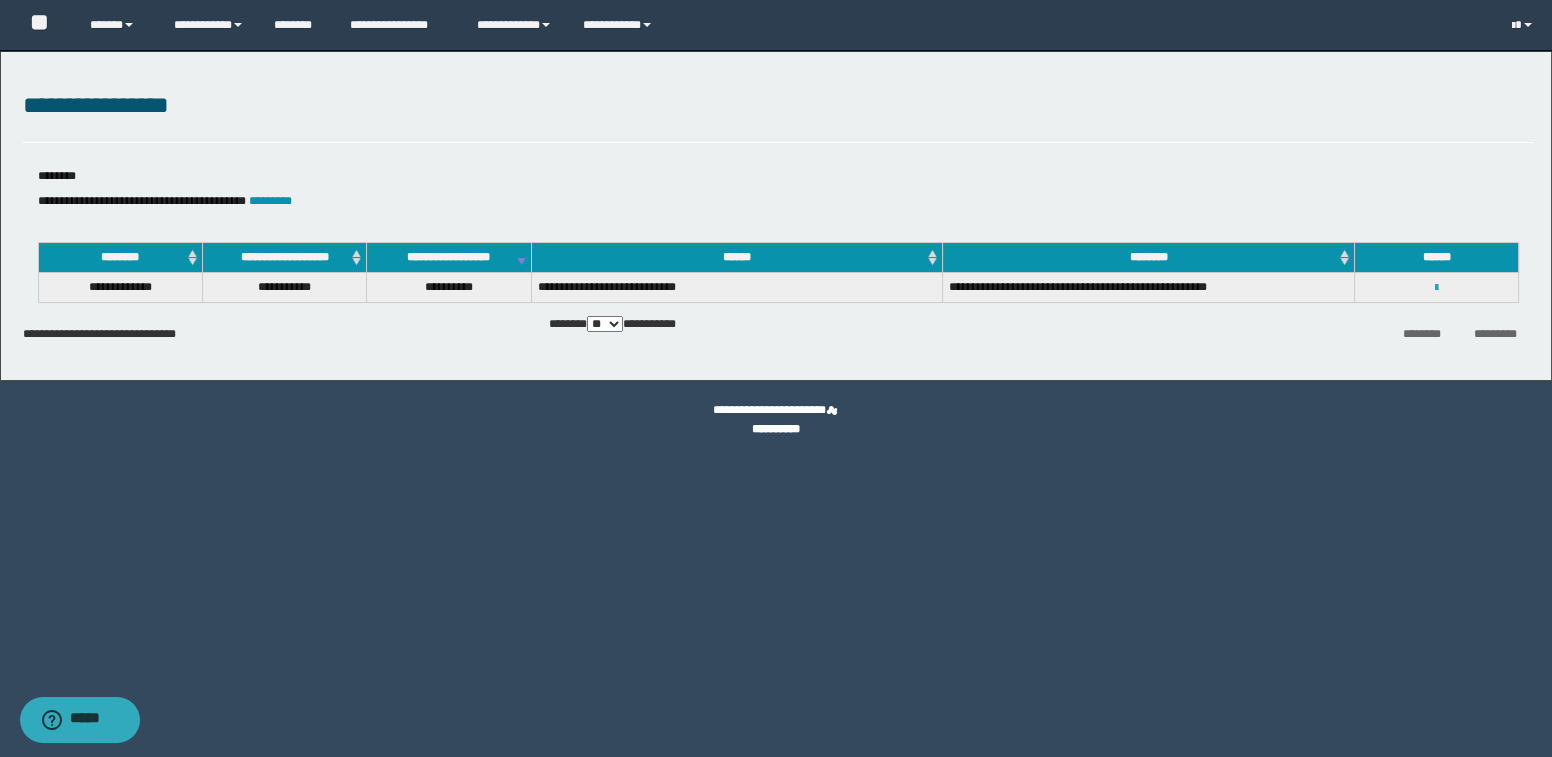 click at bounding box center (1436, 288) 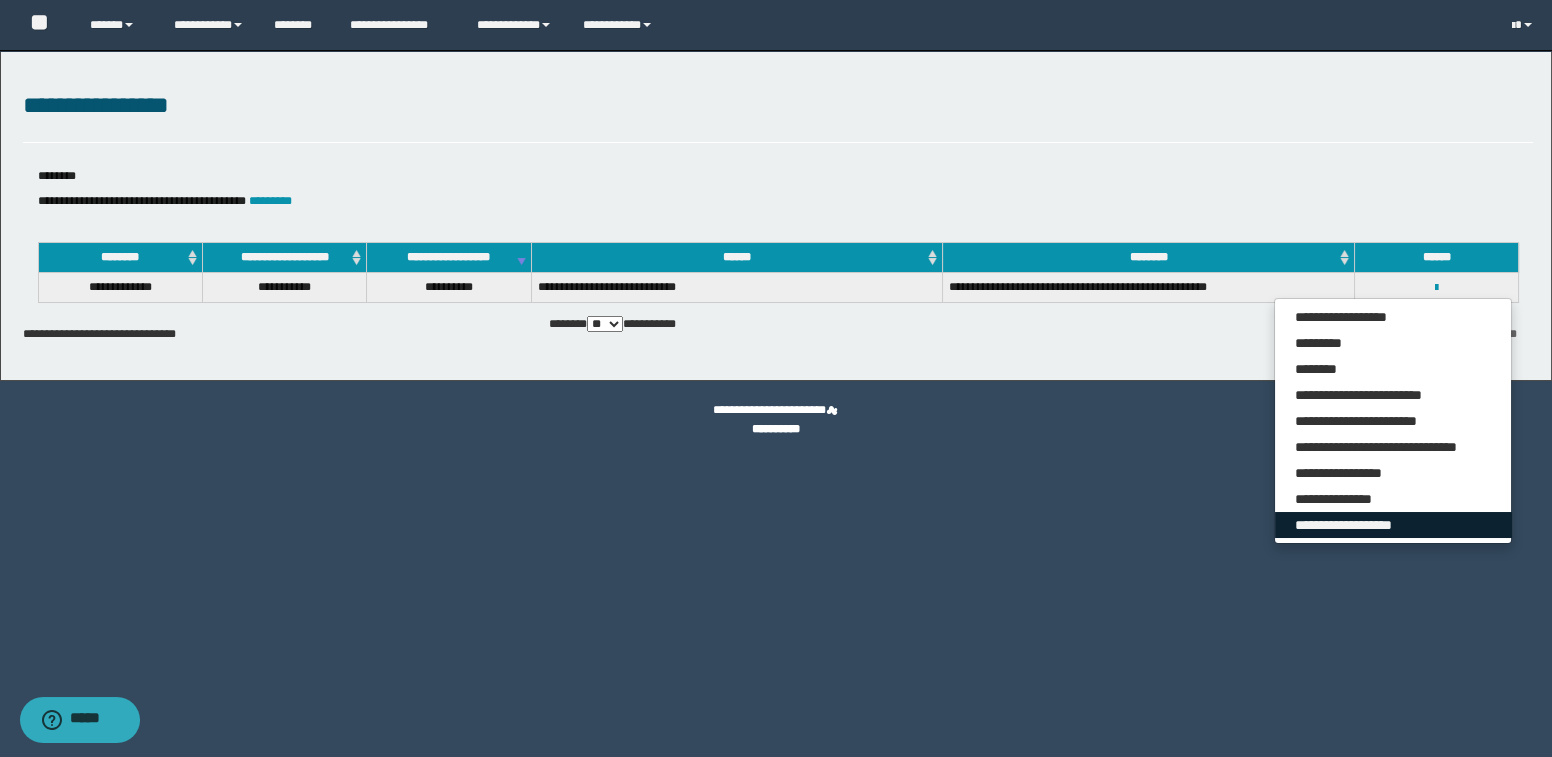 click on "**********" at bounding box center [1393, 525] 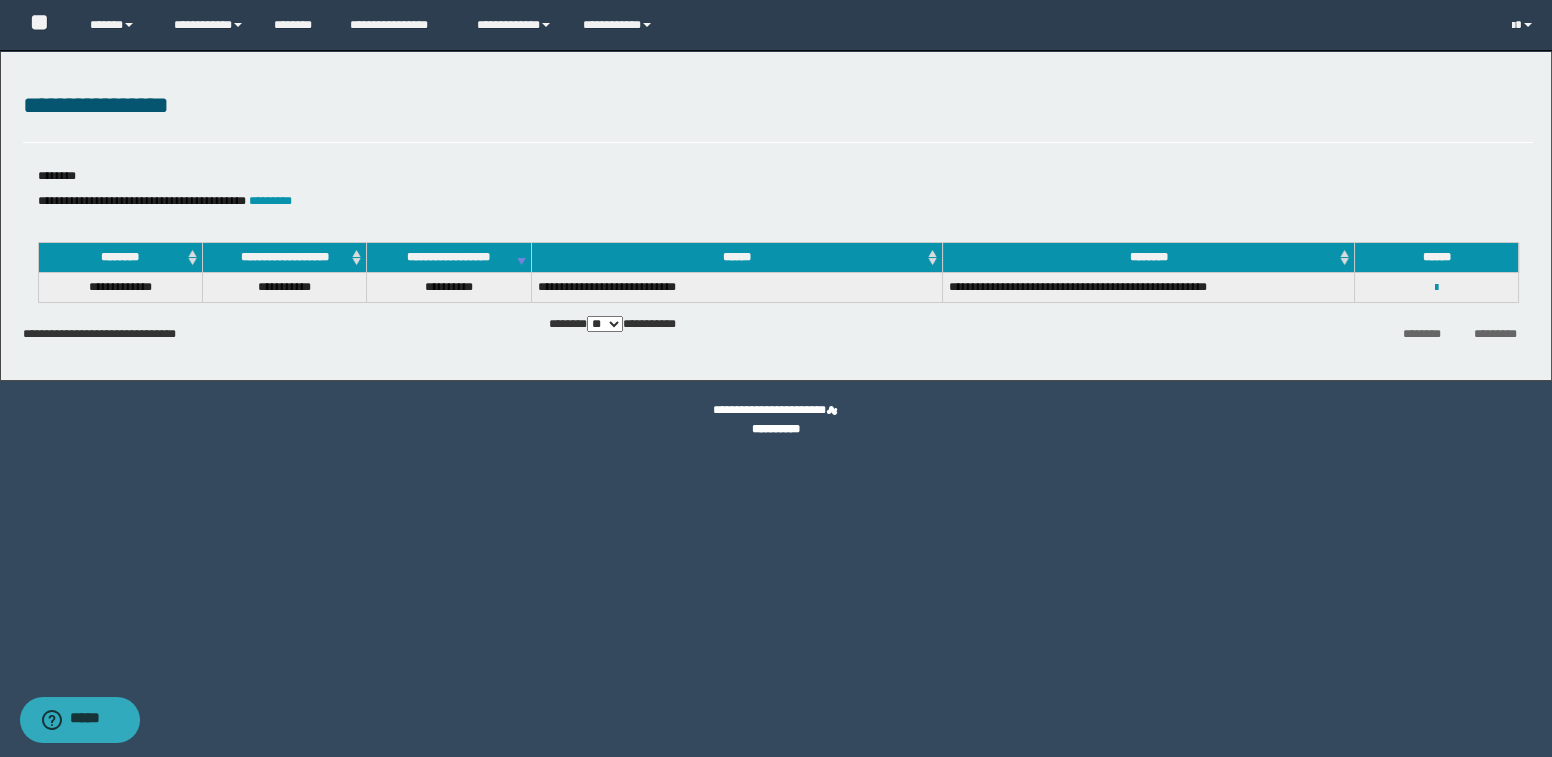 select on "*" 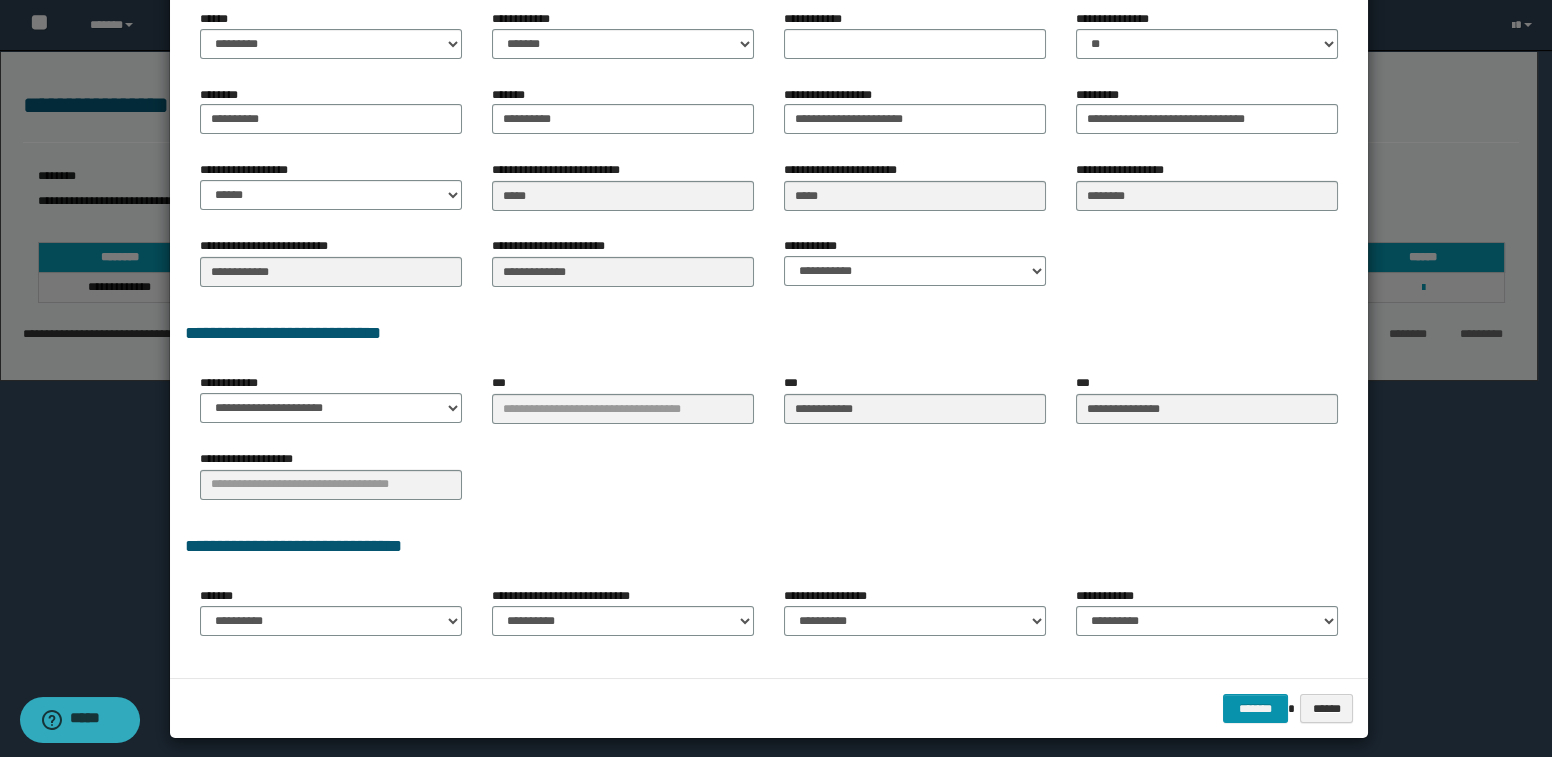 scroll, scrollTop: 320, scrollLeft: 0, axis: vertical 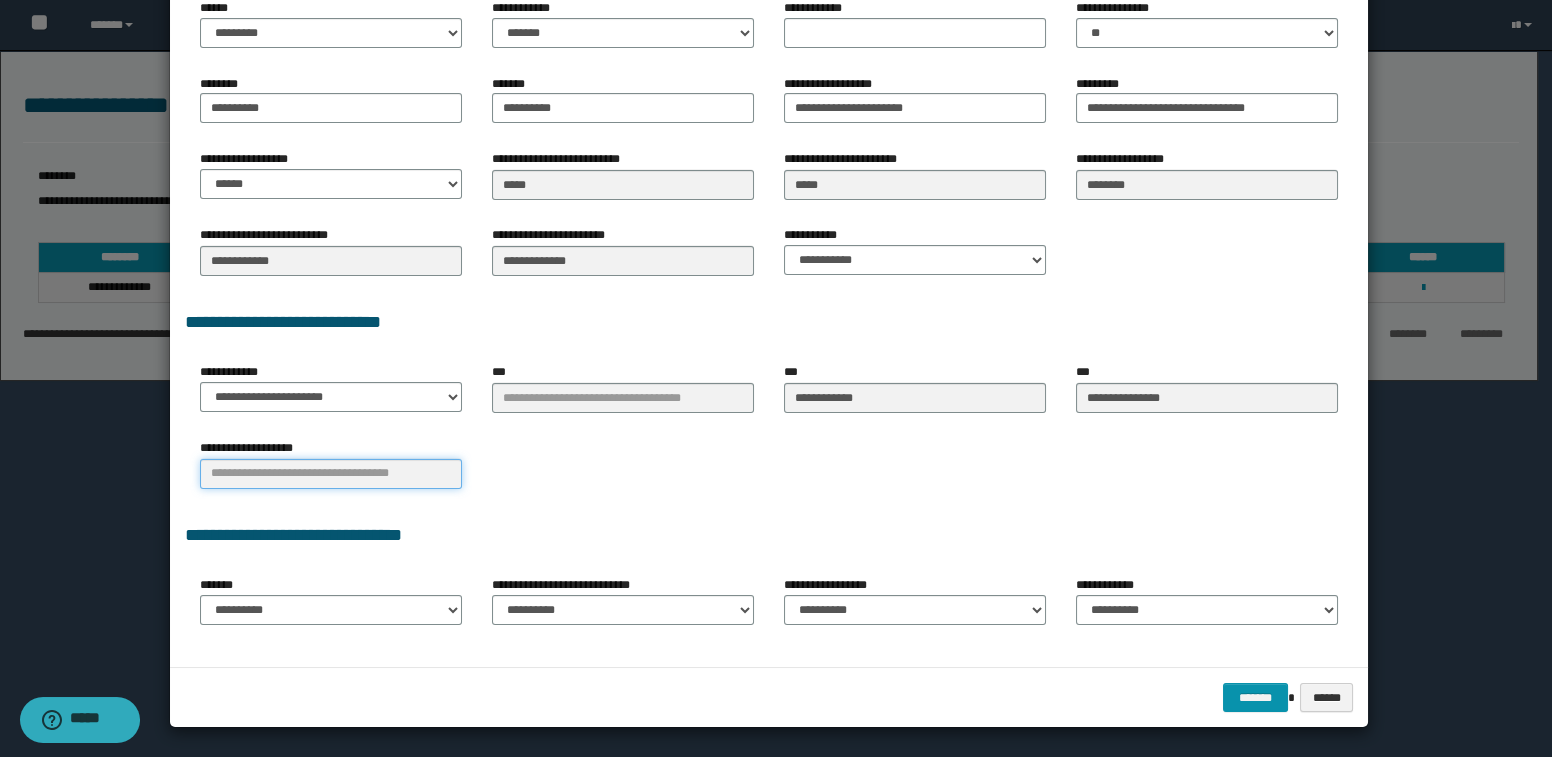 click at bounding box center (331, 474) 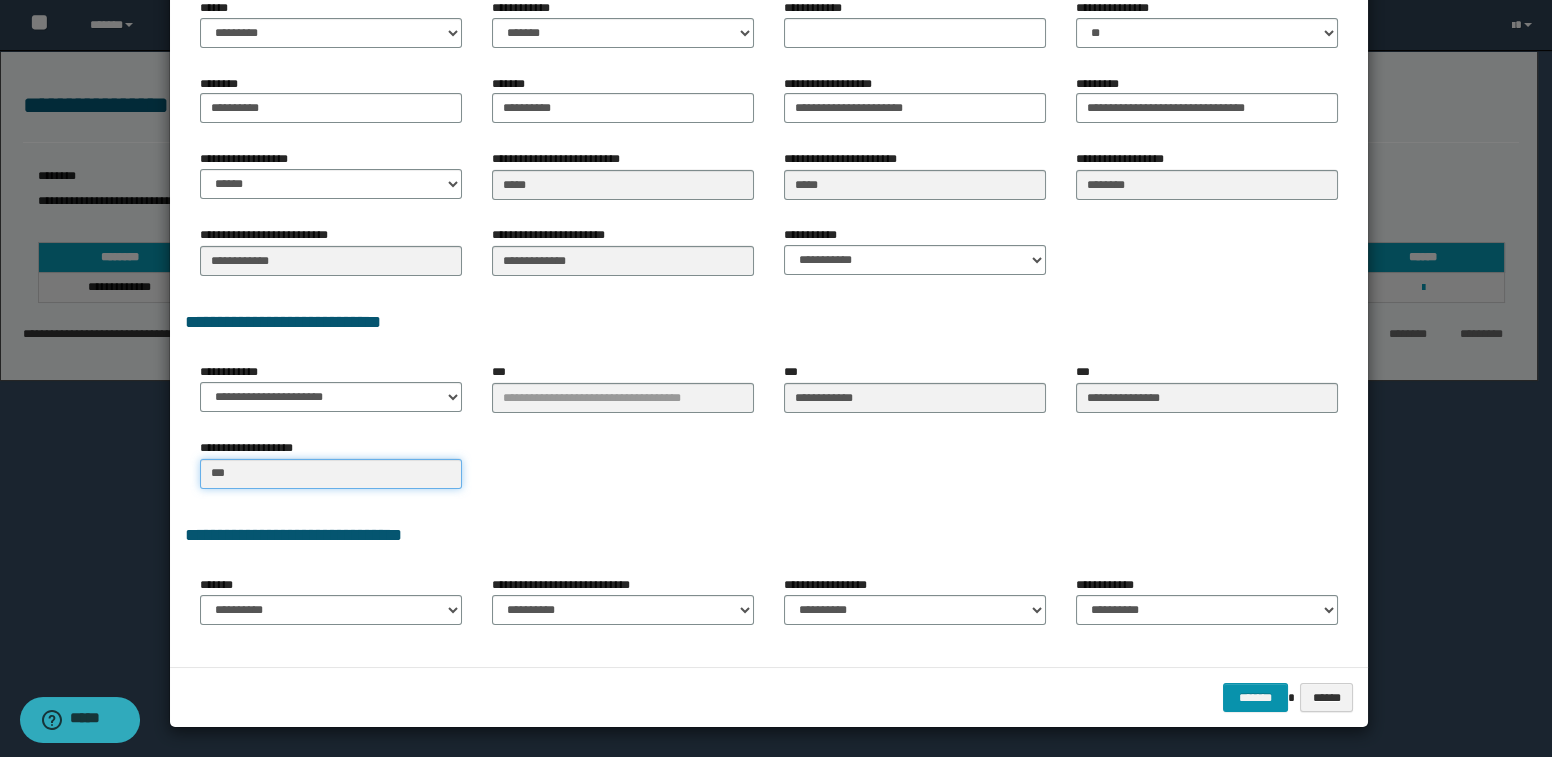 type on "****" 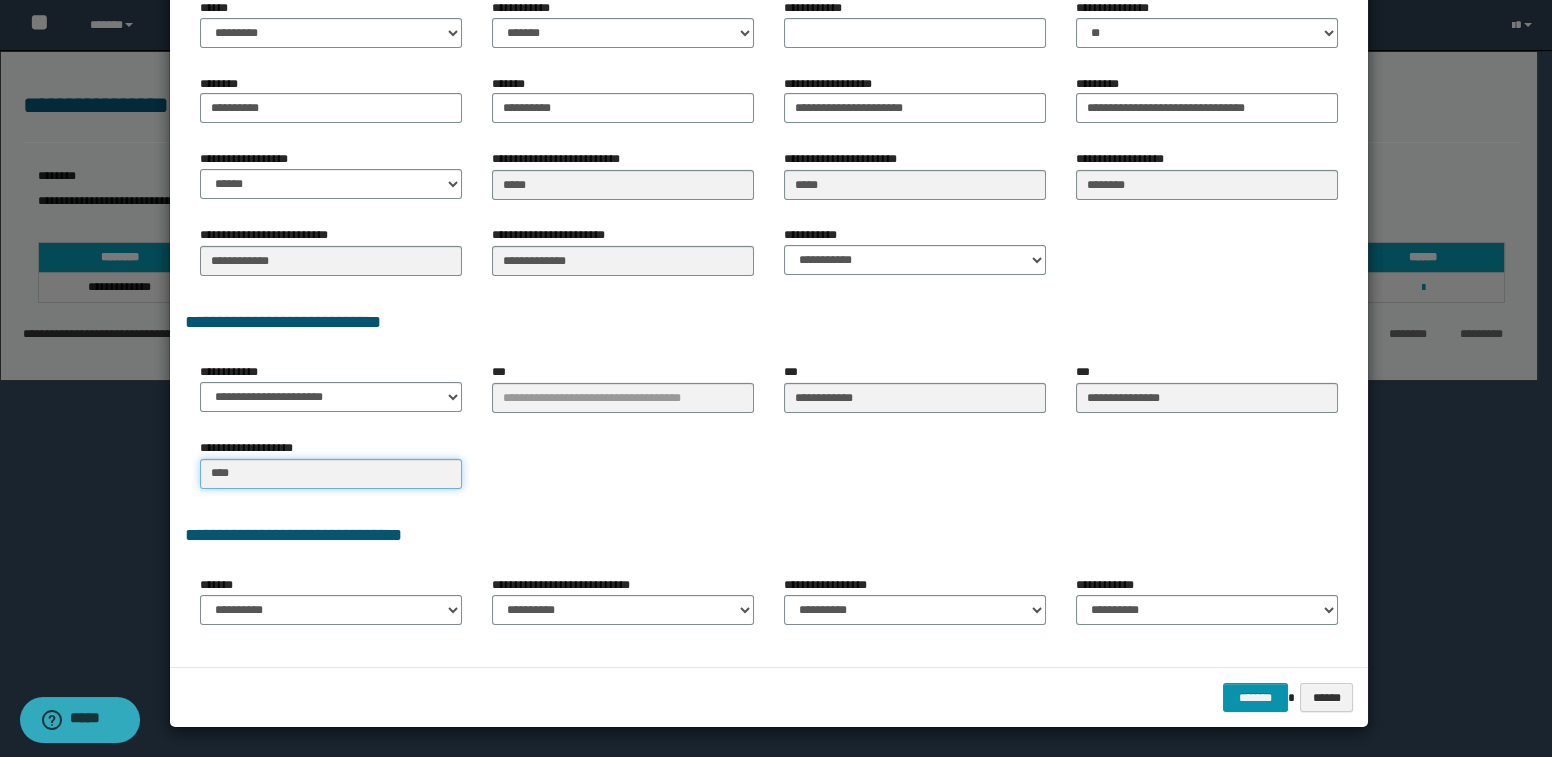 type on "****" 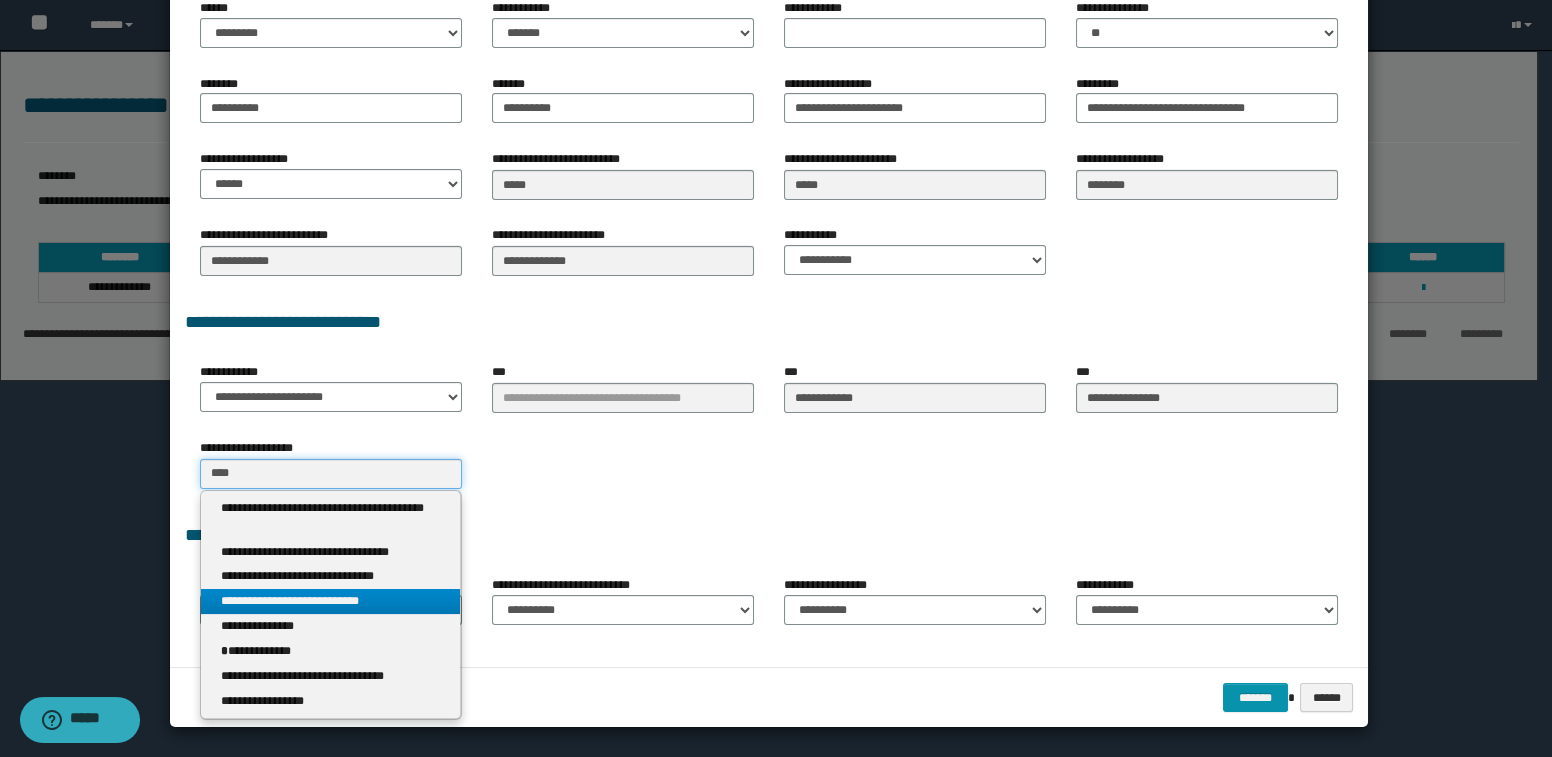 type on "****" 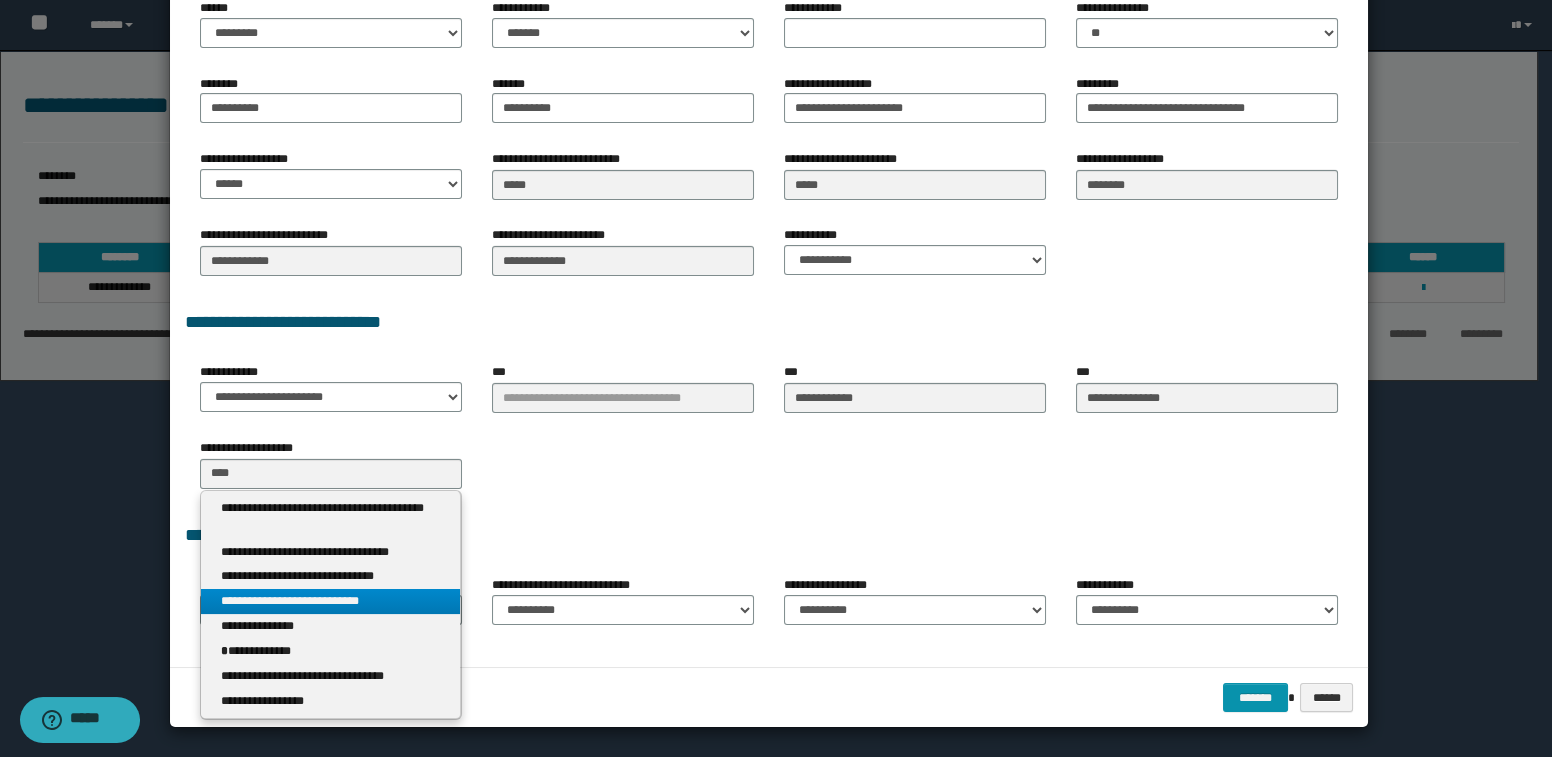 click on "**********" at bounding box center [331, 601] 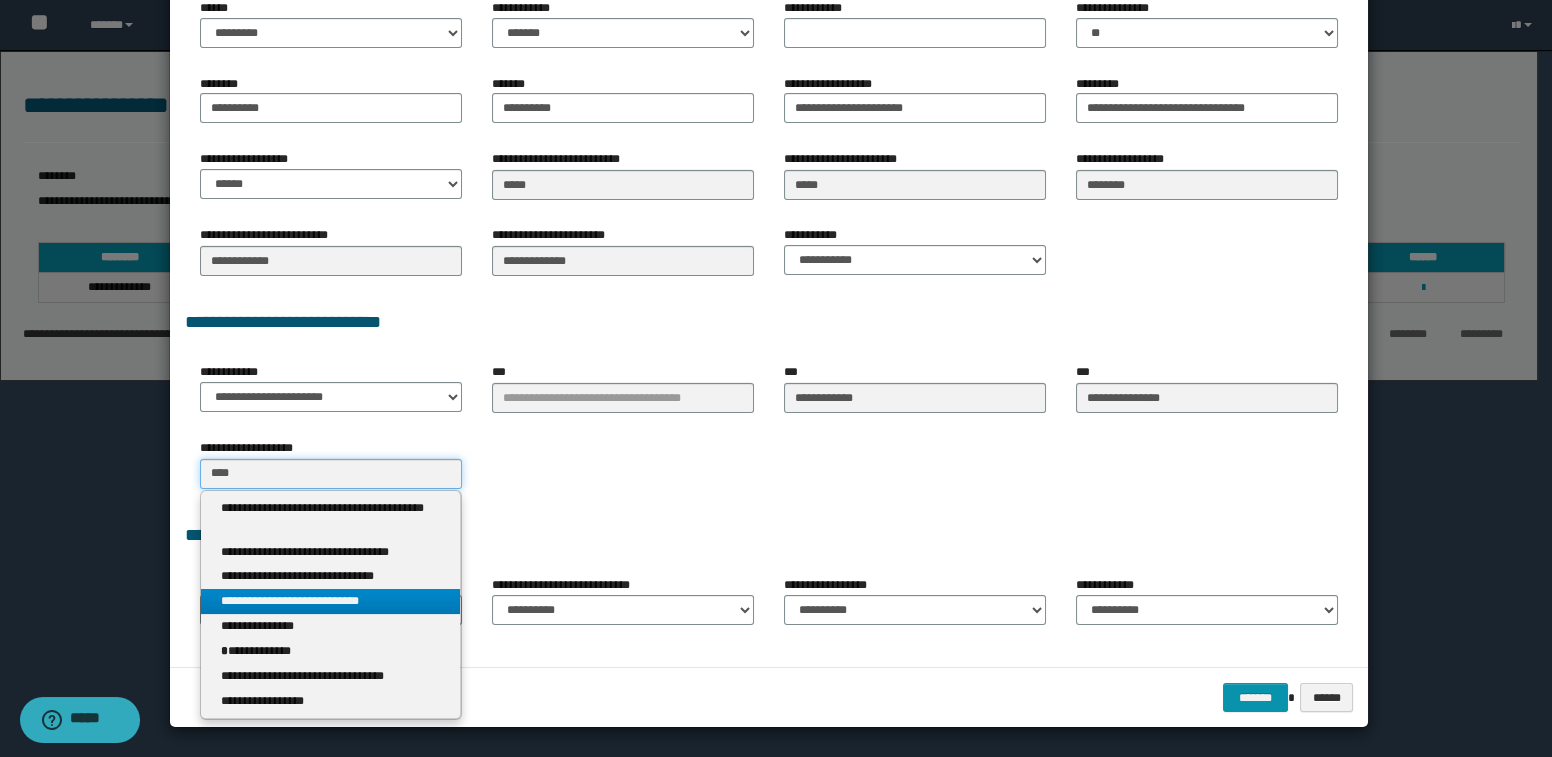 type 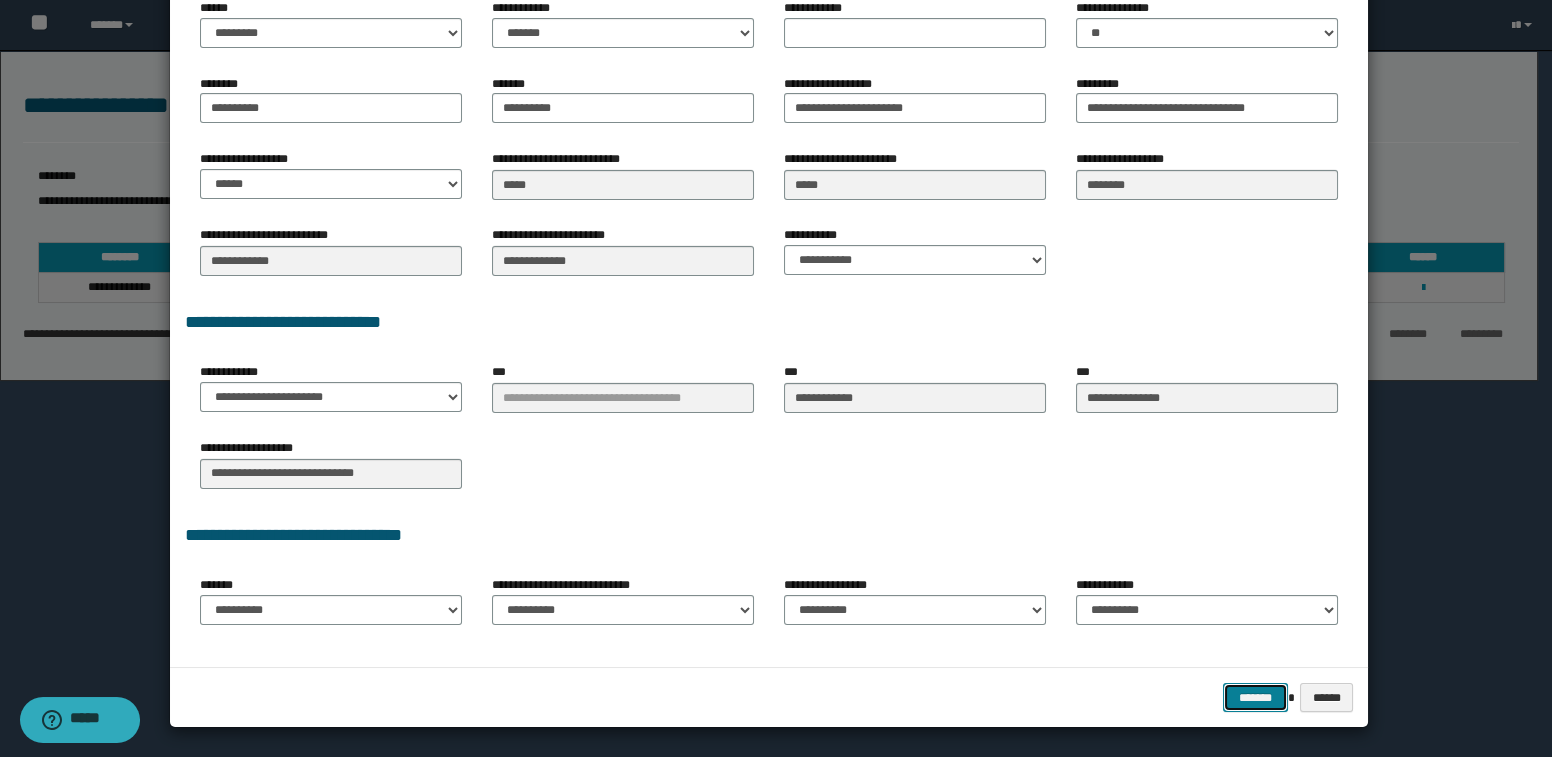 click on "*******" at bounding box center [1255, 698] 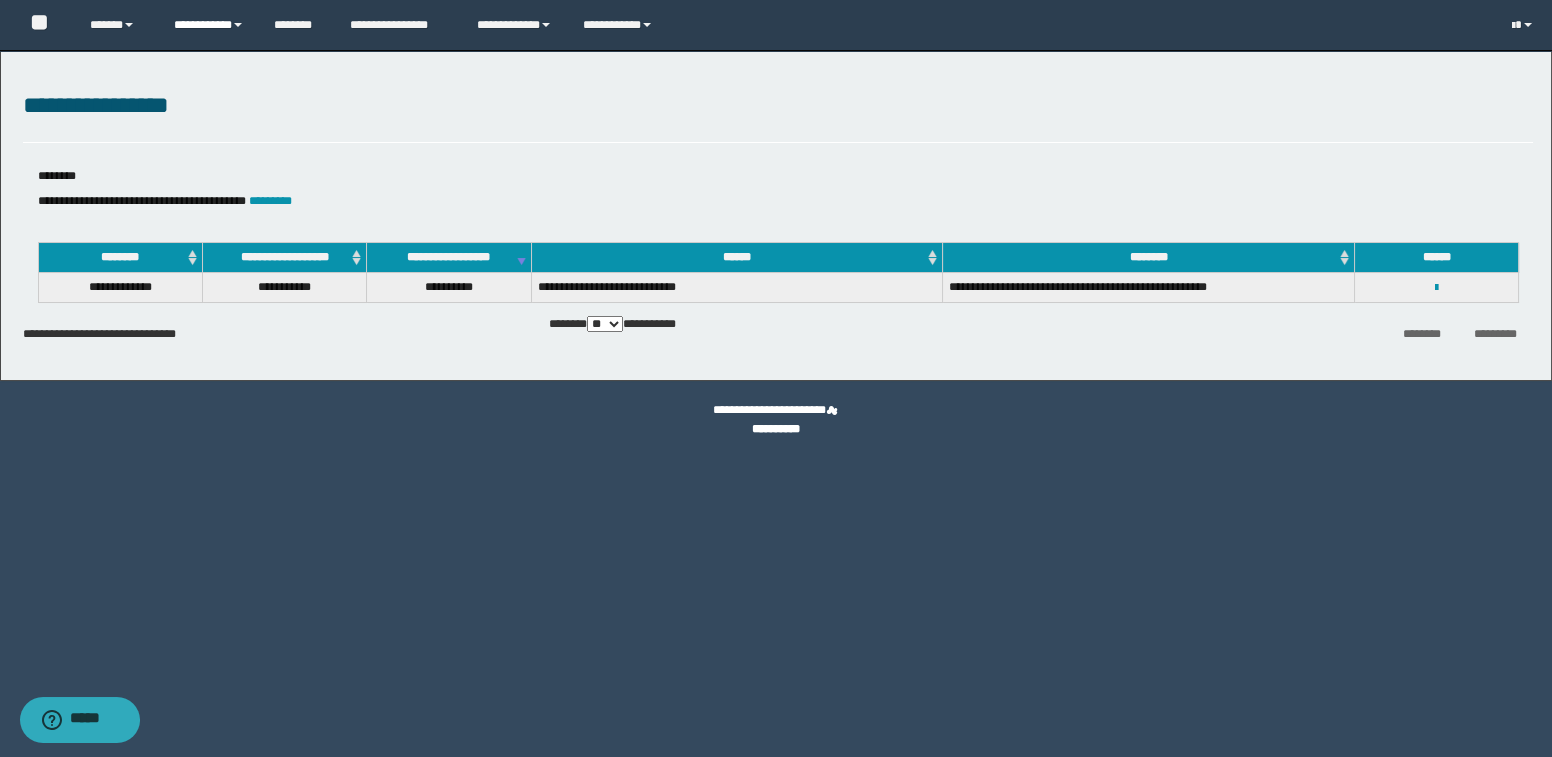 click on "**********" at bounding box center [209, 25] 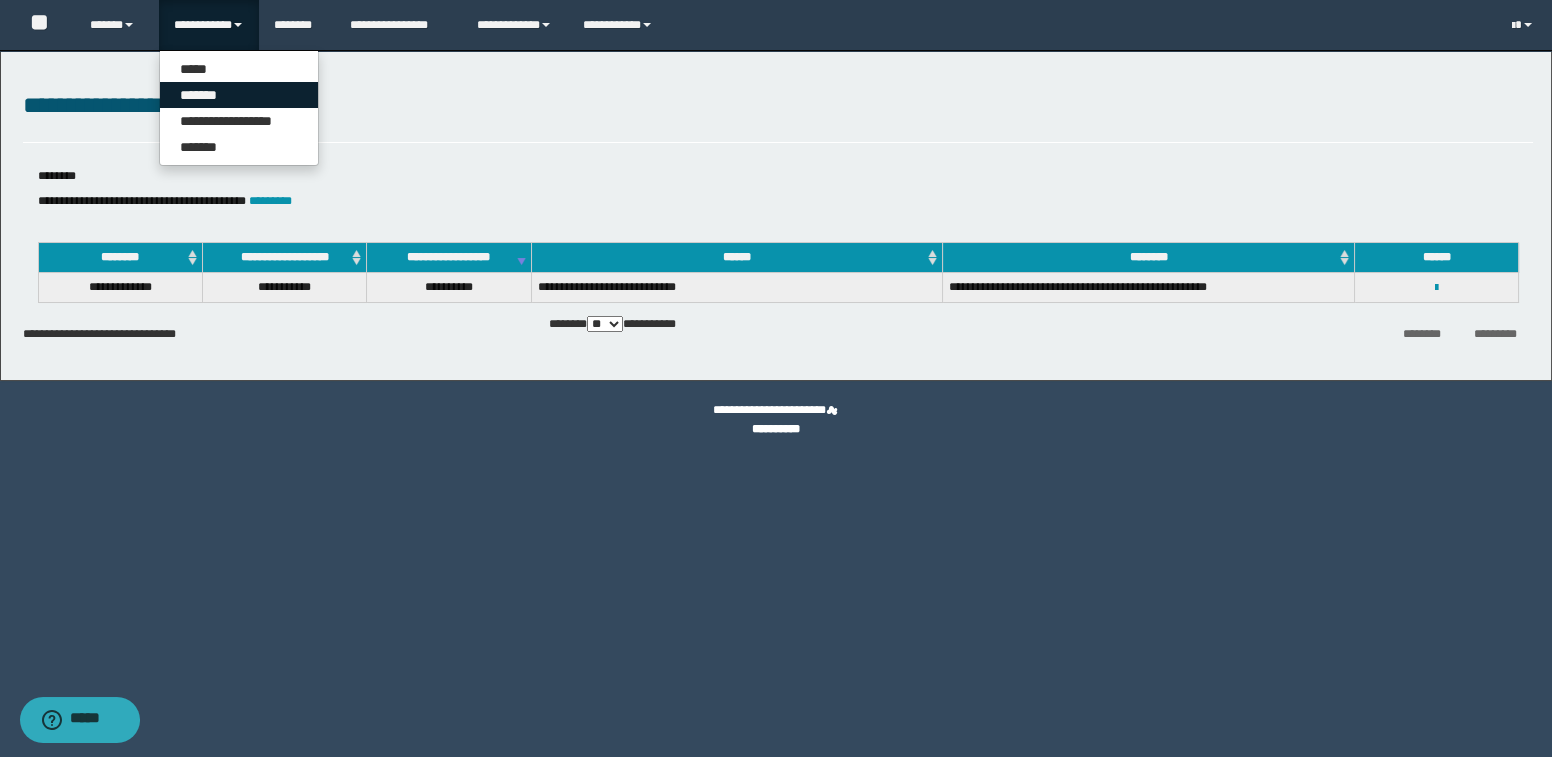 click on "*******" at bounding box center (239, 95) 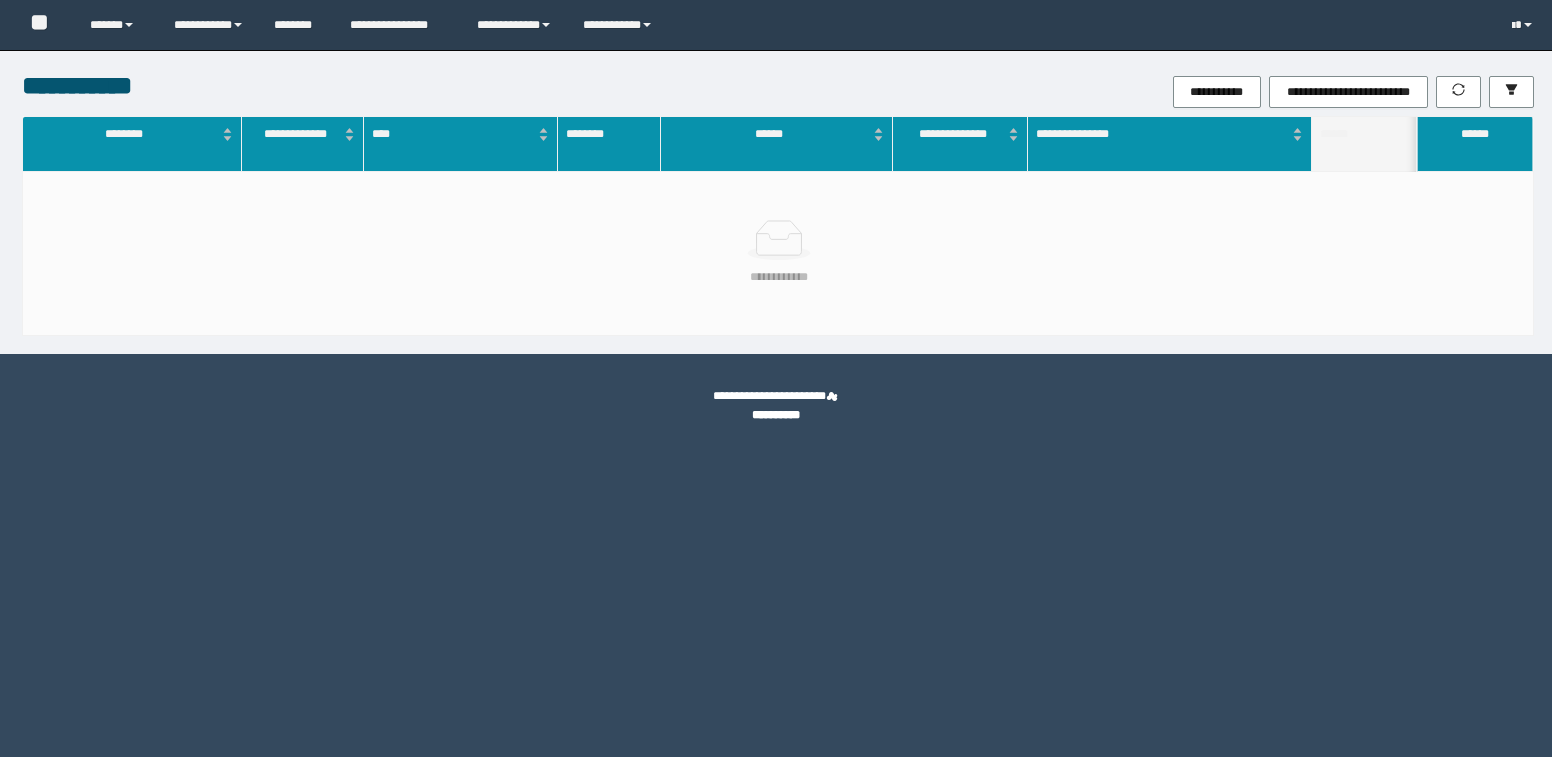 scroll, scrollTop: 0, scrollLeft: 0, axis: both 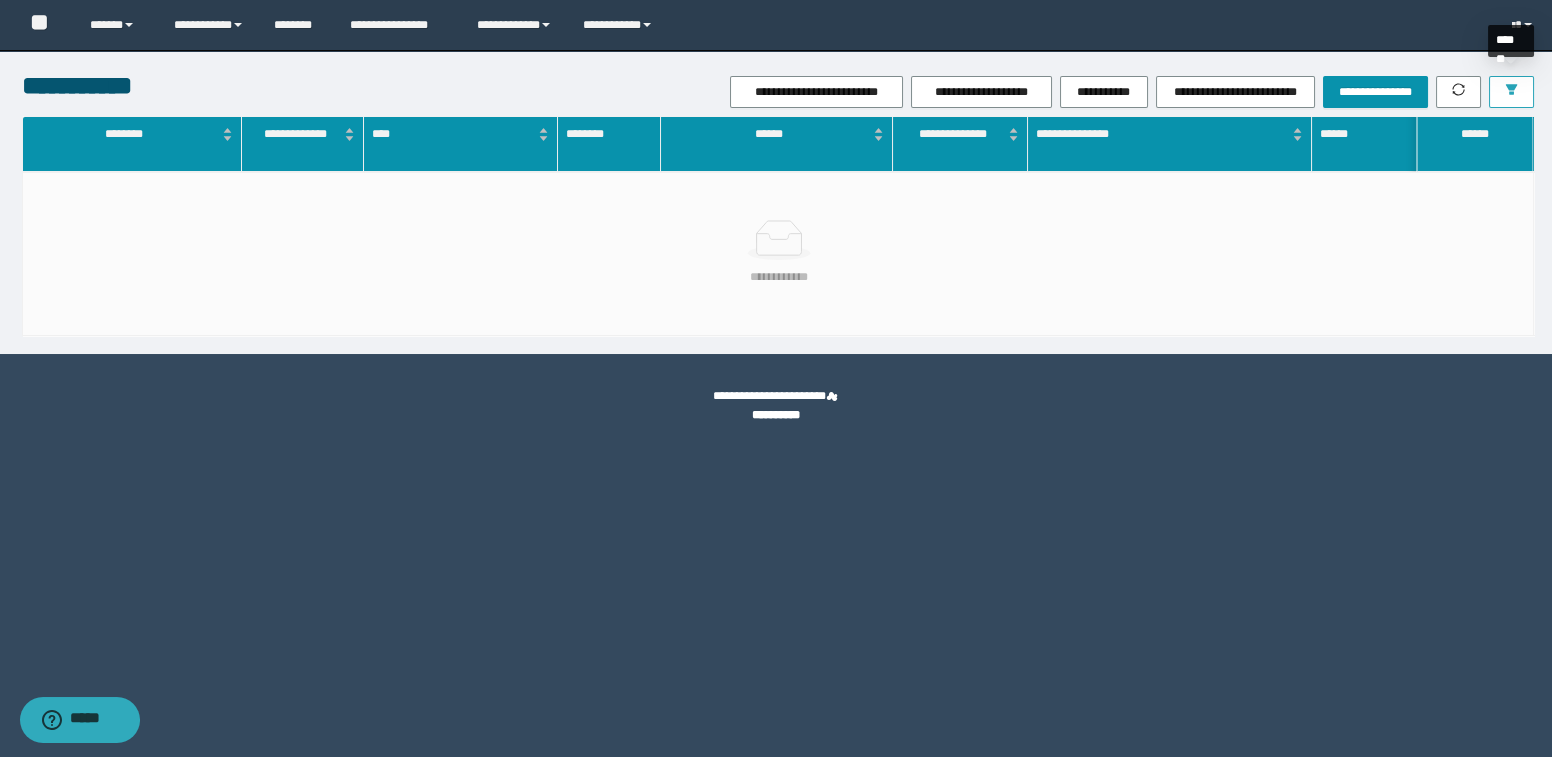 click 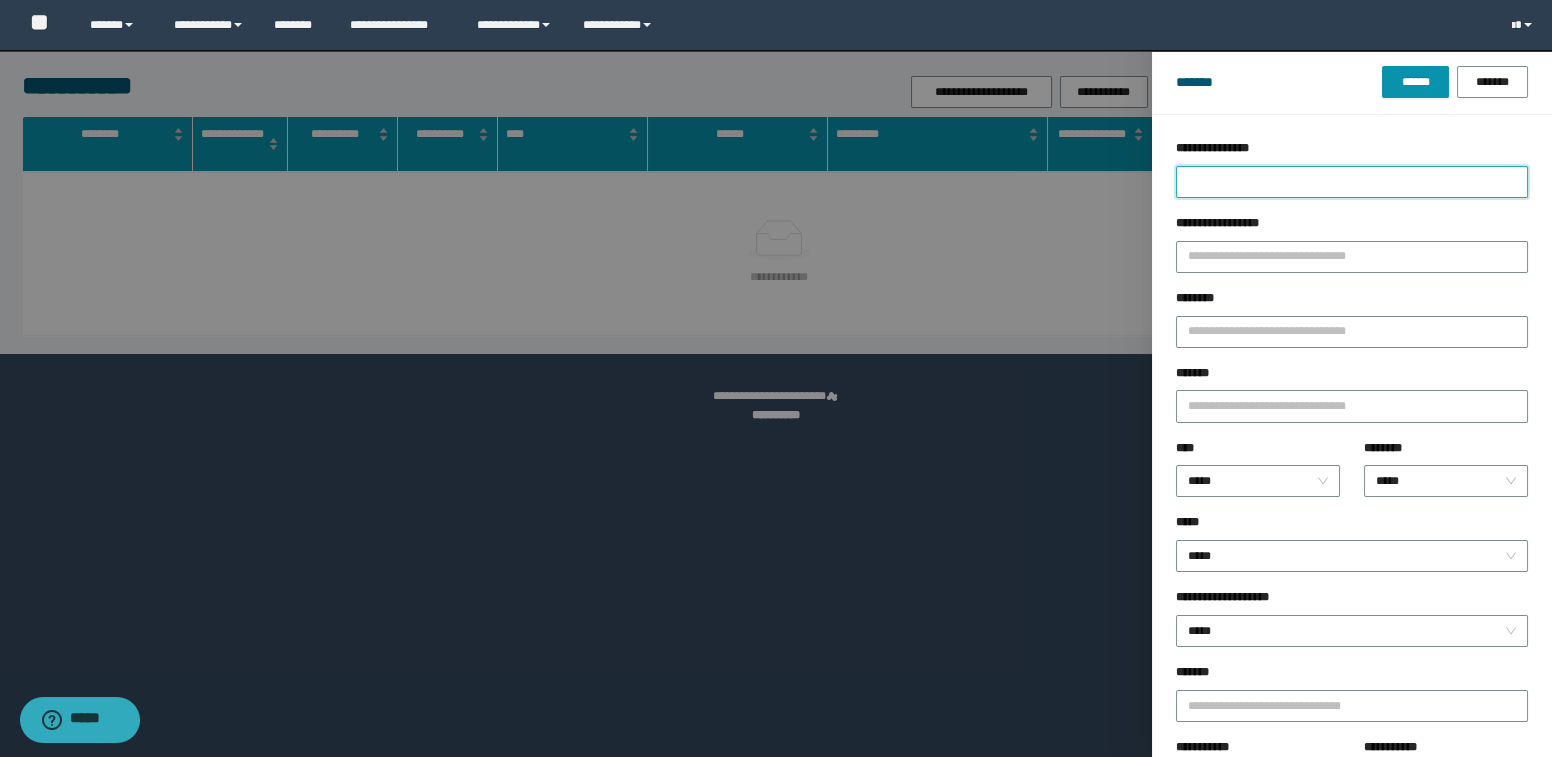 click on "**********" at bounding box center (1352, 182) 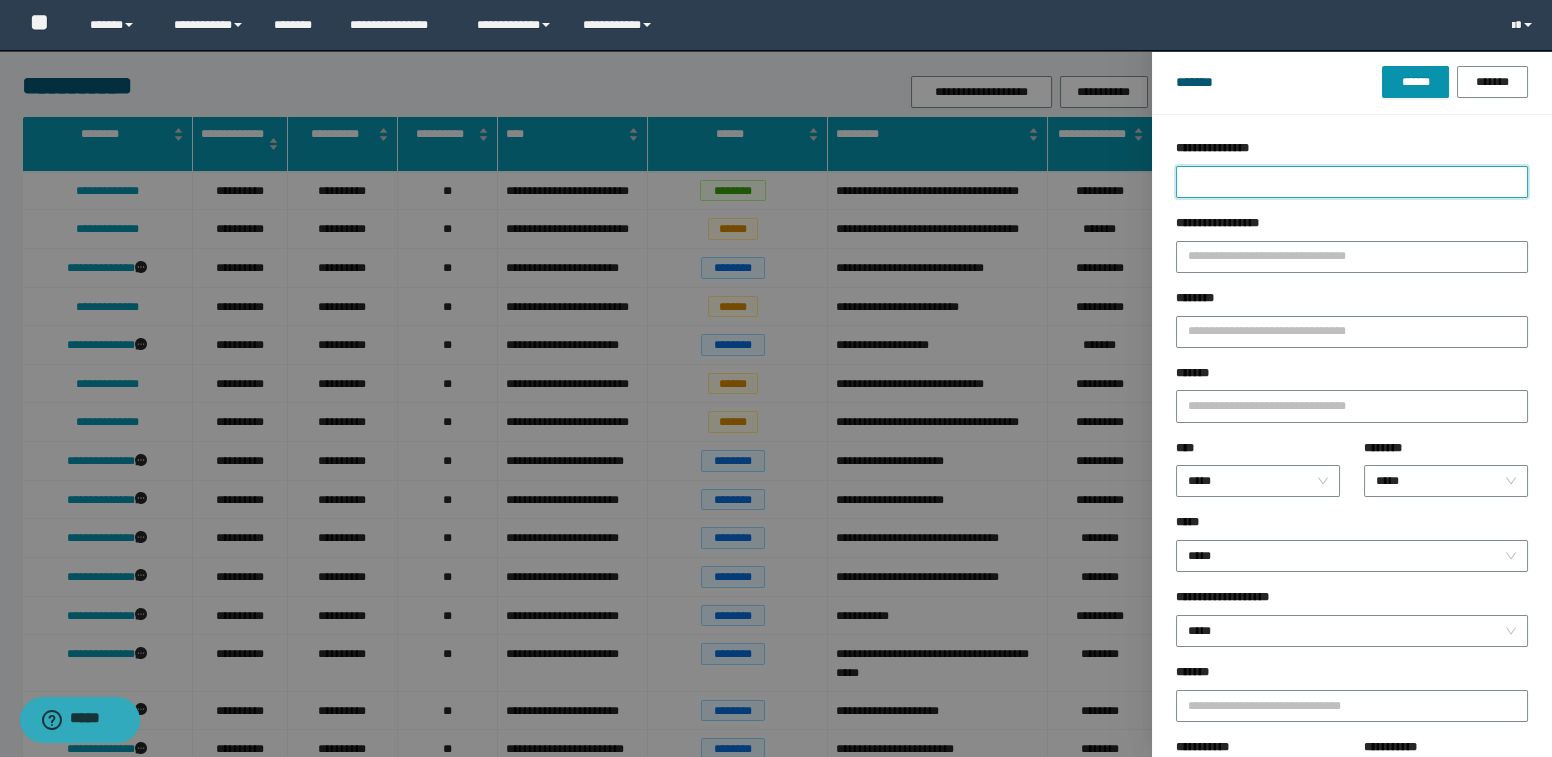 type on "*" 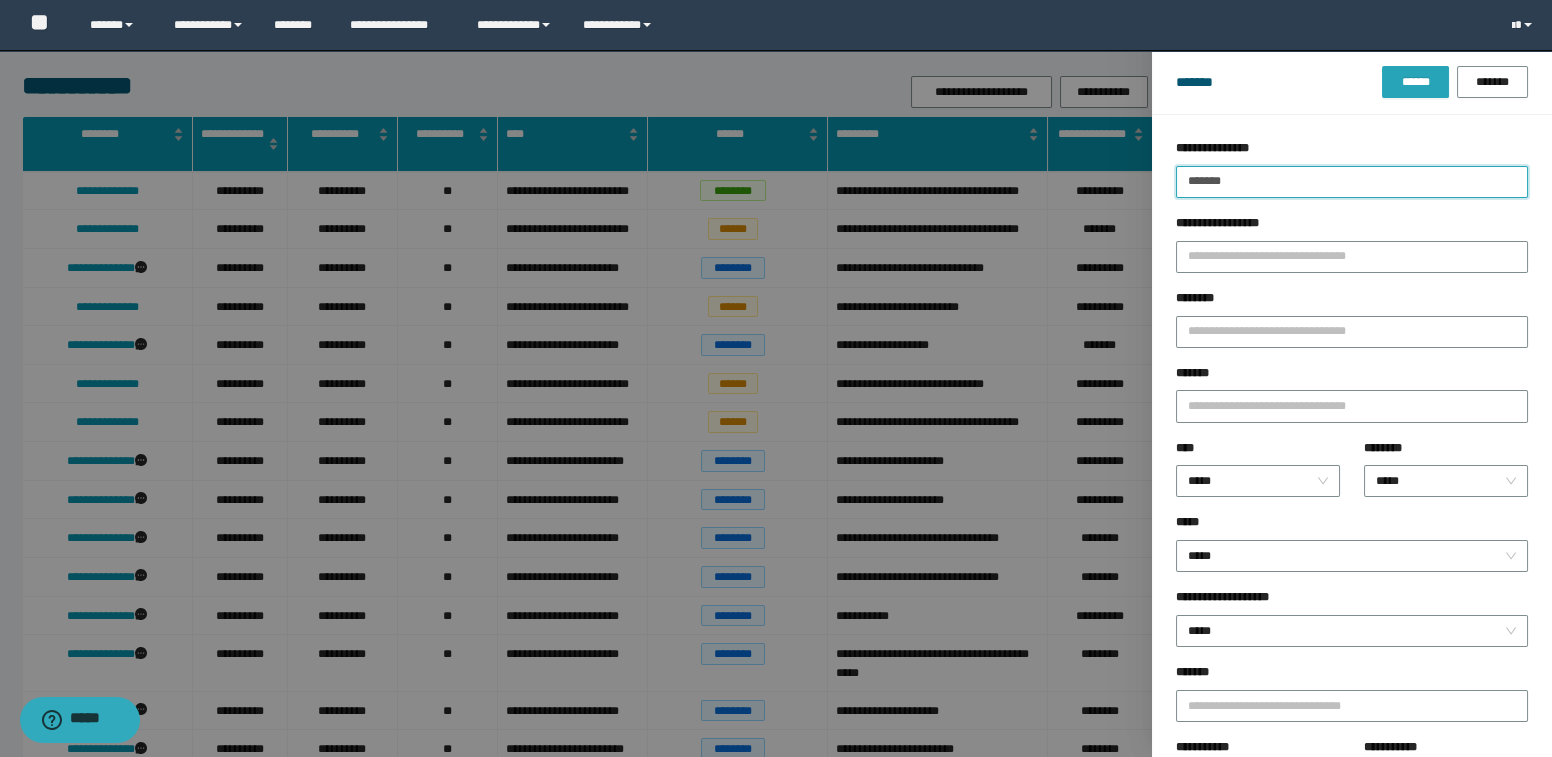 type on "*******" 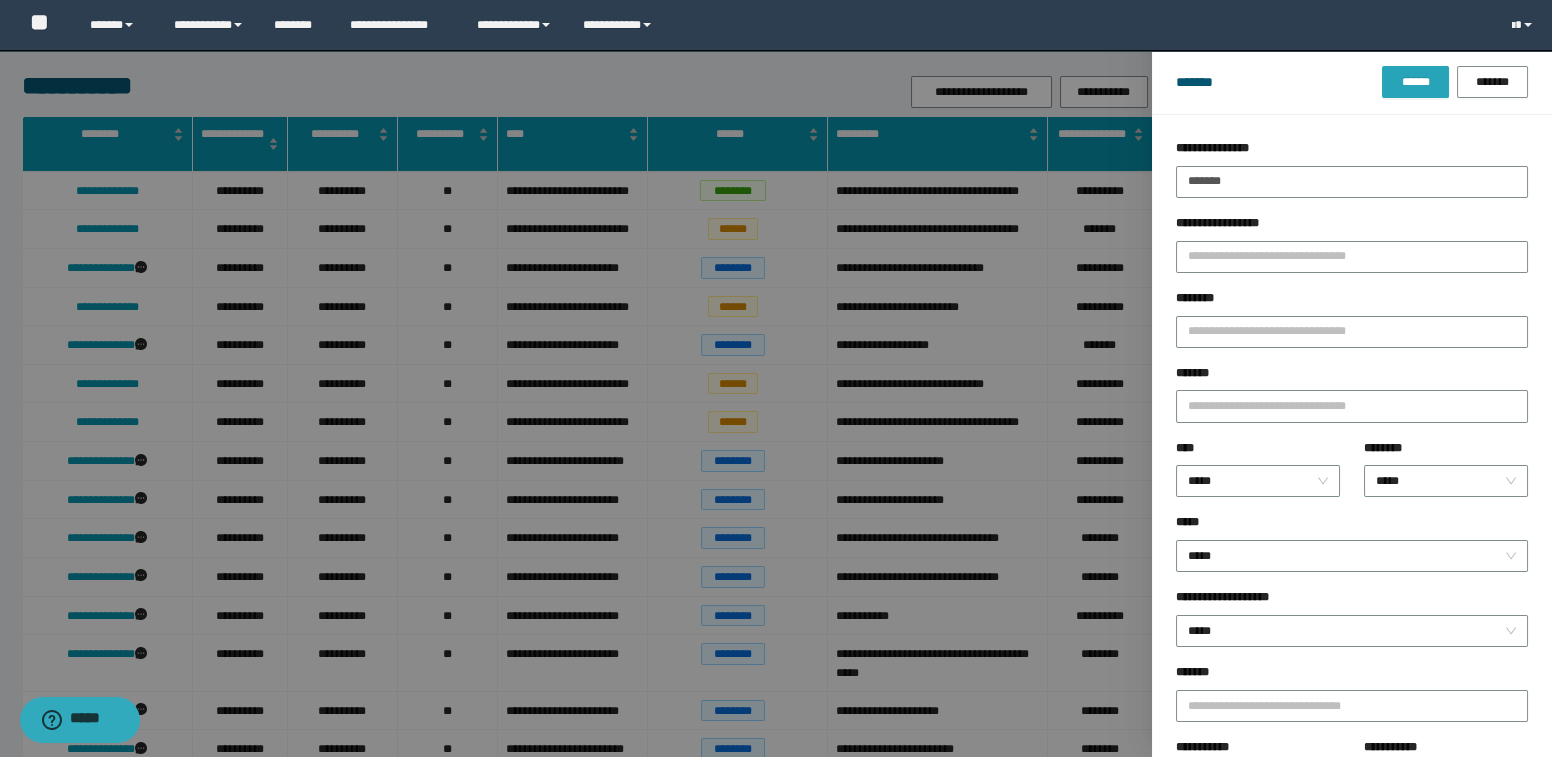 click on "******" at bounding box center (1415, 82) 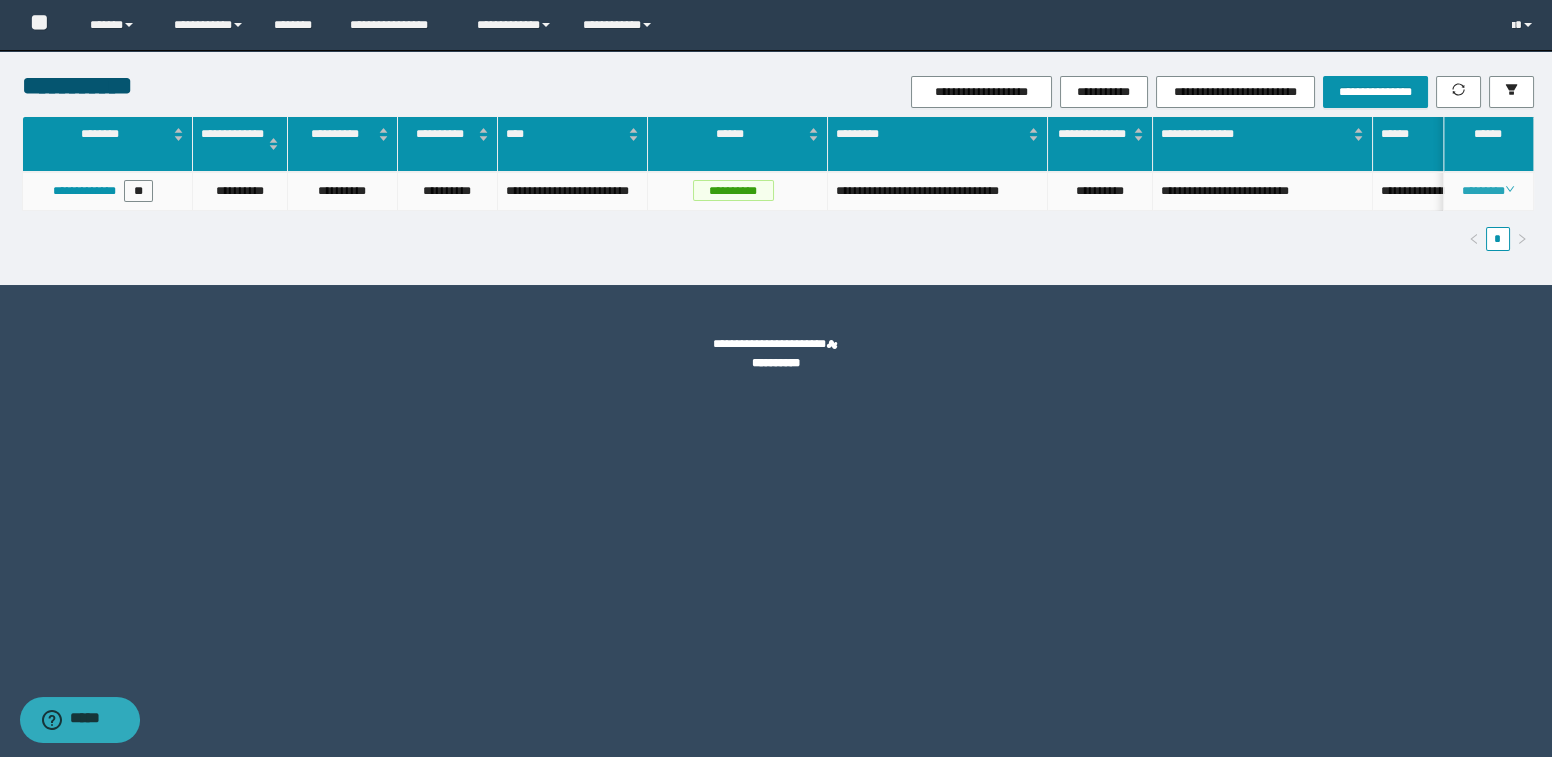 click on "********" at bounding box center [1488, 191] 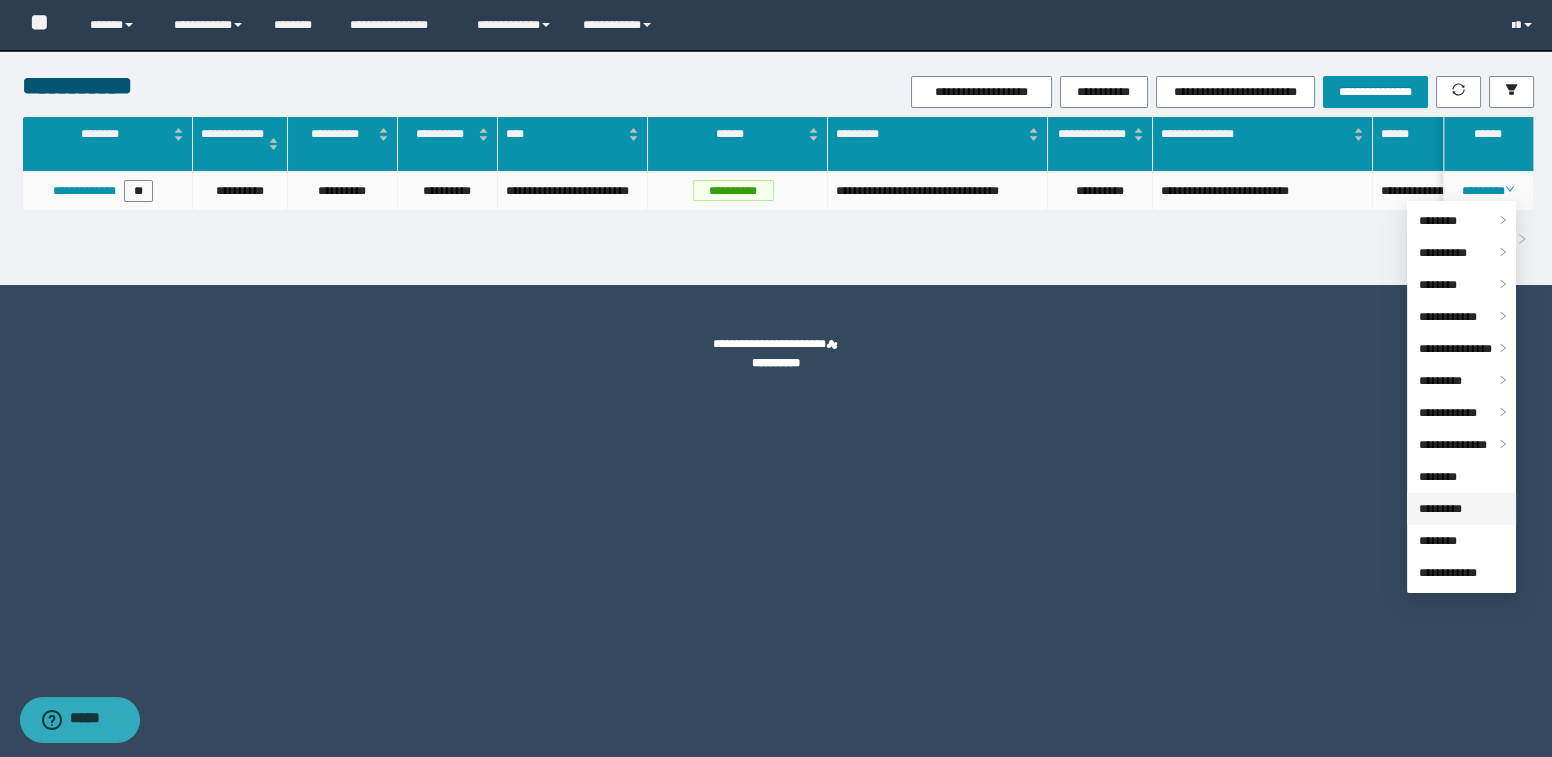click on "*********" at bounding box center [1440, 509] 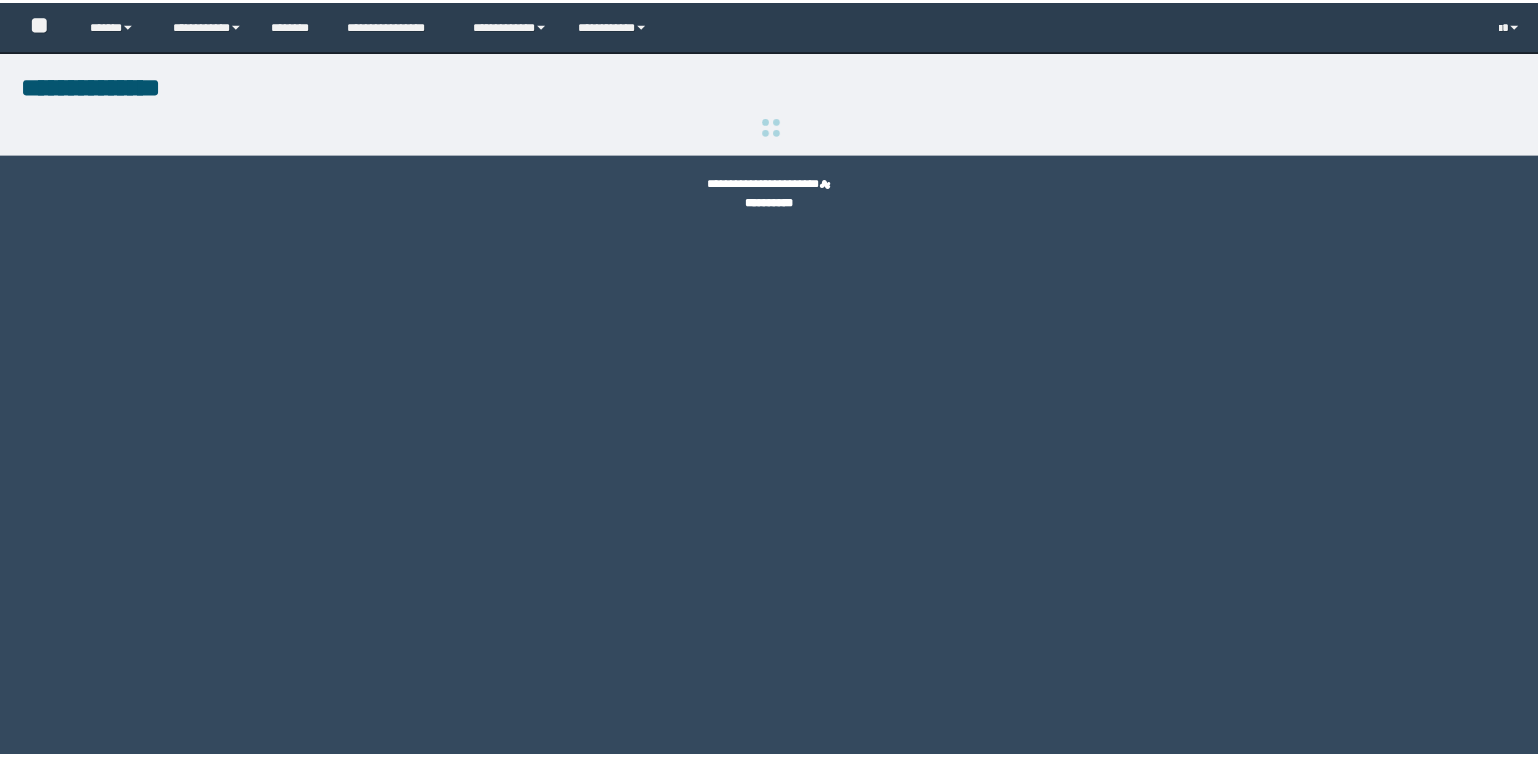 scroll, scrollTop: 0, scrollLeft: 0, axis: both 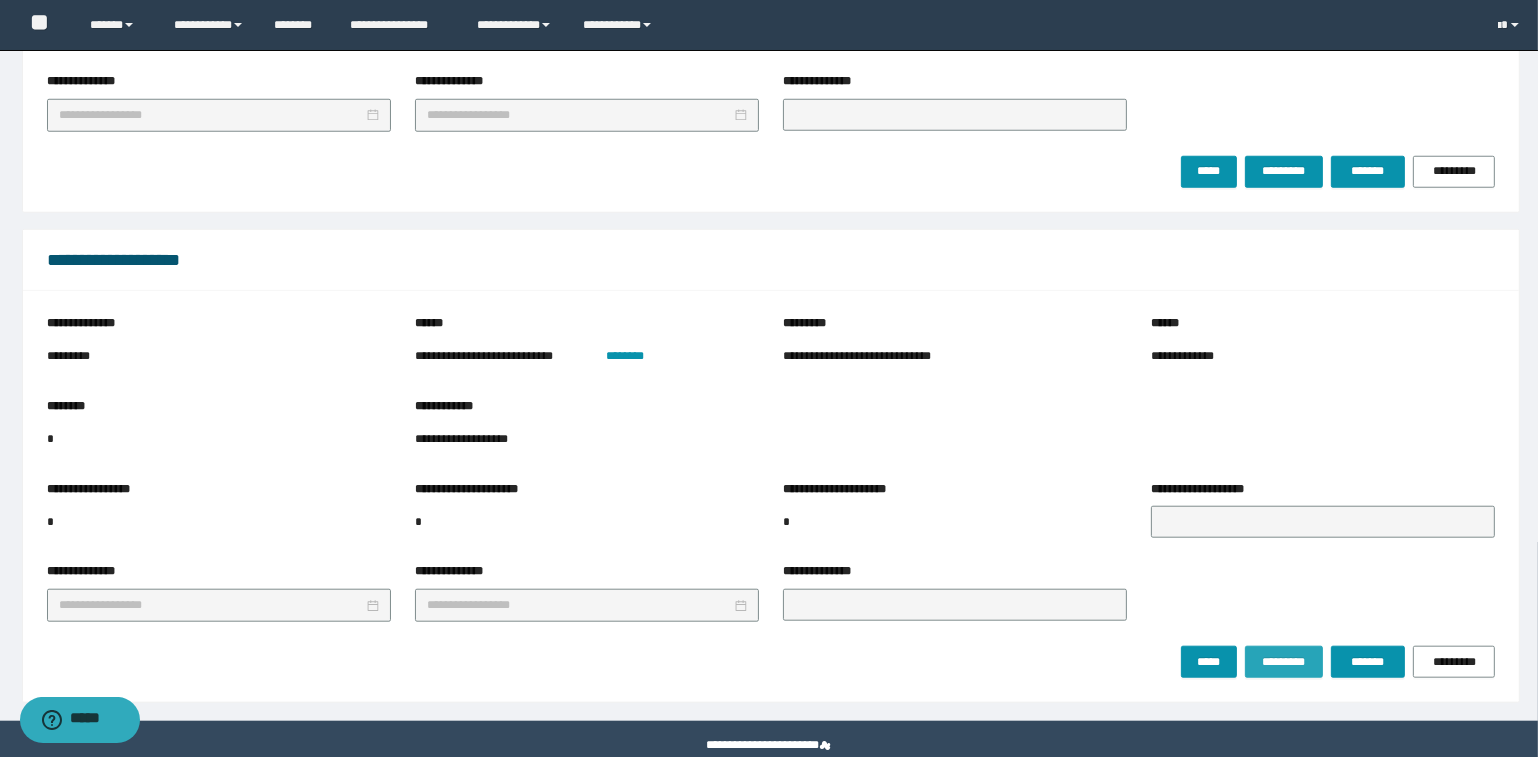 click on "*********" at bounding box center [1283, 662] 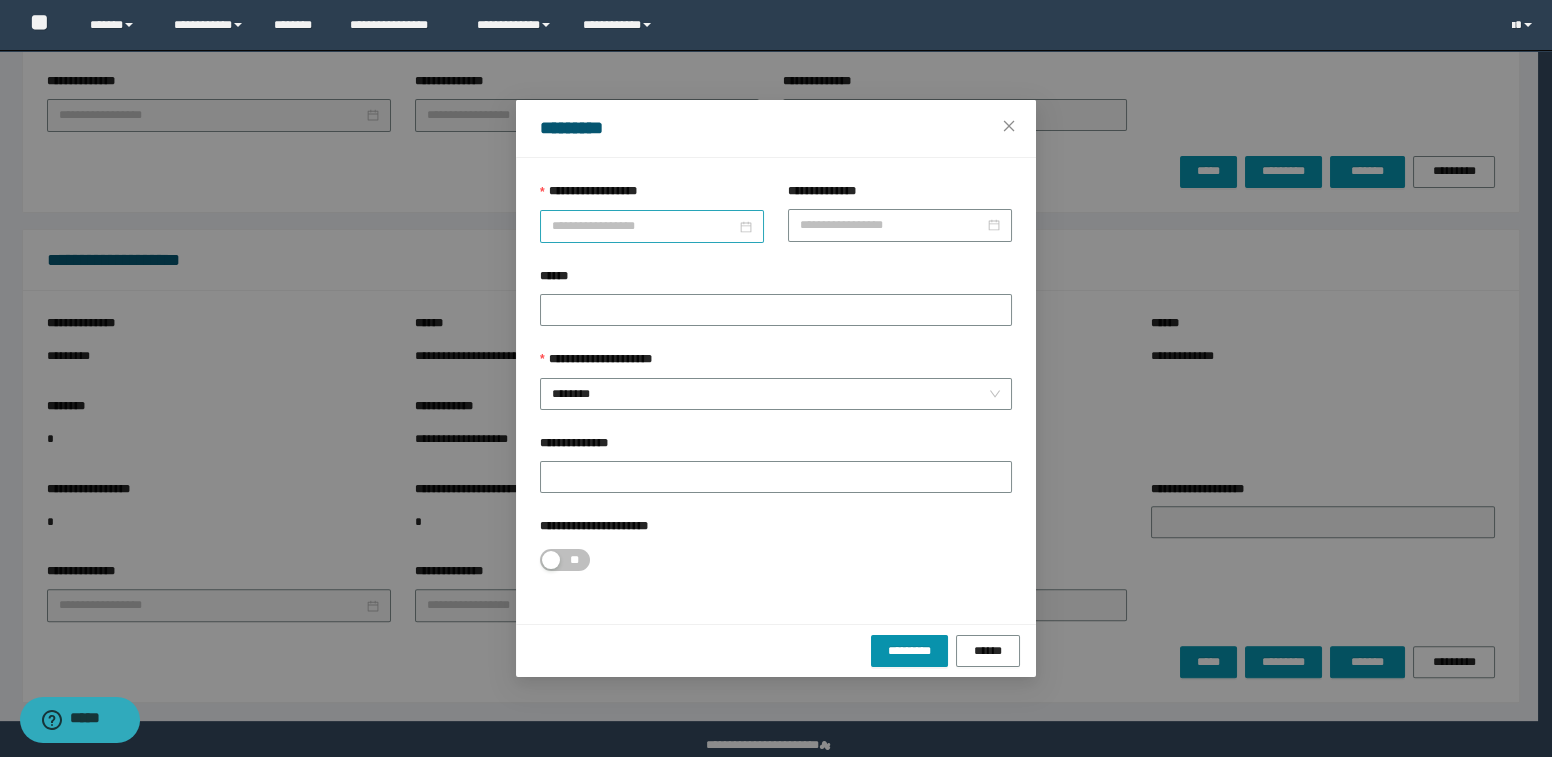 click on "**********" at bounding box center [644, 226] 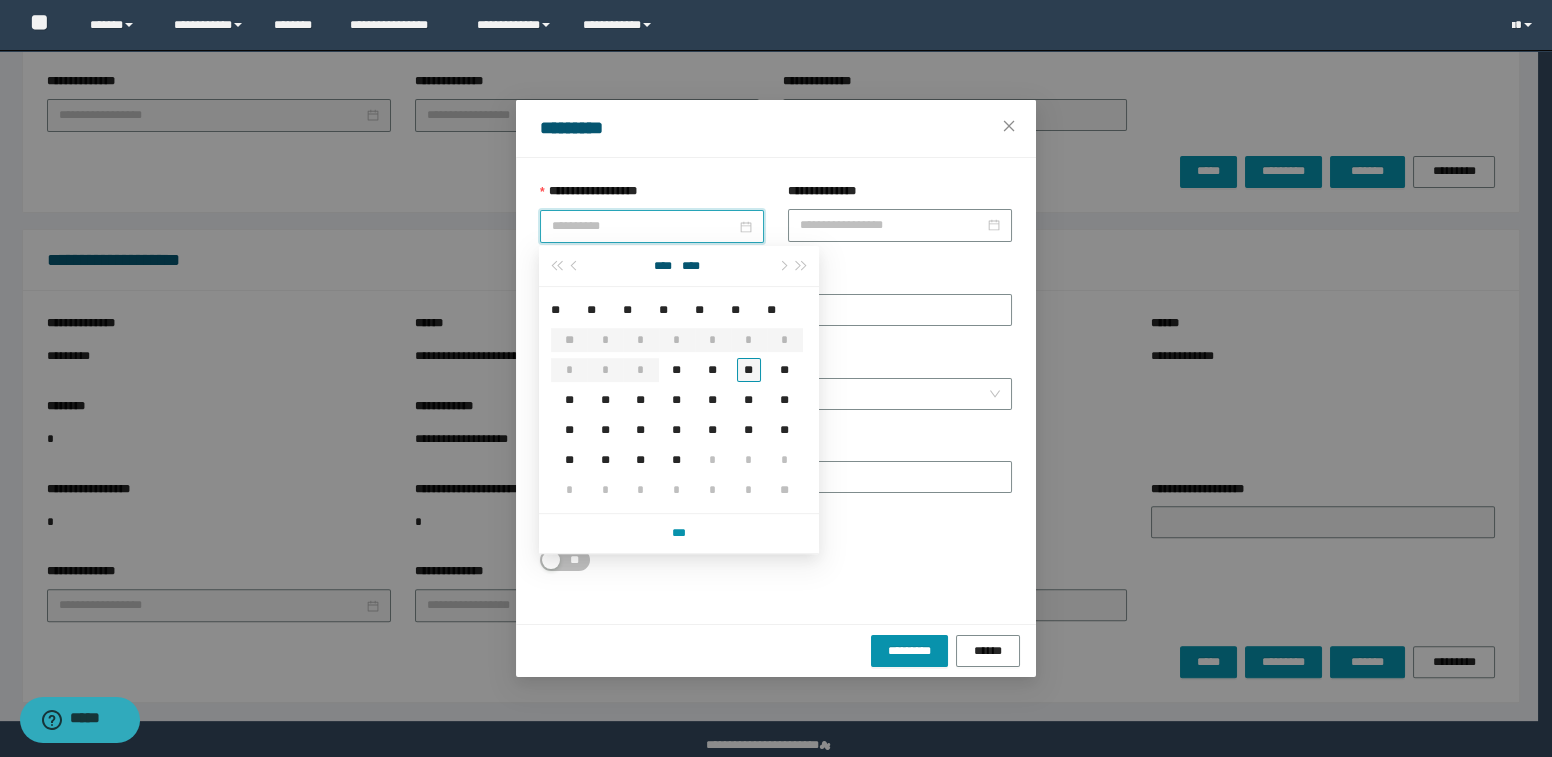 click on "**" at bounding box center (749, 370) 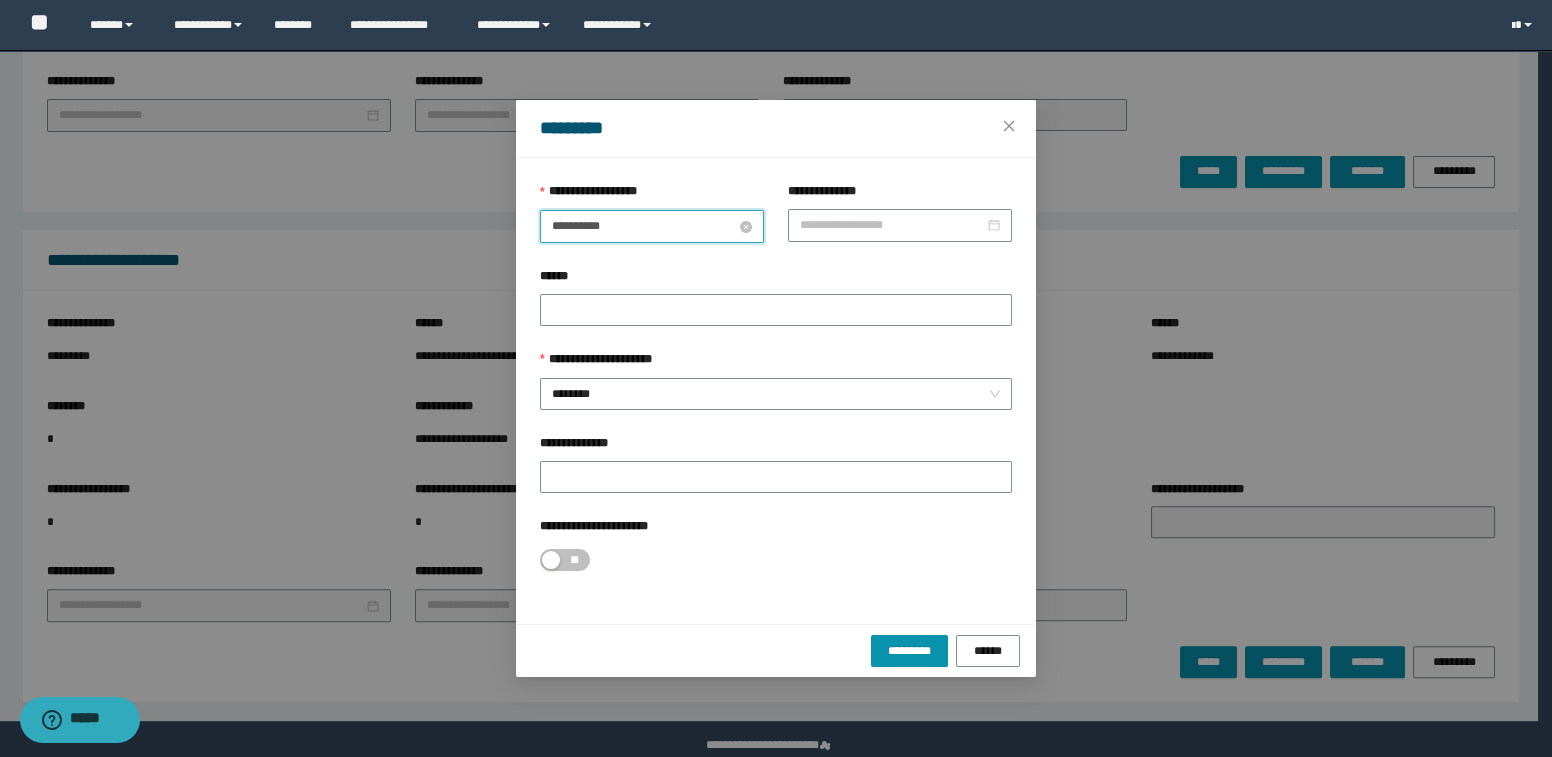 click on "**********" at bounding box center (644, 226) 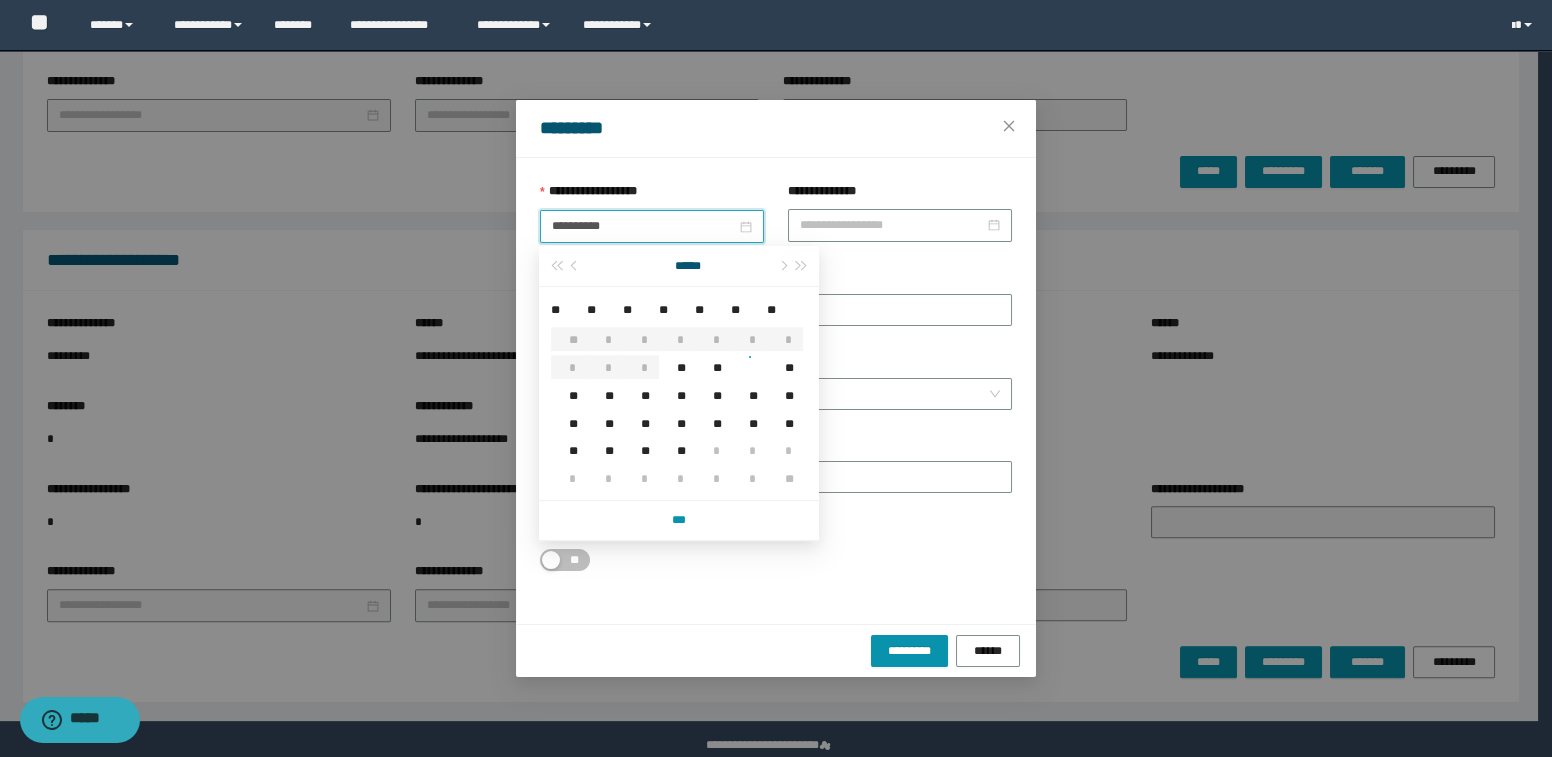 type on "**********" 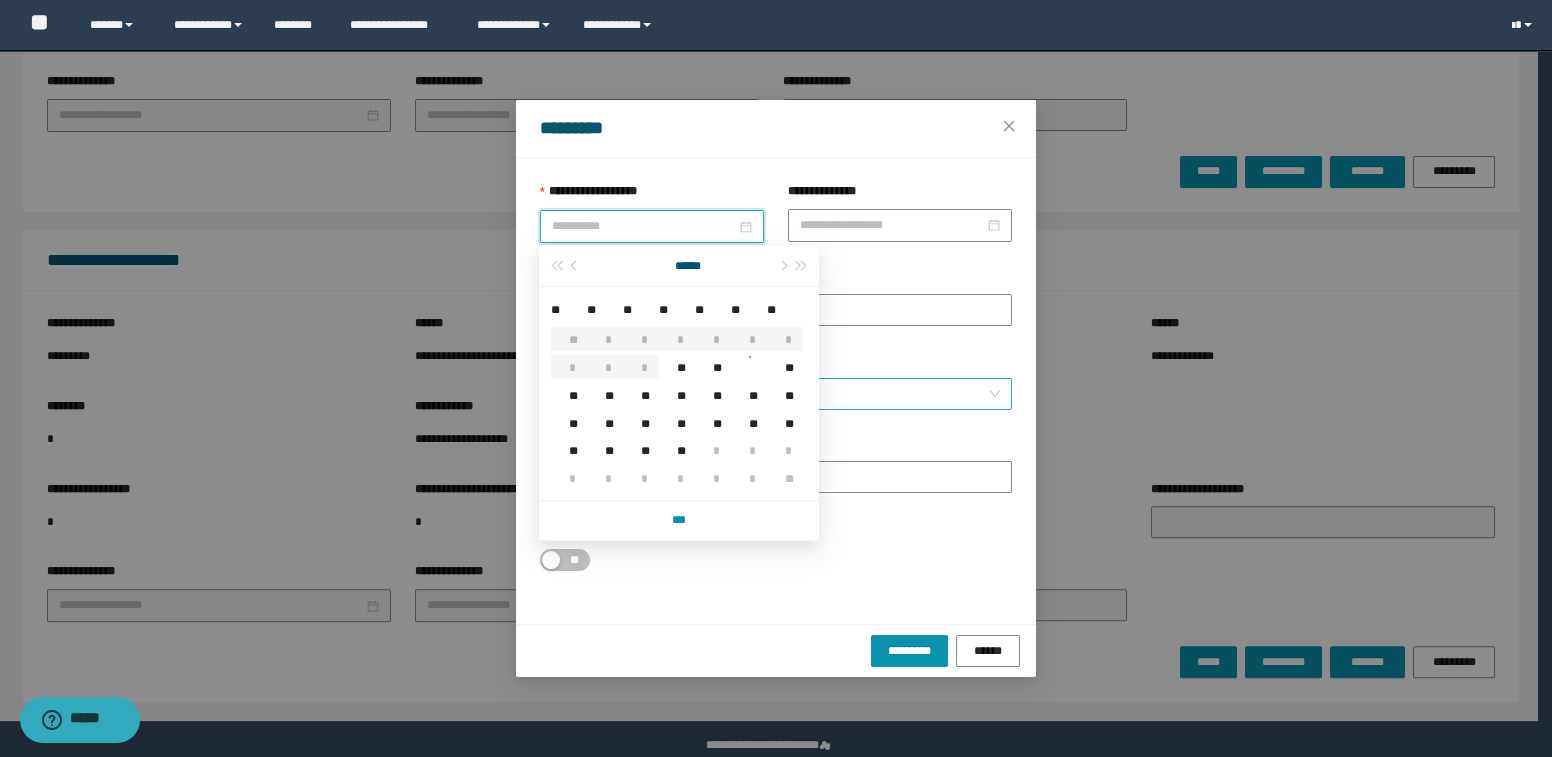 click on "**" at bounding box center (569, 384) 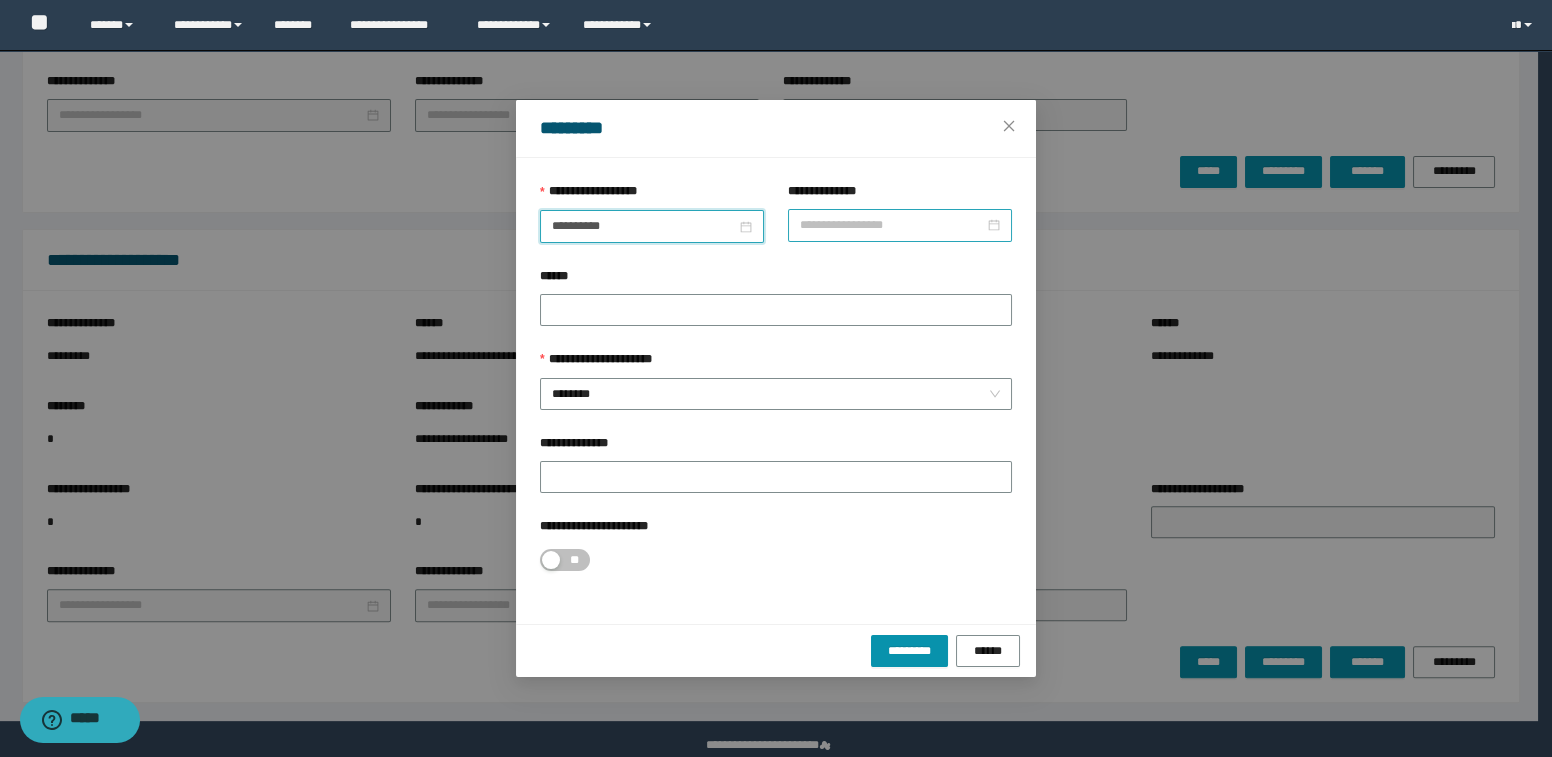 click at bounding box center [900, 225] 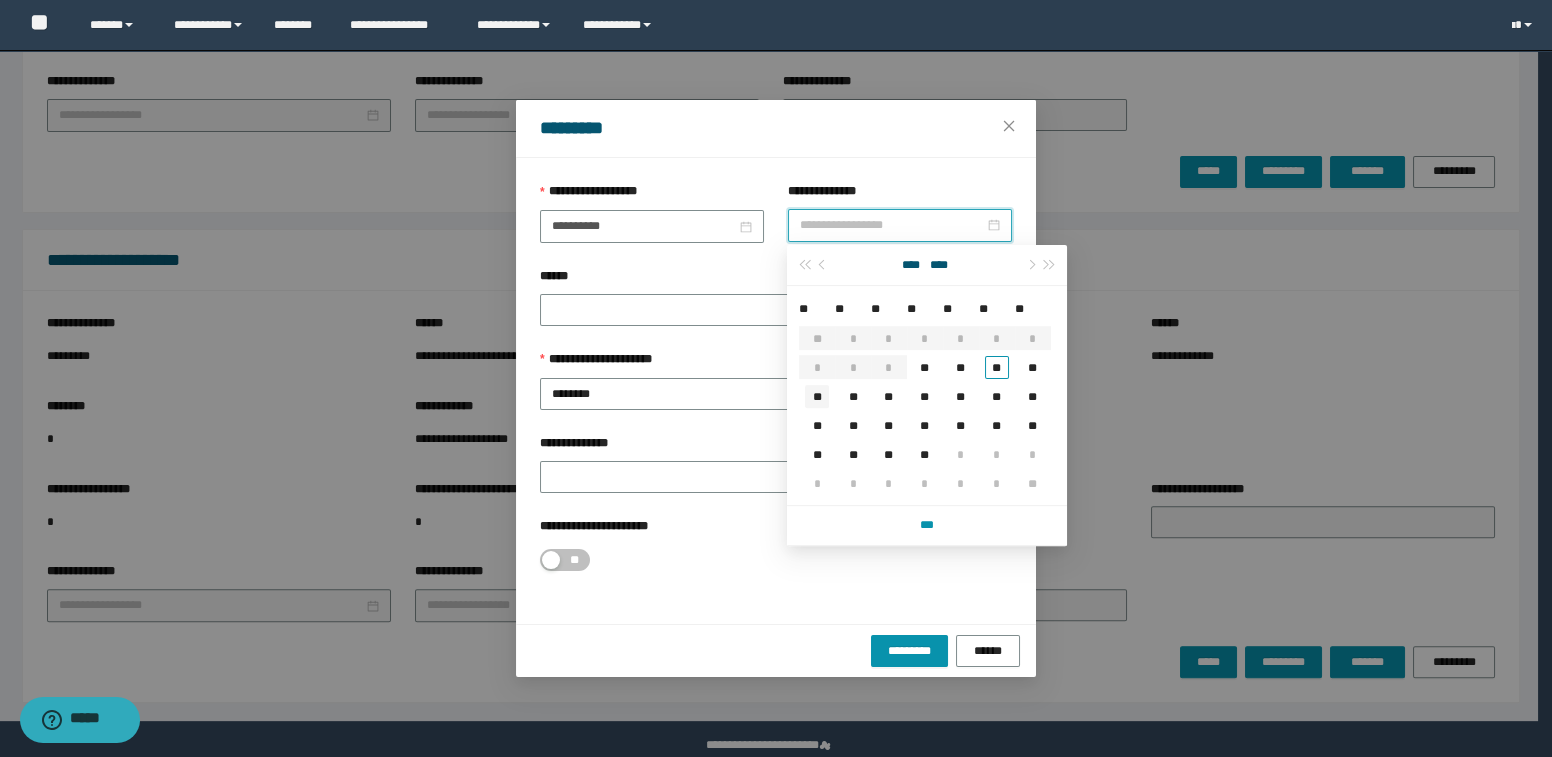 type on "**********" 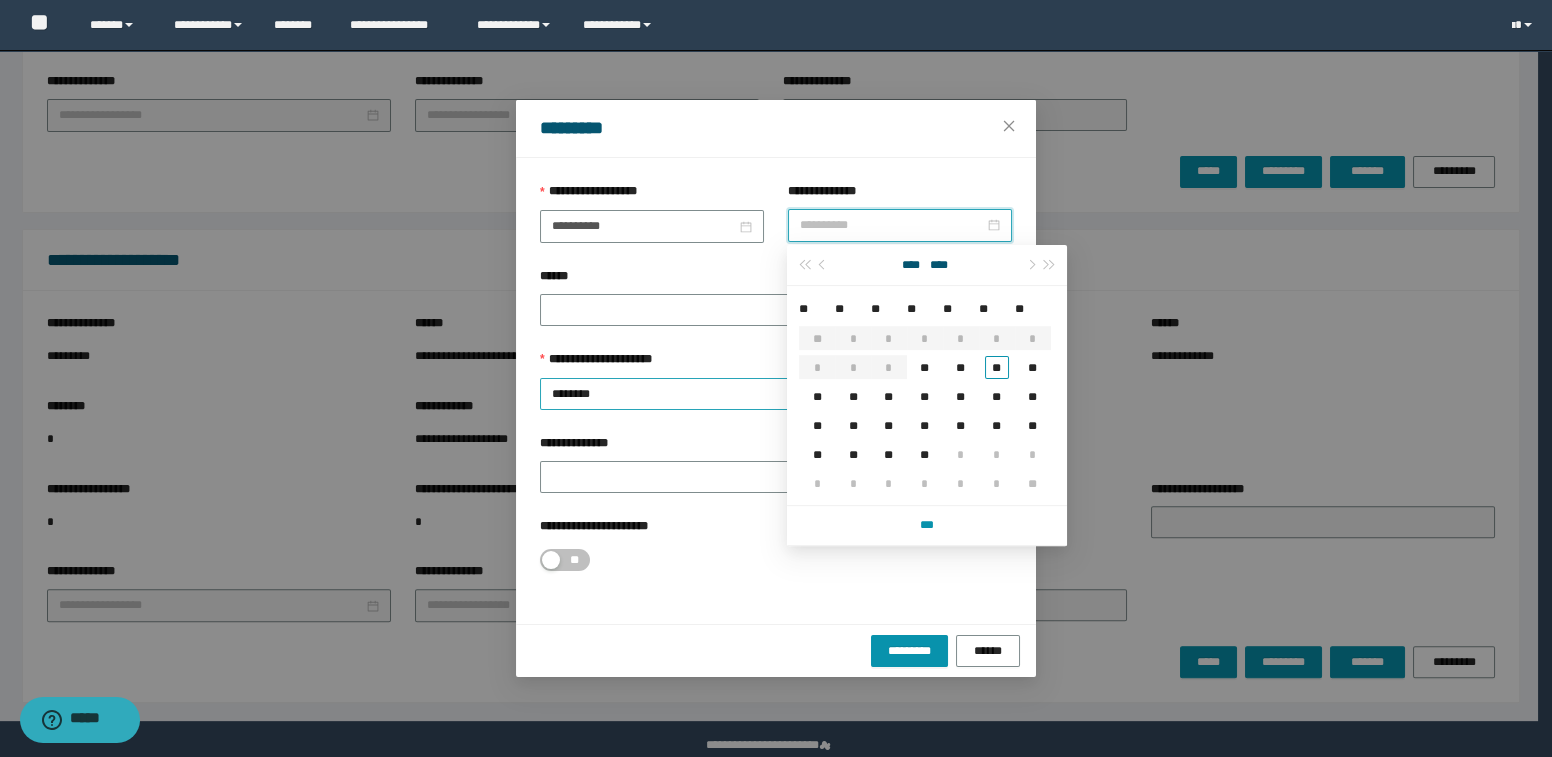 click on "**" at bounding box center [817, 396] 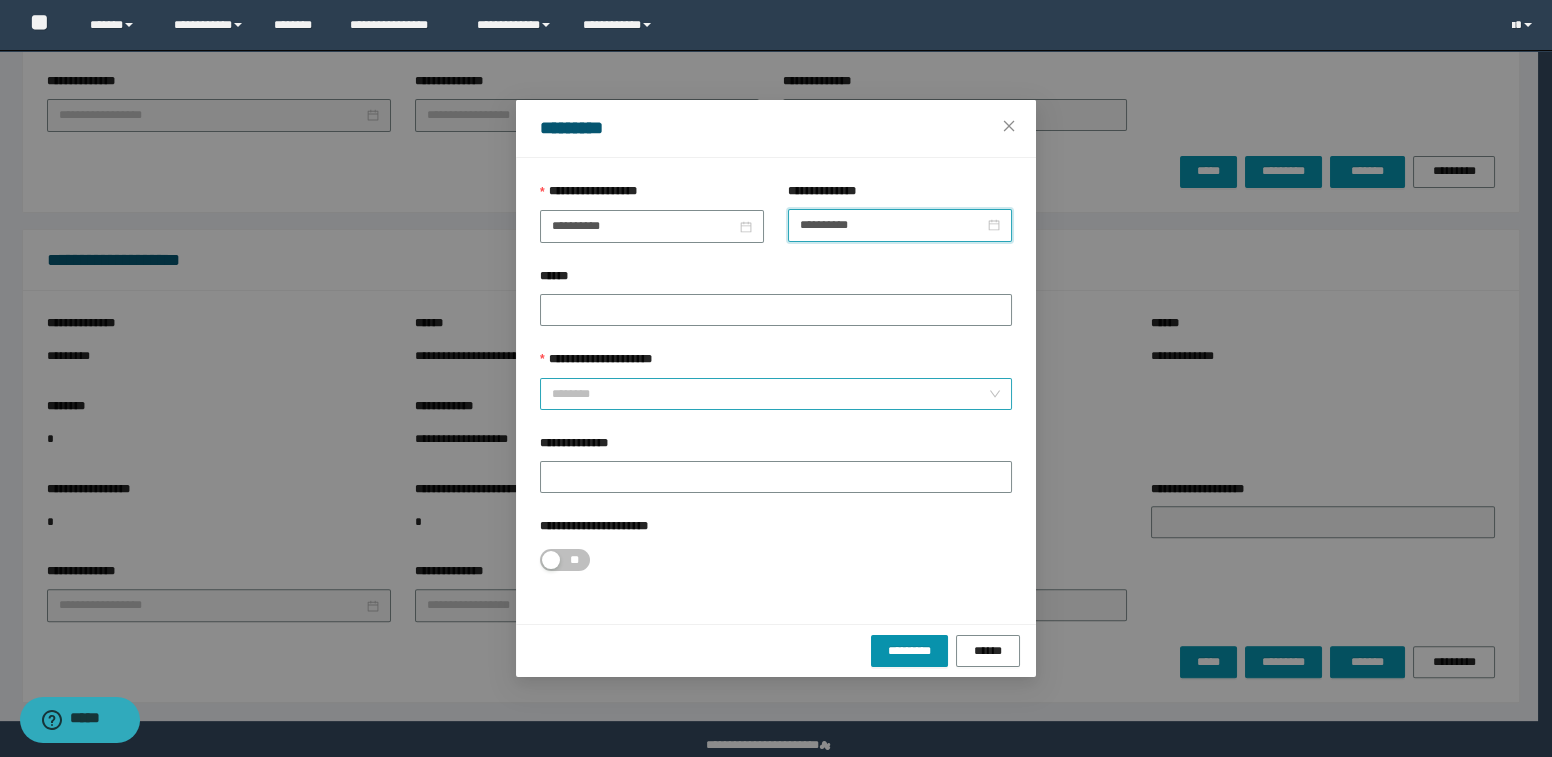 click on "********" at bounding box center [776, 394] 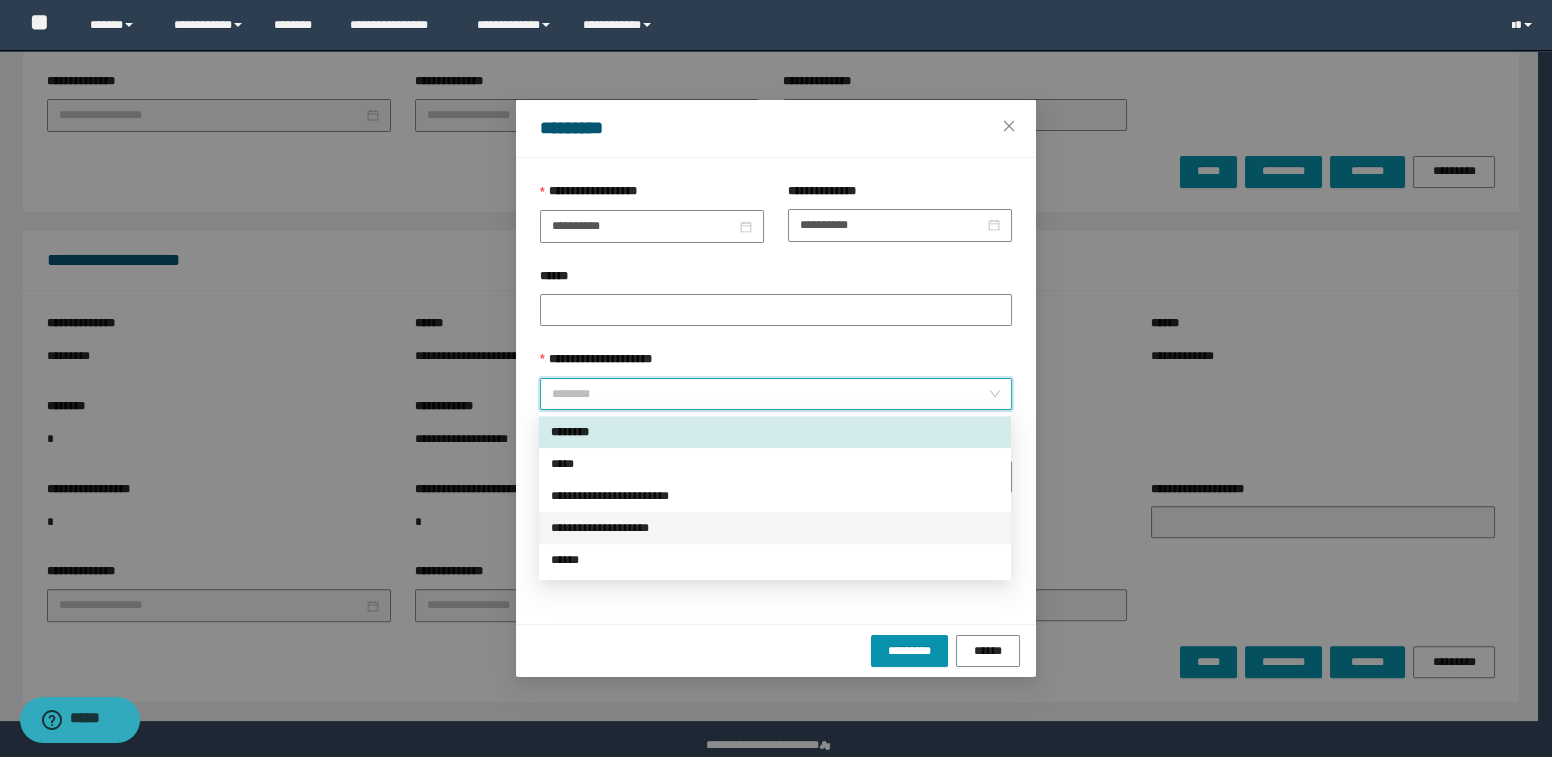 drag, startPoint x: 593, startPoint y: 533, endPoint x: 610, endPoint y: 537, distance: 17.464249 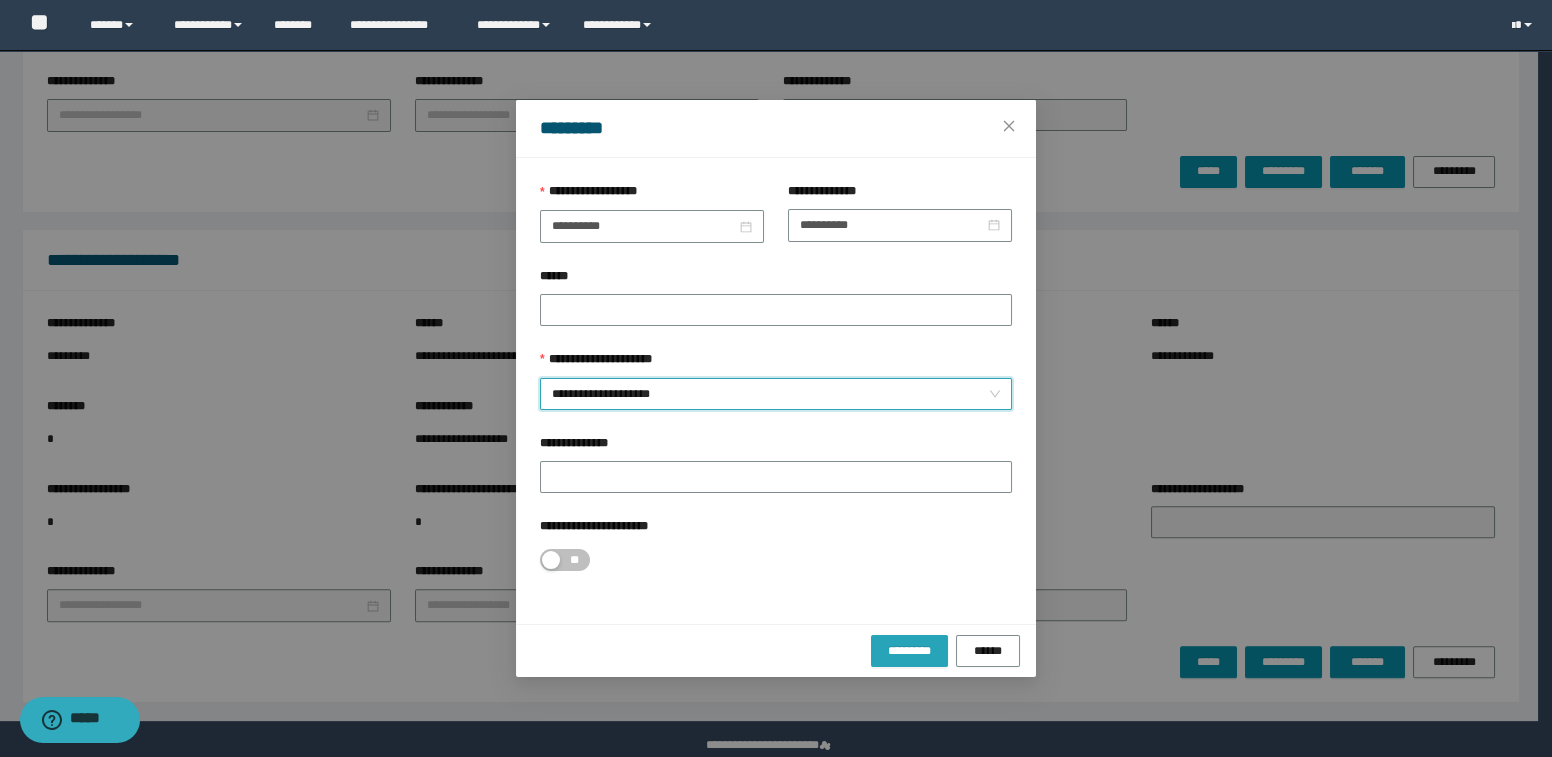 click on "*********" at bounding box center (909, 651) 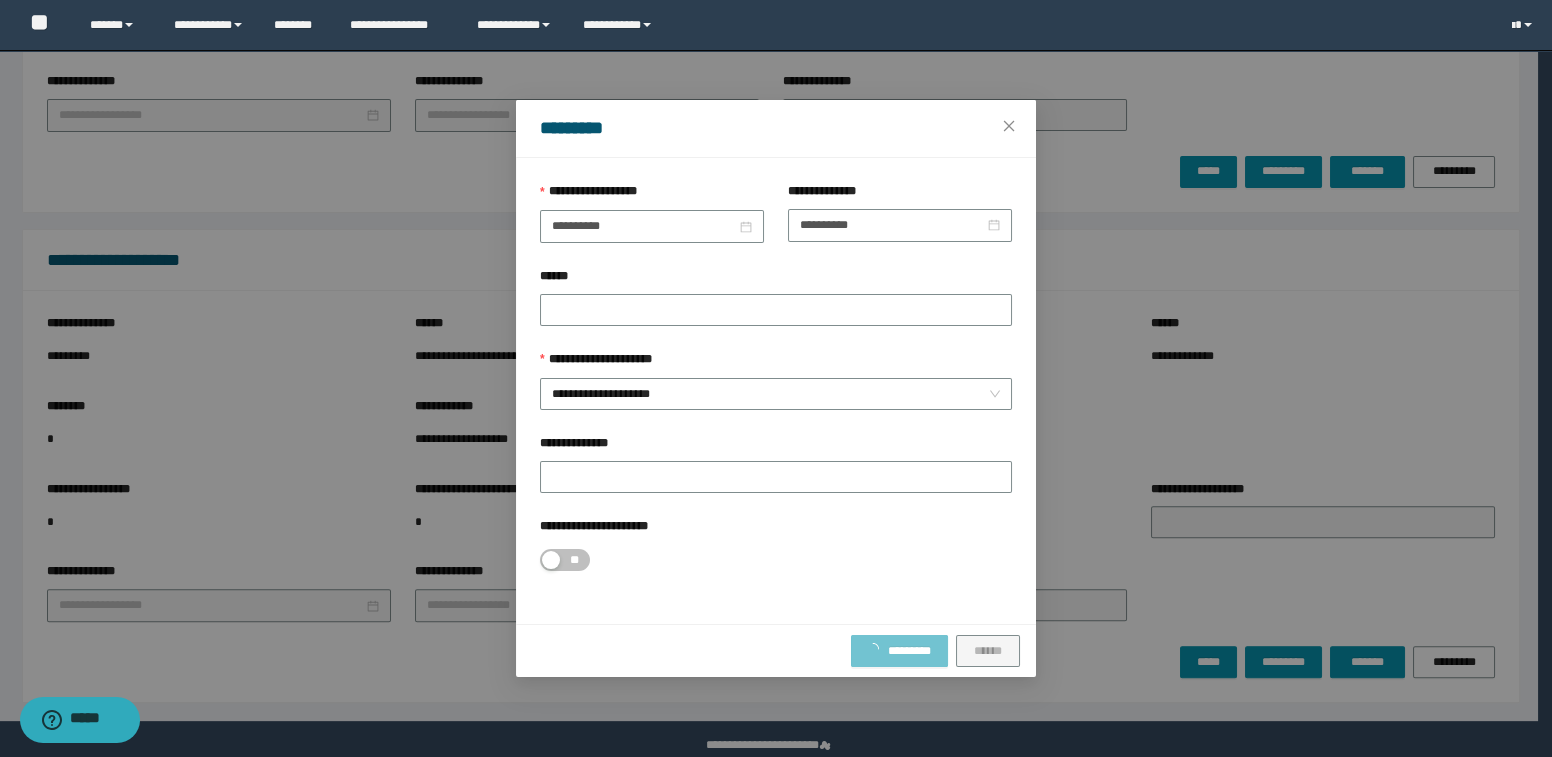 type on "**********" 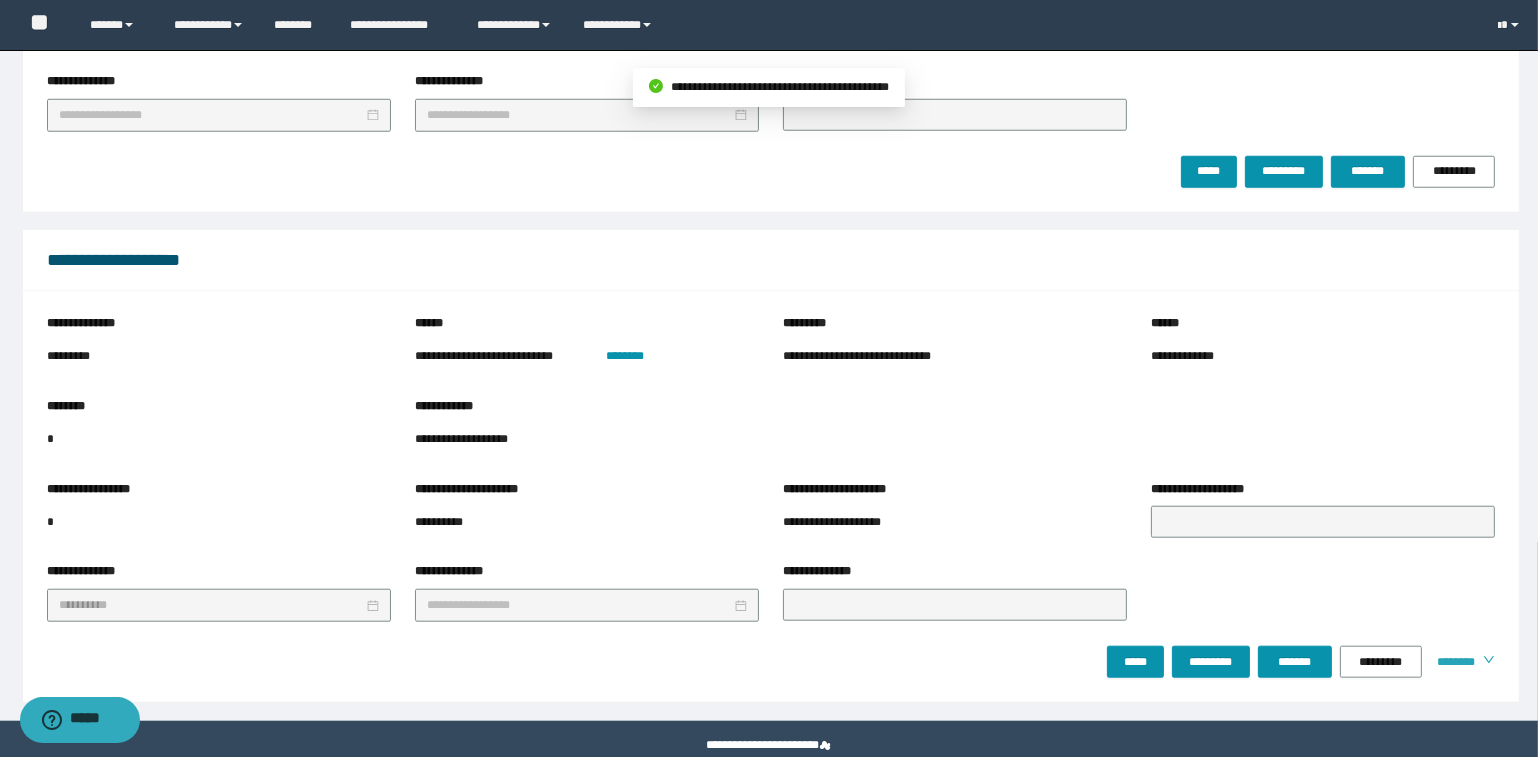 click on "********" at bounding box center (1452, 662) 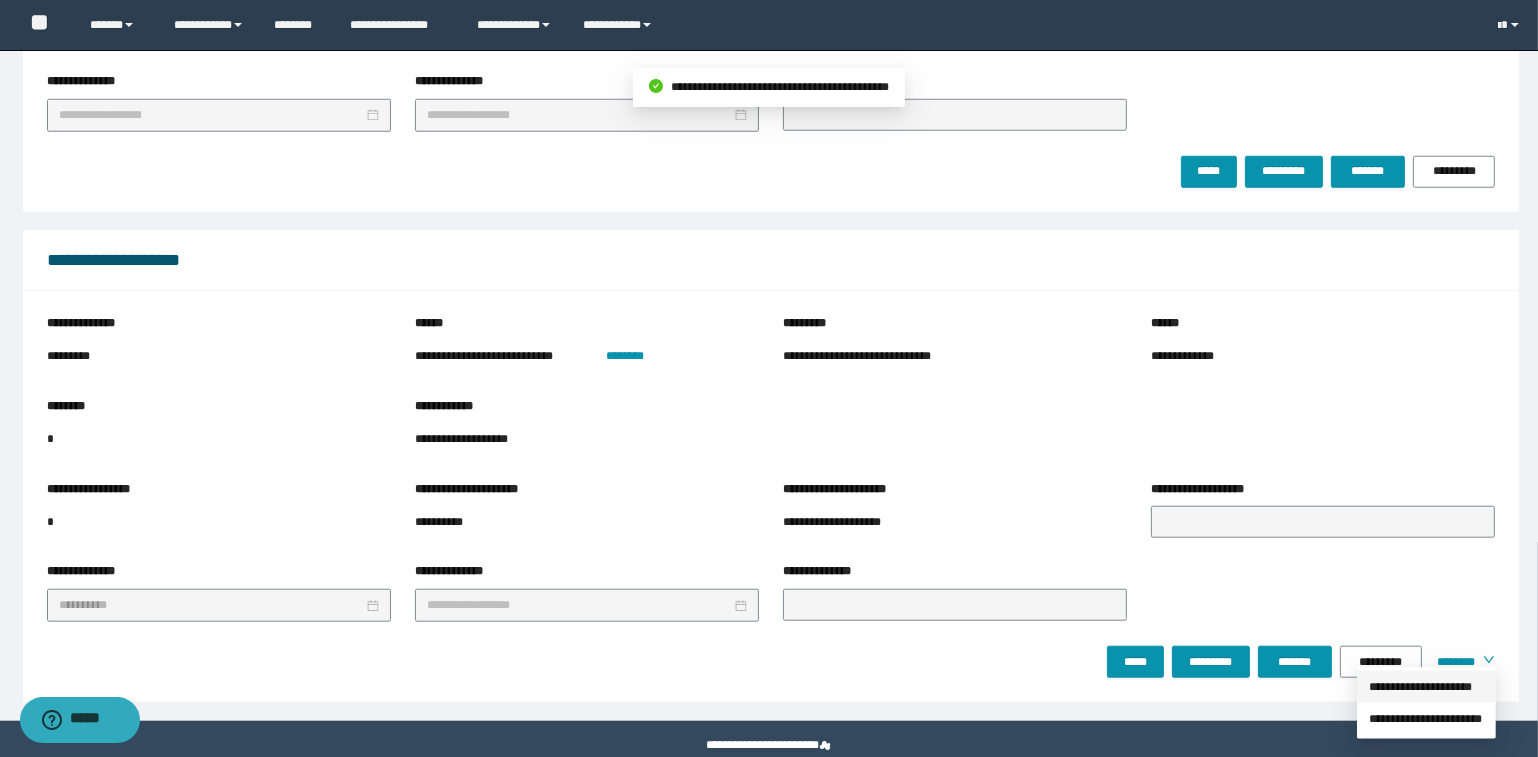 click on "**********" at bounding box center (1426, 687) 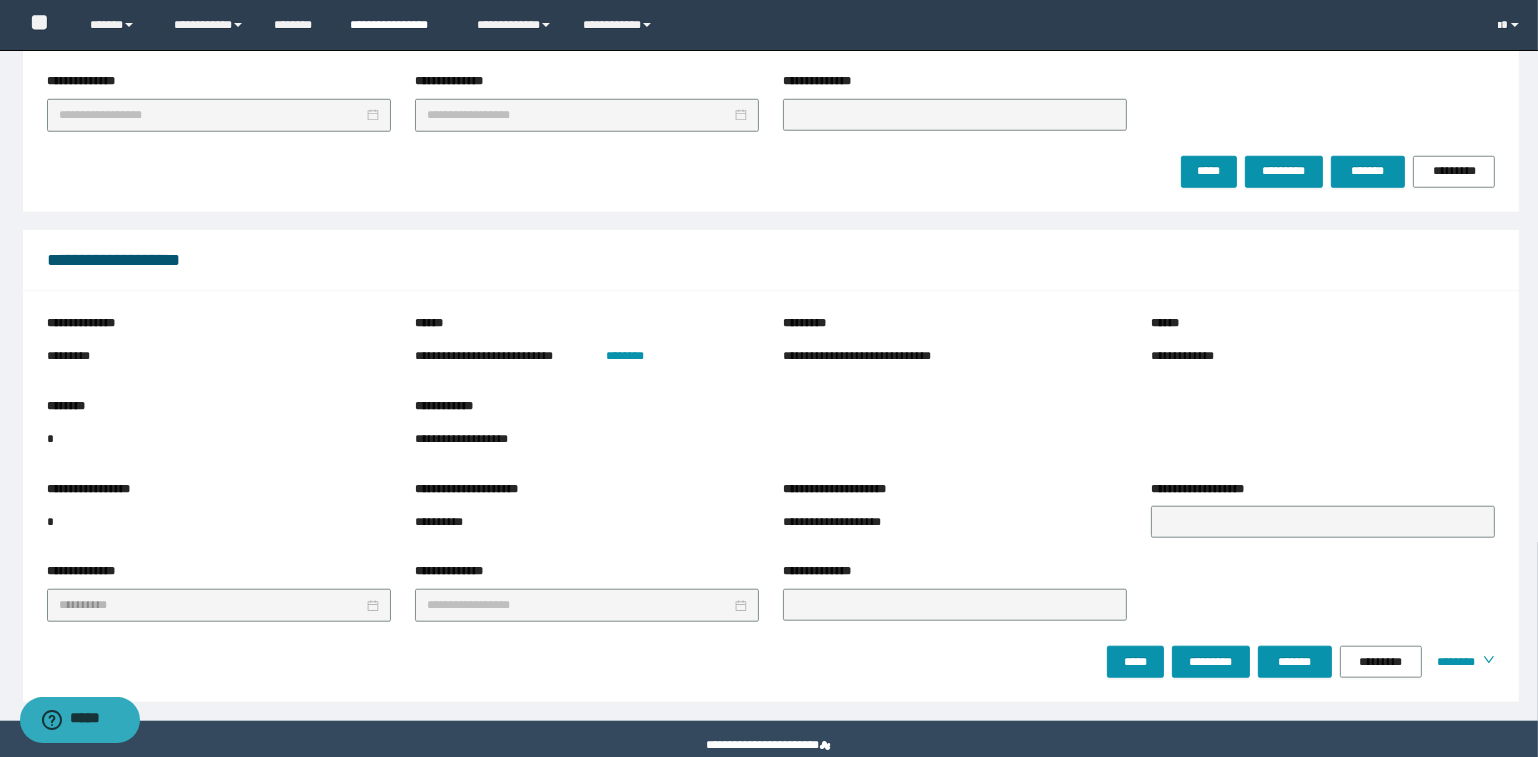 click on "**********" at bounding box center [398, 25] 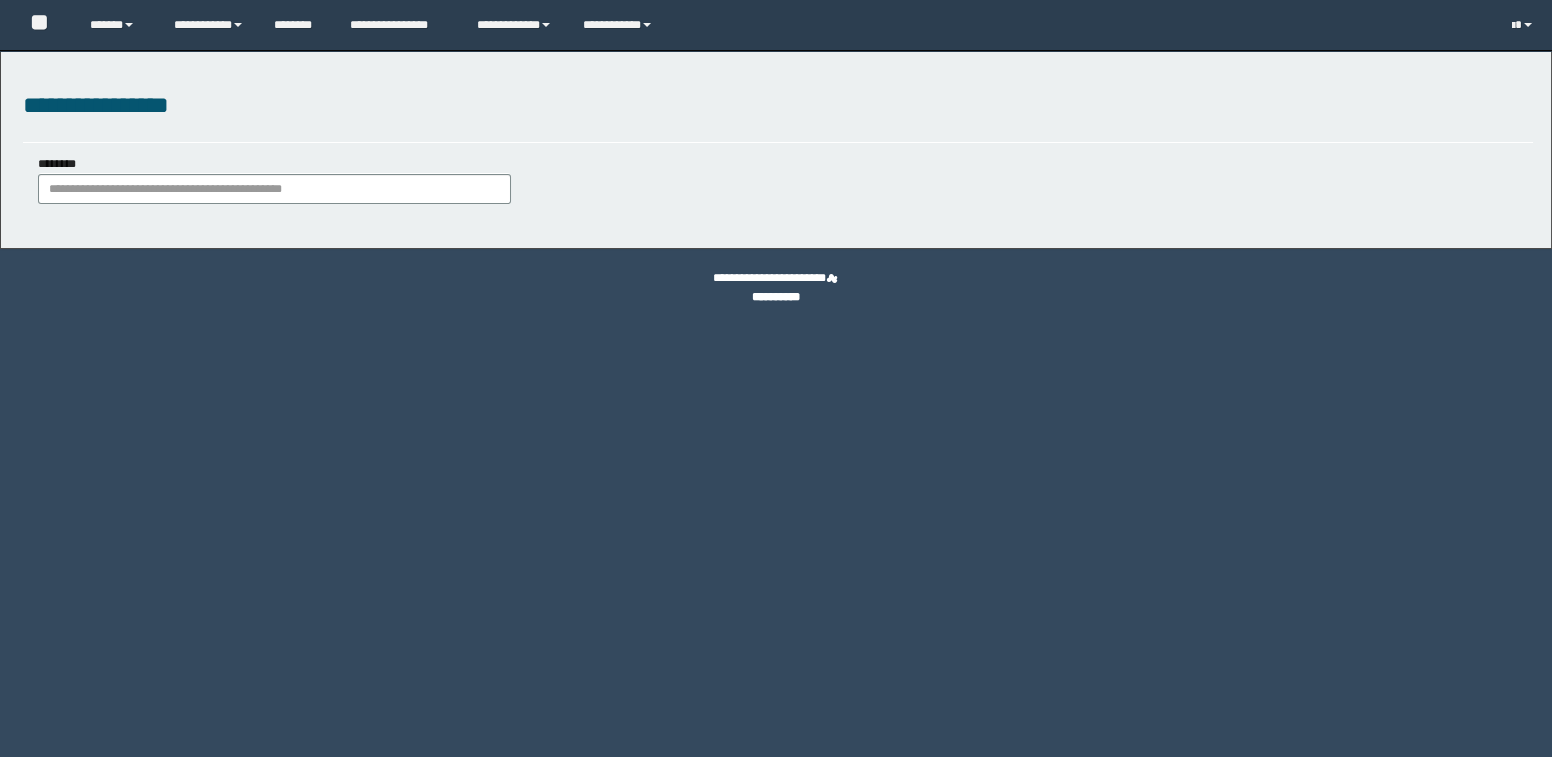 scroll, scrollTop: 0, scrollLeft: 0, axis: both 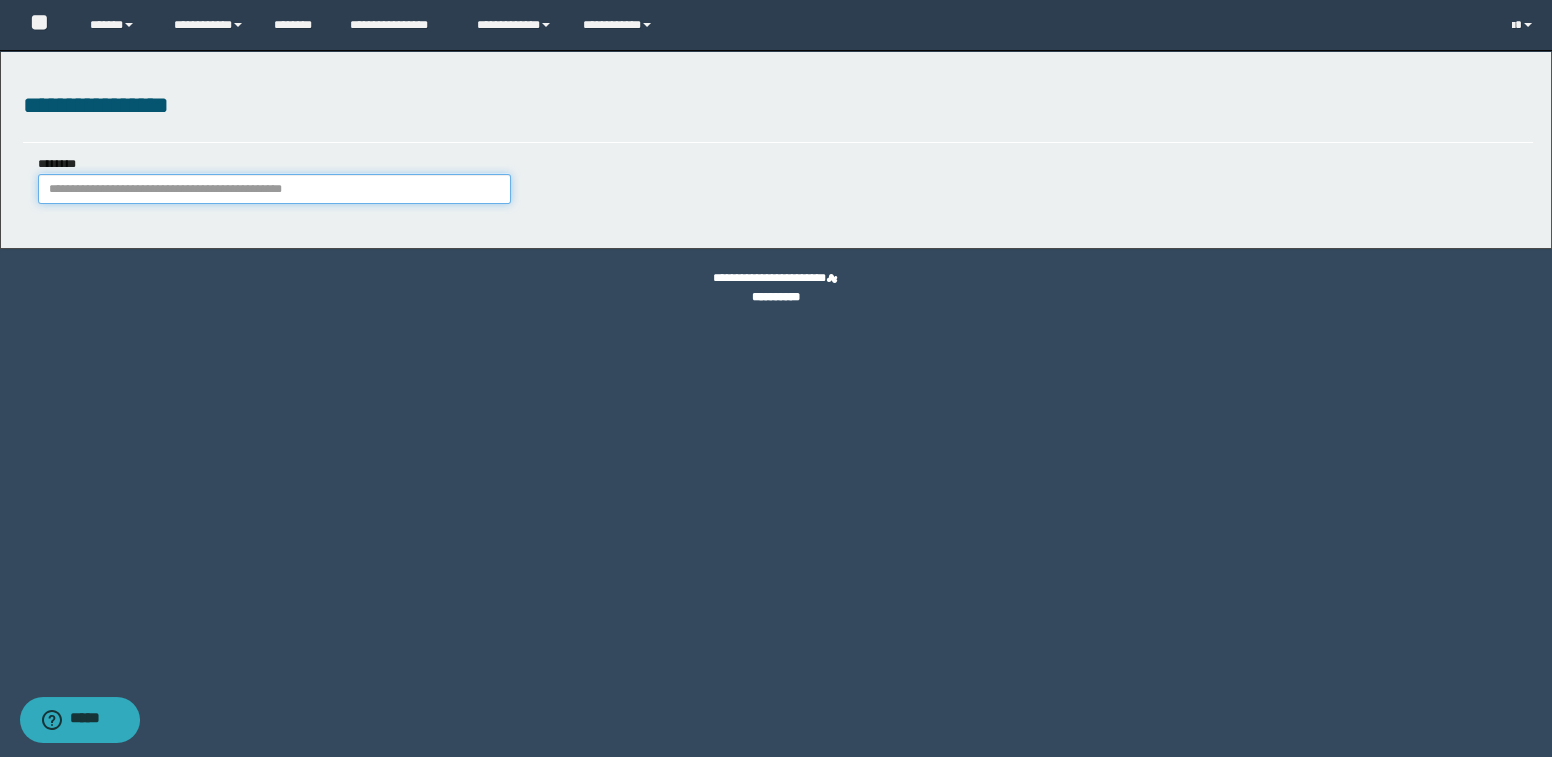 click on "********" at bounding box center (275, 189) 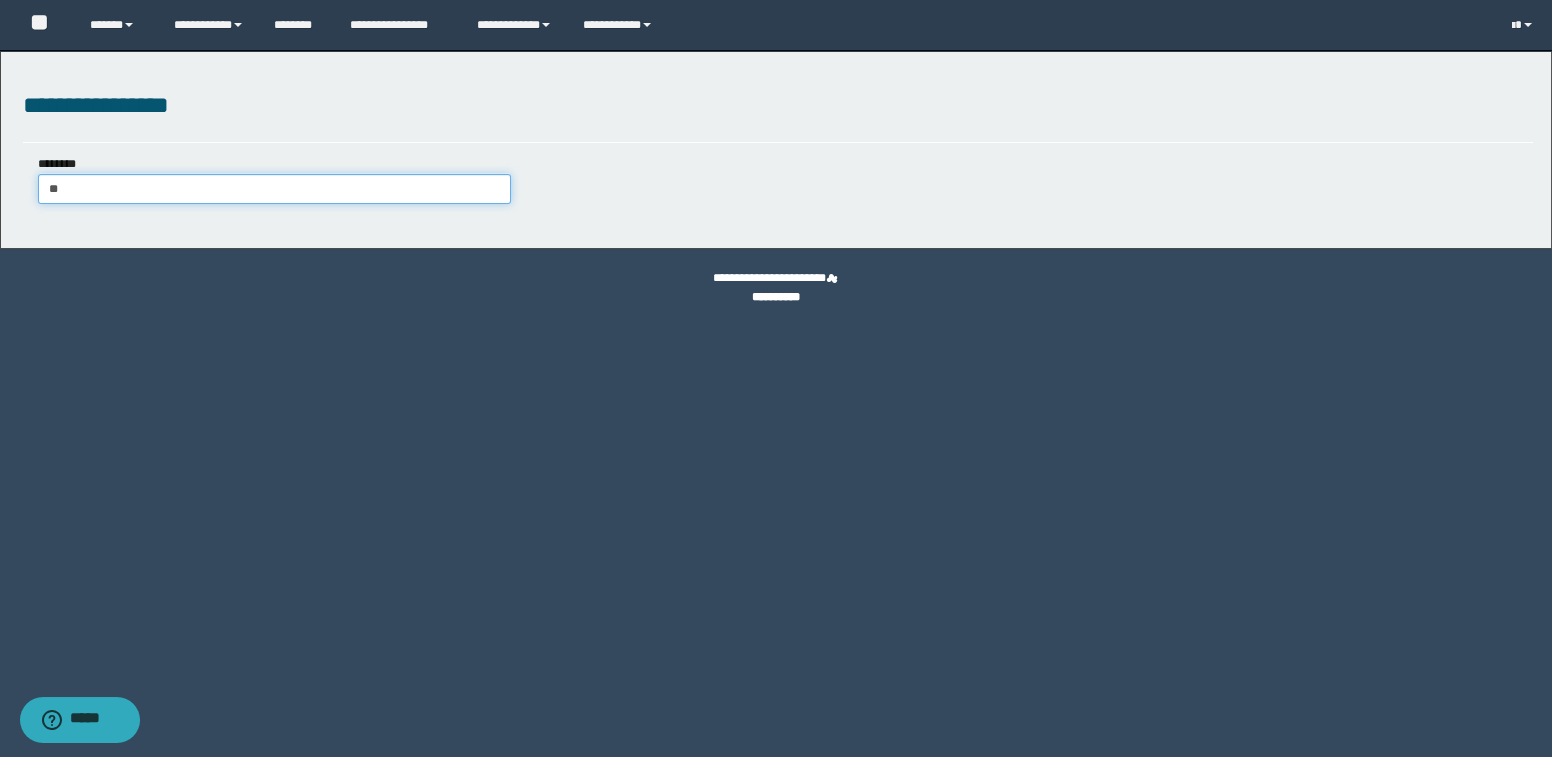 type on "***" 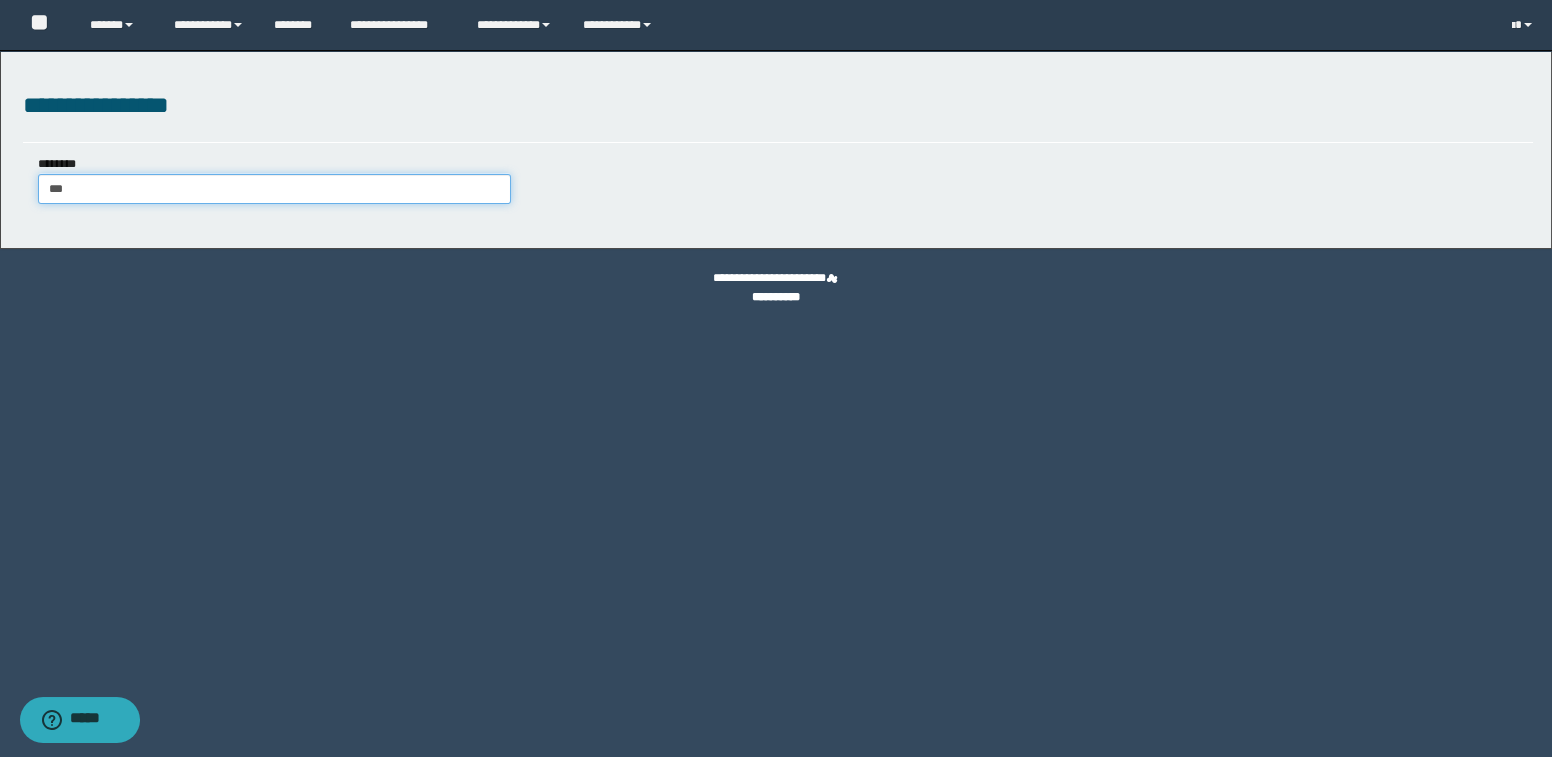 type on "***" 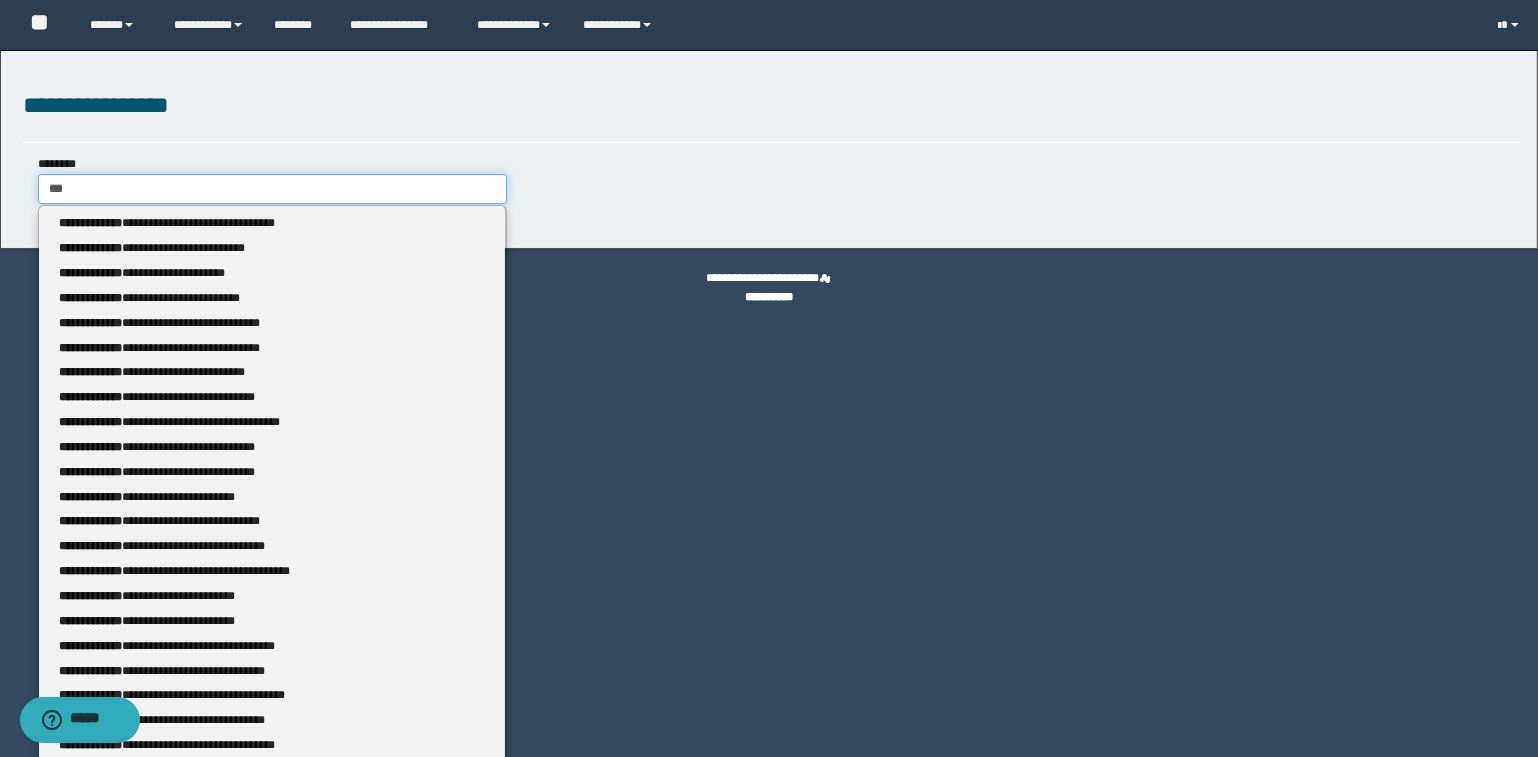 type 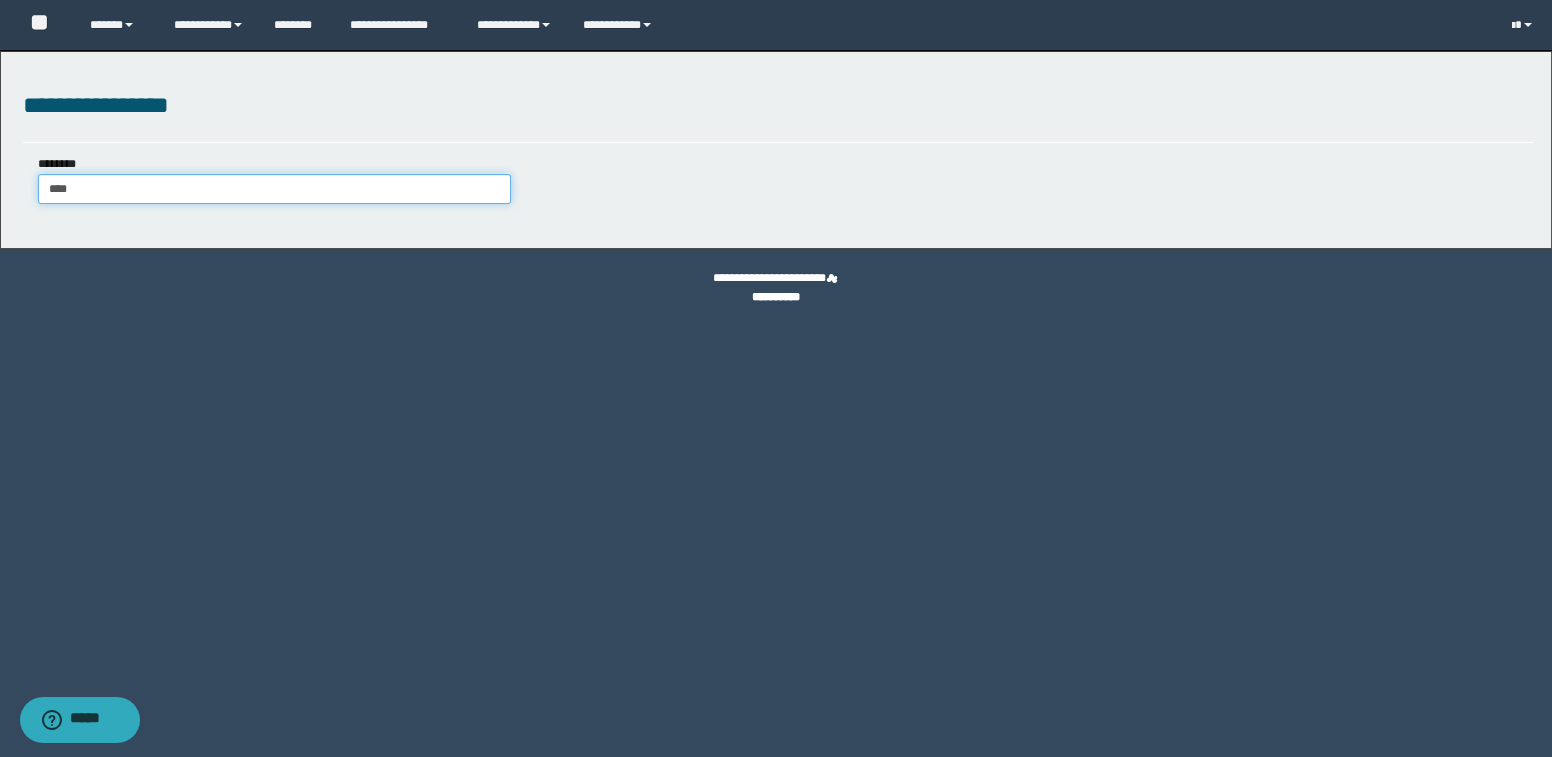 type on "****" 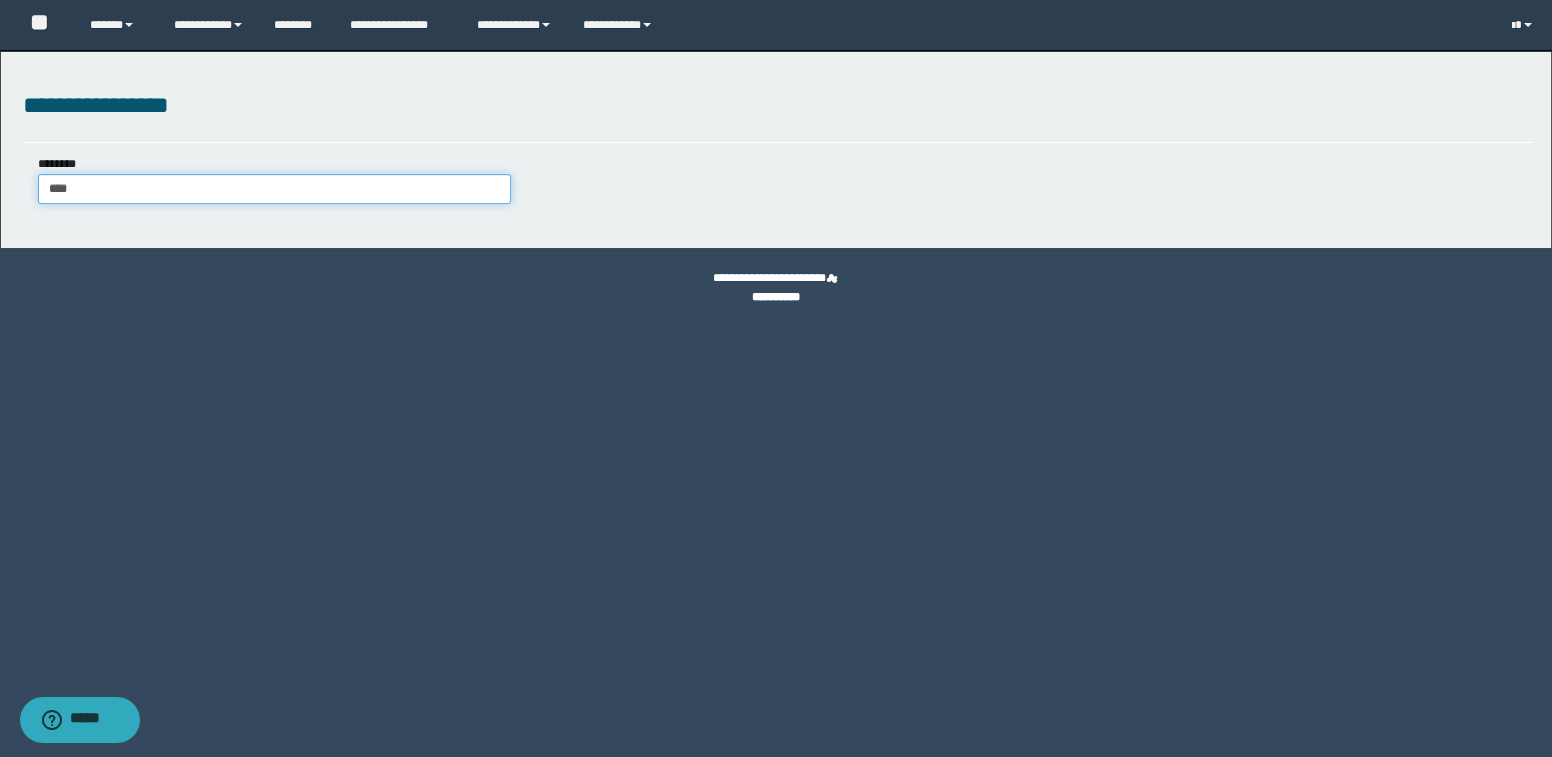 type 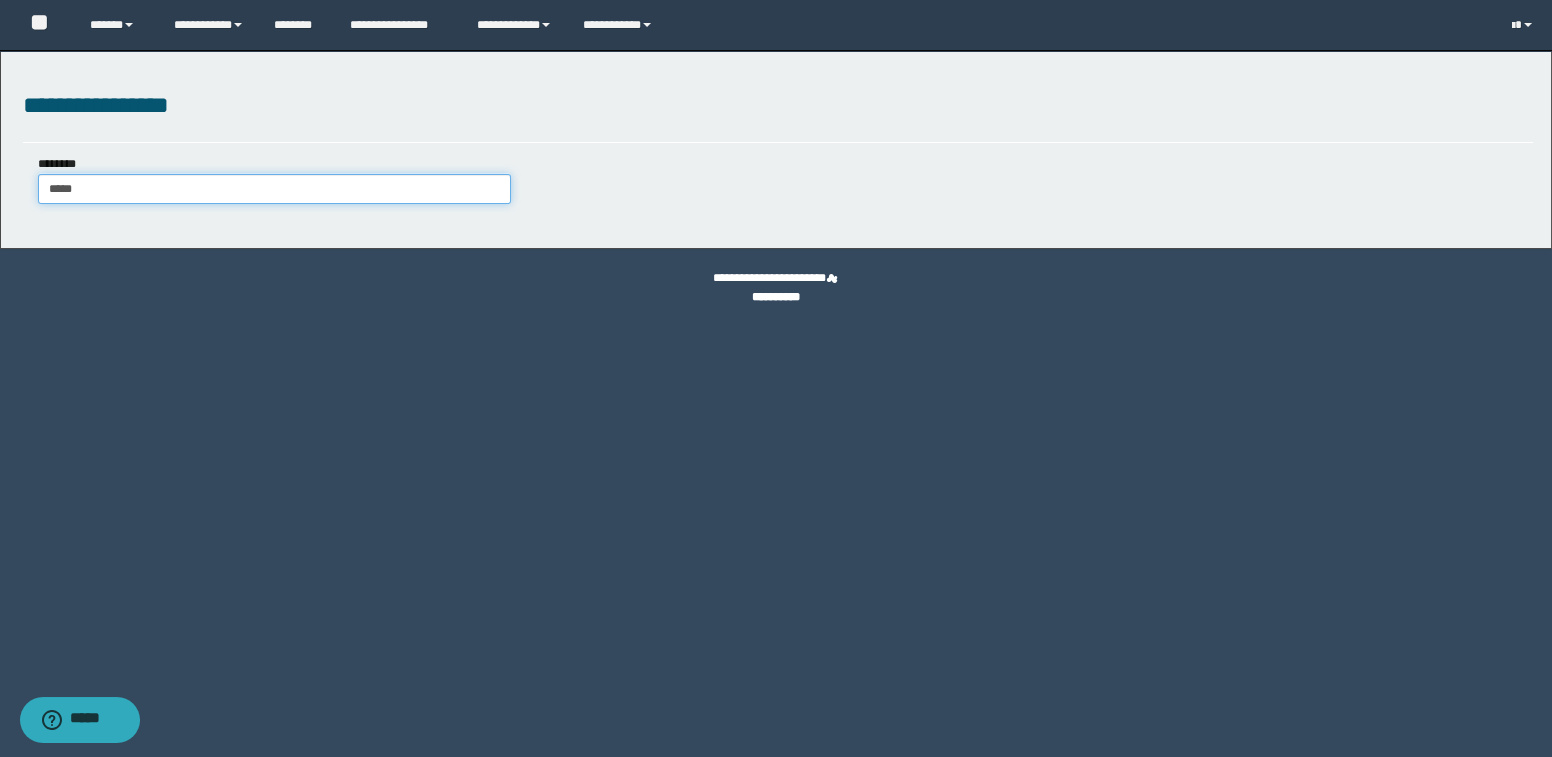 type on "*****" 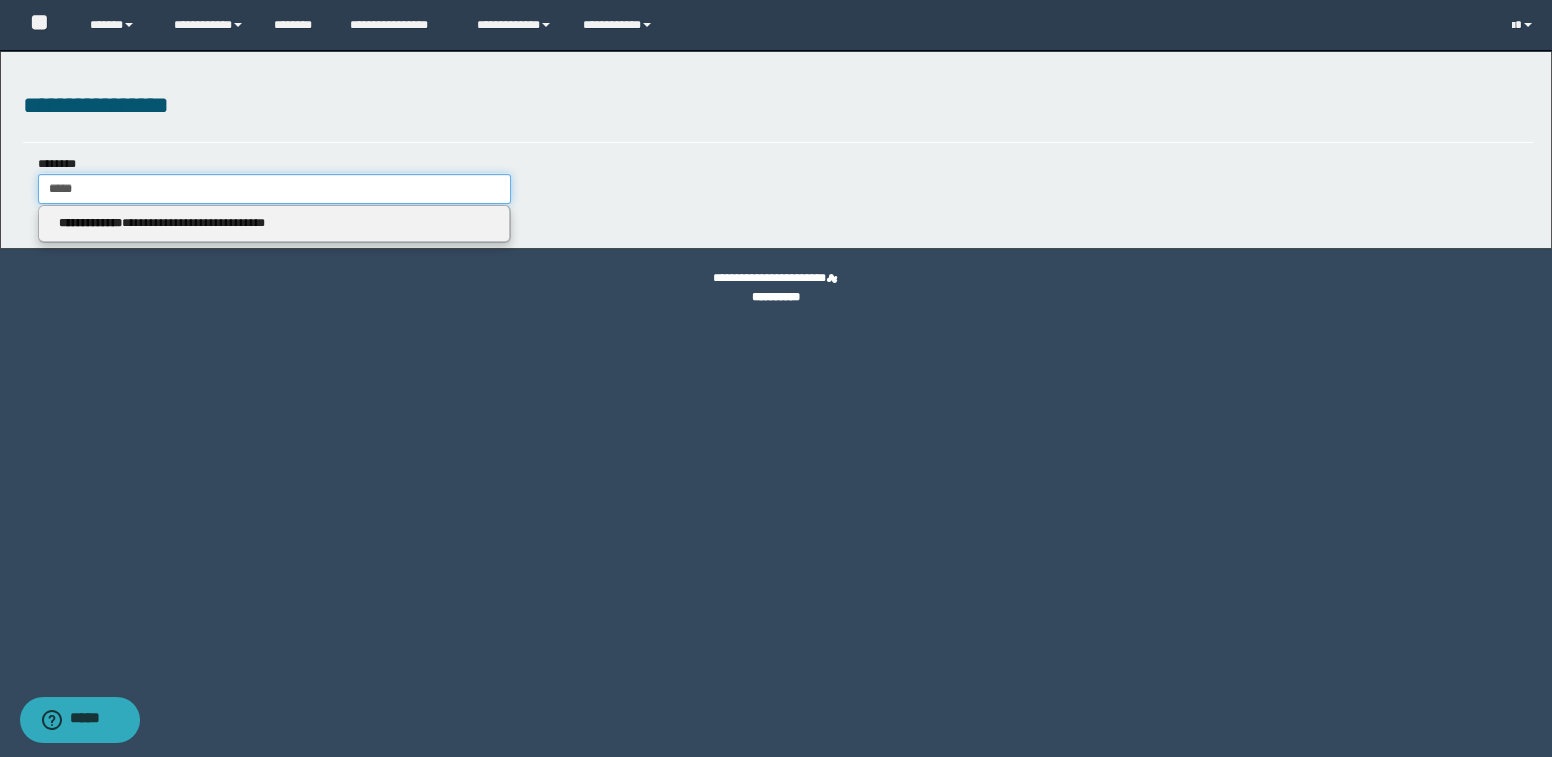 type 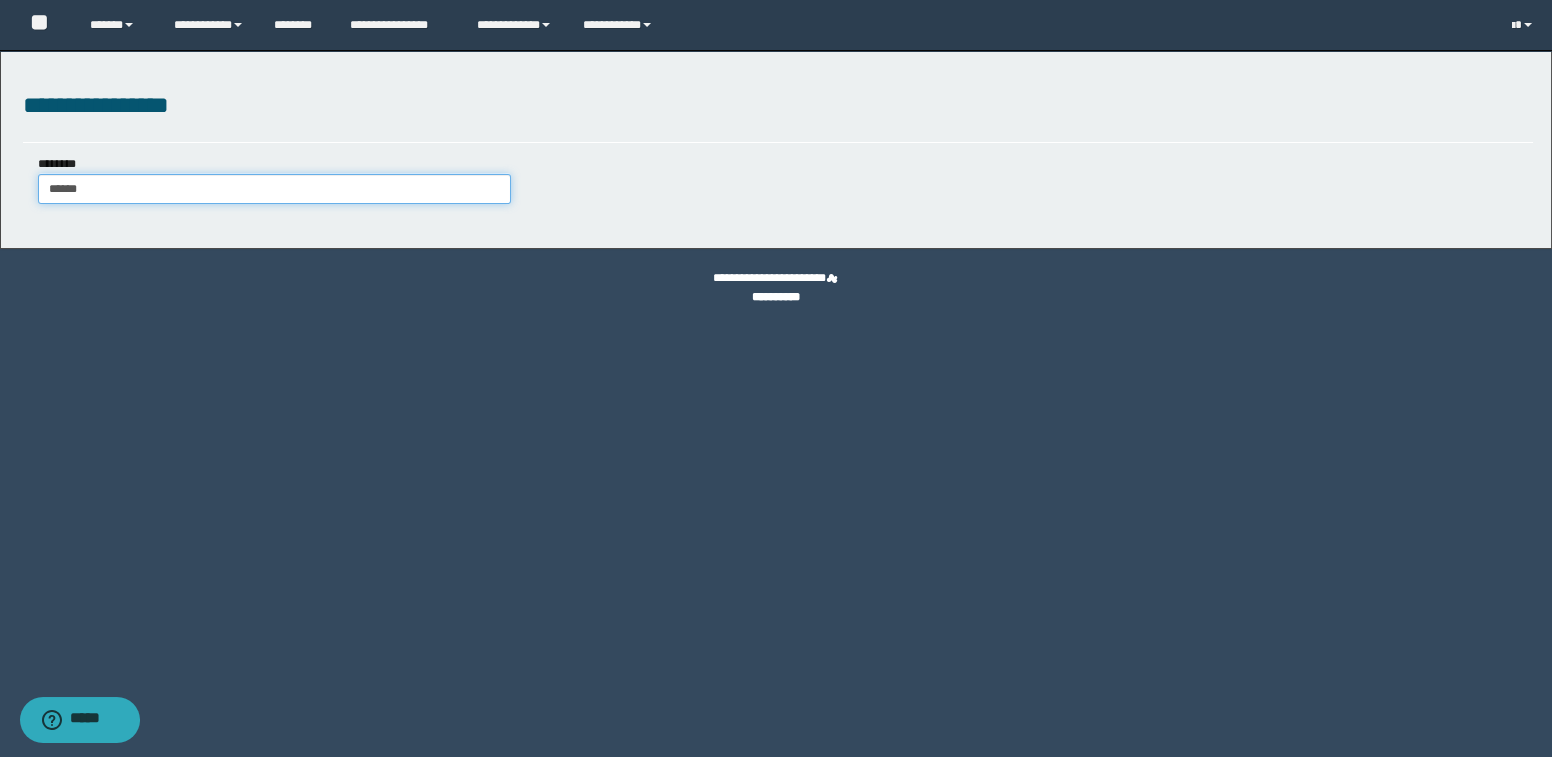 type on "******" 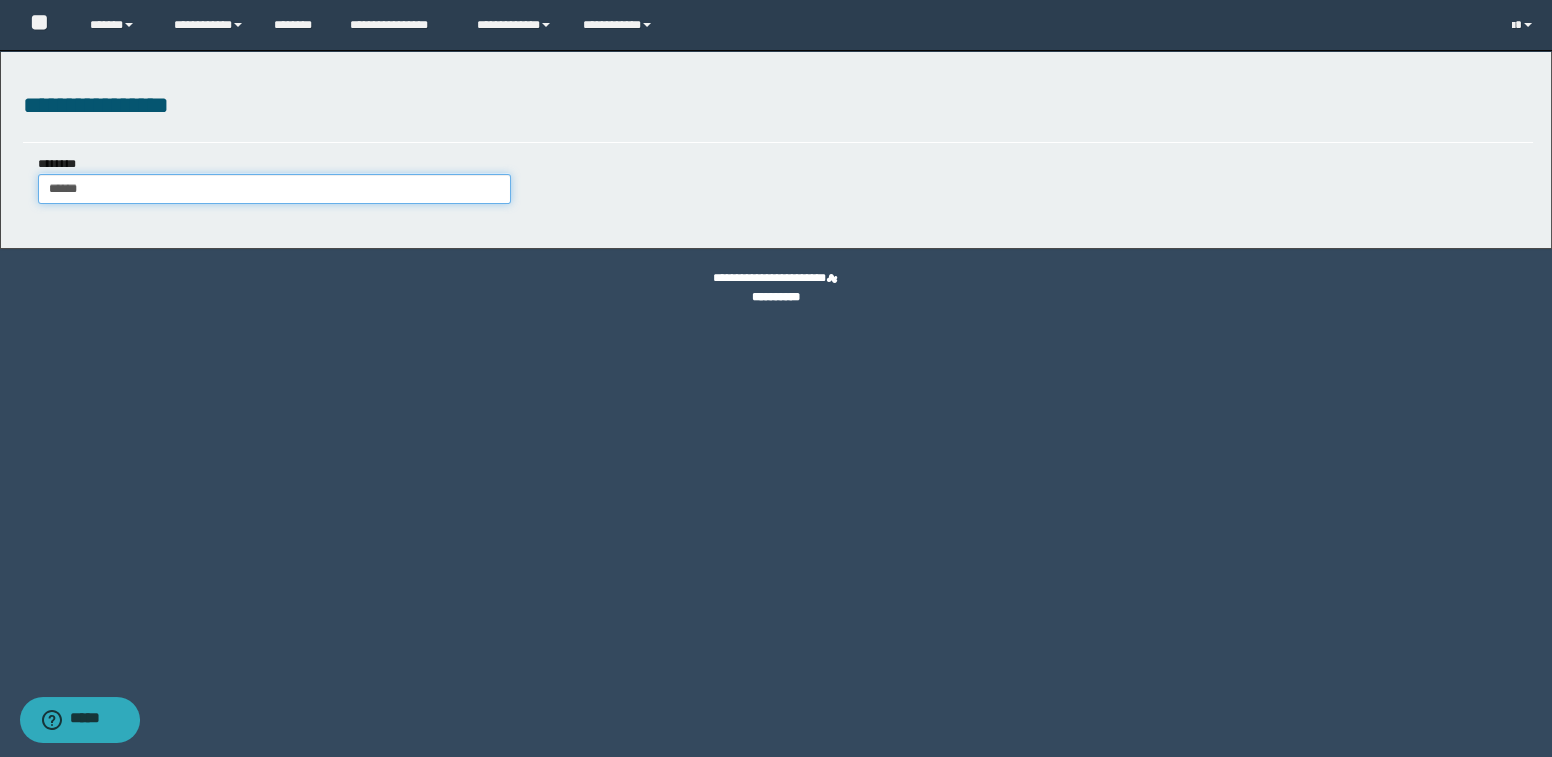 type 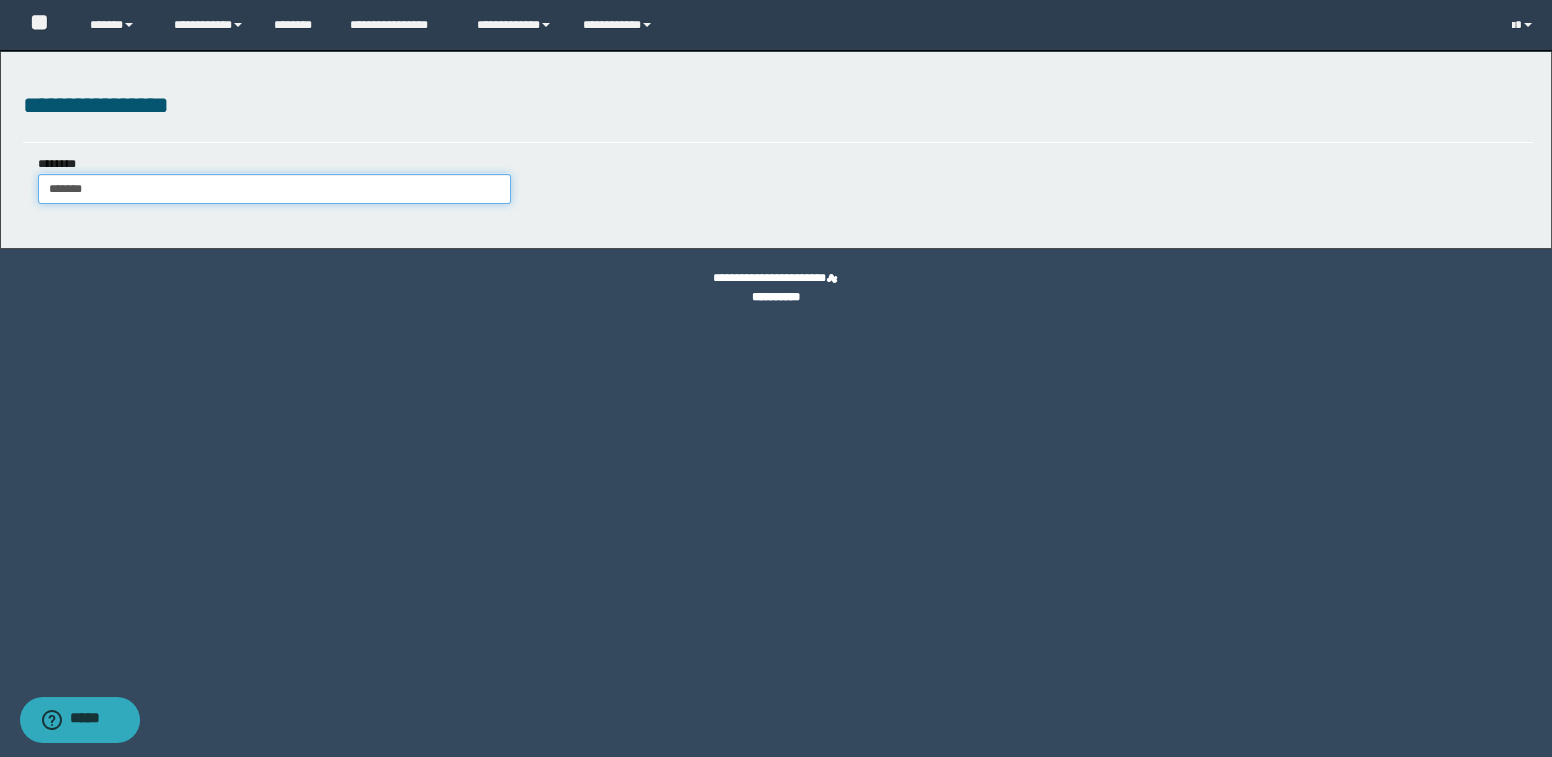 type on "*******" 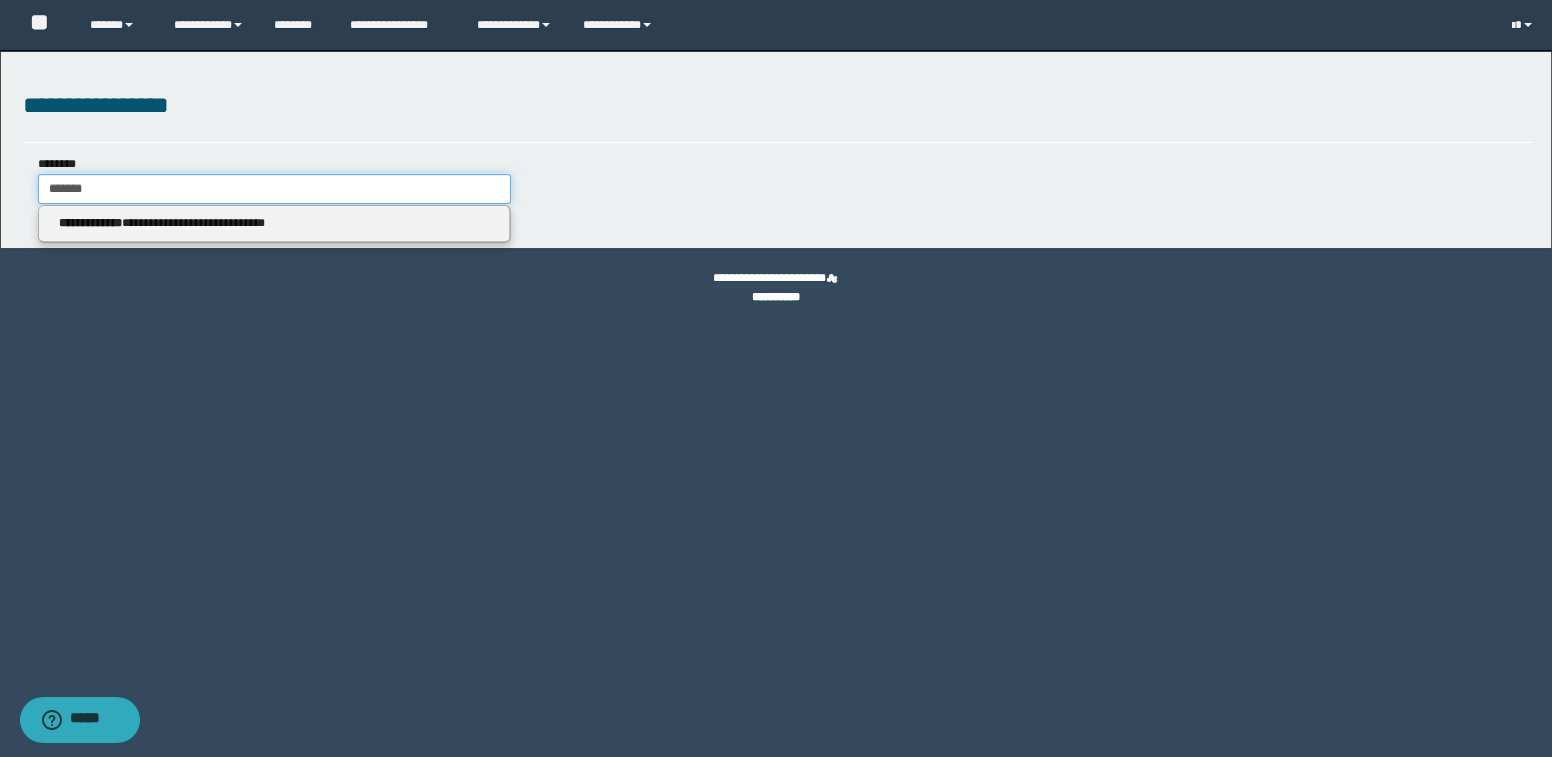 type on "*******" 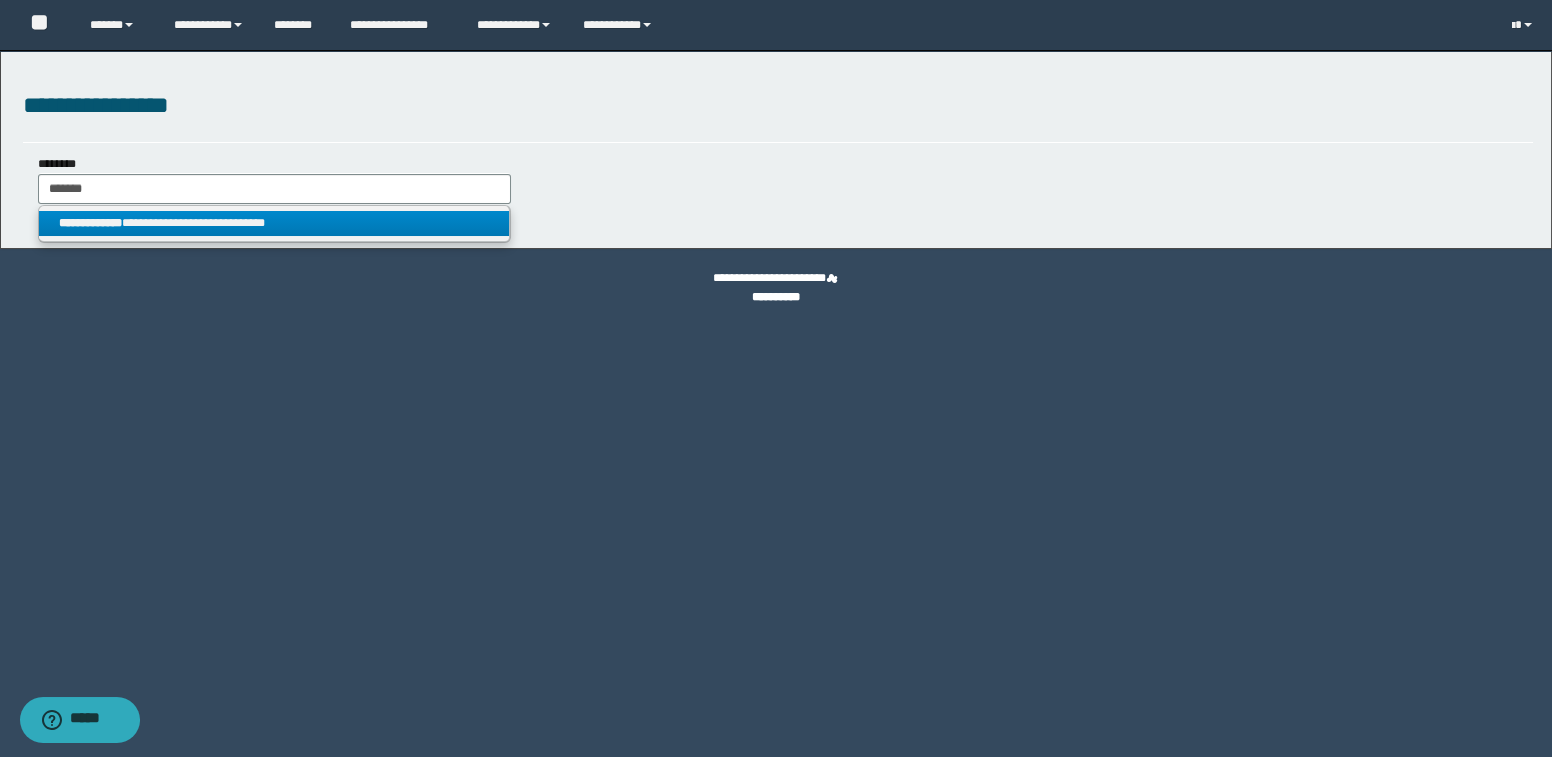 click on "**********" at bounding box center [274, 223] 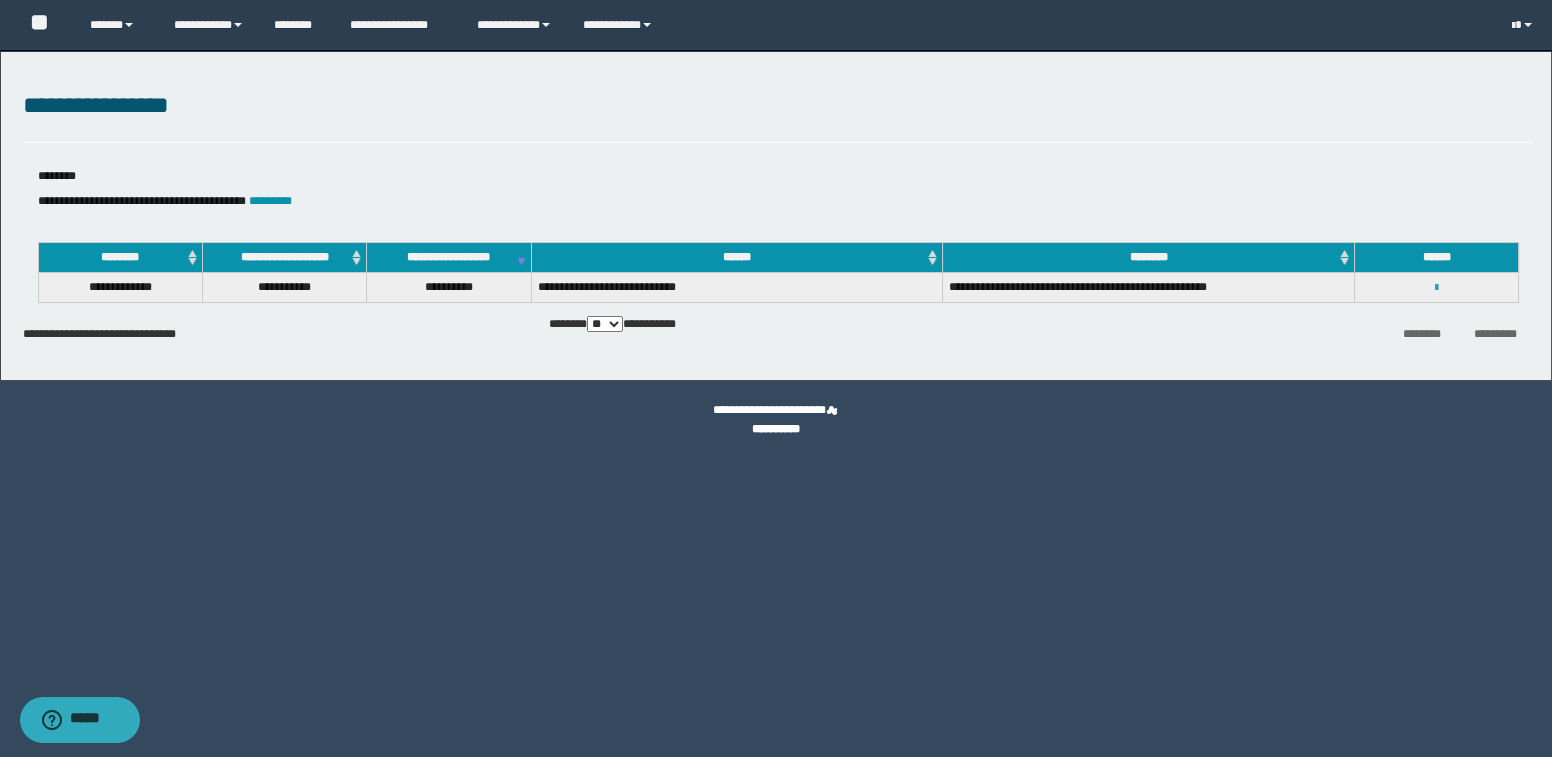 click on "**********" at bounding box center [1437, 287] 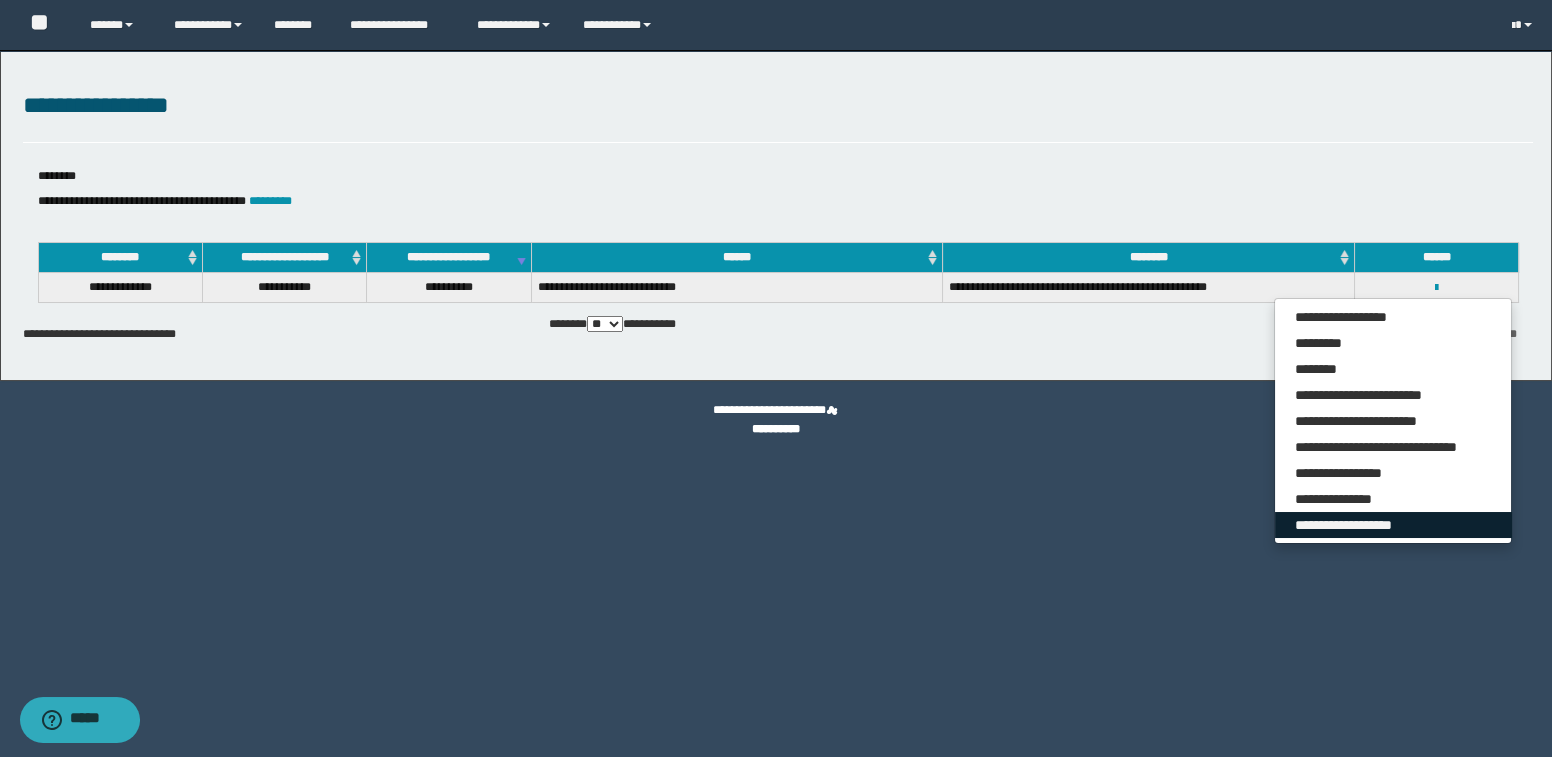 click on "**********" at bounding box center (1393, 525) 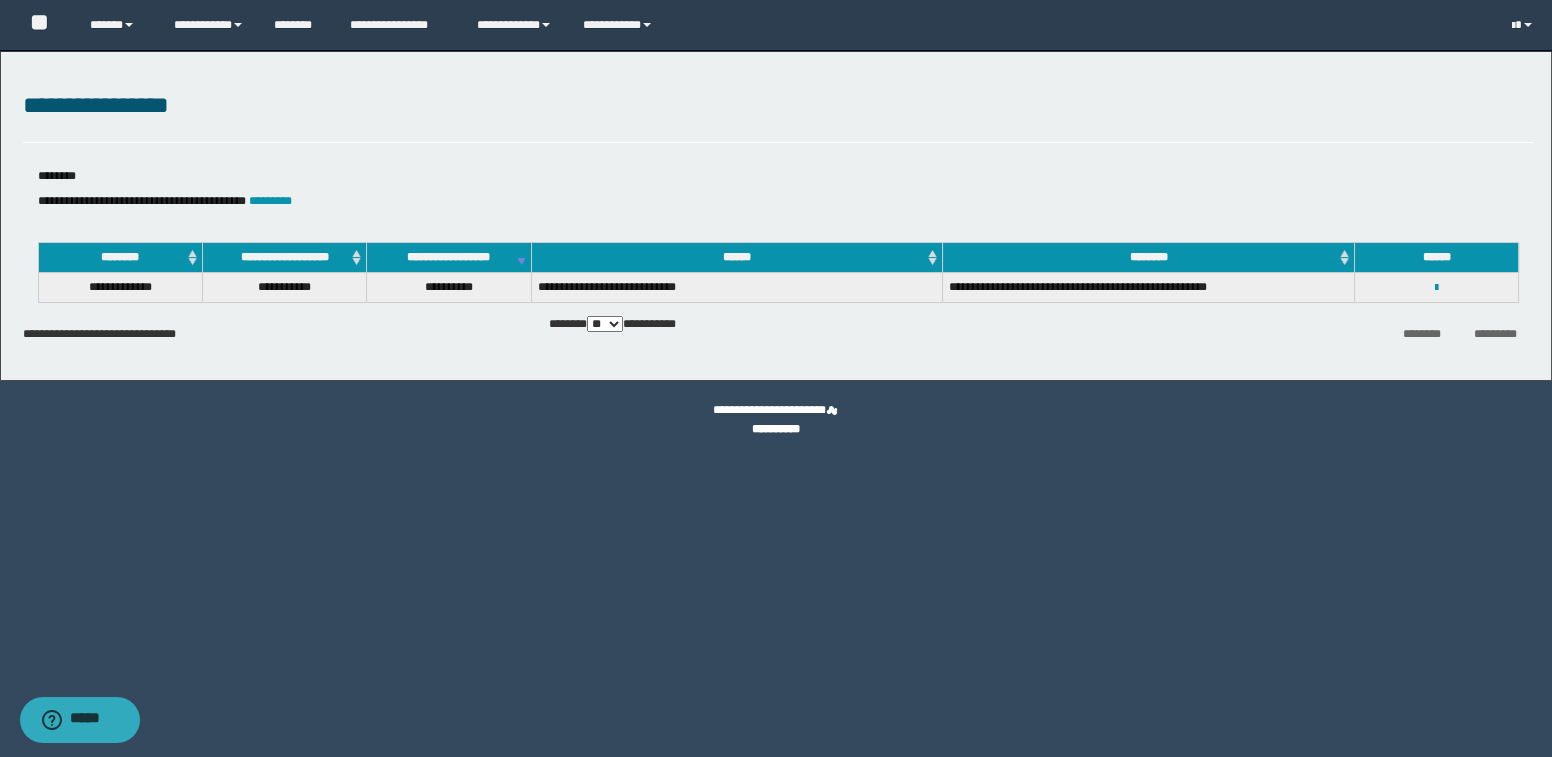 select on "*" 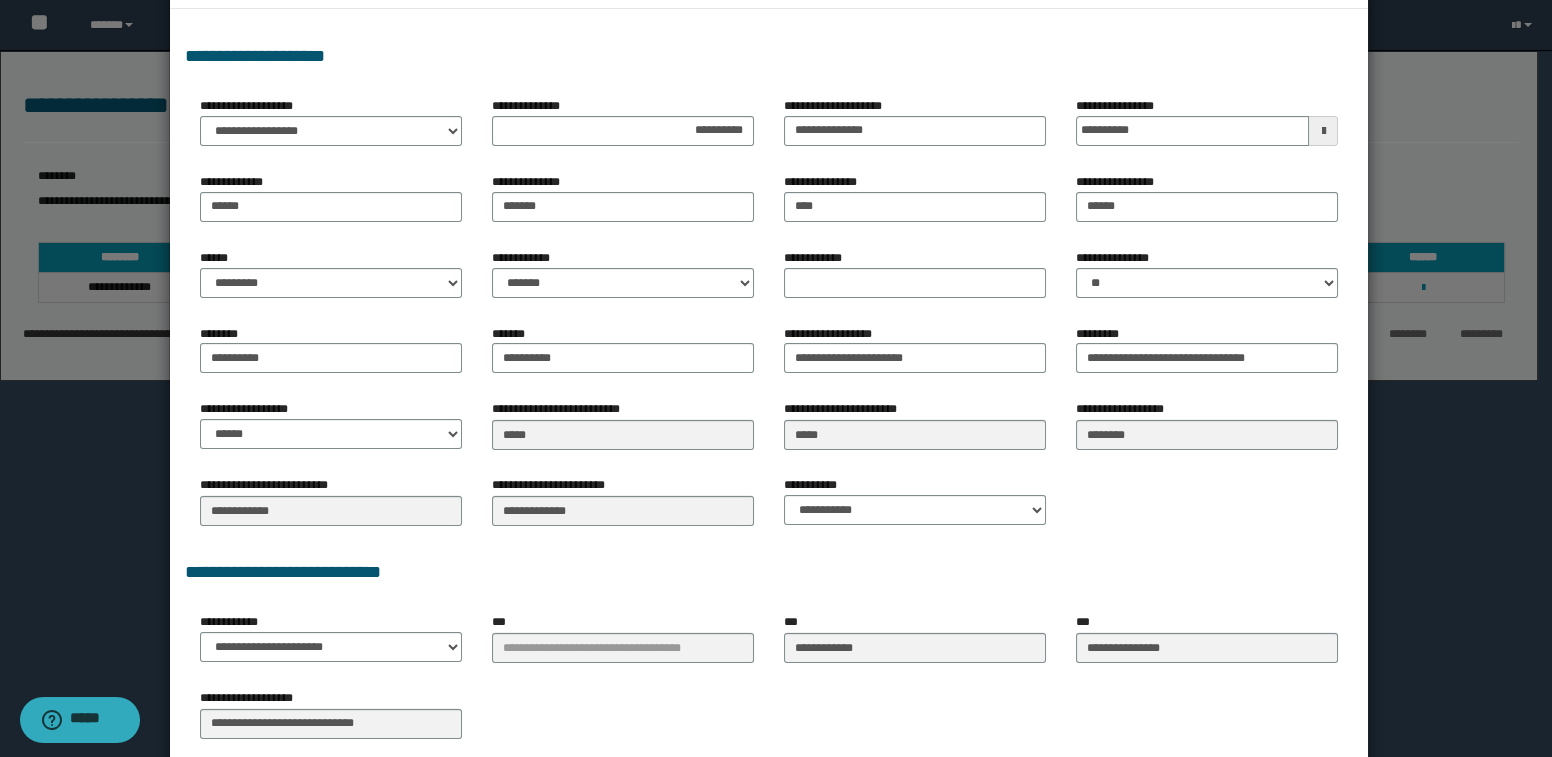 scroll, scrollTop: 320, scrollLeft: 0, axis: vertical 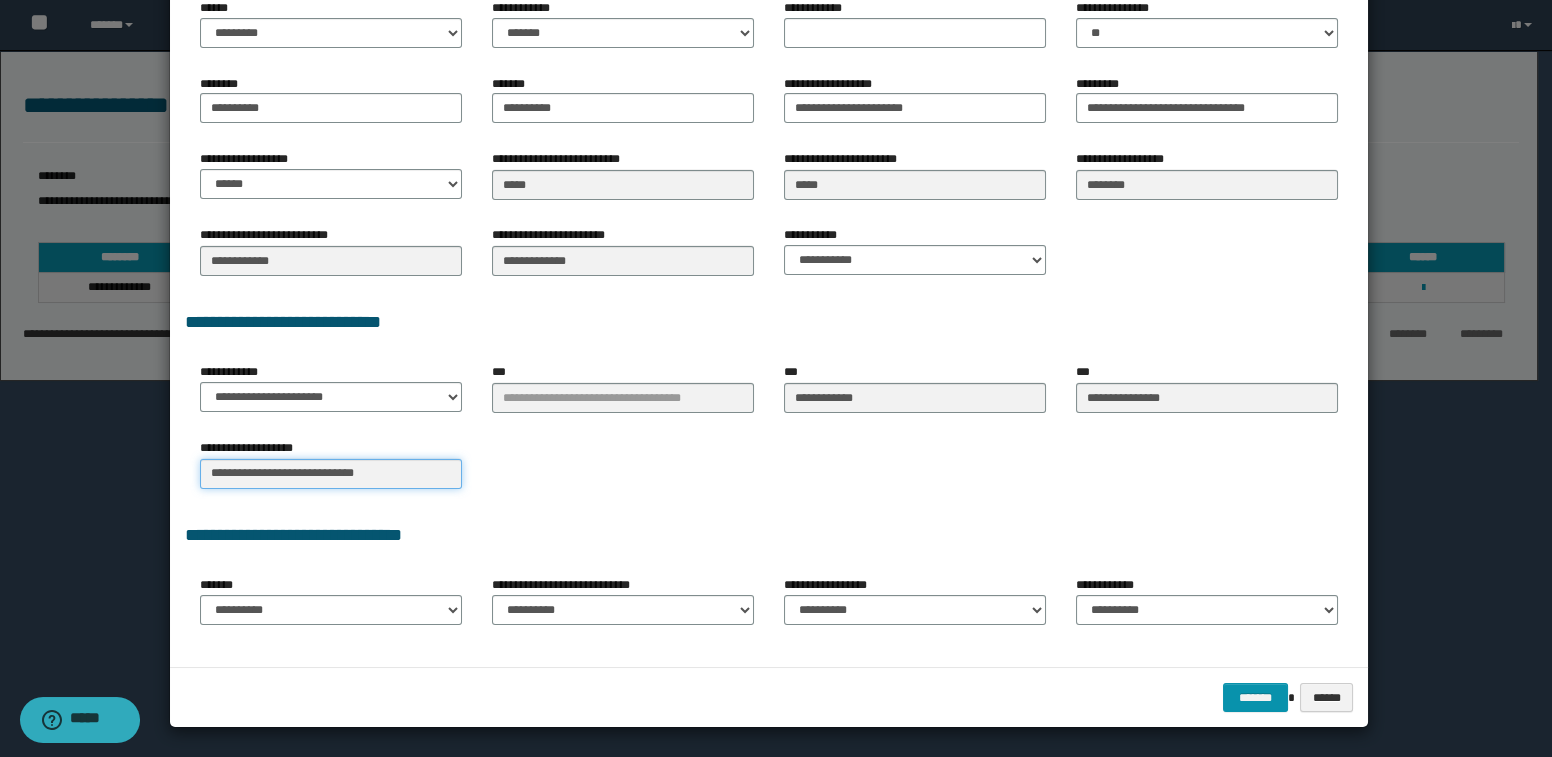 drag, startPoint x: 427, startPoint y: 469, endPoint x: 164, endPoint y: 466, distance: 263.01712 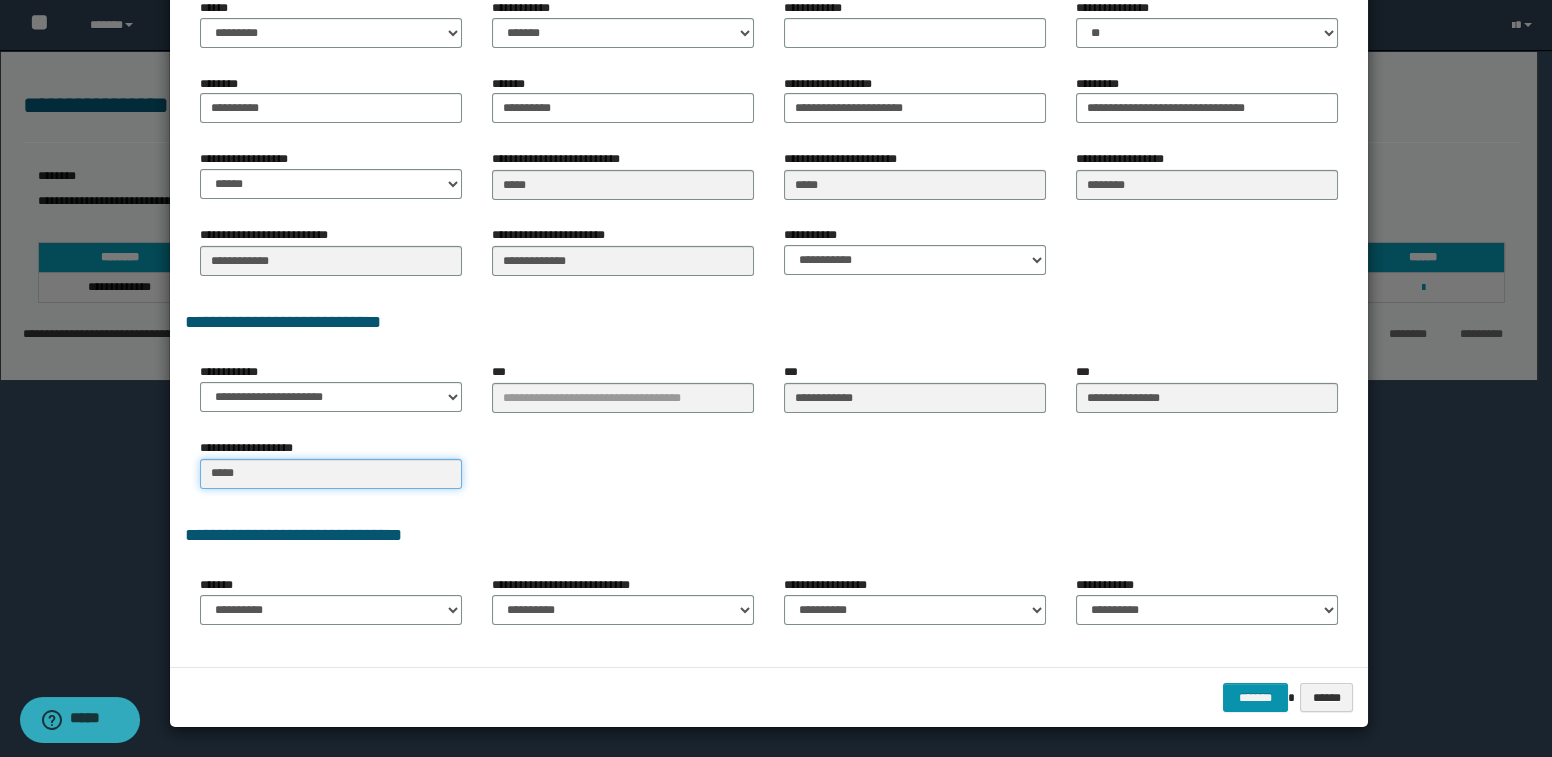 type on "******" 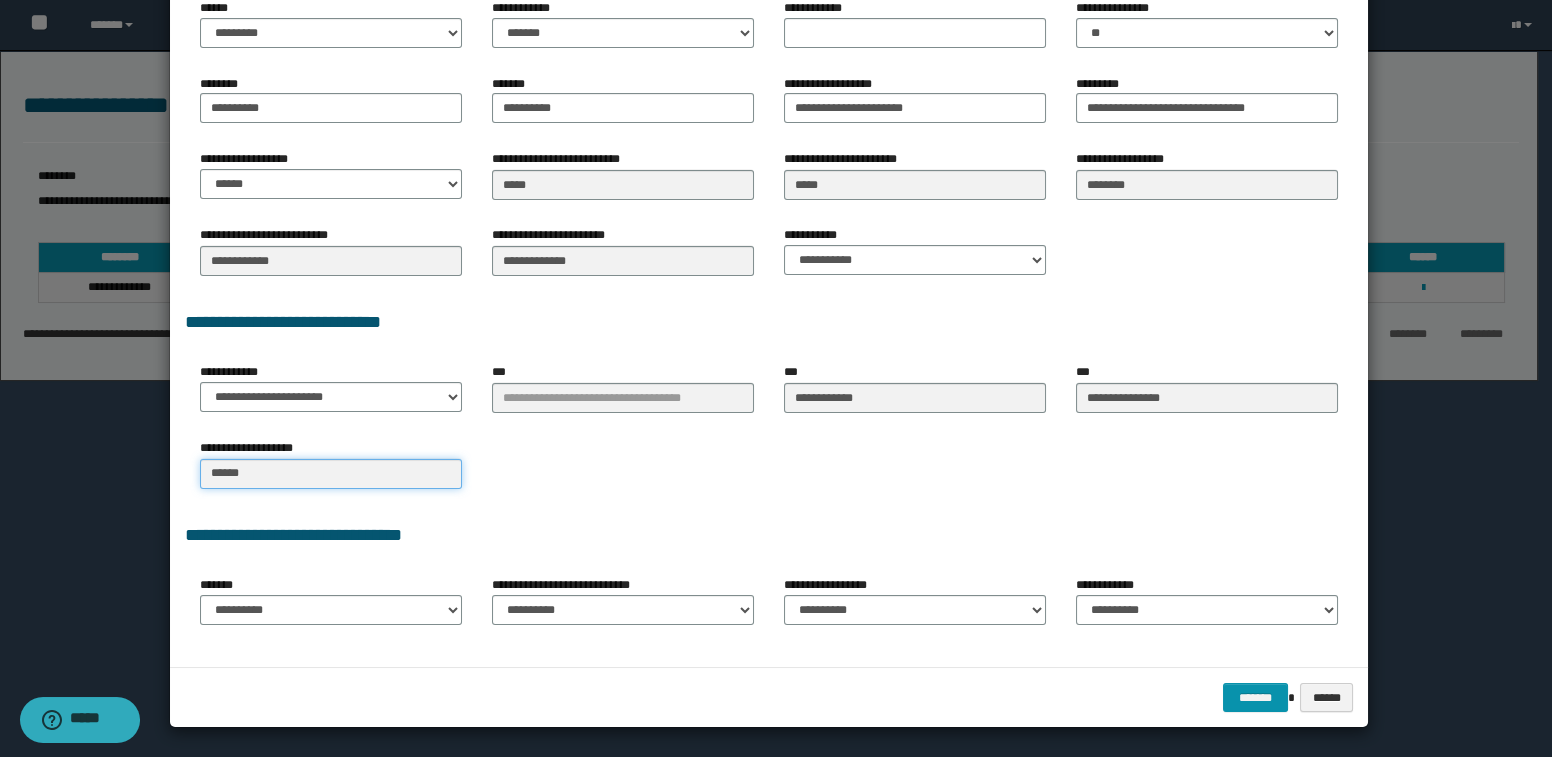 type on "******" 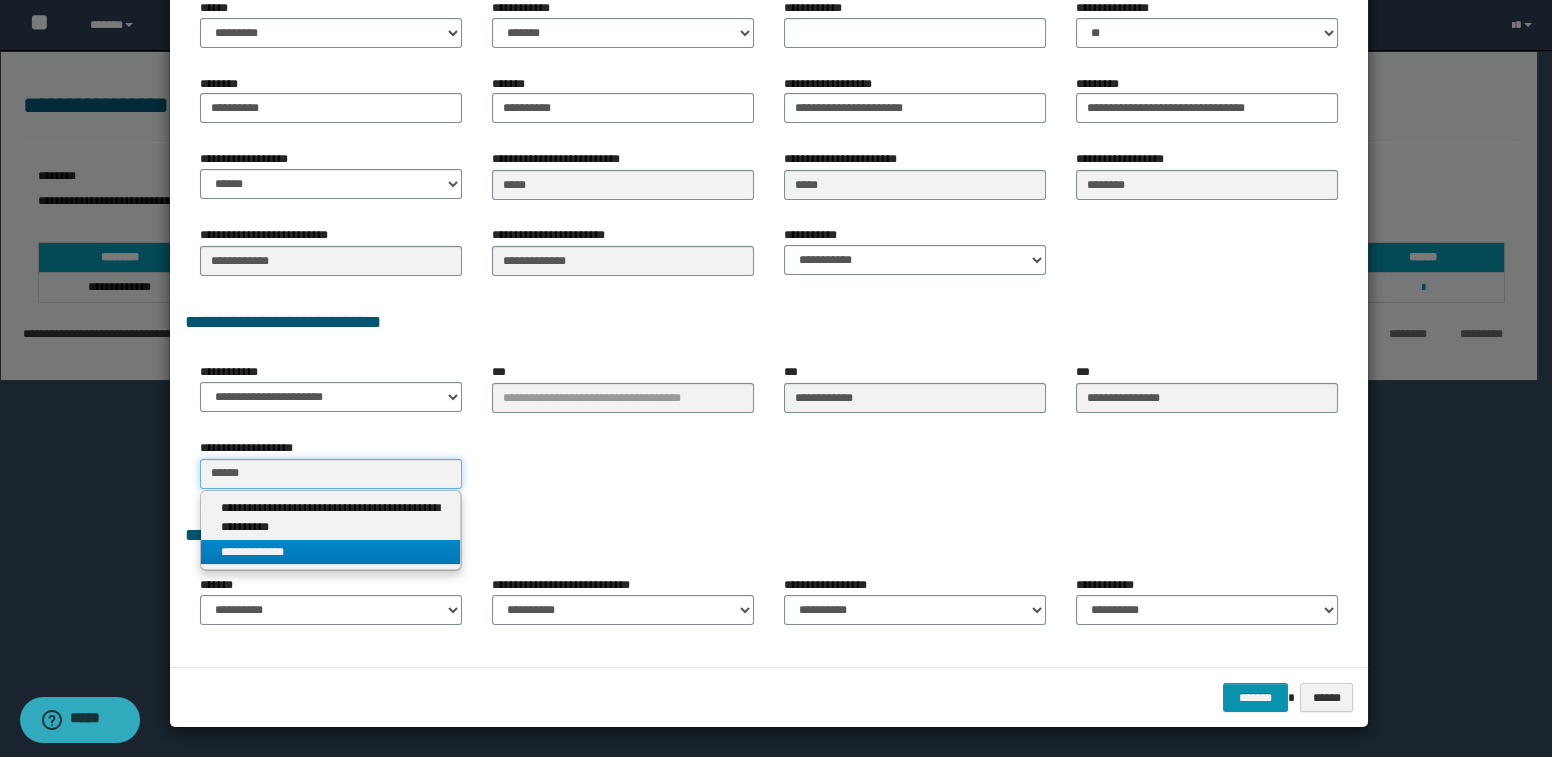 type on "******" 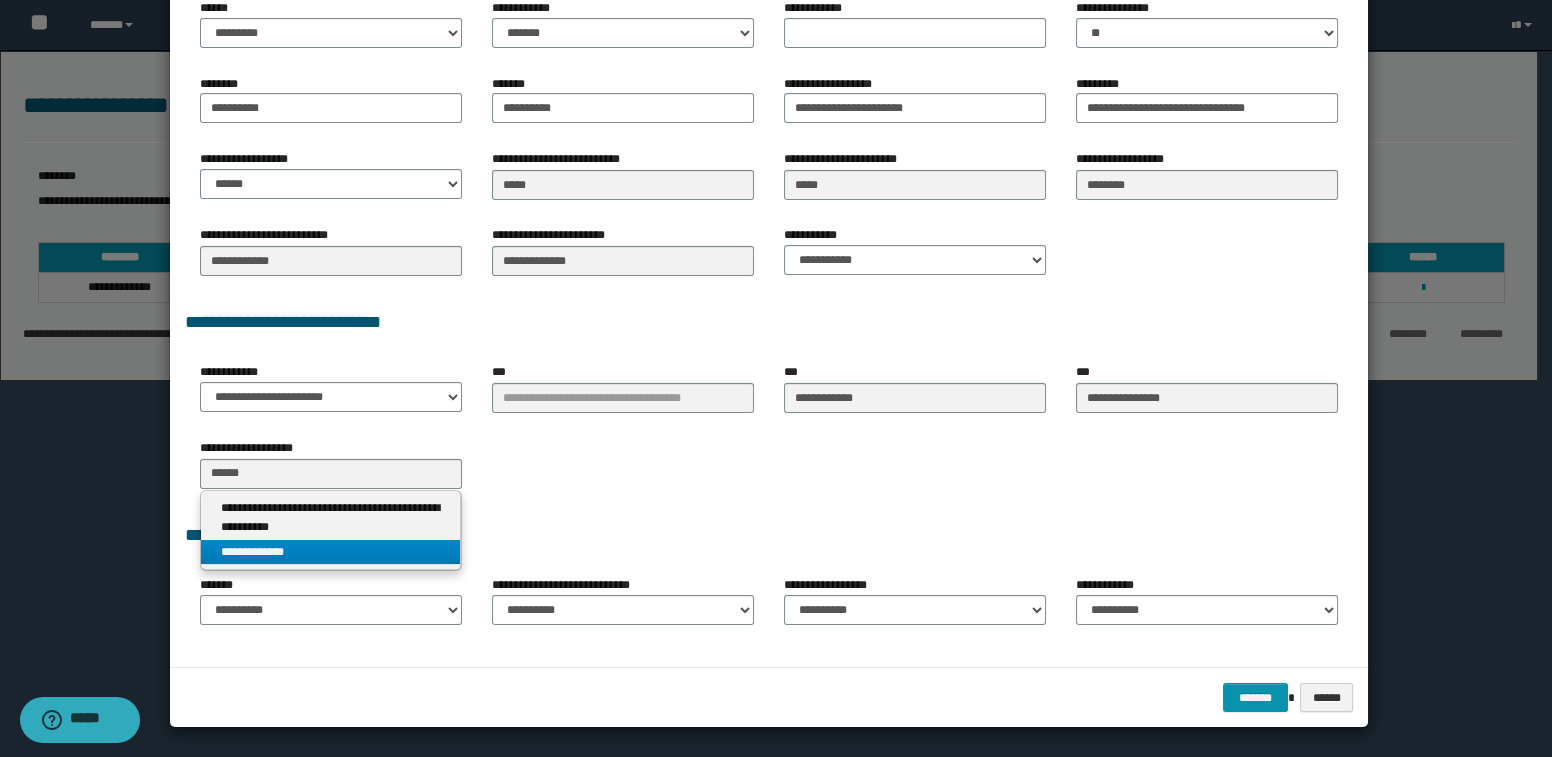 click on "**********" at bounding box center (331, 552) 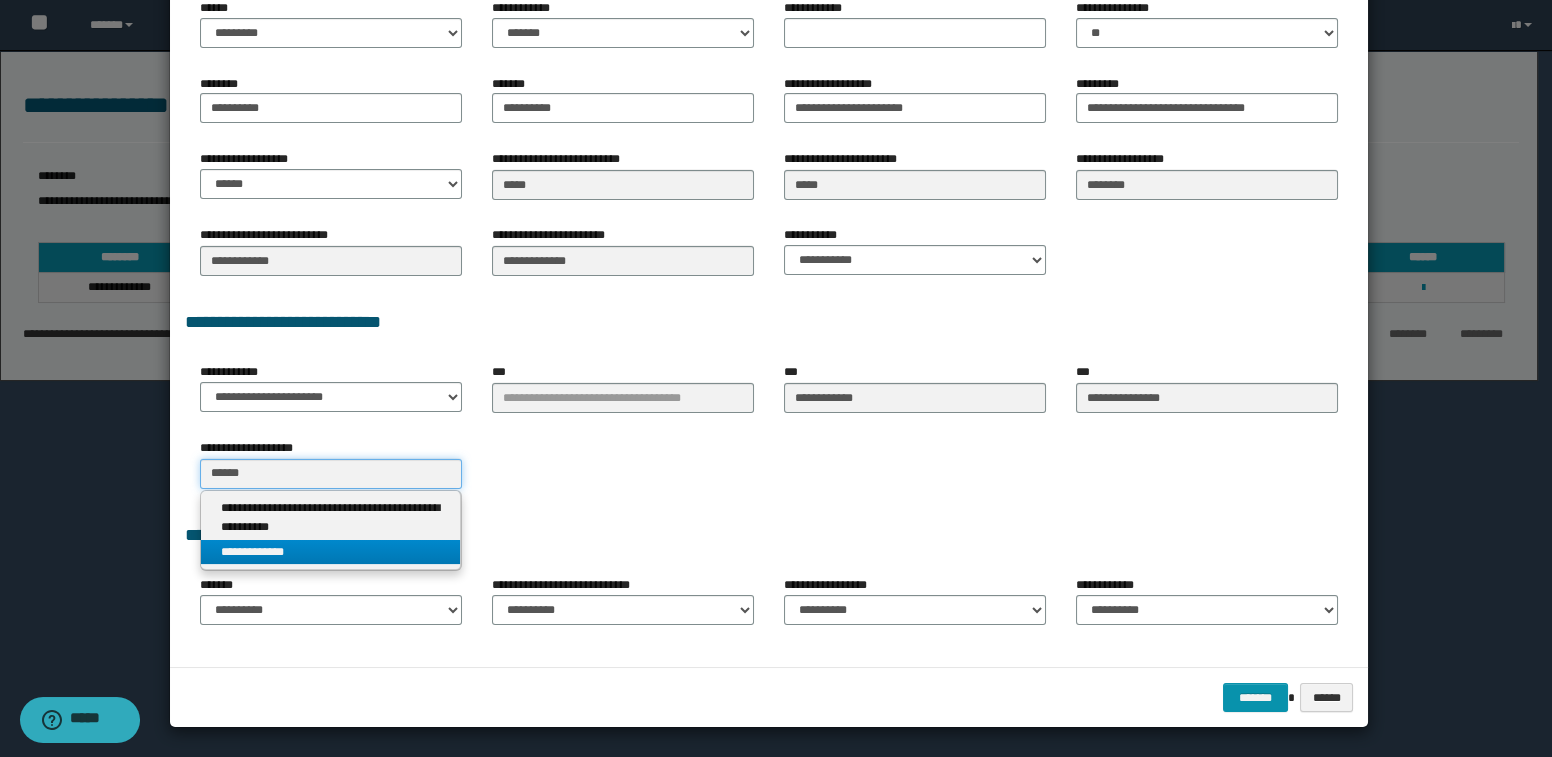 type 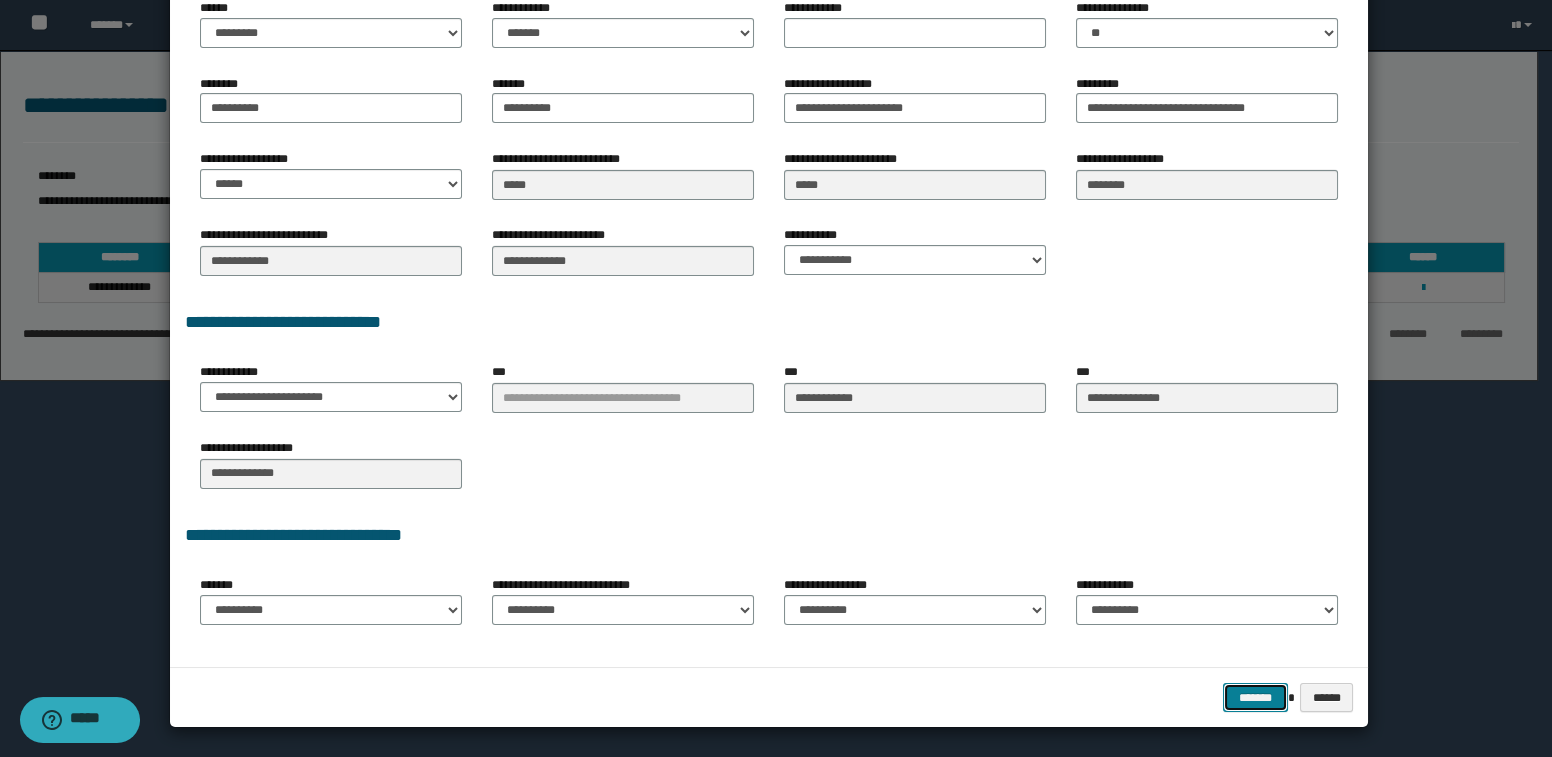 click on "*******" at bounding box center [1255, 698] 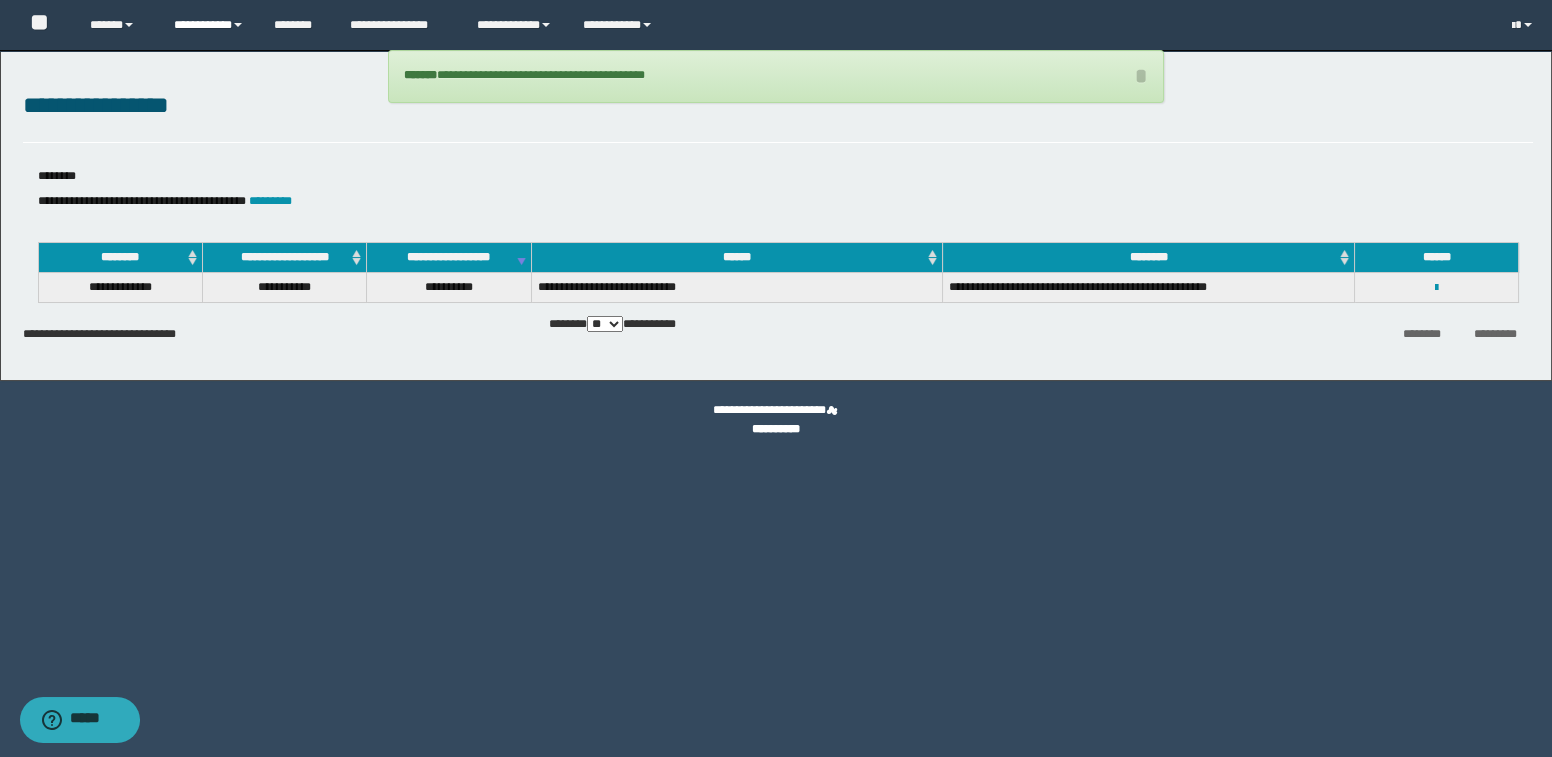 click on "**********" at bounding box center (209, 25) 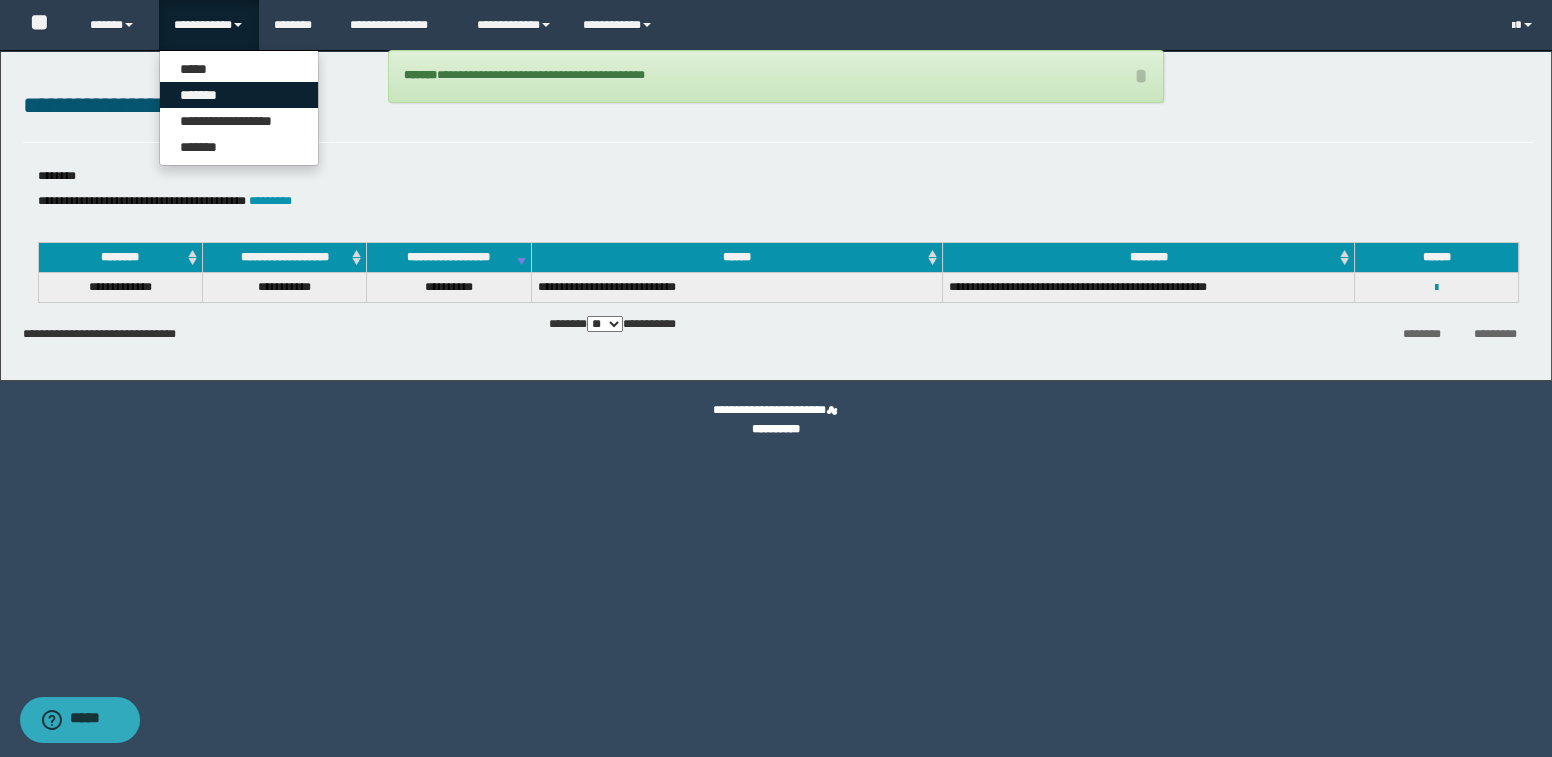 click on "*******" at bounding box center (239, 95) 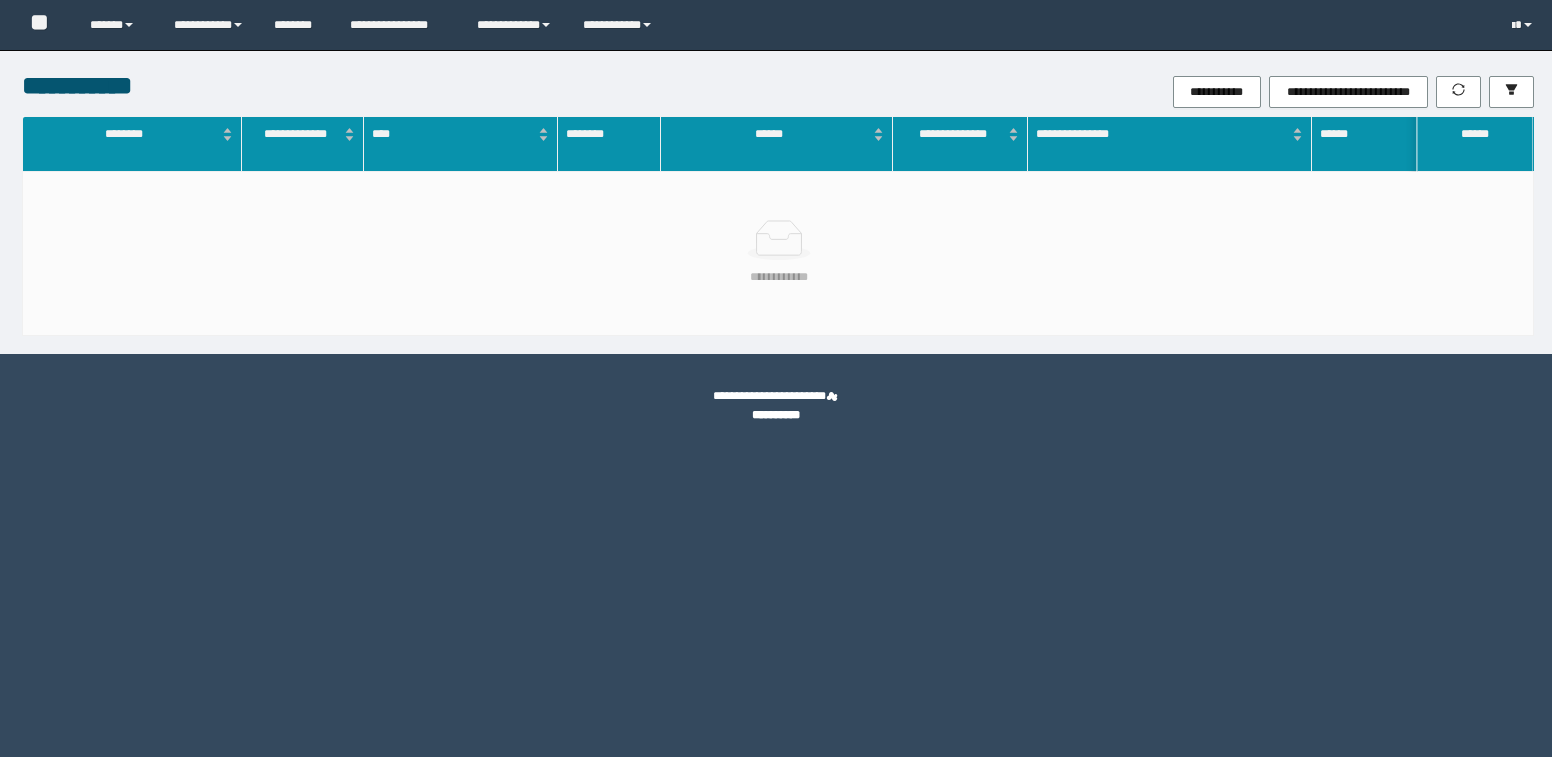 scroll, scrollTop: 0, scrollLeft: 0, axis: both 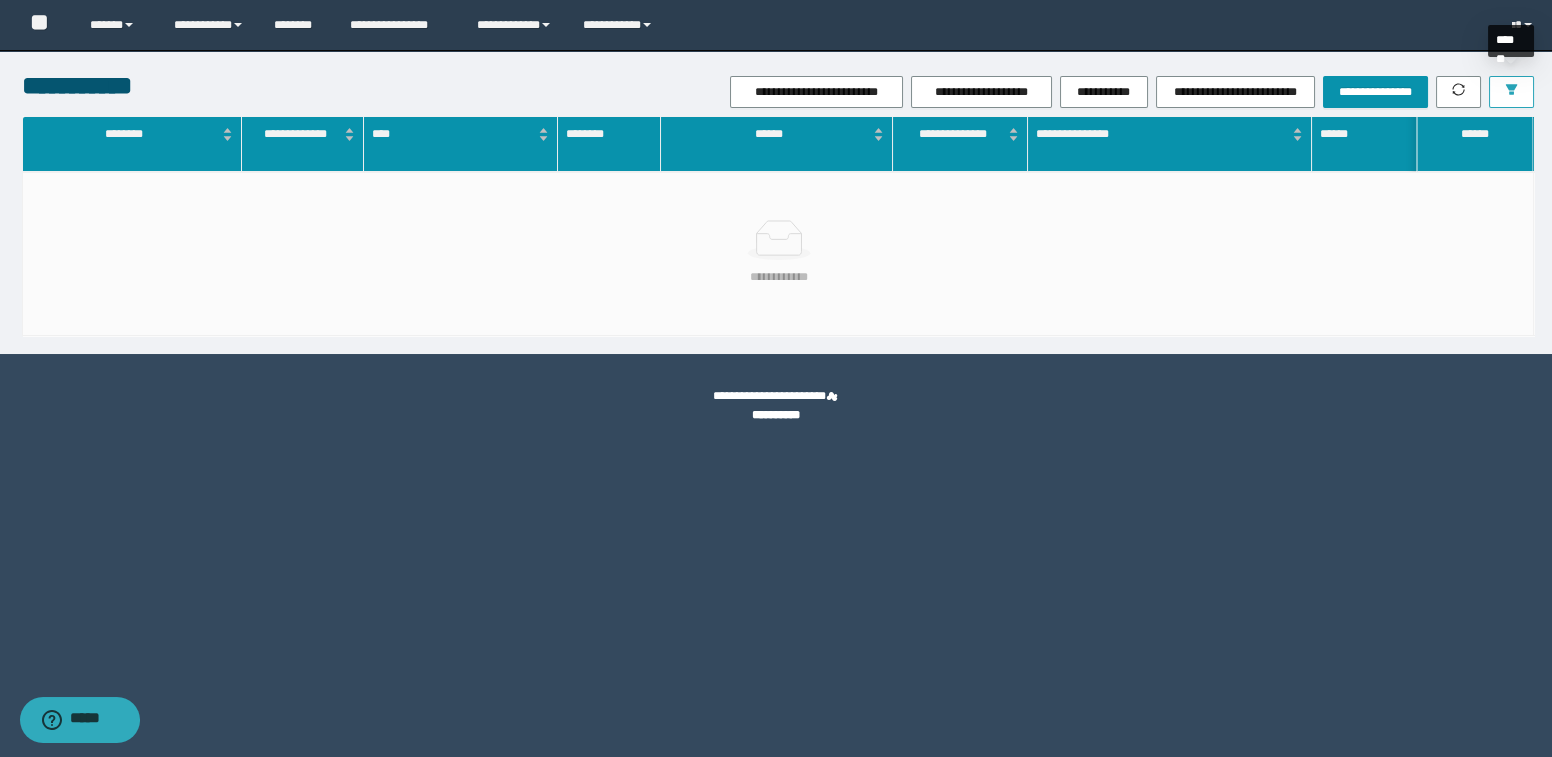 click 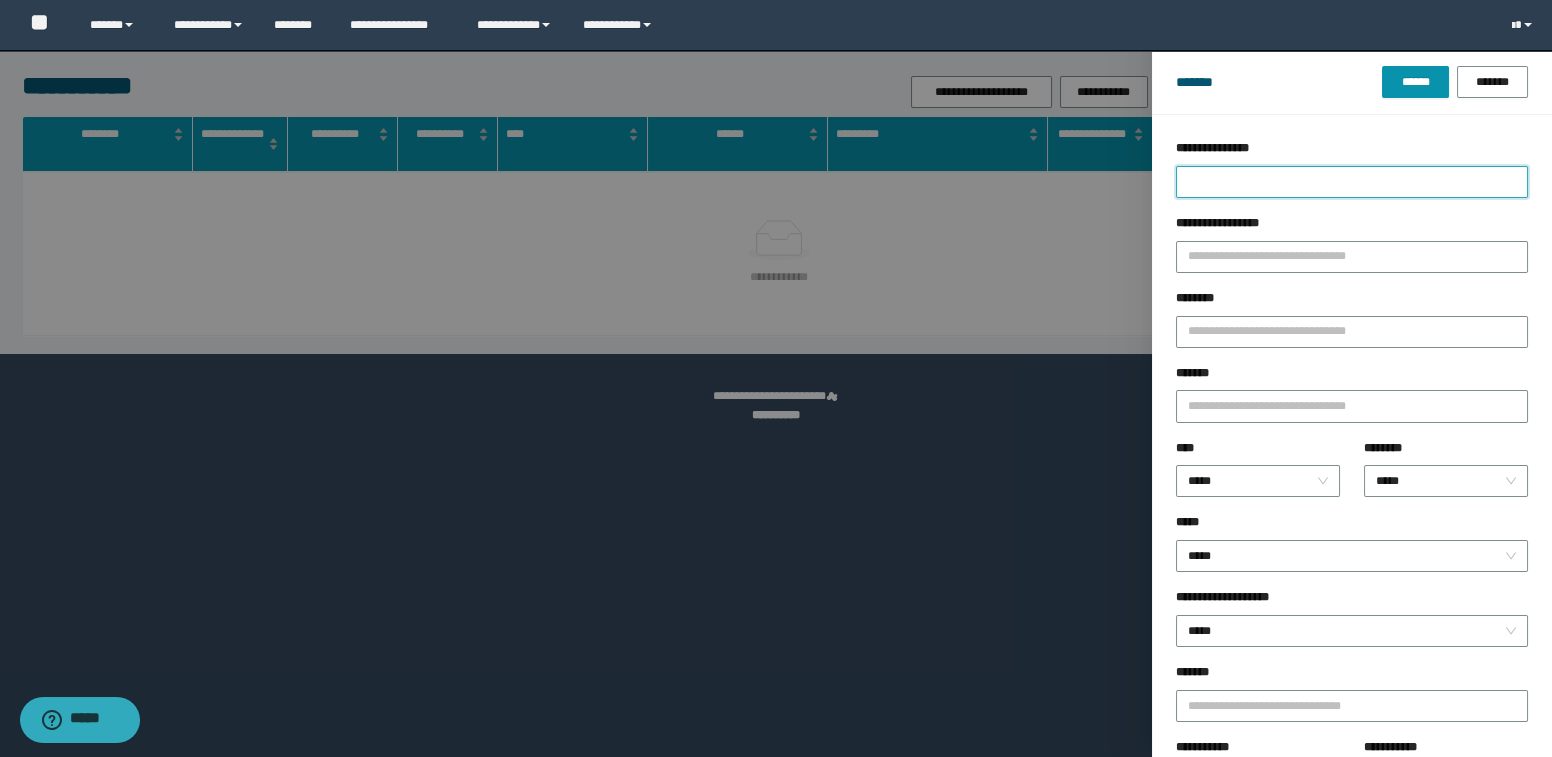 click on "**********" at bounding box center [1352, 182] 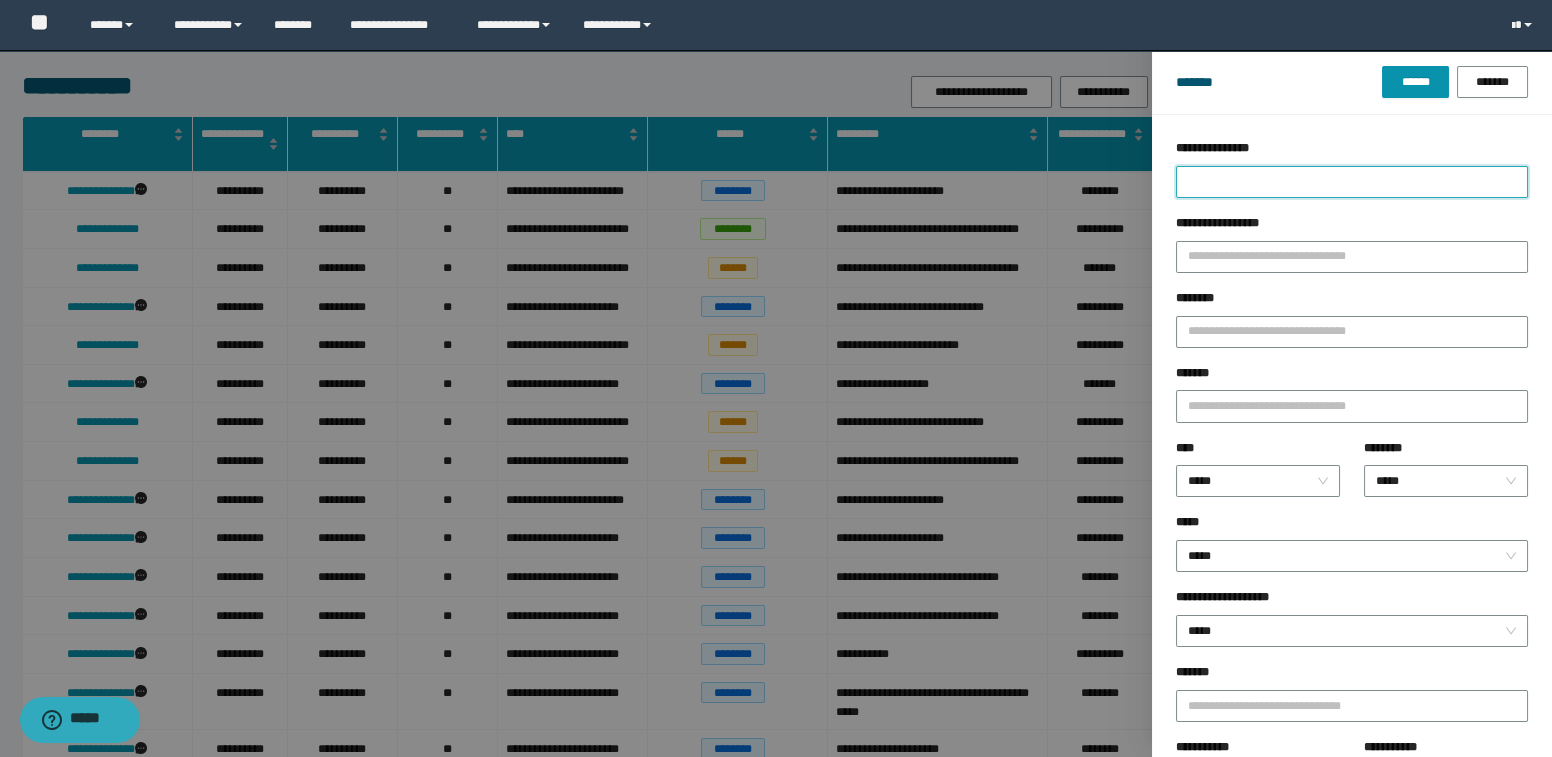 type on "*" 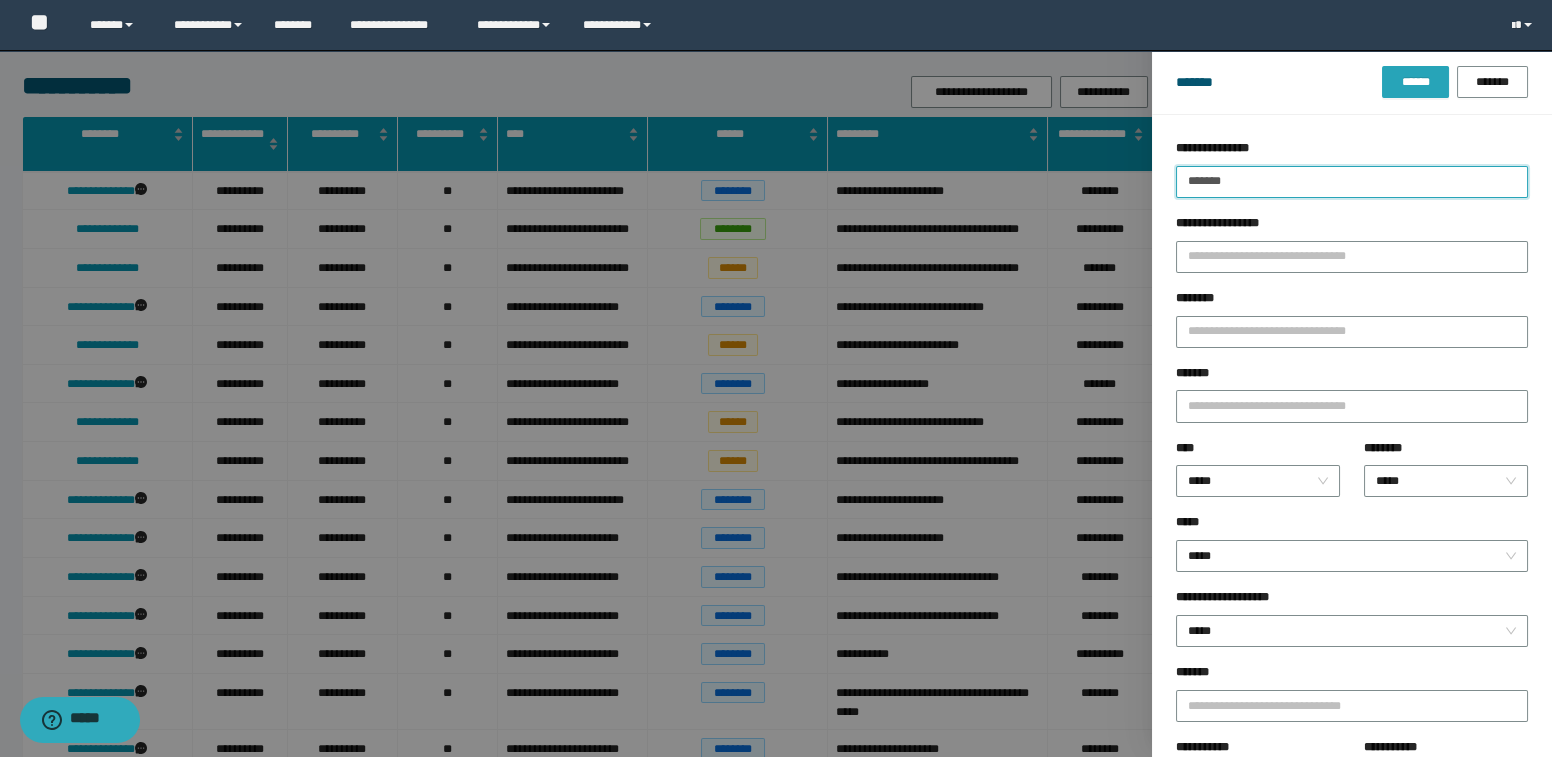 type on "*******" 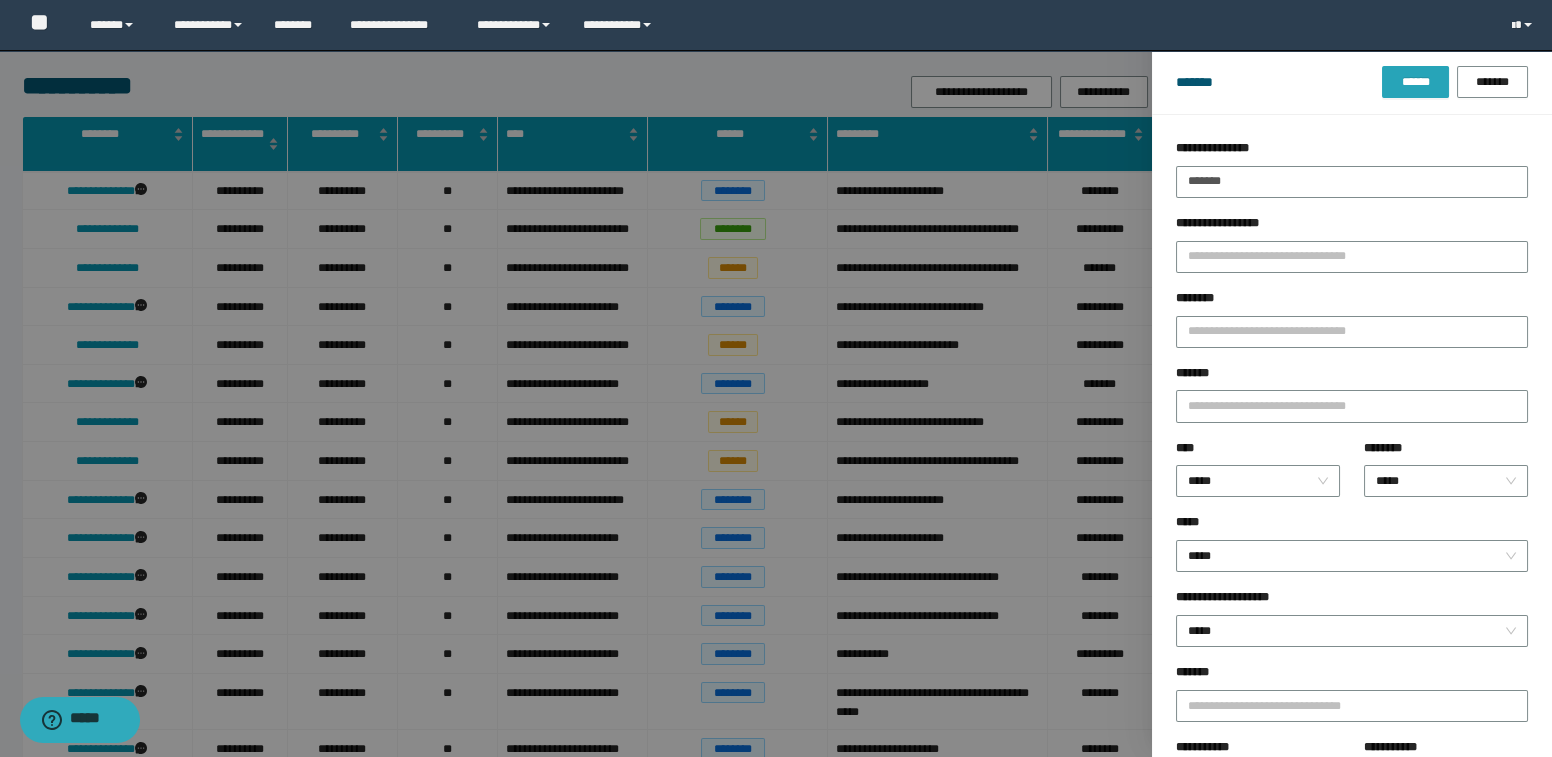 click on "******" at bounding box center [1415, 82] 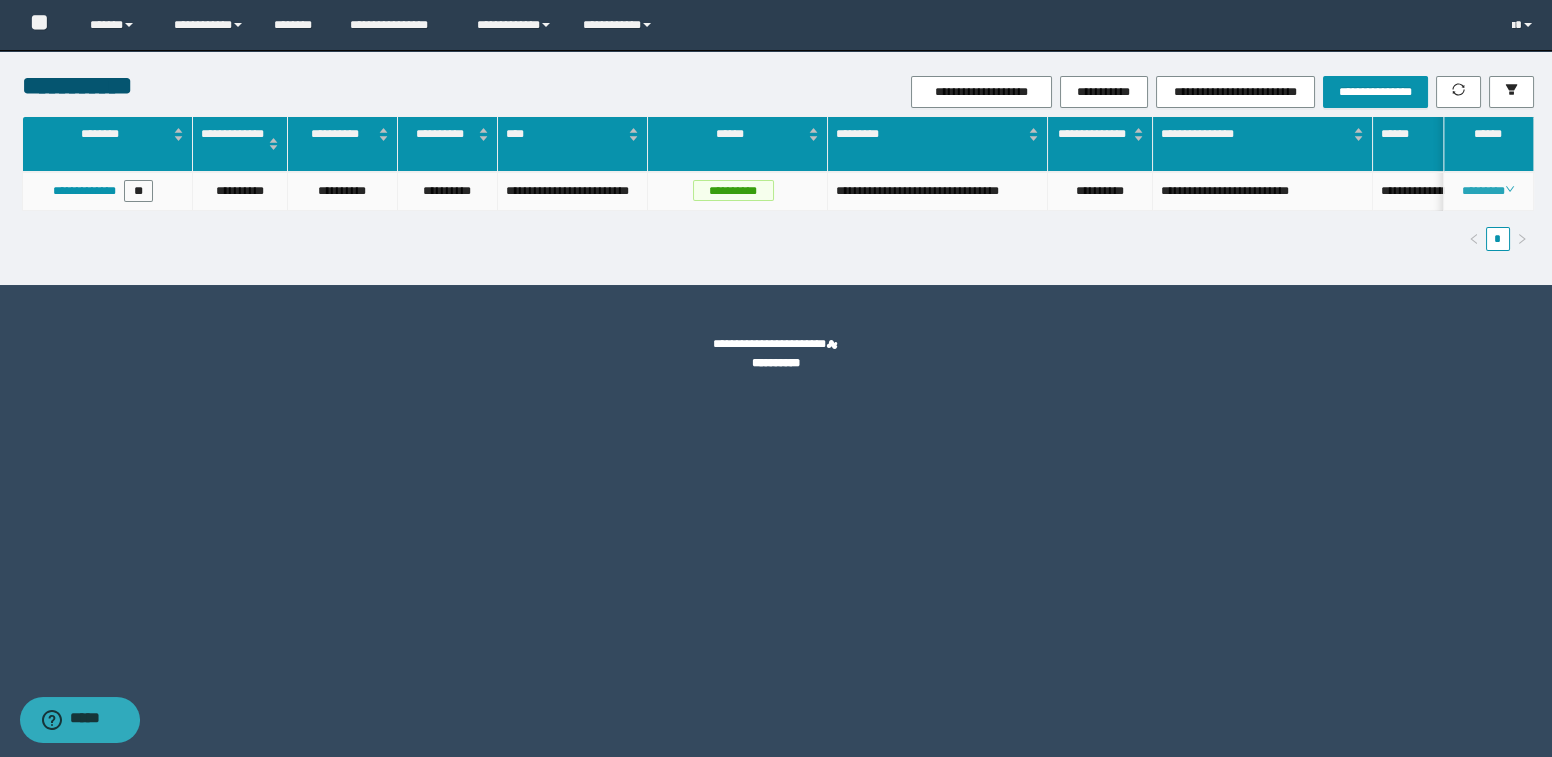 click on "********" at bounding box center (1488, 191) 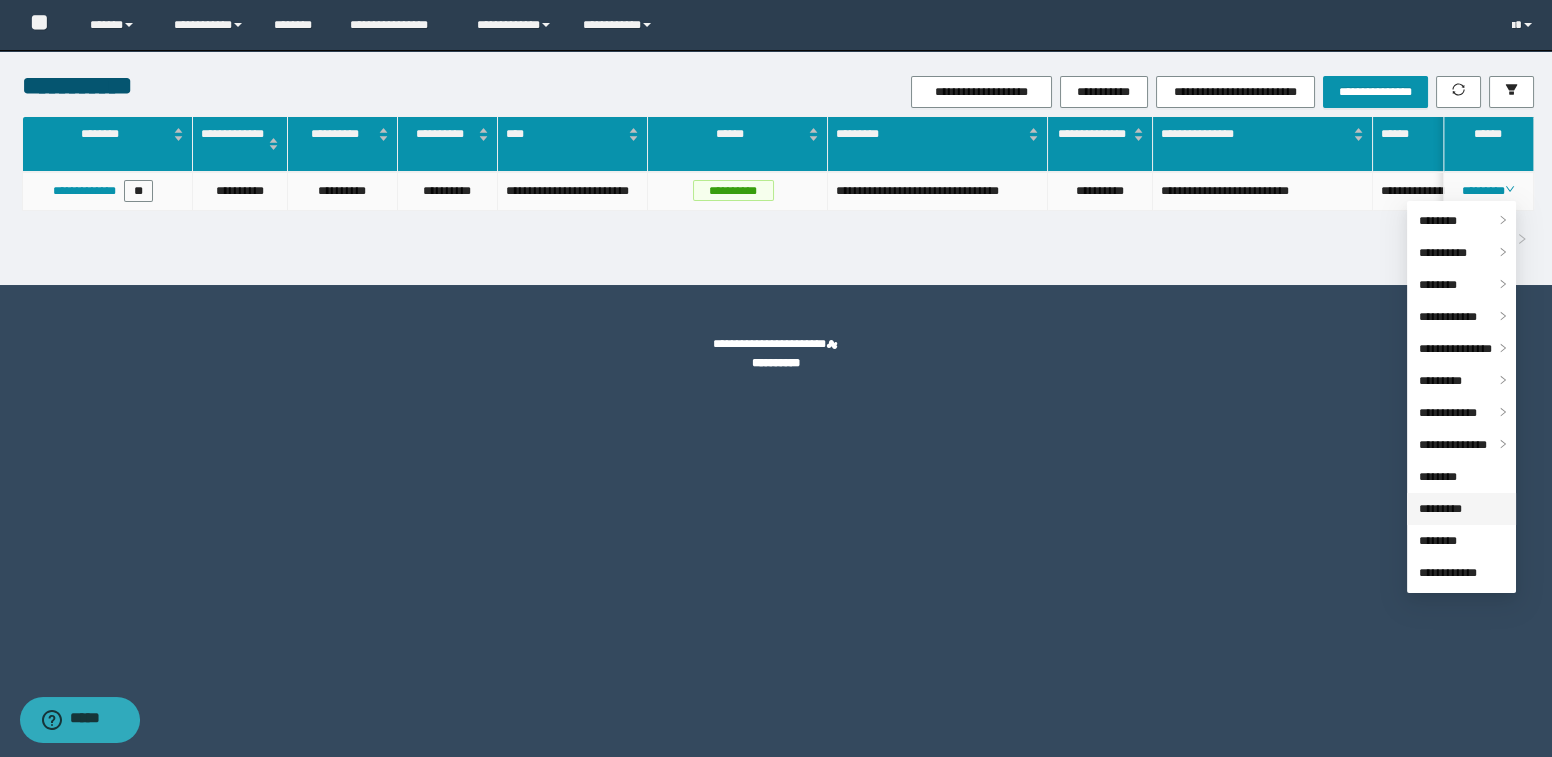 click on "*********" at bounding box center [1440, 509] 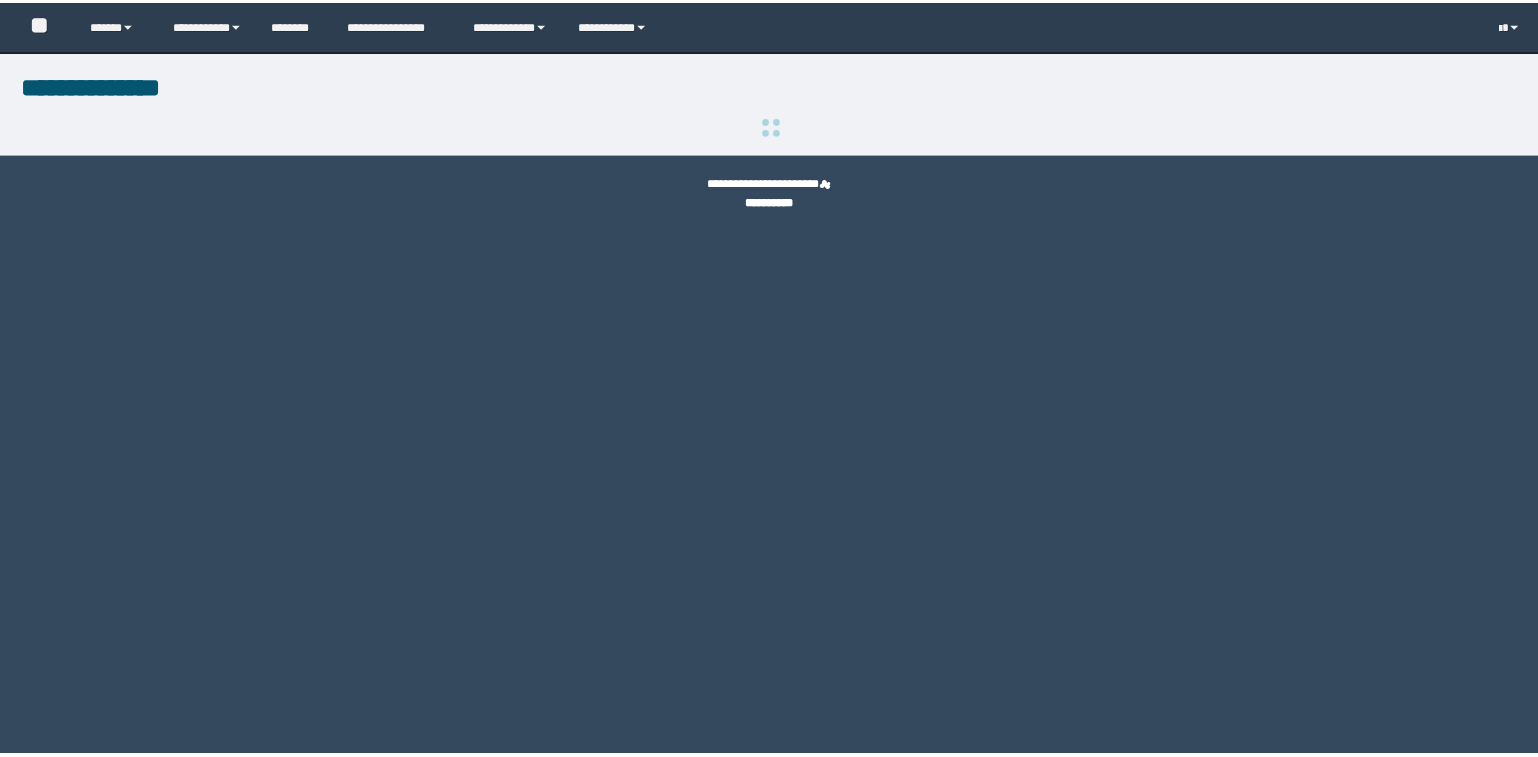 scroll, scrollTop: 0, scrollLeft: 0, axis: both 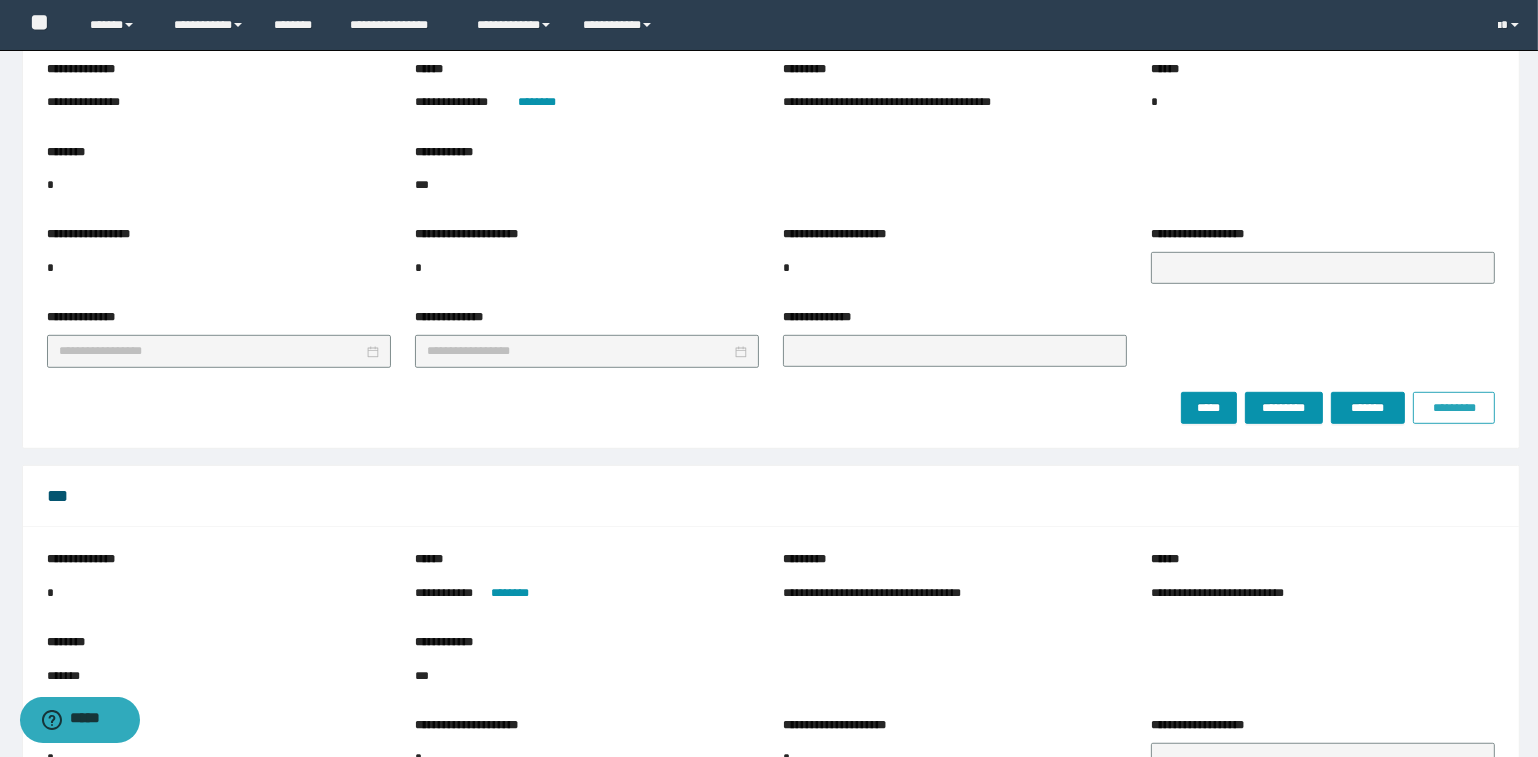 click on "*********" at bounding box center [1454, 408] 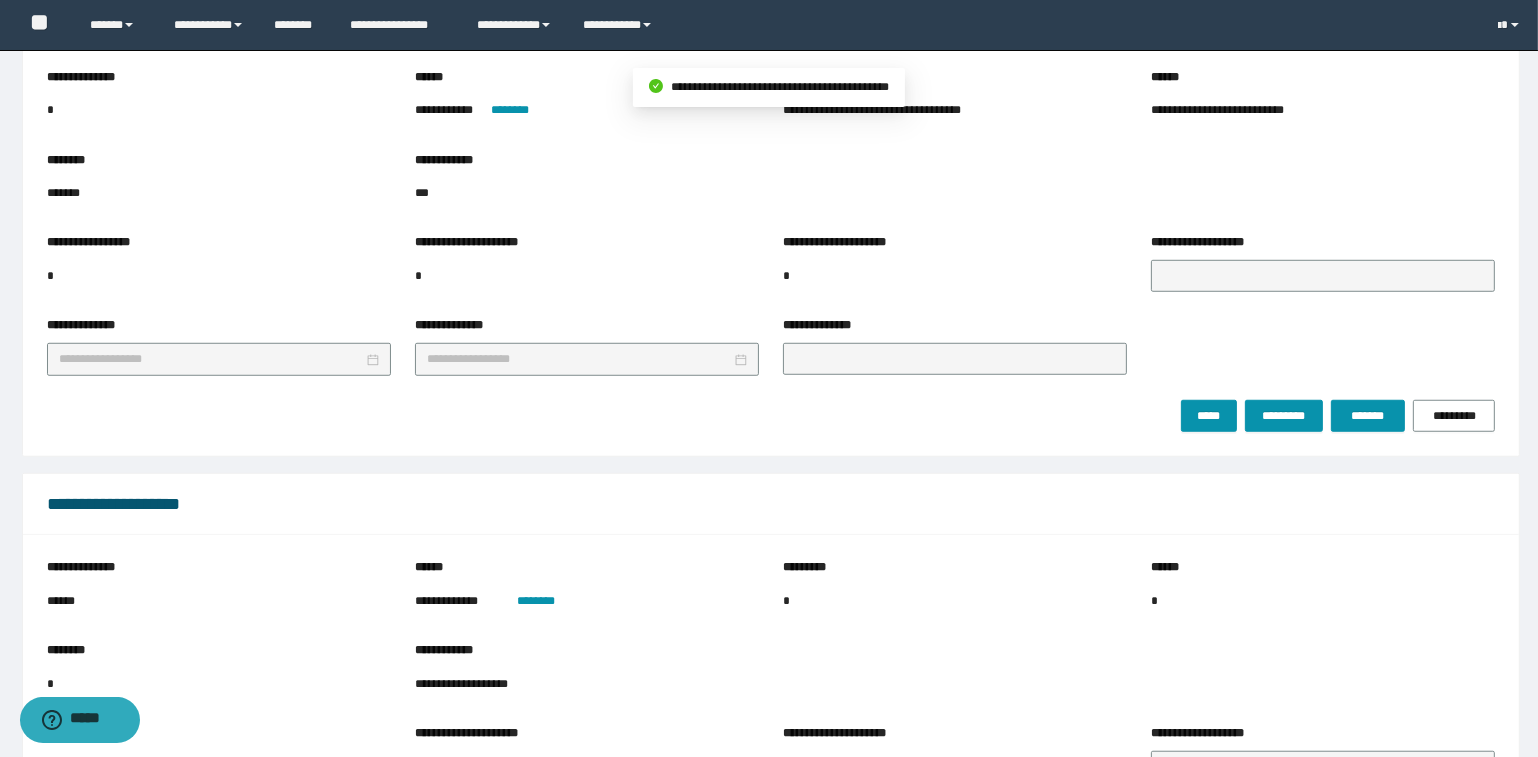 scroll, scrollTop: 1636, scrollLeft: 0, axis: vertical 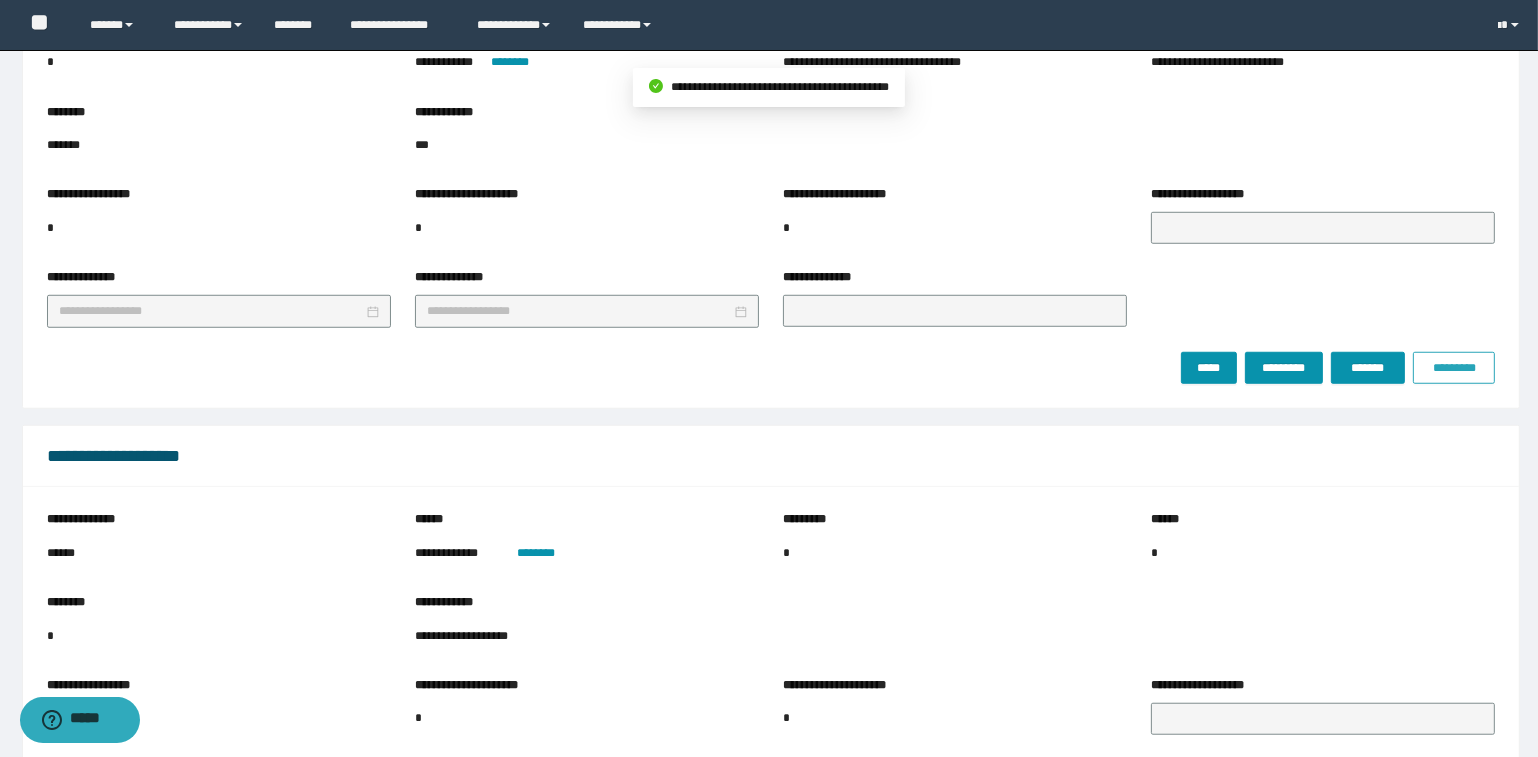 click on "*********" at bounding box center [1454, 368] 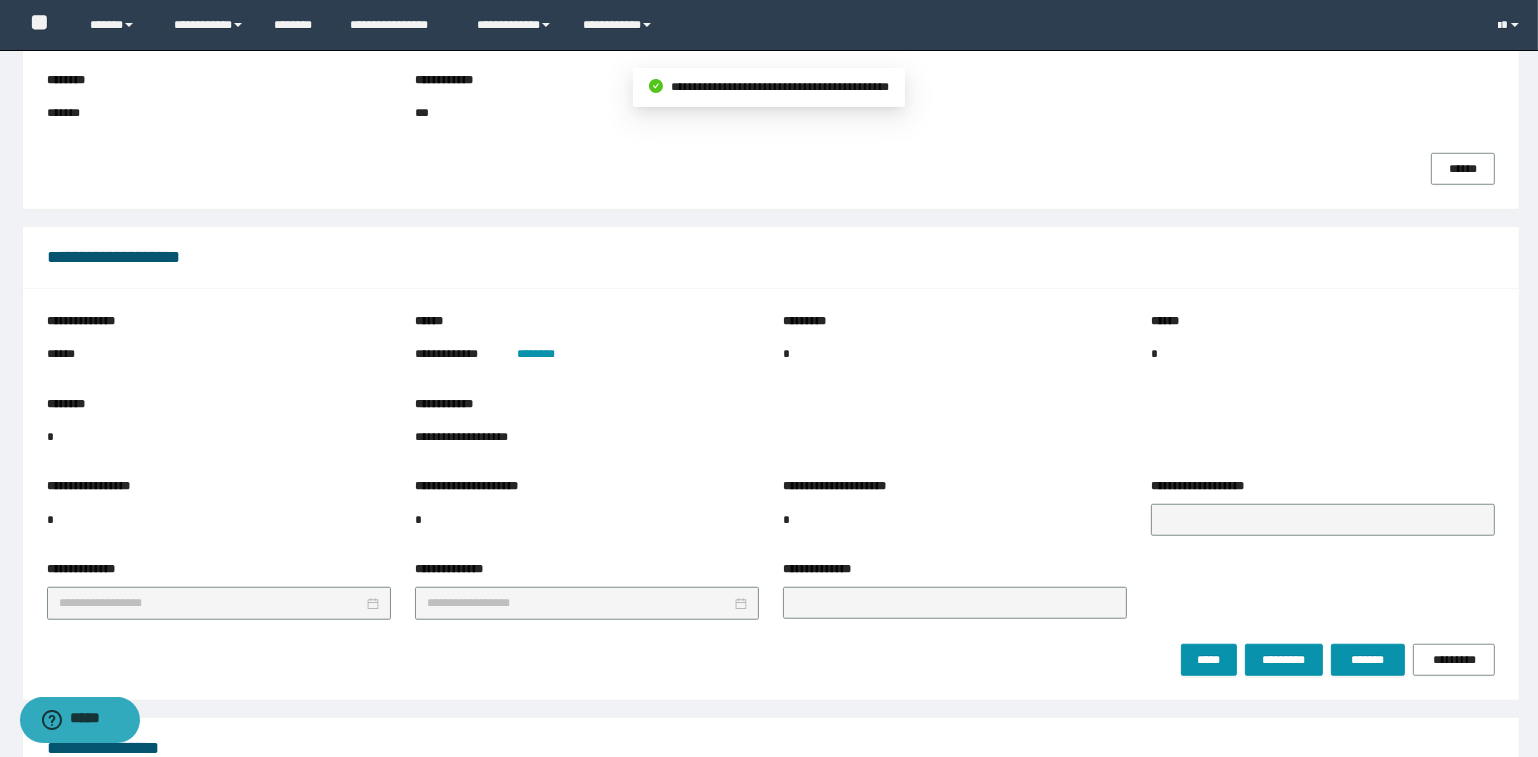 scroll, scrollTop: 1636, scrollLeft: 0, axis: vertical 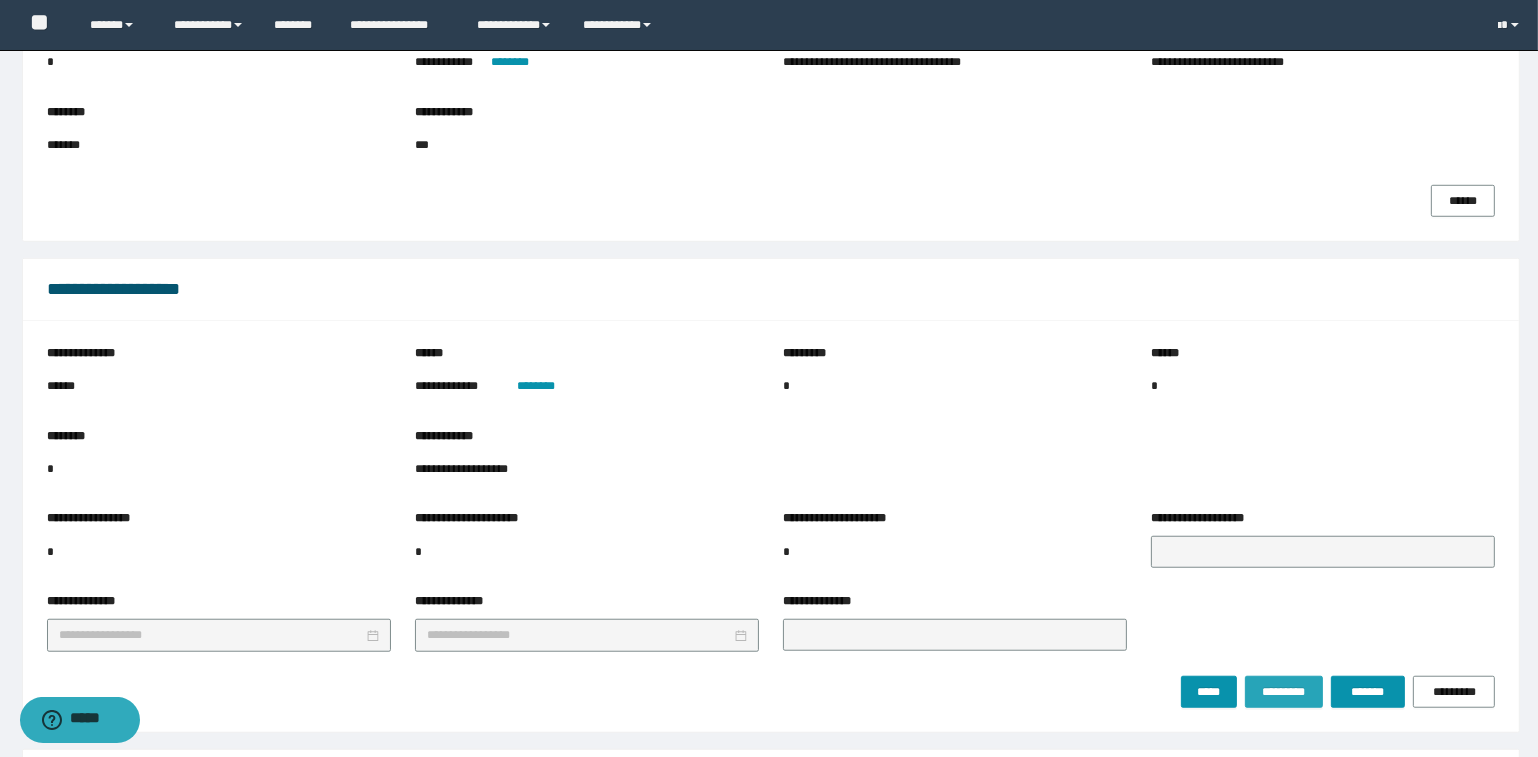 click on "*********" at bounding box center [1283, 692] 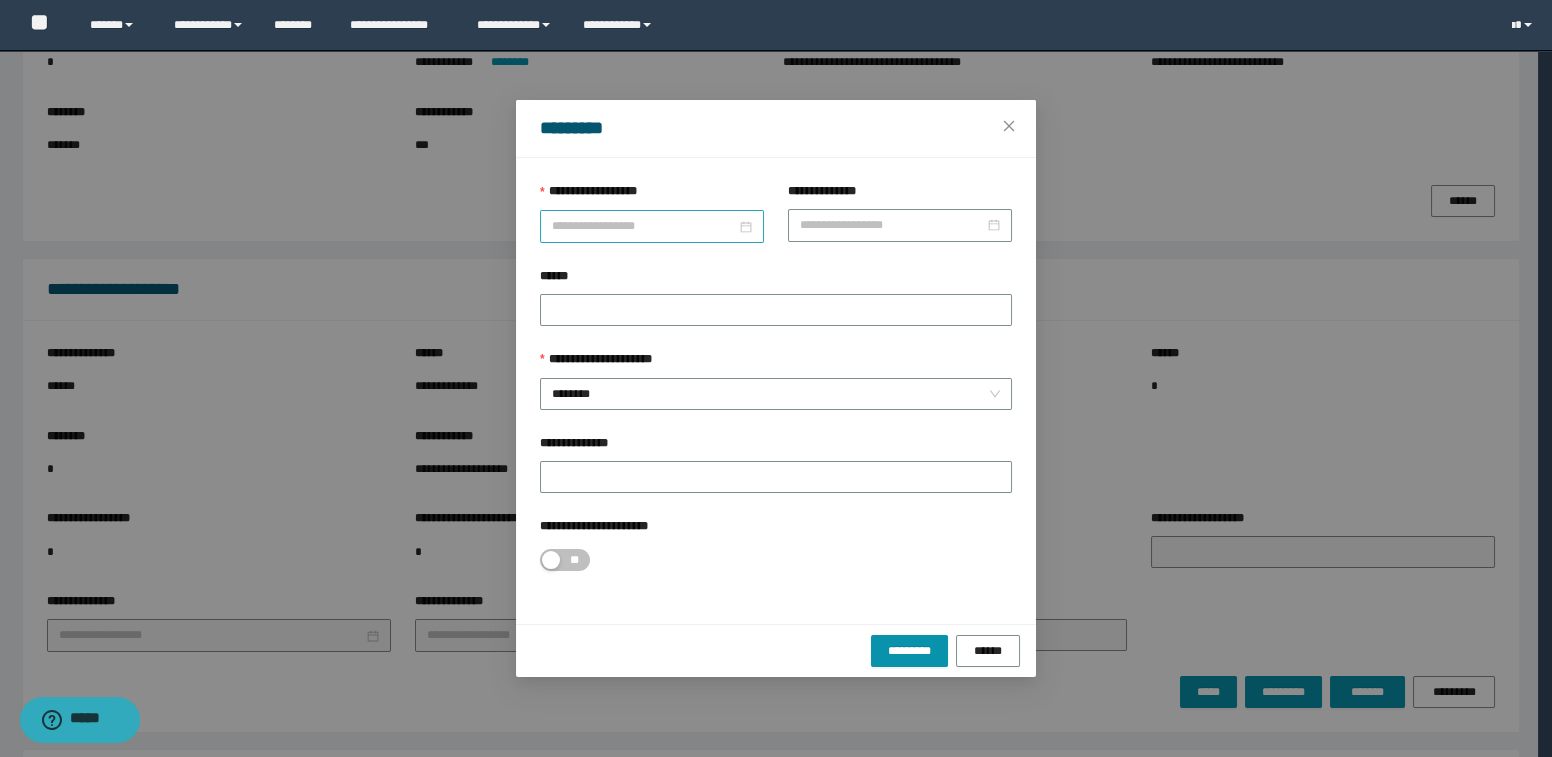 click on "**********" at bounding box center [644, 226] 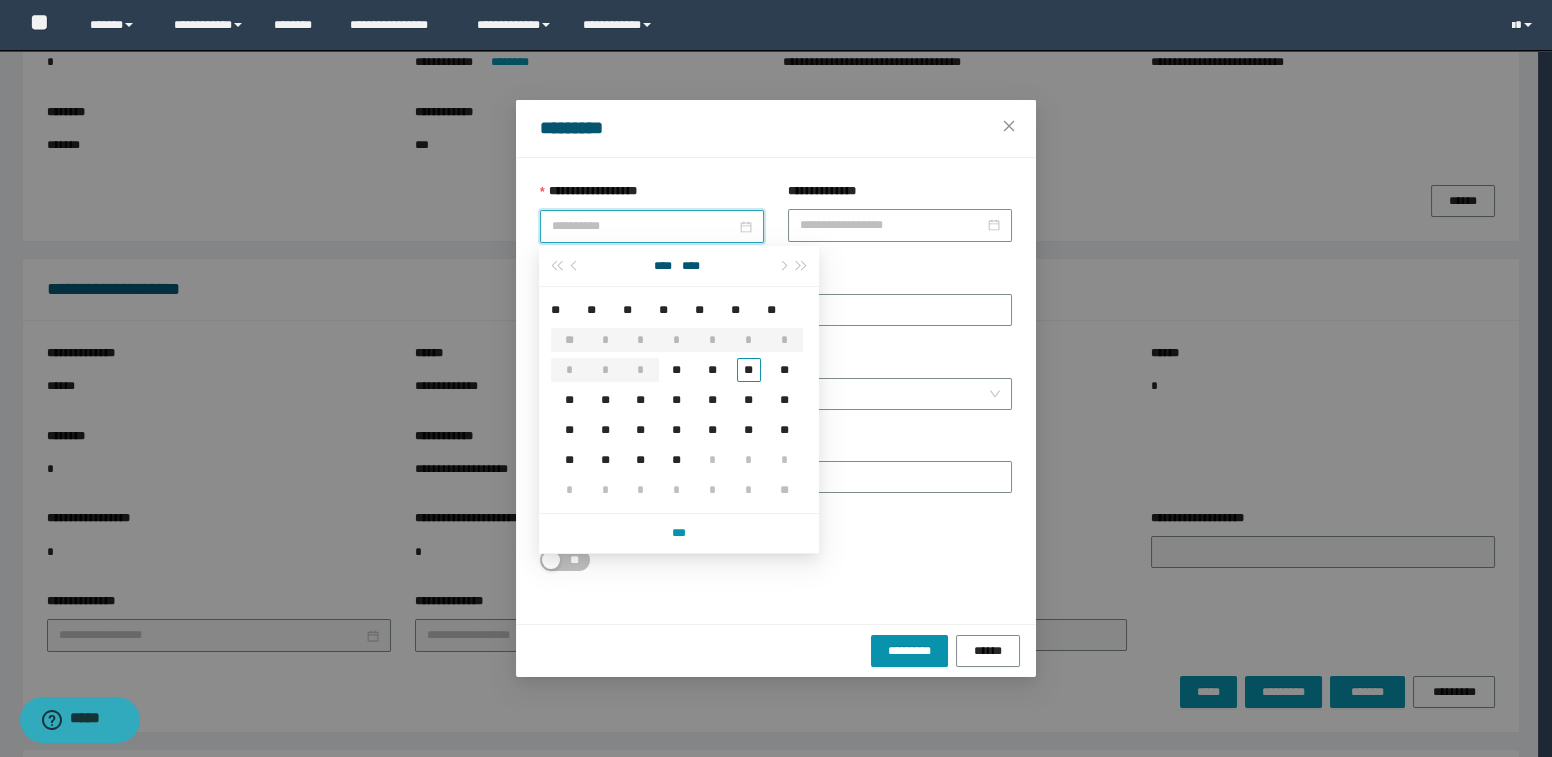 type on "**********" 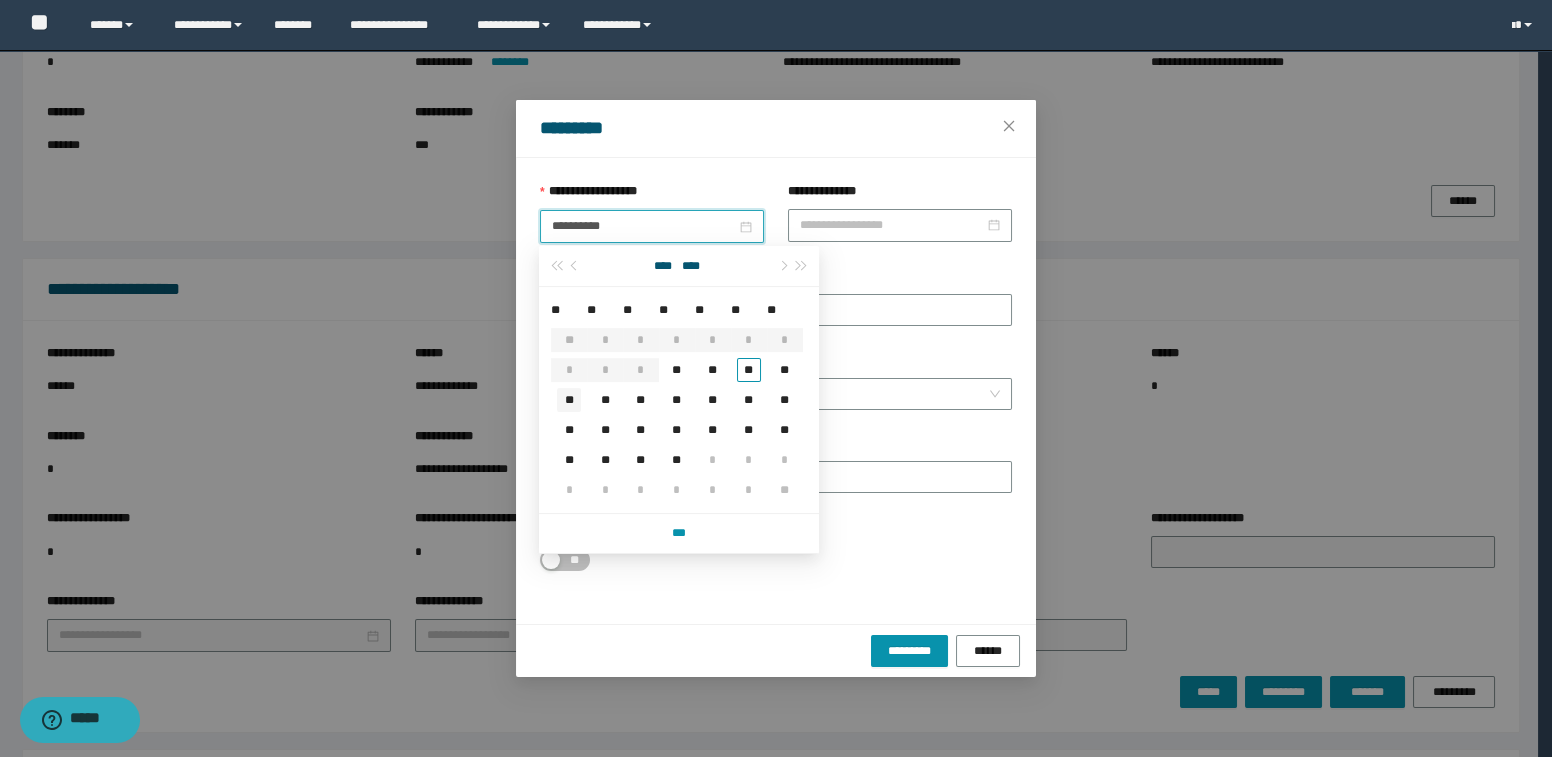type on "**********" 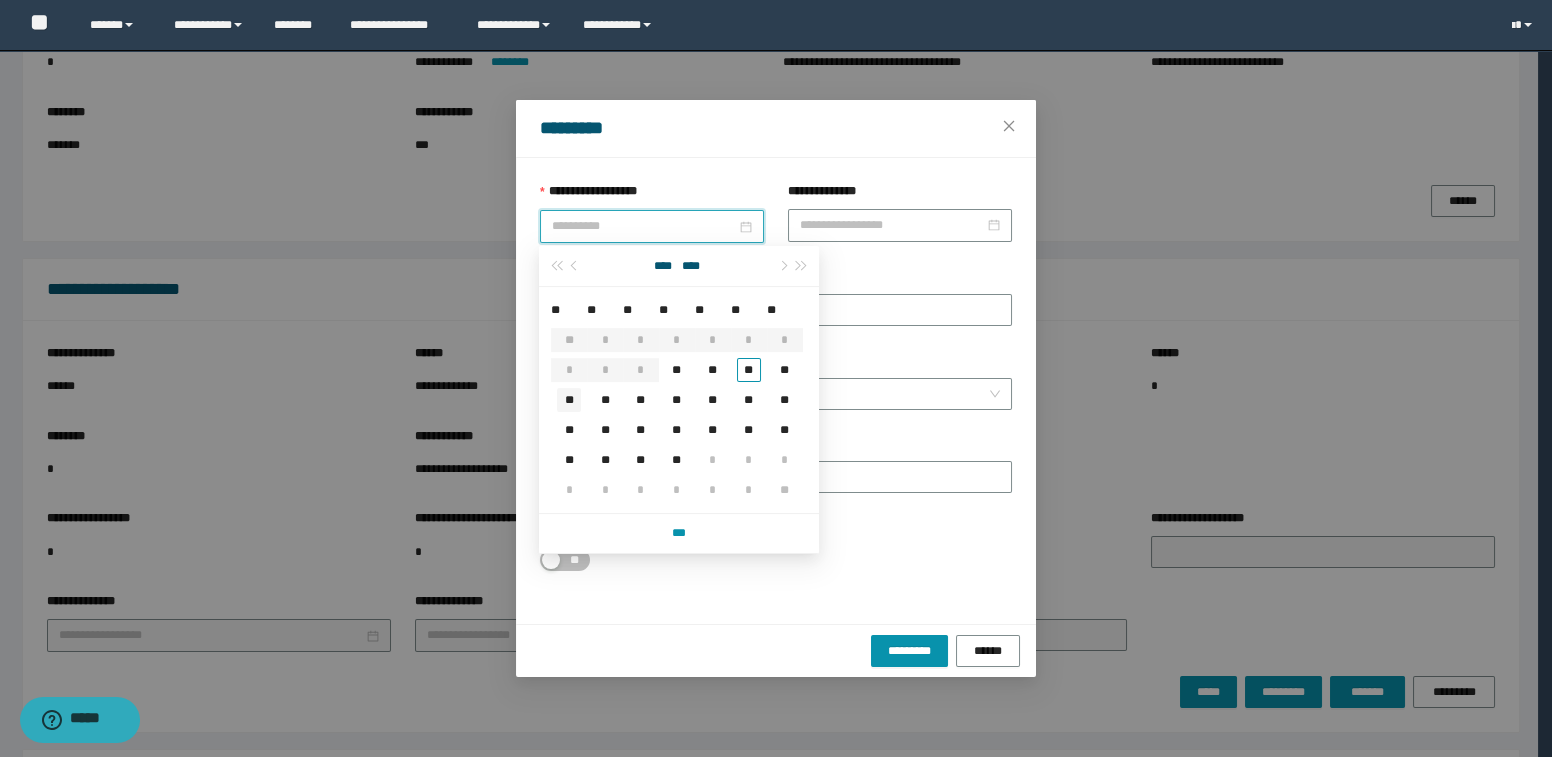 click on "**" at bounding box center (569, 400) 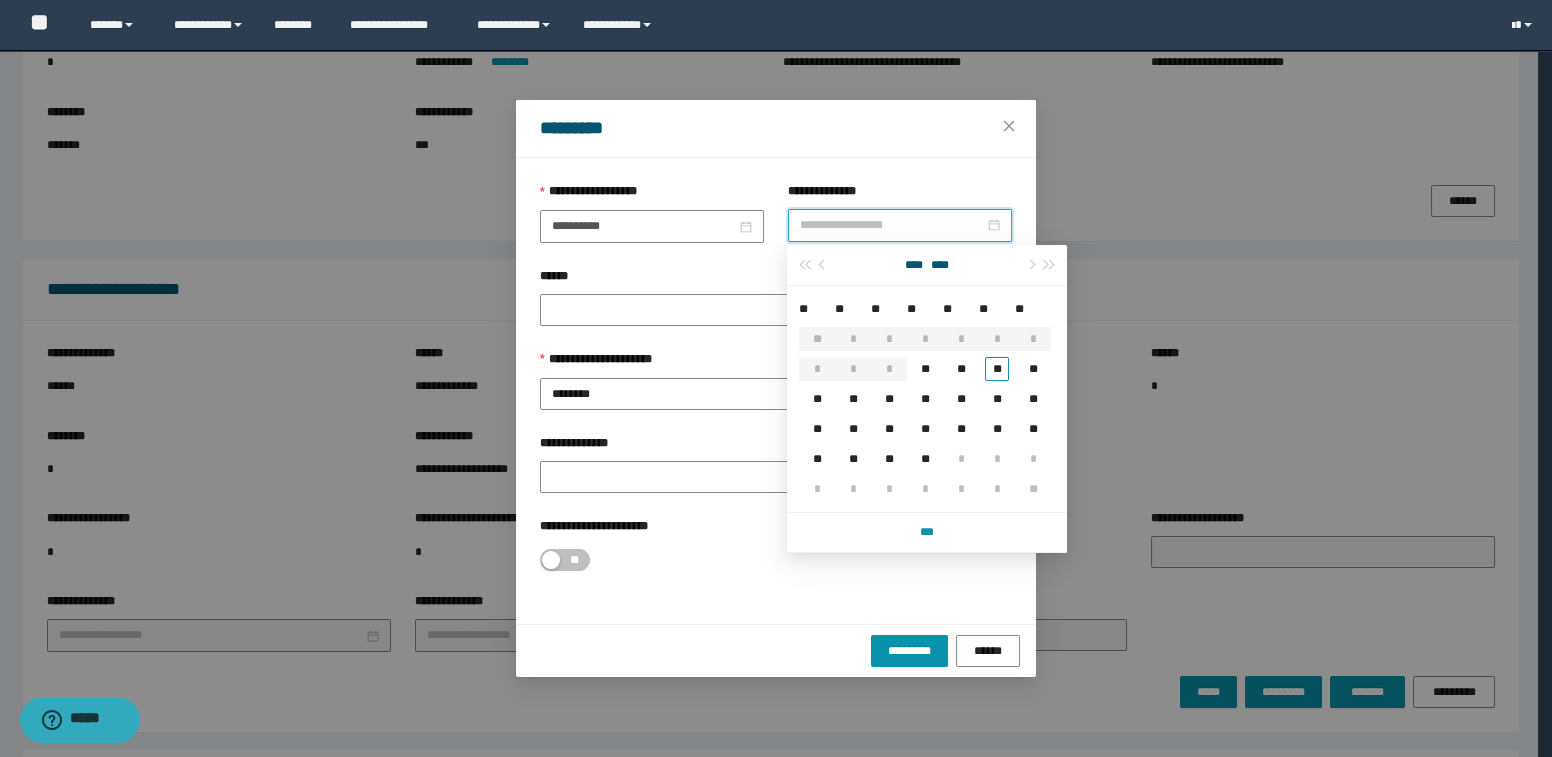 click on "**********" at bounding box center [892, 225] 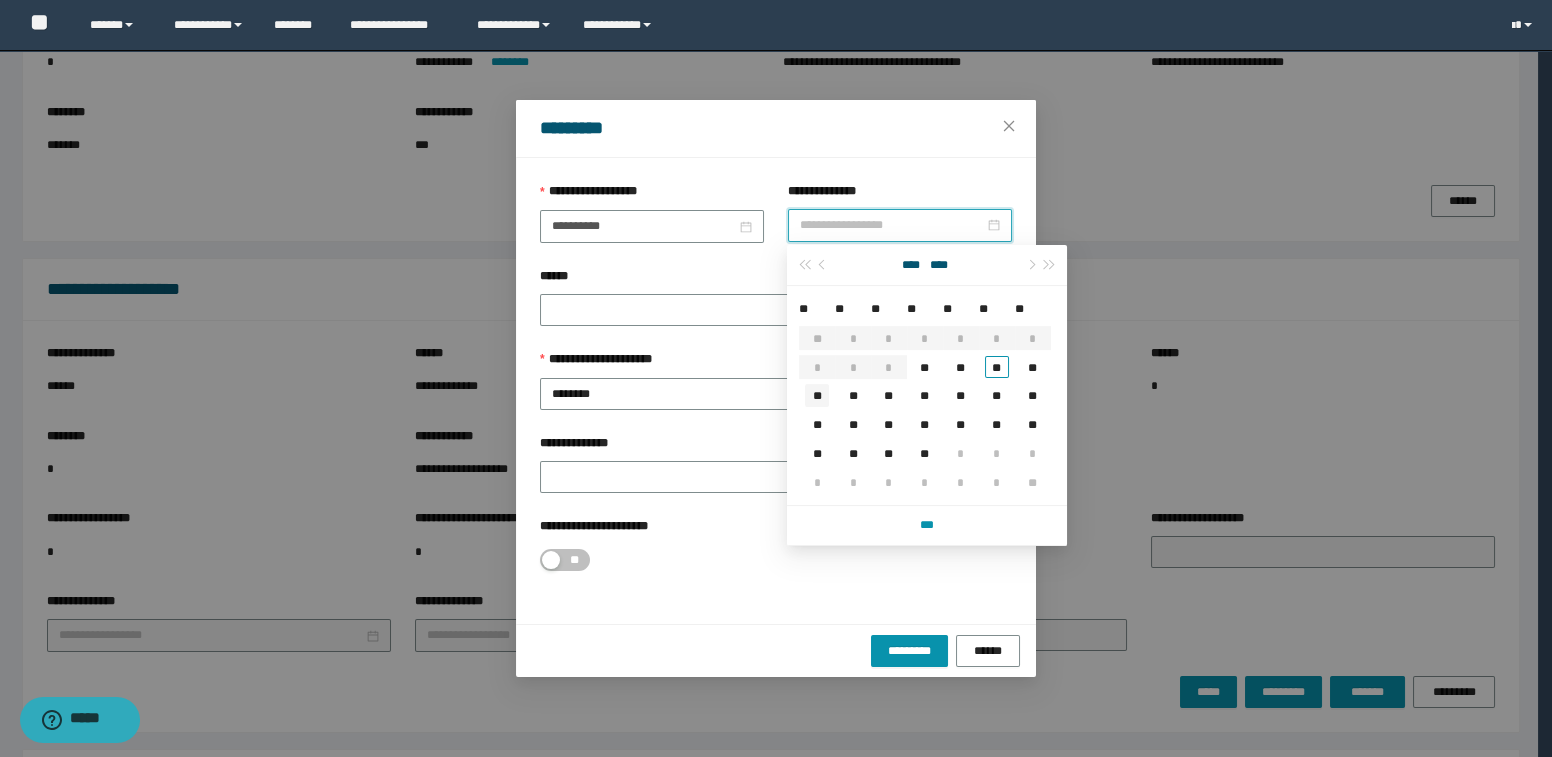type on "**********" 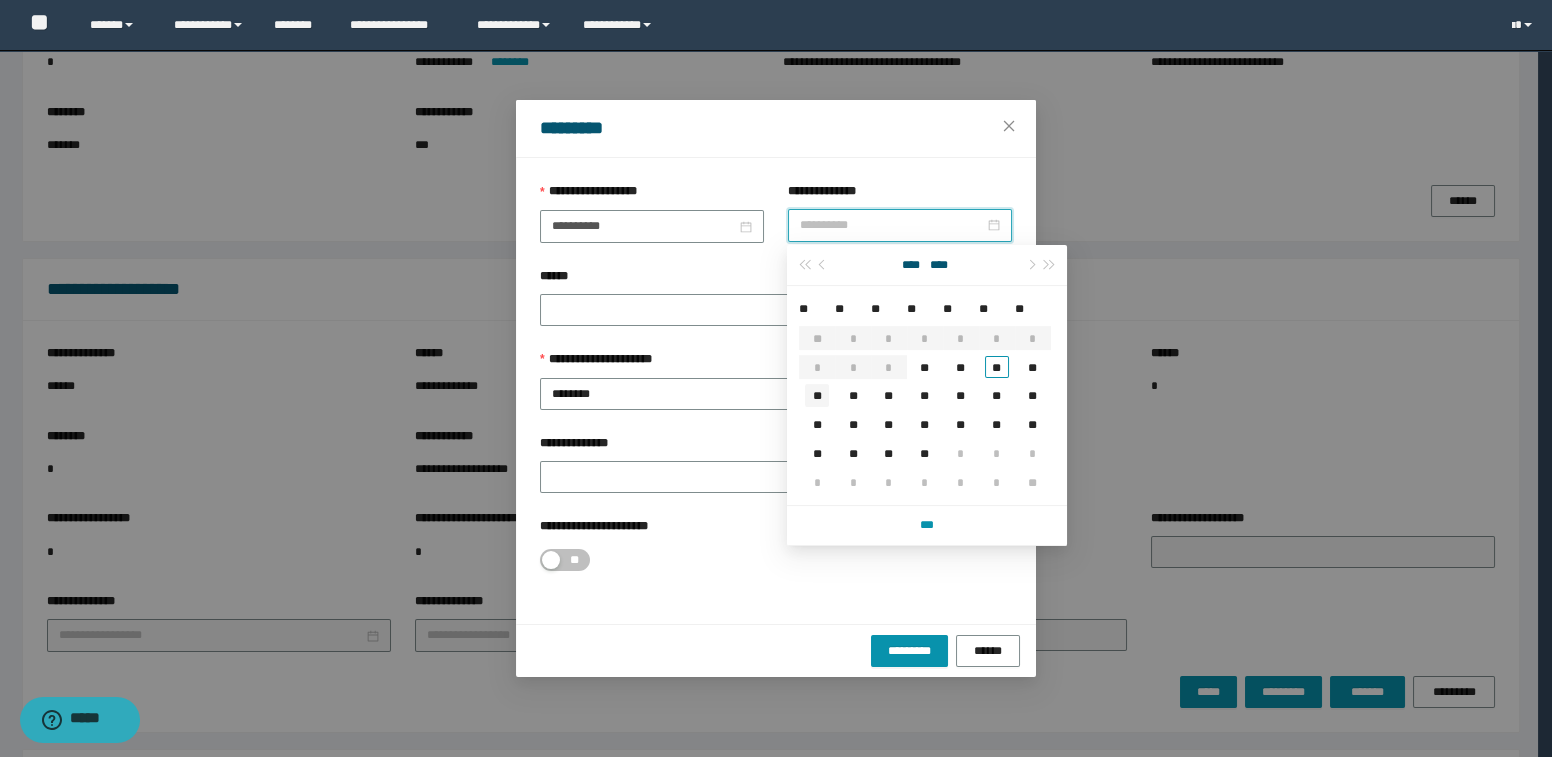 click on "**" at bounding box center [817, 395] 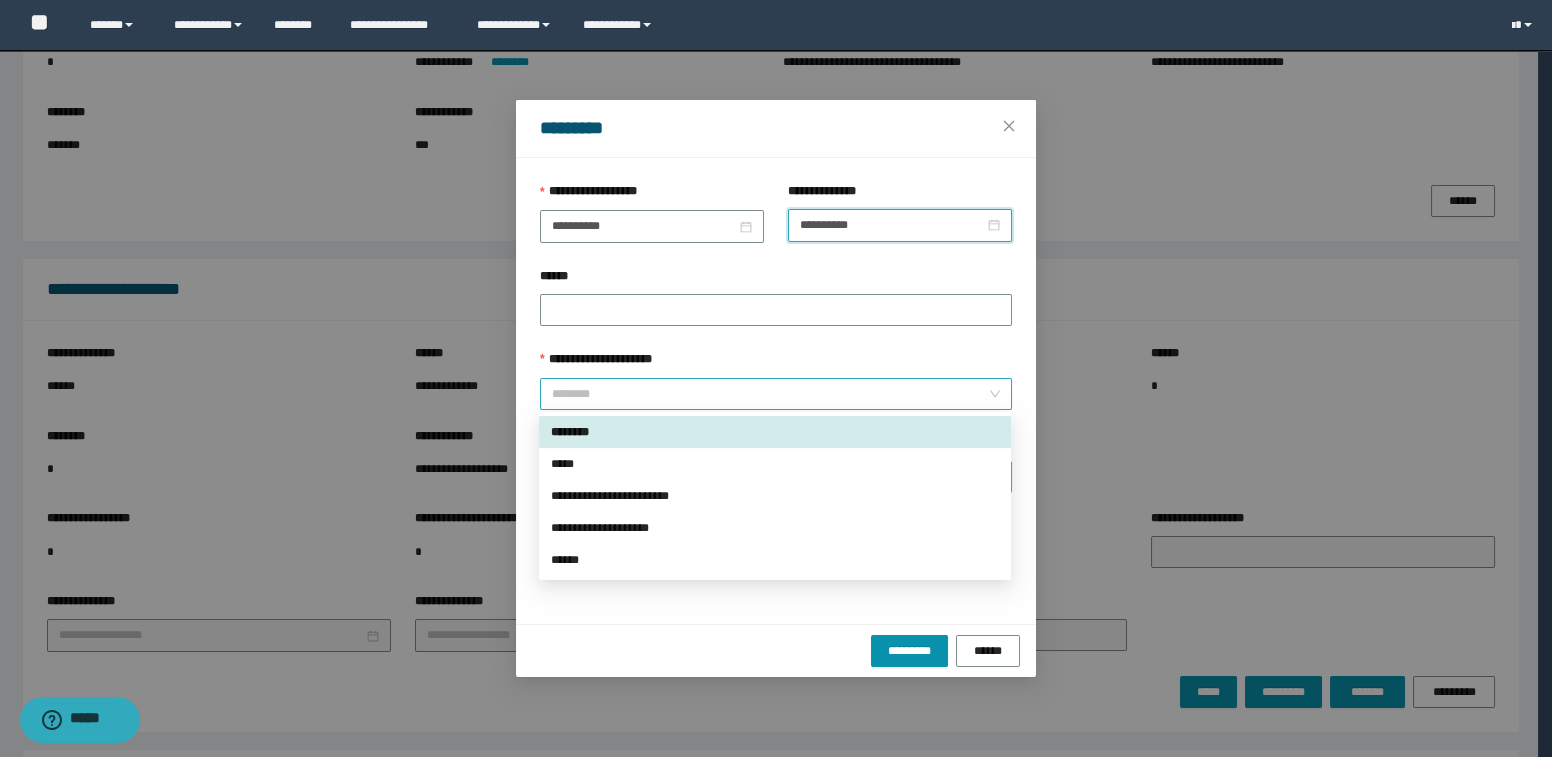 click on "********" at bounding box center (776, 394) 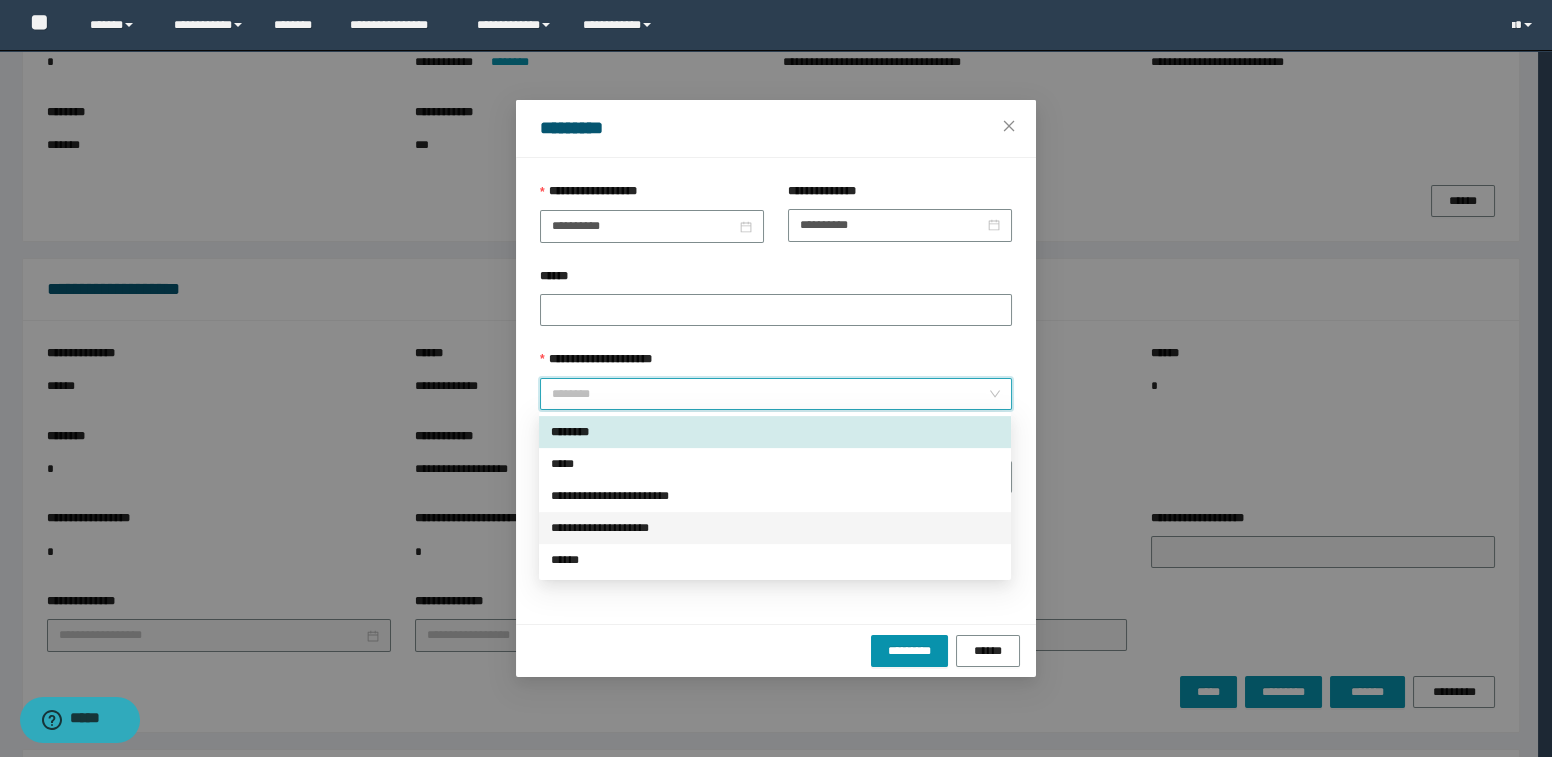 click on "**********" at bounding box center (775, 528) 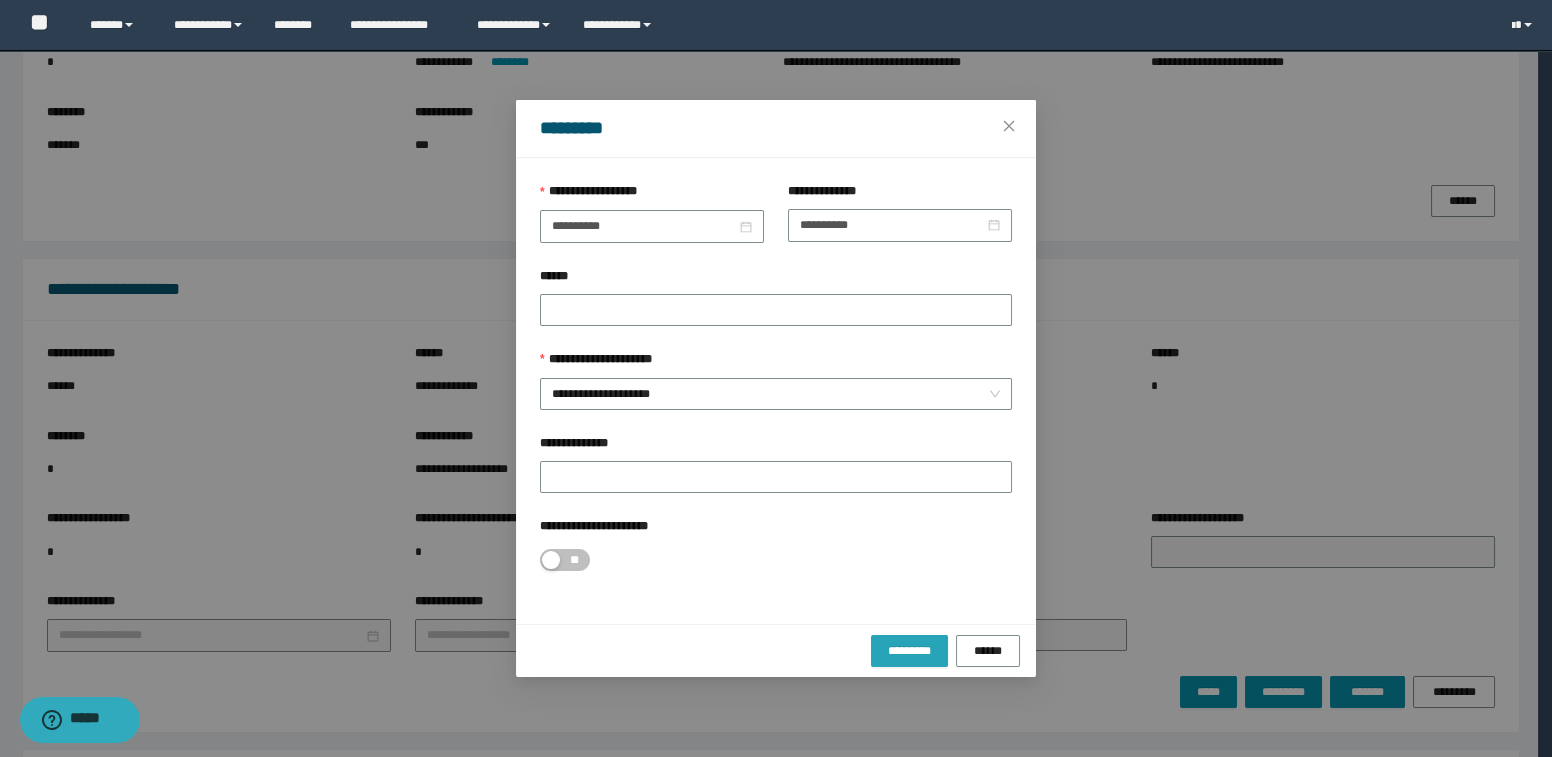 click on "*********" at bounding box center (909, 651) 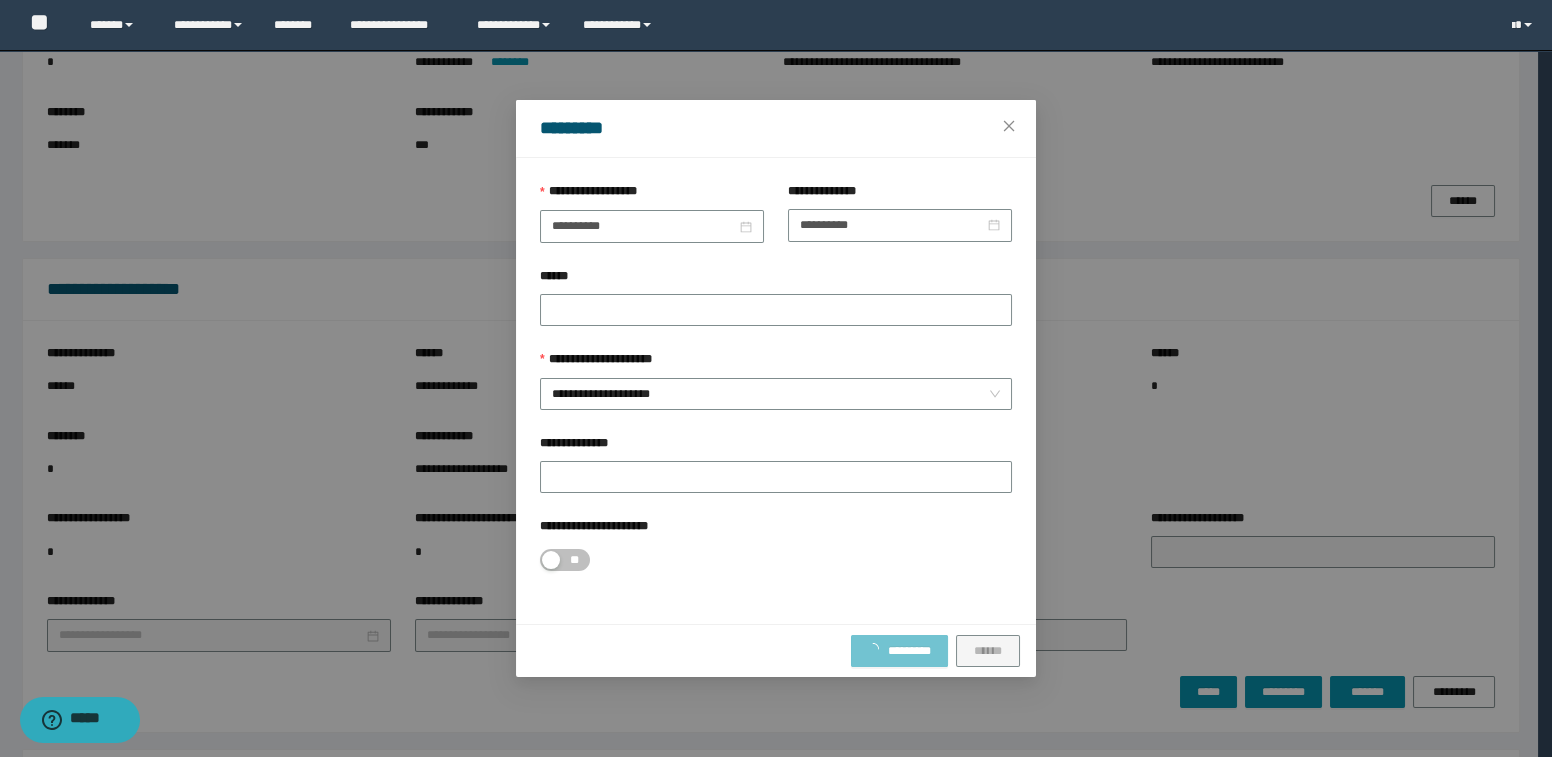 type on "**********" 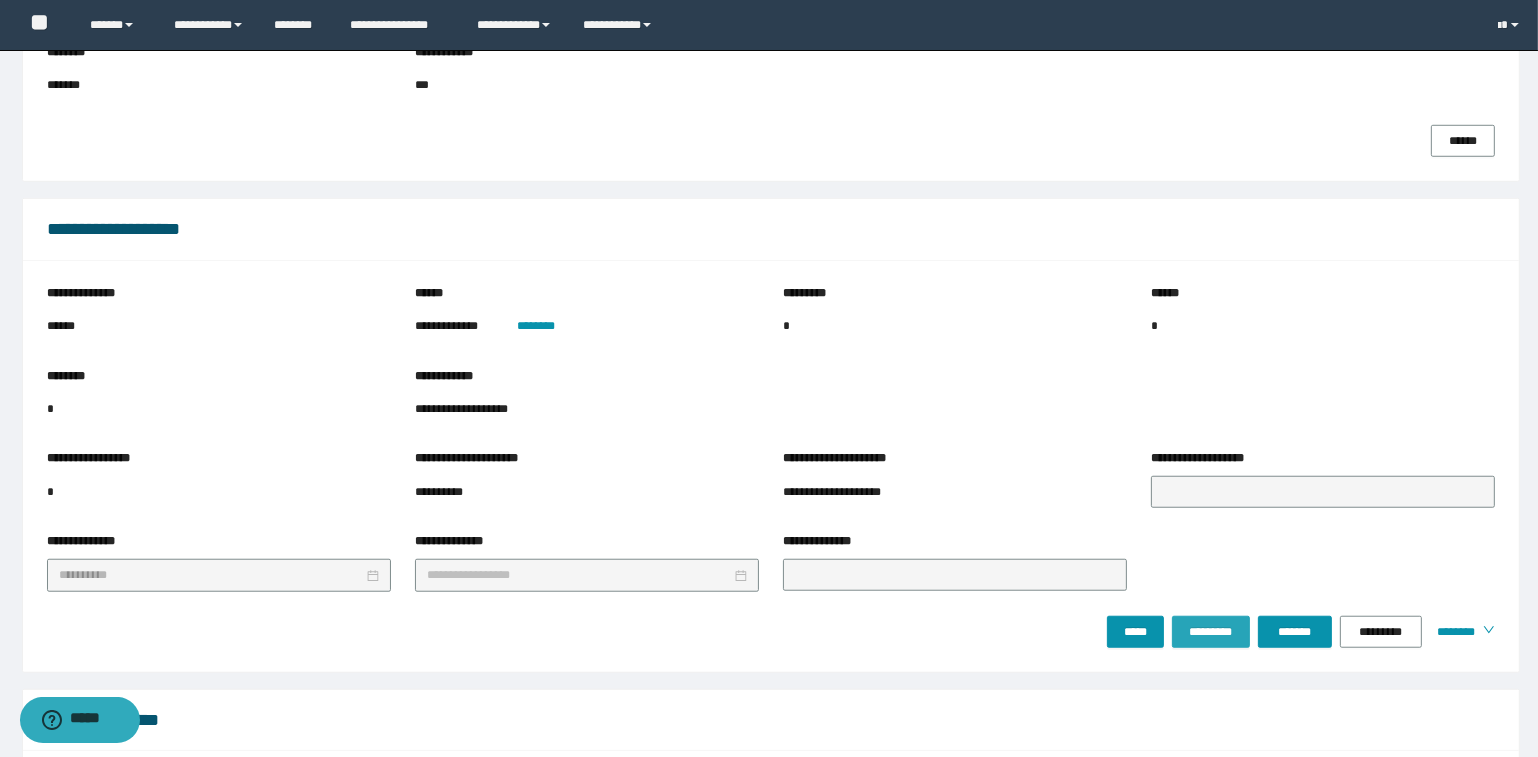 scroll, scrollTop: 1727, scrollLeft: 0, axis: vertical 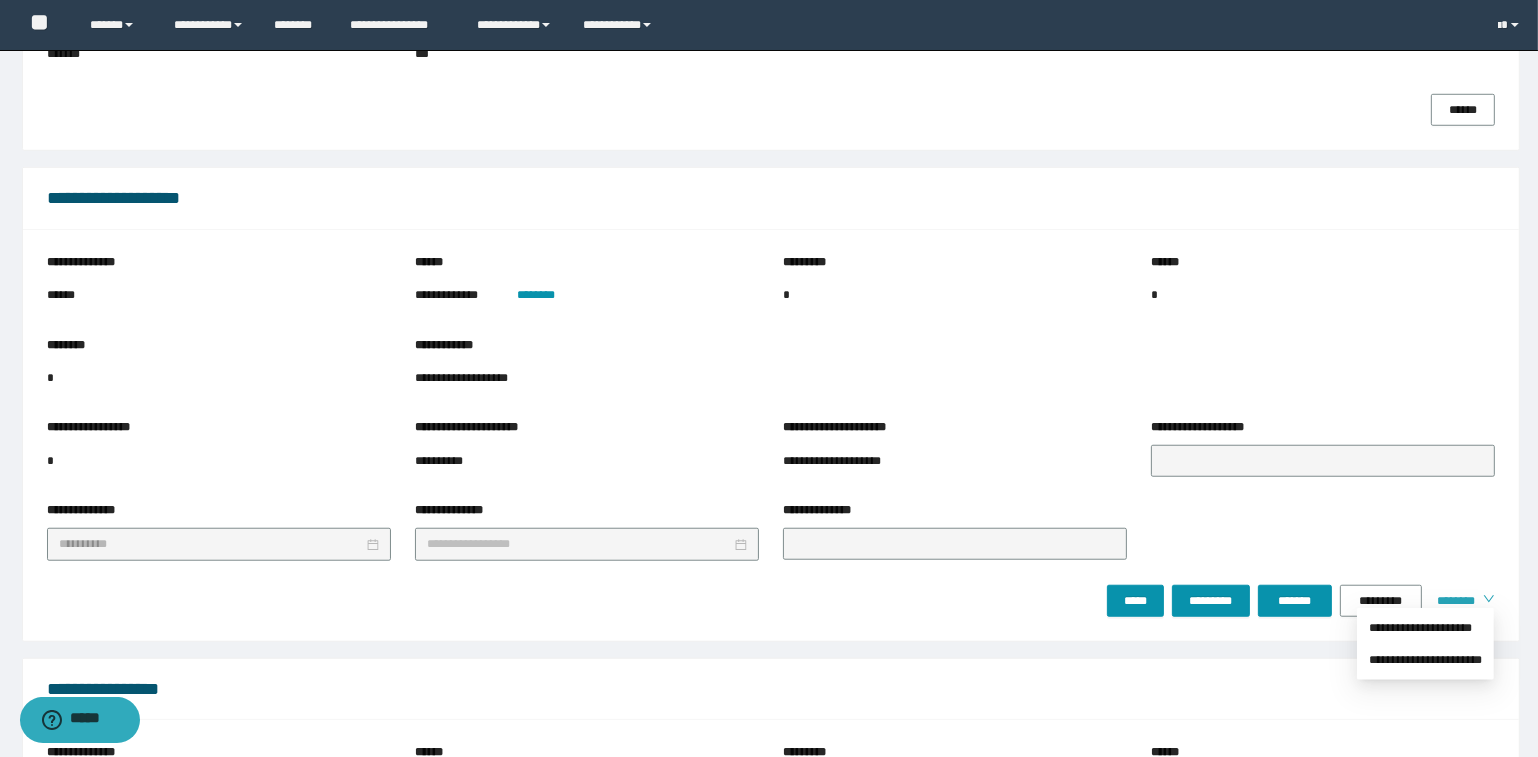 click on "********" at bounding box center [1452, 601] 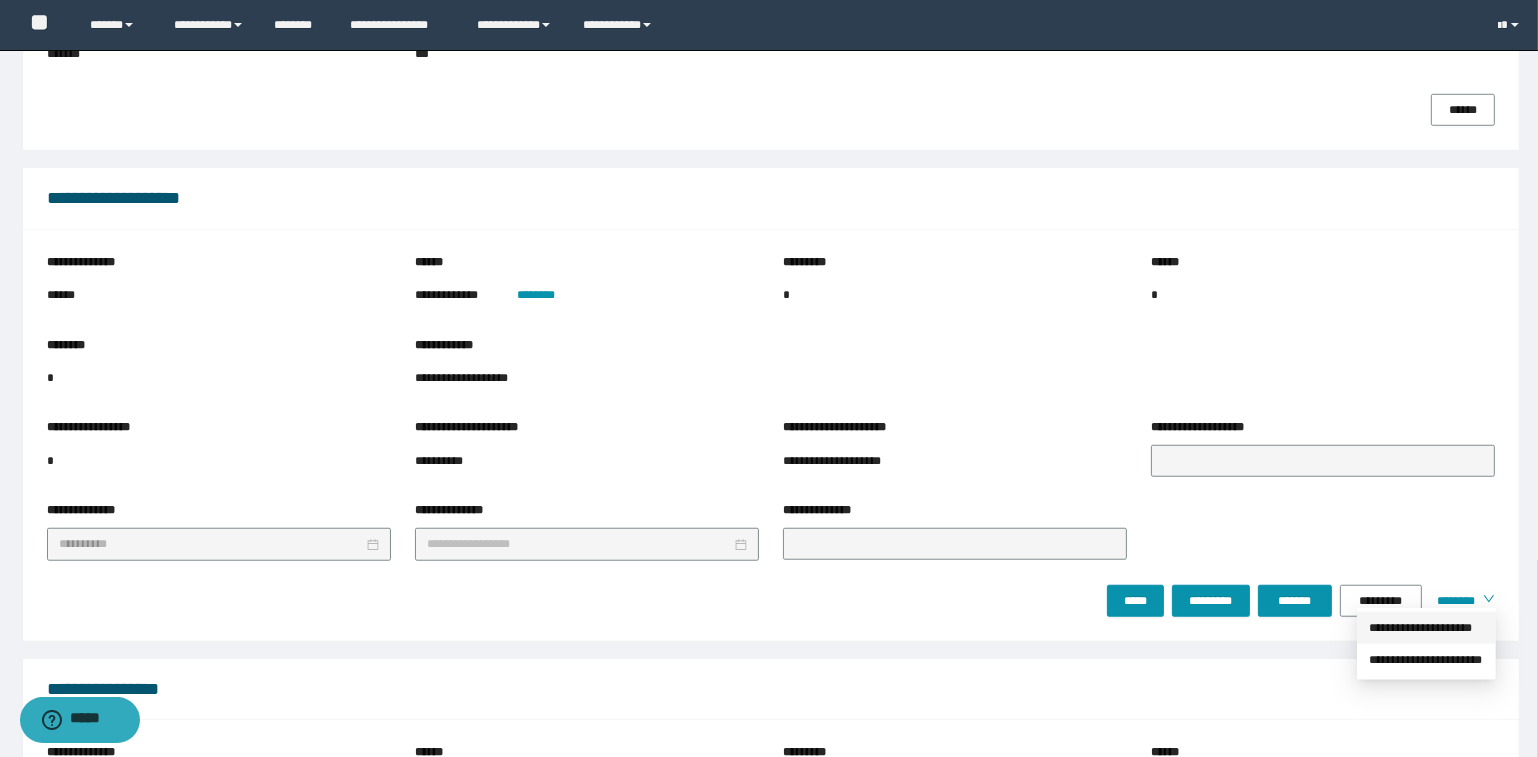 click on "**********" at bounding box center [1426, 628] 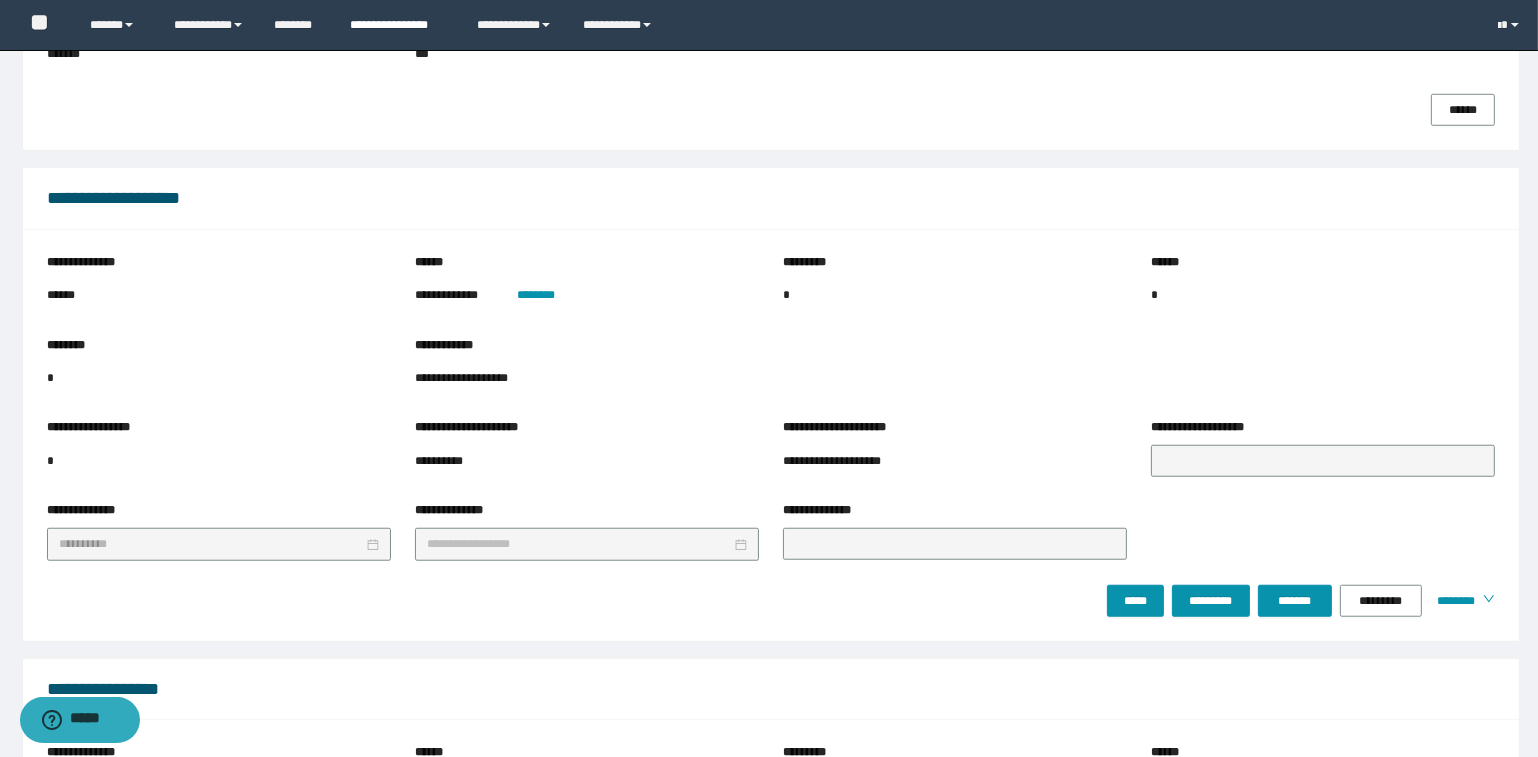 click on "**********" at bounding box center (398, 25) 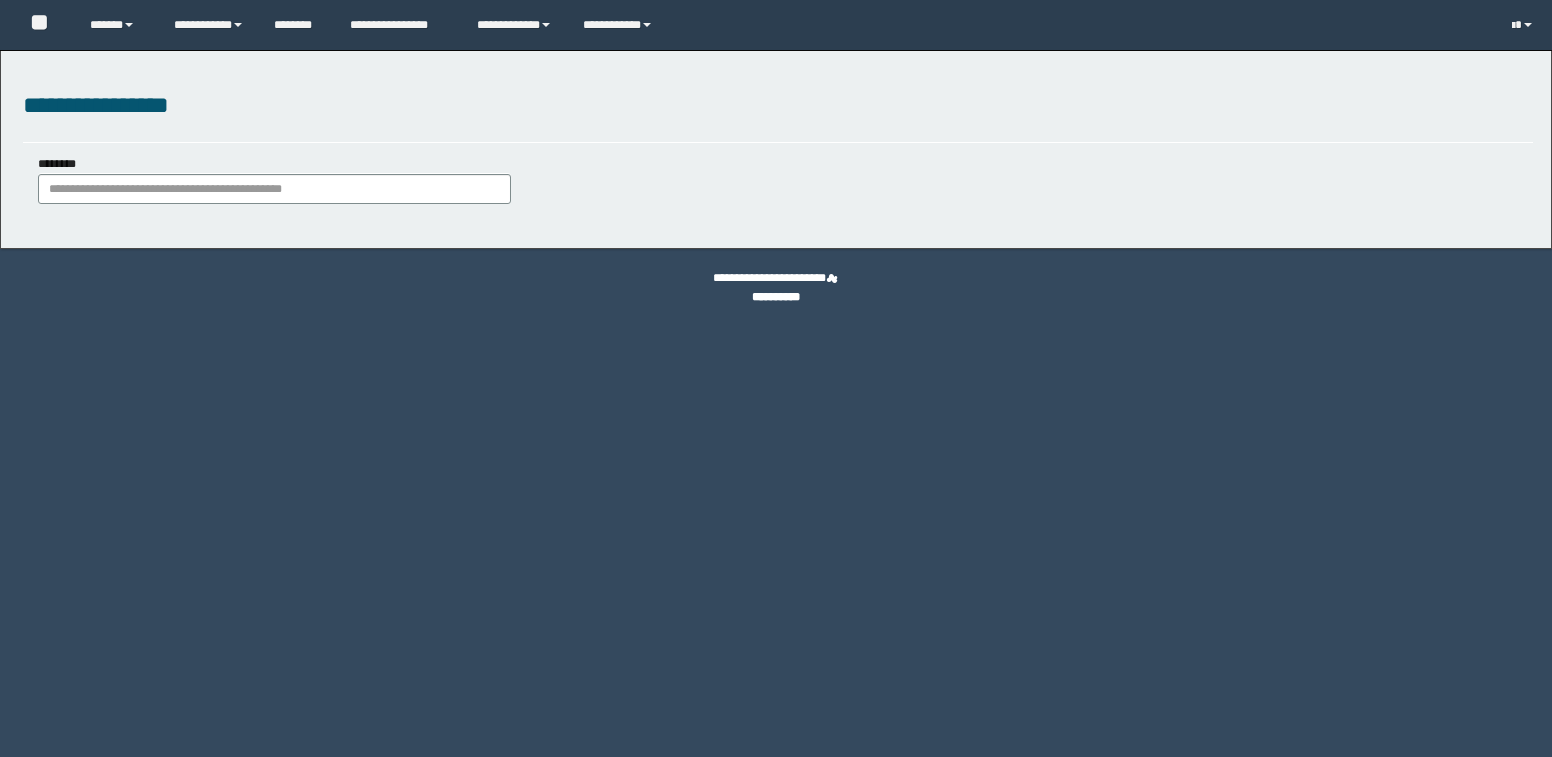 scroll, scrollTop: 0, scrollLeft: 0, axis: both 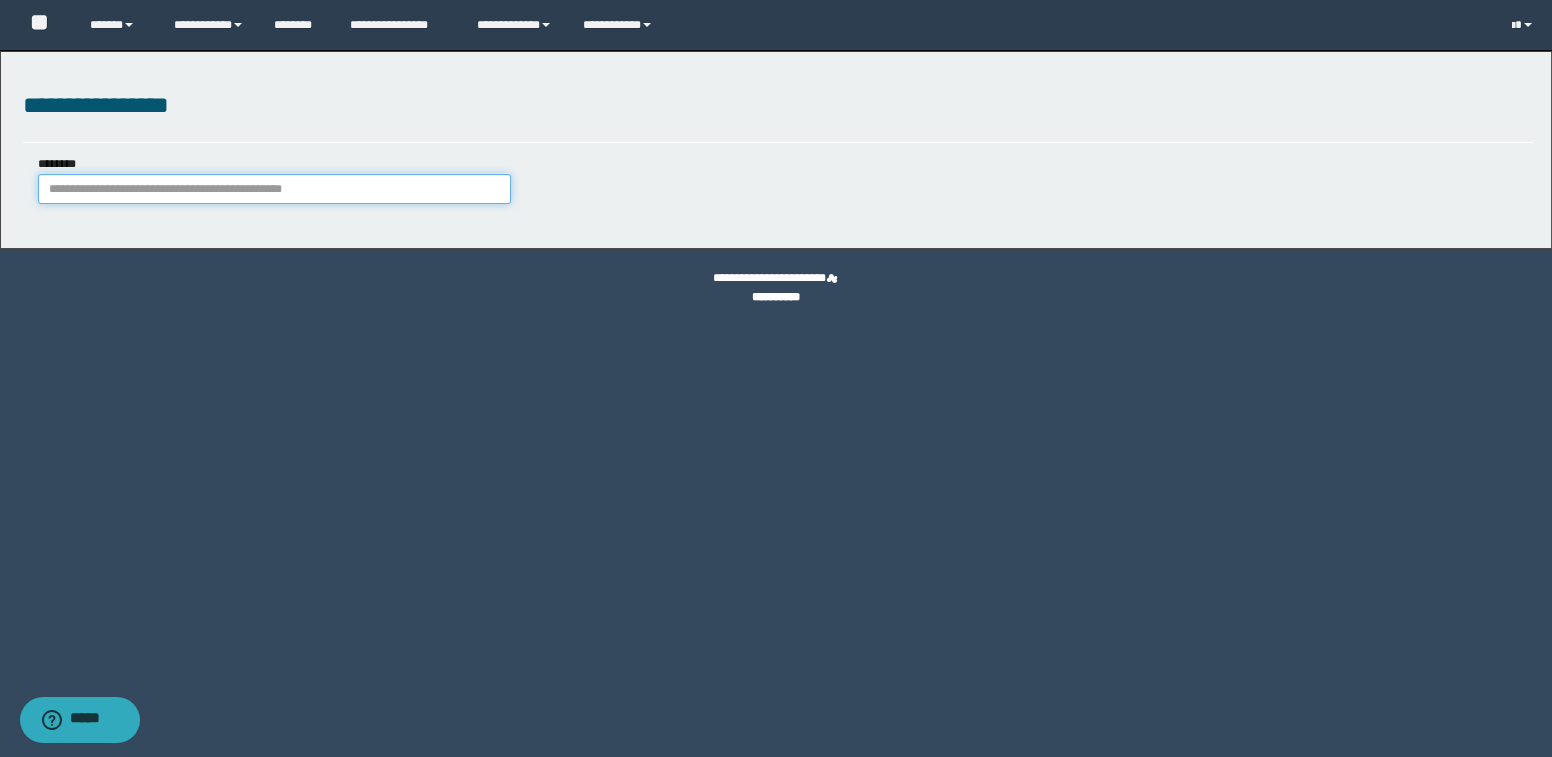 click on "********" at bounding box center (275, 189) 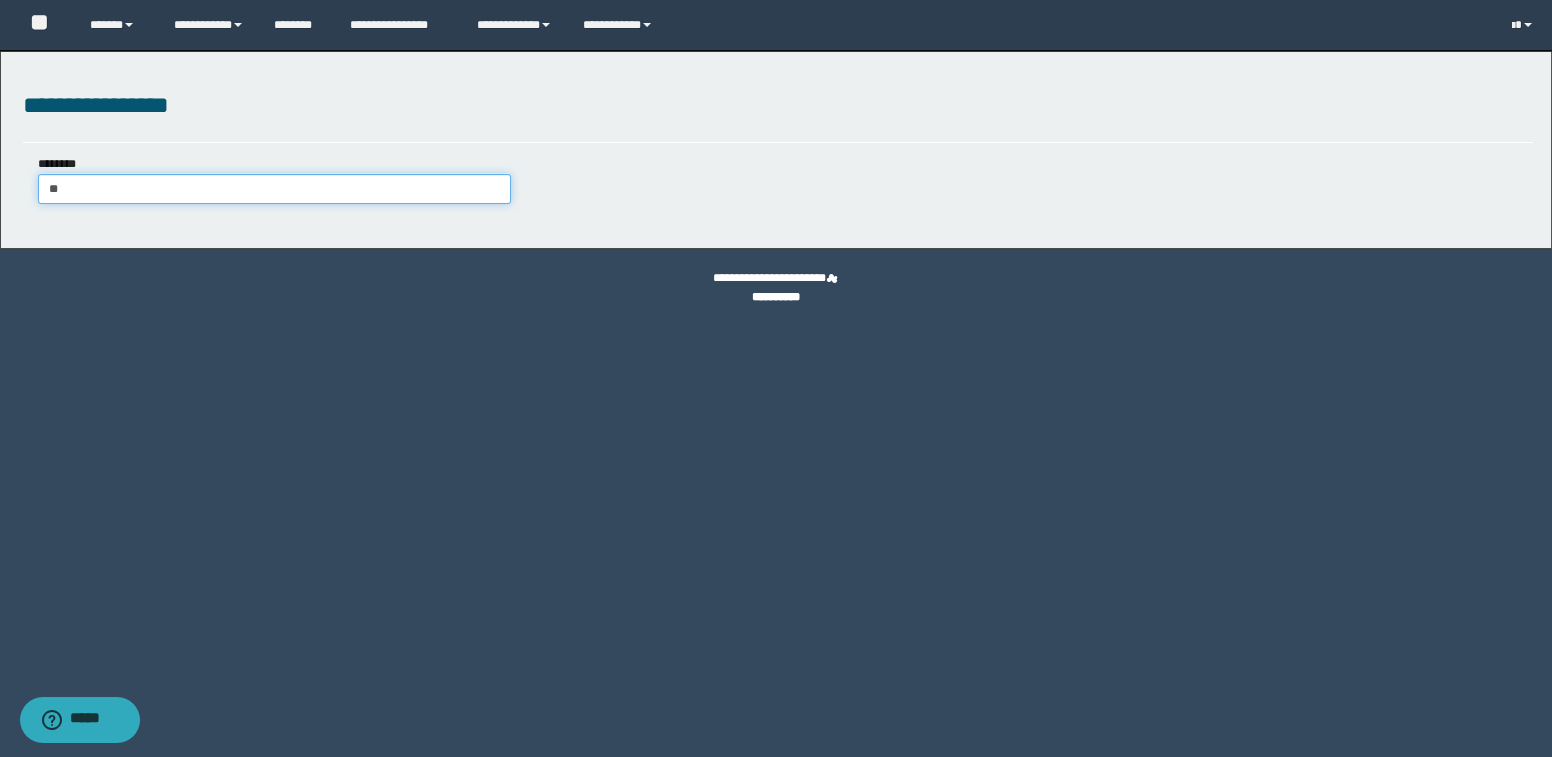 type on "***" 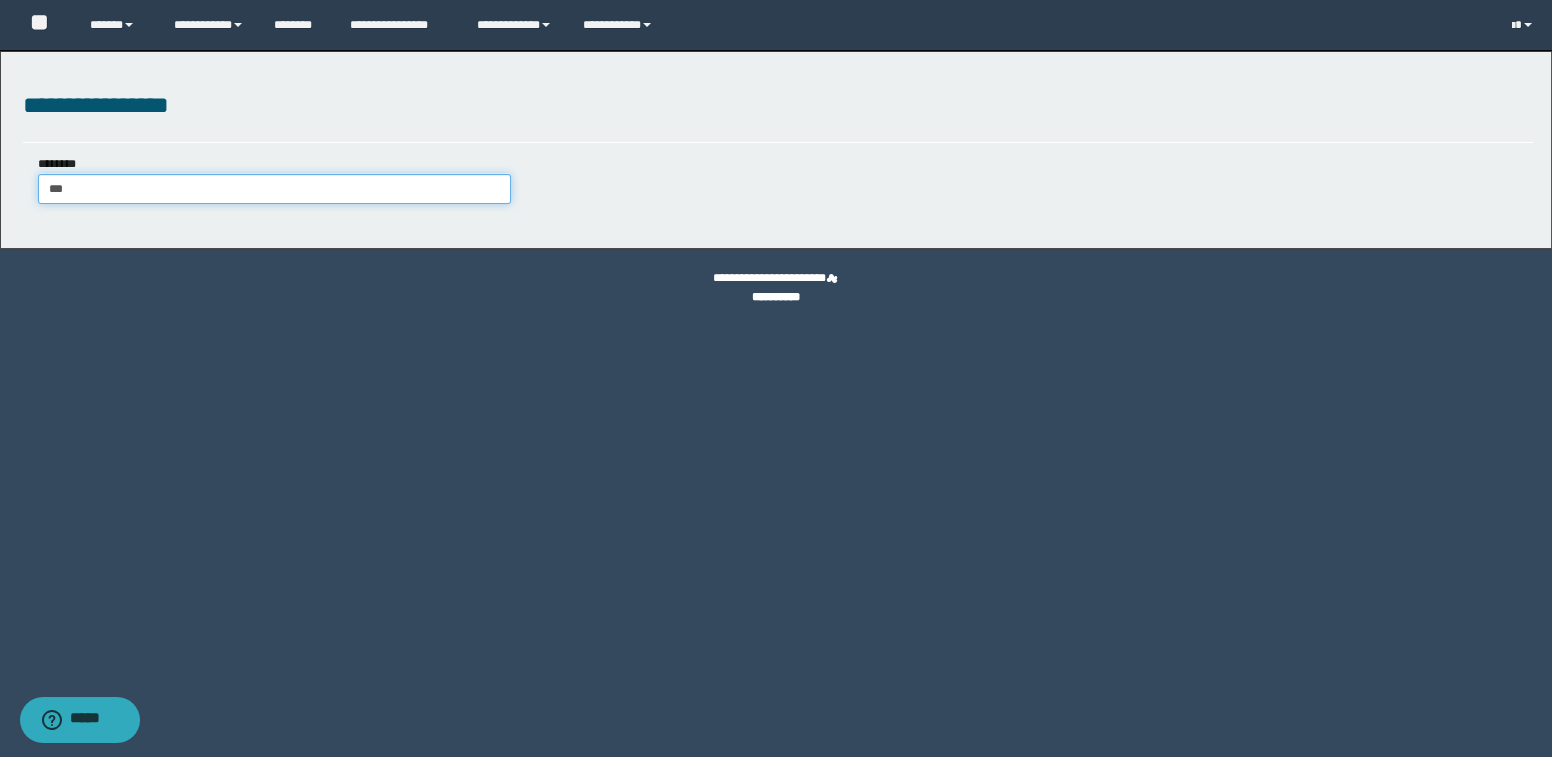 type on "***" 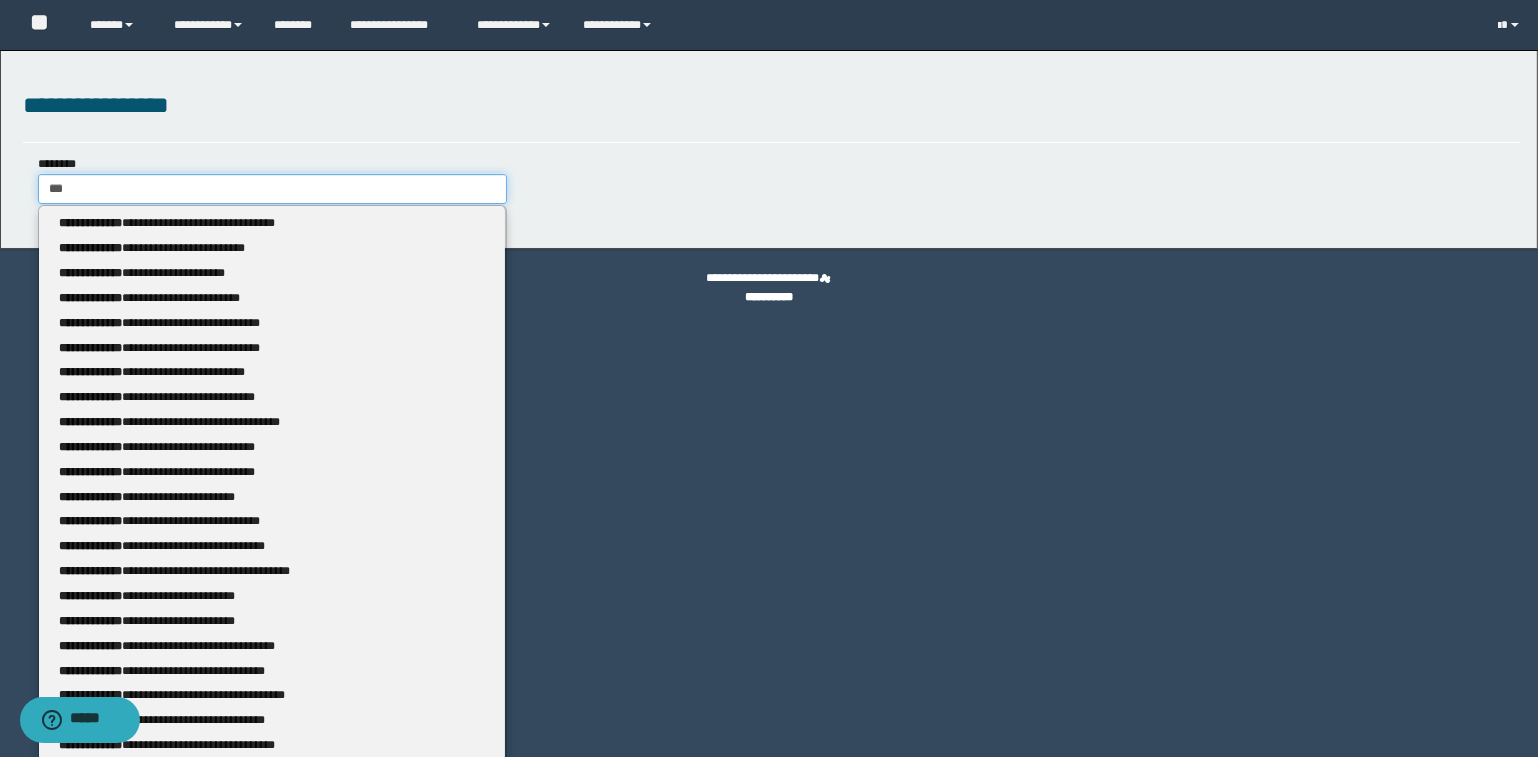 type 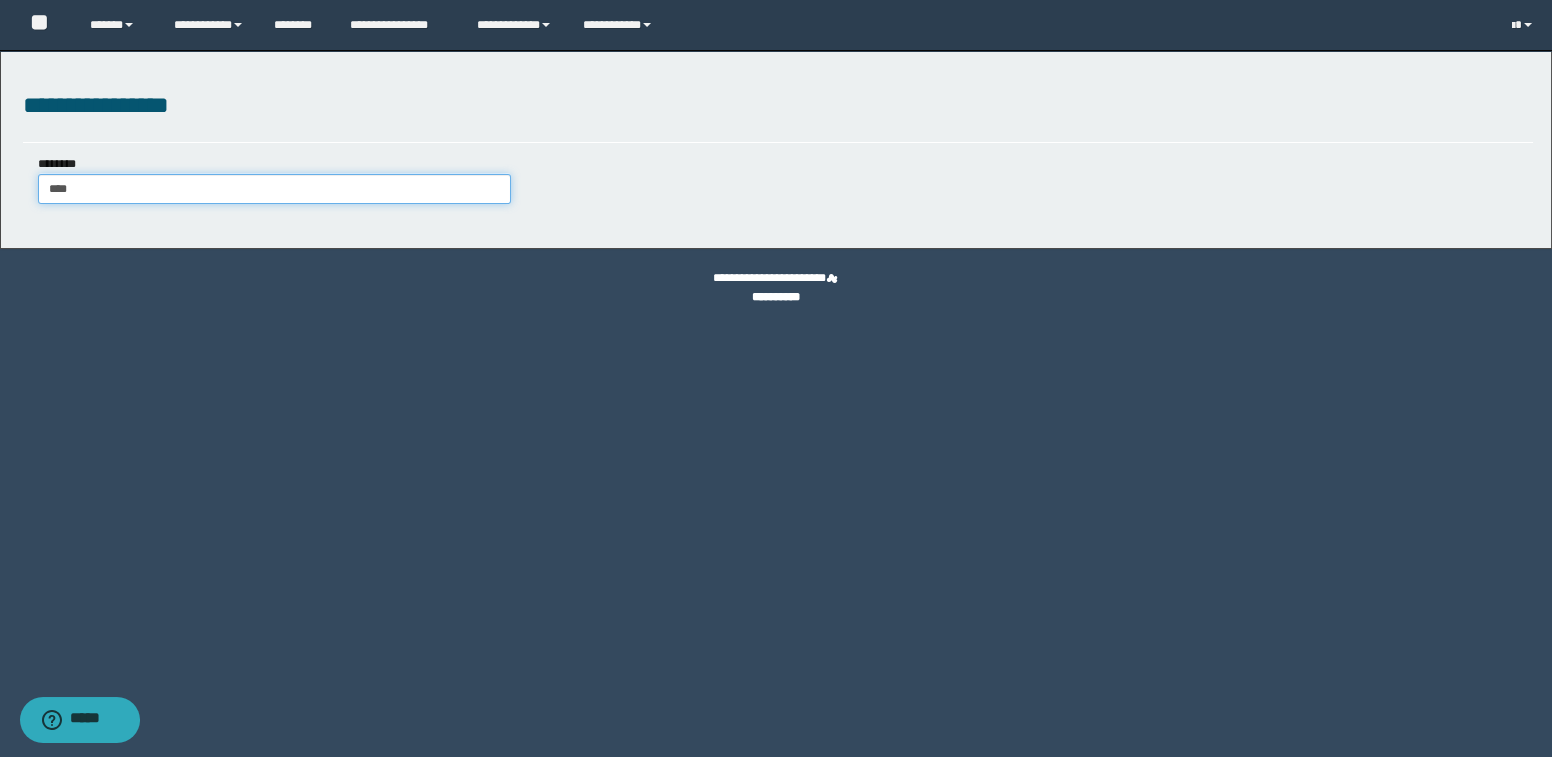 type on "****" 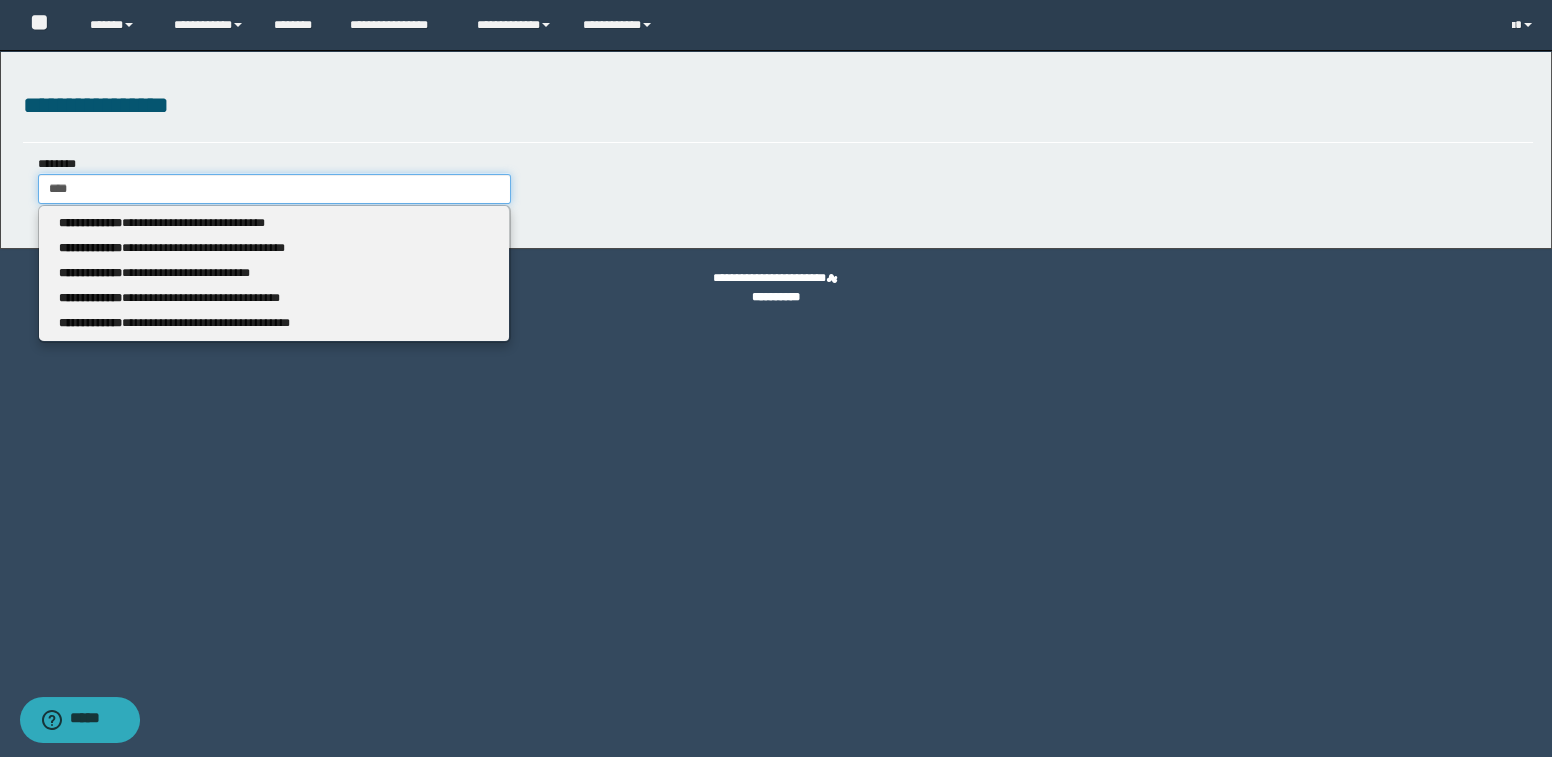 type 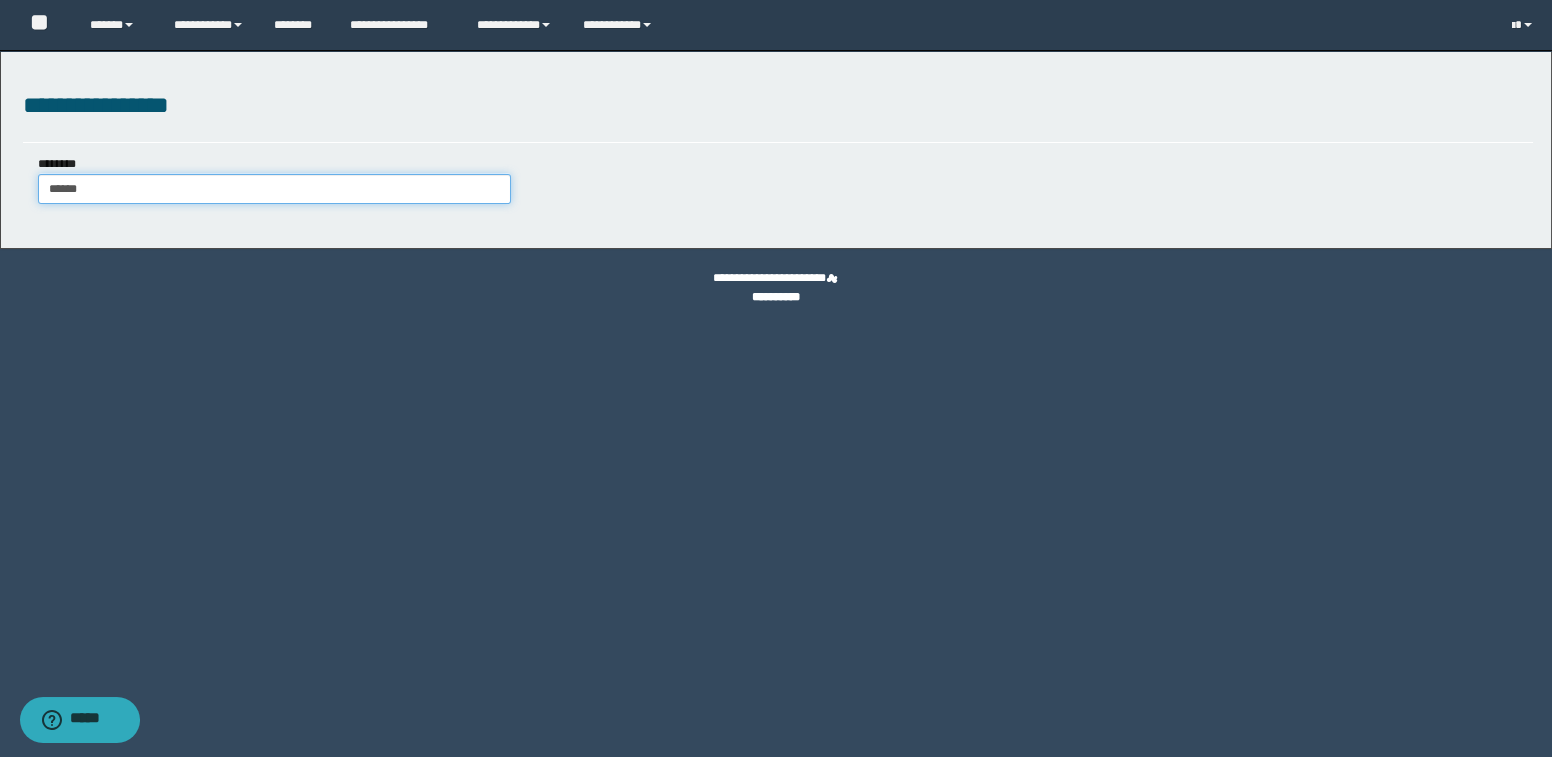 type on "*******" 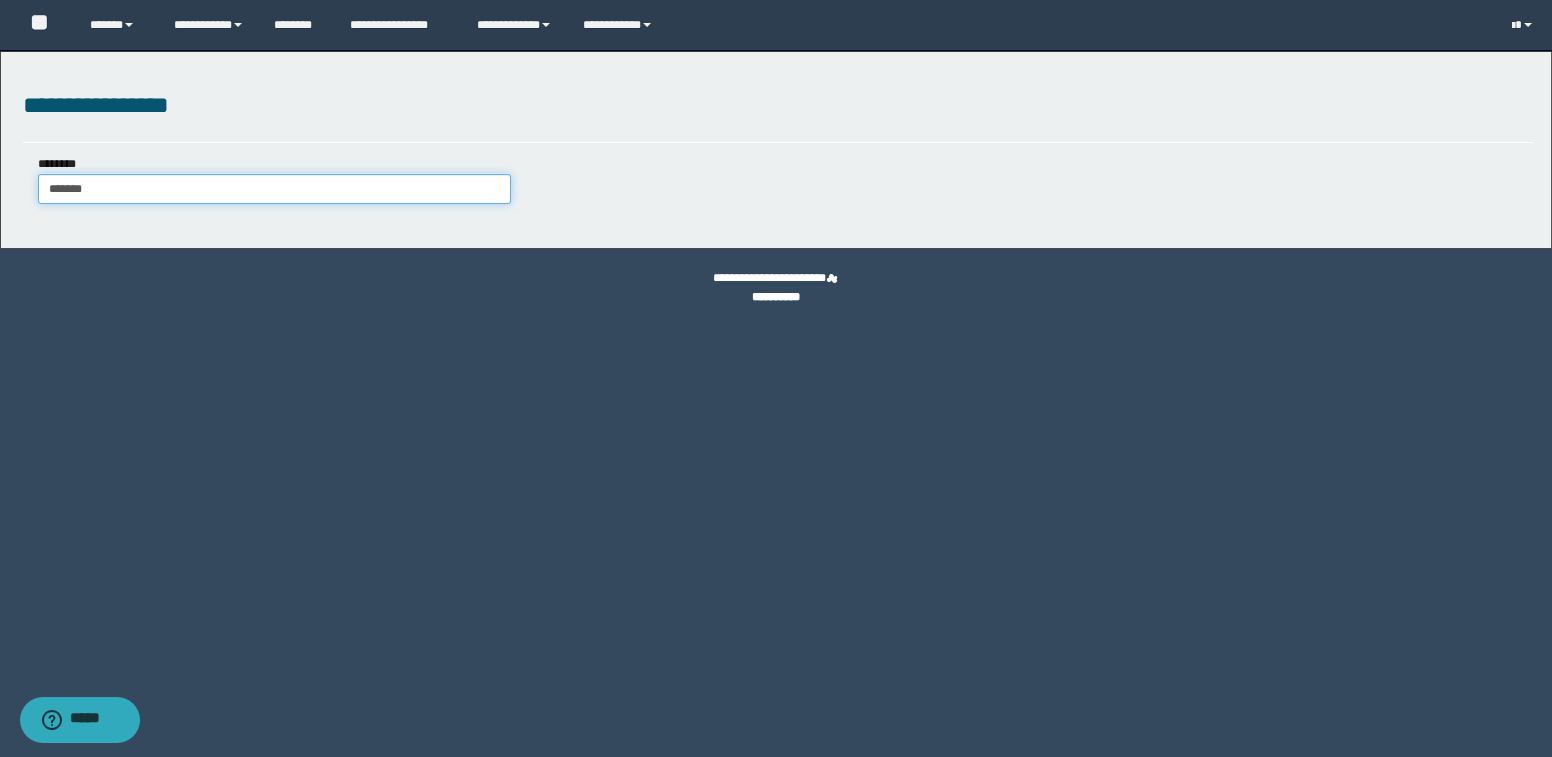 type on "*******" 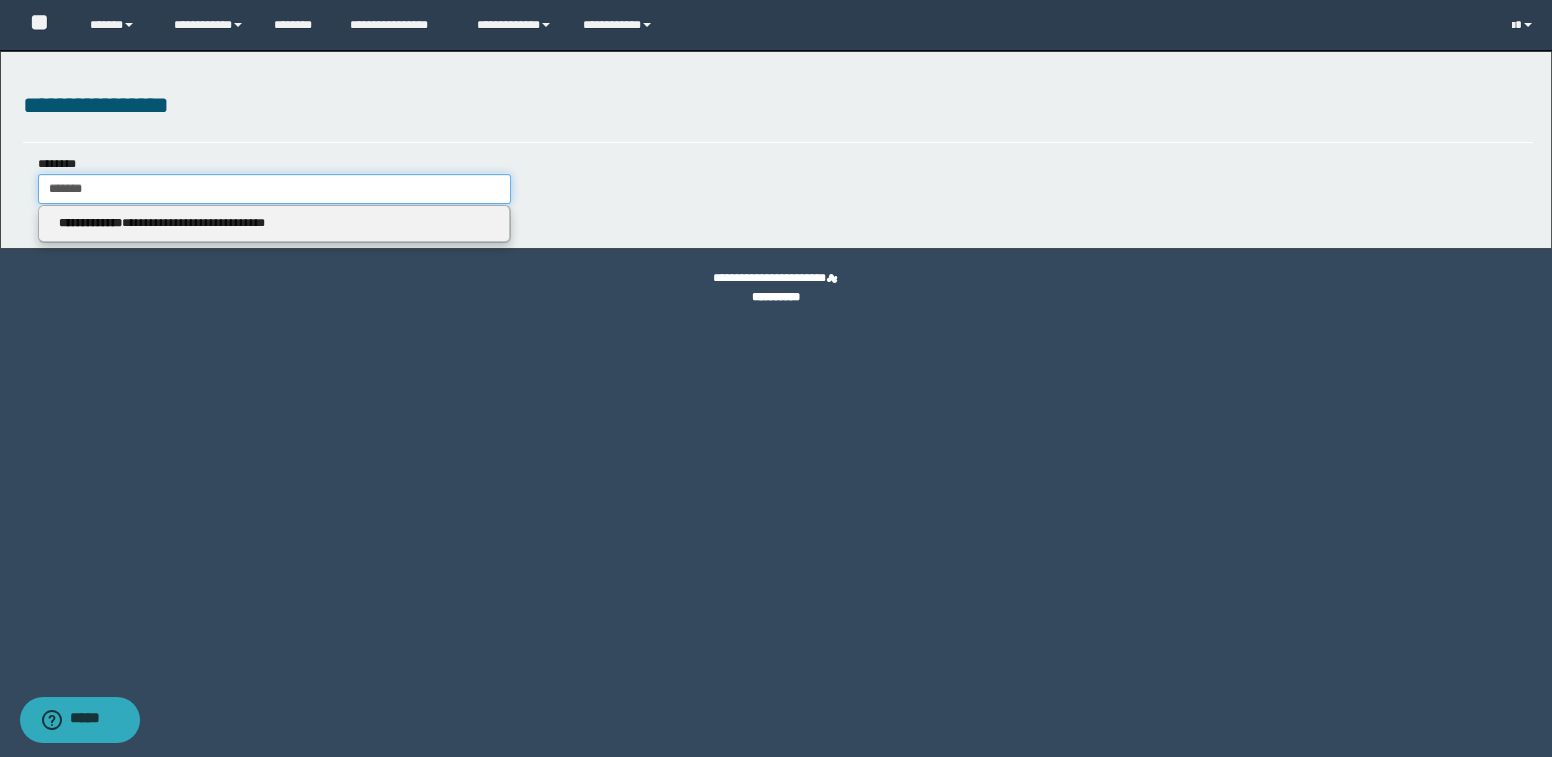 type 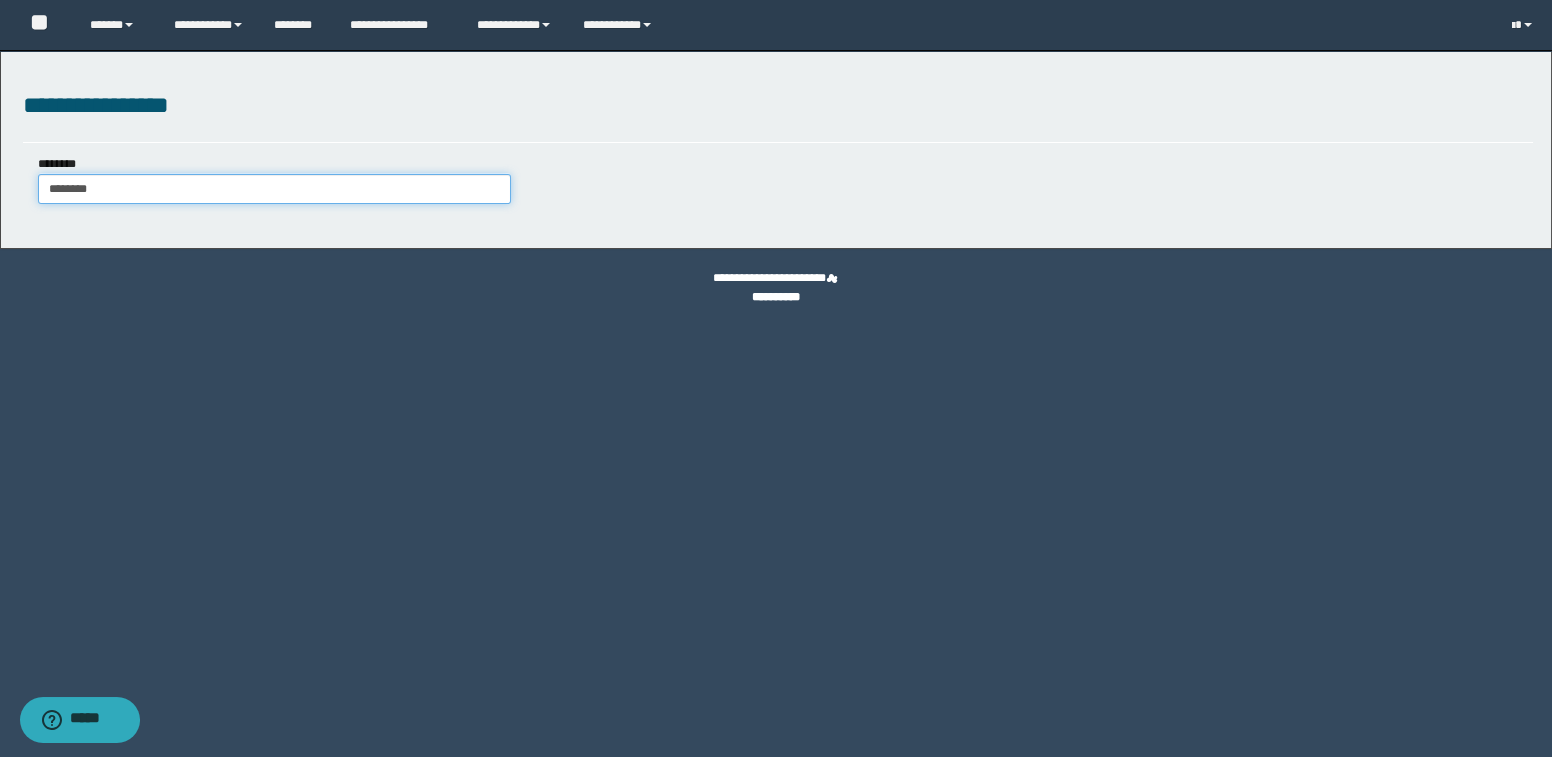 type on "********" 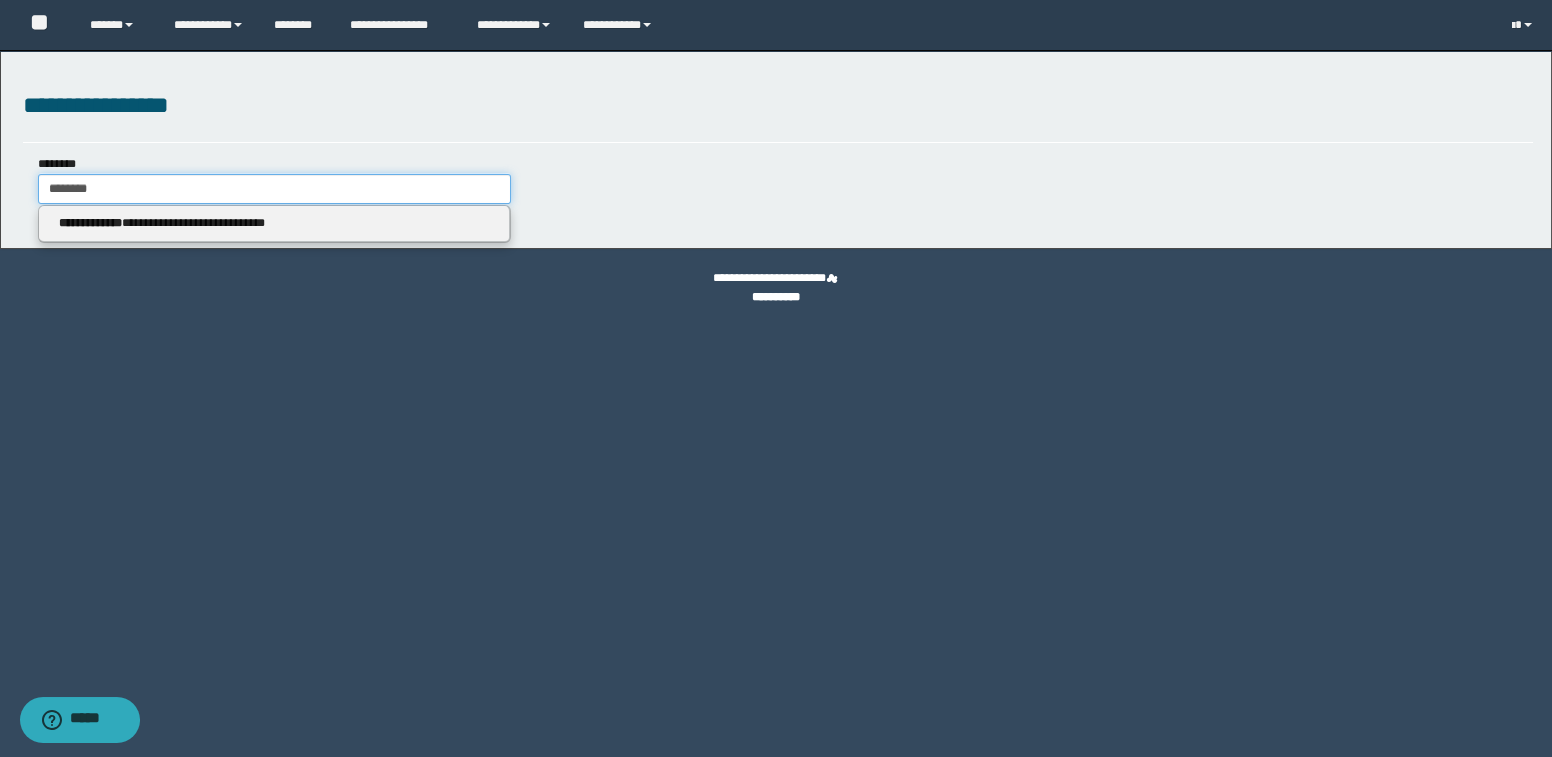 type 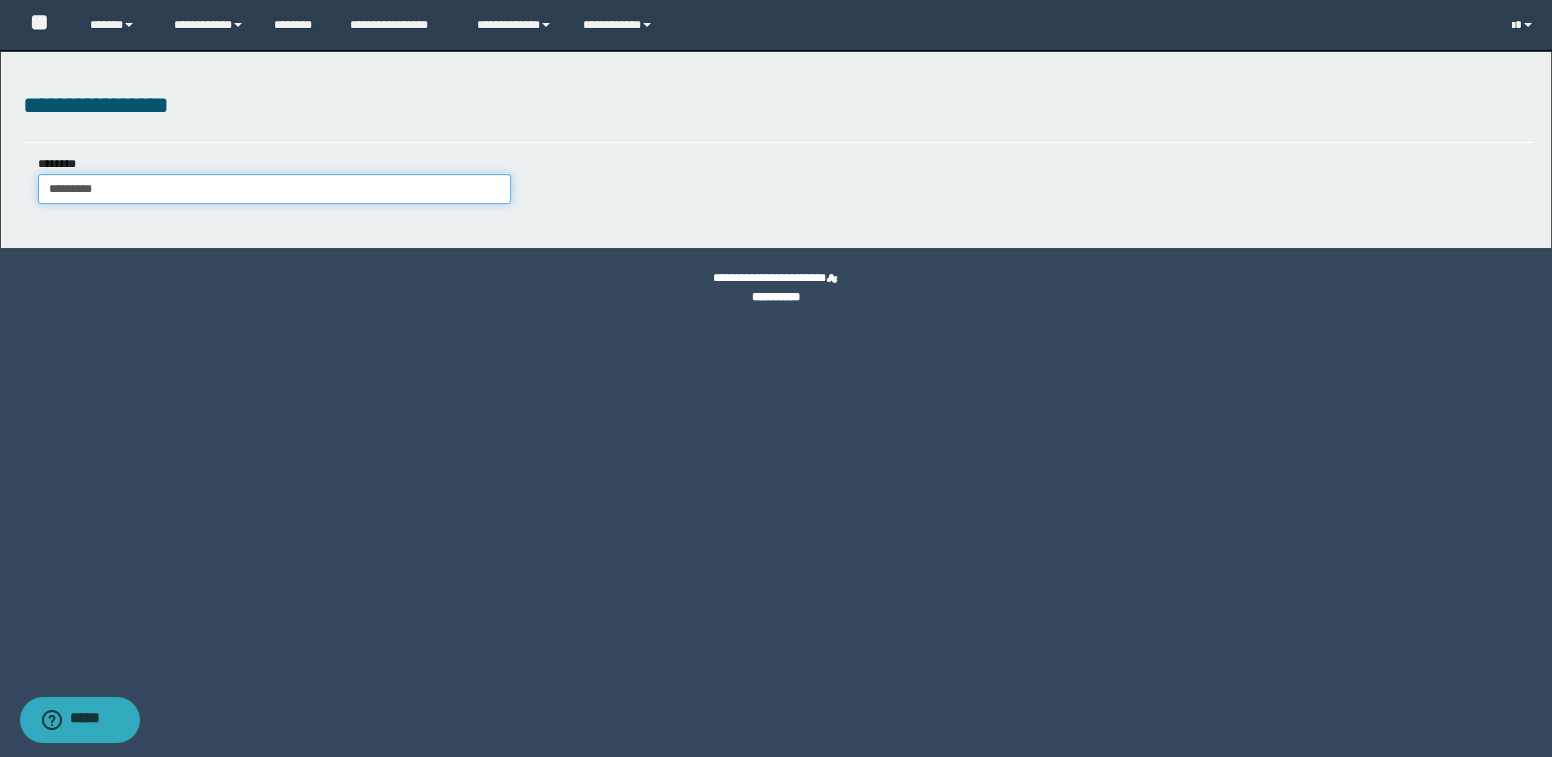type on "**********" 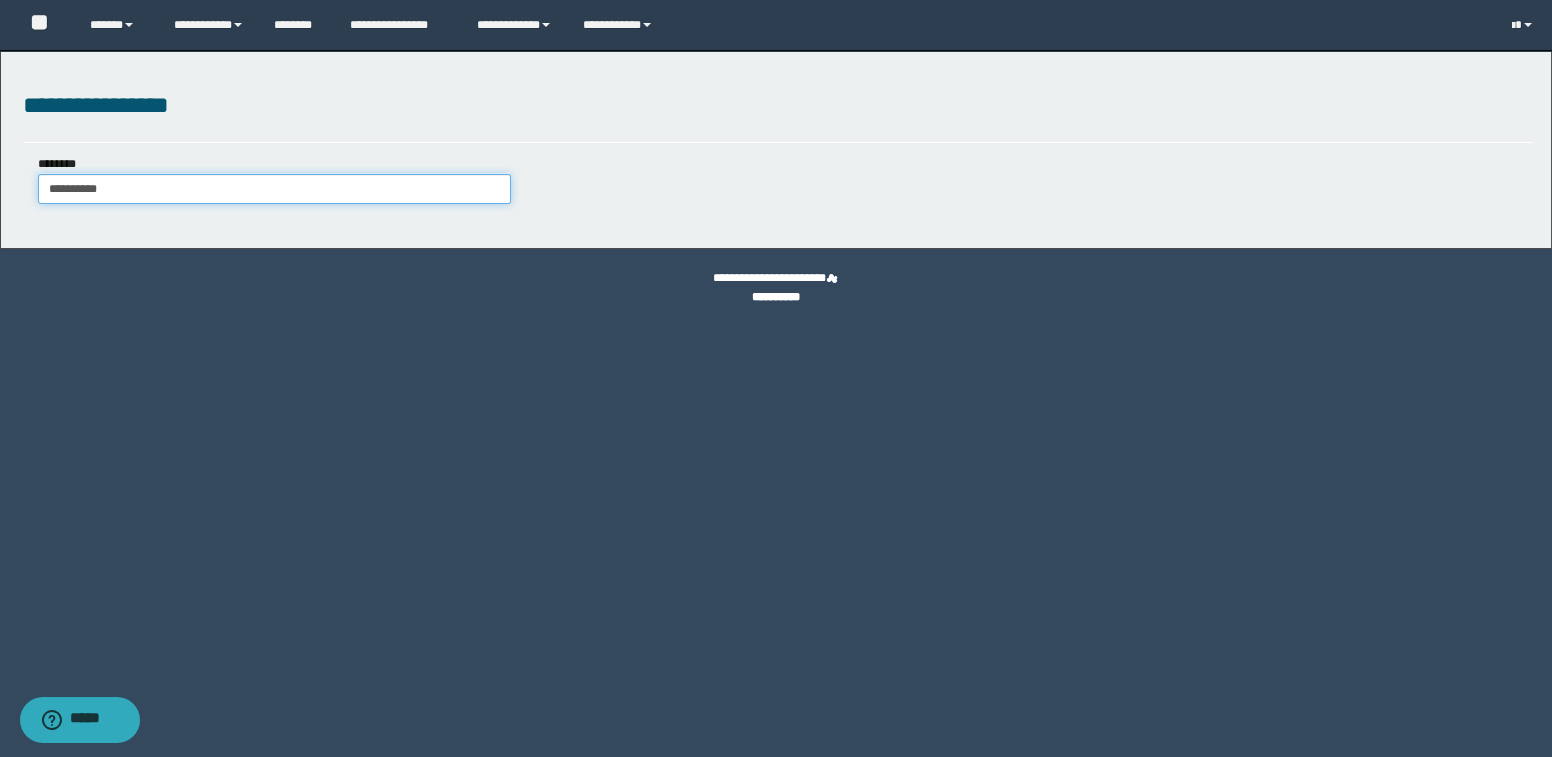 type on "**********" 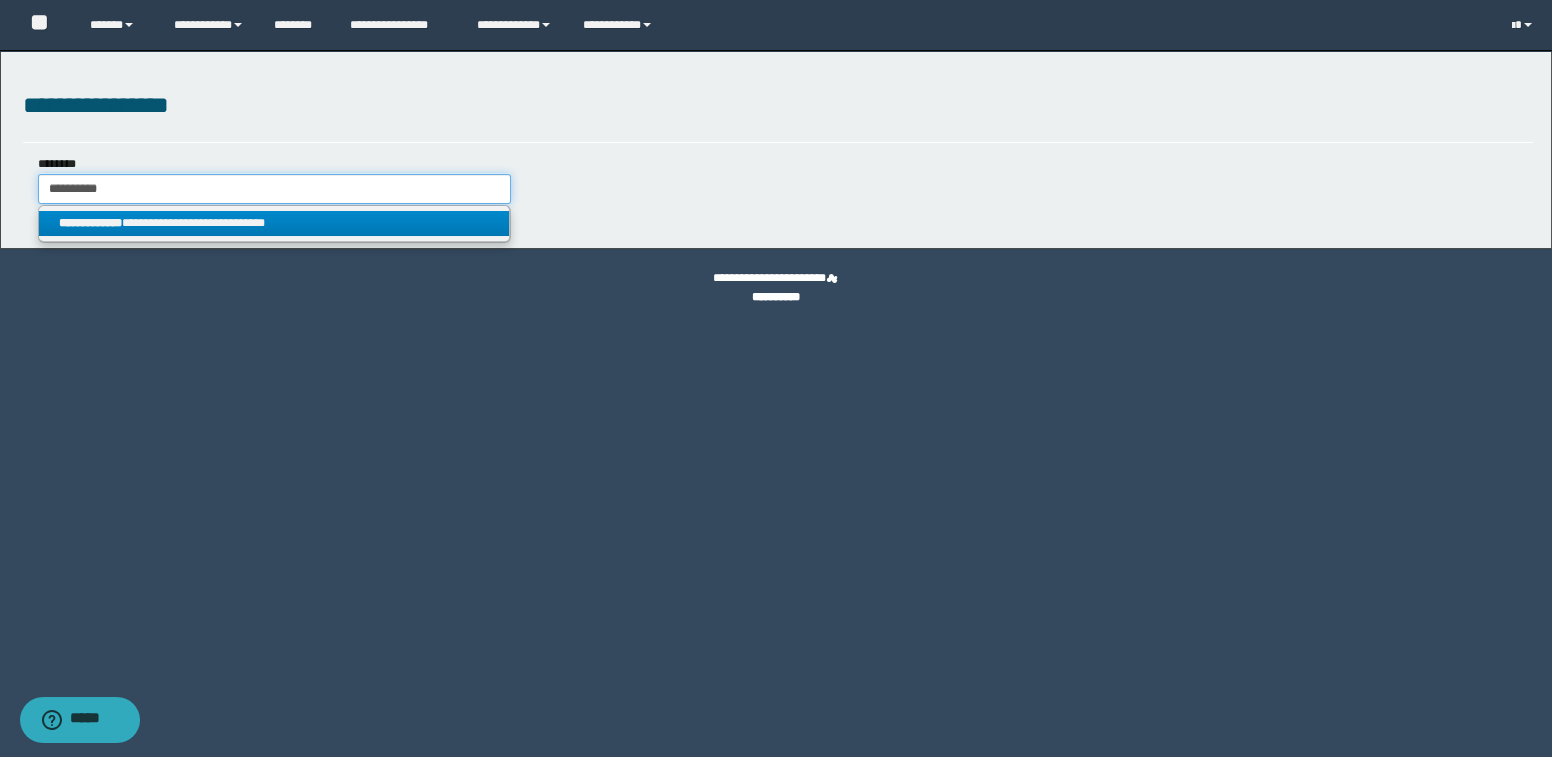 type on "**********" 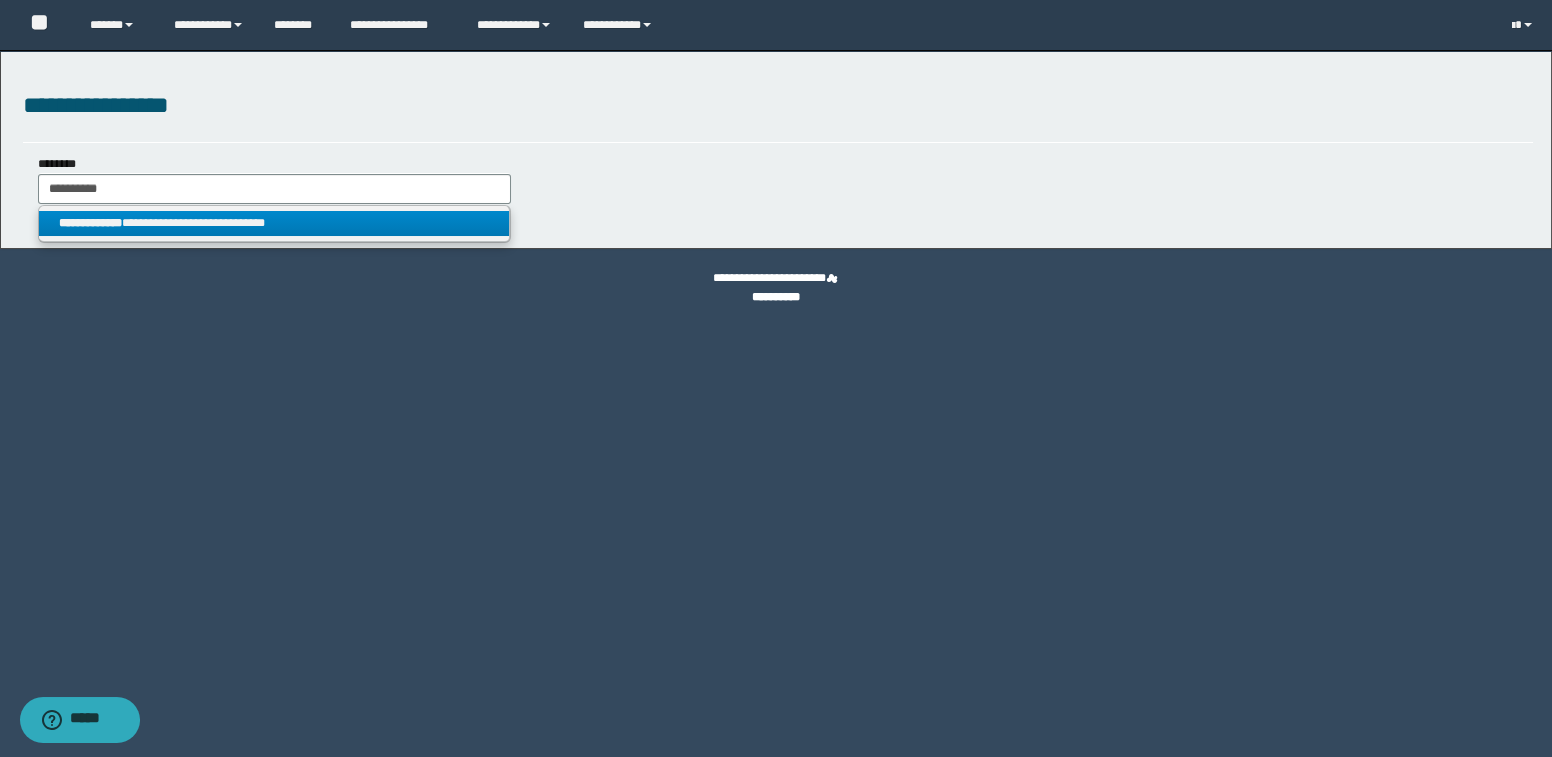 click on "**********" at bounding box center (274, 223) 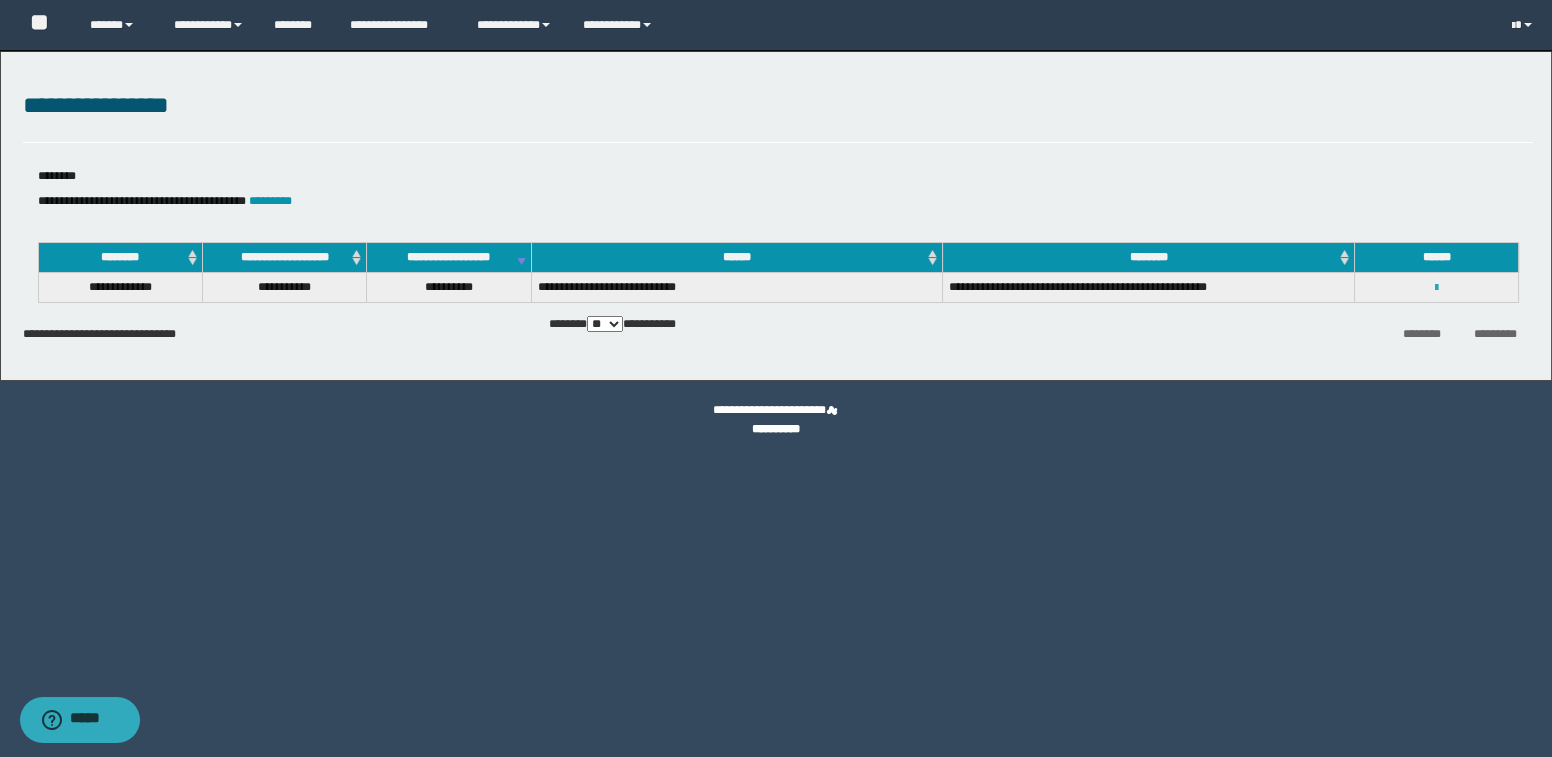 click at bounding box center (1436, 288) 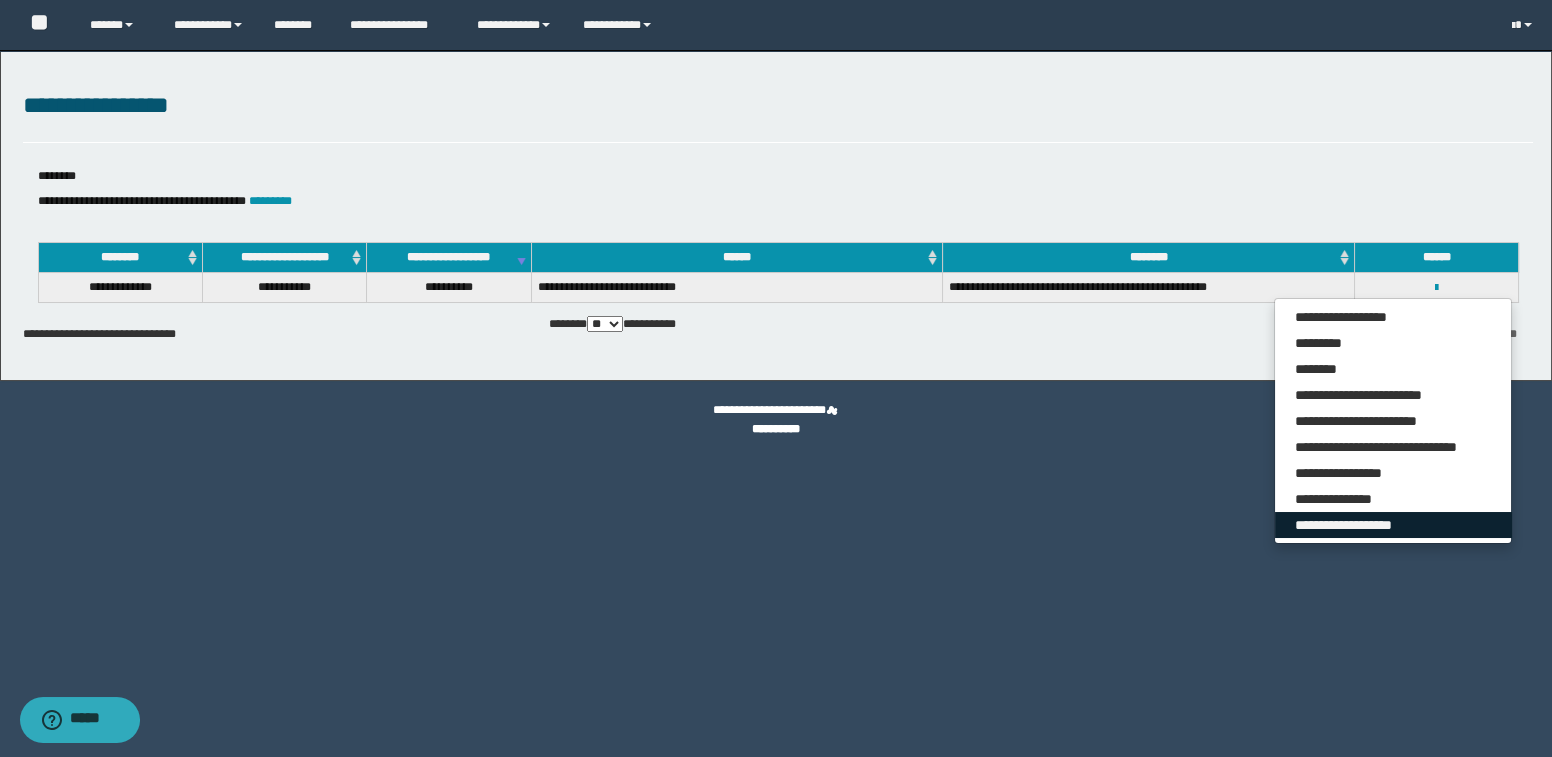 click on "**********" at bounding box center [1393, 525] 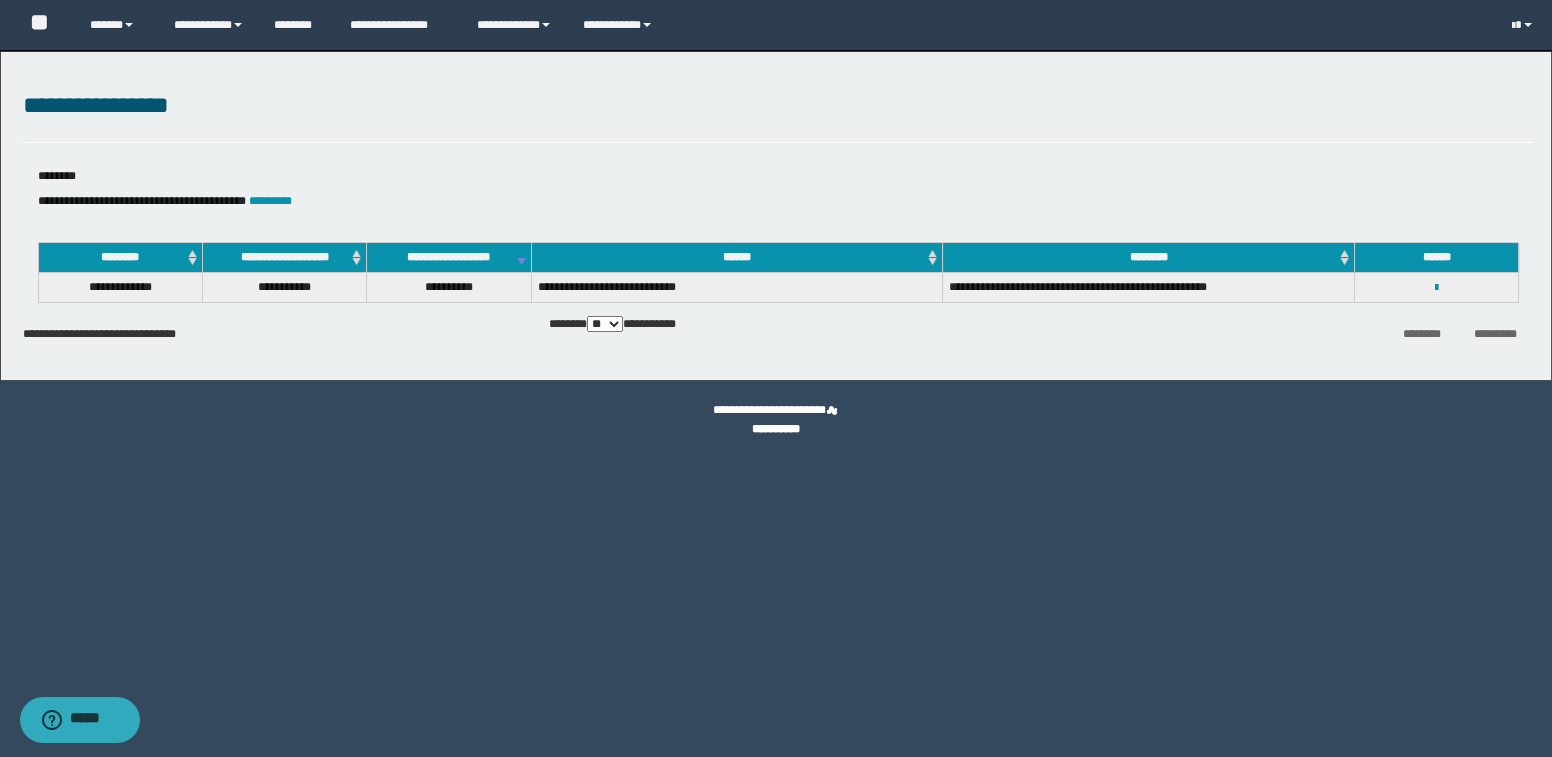 select on "*" 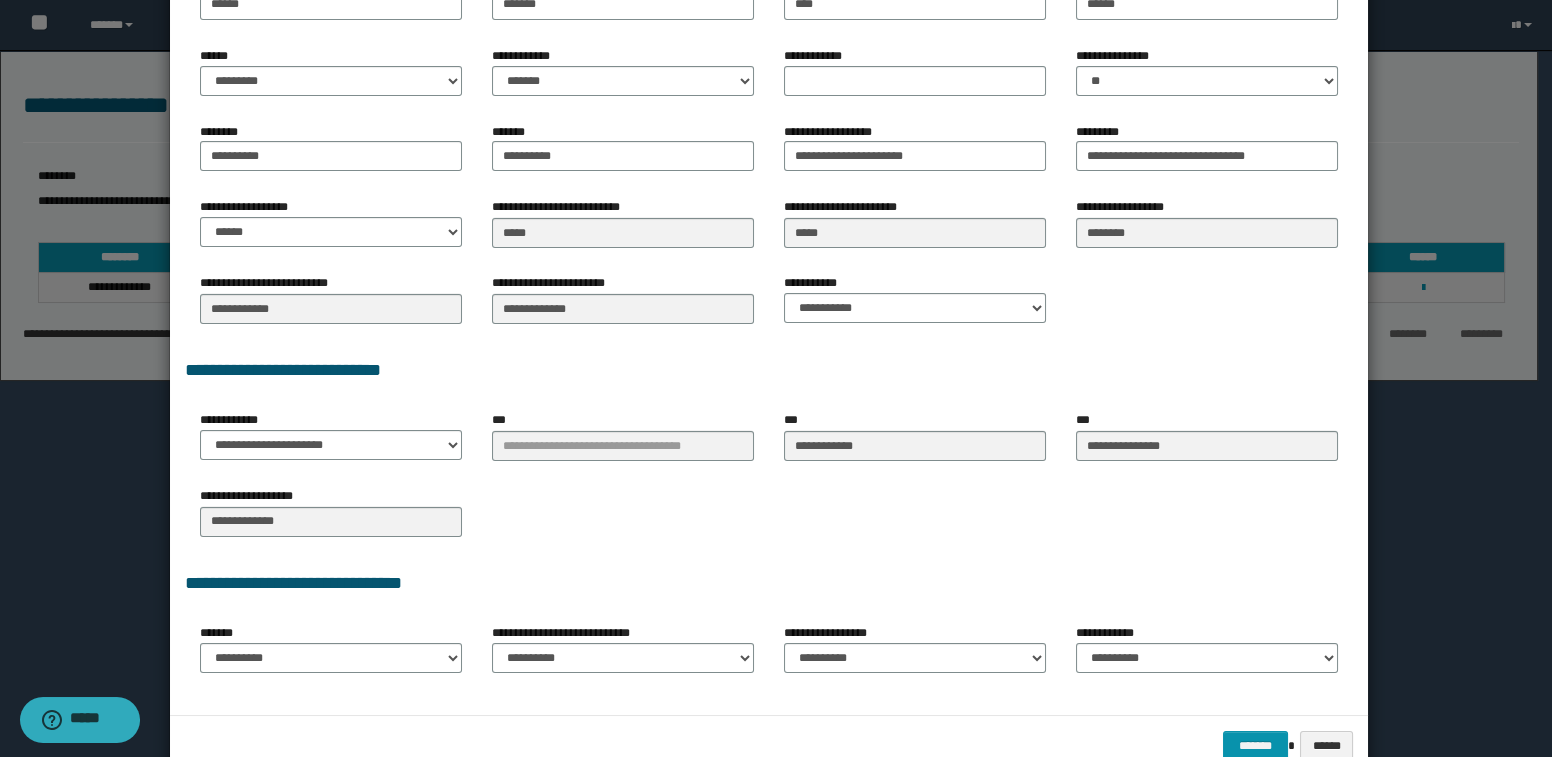 scroll, scrollTop: 272, scrollLeft: 0, axis: vertical 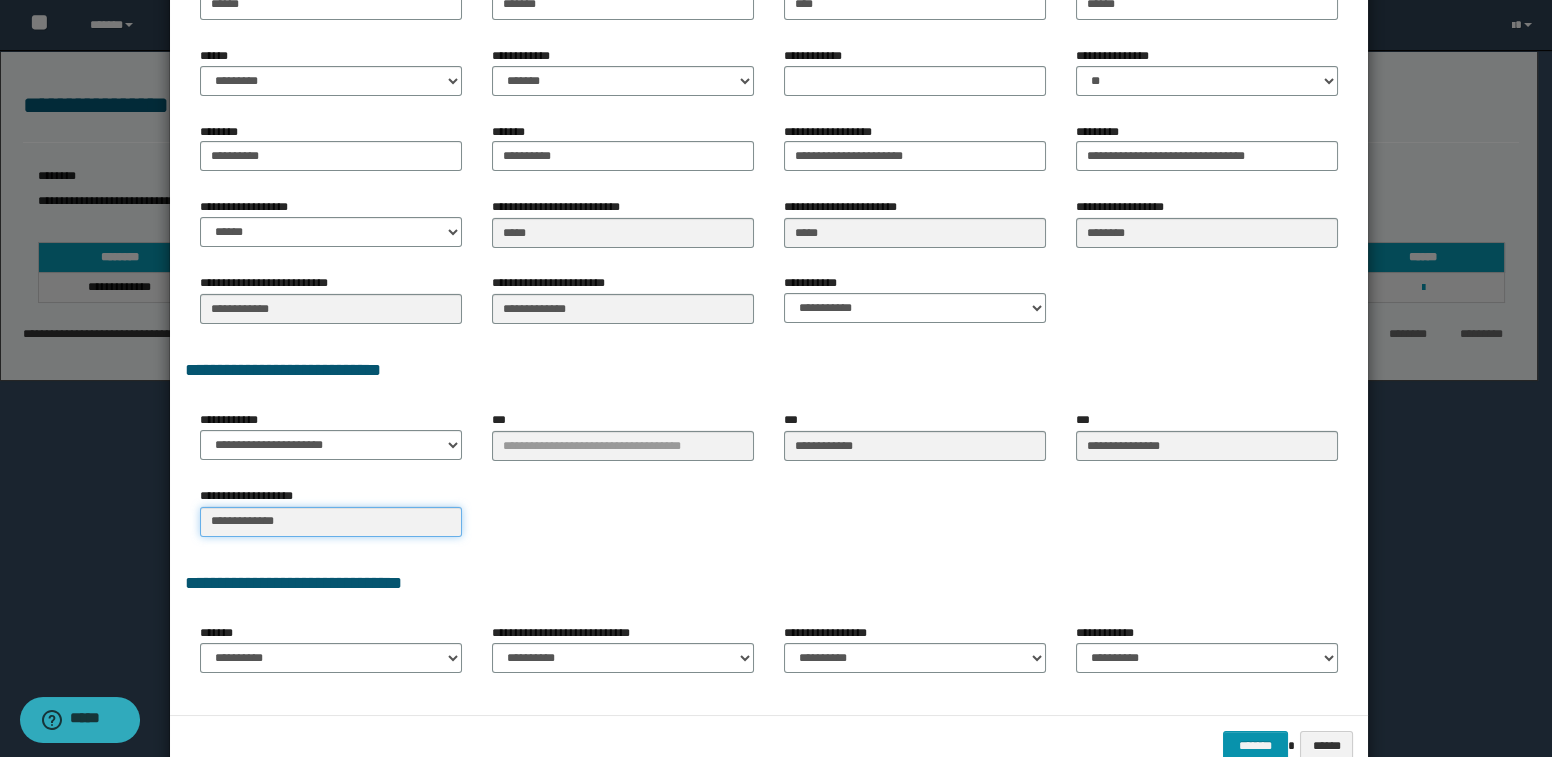 drag, startPoint x: 402, startPoint y: 524, endPoint x: 153, endPoint y: 522, distance: 249.00803 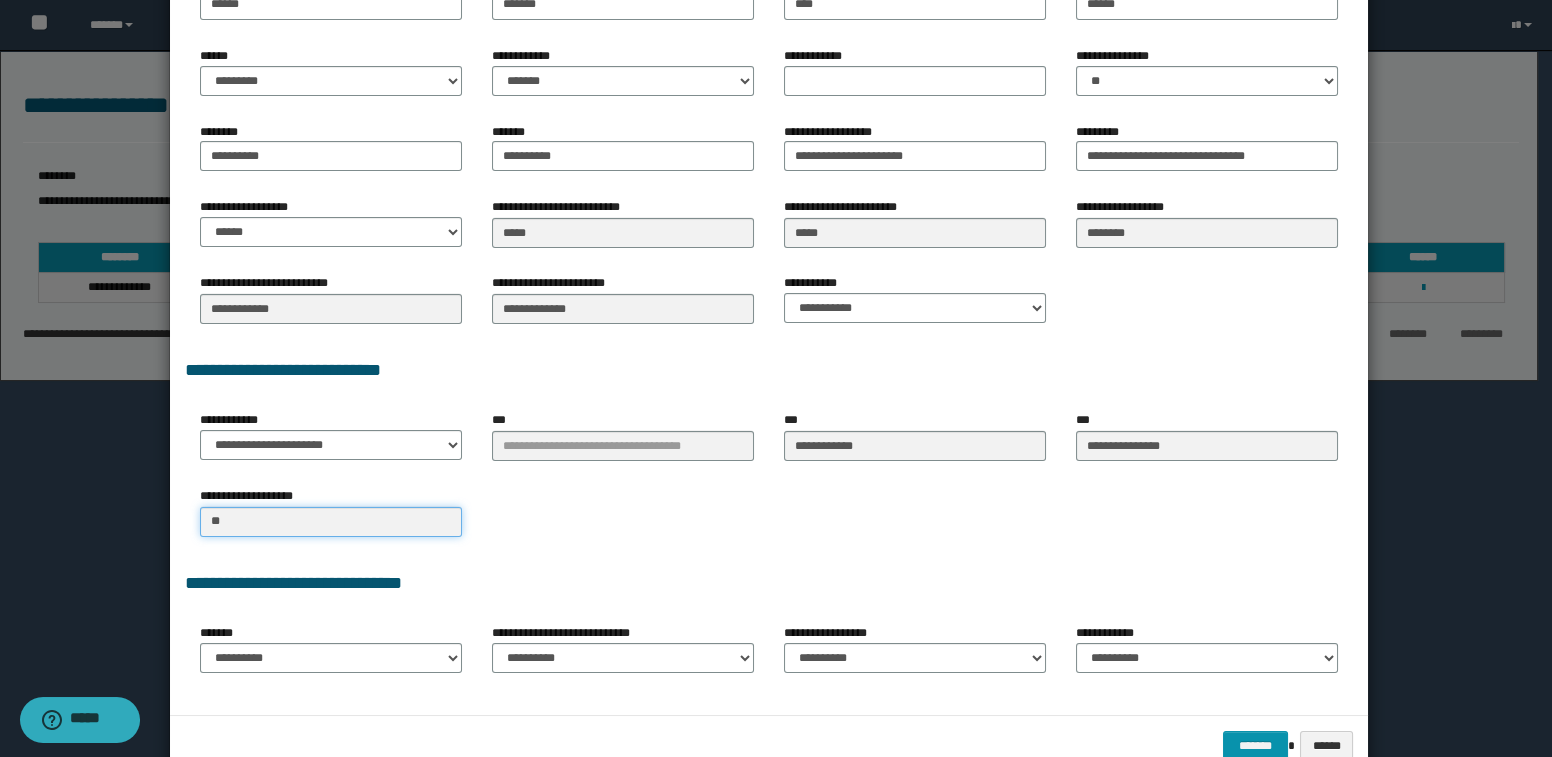 type on "*" 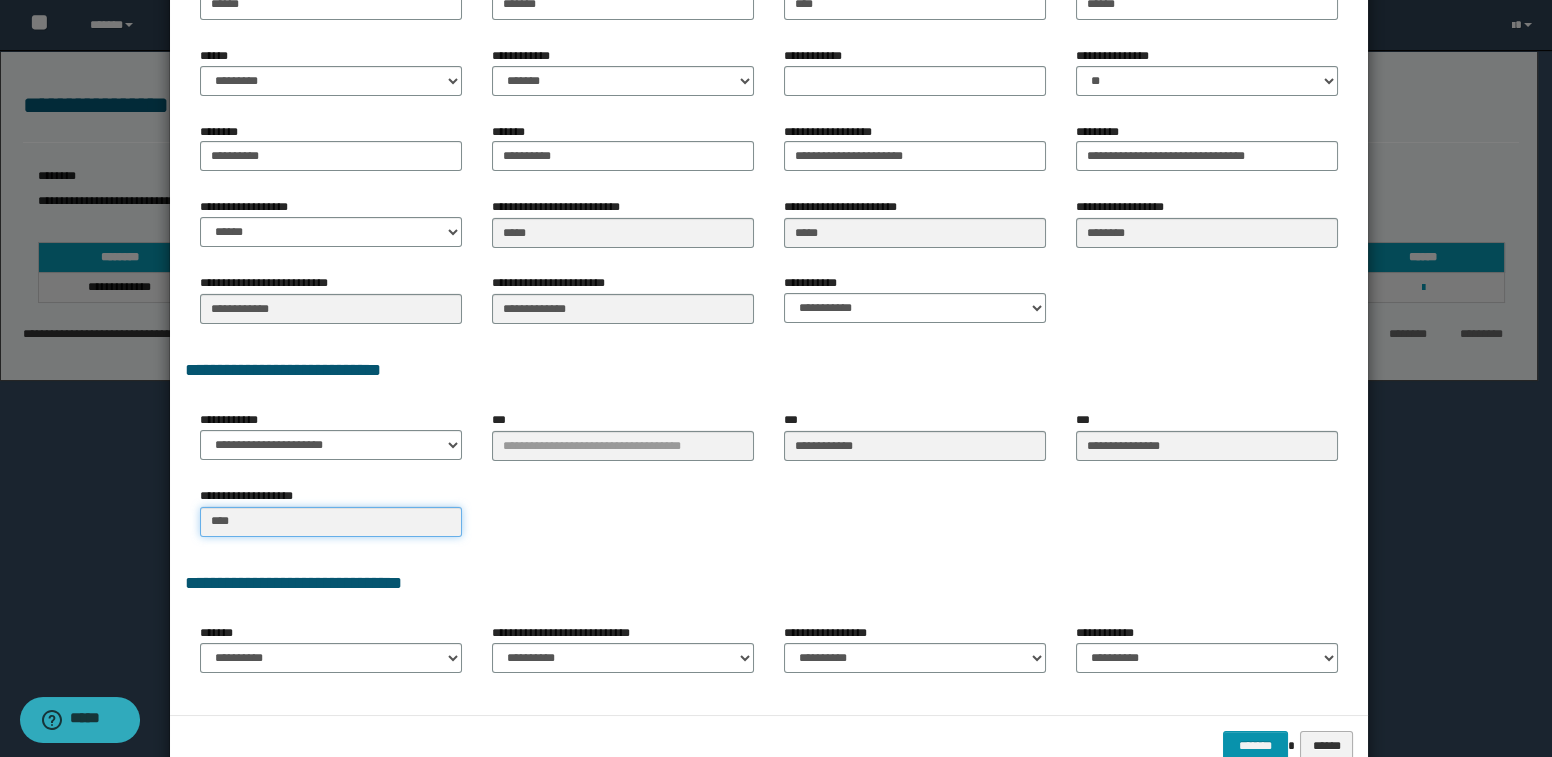 type on "****" 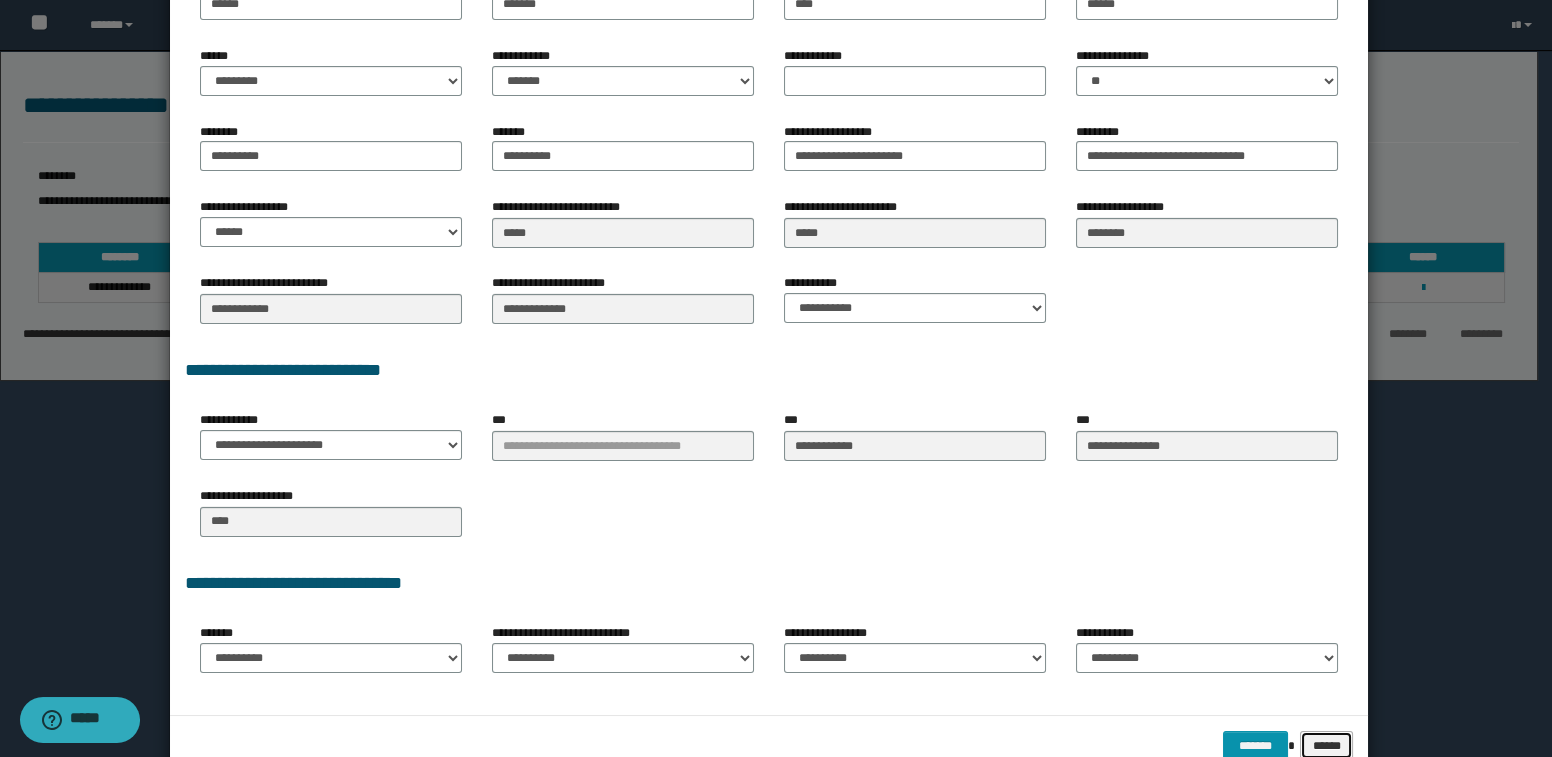 click on "******" at bounding box center [1327, 746] 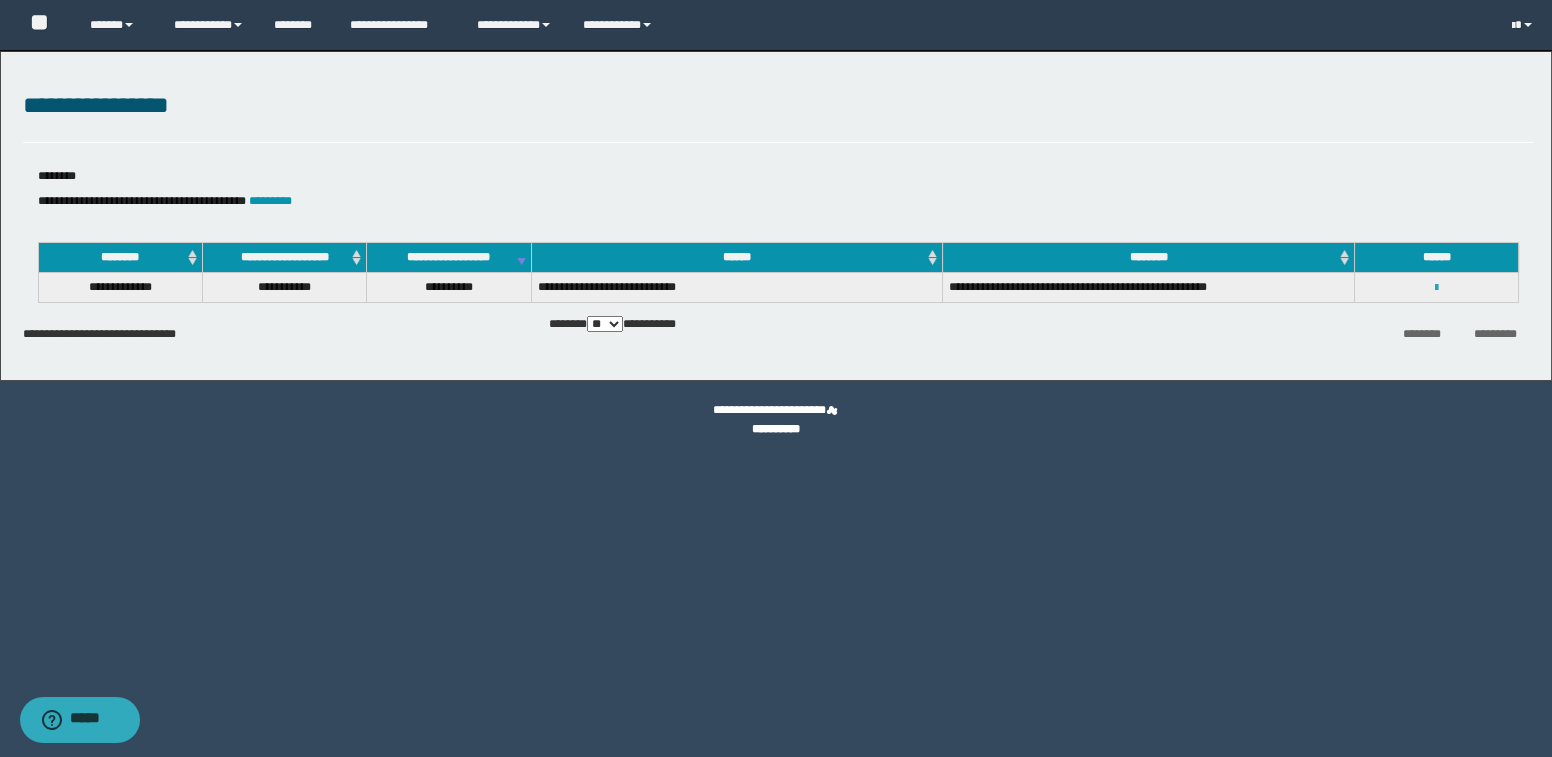 click at bounding box center [1436, 288] 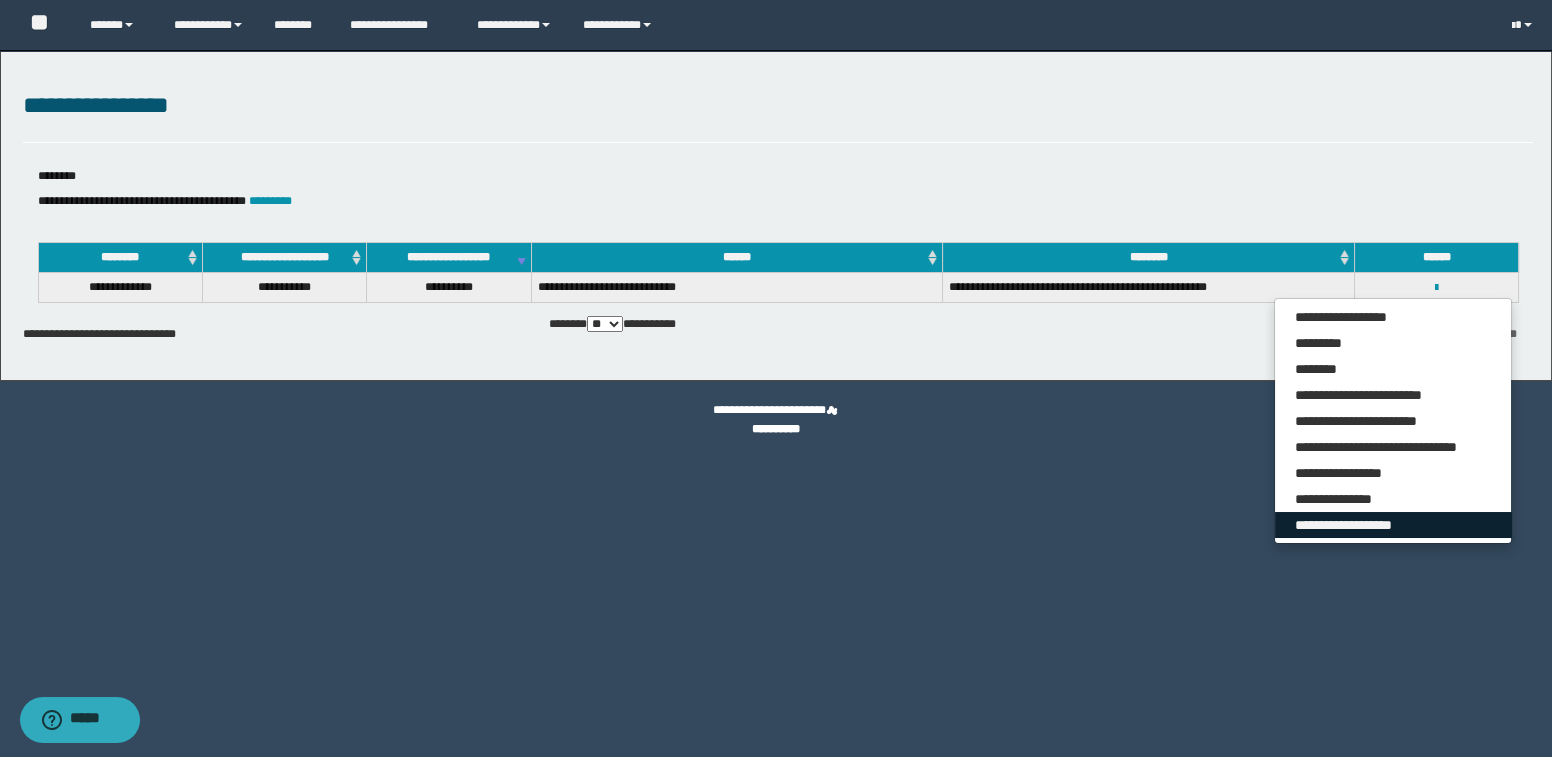 click on "**********" at bounding box center [1393, 525] 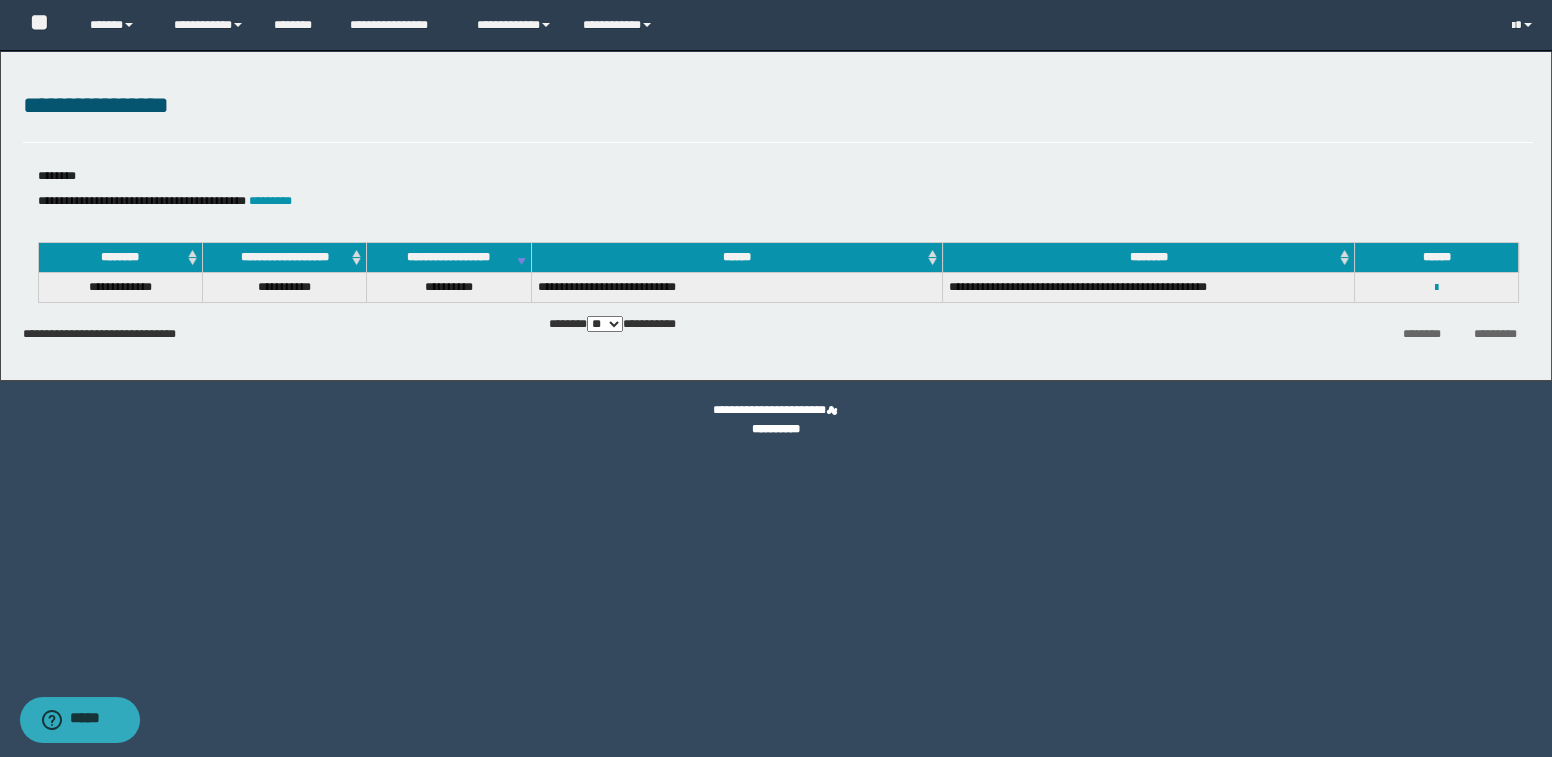 select on "*" 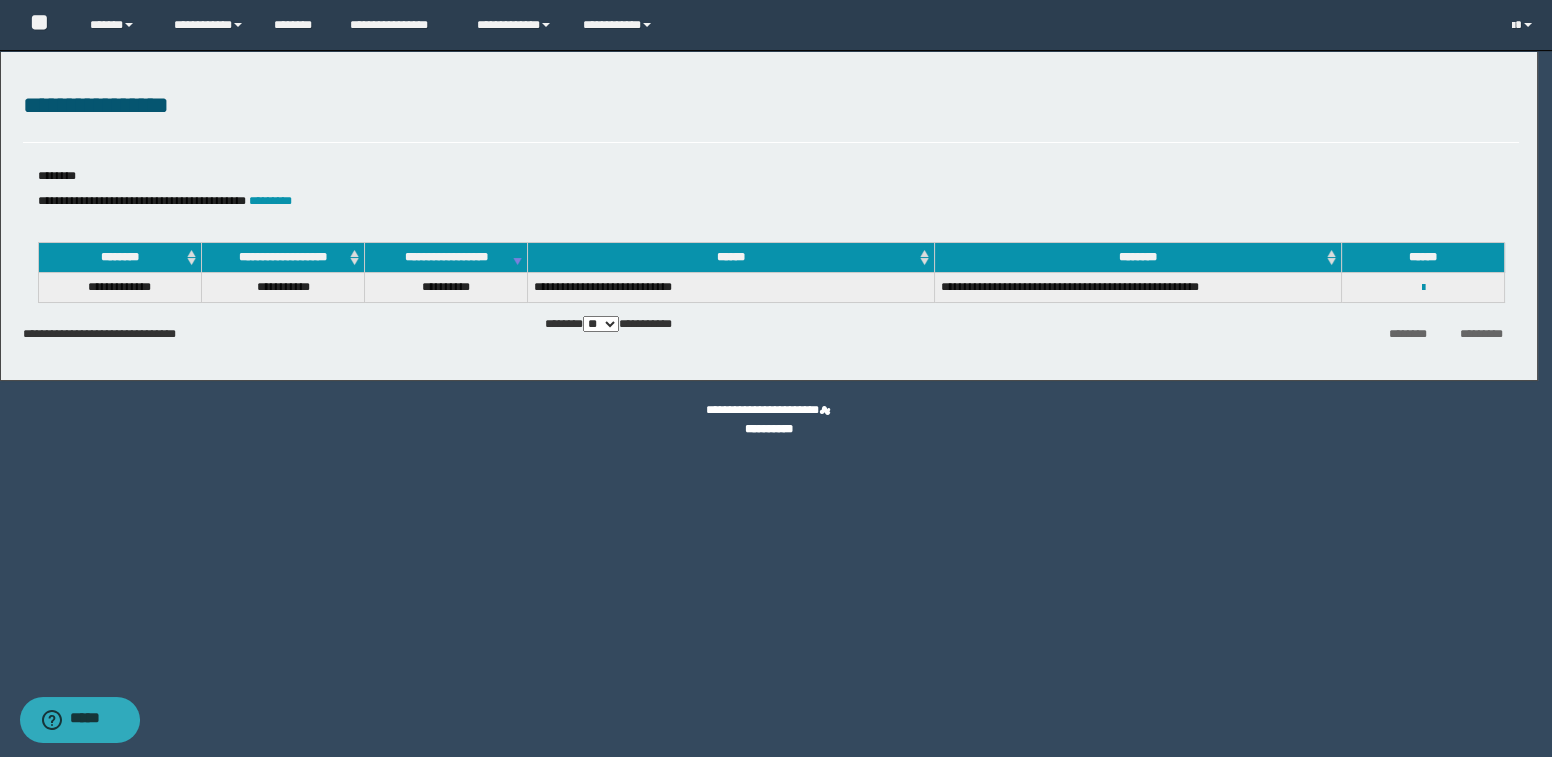 scroll, scrollTop: 0, scrollLeft: 0, axis: both 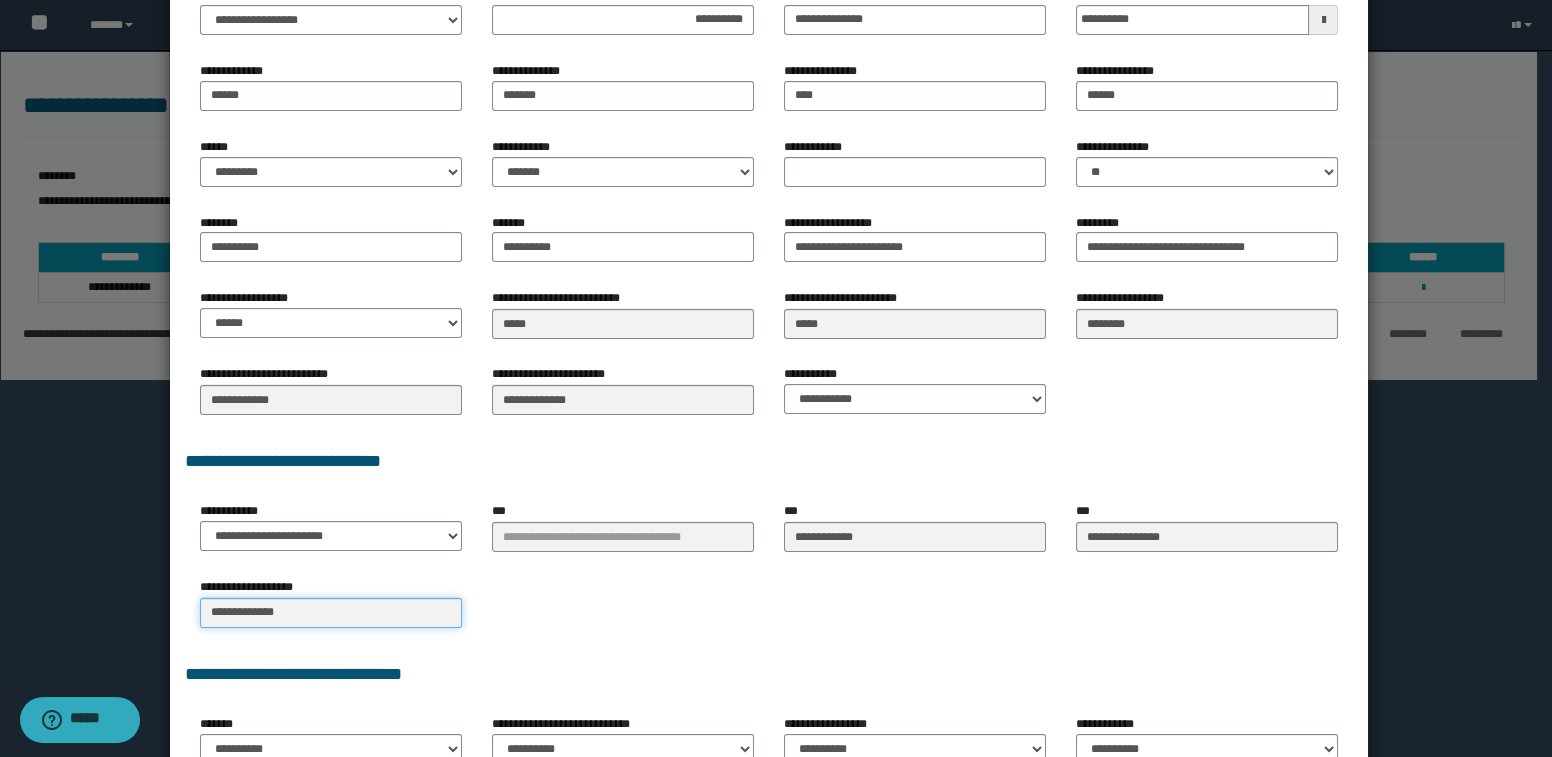 drag, startPoint x: 357, startPoint y: 608, endPoint x: 116, endPoint y: 592, distance: 241.53053 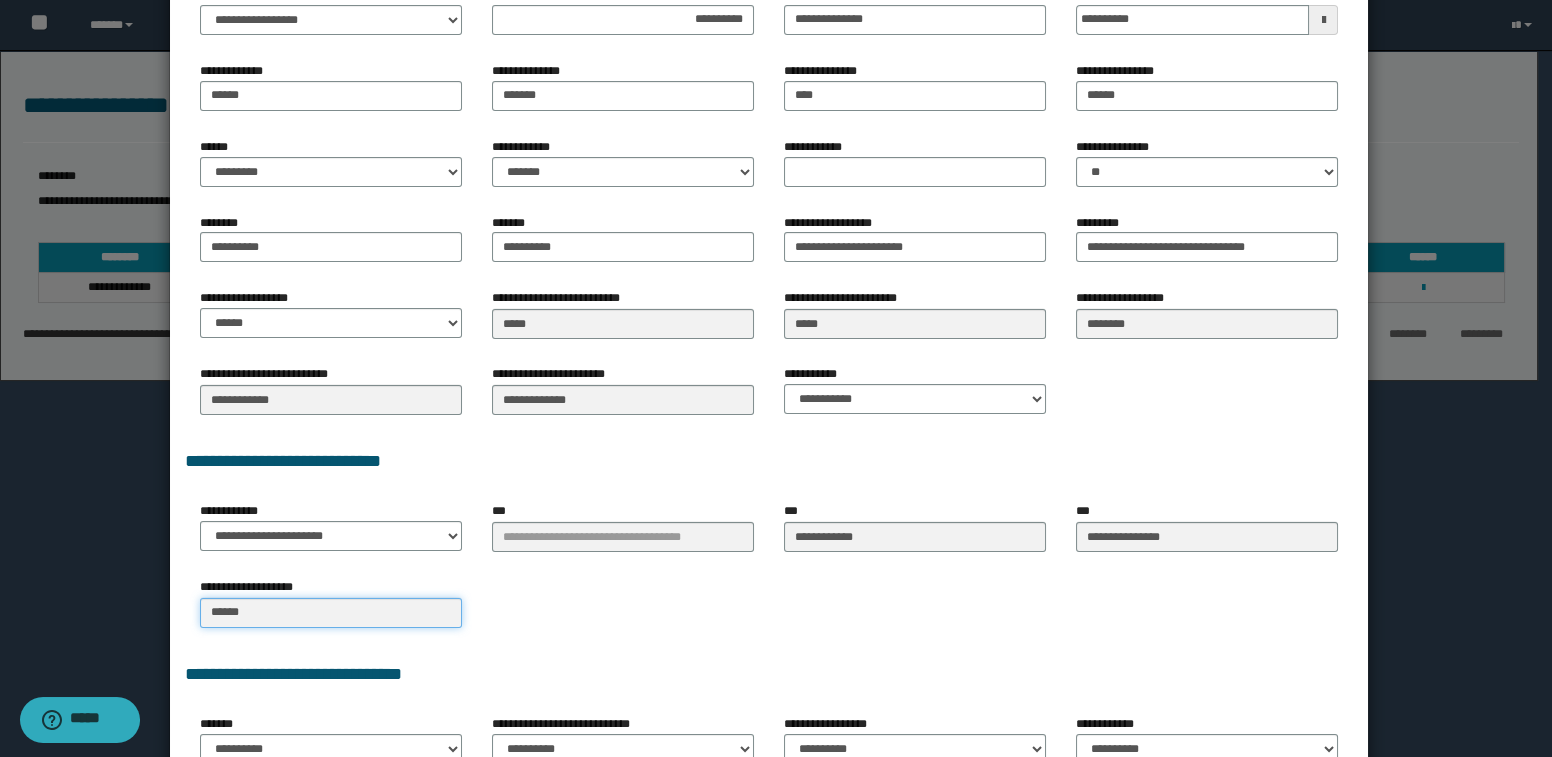type on "******" 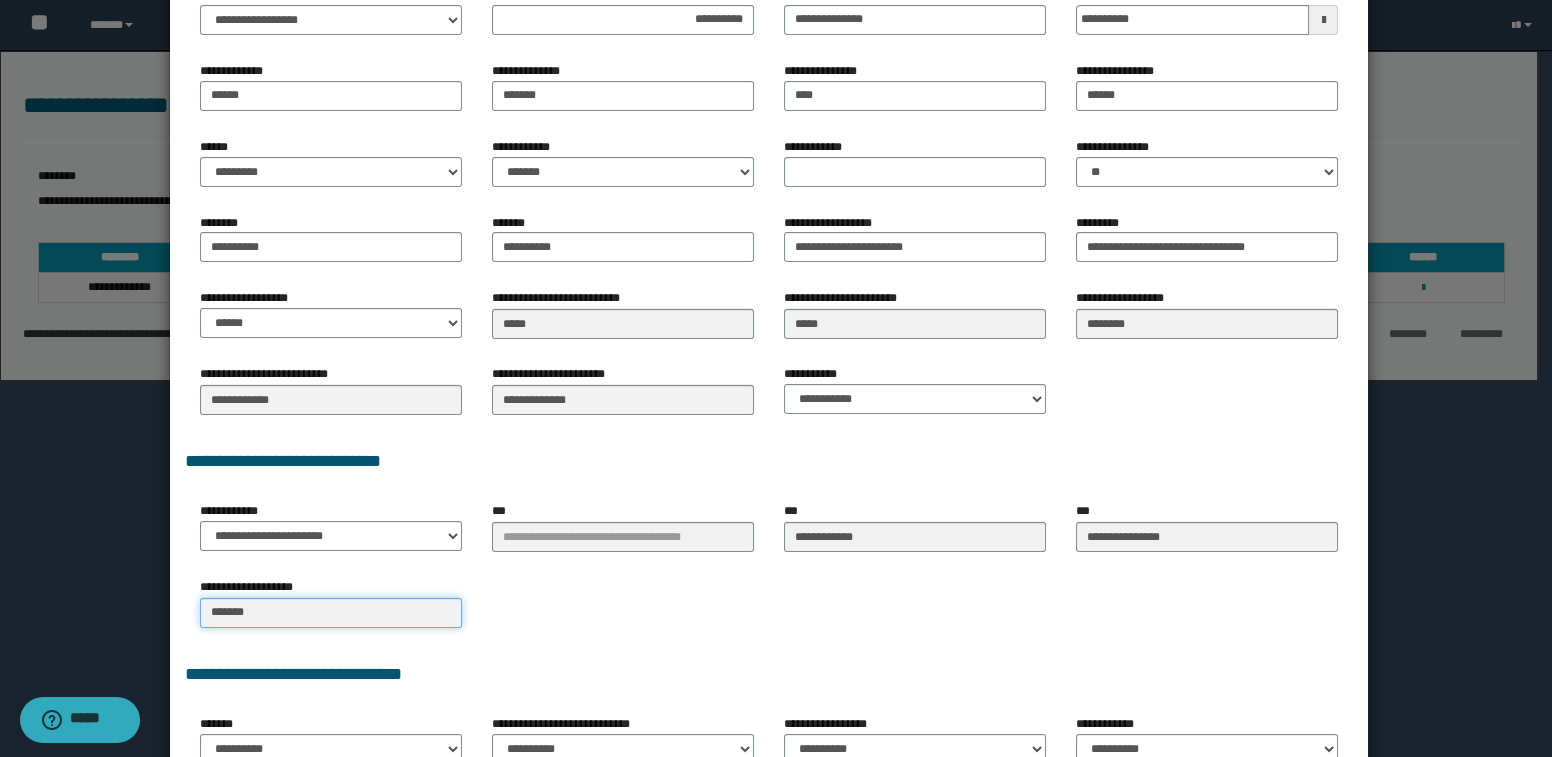 type on "******" 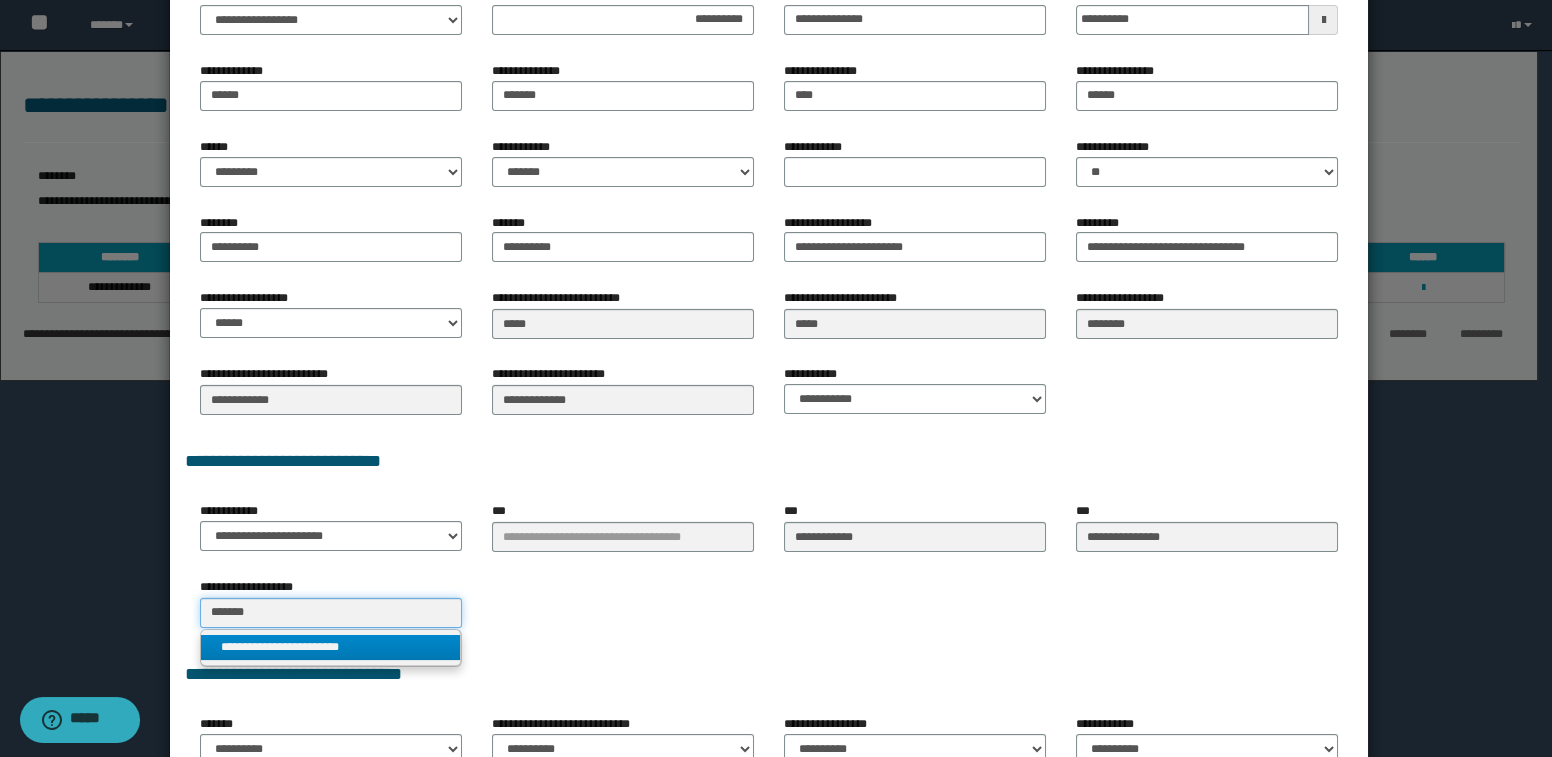 type on "******" 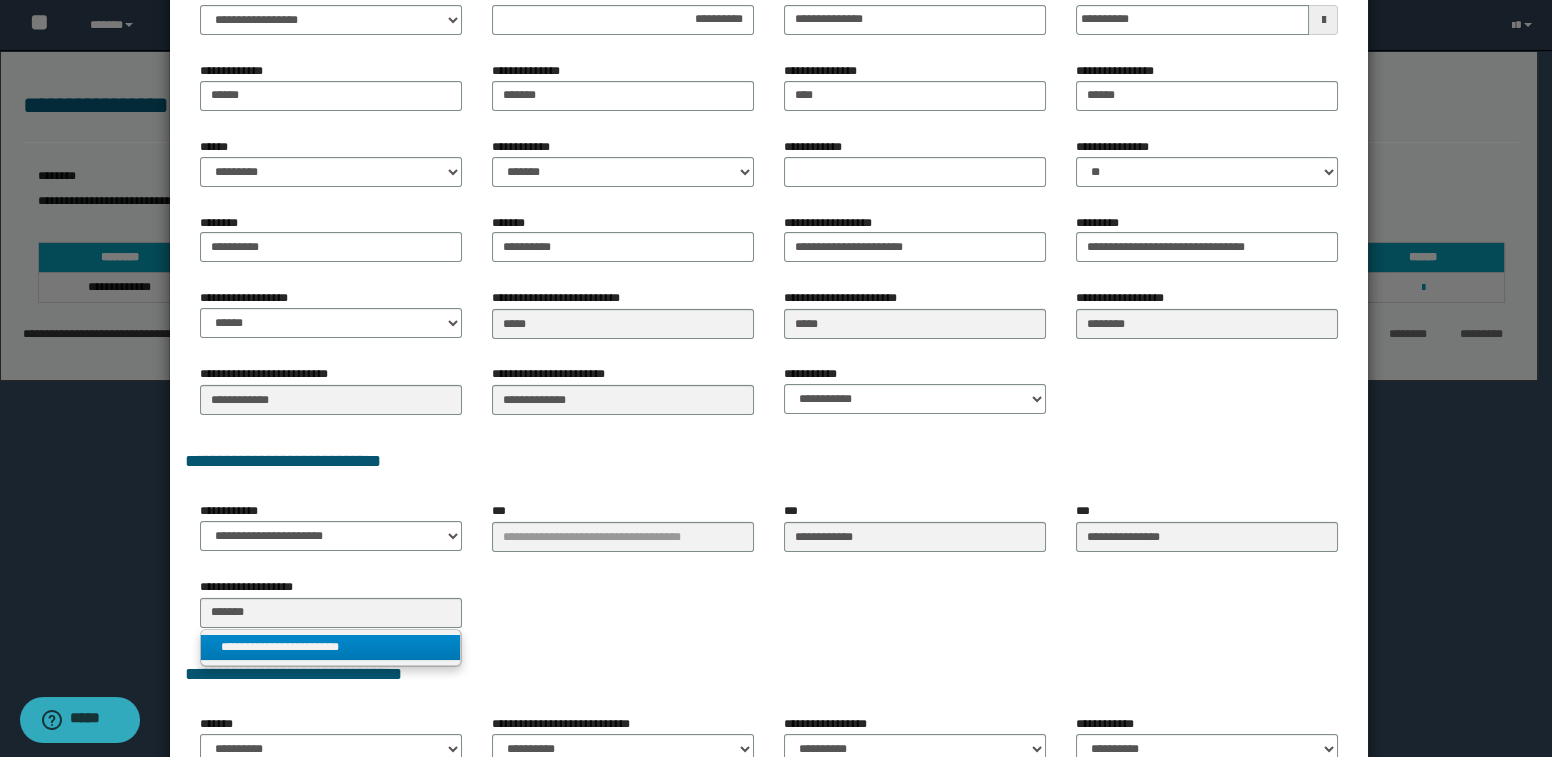 click on "**********" at bounding box center [331, 647] 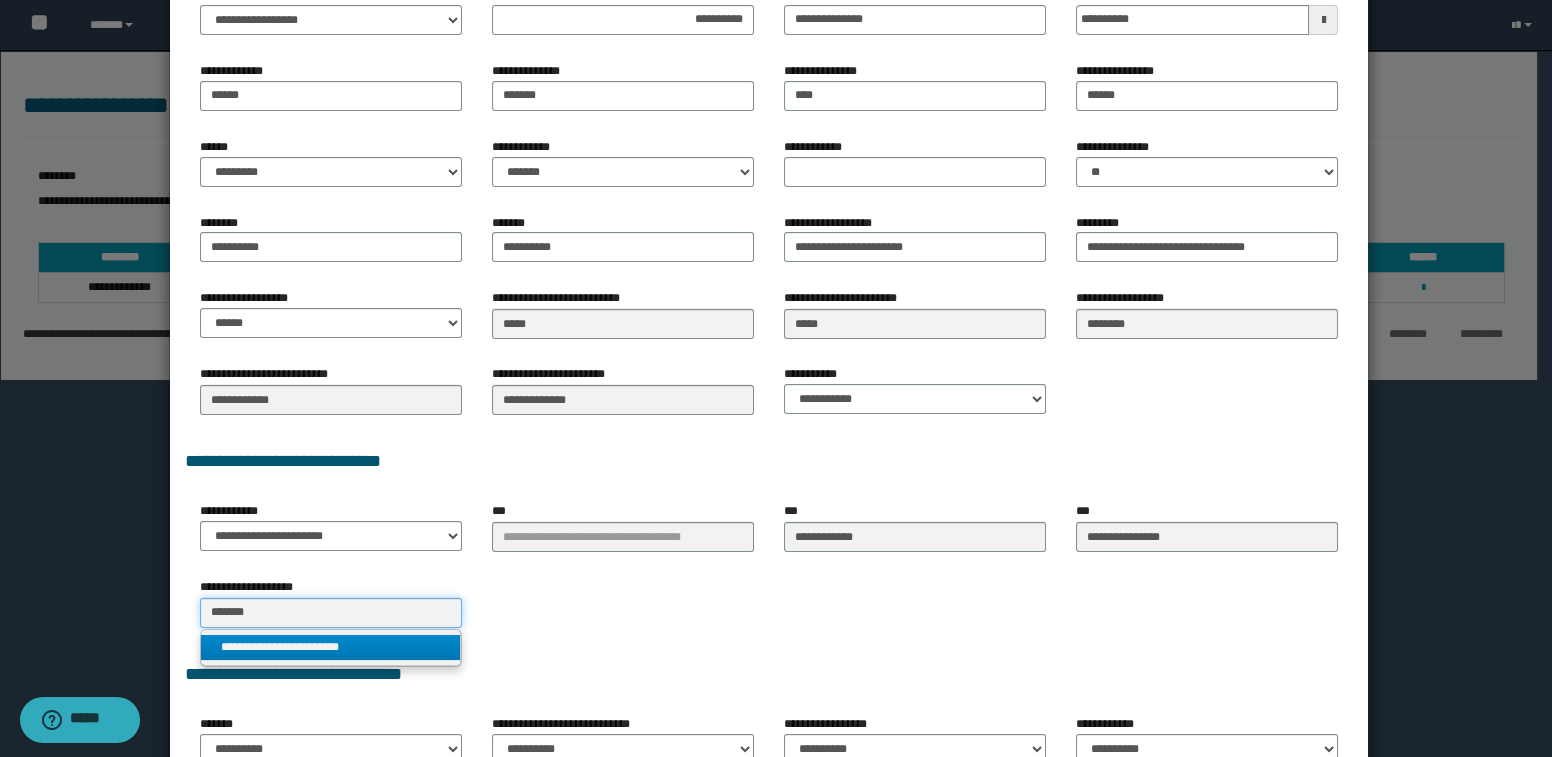 type 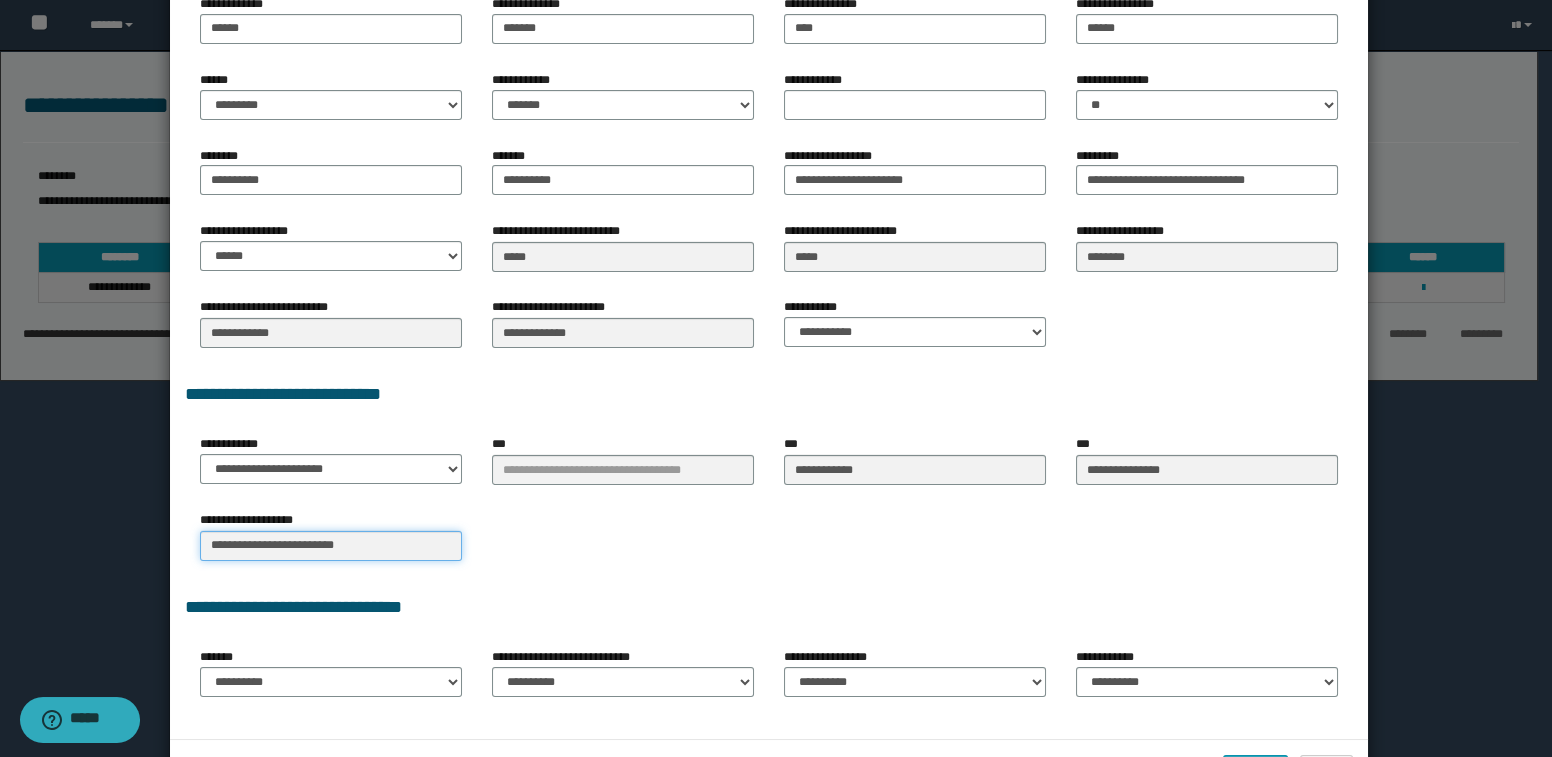 scroll, scrollTop: 320, scrollLeft: 0, axis: vertical 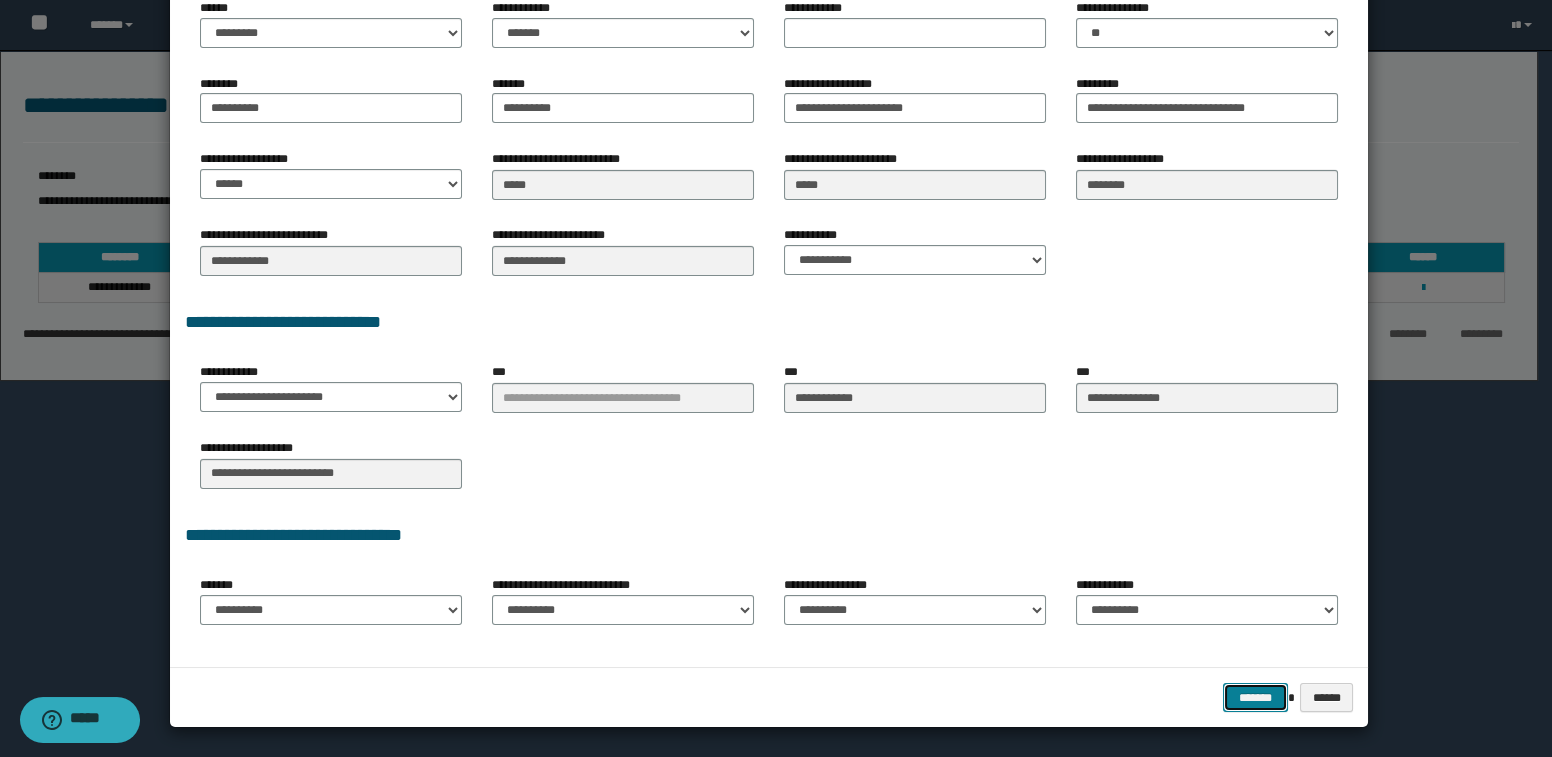 click on "*******" at bounding box center (1255, 698) 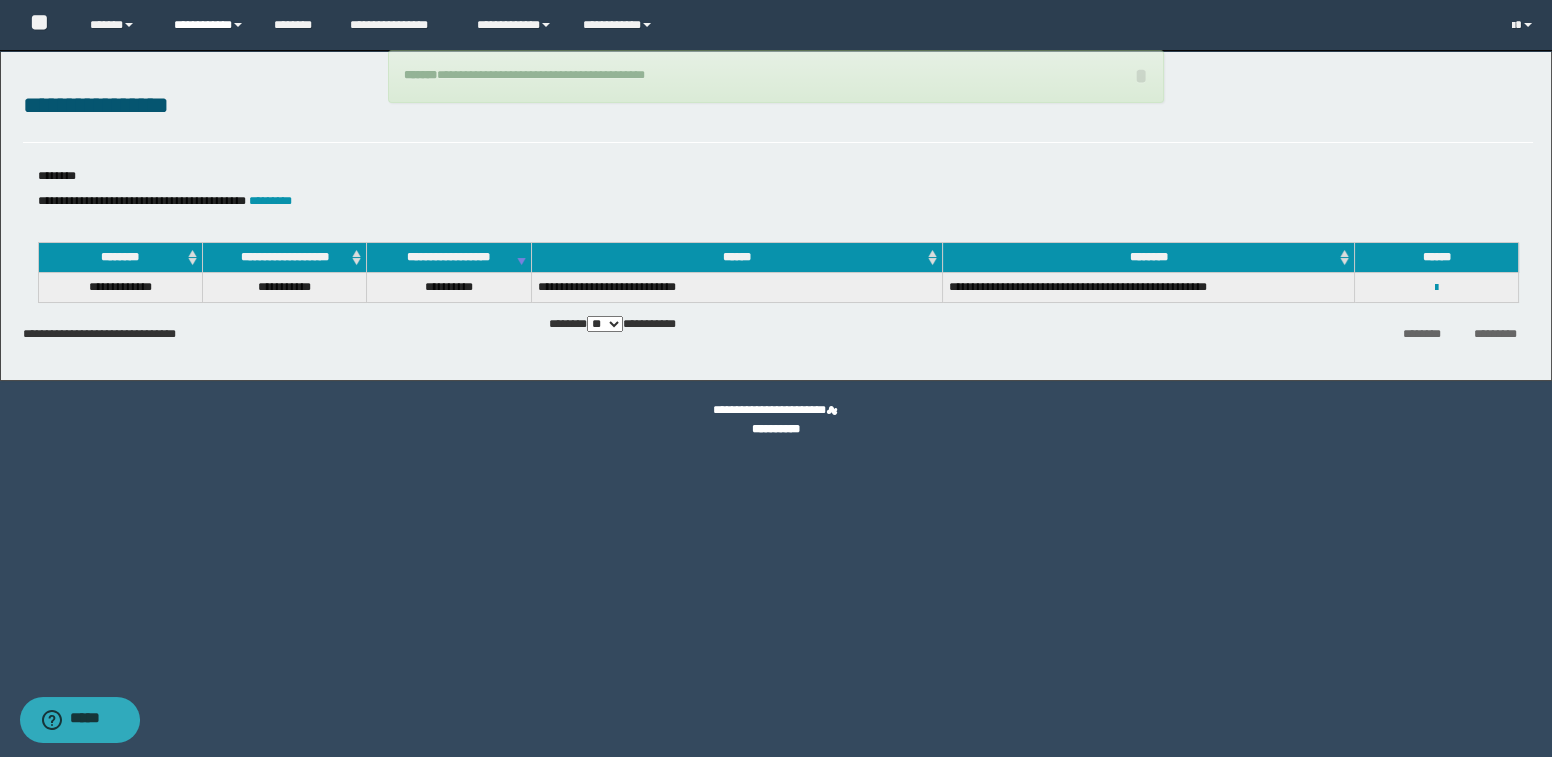 click on "**********" at bounding box center [209, 25] 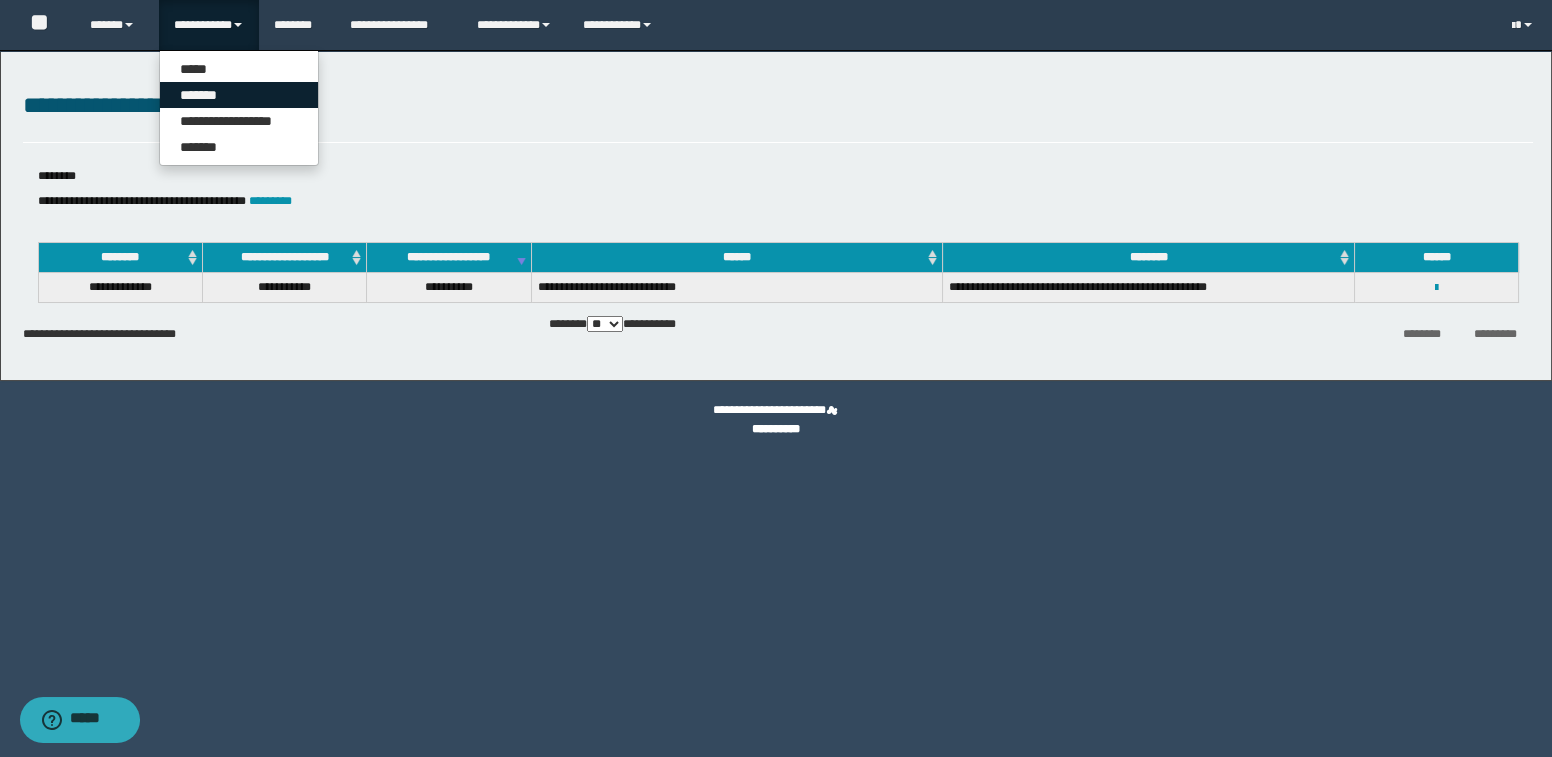 click on "*******" at bounding box center [239, 95] 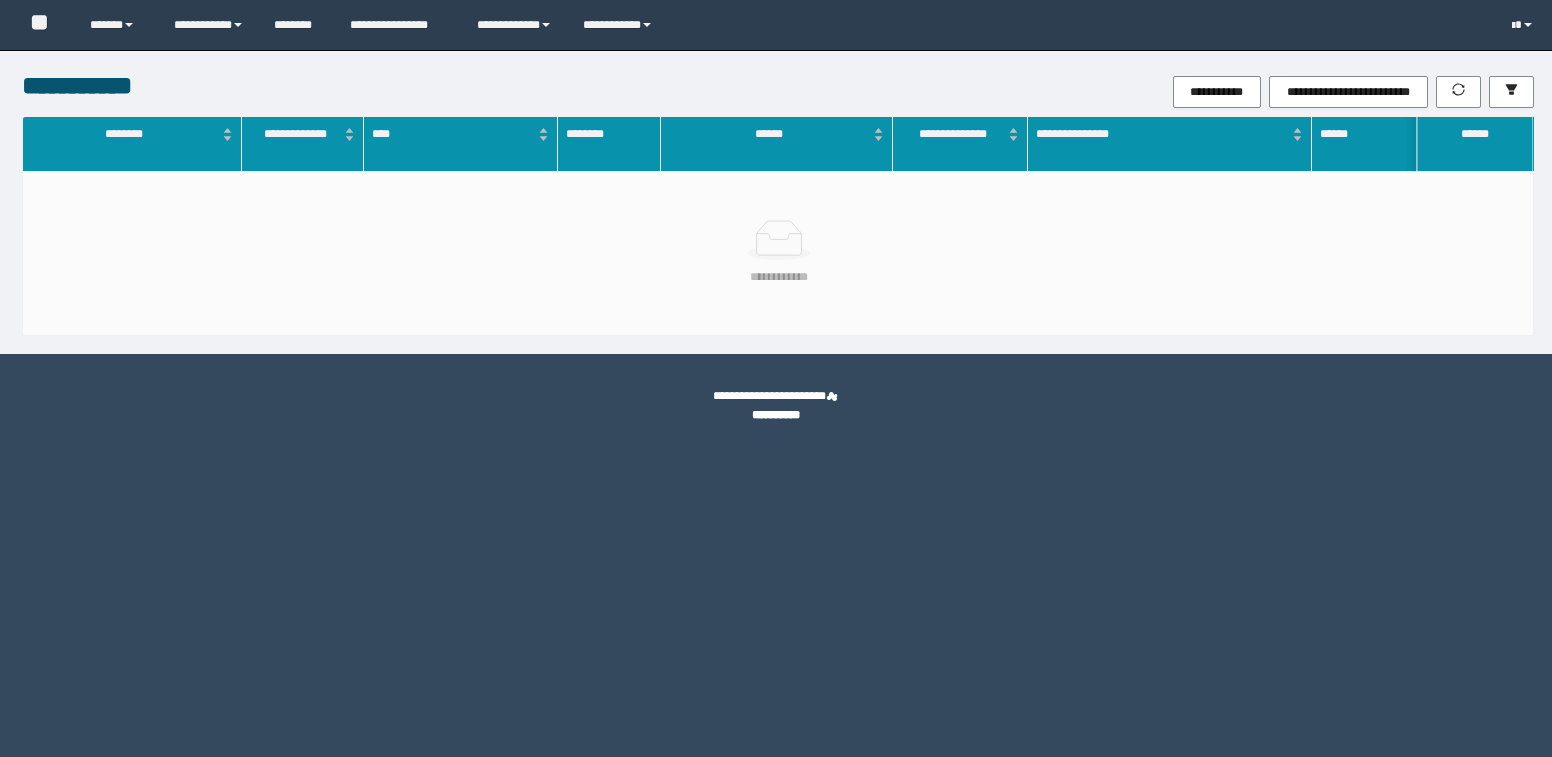 scroll, scrollTop: 0, scrollLeft: 0, axis: both 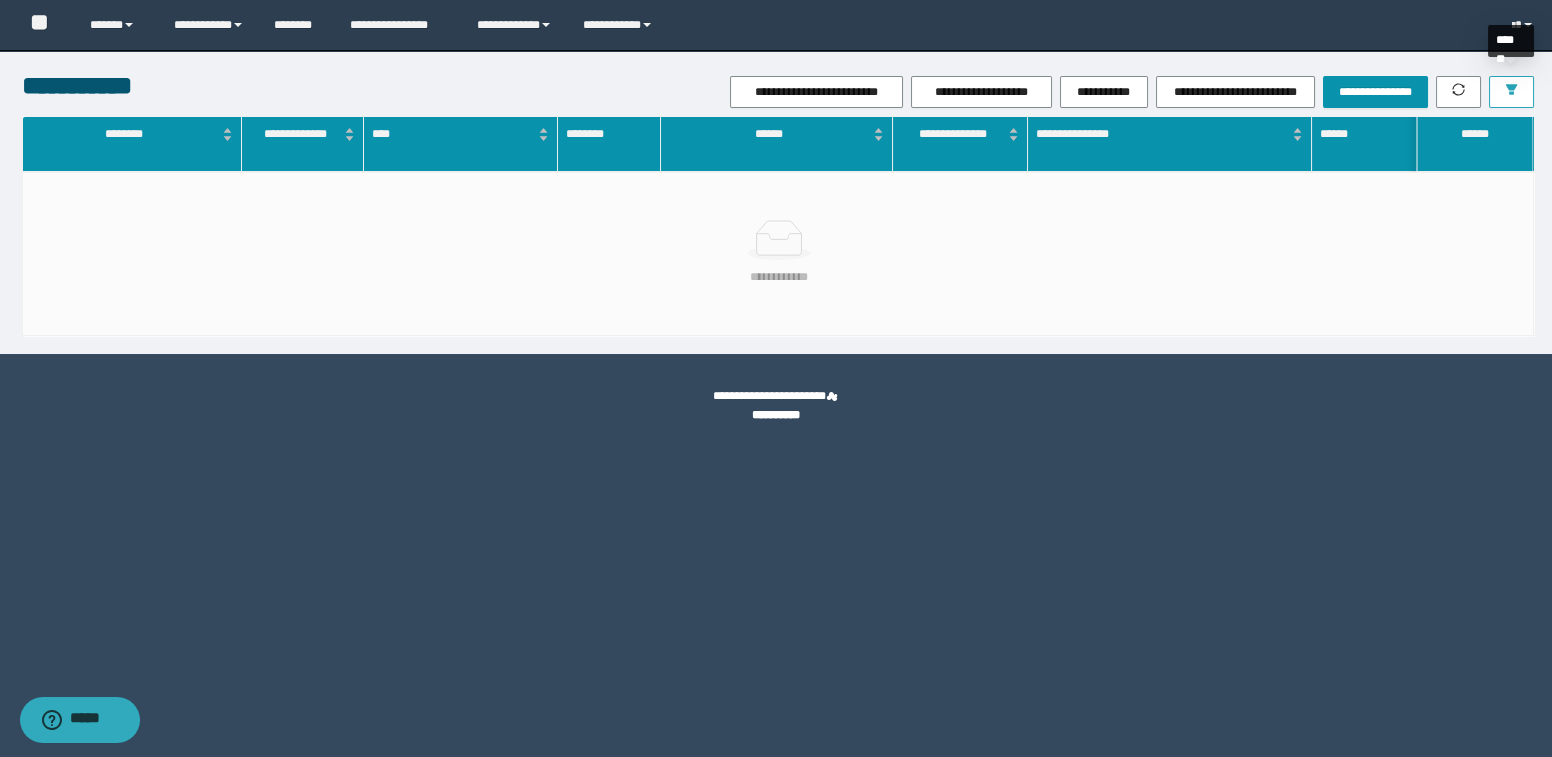 click 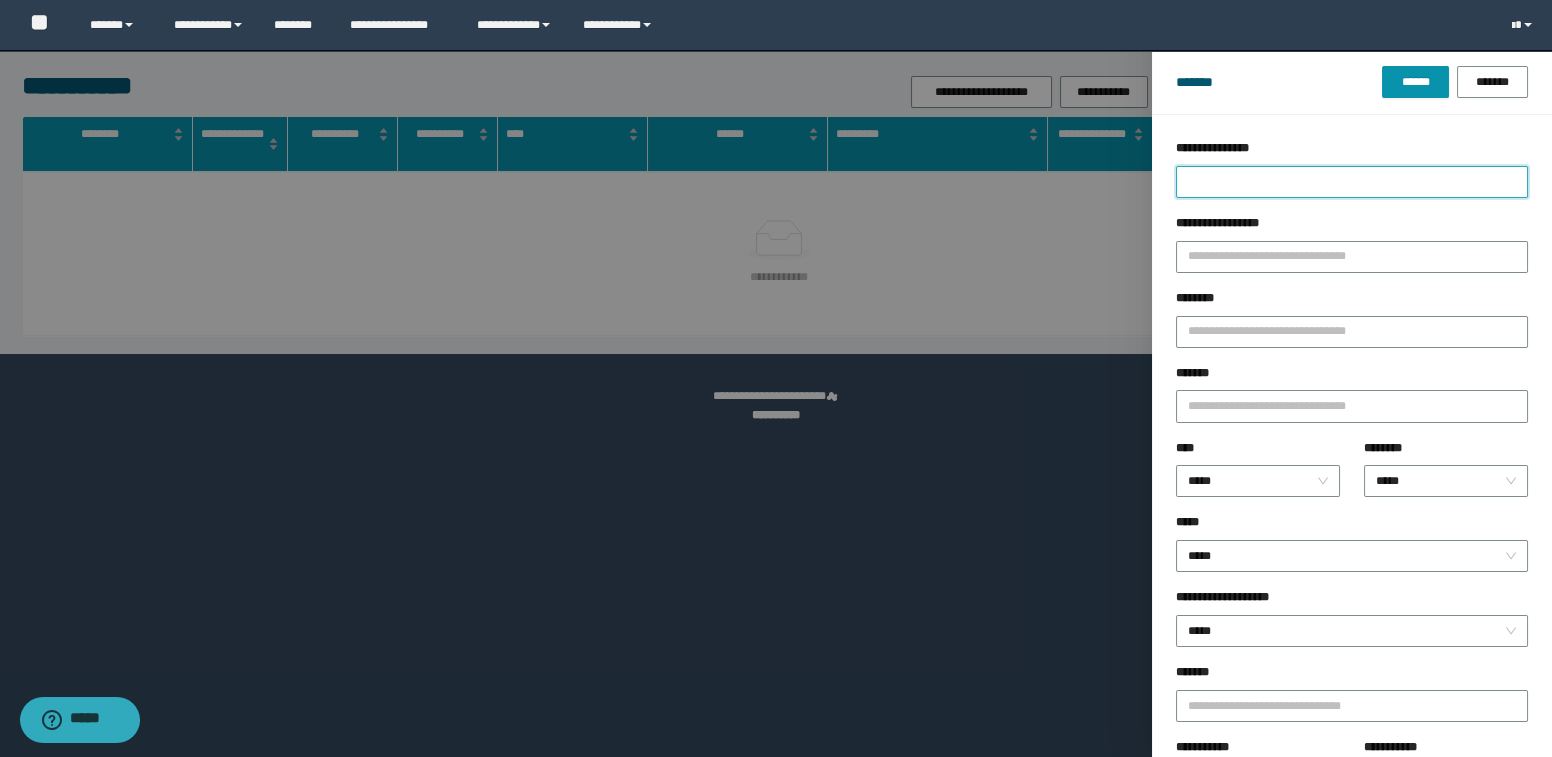 click on "**********" at bounding box center (1352, 182) 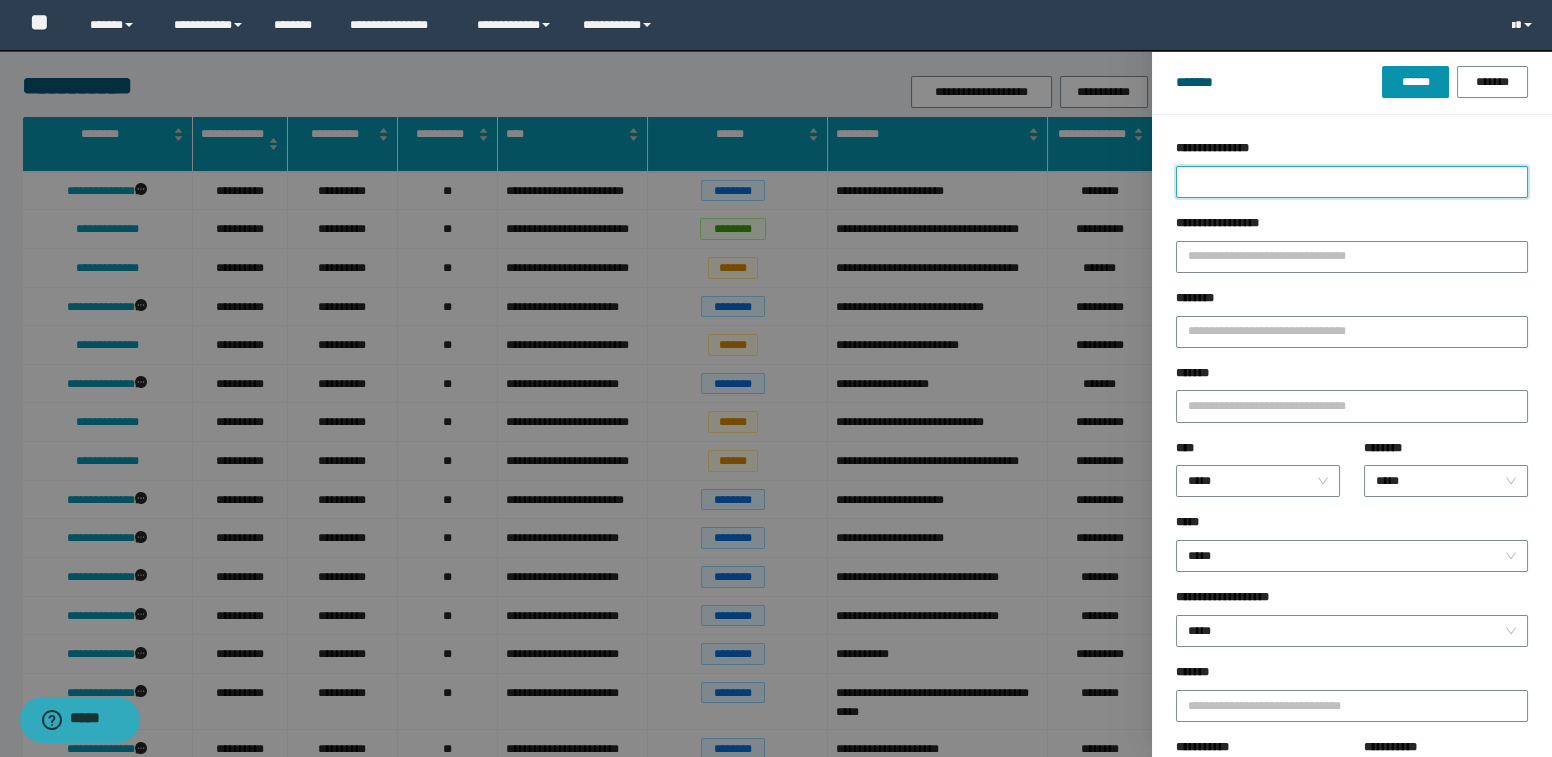 type on "*" 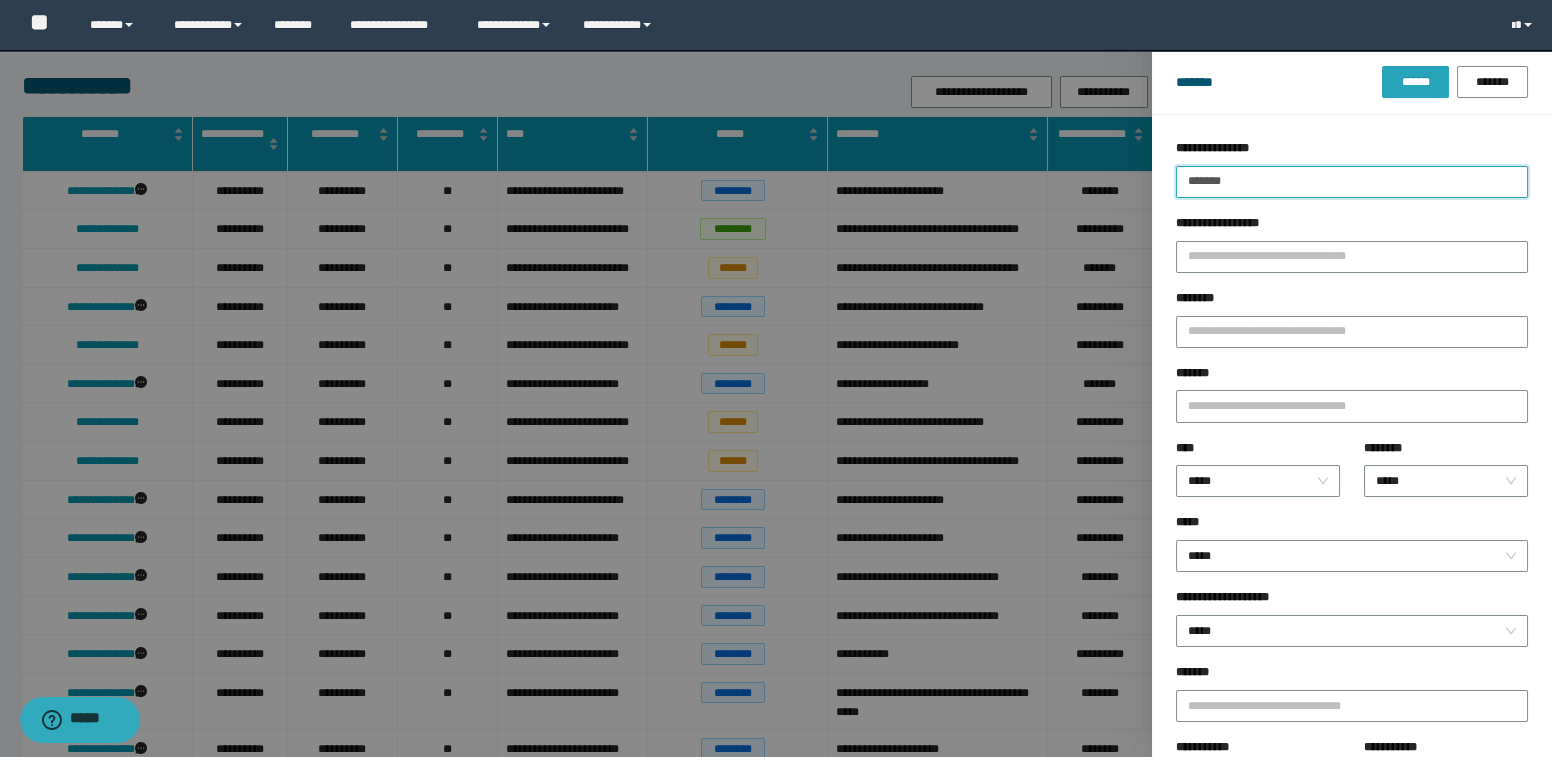 type on "*******" 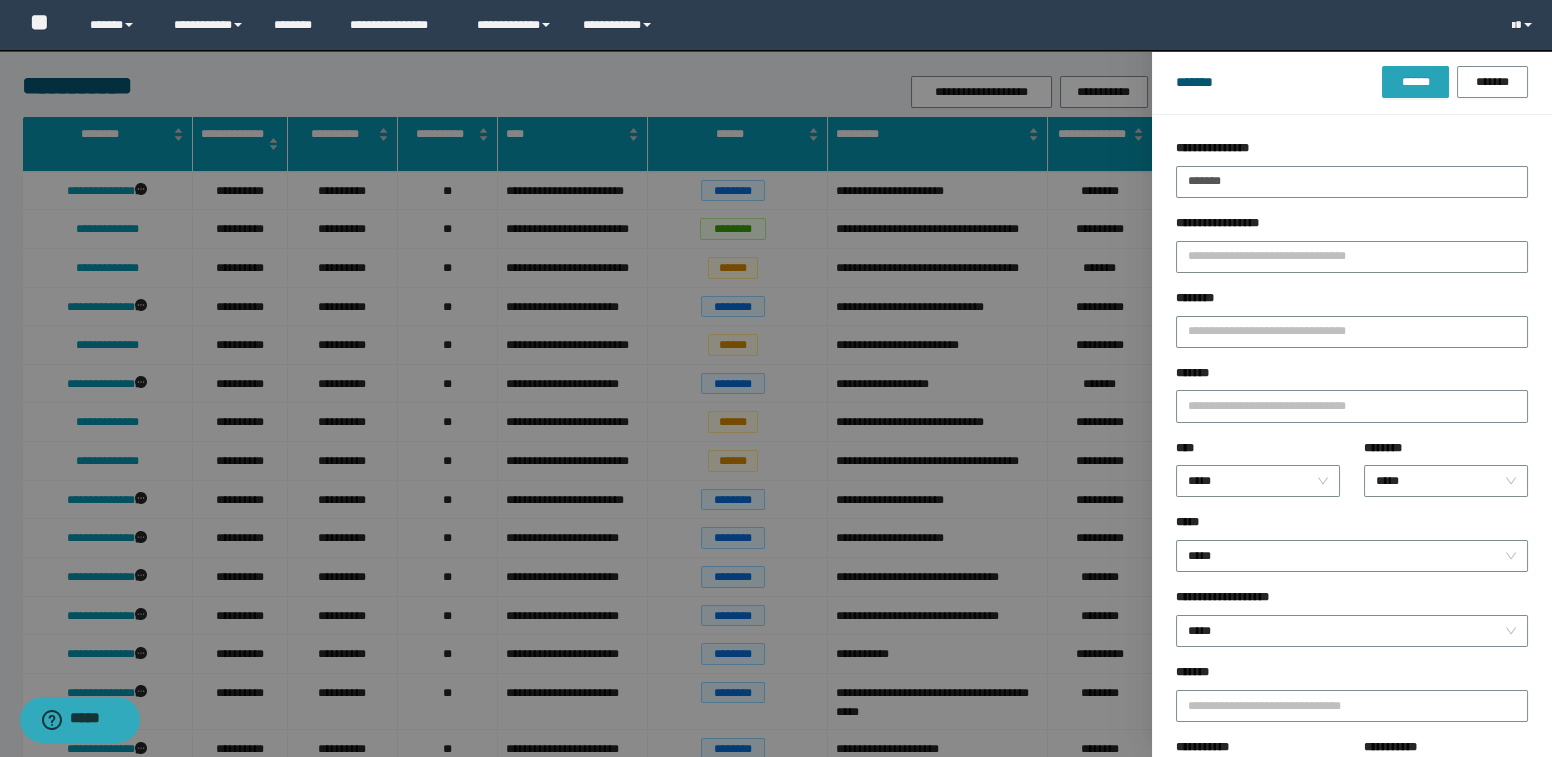 click on "******" at bounding box center [1415, 82] 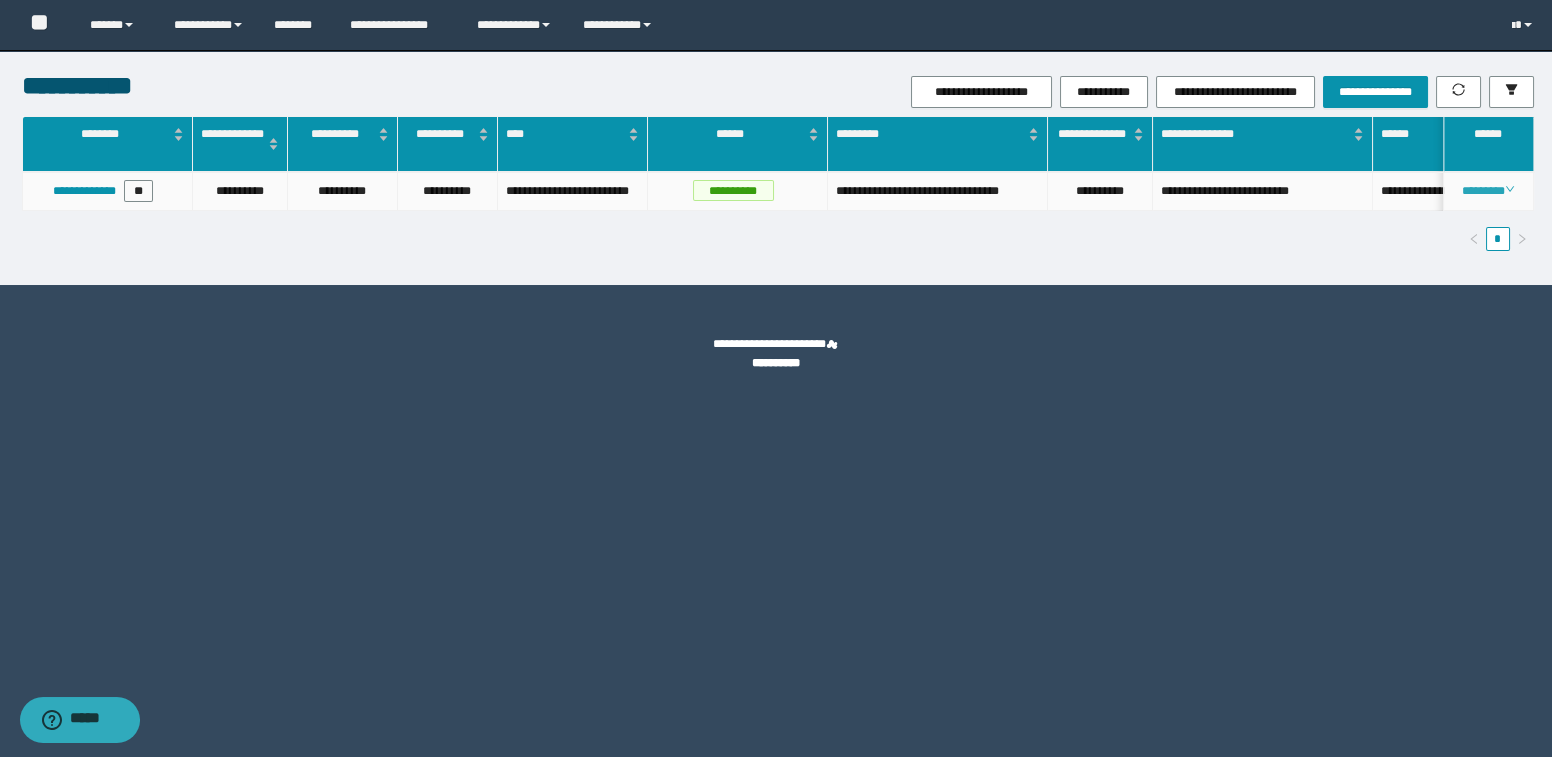 click on "********" at bounding box center [1488, 191] 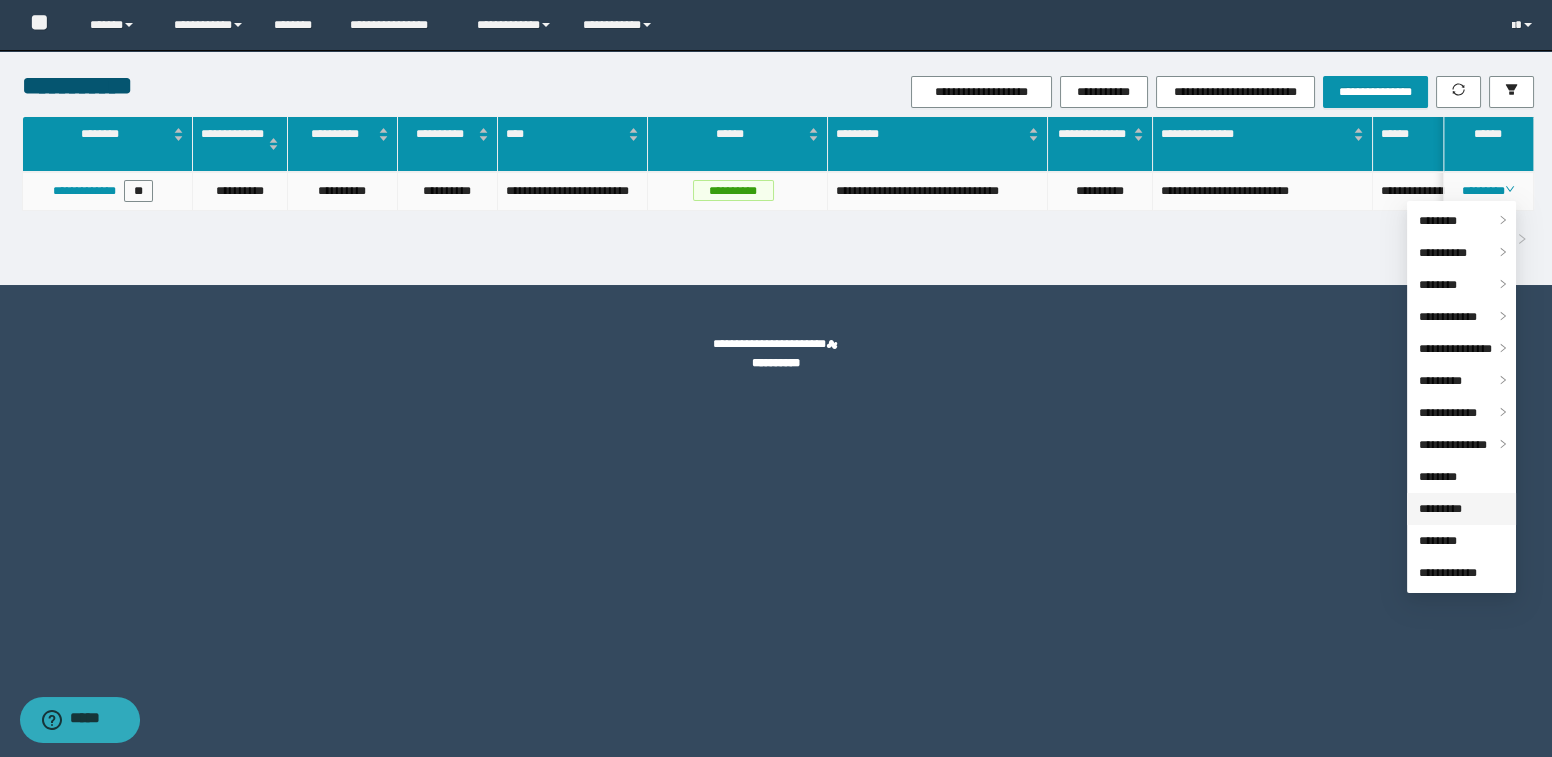 click on "*********" at bounding box center (1440, 509) 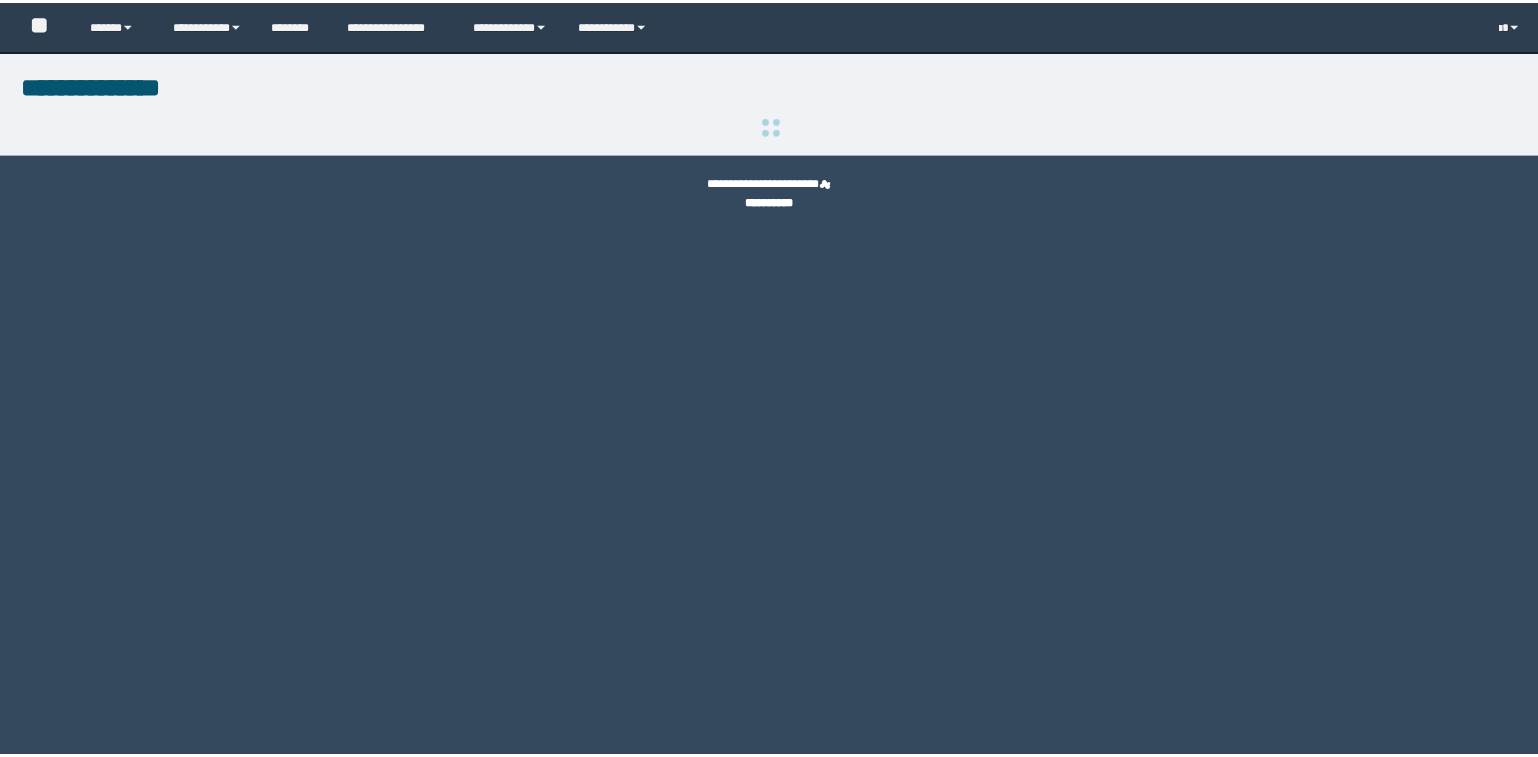 scroll, scrollTop: 0, scrollLeft: 0, axis: both 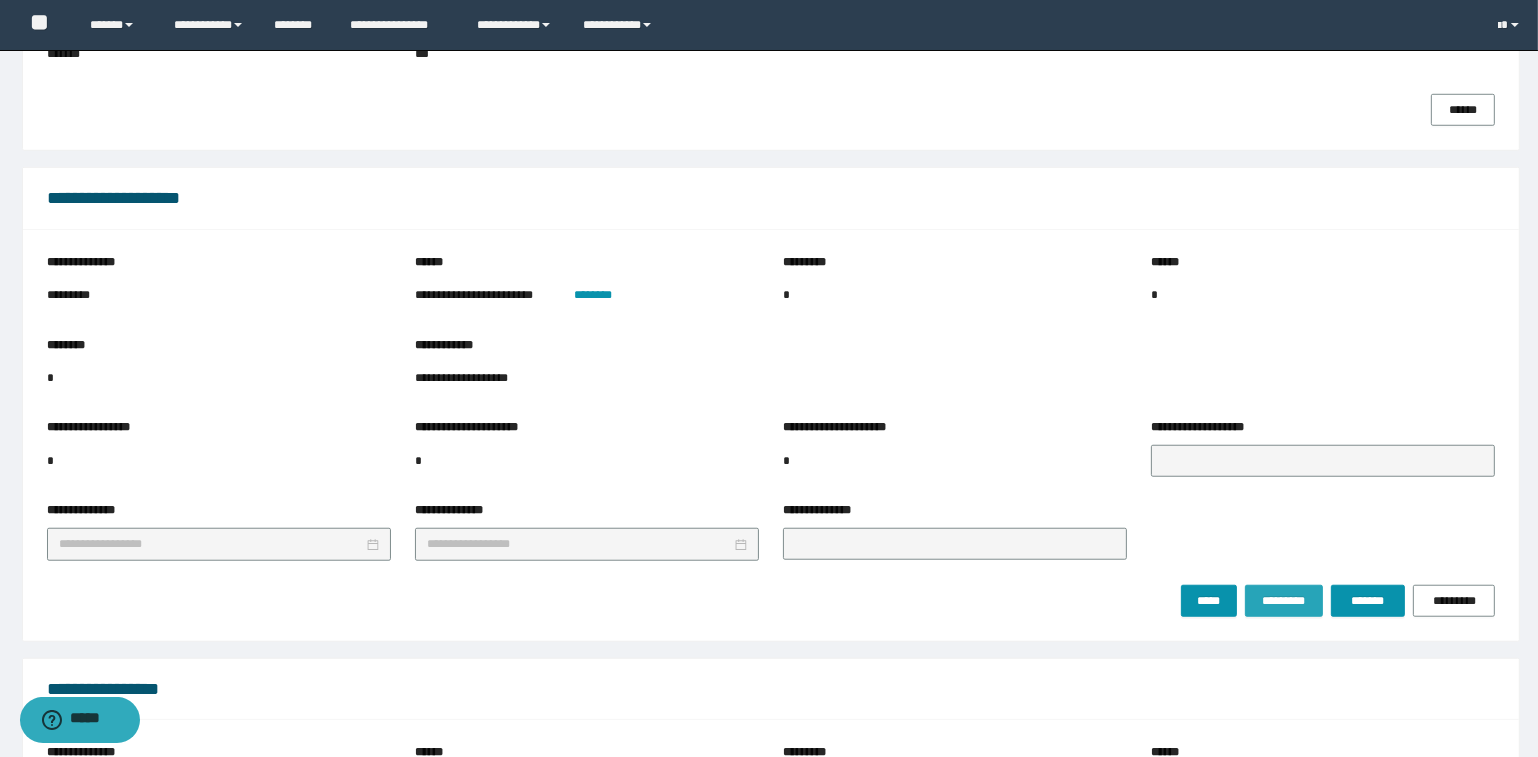 click on "*********" at bounding box center [1283, 601] 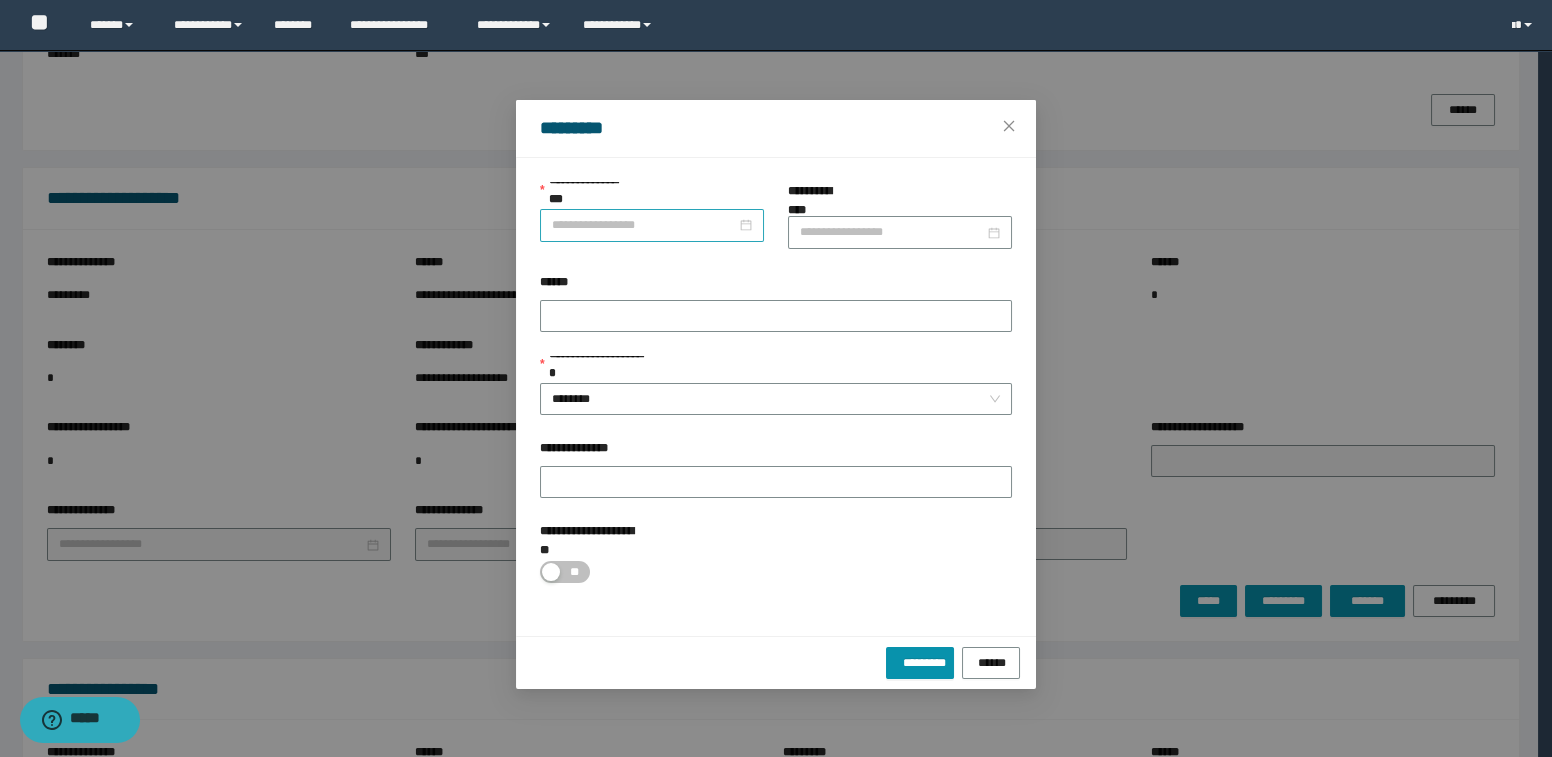 click on "**********" at bounding box center (644, 225) 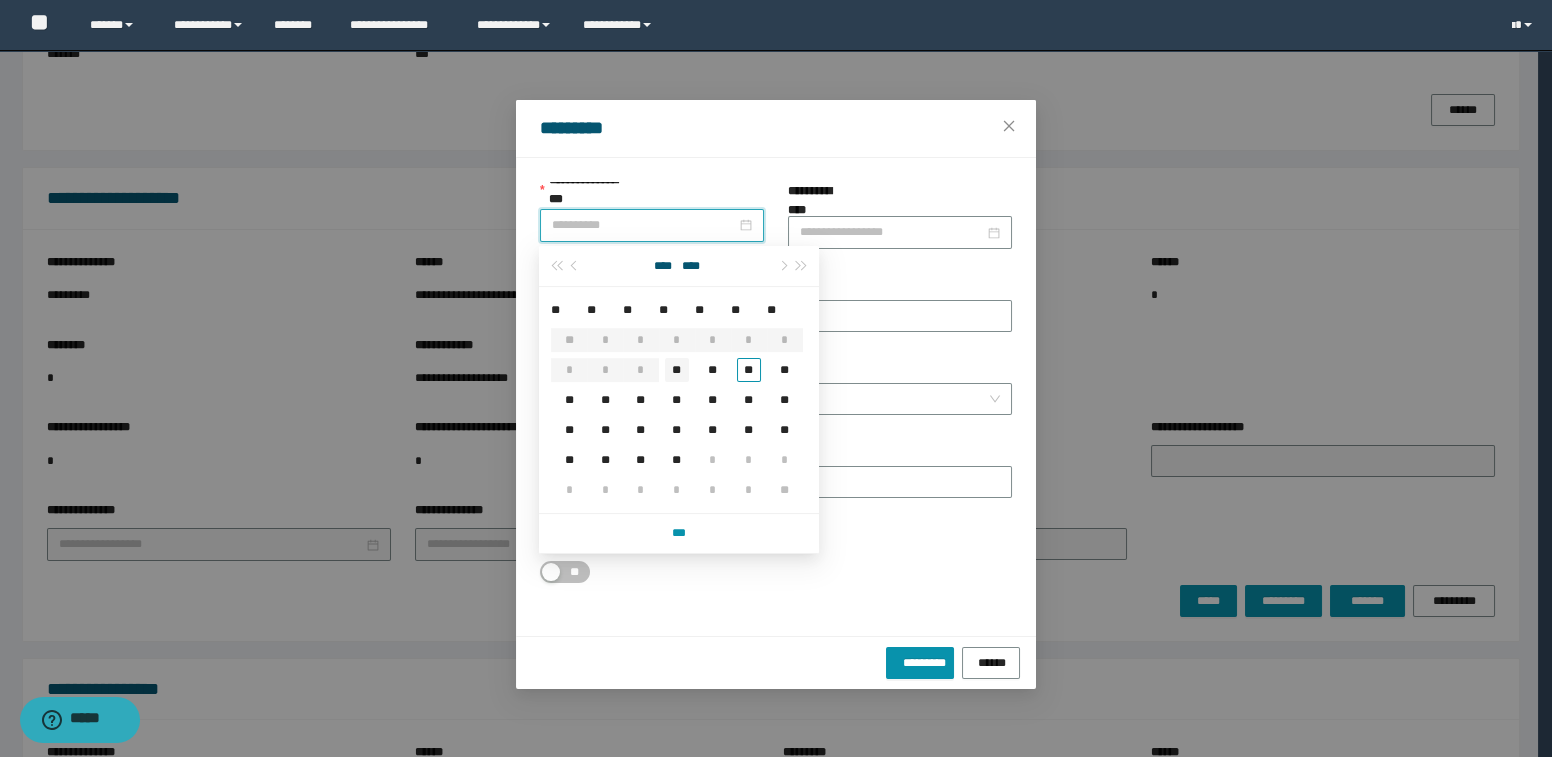 type on "**********" 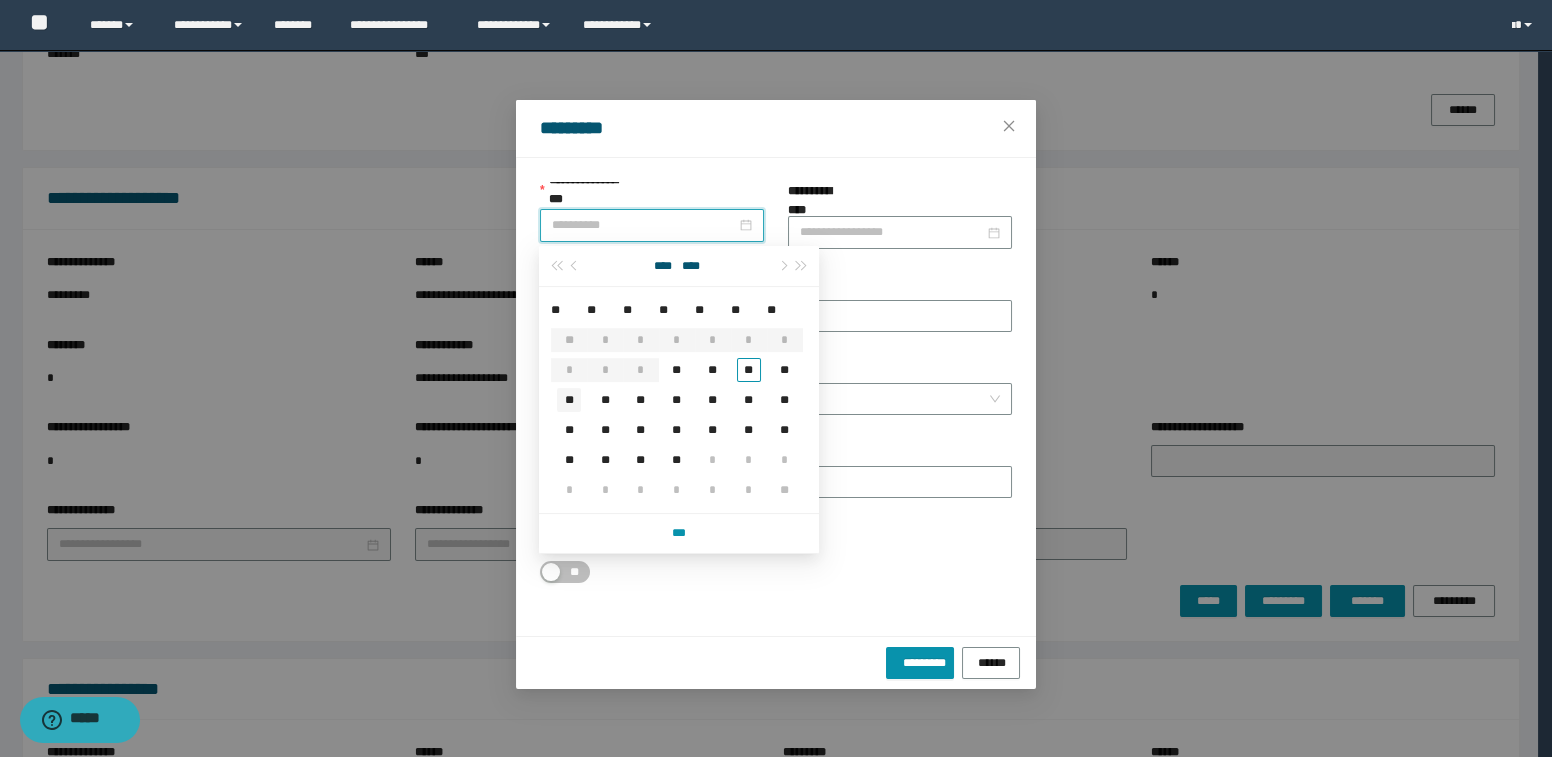 type on "**********" 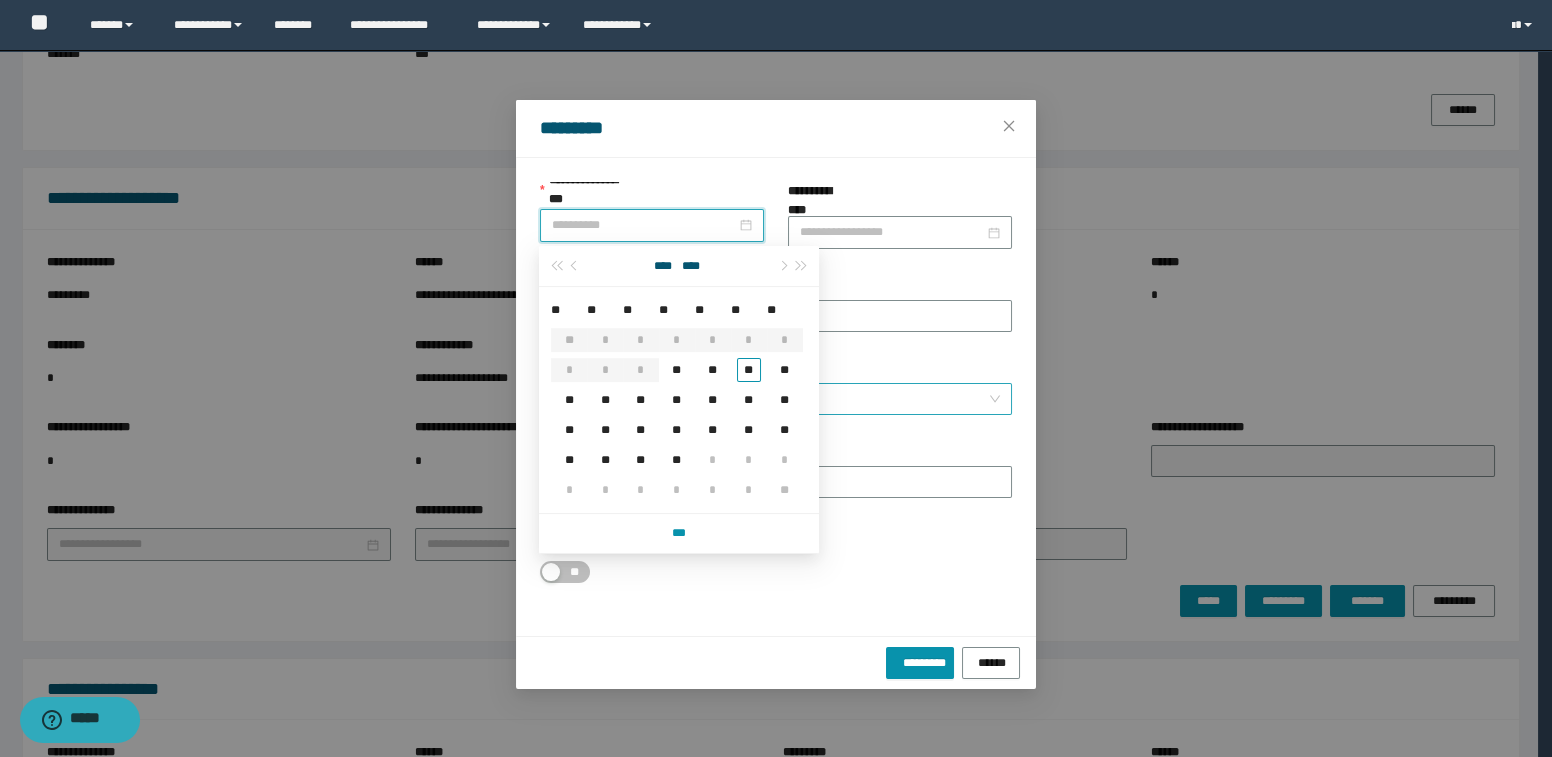 drag, startPoint x: 571, startPoint y: 406, endPoint x: 583, endPoint y: 397, distance: 15 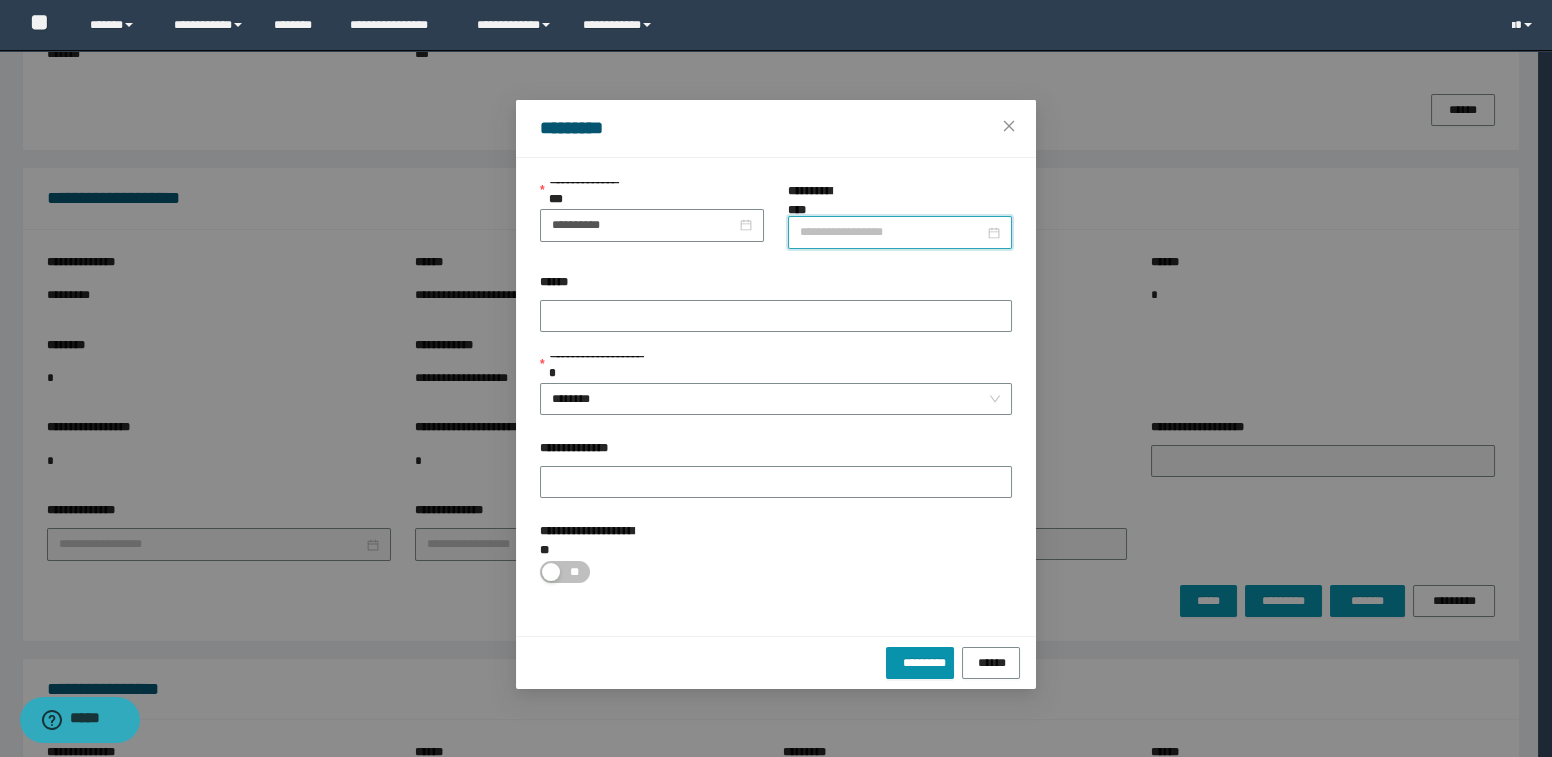 click on "**********" at bounding box center [892, 232] 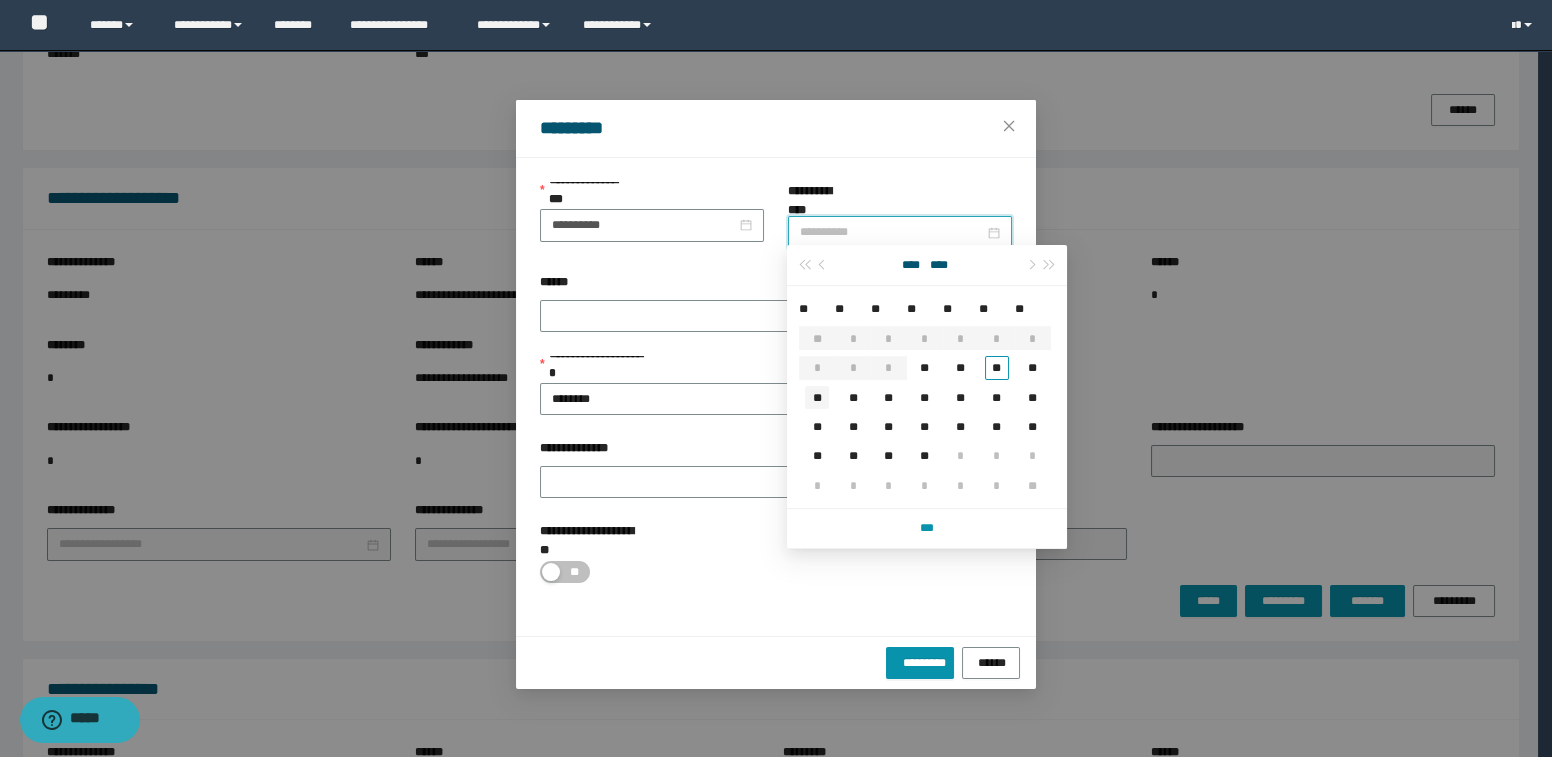 type on "**********" 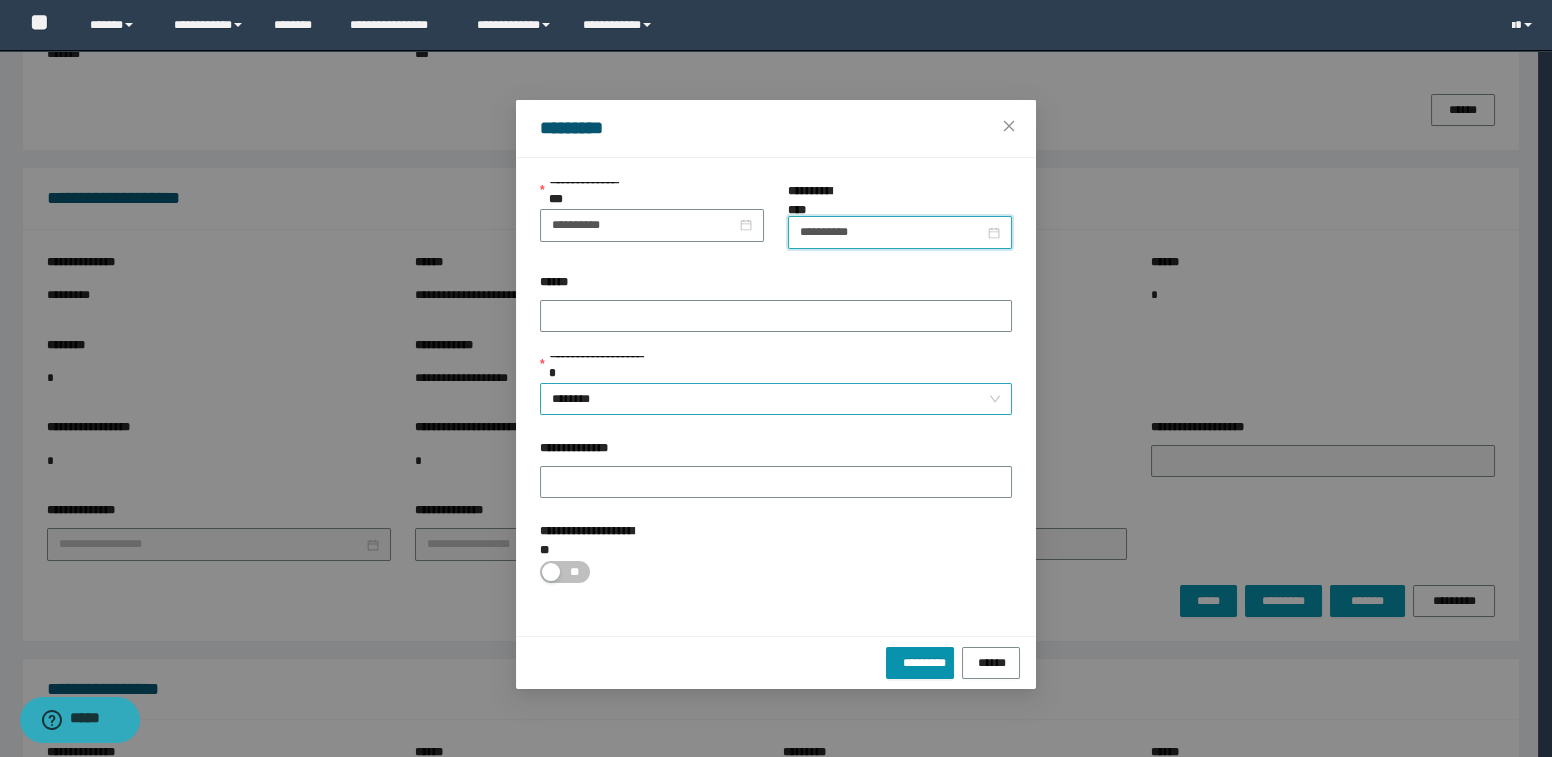 click on "********" at bounding box center [776, 399] 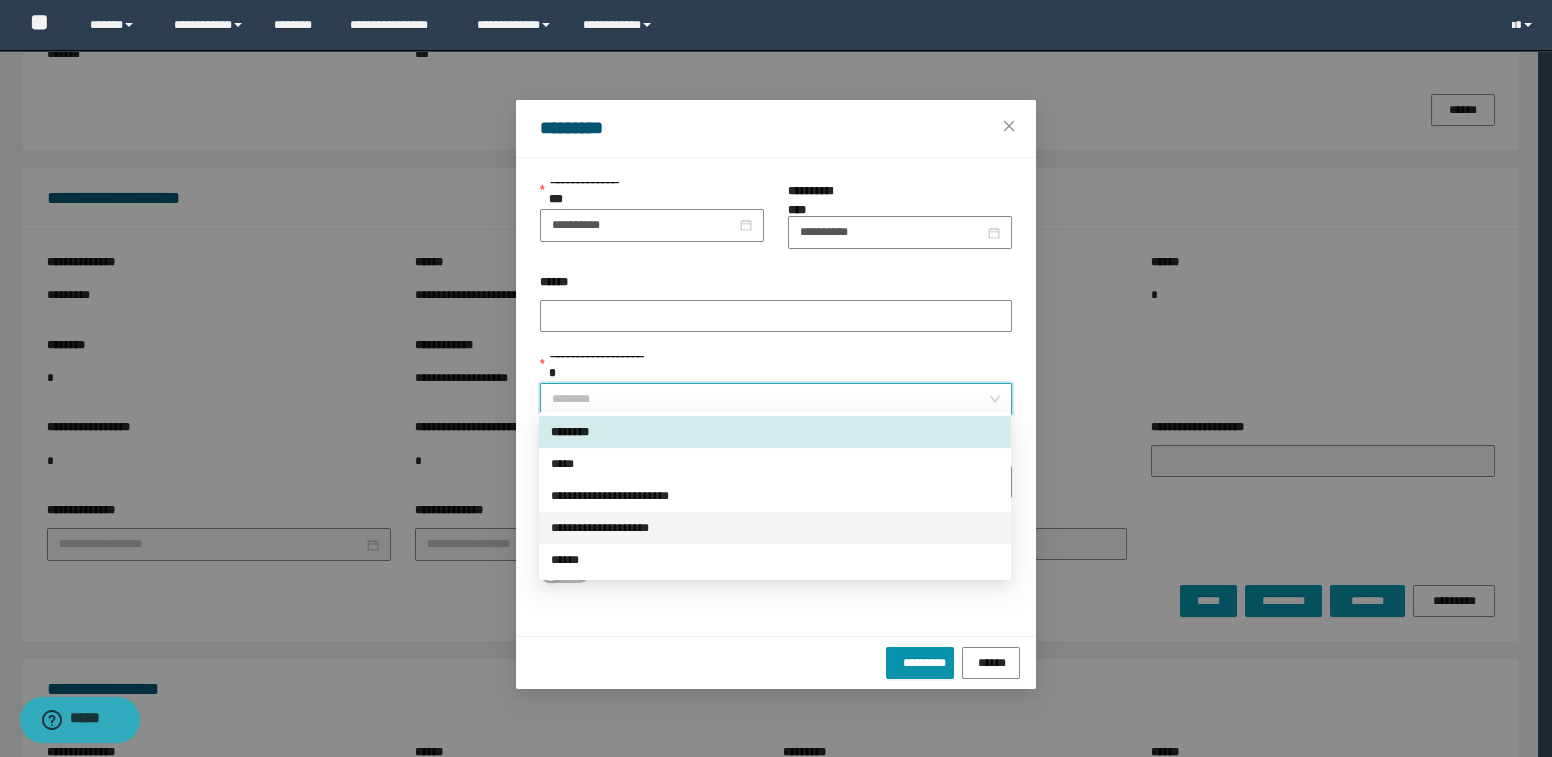 click on "**********" at bounding box center (775, 528) 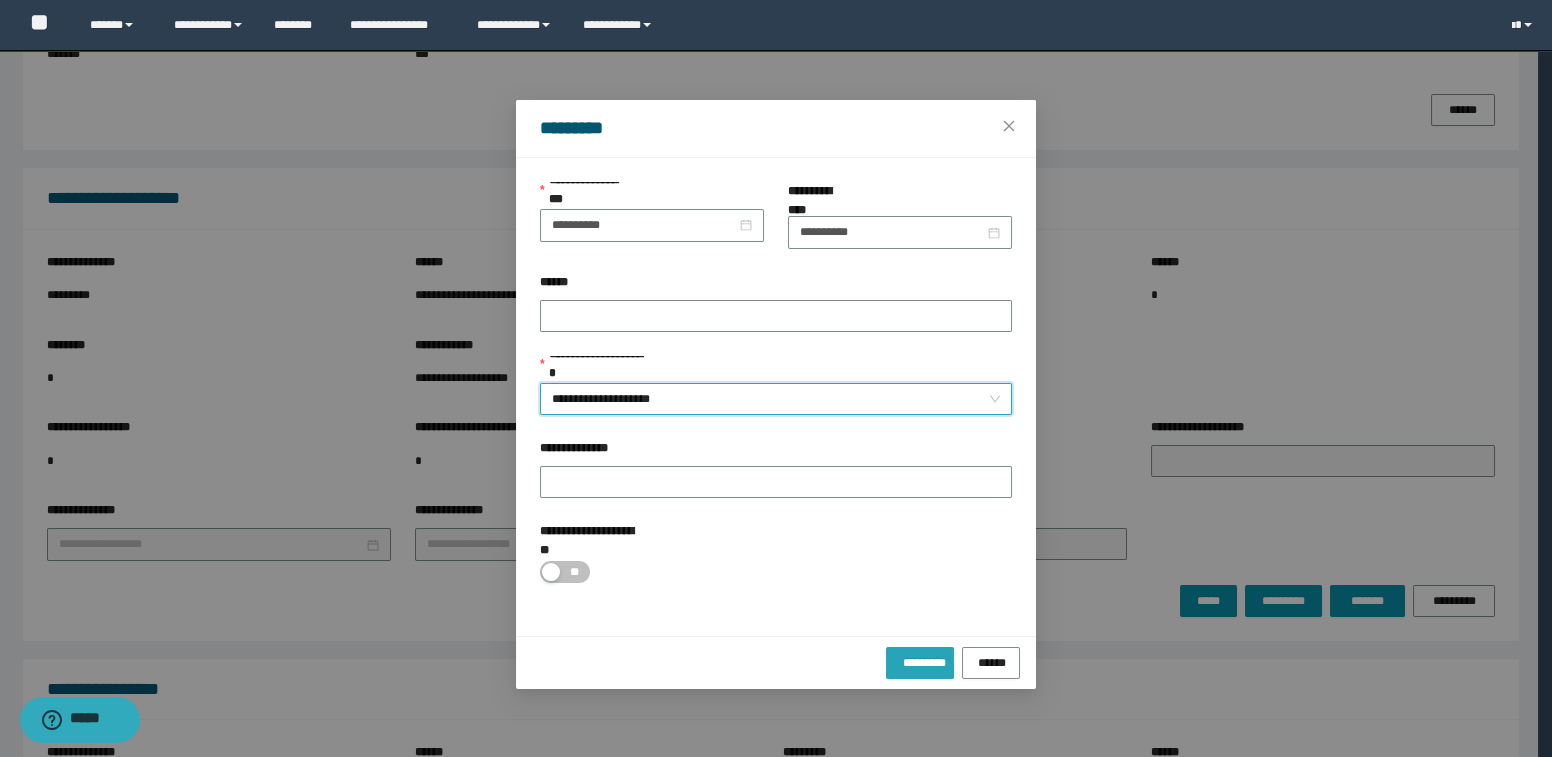 click on "*********" at bounding box center (920, 661) 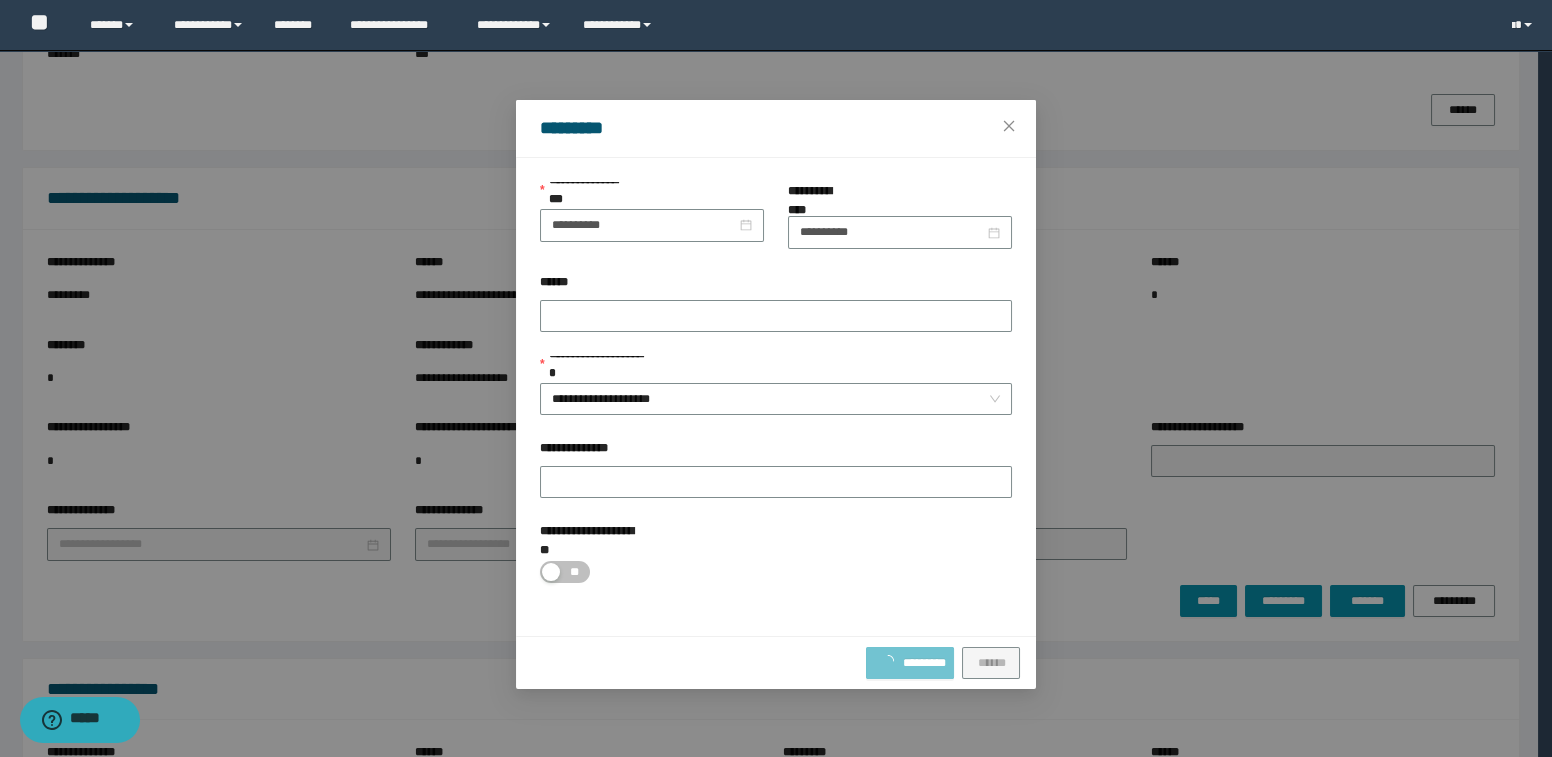 type on "**********" 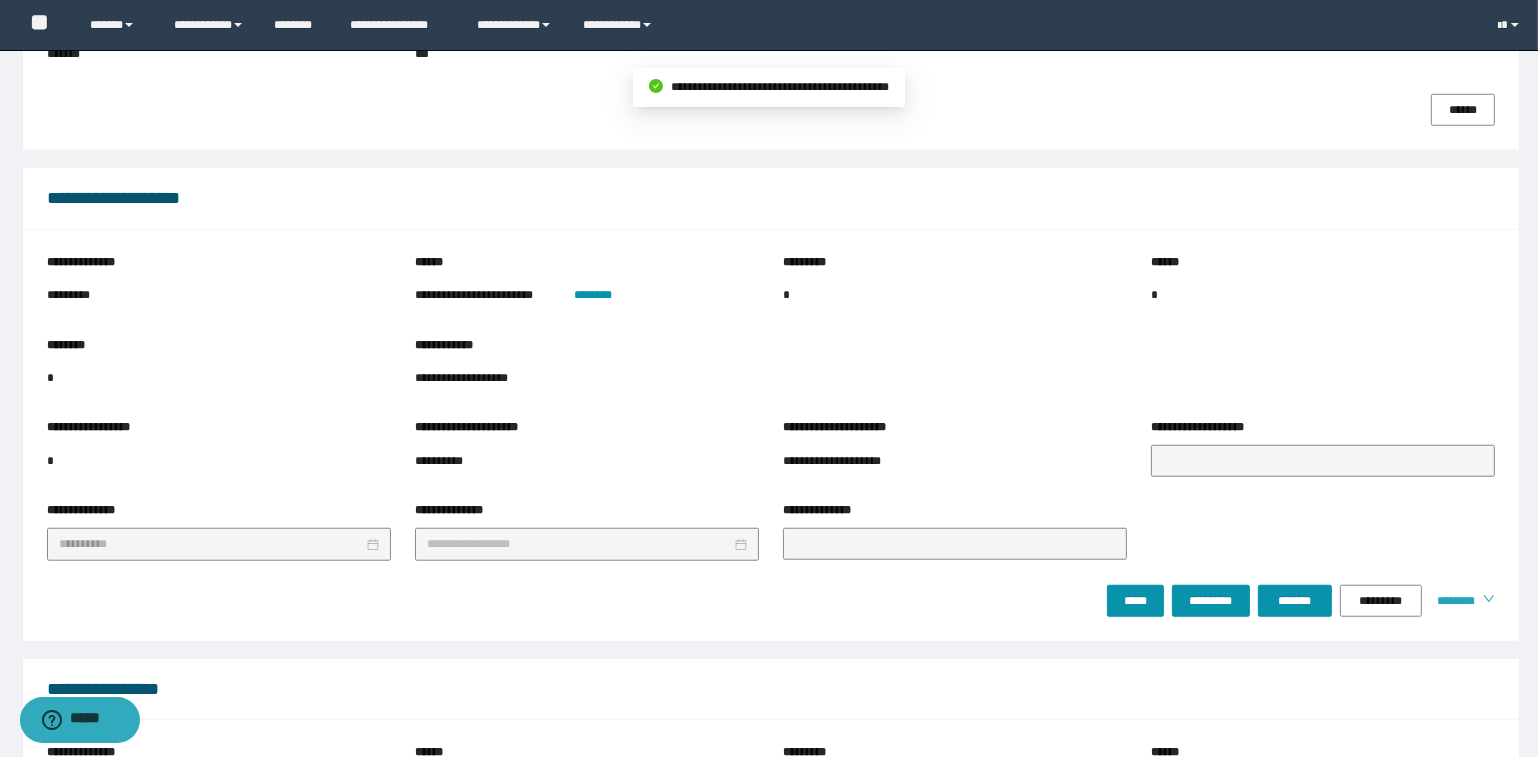 click on "********" at bounding box center (1452, 601) 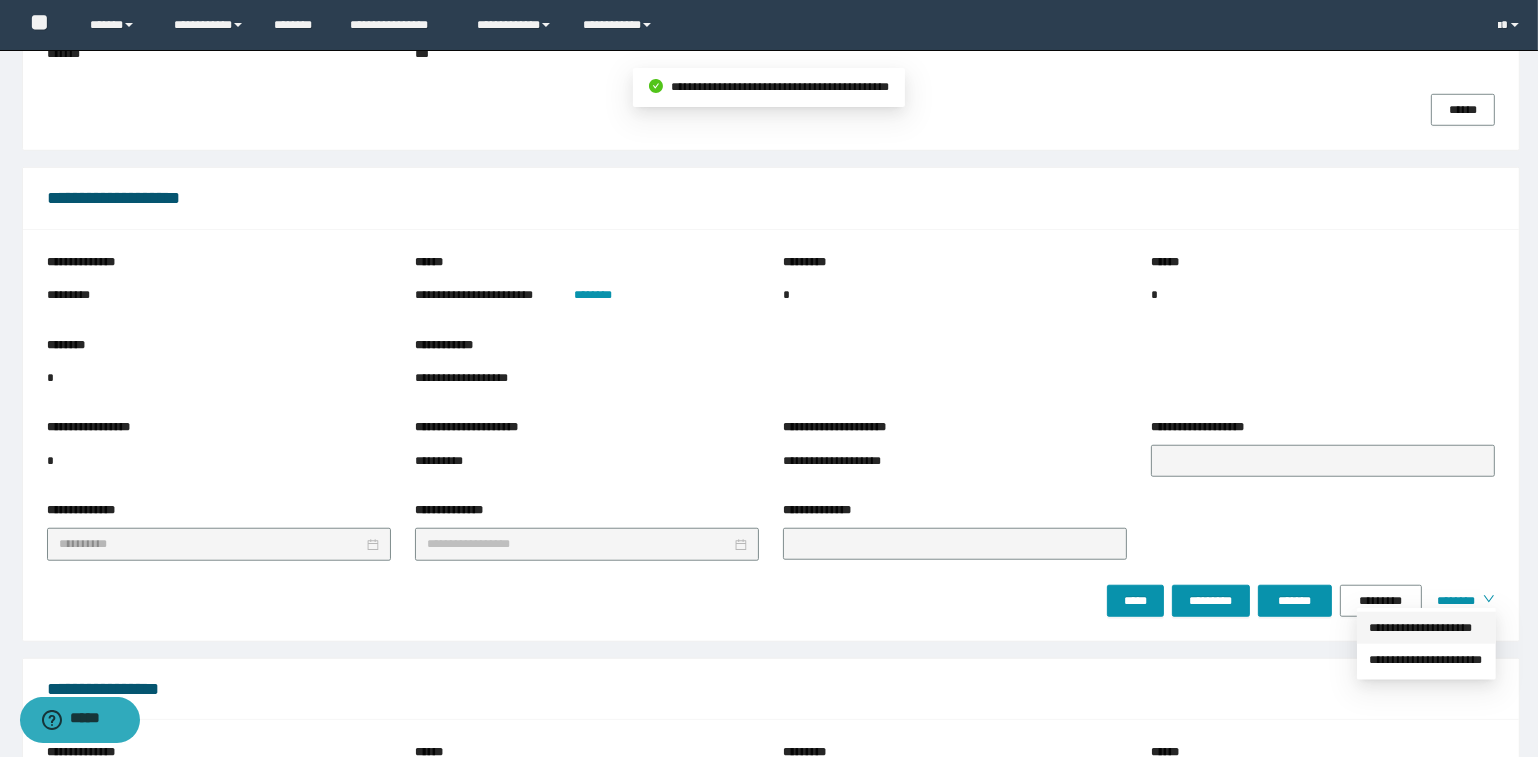 click on "**********" at bounding box center [1426, 628] 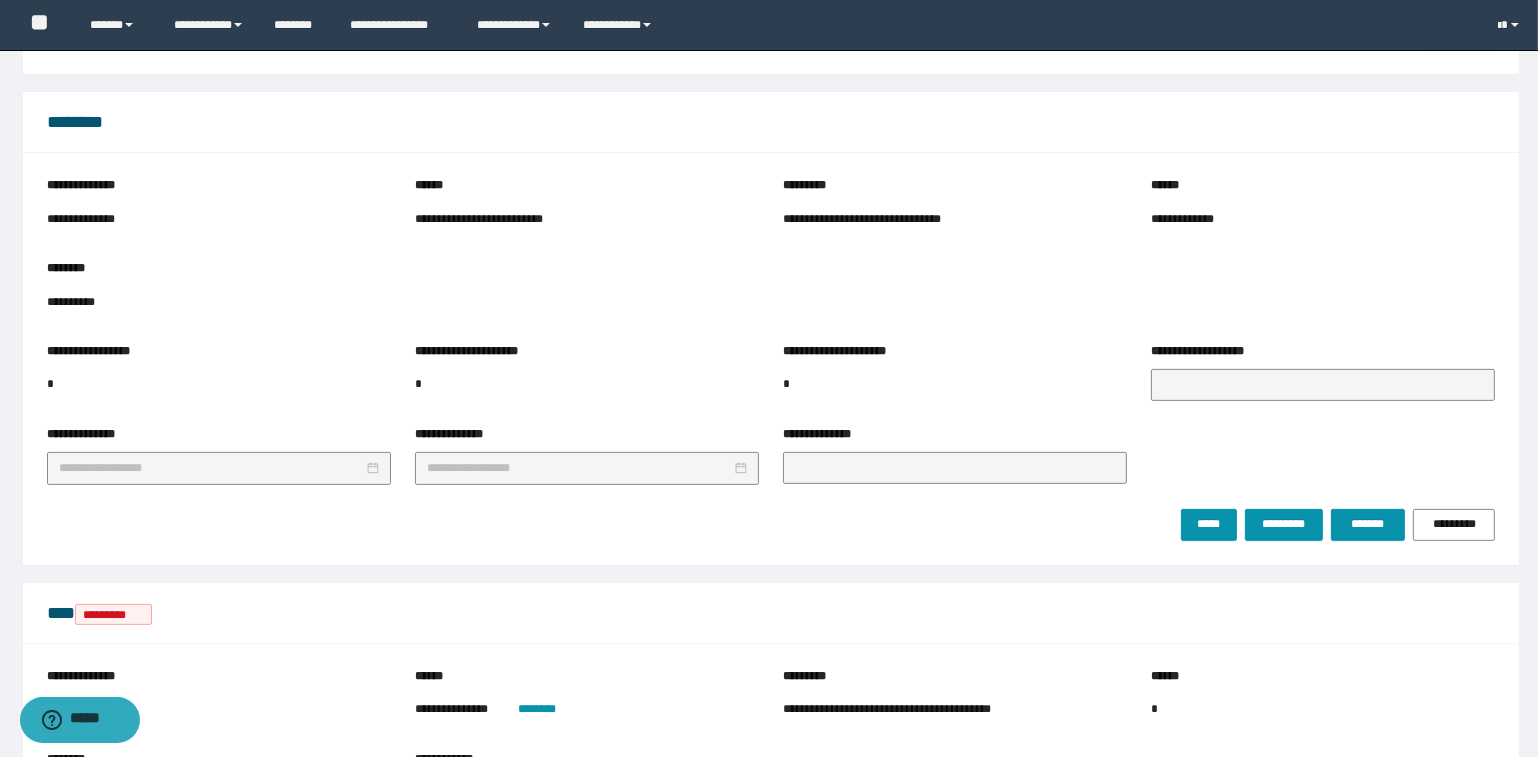 scroll, scrollTop: 636, scrollLeft: 0, axis: vertical 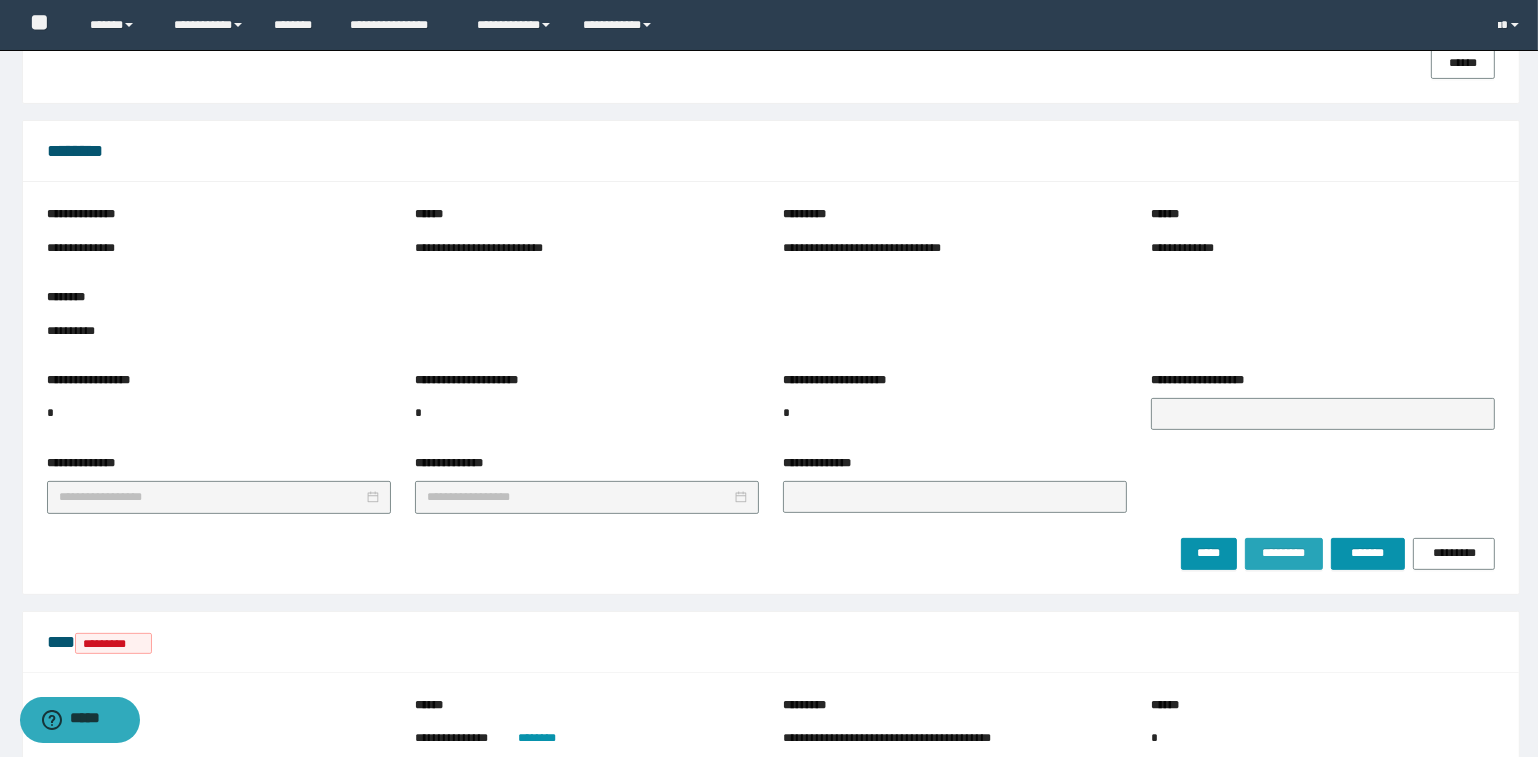 click on "*********" at bounding box center (1283, 553) 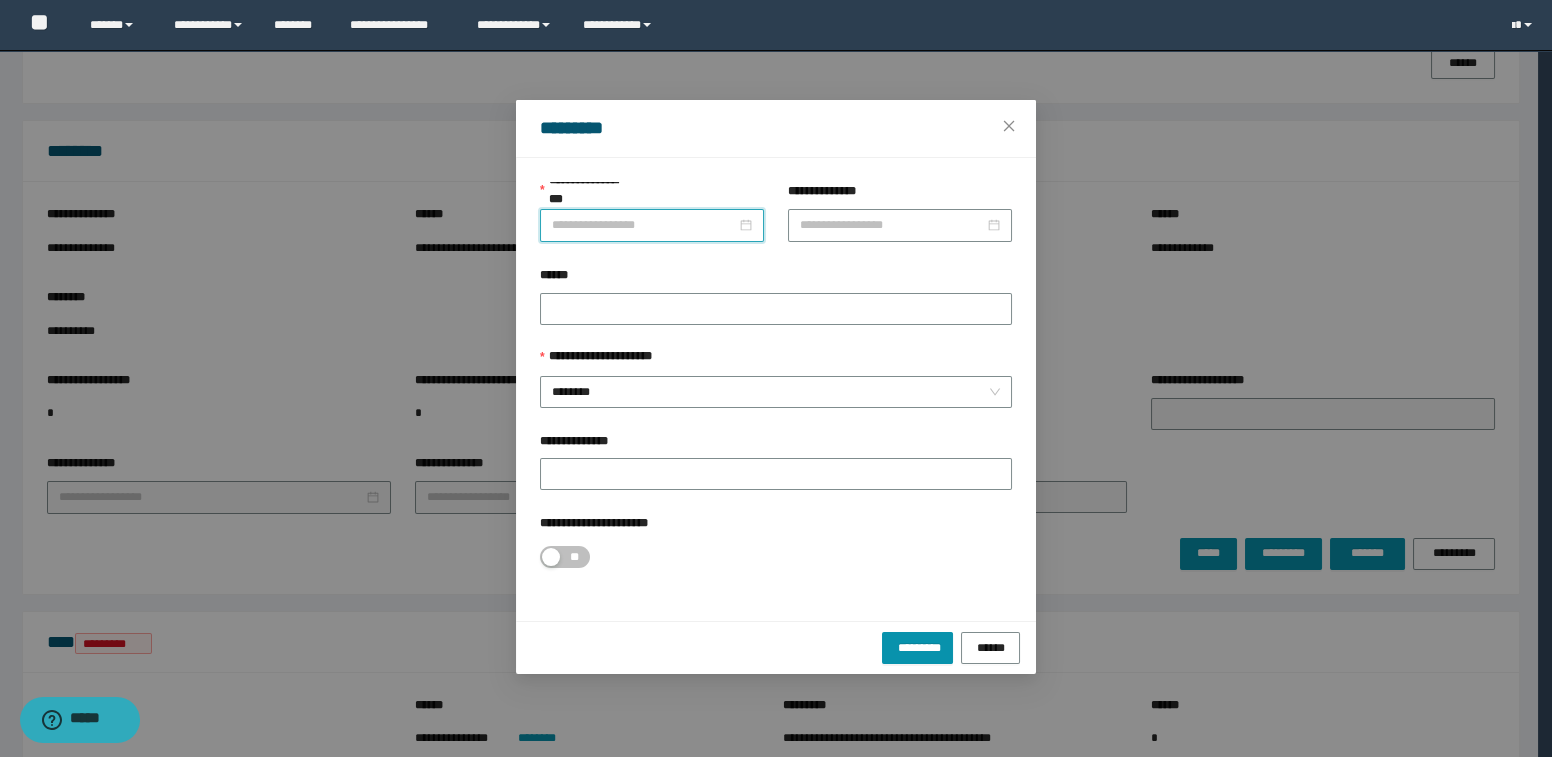click on "**********" at bounding box center (644, 225) 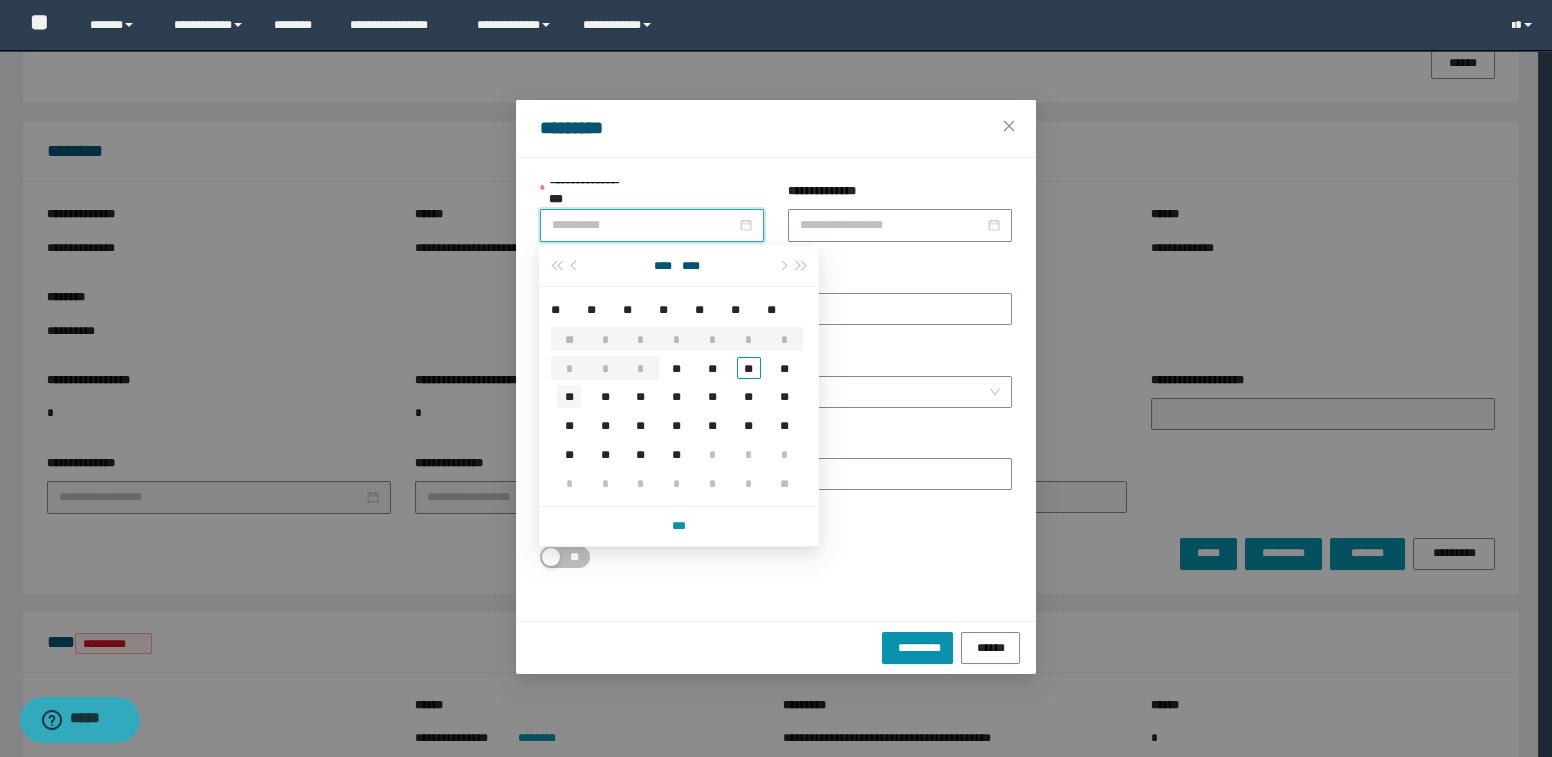 type on "**********" 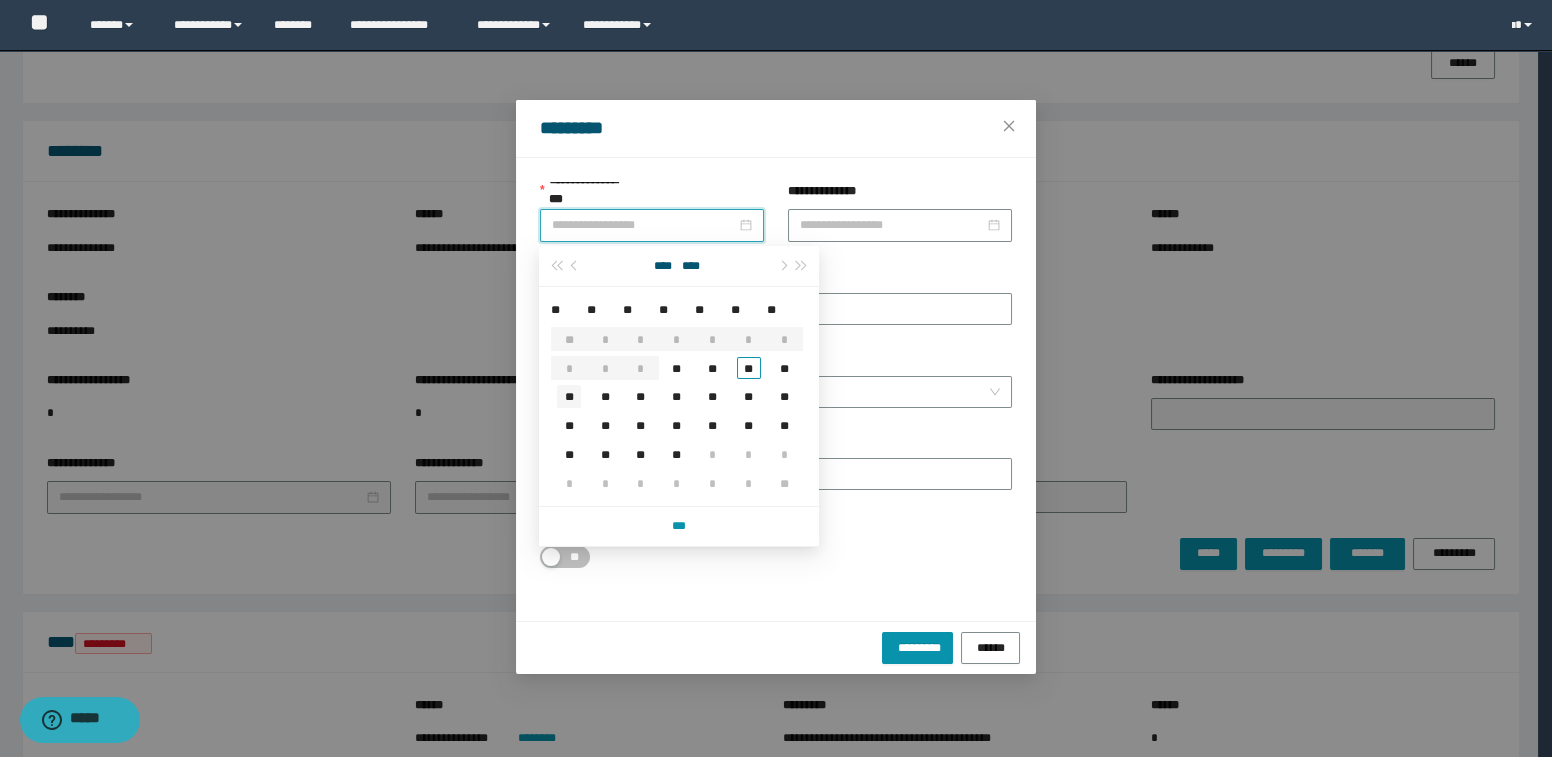 type on "**********" 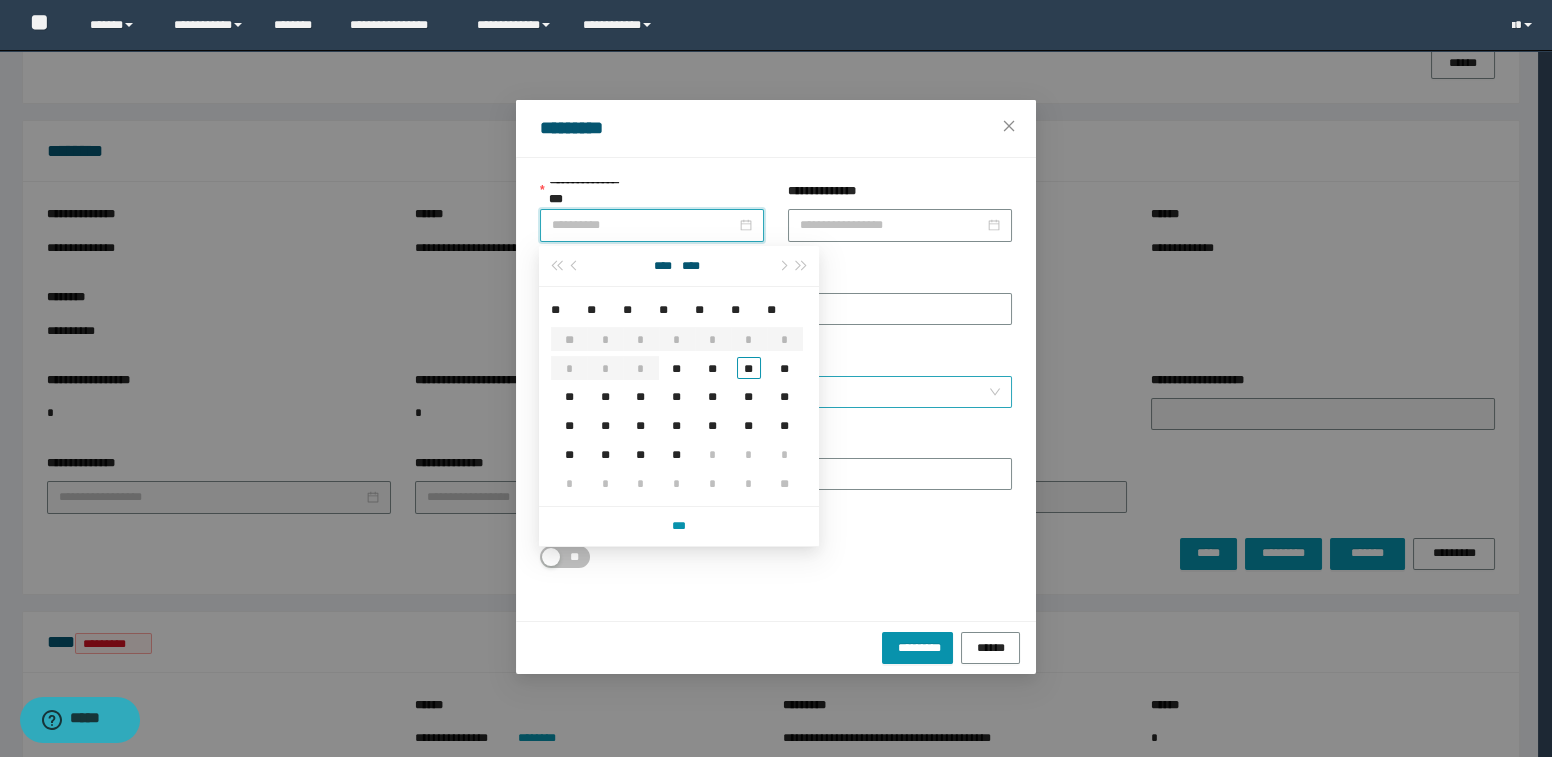 click on "**" at bounding box center (569, 396) 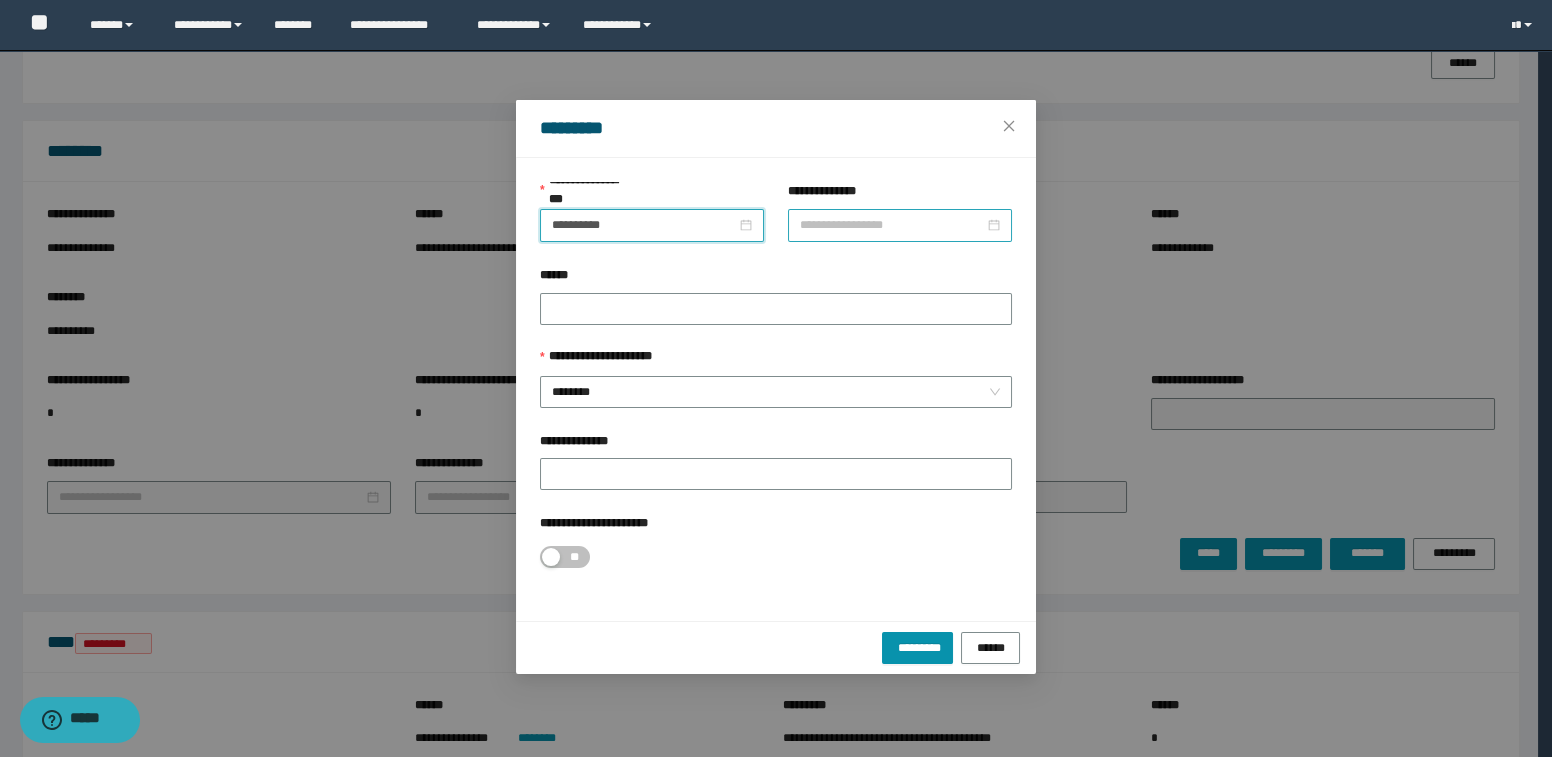 click on "**********" at bounding box center (892, 225) 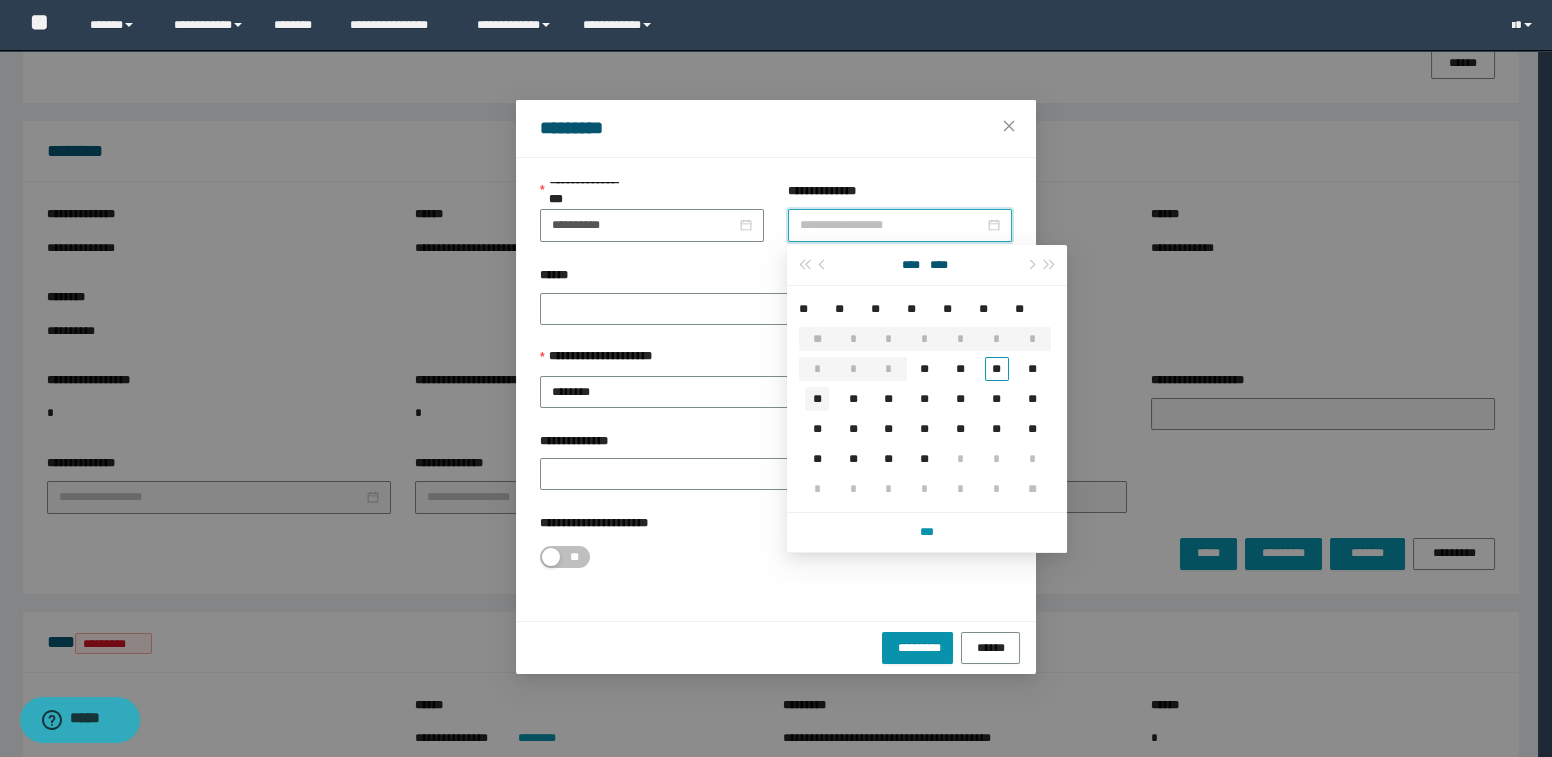 type on "**********" 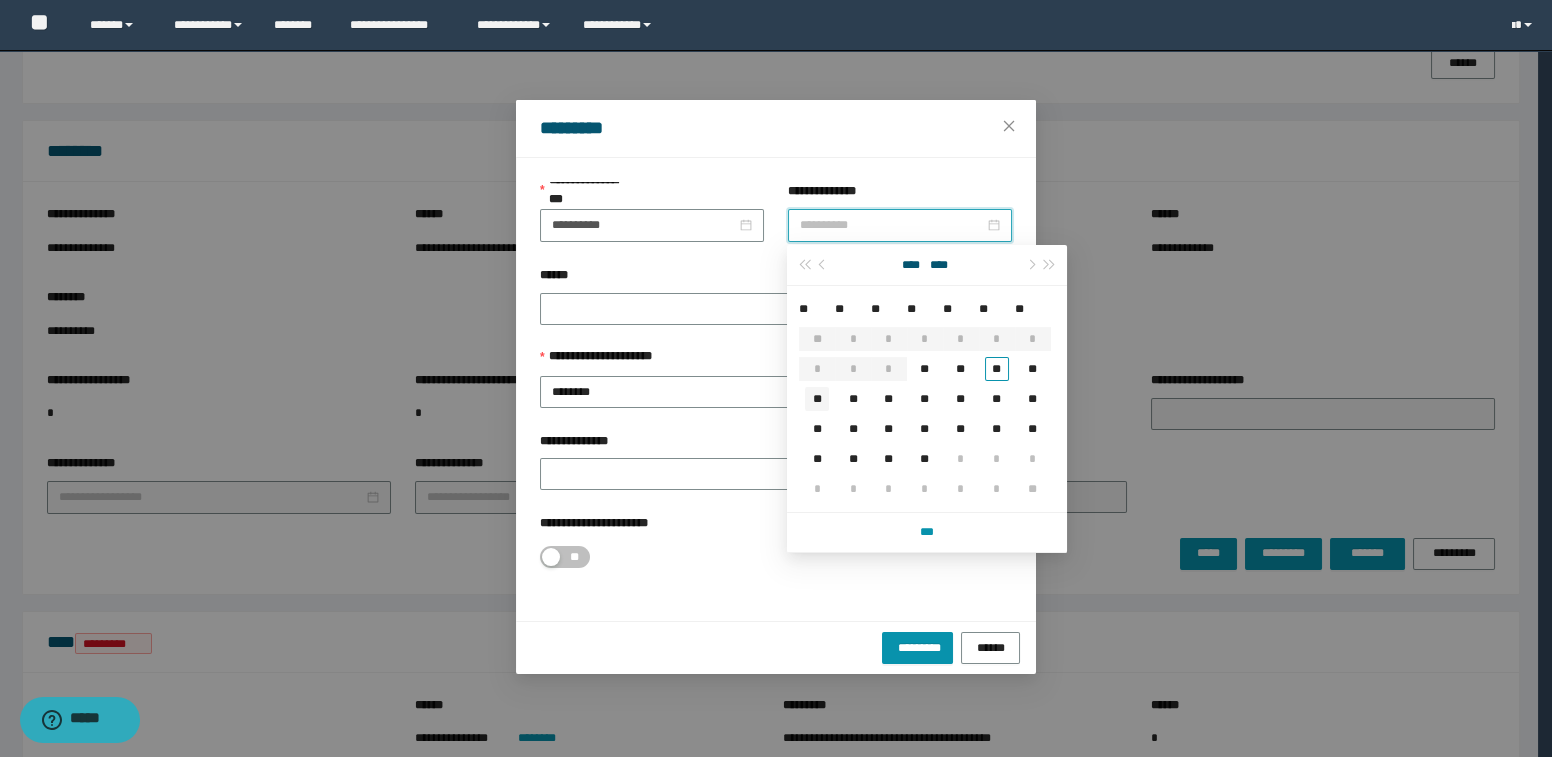 click on "**" at bounding box center [817, 399] 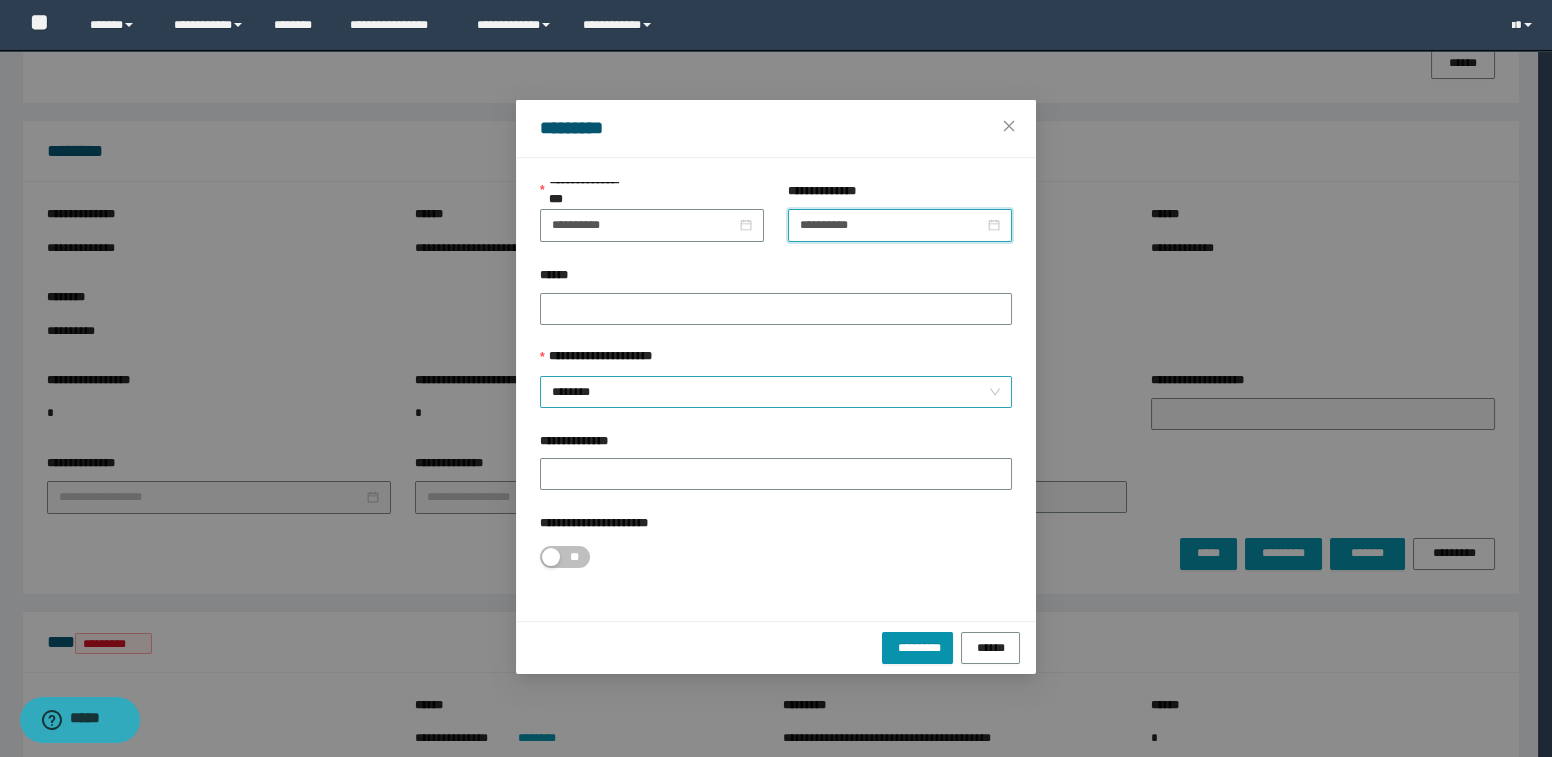 click on "********" at bounding box center (776, 392) 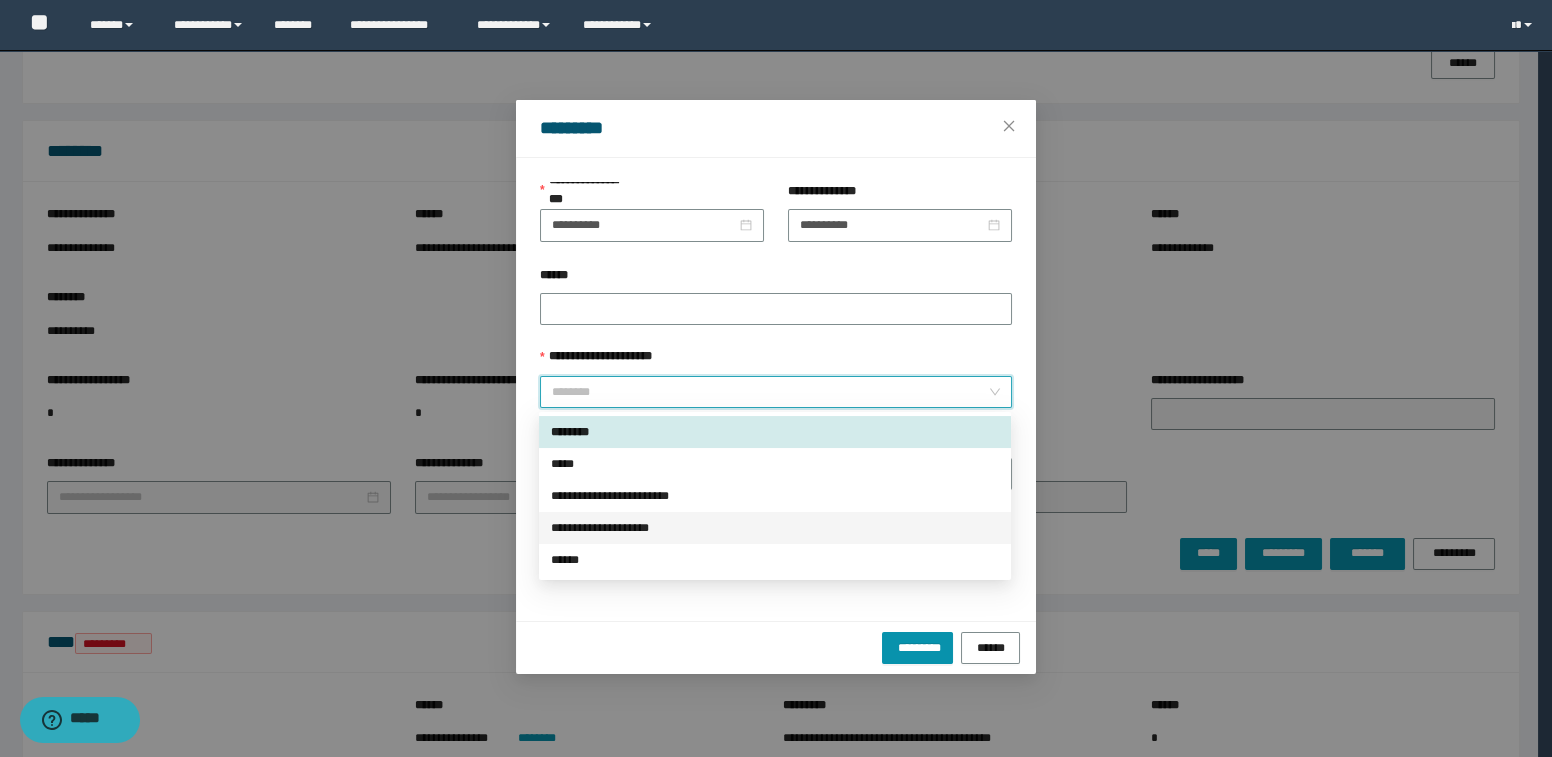 click on "**********" at bounding box center (775, 528) 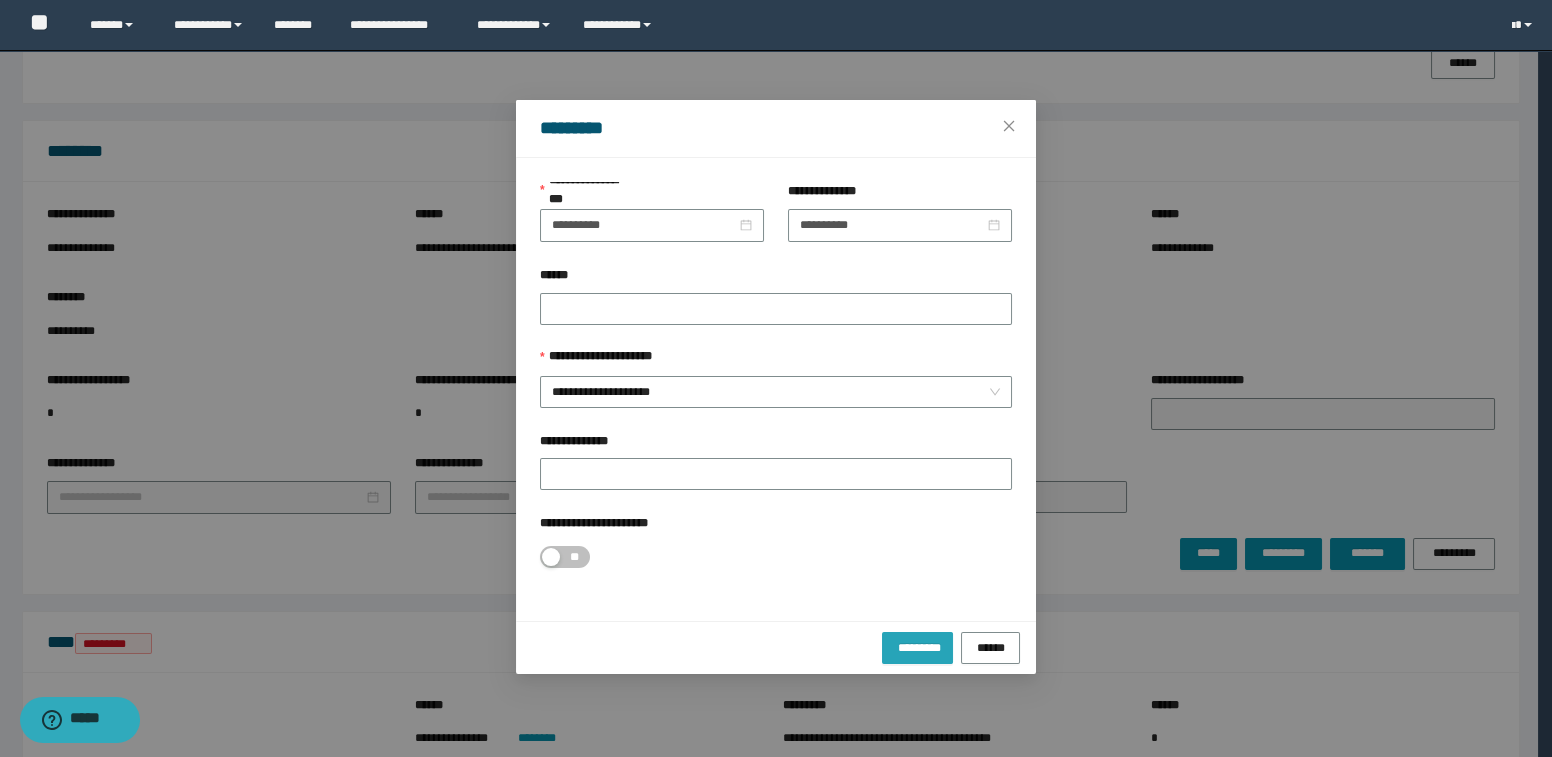 click on "*********" at bounding box center [917, 647] 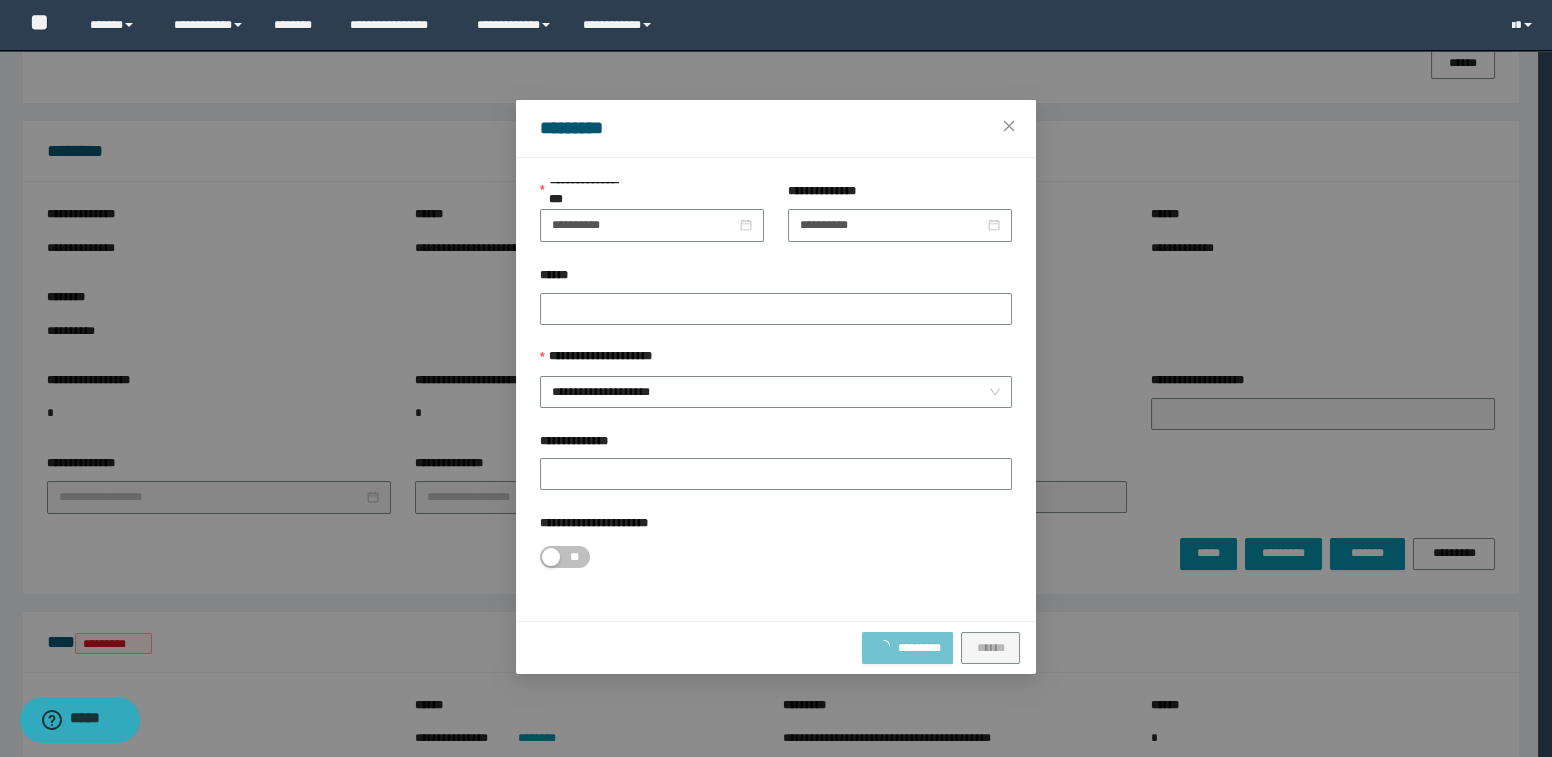 type on "**********" 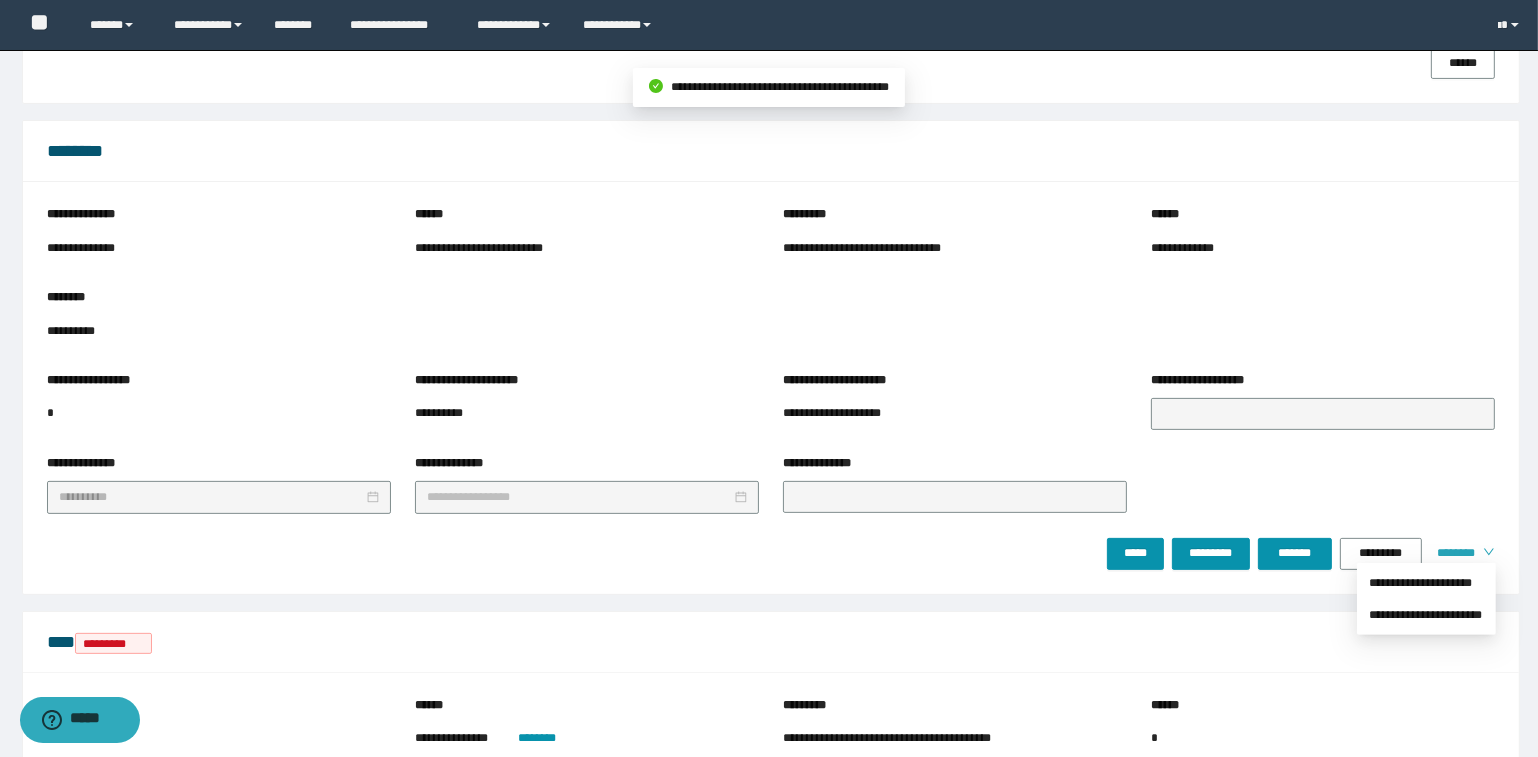 click on "********" at bounding box center [1452, 553] 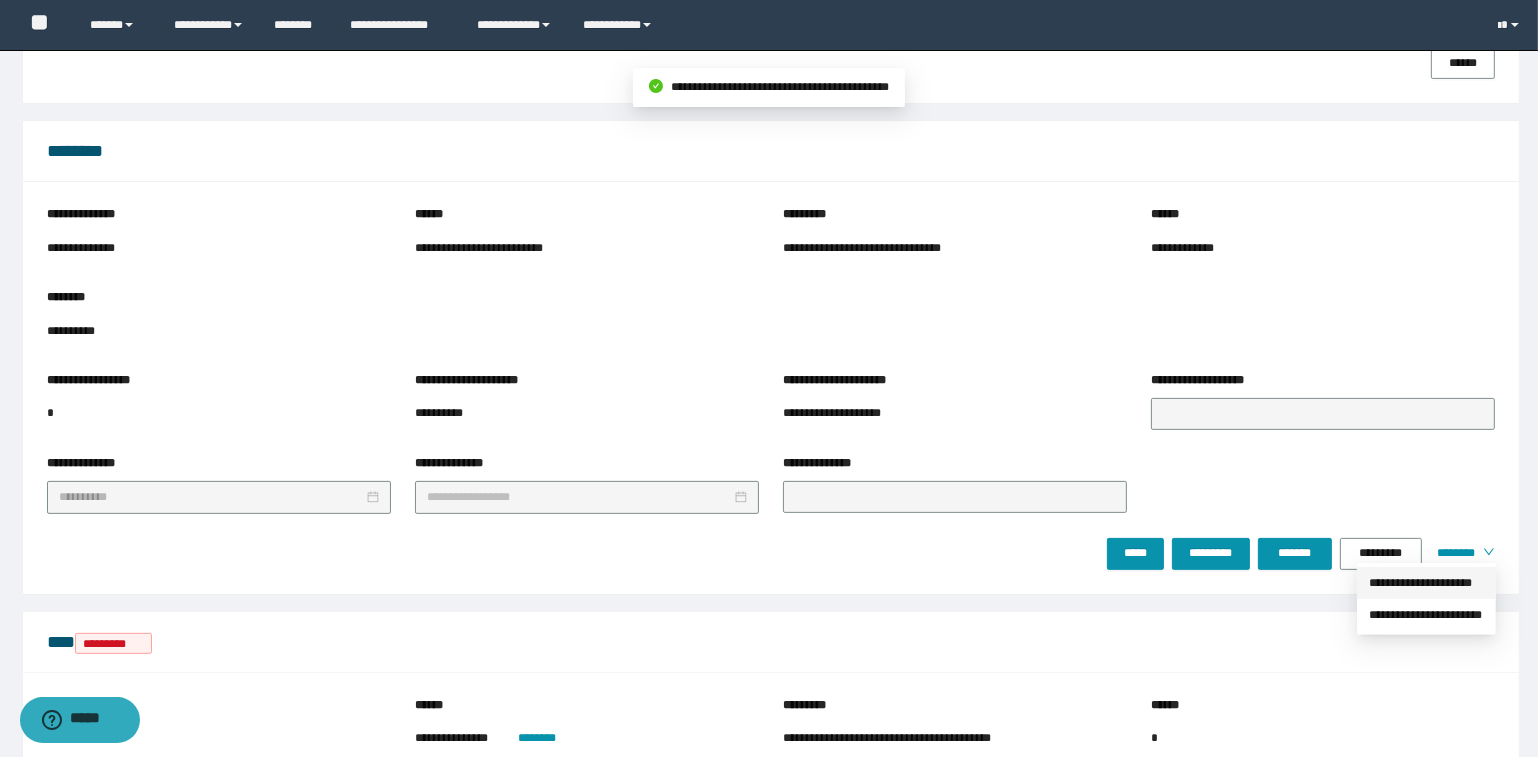 click on "**********" at bounding box center (1426, 583) 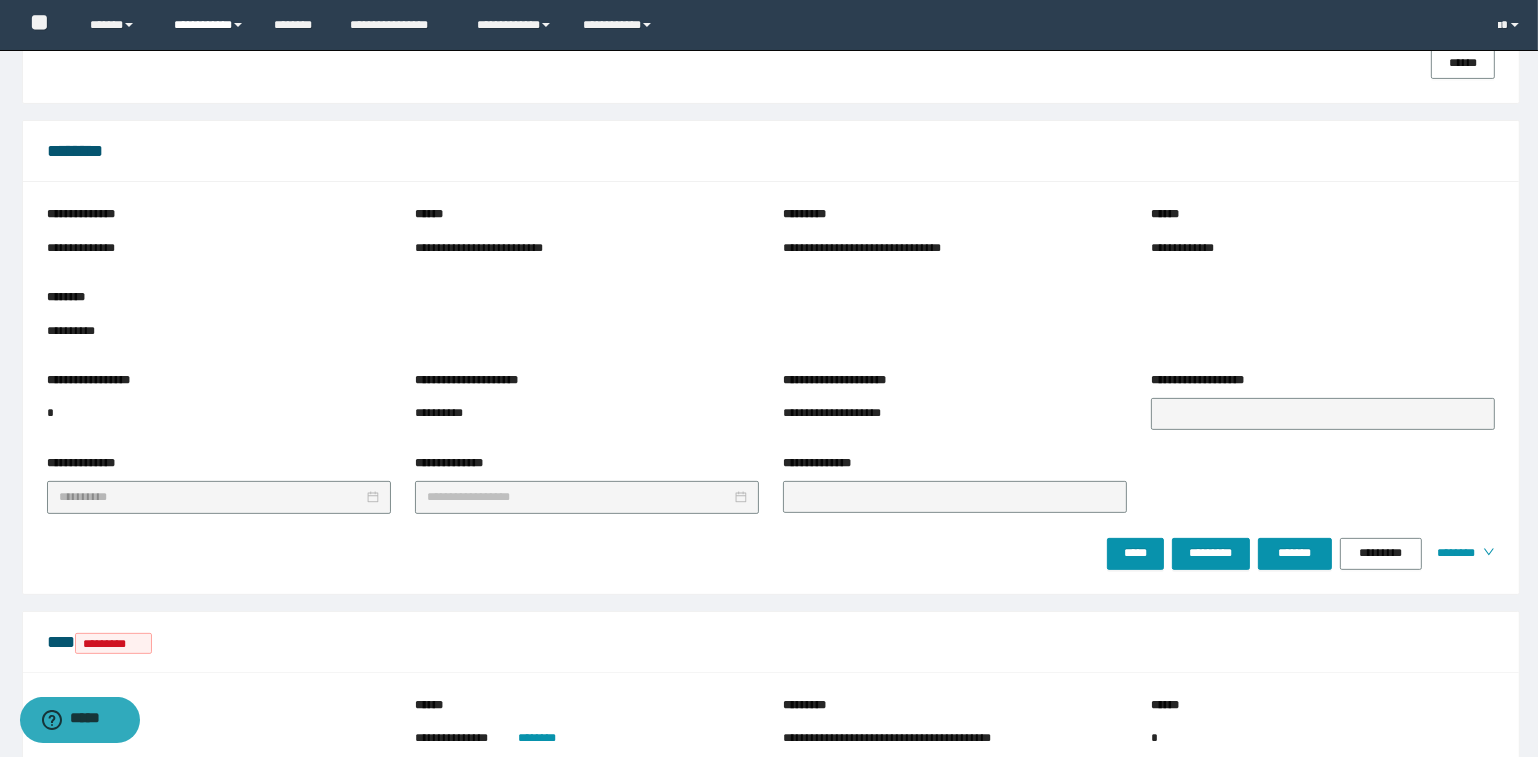click on "**********" at bounding box center (209, 25) 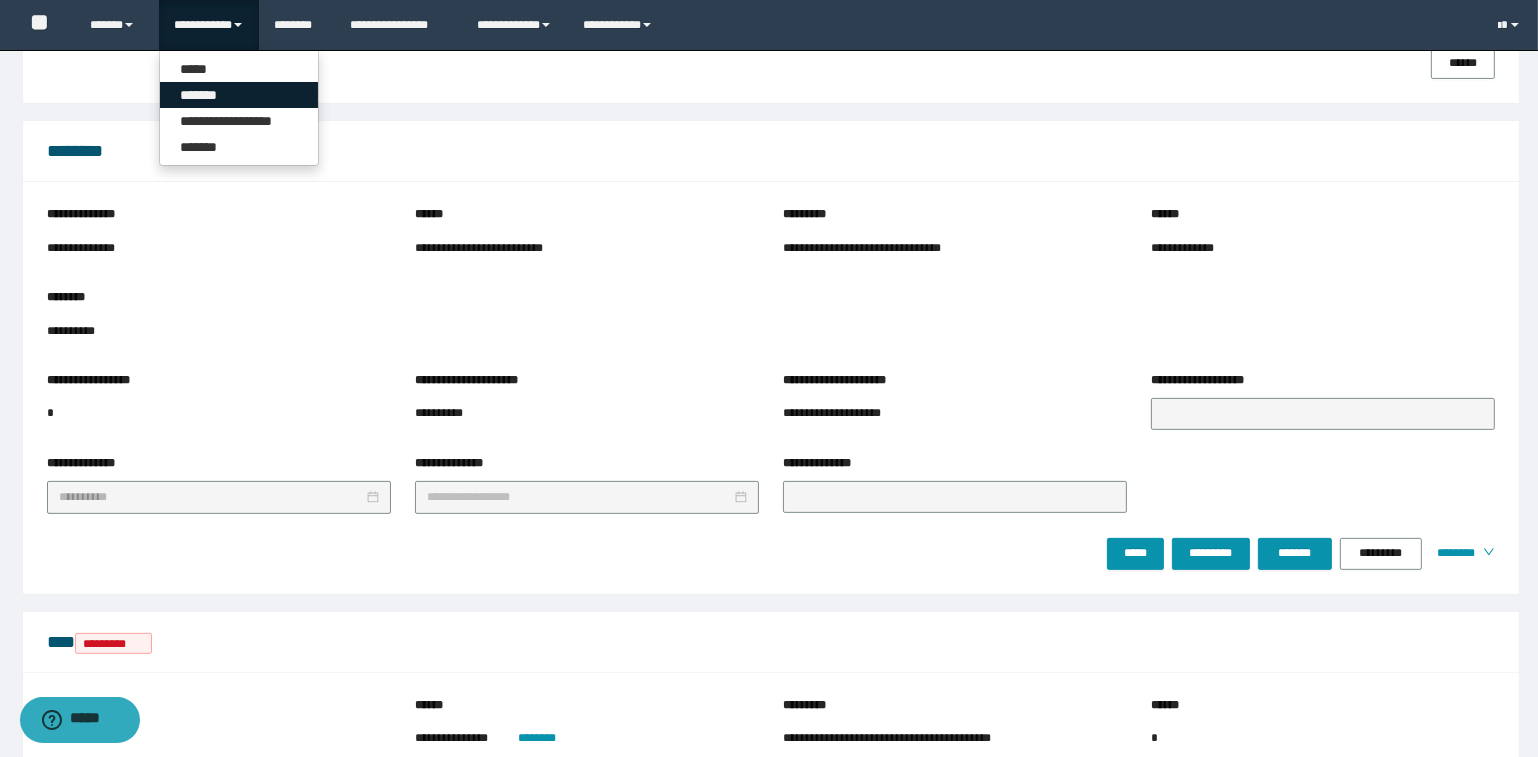 click on "*******" at bounding box center (239, 95) 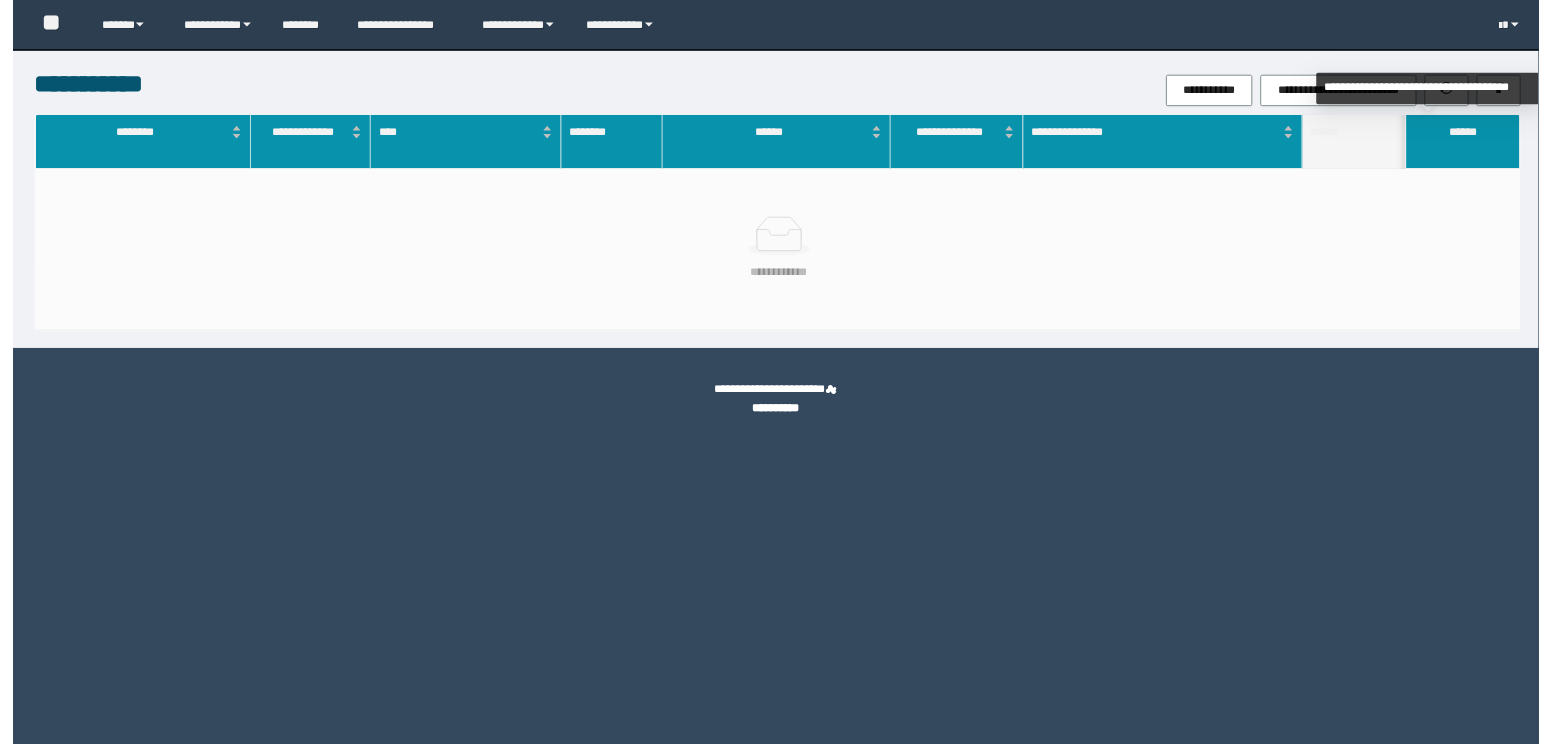 scroll, scrollTop: 0, scrollLeft: 0, axis: both 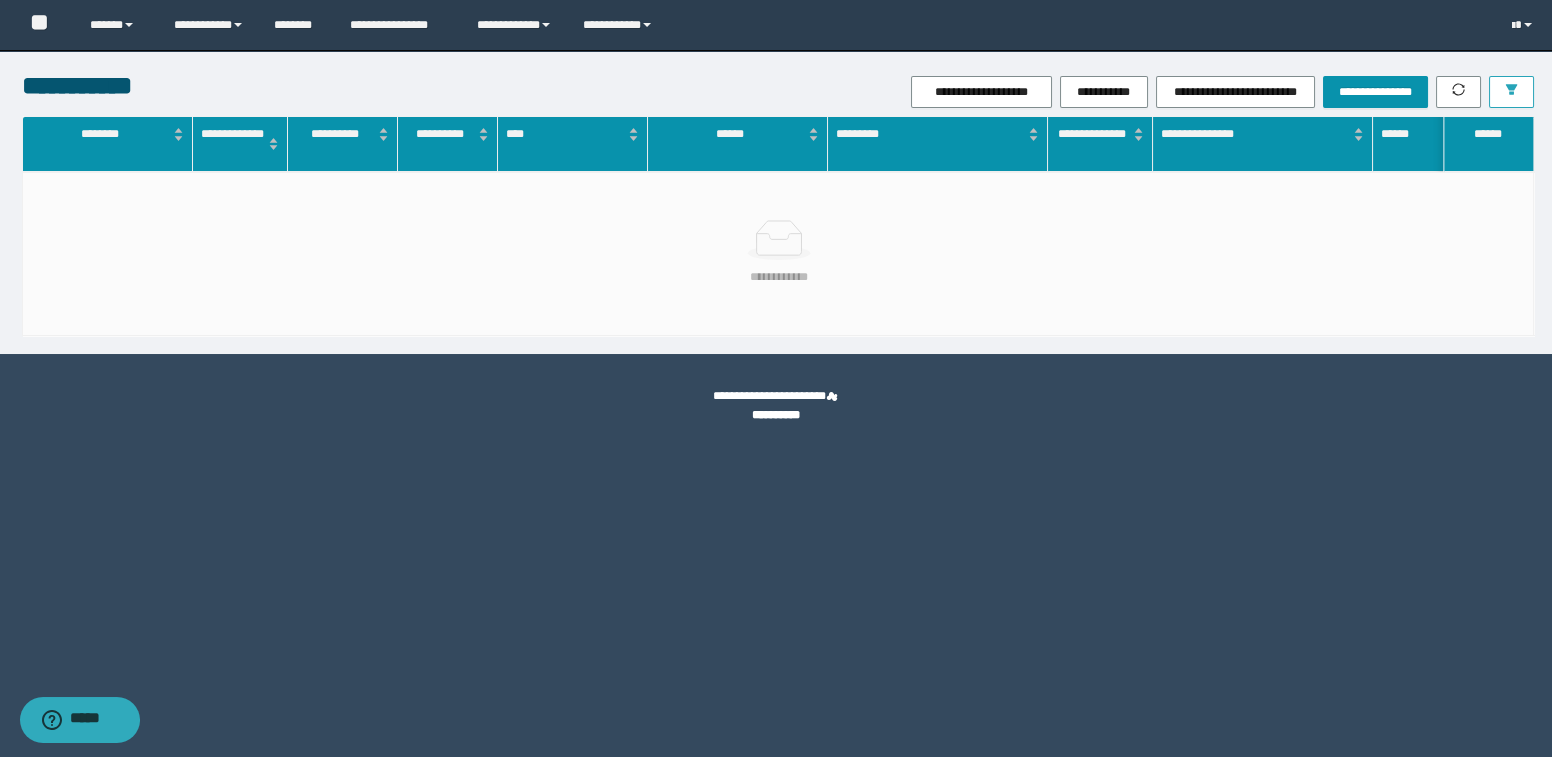 click 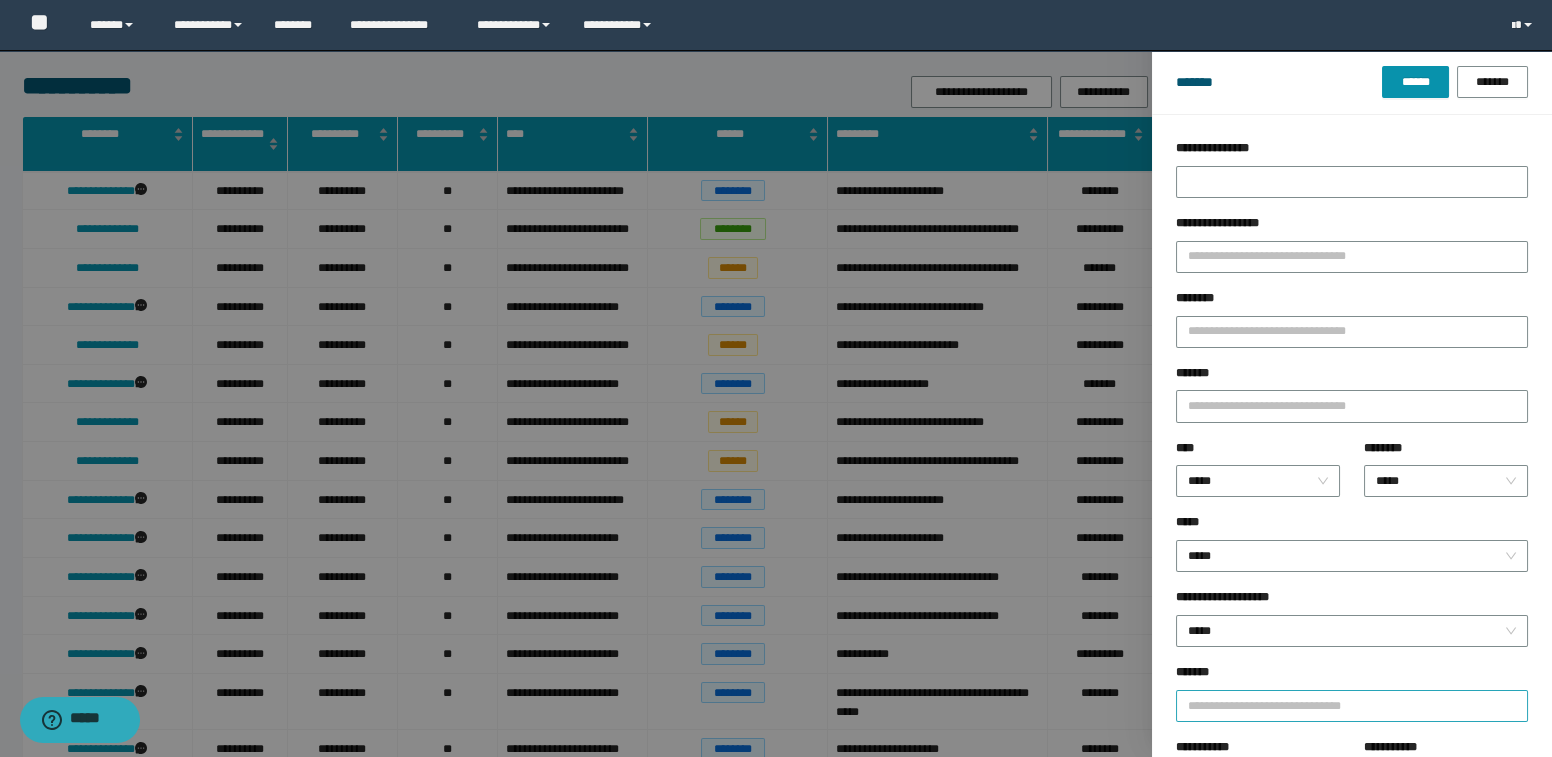 click on "**********" at bounding box center [1352, 706] 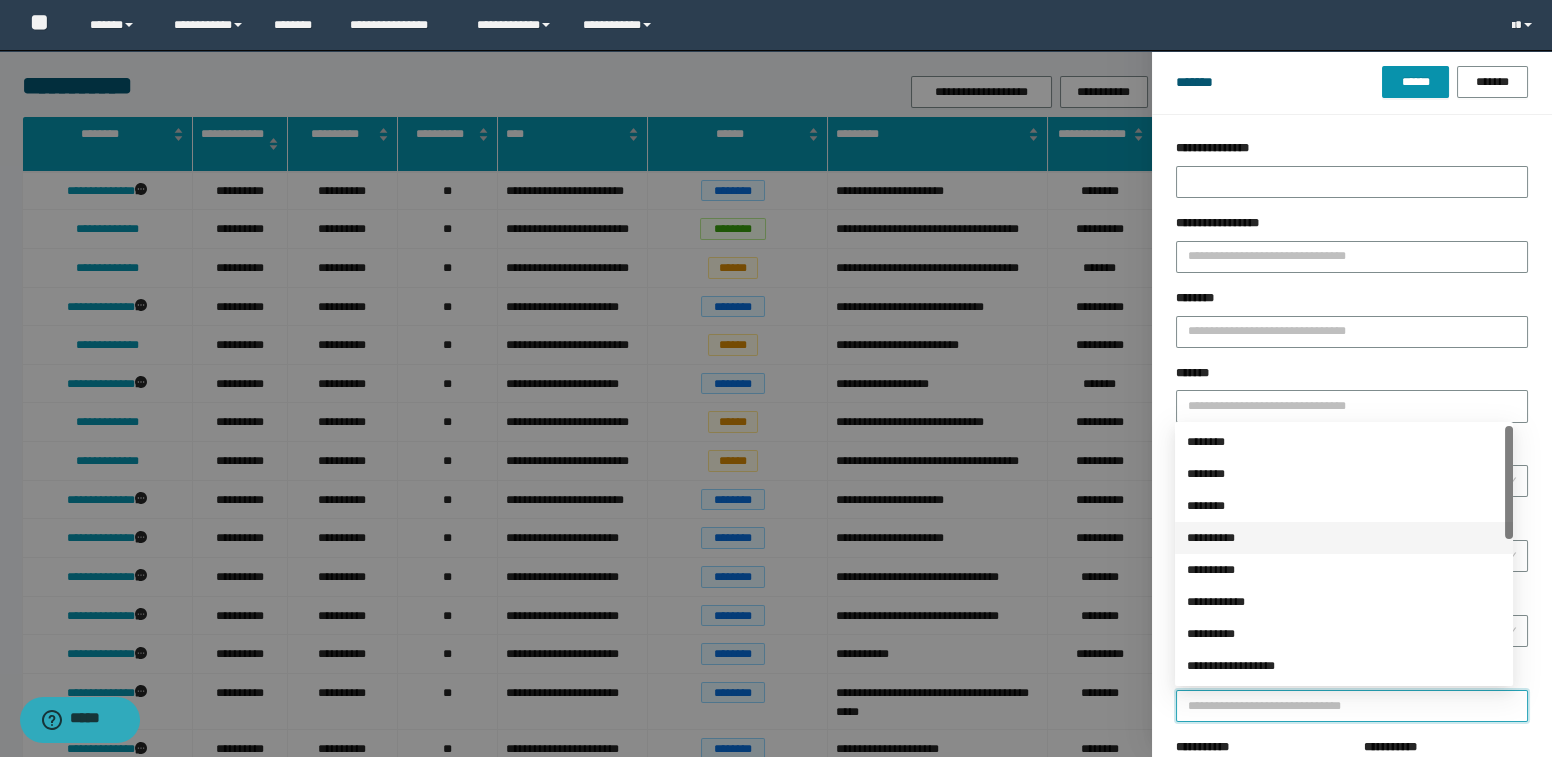 drag, startPoint x: 1239, startPoint y: 536, endPoint x: 1254, endPoint y: 529, distance: 16.552946 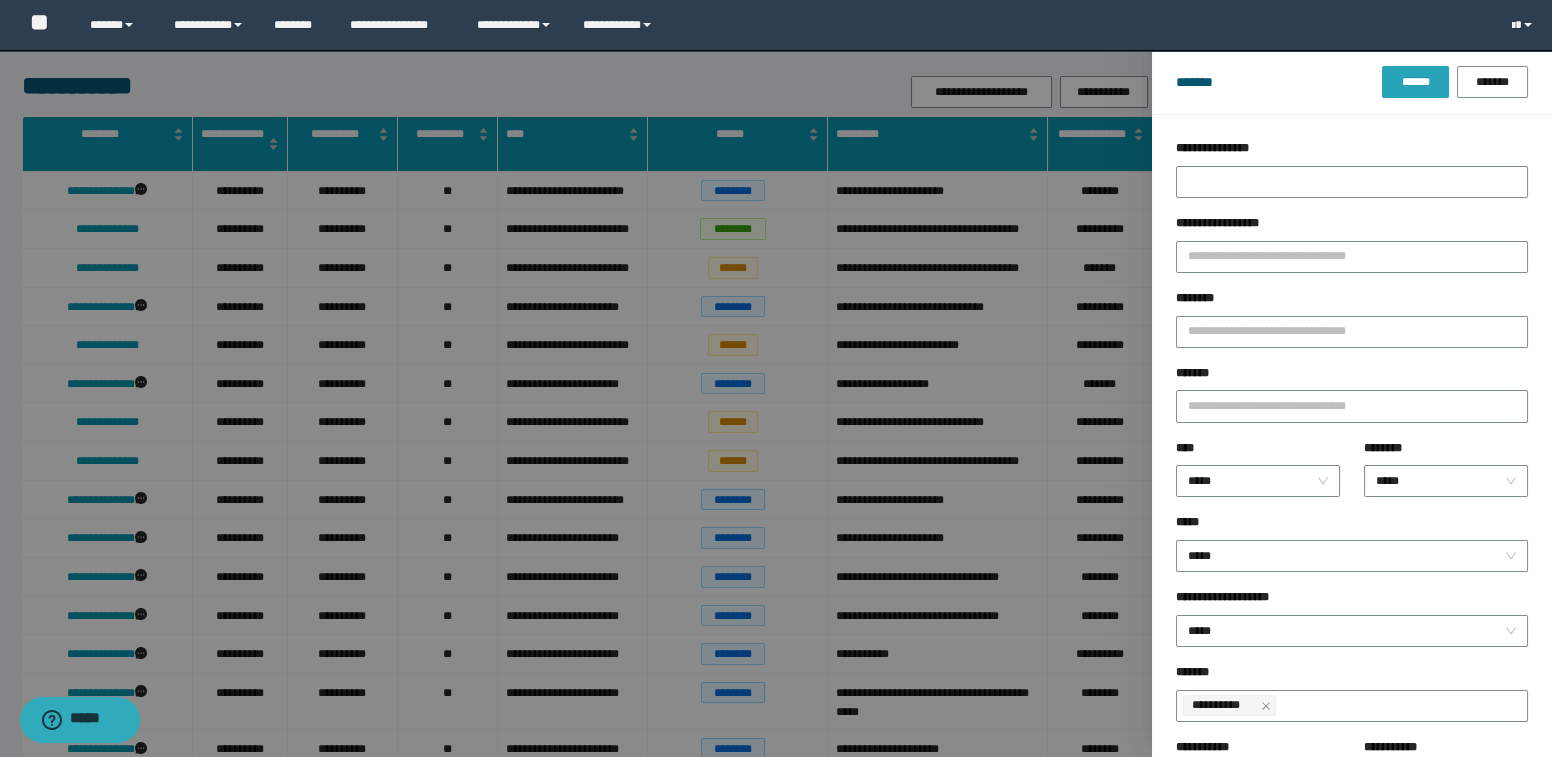 click on "******" at bounding box center [1415, 82] 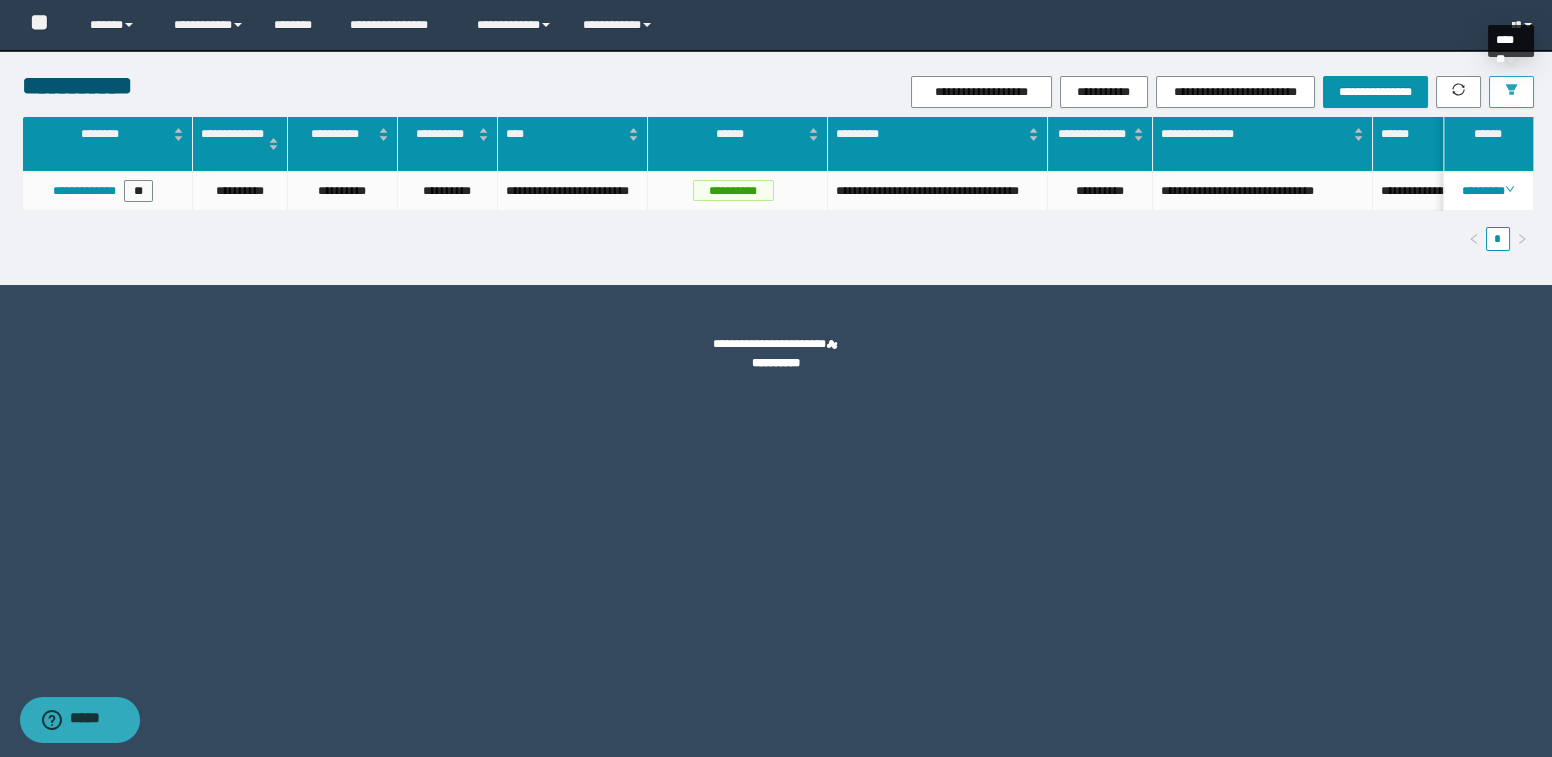click at bounding box center [1511, 92] 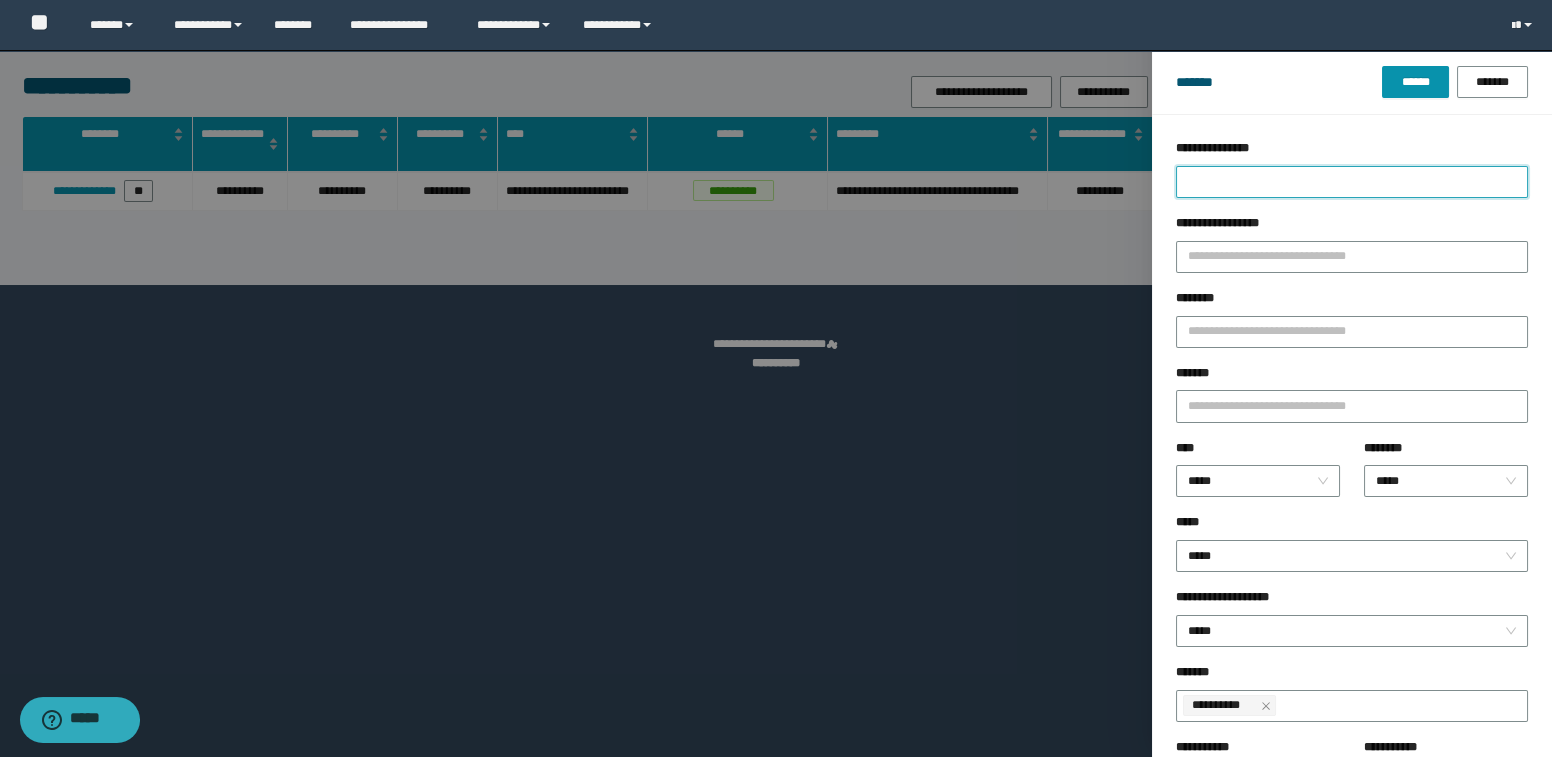 click on "**********" at bounding box center [1352, 182] 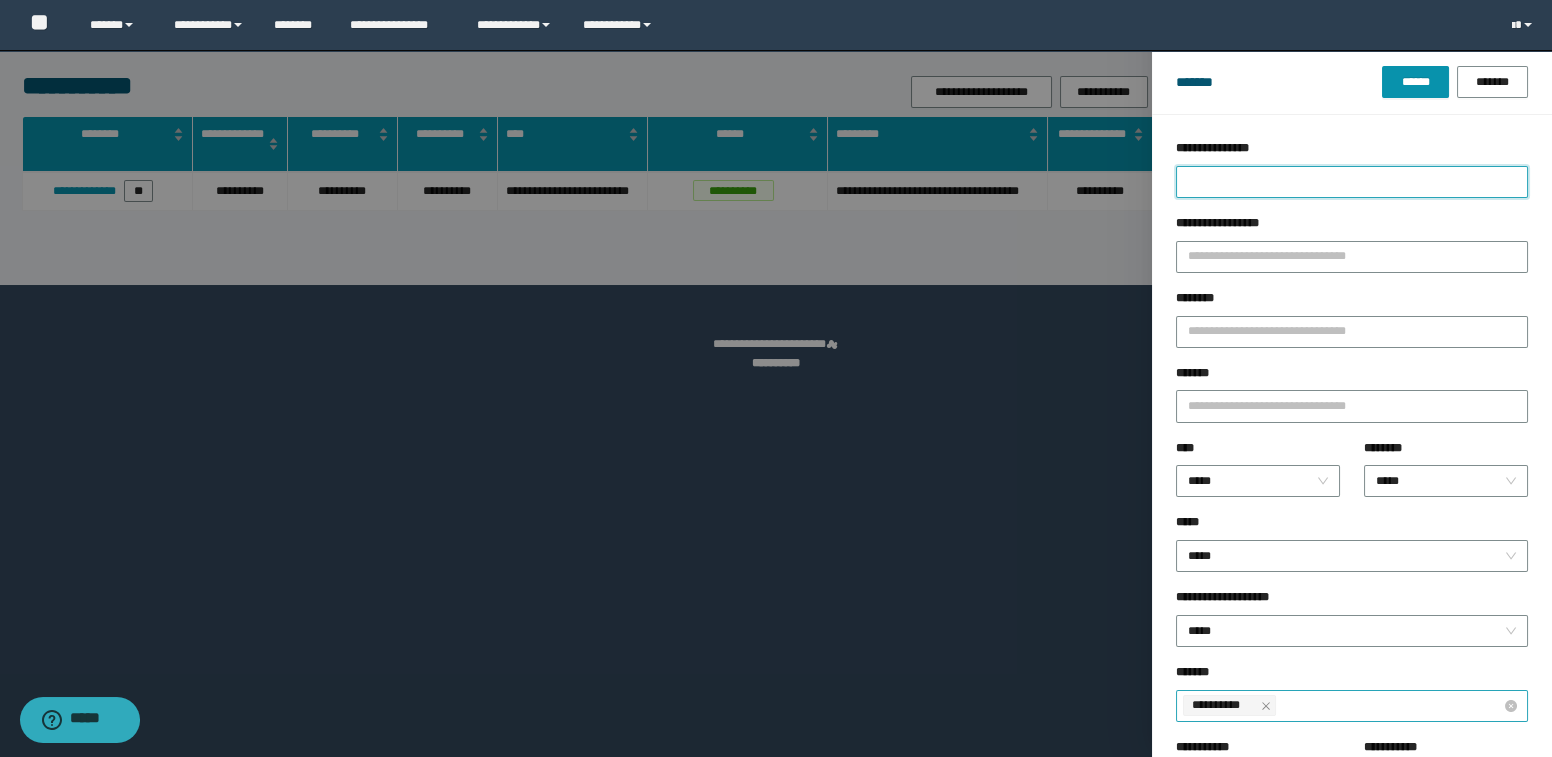 click 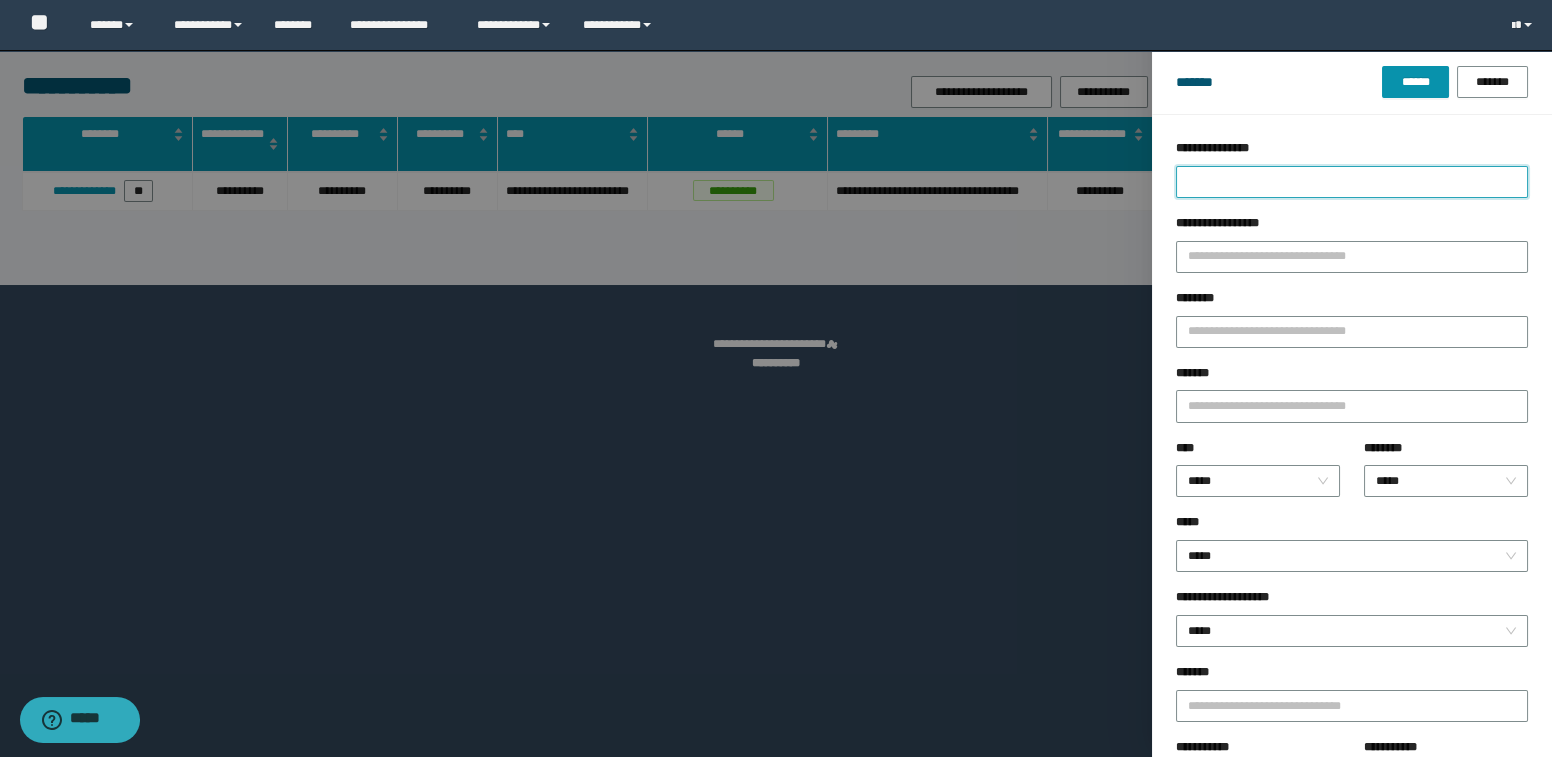 click on "**********" at bounding box center (1352, 182) 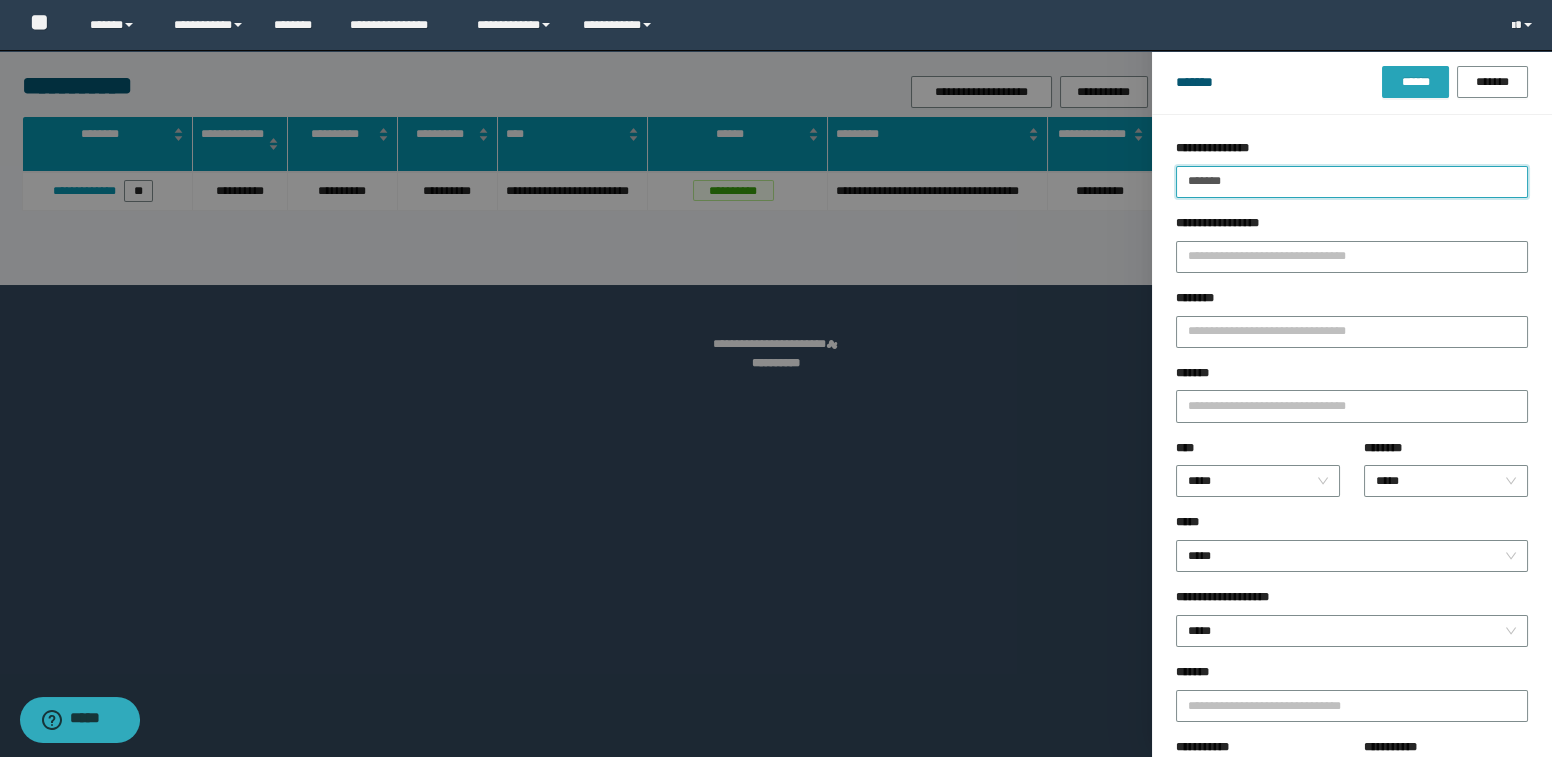 type on "*******" 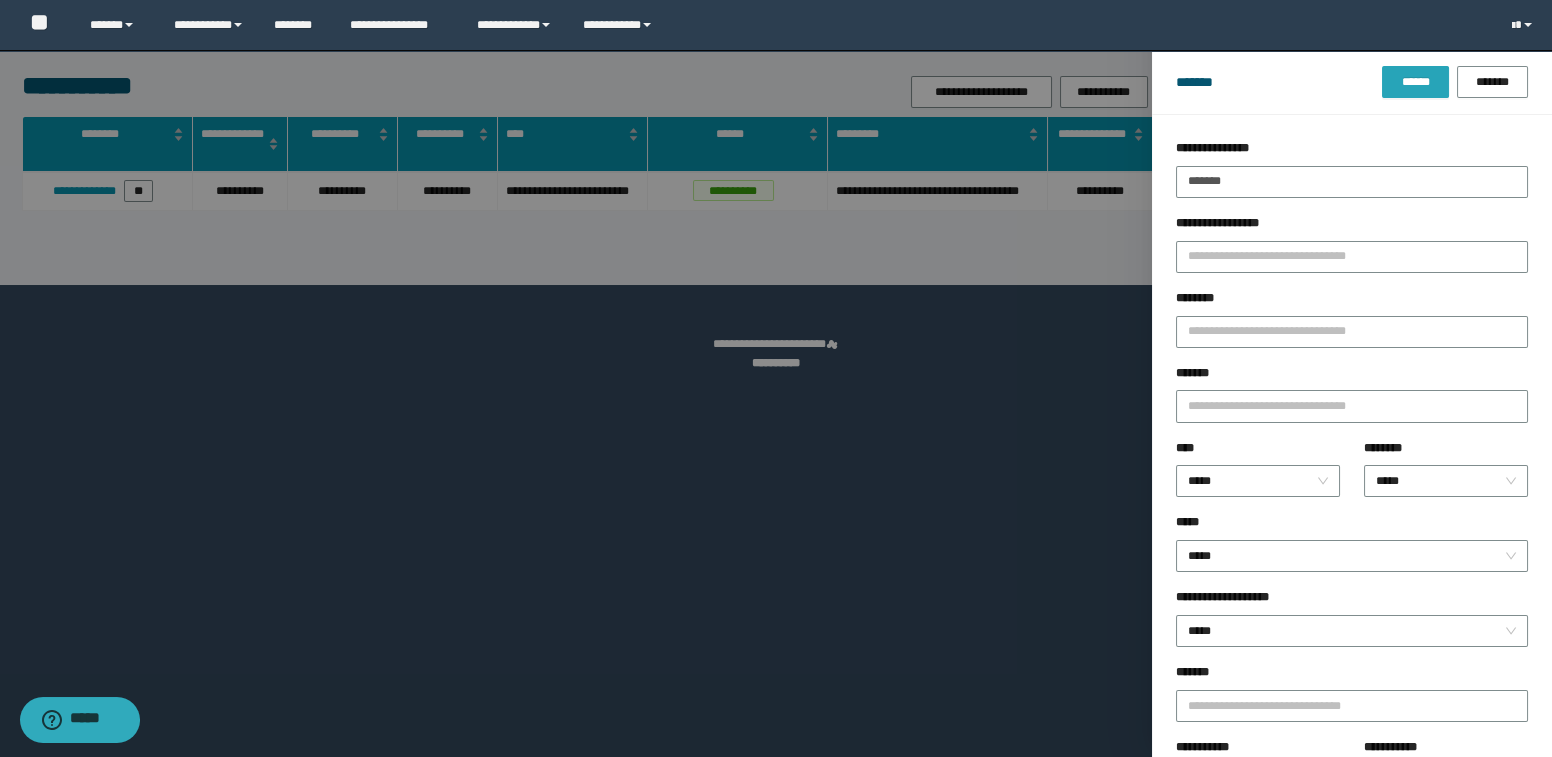 click on "******" at bounding box center [1415, 82] 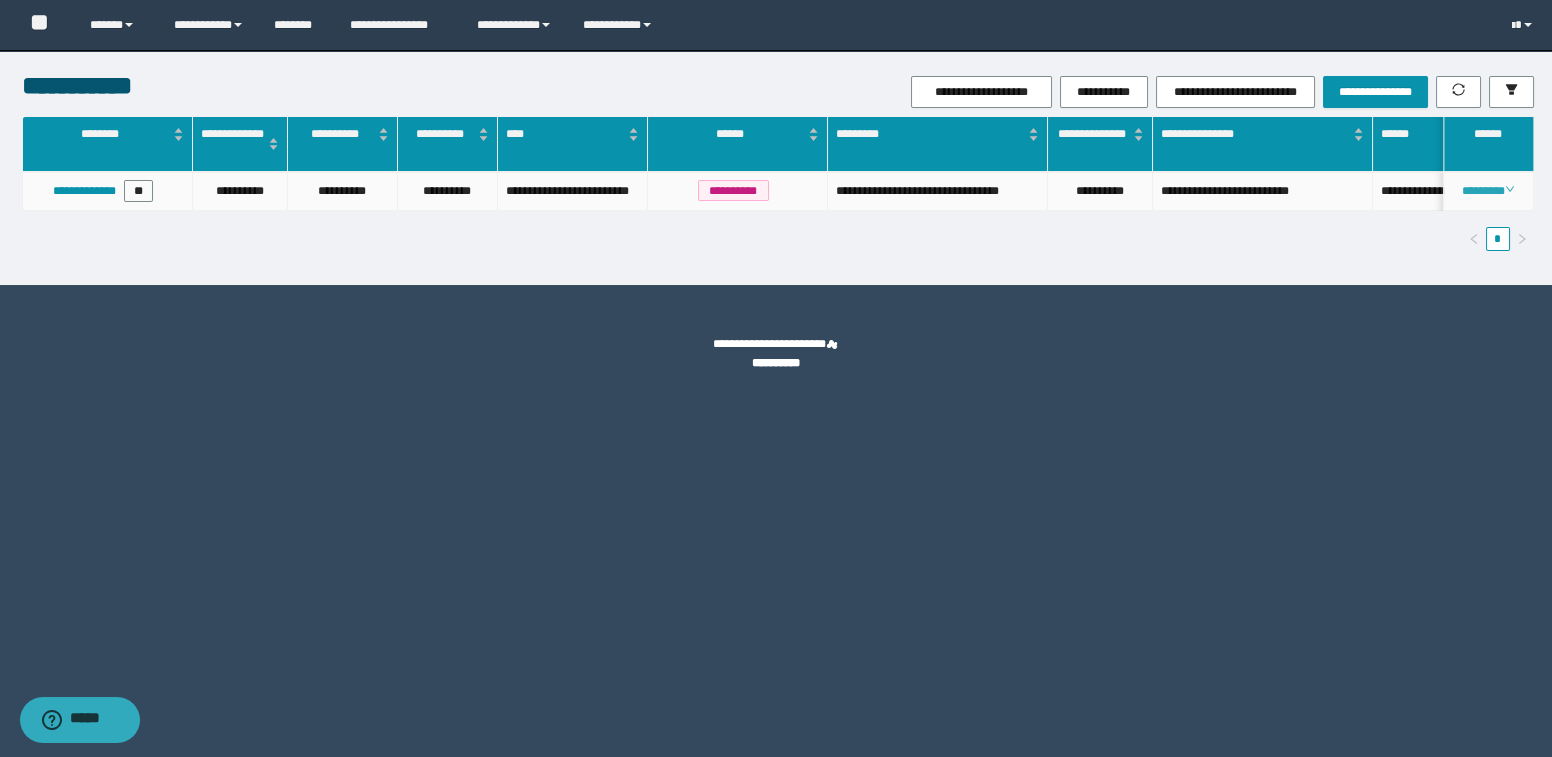 click on "********" at bounding box center (1488, 191) 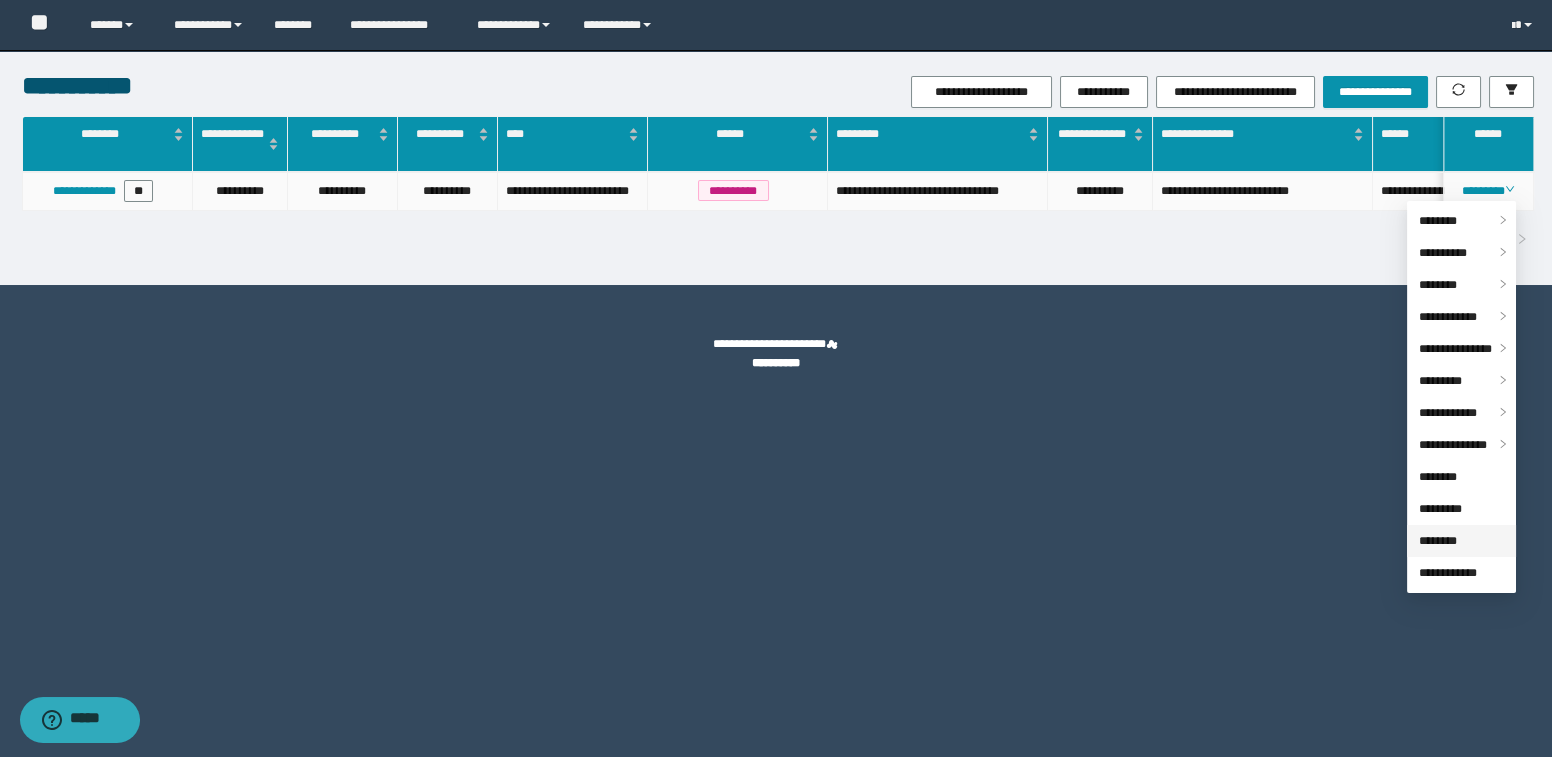 click on "********" at bounding box center (1438, 541) 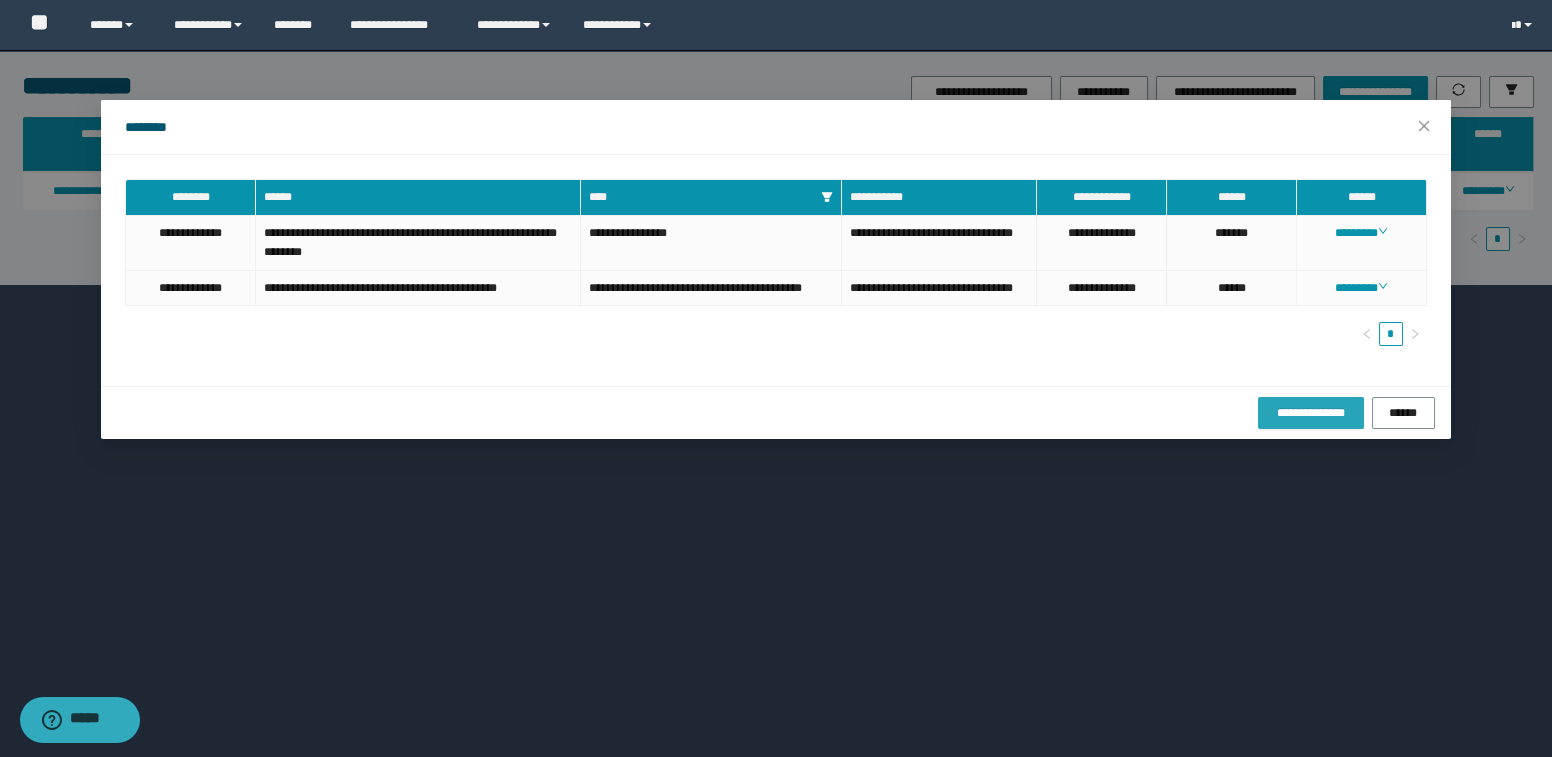 click on "**********" at bounding box center [1311, 413] 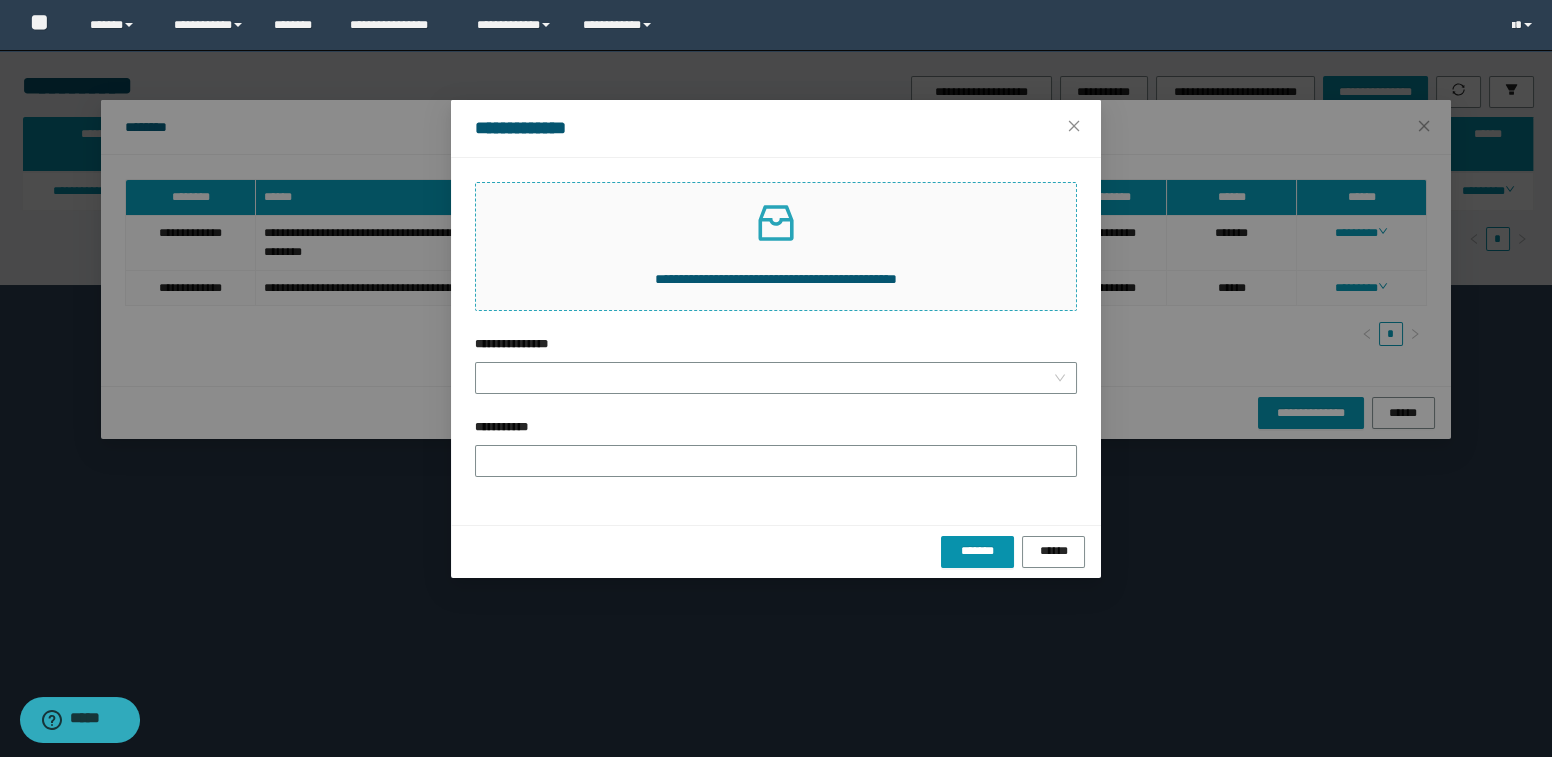 click 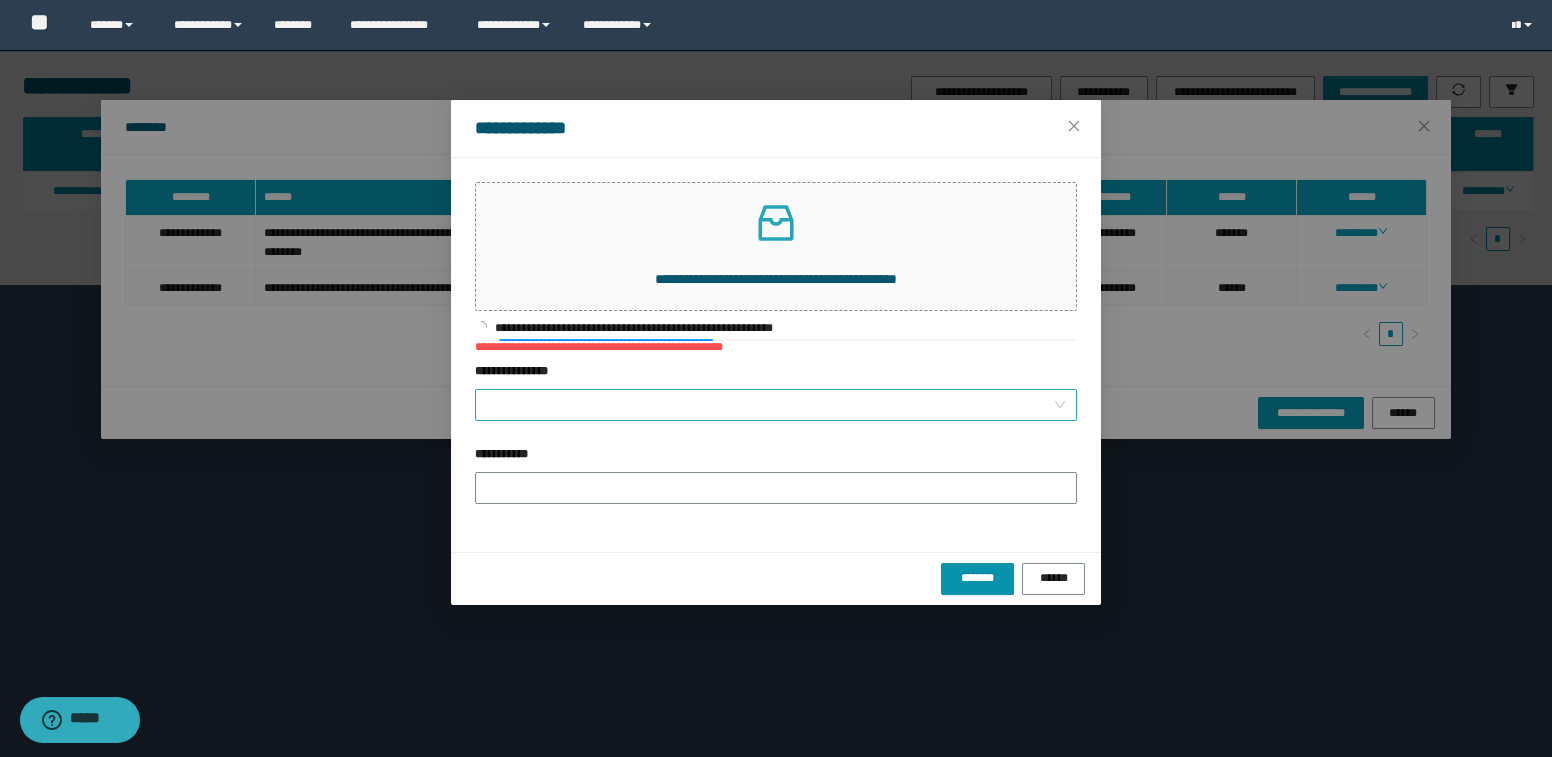click on "**********" at bounding box center (770, 405) 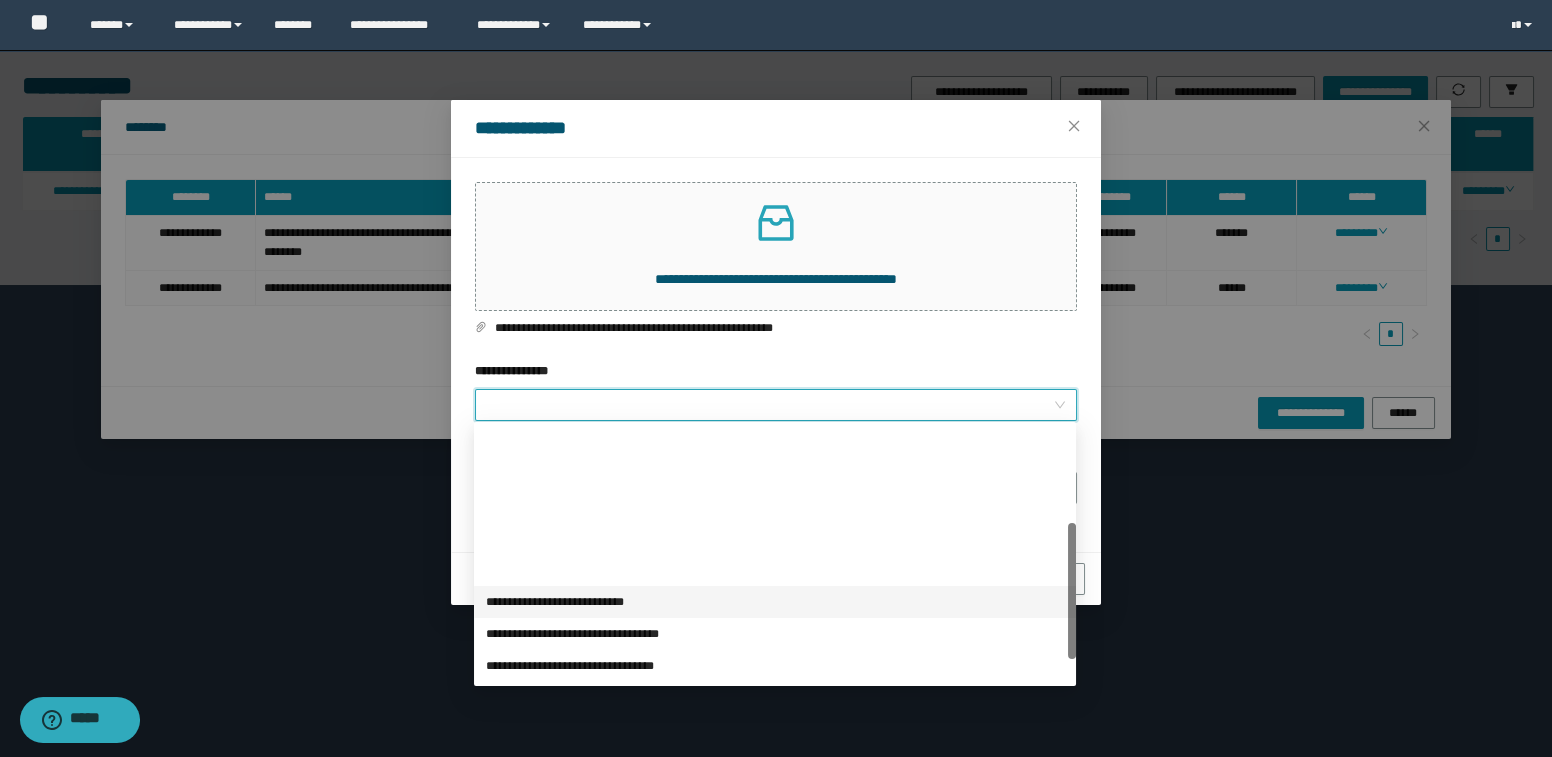 scroll, scrollTop: 223, scrollLeft: 0, axis: vertical 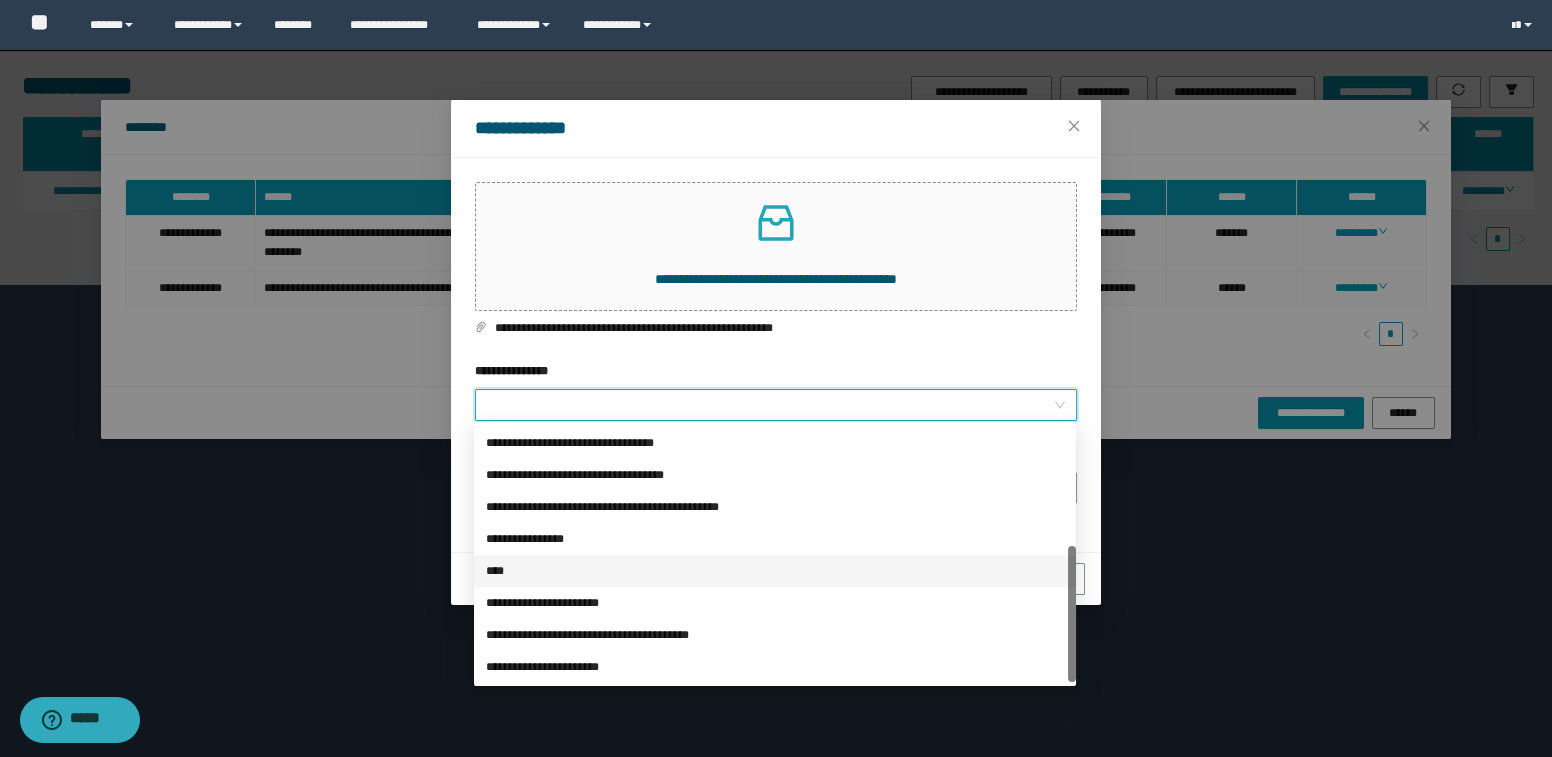 click on "****" at bounding box center [775, 571] 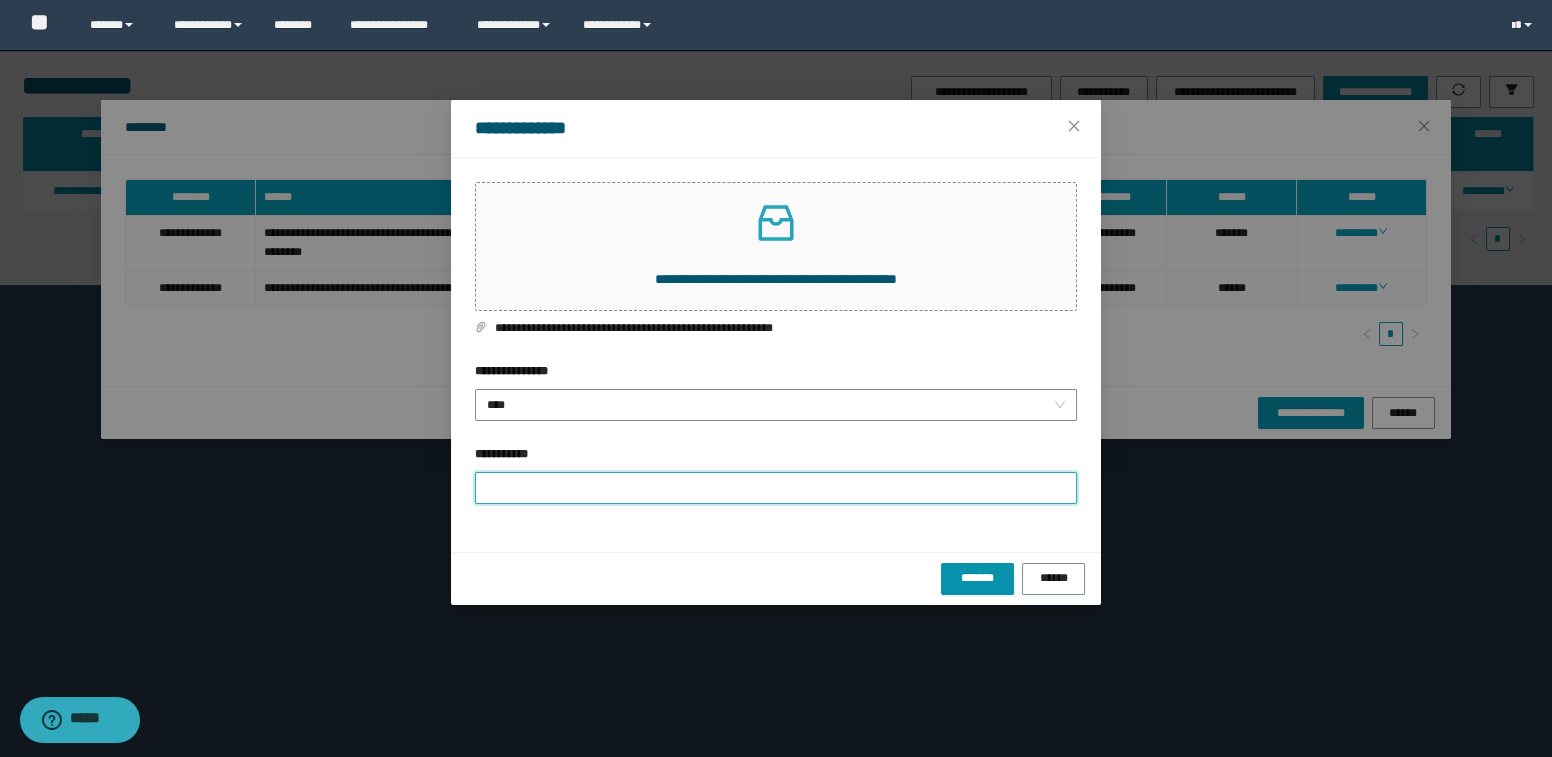 click on "**********" at bounding box center (776, 488) 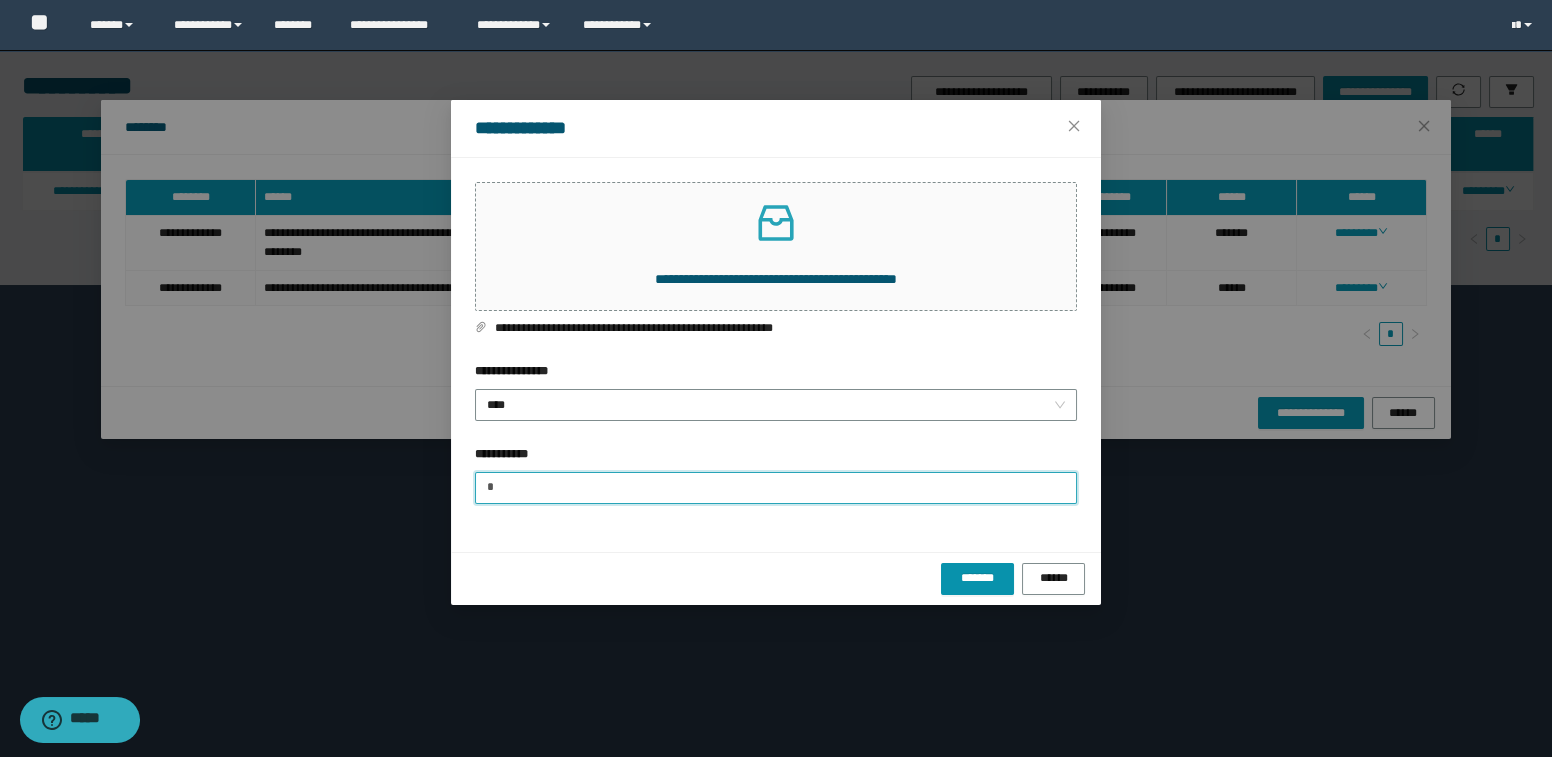 type on "**********" 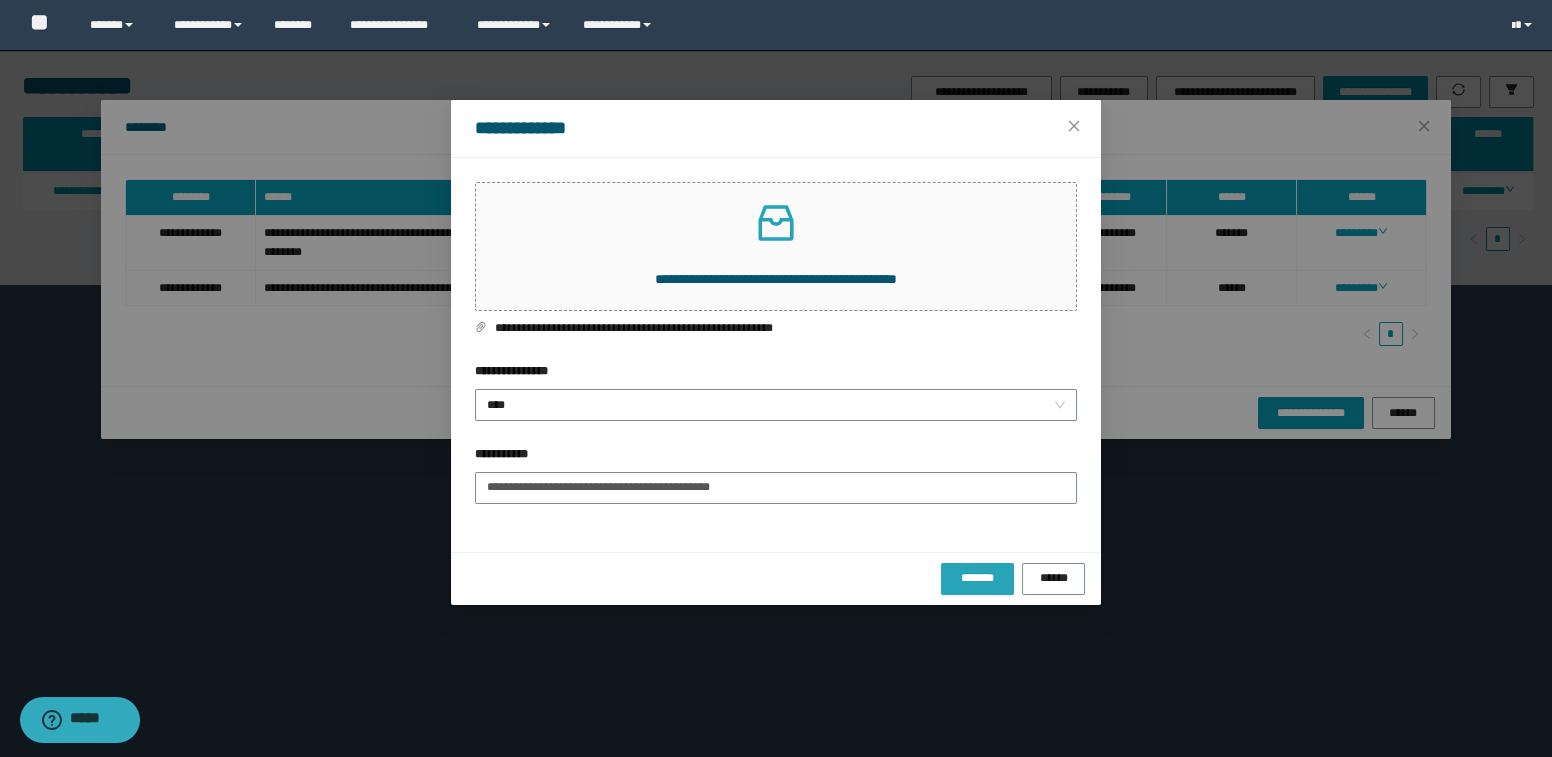 click on "*******" at bounding box center (977, 579) 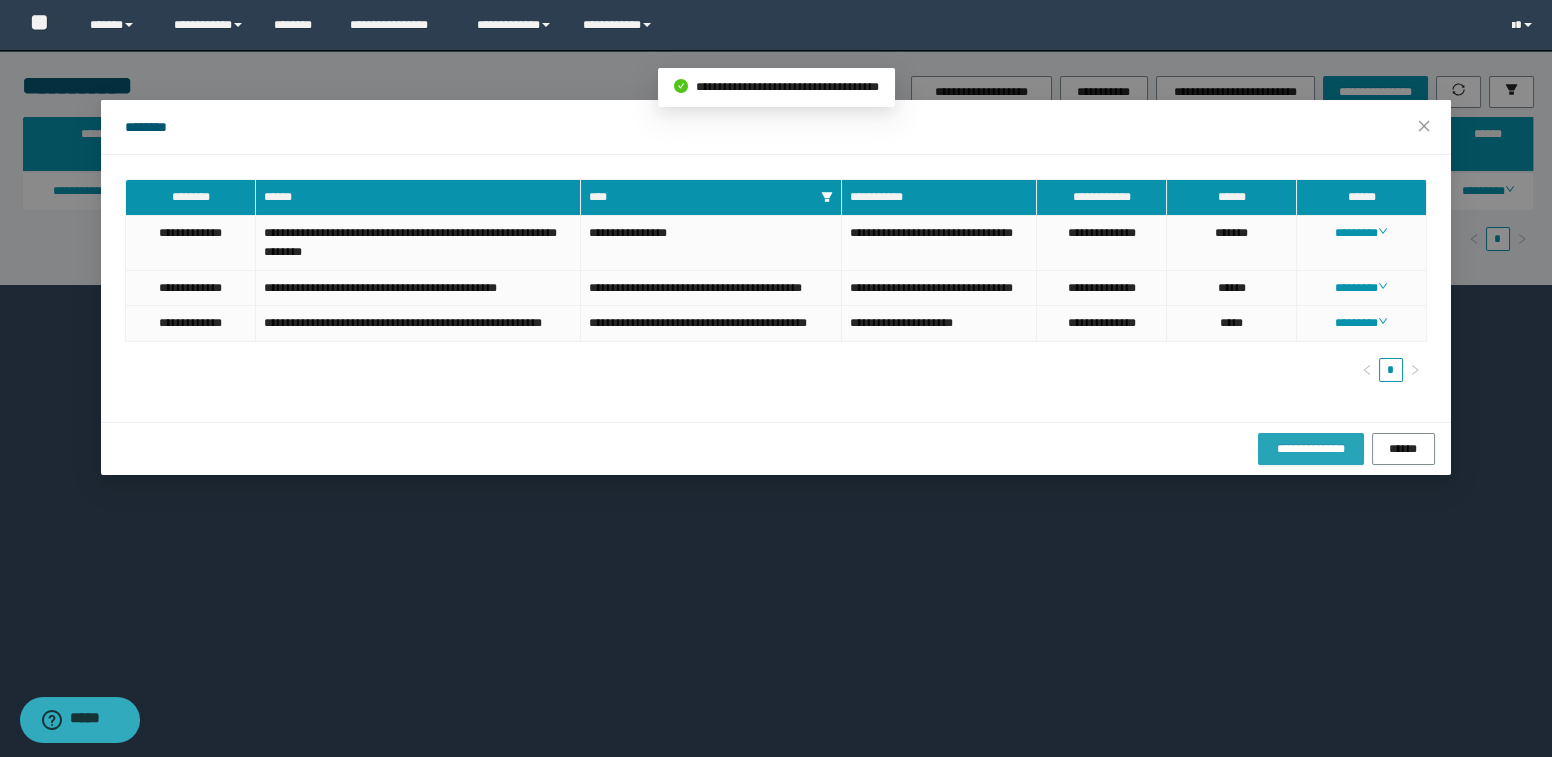 click on "**********" at bounding box center (1311, 449) 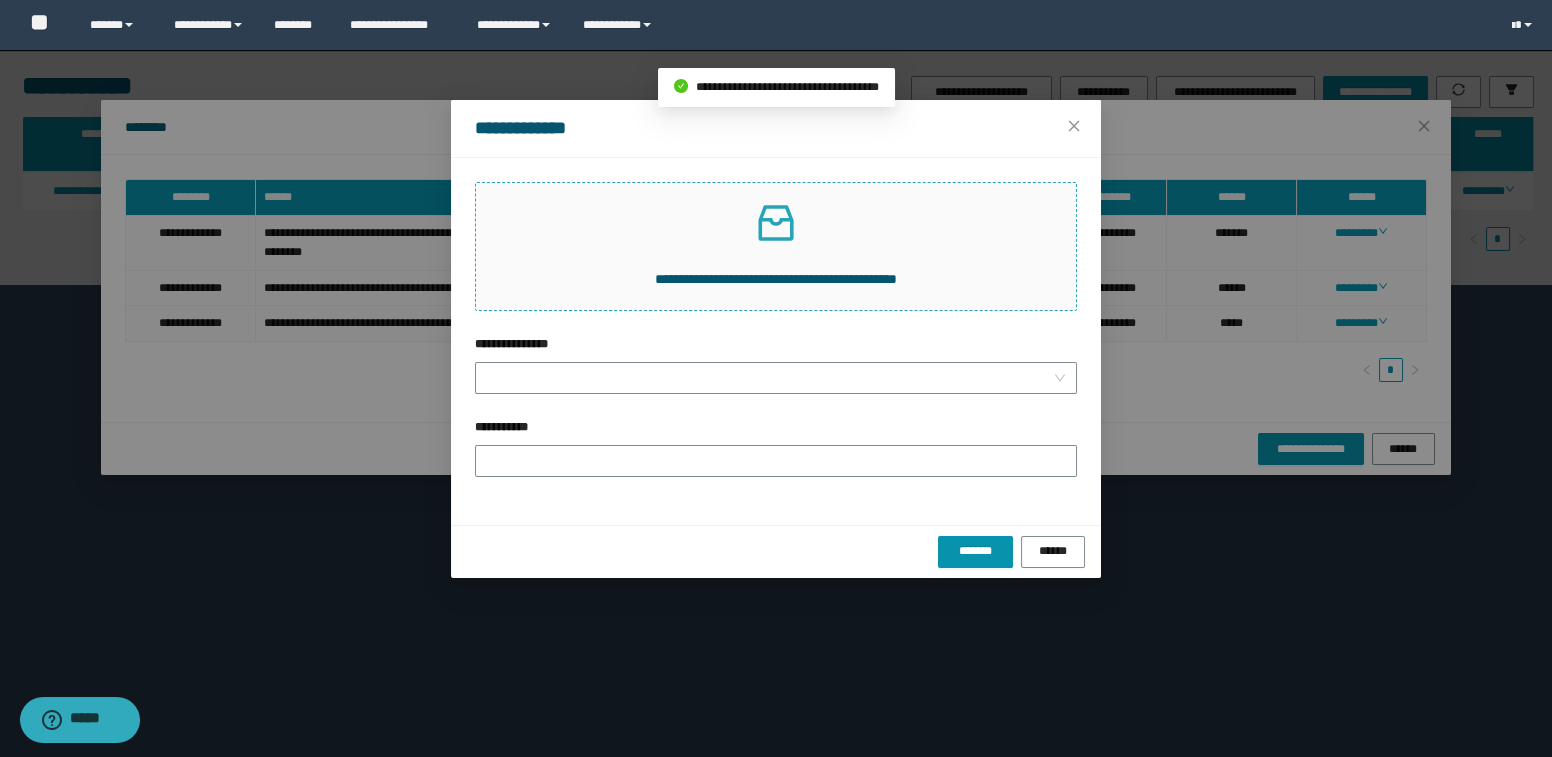 click 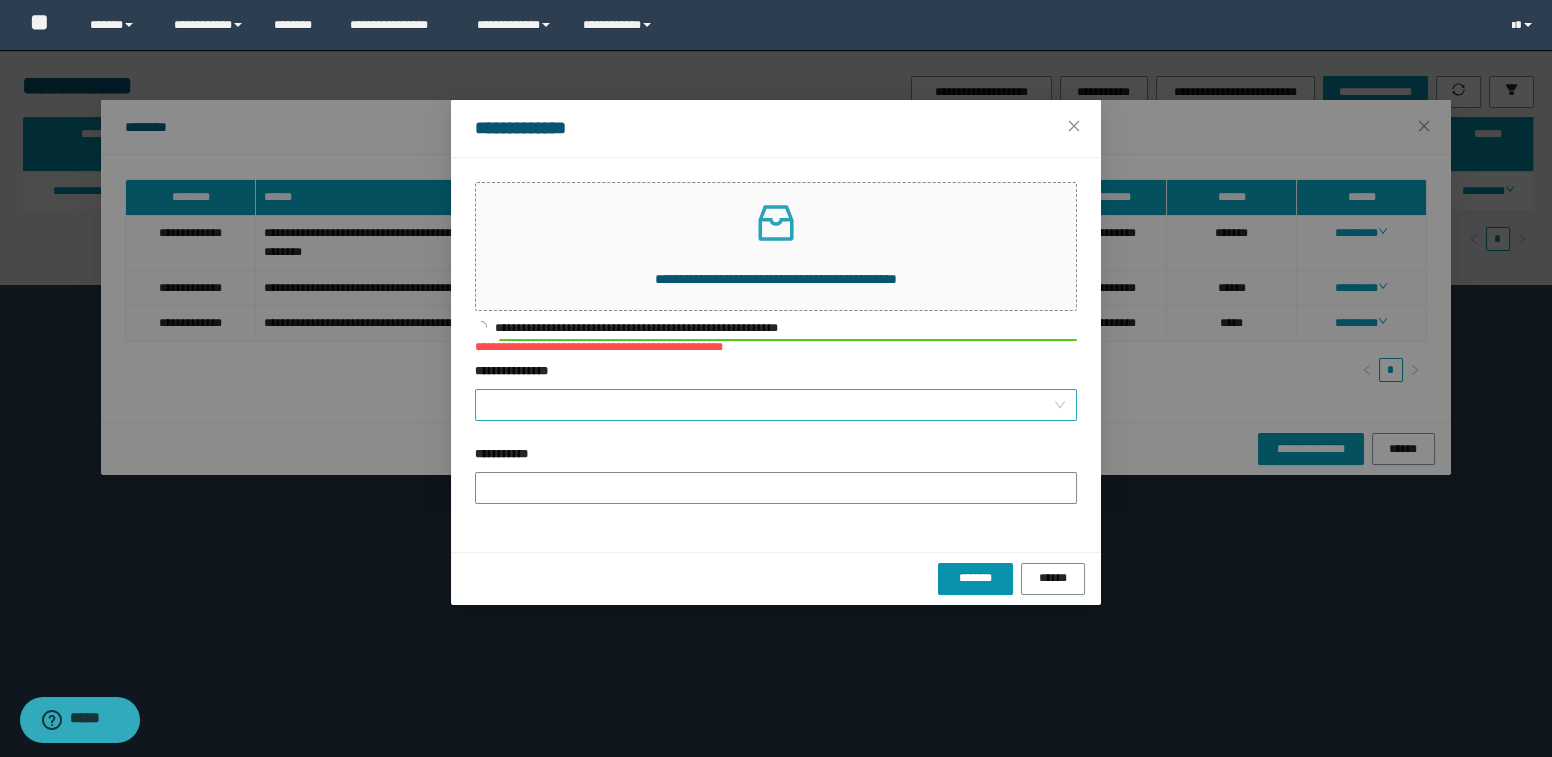 click on "**********" at bounding box center [770, 405] 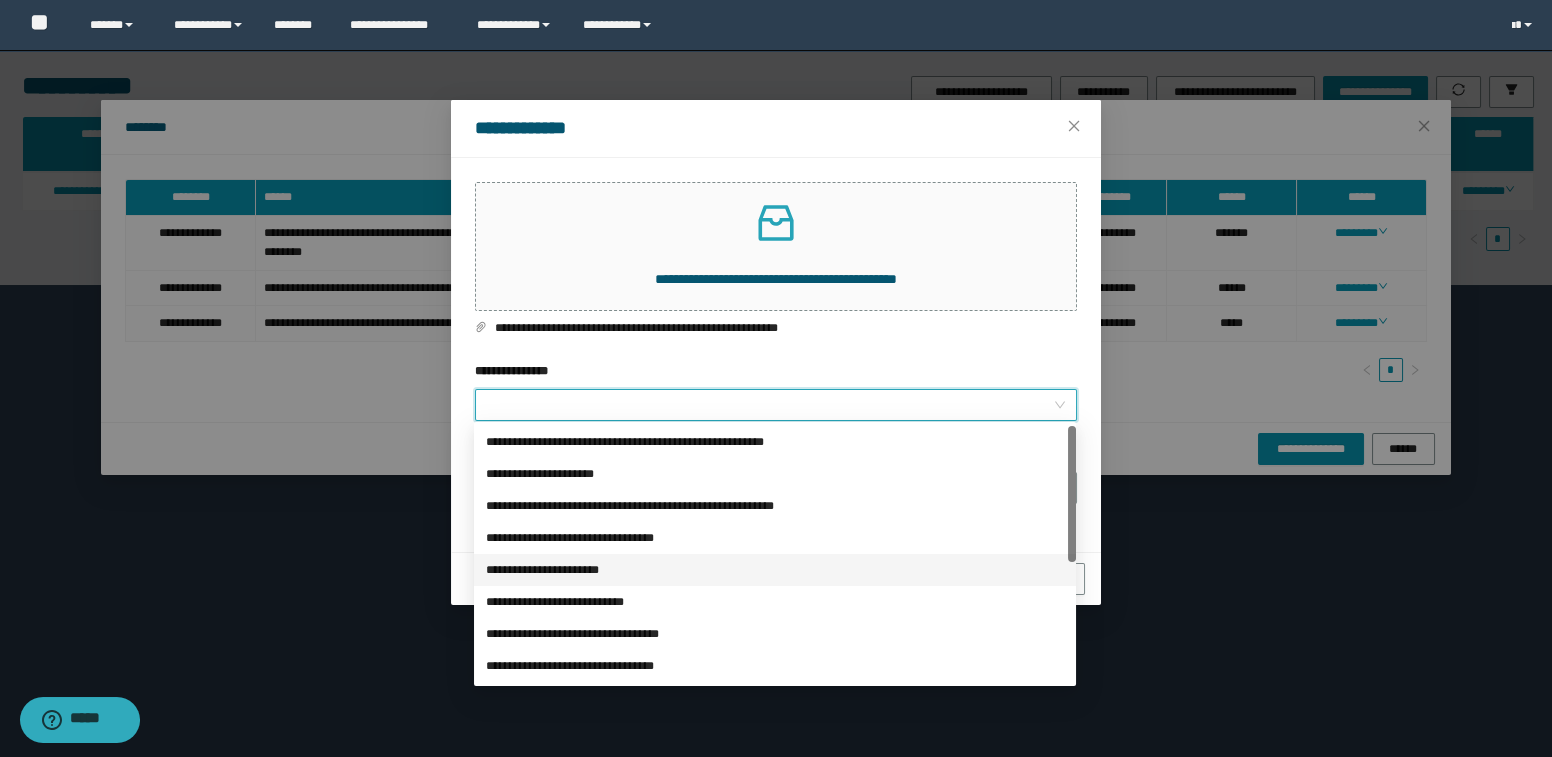 click on "**********" at bounding box center (775, 570) 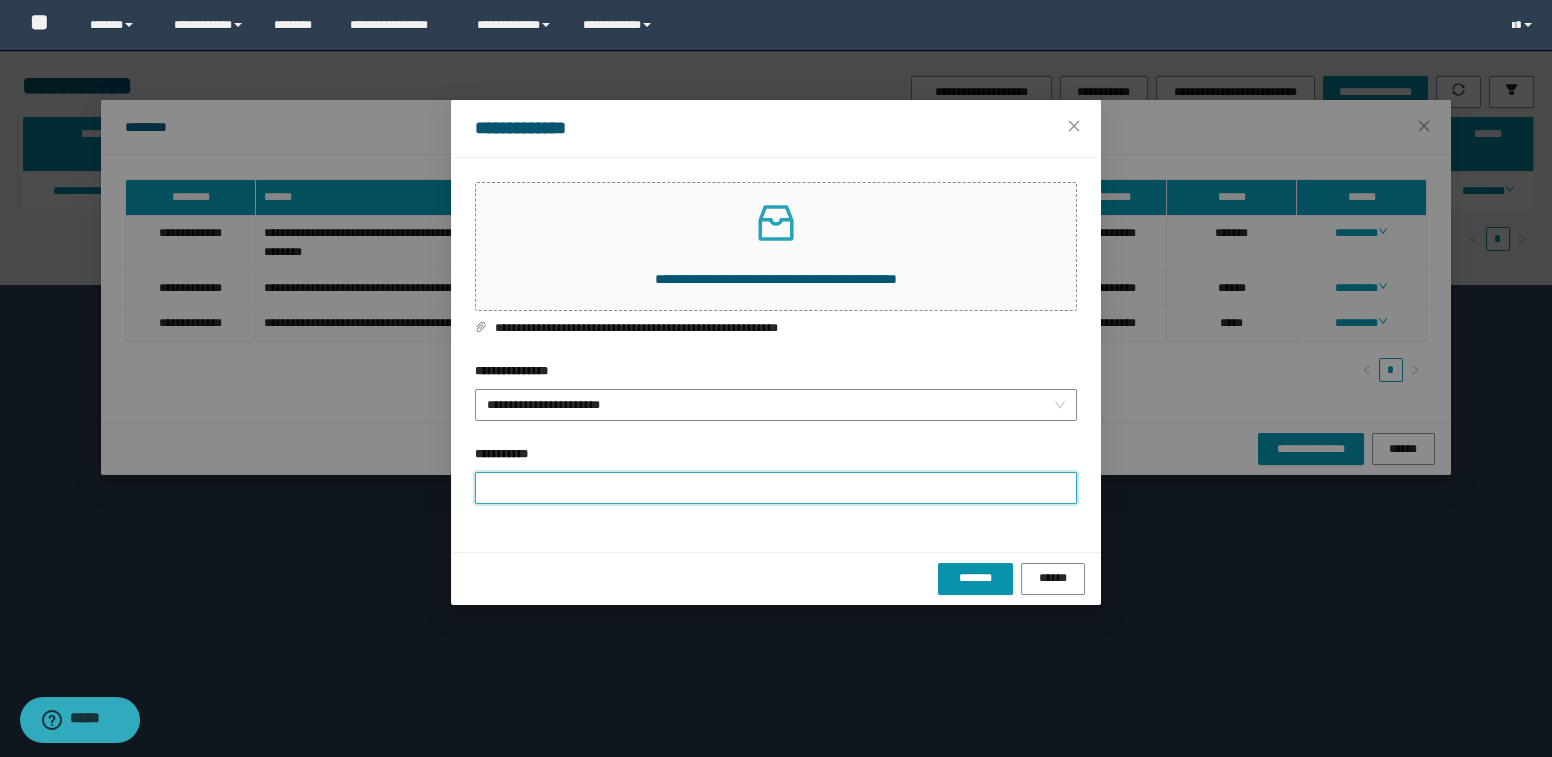 click on "**********" at bounding box center (776, 488) 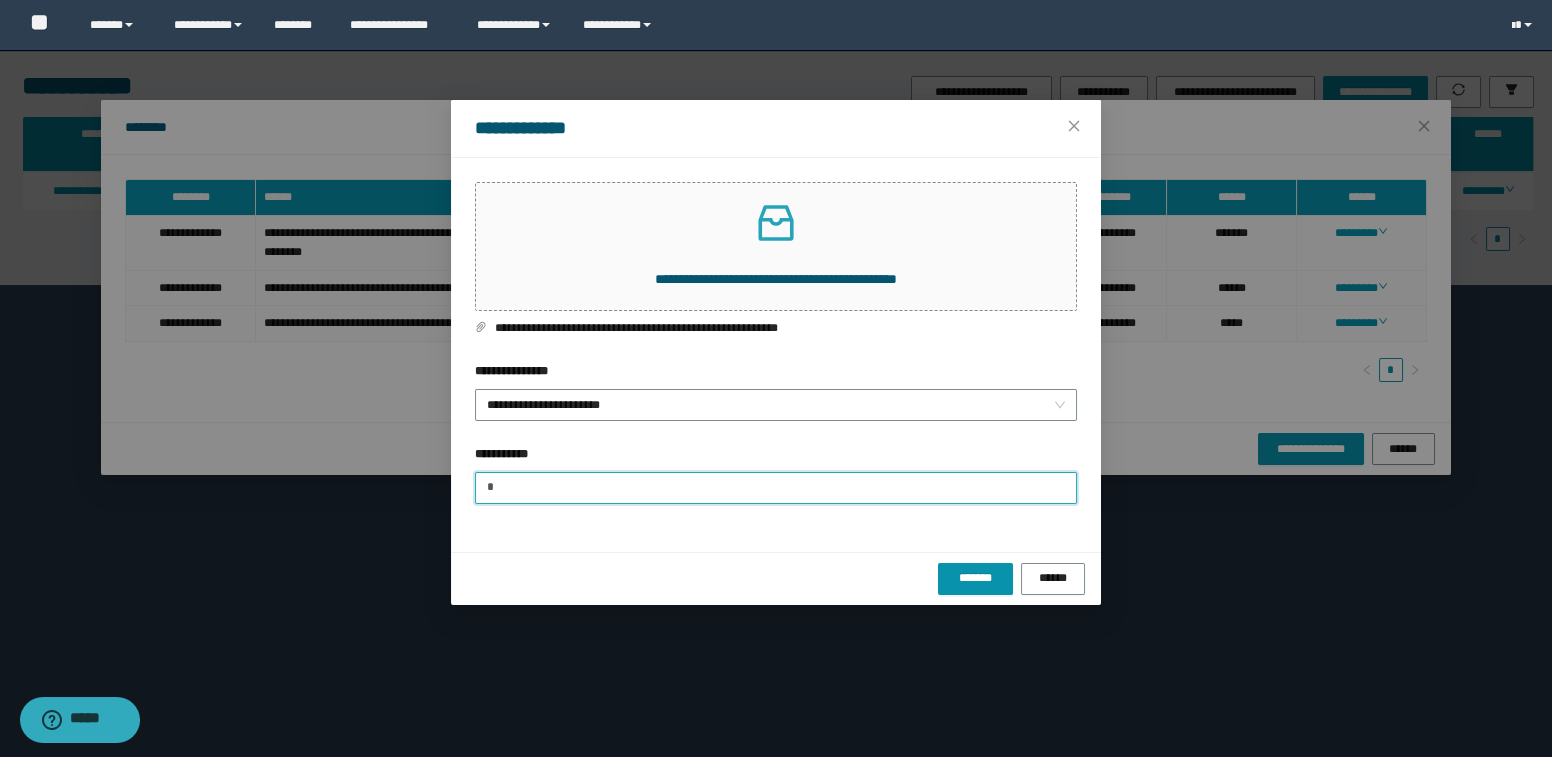 type on "**********" 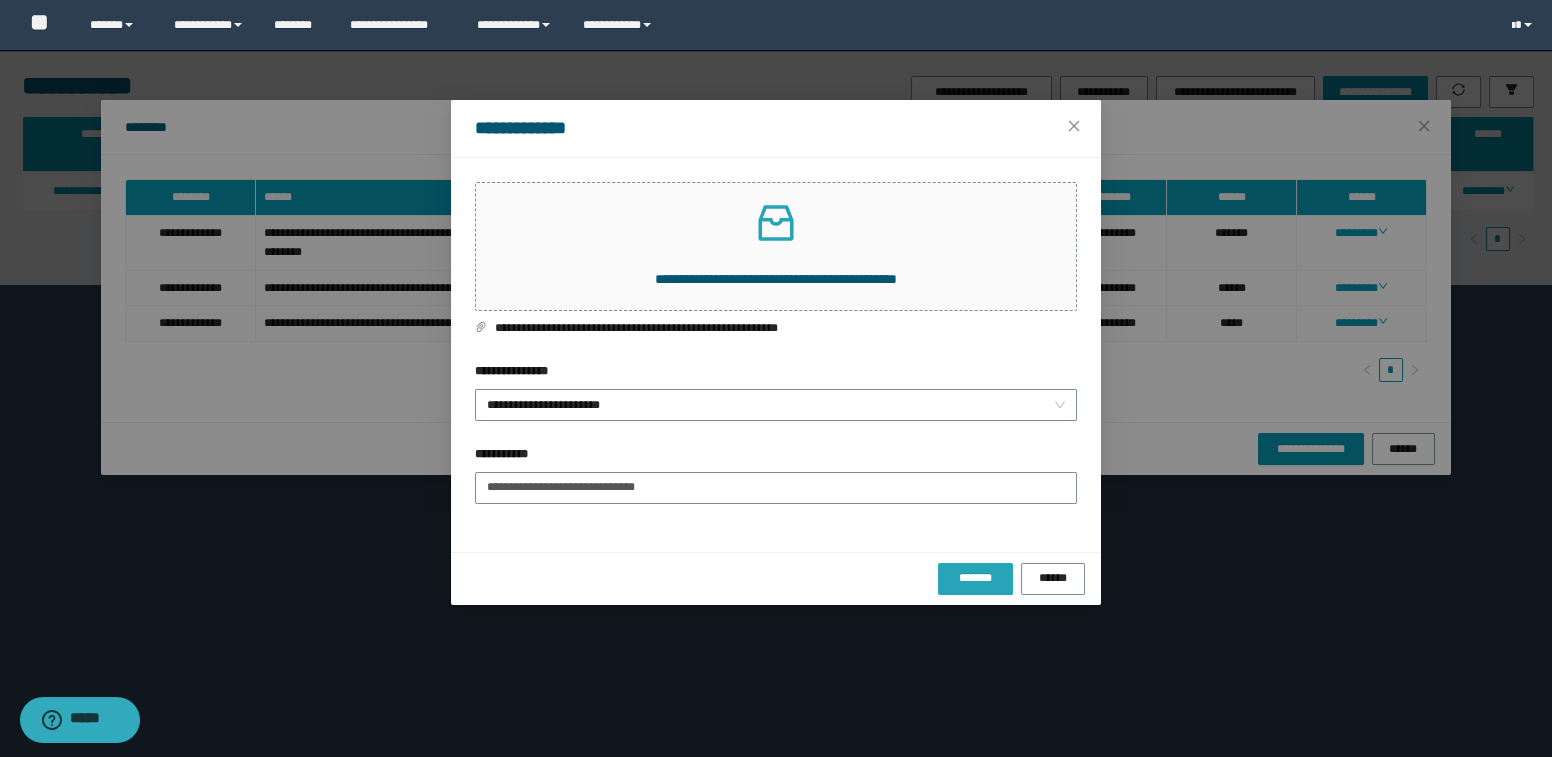 click on "*******" at bounding box center [975, 578] 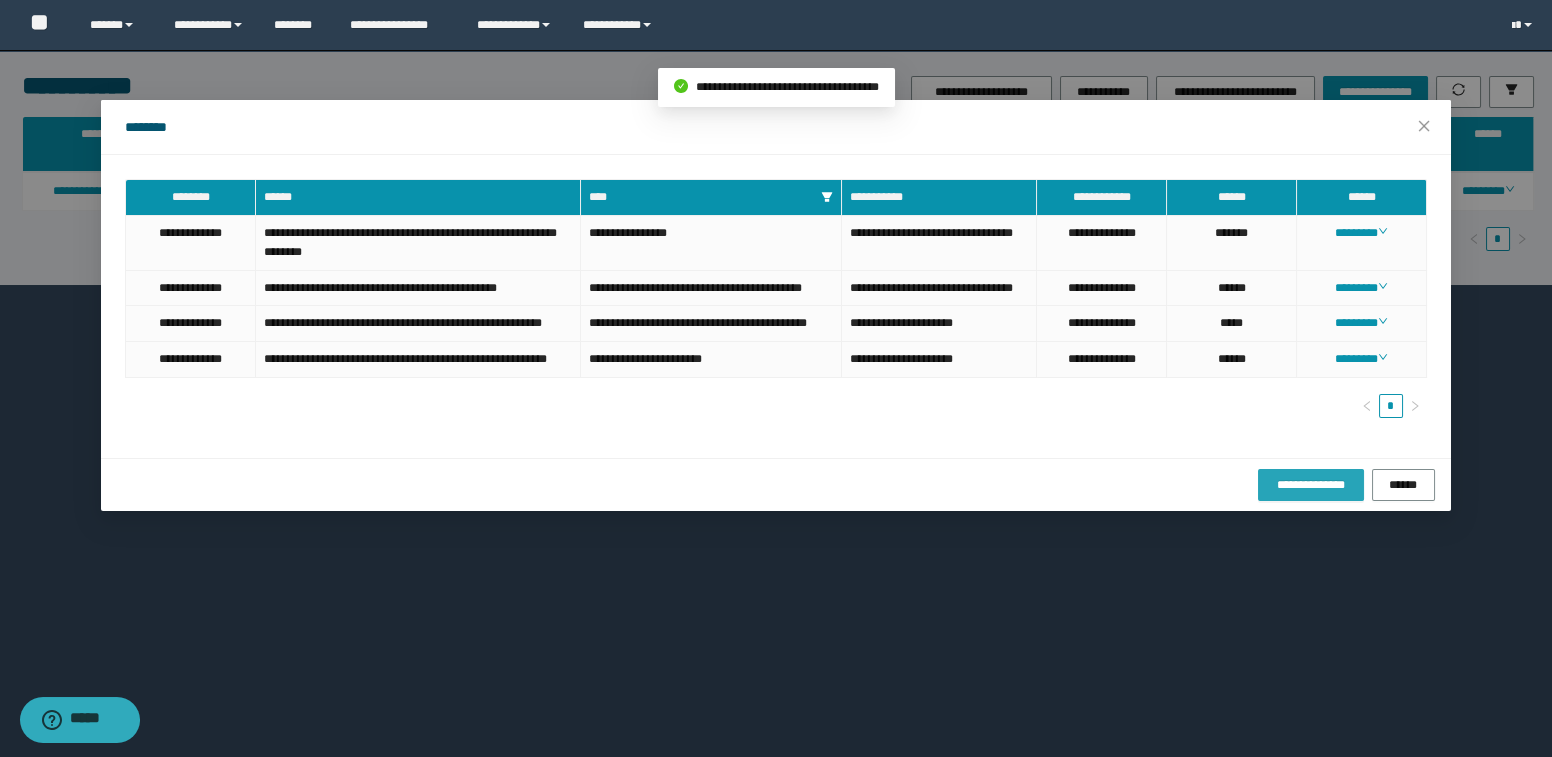 click on "**********" at bounding box center (1311, 485) 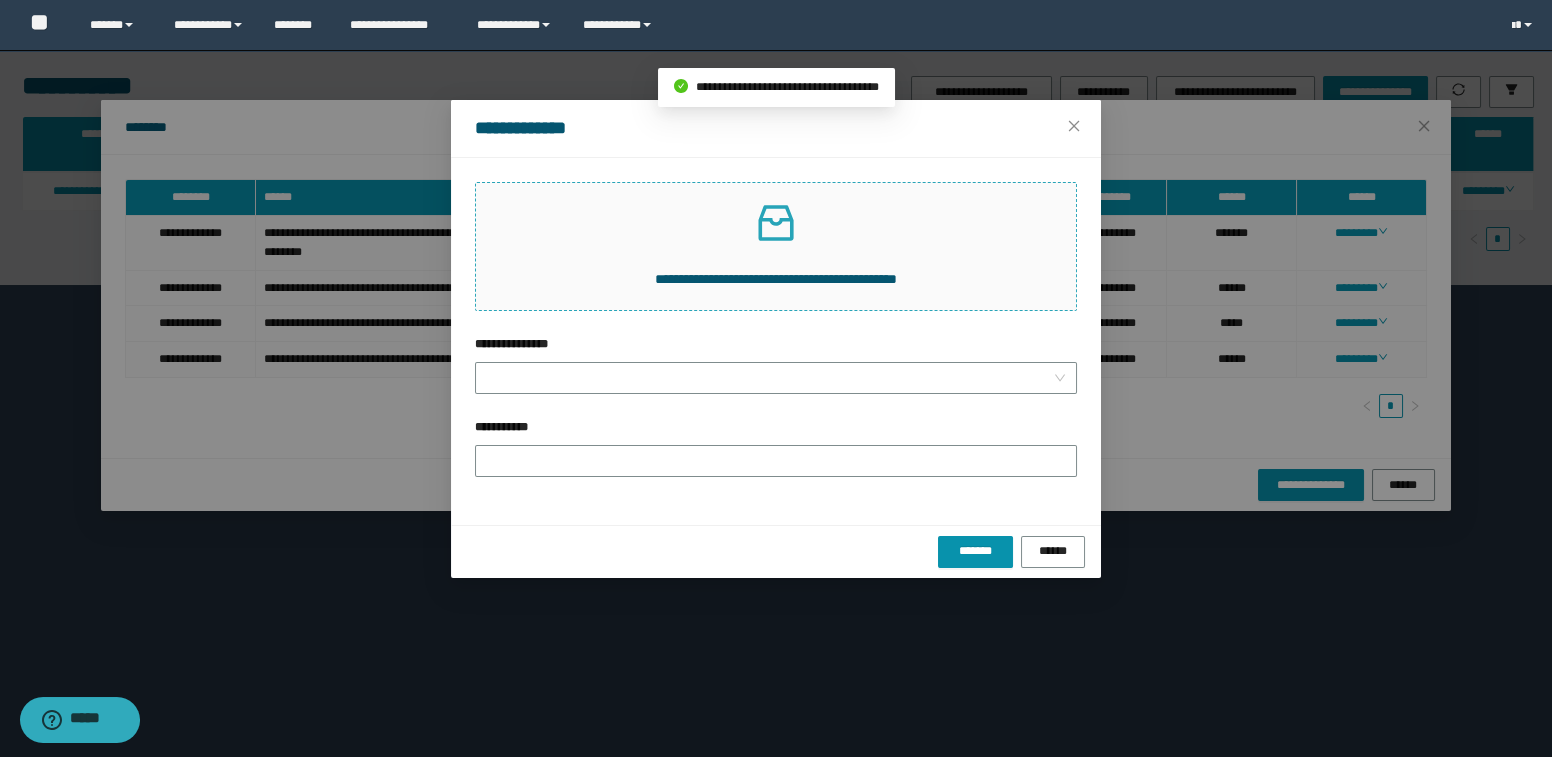 click 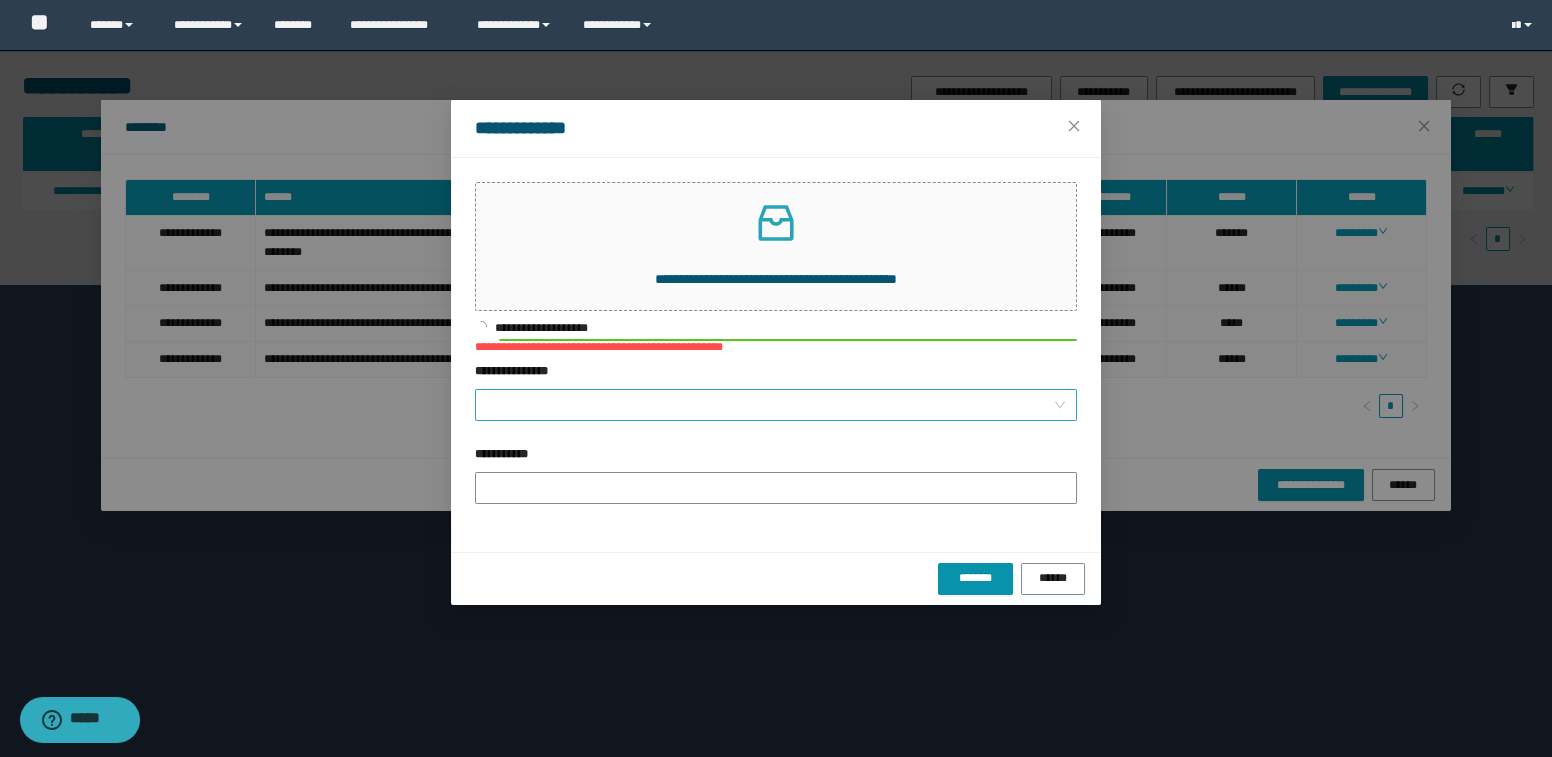 click on "**********" at bounding box center [770, 405] 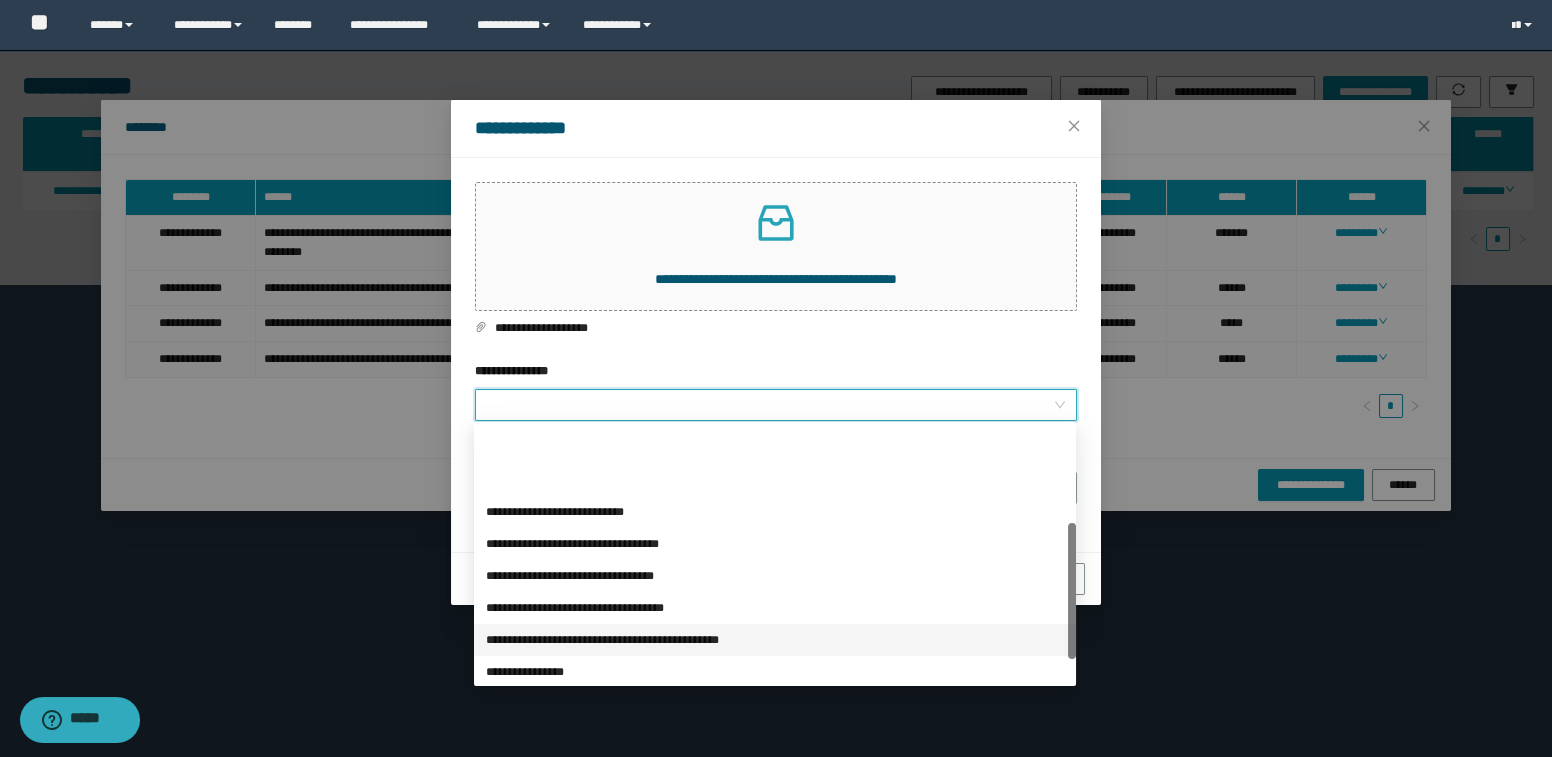 scroll, scrollTop: 181, scrollLeft: 0, axis: vertical 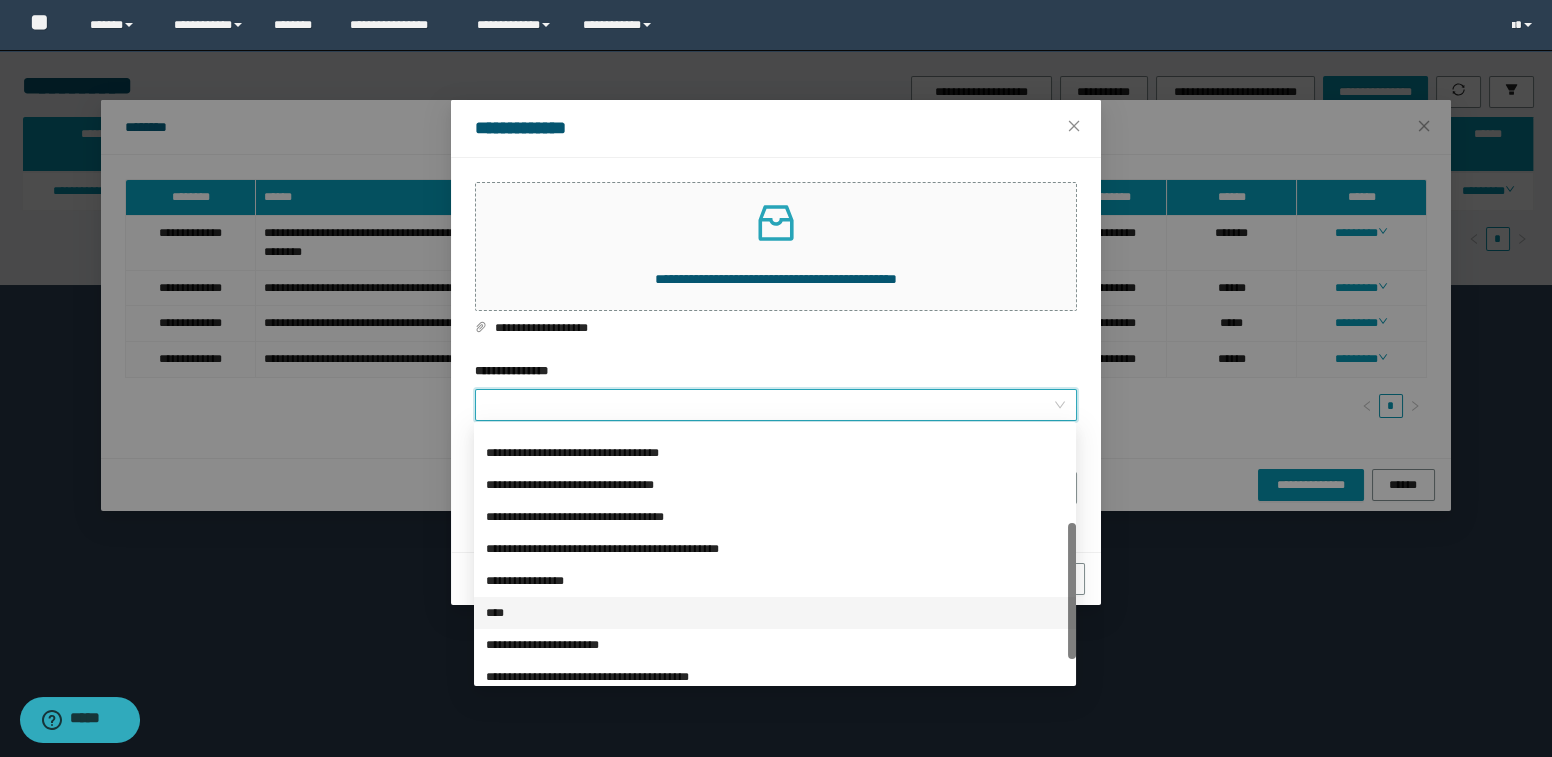 click on "****" at bounding box center [775, 613] 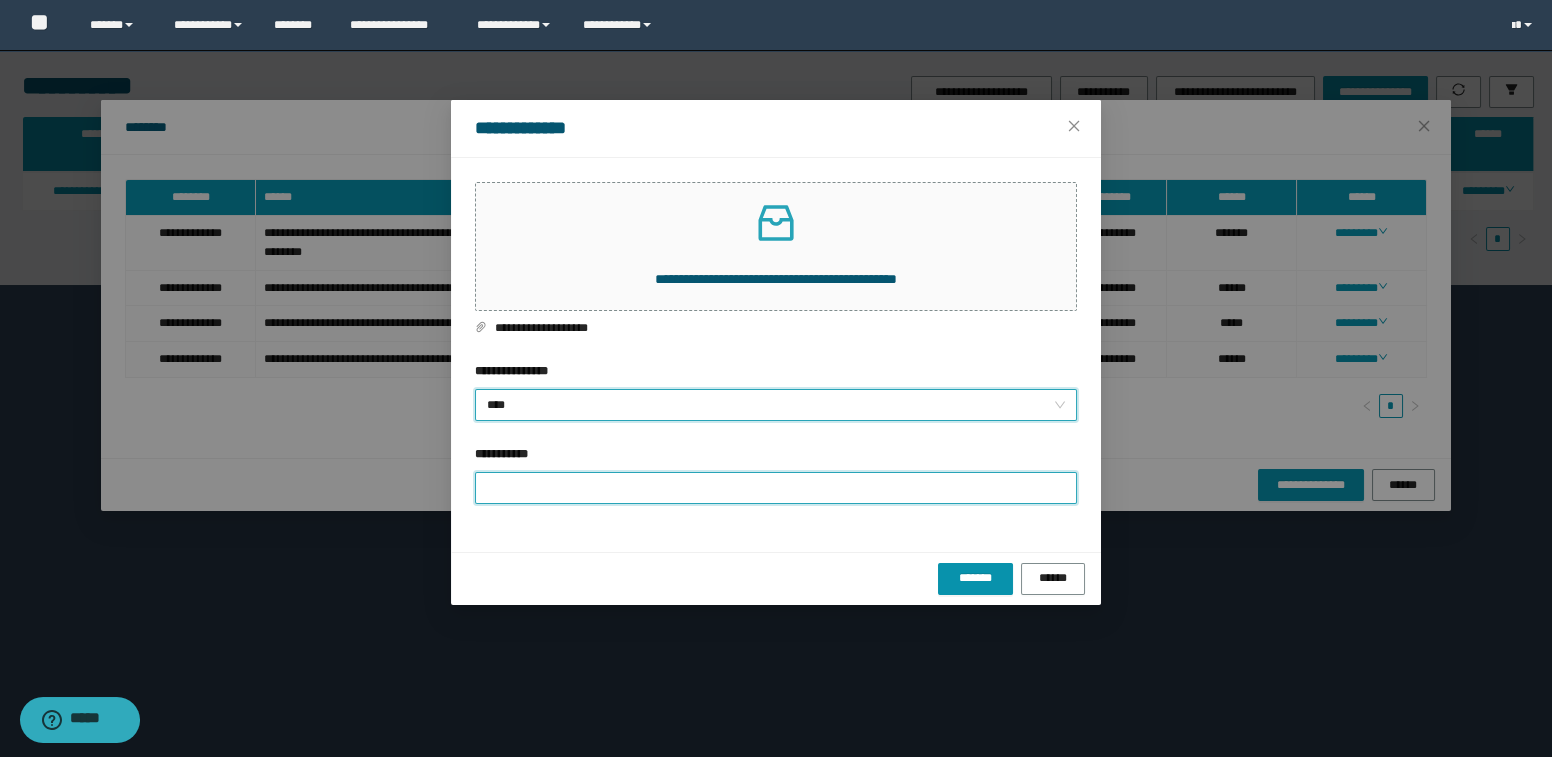 click on "**********" at bounding box center [776, 488] 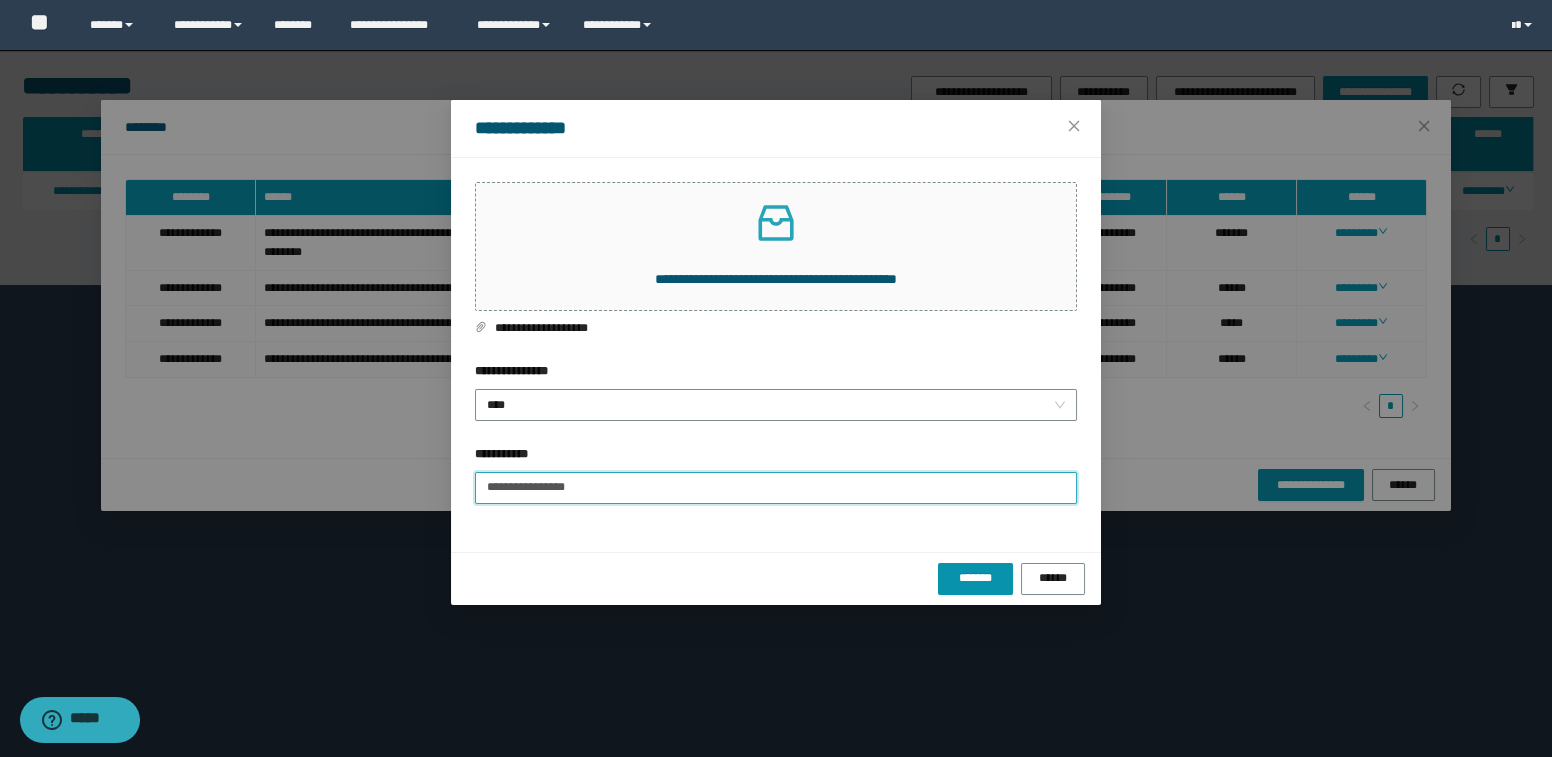 type on "**********" 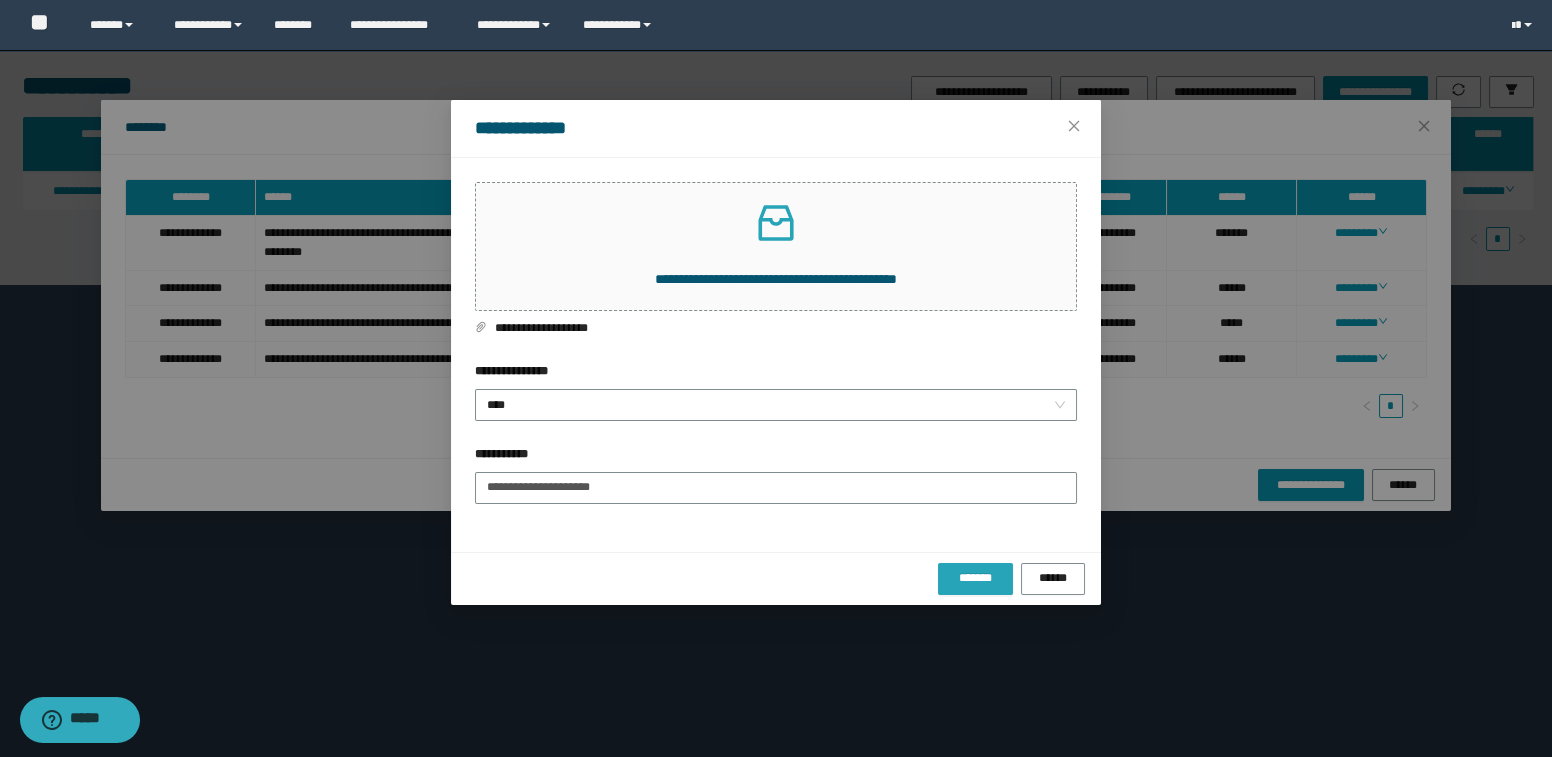 click on "*******" at bounding box center [975, 578] 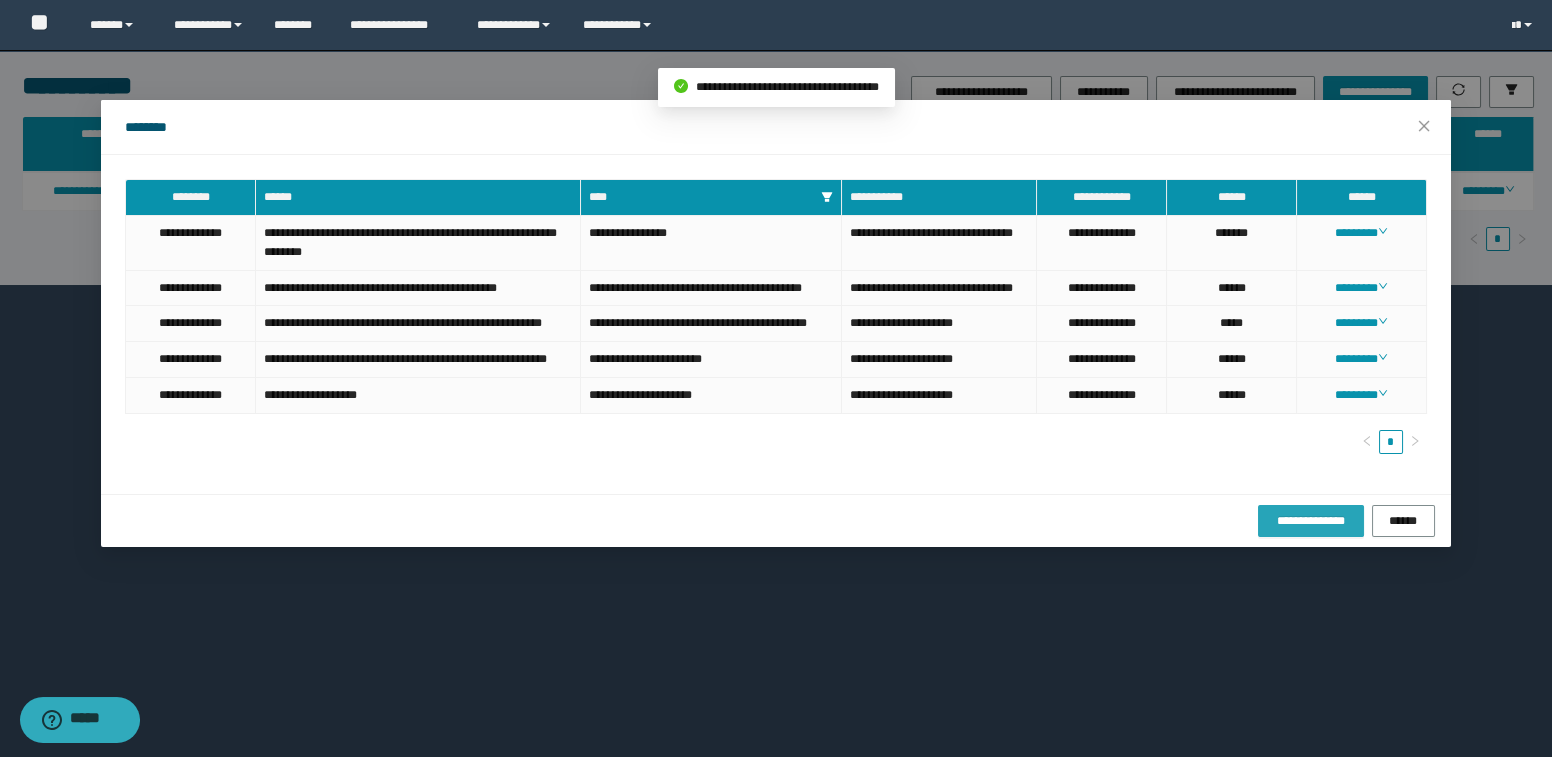 click on "**********" at bounding box center [1311, 521] 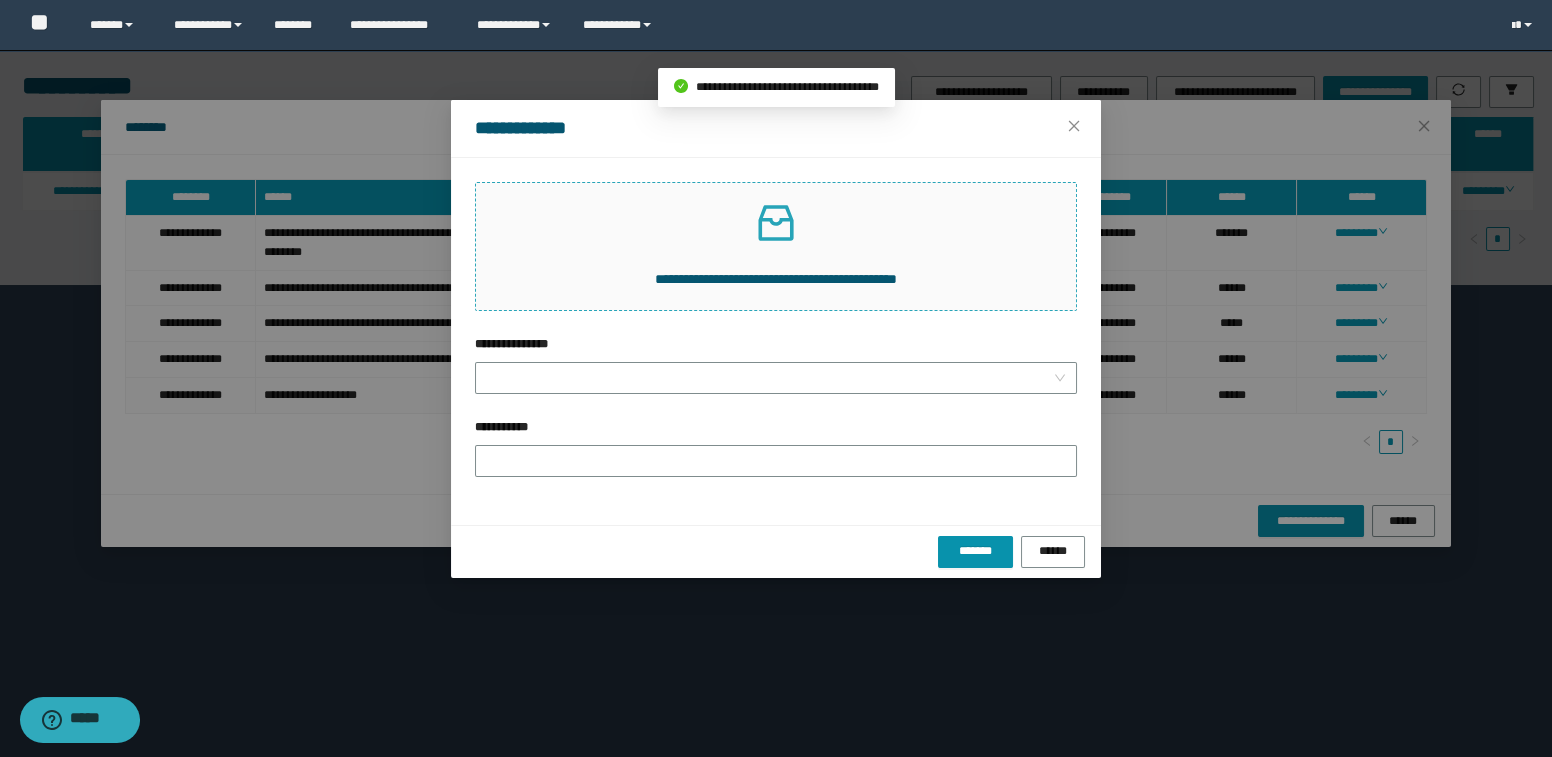 click 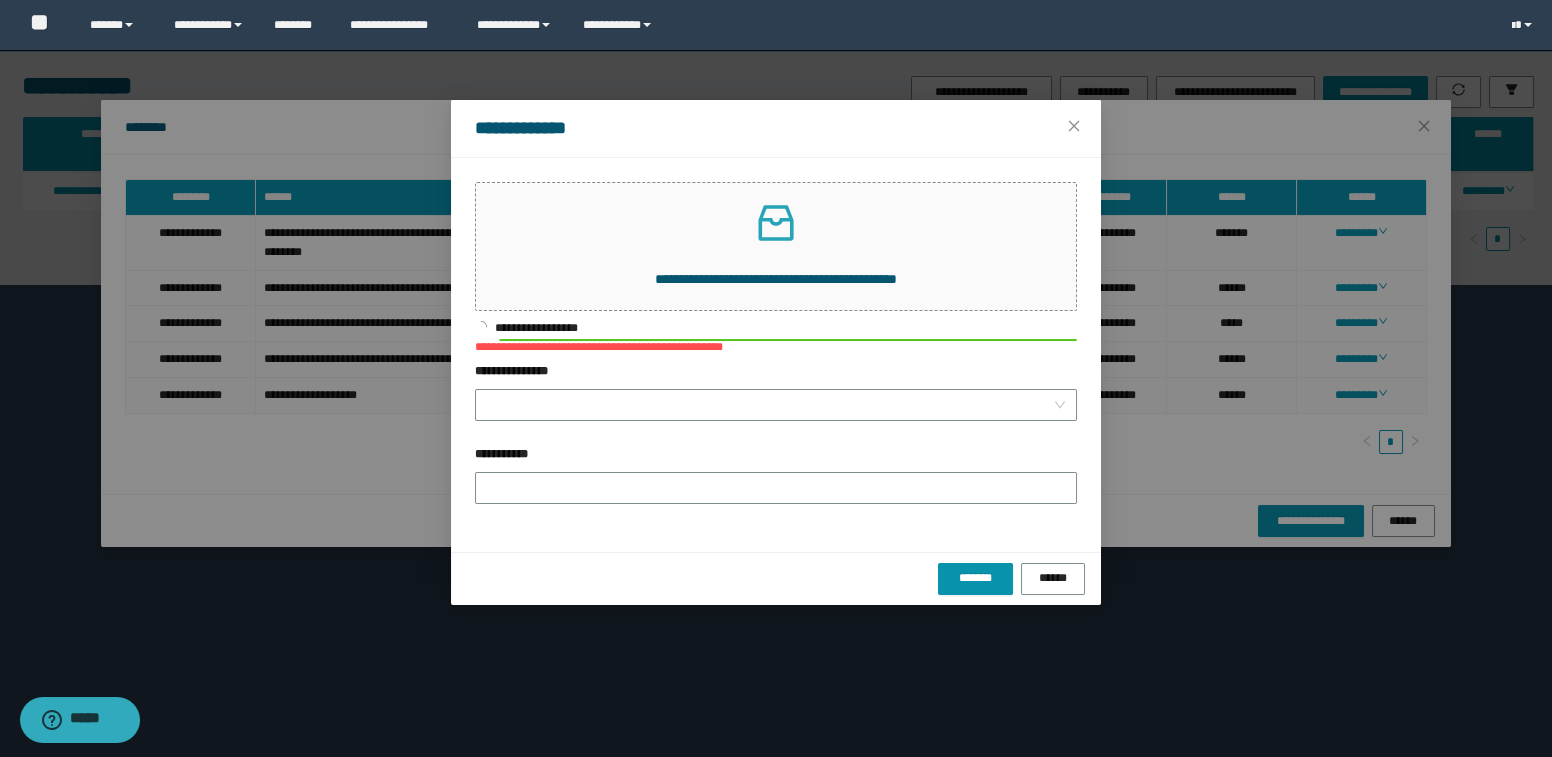 click at bounding box center (776, 405) 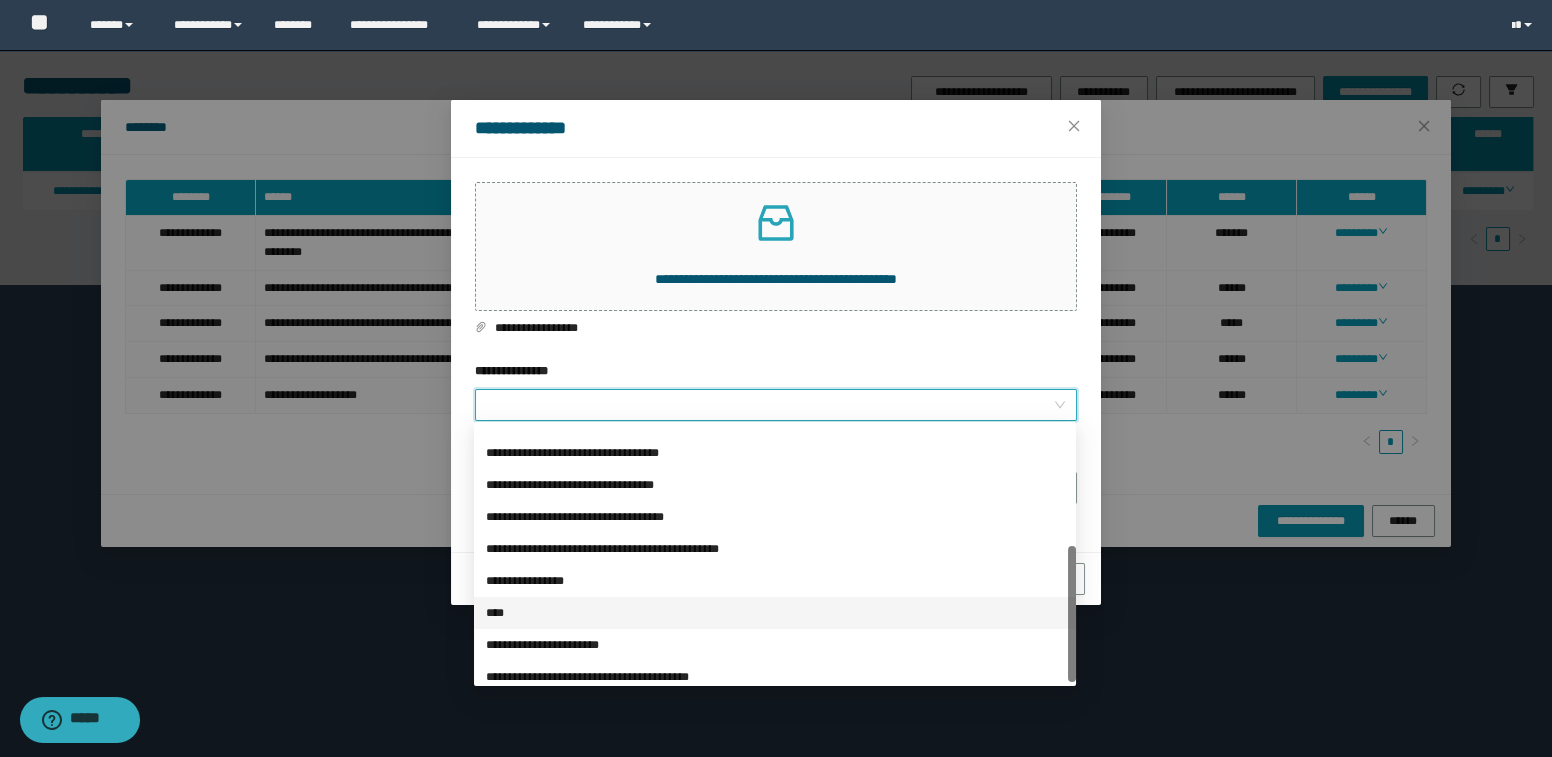 scroll, scrollTop: 223, scrollLeft: 0, axis: vertical 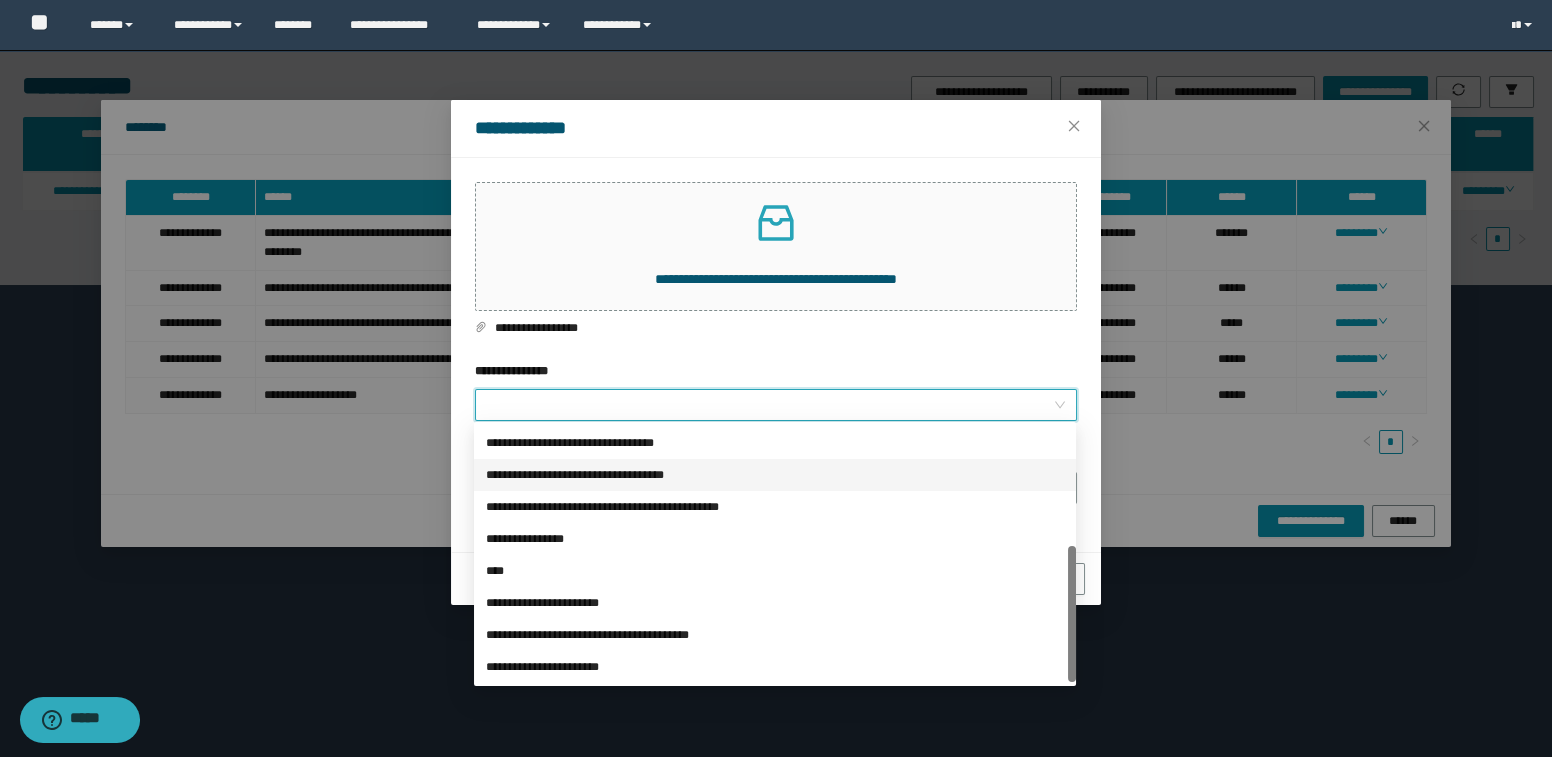 click on "**********" at bounding box center [775, 475] 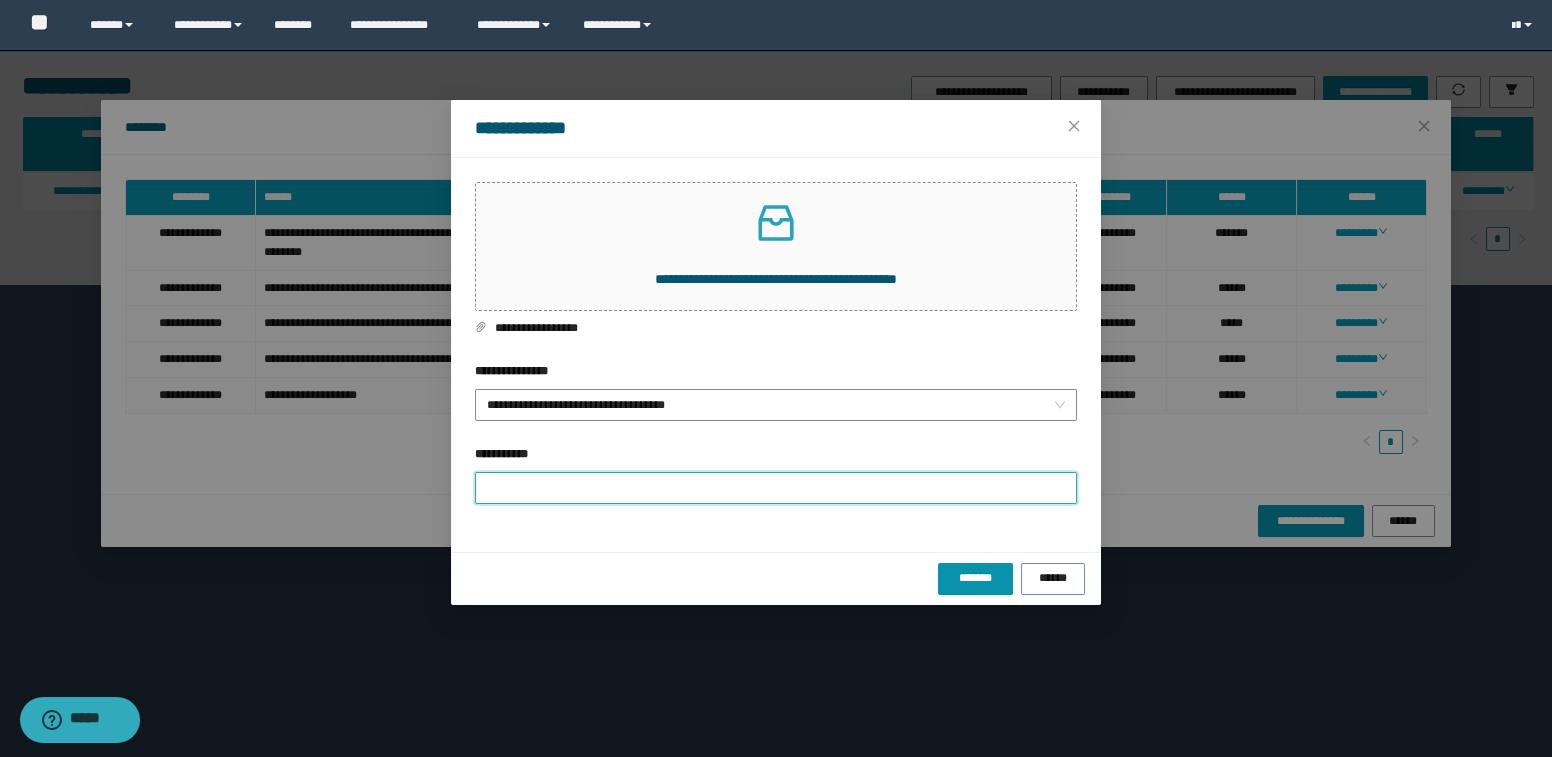 click on "**********" at bounding box center (776, 488) 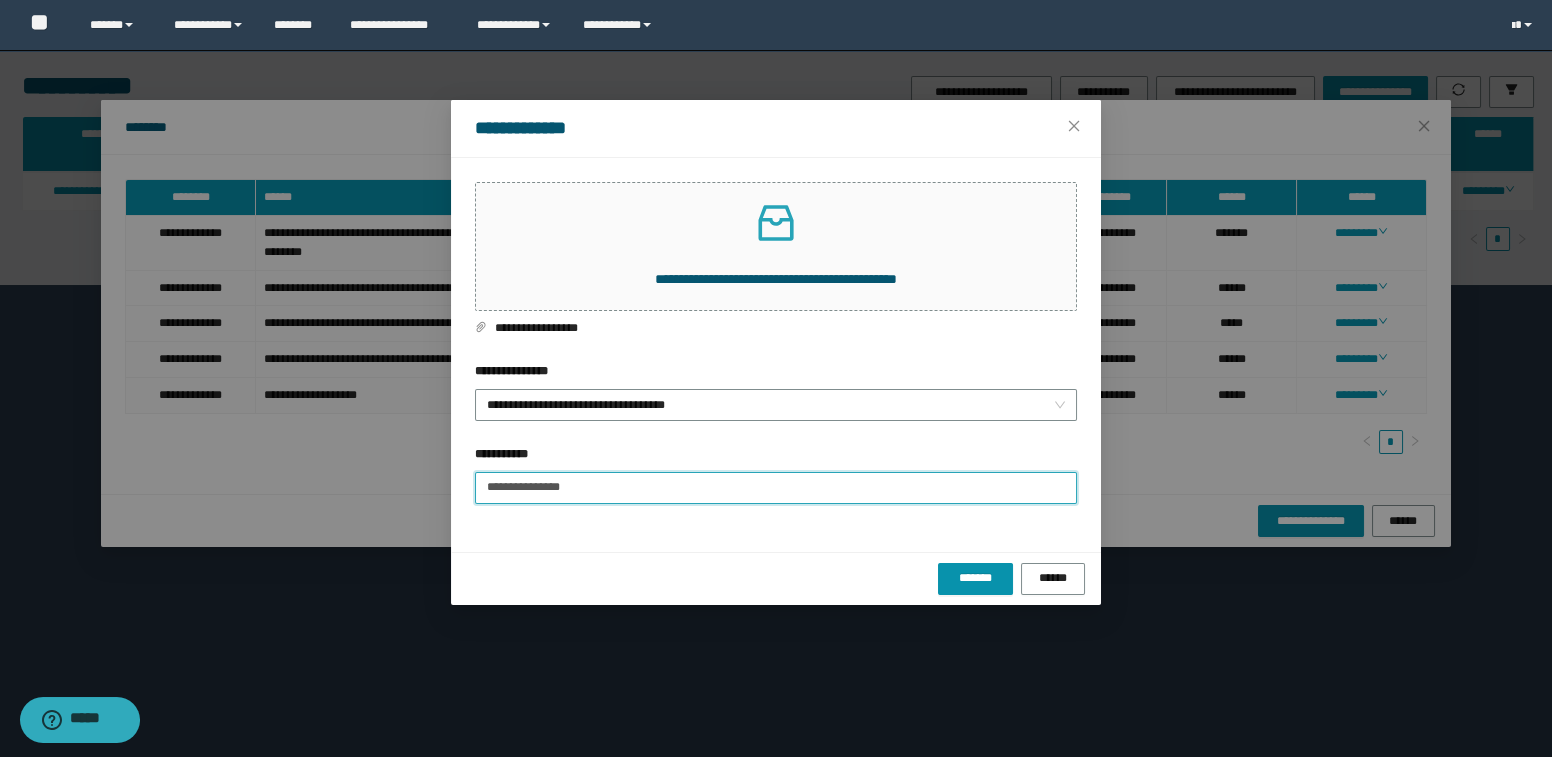 type on "**********" 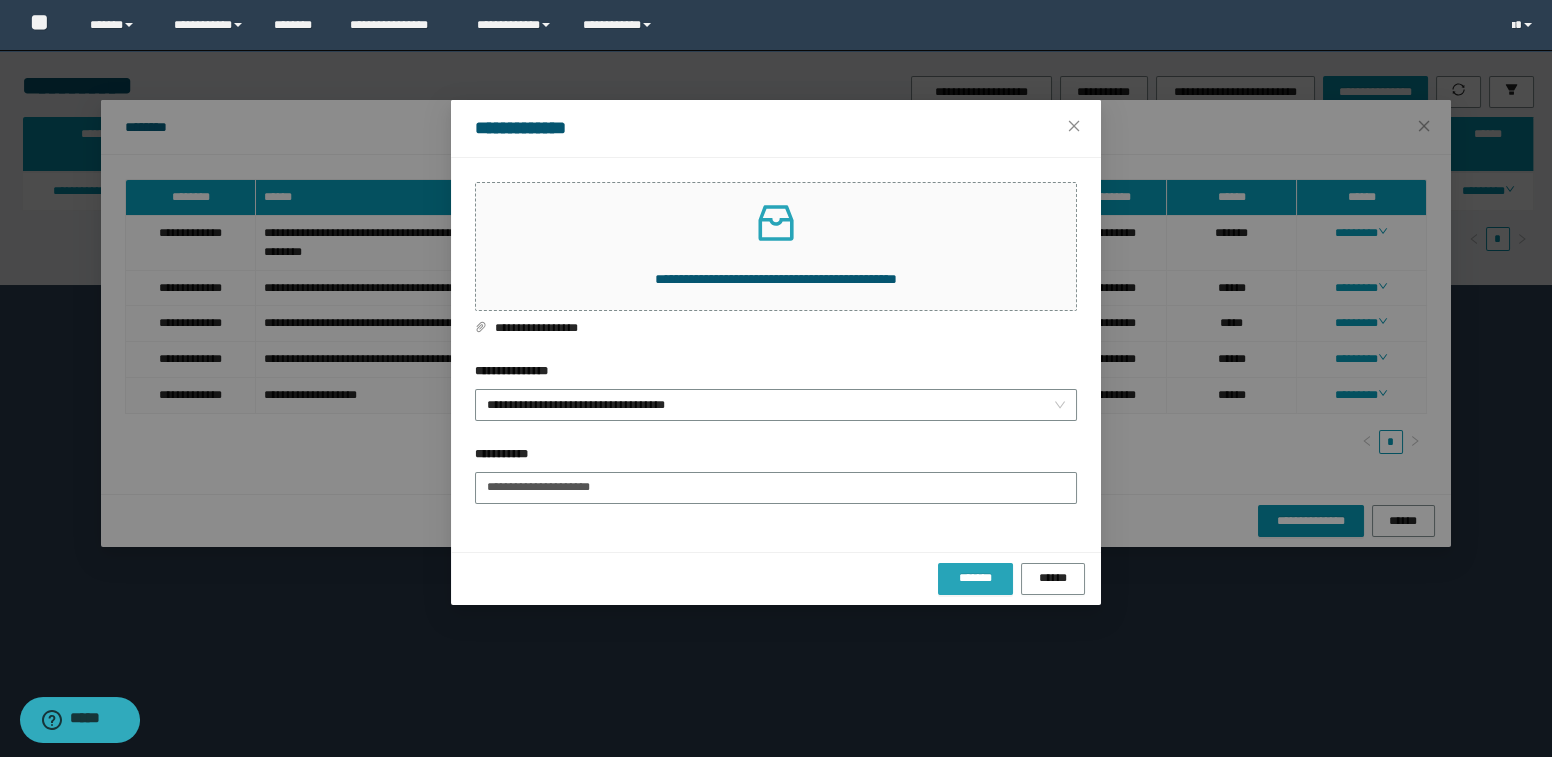 click on "*******" at bounding box center [975, 578] 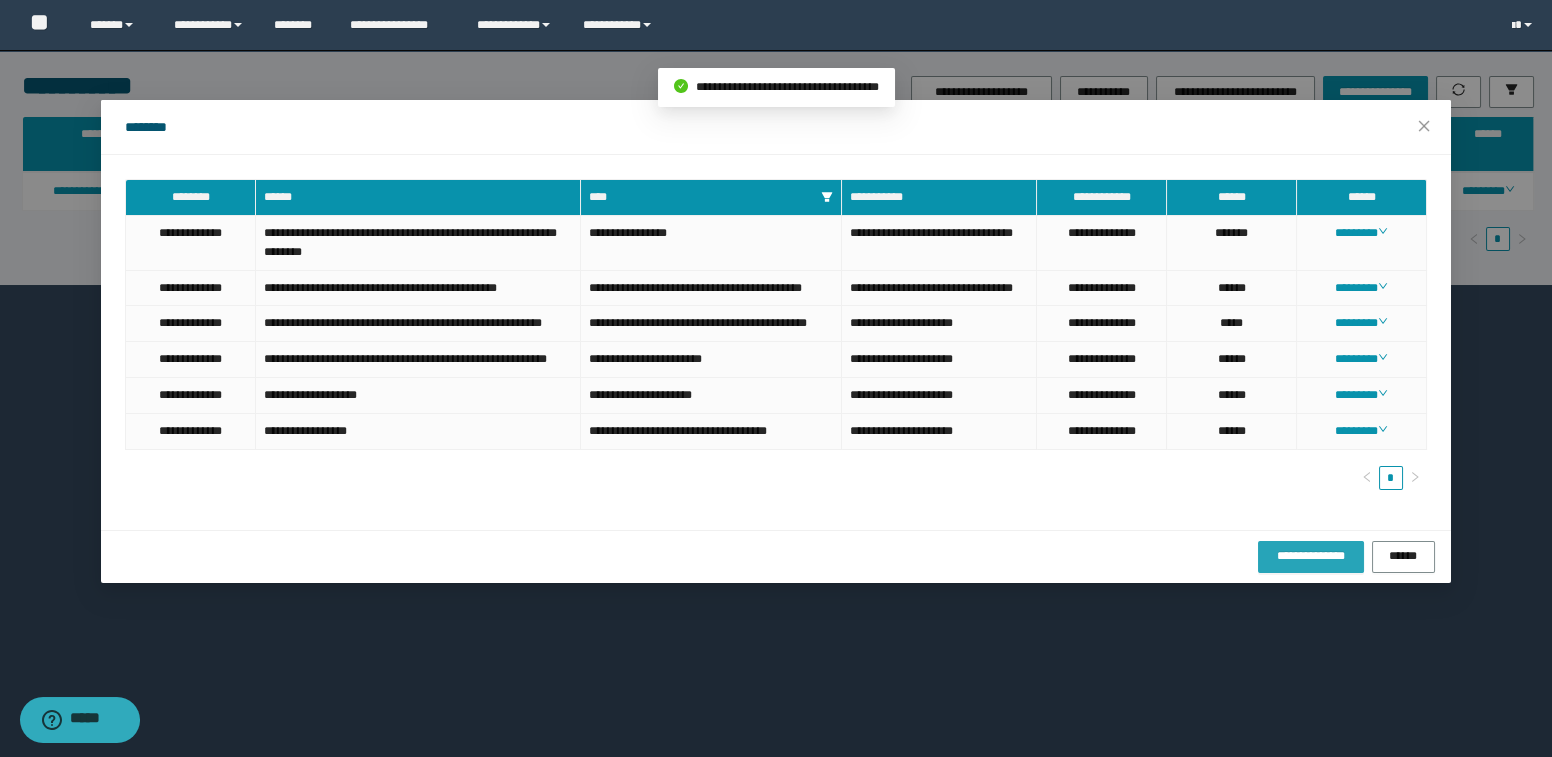 click on "**********" at bounding box center (1311, 556) 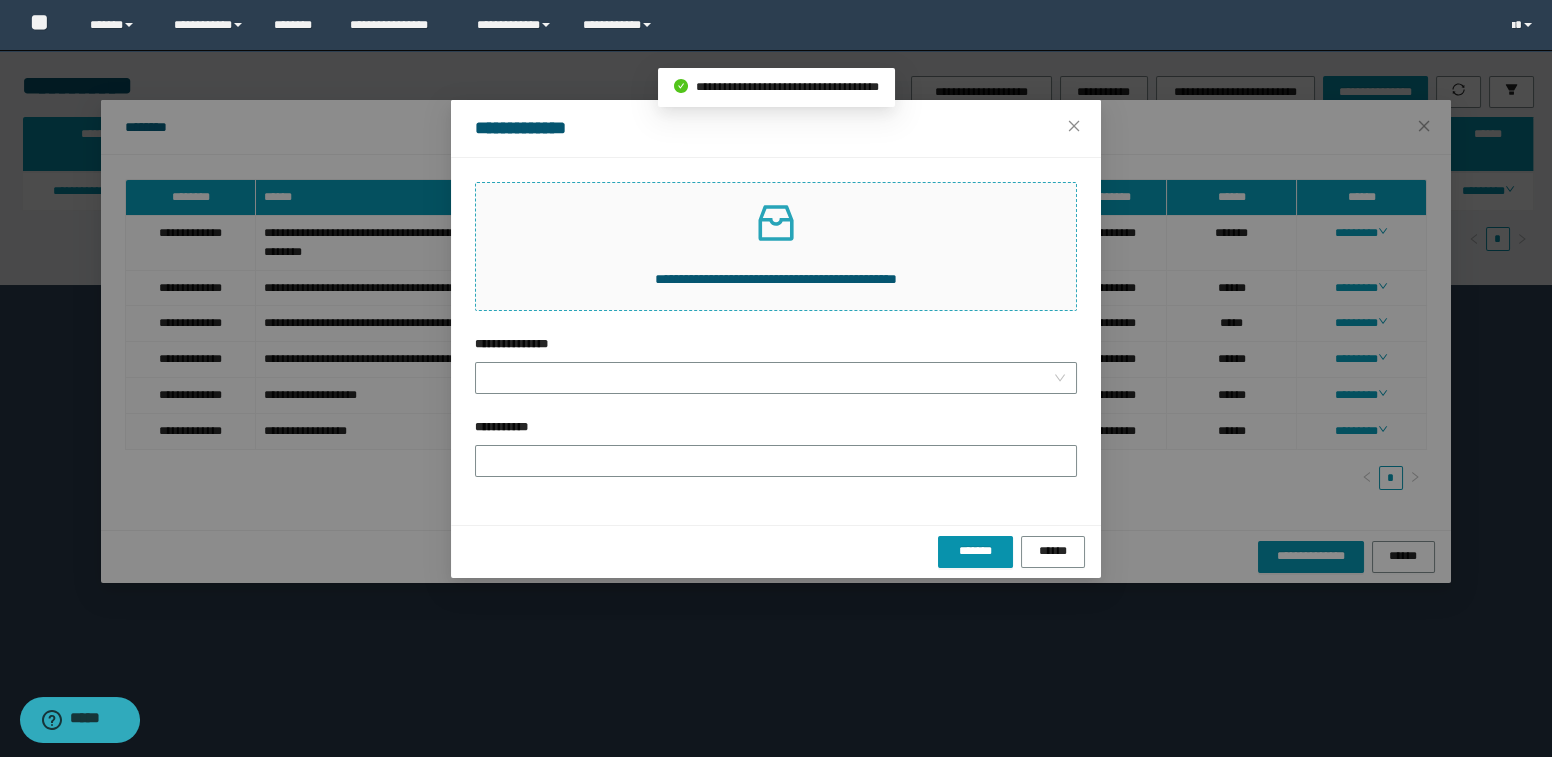 click 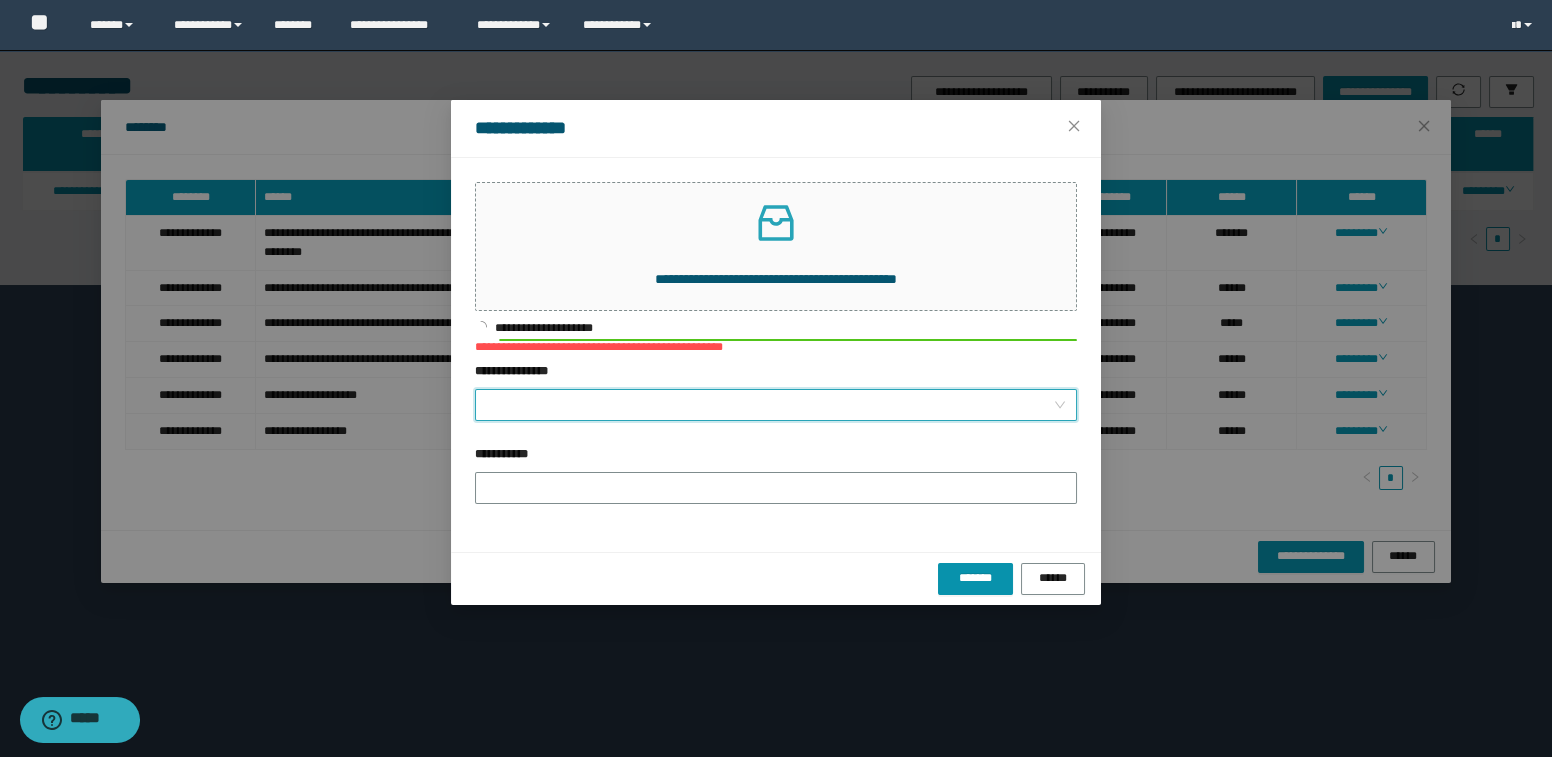 click on "**********" at bounding box center [770, 405] 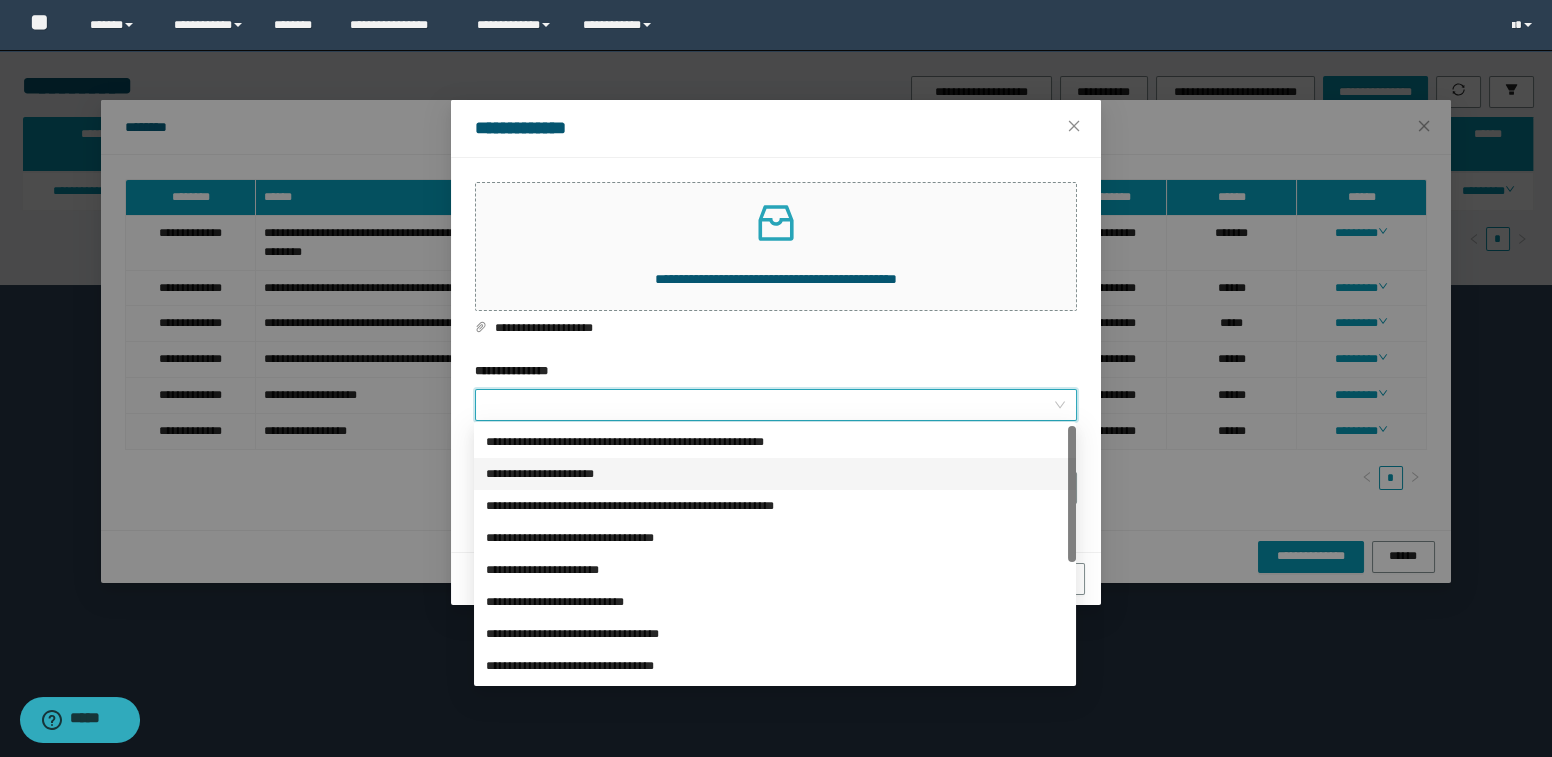 scroll, scrollTop: 223, scrollLeft: 0, axis: vertical 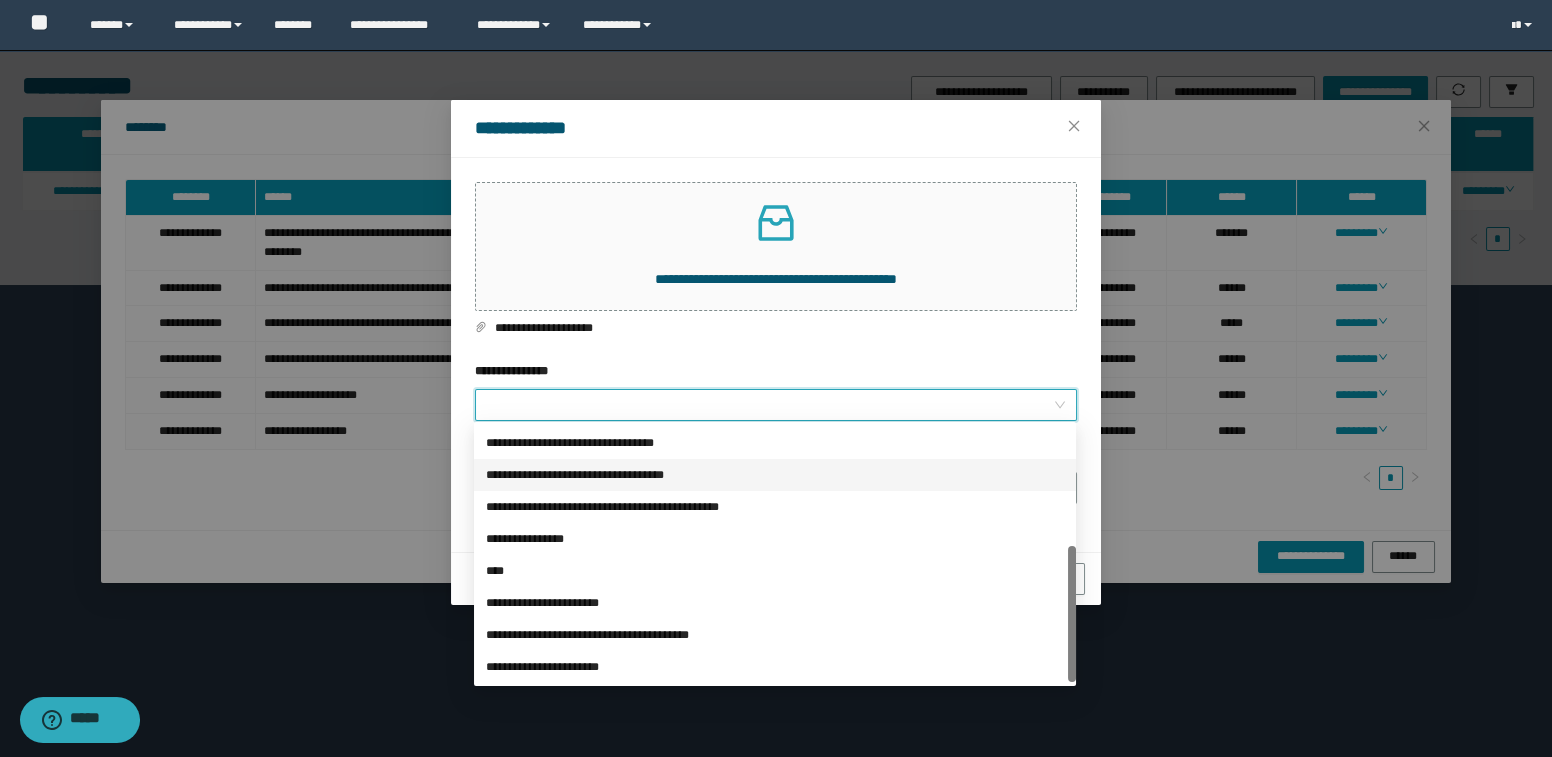 click on "**********" at bounding box center (775, 475) 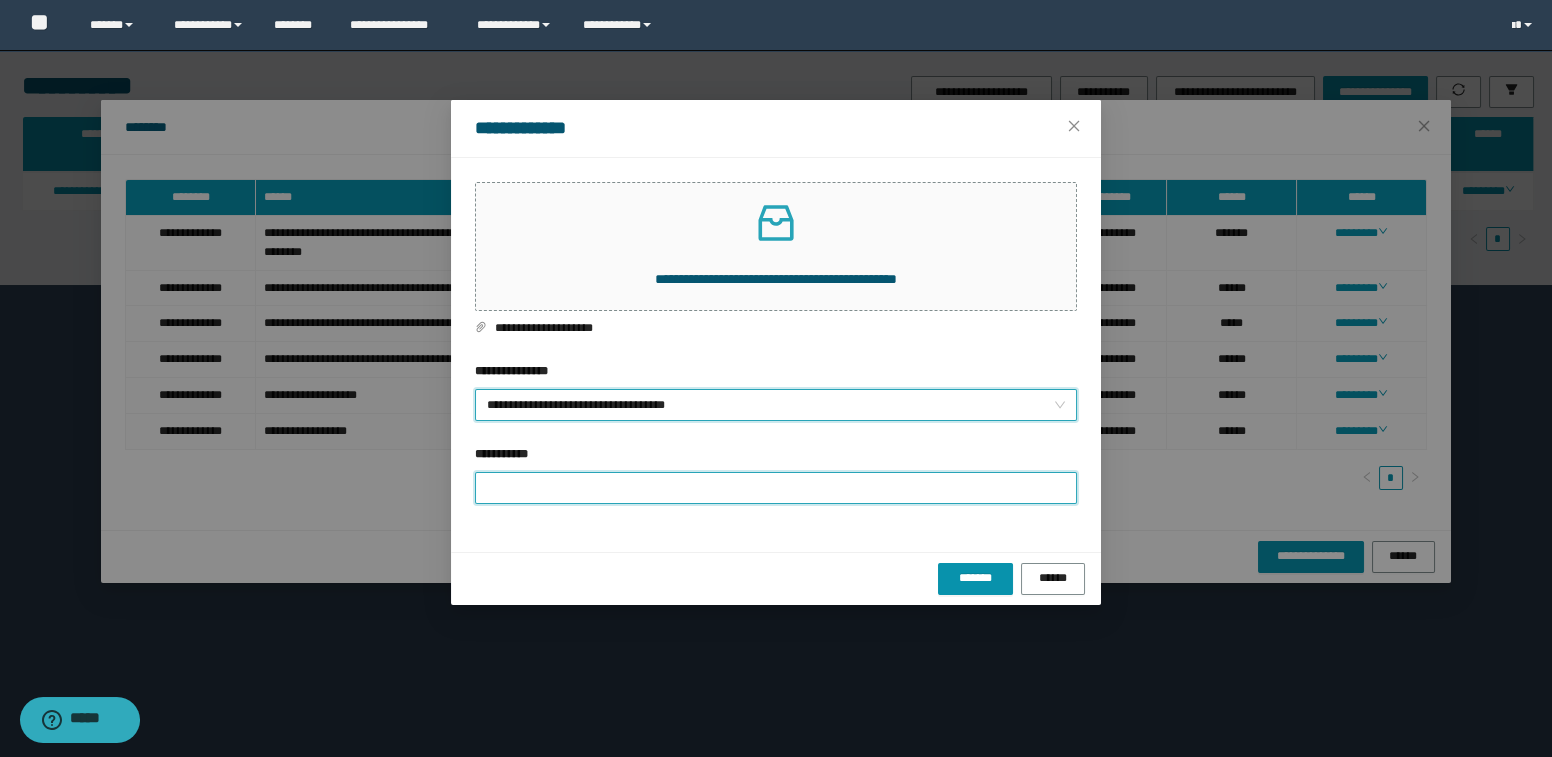 drag, startPoint x: 538, startPoint y: 482, endPoint x: 528, endPoint y: 487, distance: 11.18034 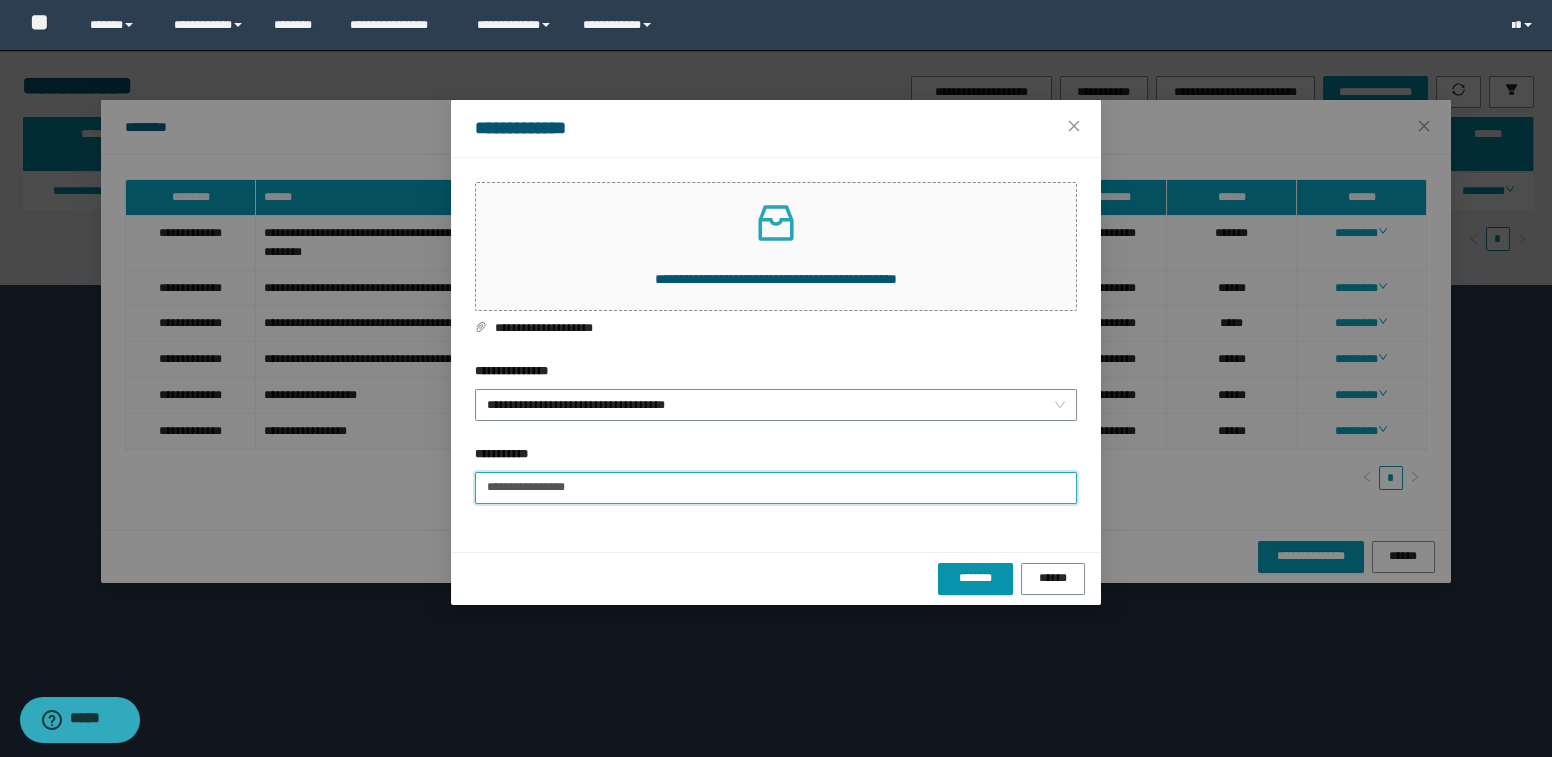 type on "**********" 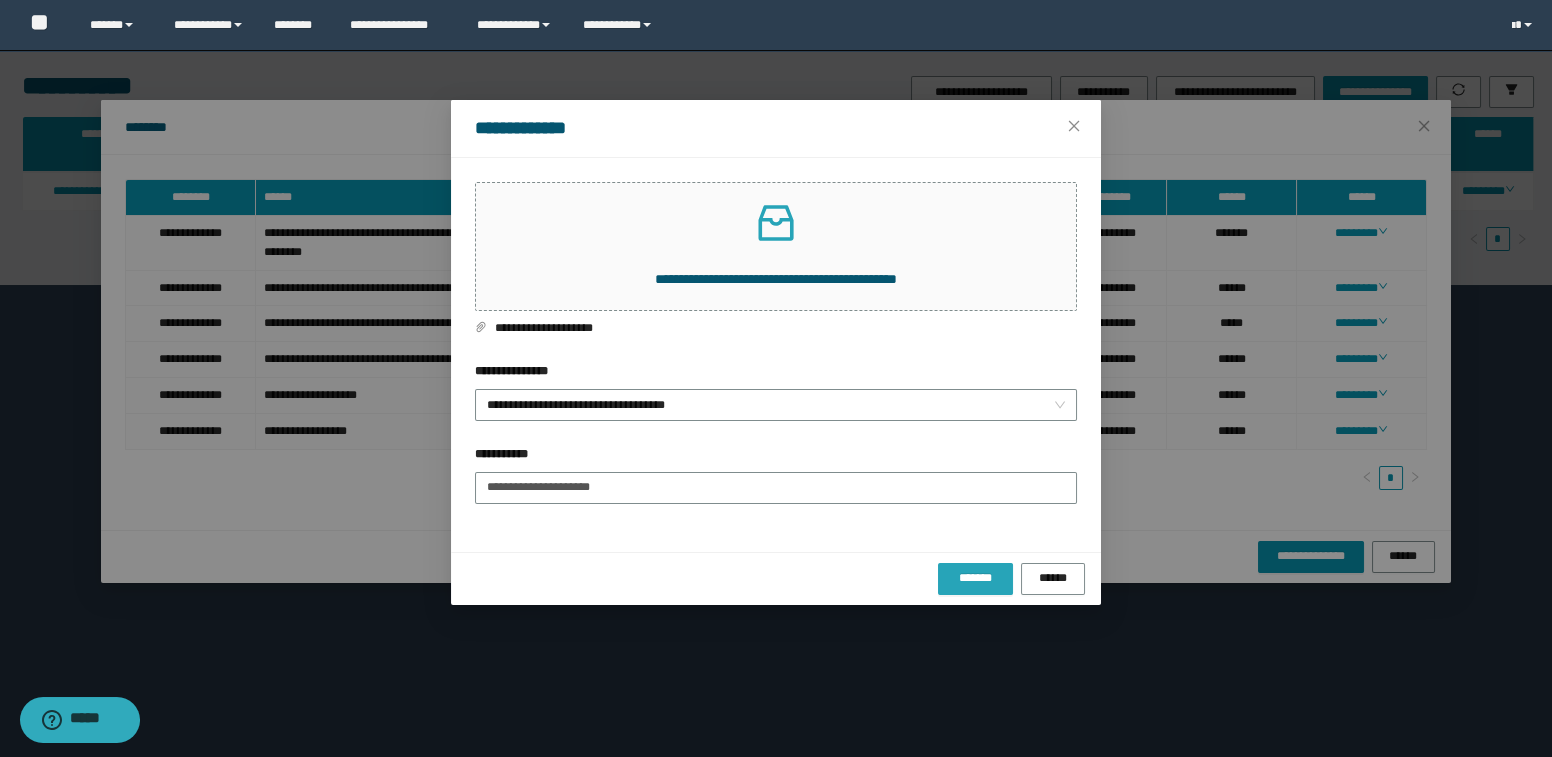 click on "*******" at bounding box center (975, 578) 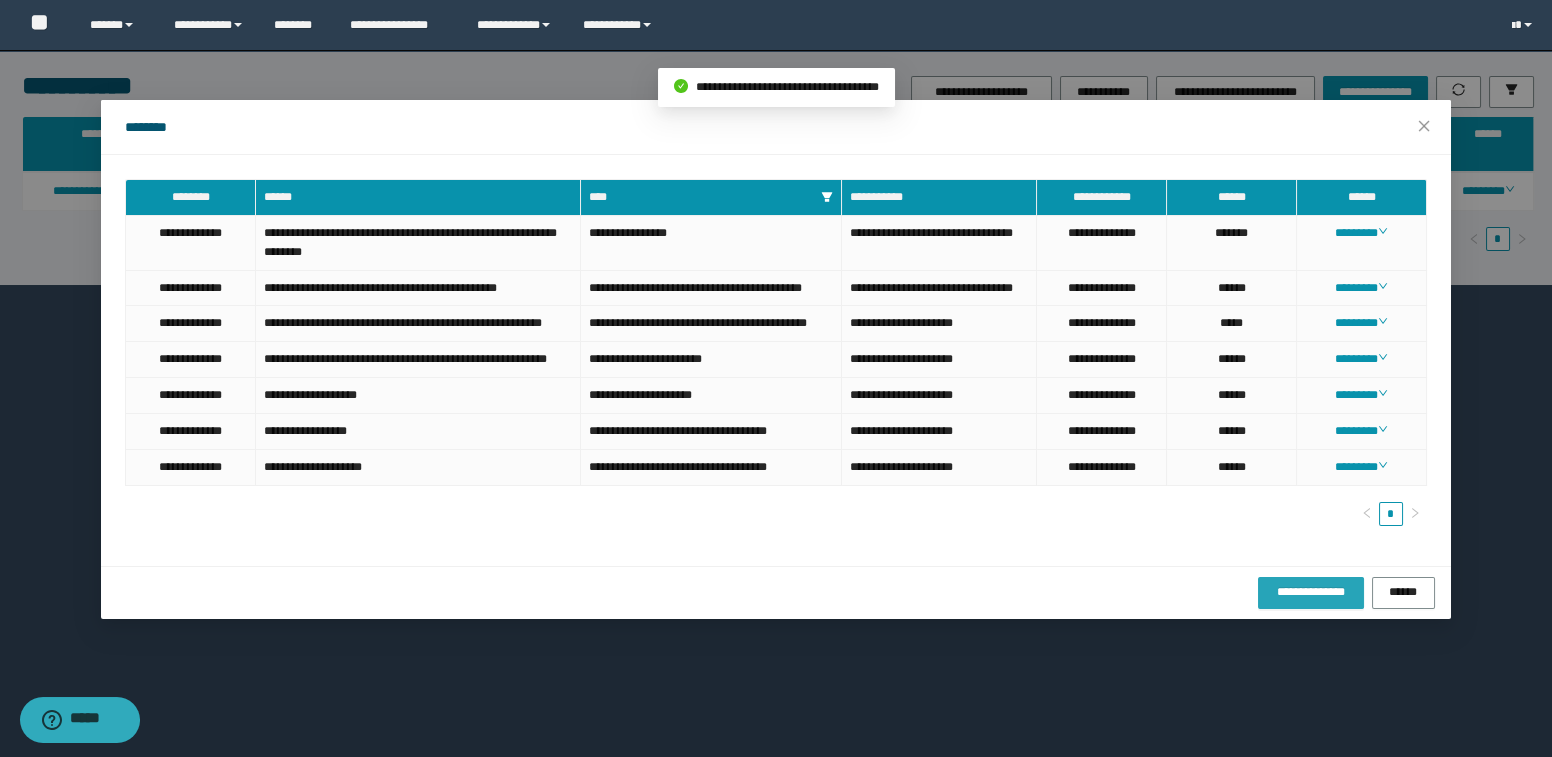 click on "**********" at bounding box center (1311, 592) 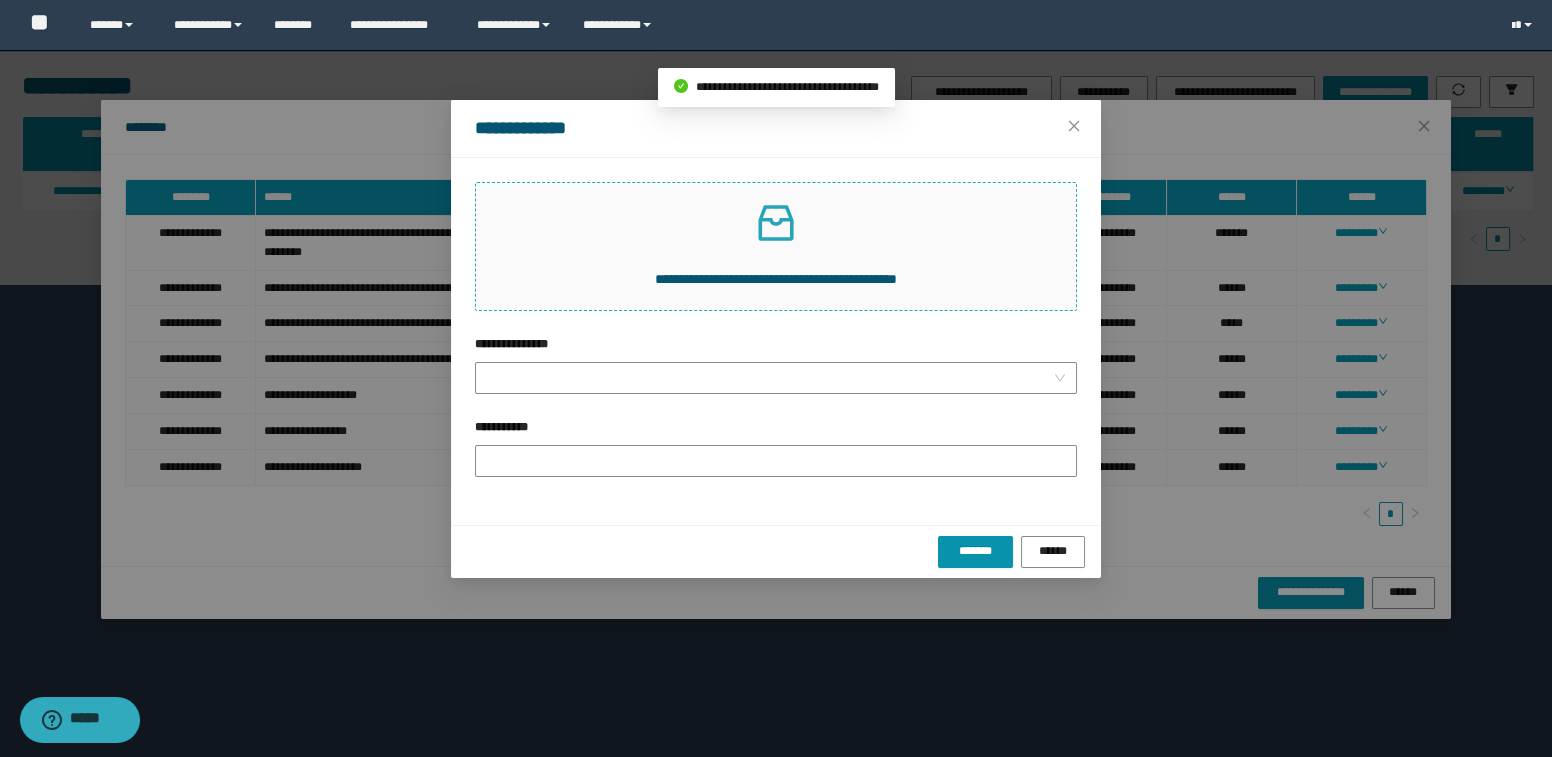 click 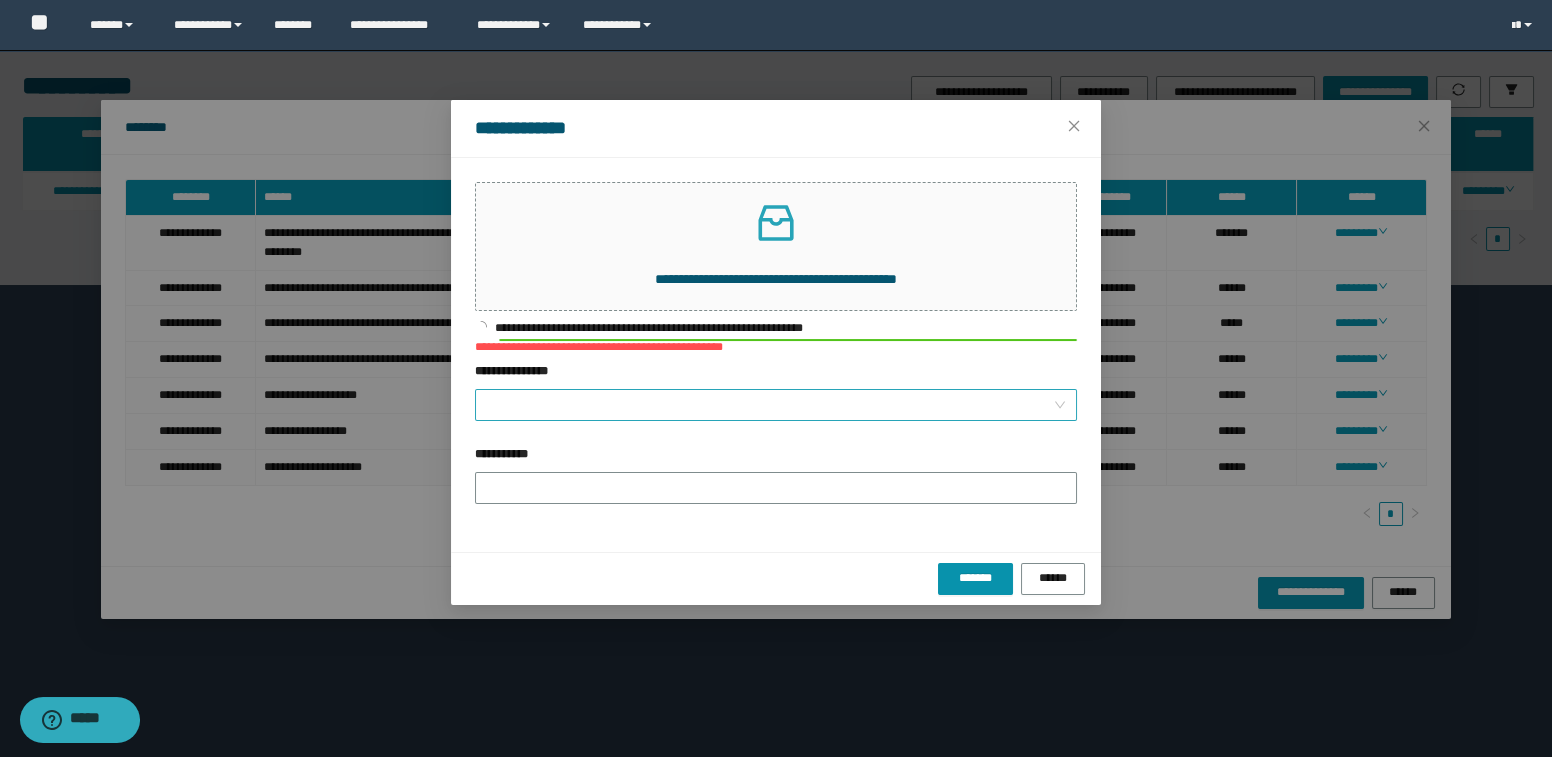 click on "**********" at bounding box center [770, 405] 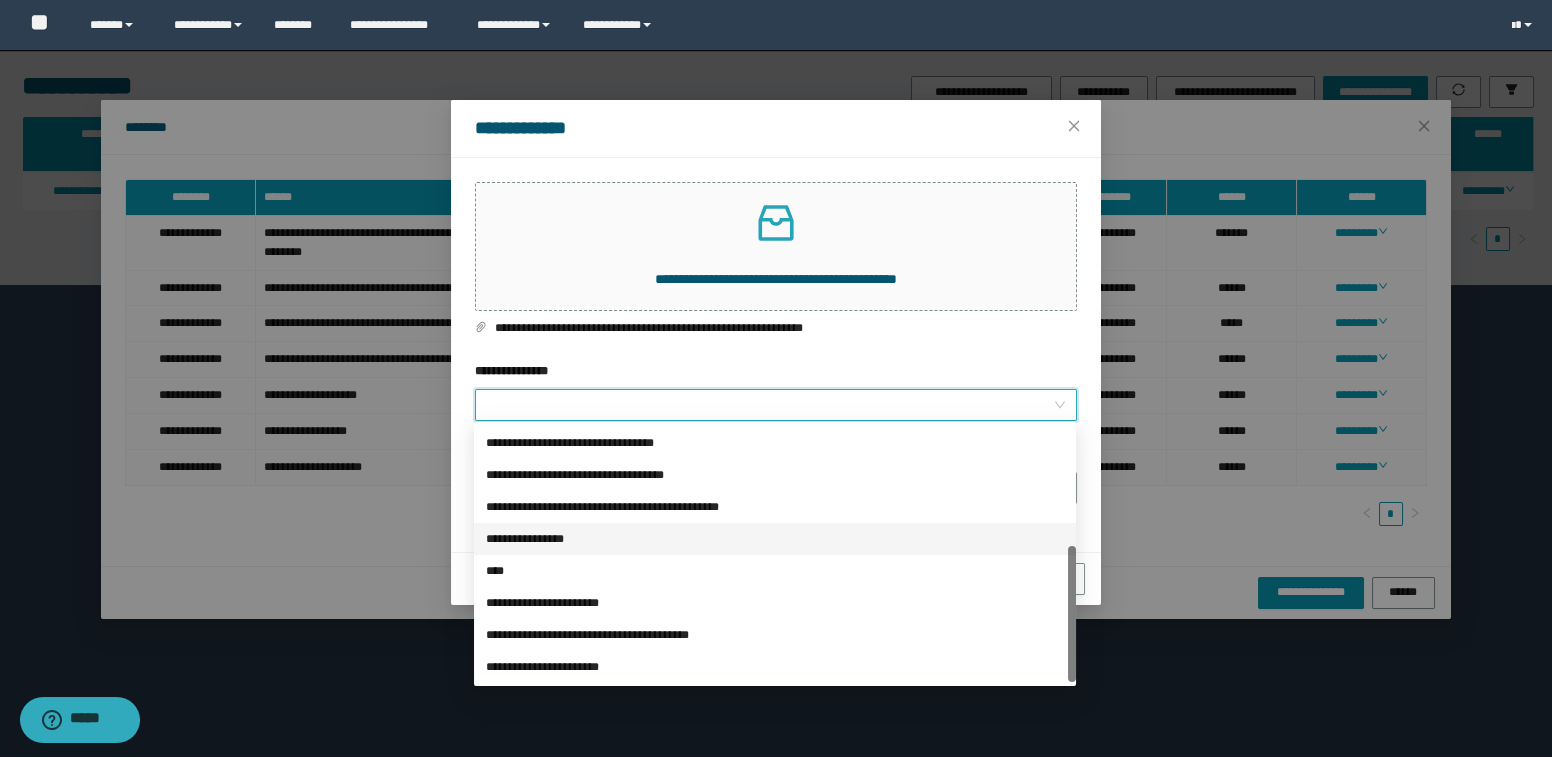 scroll, scrollTop: 223, scrollLeft: 0, axis: vertical 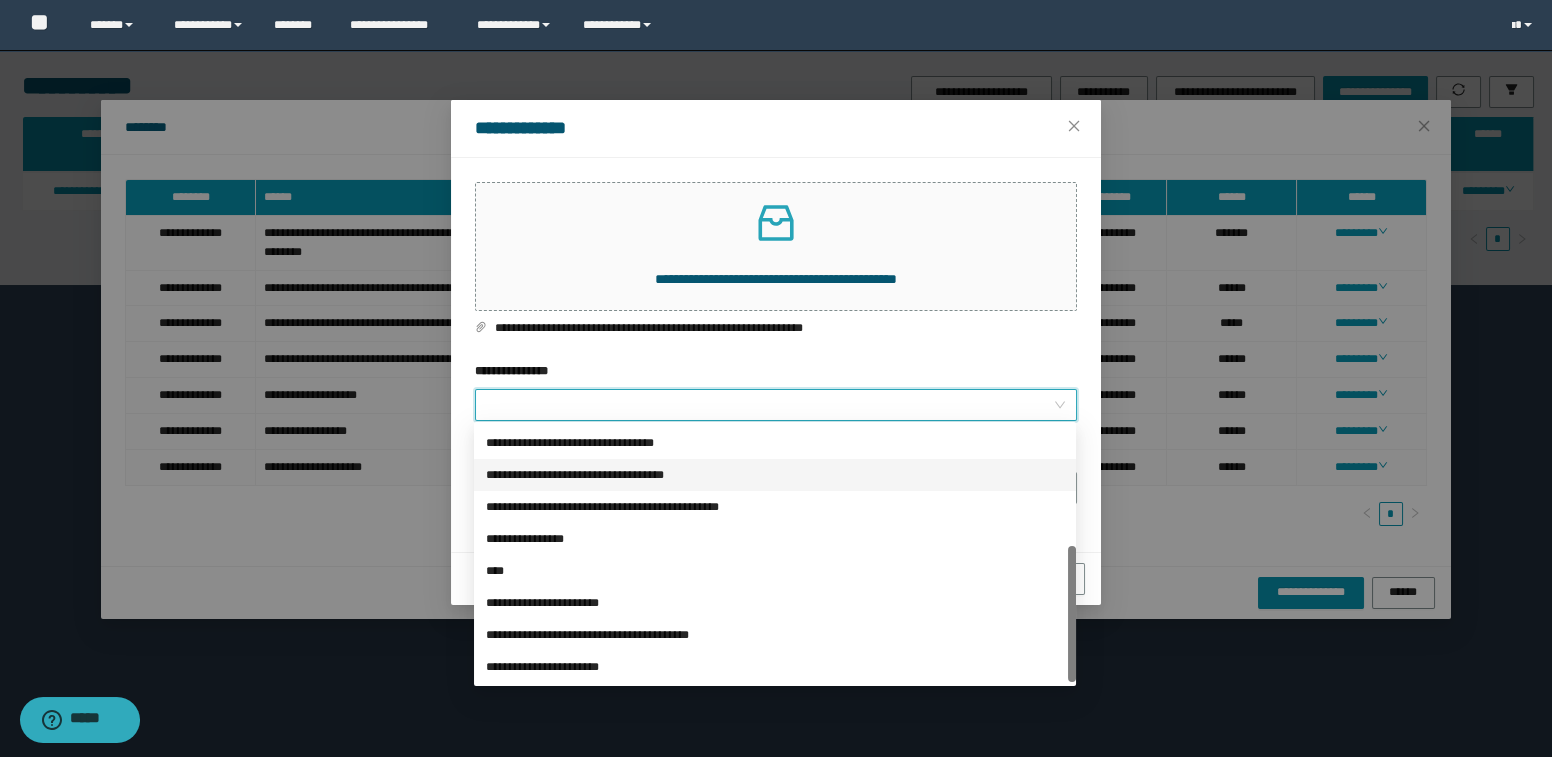click on "**********" at bounding box center [775, 475] 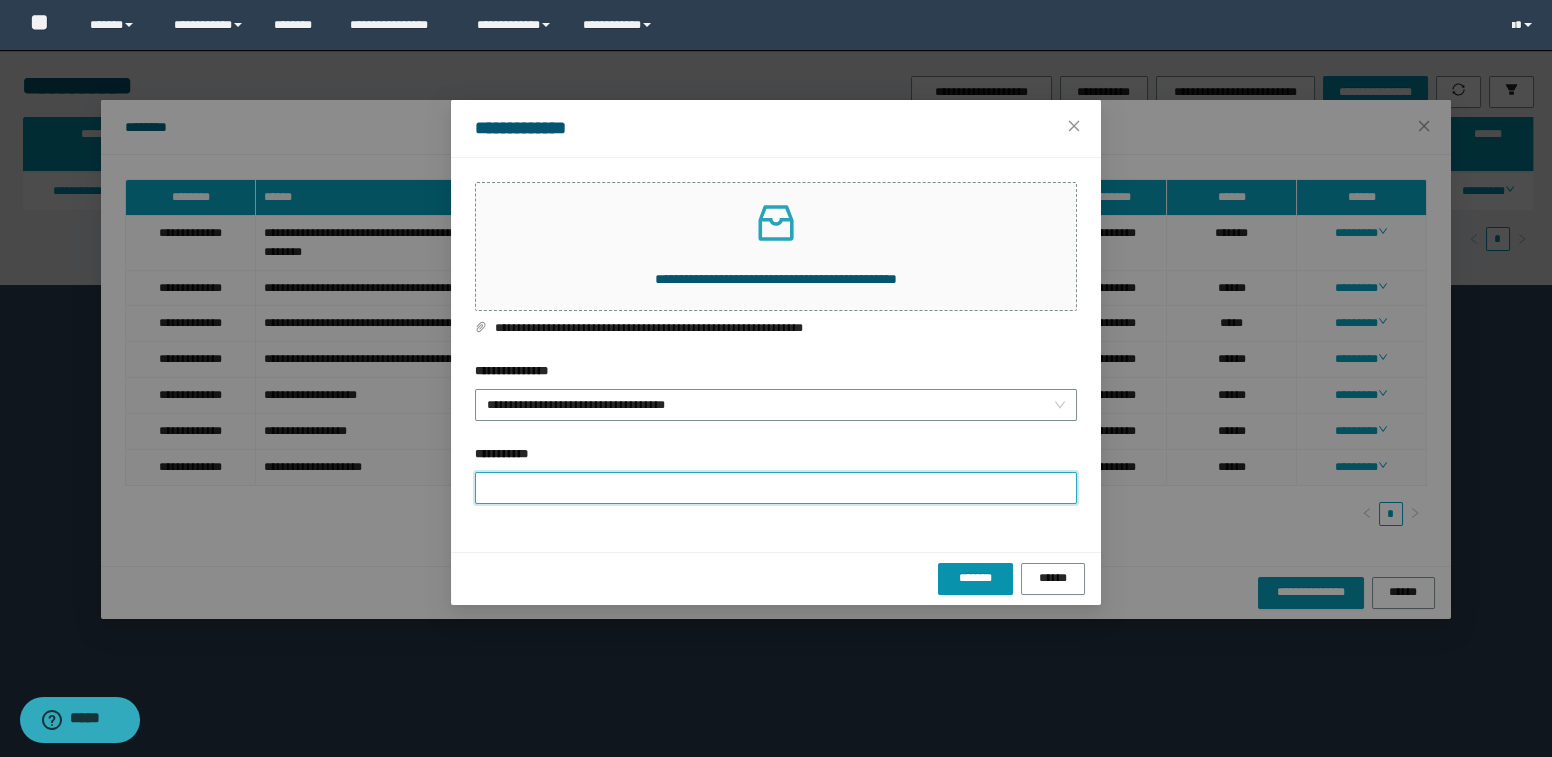 click on "**********" at bounding box center (776, 488) 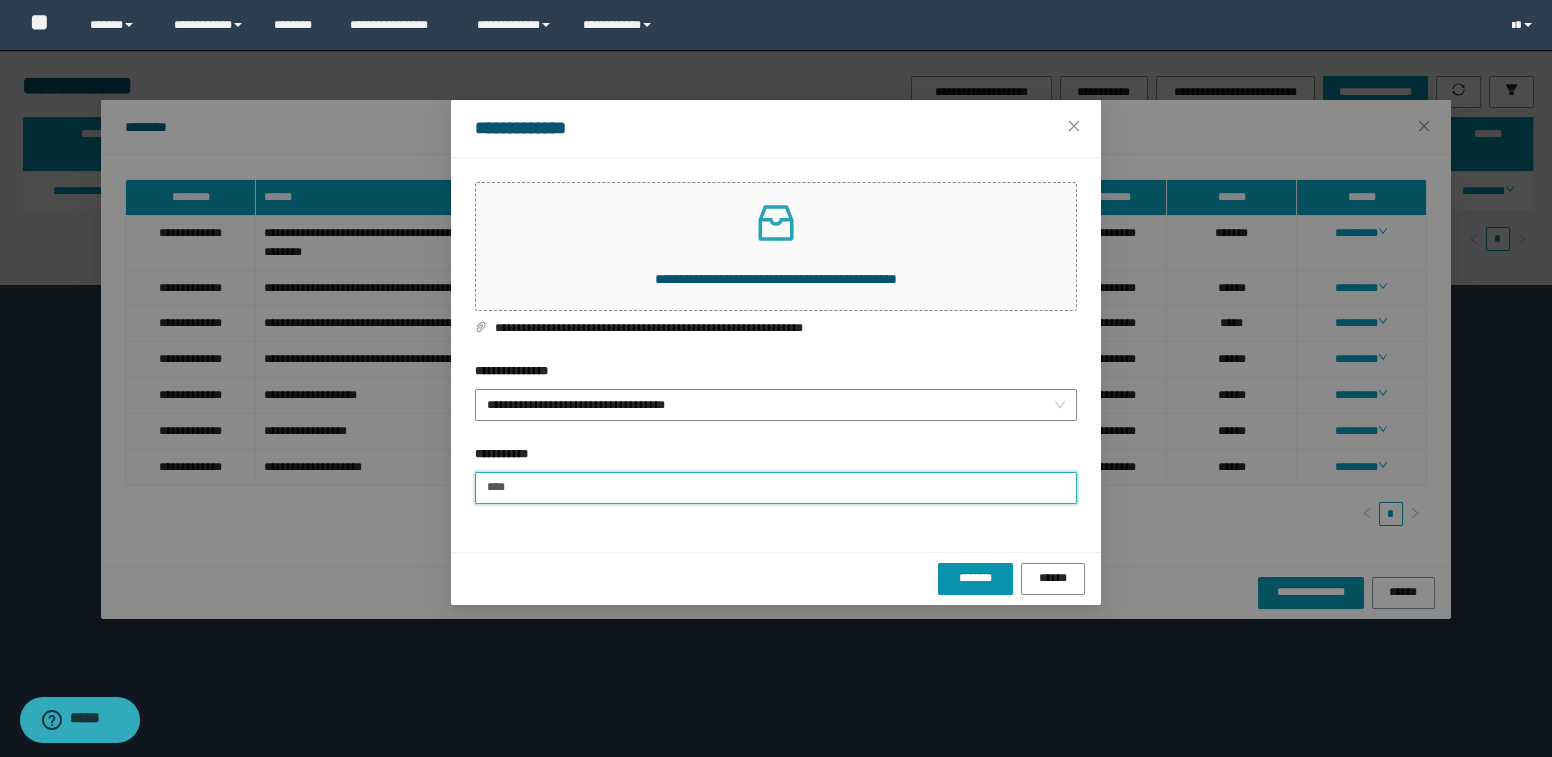 type on "**********" 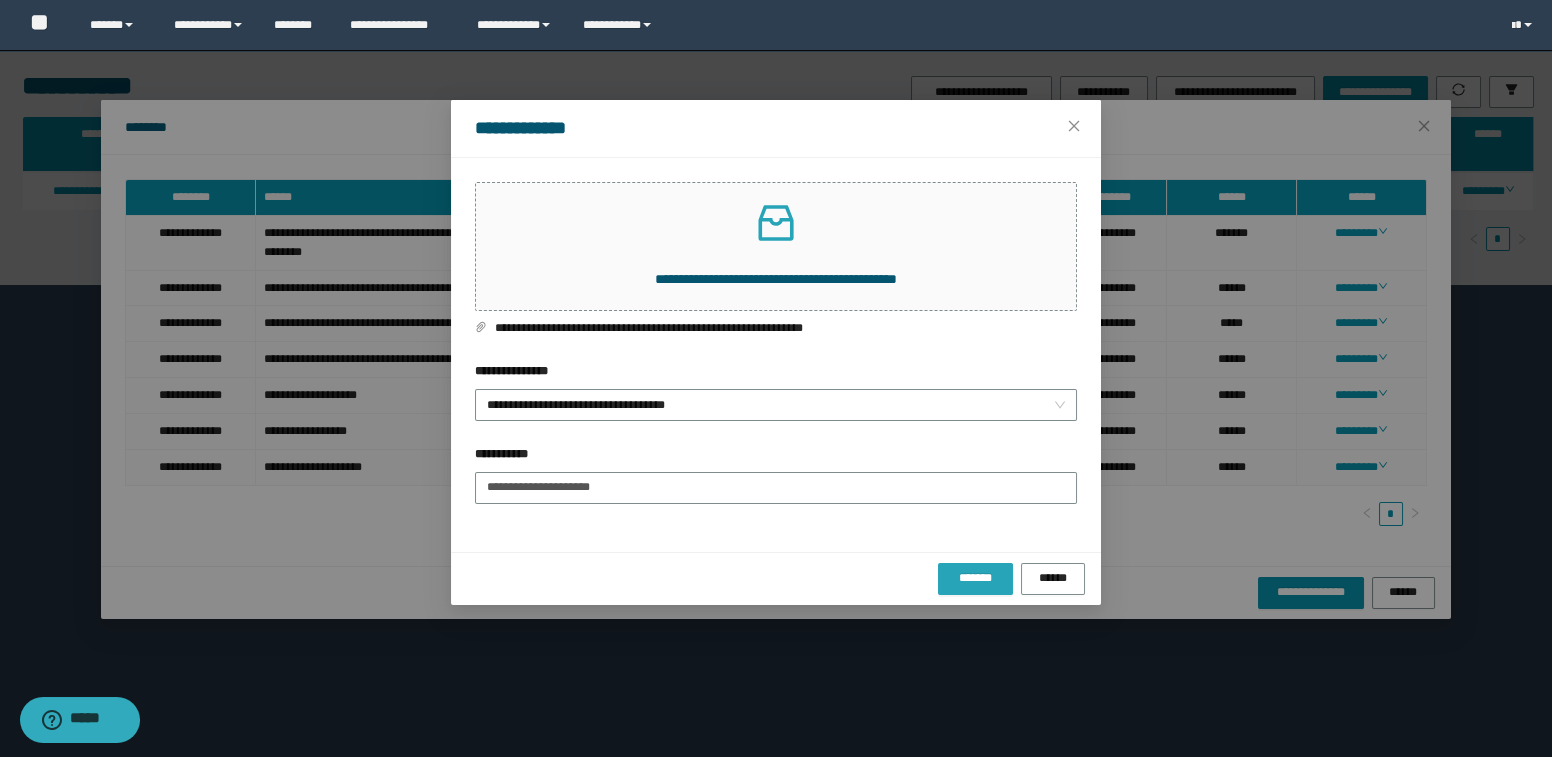 click on "*******" at bounding box center (975, 578) 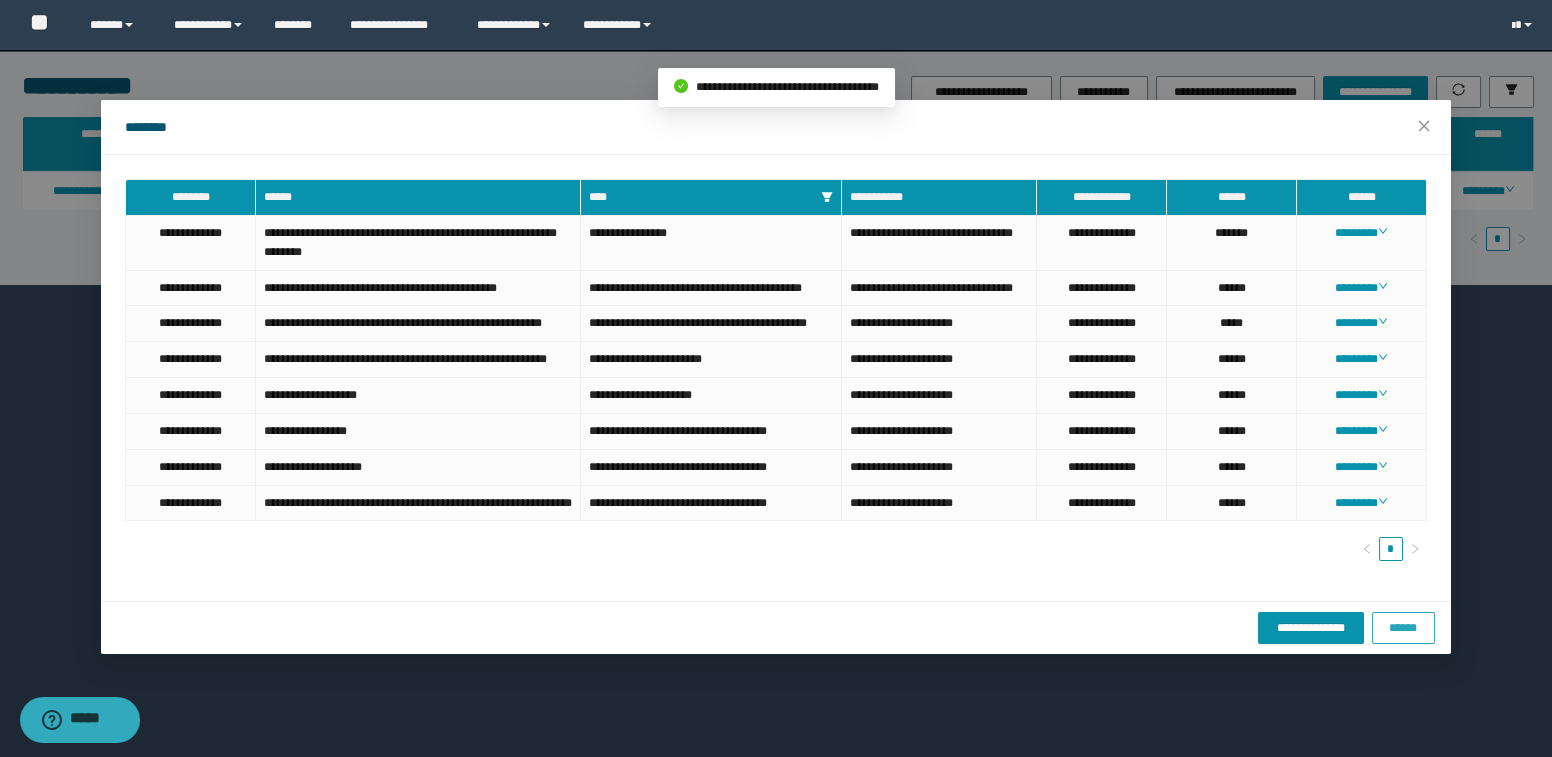 click on "******" at bounding box center [1403, 628] 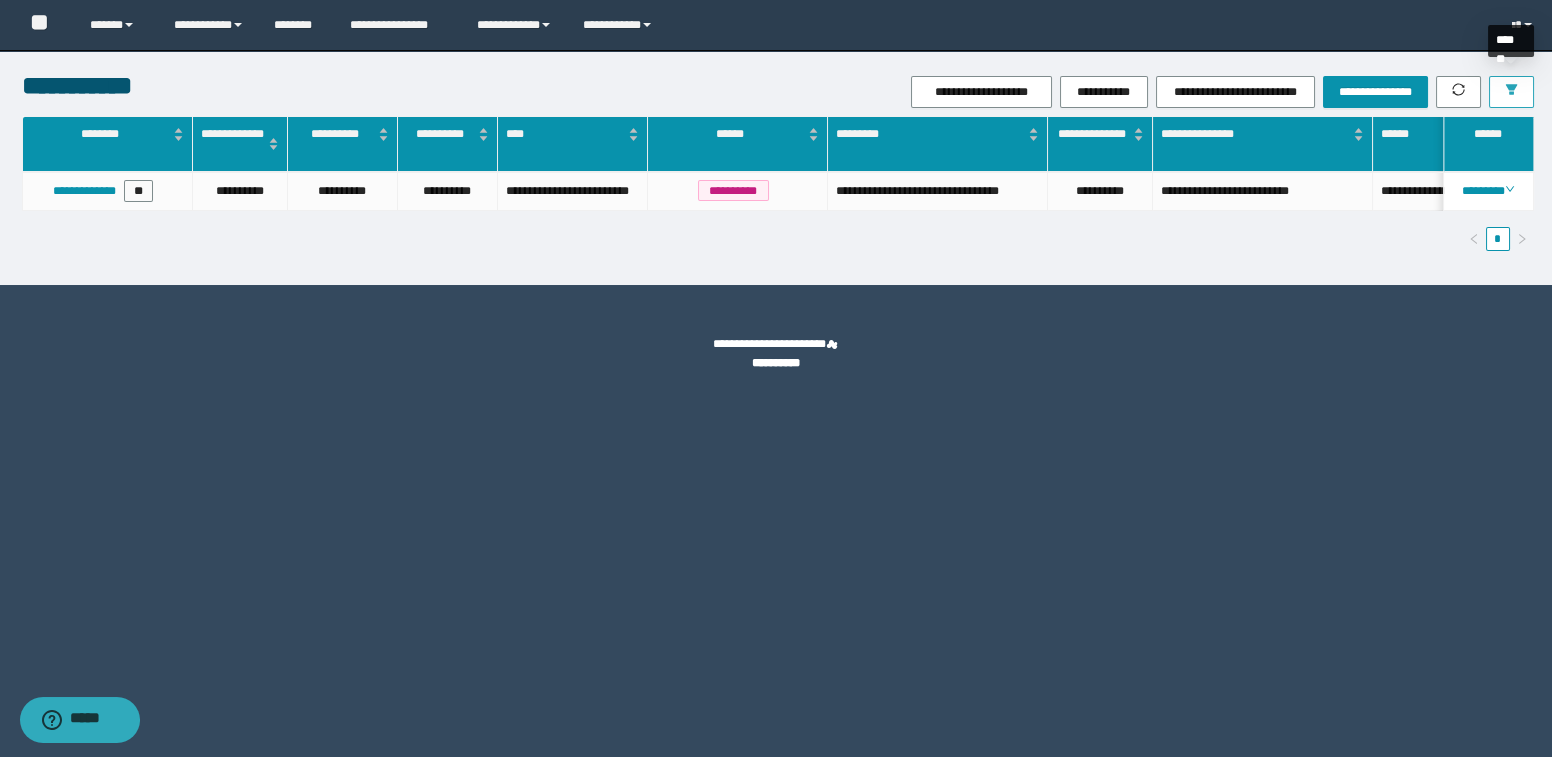 click 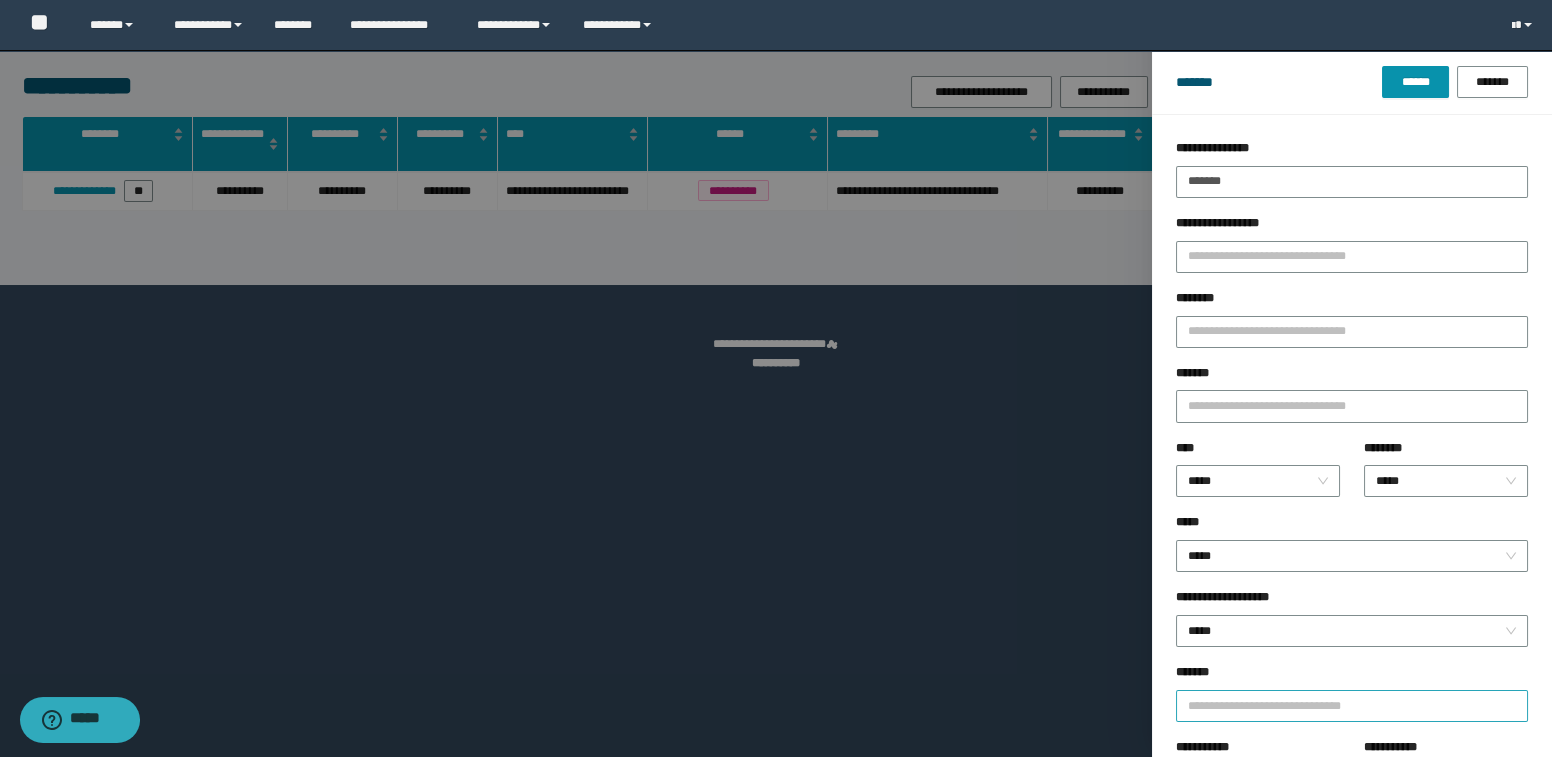 click at bounding box center (1343, 705) 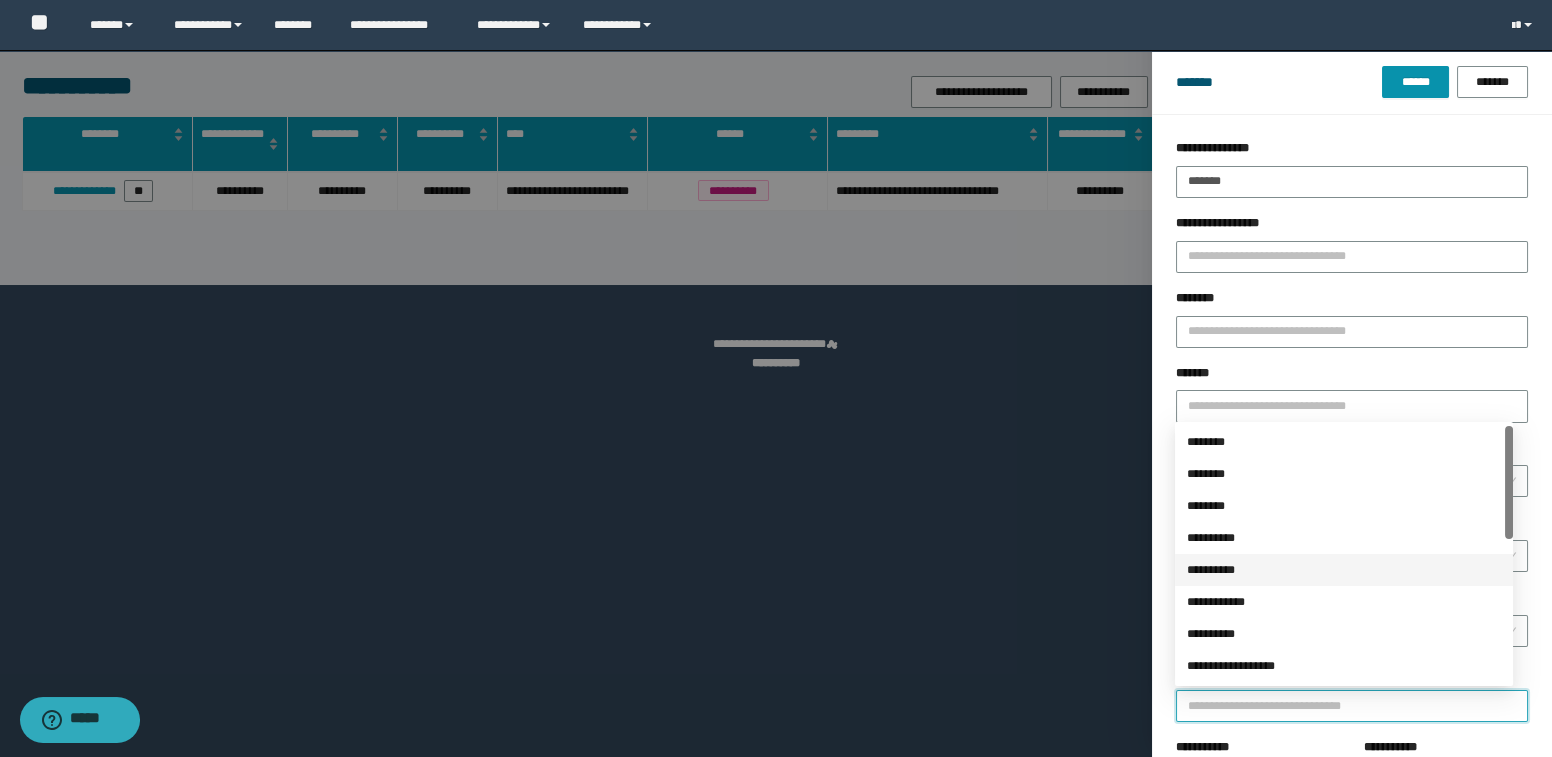 click on "**********" at bounding box center [1344, 538] 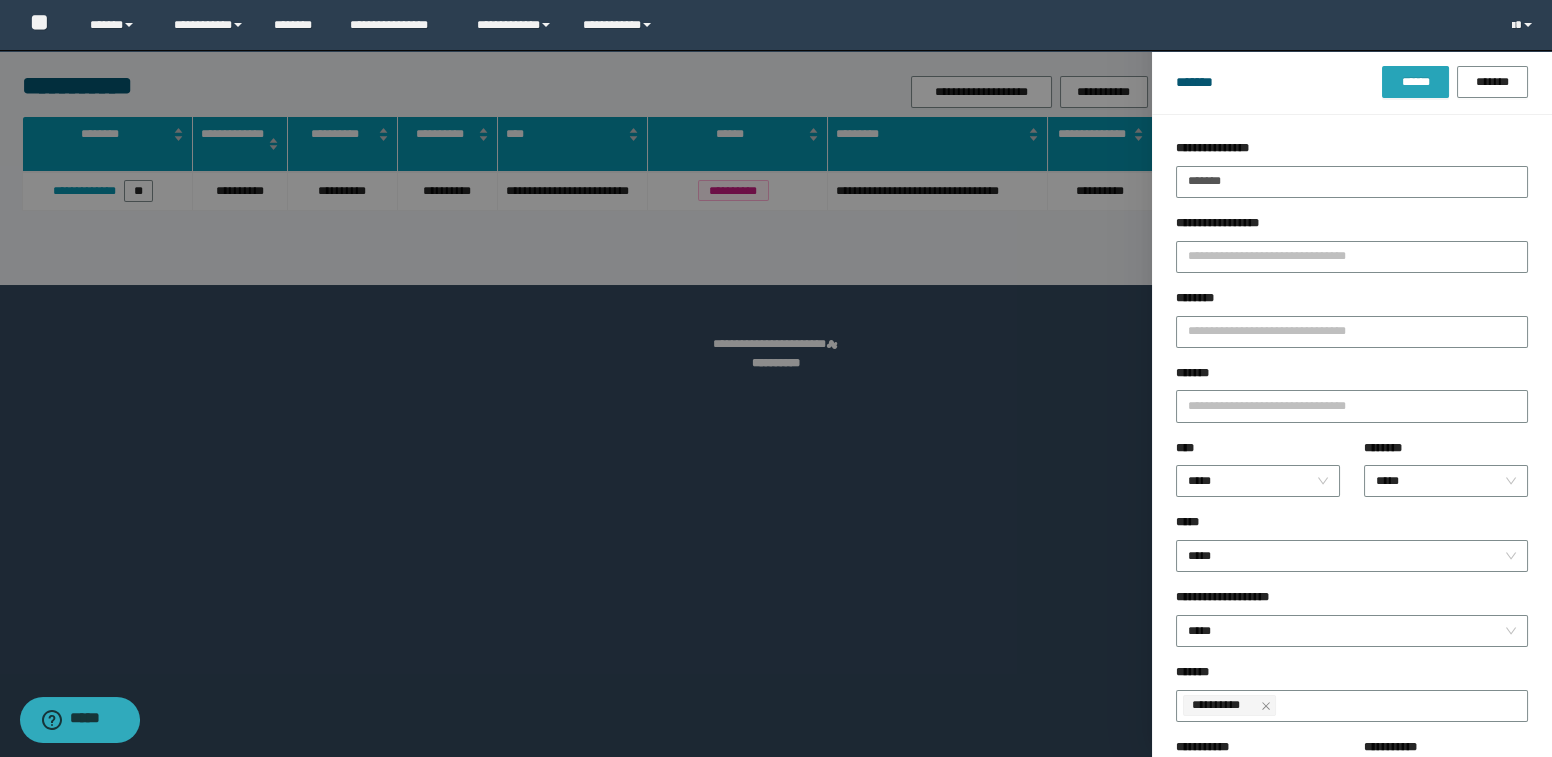 click on "******" at bounding box center [1415, 82] 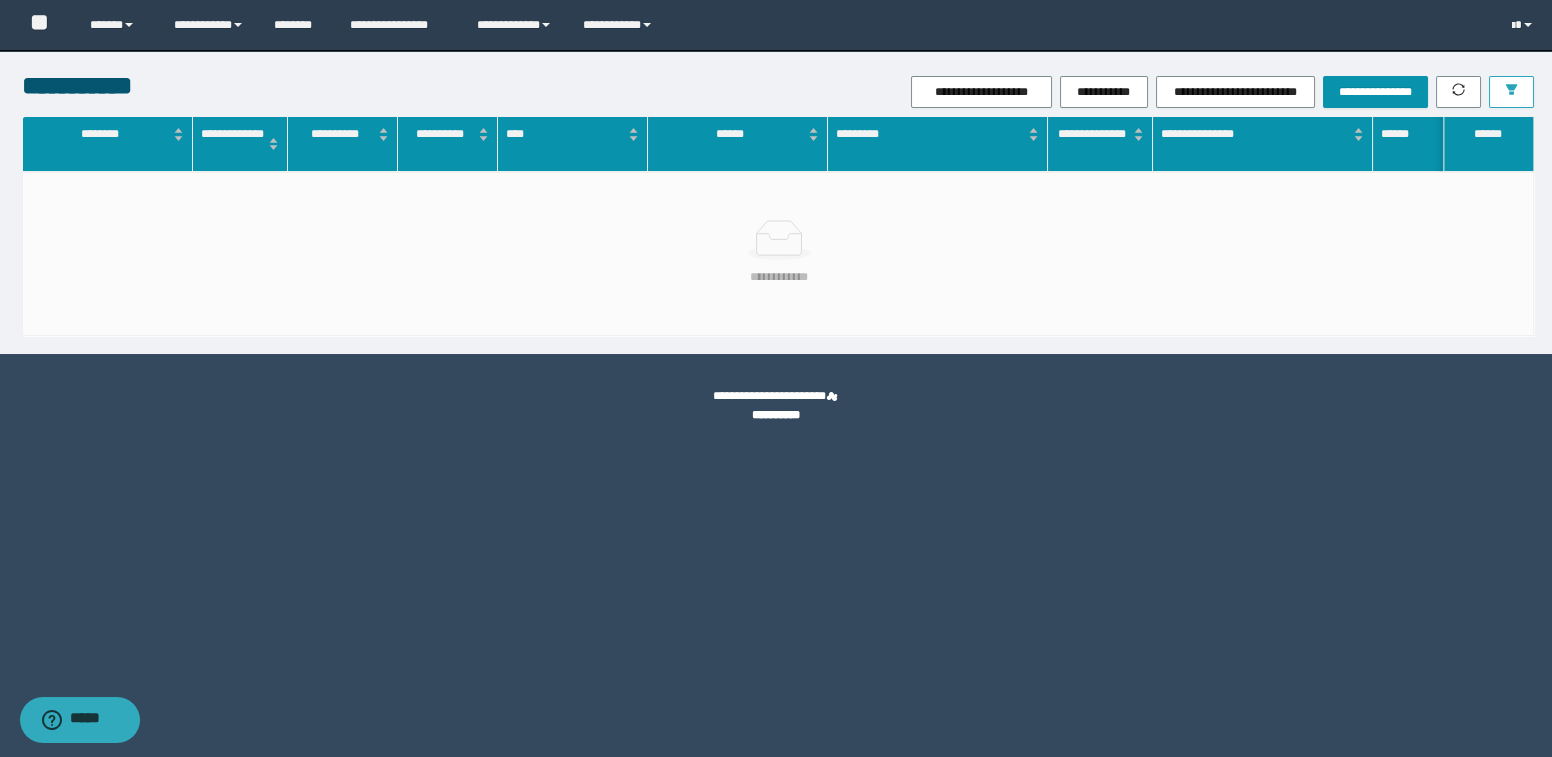 click at bounding box center (1511, 92) 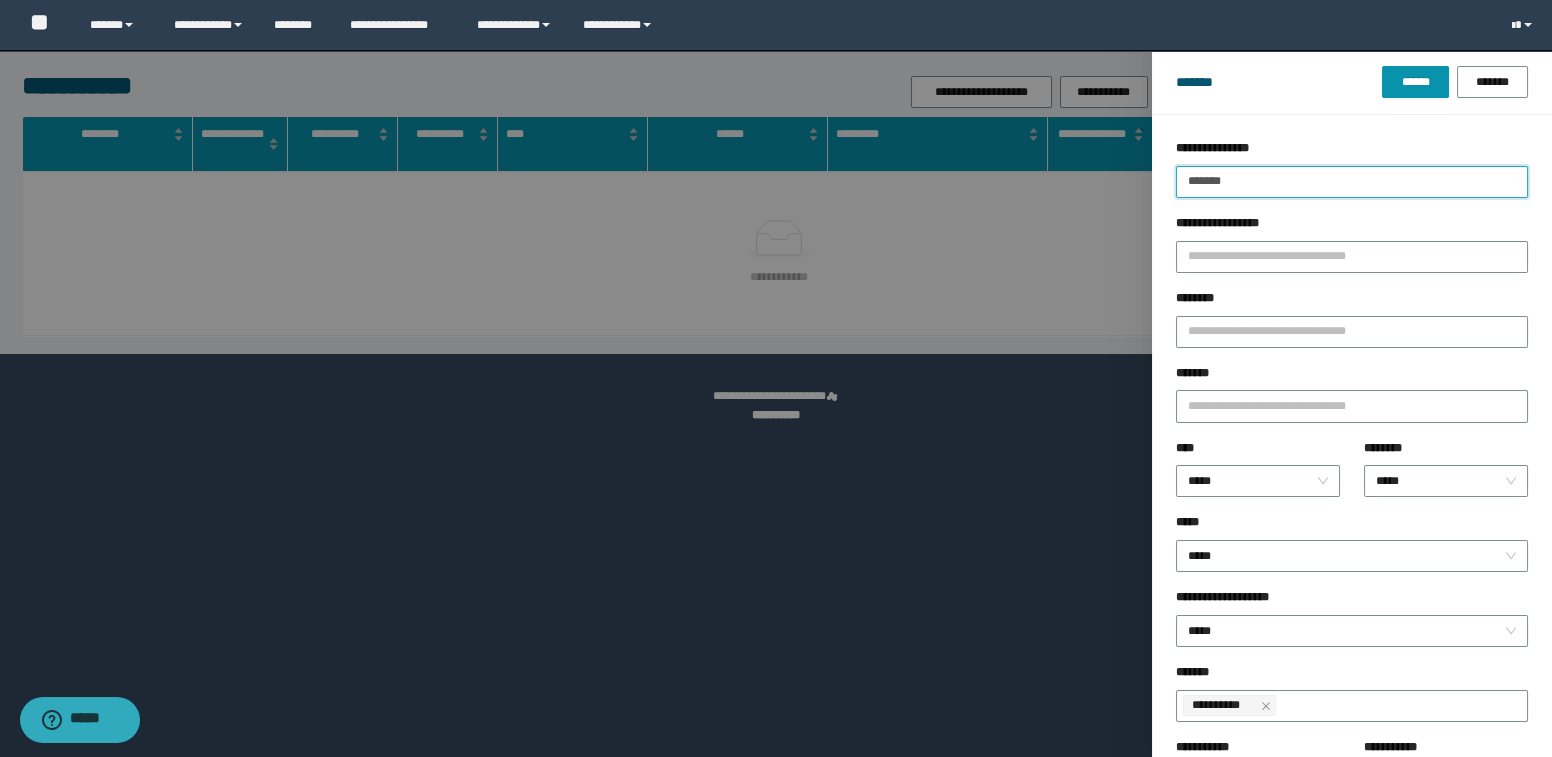 drag, startPoint x: 1270, startPoint y: 181, endPoint x: 1151, endPoint y: 180, distance: 119.0042 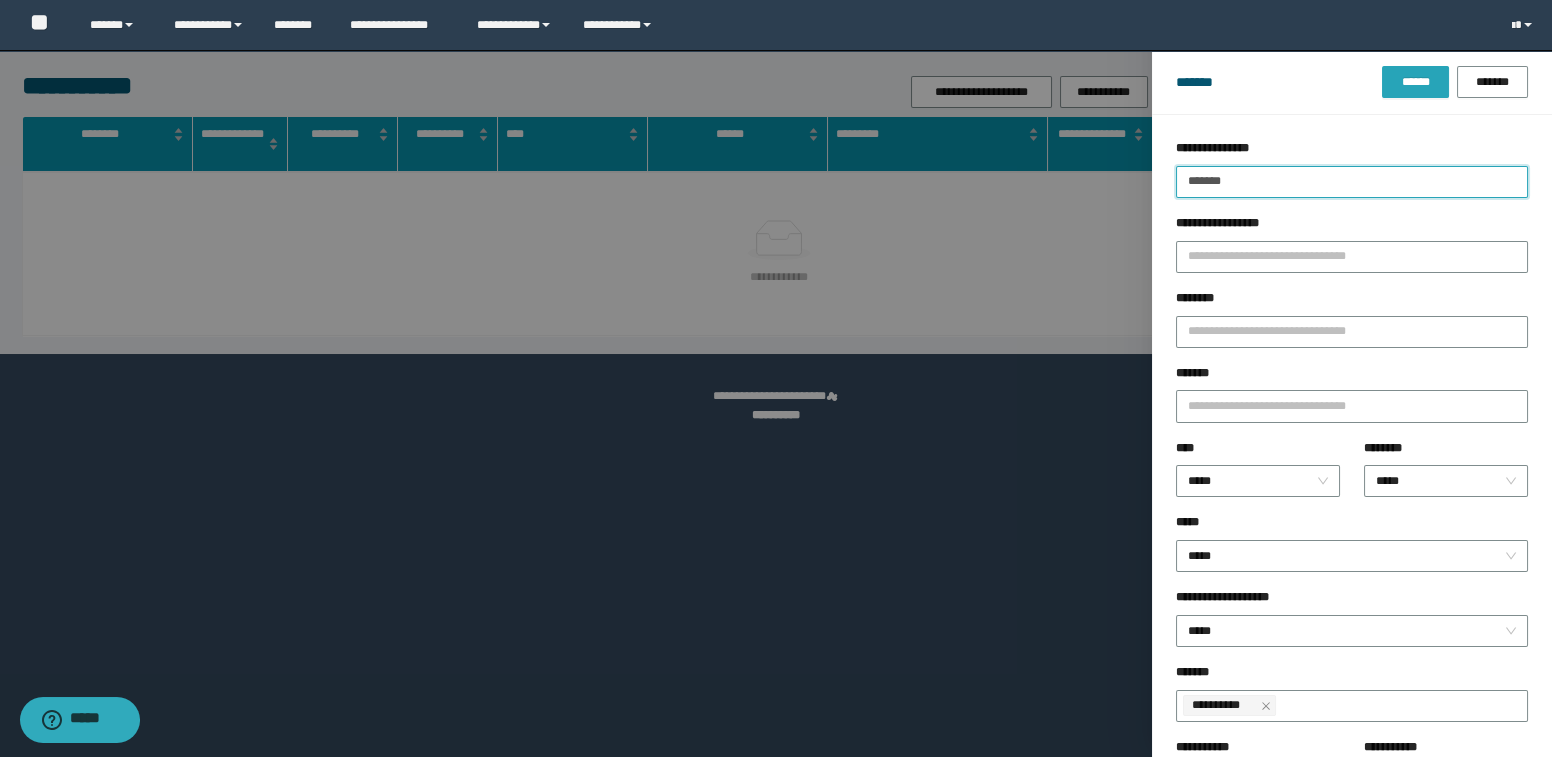 type on "*******" 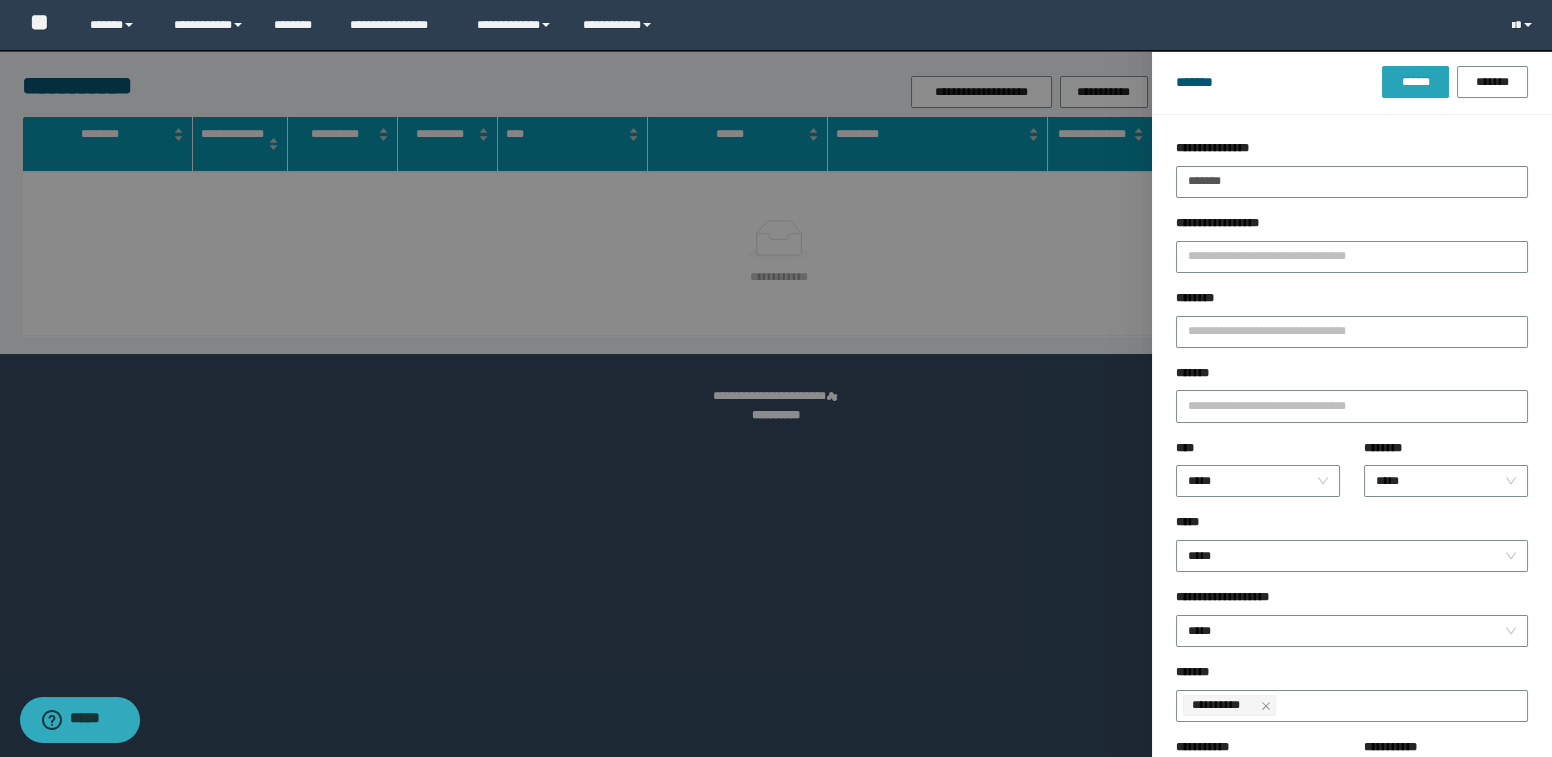 click on "******" at bounding box center (1415, 82) 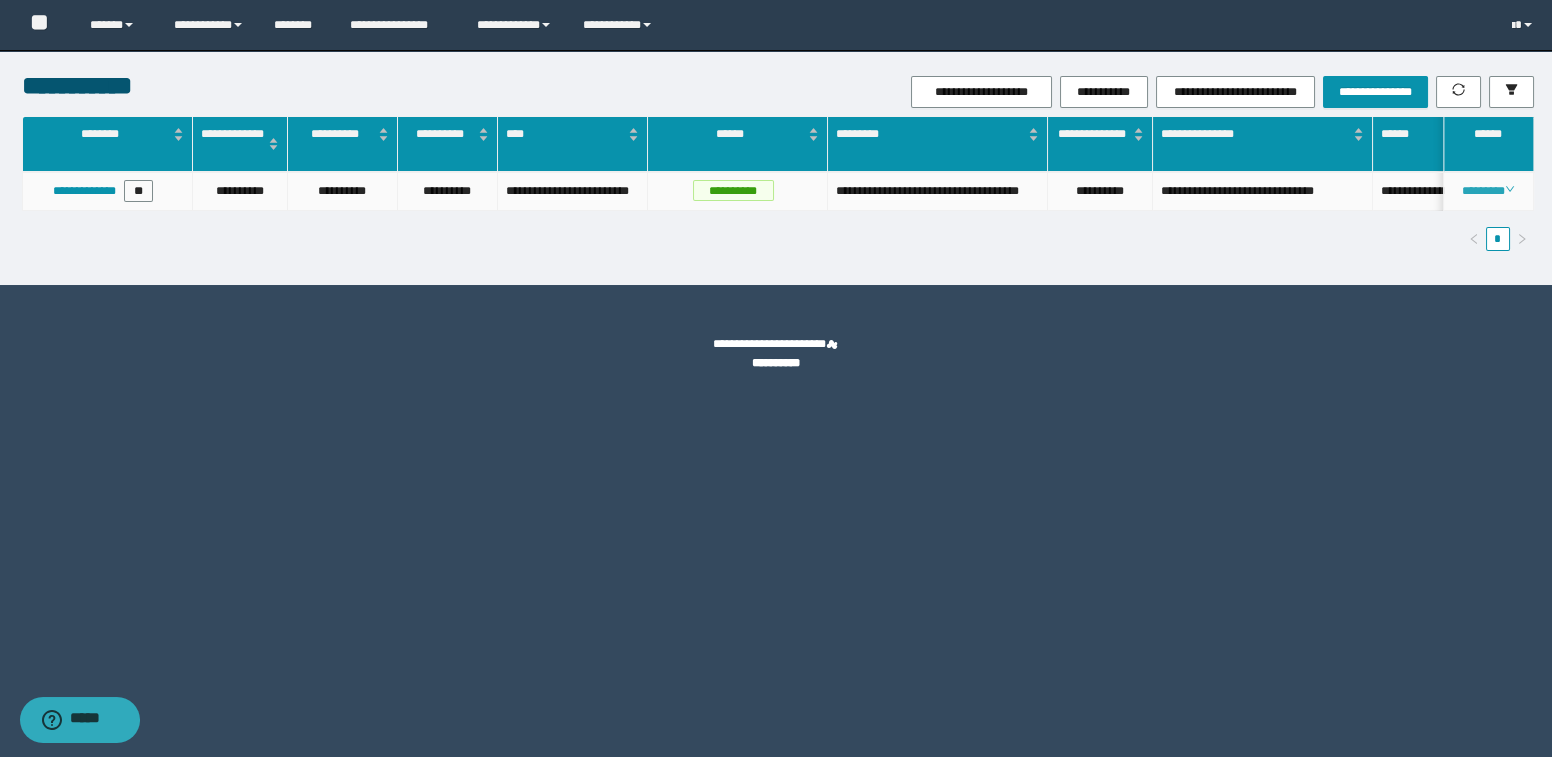 click on "********" at bounding box center [1488, 191] 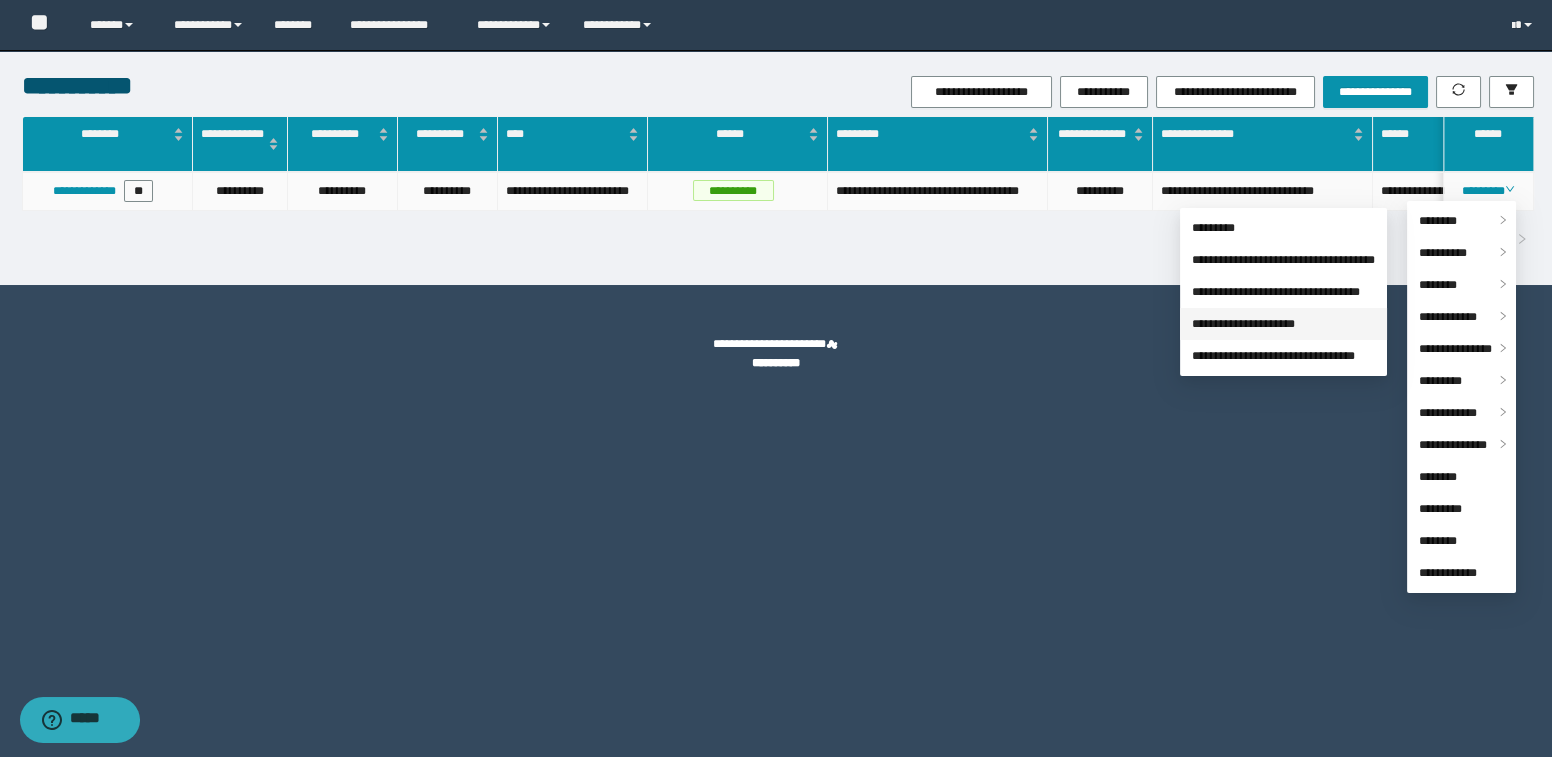 click on "**********" at bounding box center (1243, 324) 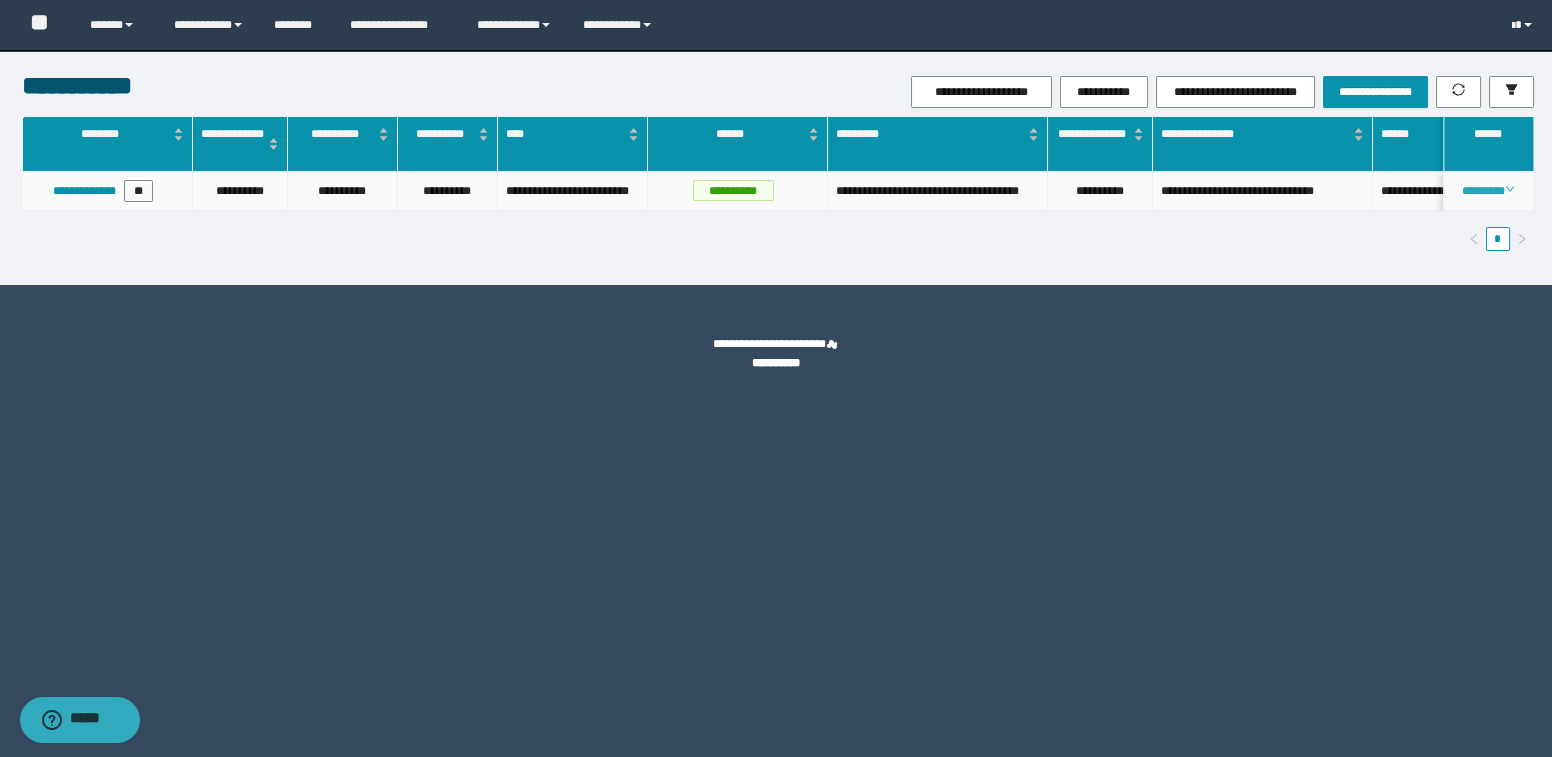 click on "********" at bounding box center [1488, 191] 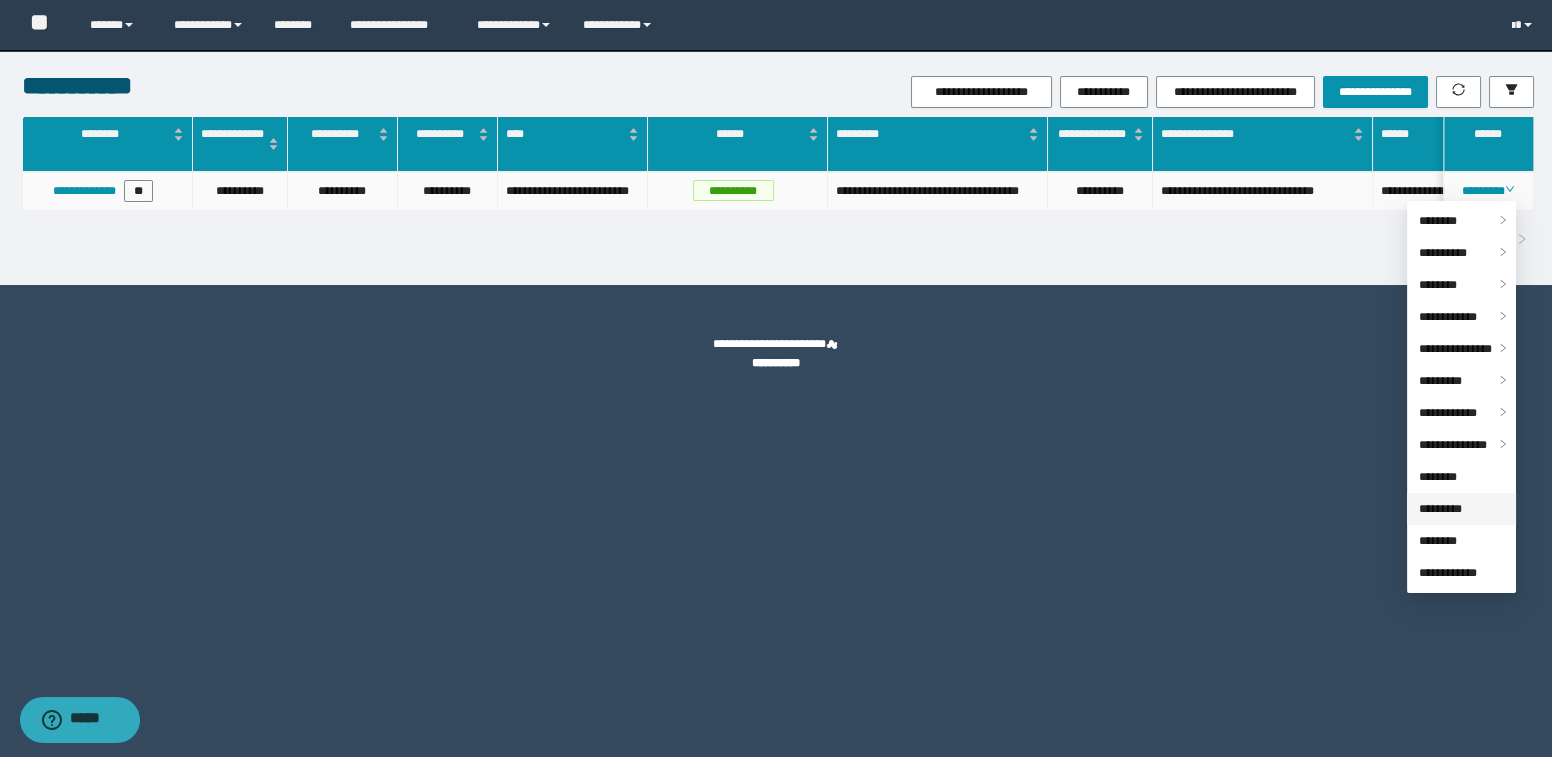 click on "*********" at bounding box center (1440, 509) 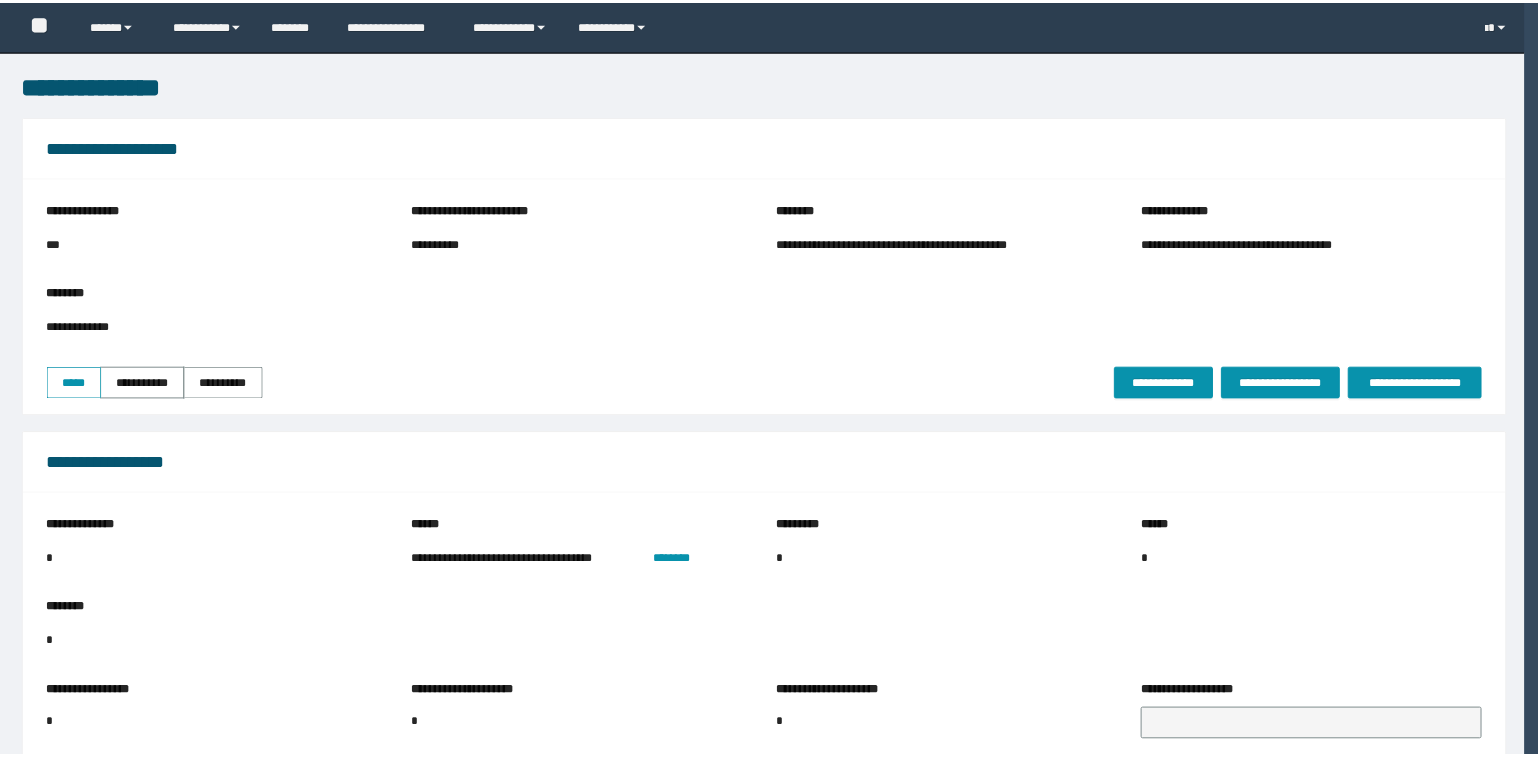 scroll, scrollTop: 0, scrollLeft: 0, axis: both 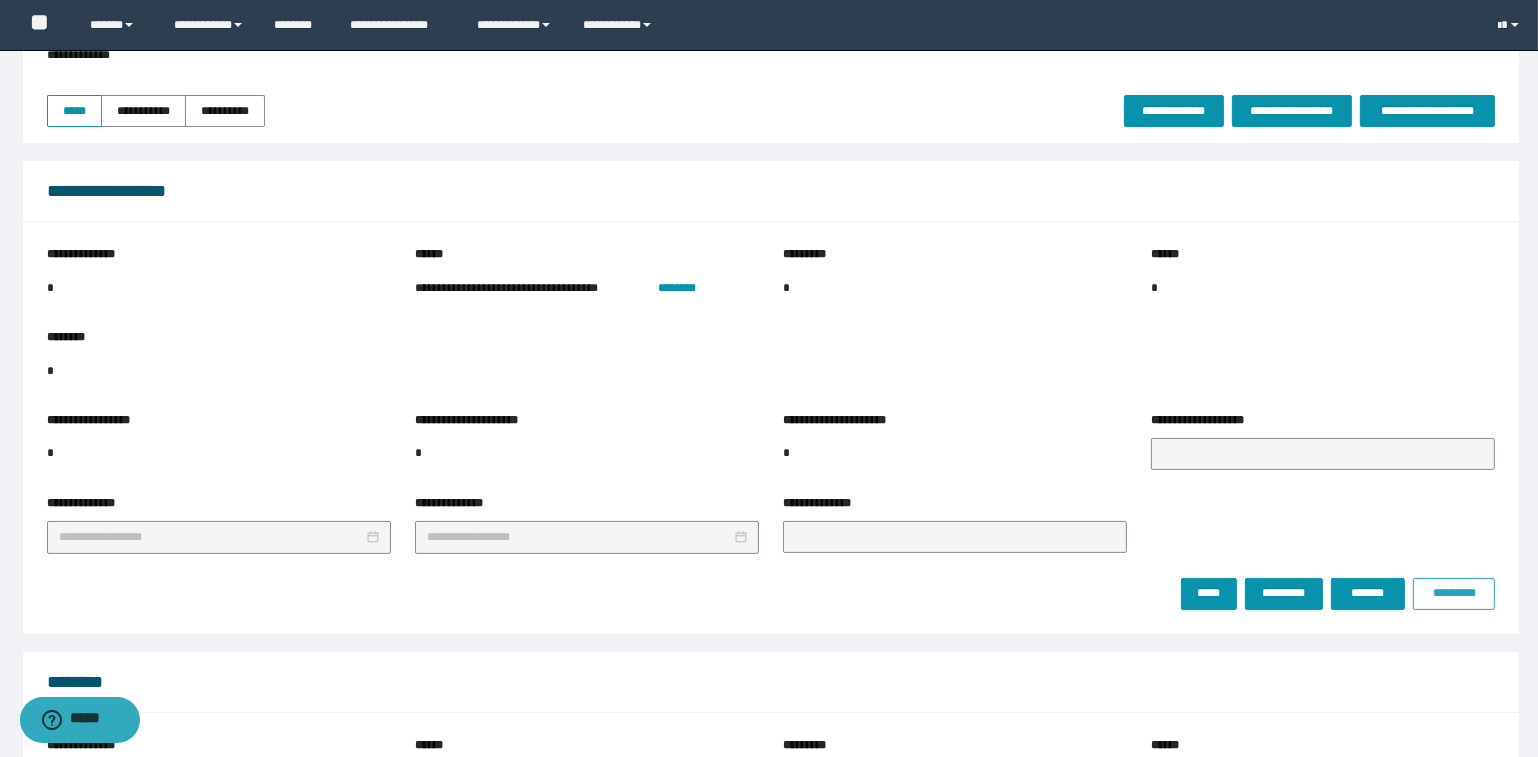 click on "*********" at bounding box center (1454, 593) 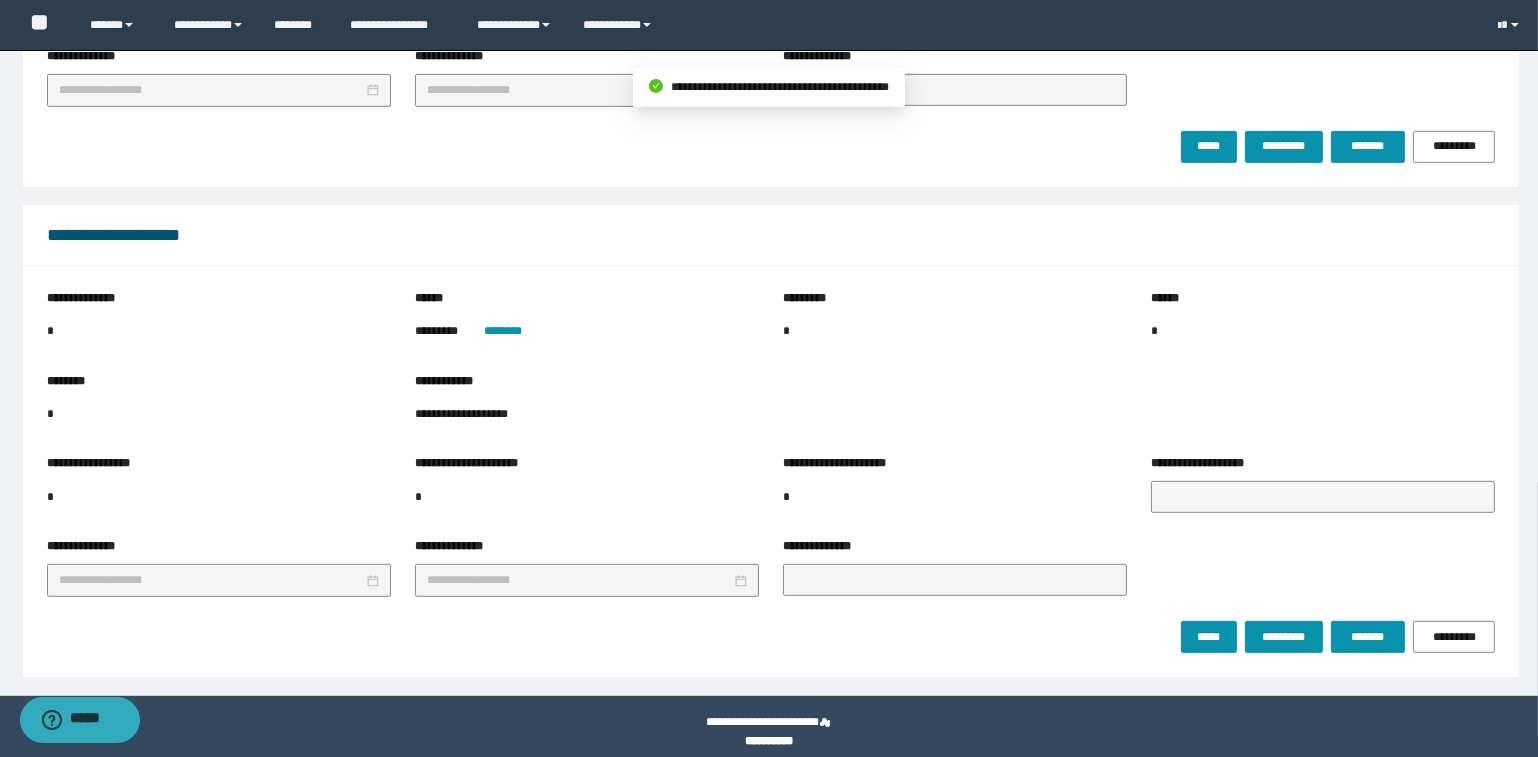 scroll, scrollTop: 1056, scrollLeft: 0, axis: vertical 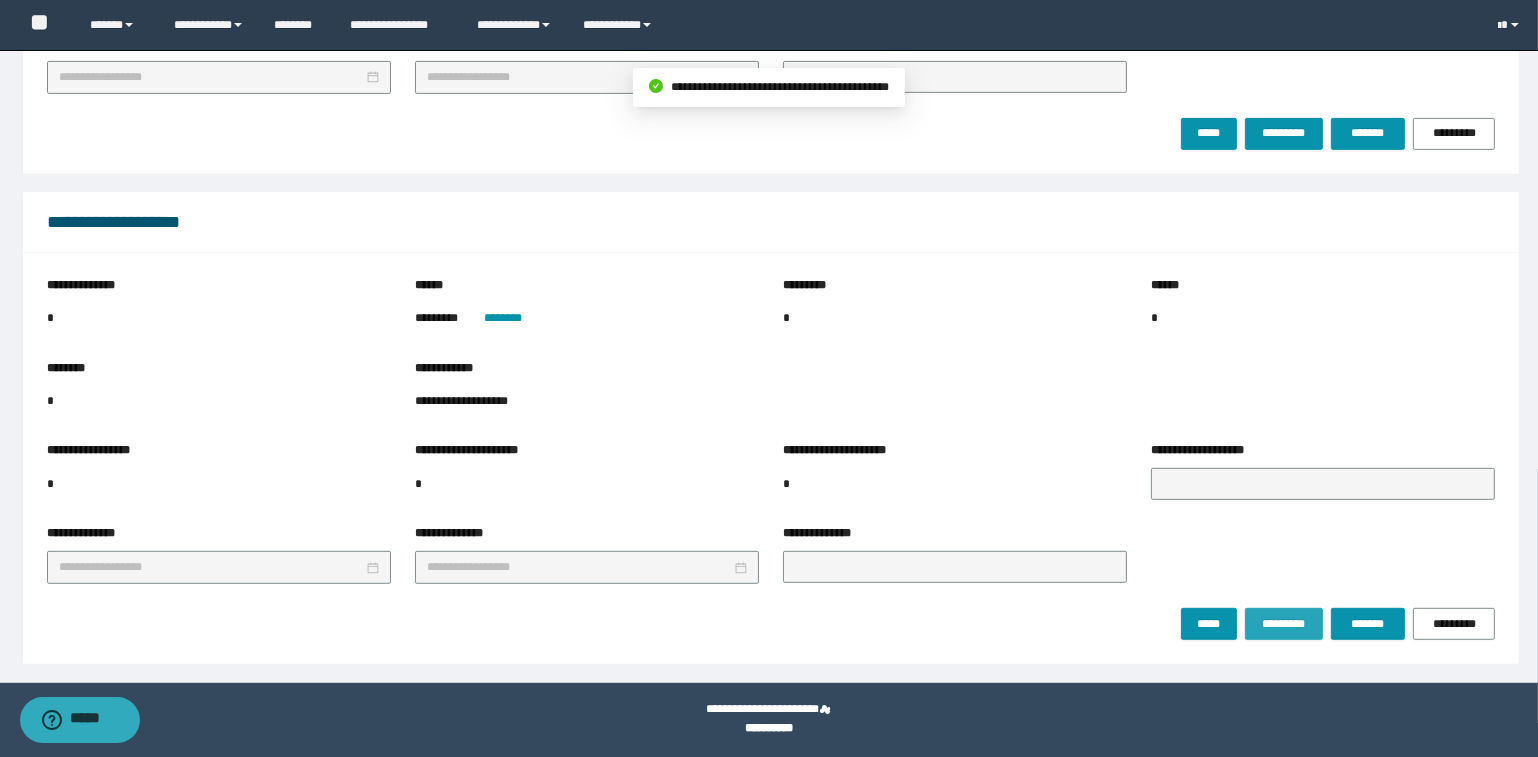 click on "*********" at bounding box center (1283, 624) 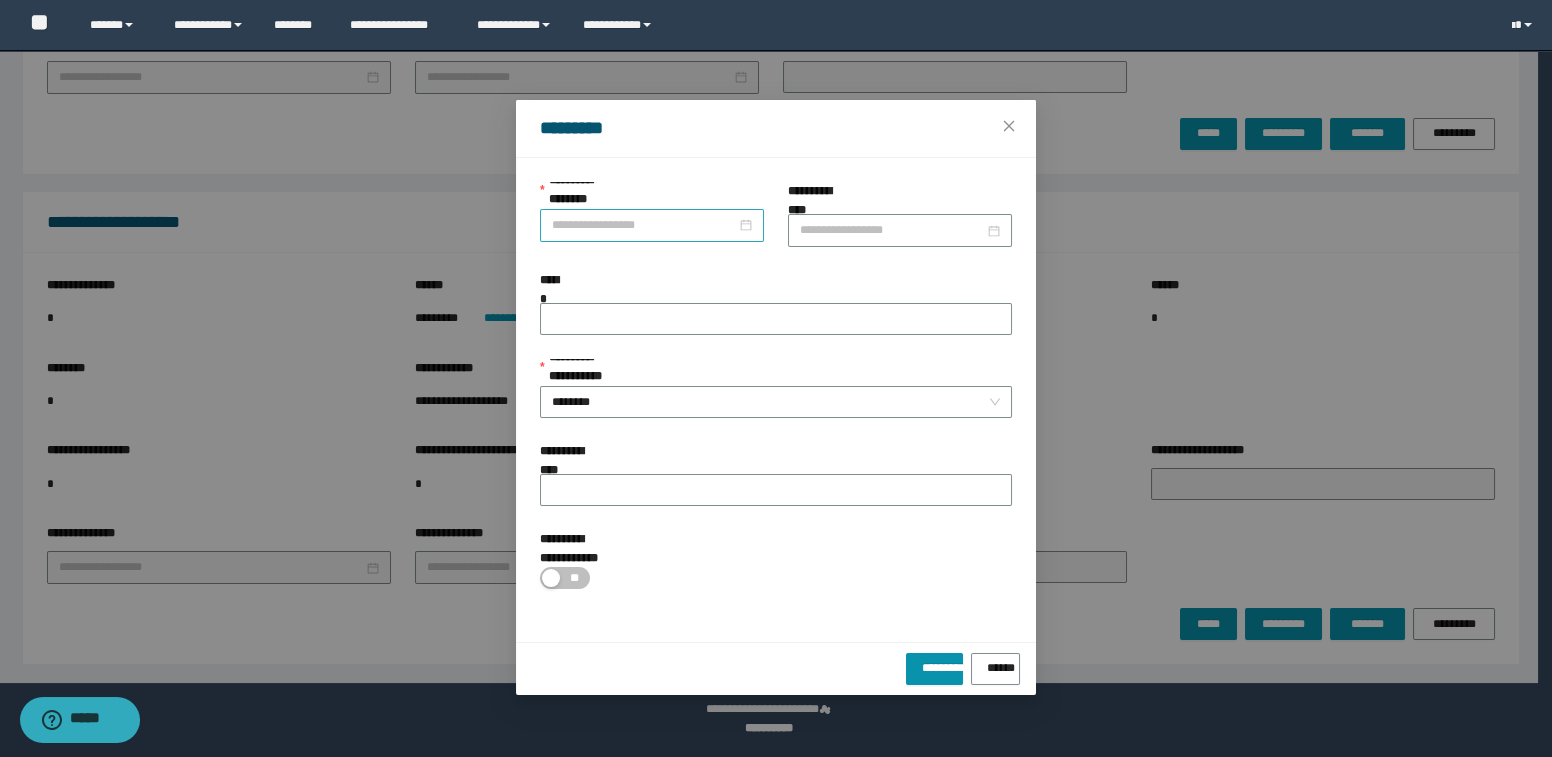 click on "**********" at bounding box center [644, 225] 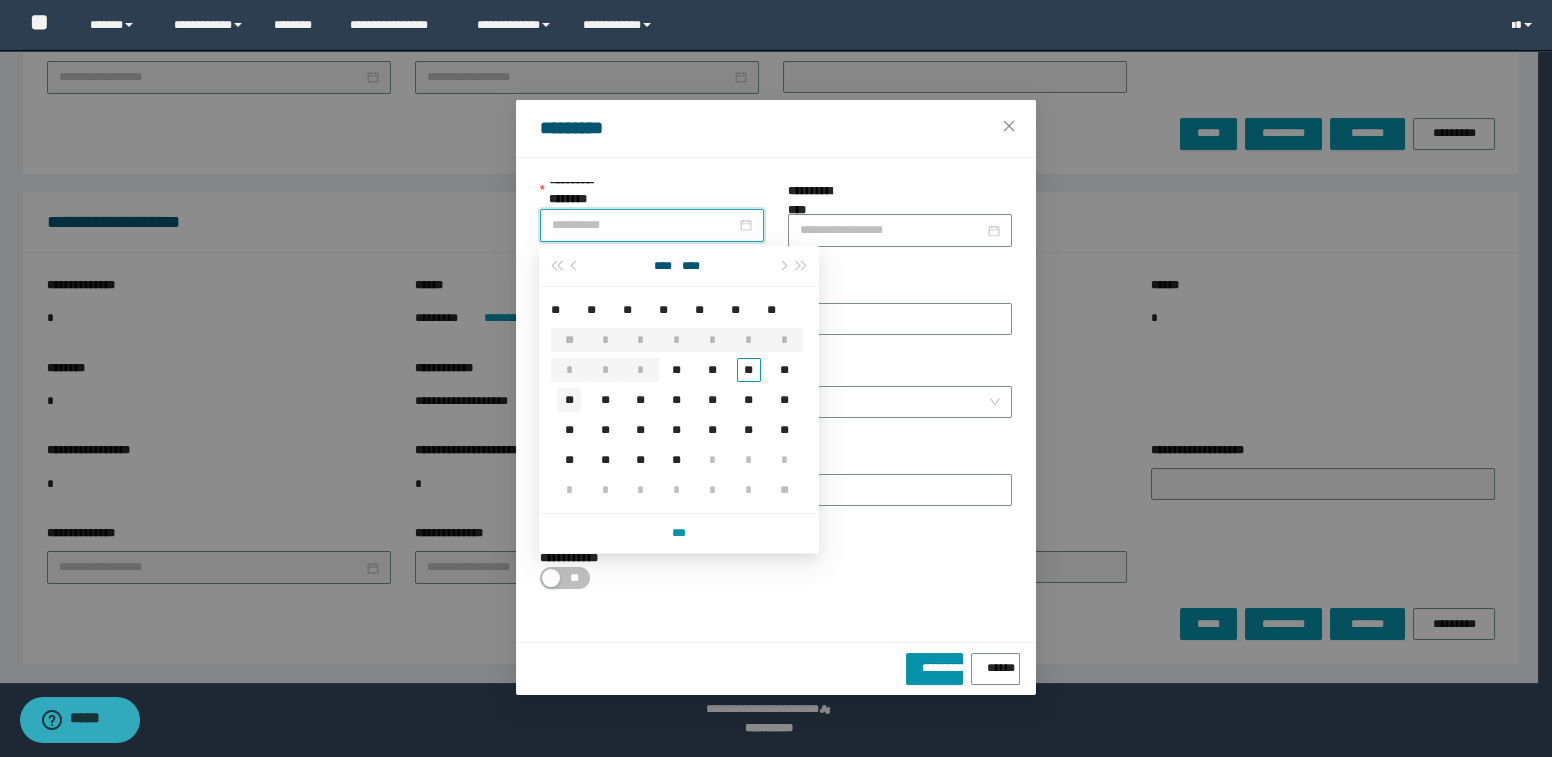 type on "**********" 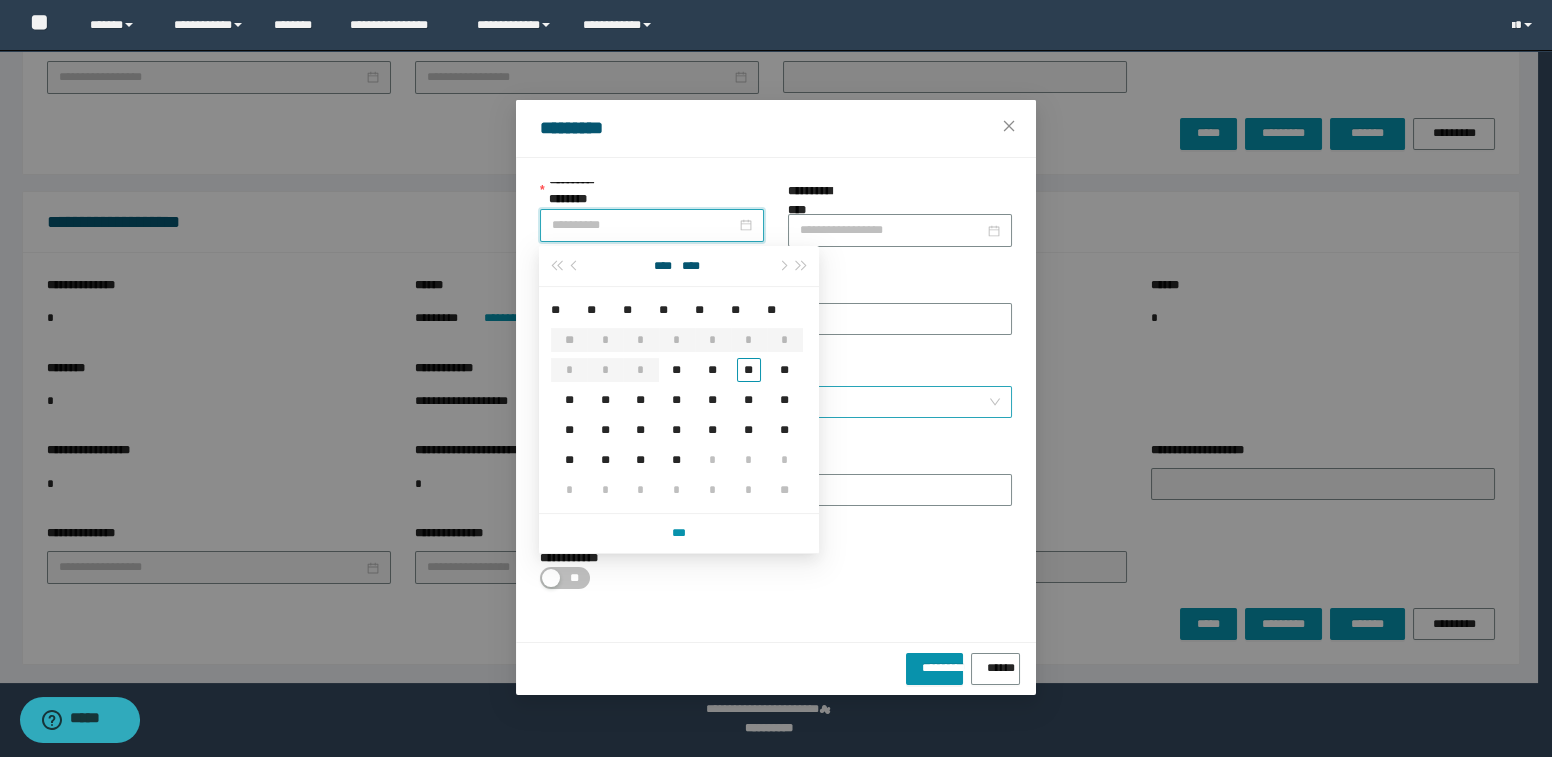 click on "**" at bounding box center (569, 400) 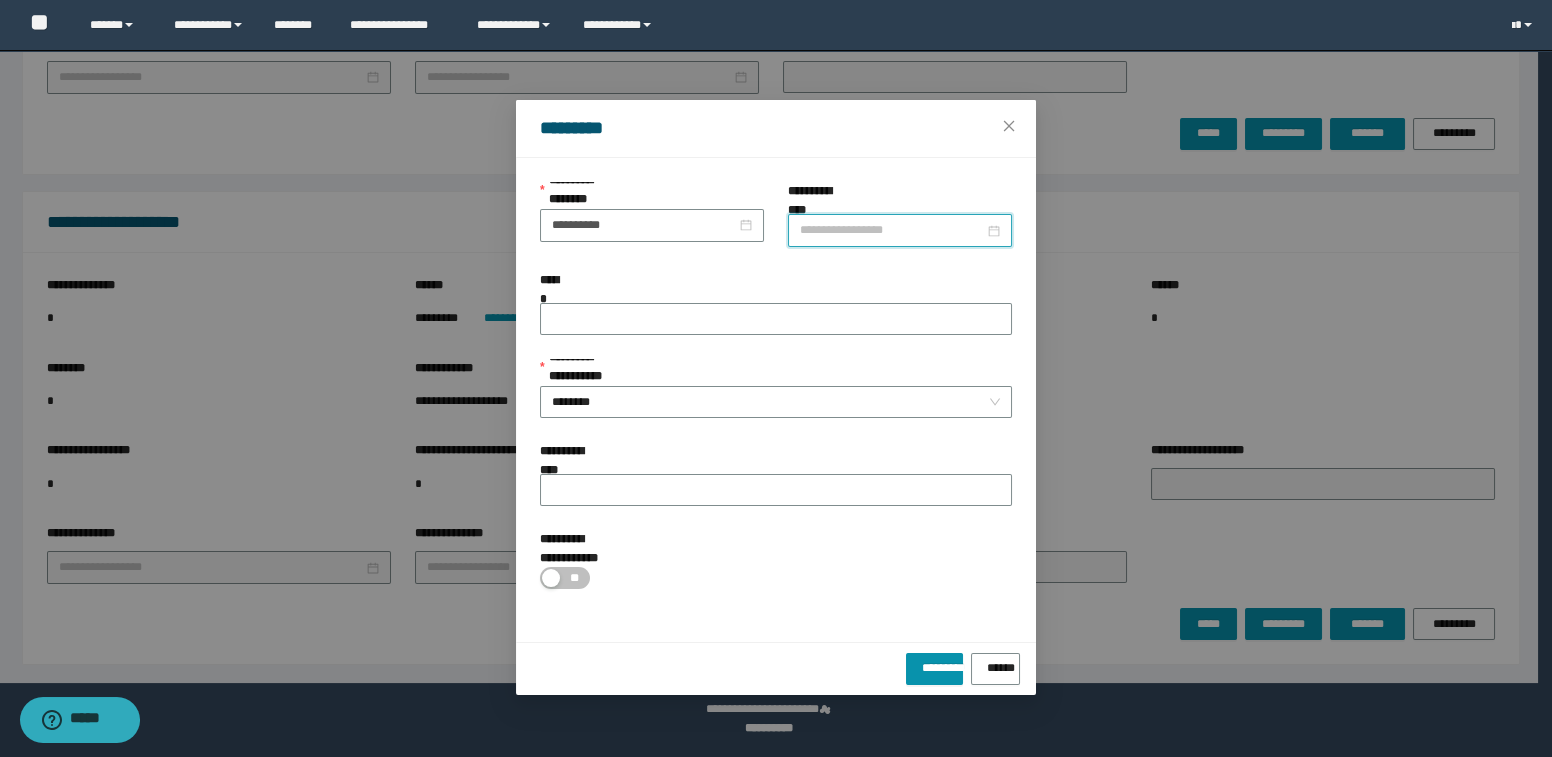 drag, startPoint x: 817, startPoint y: 229, endPoint x: 837, endPoint y: 238, distance: 21.931713 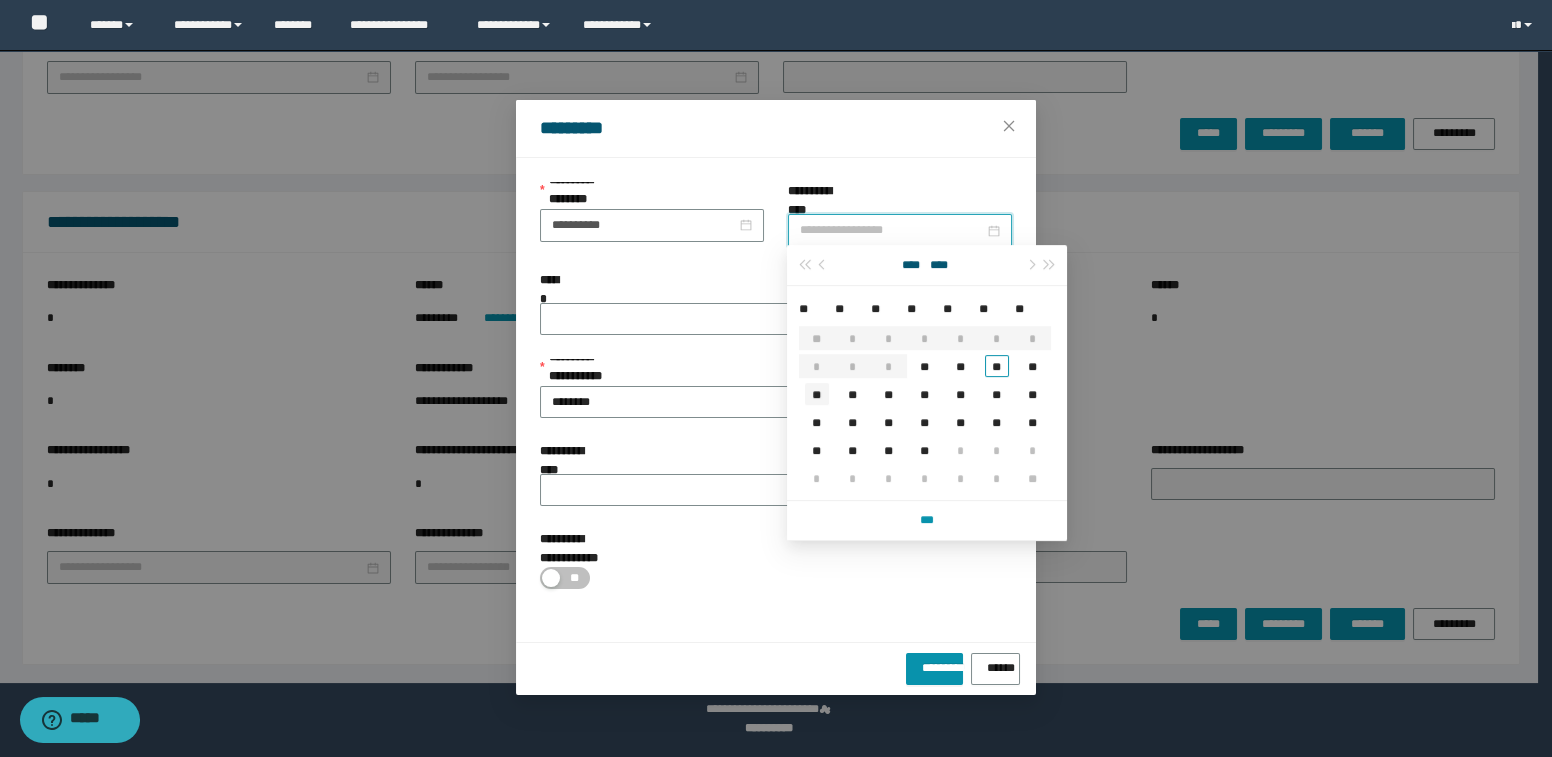 type on "**********" 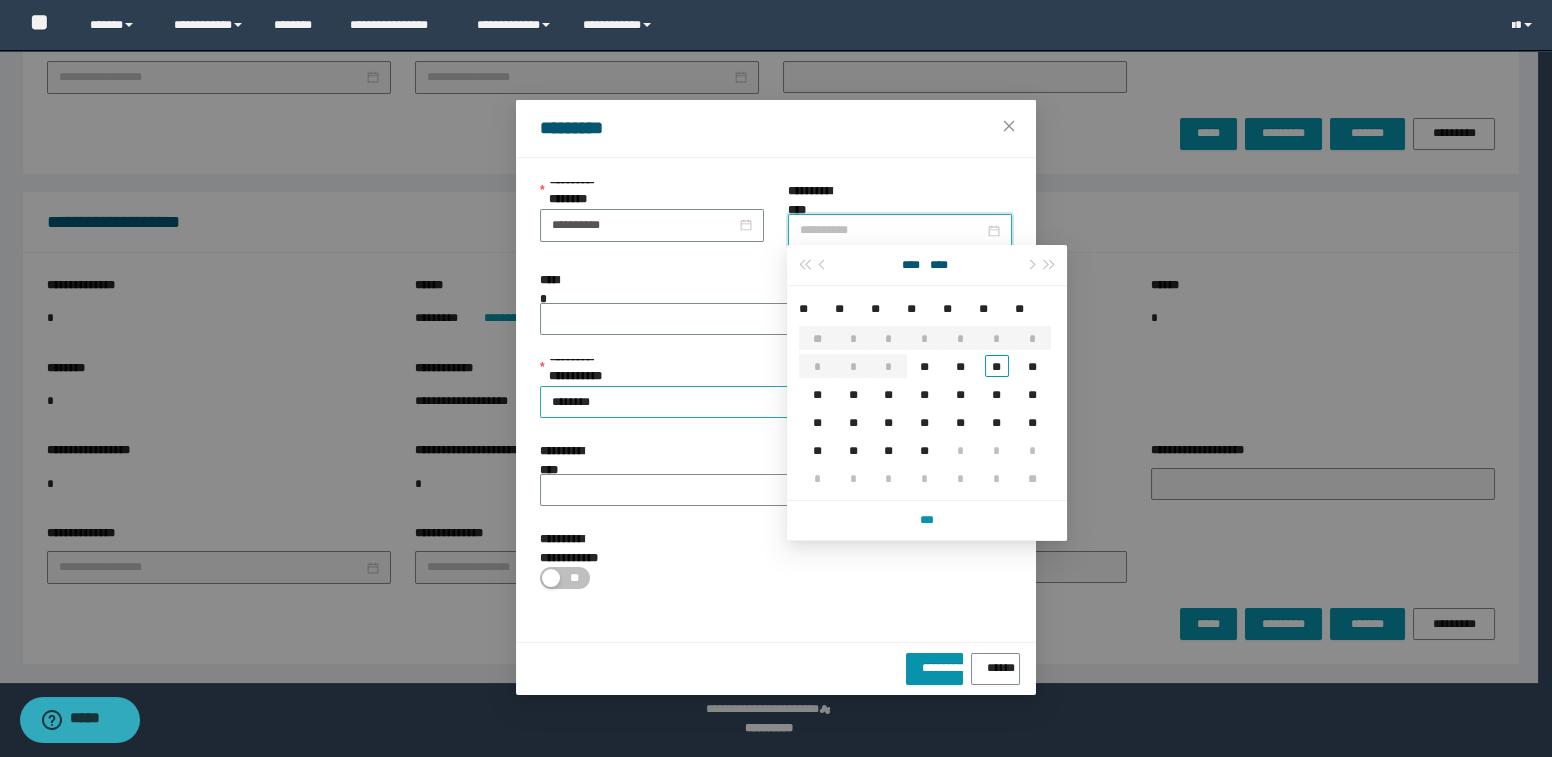 click on "**" at bounding box center (817, 394) 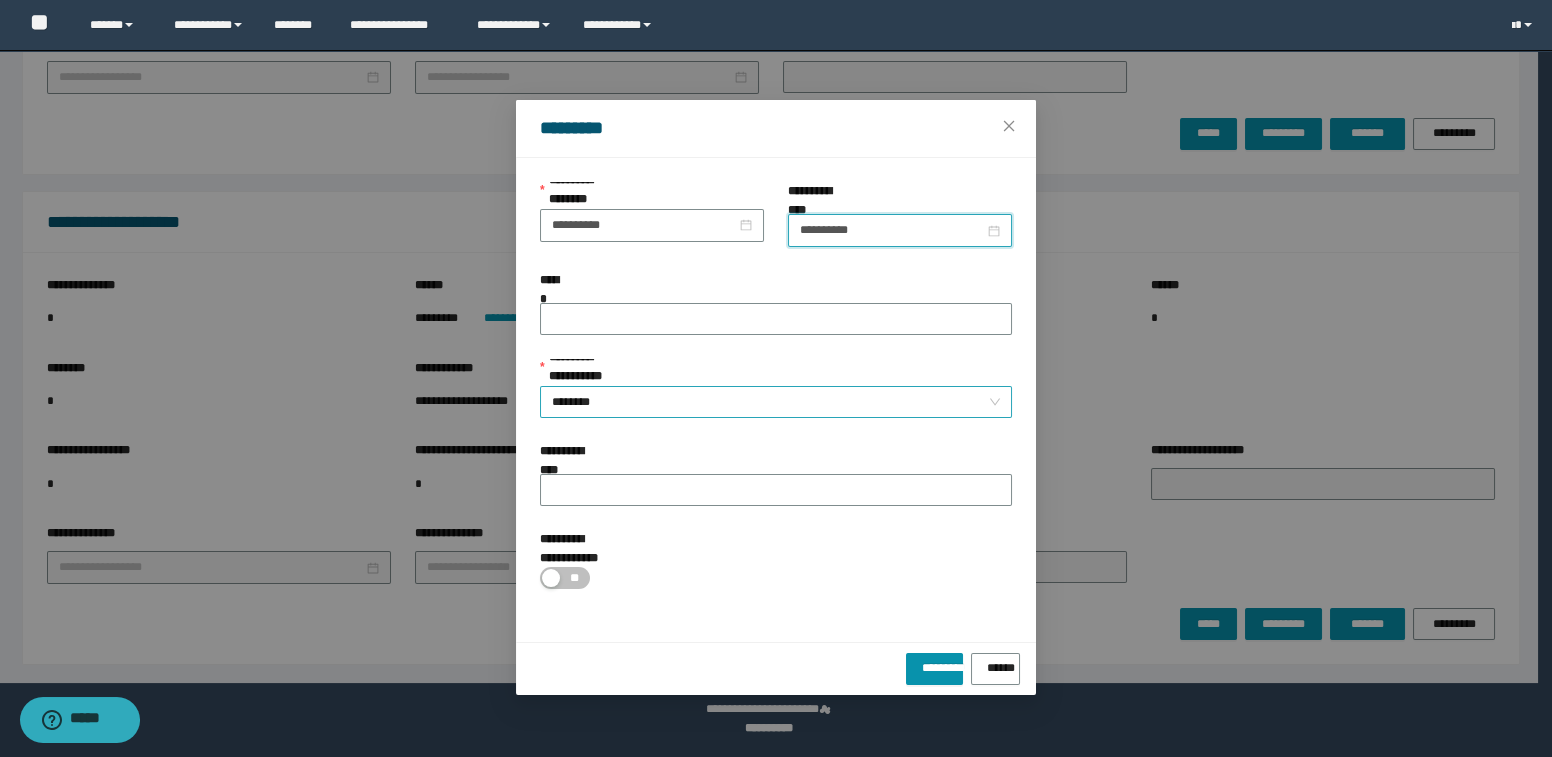 click on "********" at bounding box center [776, 402] 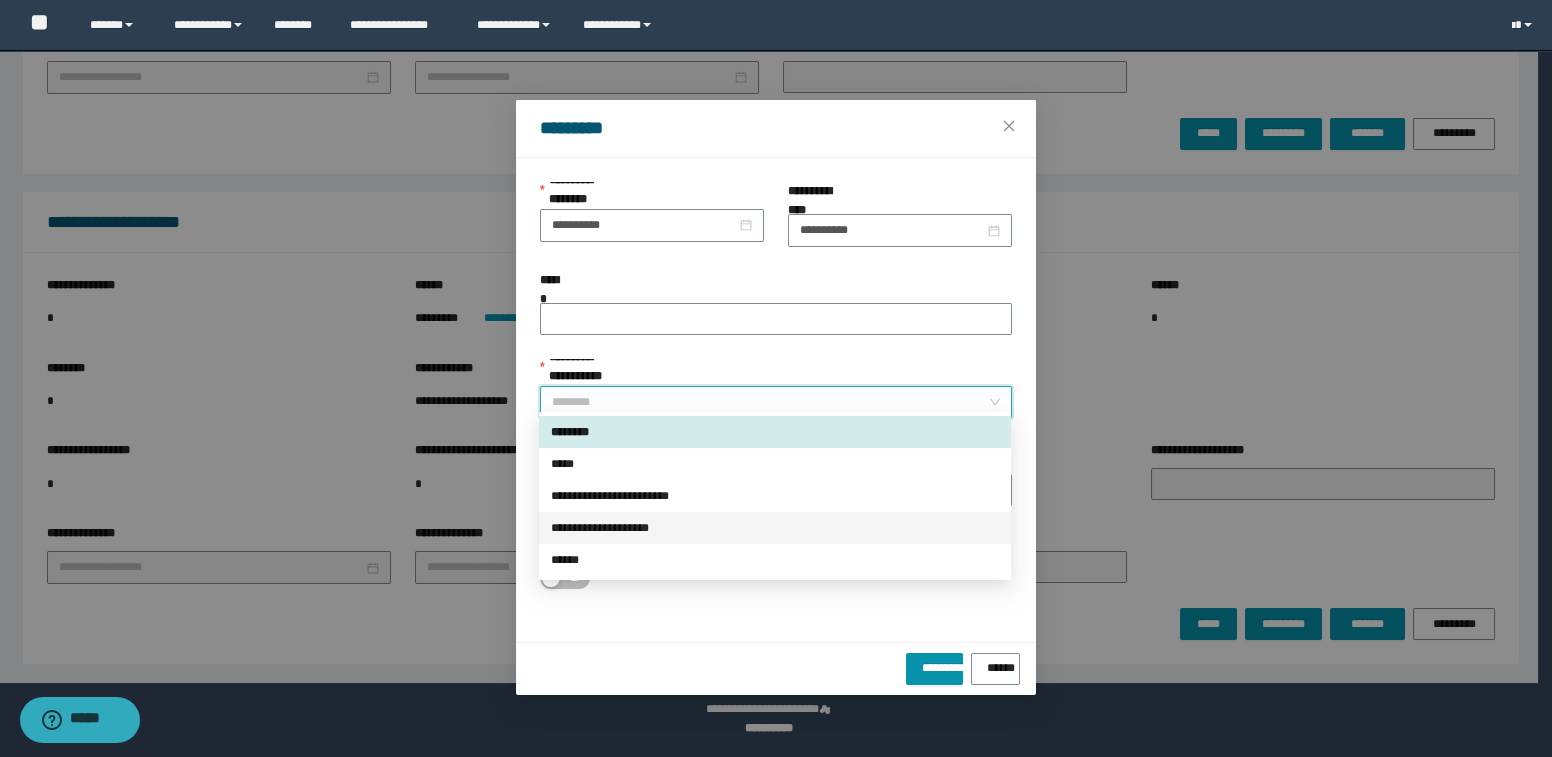 drag, startPoint x: 598, startPoint y: 534, endPoint x: 619, endPoint y: 539, distance: 21.587032 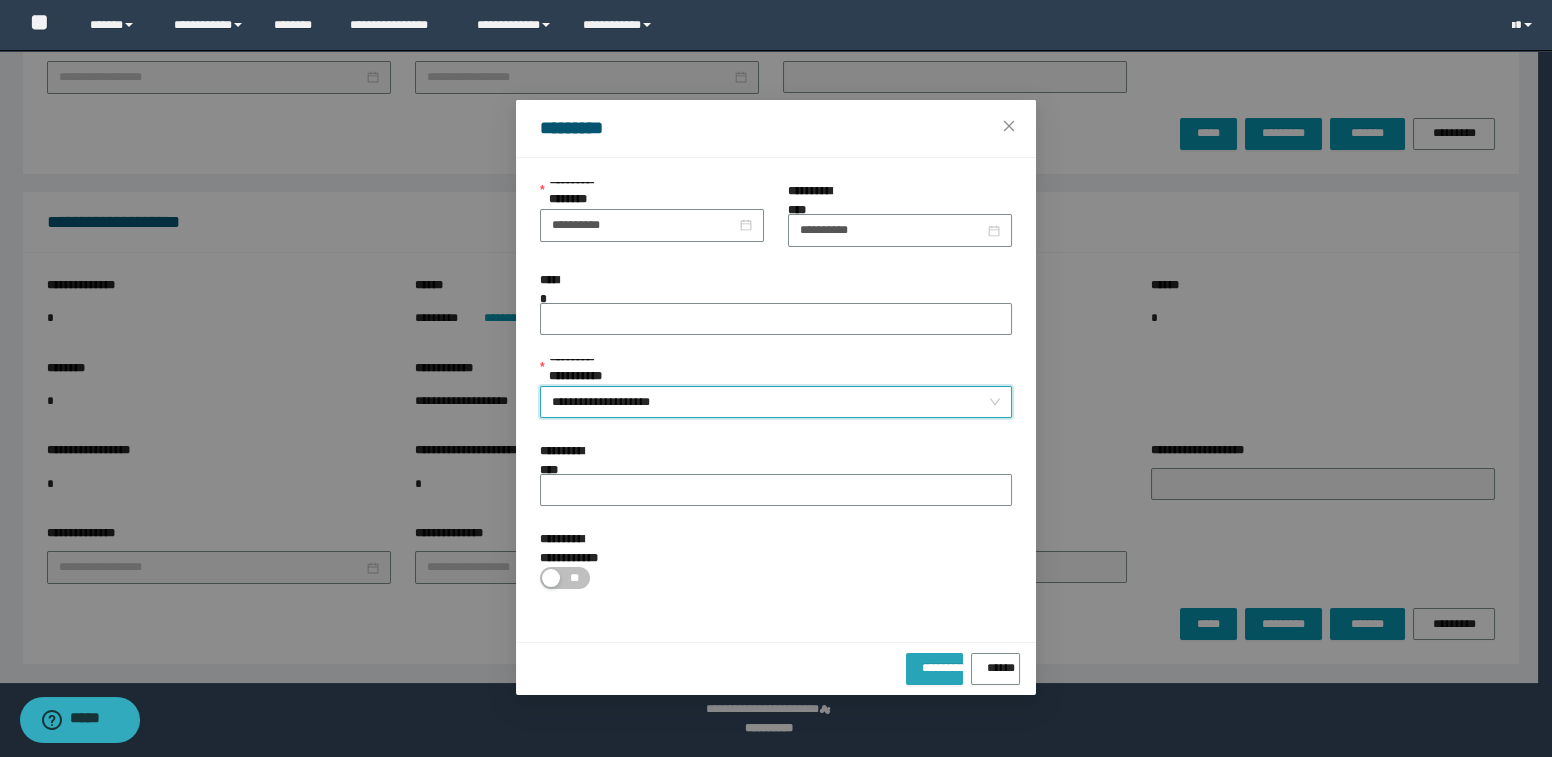 click on "*********" at bounding box center (934, 664) 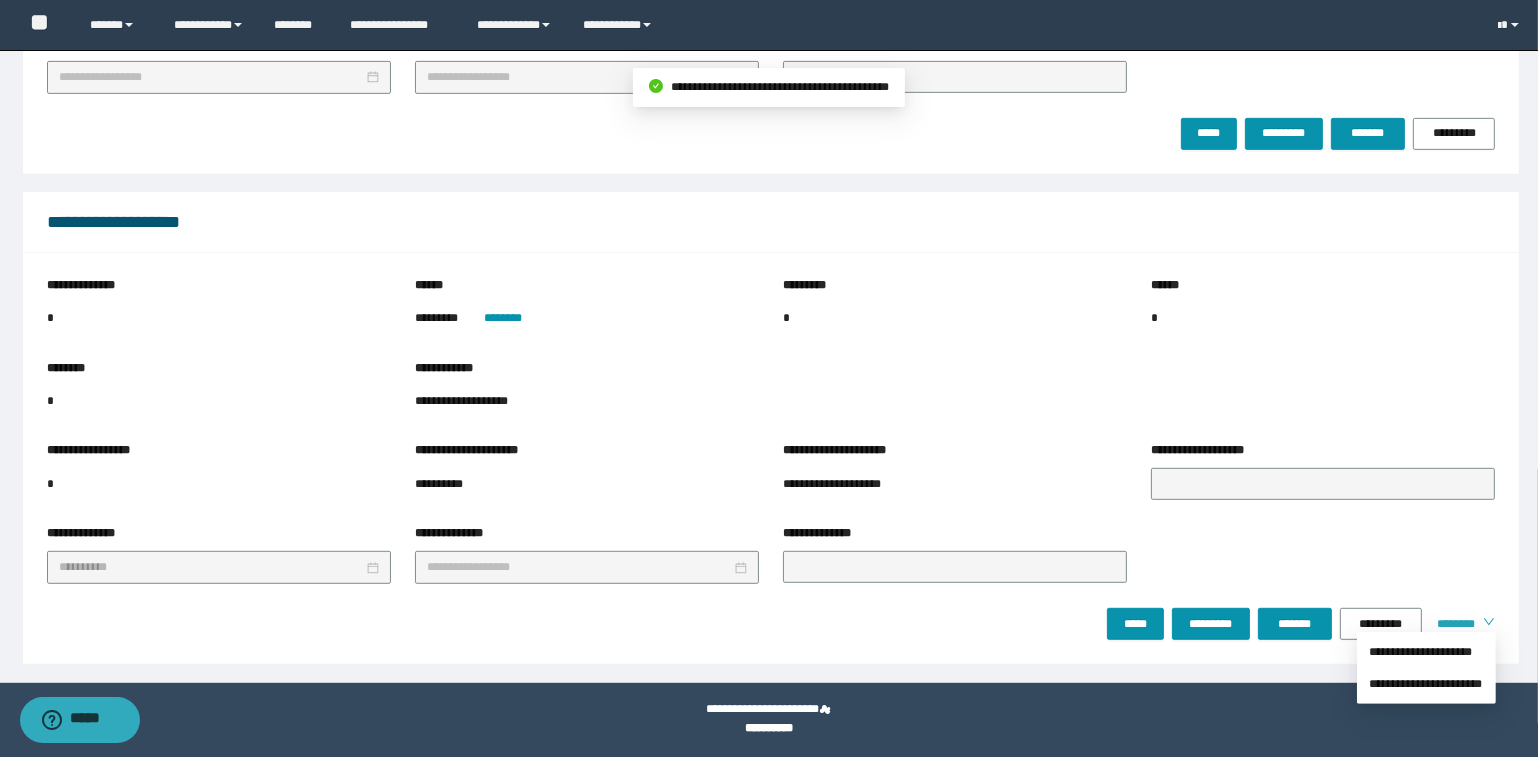 click on "********" at bounding box center (1452, 624) 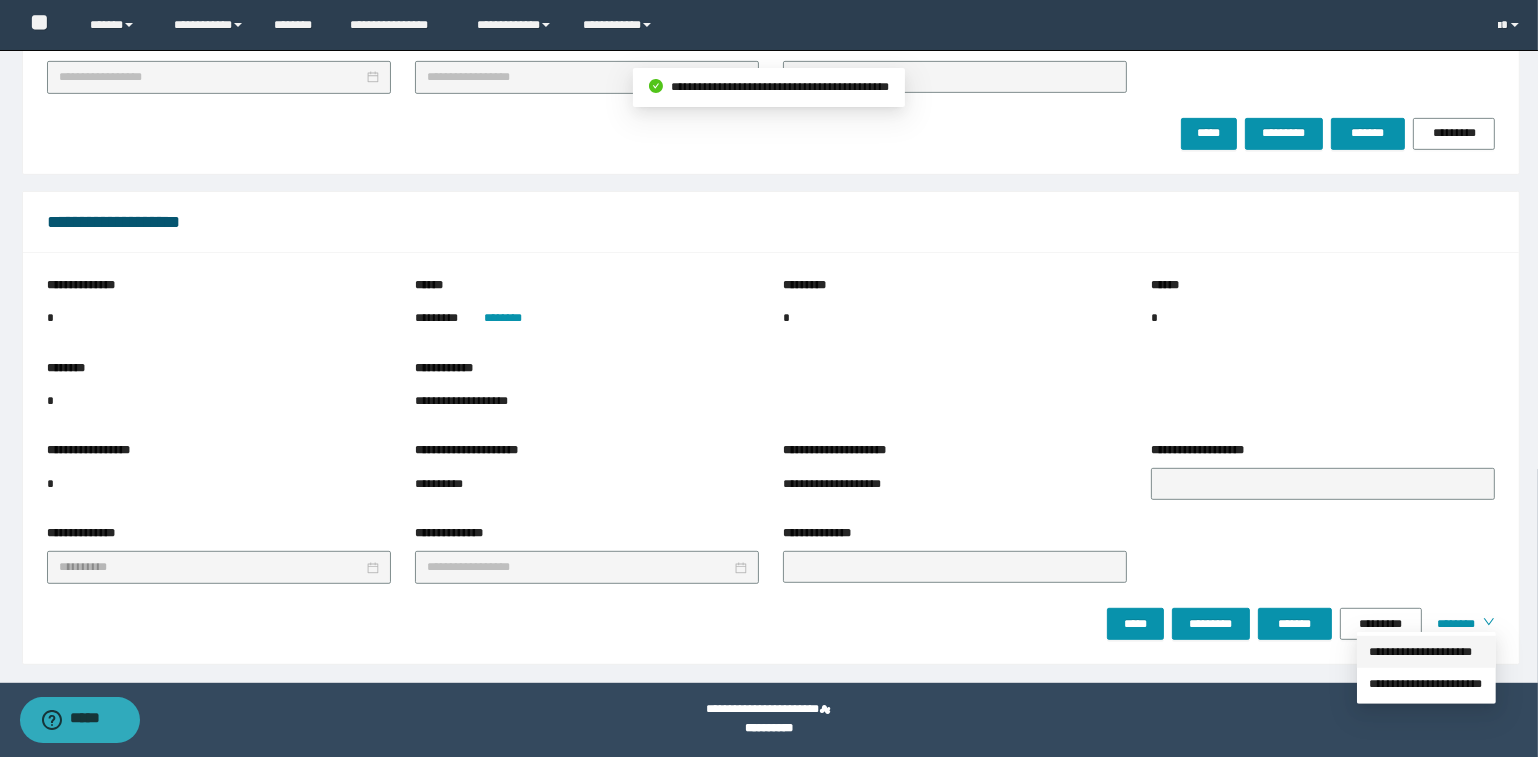 click on "**********" at bounding box center [1426, 652] 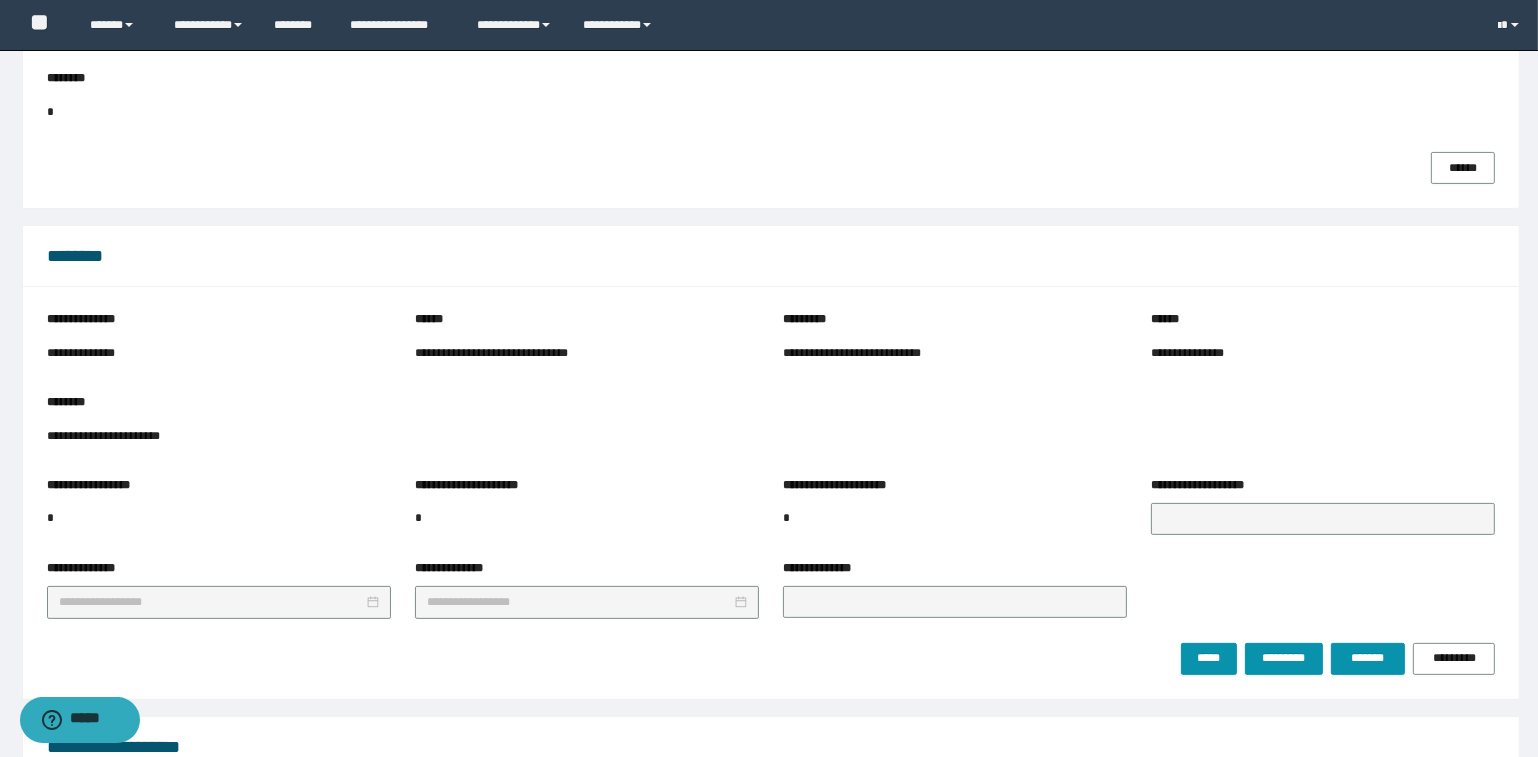 scroll, scrollTop: 510, scrollLeft: 0, axis: vertical 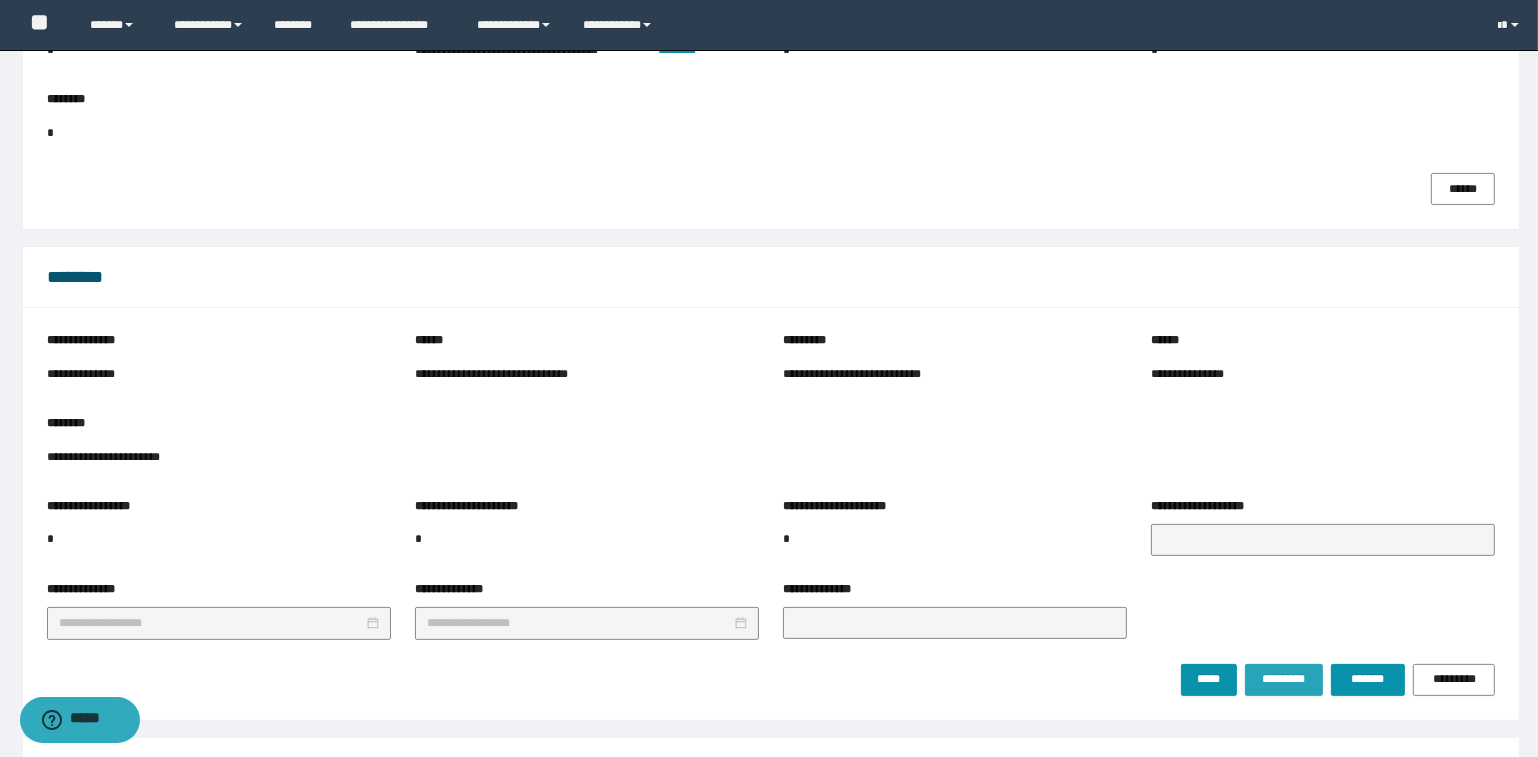 click on "*********" at bounding box center [1283, 679] 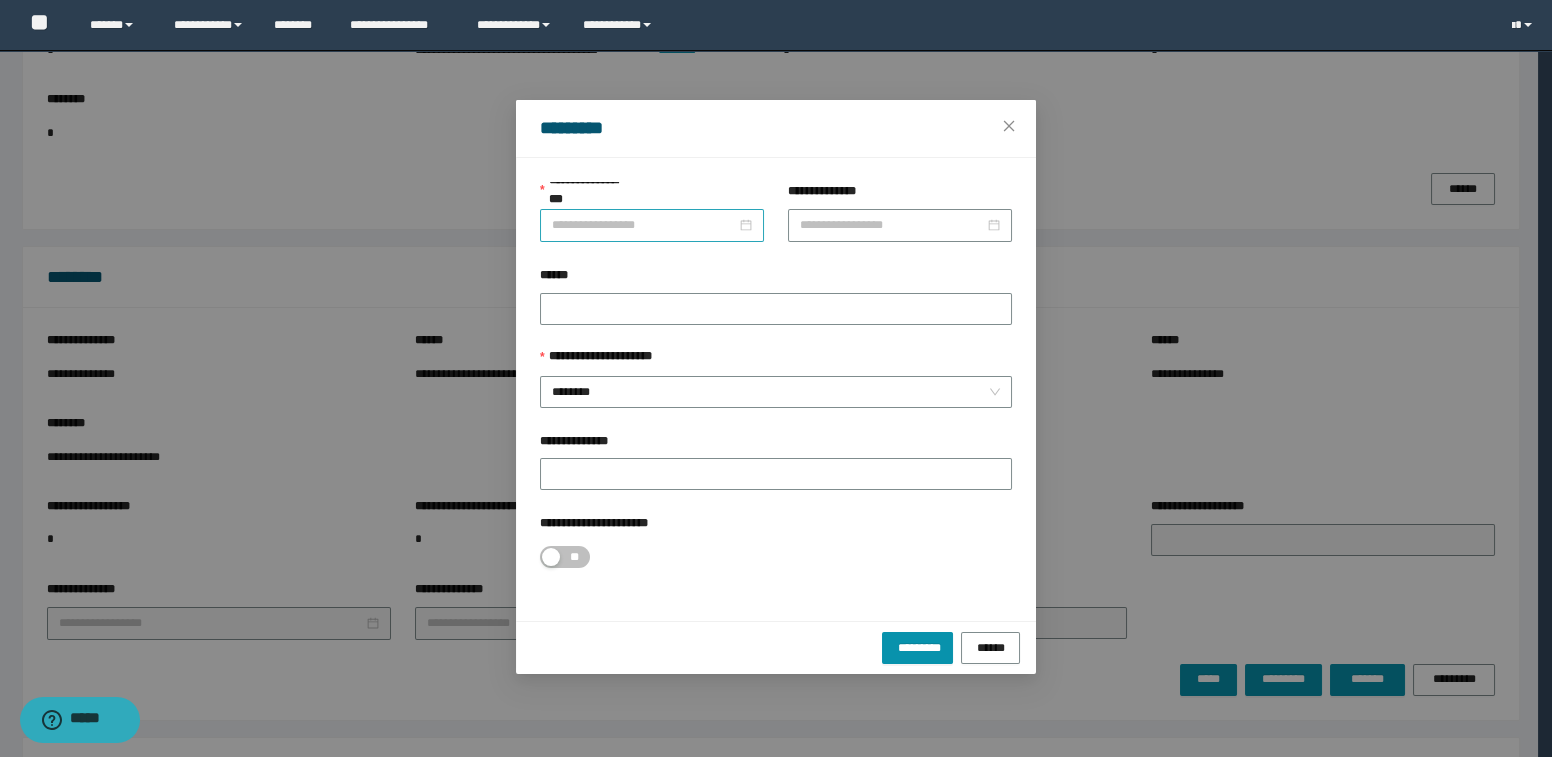 click on "**********" at bounding box center [644, 225] 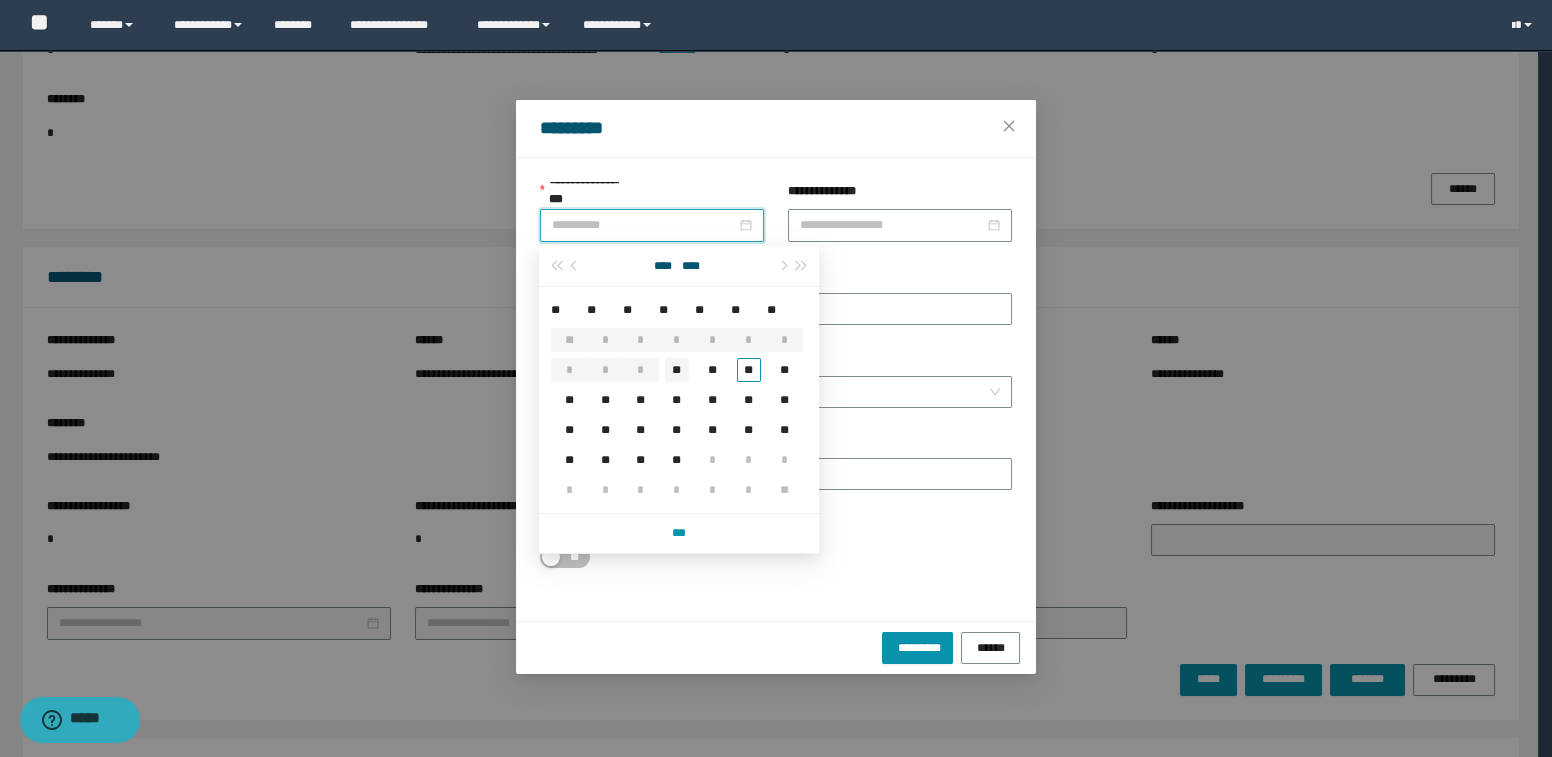 type on "**********" 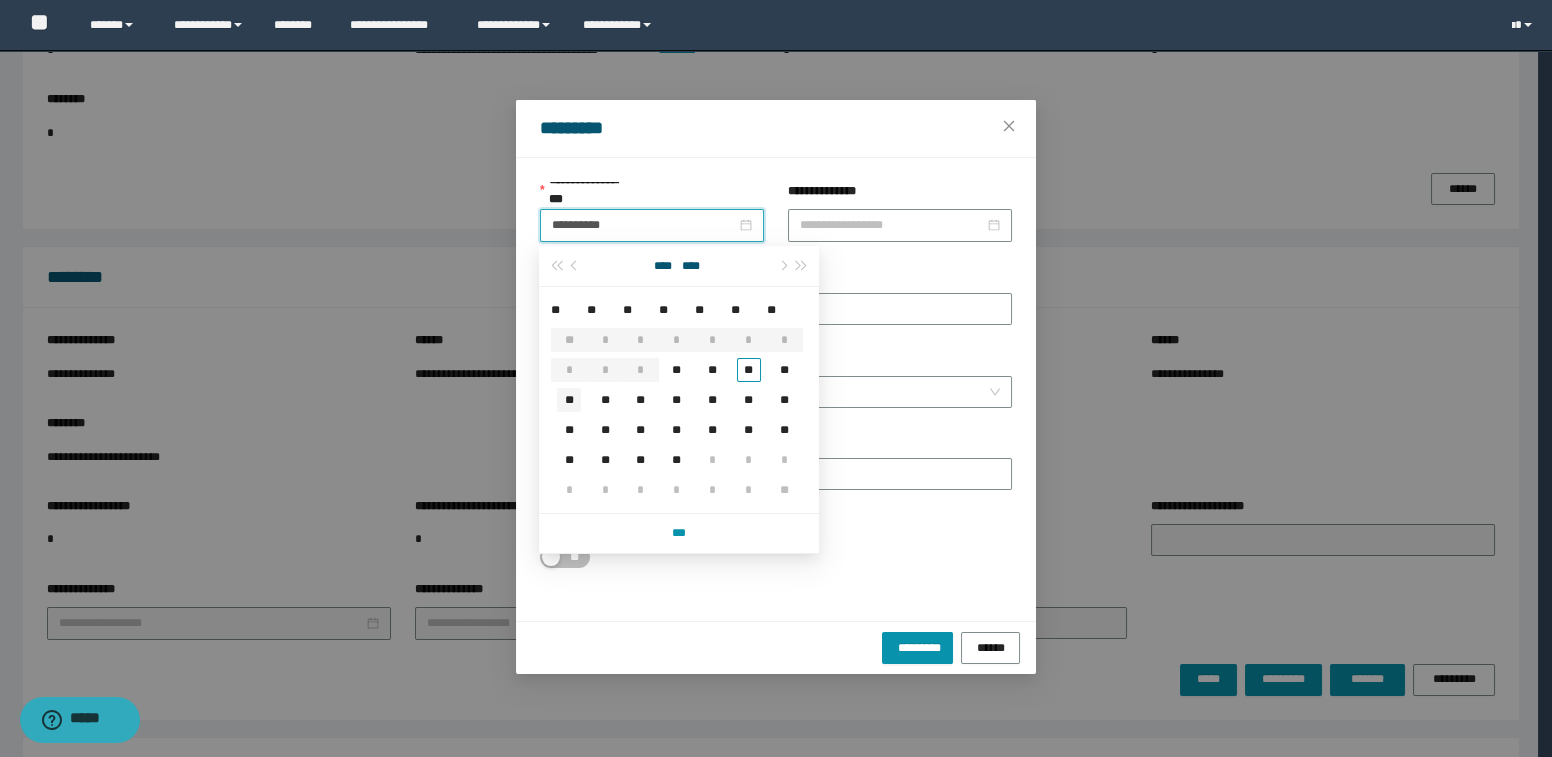 type on "**********" 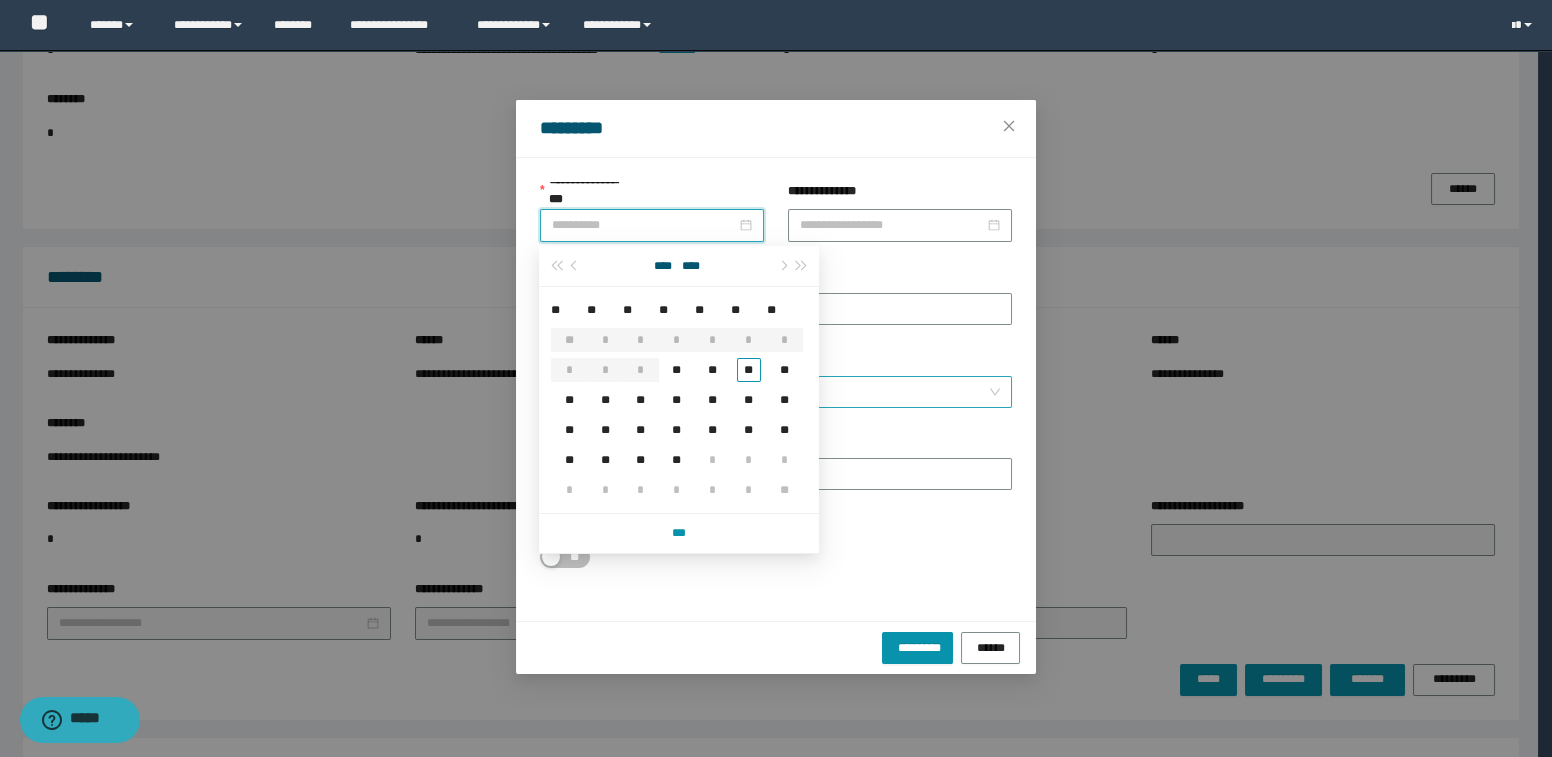 click on "**" at bounding box center [569, 400] 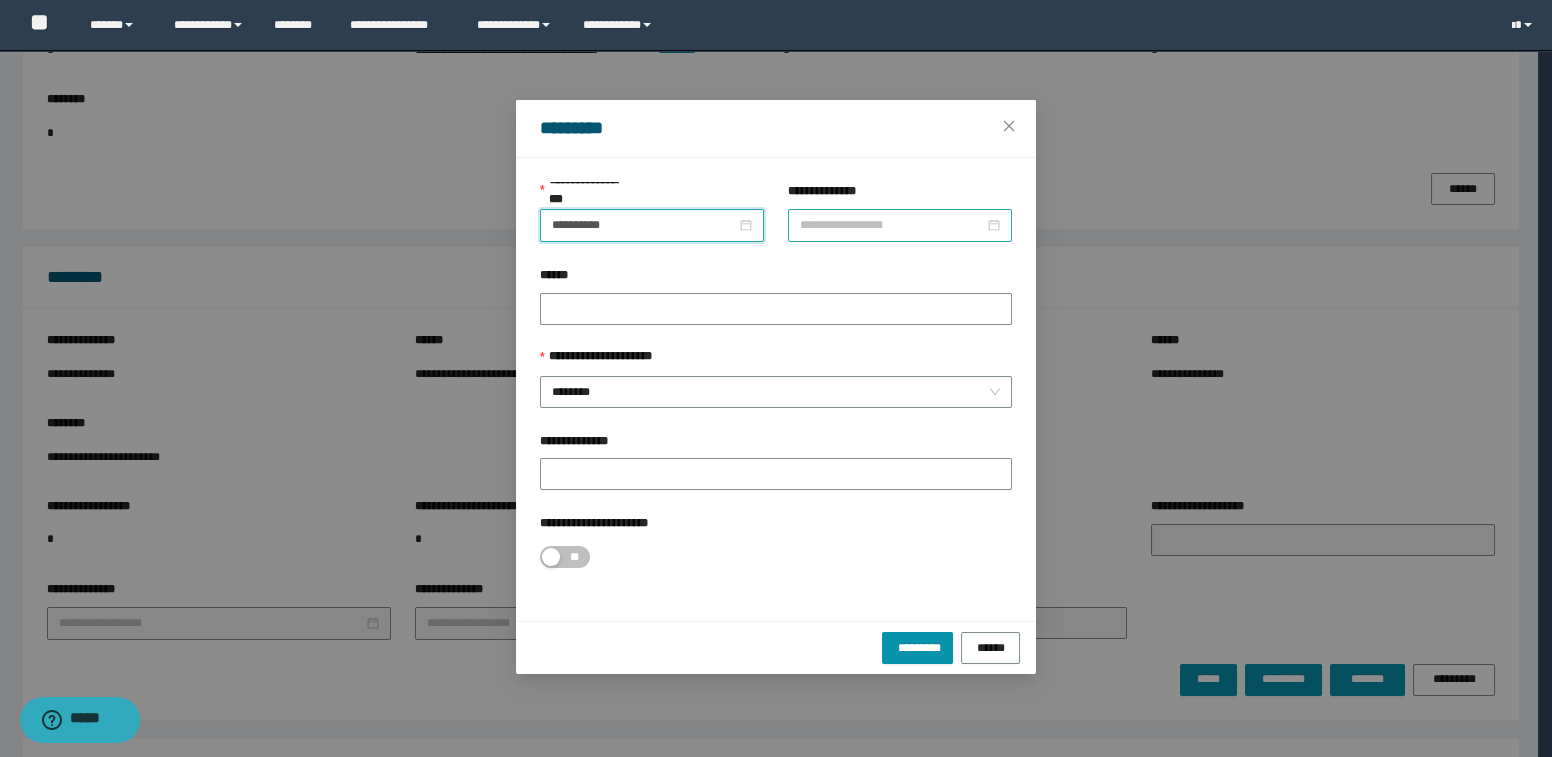 click on "**********" at bounding box center [892, 225] 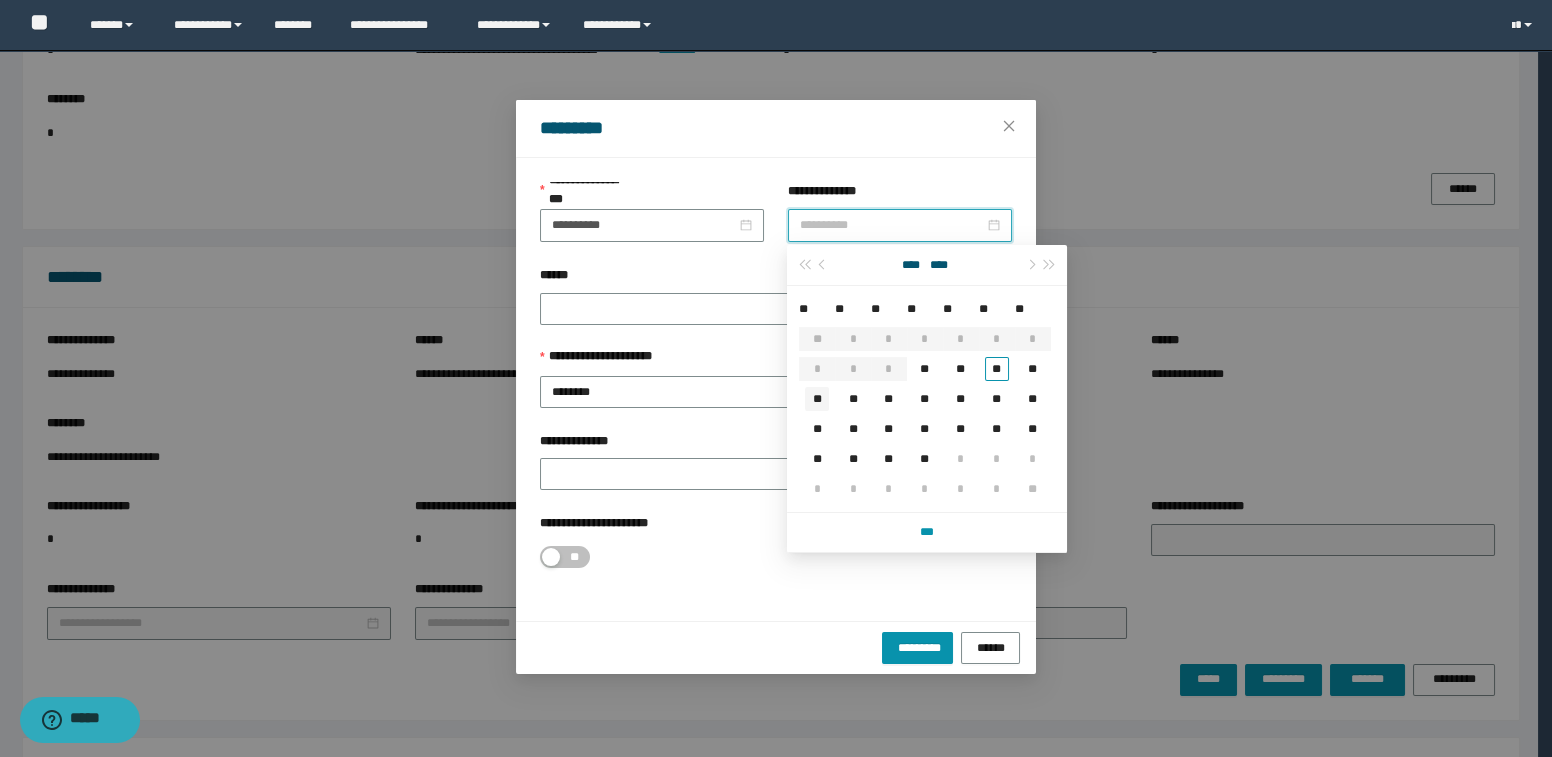 type on "**********" 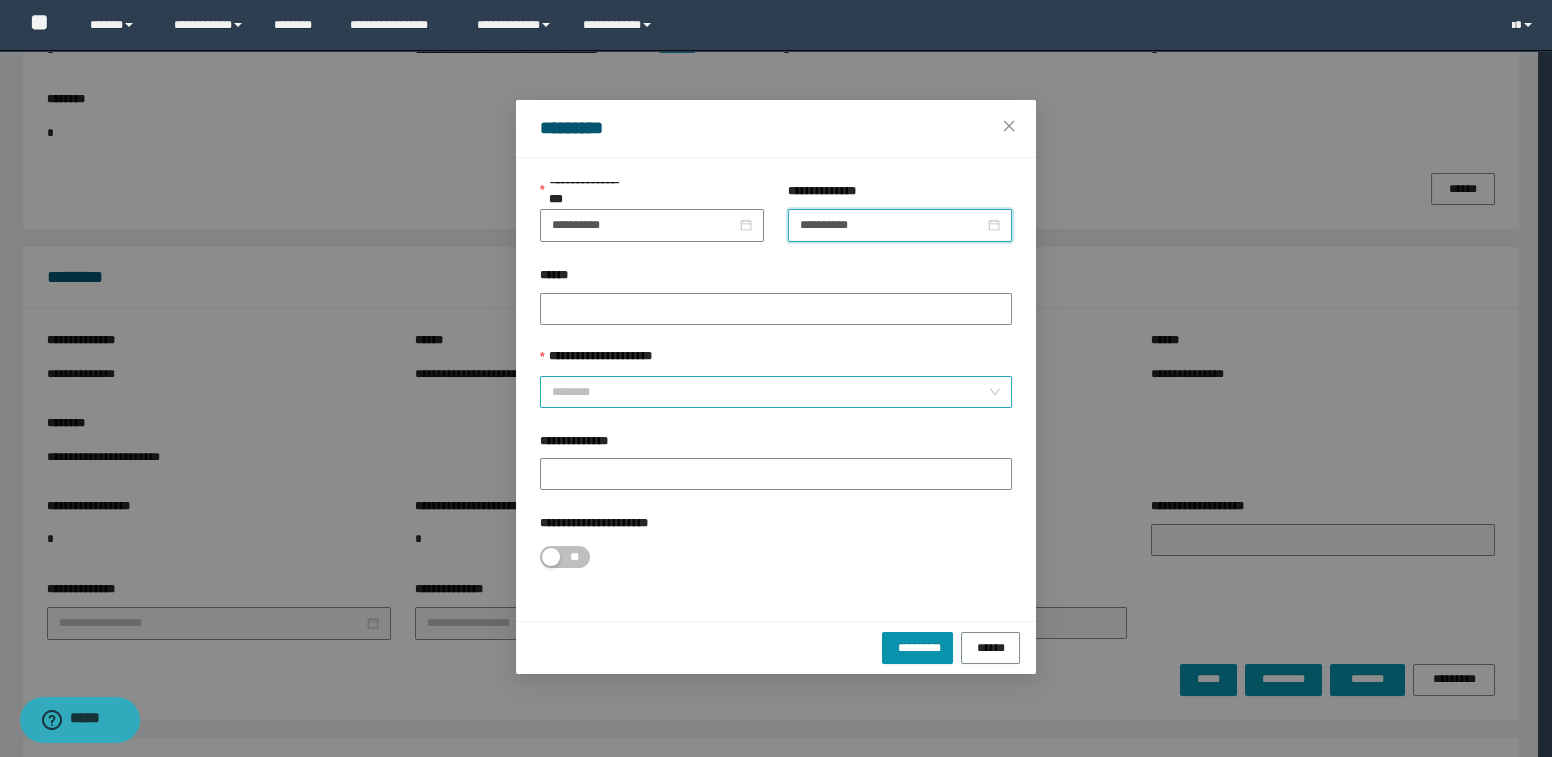 drag, startPoint x: 646, startPoint y: 376, endPoint x: 654, endPoint y: 391, distance: 17 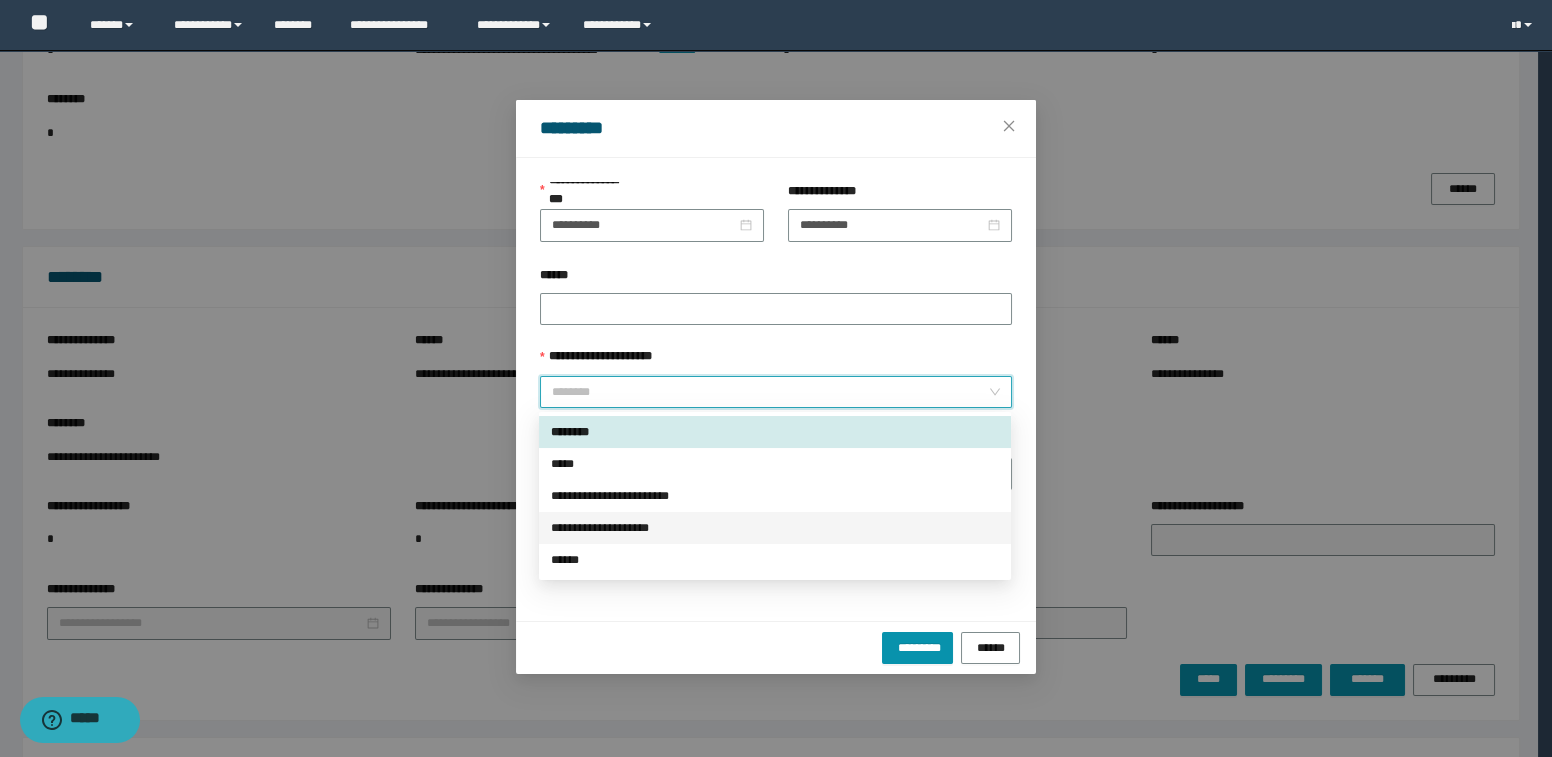 click on "**********" at bounding box center (775, 528) 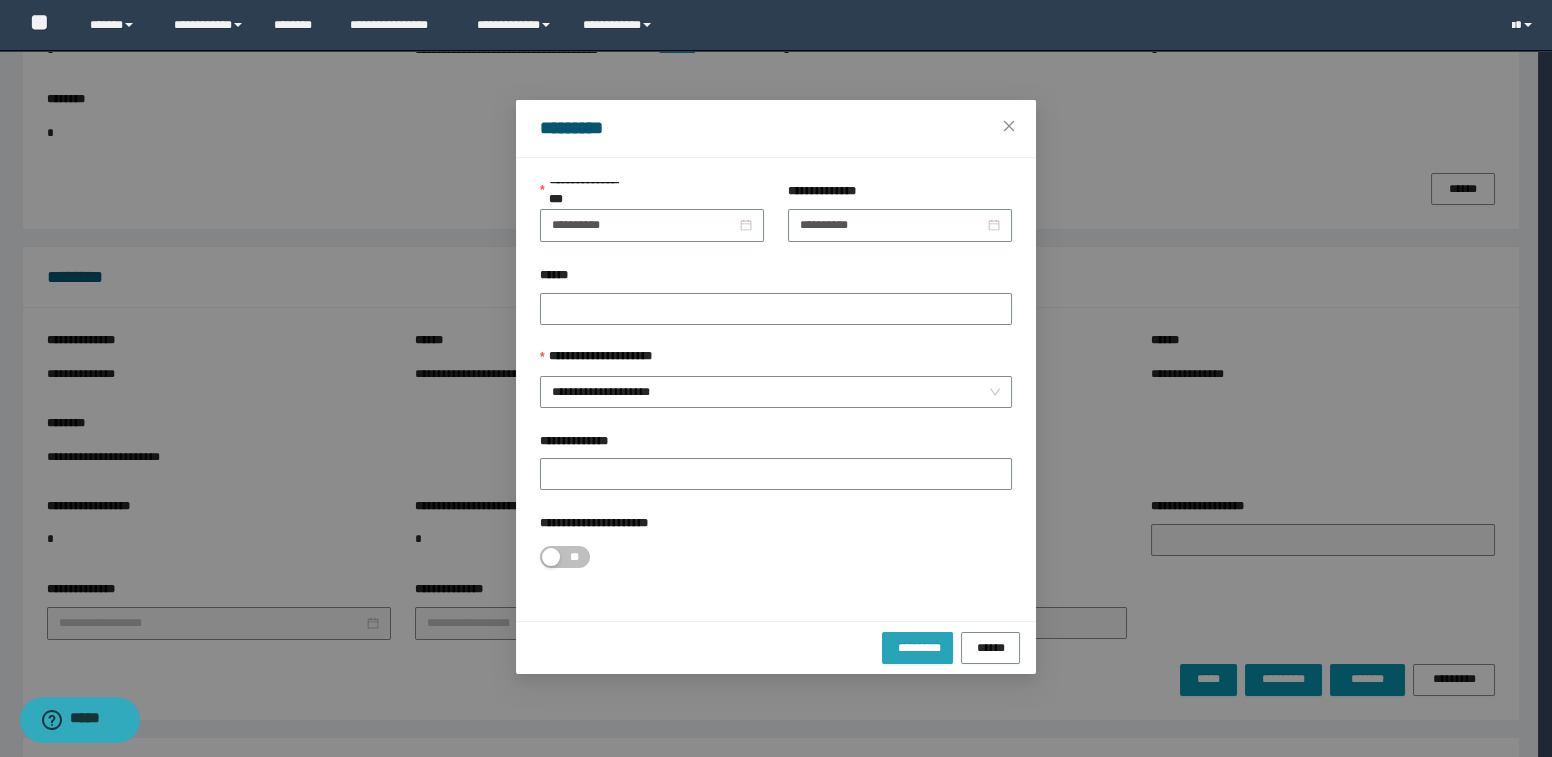 click on "*********" at bounding box center (917, 647) 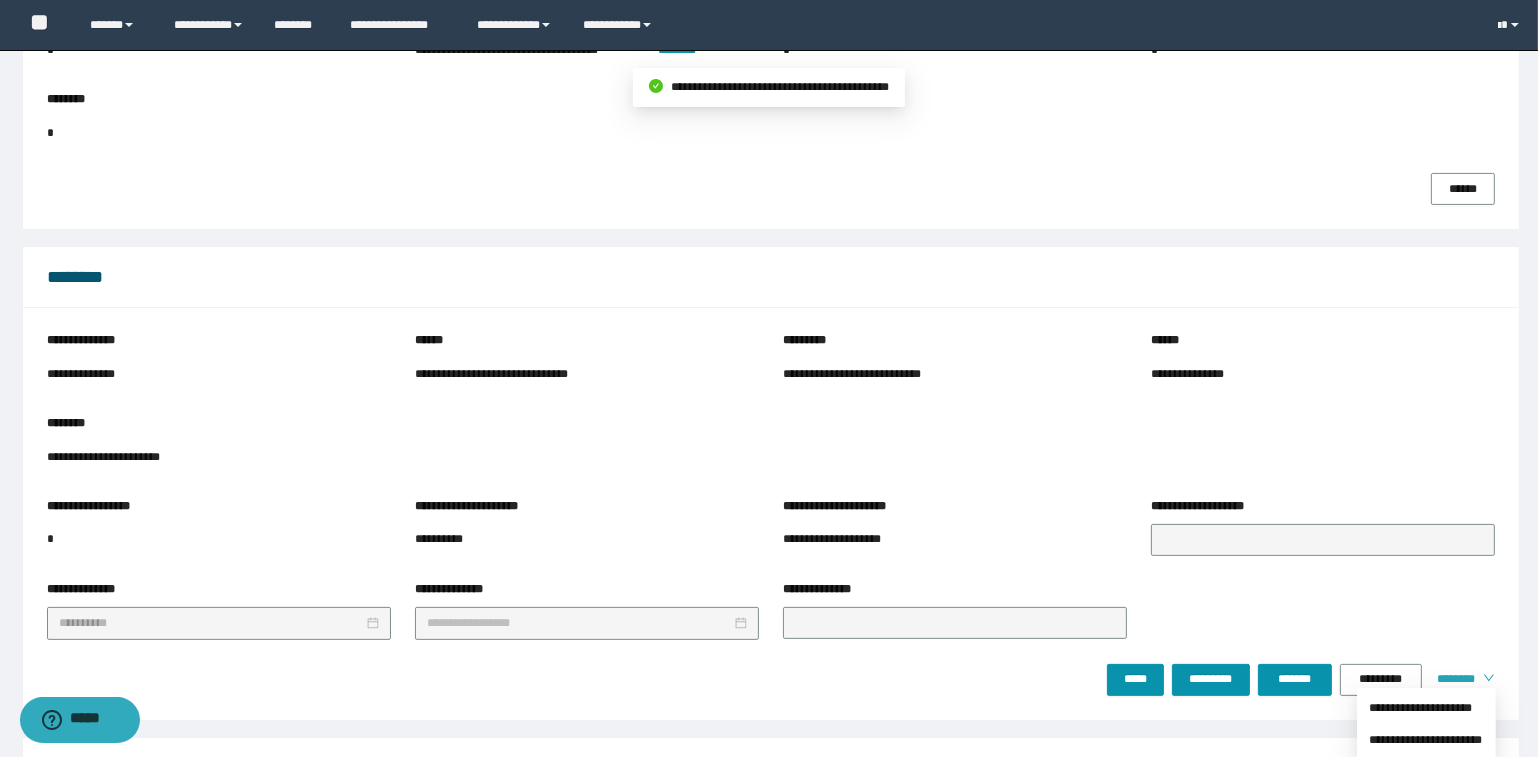 click on "********" at bounding box center [1452, 679] 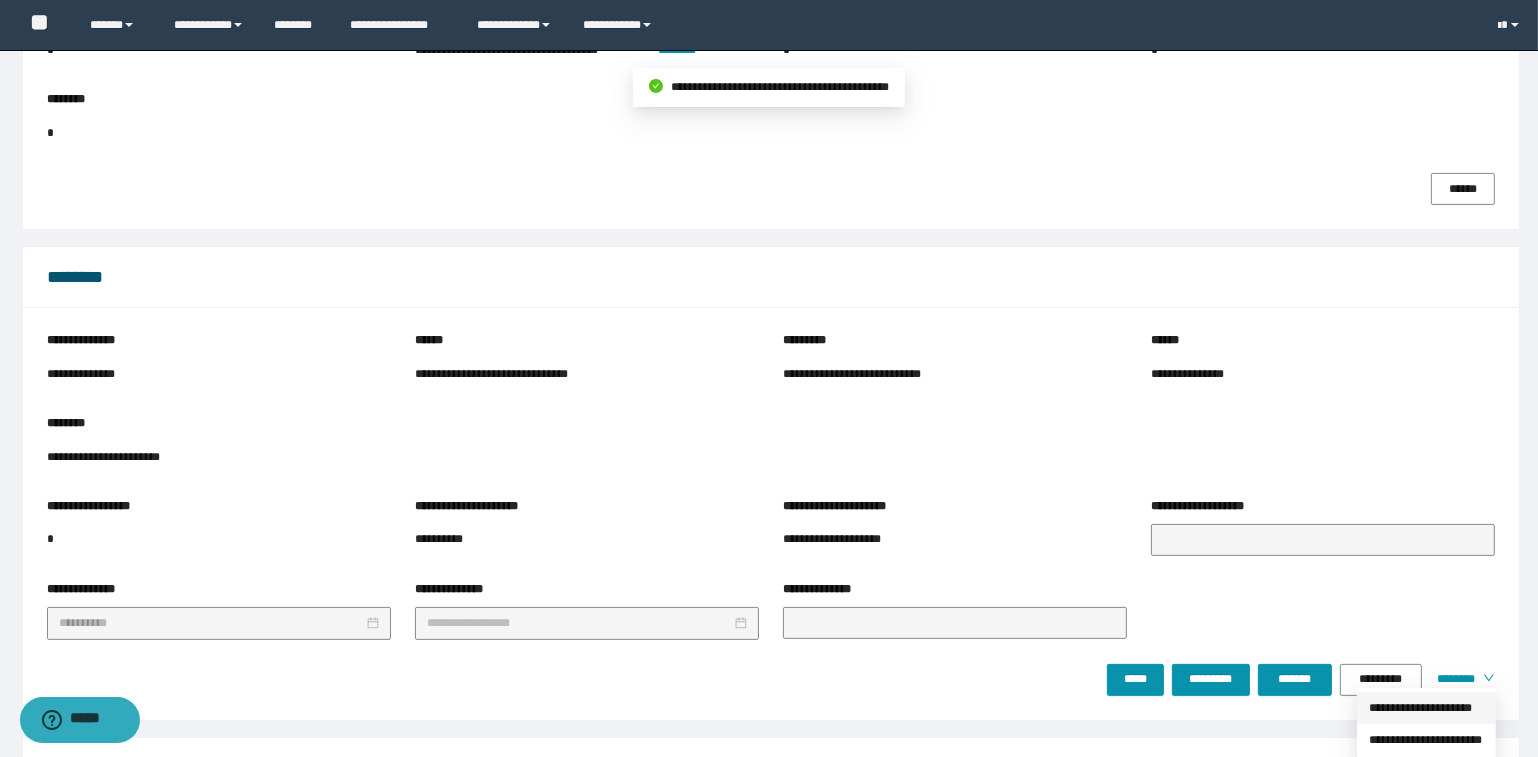 click on "**********" at bounding box center [1426, 708] 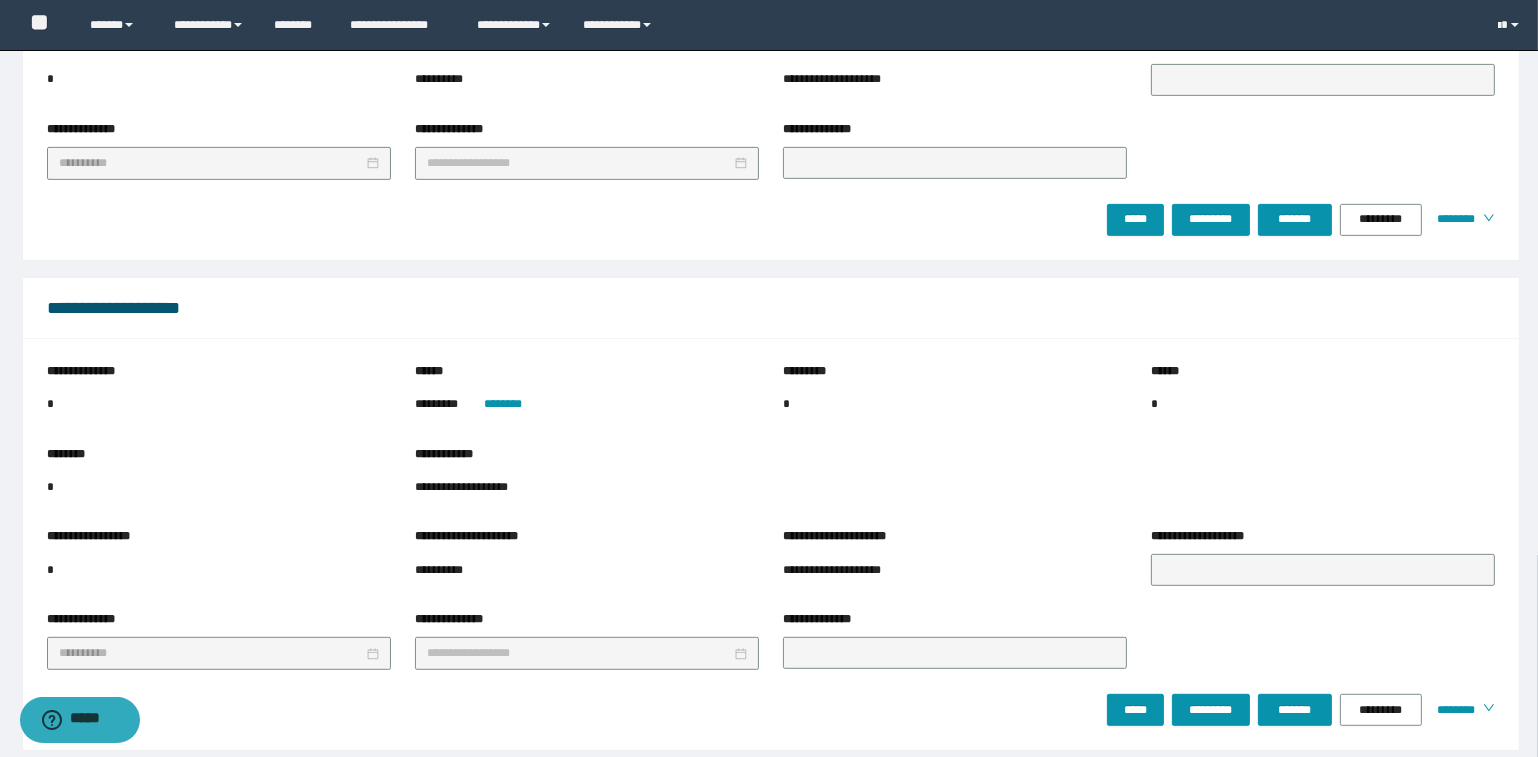 scroll, scrollTop: 999, scrollLeft: 0, axis: vertical 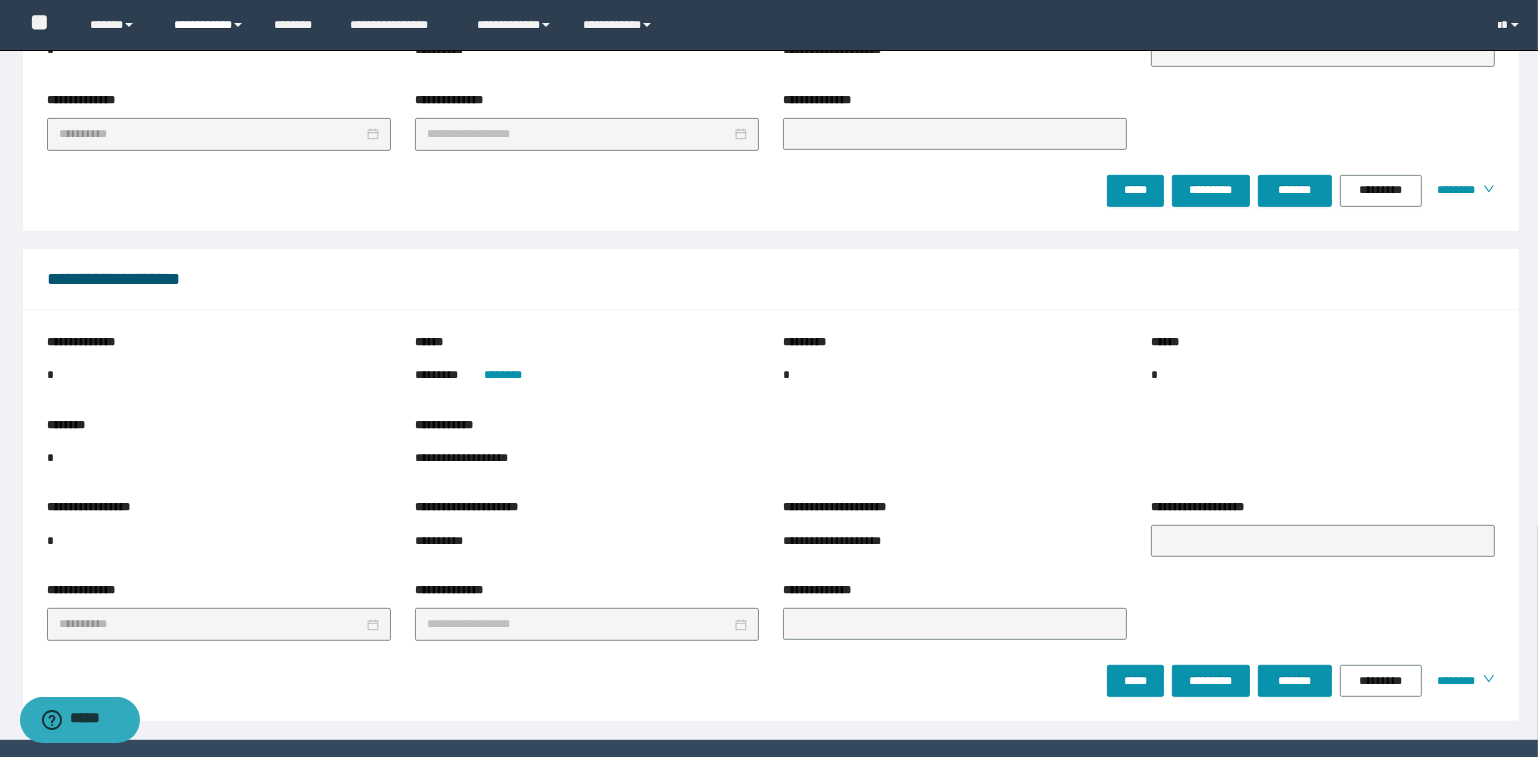 click on "**********" at bounding box center [209, 25] 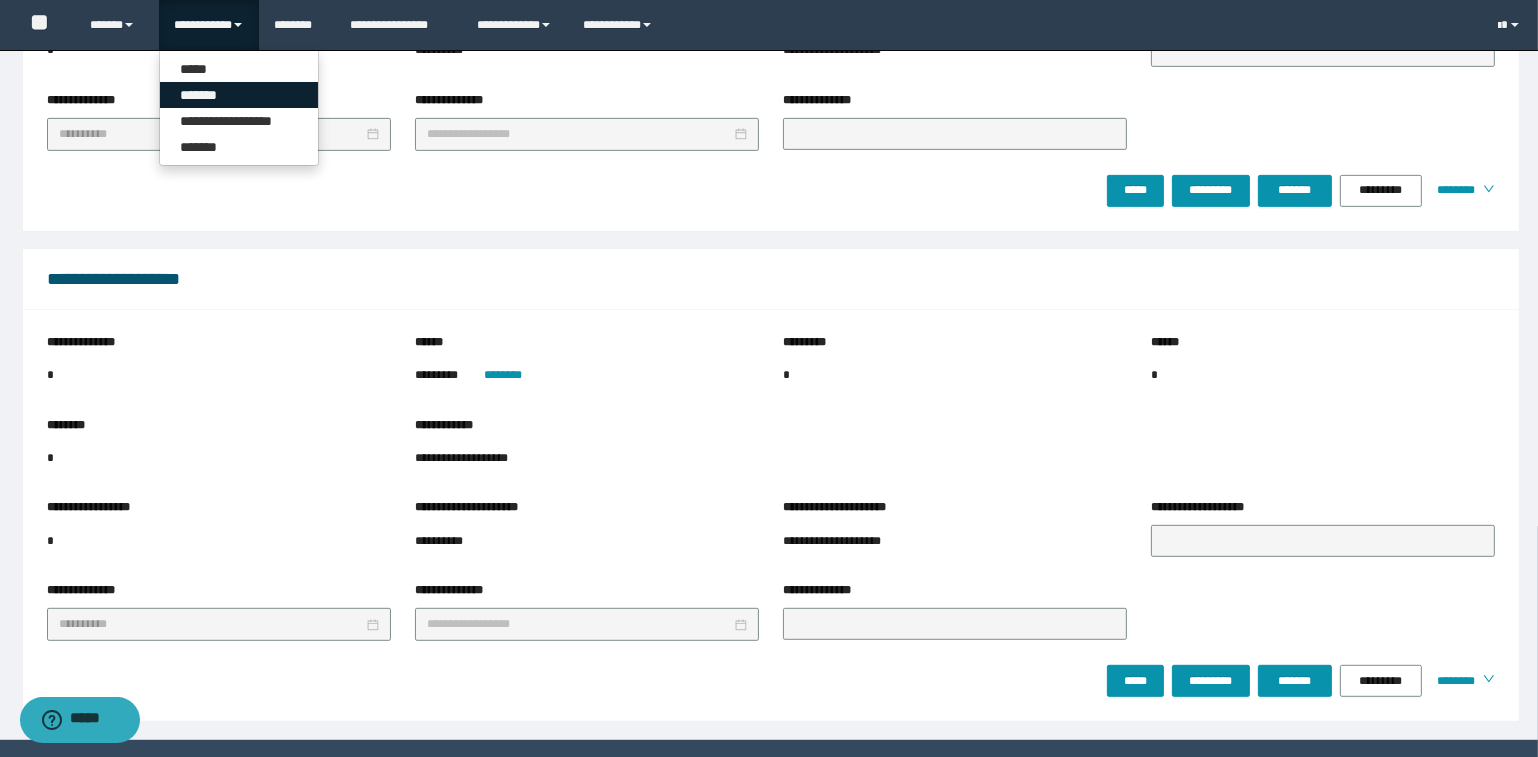click on "*******" at bounding box center (239, 95) 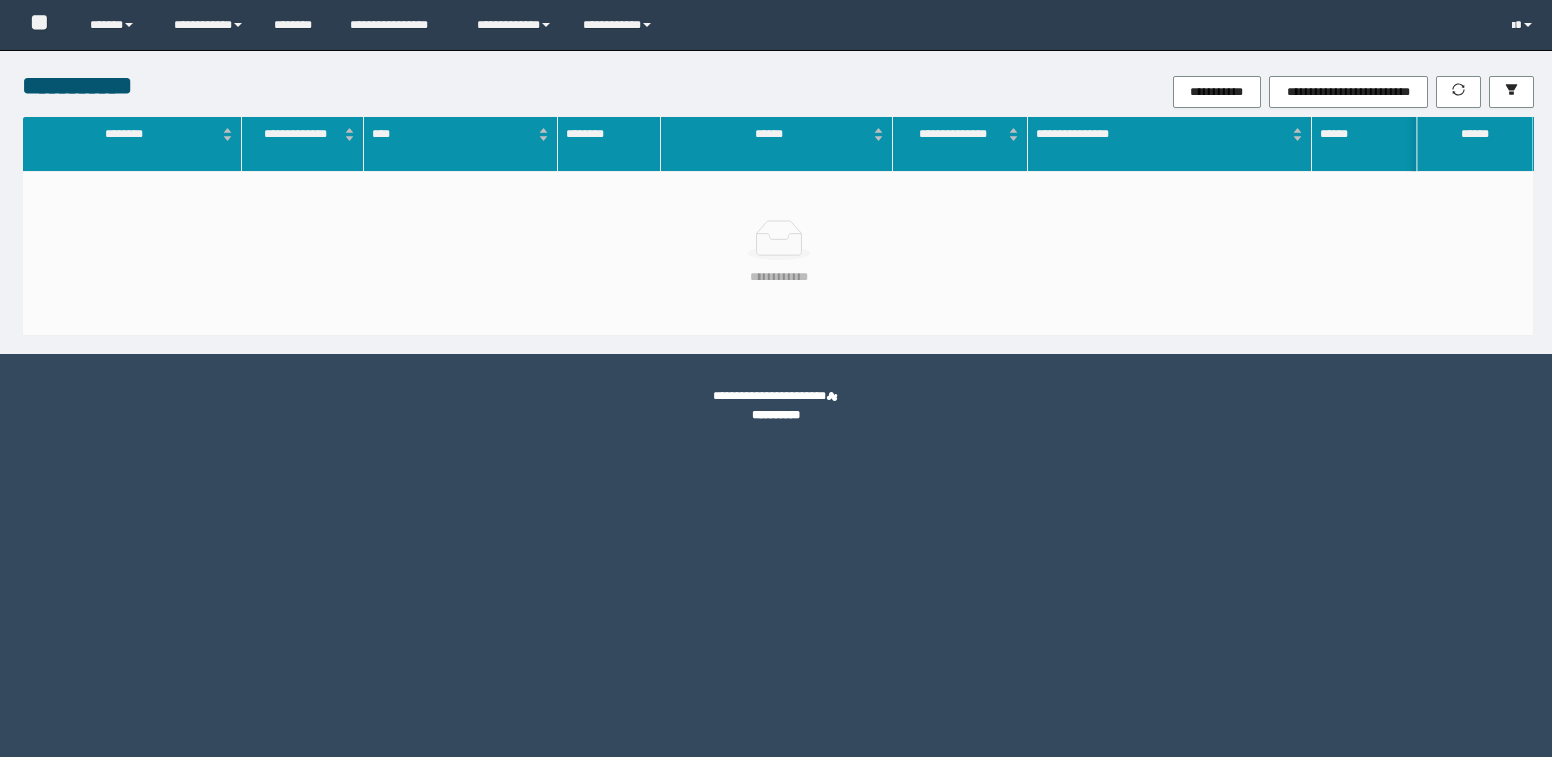 scroll, scrollTop: 0, scrollLeft: 0, axis: both 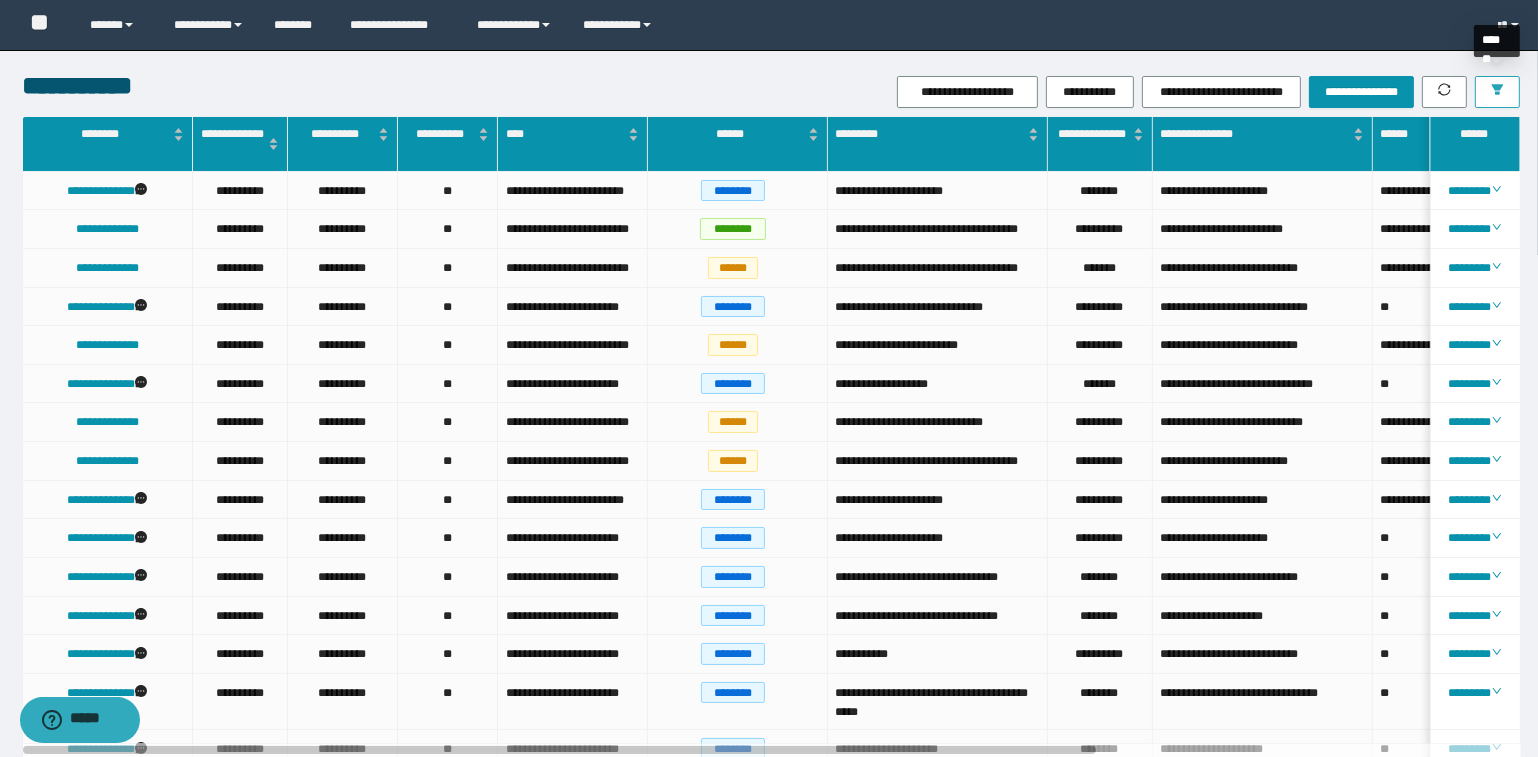 click at bounding box center [1497, 92] 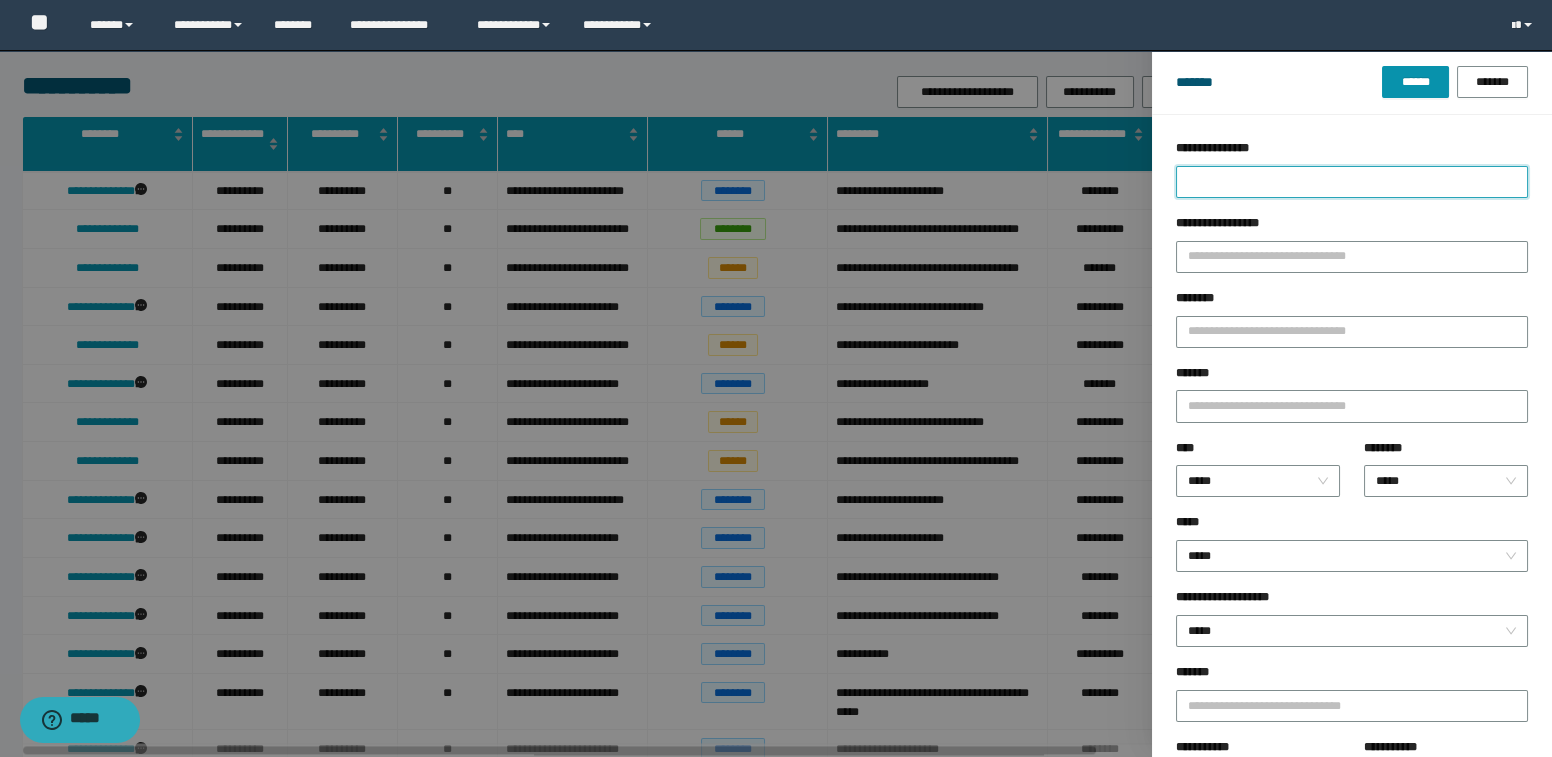 click on "**********" at bounding box center (1352, 182) 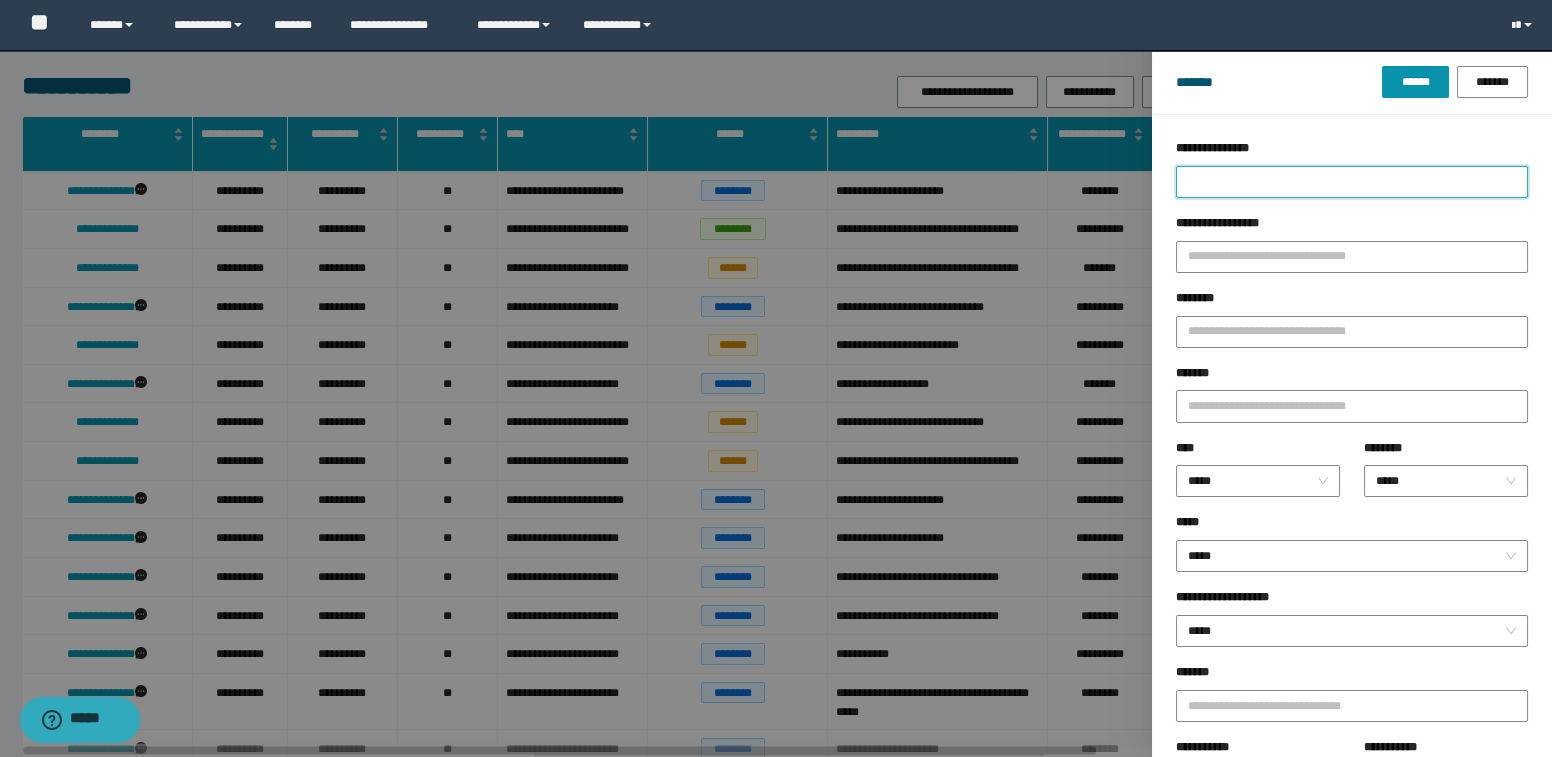 type on "*" 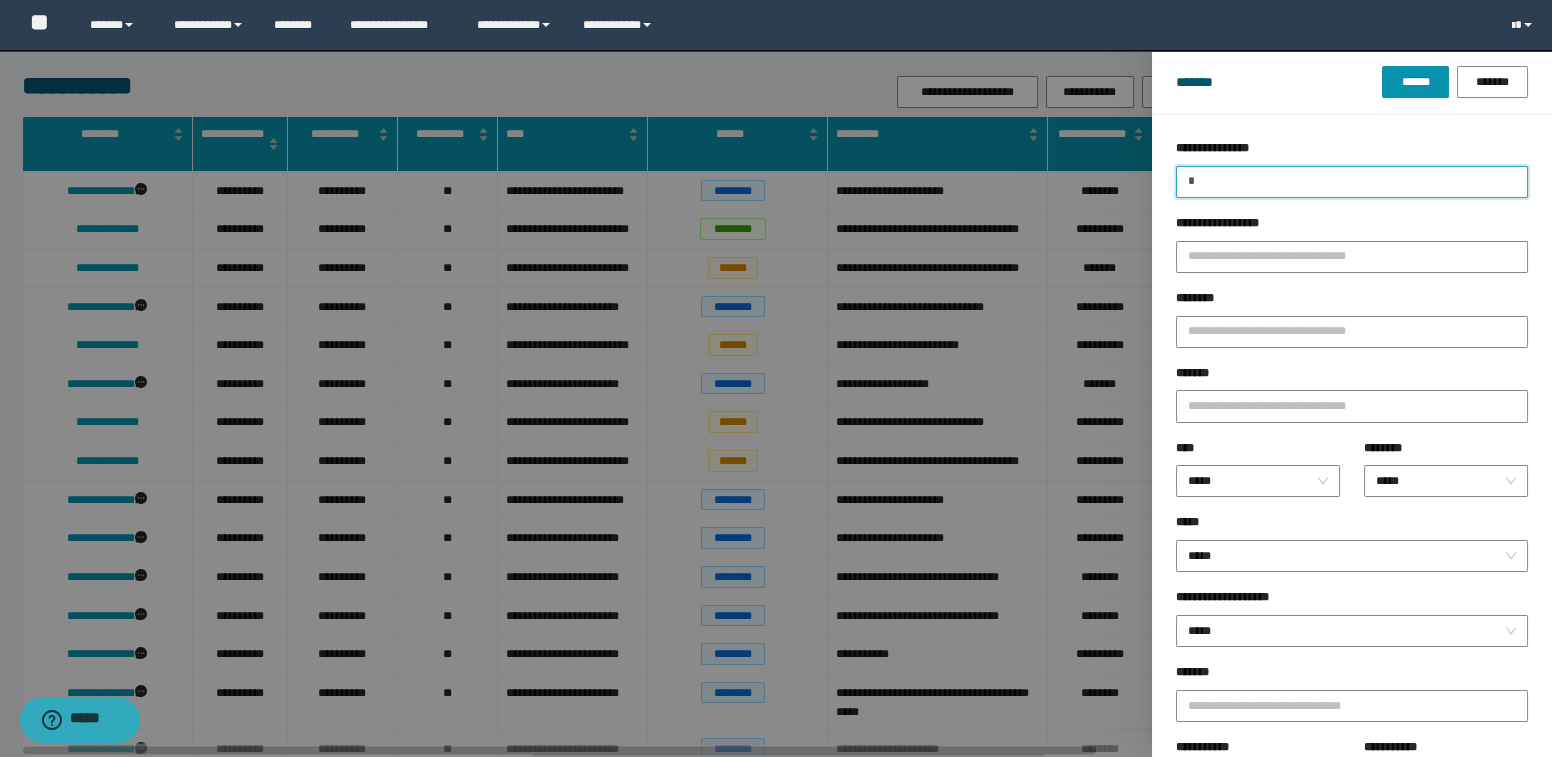 type 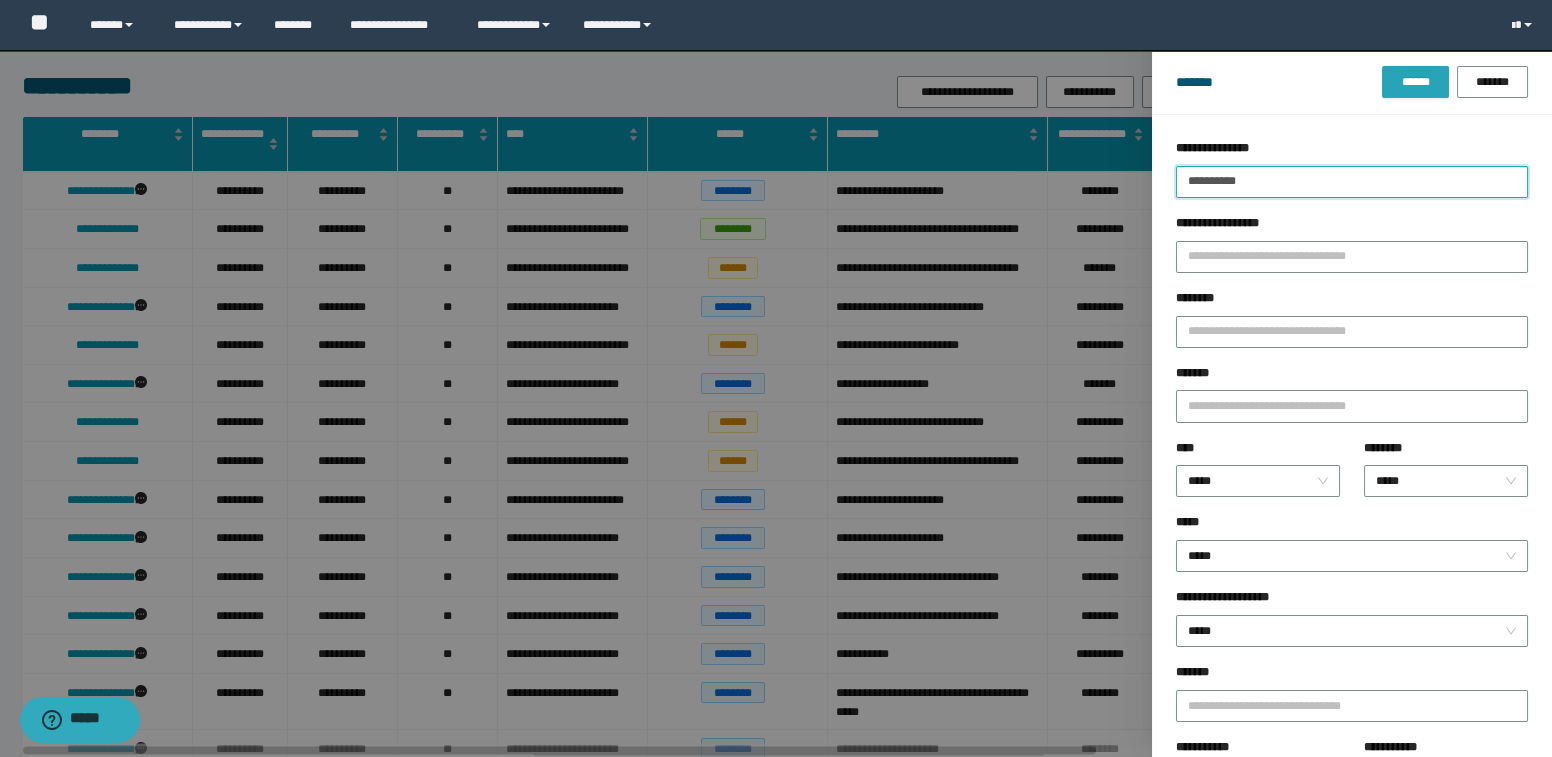 type on "**********" 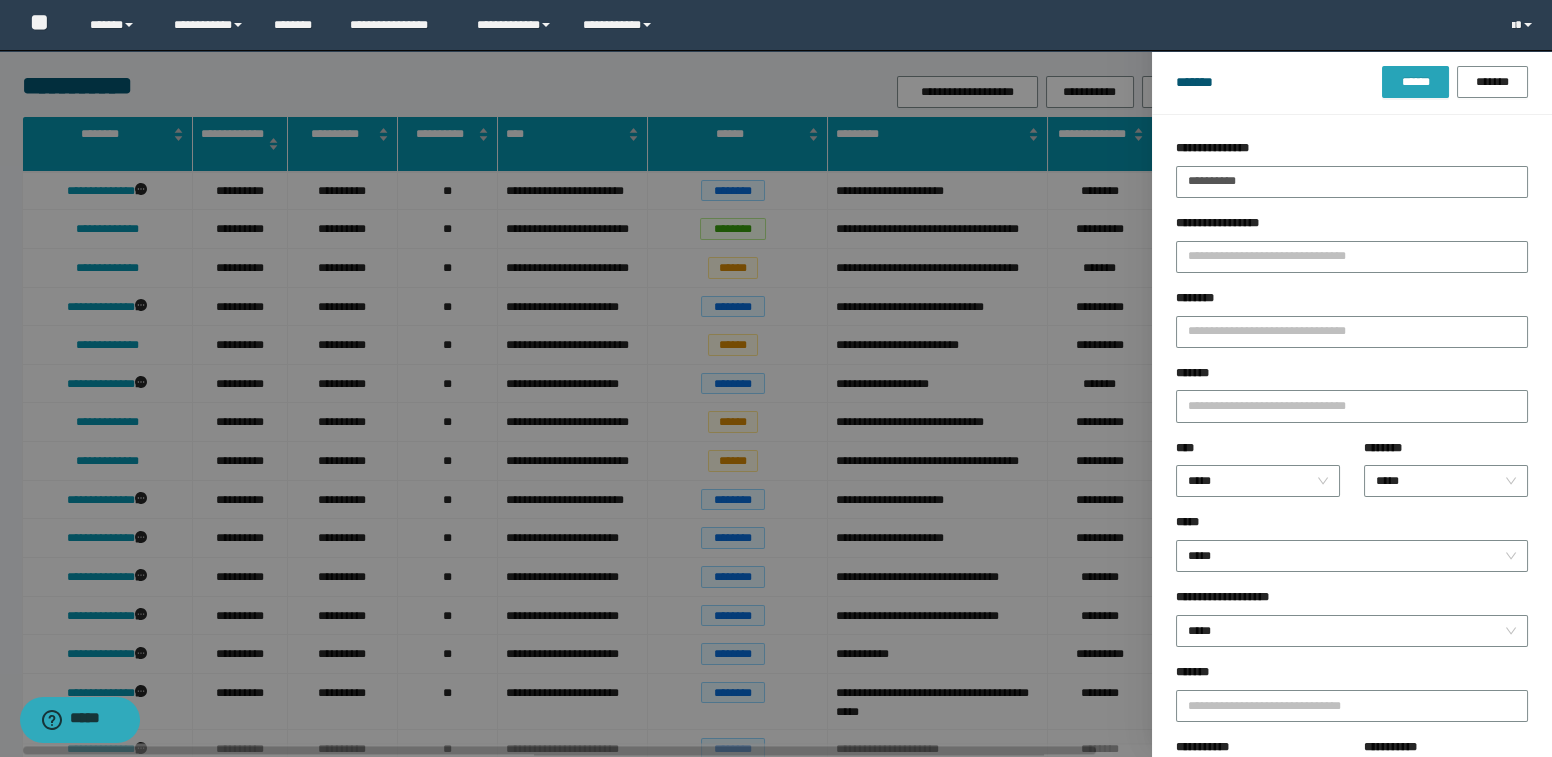click on "******" at bounding box center [1415, 82] 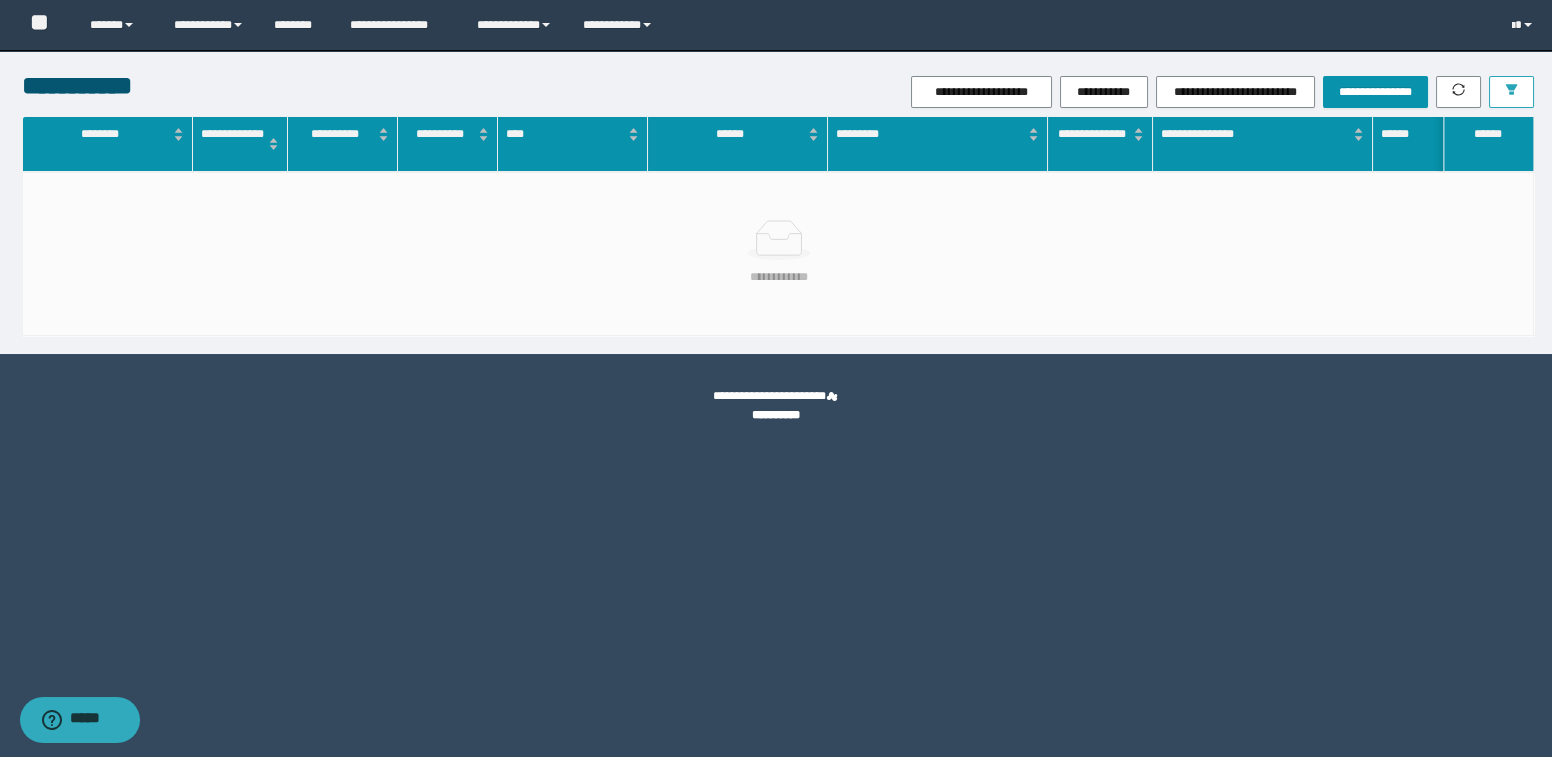 click at bounding box center (1511, 92) 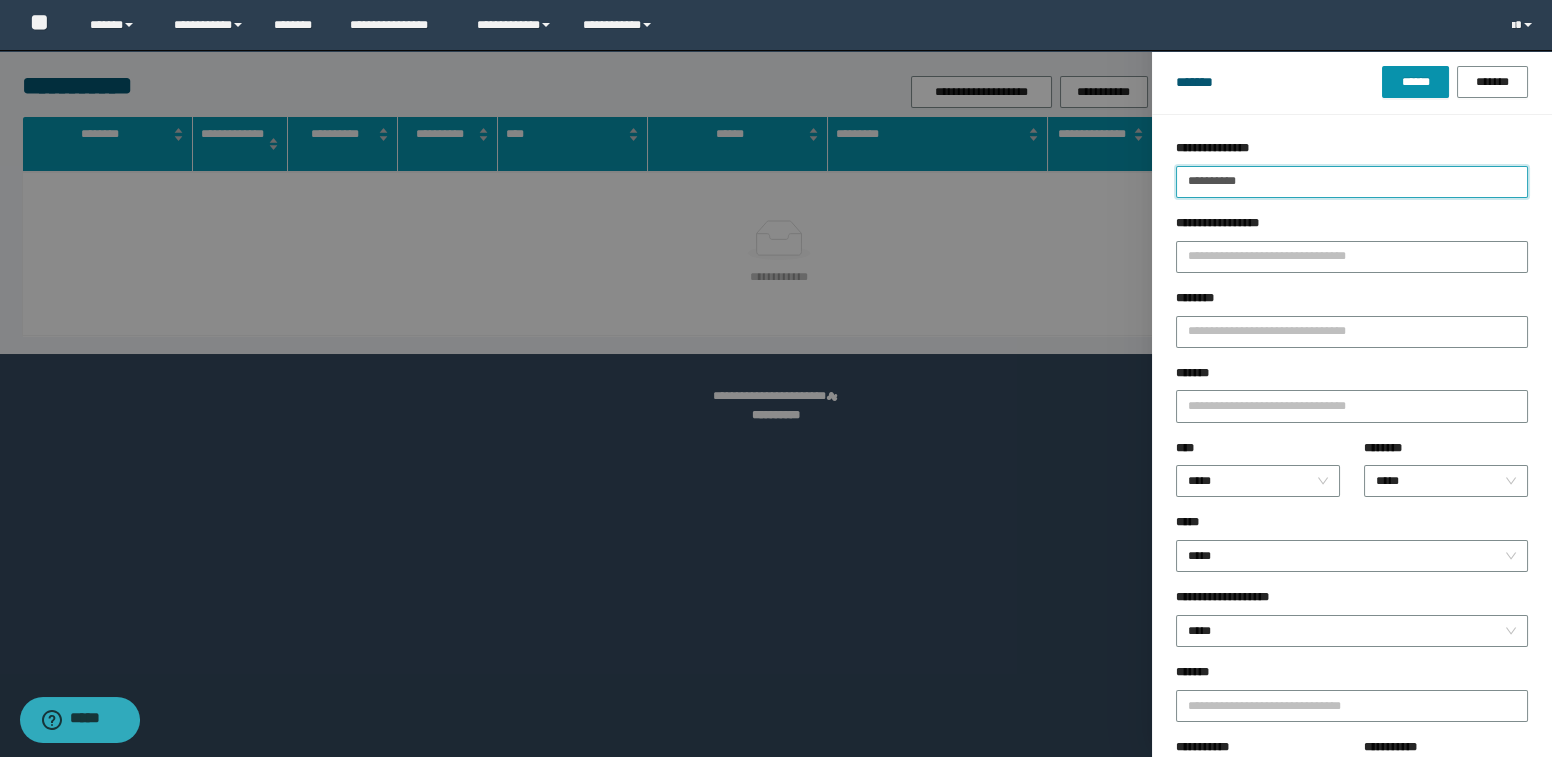 drag, startPoint x: 1287, startPoint y: 180, endPoint x: 1185, endPoint y: 187, distance: 102.239914 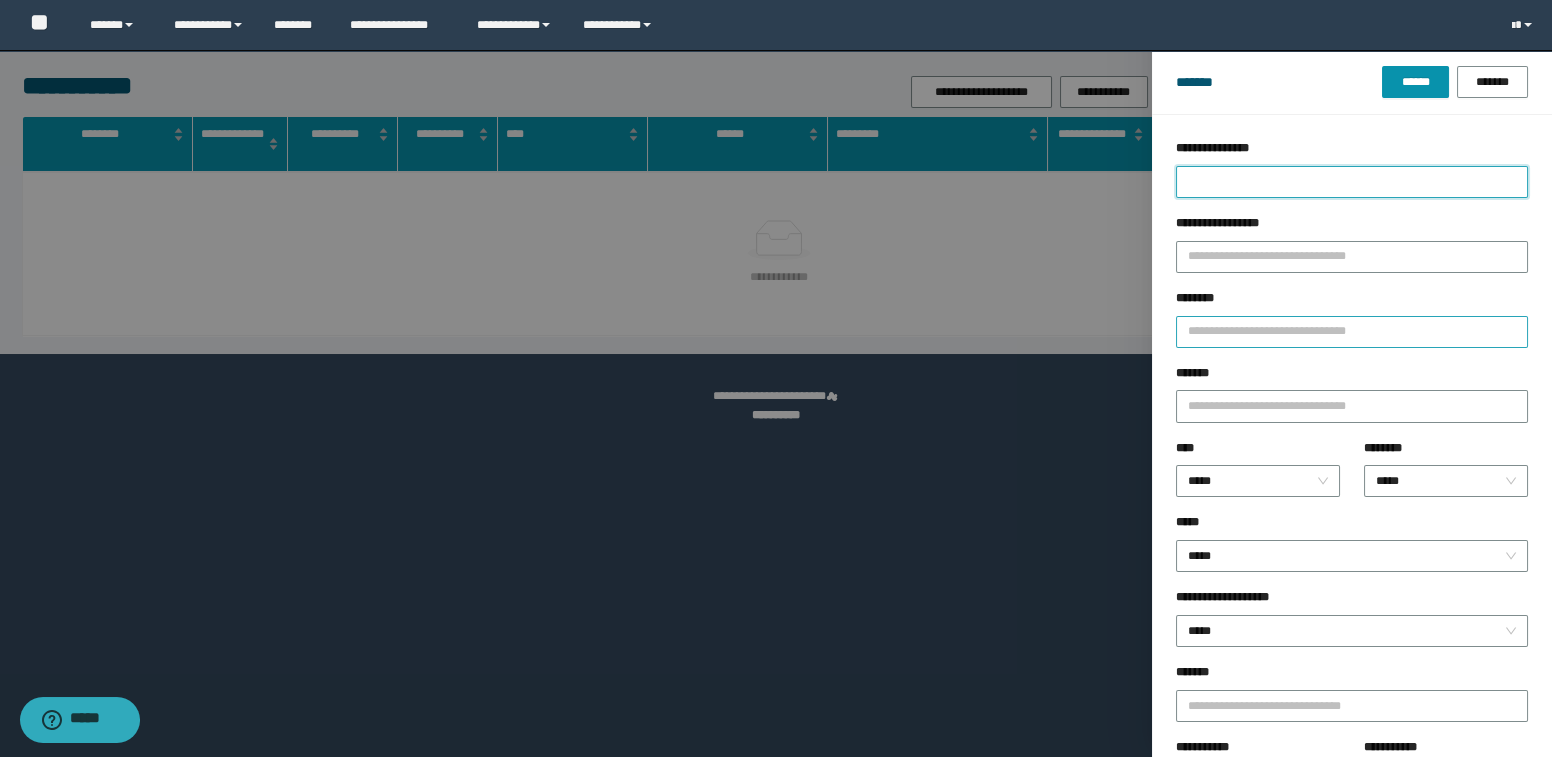 type 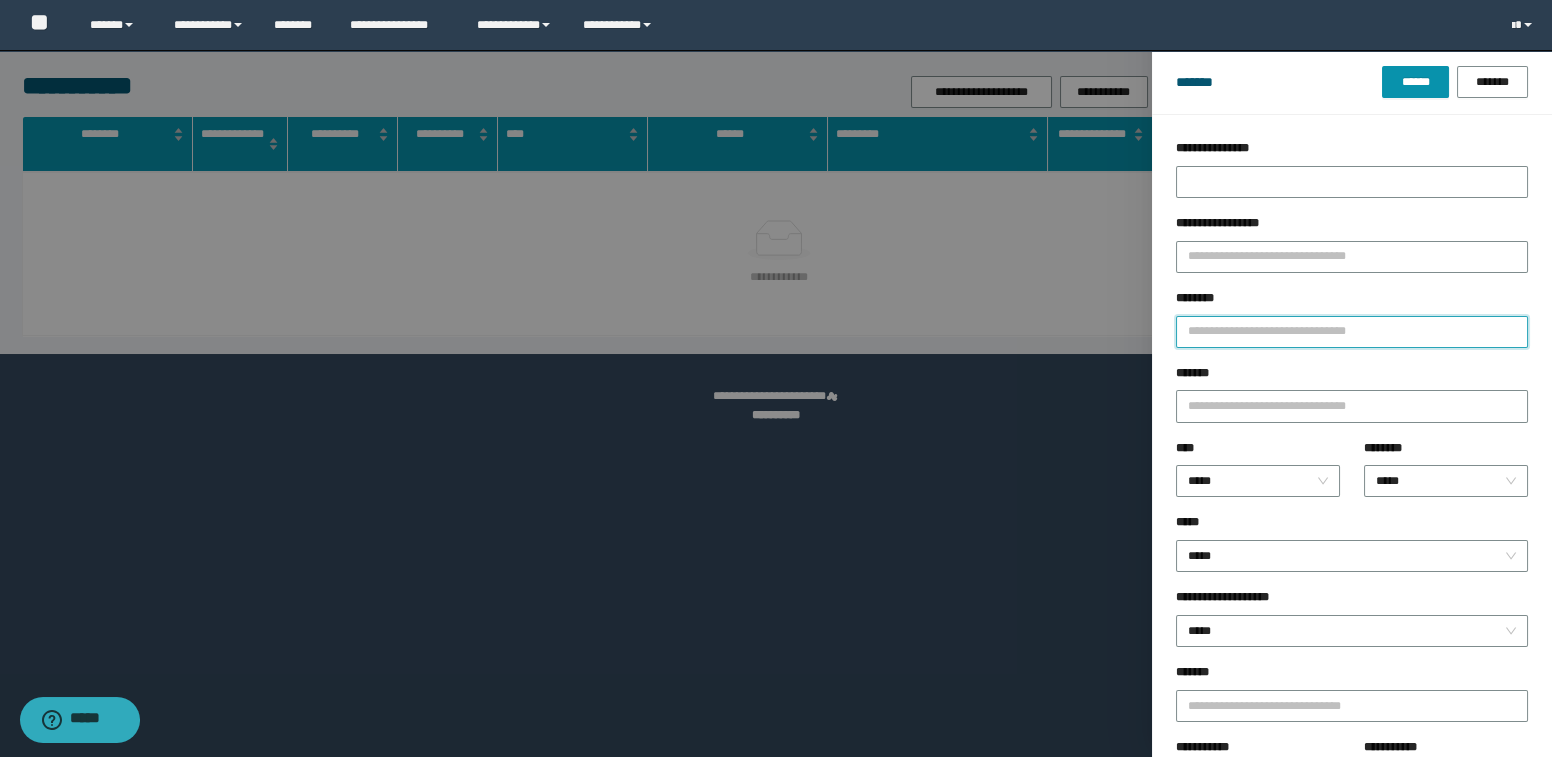 click on "********" at bounding box center [1352, 332] 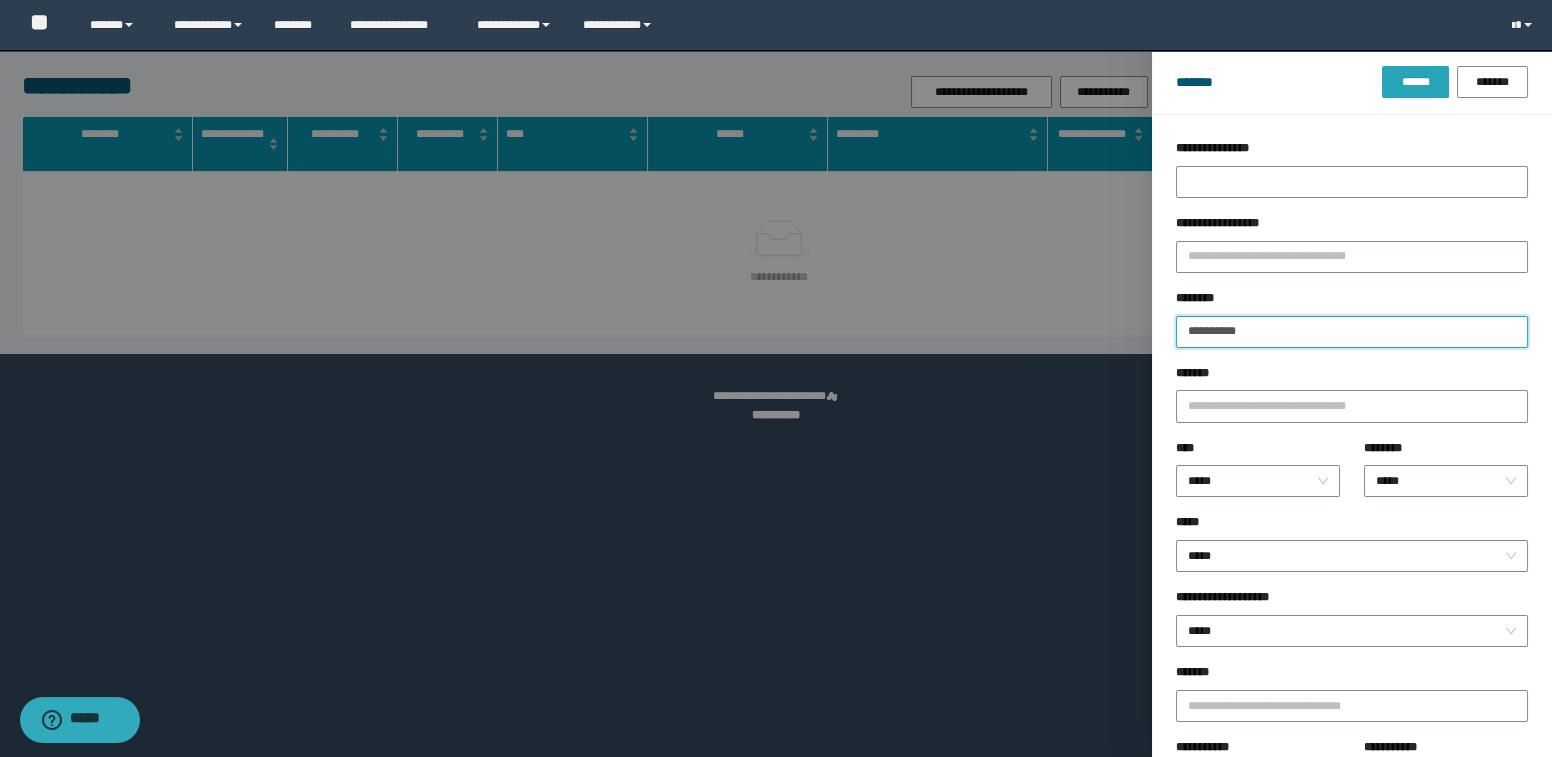 type on "**********" 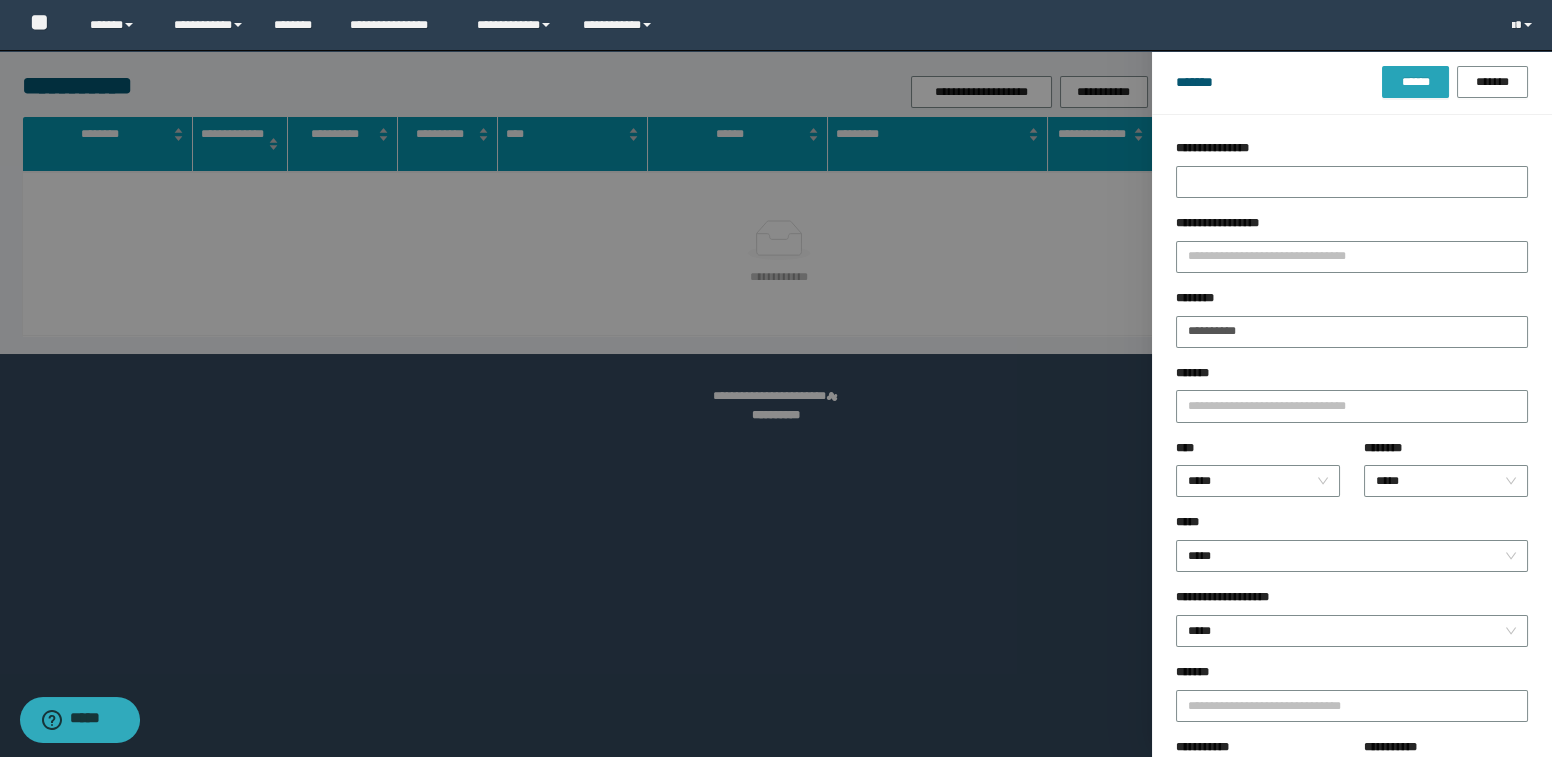 click on "******" at bounding box center [1415, 82] 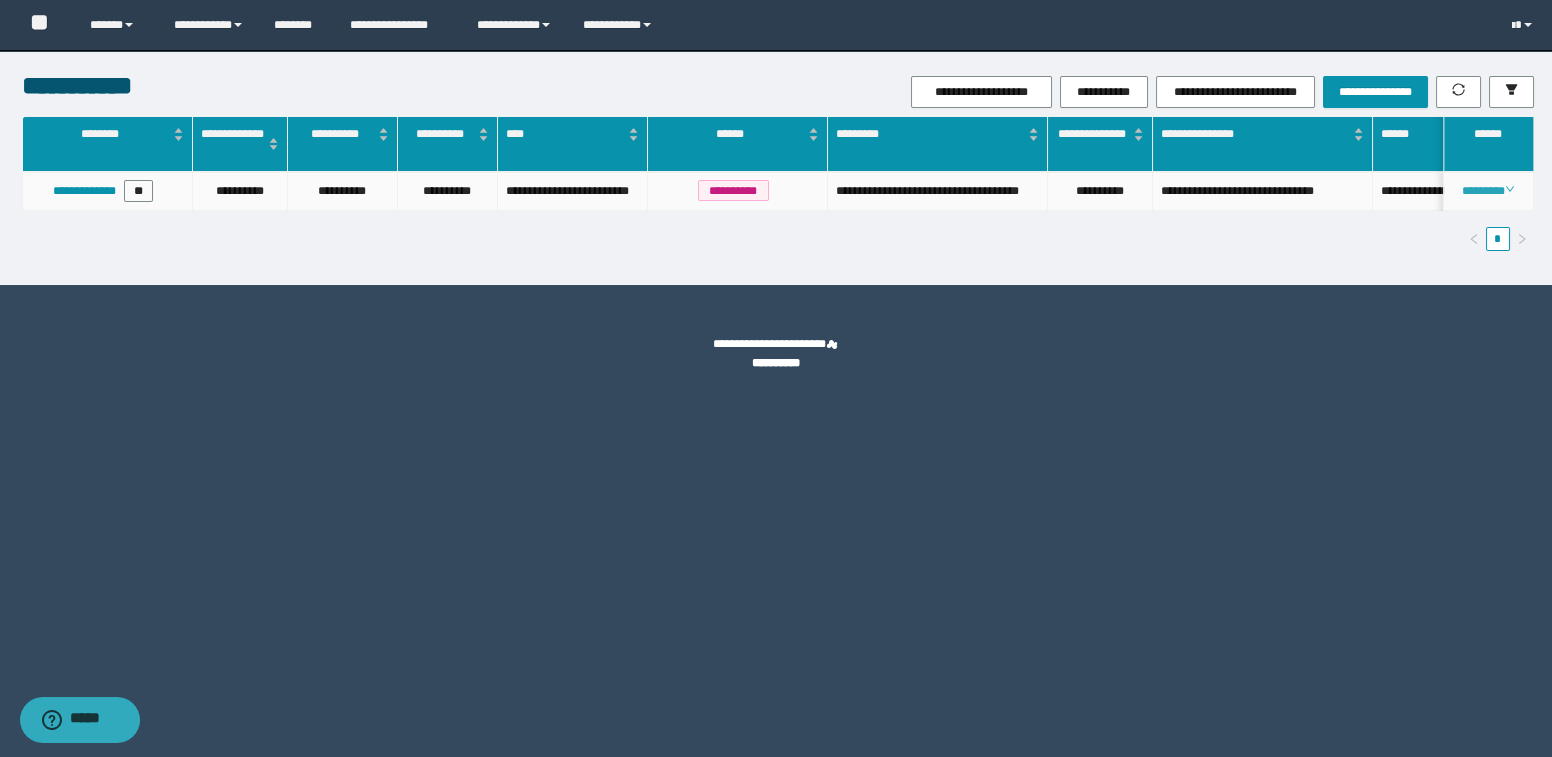 click on "********" at bounding box center [1488, 191] 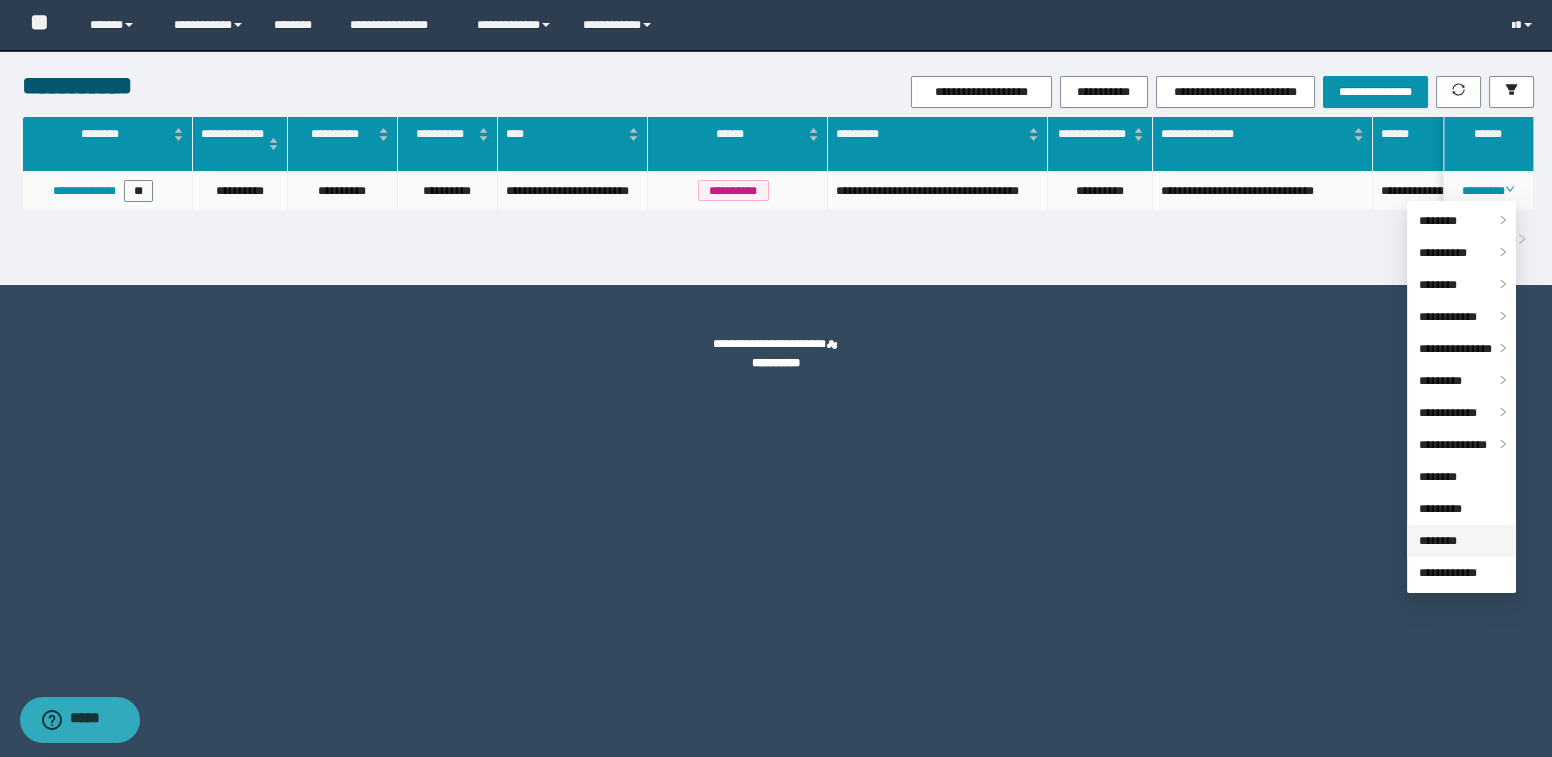 click on "********" at bounding box center [1438, 541] 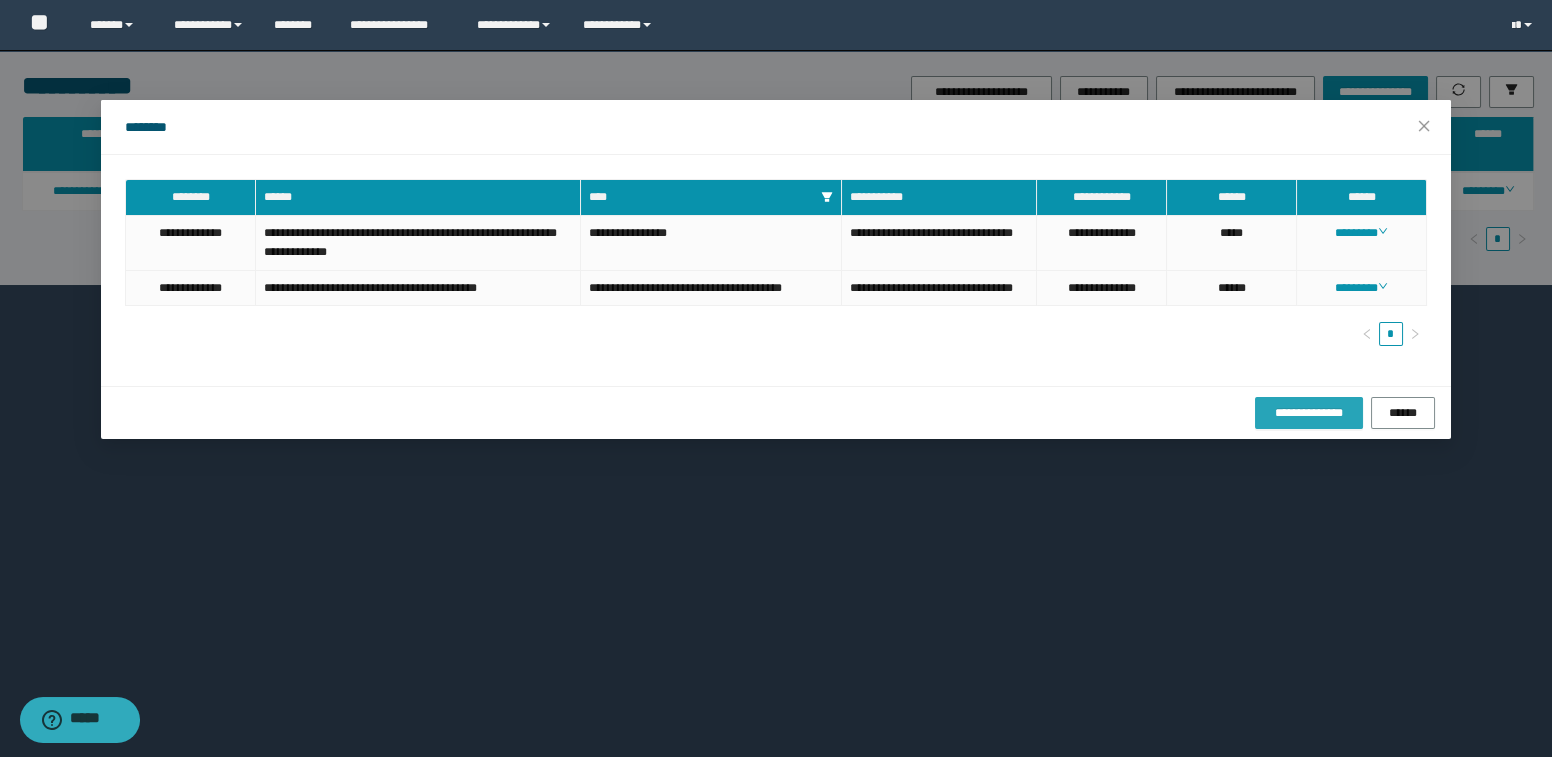 click on "**********" at bounding box center (1309, 413) 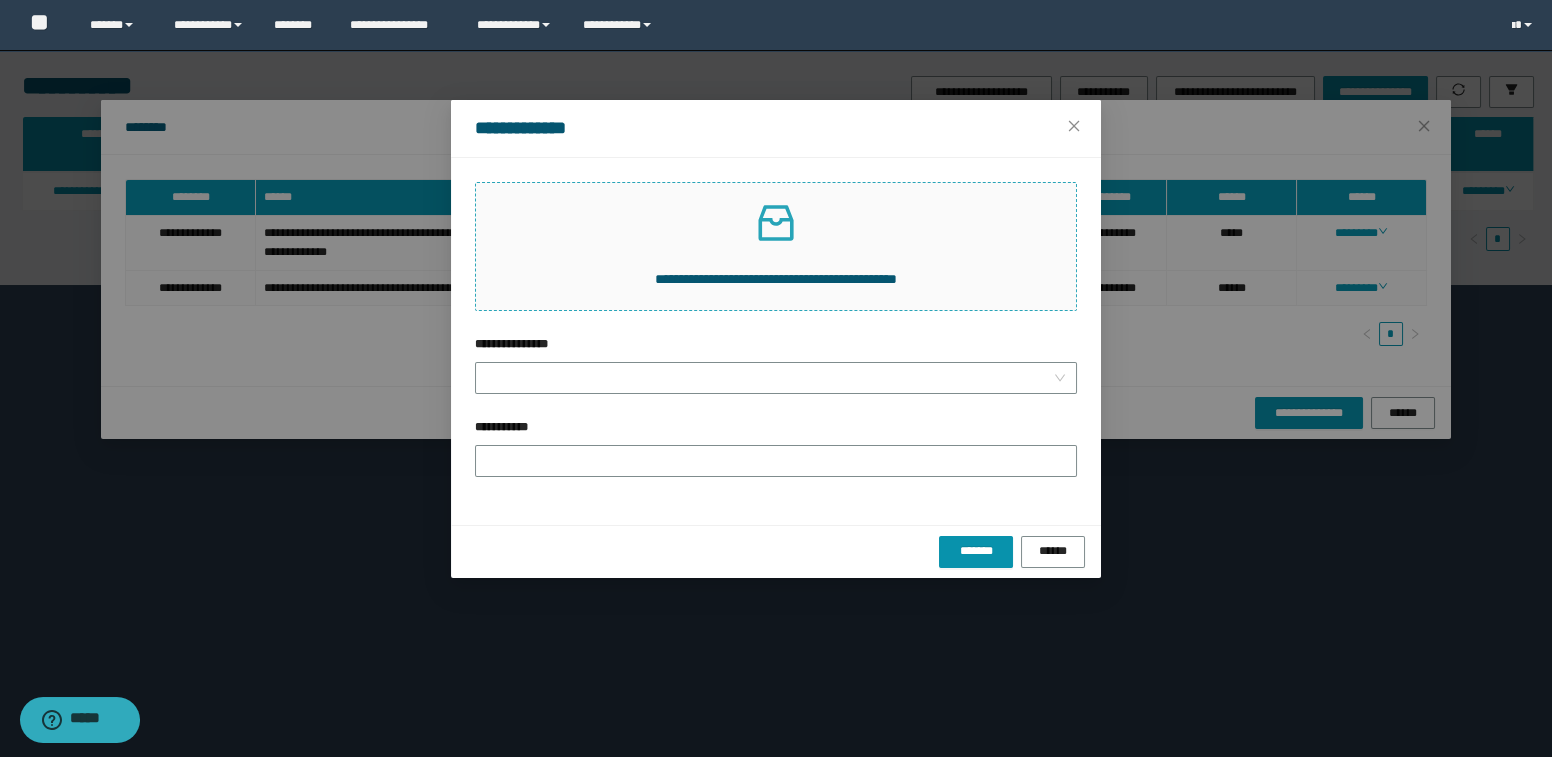 click 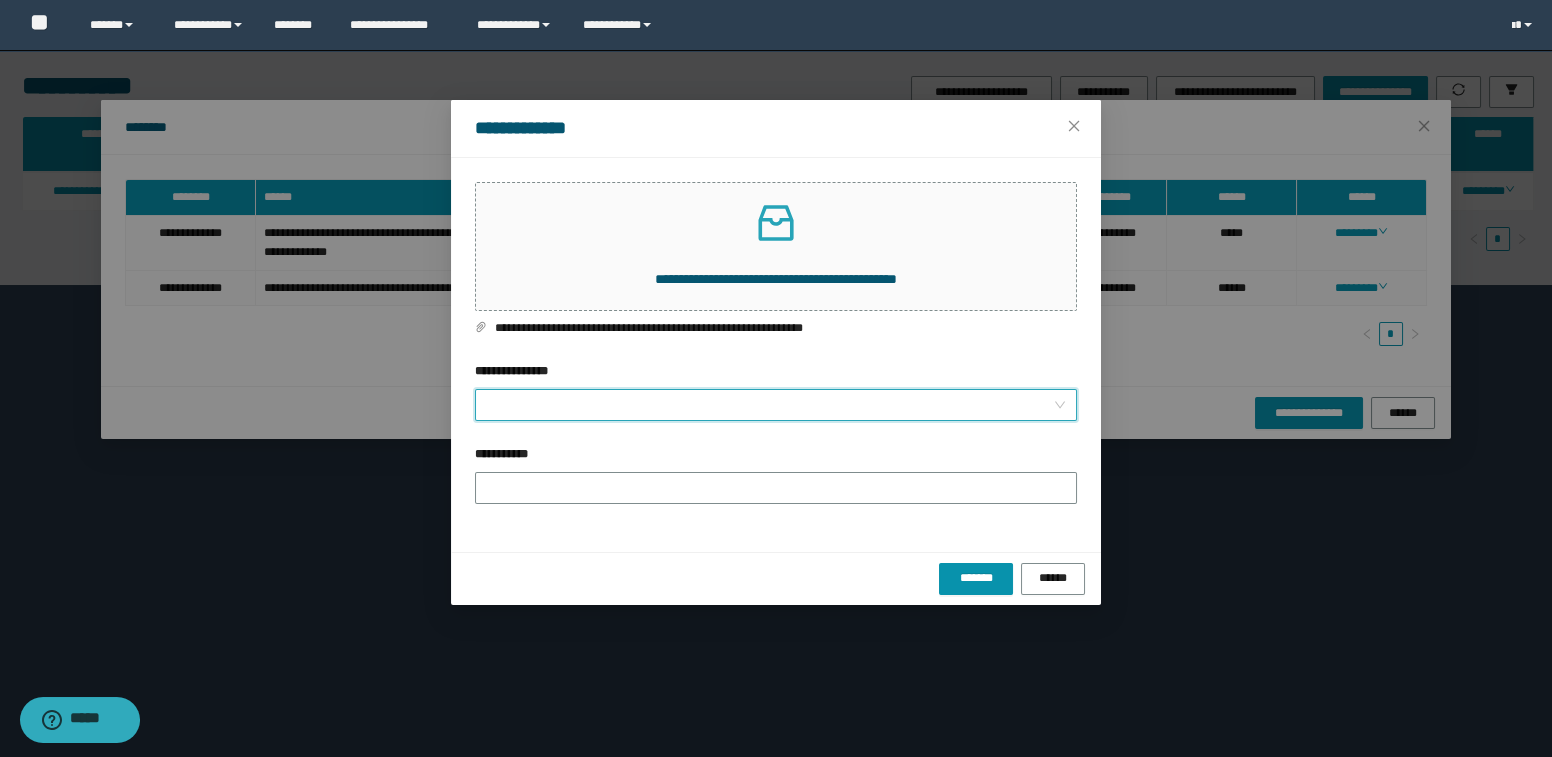 click on "**********" at bounding box center [770, 405] 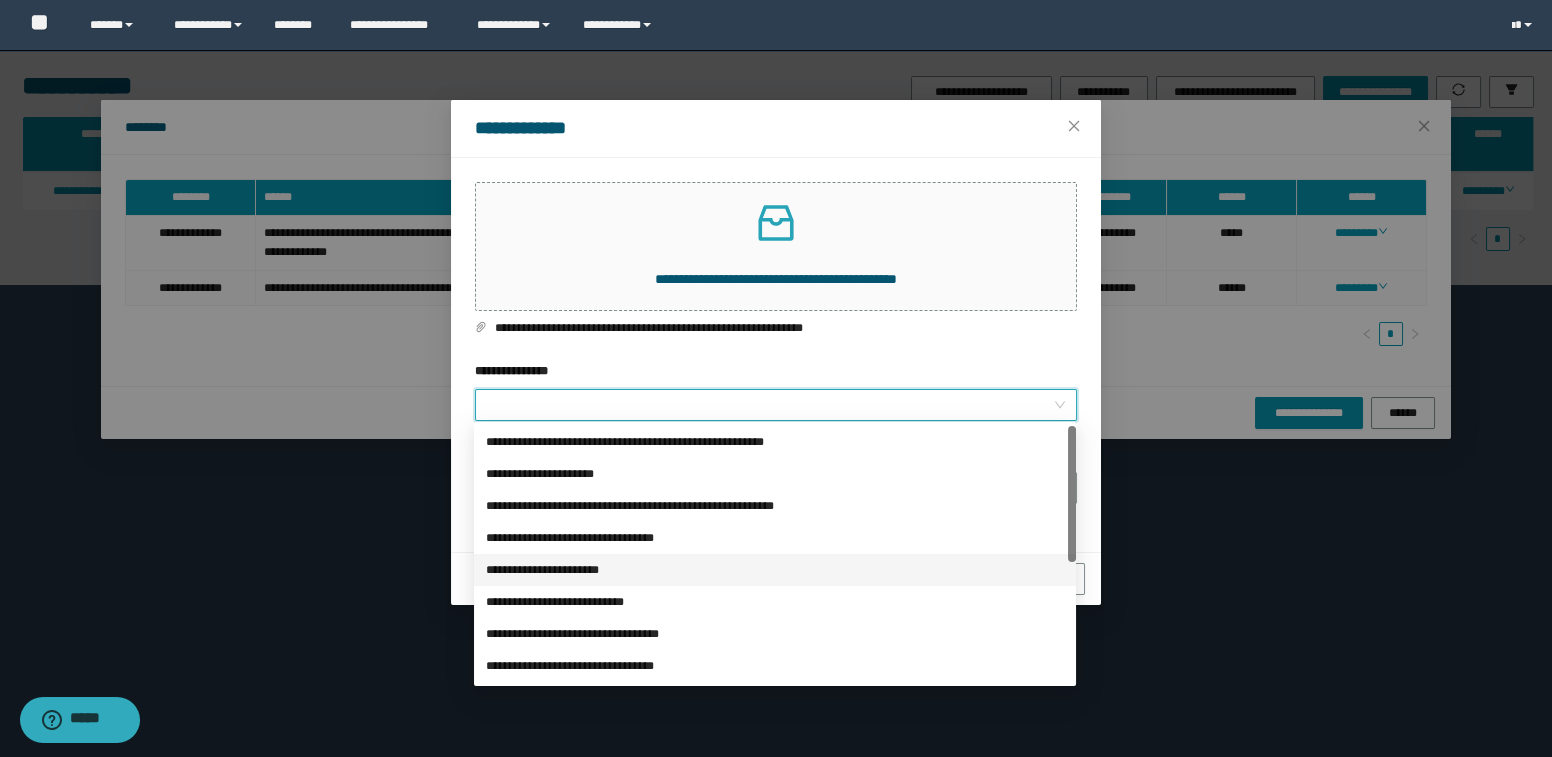 click on "**********" at bounding box center [775, 570] 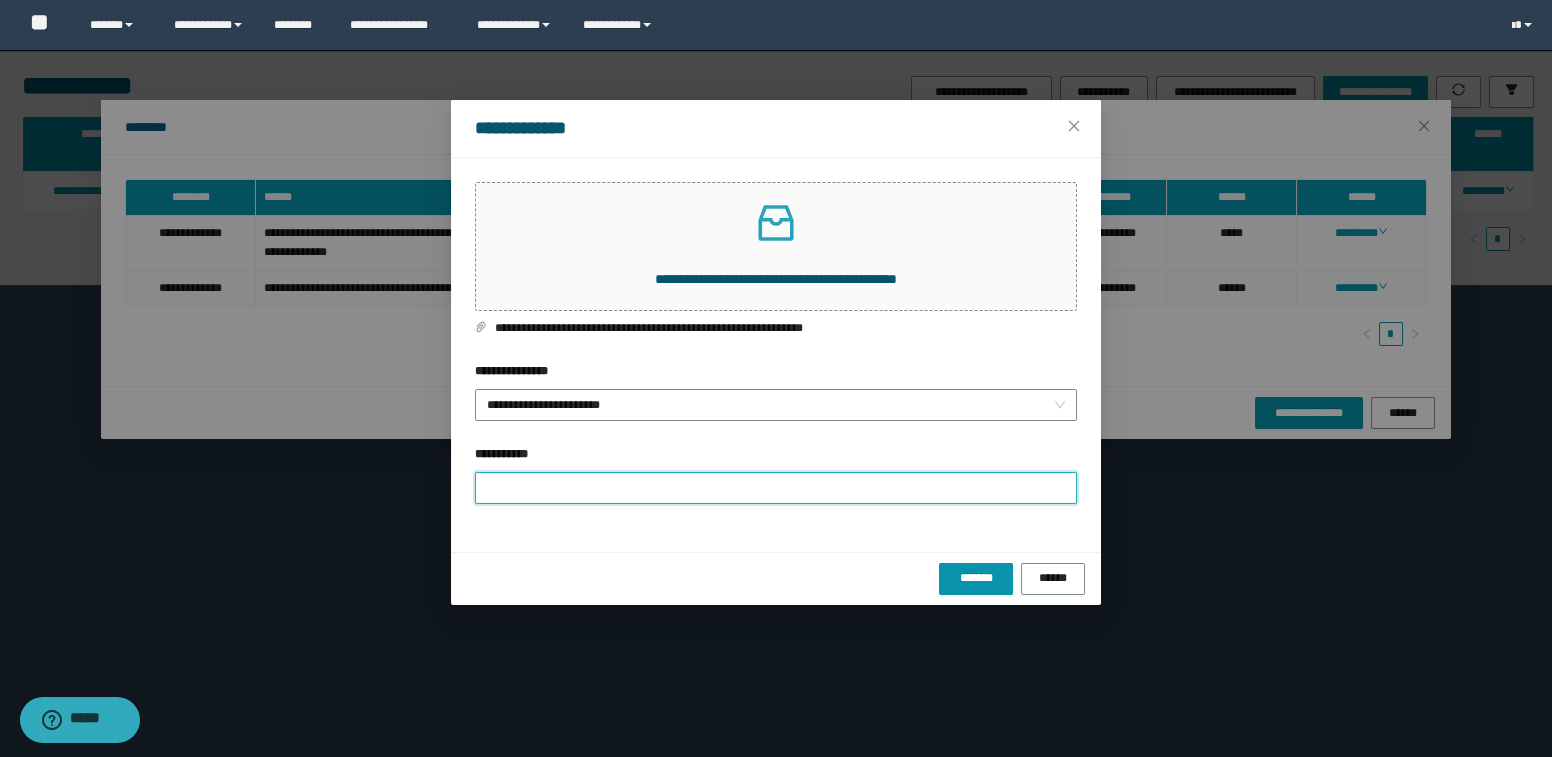 click on "**********" at bounding box center [776, 488] 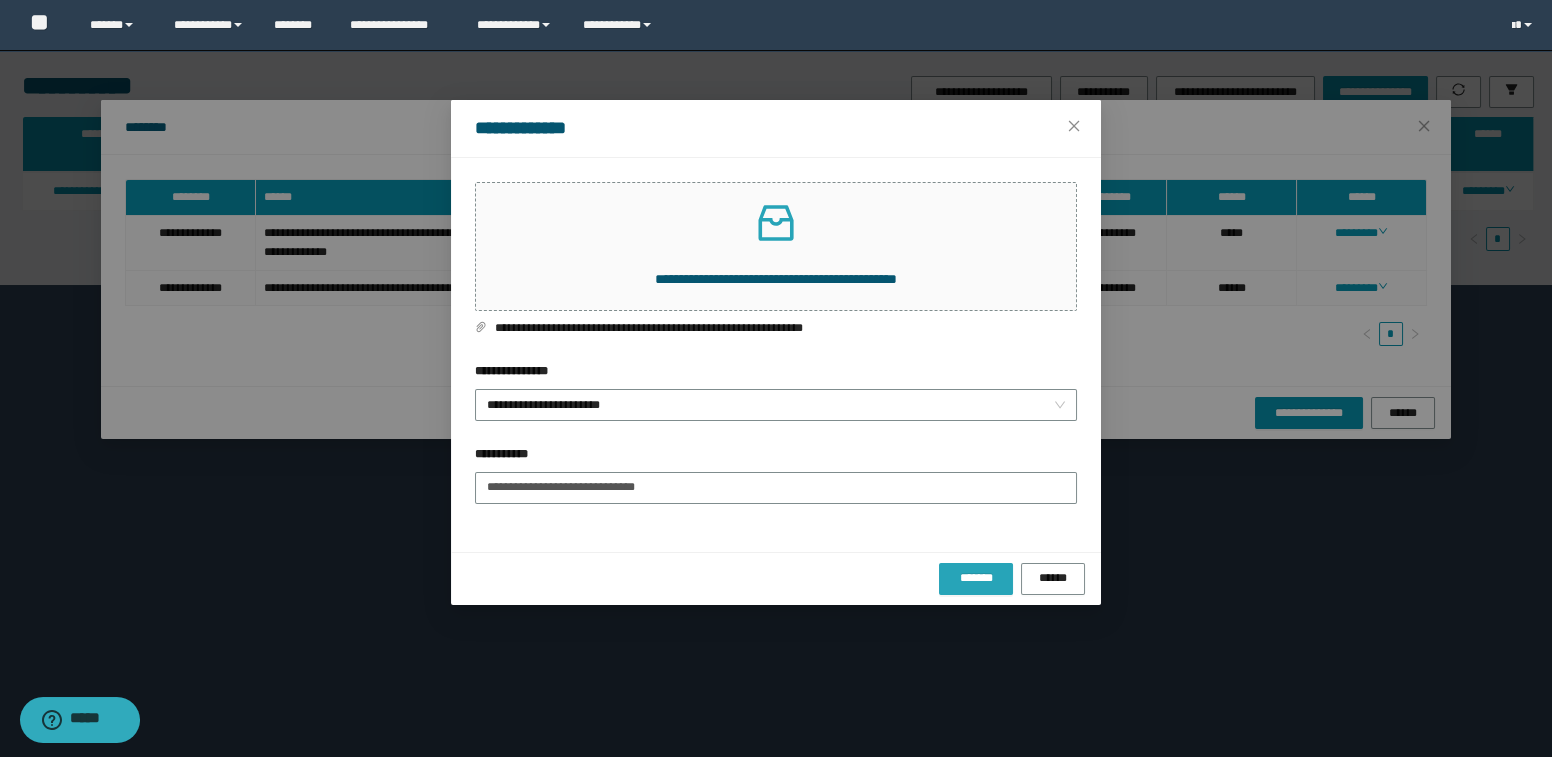 click on "*******" at bounding box center [976, 578] 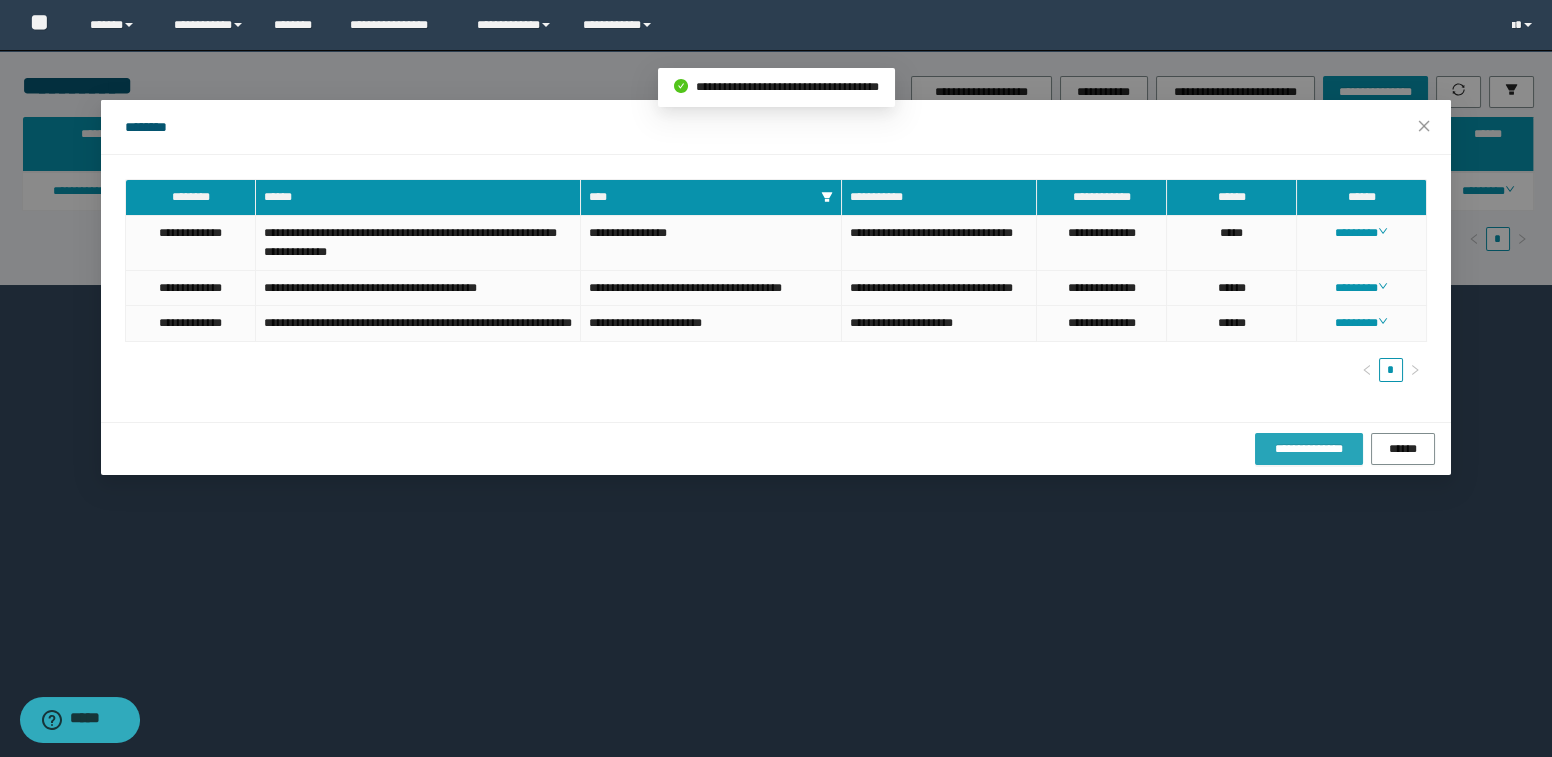click on "**********" at bounding box center [1309, 449] 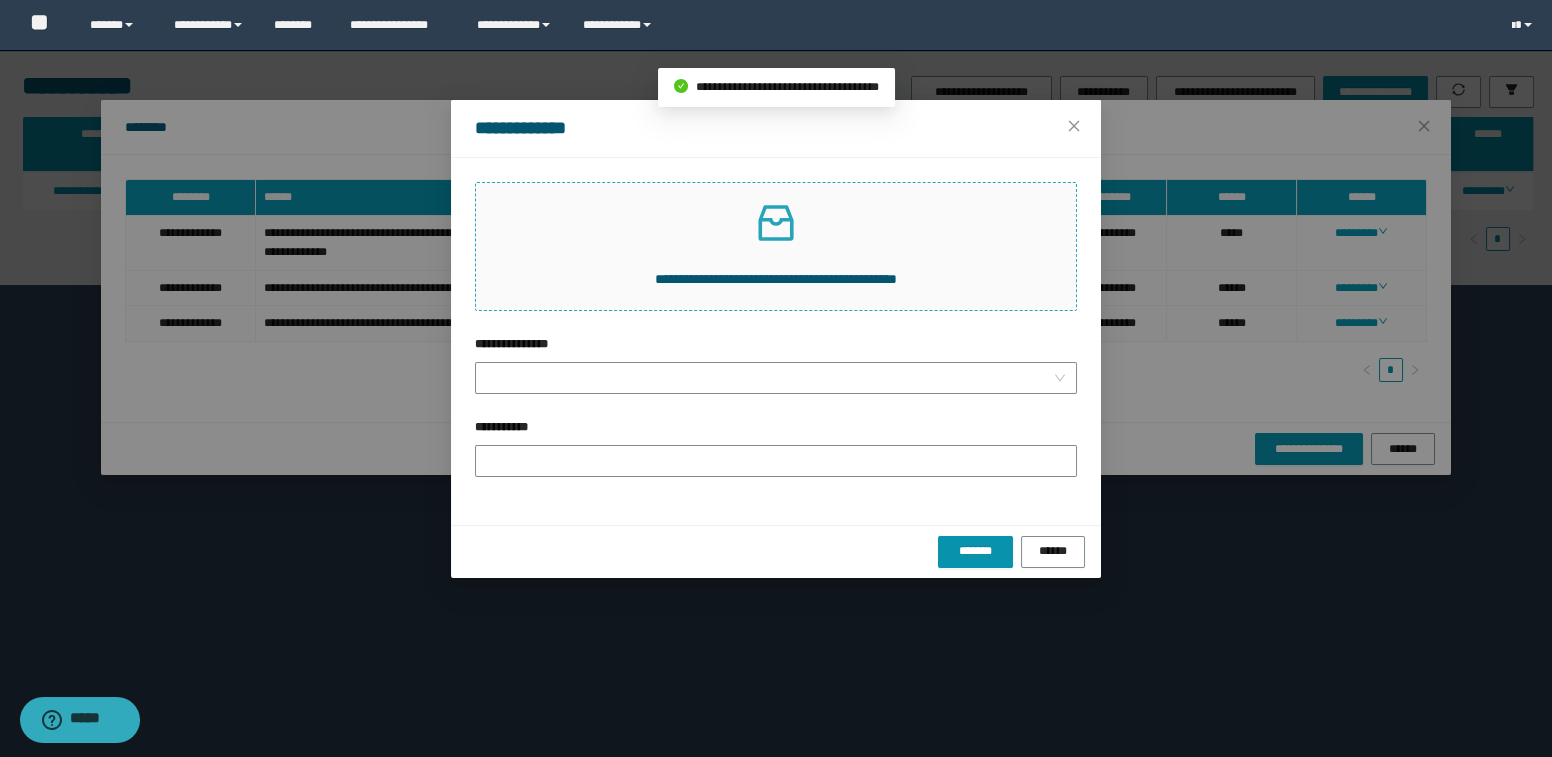 click 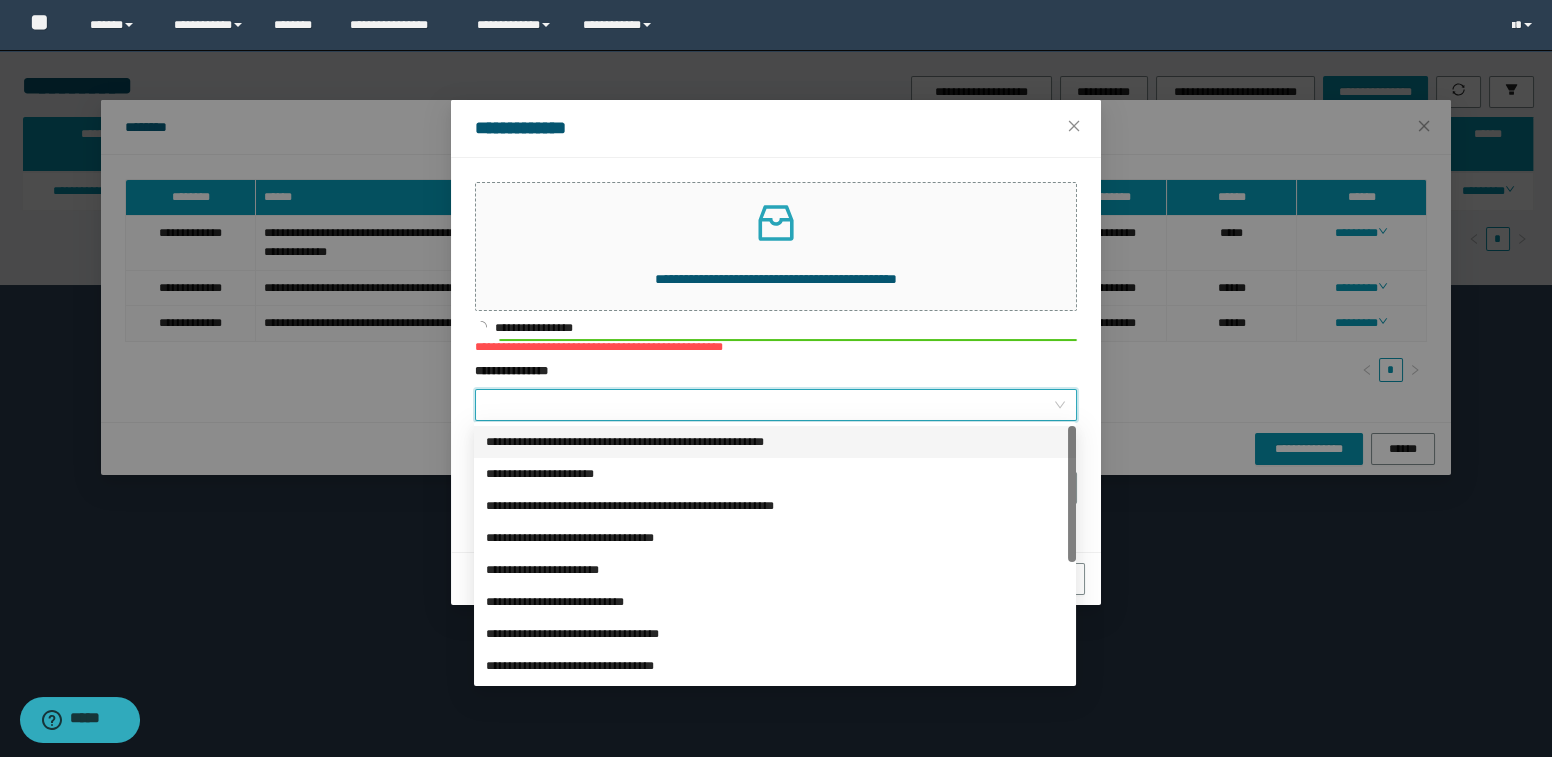 click on "**********" at bounding box center (770, 405) 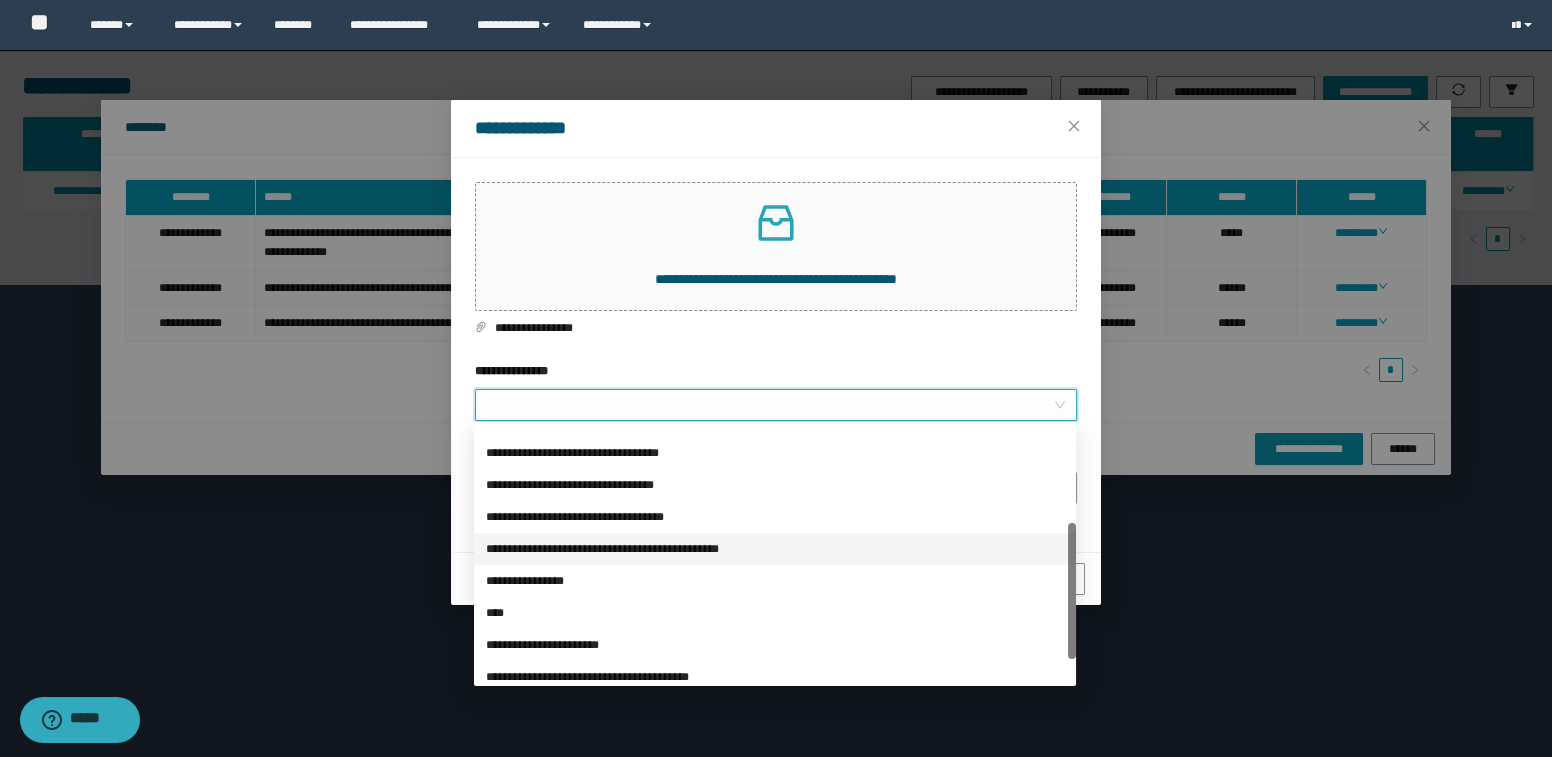scroll, scrollTop: 223, scrollLeft: 0, axis: vertical 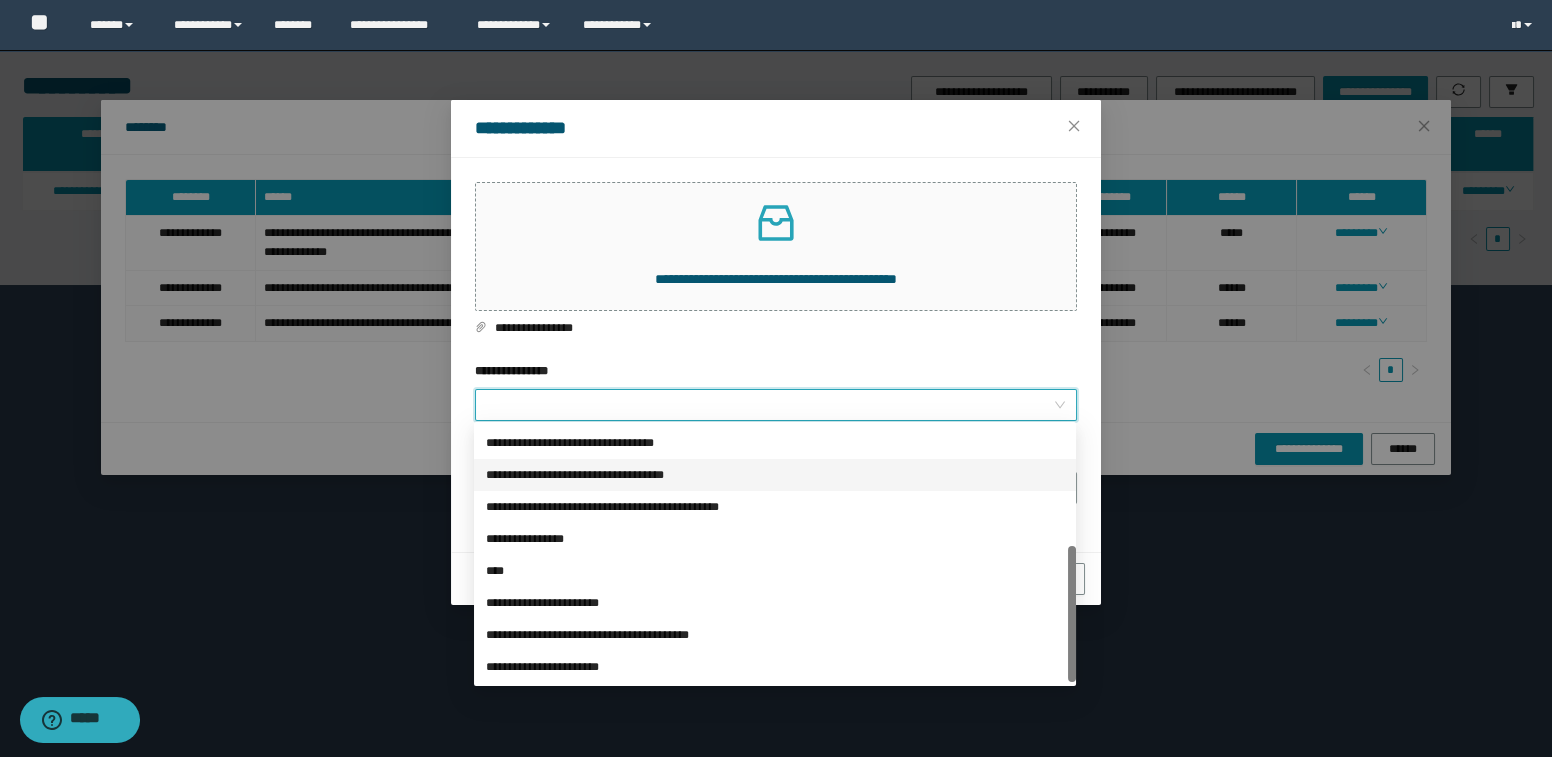 click on "**********" at bounding box center [775, 475] 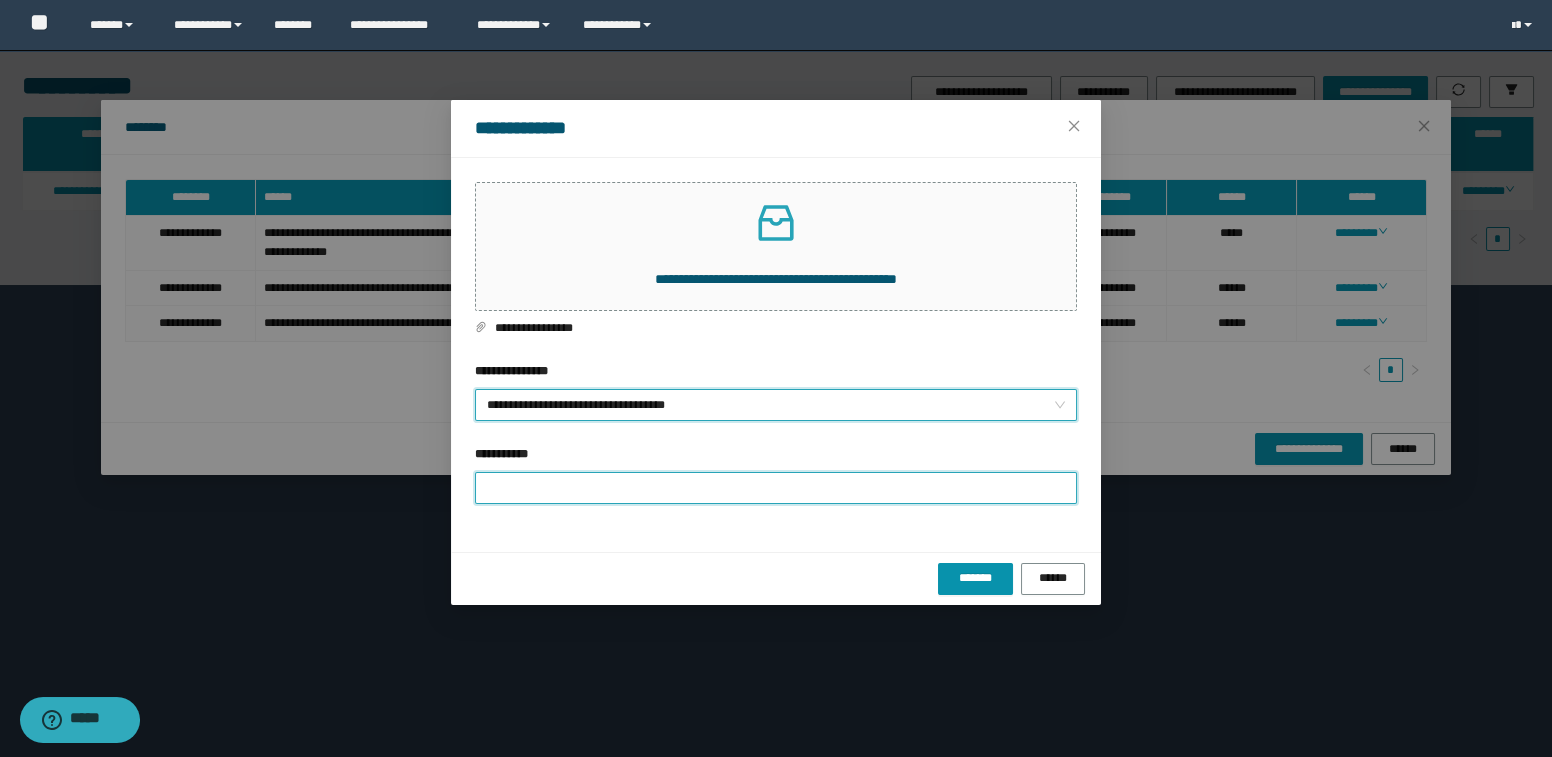 click on "**********" at bounding box center [776, 488] 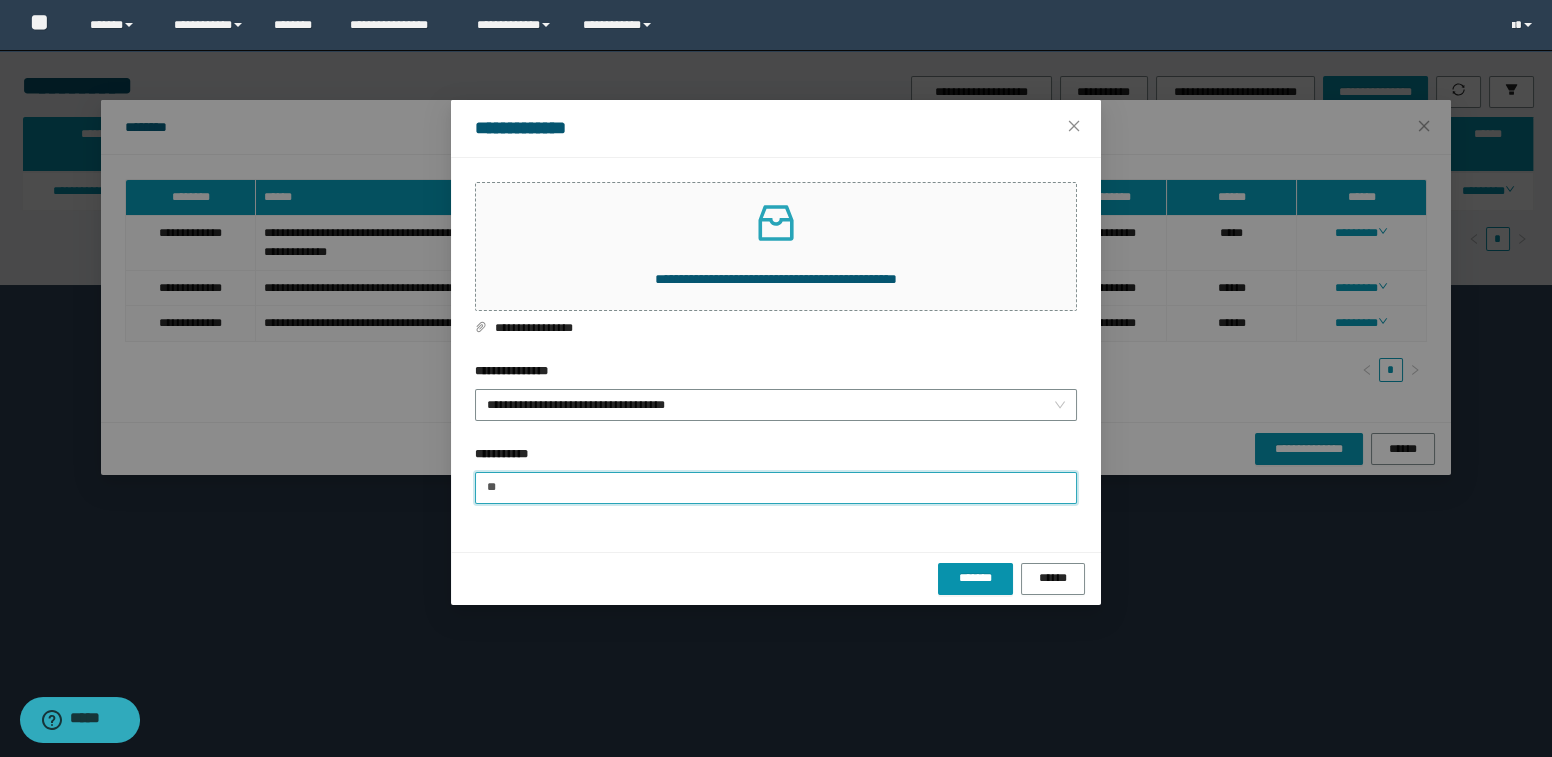 type on "*" 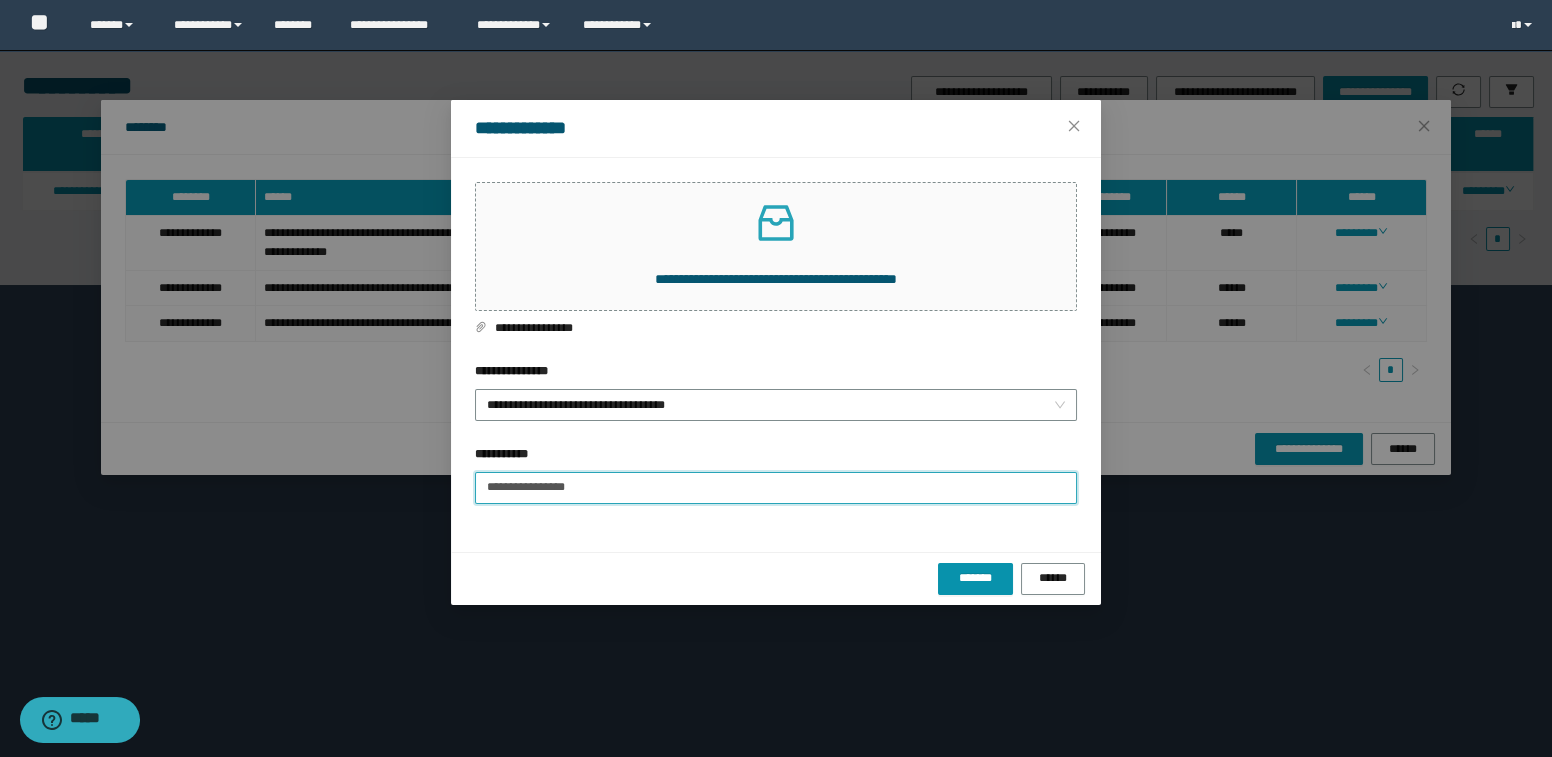 type on "**********" 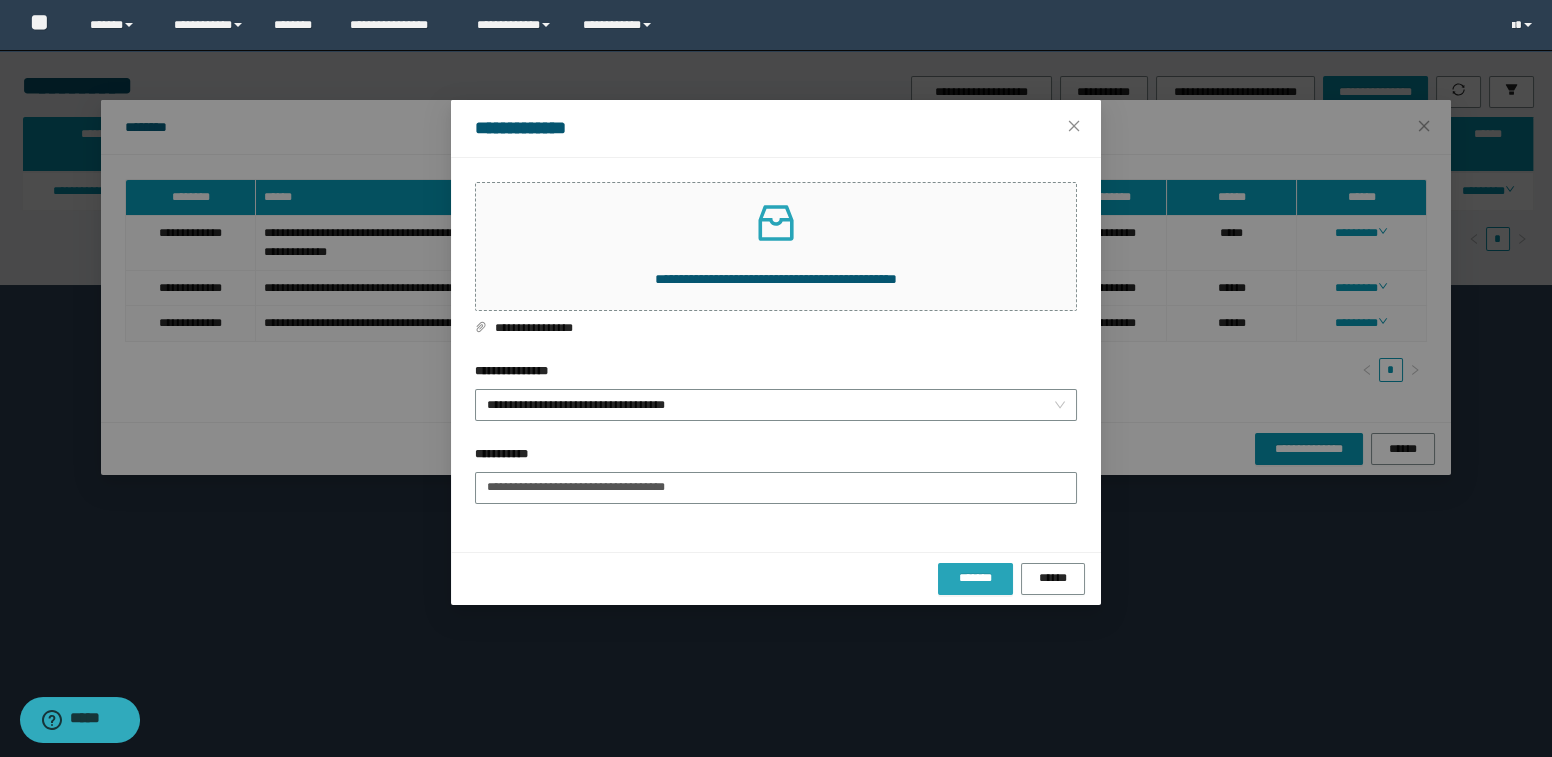 click on "*******" at bounding box center [975, 579] 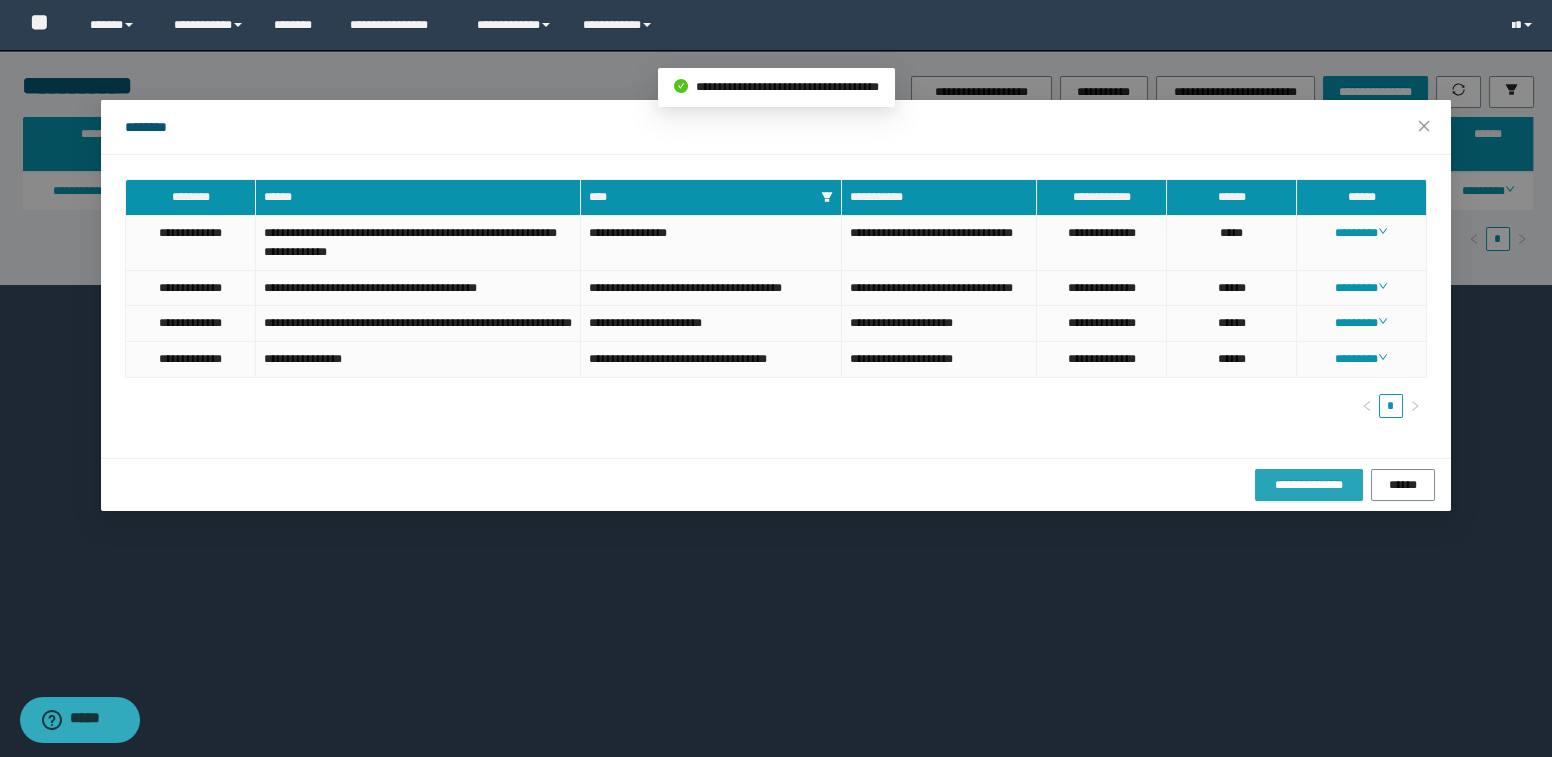 click on "**********" at bounding box center (1309, 485) 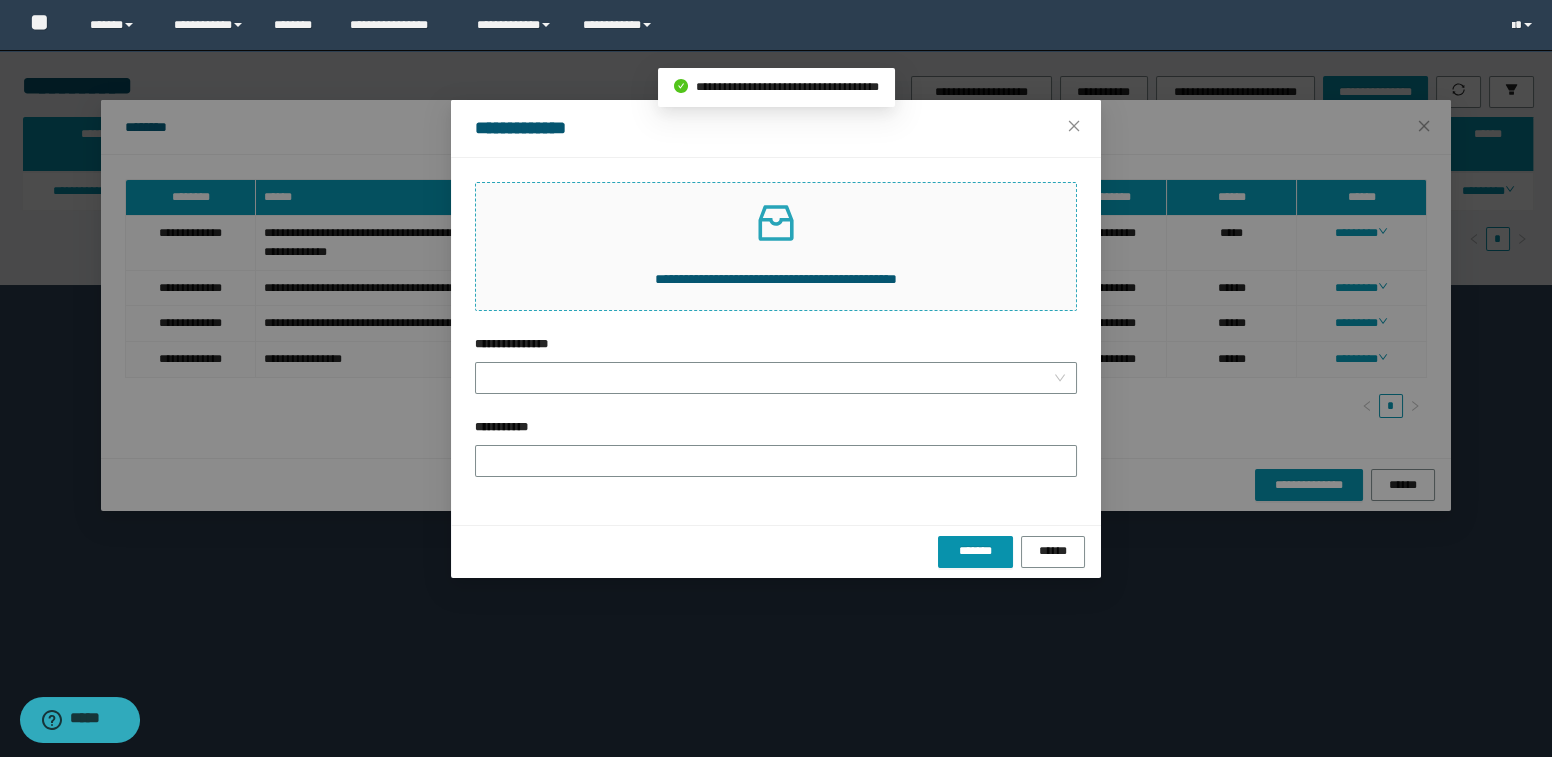 click 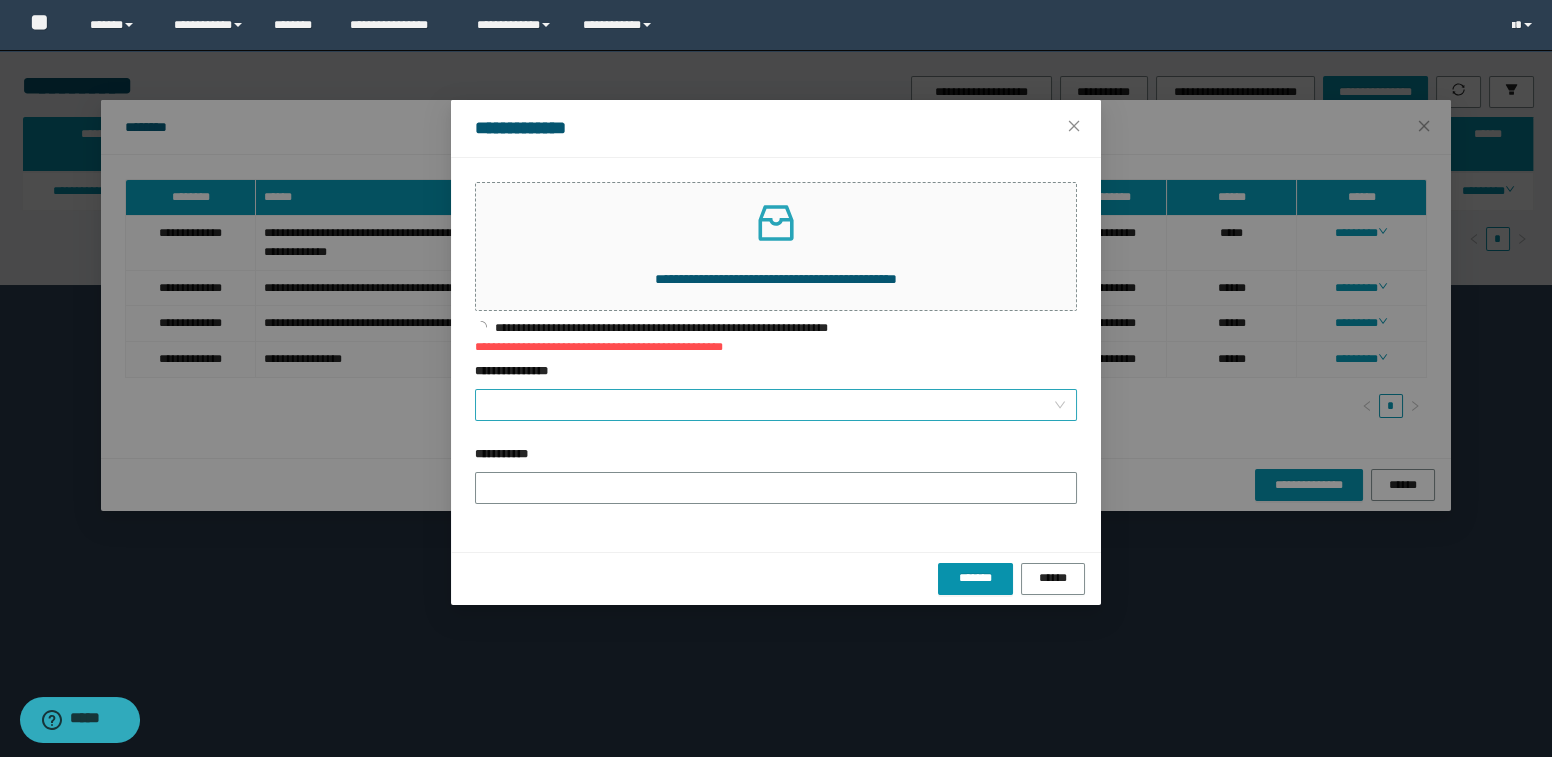 click on "**********" at bounding box center (770, 405) 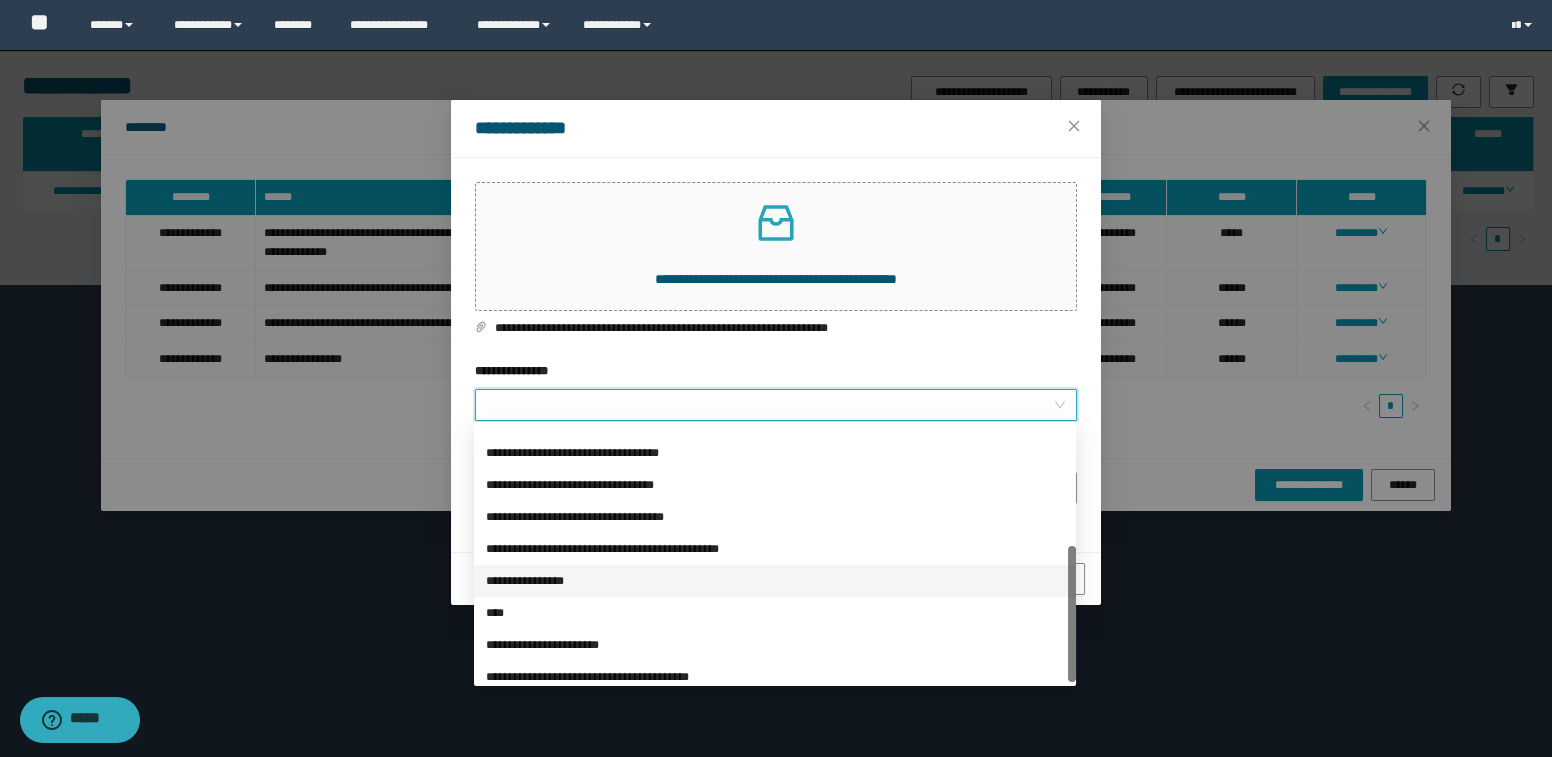 scroll, scrollTop: 223, scrollLeft: 0, axis: vertical 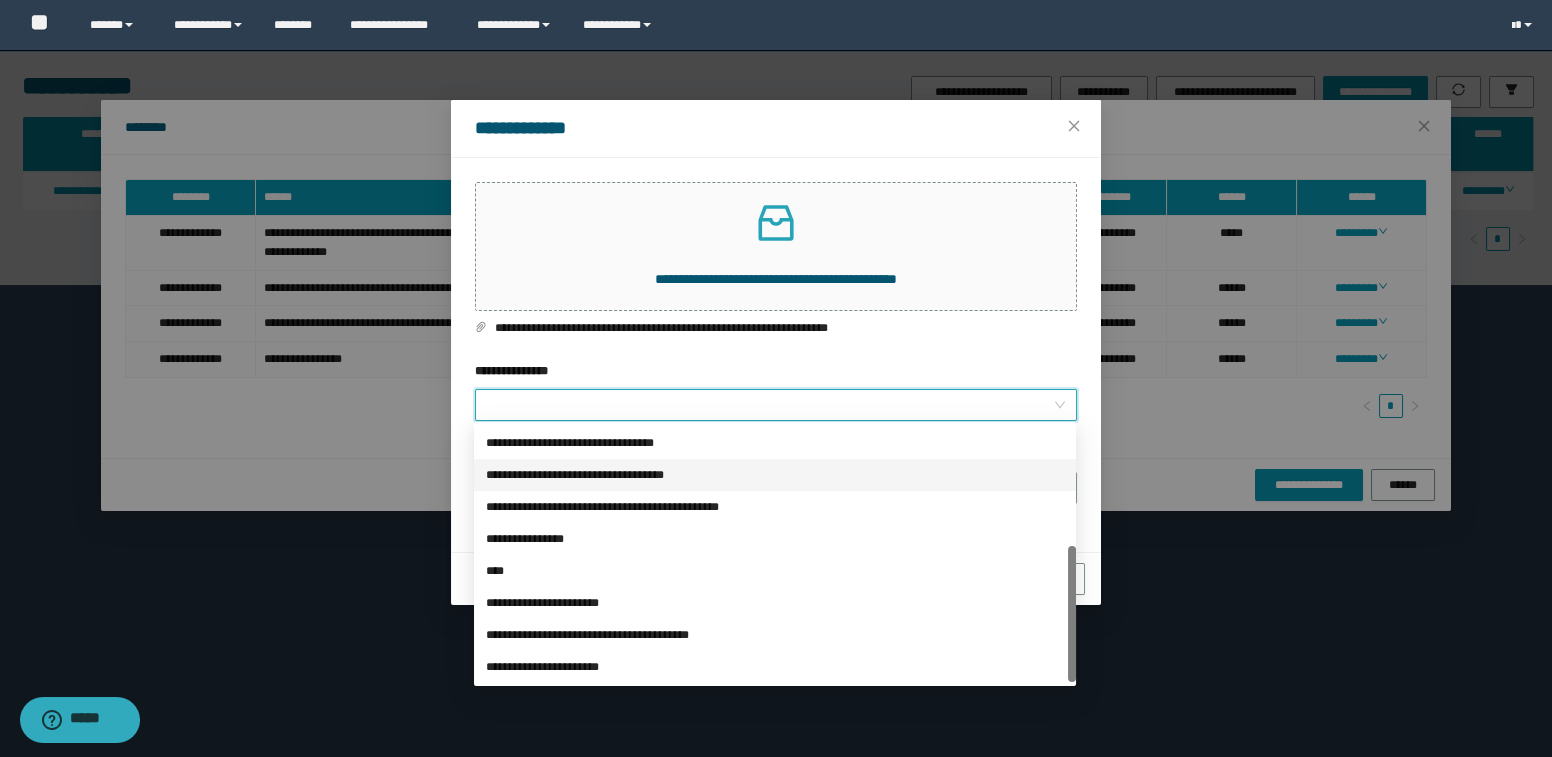 click on "**********" at bounding box center [775, 475] 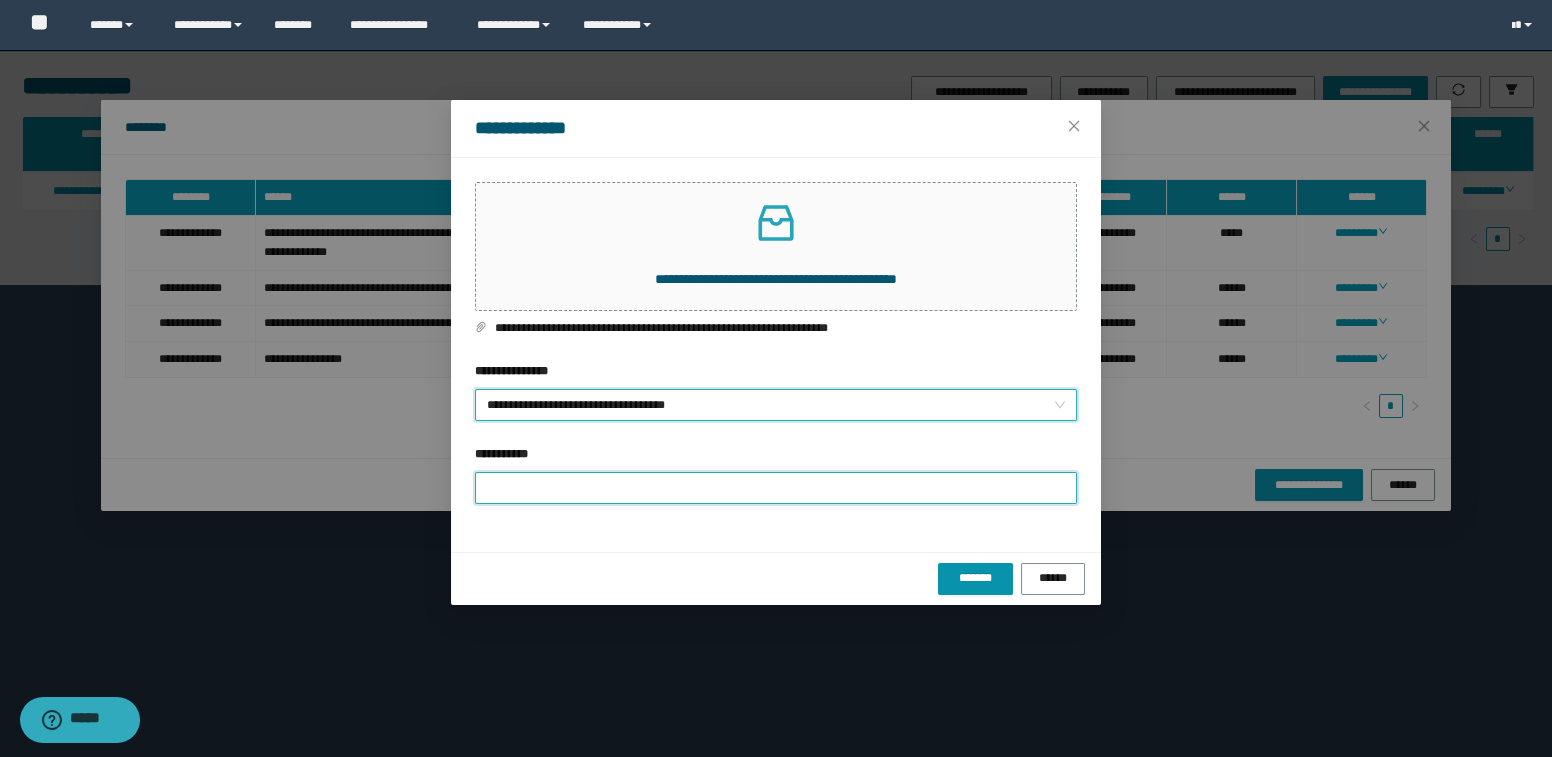 click on "**********" at bounding box center [776, 488] 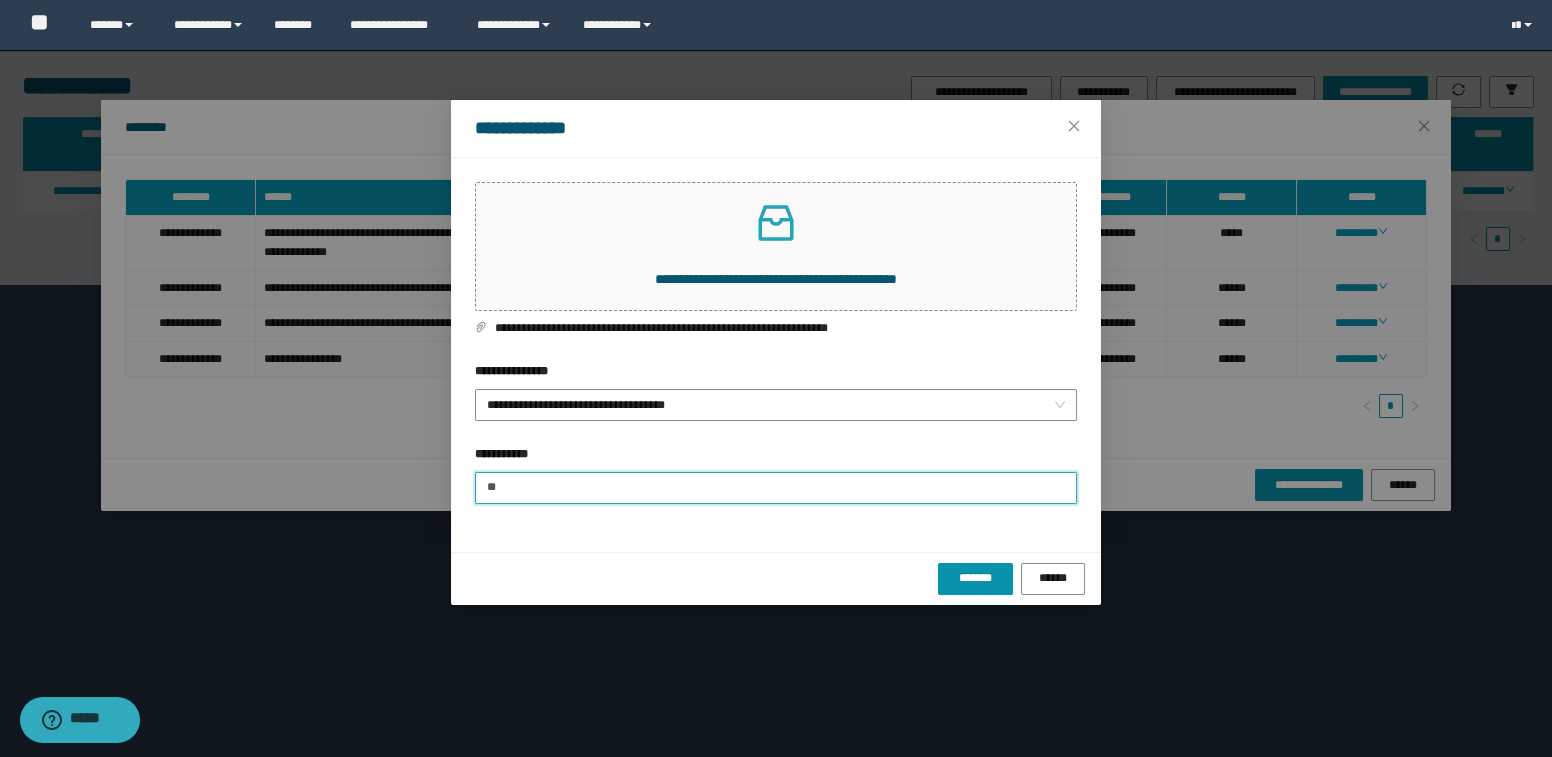 type on "**********" 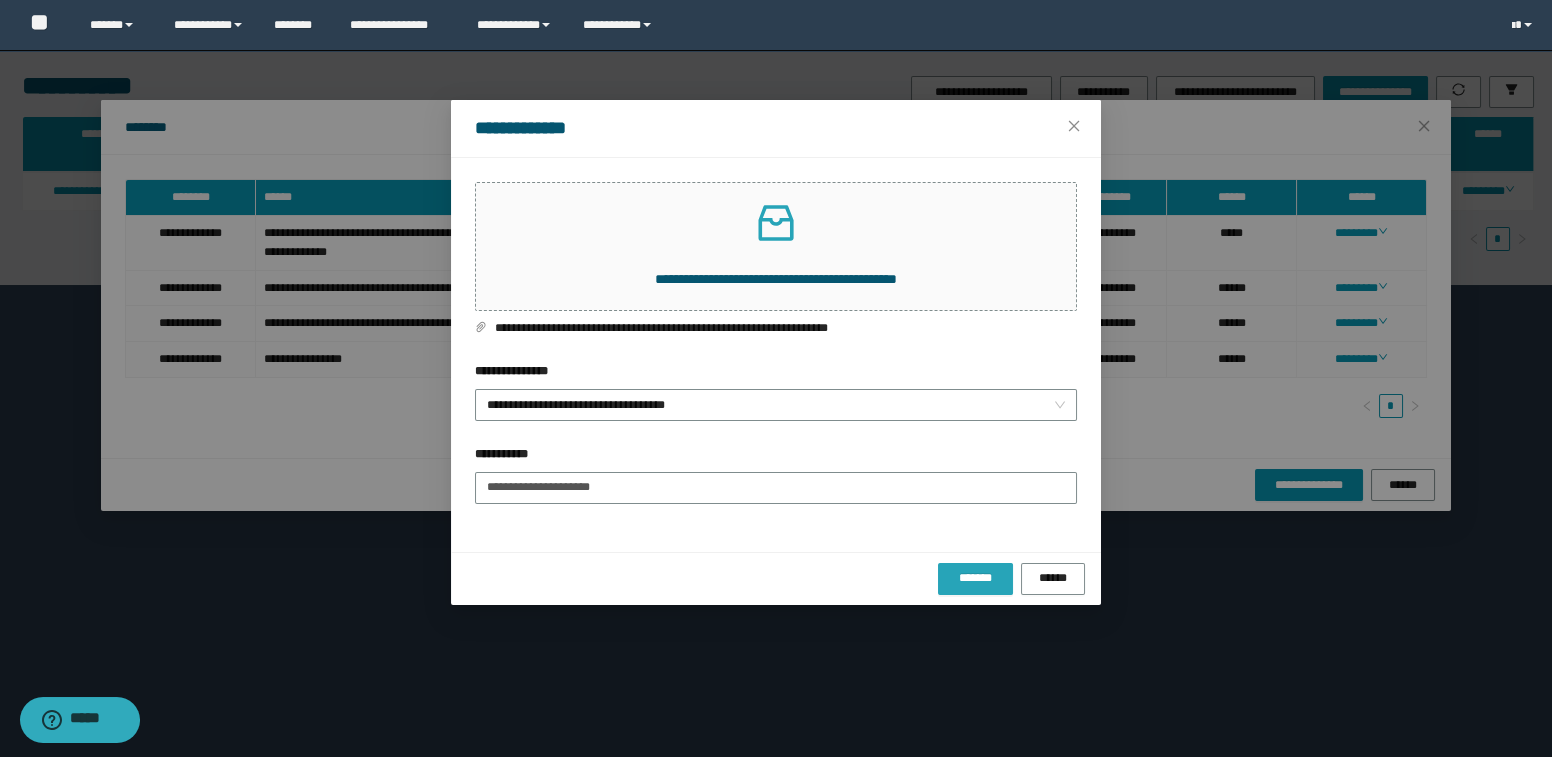 click on "*******" at bounding box center (975, 578) 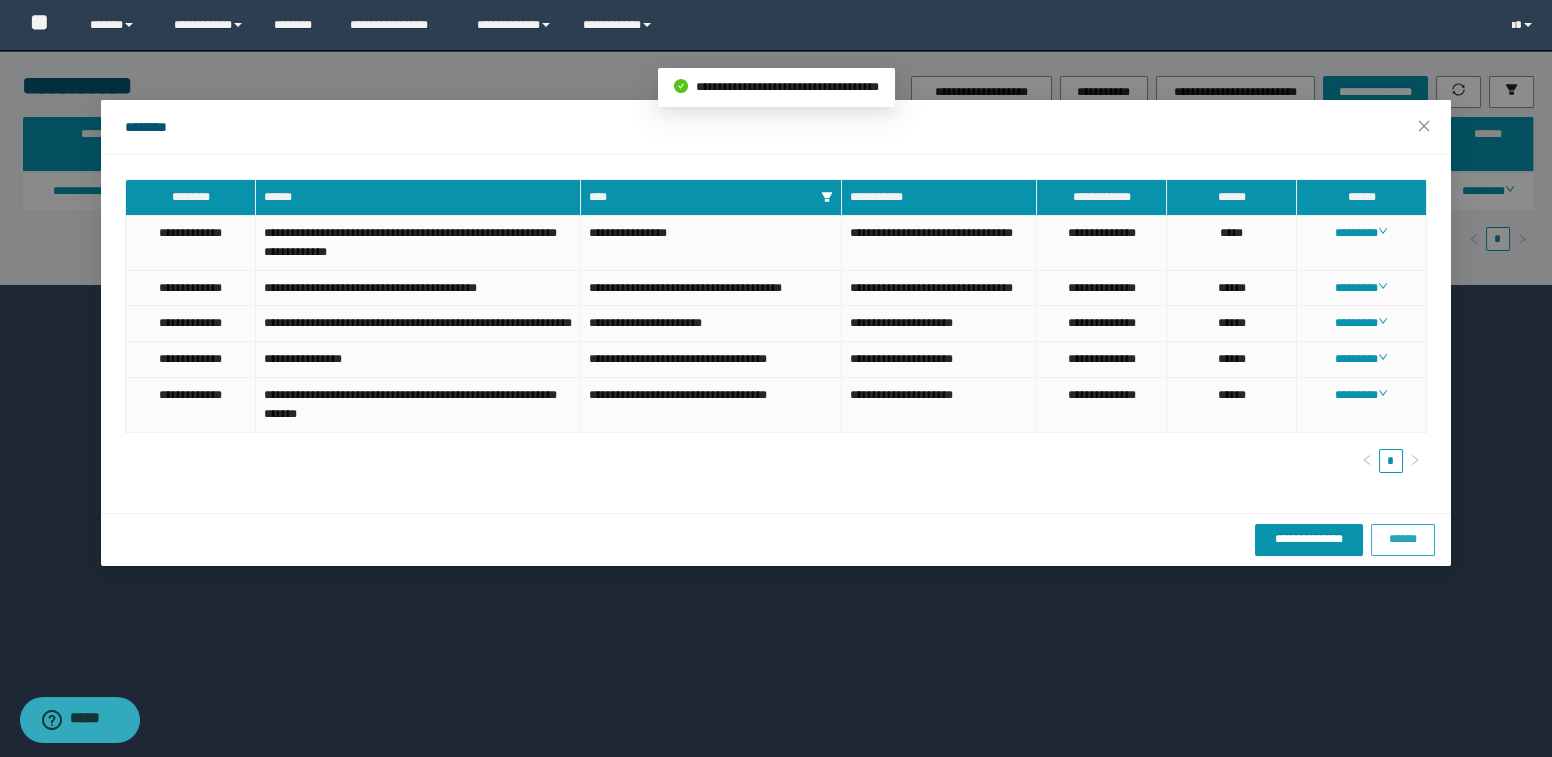click on "******" at bounding box center [1403, 539] 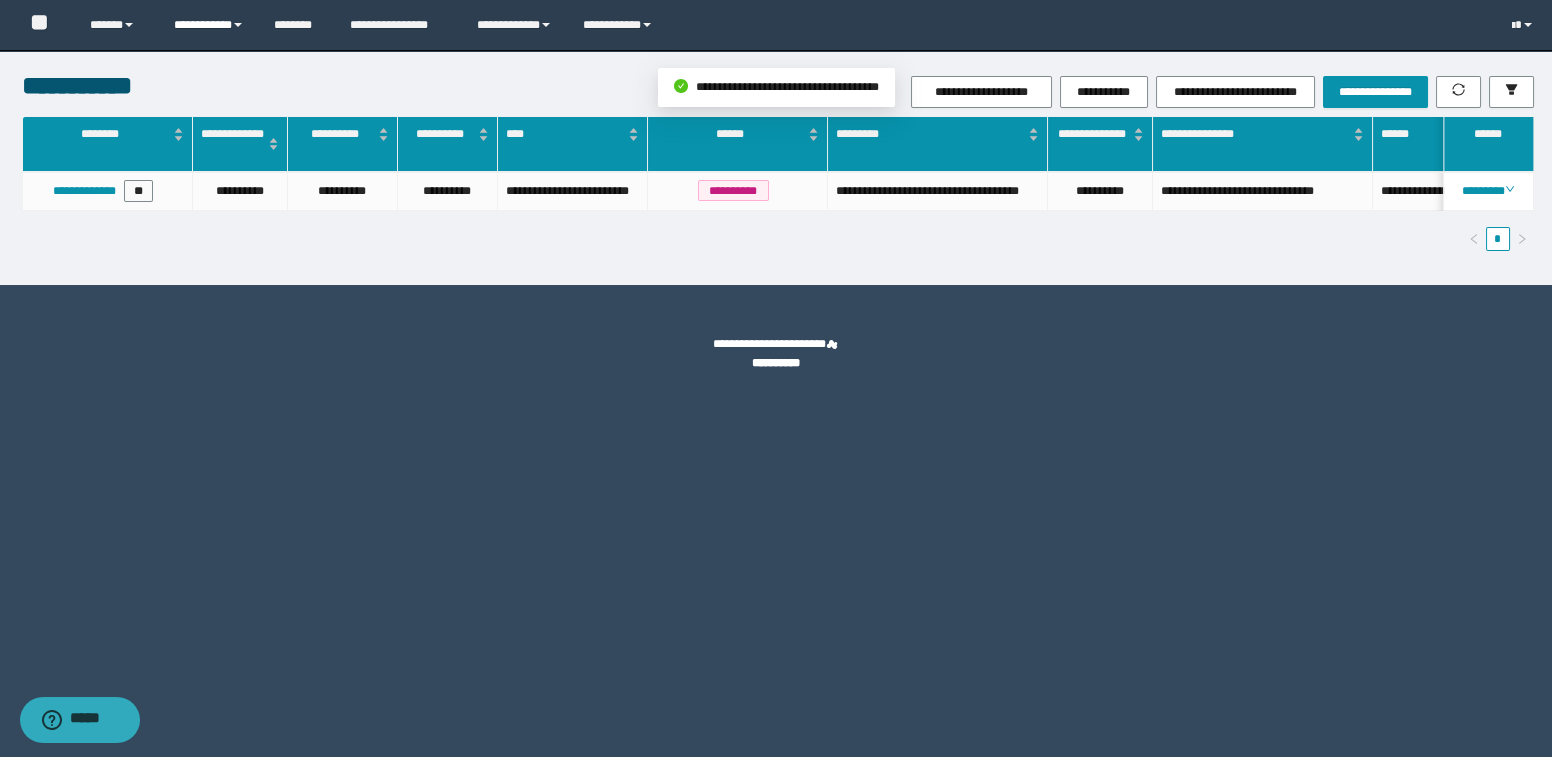 click on "**********" at bounding box center [209, 25] 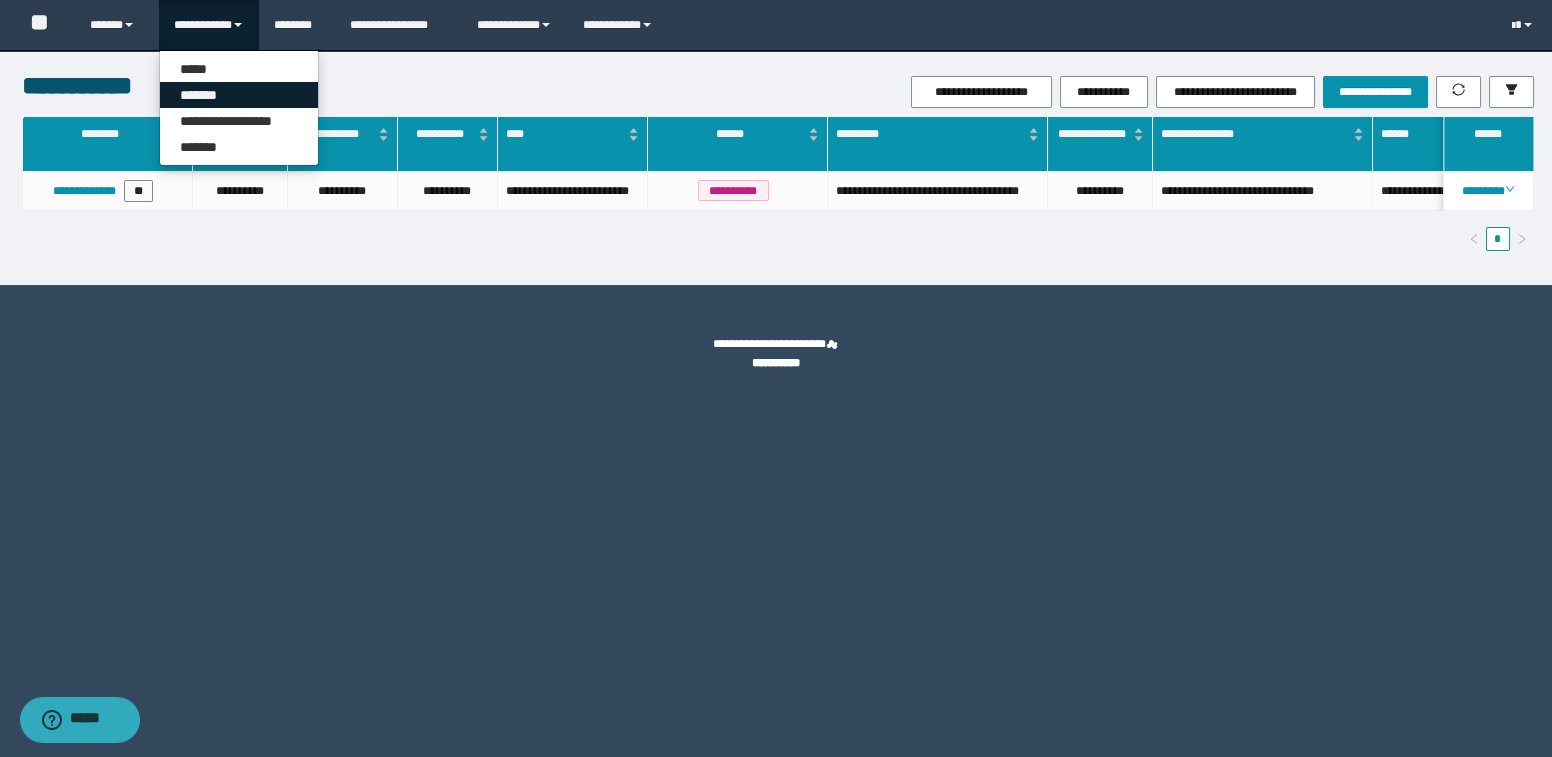click on "*******" at bounding box center (239, 95) 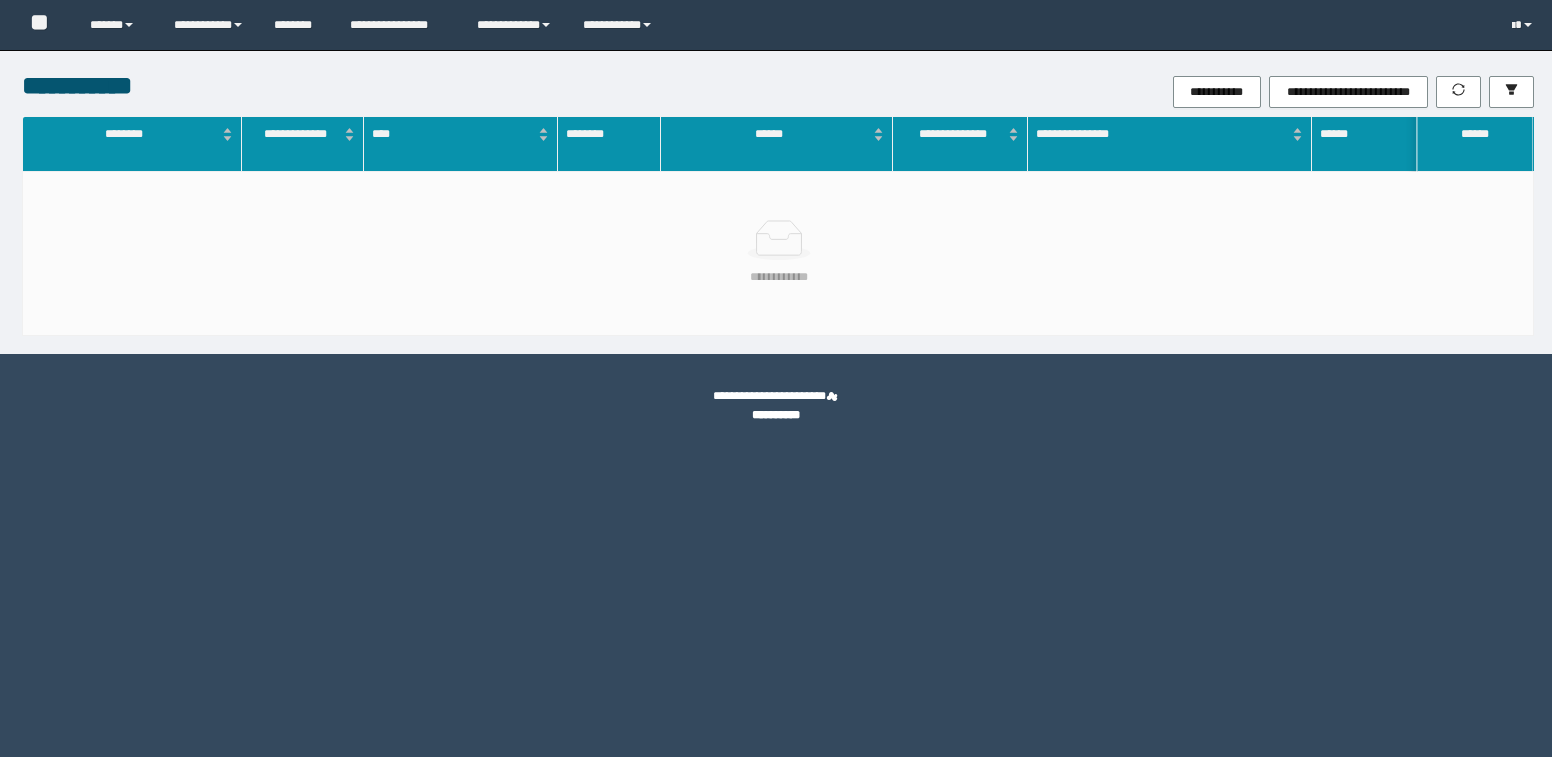 scroll, scrollTop: 0, scrollLeft: 0, axis: both 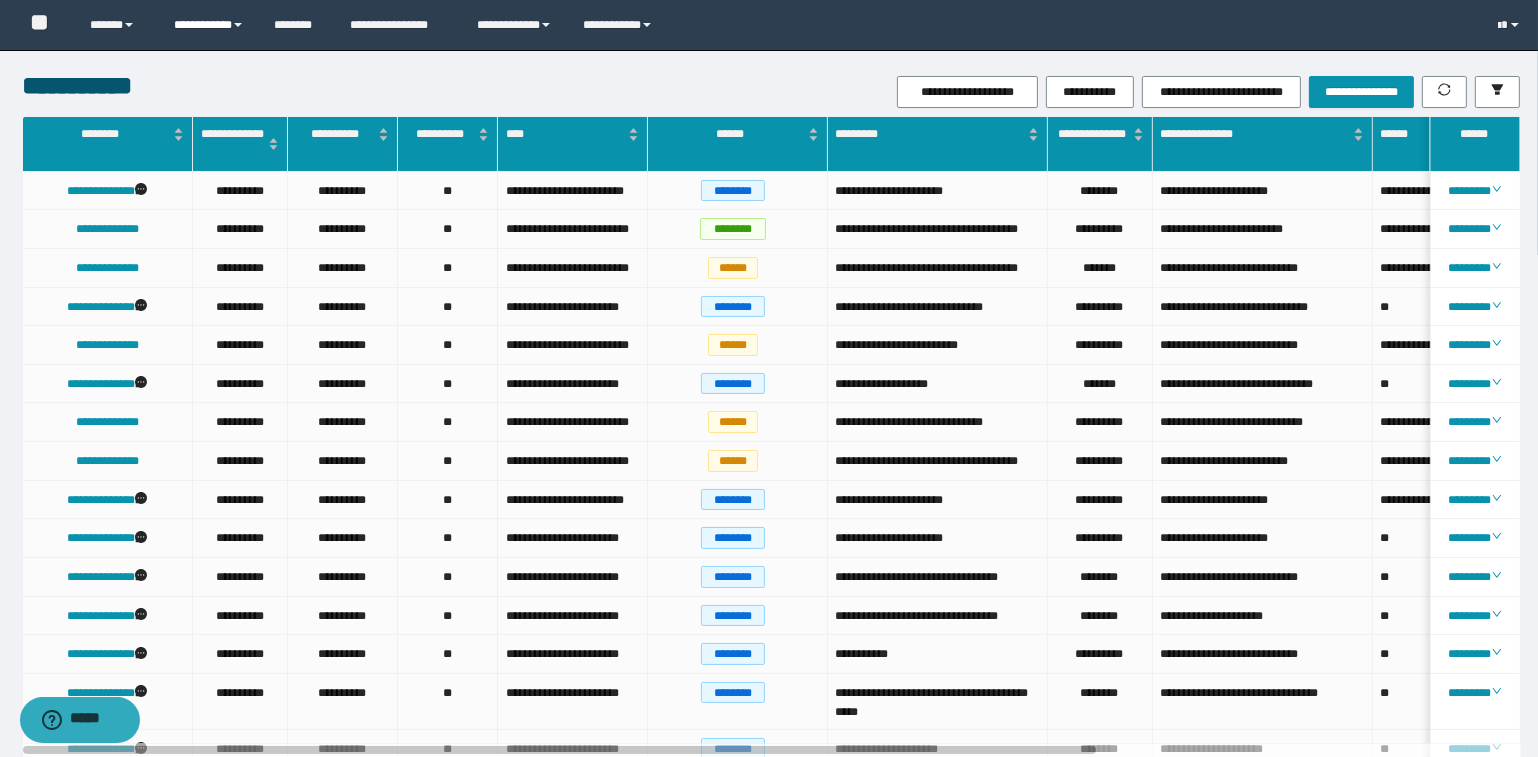 click on "**********" at bounding box center [209, 25] 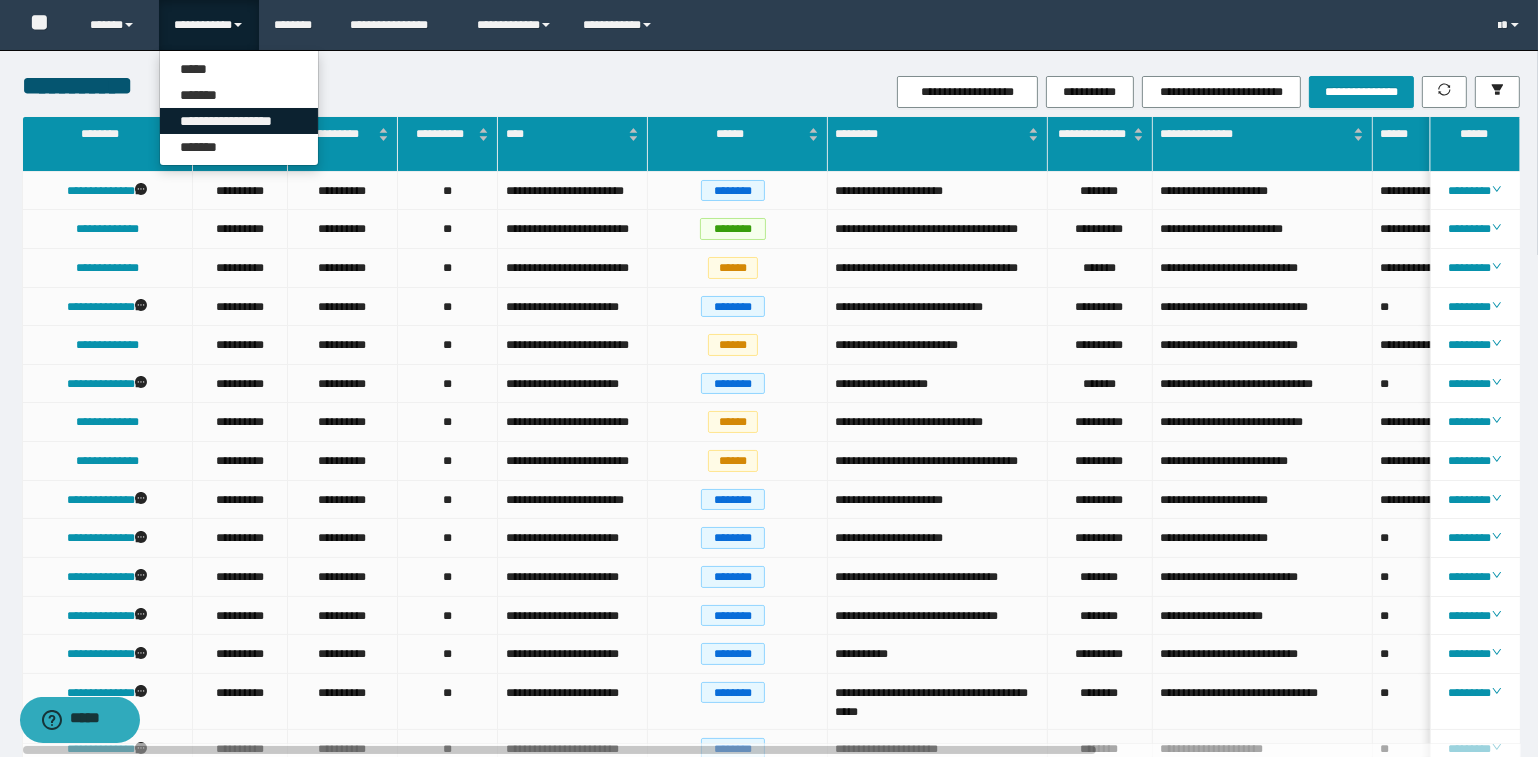 click on "**********" at bounding box center (239, 121) 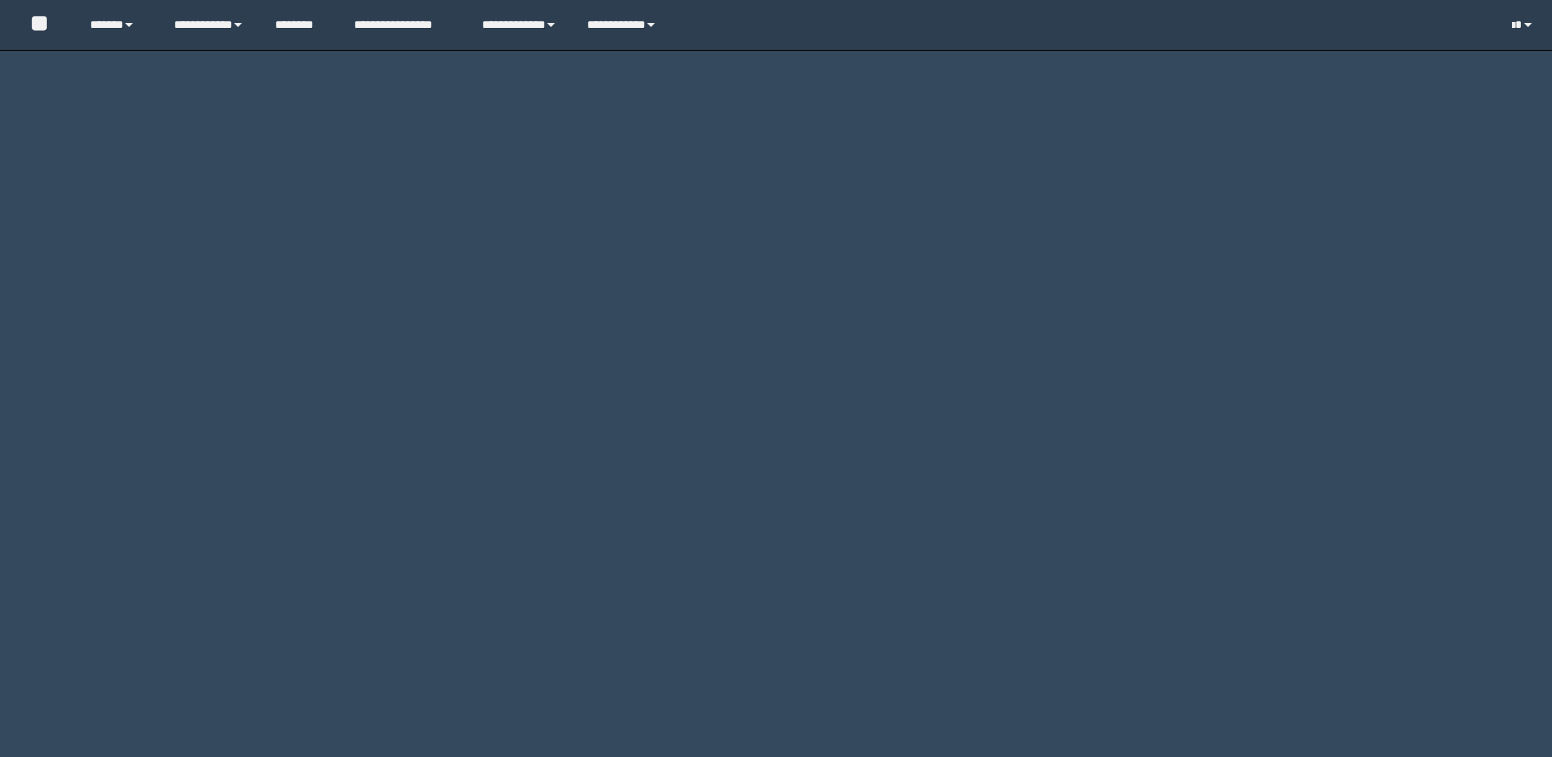 scroll, scrollTop: 0, scrollLeft: 0, axis: both 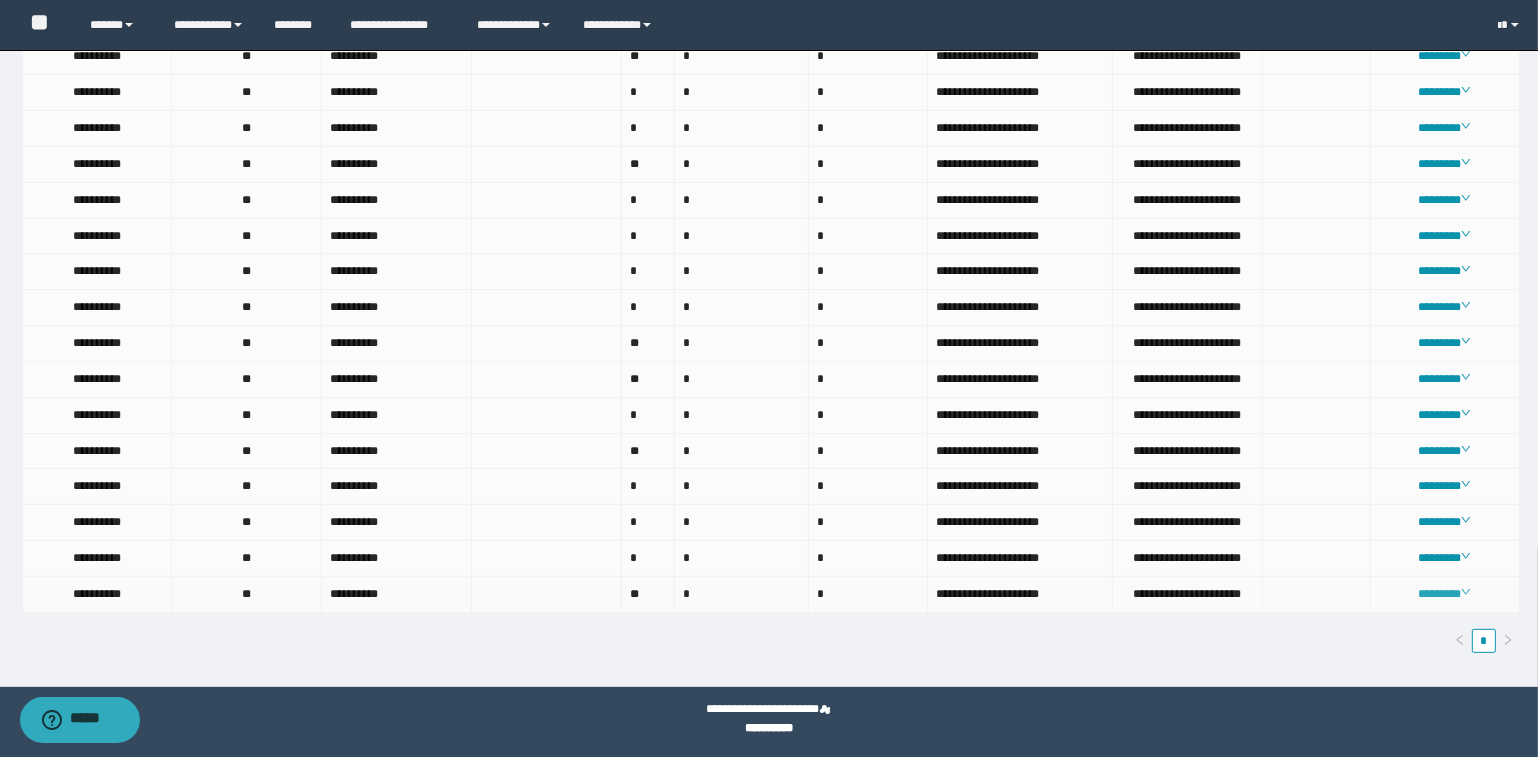 click on "********" at bounding box center (1444, 594) 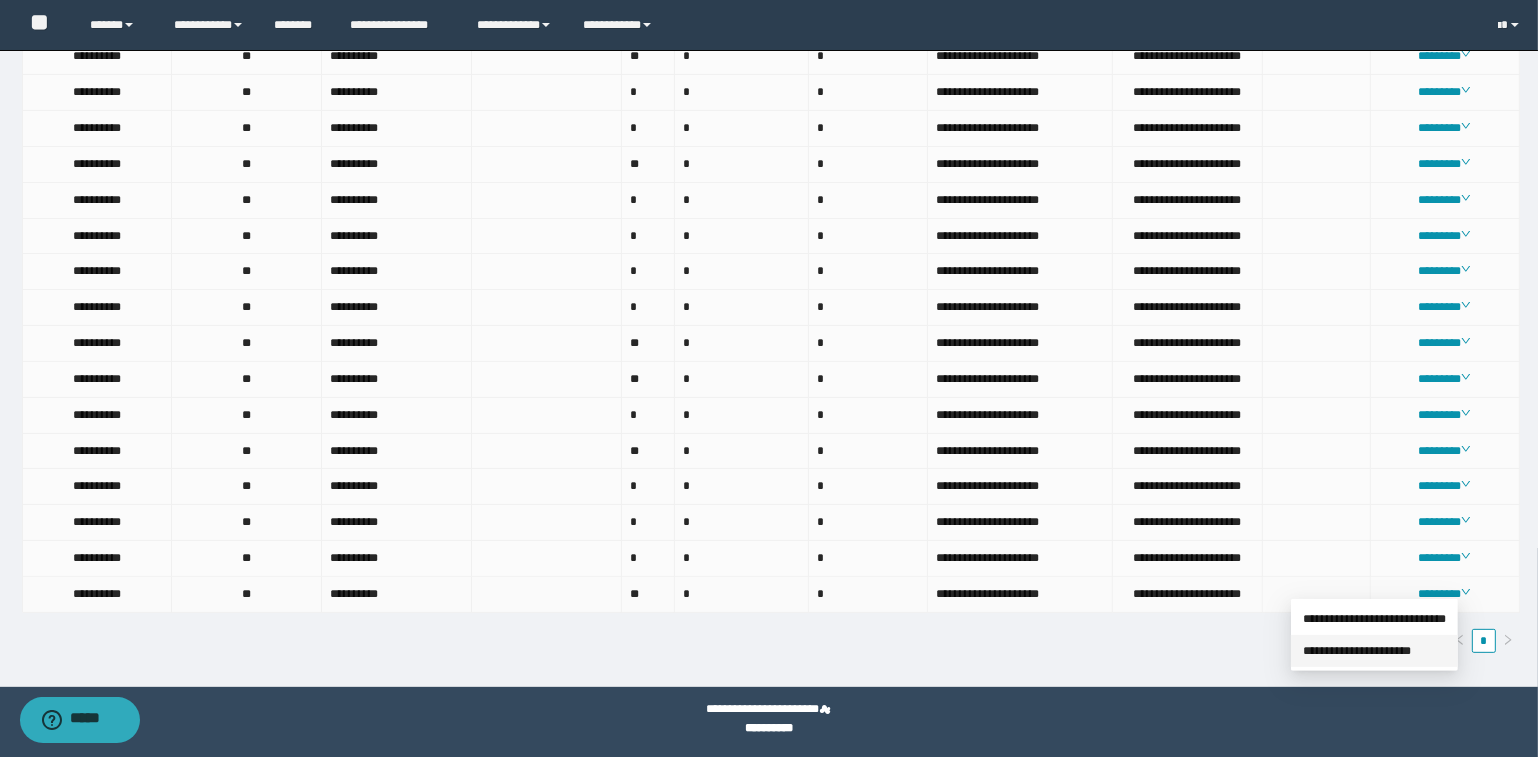 click on "**********" at bounding box center [1357, 651] 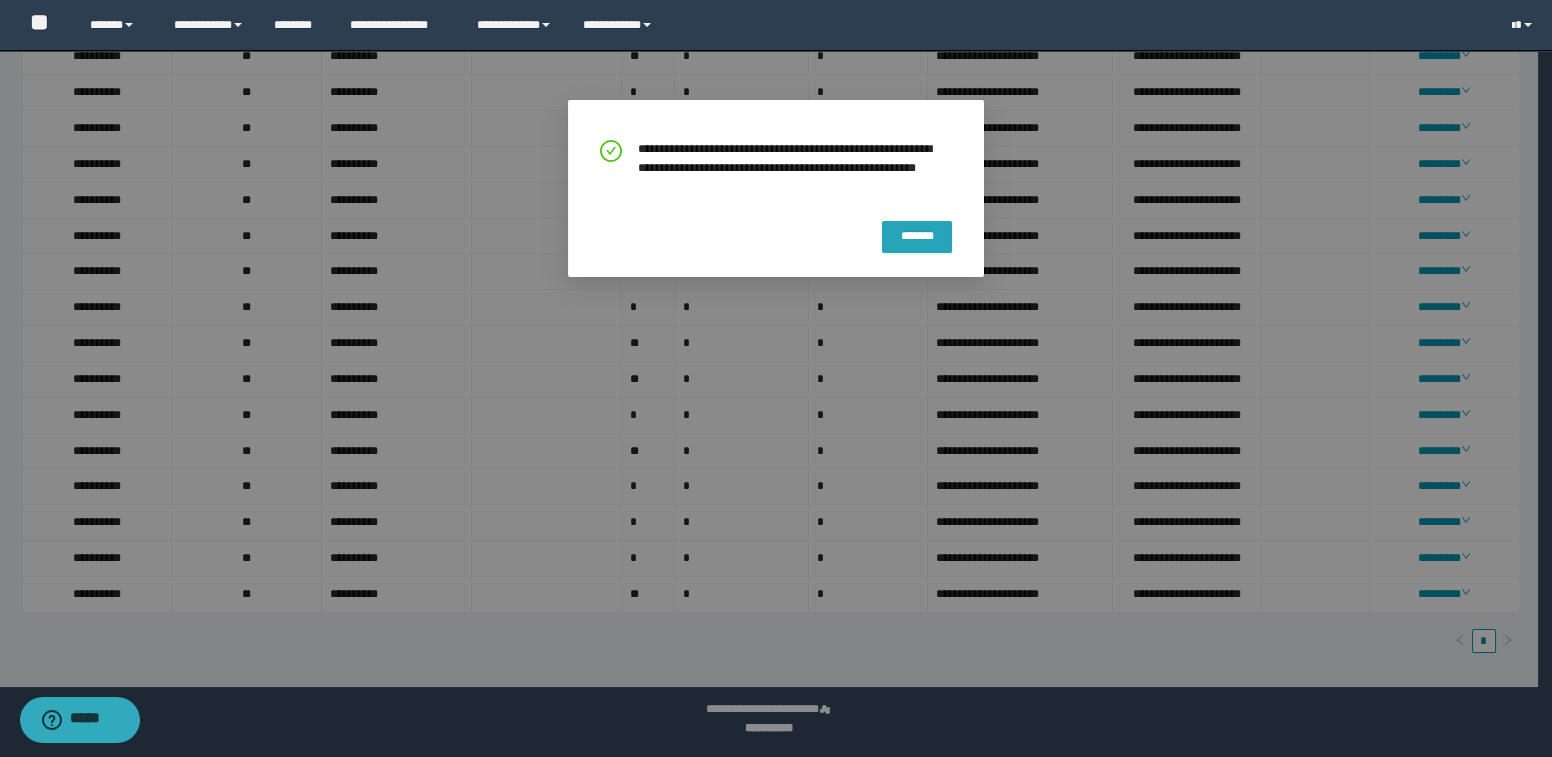 click on "*******" at bounding box center [917, 235] 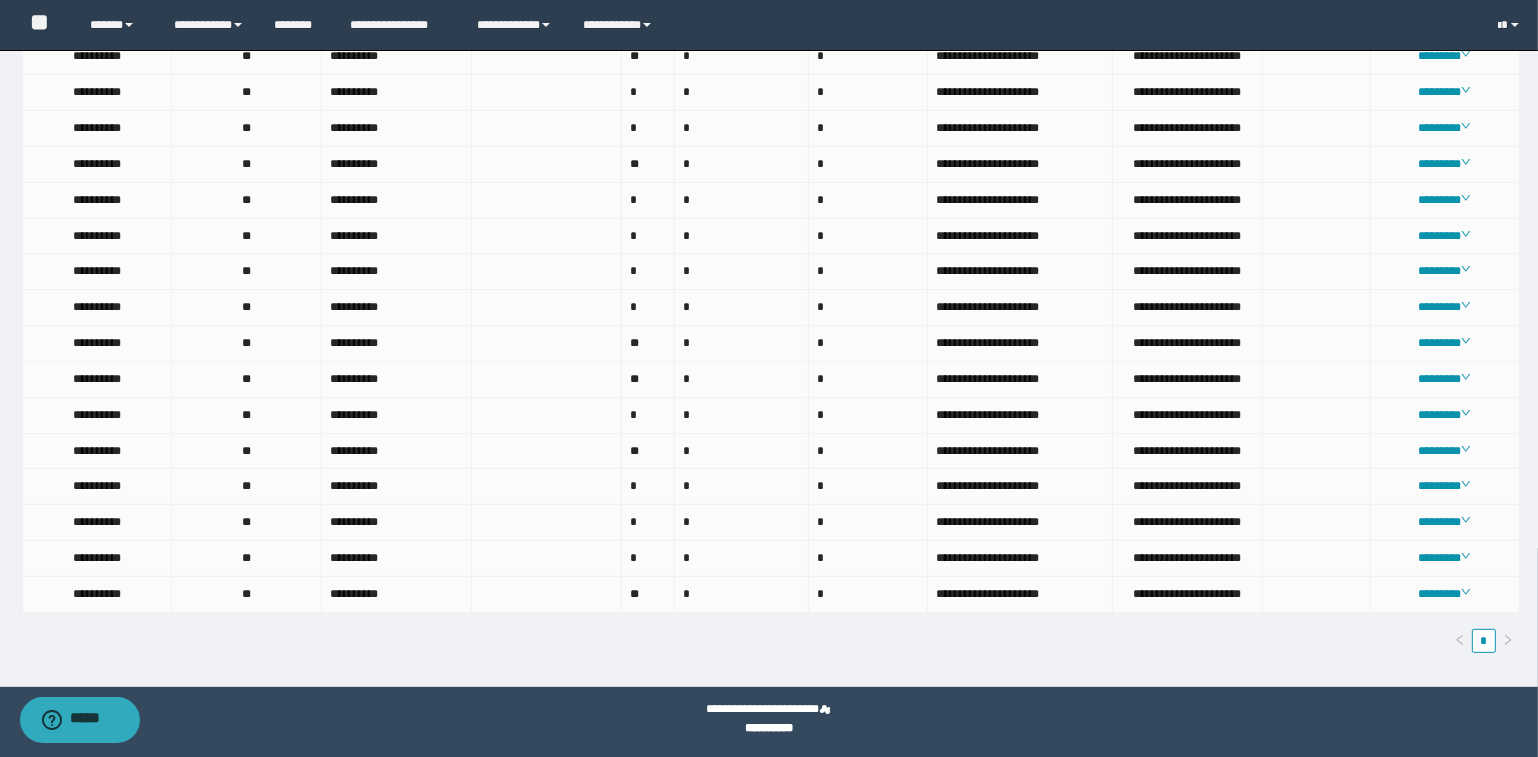 click on "**********" at bounding box center (769, 25) 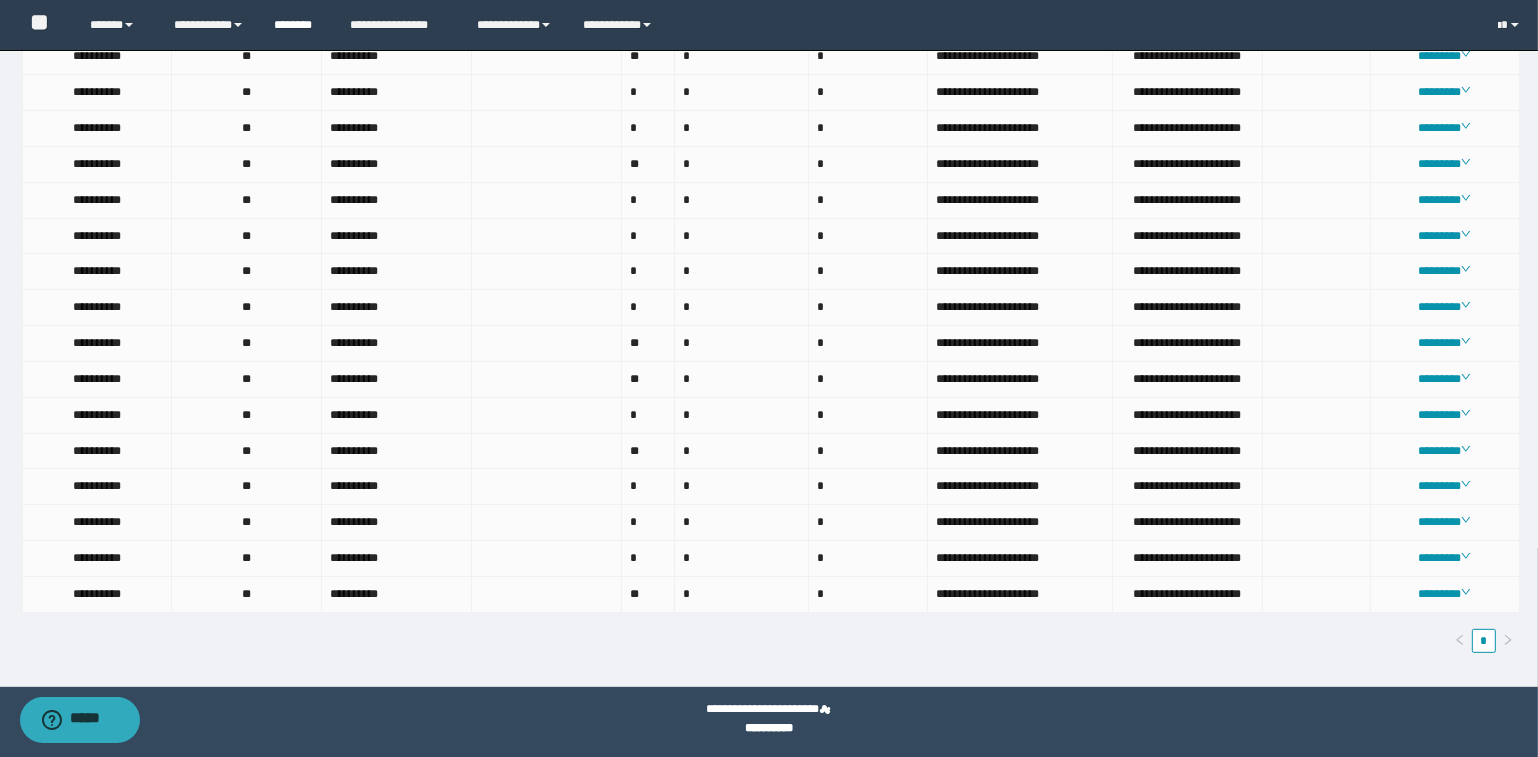 click on "********" at bounding box center [297, 25] 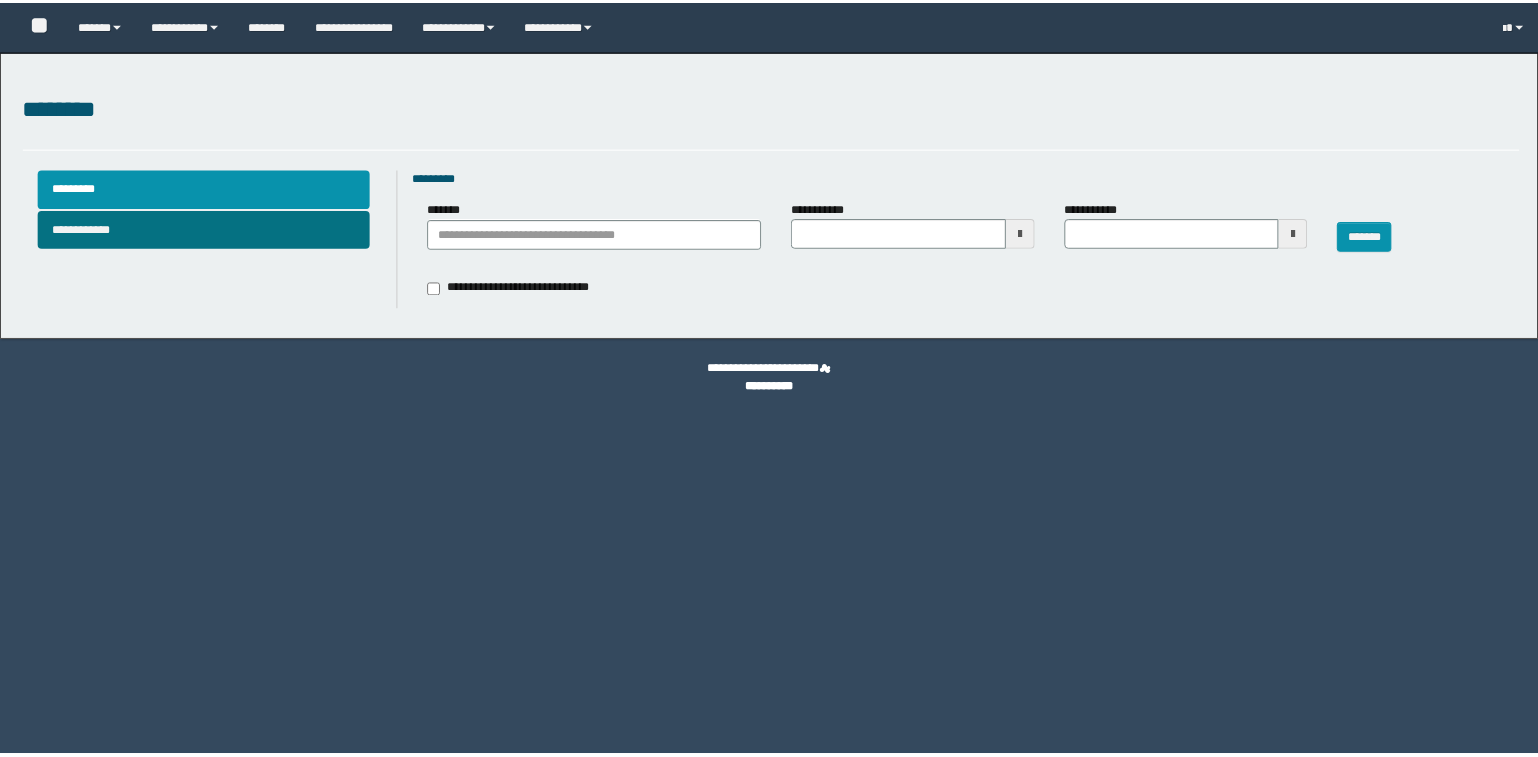 scroll, scrollTop: 0, scrollLeft: 0, axis: both 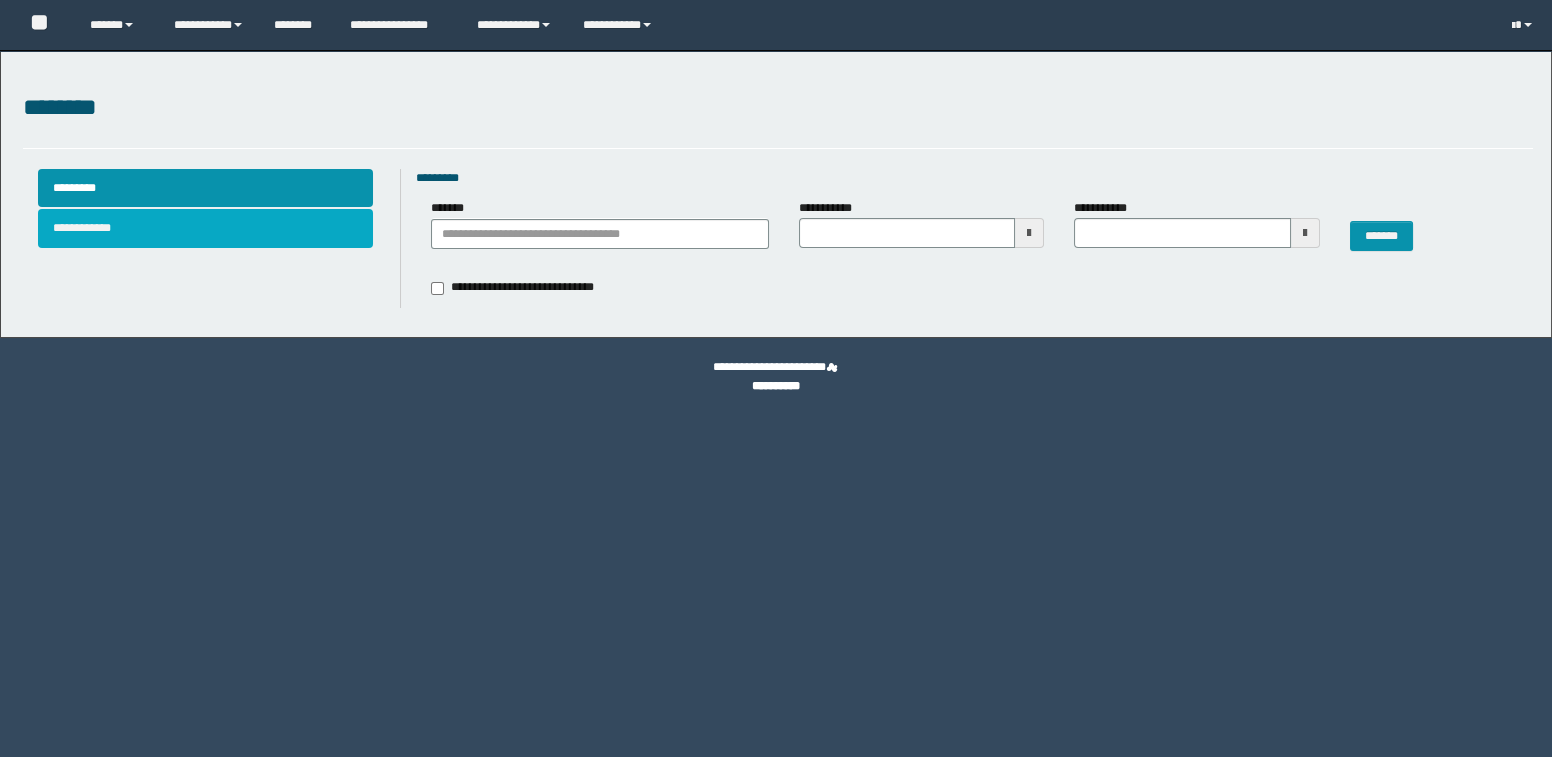 click on "**********" at bounding box center [206, 228] 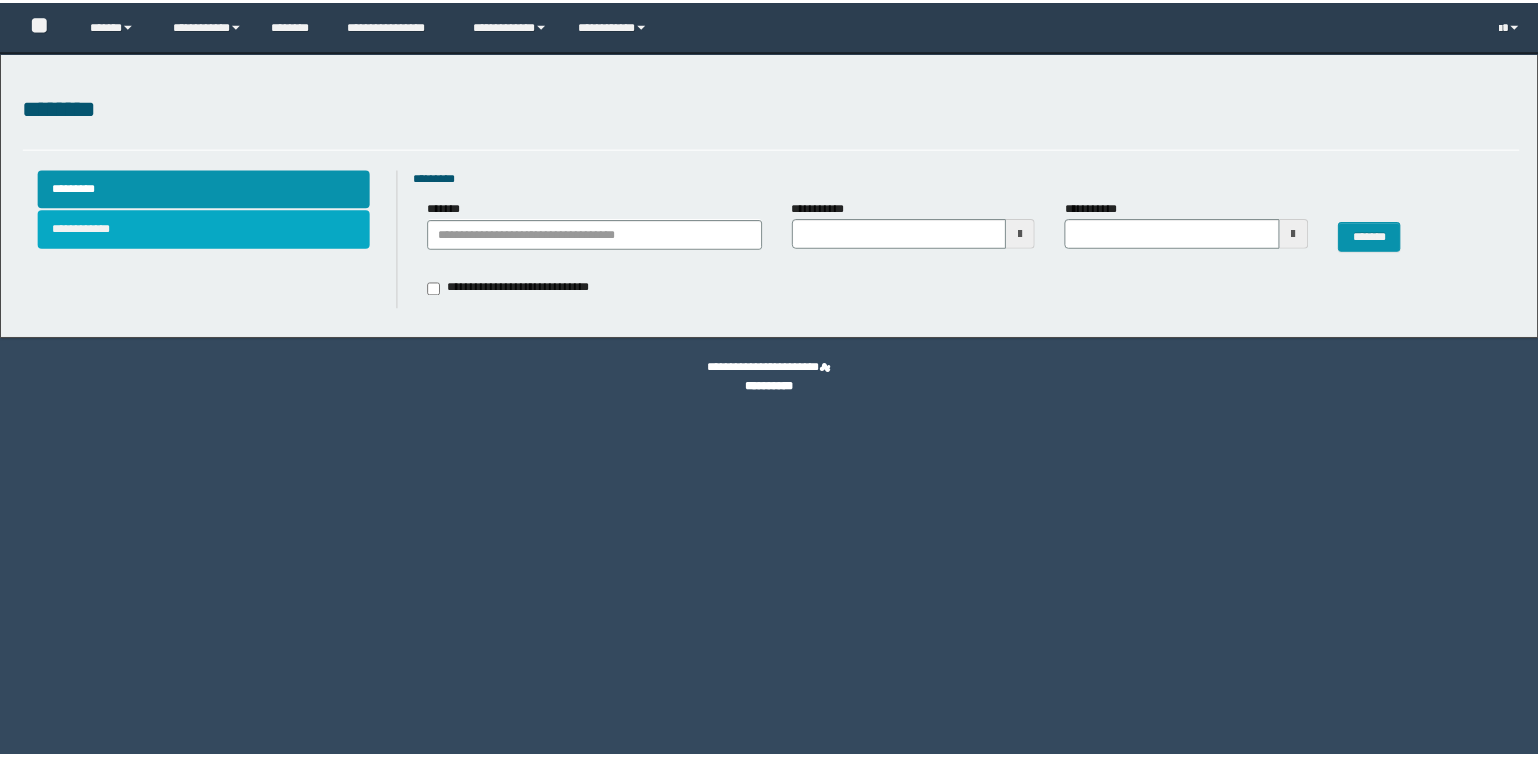 scroll, scrollTop: 0, scrollLeft: 0, axis: both 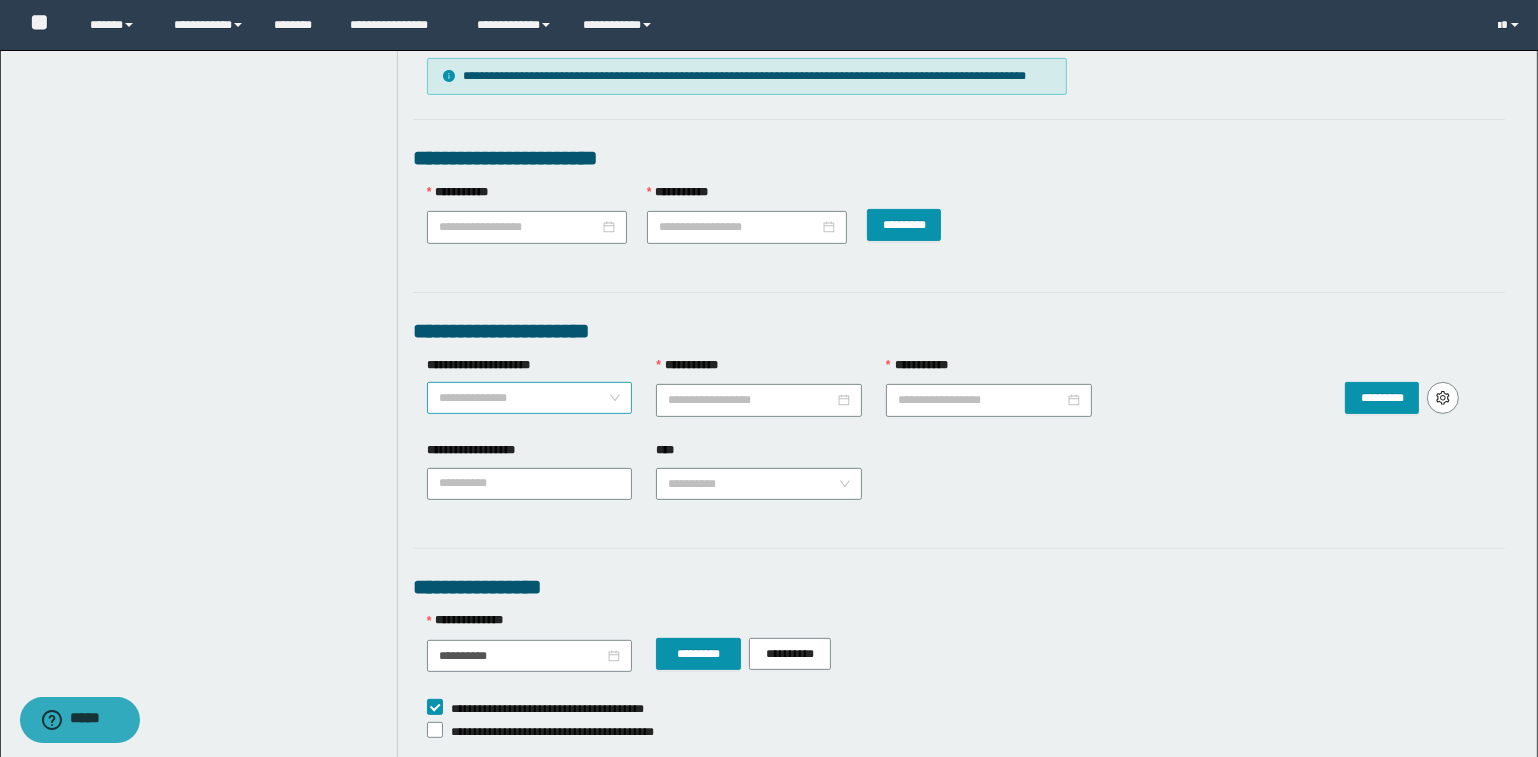 click on "**********" at bounding box center (530, 398) 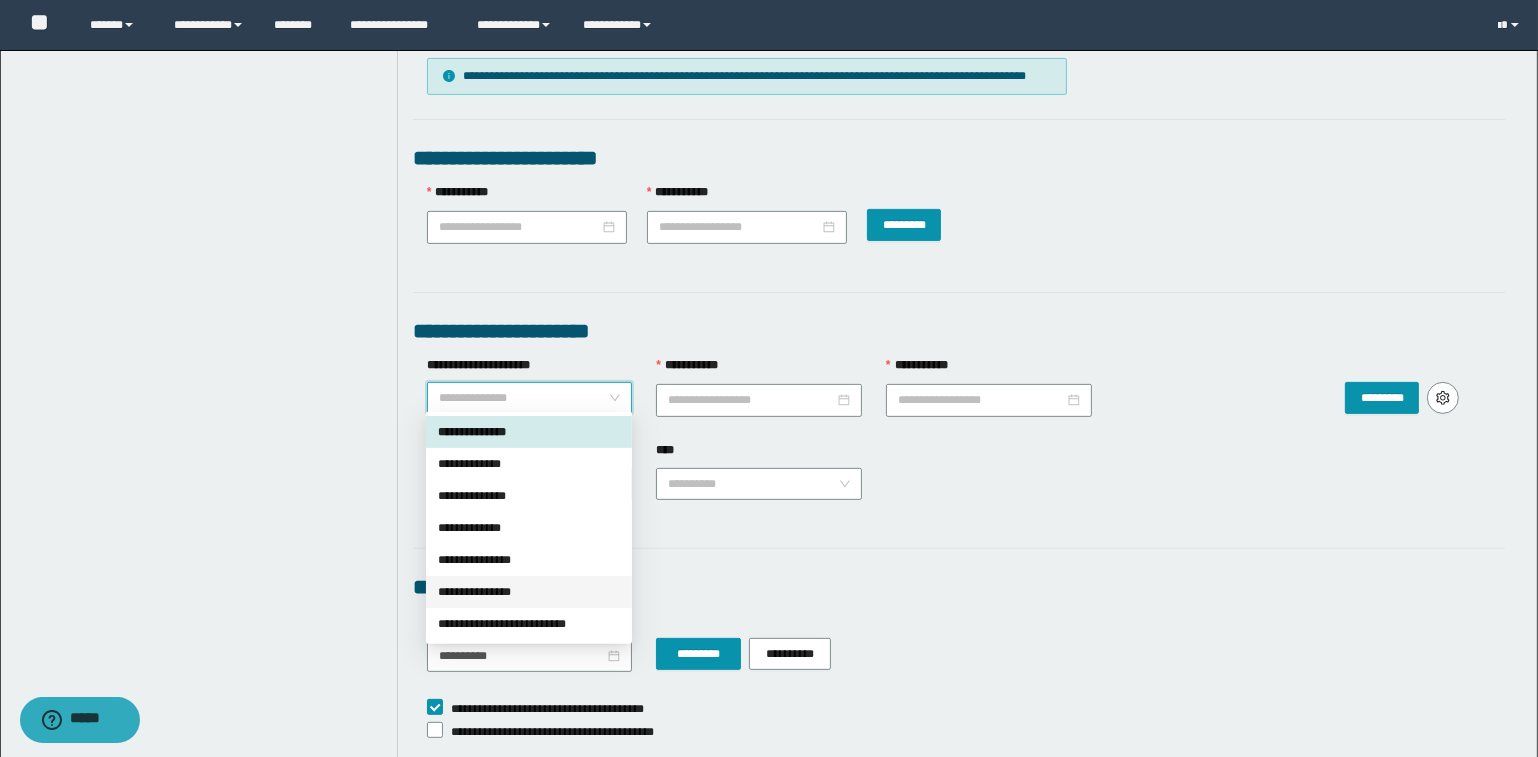 click on "**********" at bounding box center (529, 592) 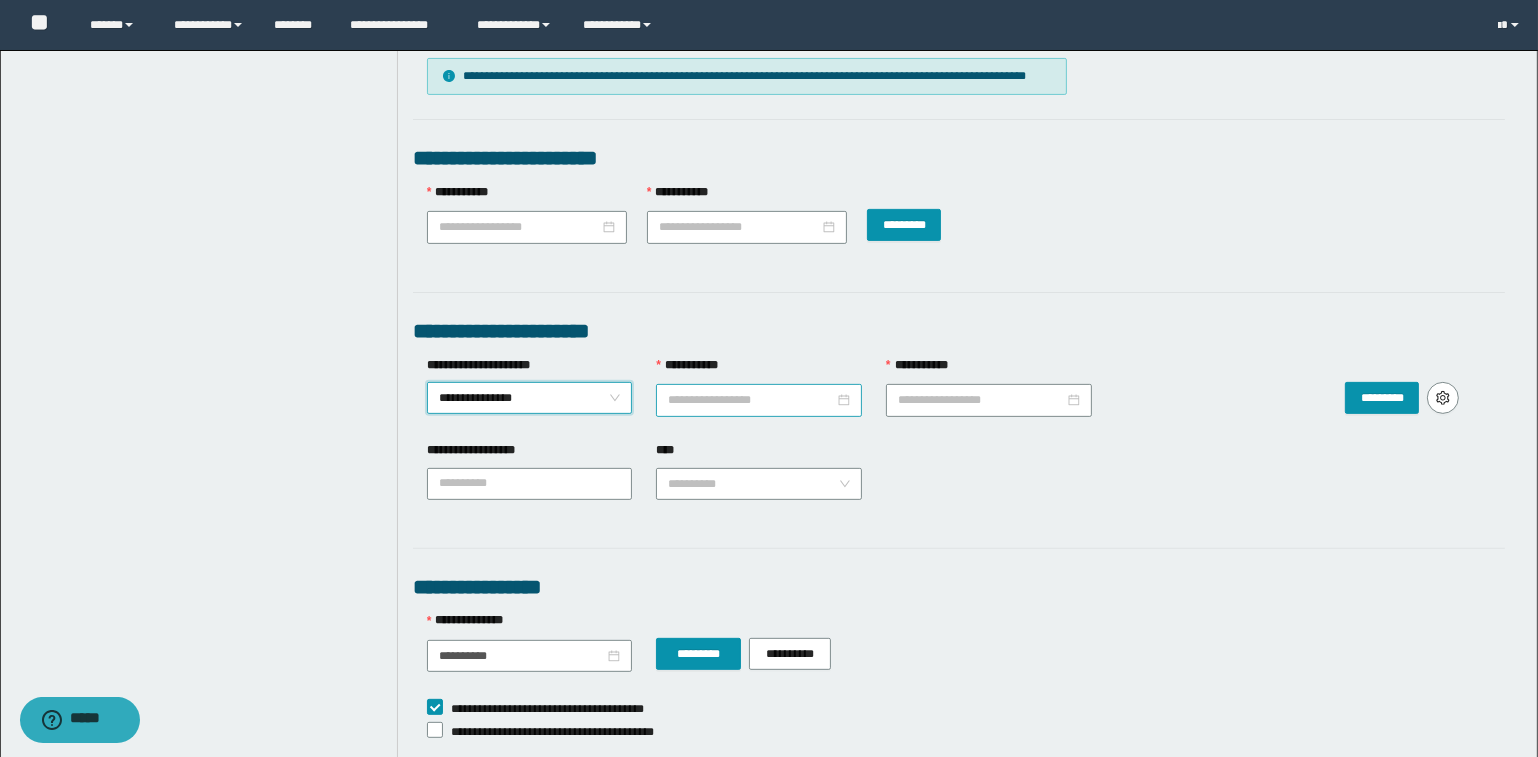 click on "**********" at bounding box center (751, 400) 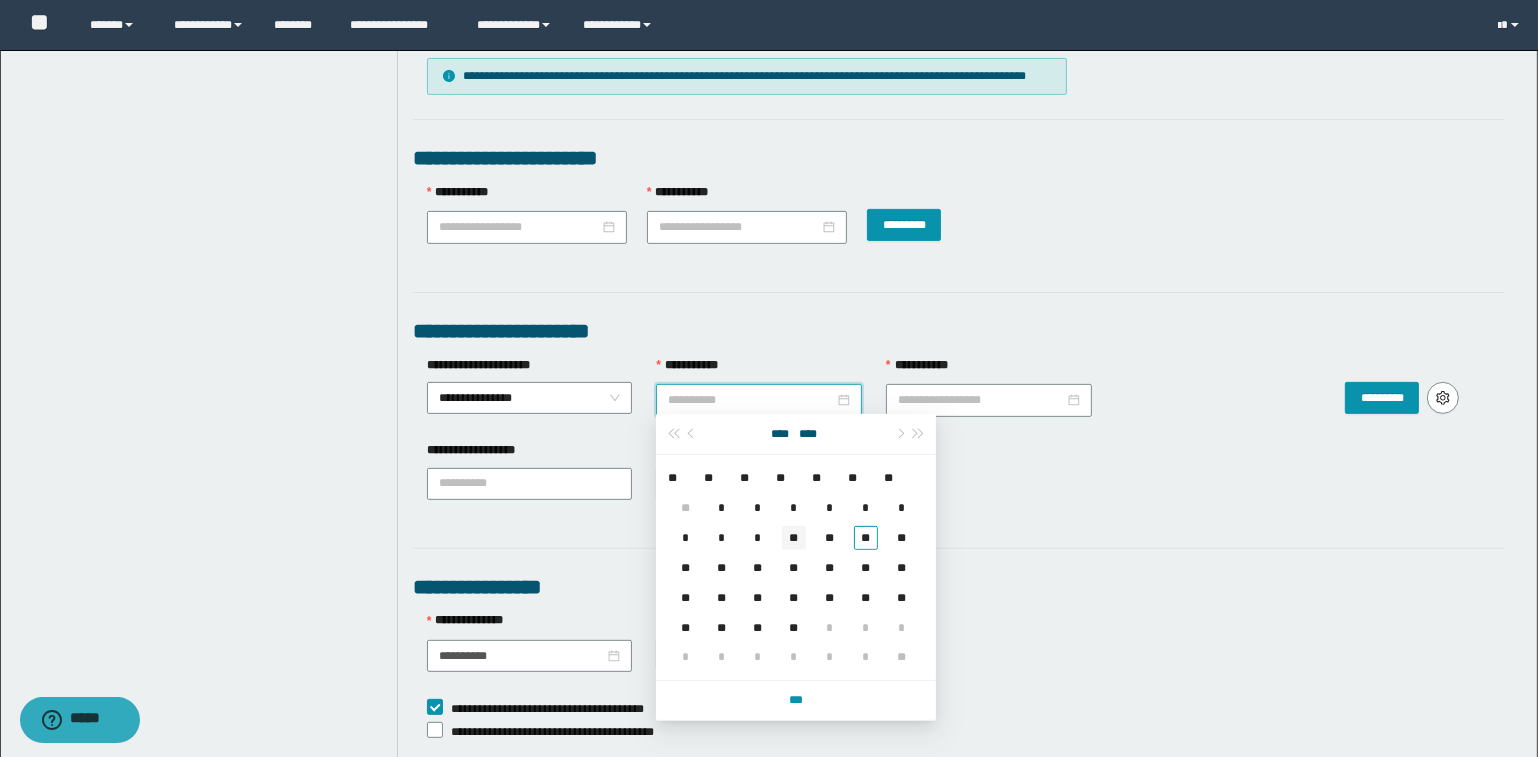 click on "**" at bounding box center (794, 538) 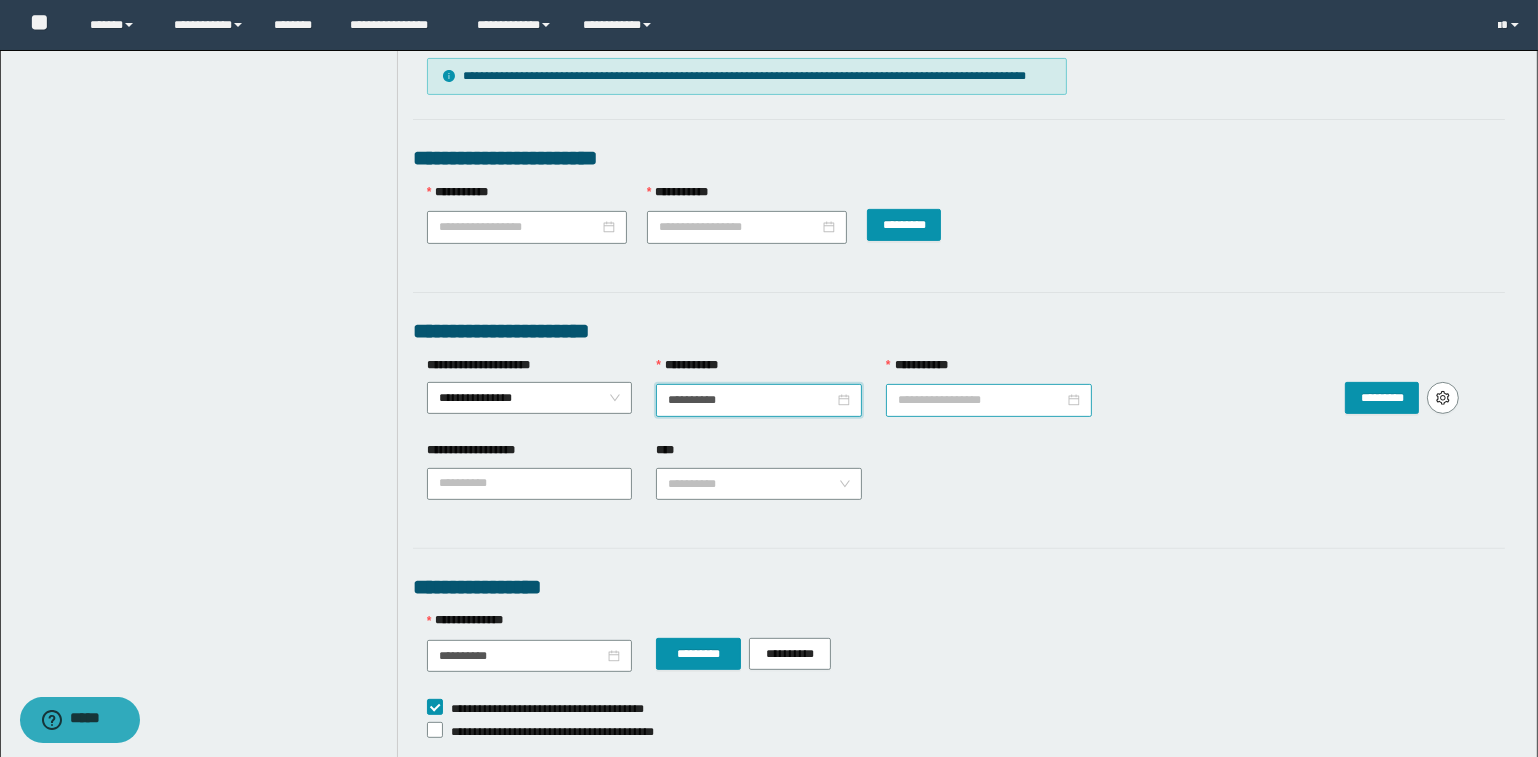 click on "**********" at bounding box center [981, 400] 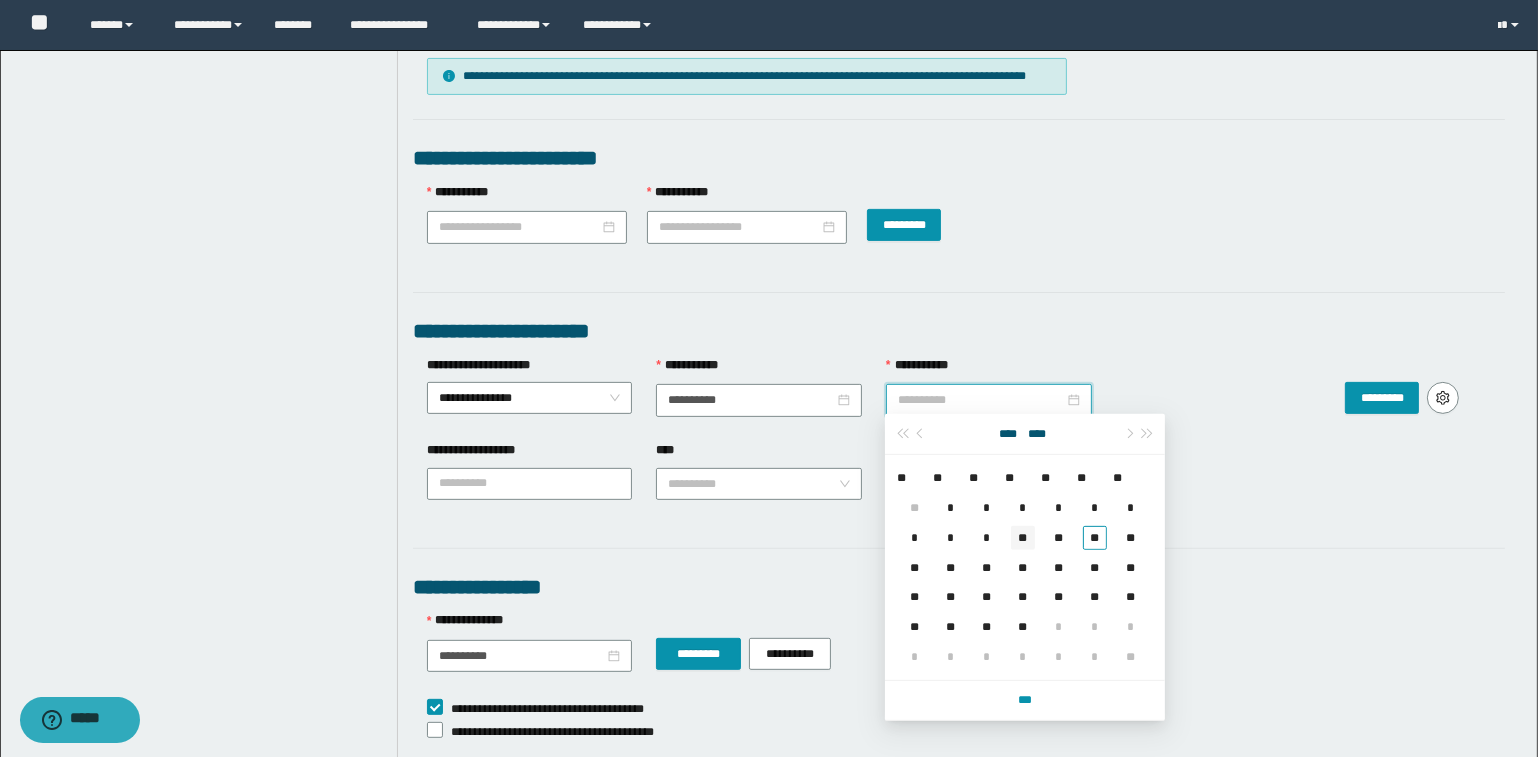 click on "**" at bounding box center (1023, 538) 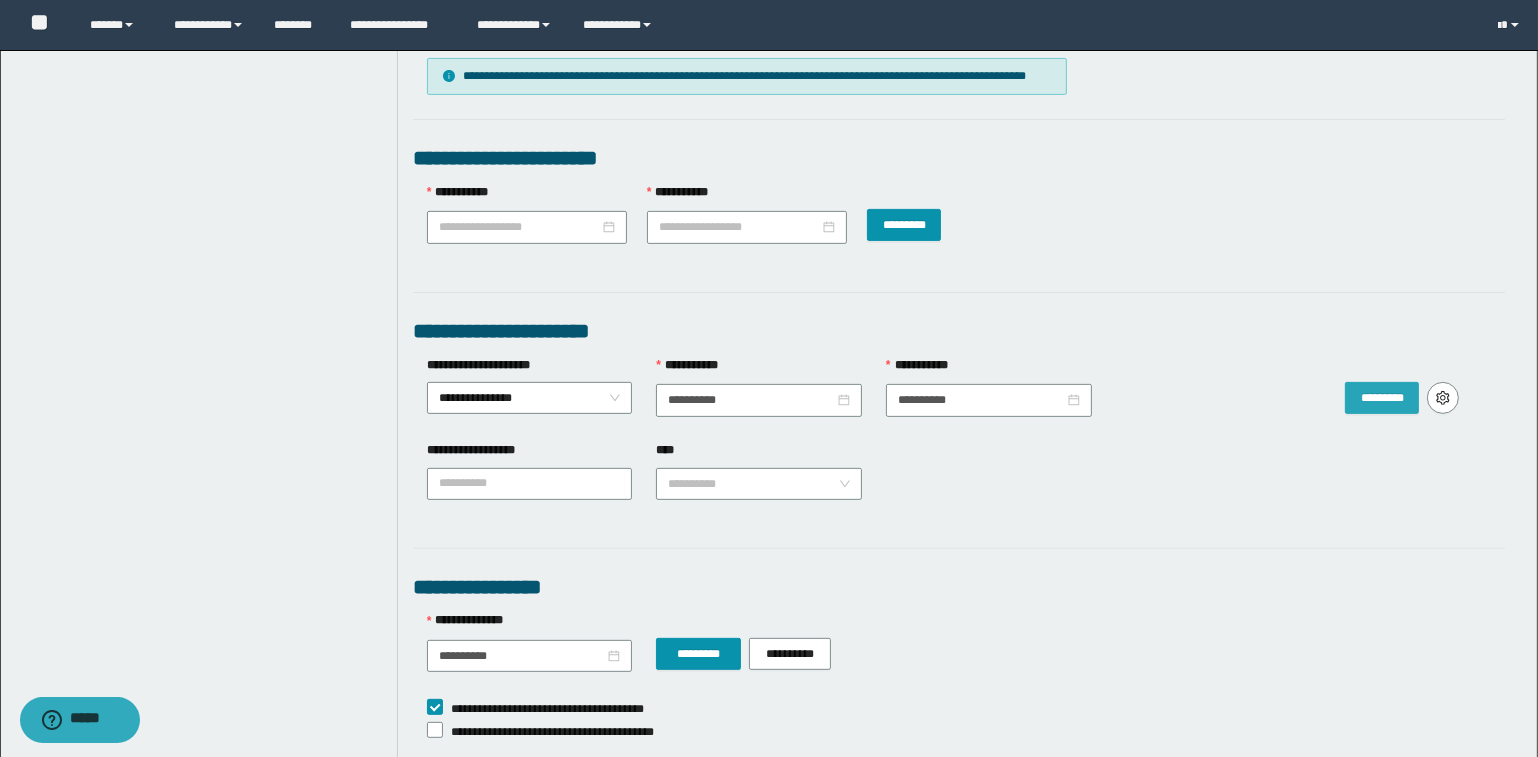 click on "*********" at bounding box center [1382, 398] 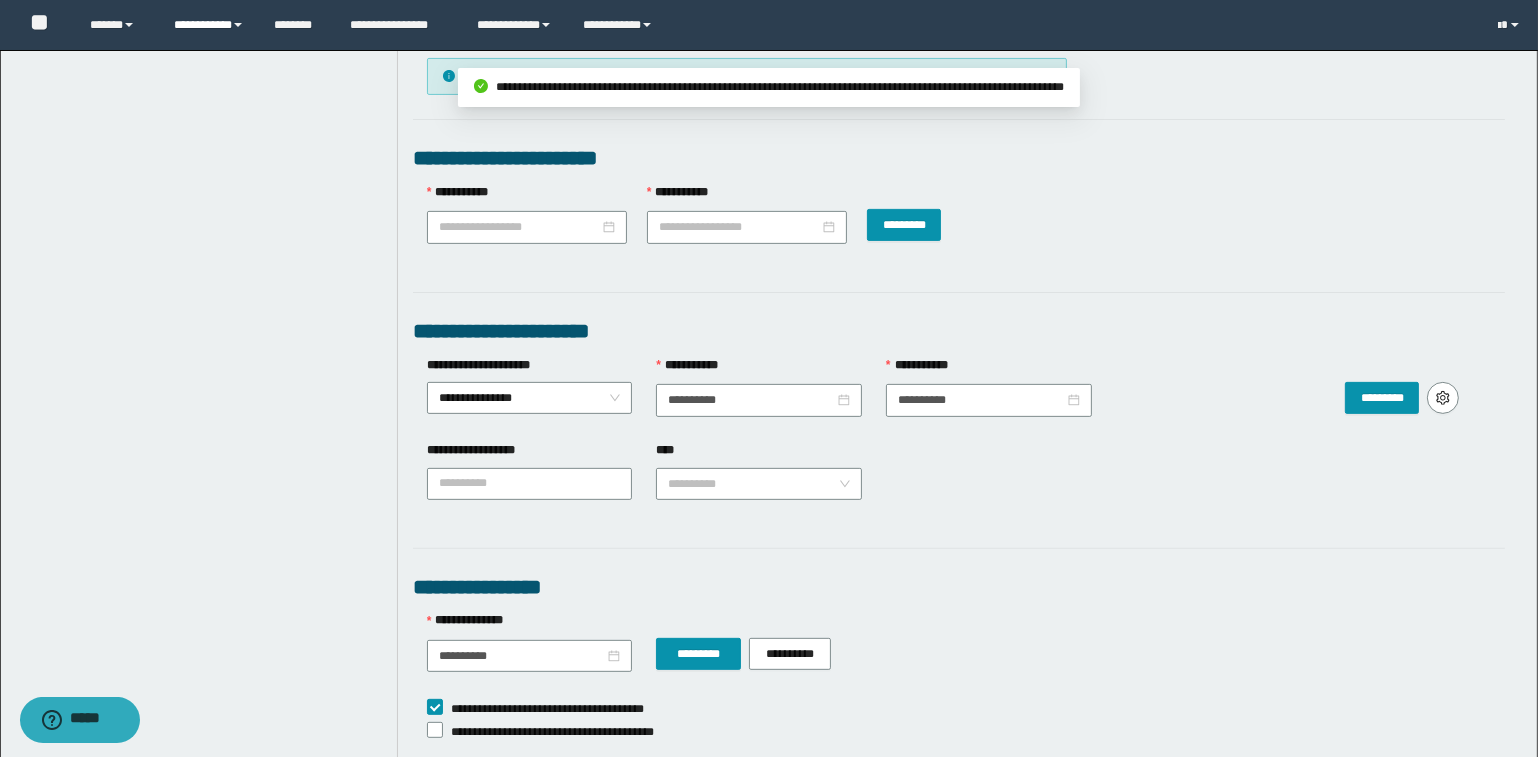 click on "**********" at bounding box center [209, 25] 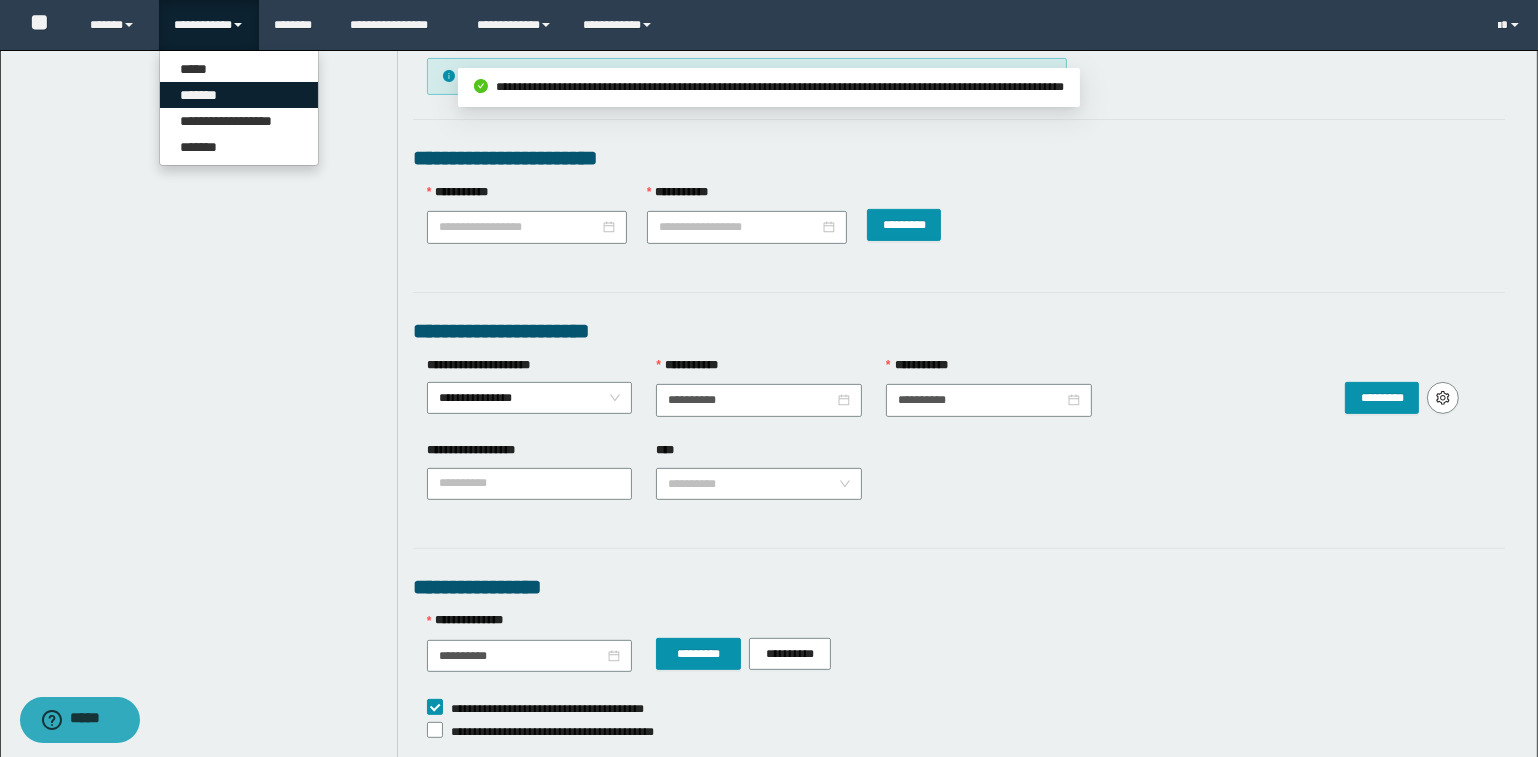 click on "*******" at bounding box center [239, 95] 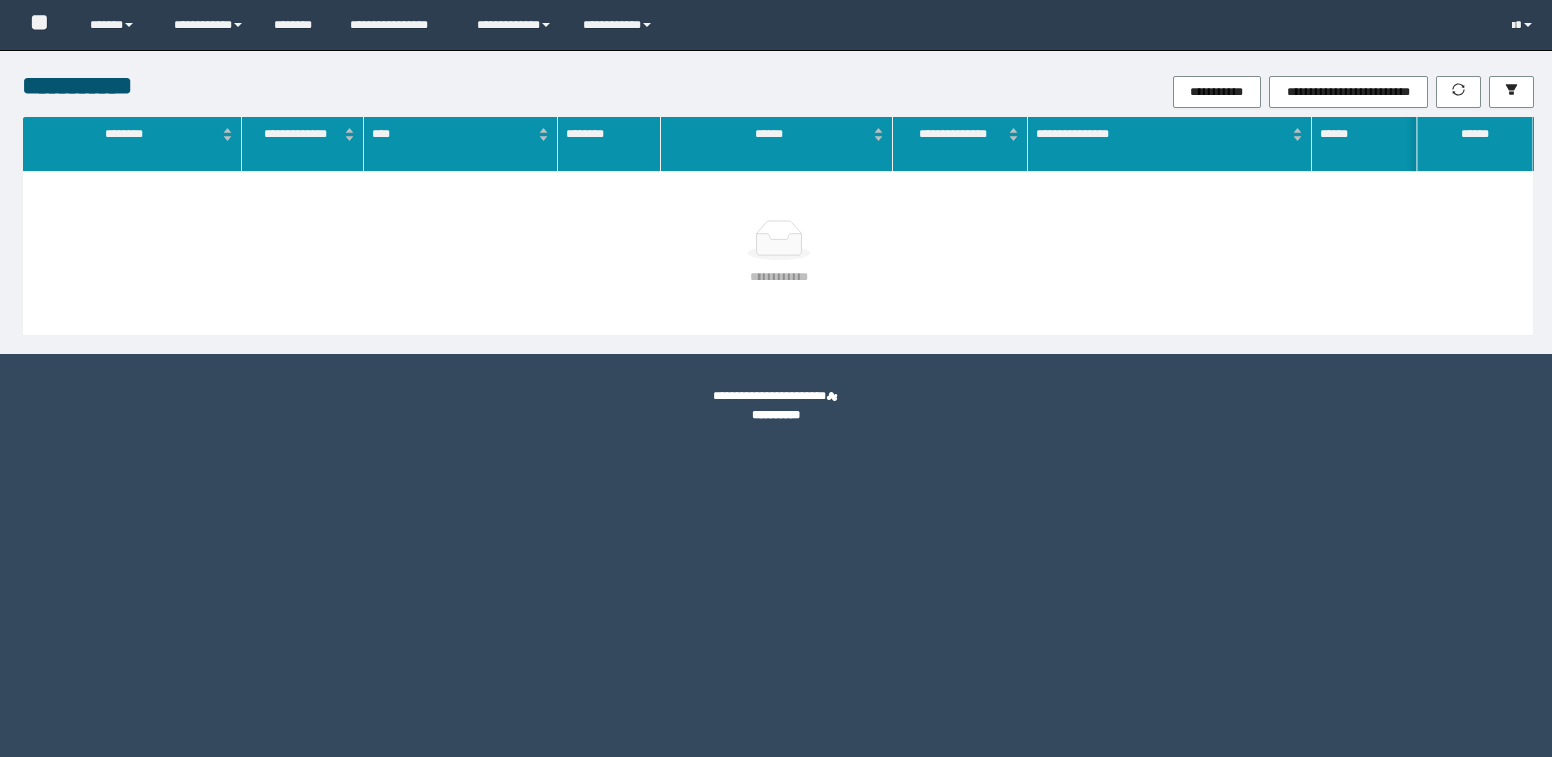 scroll, scrollTop: 0, scrollLeft: 0, axis: both 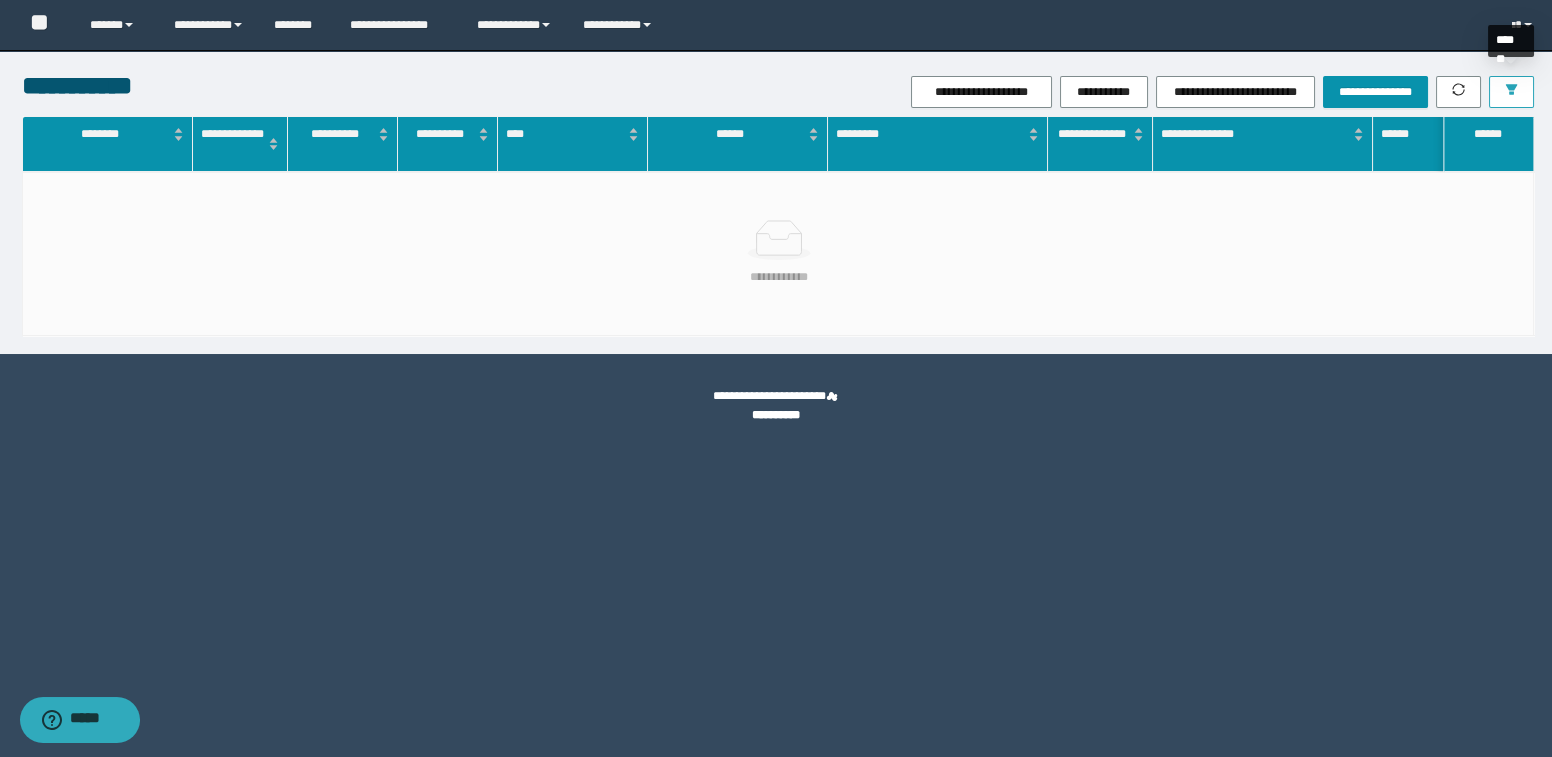 click 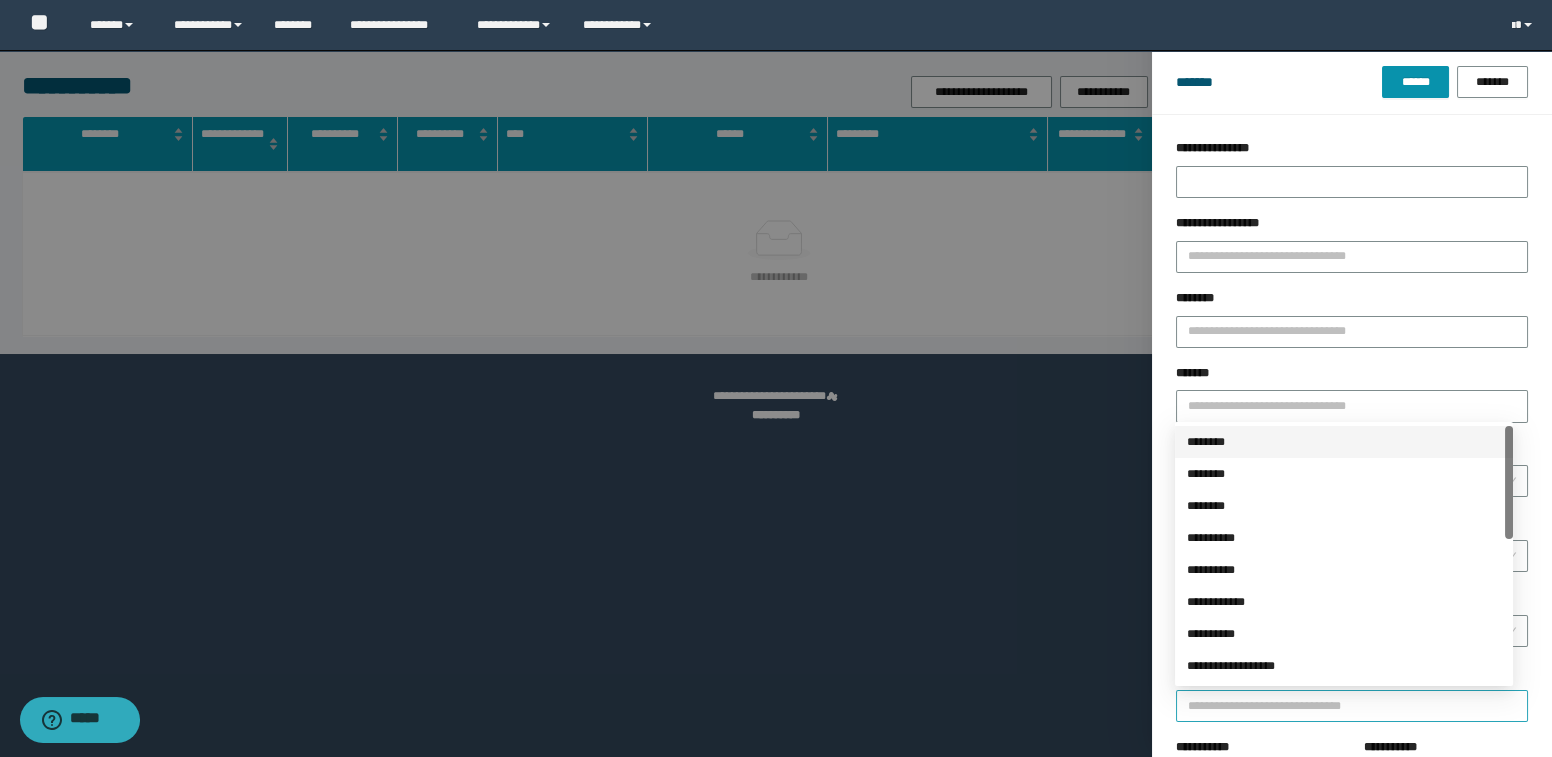 click at bounding box center [1343, 705] 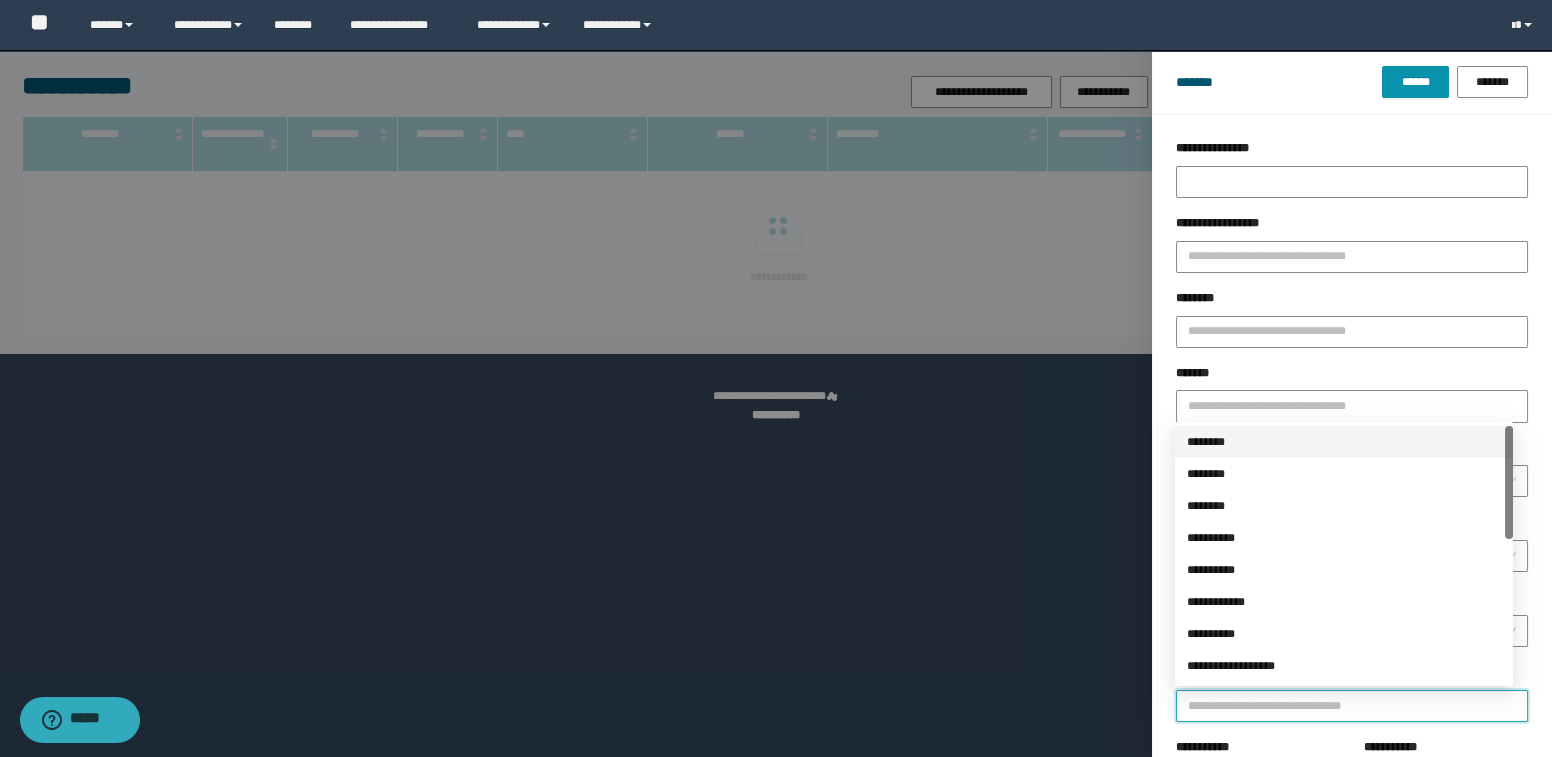 click on "**********" at bounding box center [1344, 570] 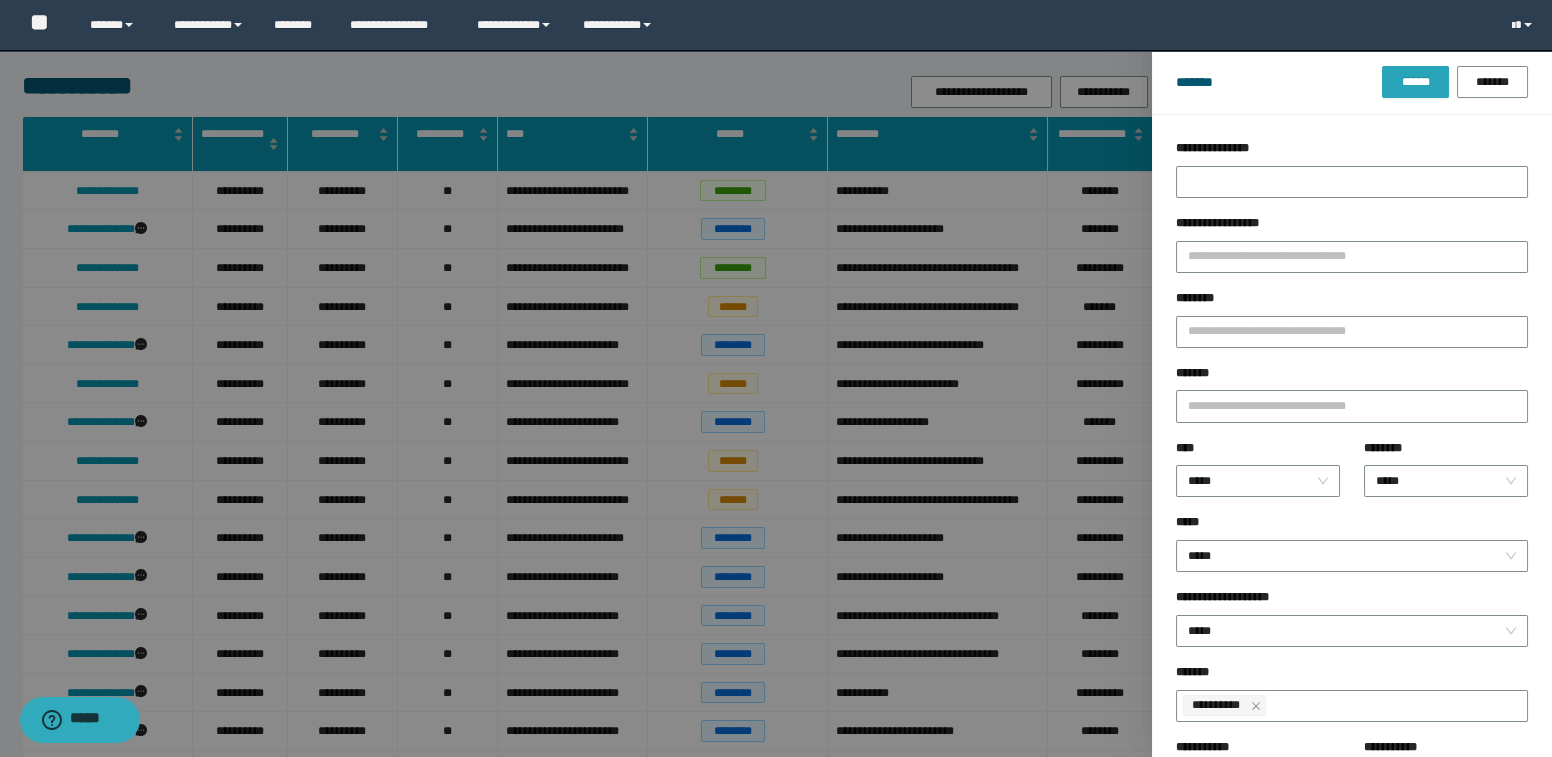 click on "******" at bounding box center (1415, 82) 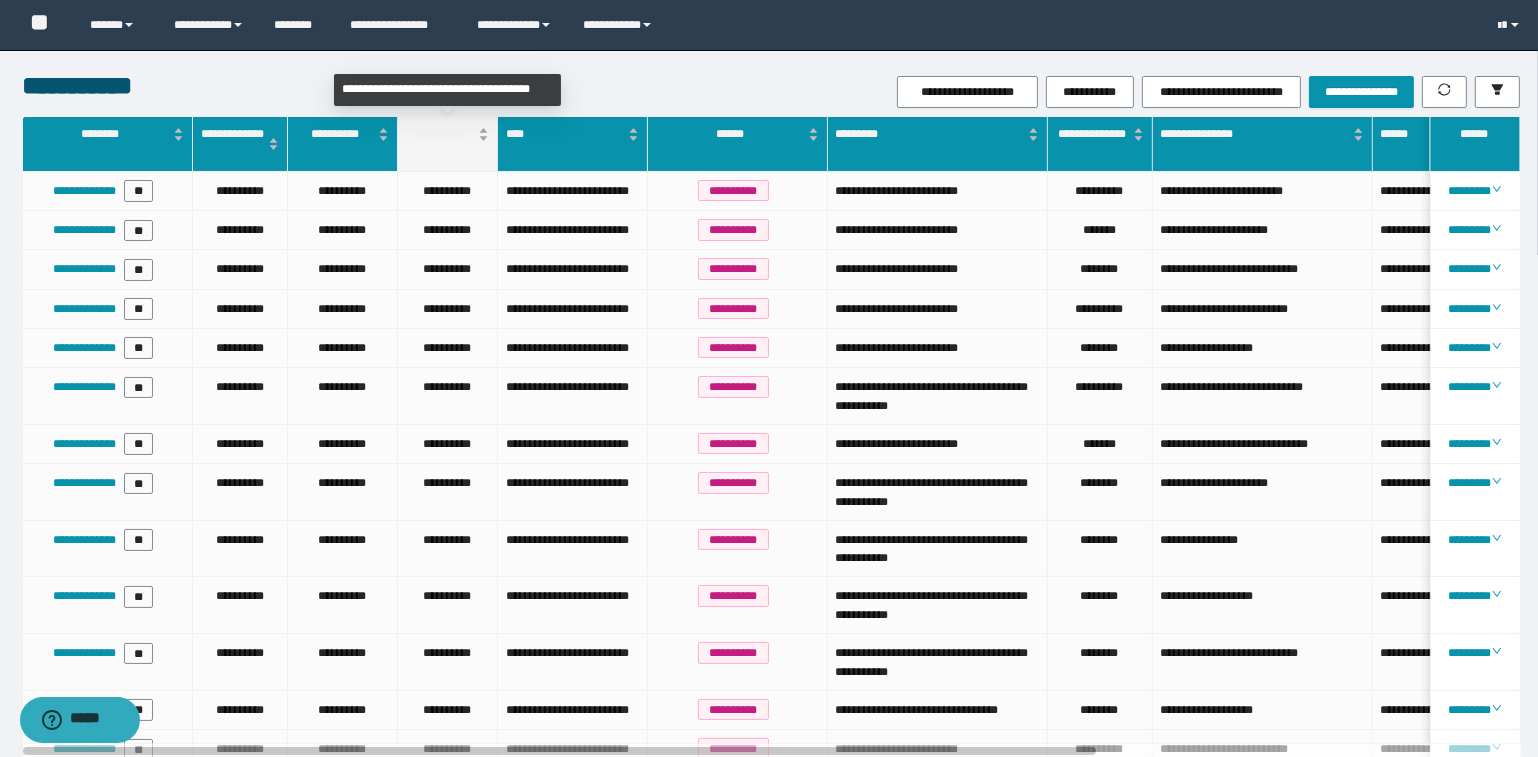 click on "**********" at bounding box center (447, 134) 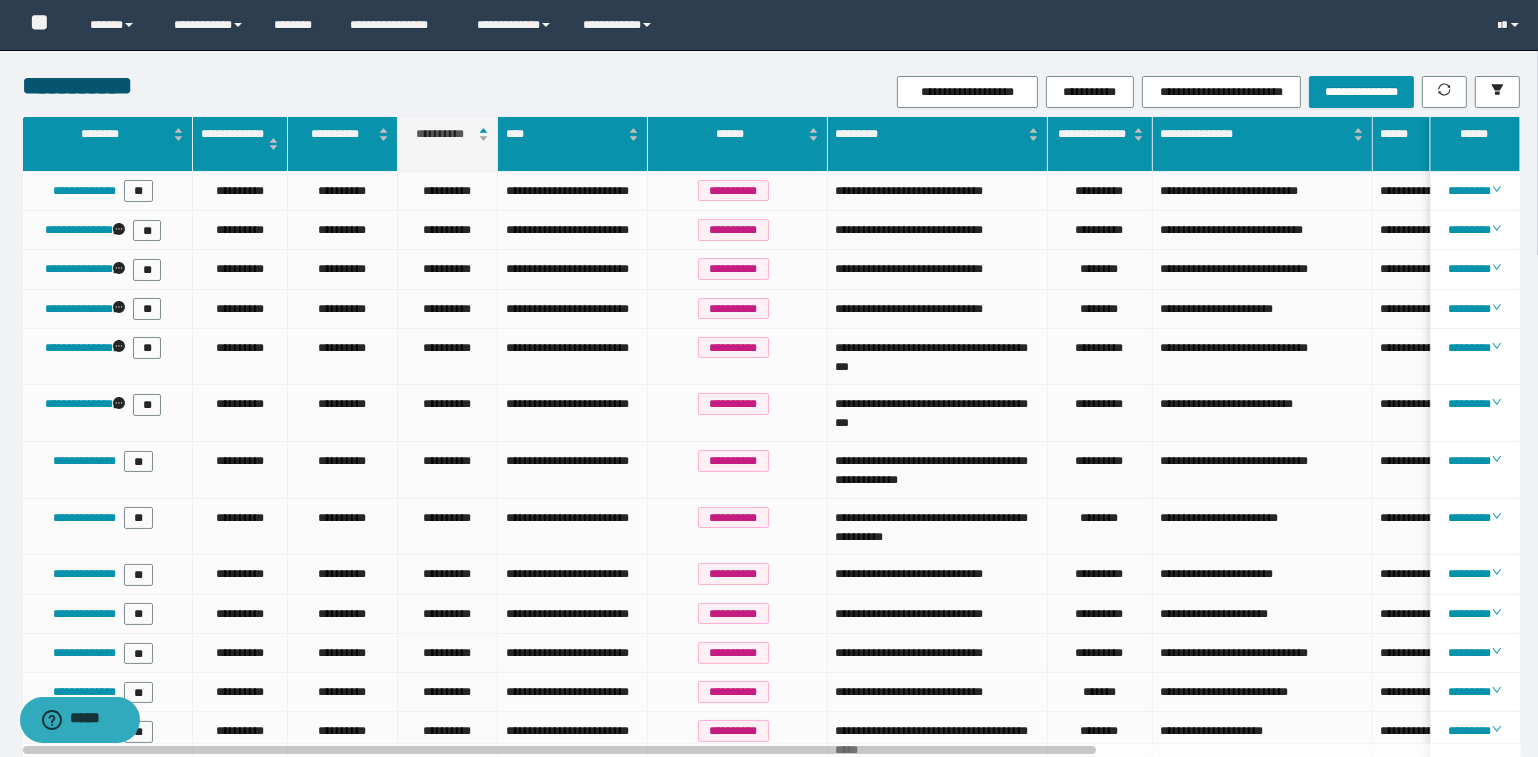 click on "**********" at bounding box center [447, 134] 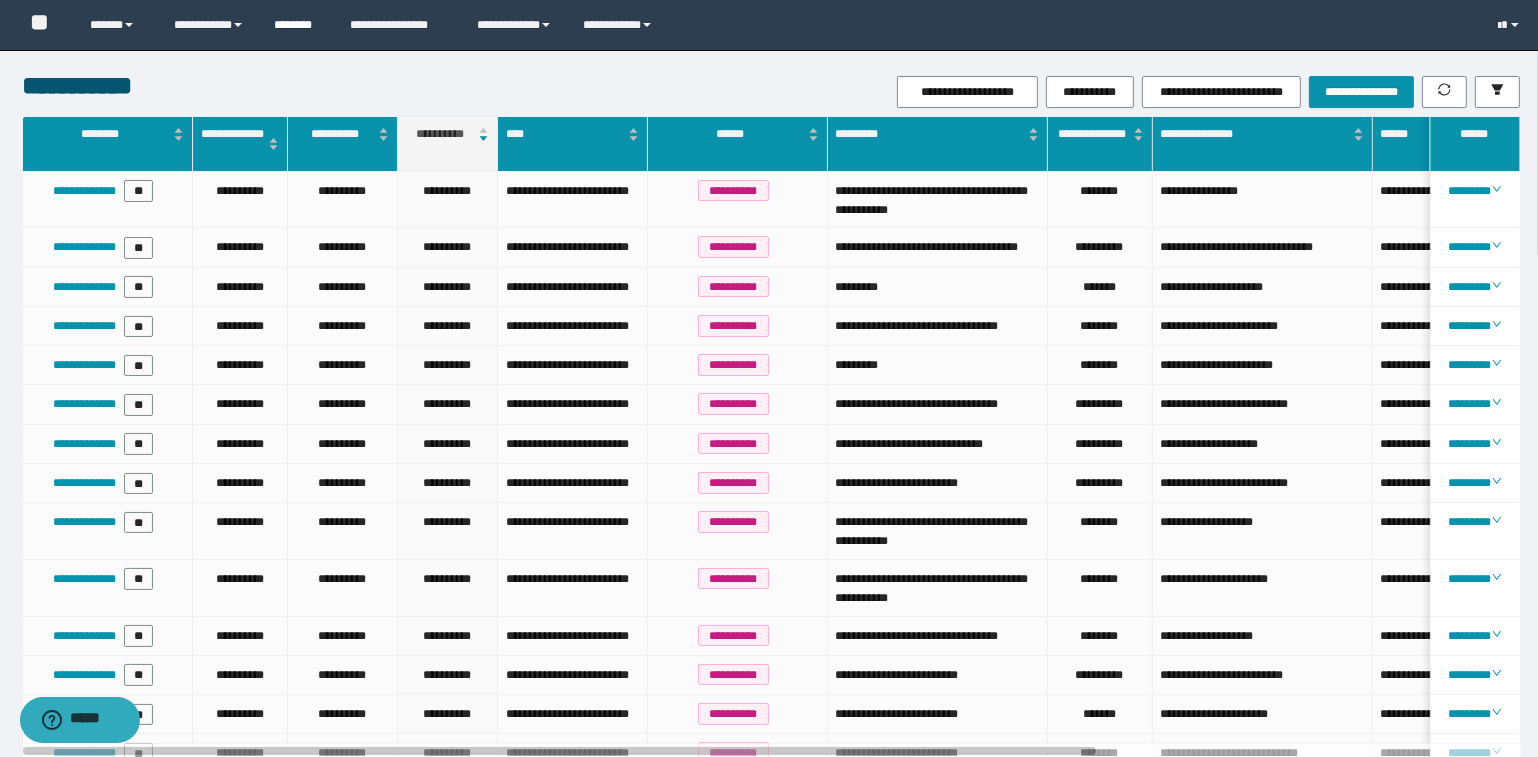click on "********" at bounding box center [297, 25] 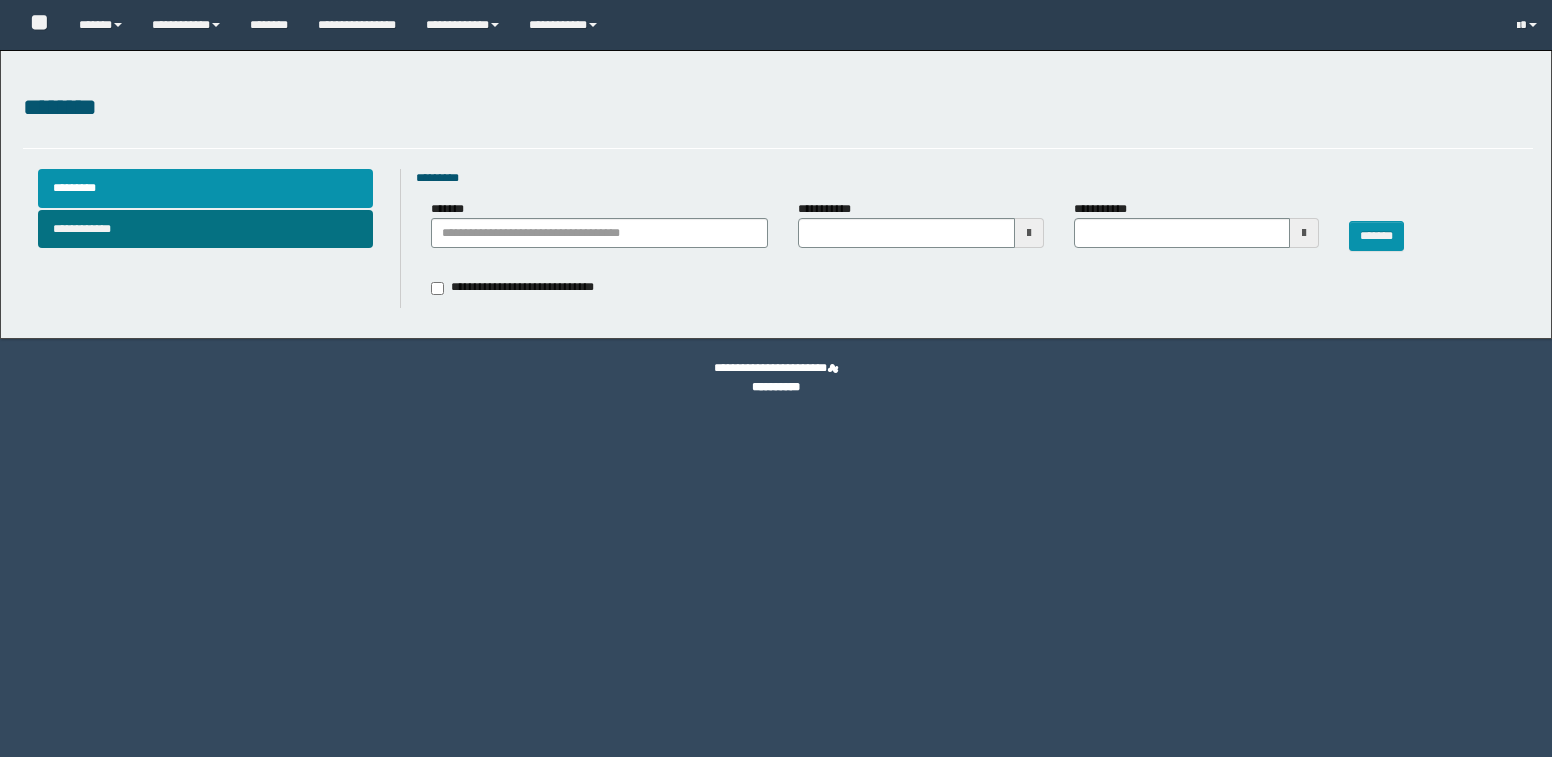 type 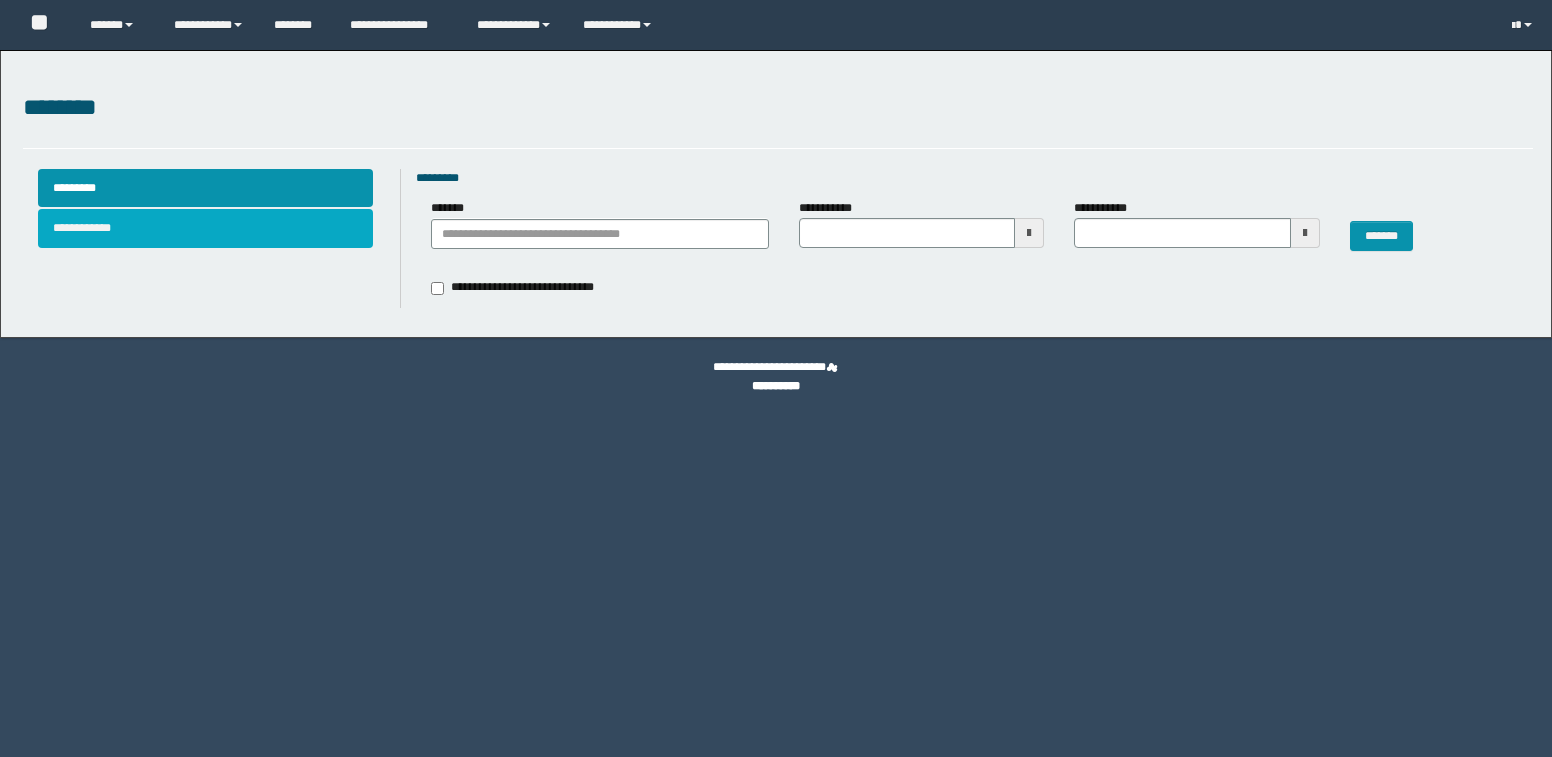 scroll, scrollTop: 0, scrollLeft: 0, axis: both 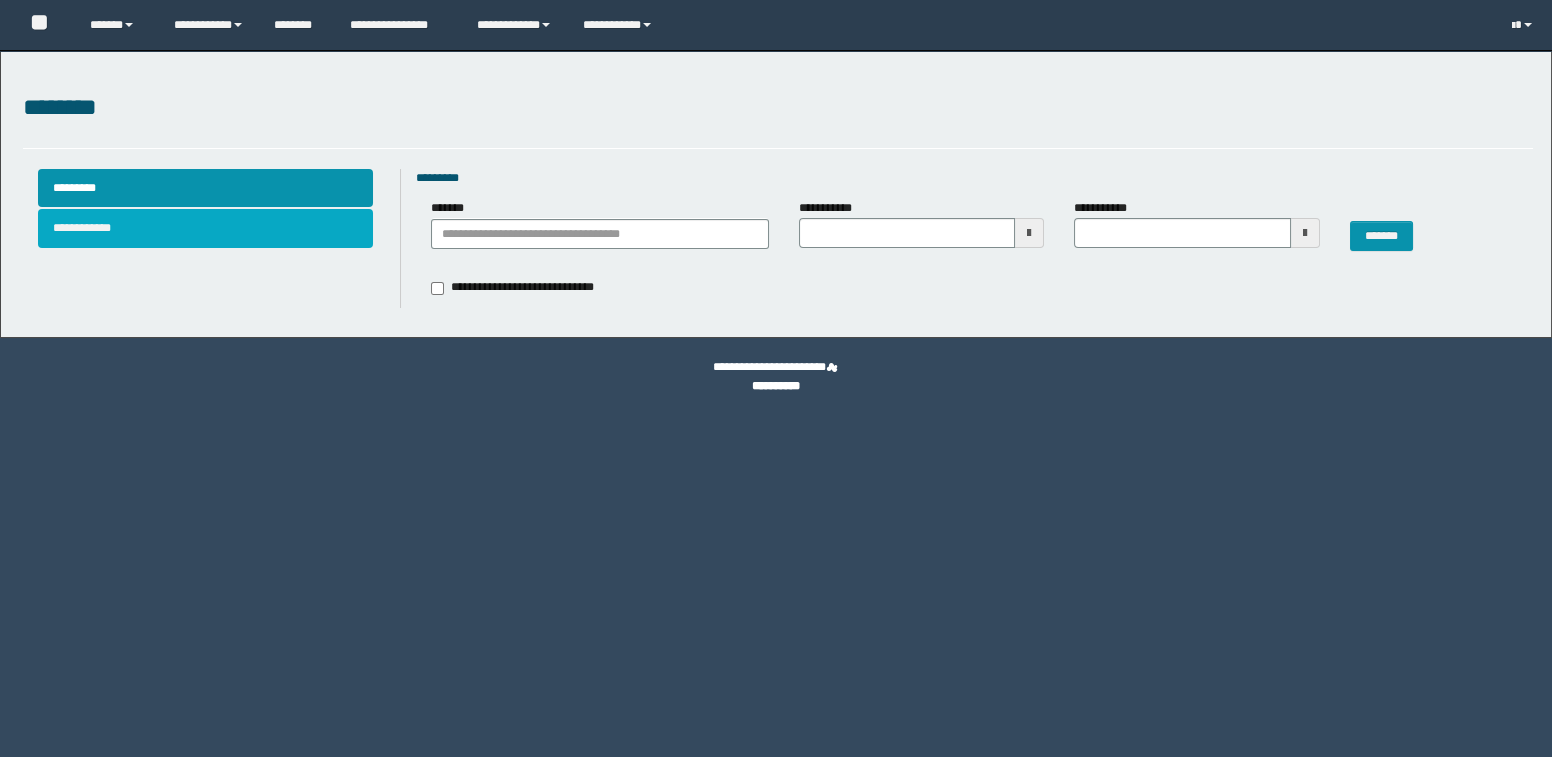 click on "**********" at bounding box center [206, 228] 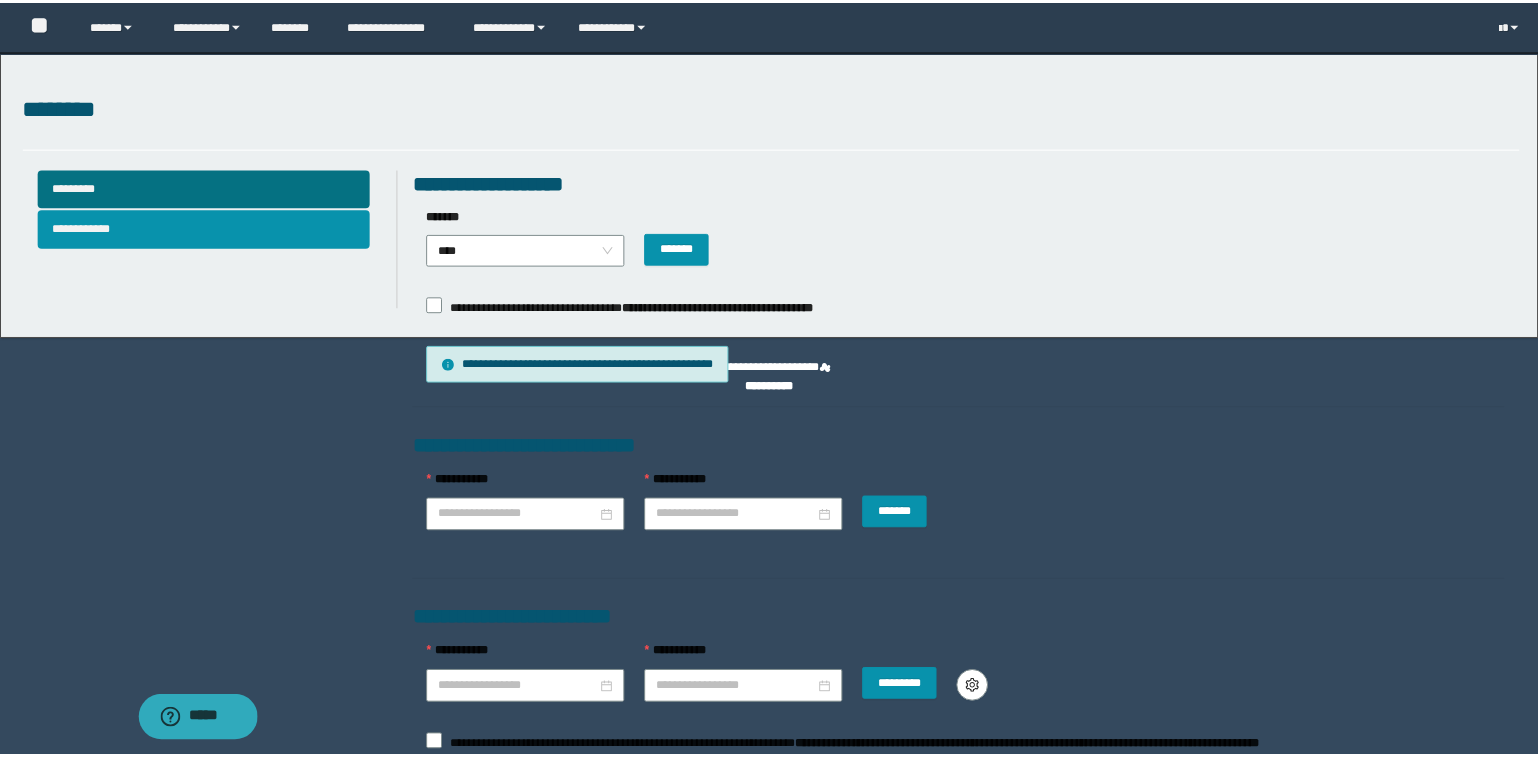 scroll, scrollTop: 0, scrollLeft: 0, axis: both 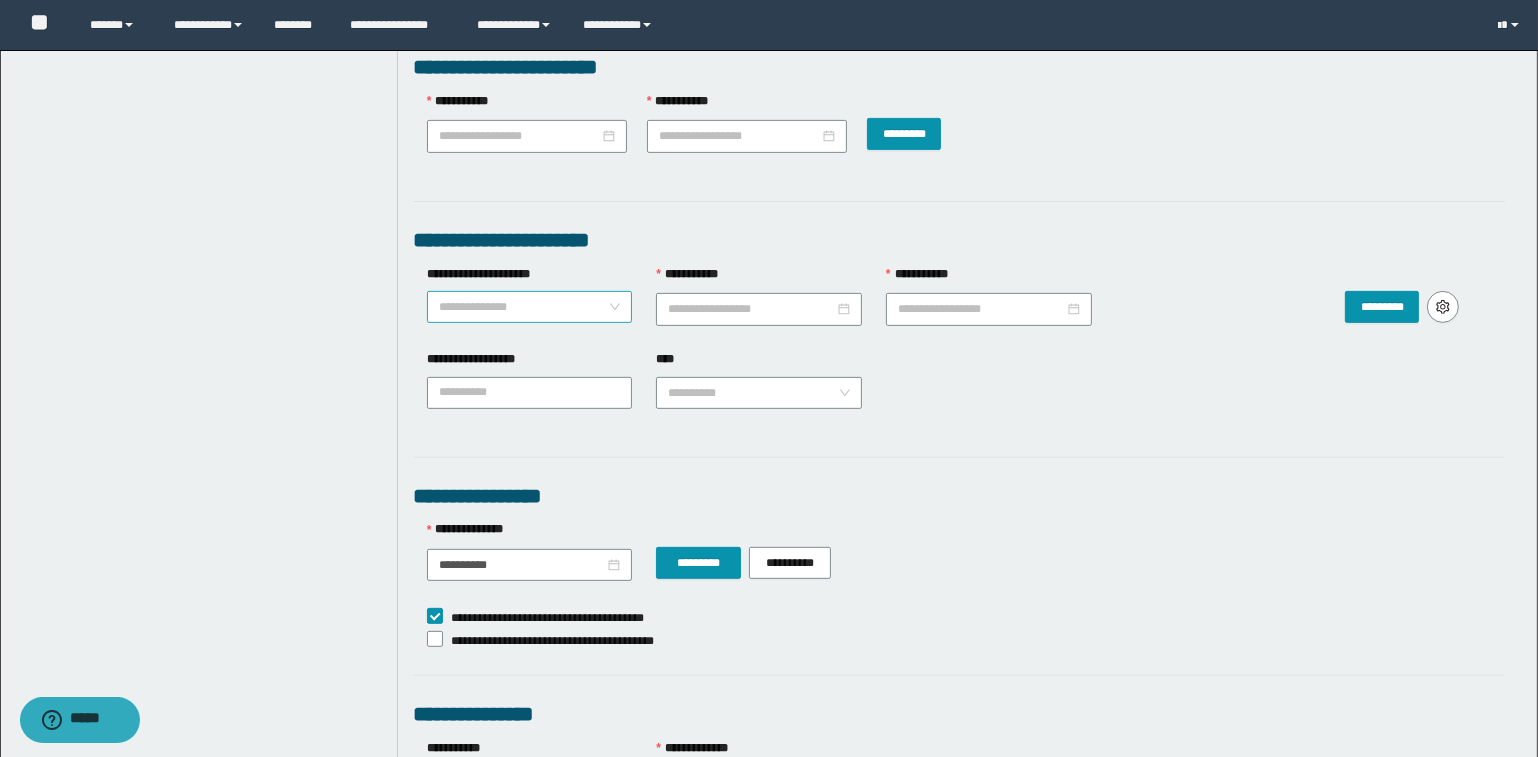 click on "**********" at bounding box center (530, 307) 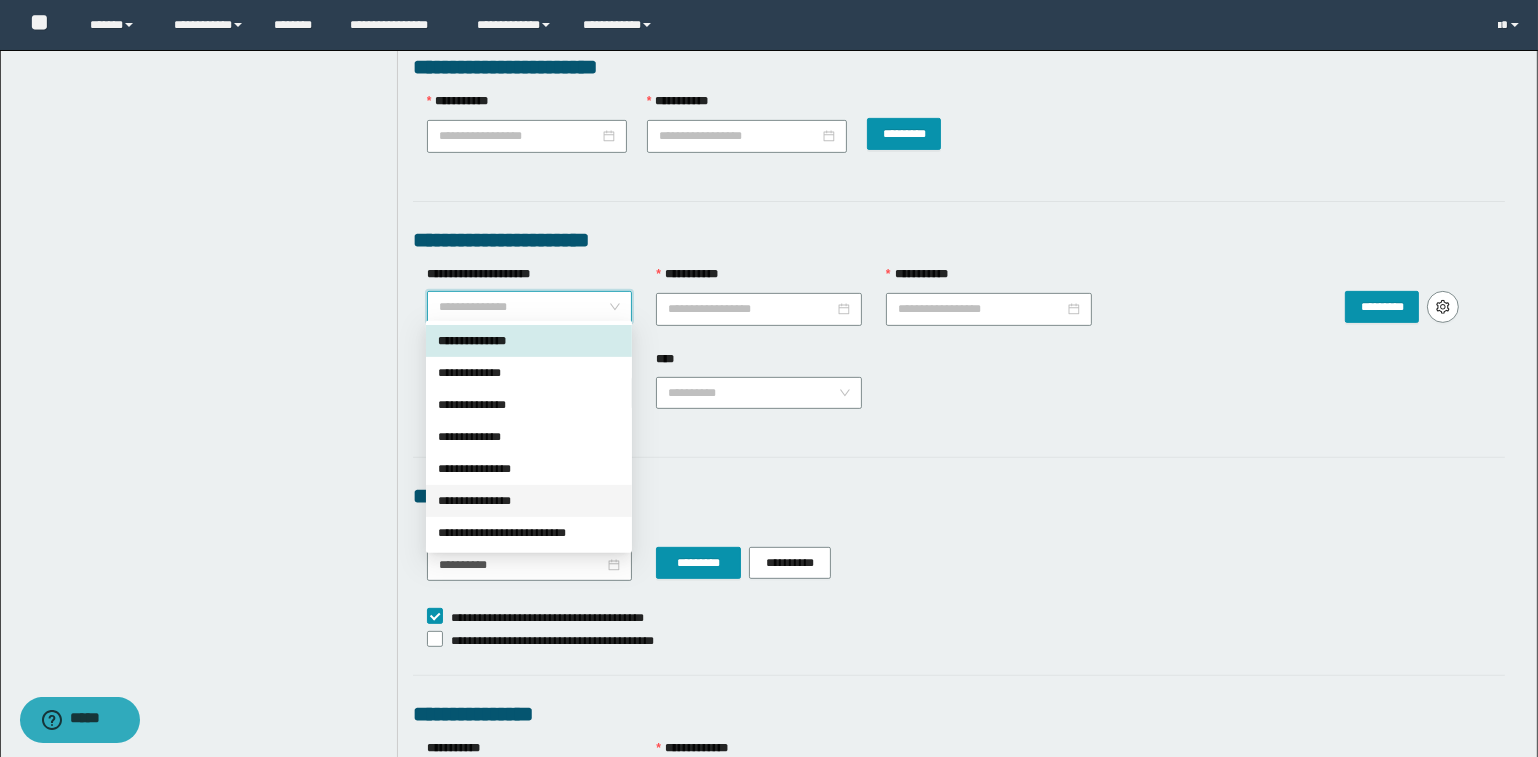click on "**********" at bounding box center (529, 501) 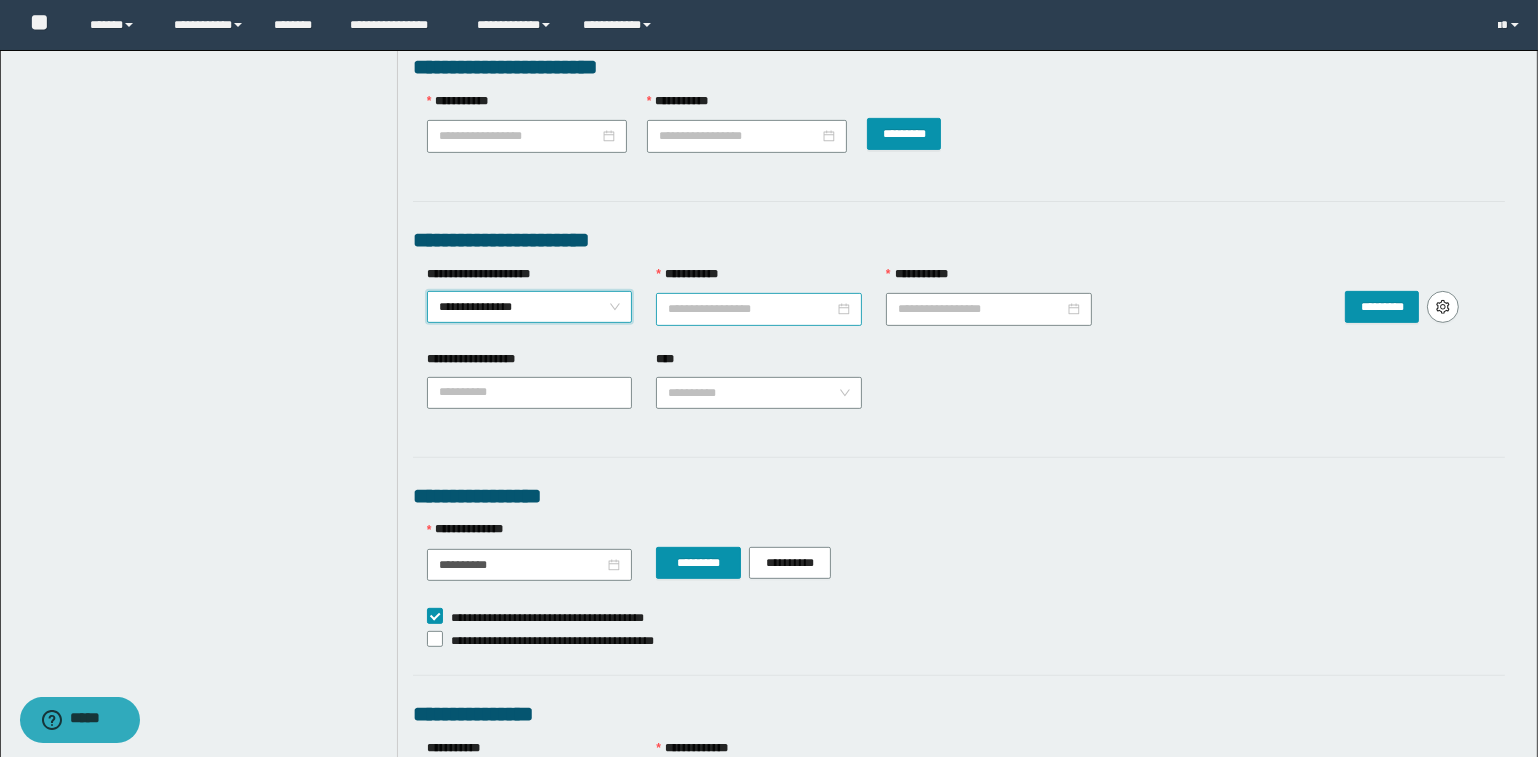 click on "**********" at bounding box center (751, 309) 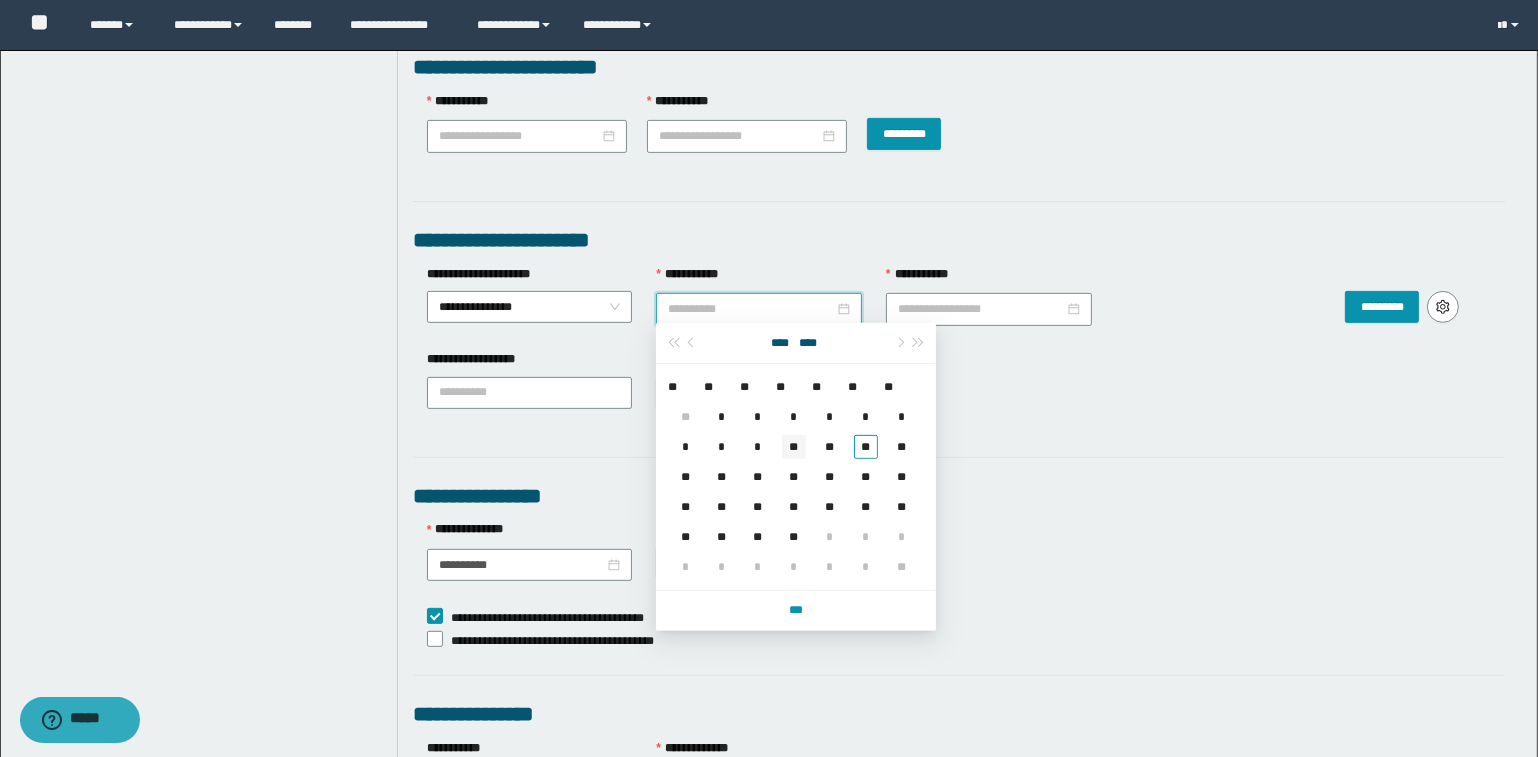 type on "**********" 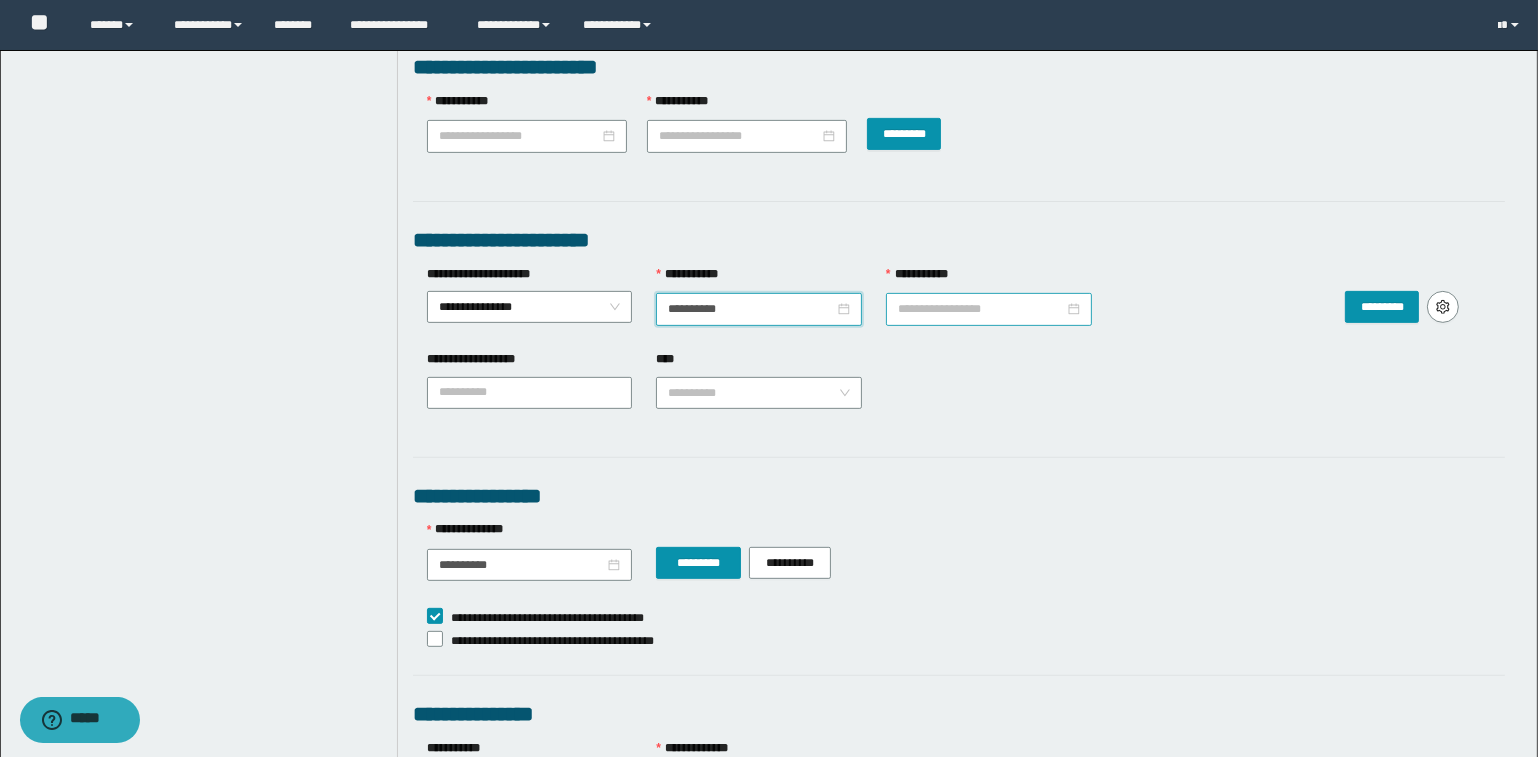 click at bounding box center [989, 309] 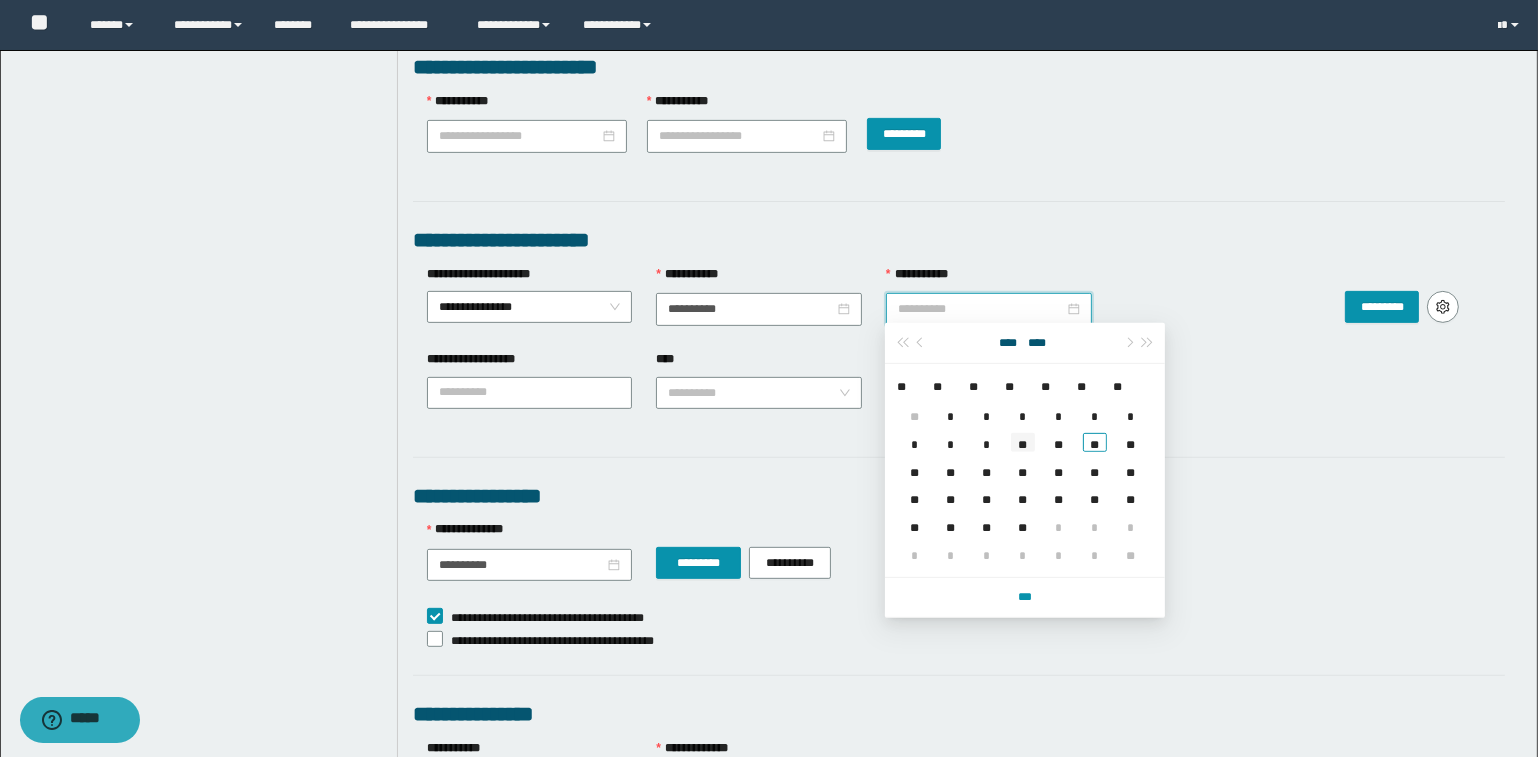 type on "**********" 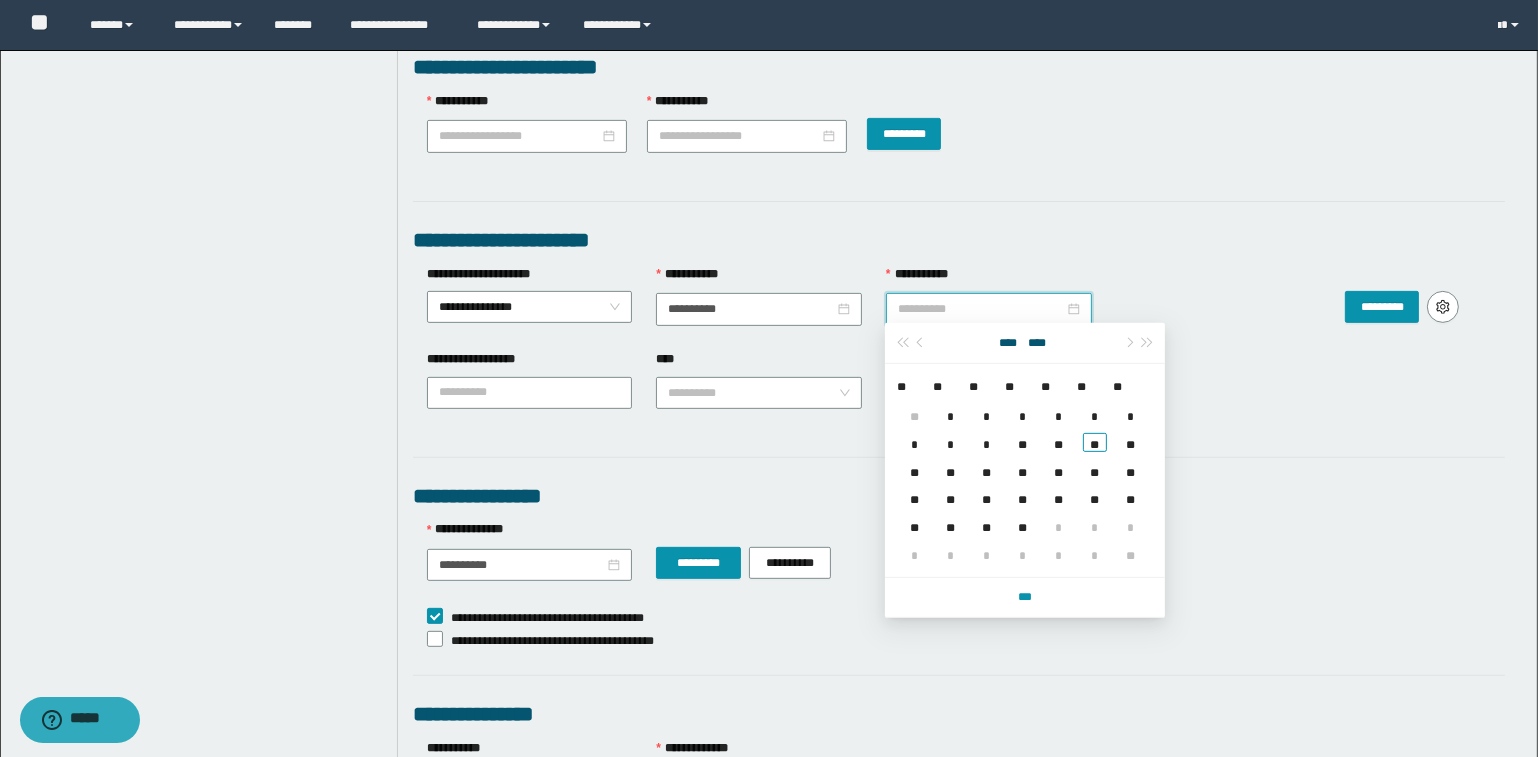 click on "**" at bounding box center (1023, 442) 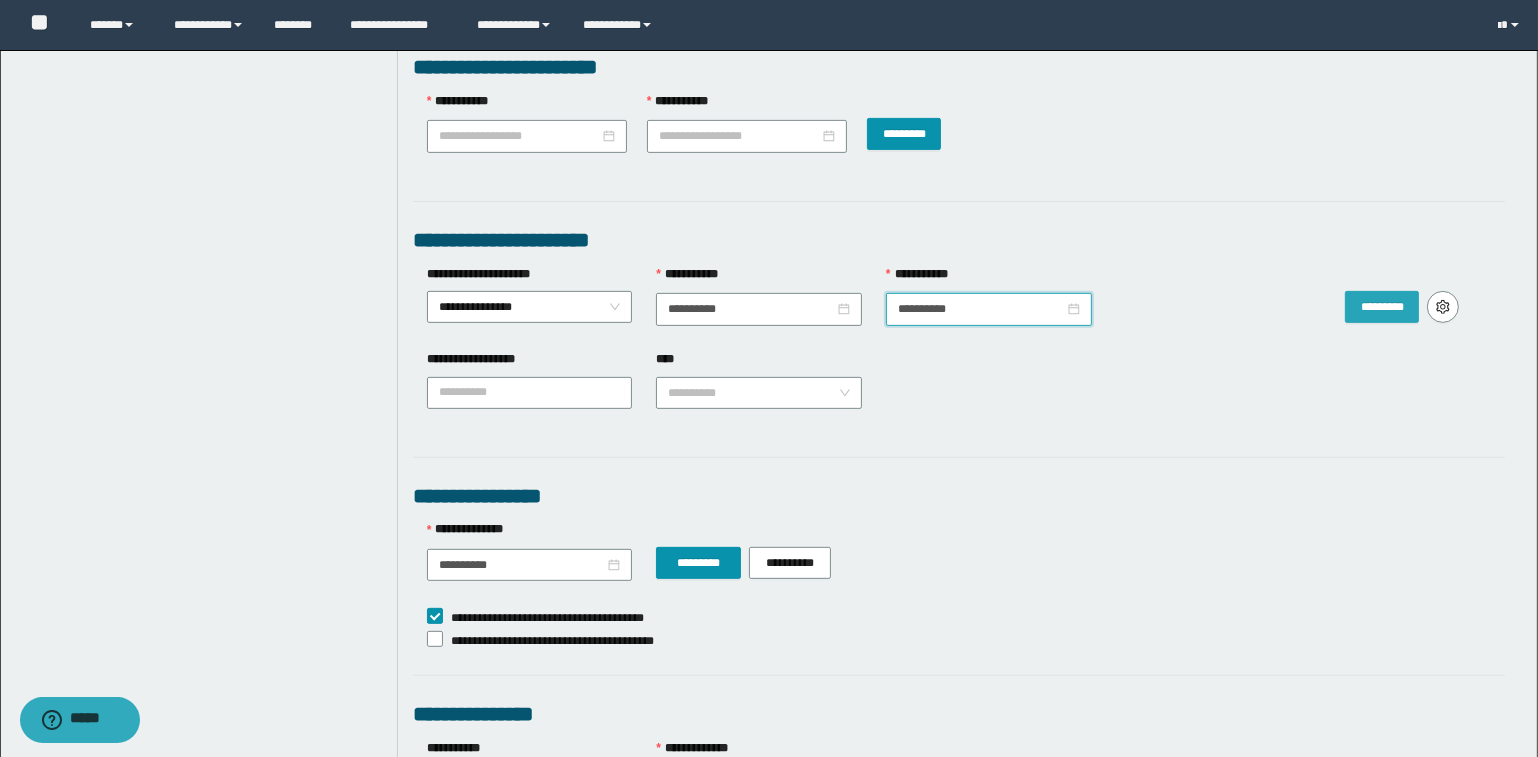 click on "*********" at bounding box center (1382, 307) 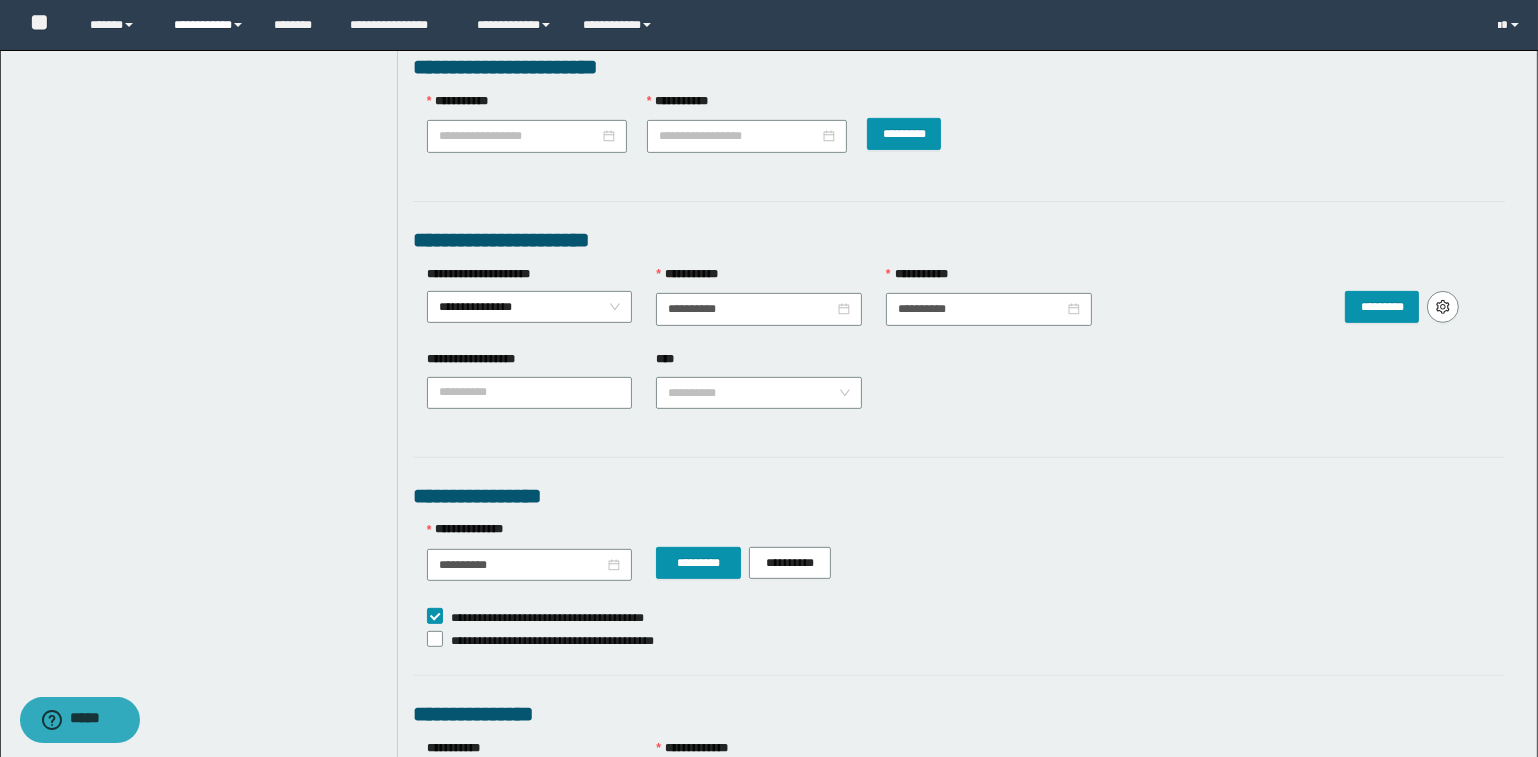 click on "**********" at bounding box center [209, 25] 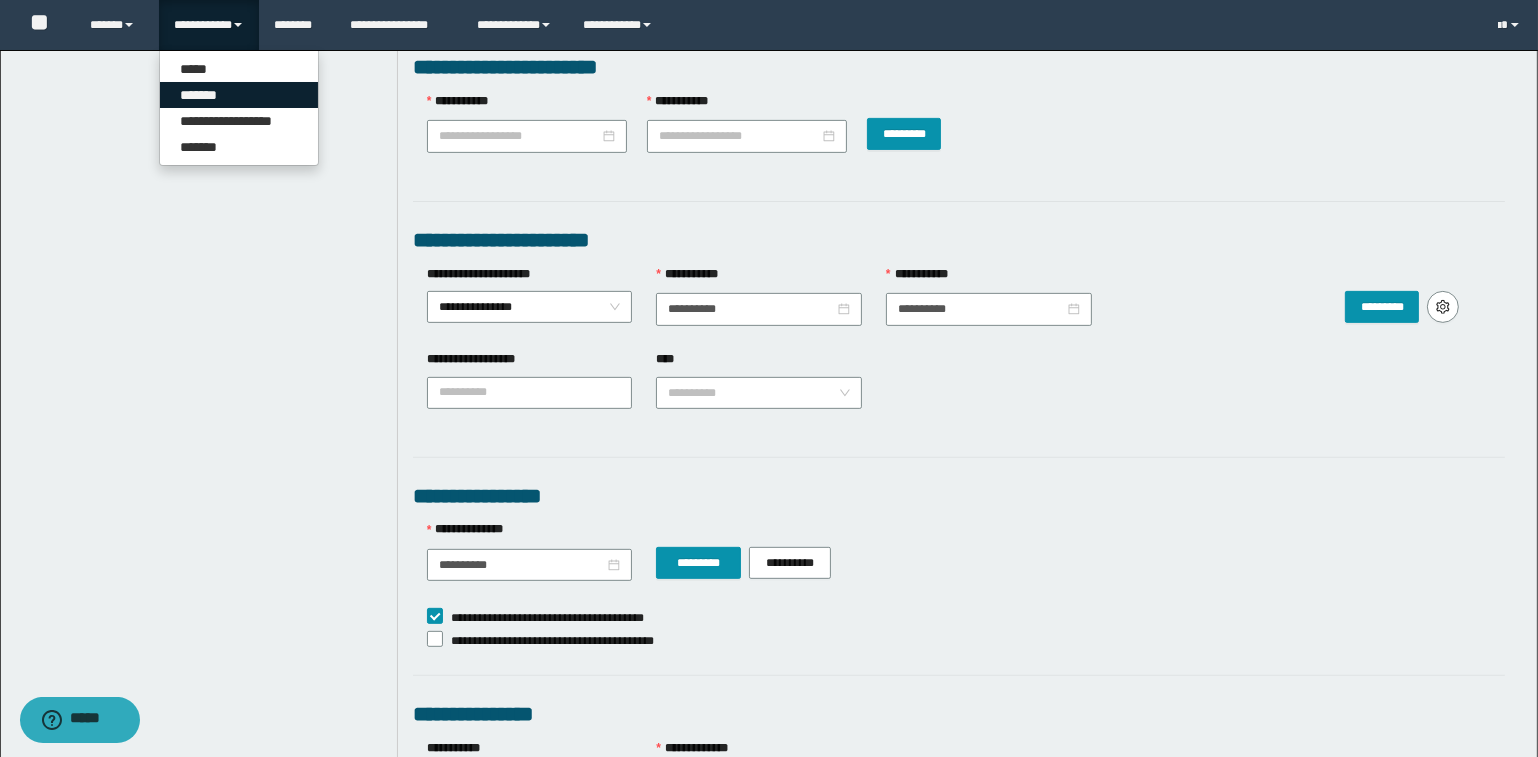 click on "*******" at bounding box center (239, 95) 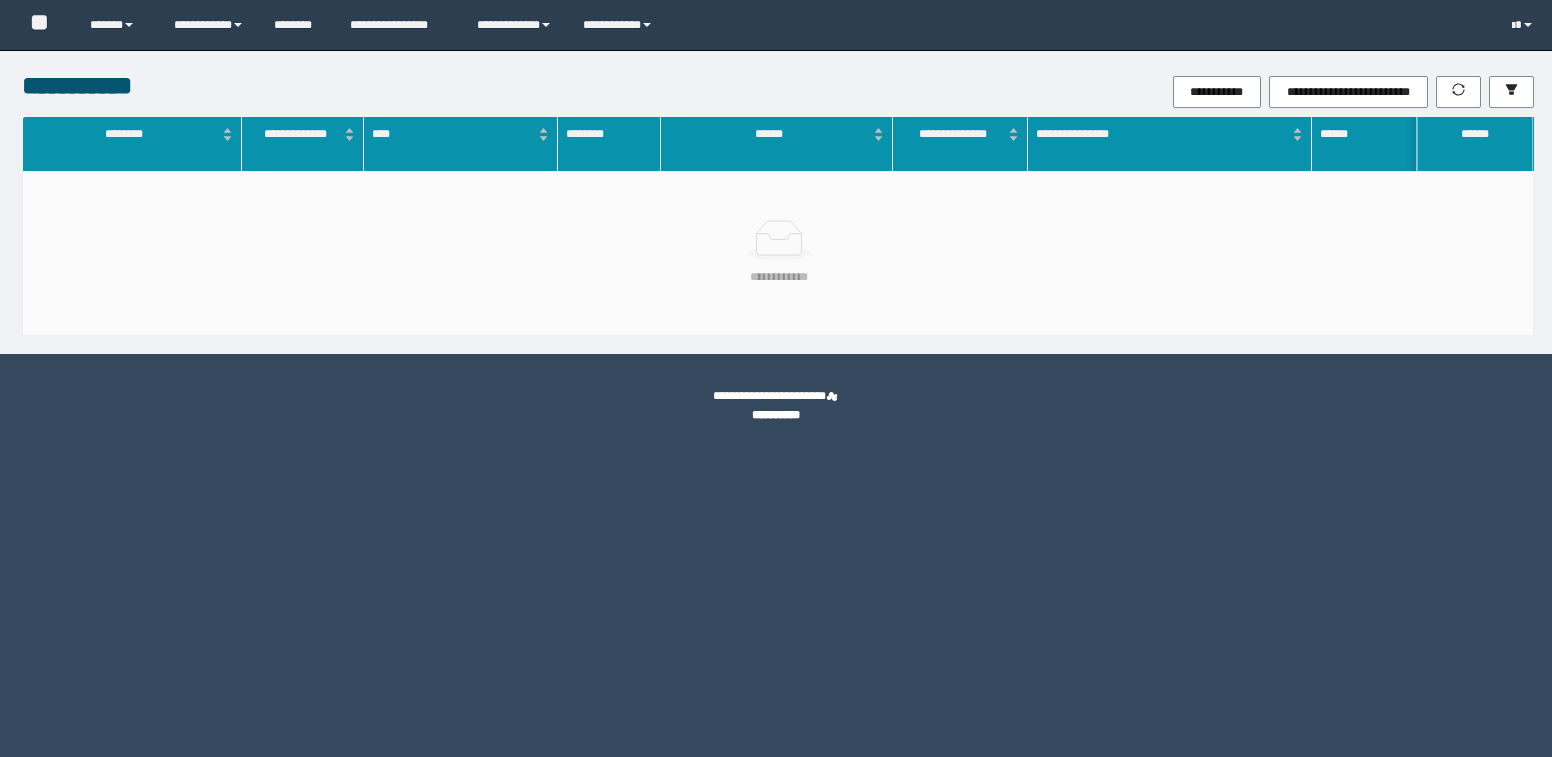 scroll, scrollTop: 0, scrollLeft: 0, axis: both 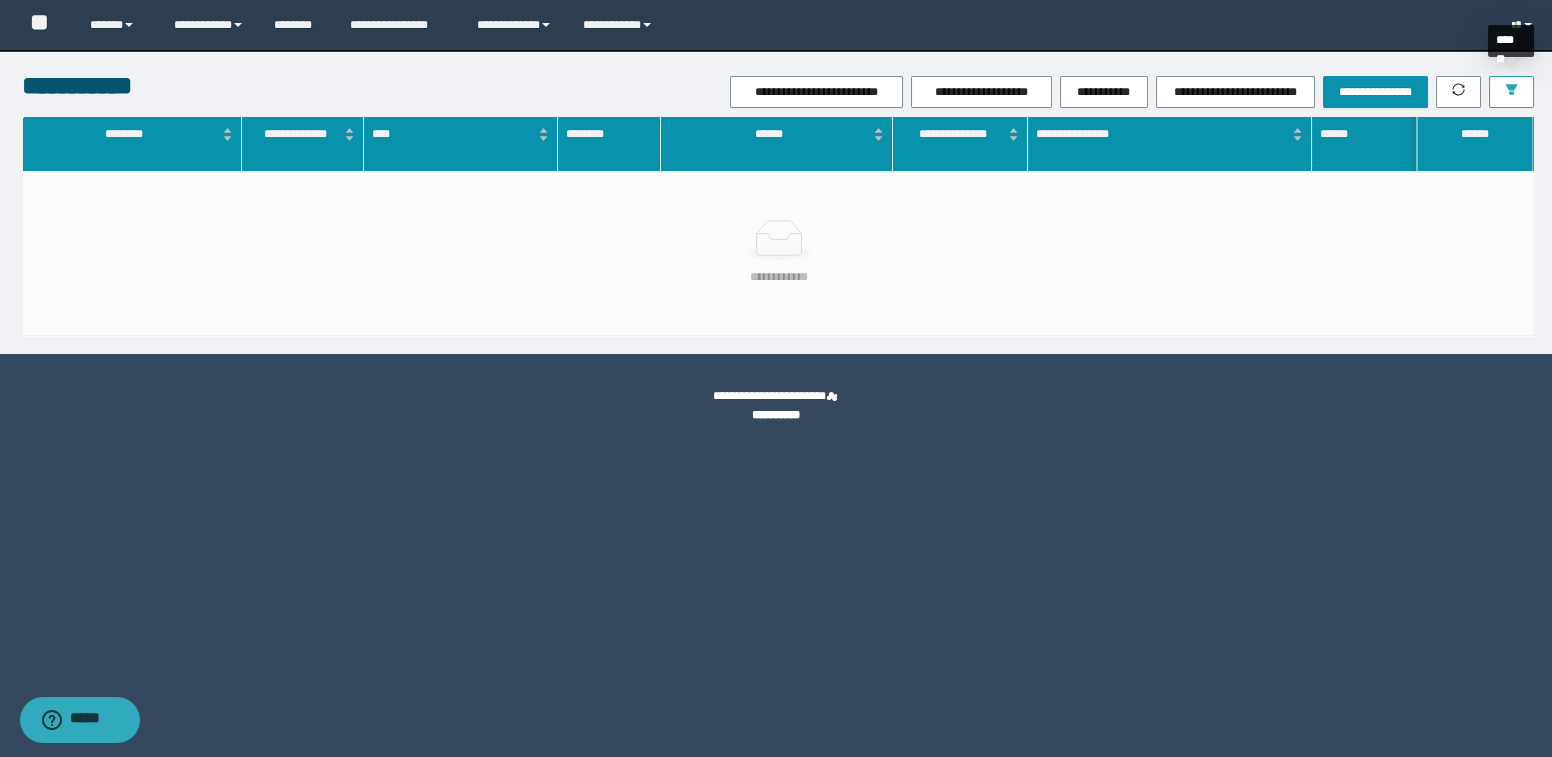 click 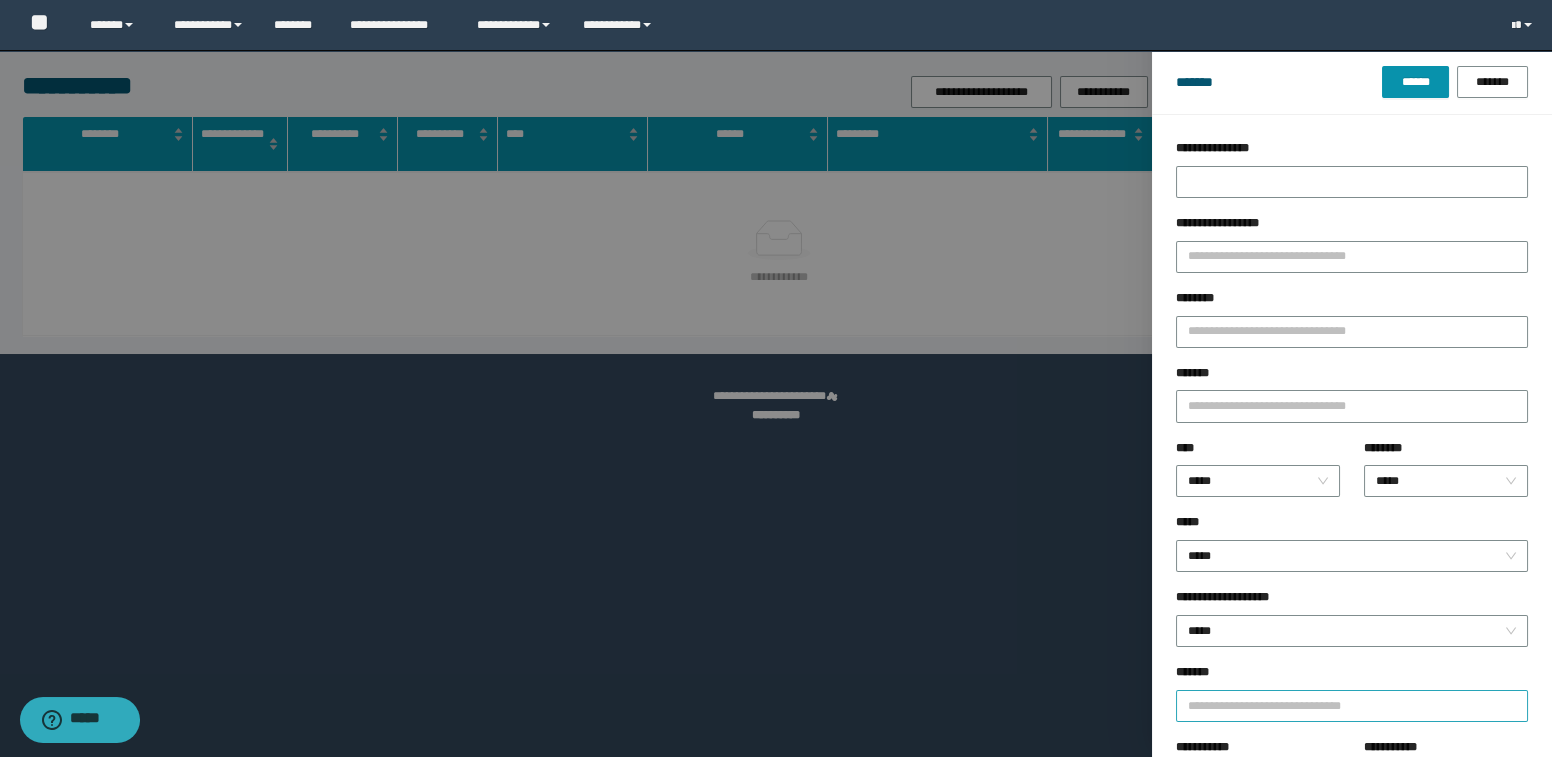 click at bounding box center [1343, 705] 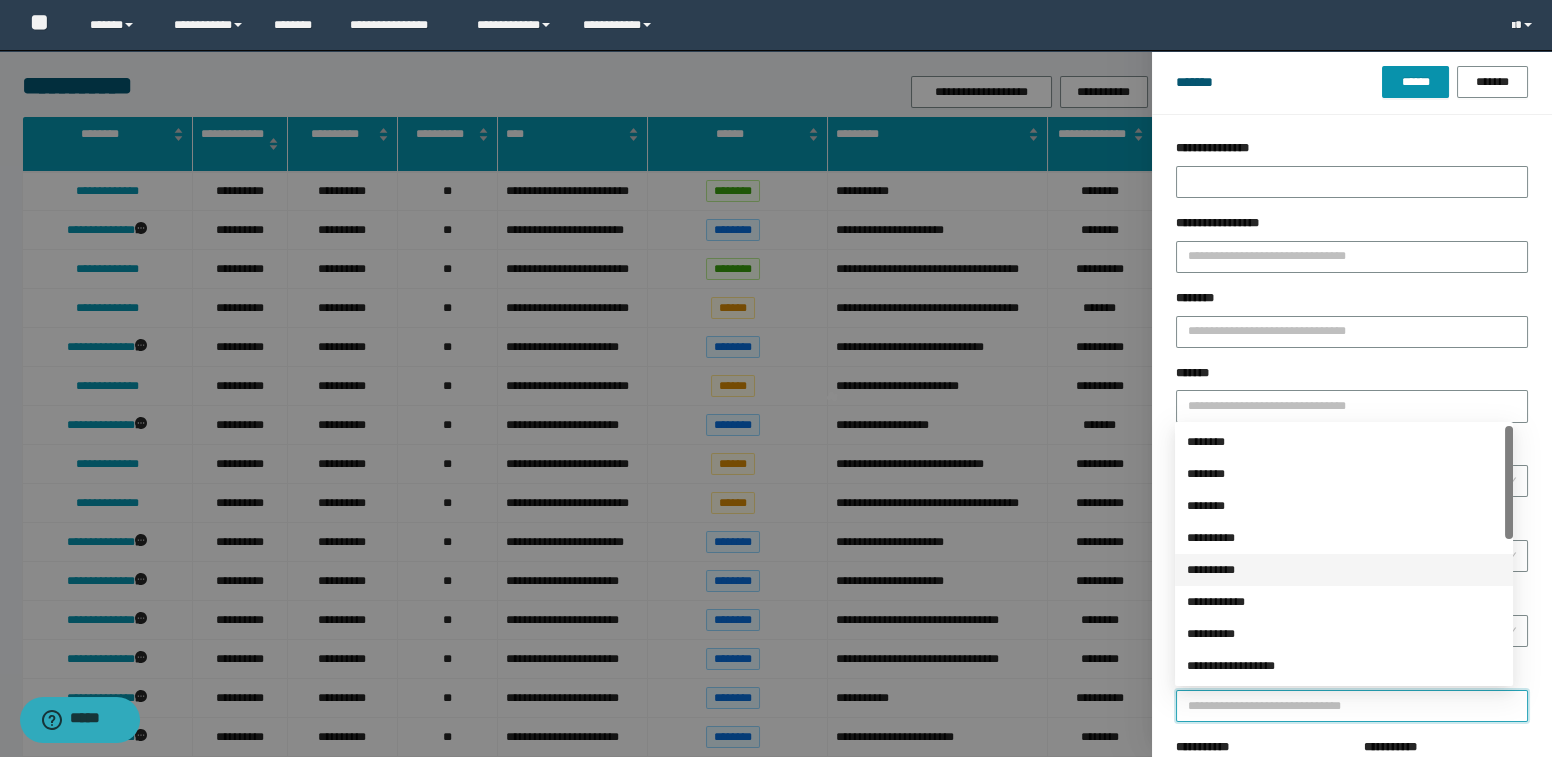 click on "**********" at bounding box center [1344, 570] 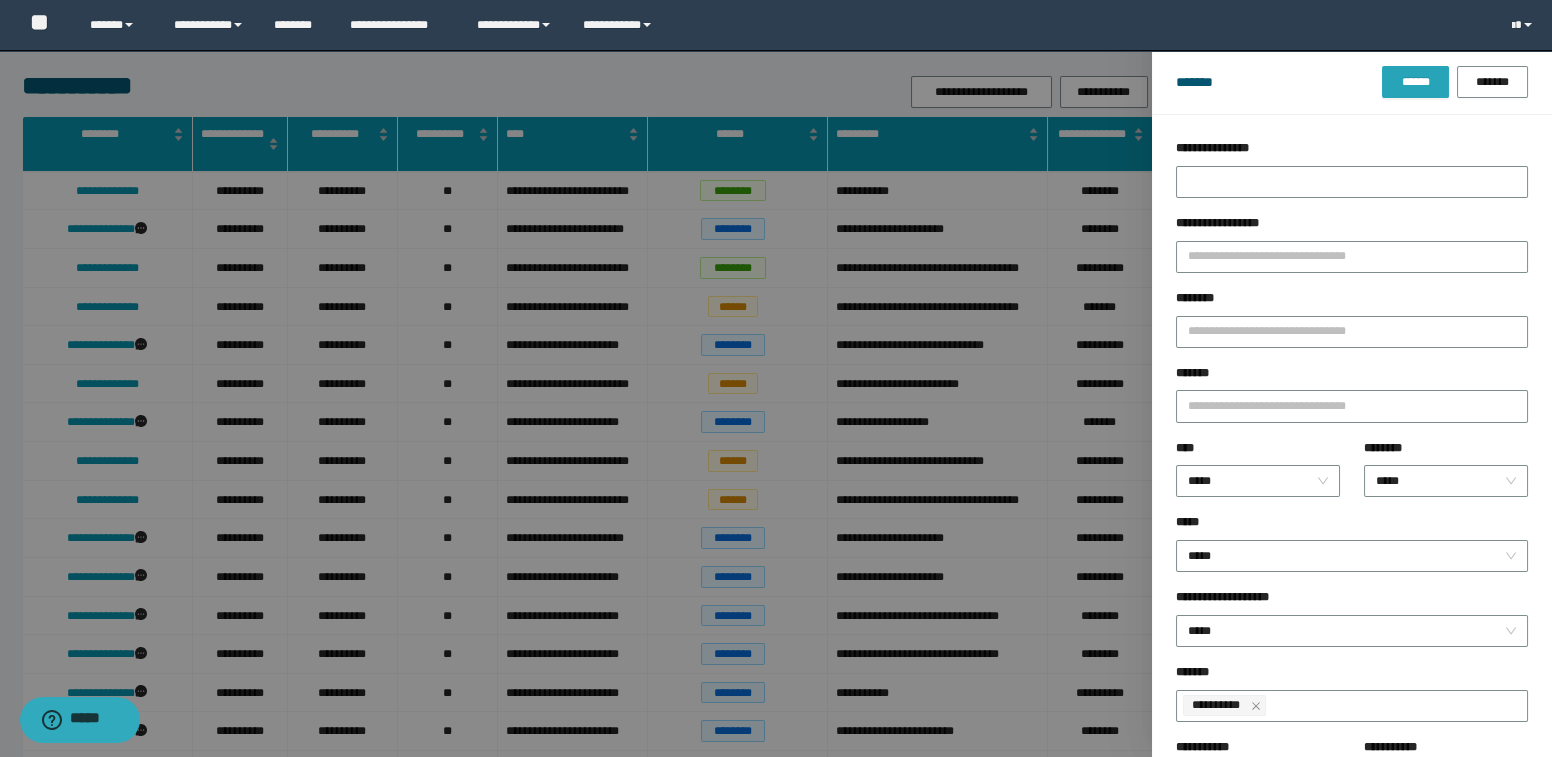 click on "******" at bounding box center [1415, 82] 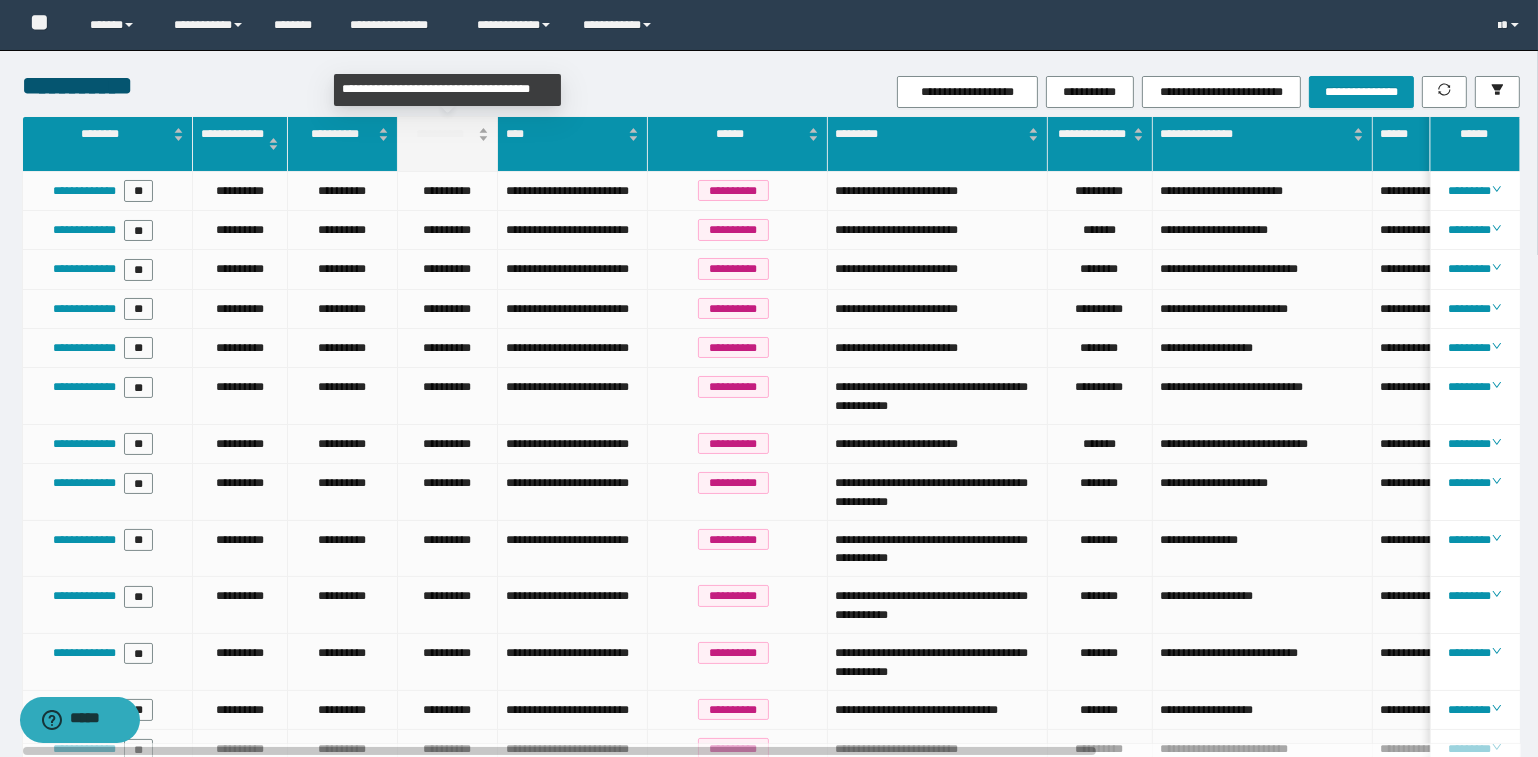 click on "**********" at bounding box center (447, 134) 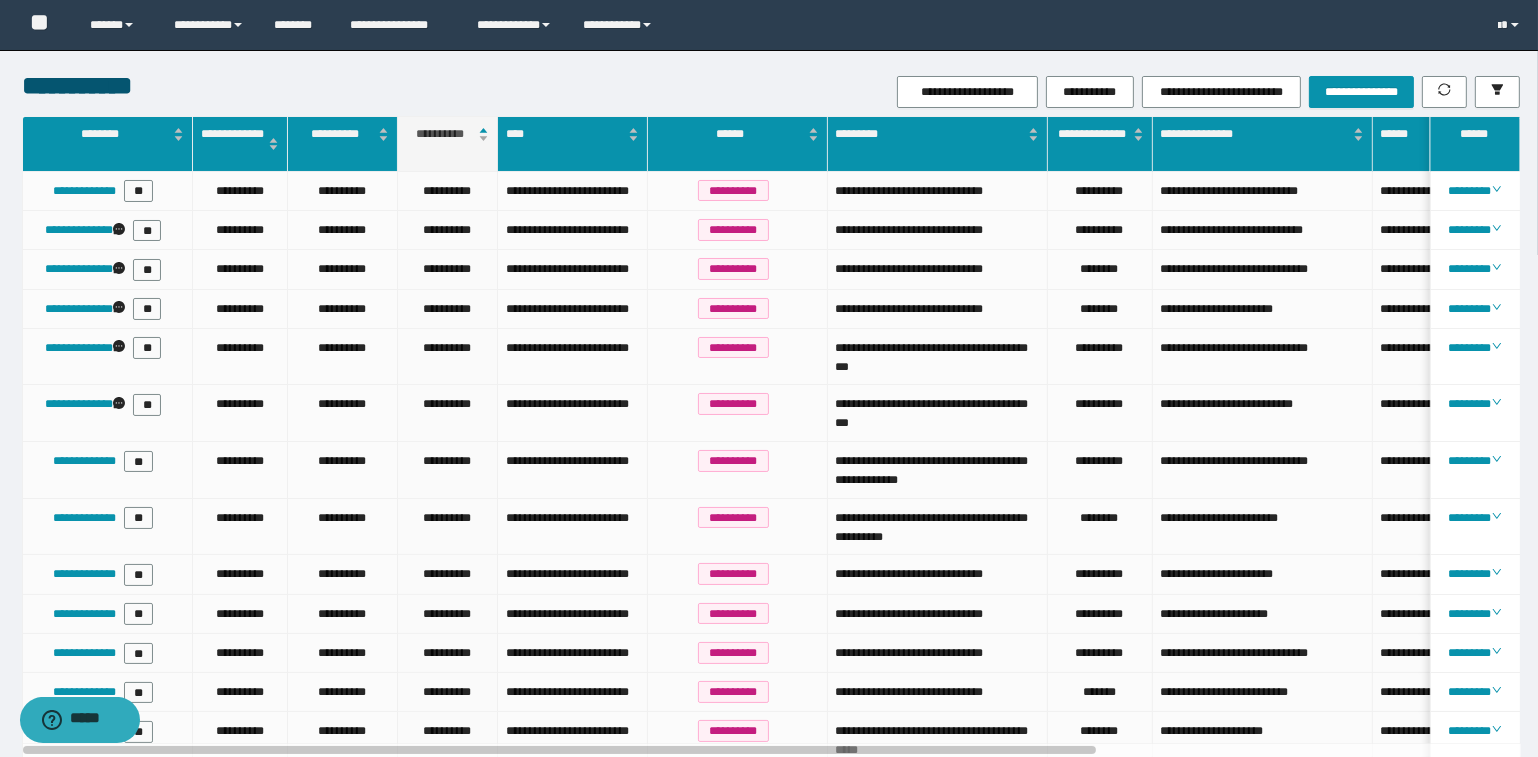 click on "**********" at bounding box center [447, 134] 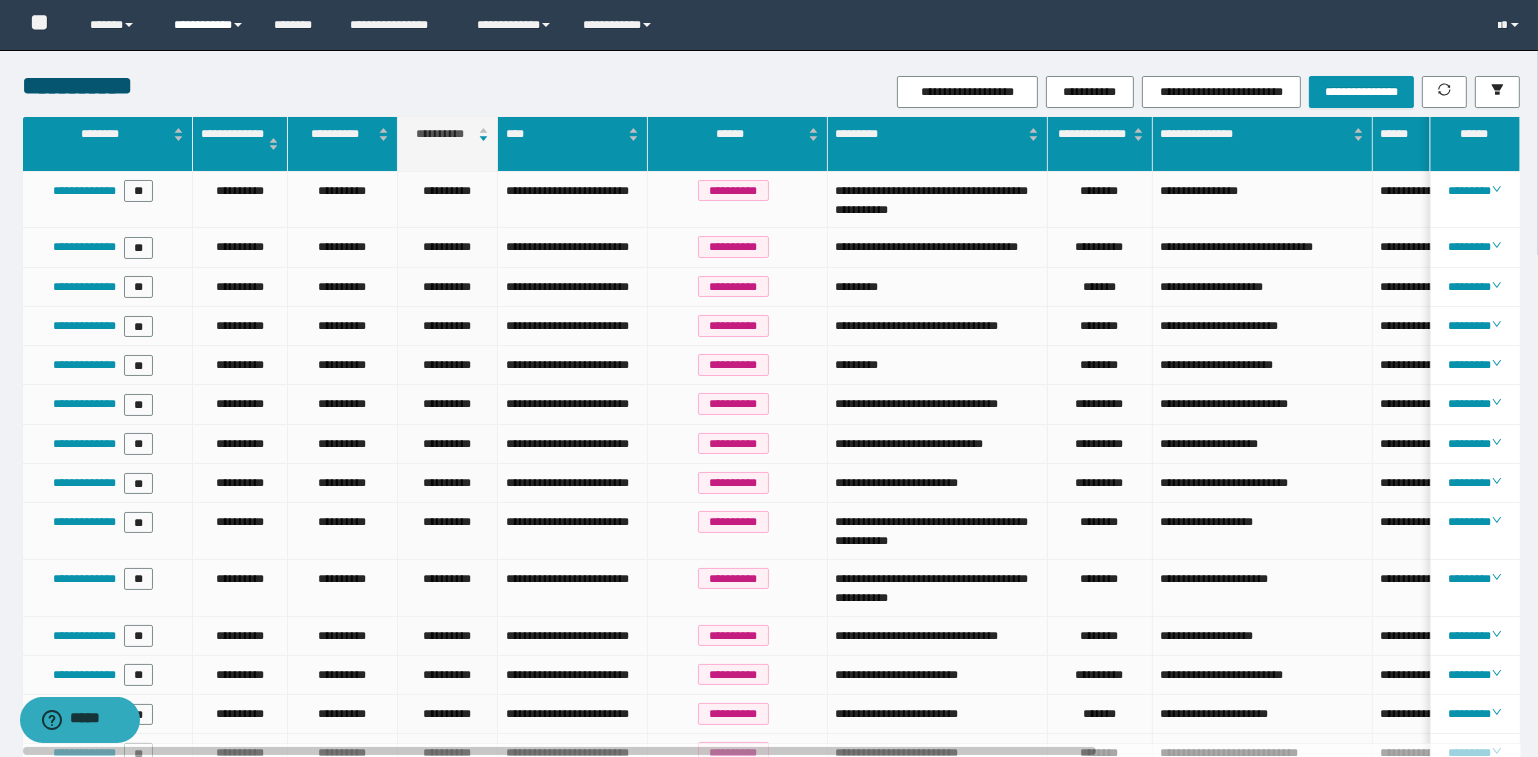 click on "**********" at bounding box center [209, 25] 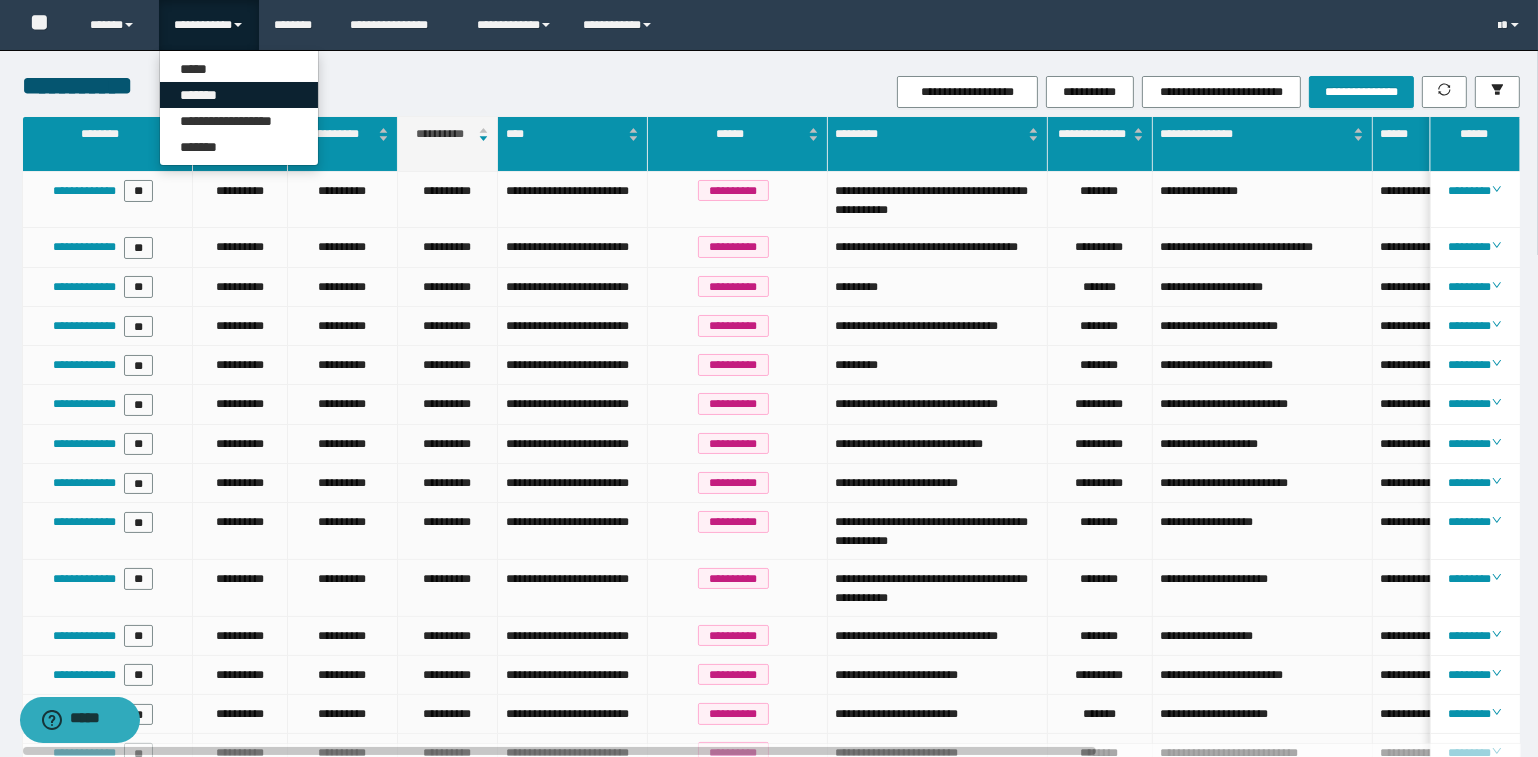 click on "*******" at bounding box center (239, 95) 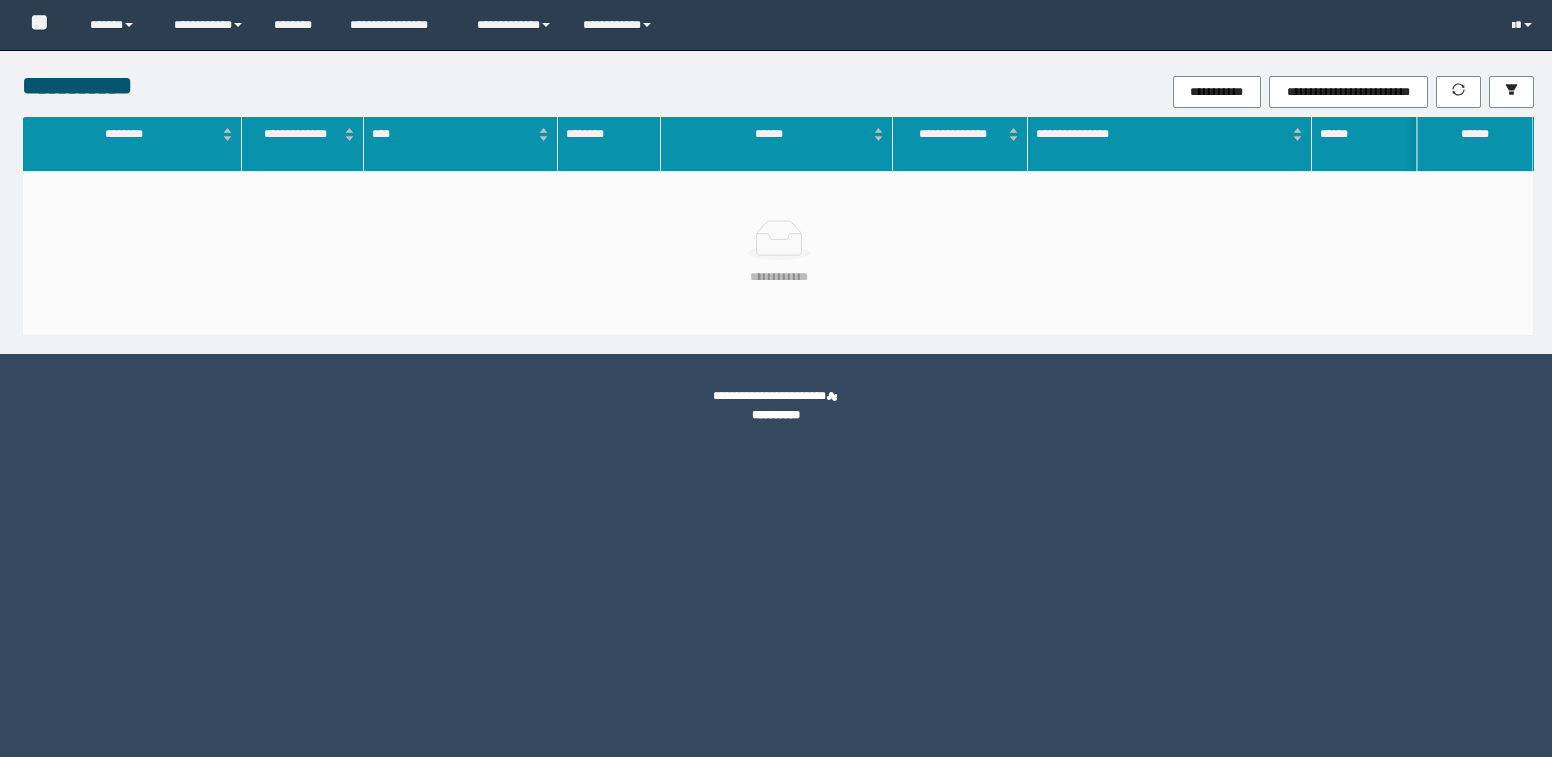 scroll, scrollTop: 0, scrollLeft: 0, axis: both 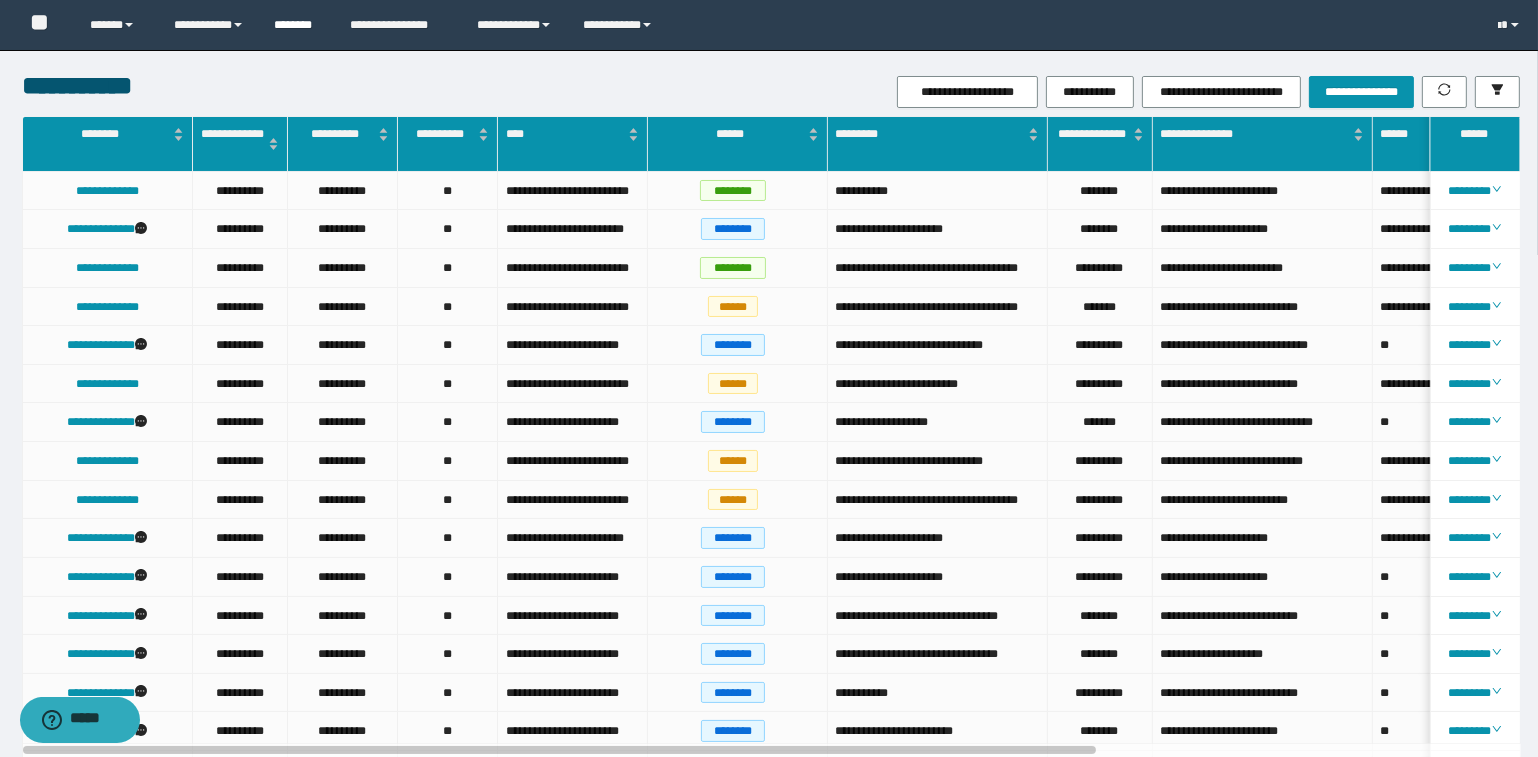 click on "********" at bounding box center [297, 25] 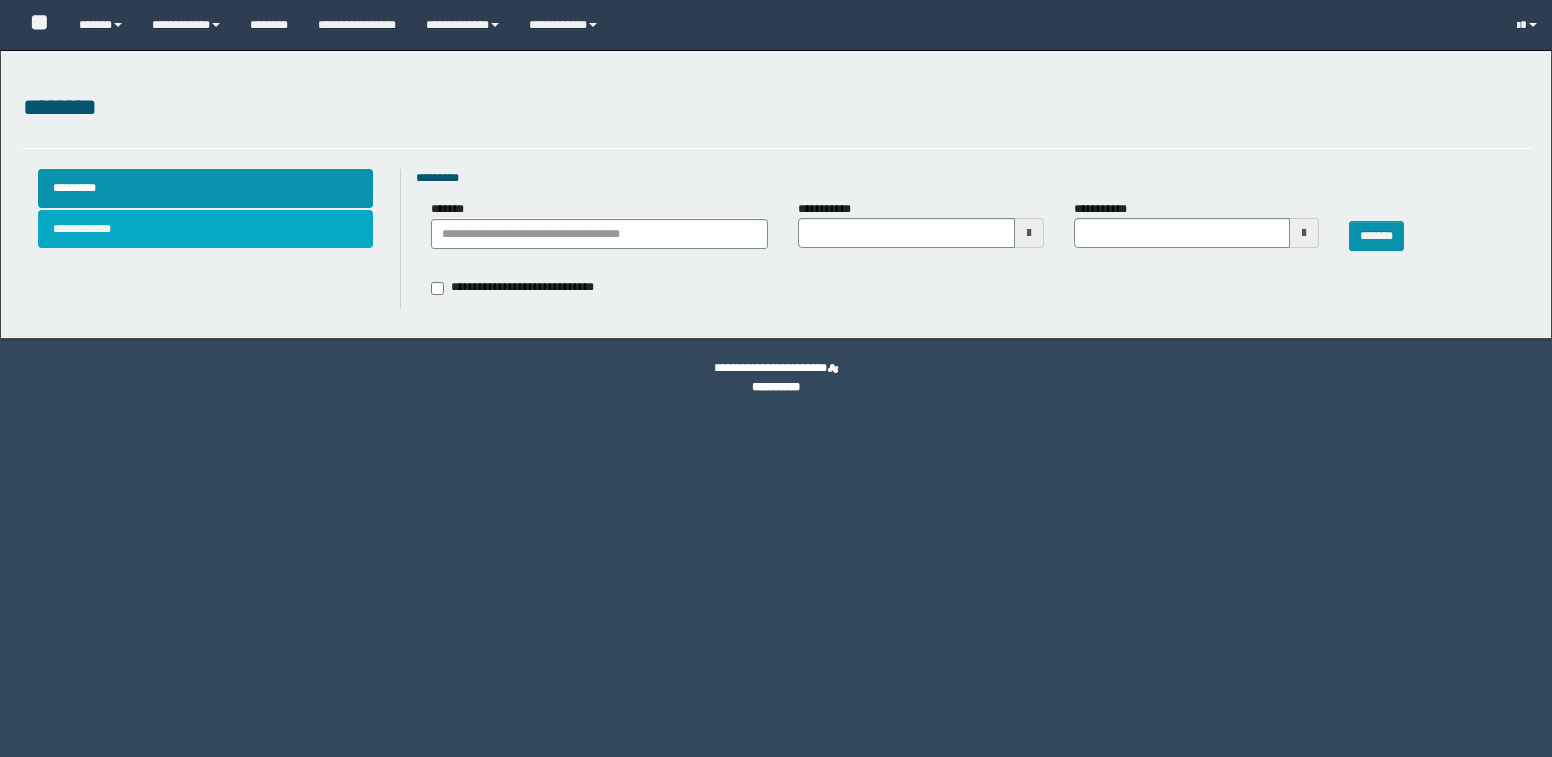 scroll, scrollTop: 0, scrollLeft: 0, axis: both 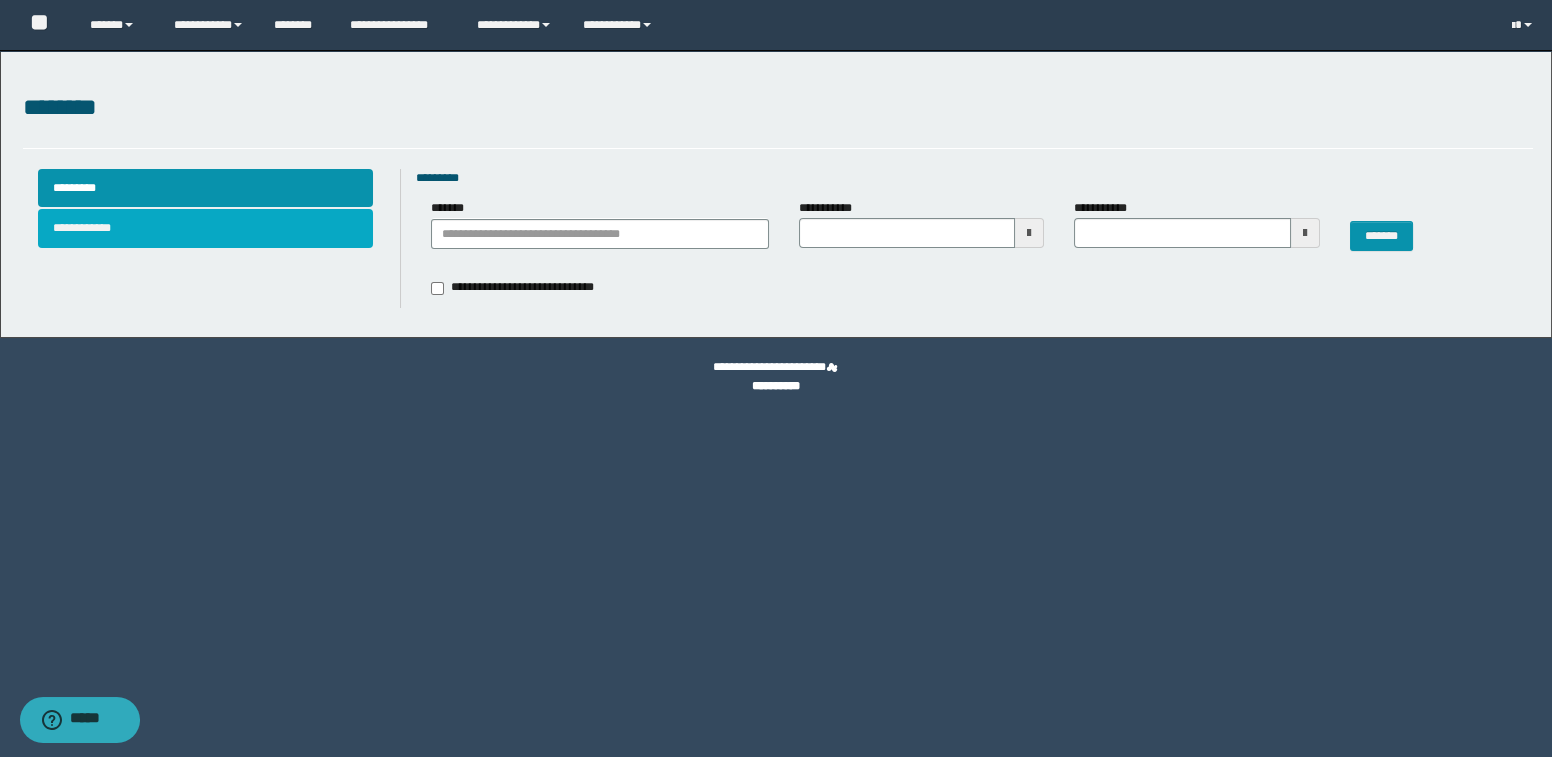 click on "**********" at bounding box center [206, 228] 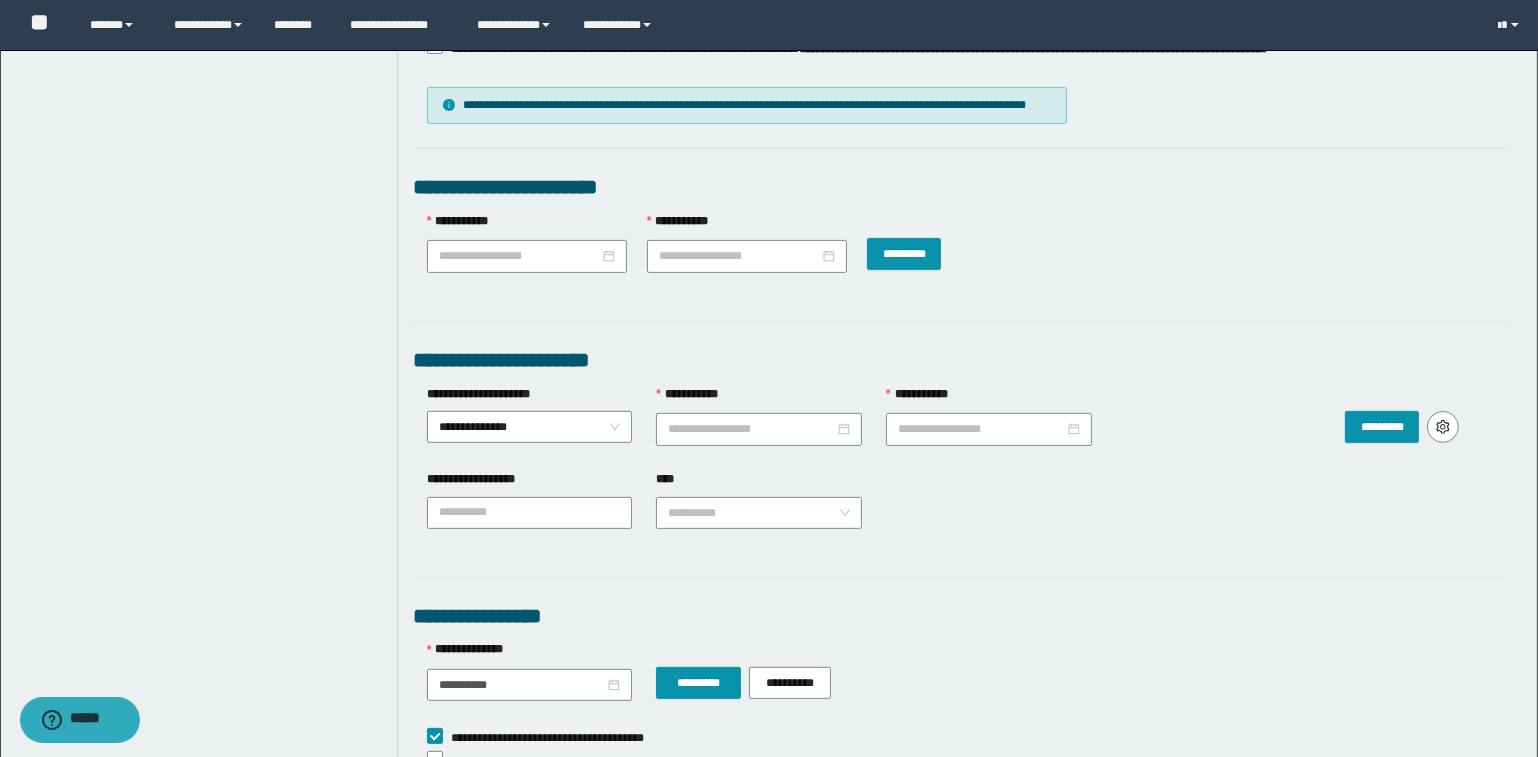 scroll, scrollTop: 727, scrollLeft: 0, axis: vertical 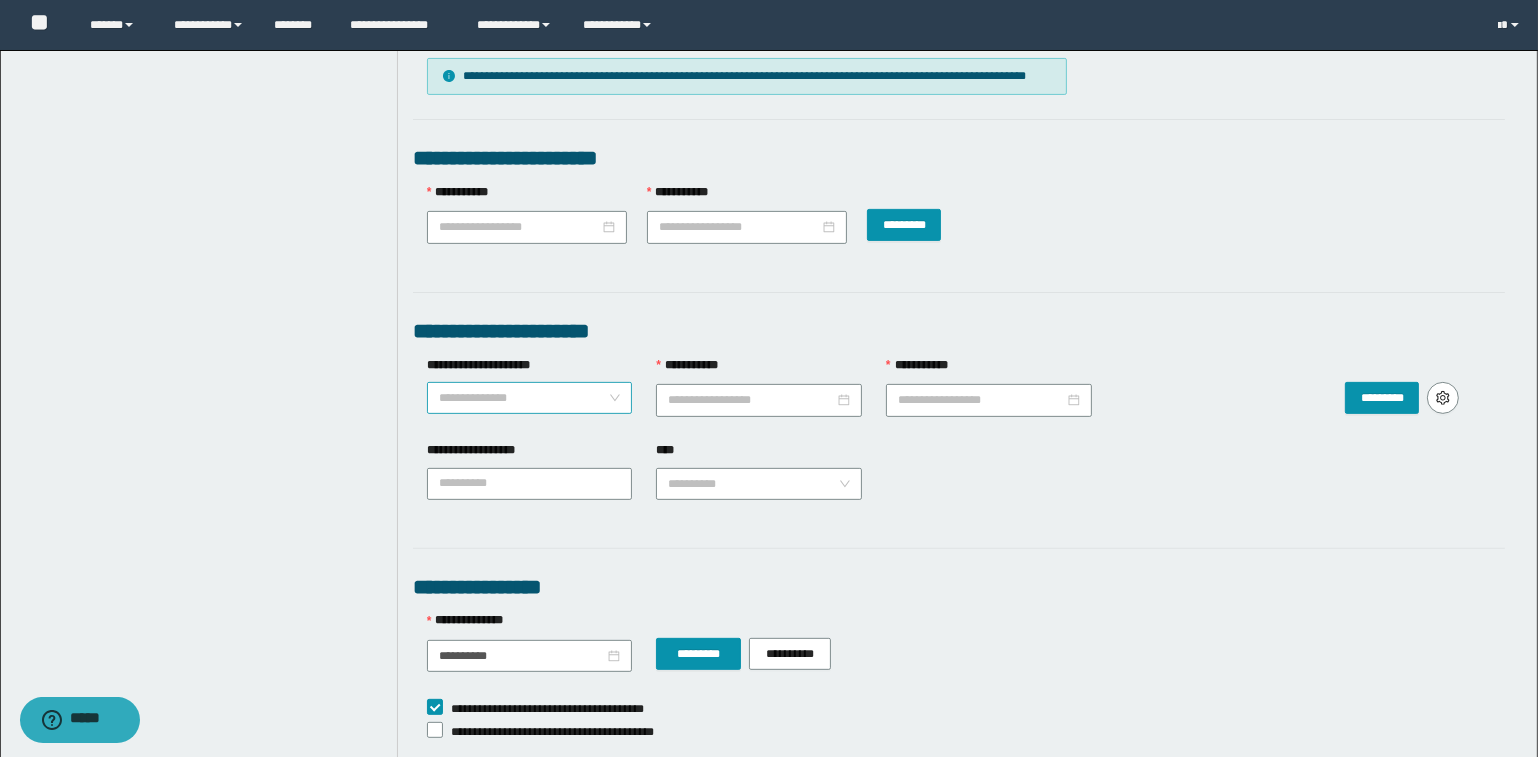 click on "**********" at bounding box center (530, 398) 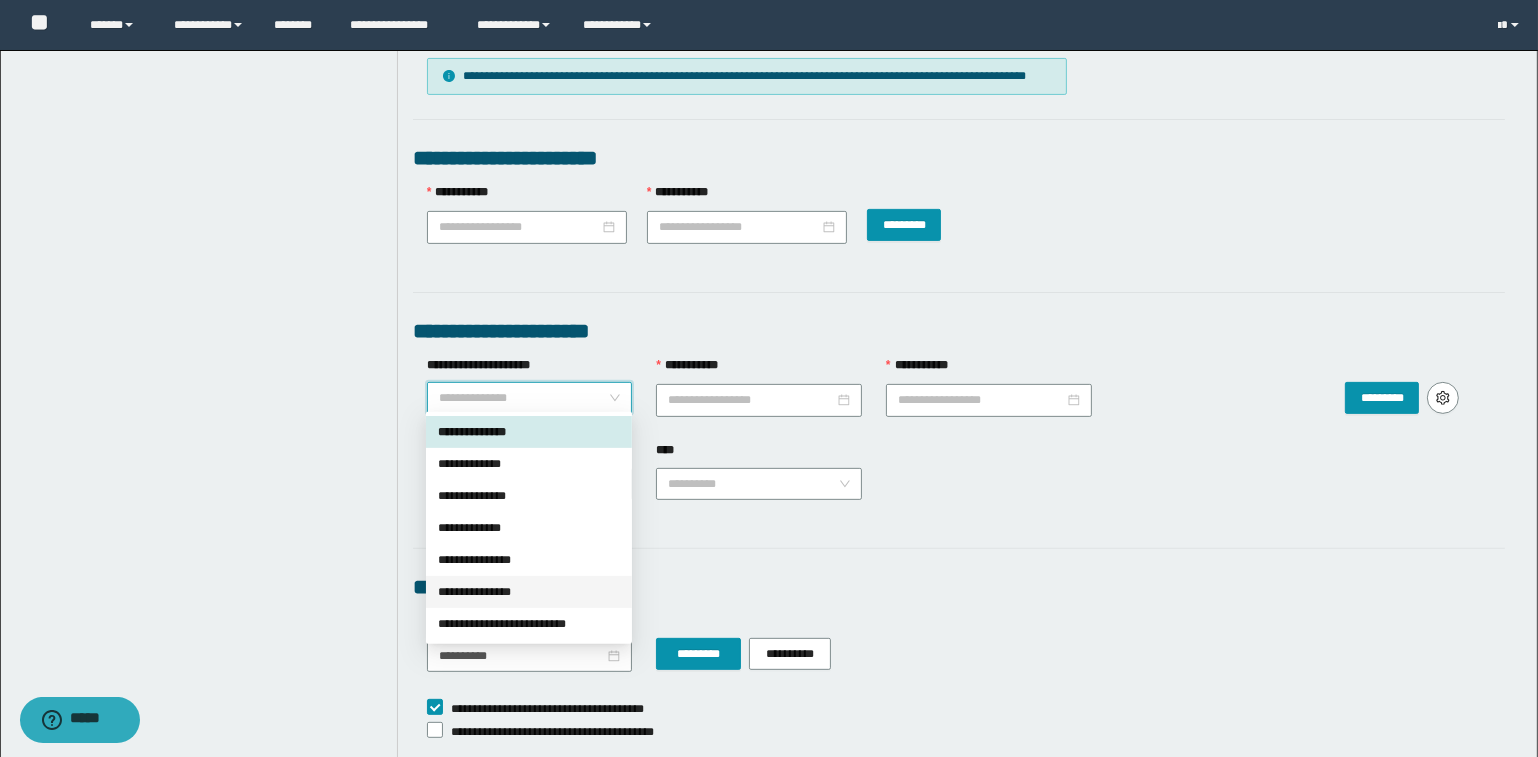 click on "**********" at bounding box center [529, 592] 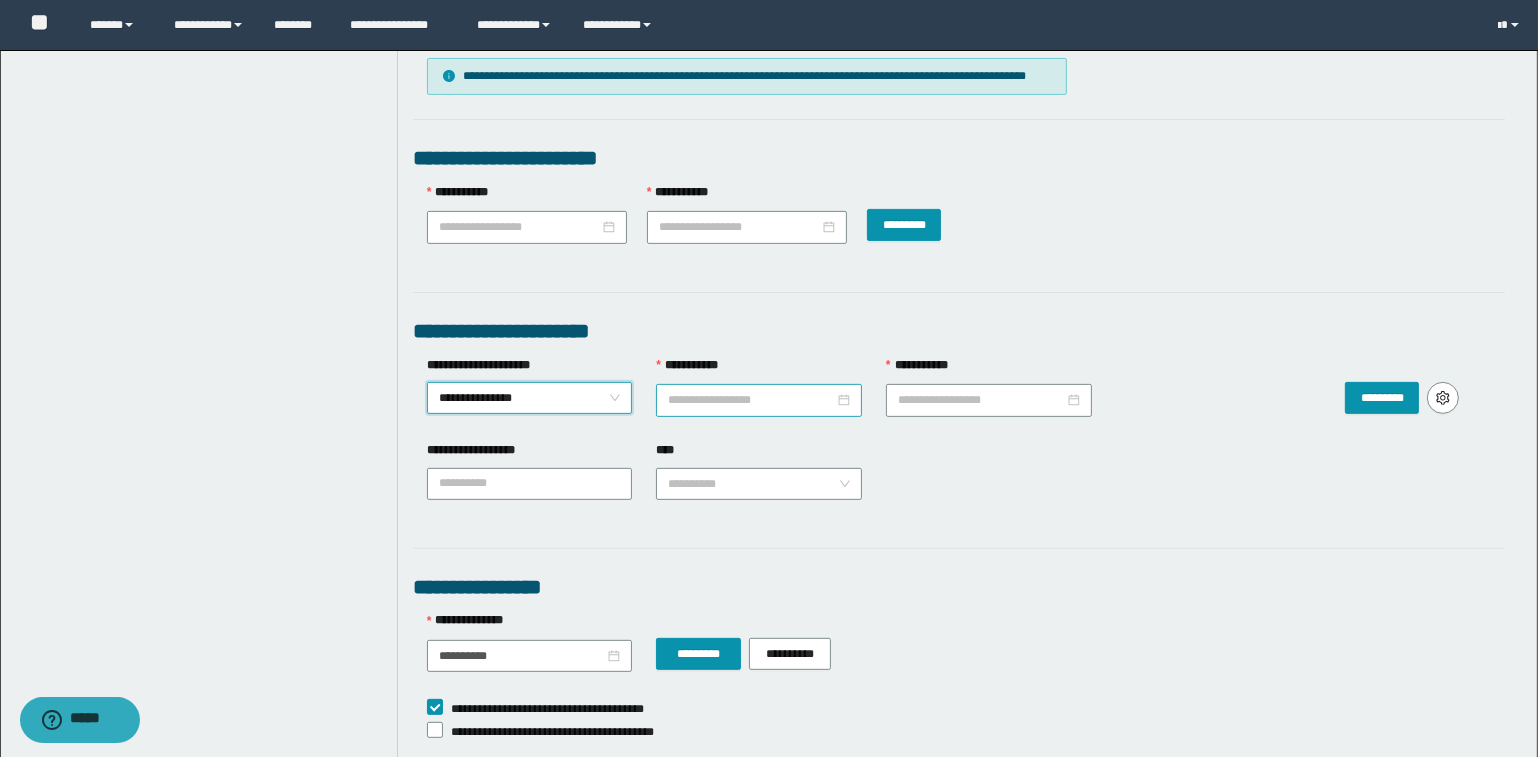 click on "**********" at bounding box center [751, 400] 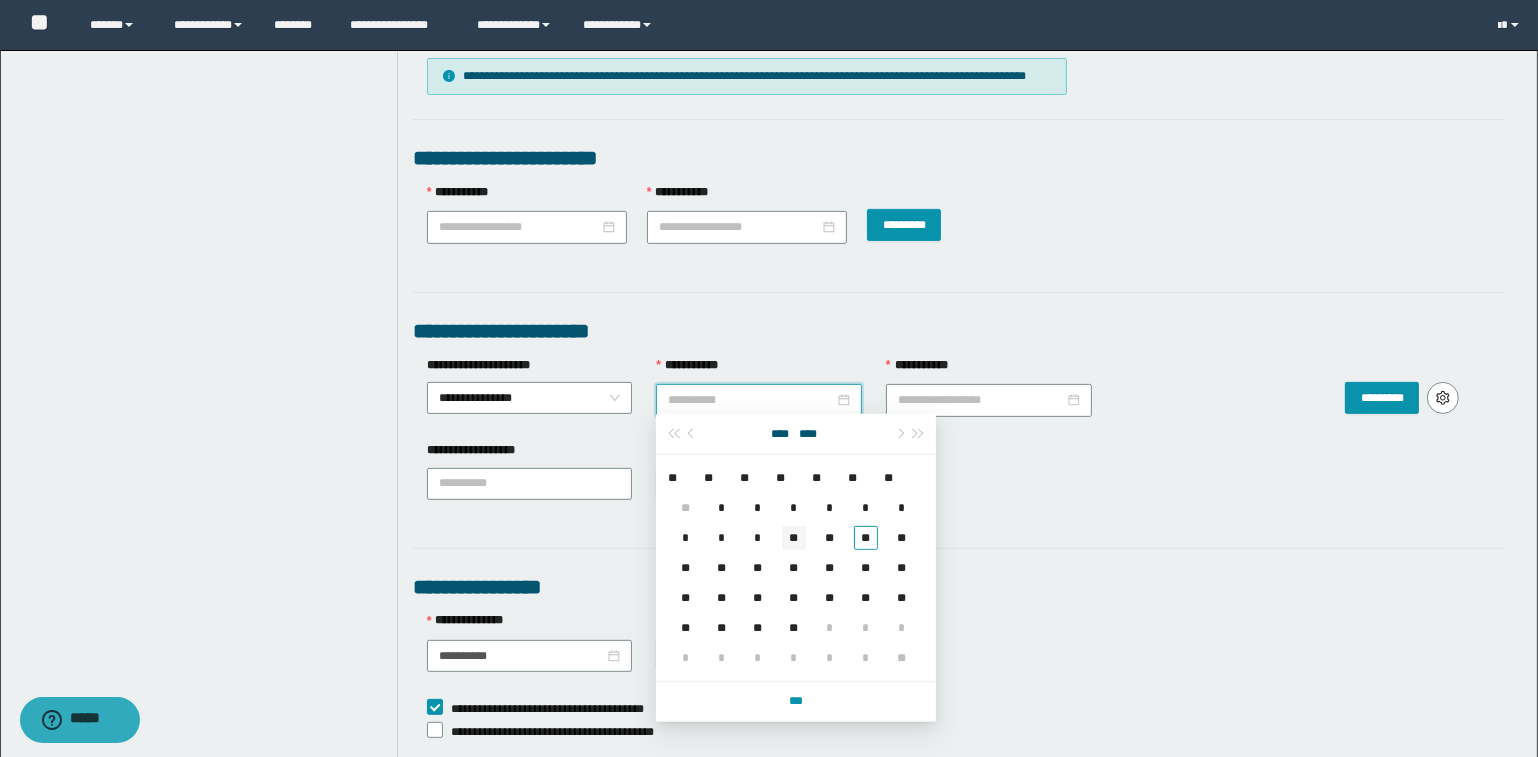 click on "**" at bounding box center [794, 538] 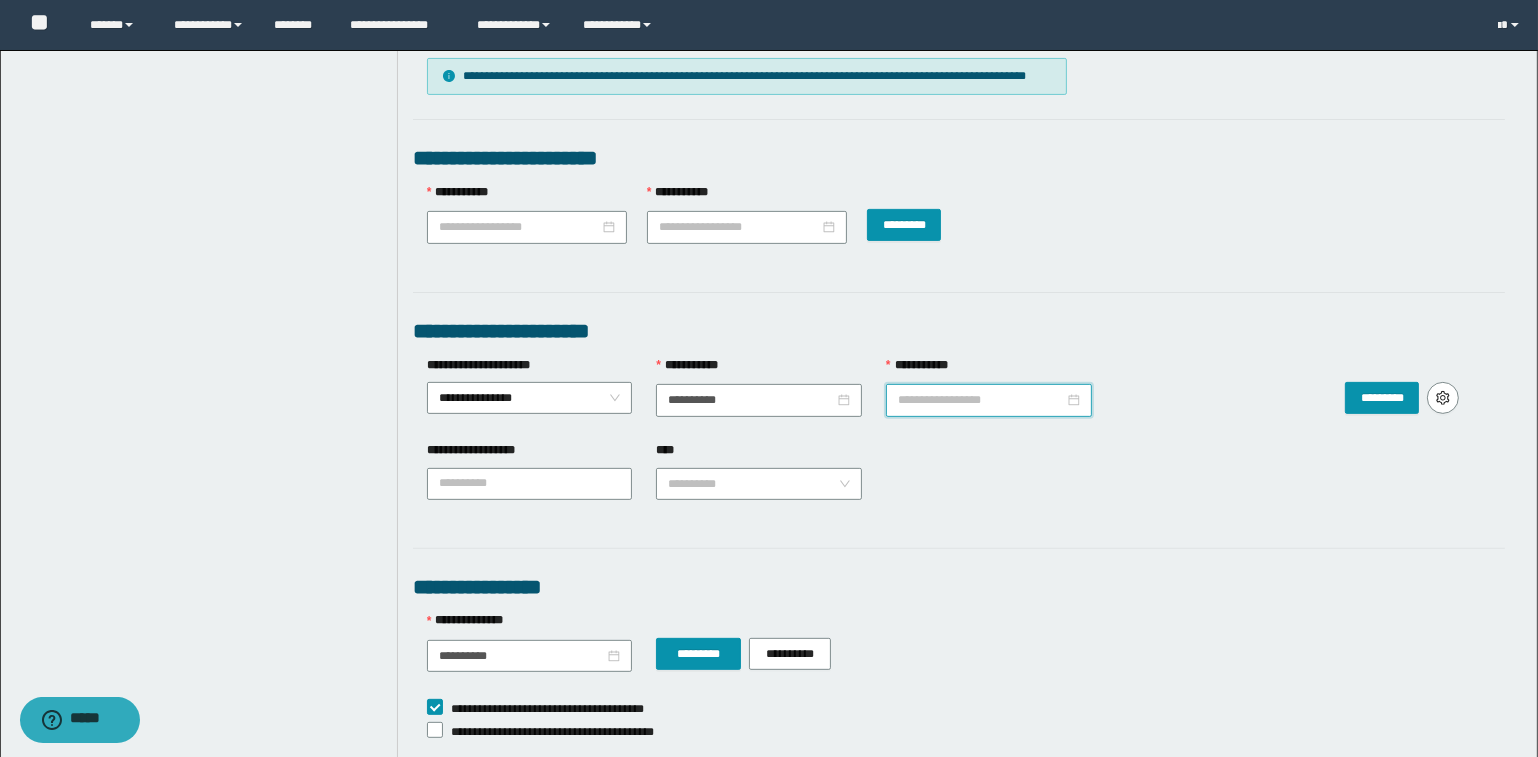 click on "**********" at bounding box center [981, 400] 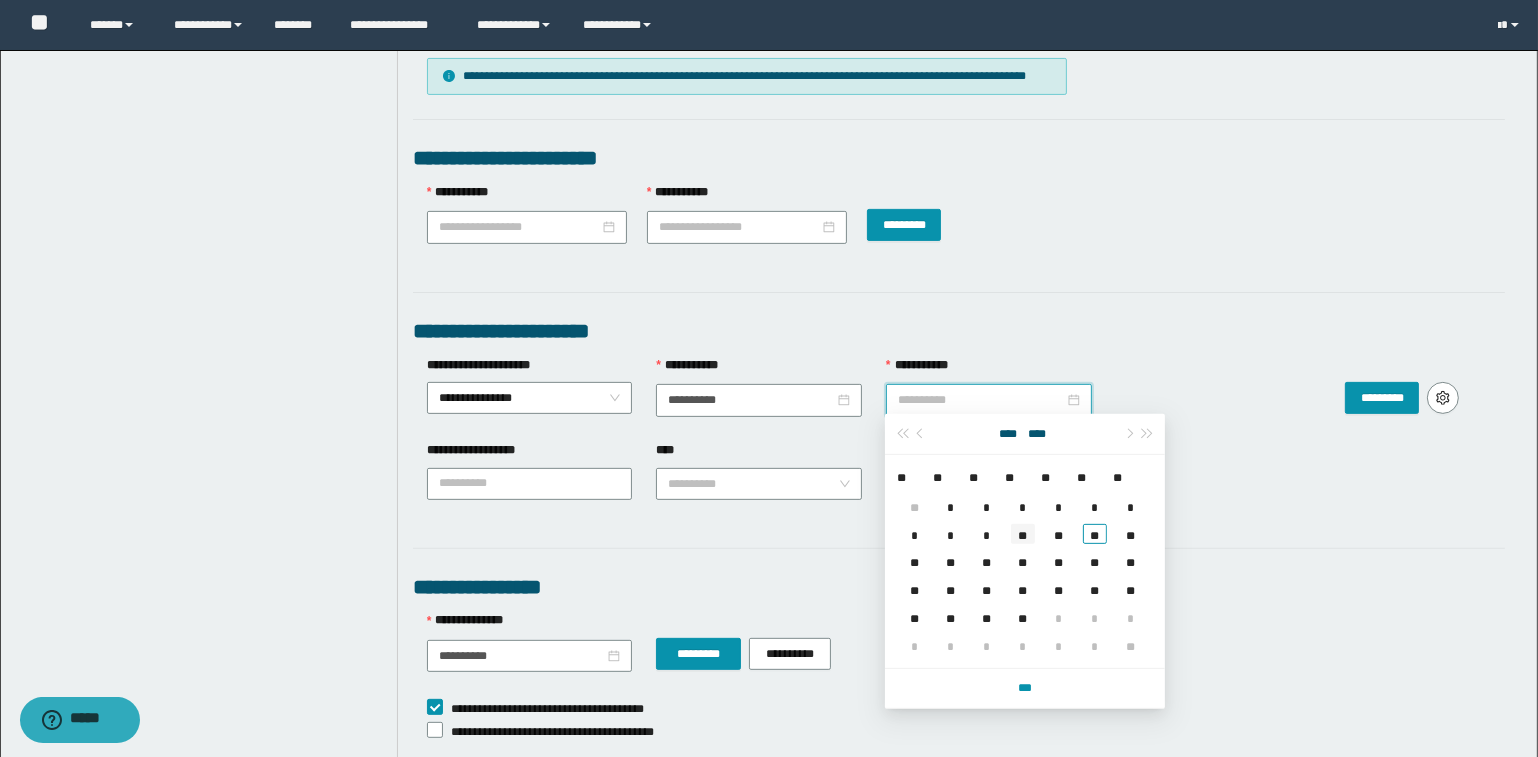 click on "**" at bounding box center [1023, 534] 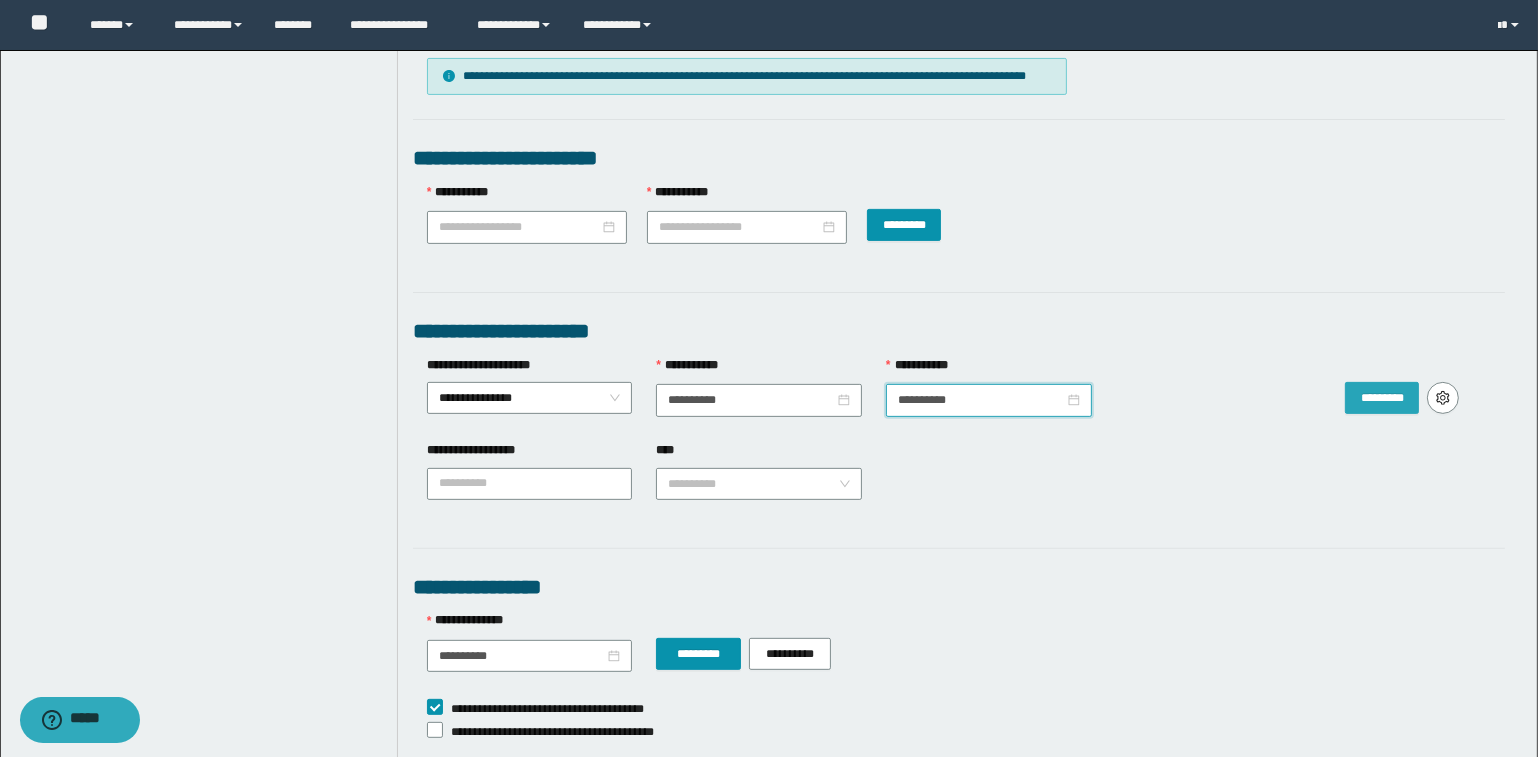 click on "*********" at bounding box center (1382, 398) 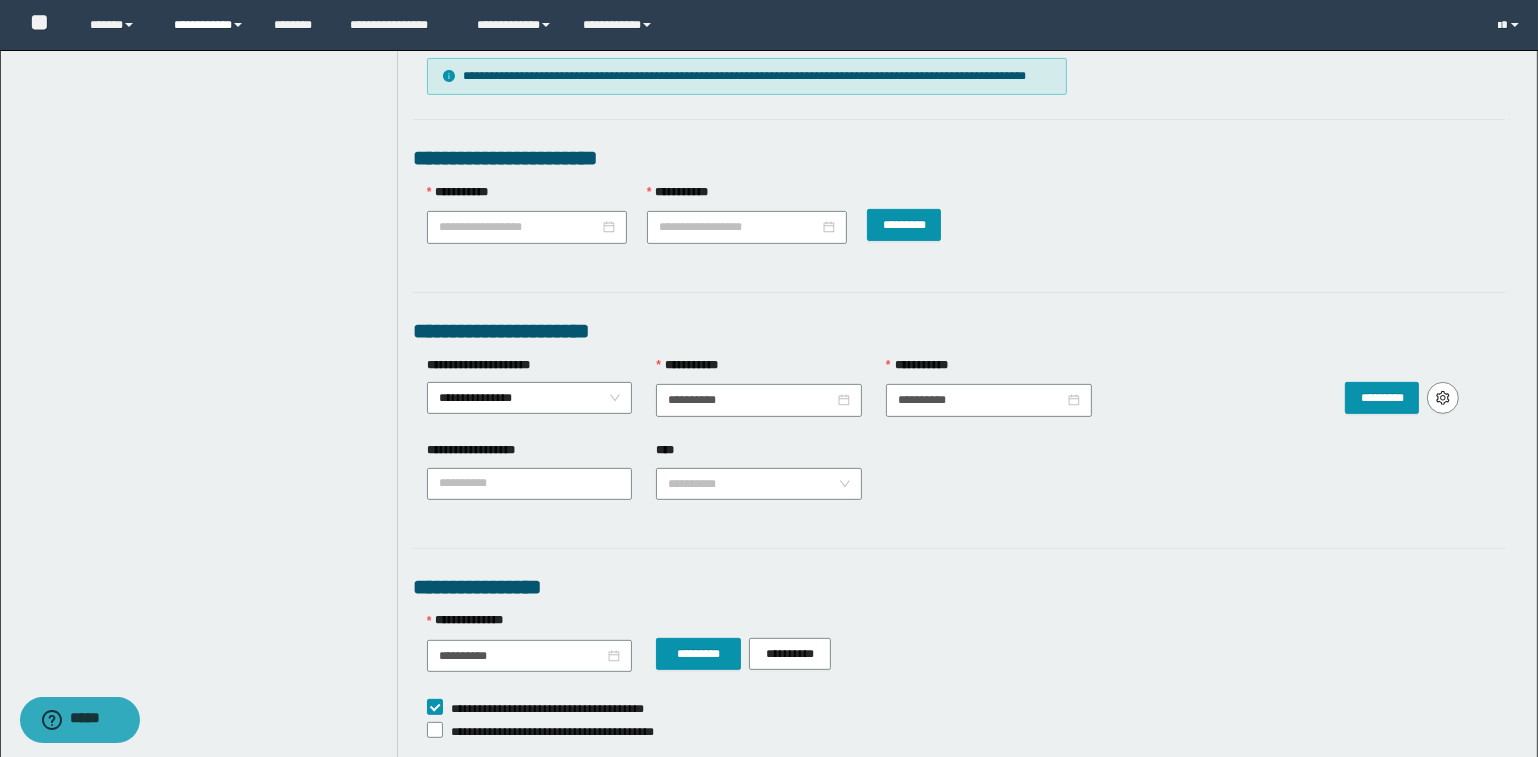 click on "**********" at bounding box center [209, 25] 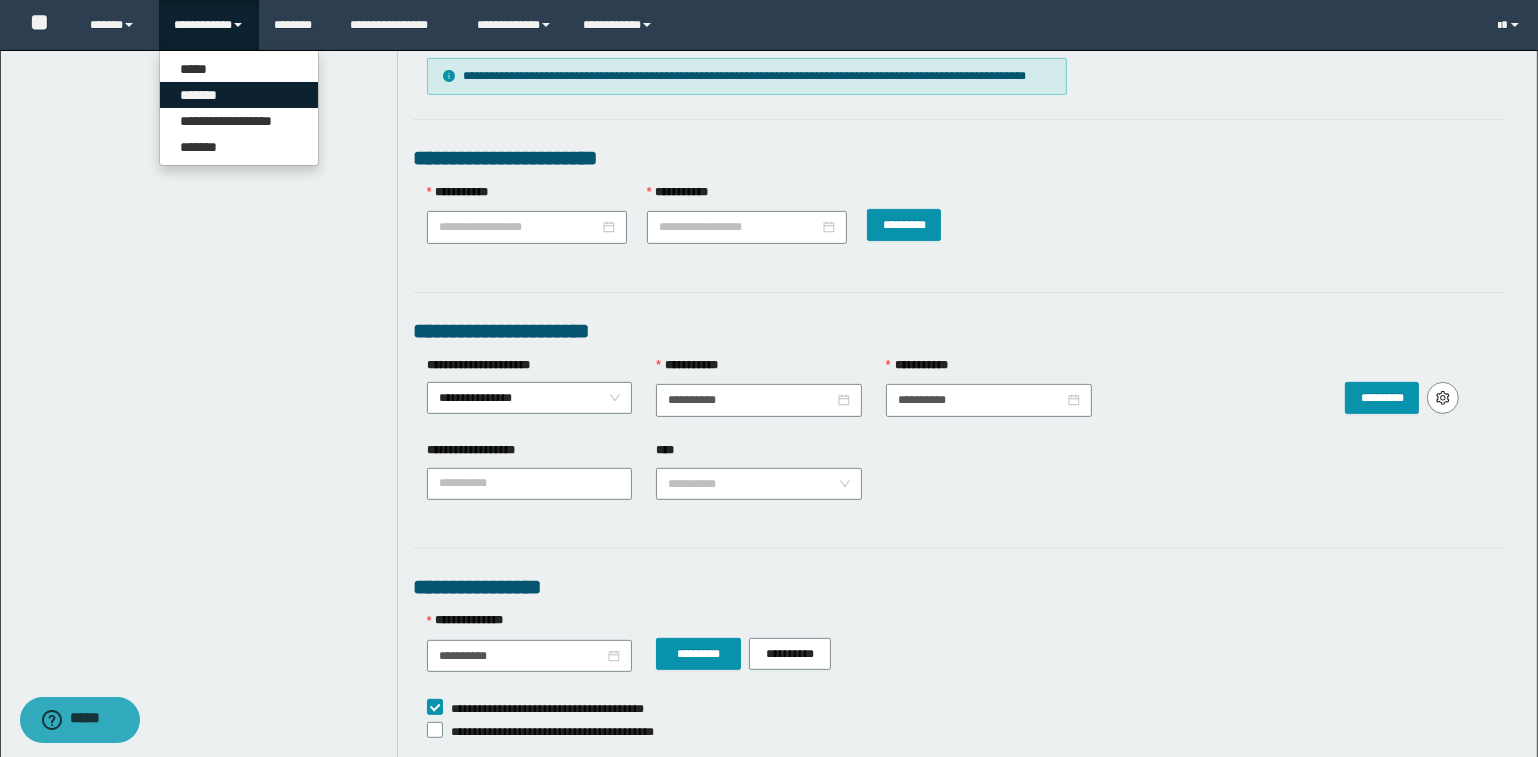 click on "*******" at bounding box center (239, 95) 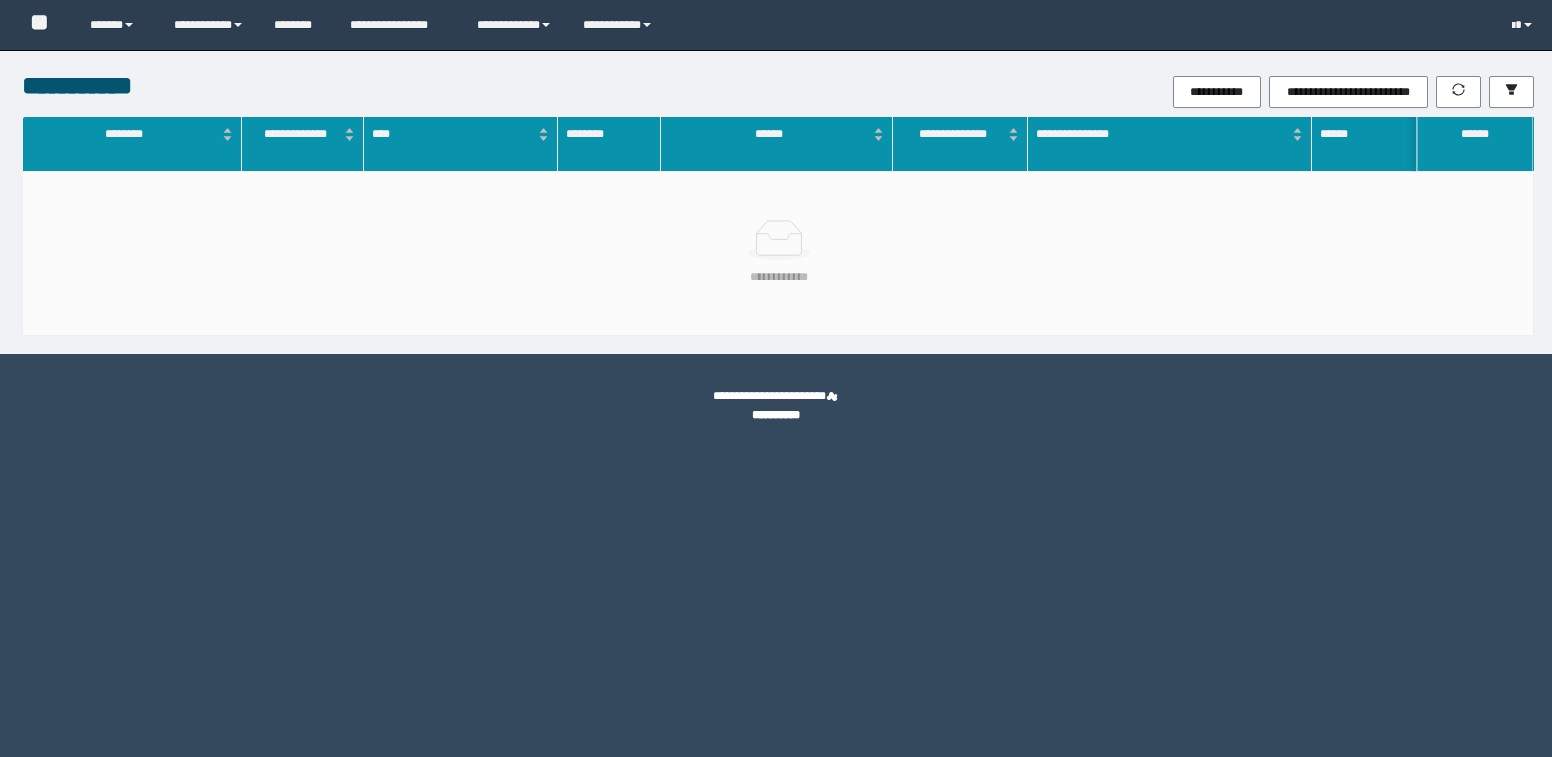 scroll, scrollTop: 0, scrollLeft: 0, axis: both 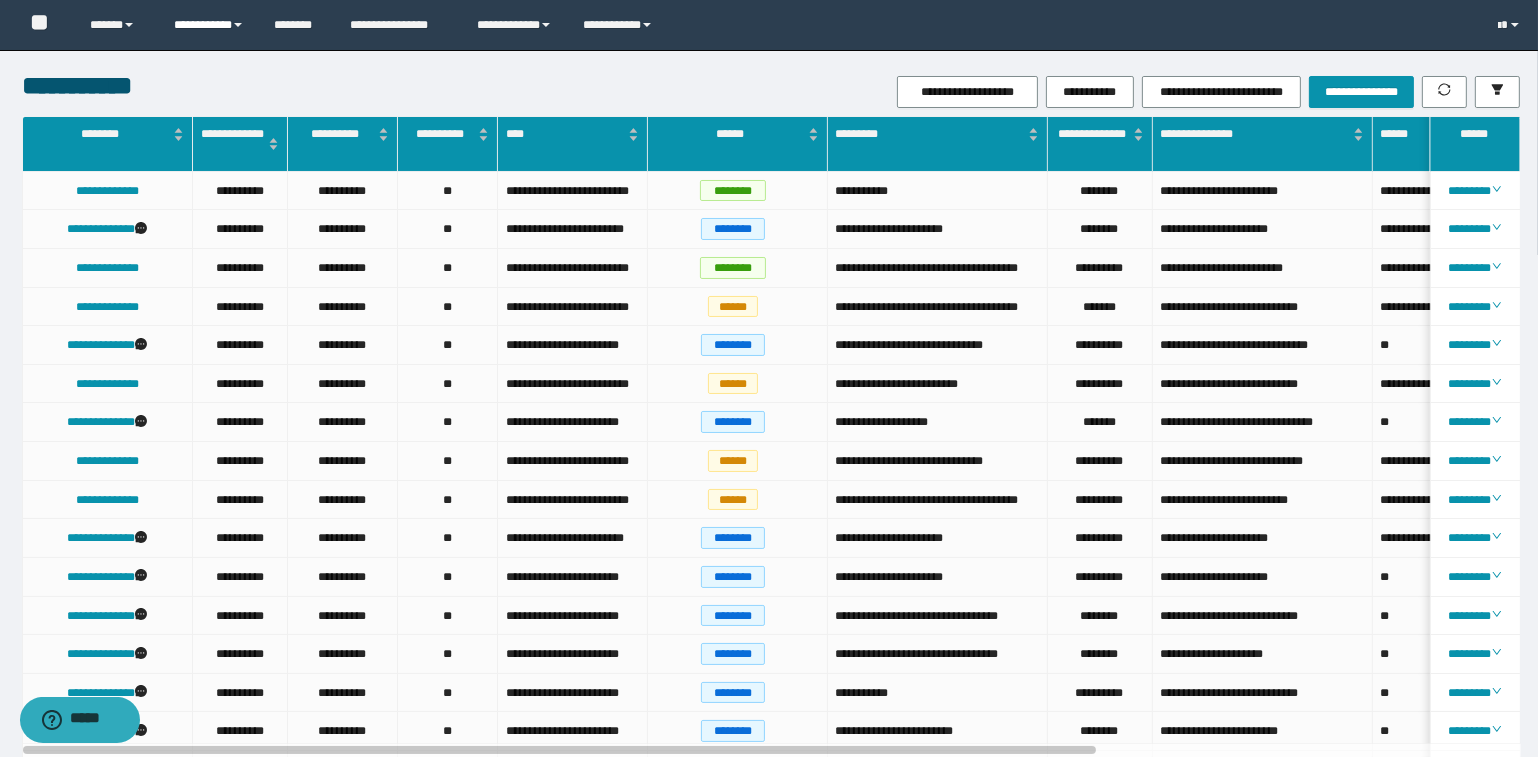 click on "**********" at bounding box center [209, 25] 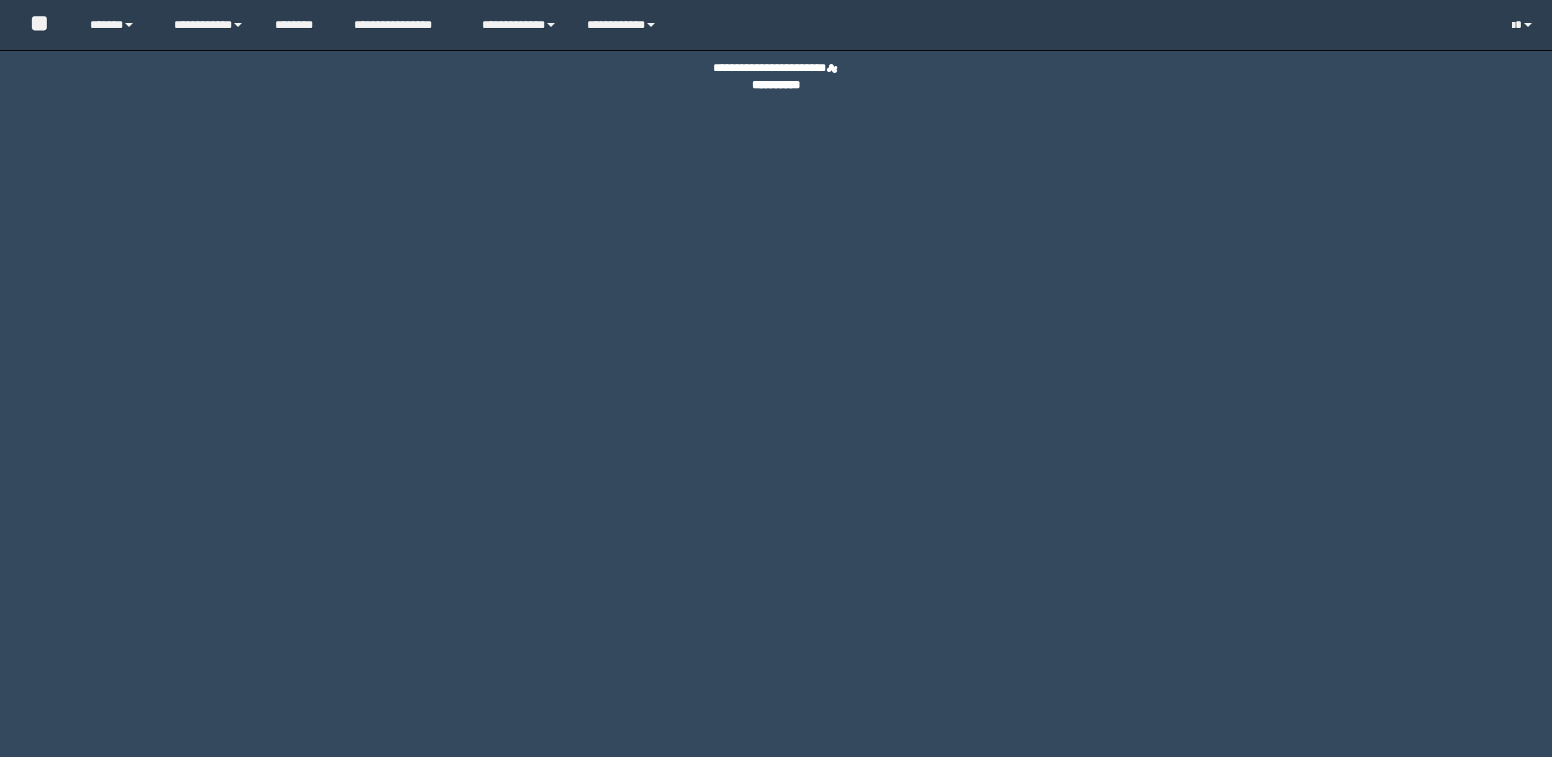 scroll, scrollTop: 0, scrollLeft: 0, axis: both 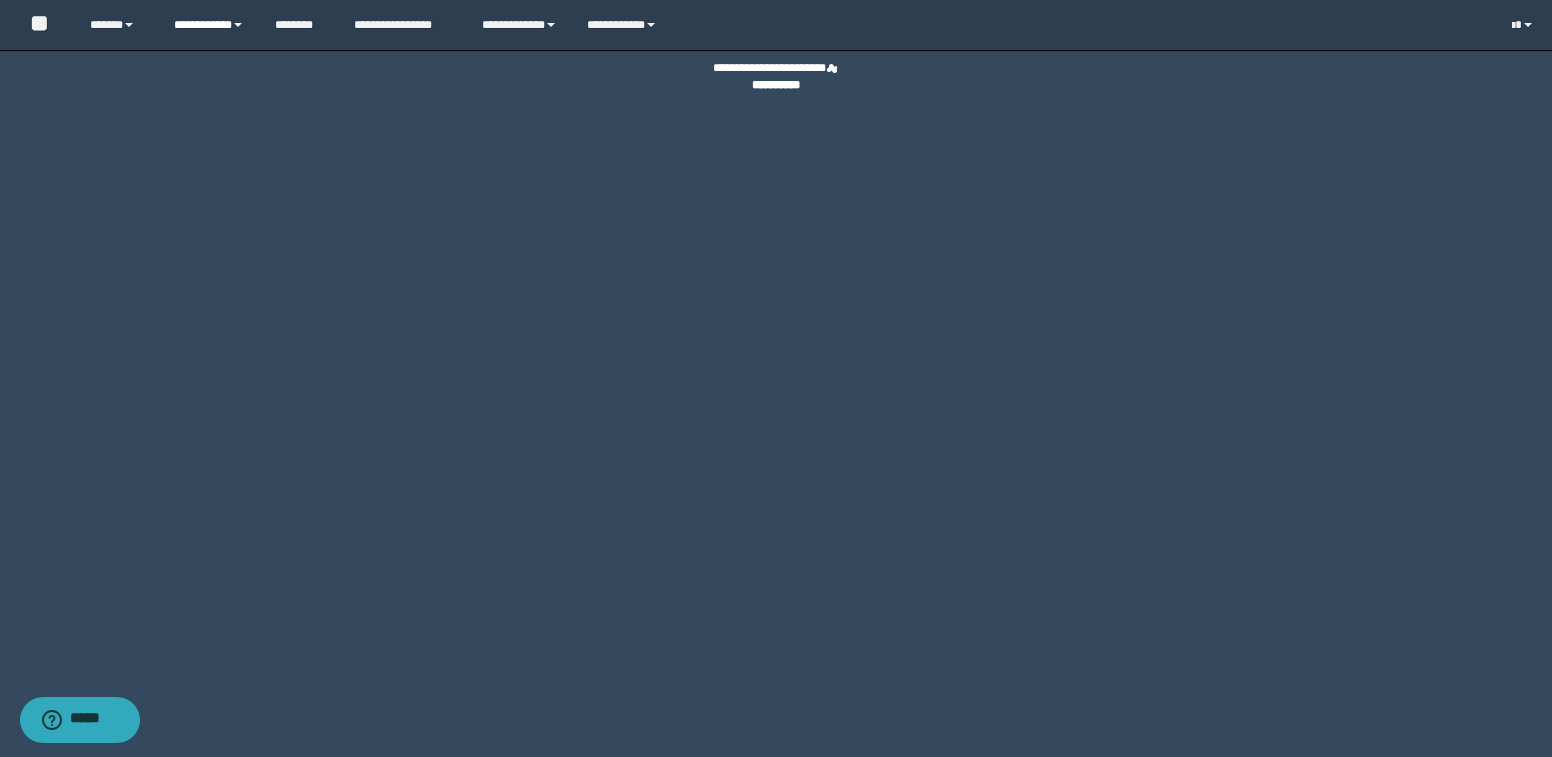 click on "**********" at bounding box center [209, 25] 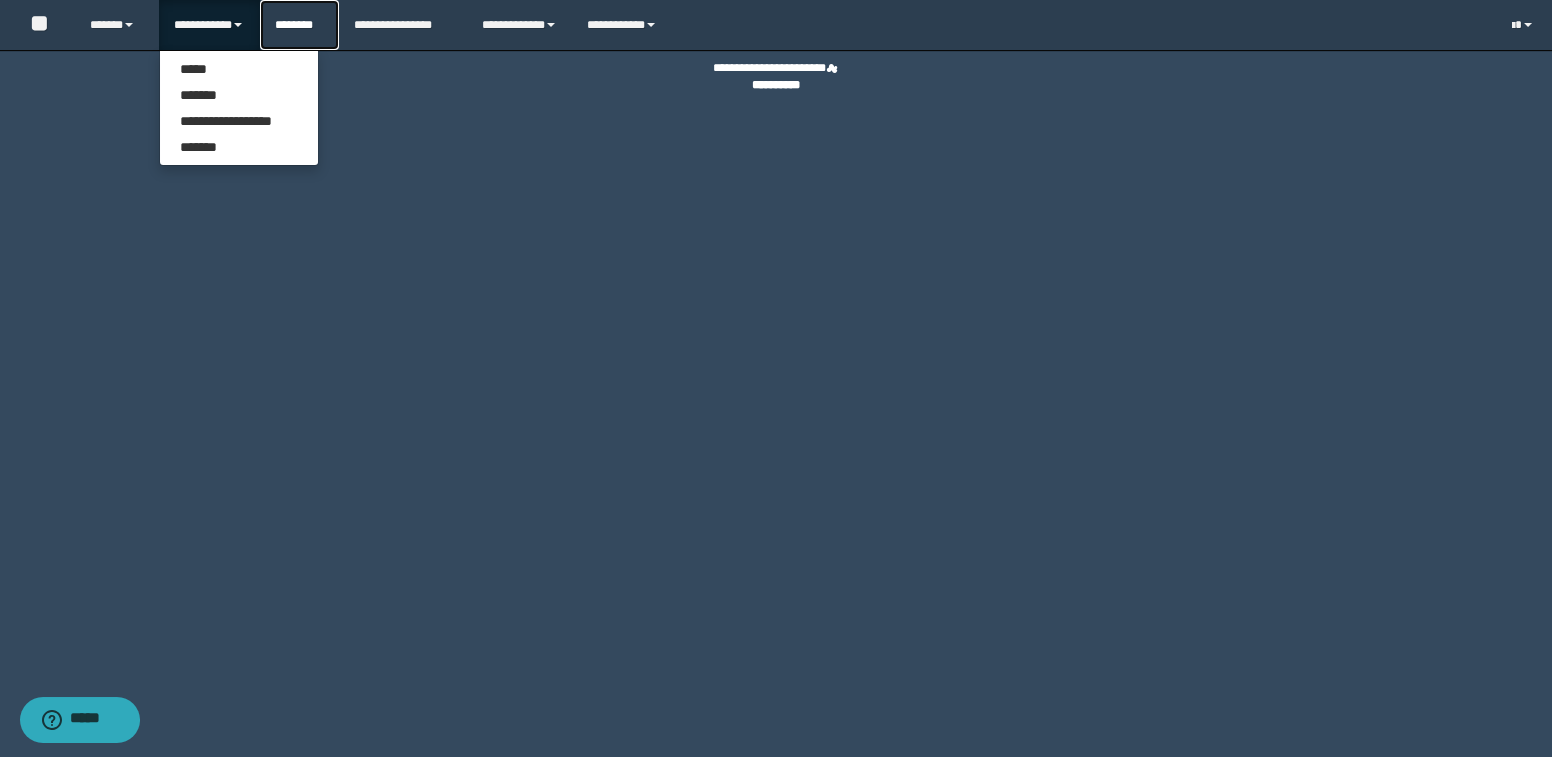 click on "********" at bounding box center (299, 25) 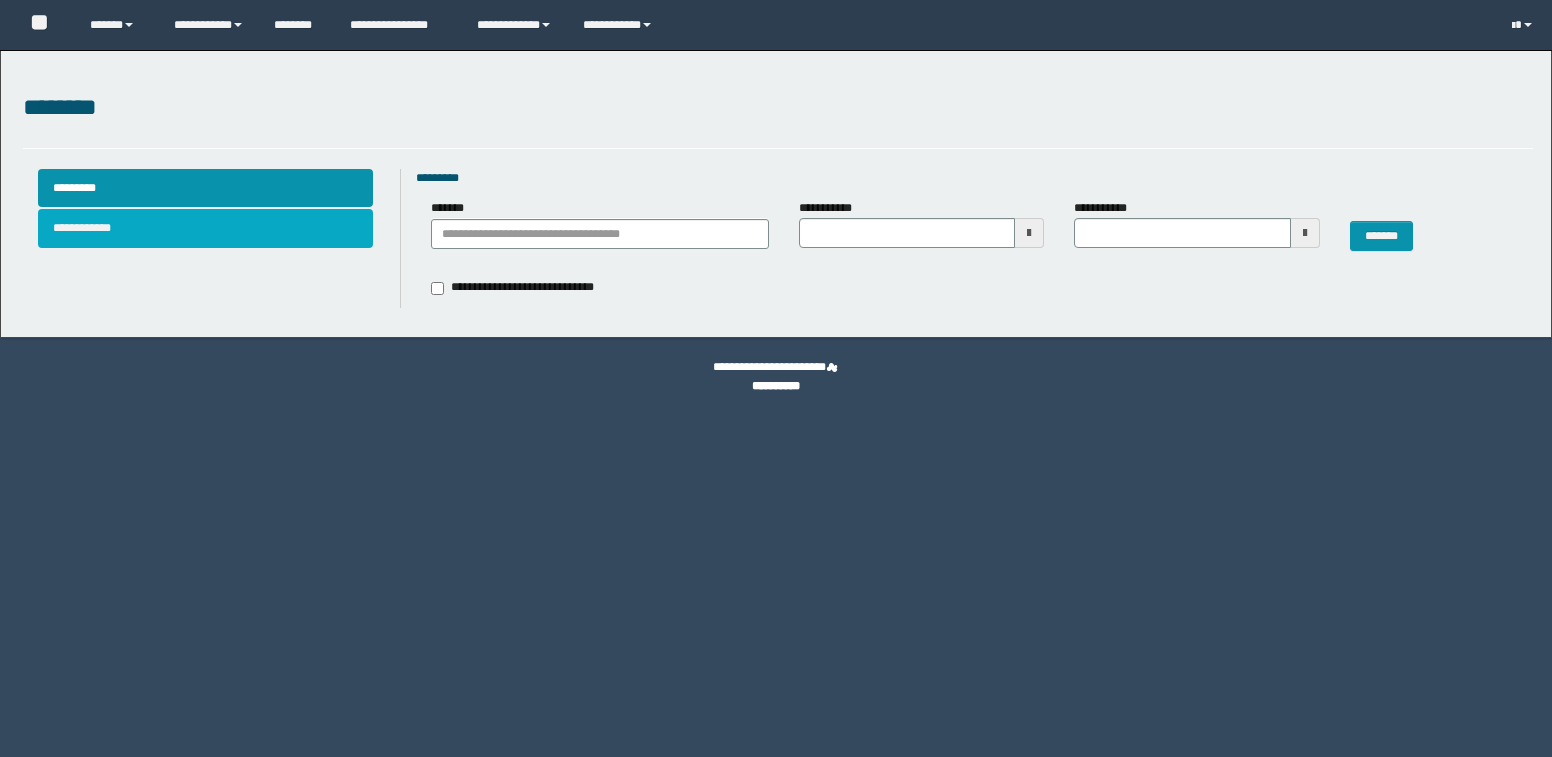 scroll, scrollTop: 0, scrollLeft: 0, axis: both 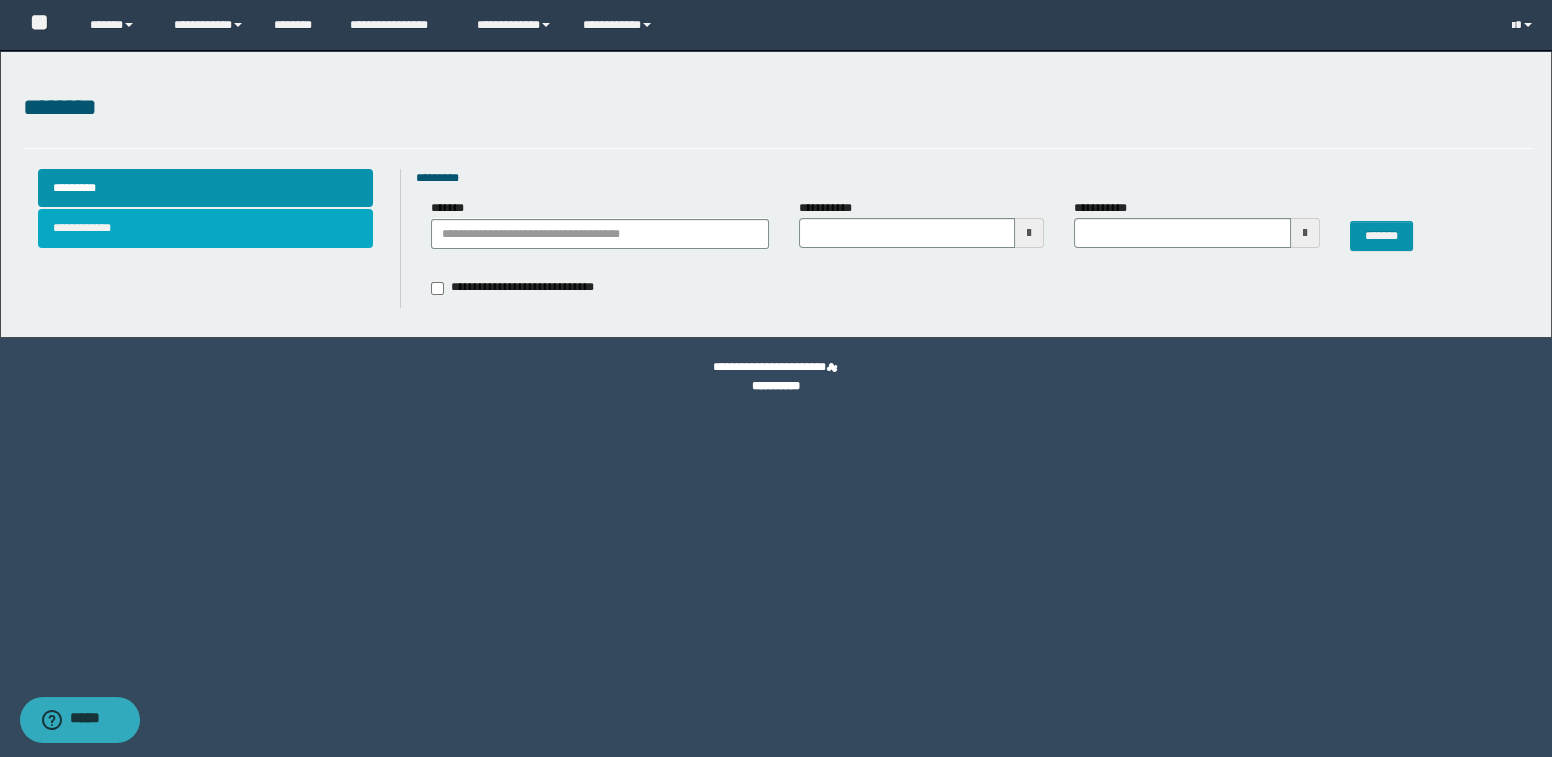 click on "**********" at bounding box center (206, 228) 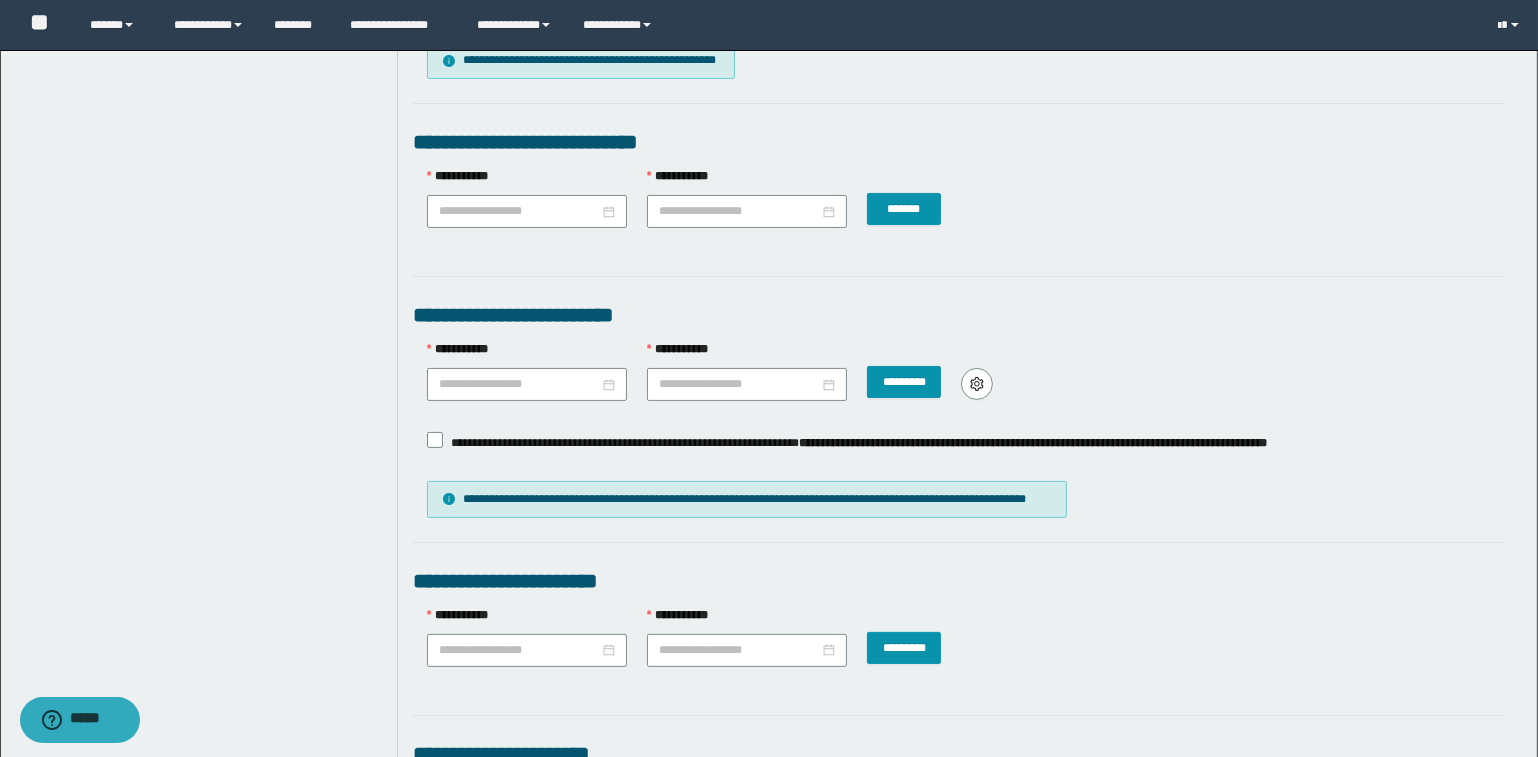 scroll, scrollTop: 363, scrollLeft: 0, axis: vertical 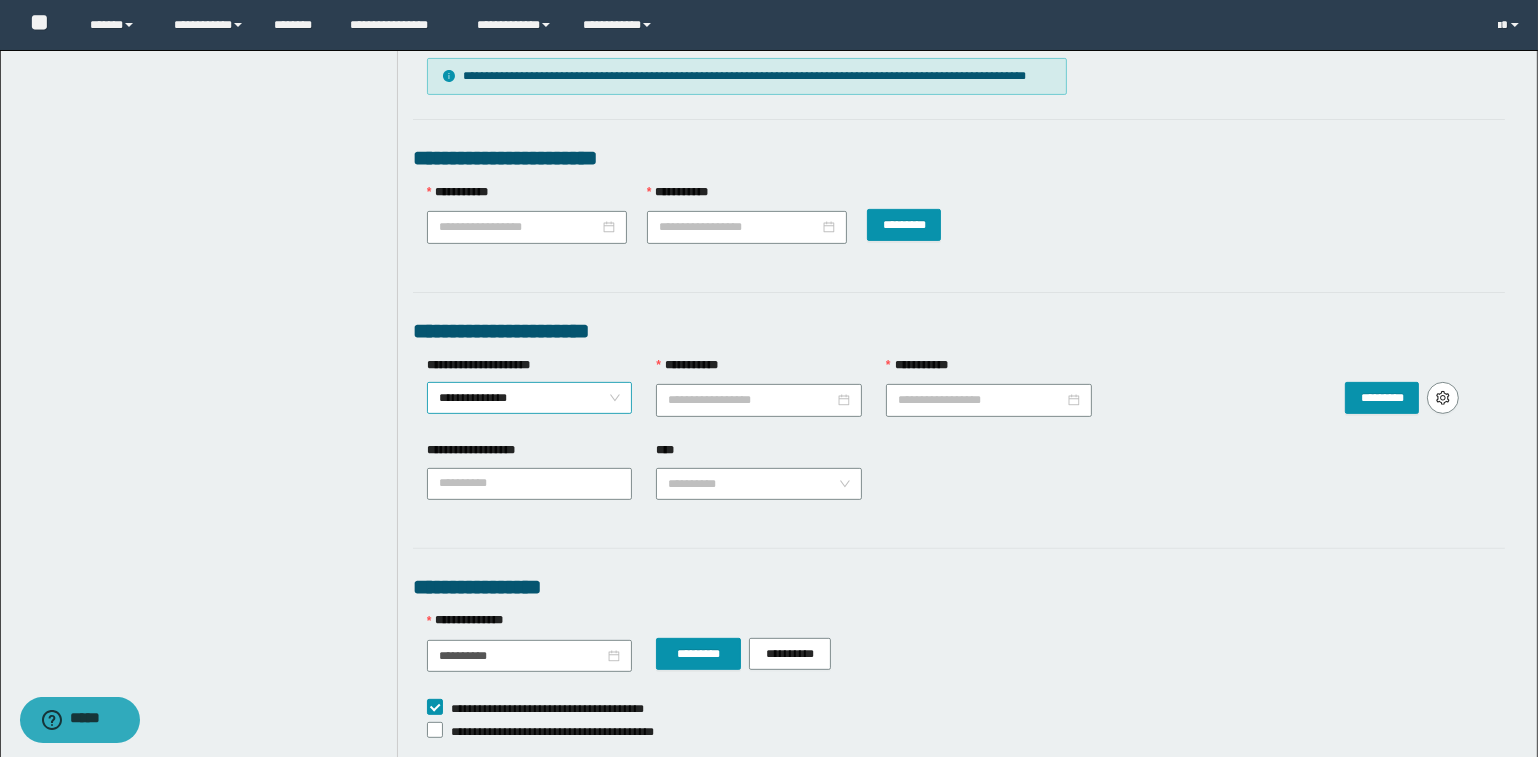 click on "**********" at bounding box center [530, 398] 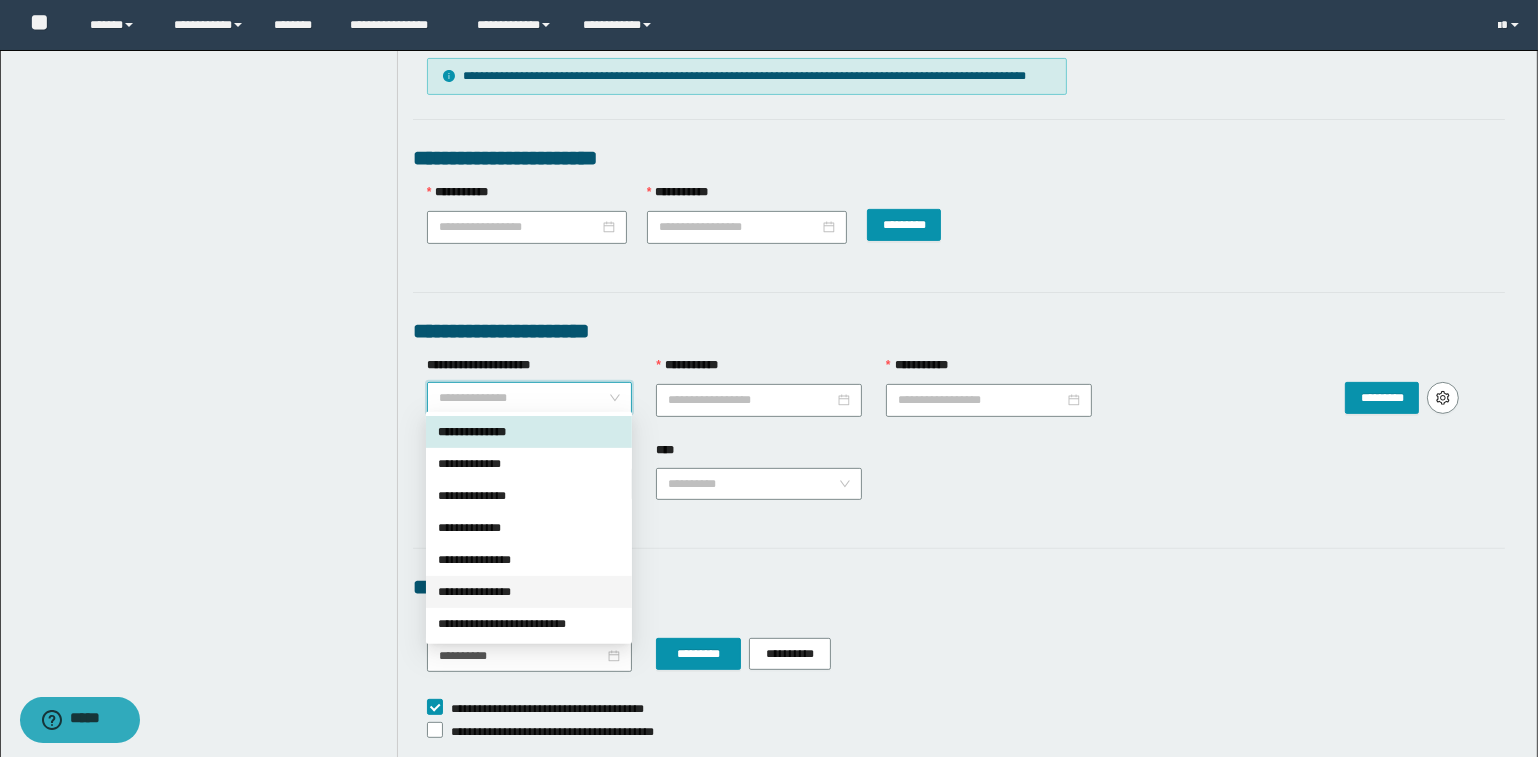 click on "**********" at bounding box center [529, 592] 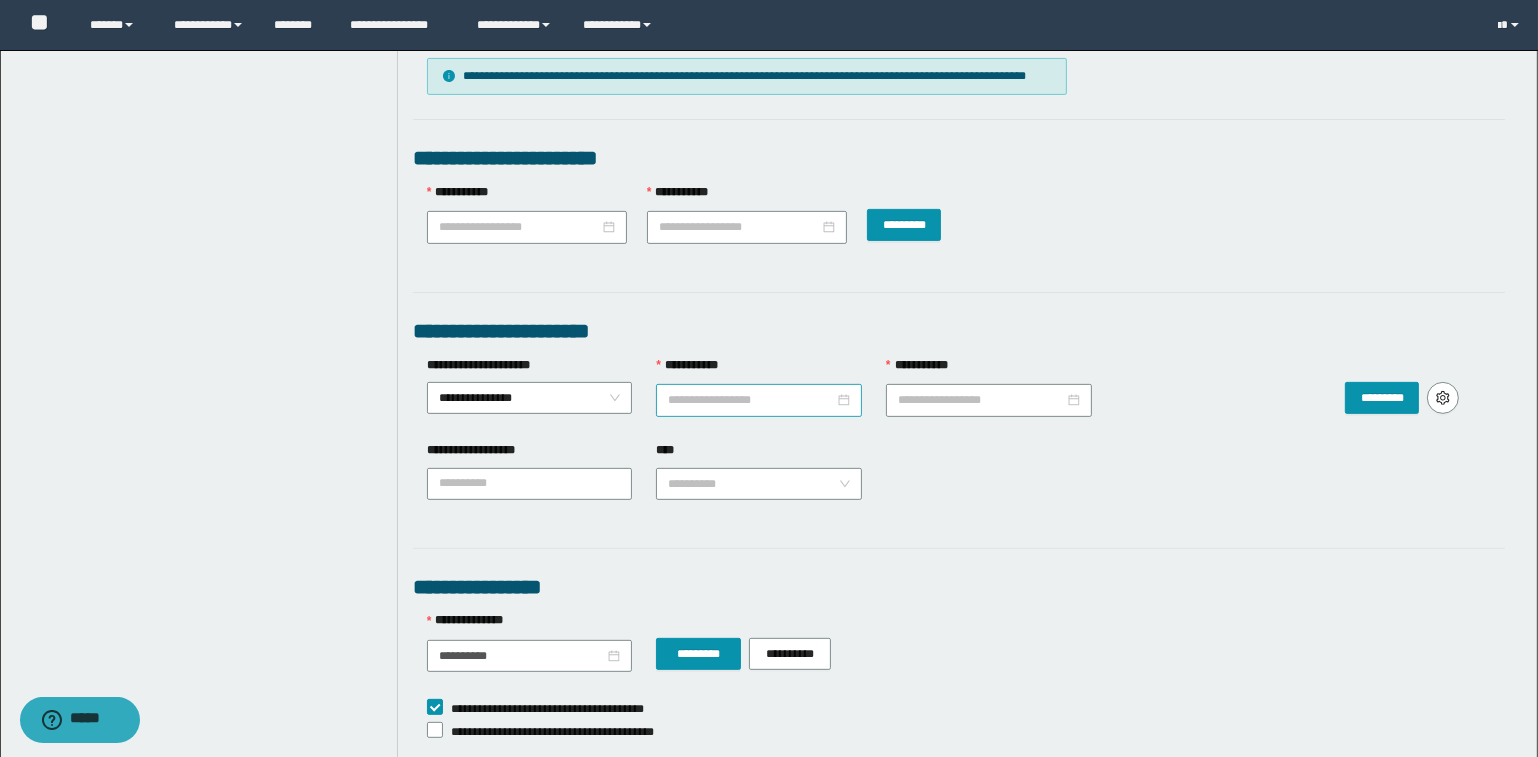 click at bounding box center [759, 400] 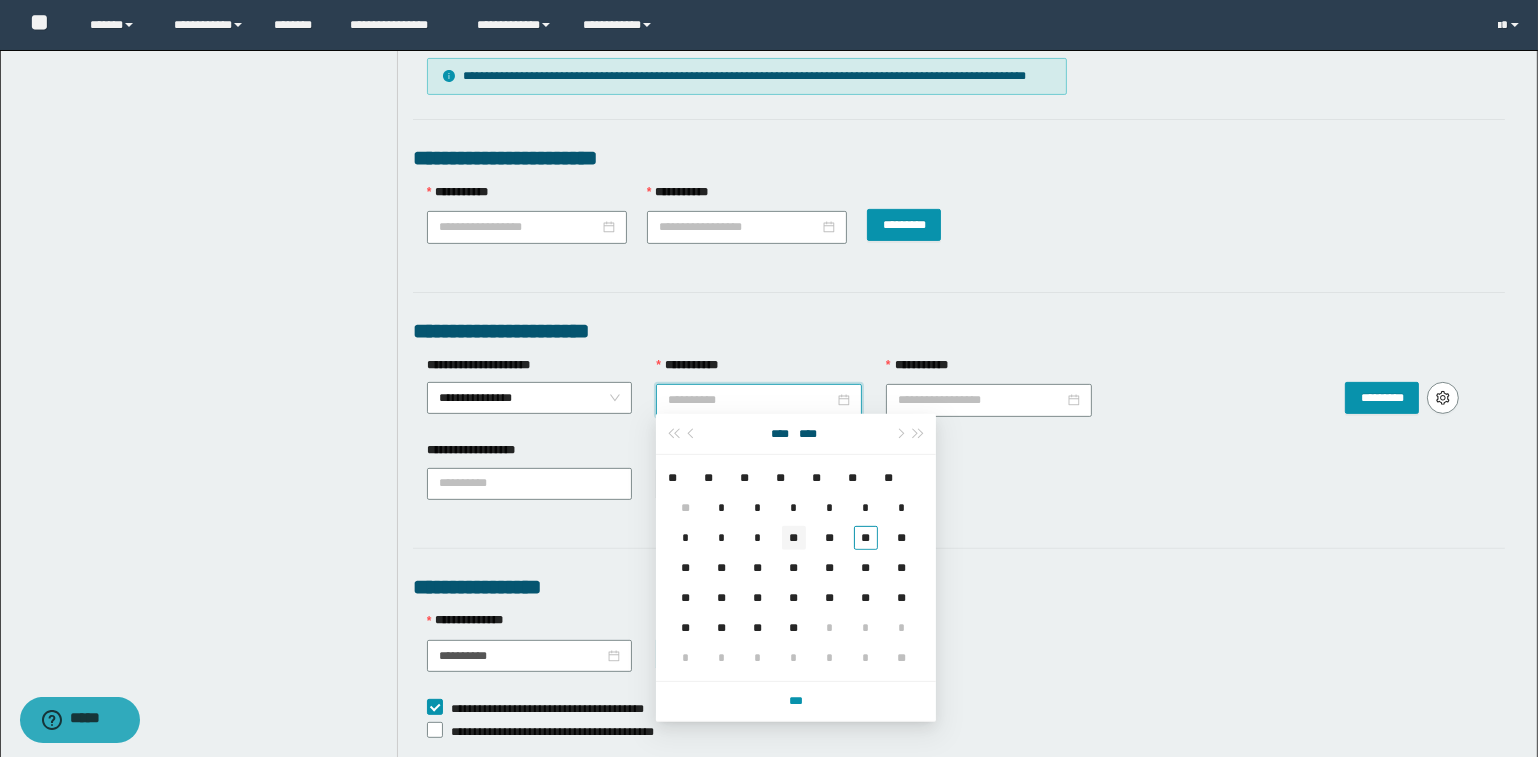 click on "**" at bounding box center [794, 538] 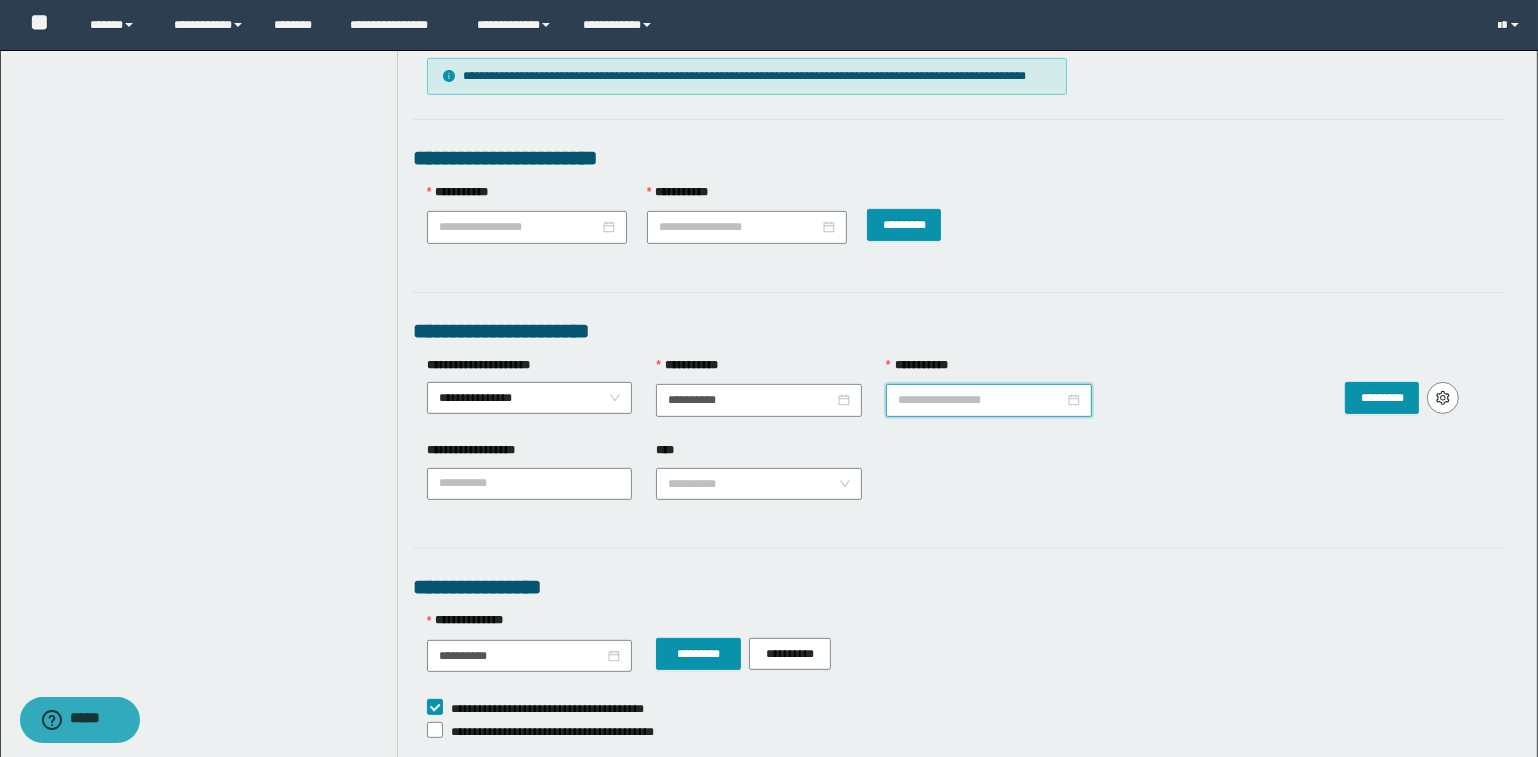 click on "**********" at bounding box center (981, 400) 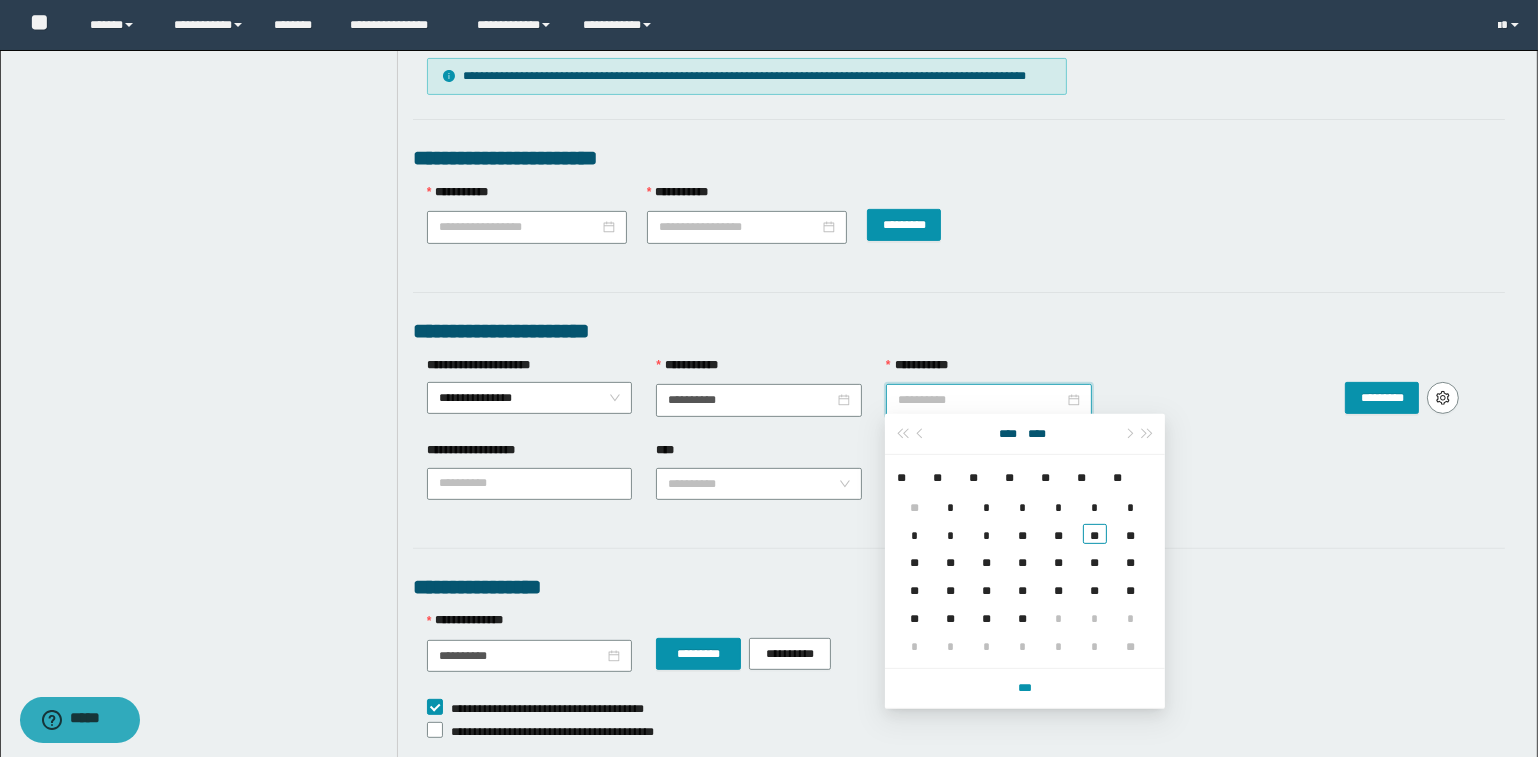 click on "**" at bounding box center [1023, 534] 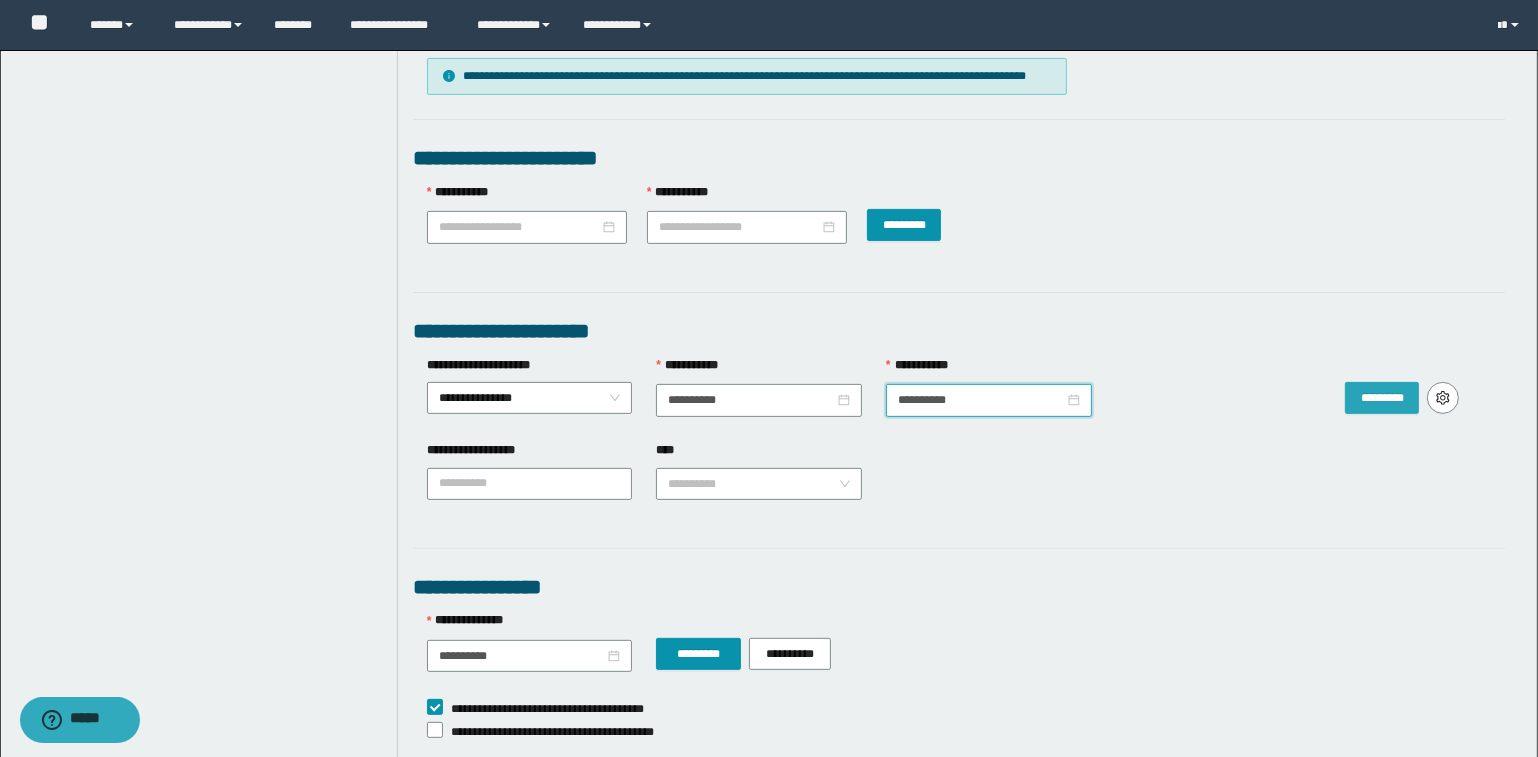 click on "*********" at bounding box center (1382, 398) 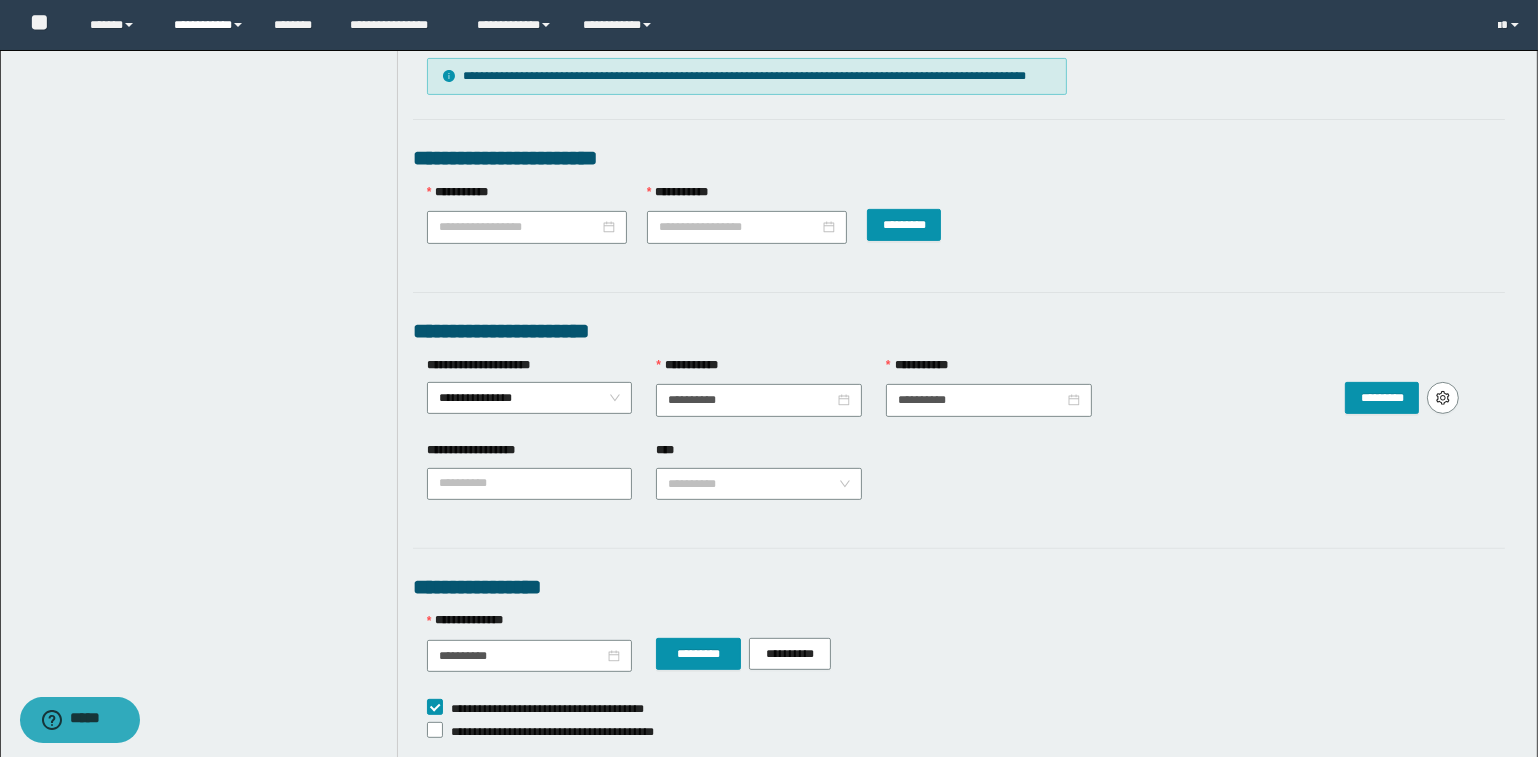 click on "**********" at bounding box center [209, 25] 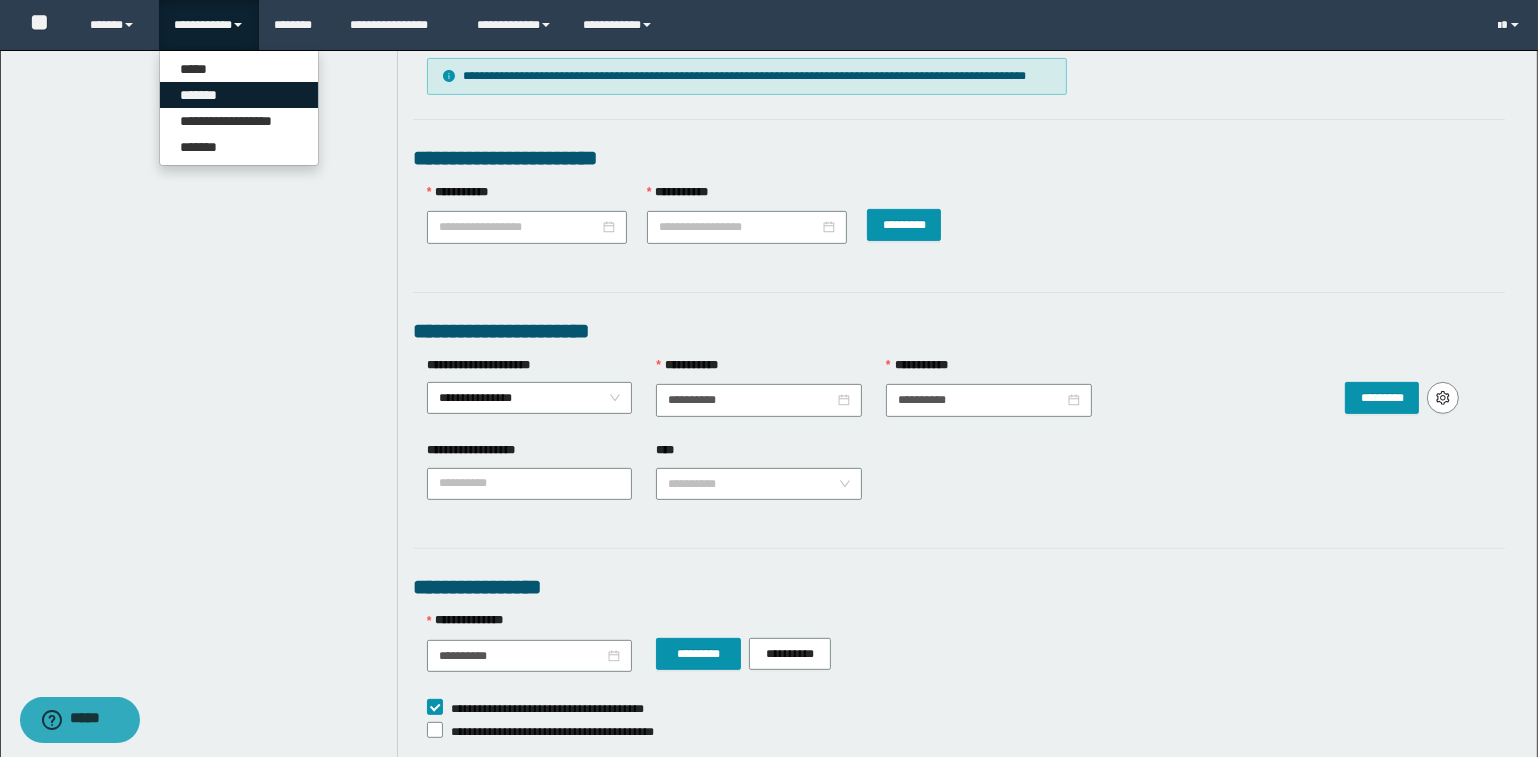 click on "*******" at bounding box center (239, 95) 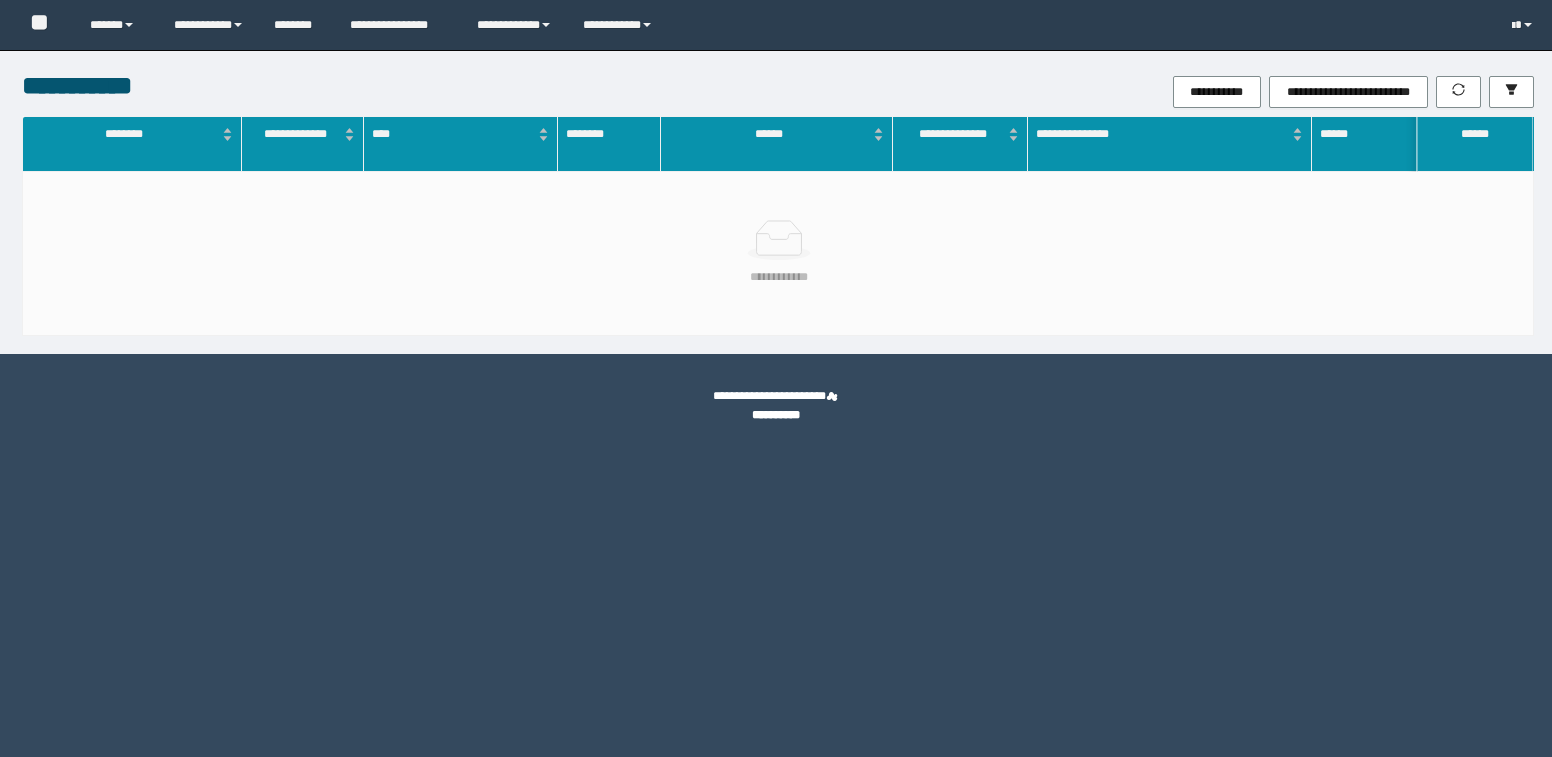 scroll, scrollTop: 0, scrollLeft: 0, axis: both 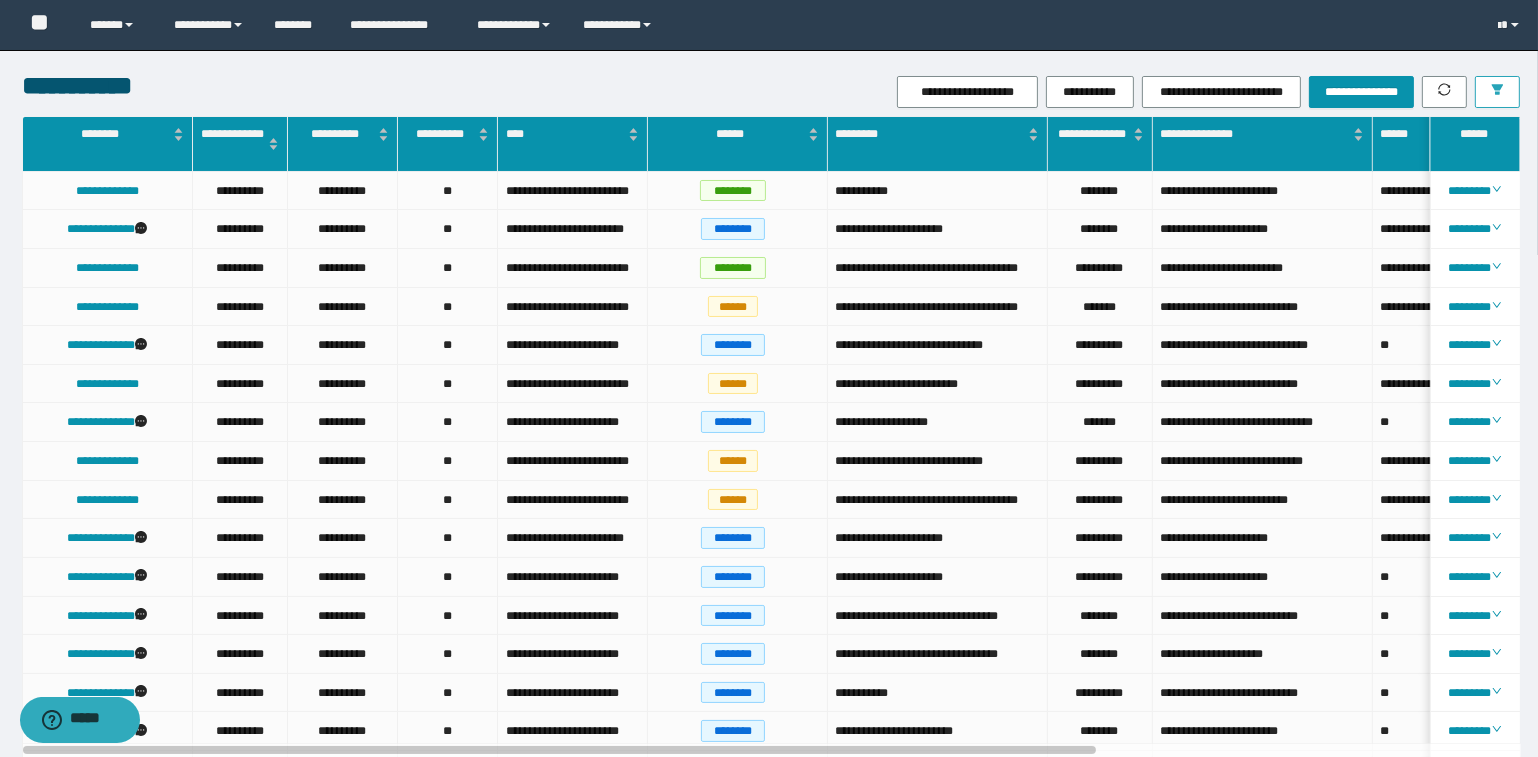 click at bounding box center [1497, 92] 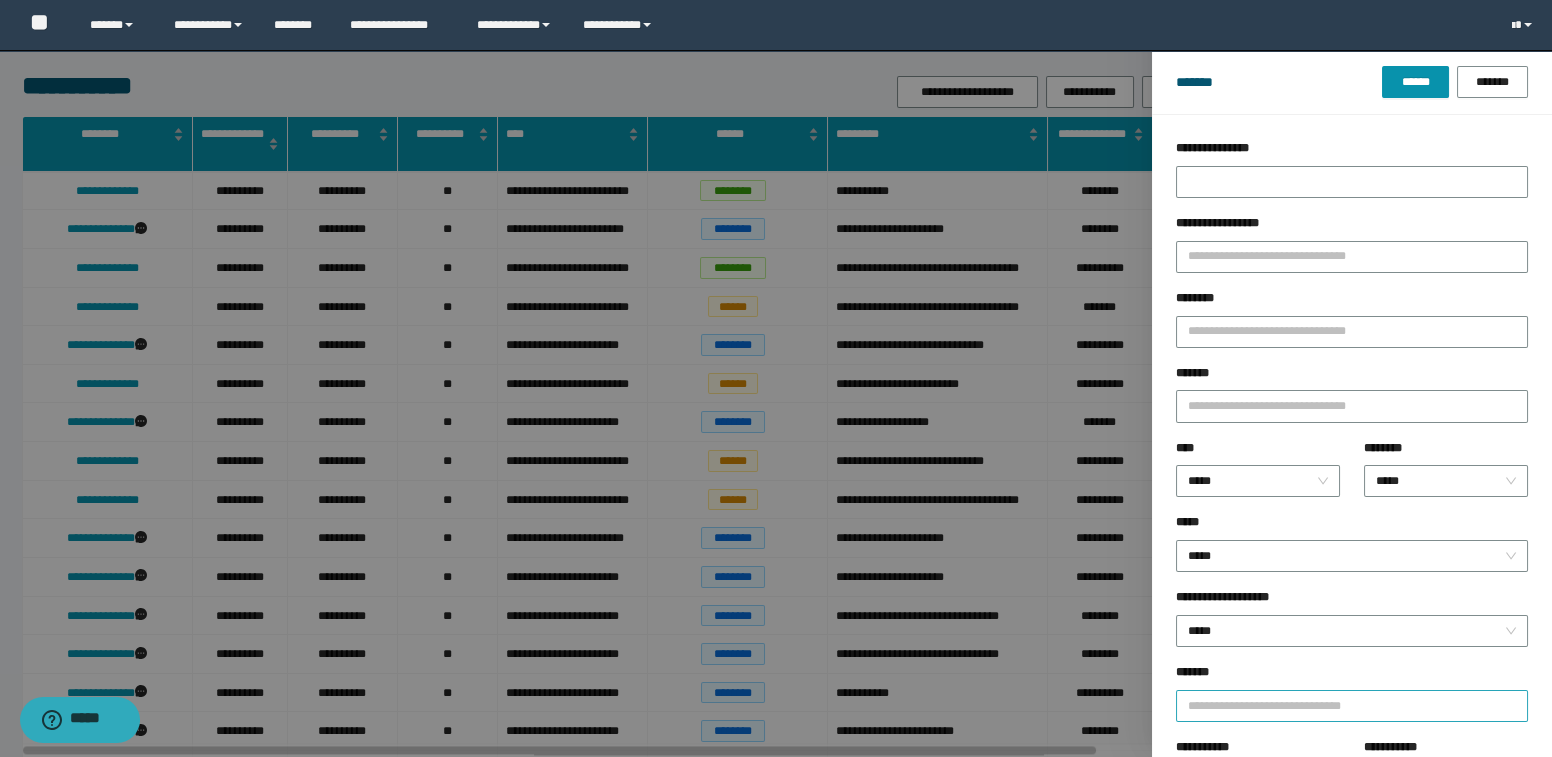 click at bounding box center [1343, 705] 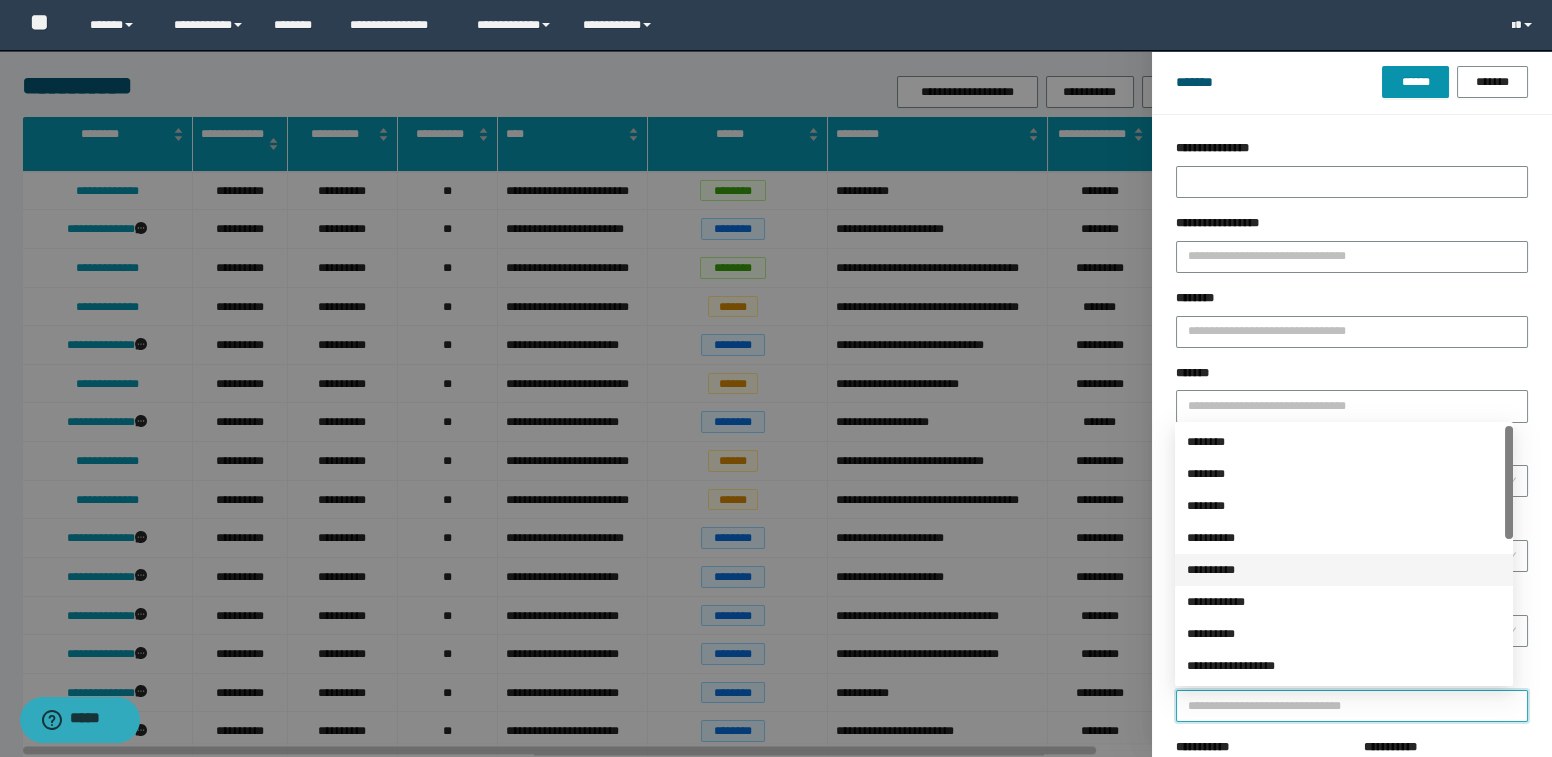 click on "**********" at bounding box center [1344, 570] 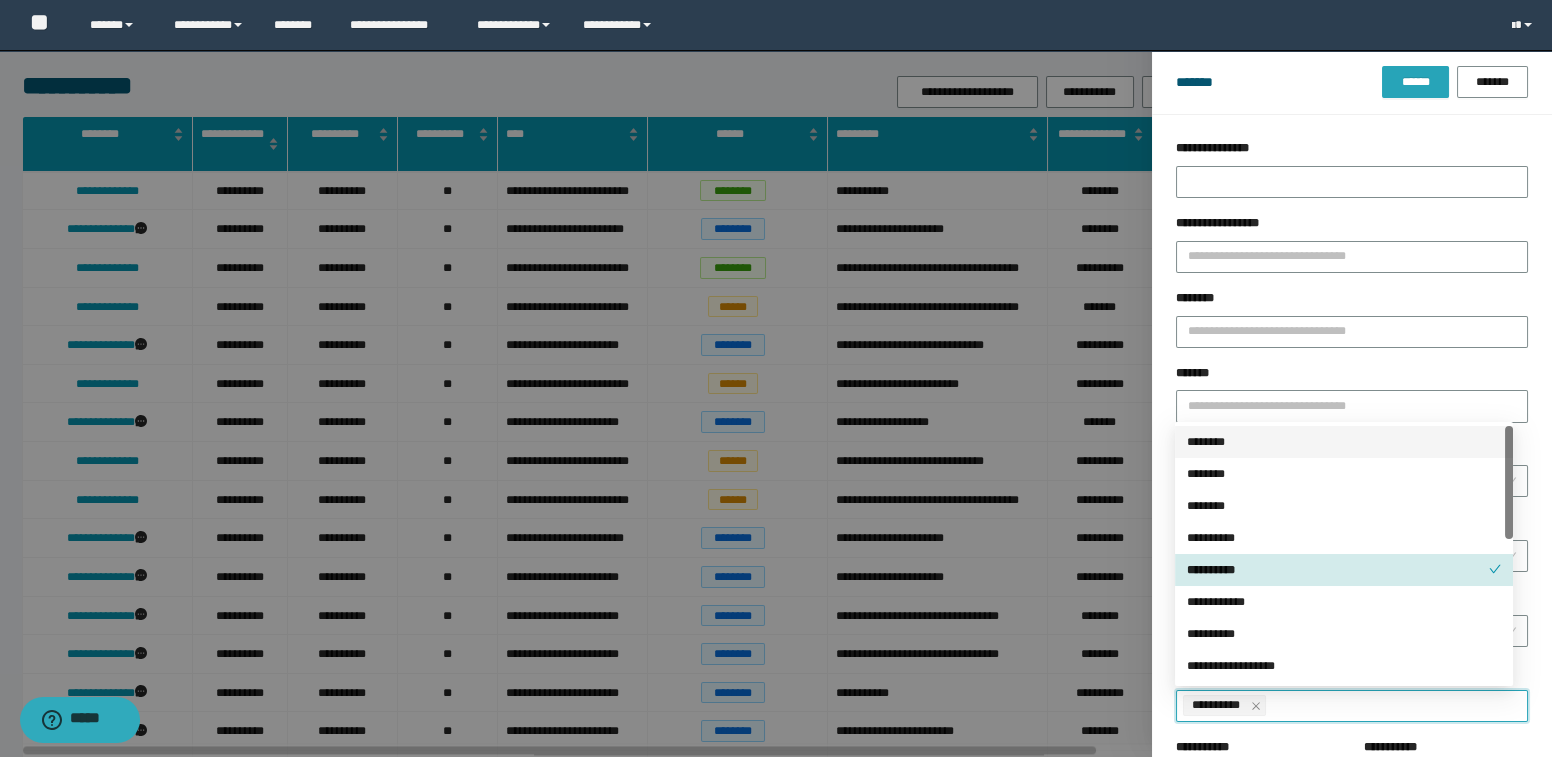 click on "******" at bounding box center (1415, 82) 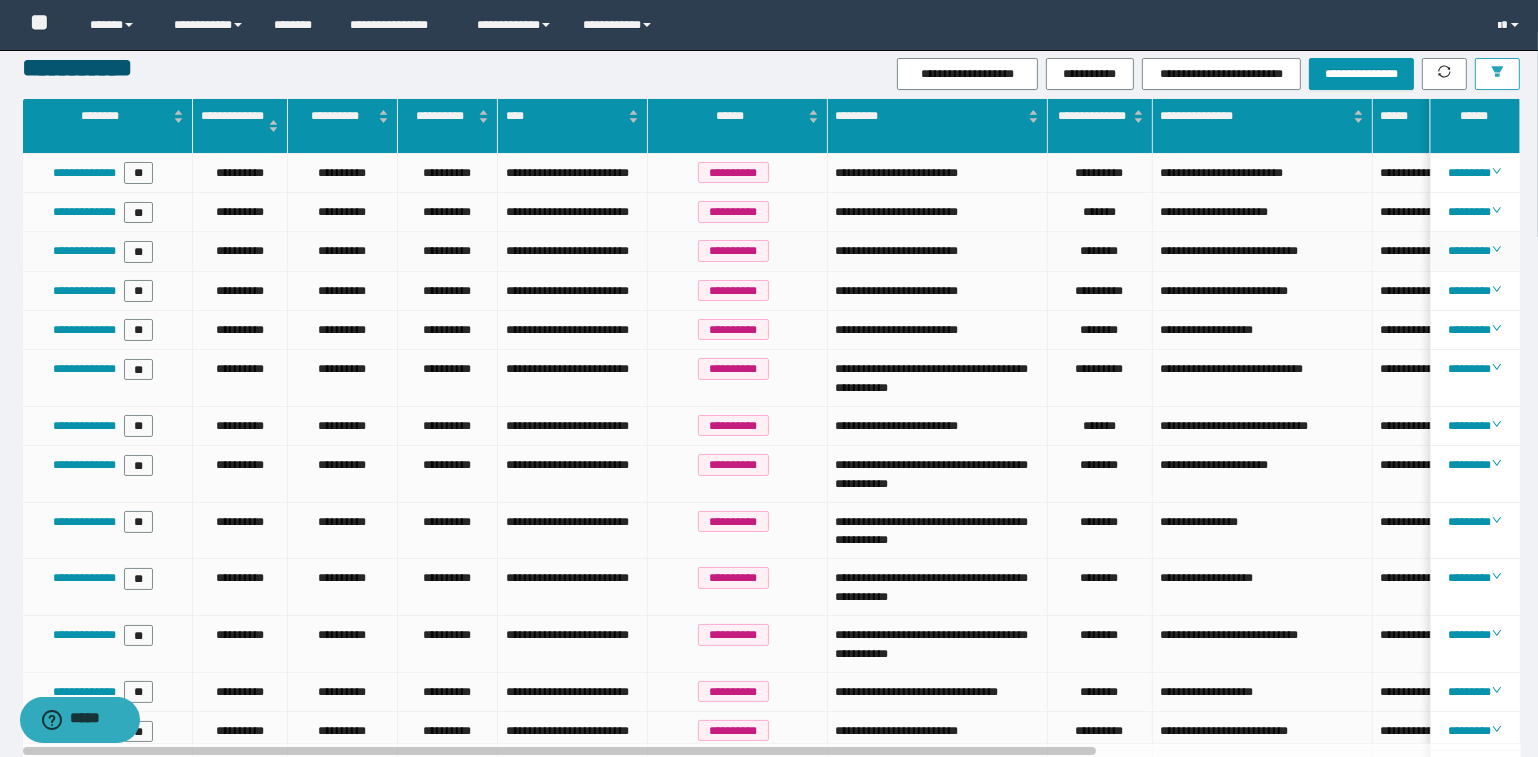 scroll, scrollTop: 0, scrollLeft: 0, axis: both 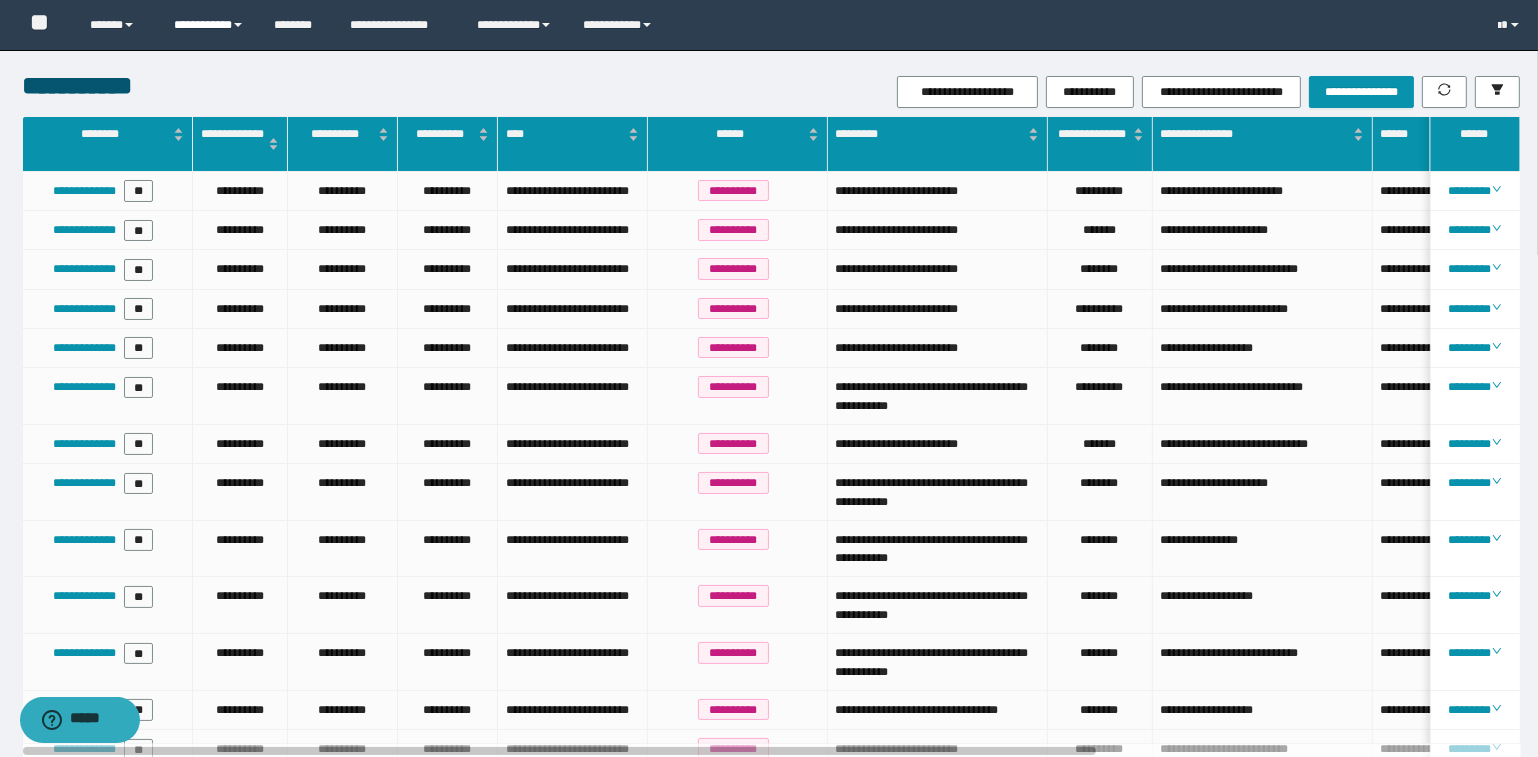 click on "**********" at bounding box center [209, 25] 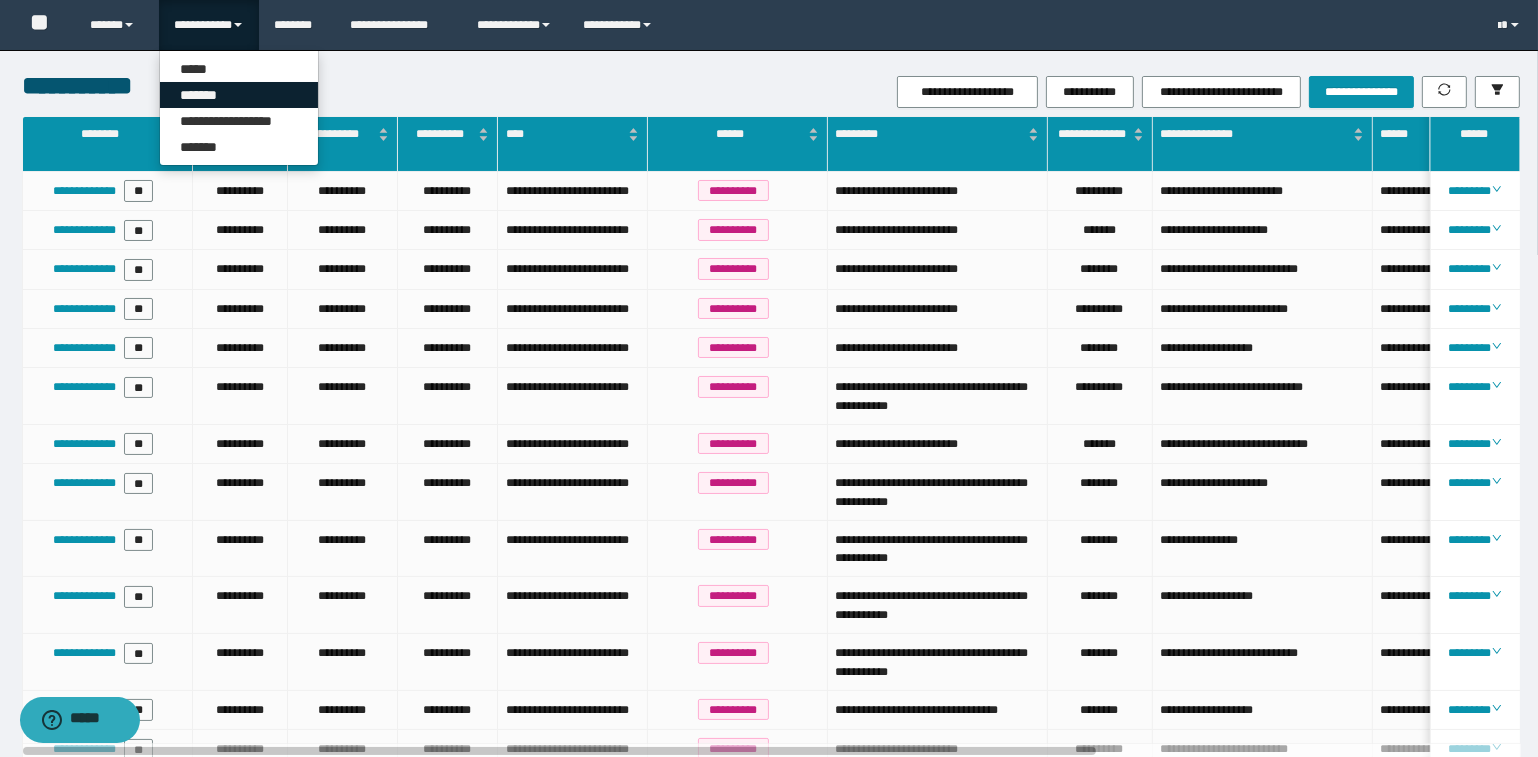 click on "*******" at bounding box center [239, 95] 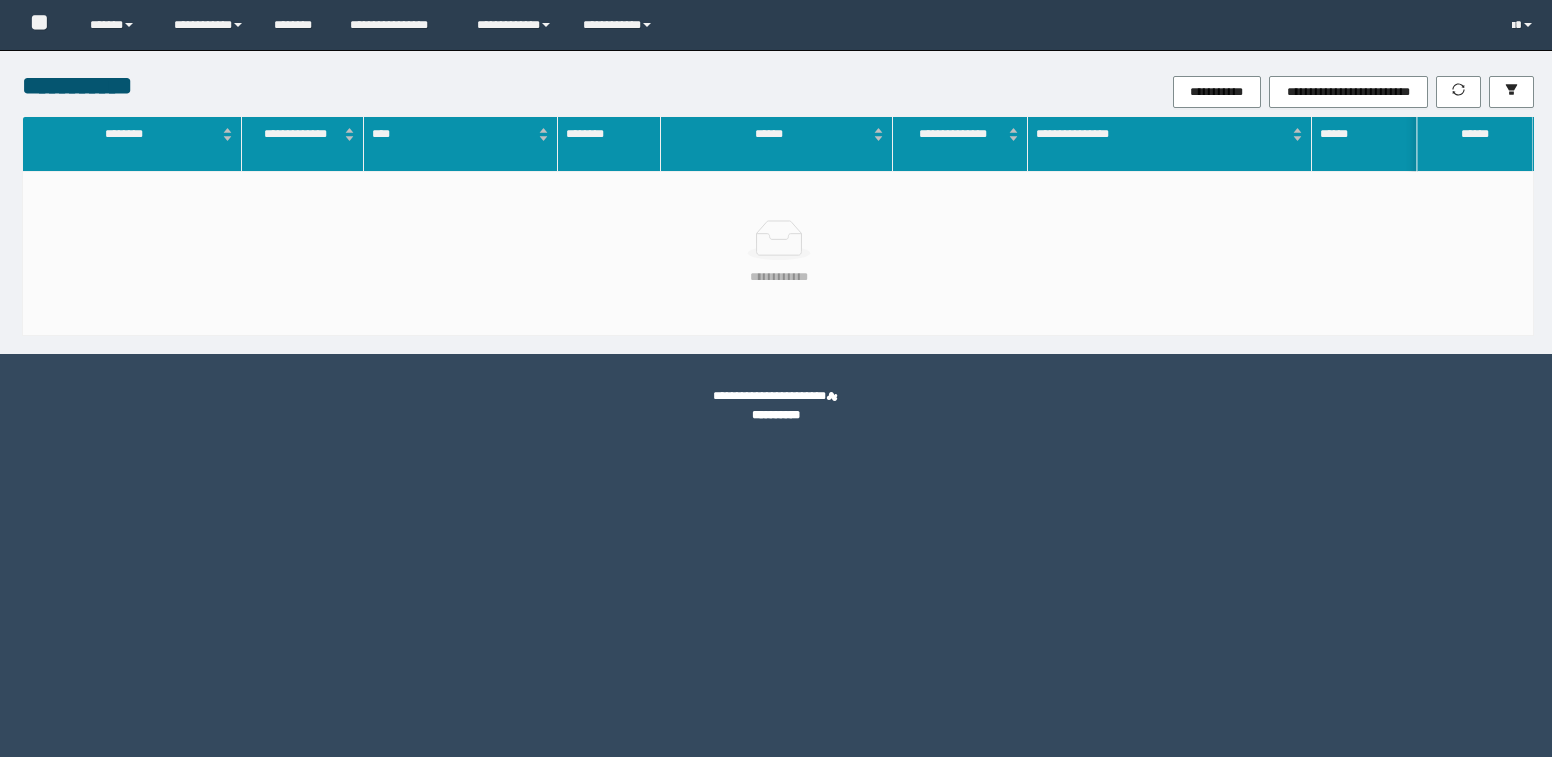 scroll, scrollTop: 0, scrollLeft: 0, axis: both 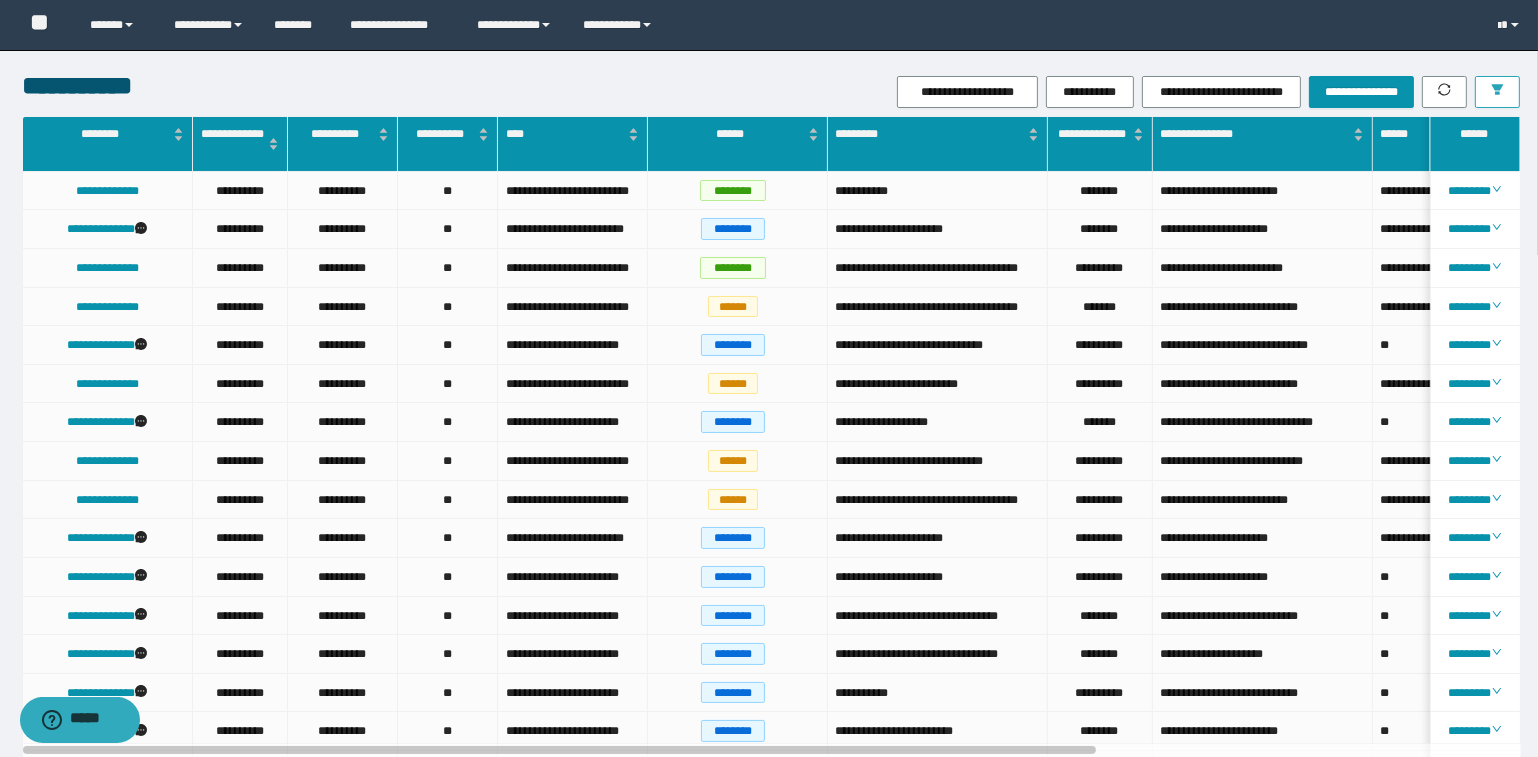 click 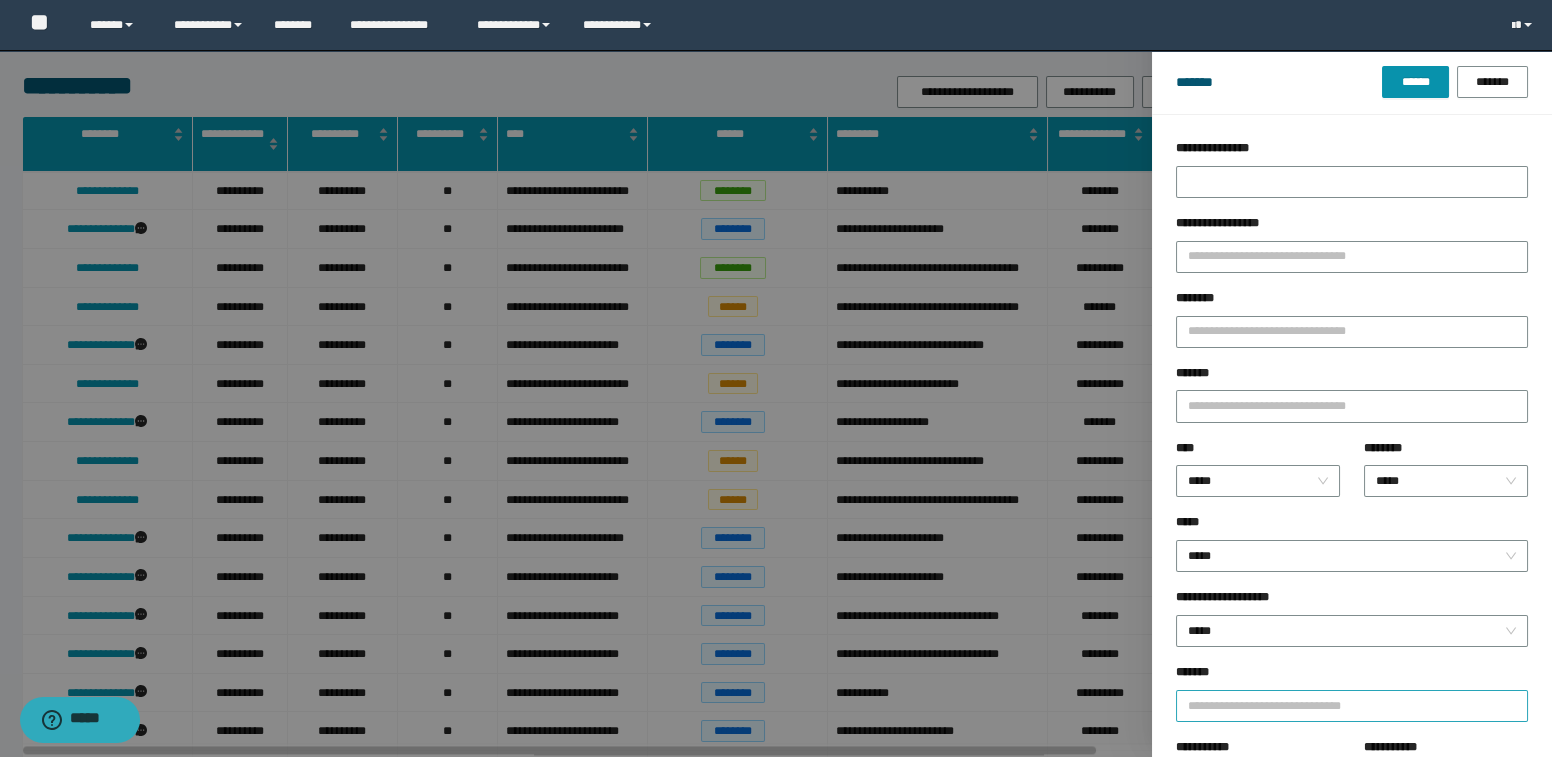 click at bounding box center [1343, 705] 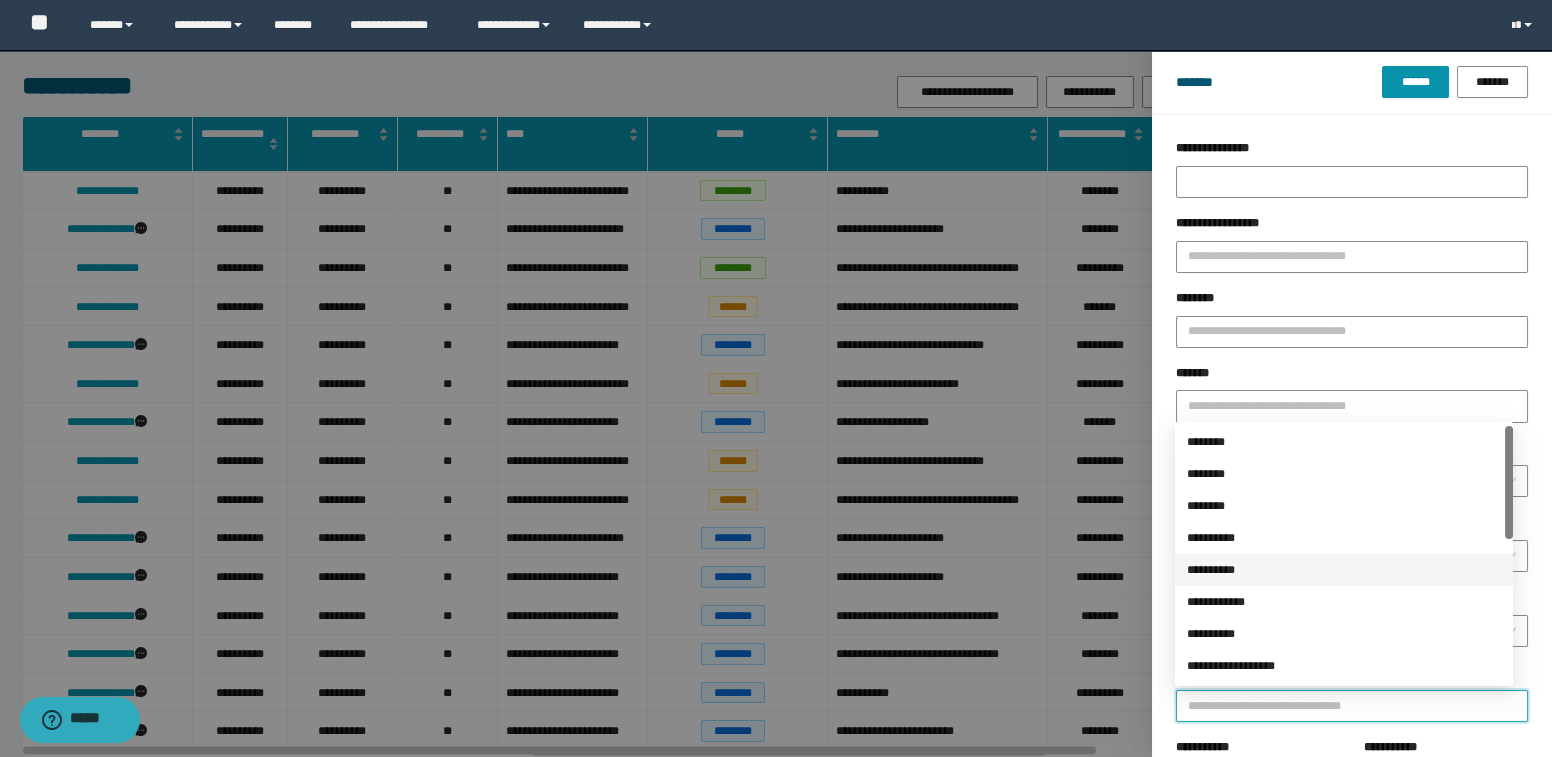 click on "**********" at bounding box center (1344, 570) 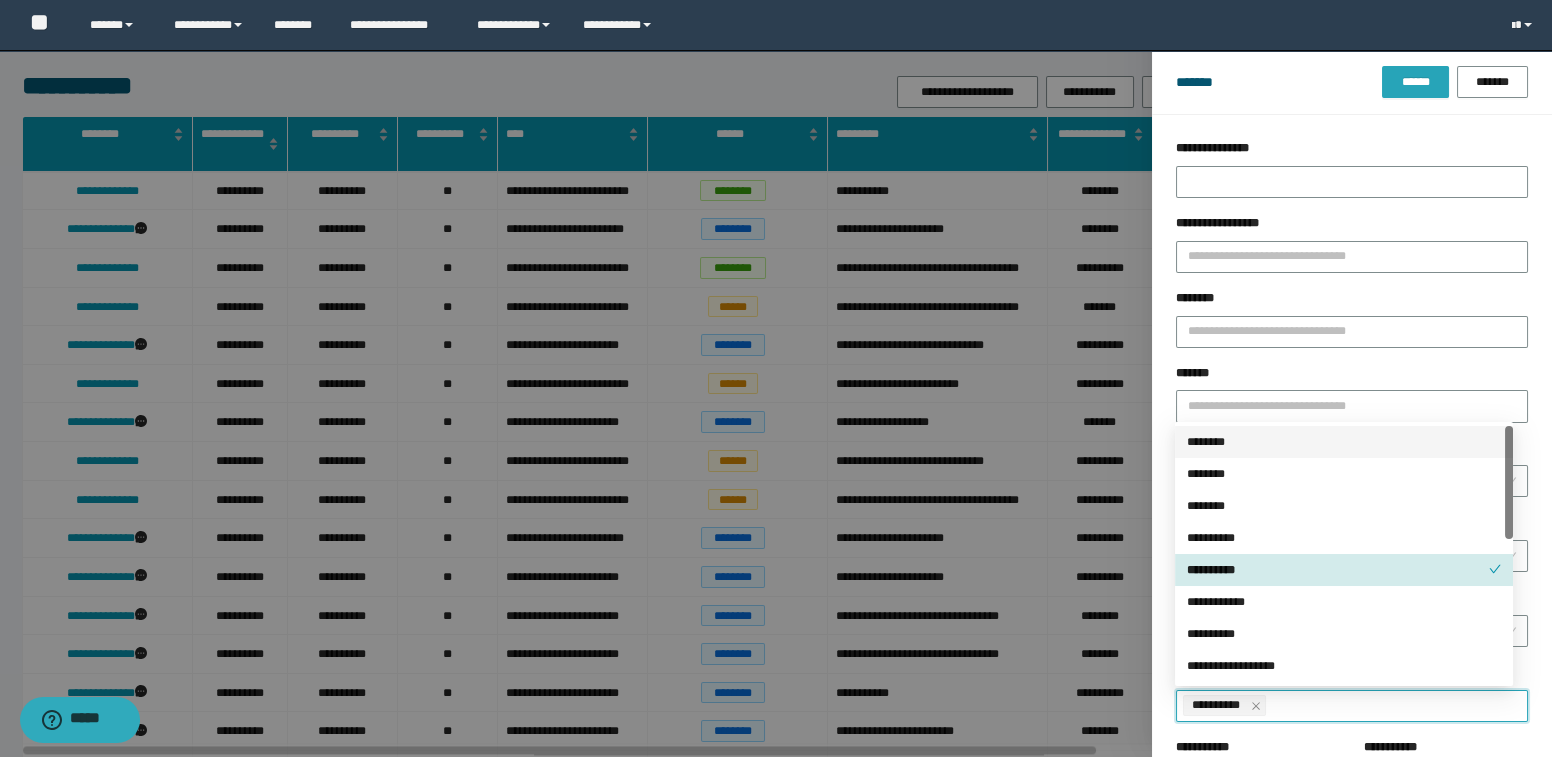 drag, startPoint x: 1422, startPoint y: 88, endPoint x: 1407, endPoint y: 93, distance: 15.811388 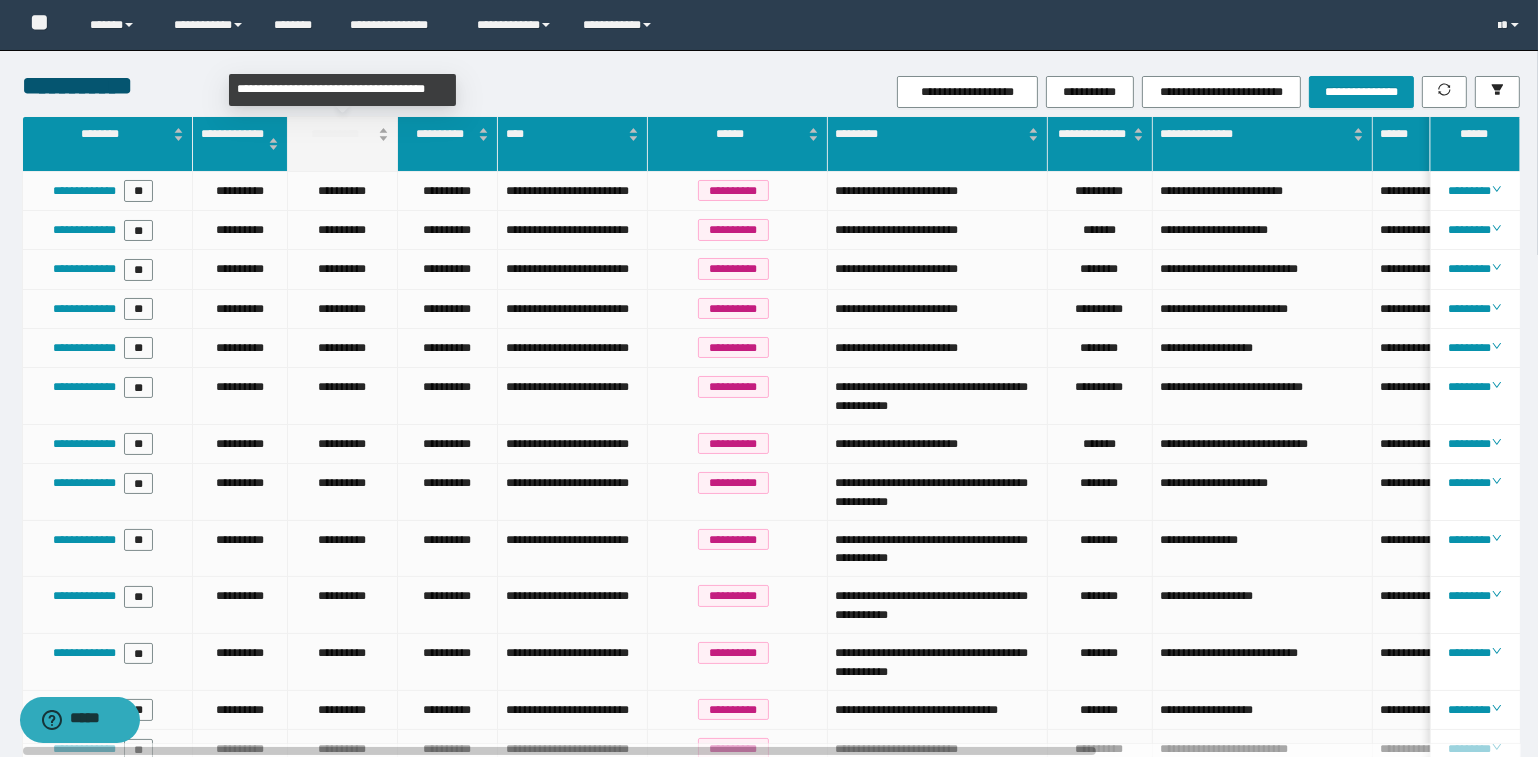 click on "**********" at bounding box center [342, 134] 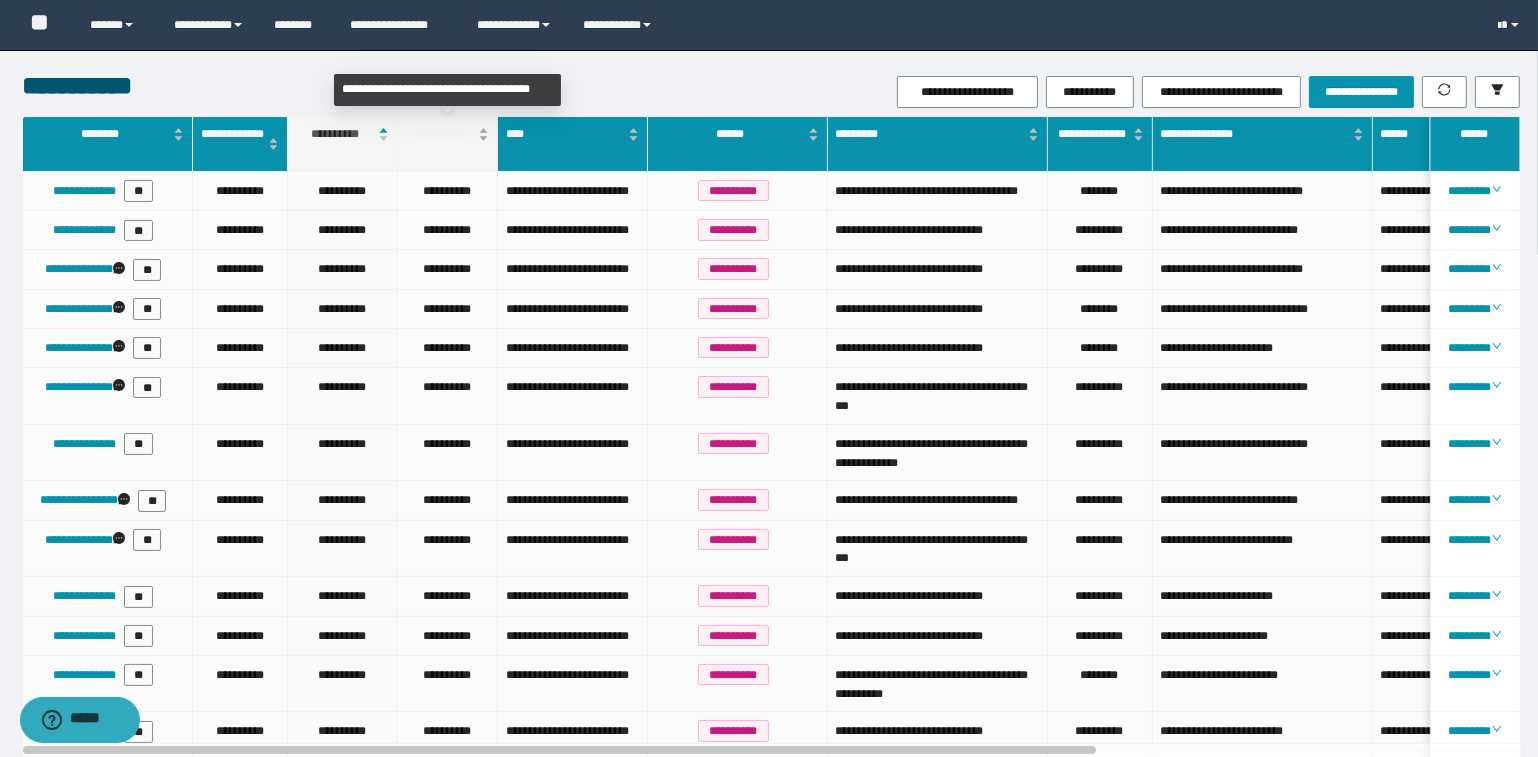 click on "**********" at bounding box center (447, 134) 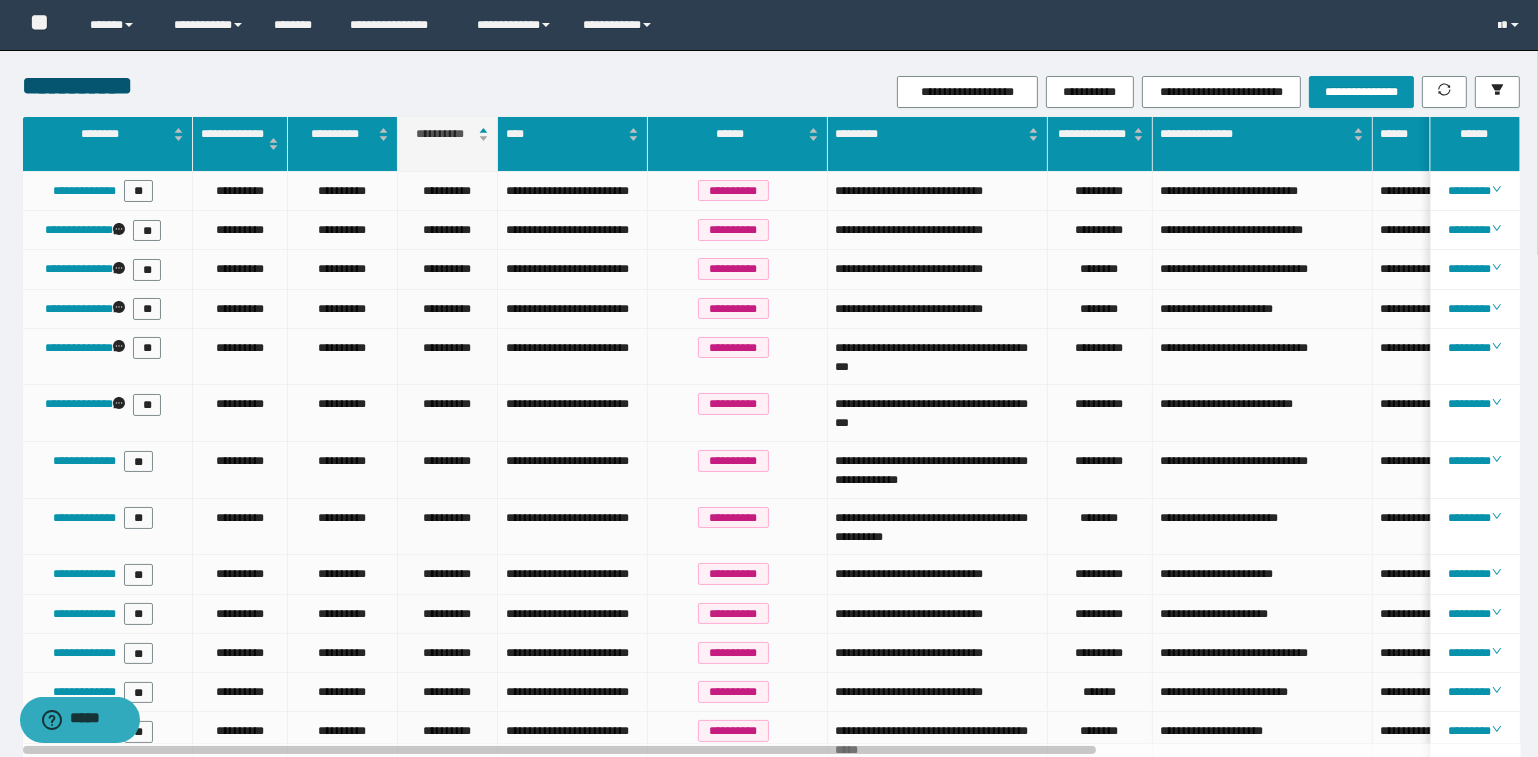 click on "**********" at bounding box center (447, 134) 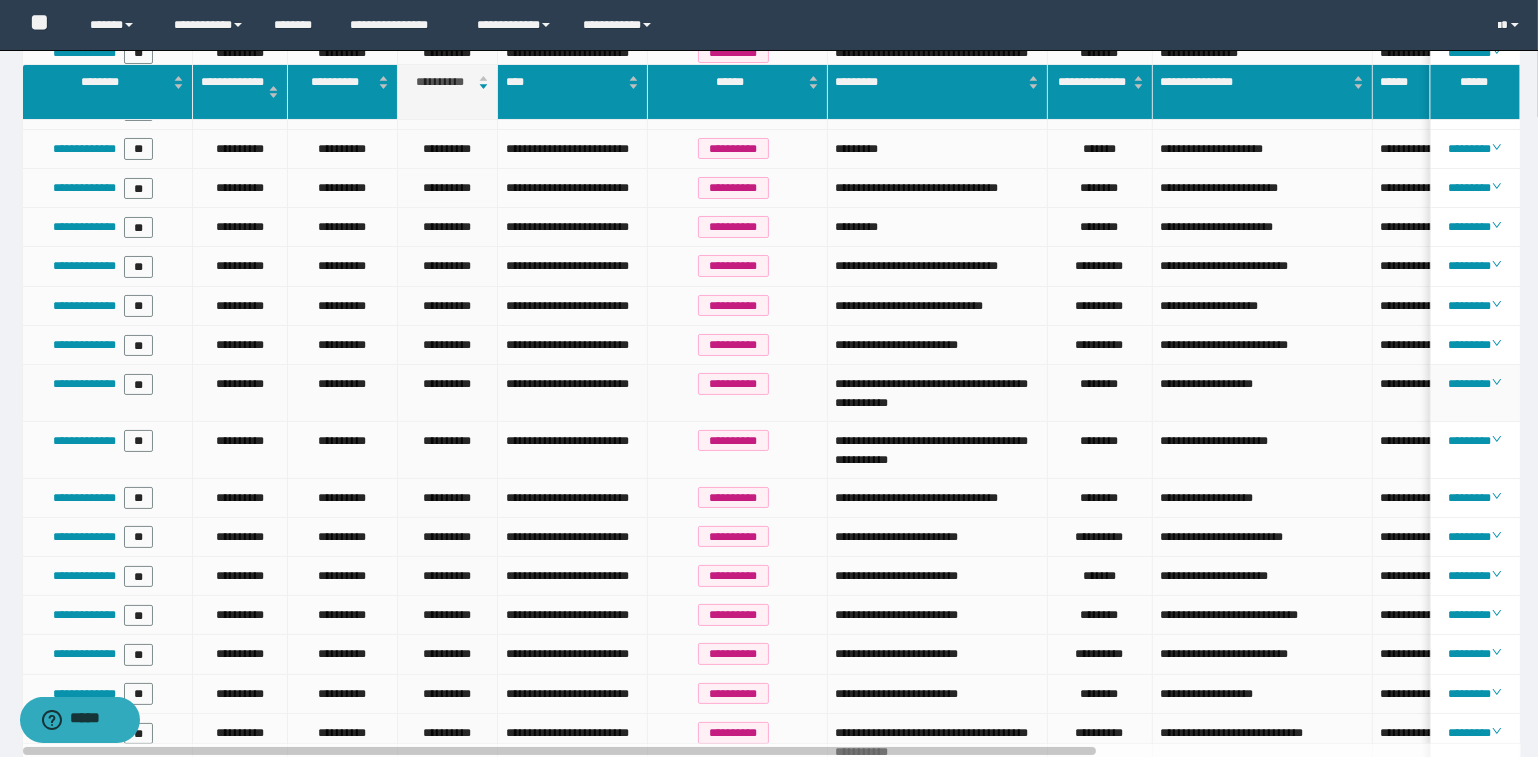 scroll, scrollTop: 90, scrollLeft: 0, axis: vertical 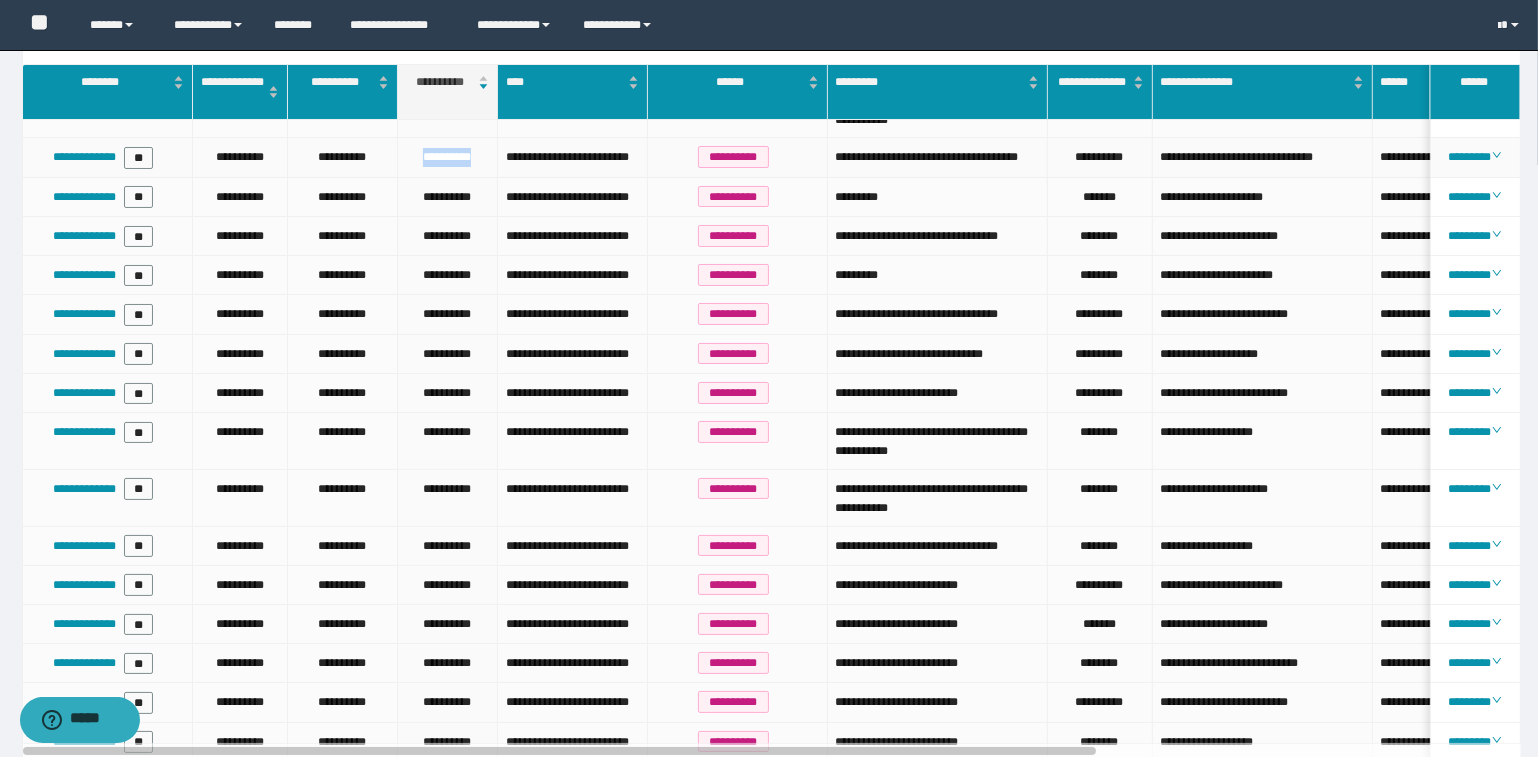 drag, startPoint x: 408, startPoint y: 154, endPoint x: 486, endPoint y: 156, distance: 78.025635 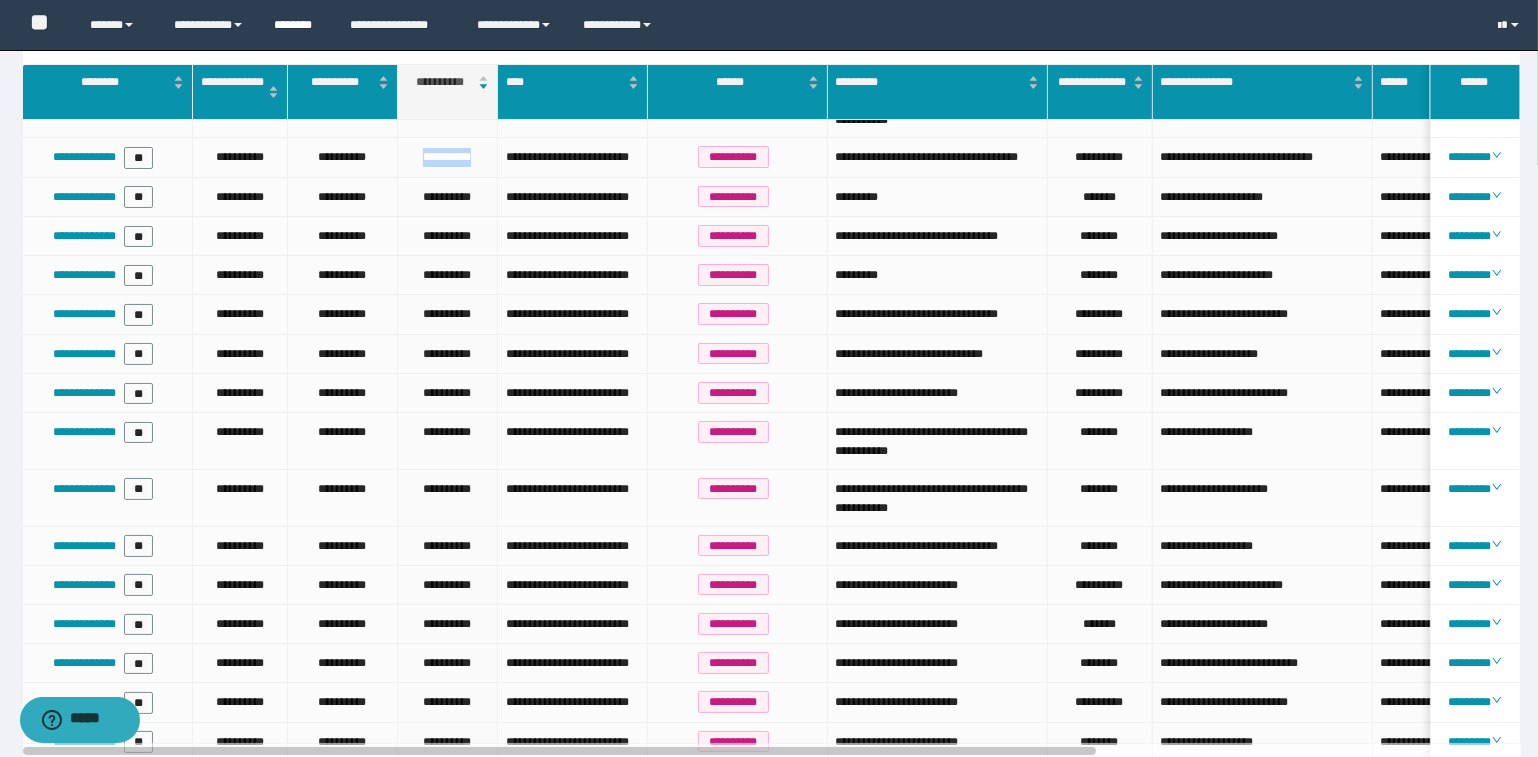 click on "********" at bounding box center (297, 25) 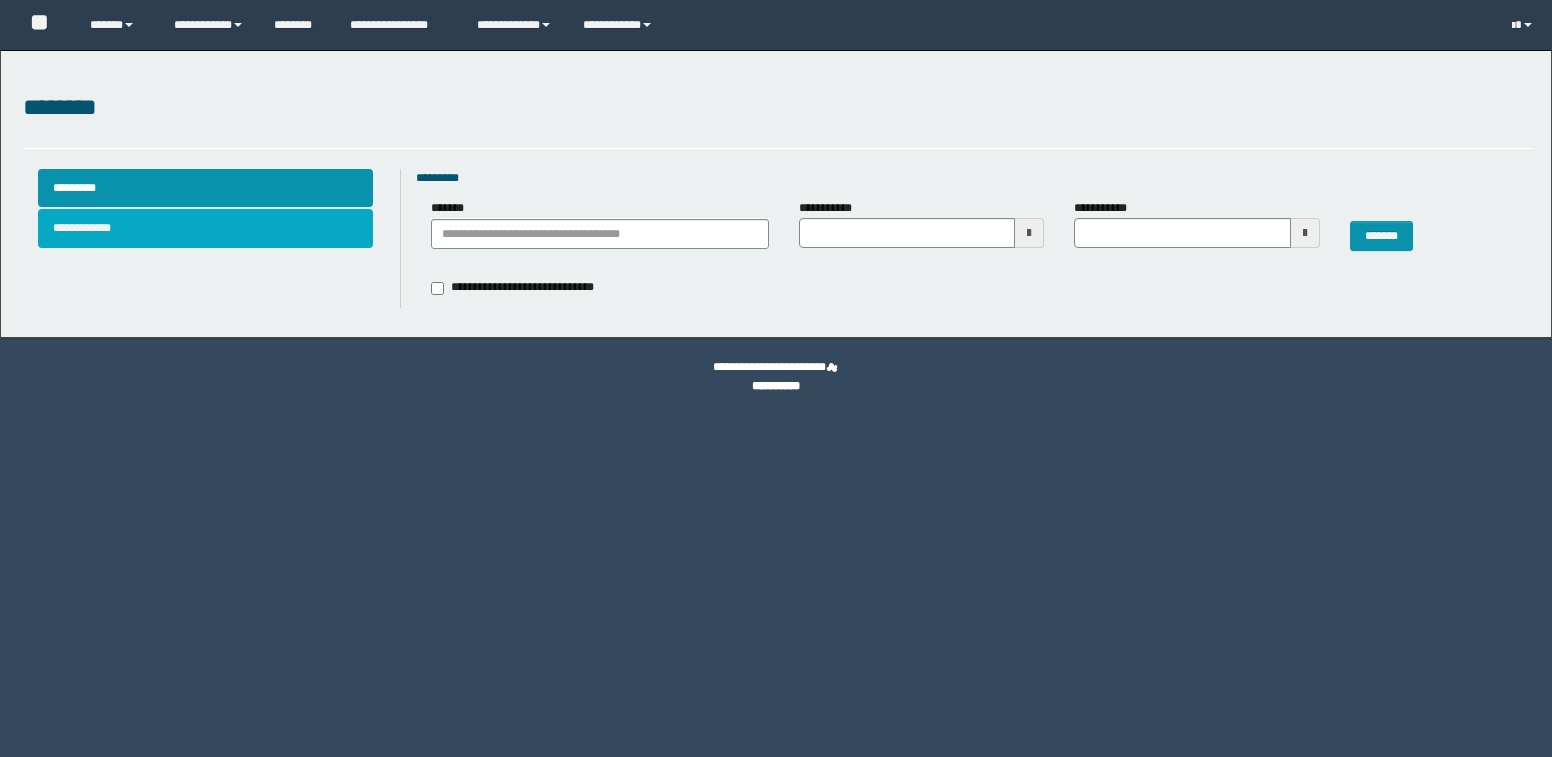 scroll, scrollTop: 0, scrollLeft: 0, axis: both 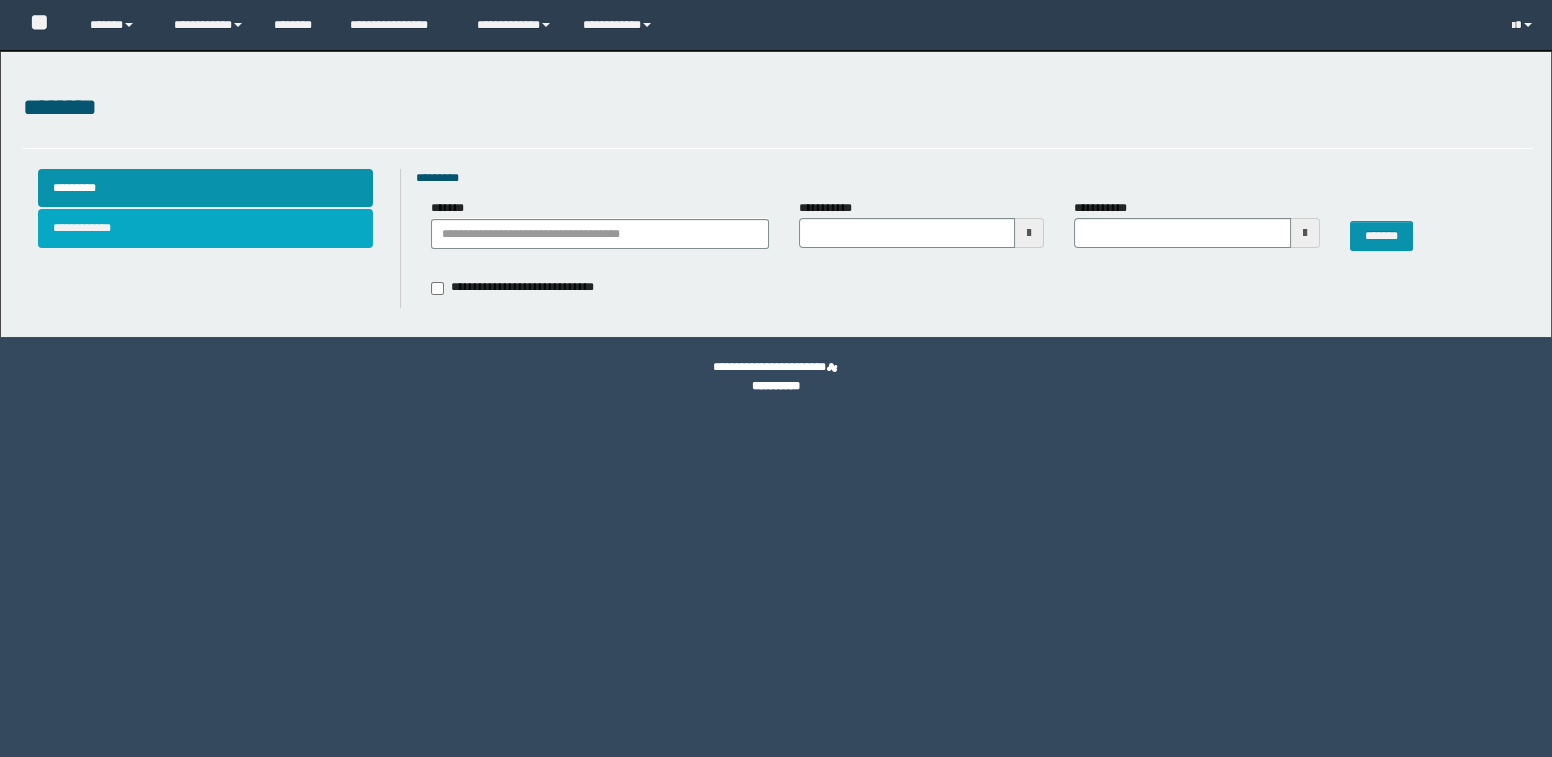 click on "**********" at bounding box center (206, 228) 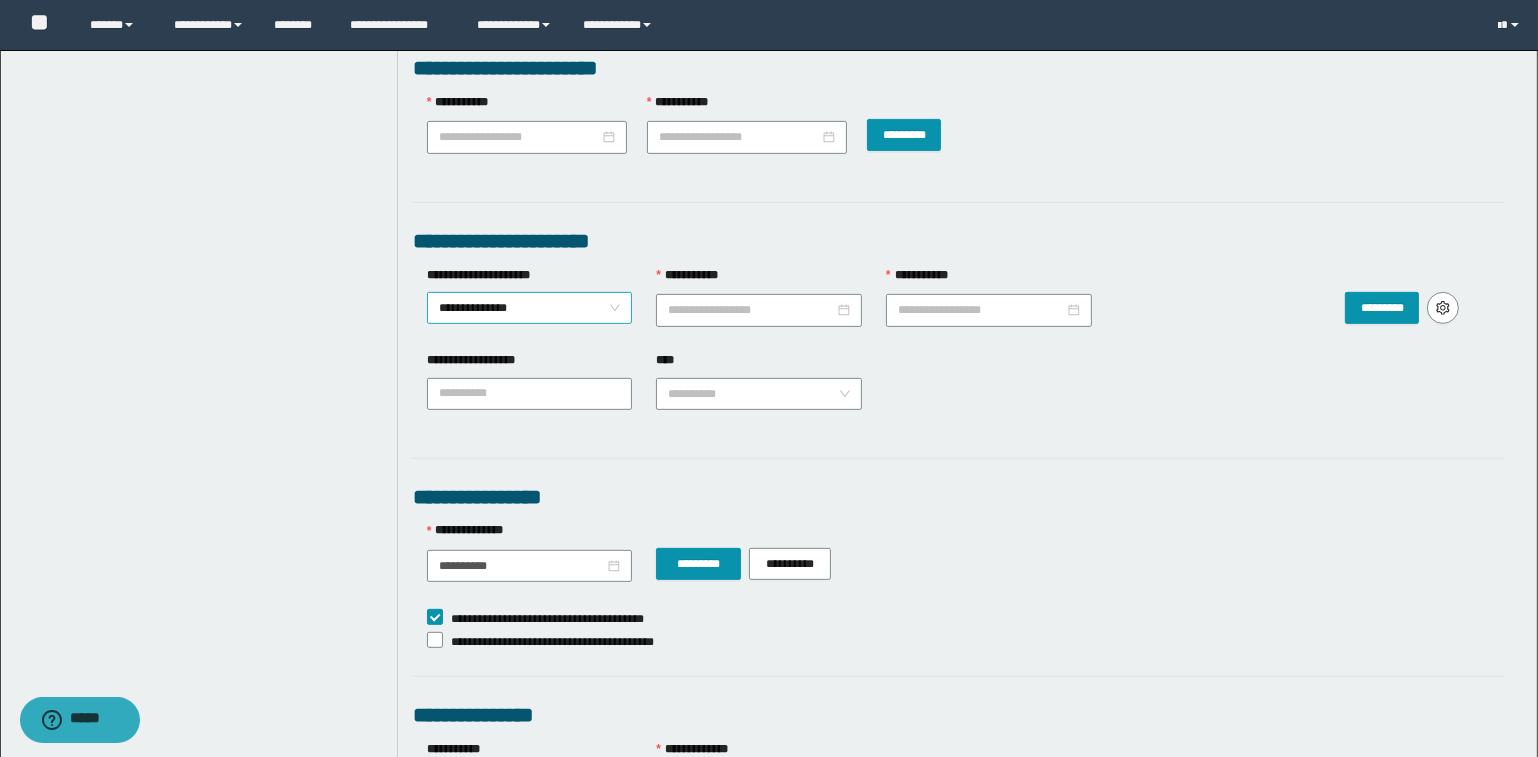 scroll, scrollTop: 818, scrollLeft: 0, axis: vertical 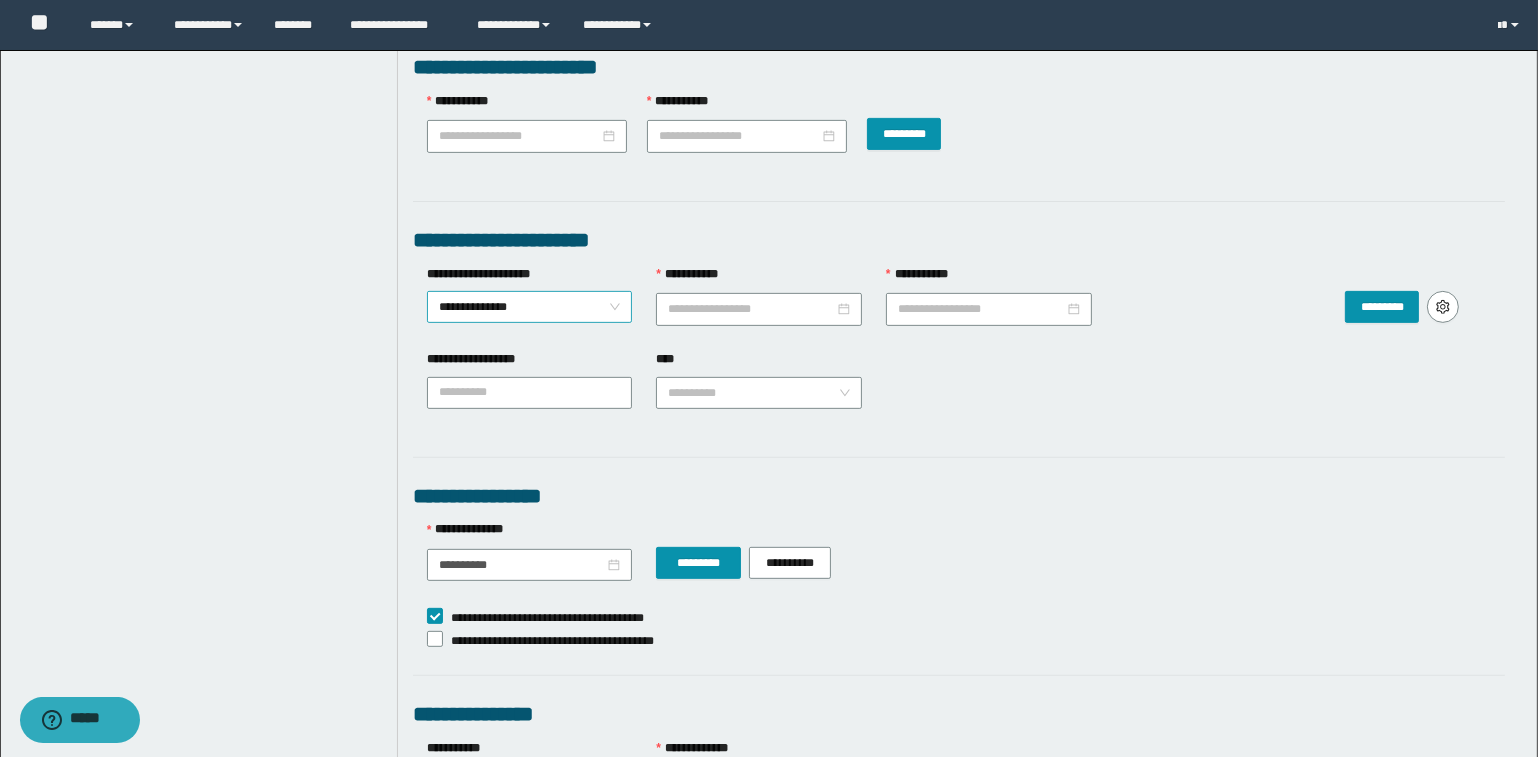 click on "**********" at bounding box center (530, 307) 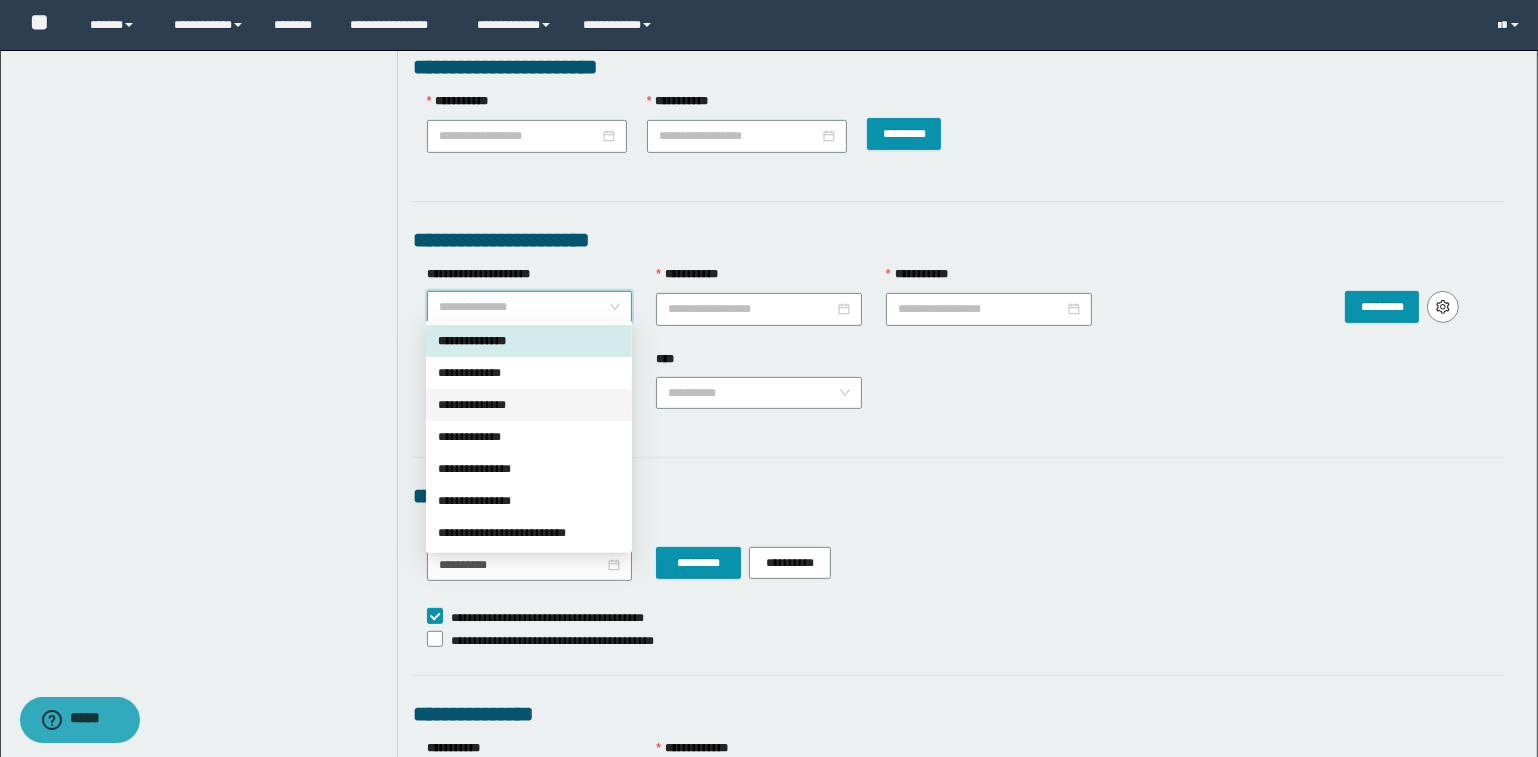 click on "**********" at bounding box center [529, 405] 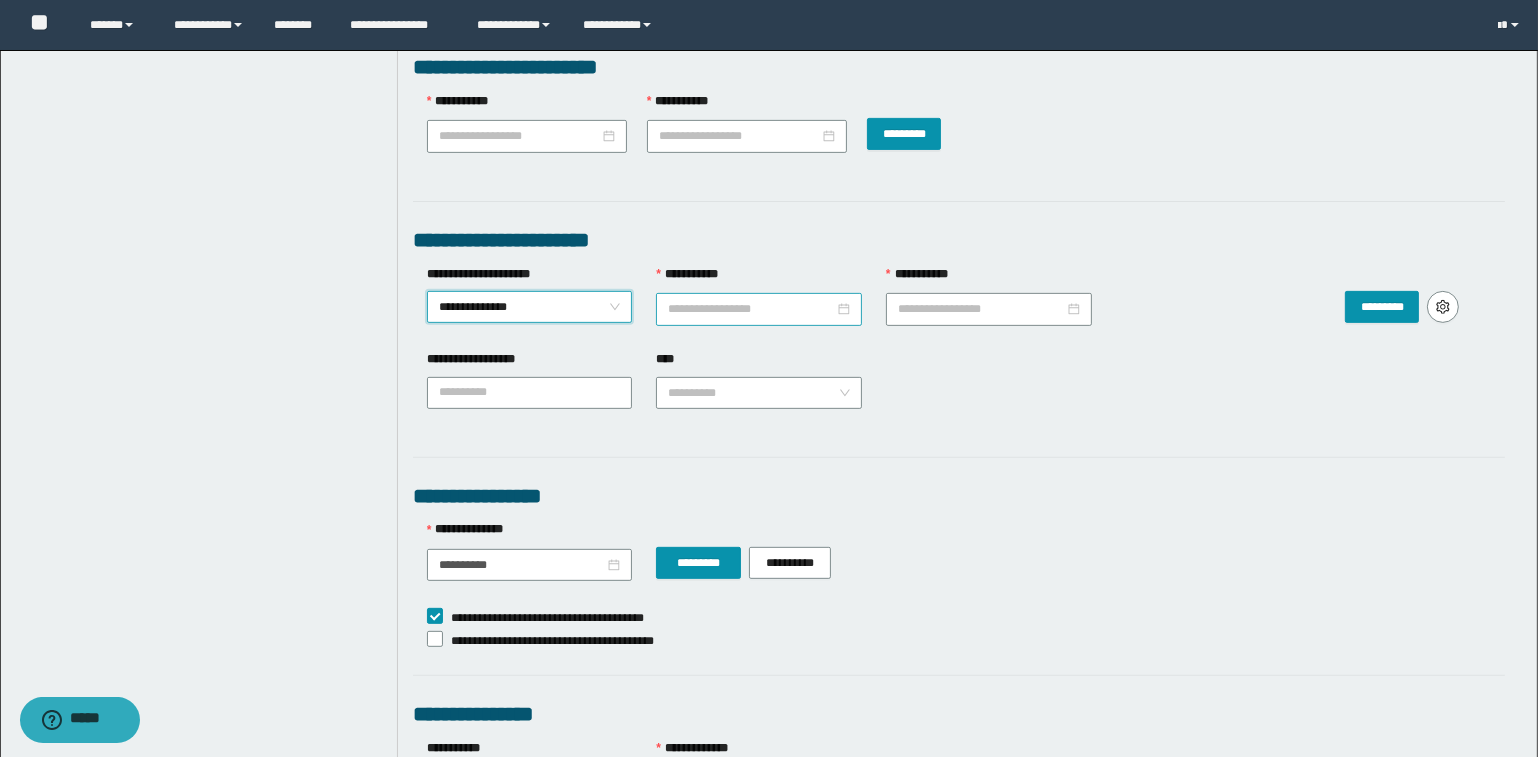 click on "**********" at bounding box center [751, 309] 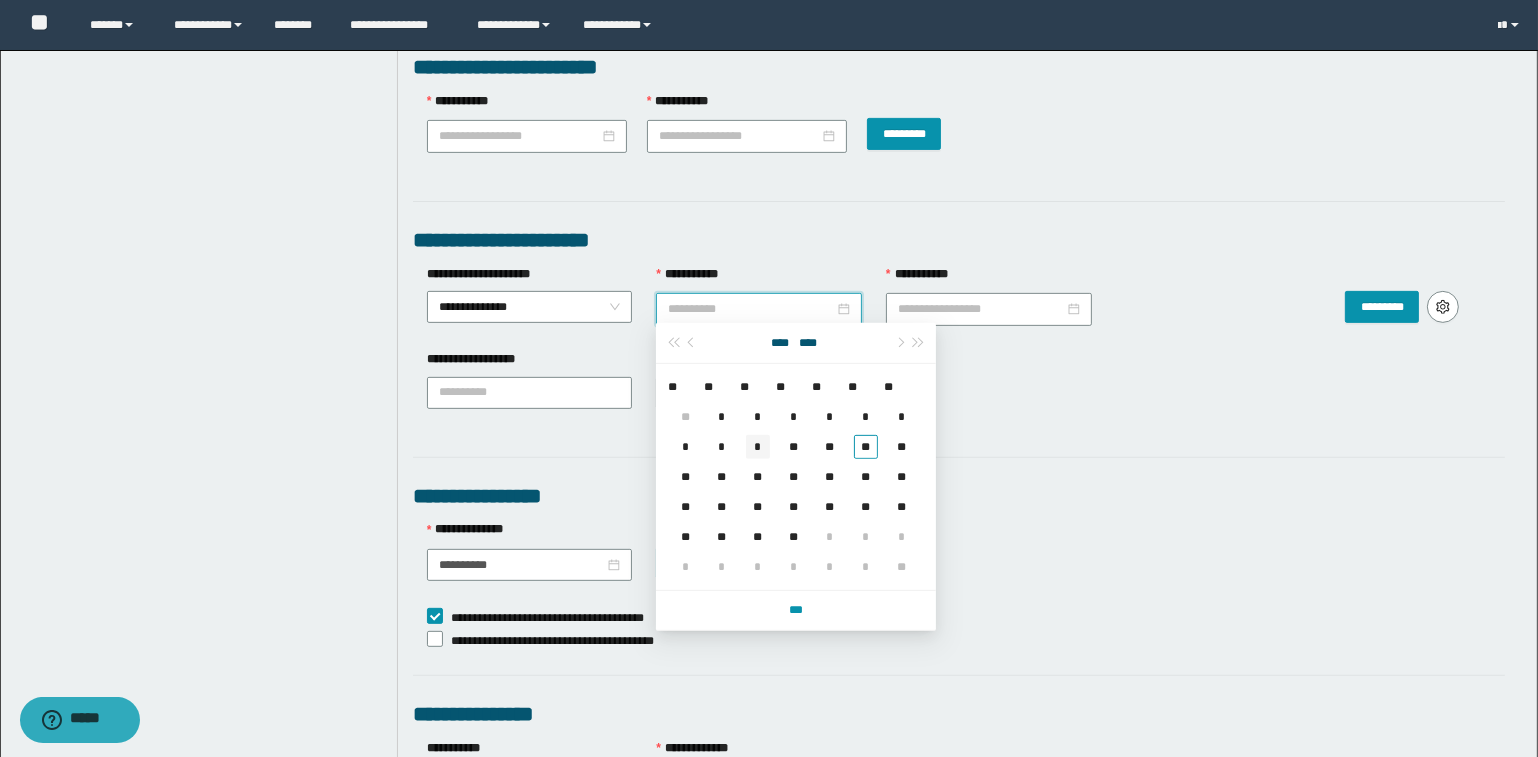 click on "*" at bounding box center (758, 447) 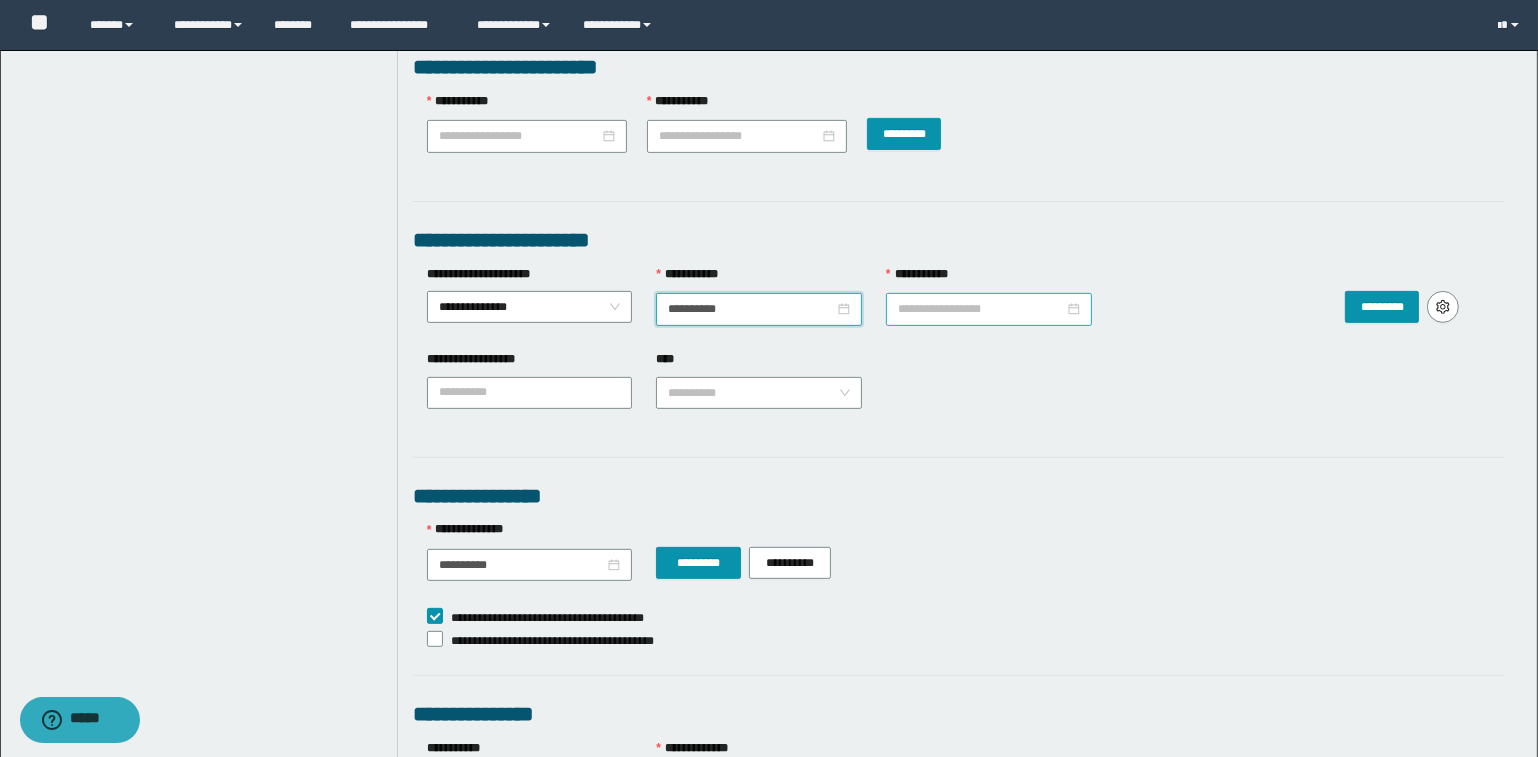click on "**********" at bounding box center (981, 309) 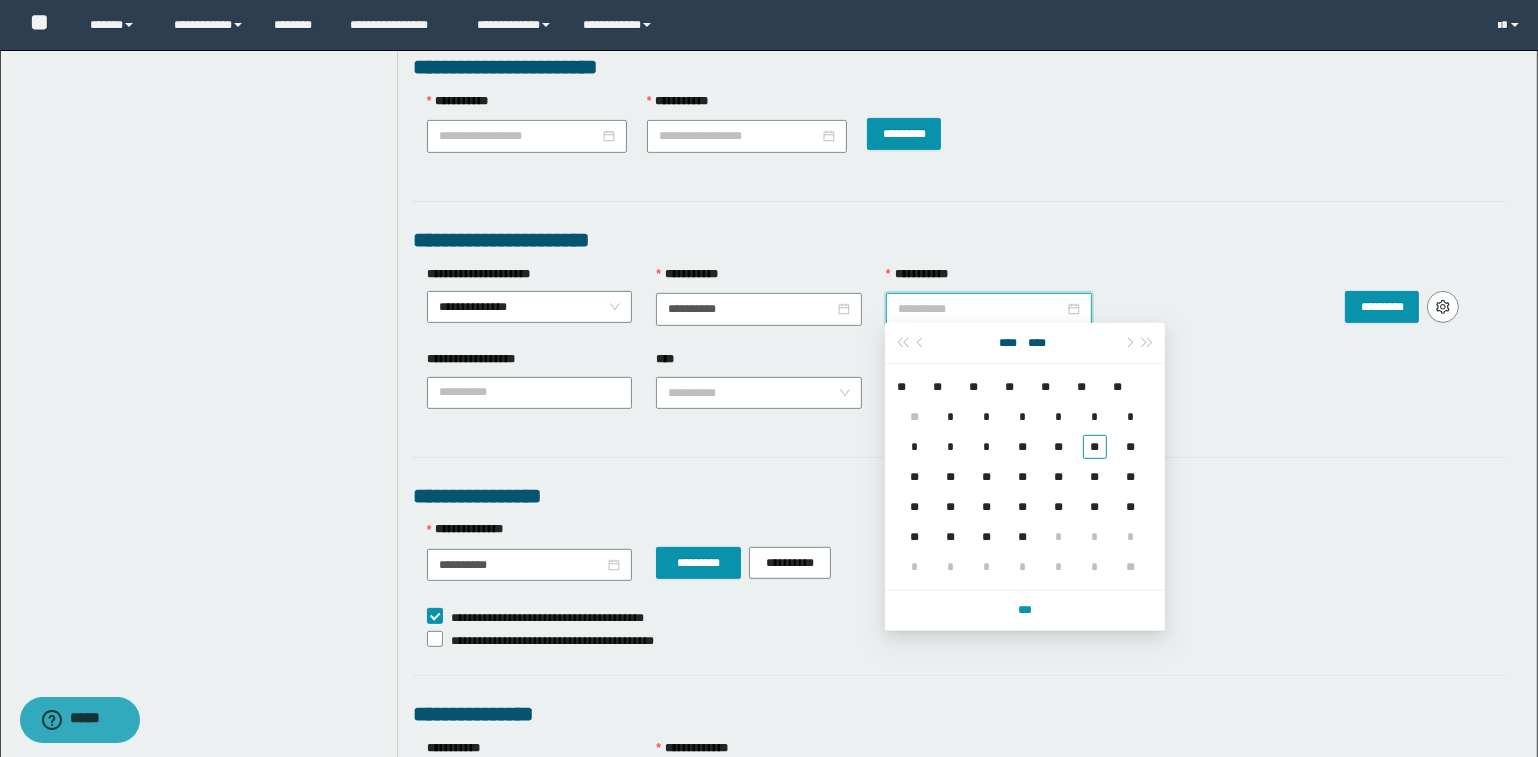 click on "*" at bounding box center (987, 447) 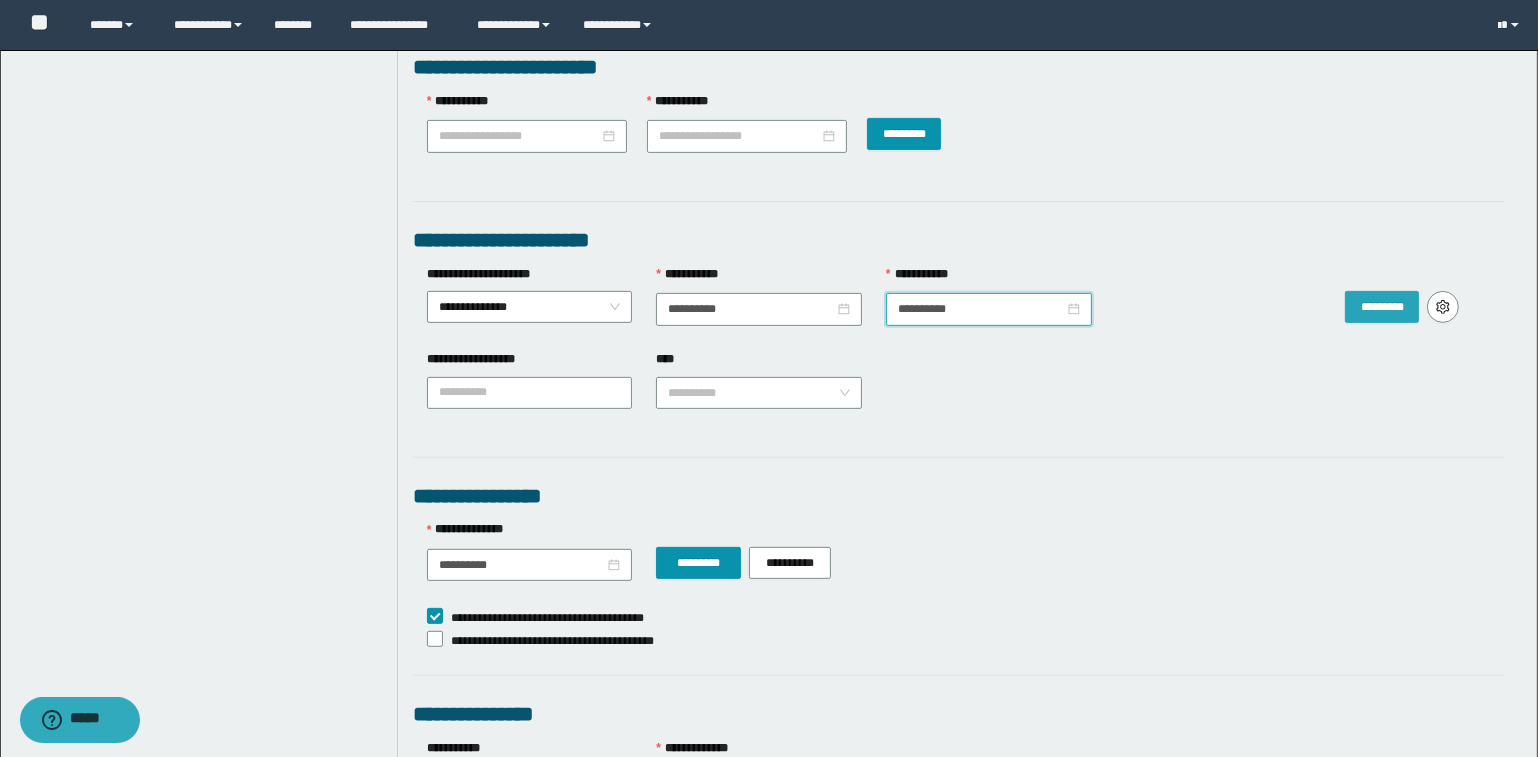 click on "*********" at bounding box center [1382, 307] 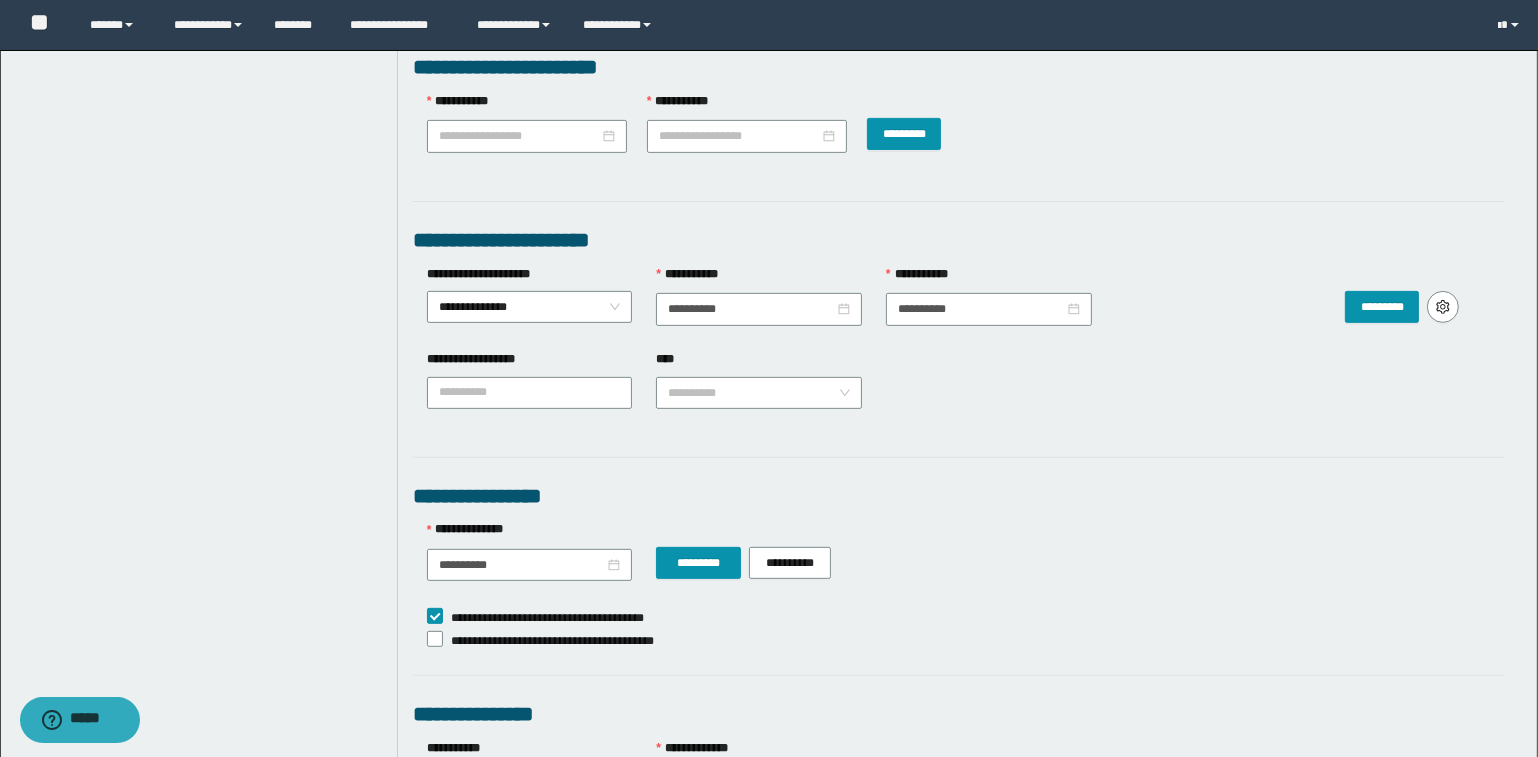 click on "**********" at bounding box center (771, 280) 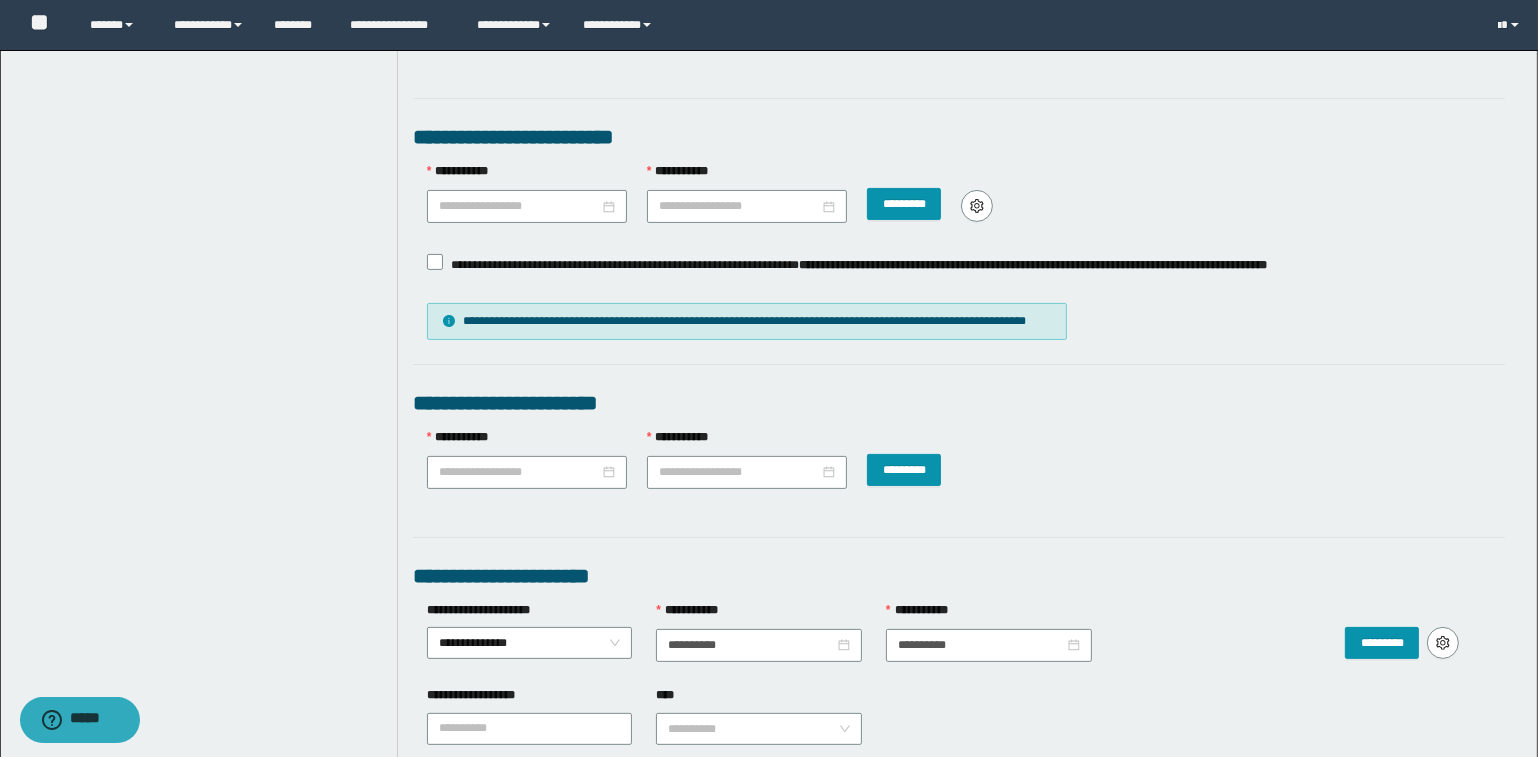 scroll, scrollTop: 454, scrollLeft: 0, axis: vertical 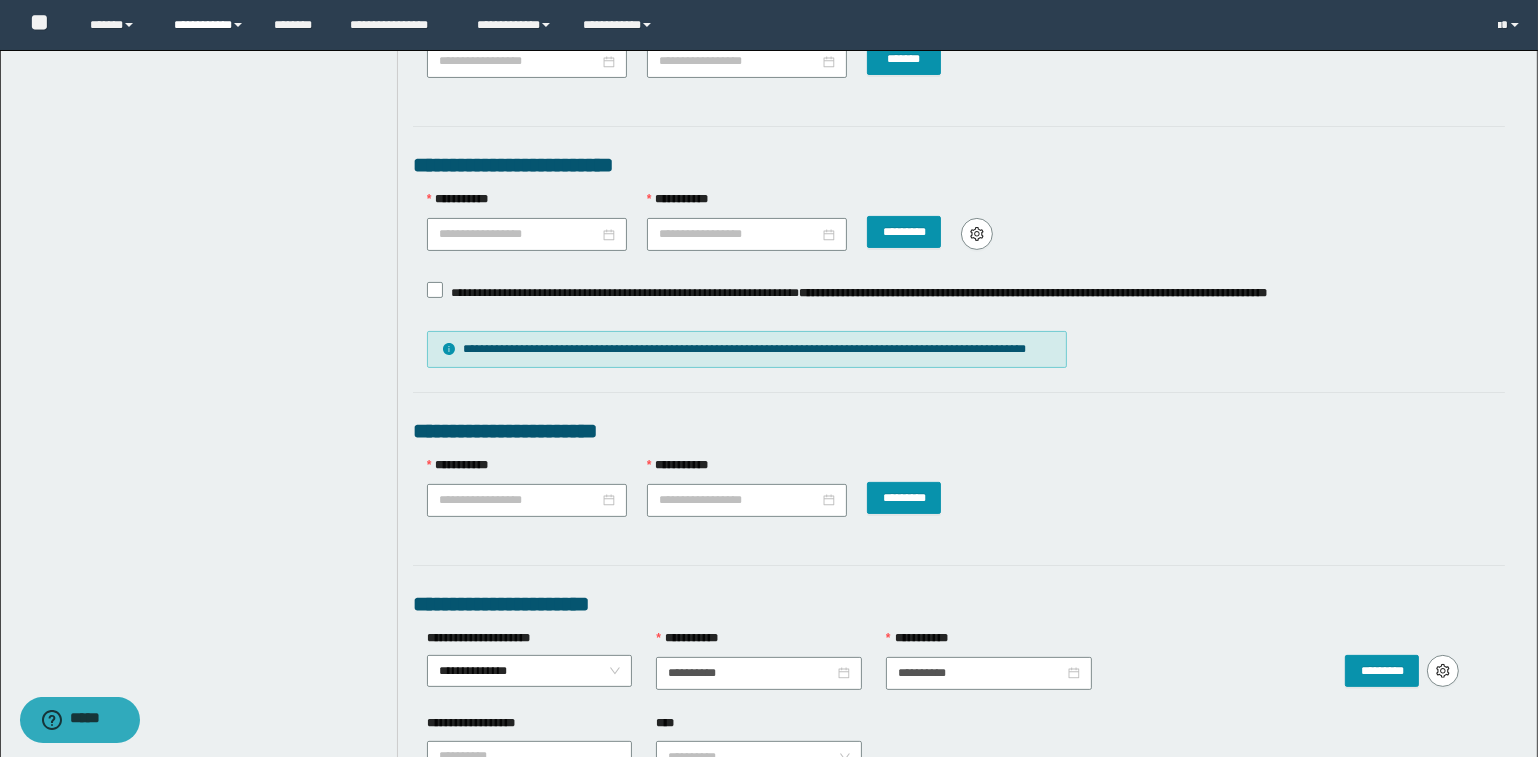 click on "**********" at bounding box center [209, 25] 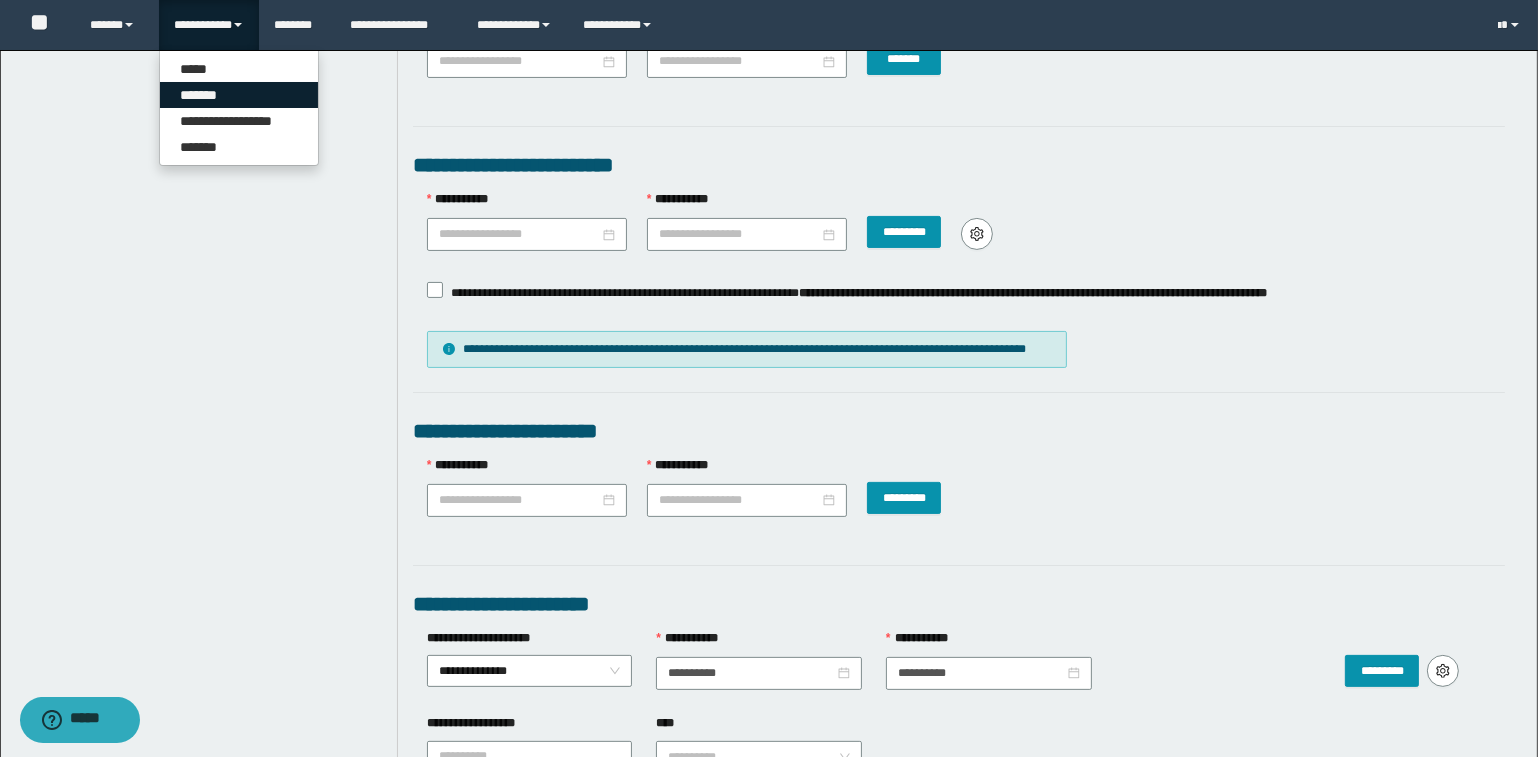 drag, startPoint x: 201, startPoint y: 94, endPoint x: 289, endPoint y: 102, distance: 88.362885 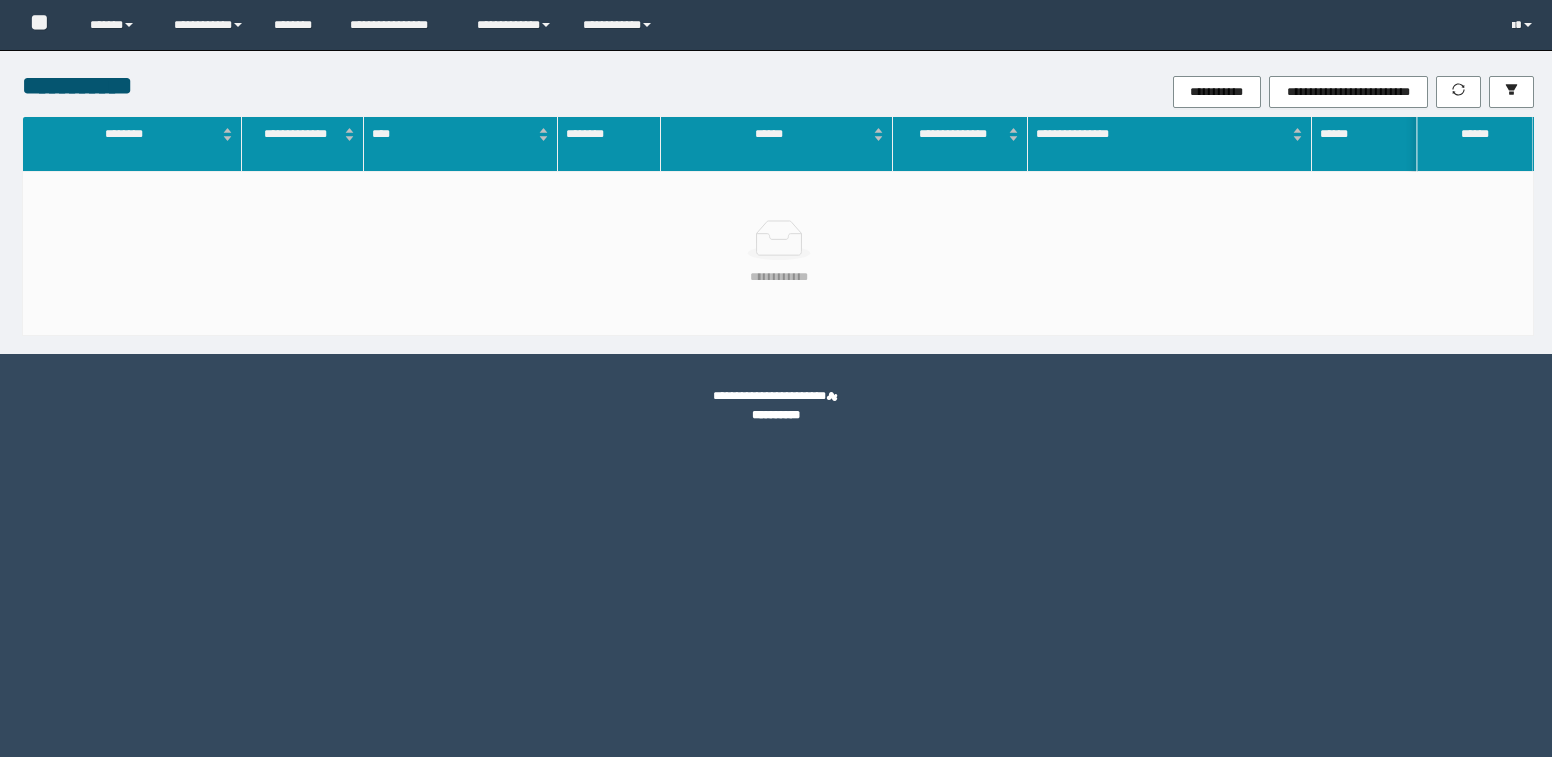 scroll, scrollTop: 0, scrollLeft: 0, axis: both 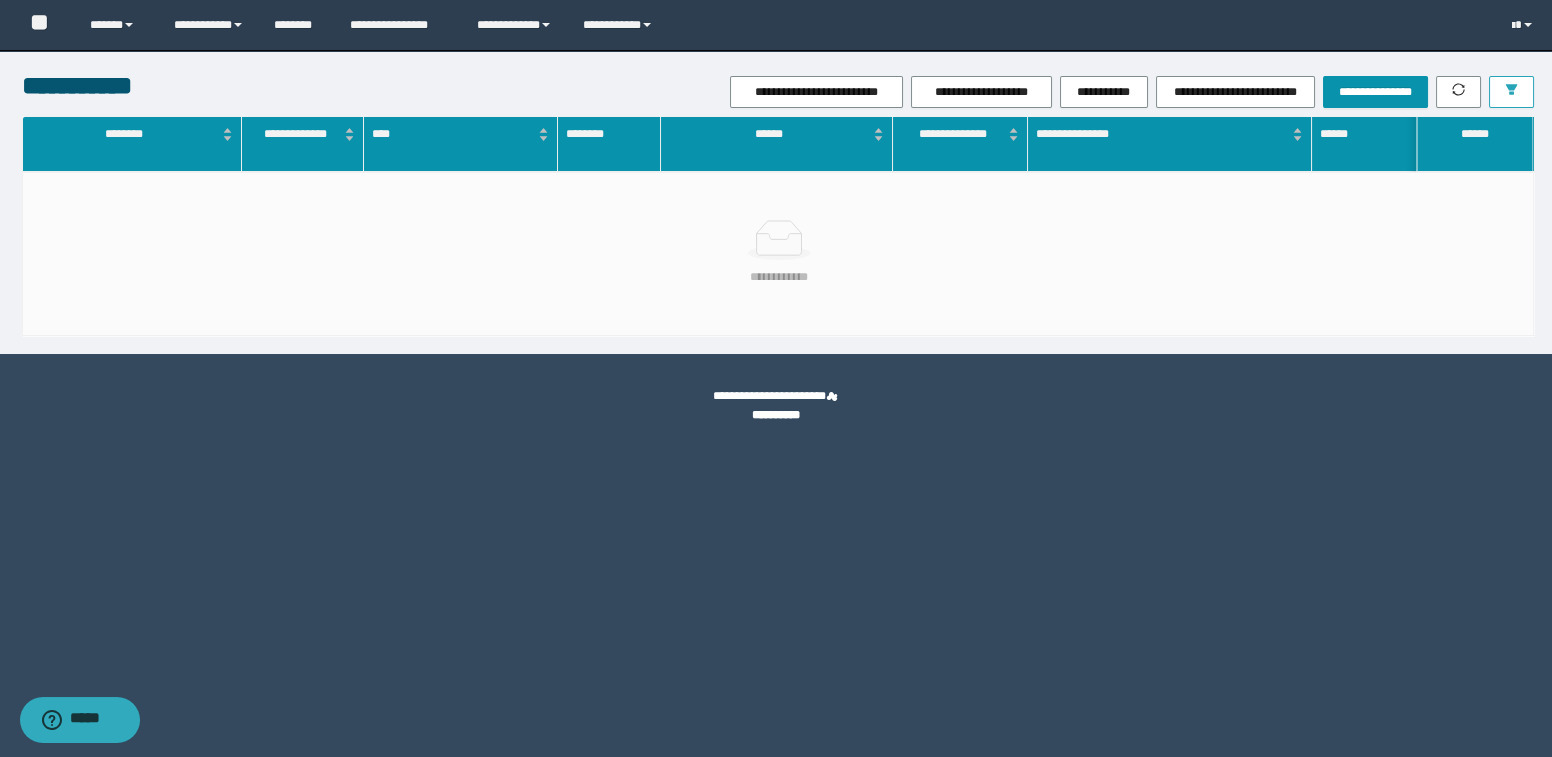 click 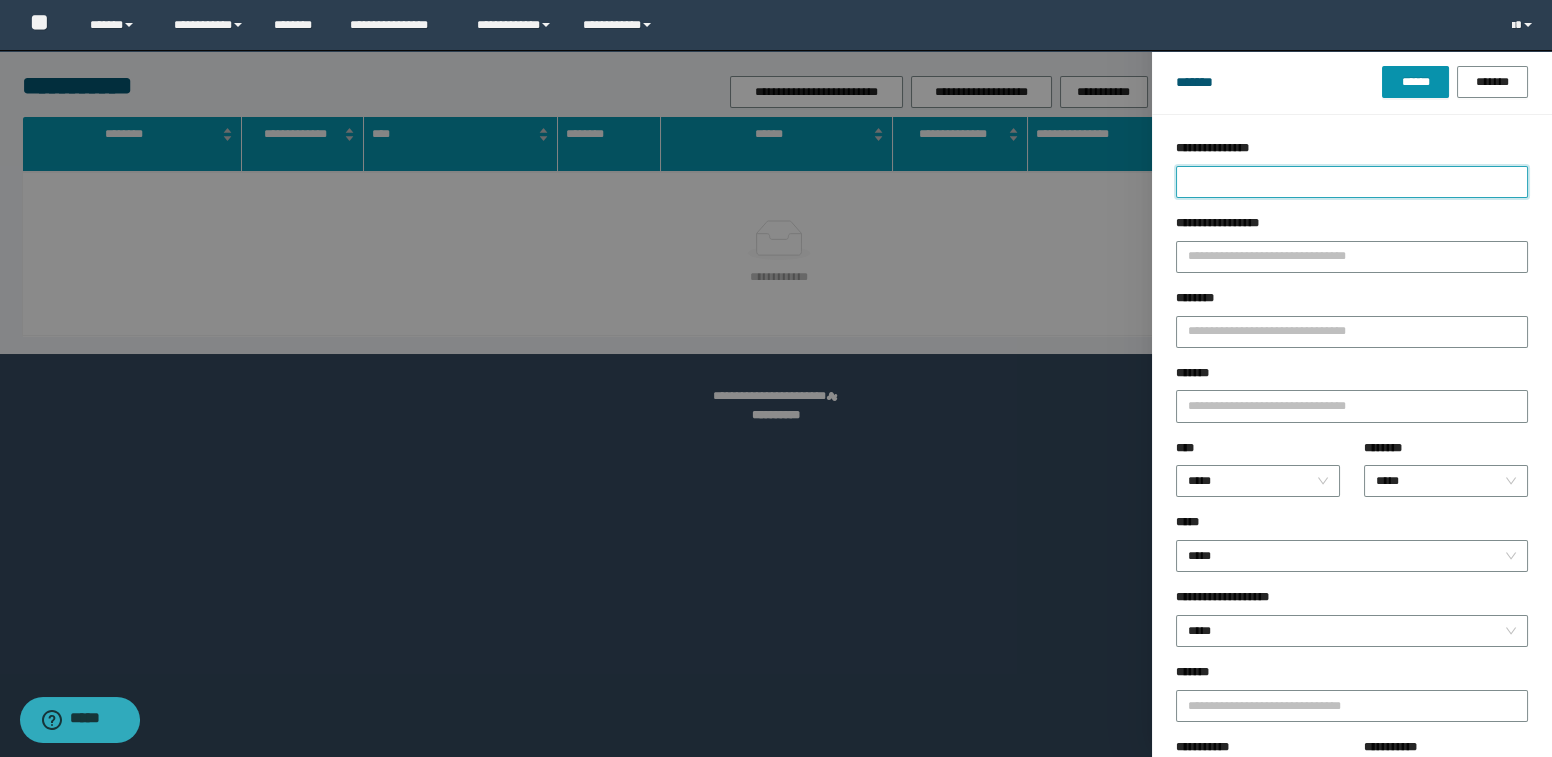 click on "**********" at bounding box center (1352, 182) 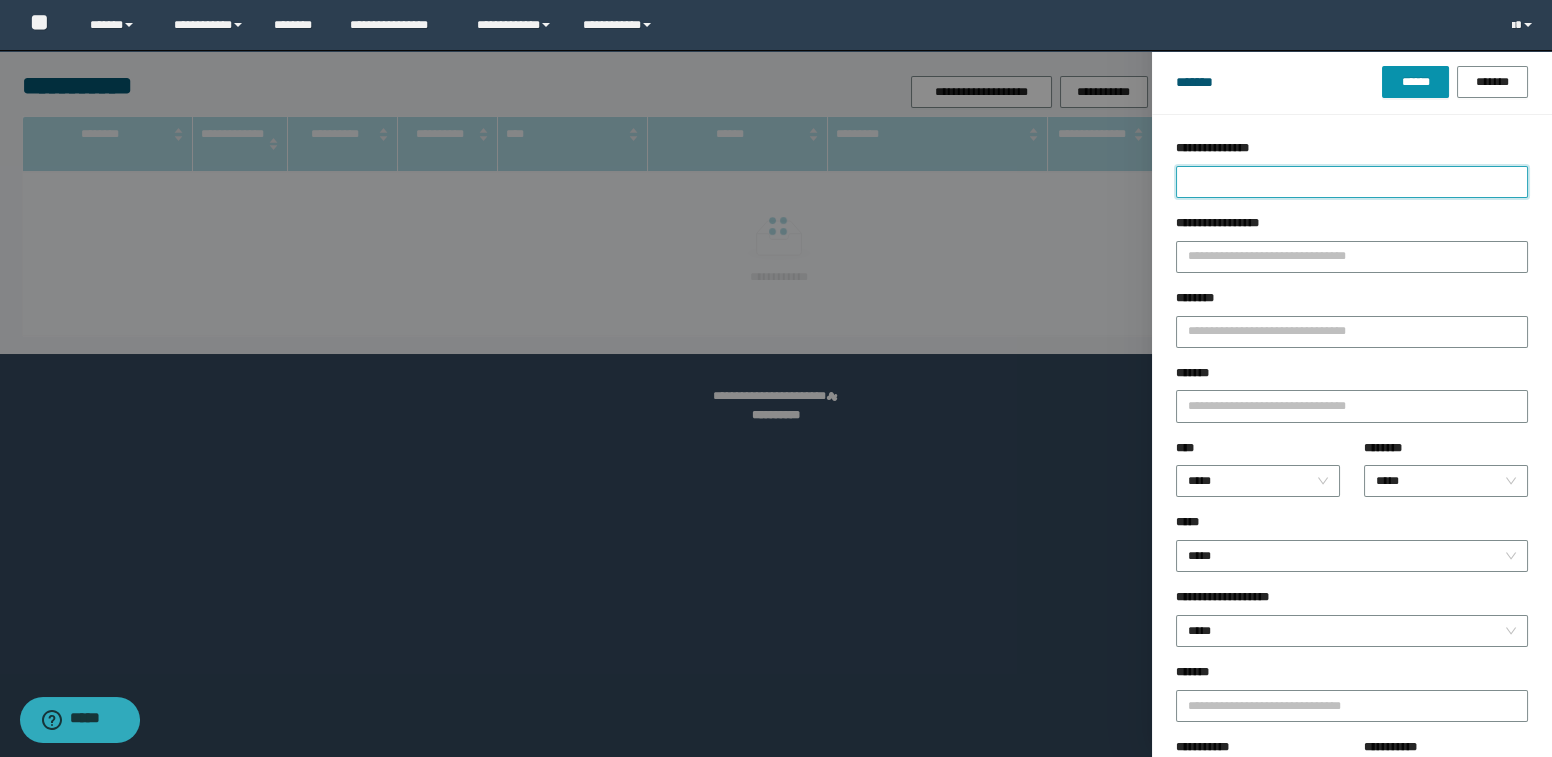 type on "*" 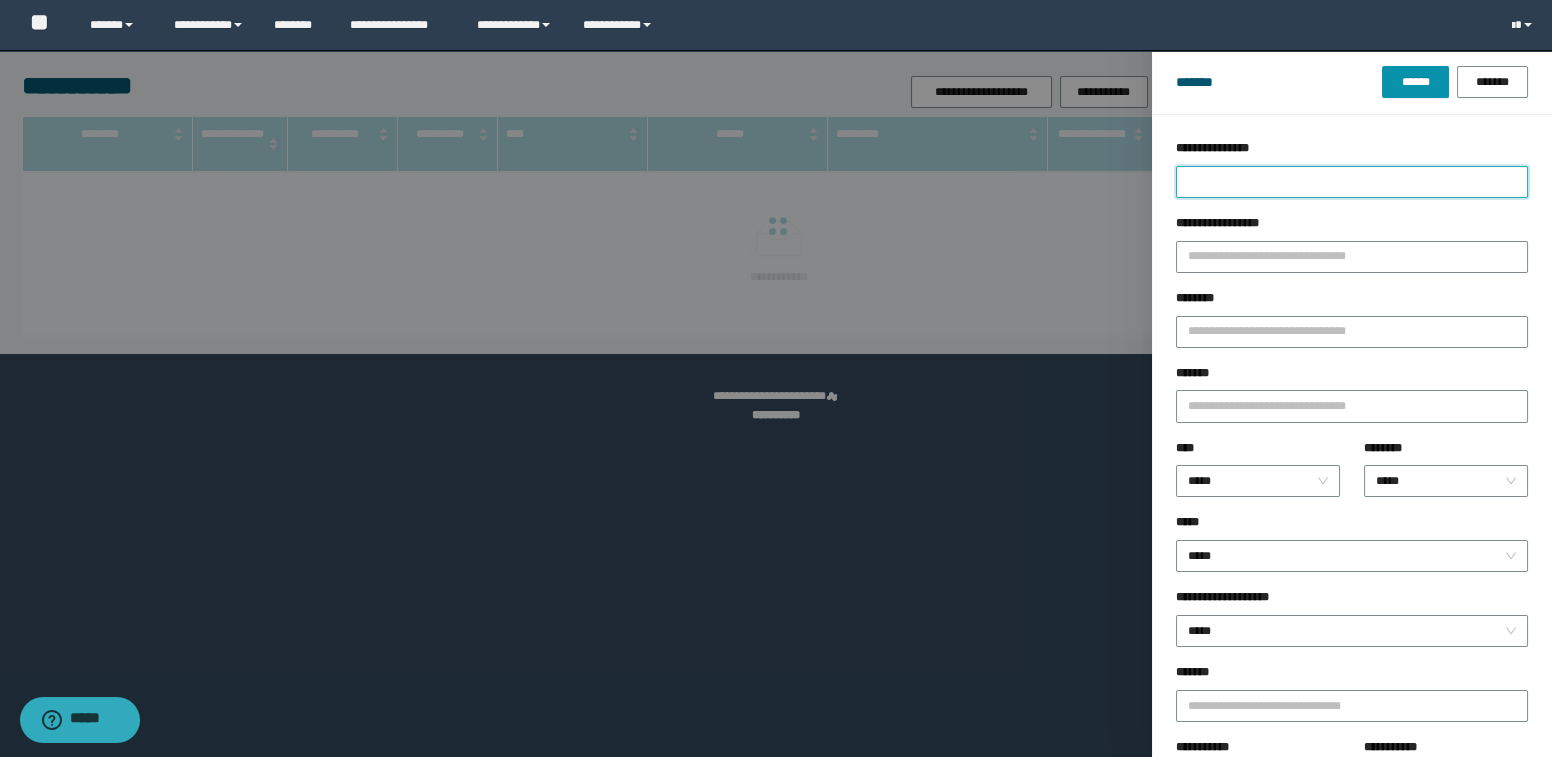 type 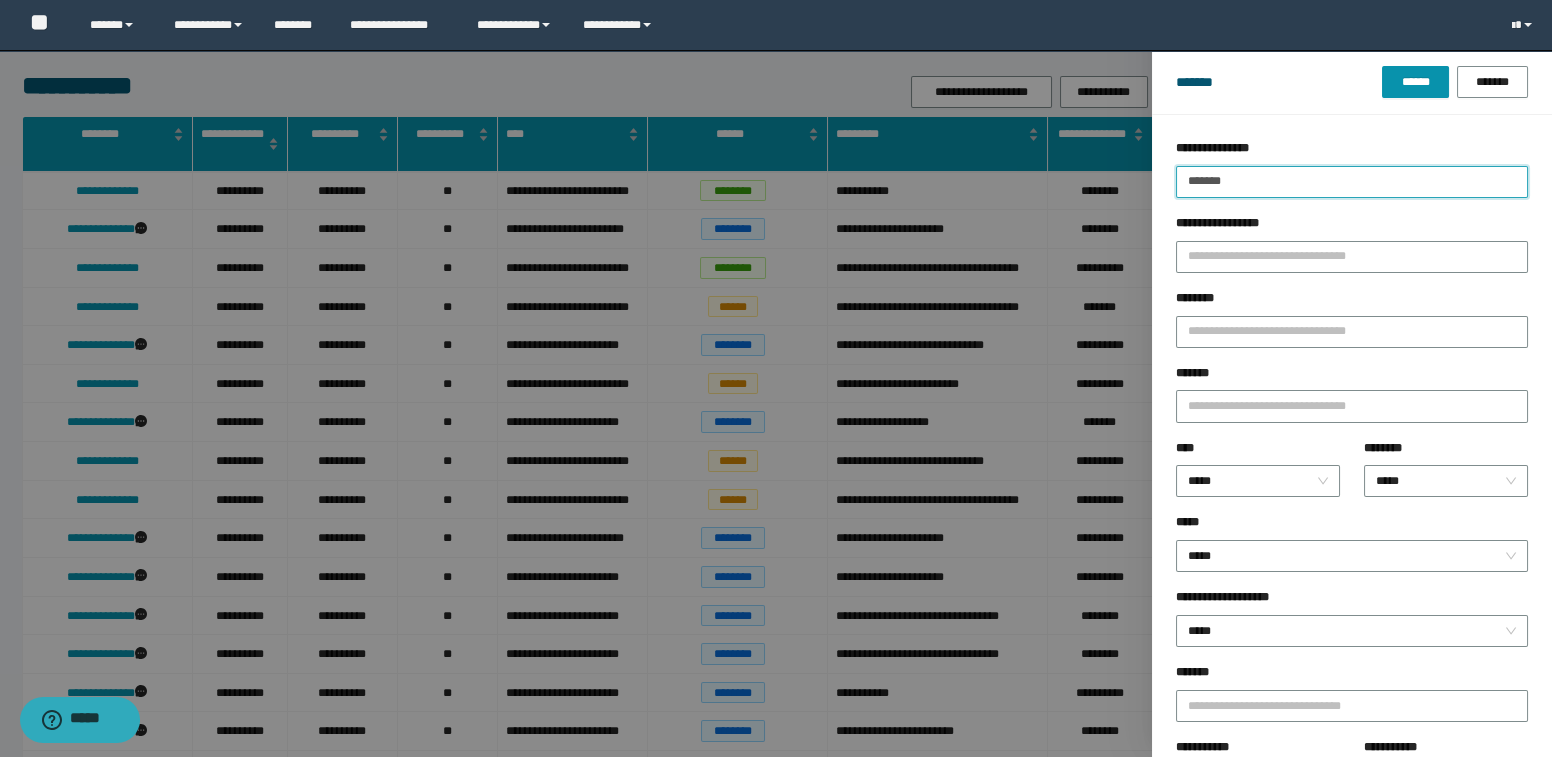 type on "*******" 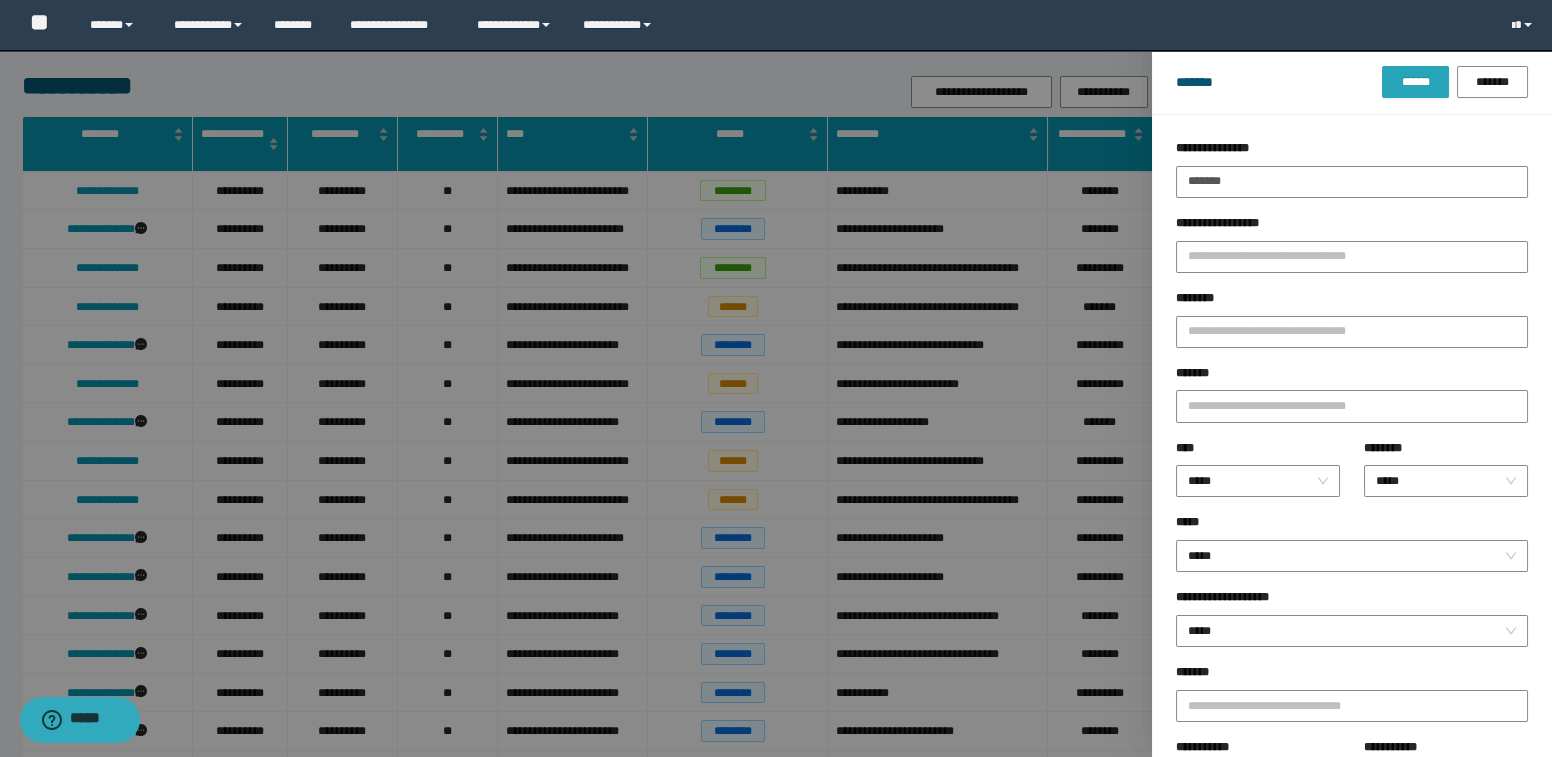 click on "******" at bounding box center (1415, 82) 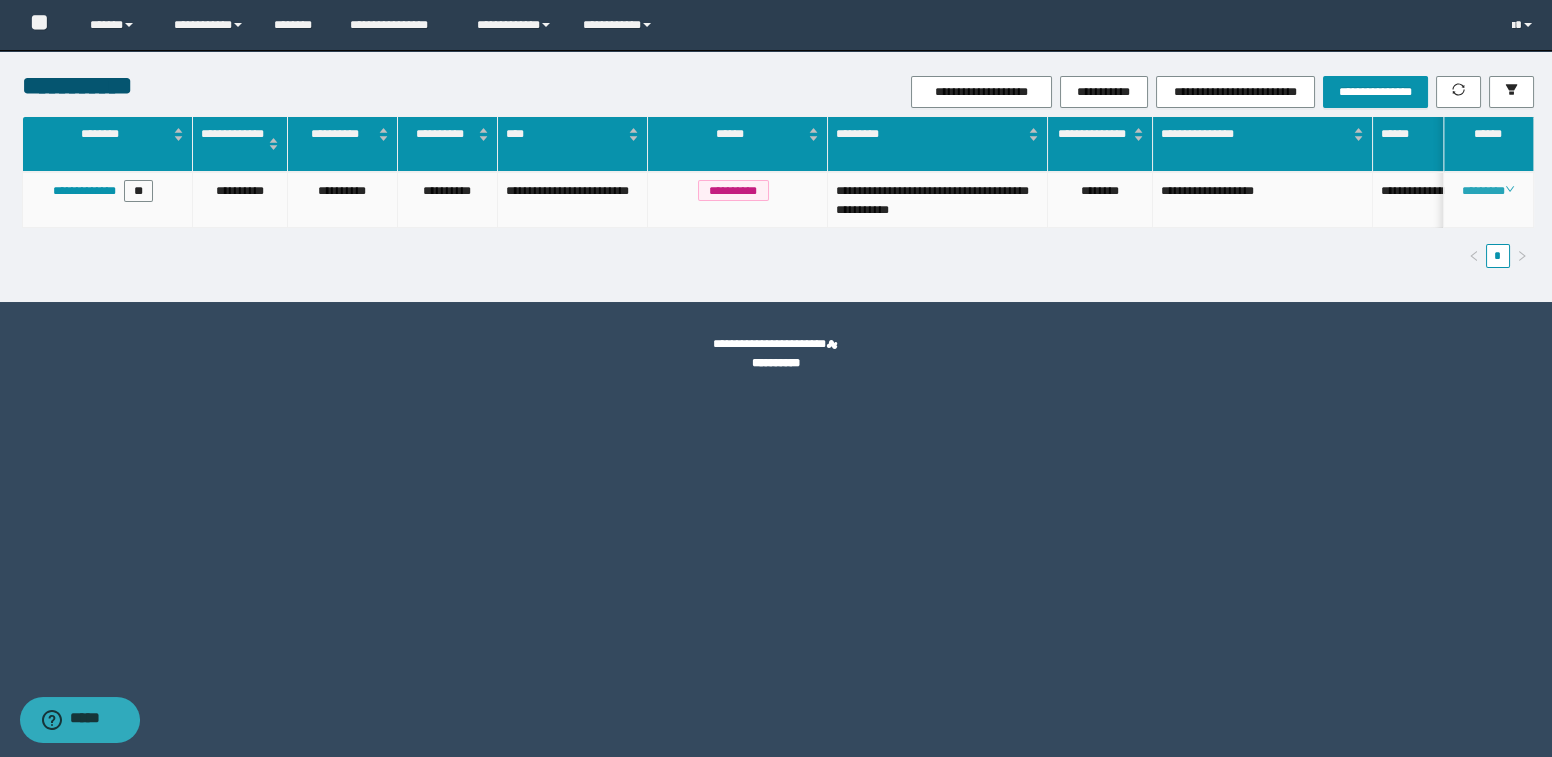 click on "********" at bounding box center (1488, 191) 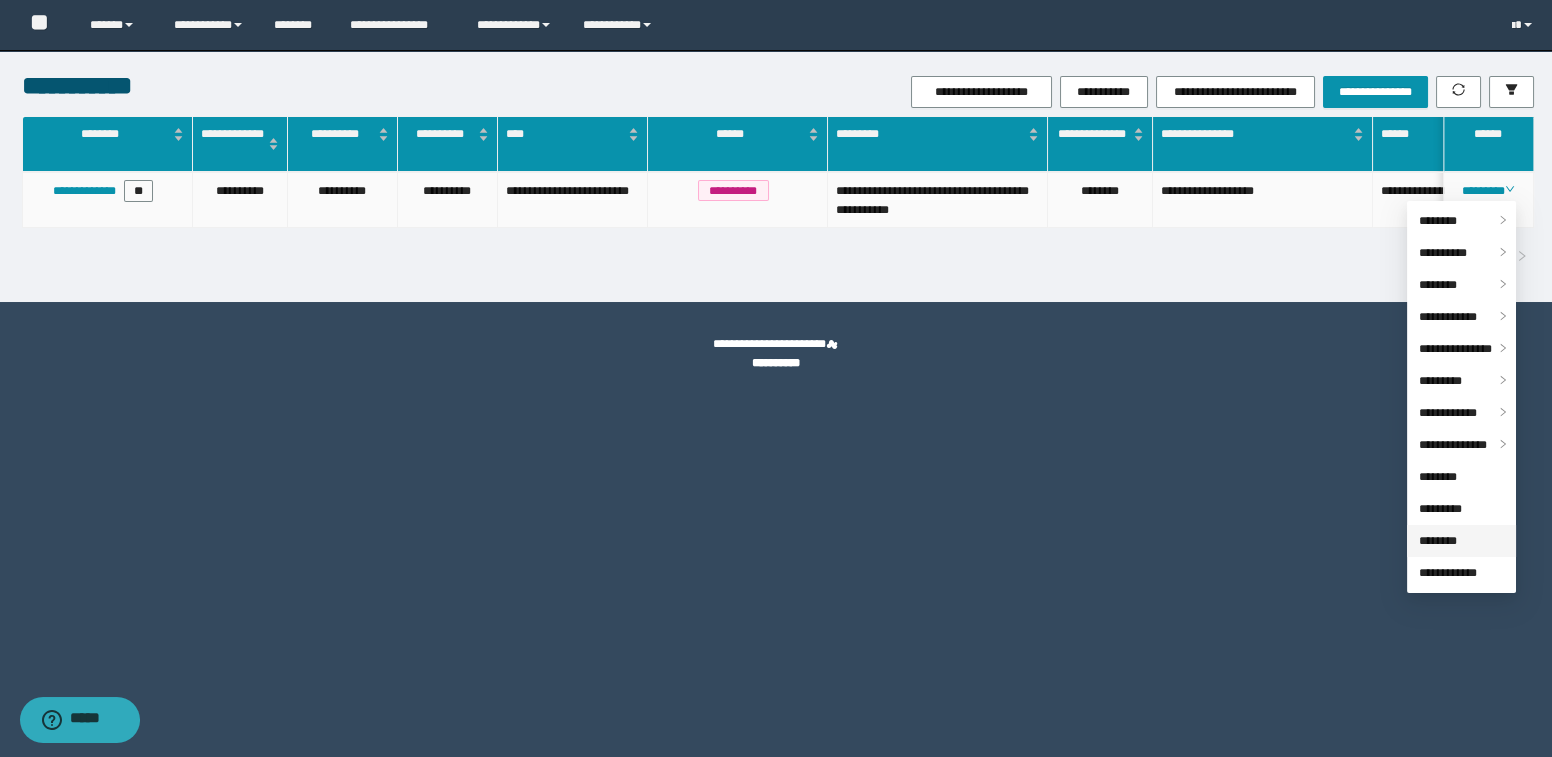 click on "********" at bounding box center (1438, 541) 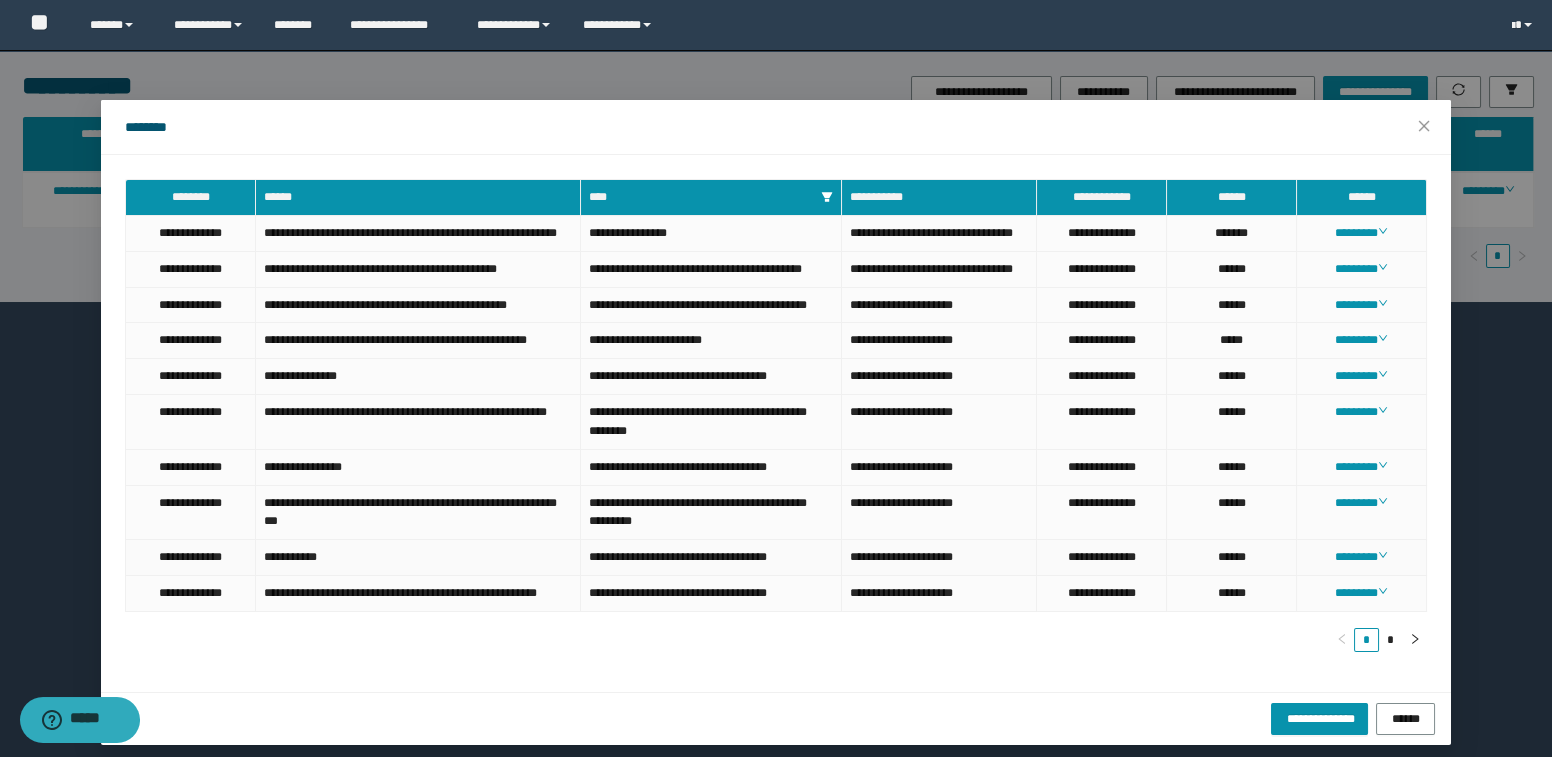scroll, scrollTop: 84, scrollLeft: 0, axis: vertical 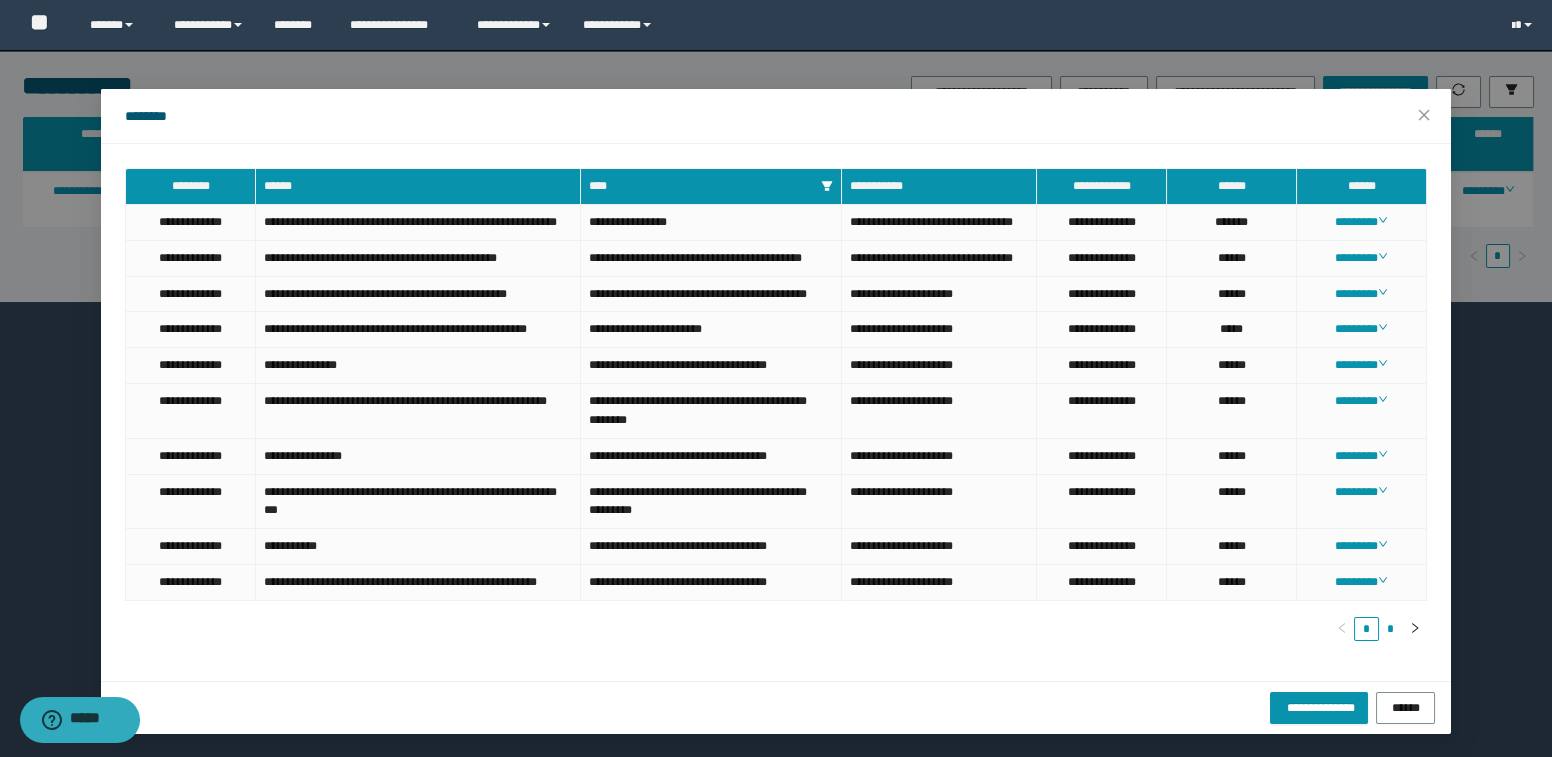 click on "*" at bounding box center (1391, 629) 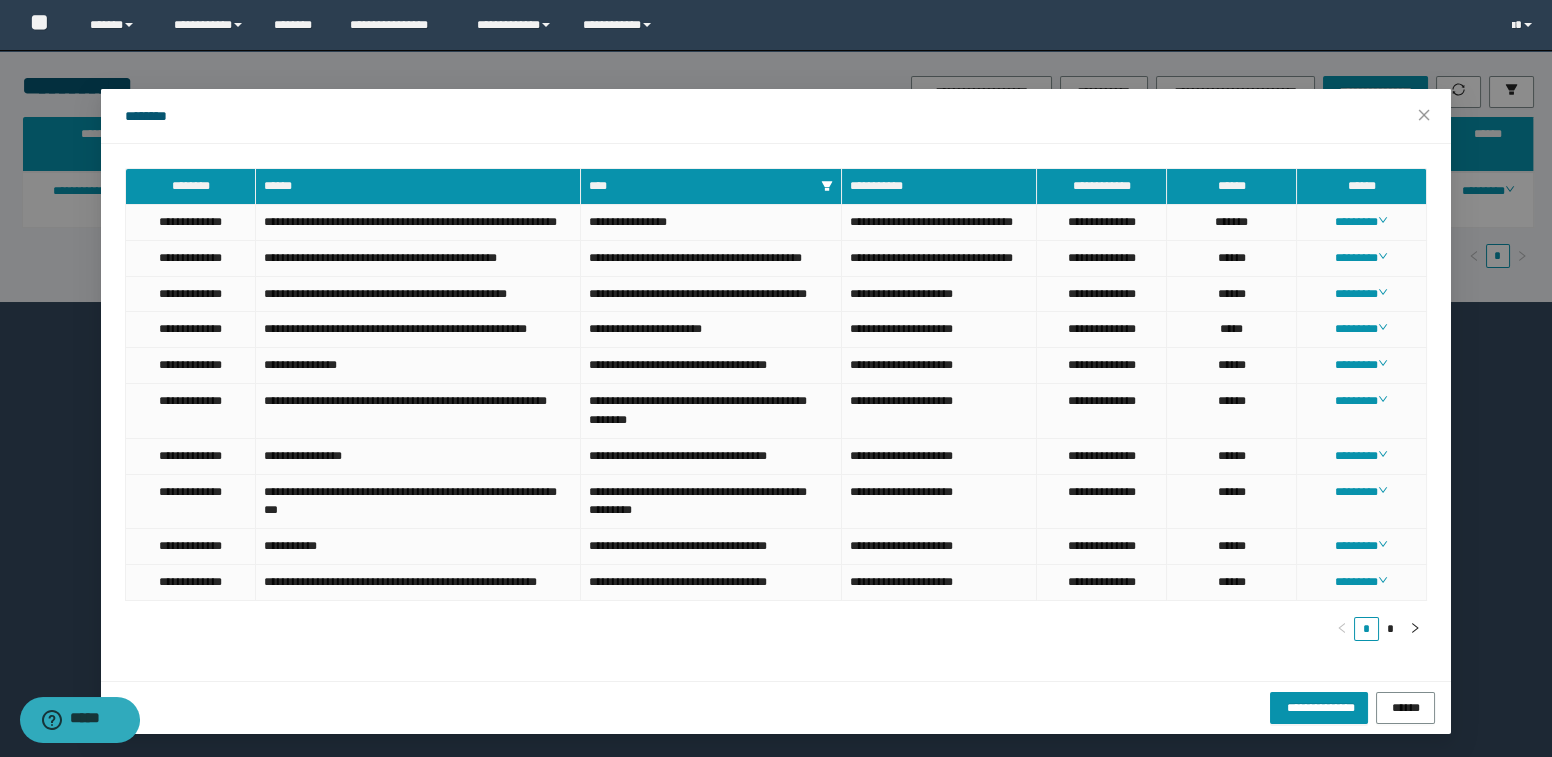 scroll, scrollTop: 0, scrollLeft: 0, axis: both 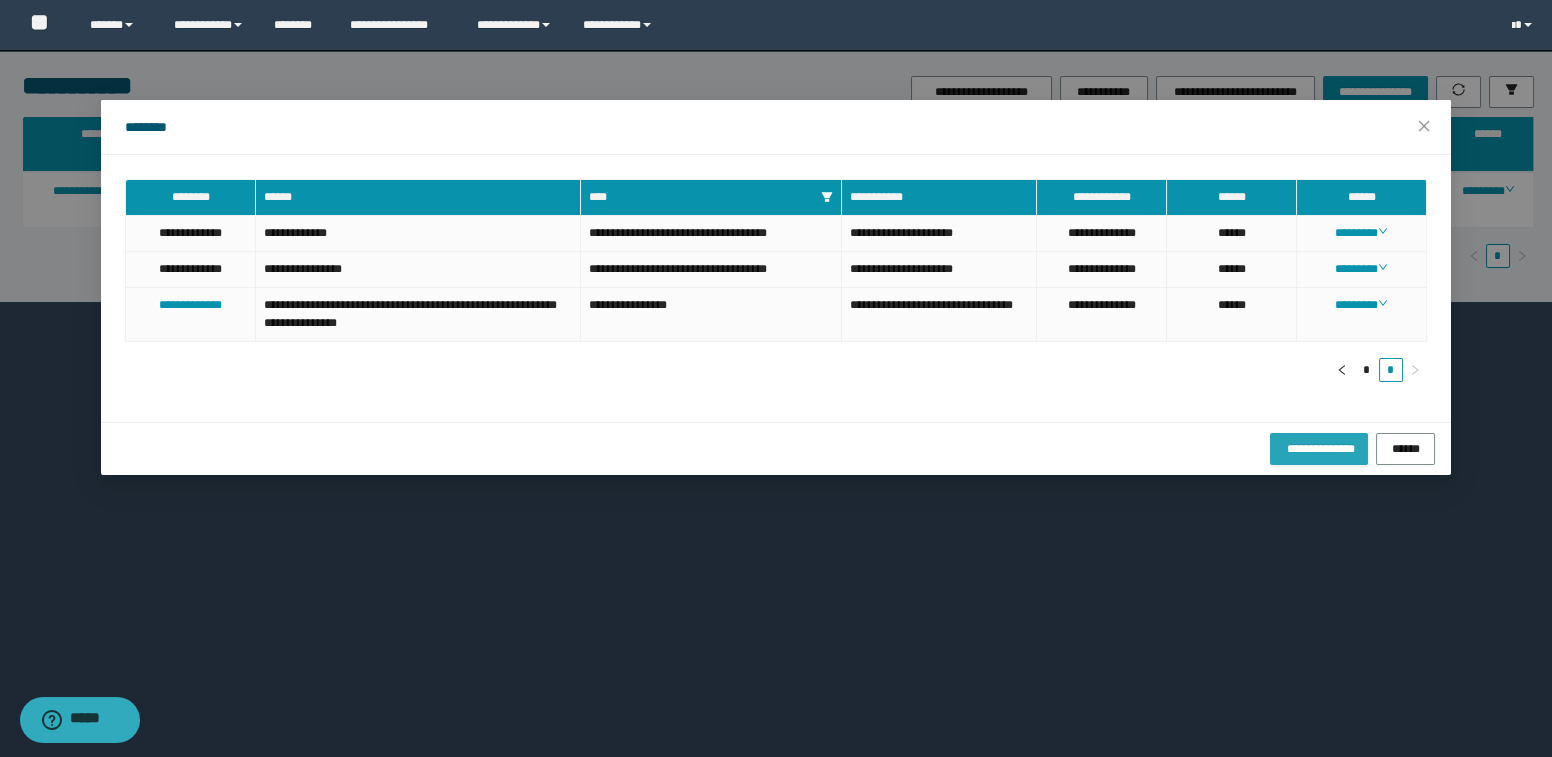 click on "**********" at bounding box center (1318, 448) 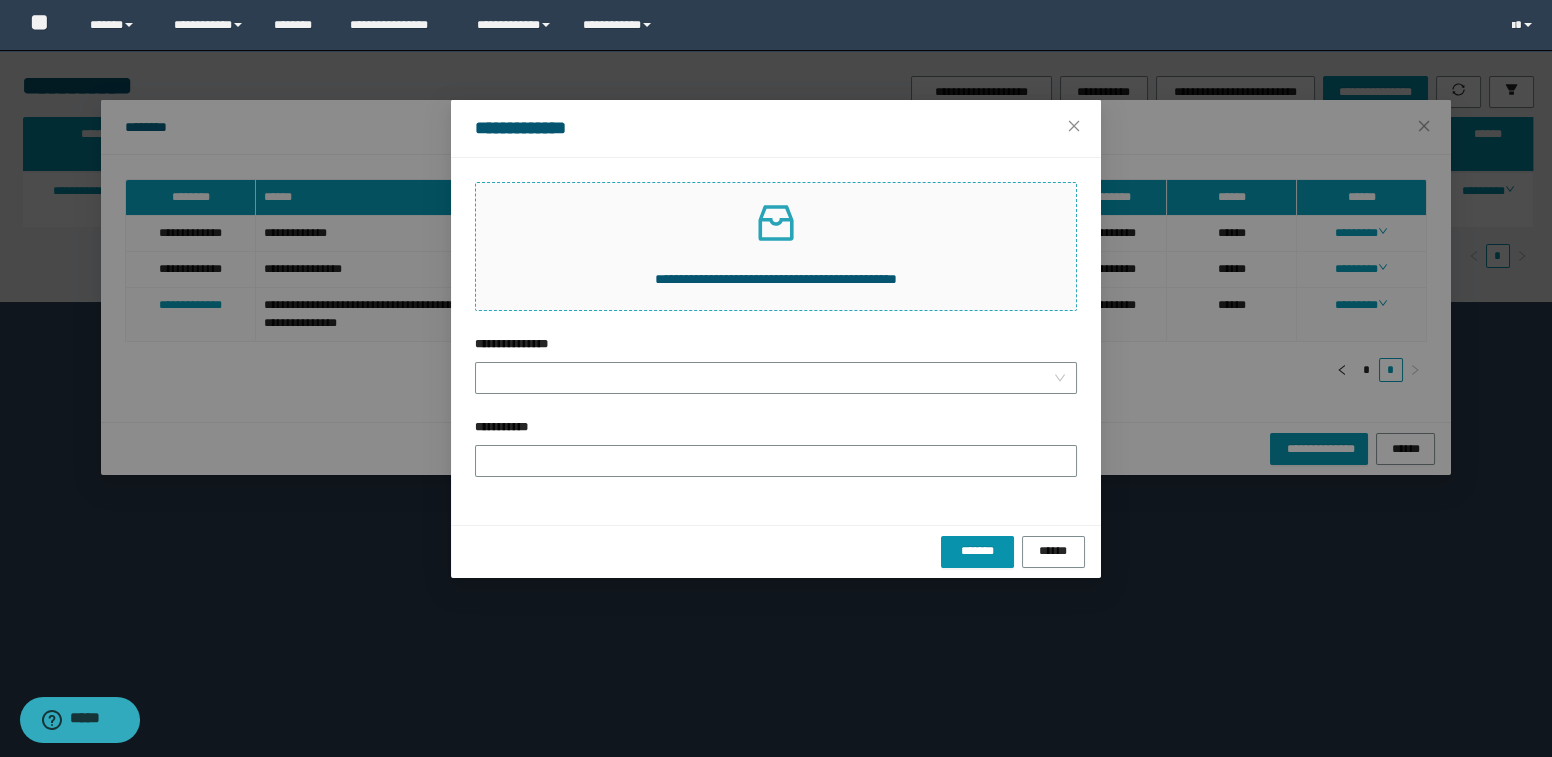click 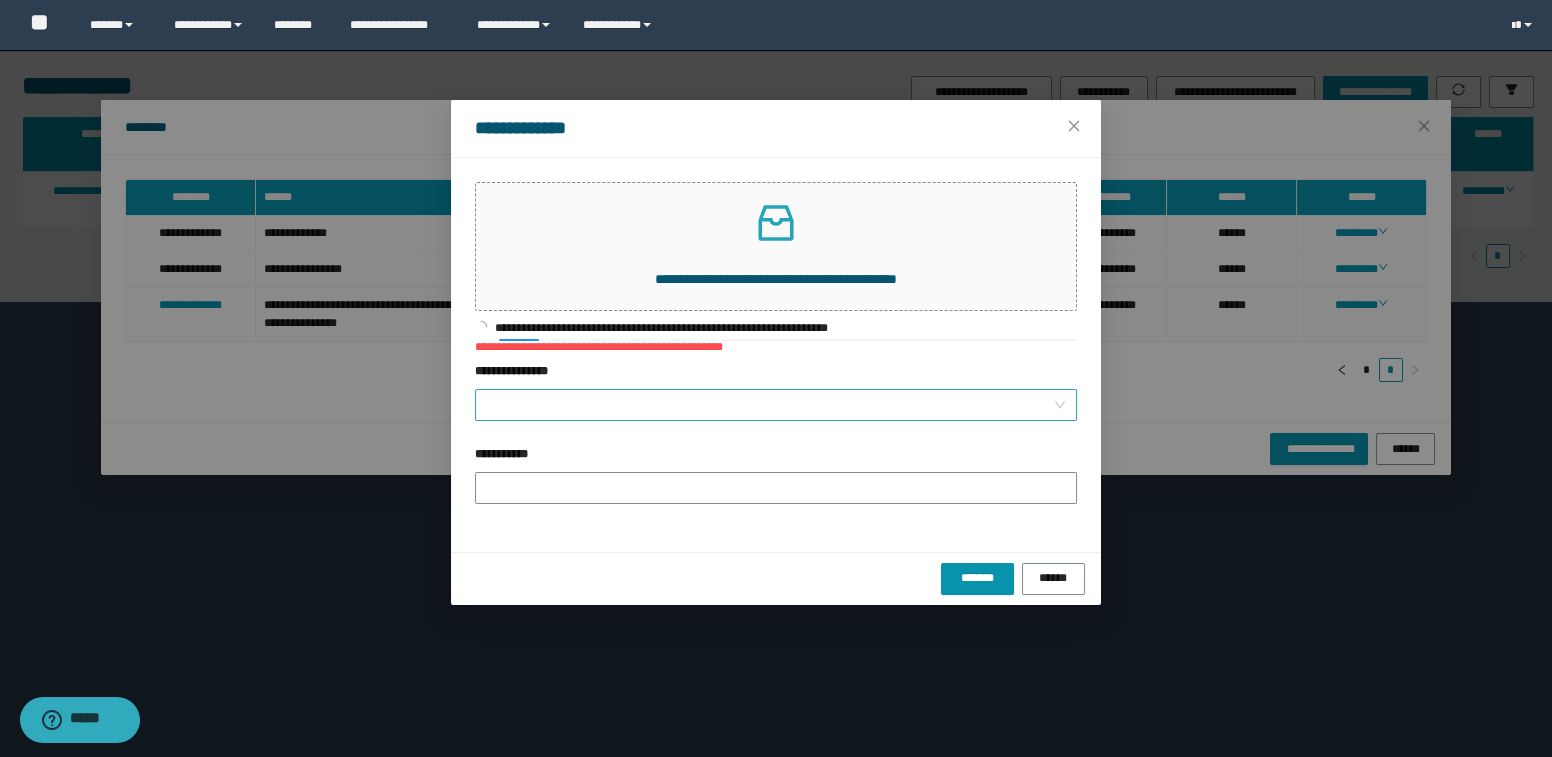 click on "**********" at bounding box center (770, 405) 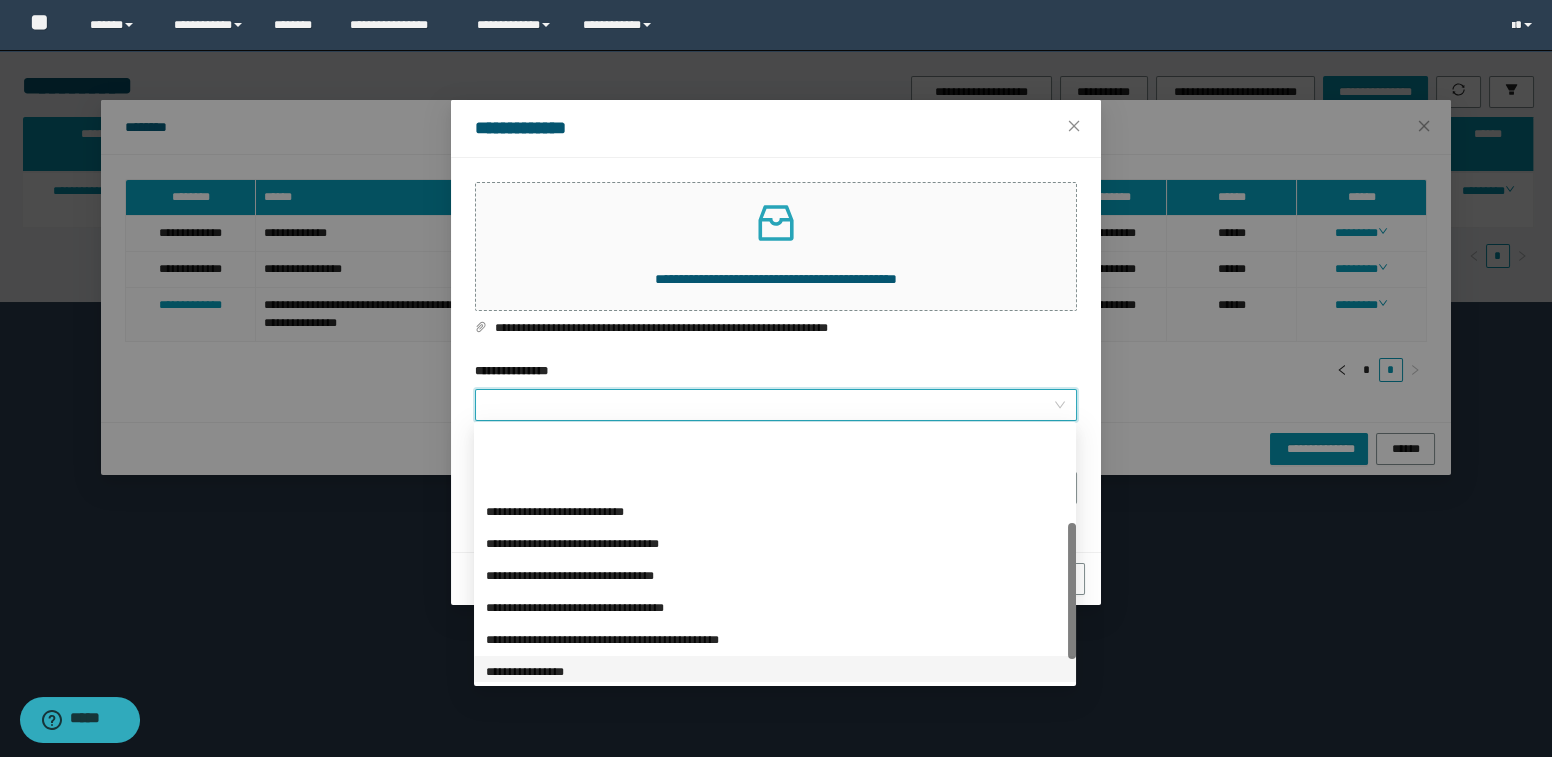 scroll, scrollTop: 181, scrollLeft: 0, axis: vertical 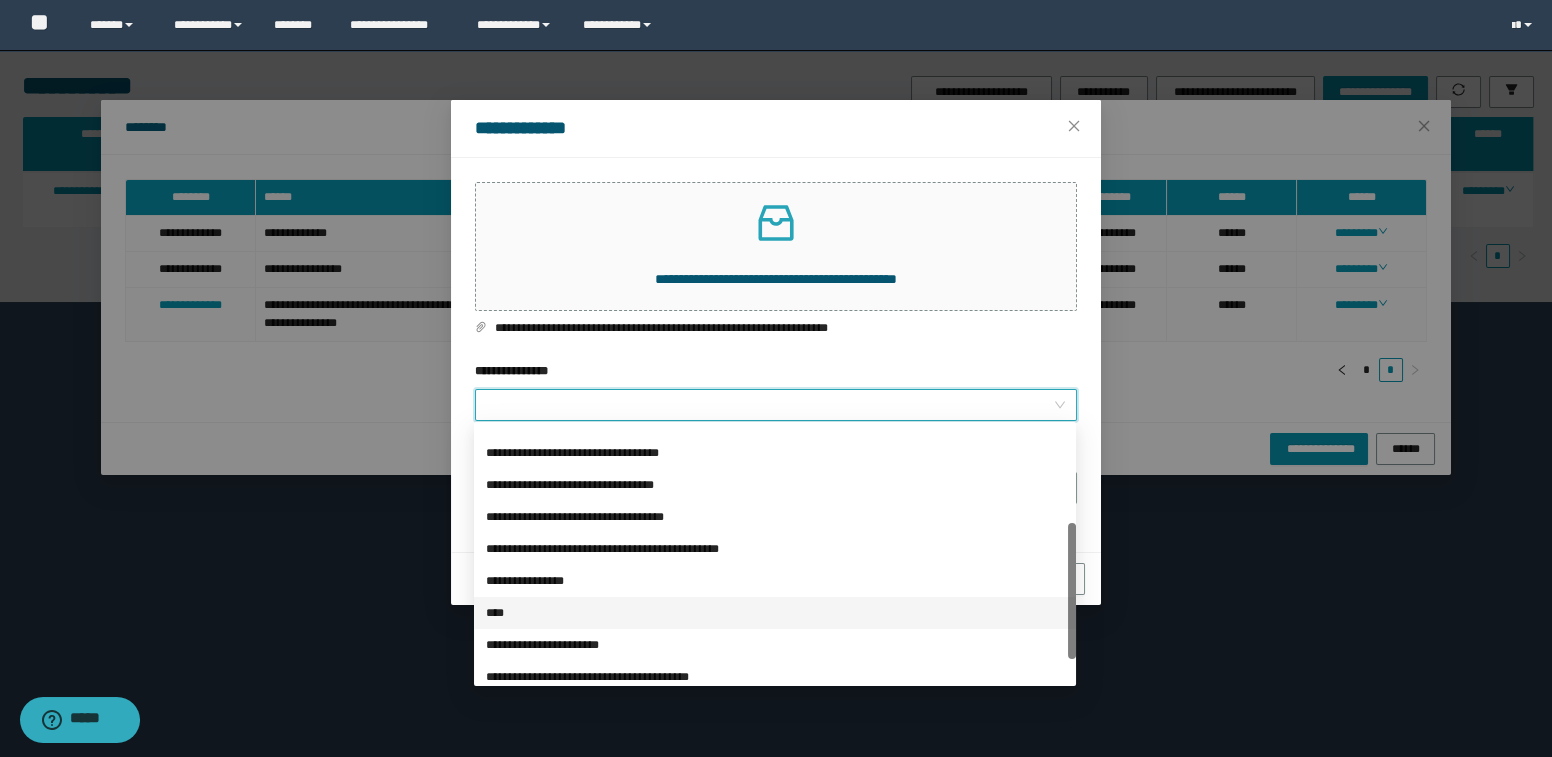 click on "****" at bounding box center (775, 613) 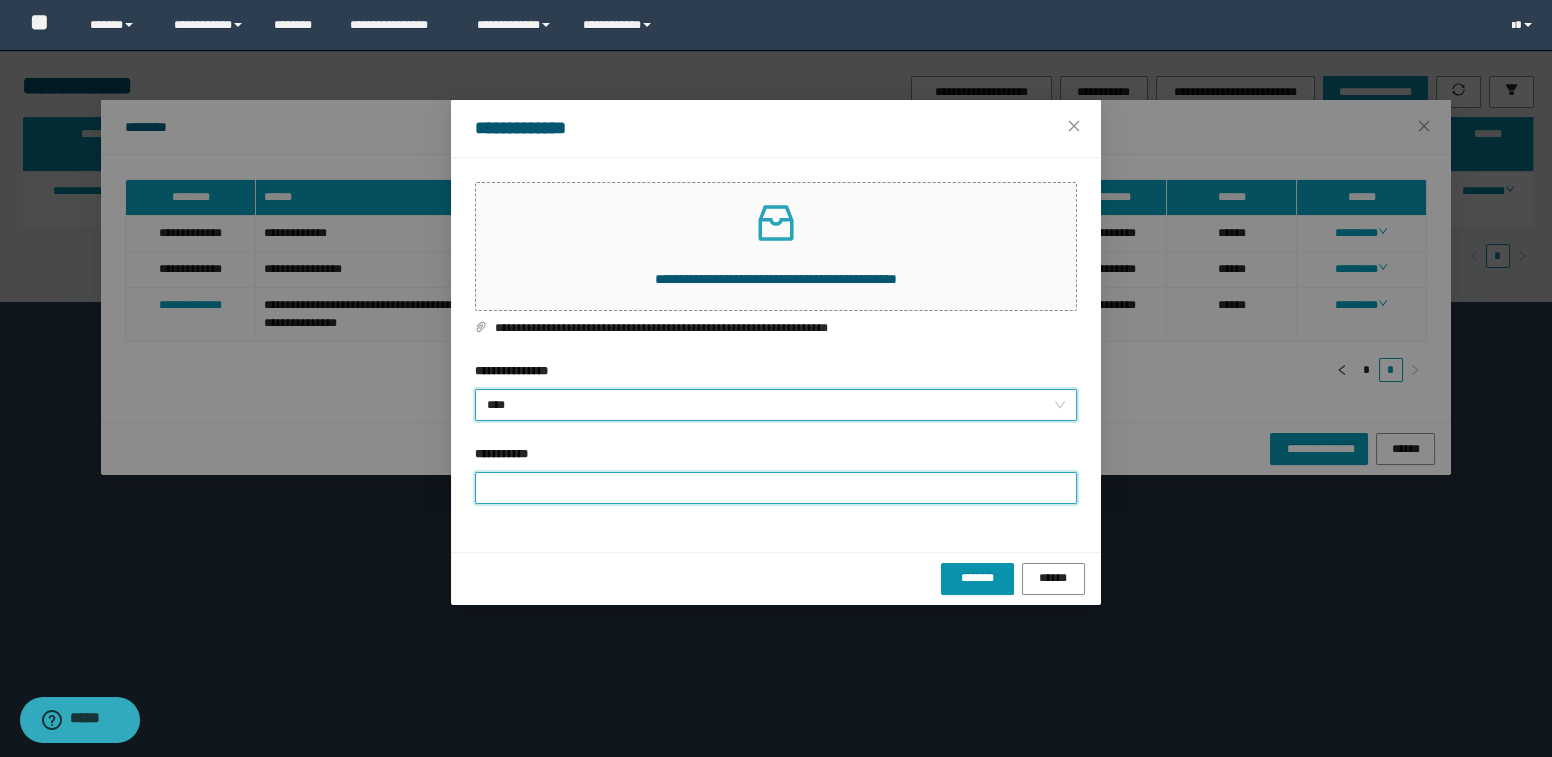 click on "**********" at bounding box center [776, 488] 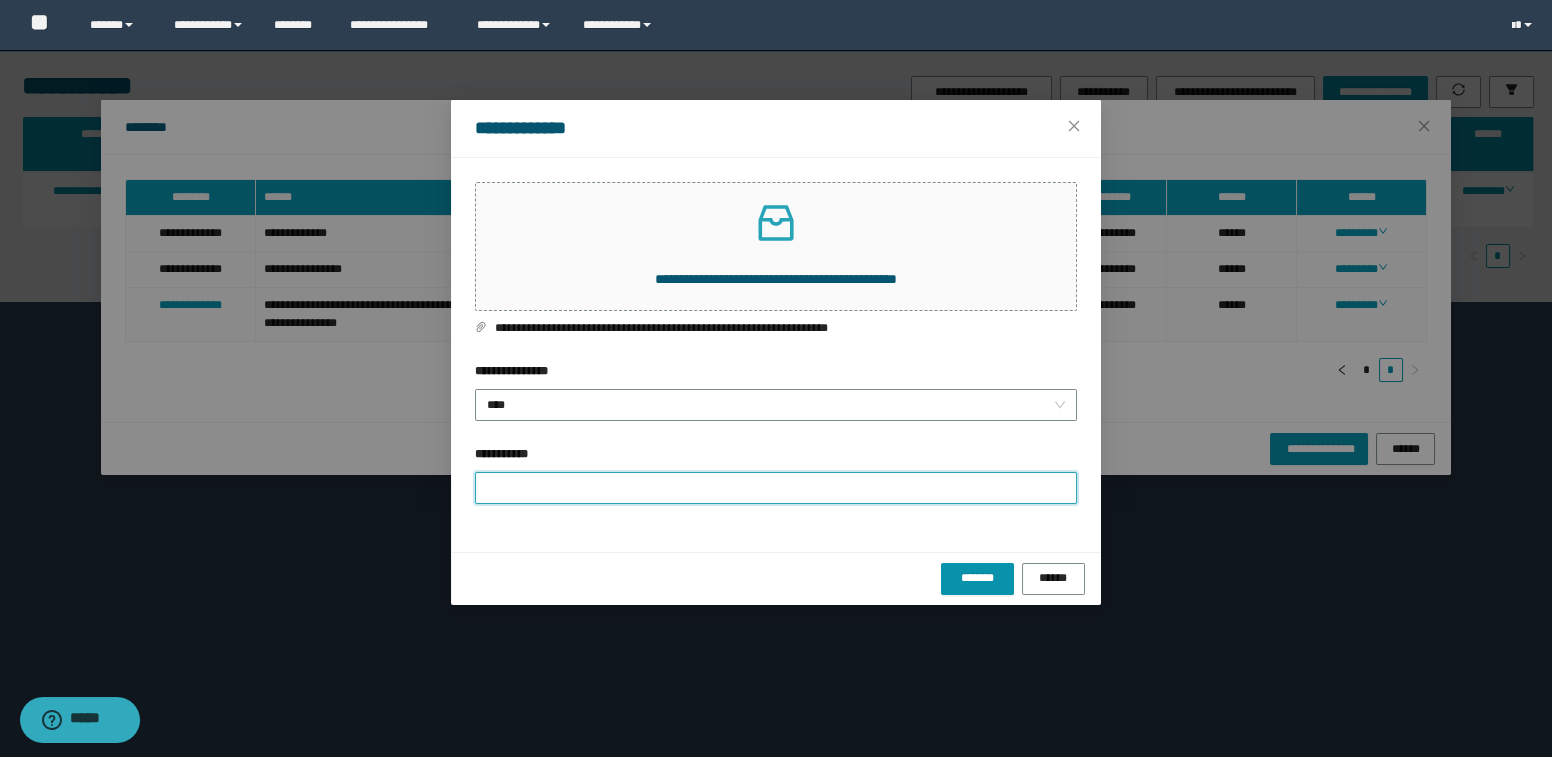 type on "**********" 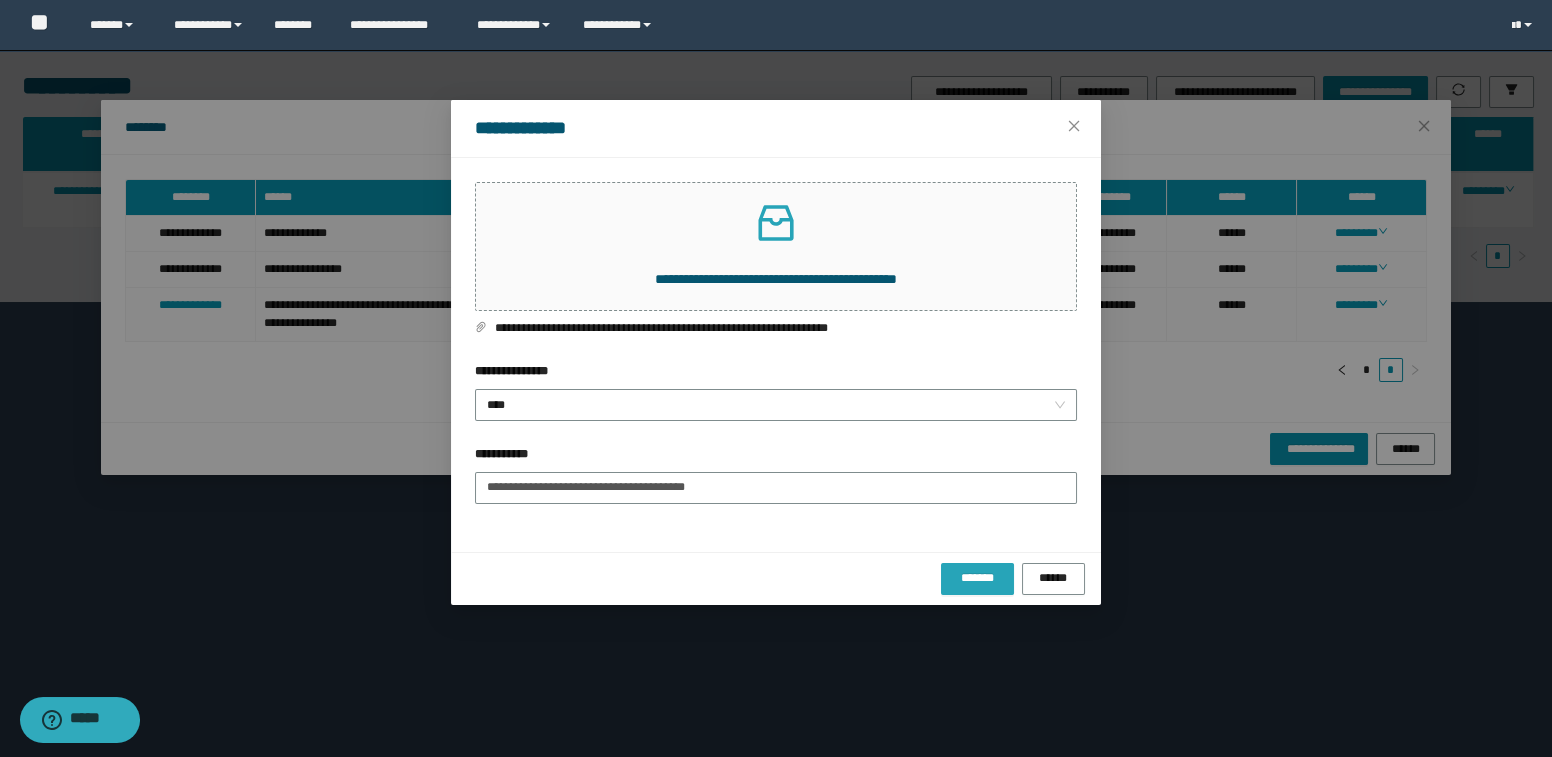 click on "*******" at bounding box center (977, 578) 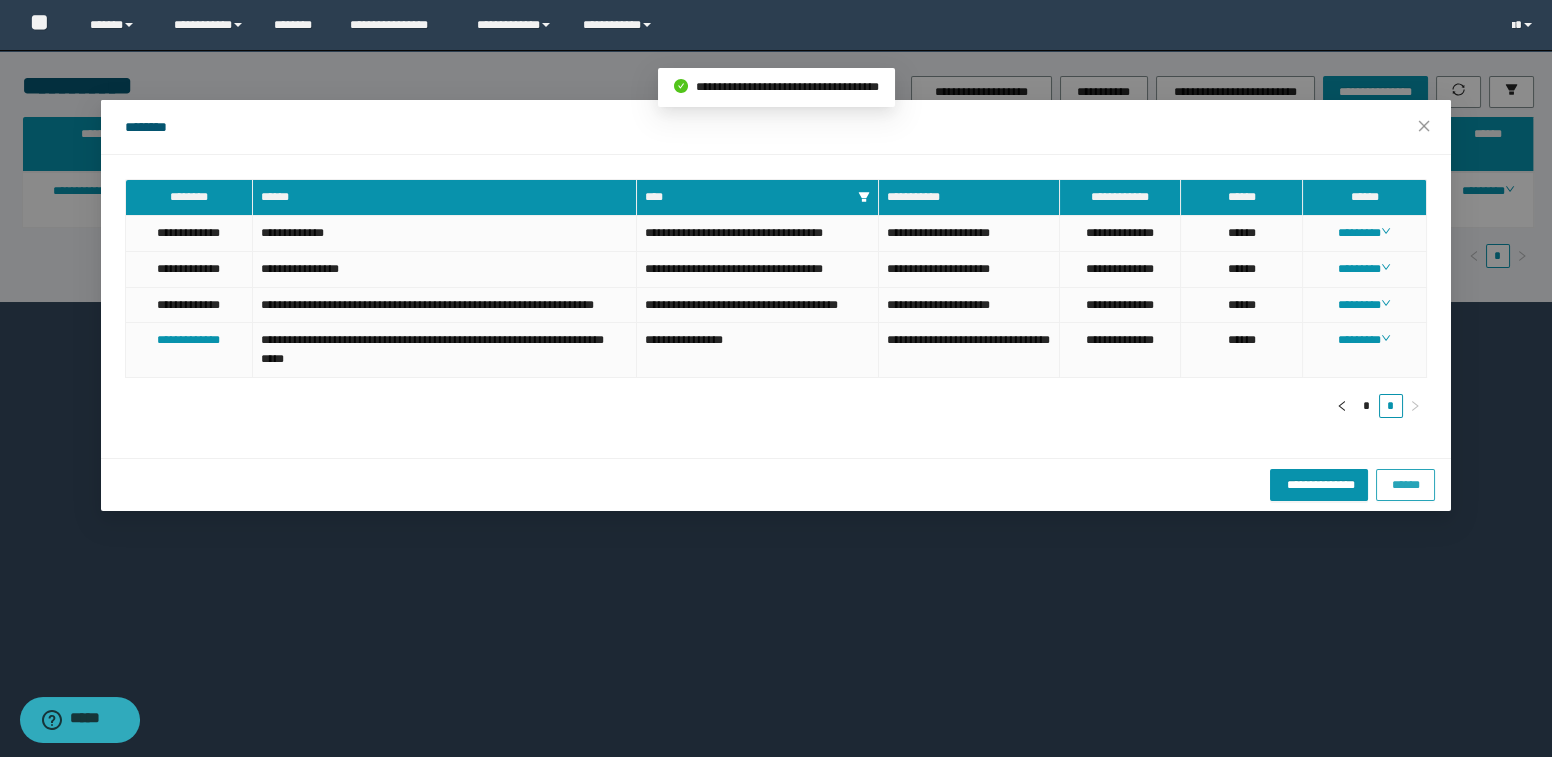 click on "******" at bounding box center (1405, 484) 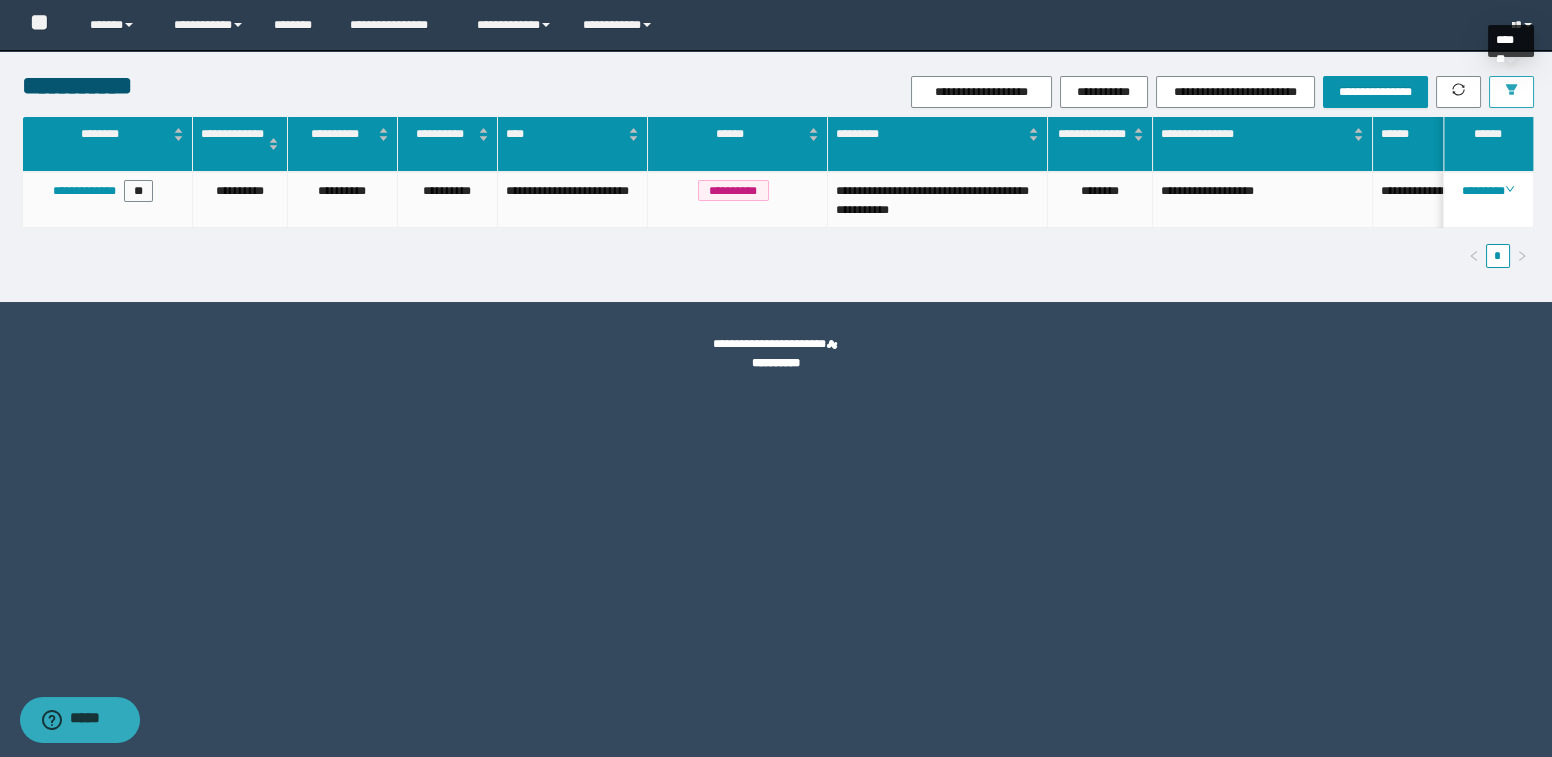 click at bounding box center [1511, 92] 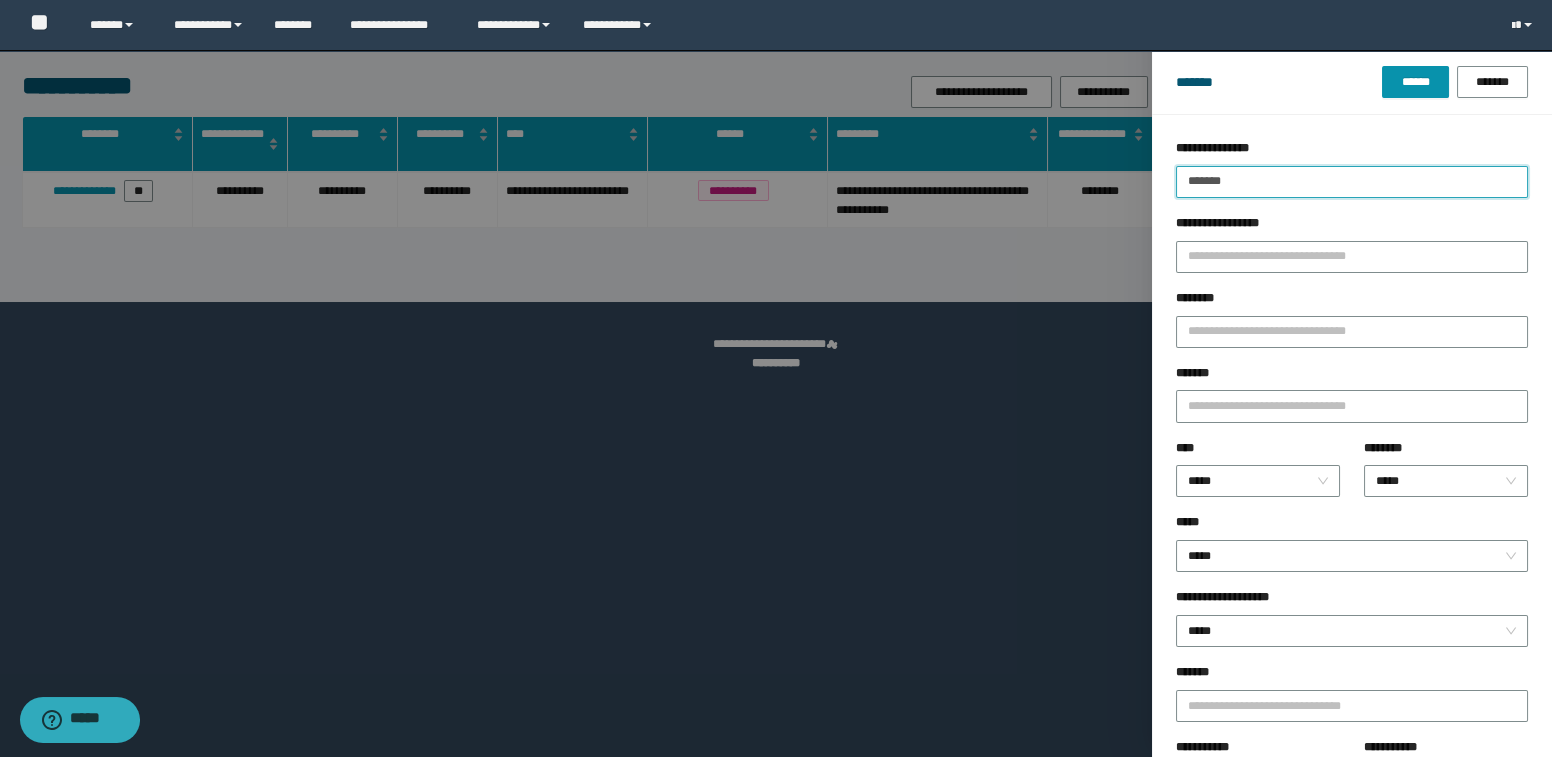 click on "*******" at bounding box center (1352, 182) 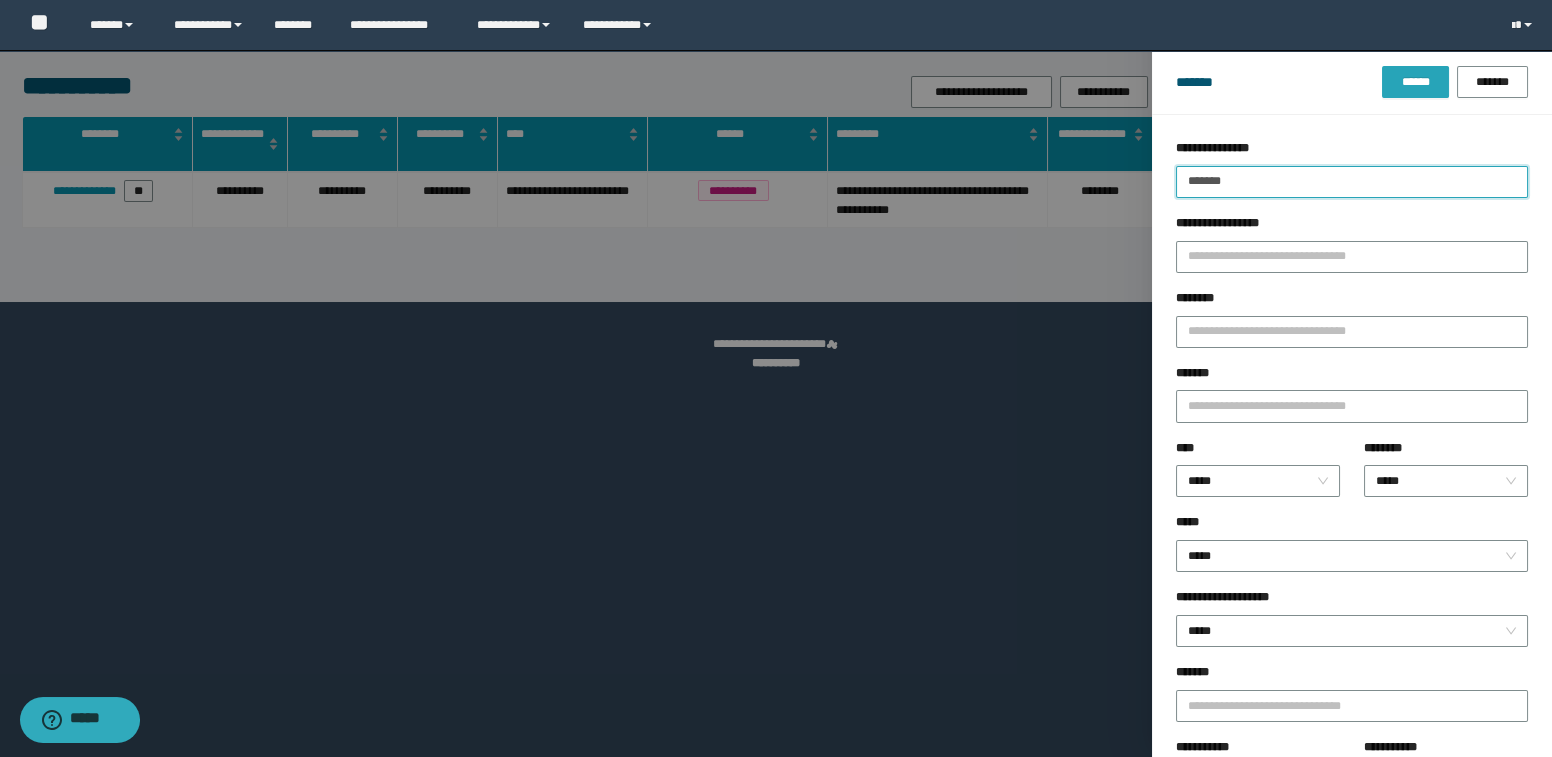 type on "*******" 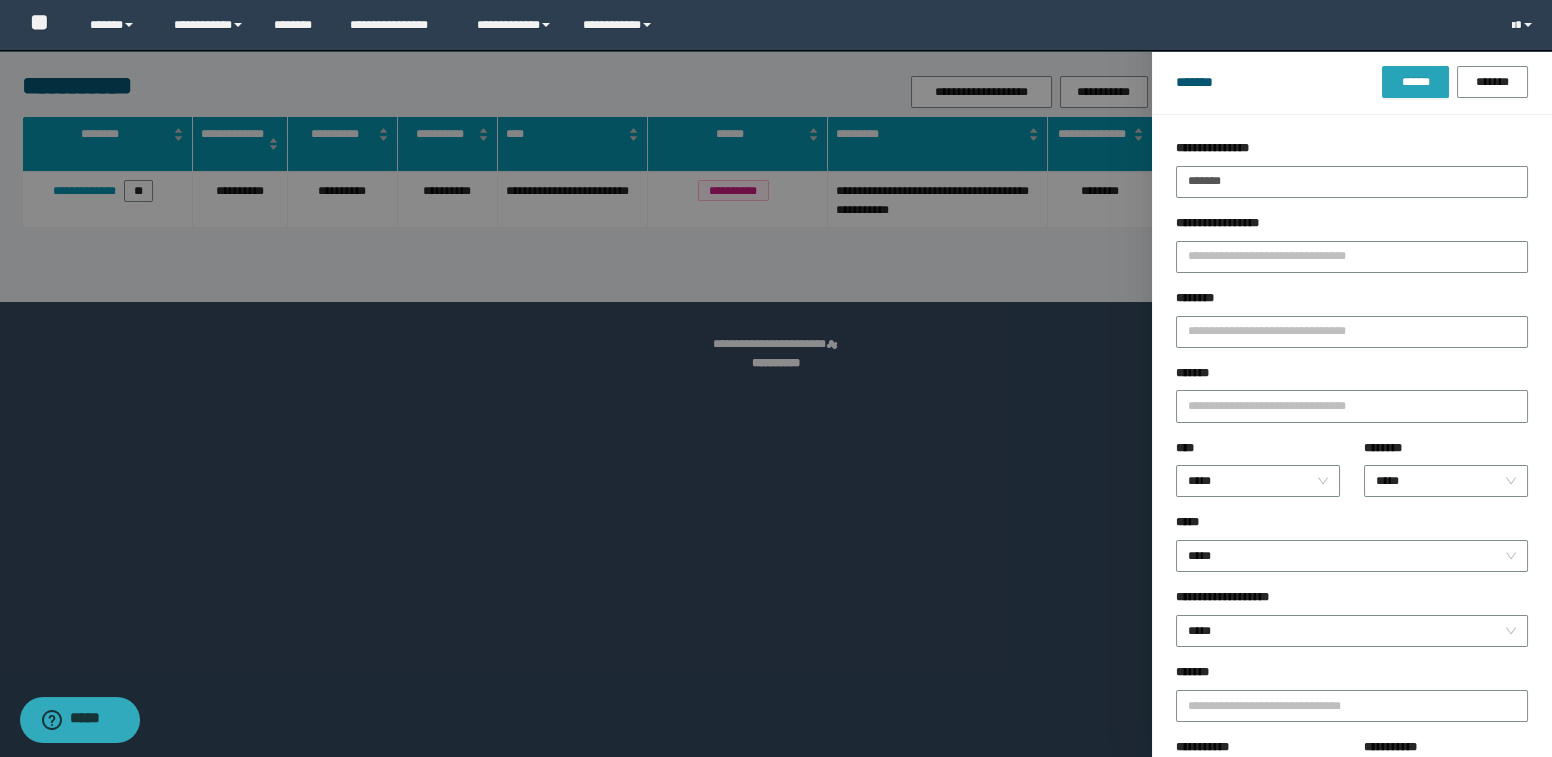 click on "******" at bounding box center [1415, 82] 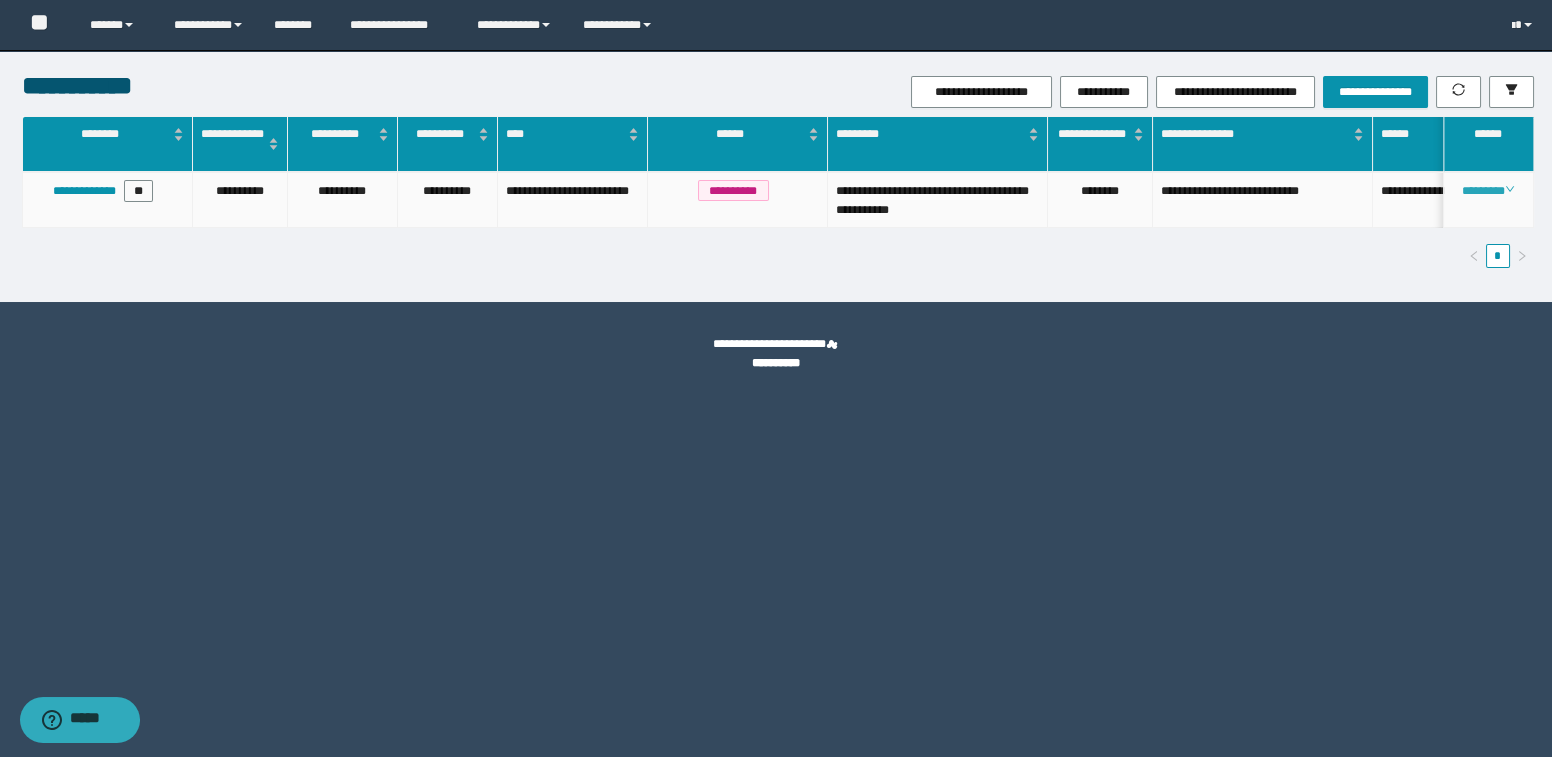 click on "********" at bounding box center (1488, 191) 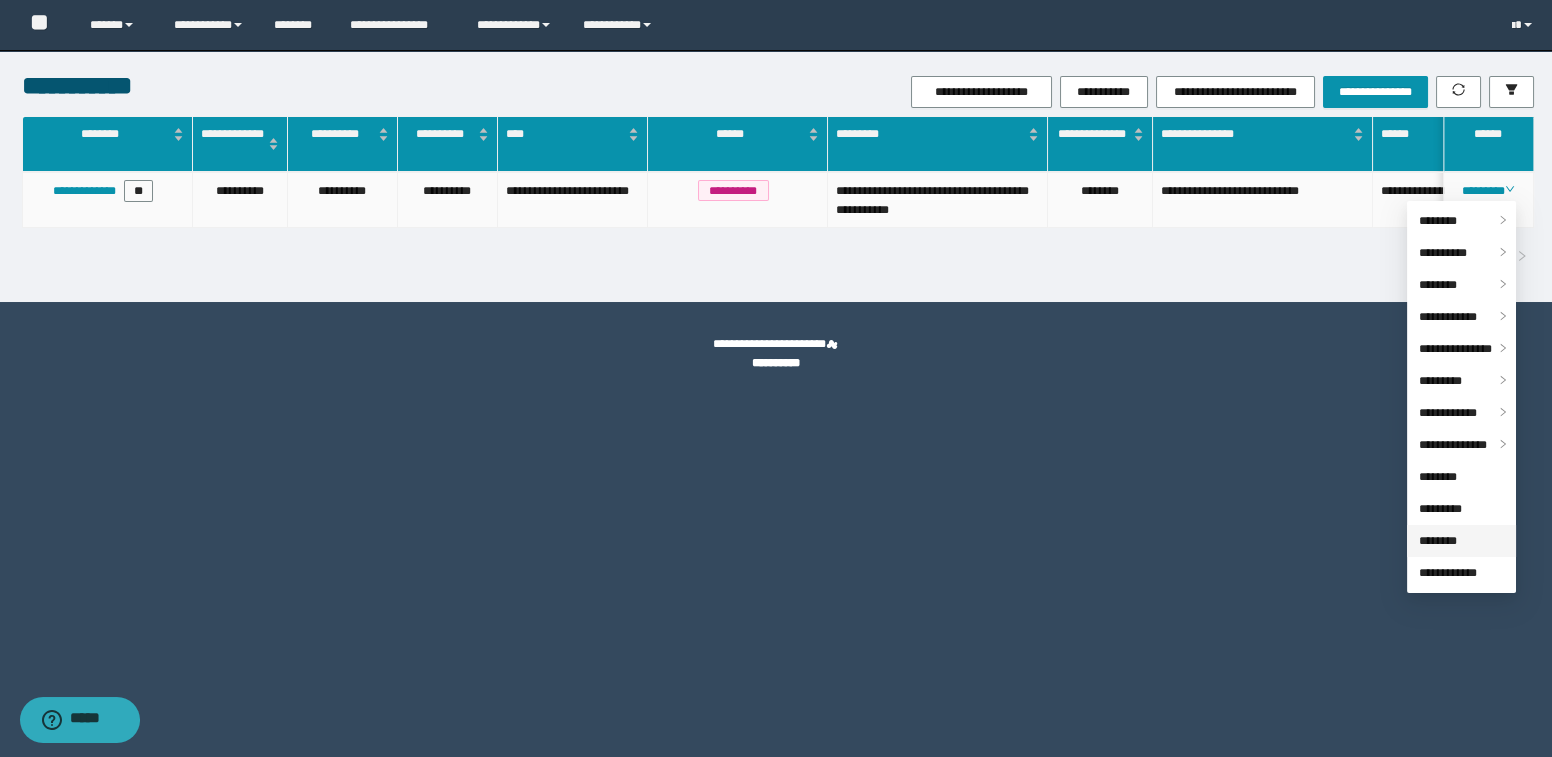 click on "********" at bounding box center [1438, 541] 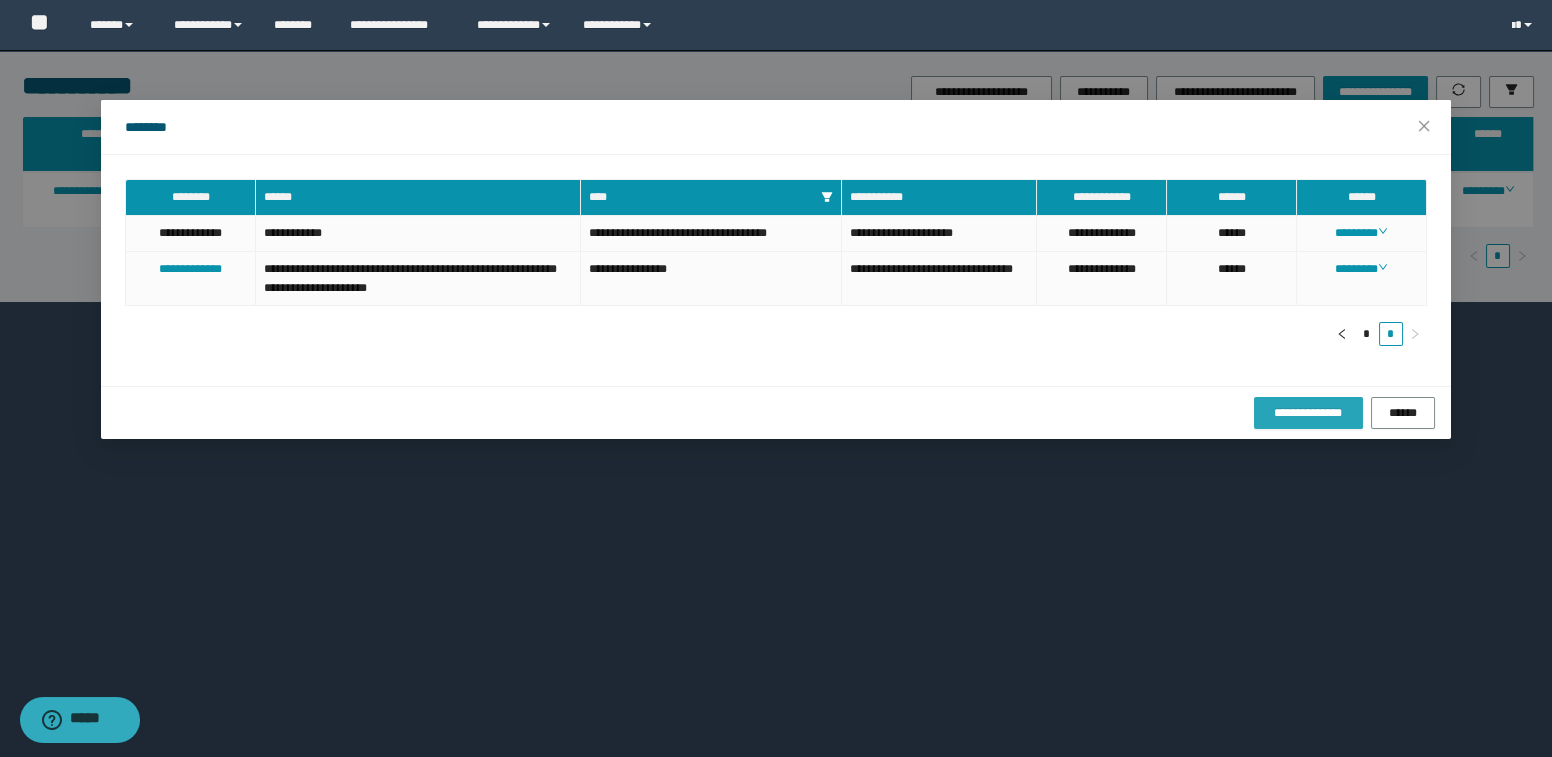 click on "**********" at bounding box center [1308, 413] 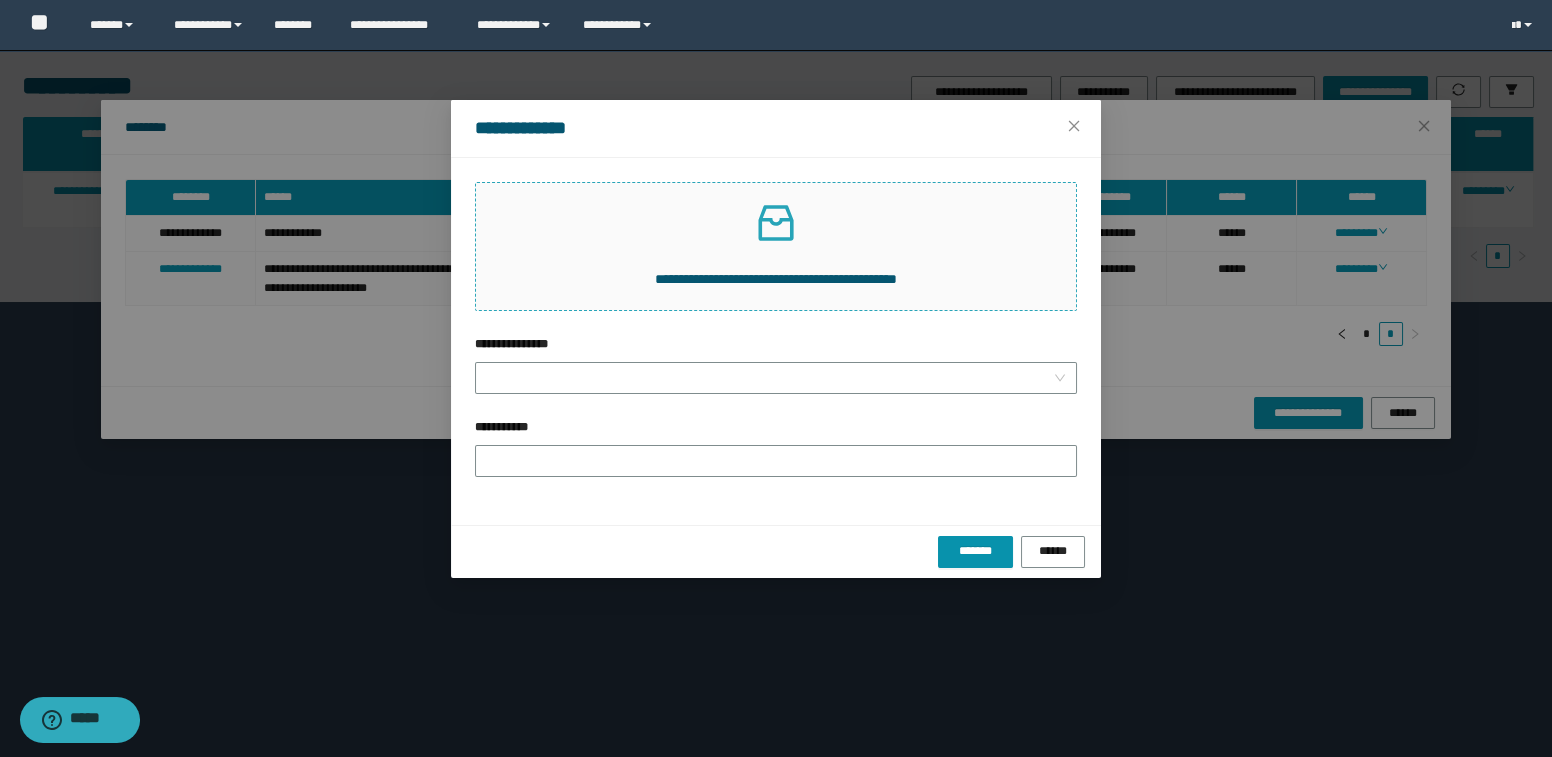 click 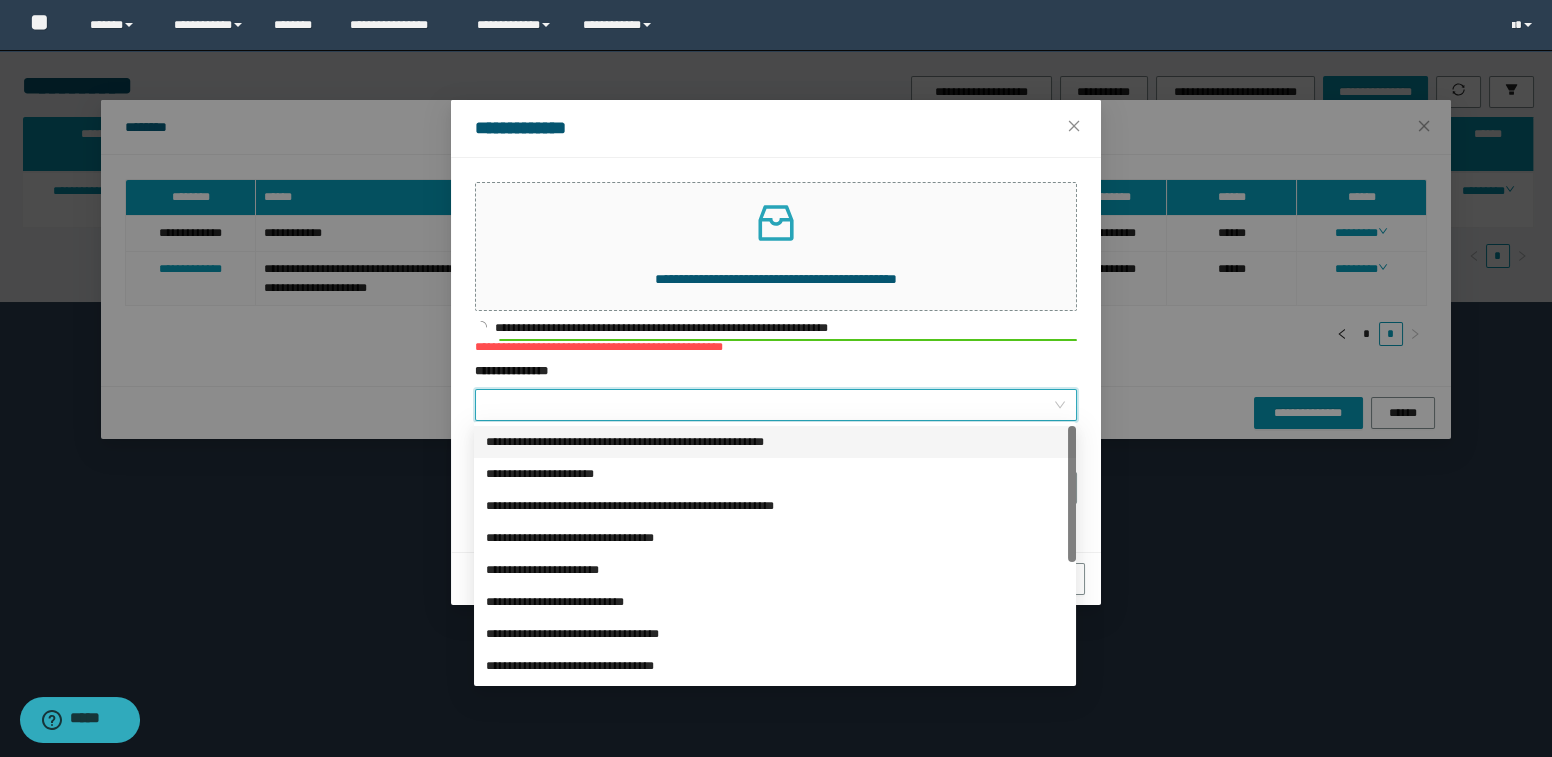click on "**********" at bounding box center (770, 405) 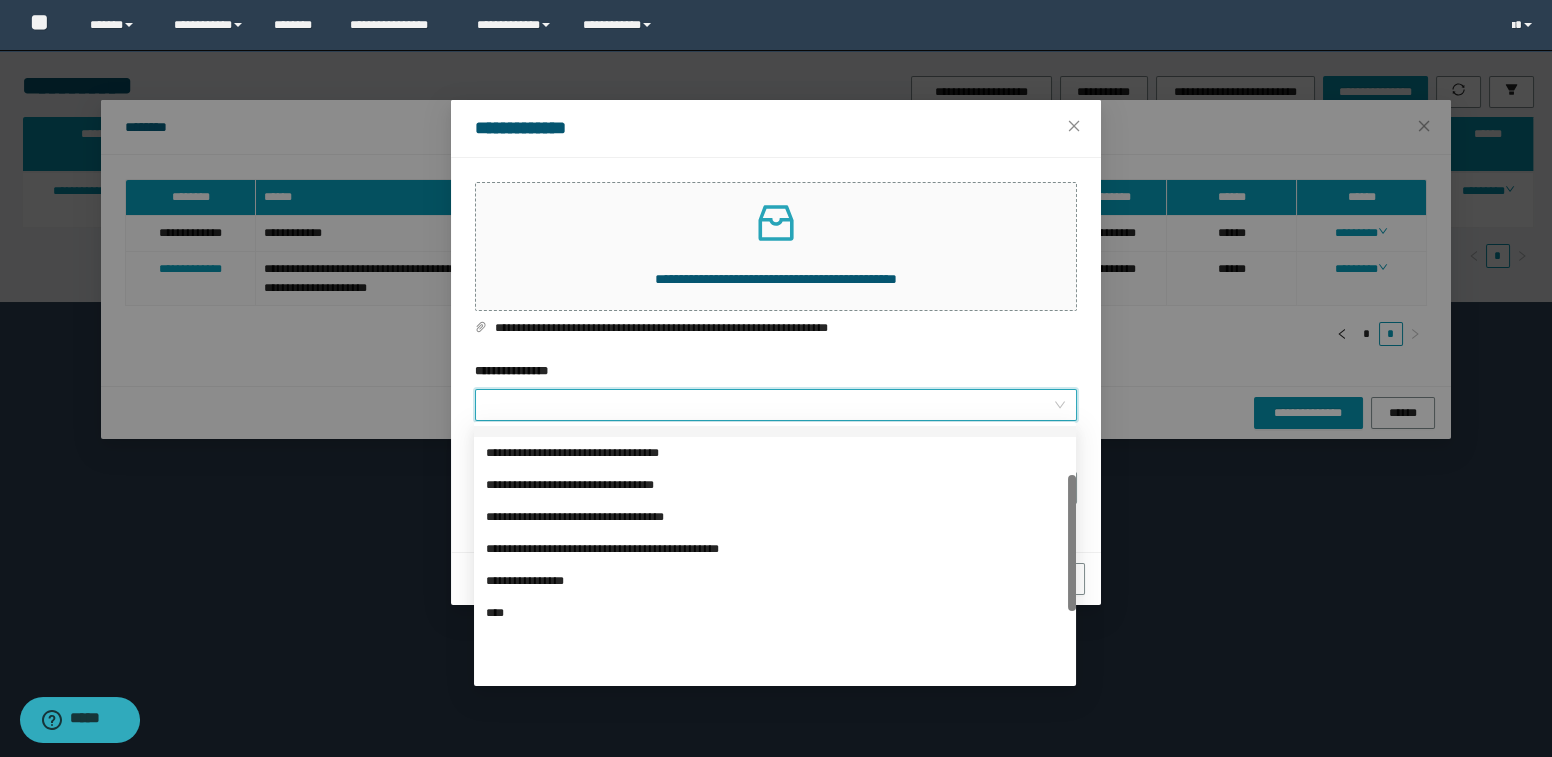 scroll, scrollTop: 223, scrollLeft: 0, axis: vertical 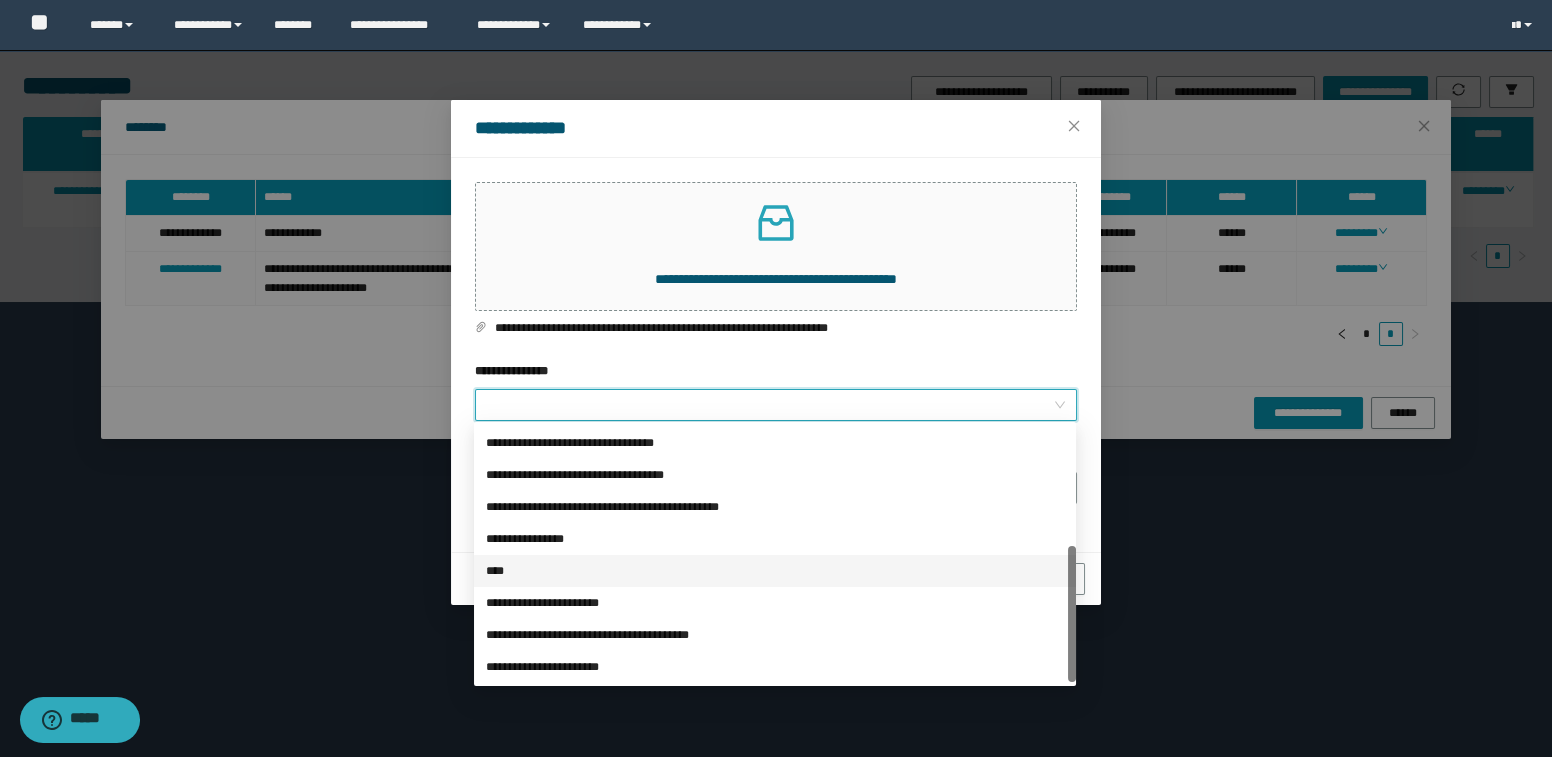 click on "****" at bounding box center [775, 571] 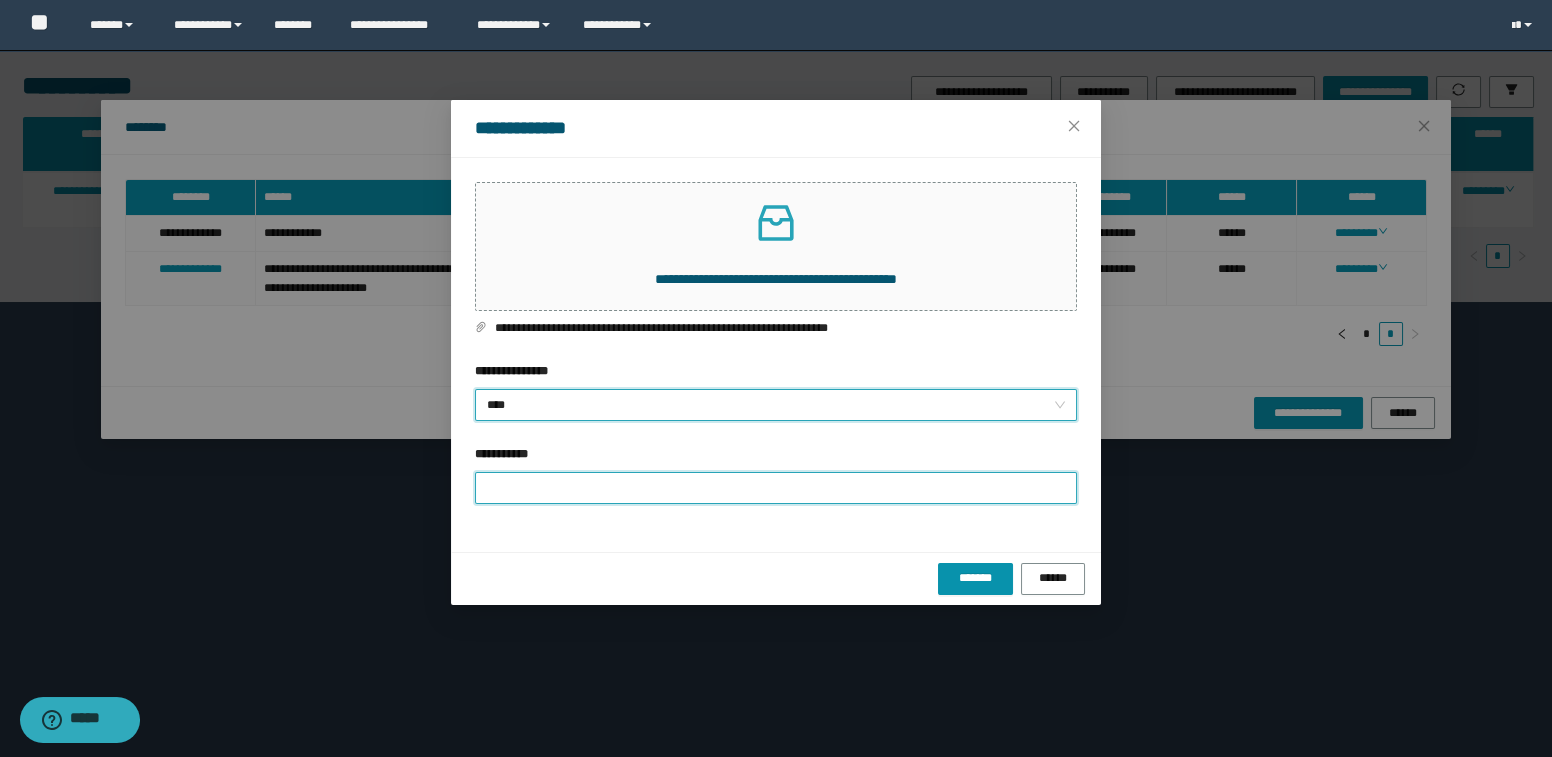 click on "**********" at bounding box center (776, 488) 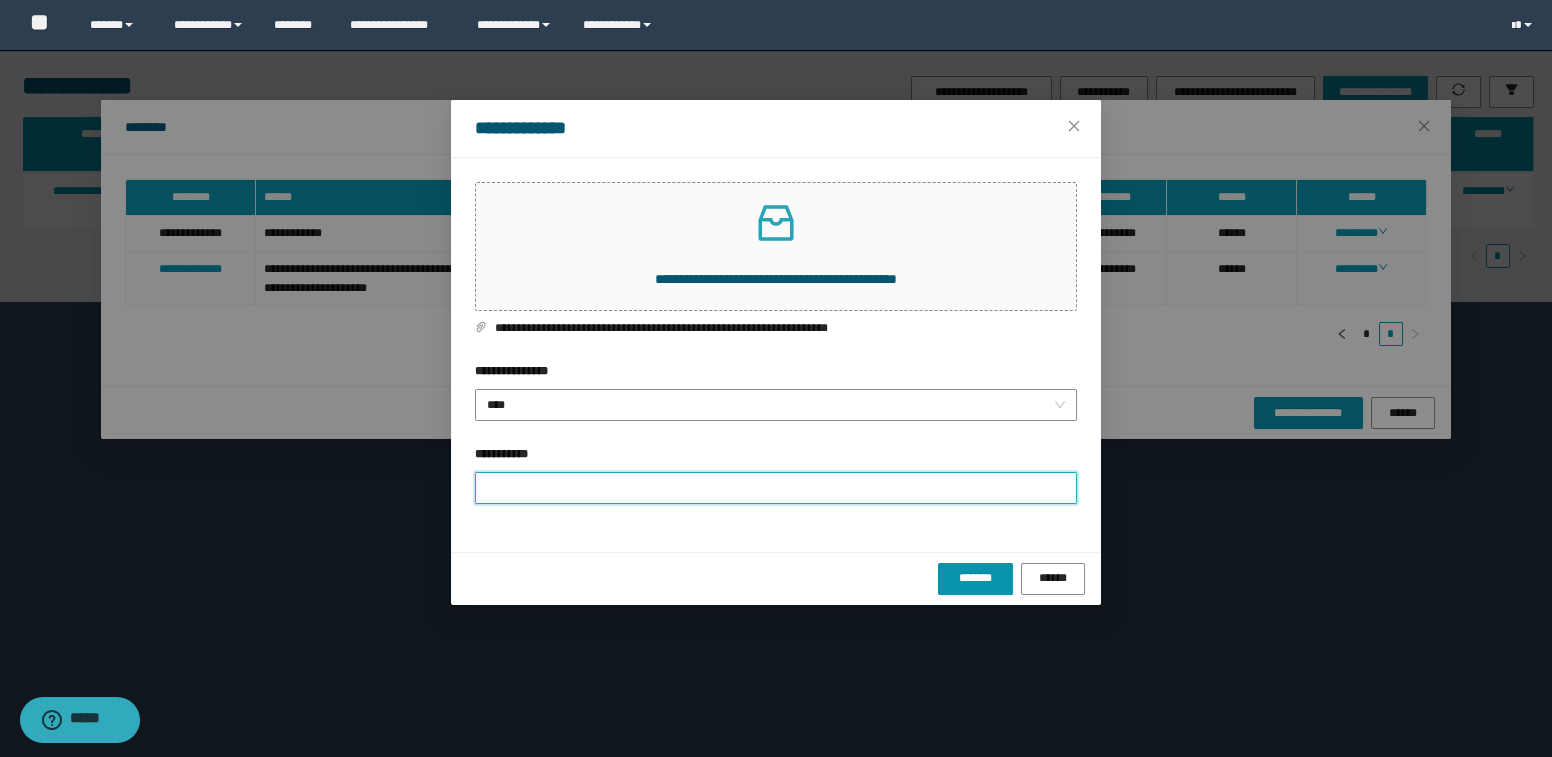 type on "**********" 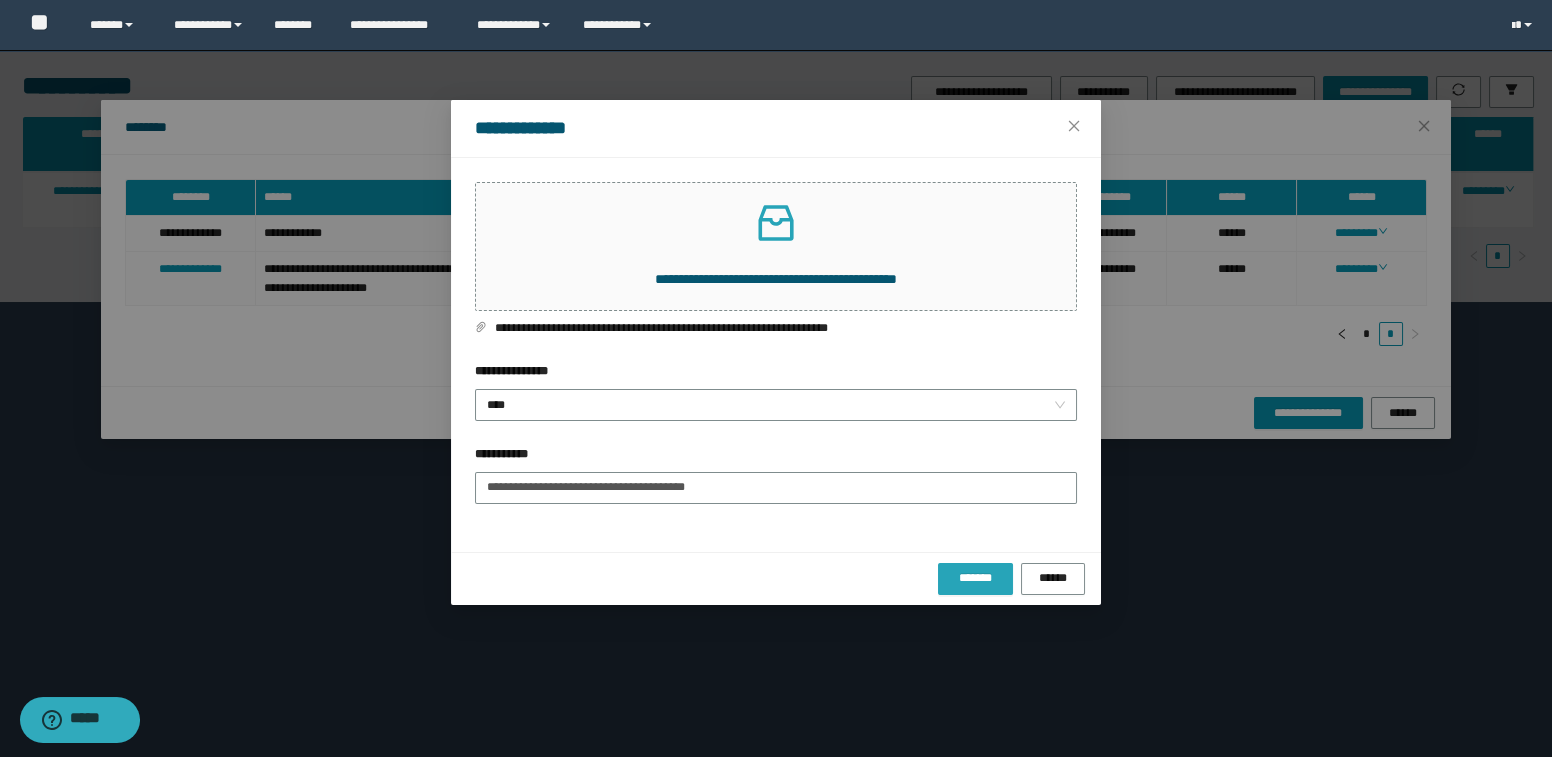 click on "*******" at bounding box center [975, 578] 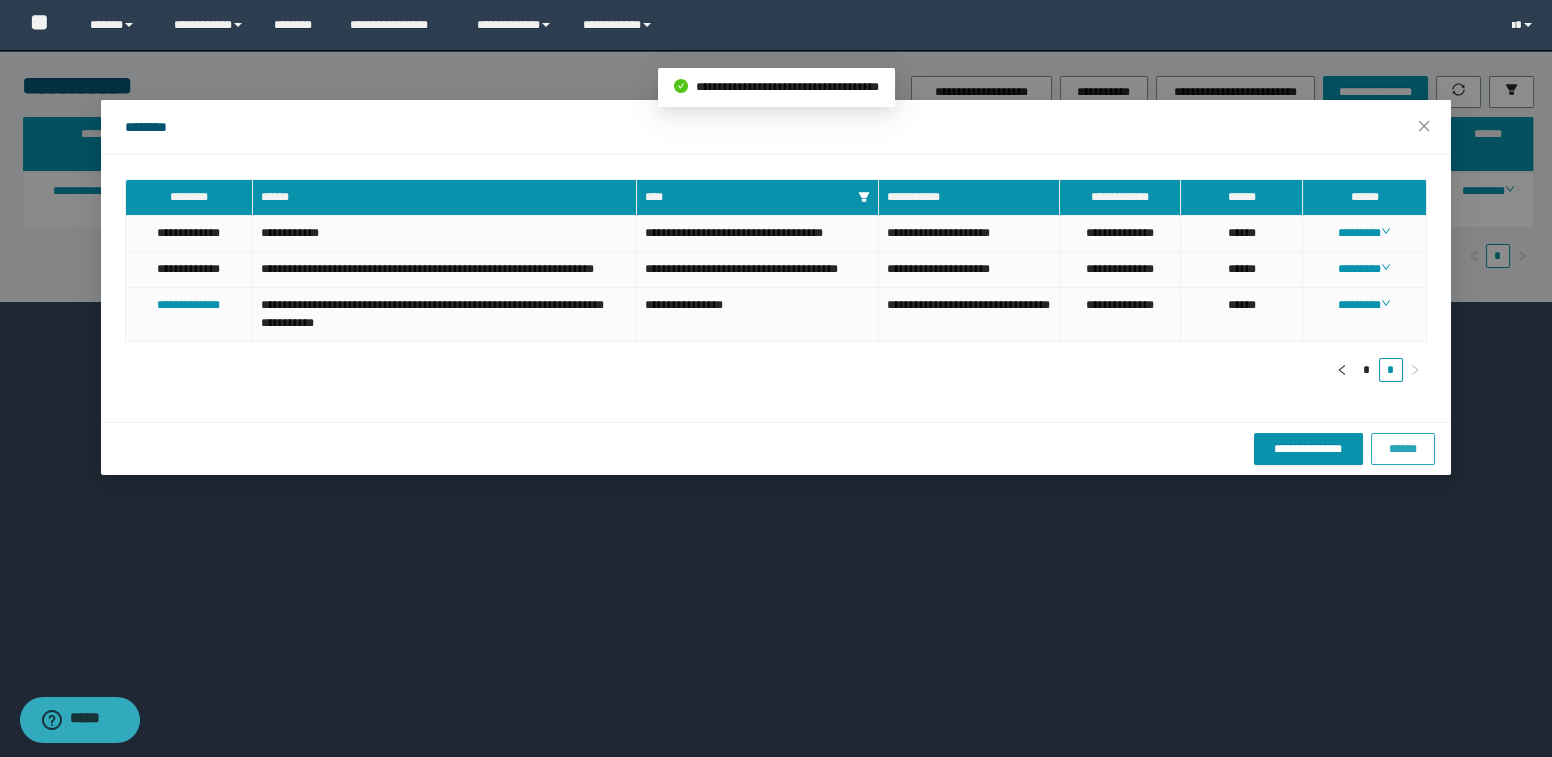 click on "******" at bounding box center (1403, 449) 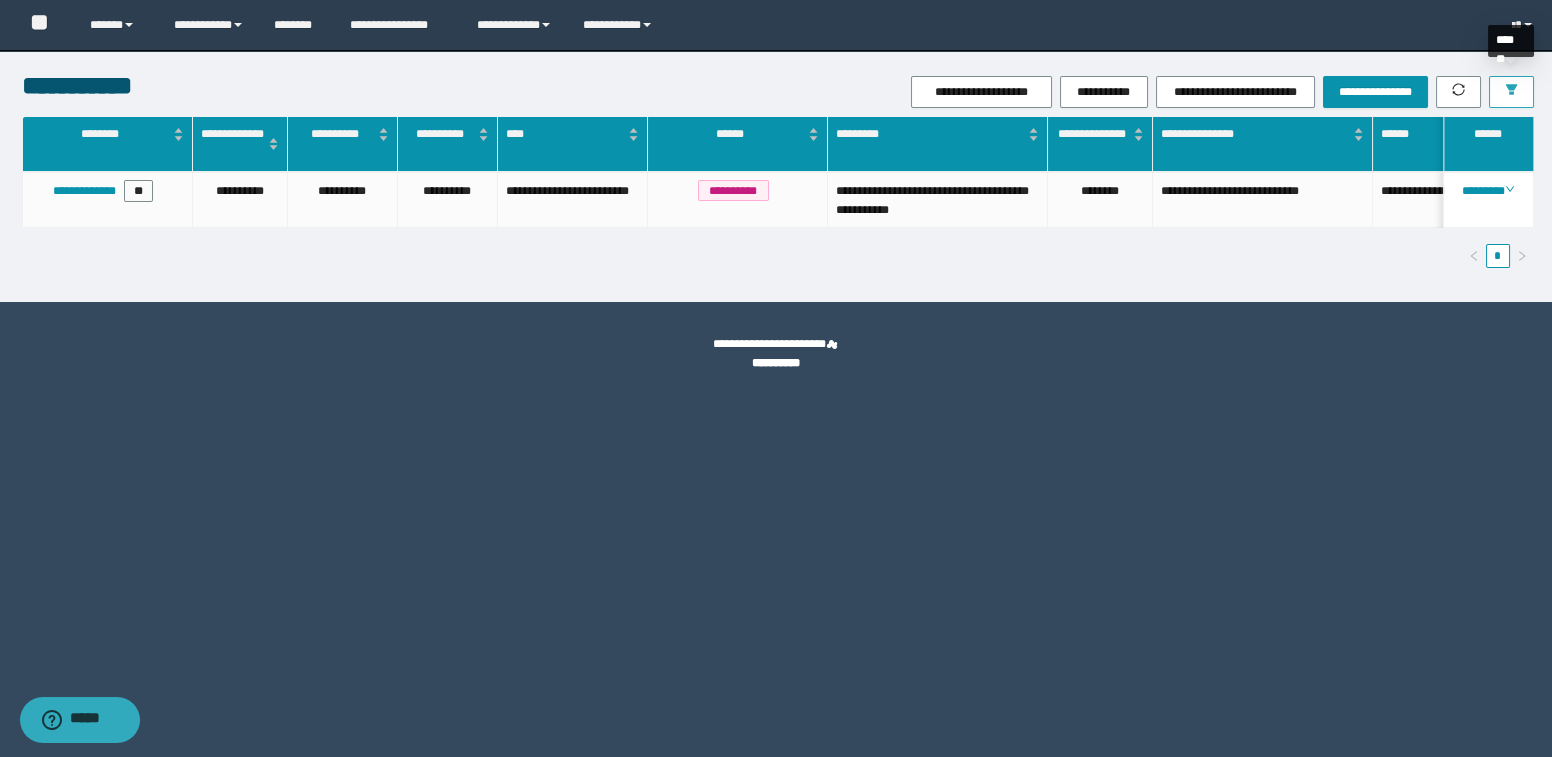 click 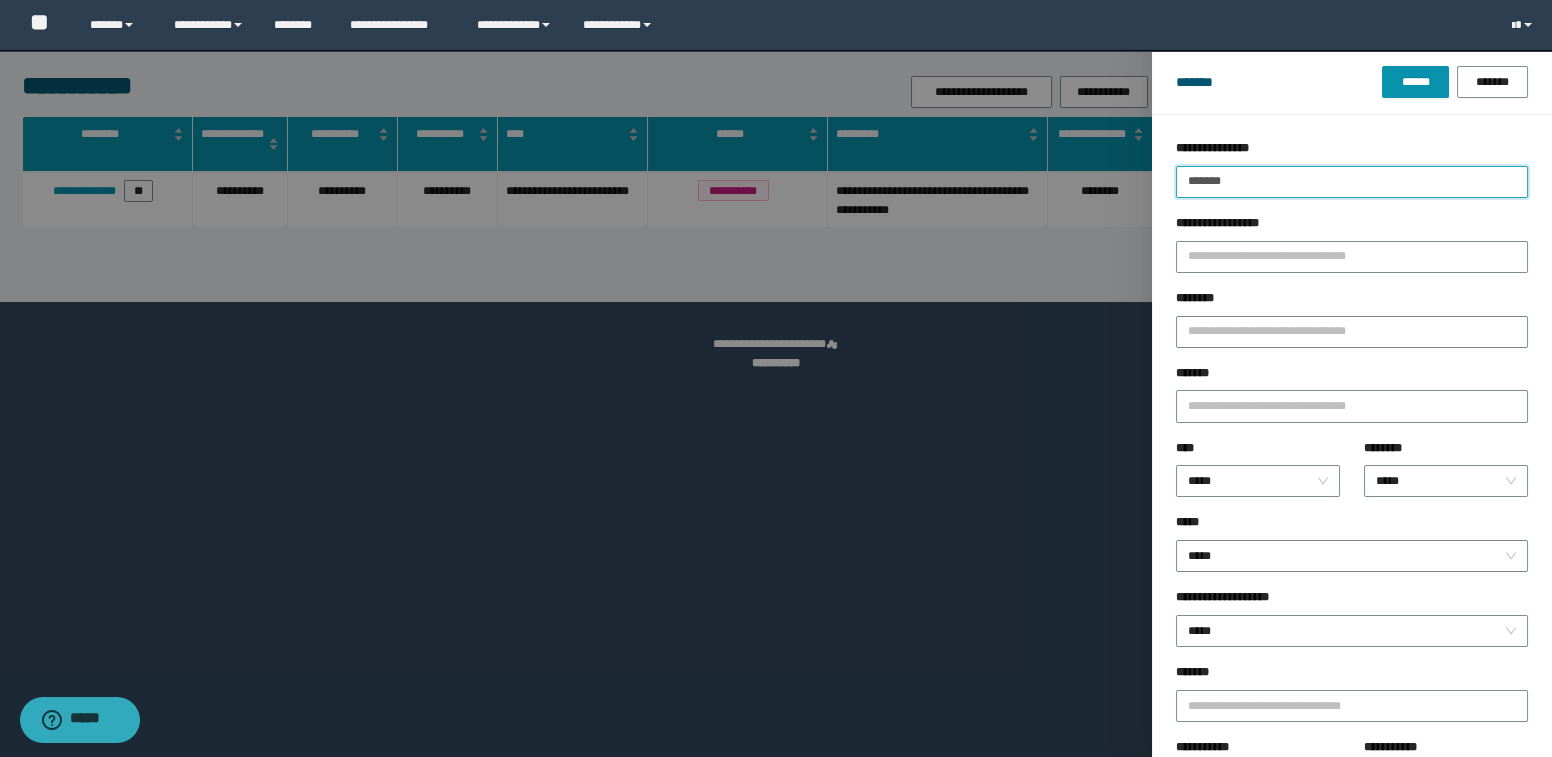 click on "*******" at bounding box center (1352, 182) 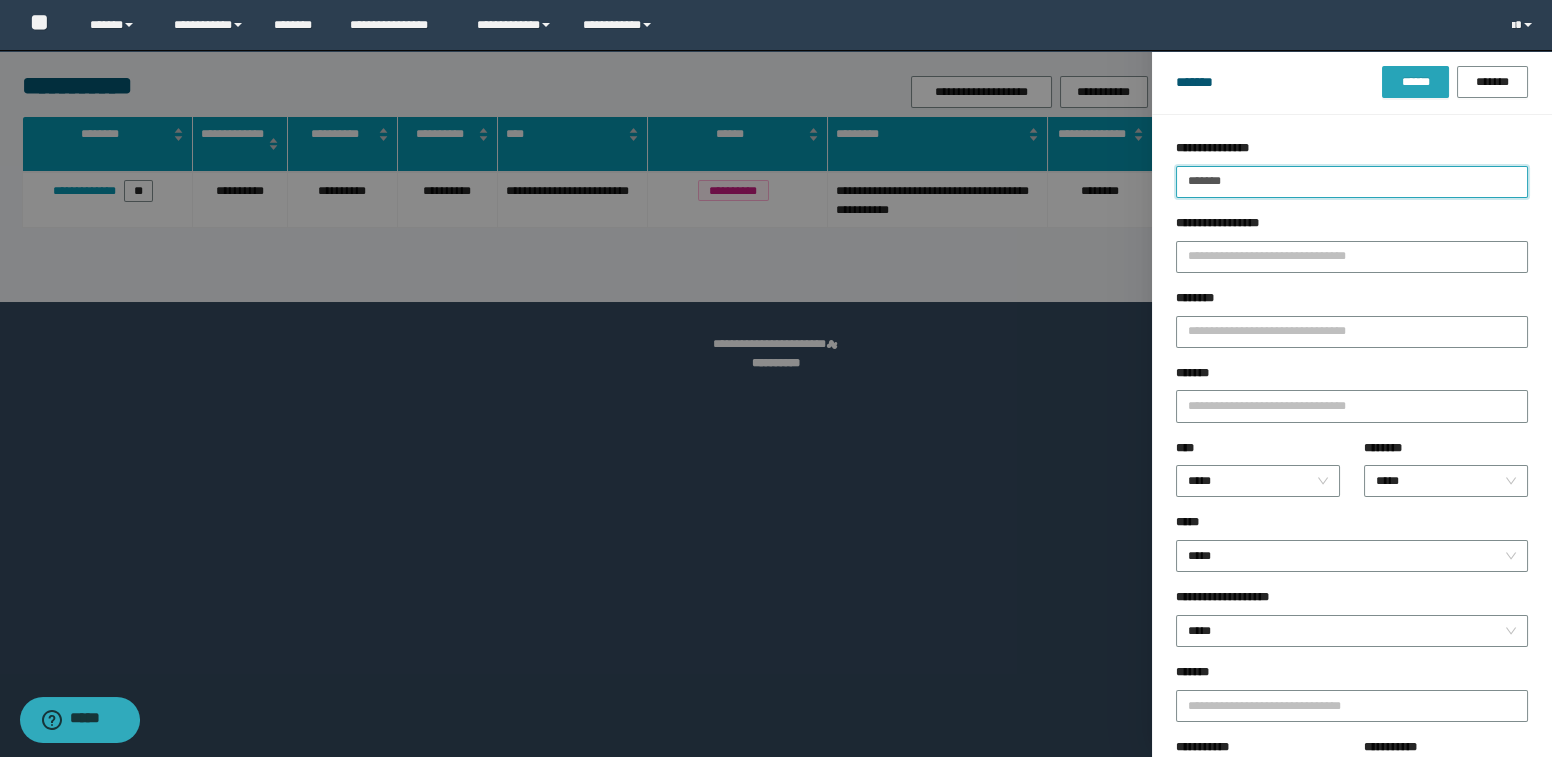 type on "*******" 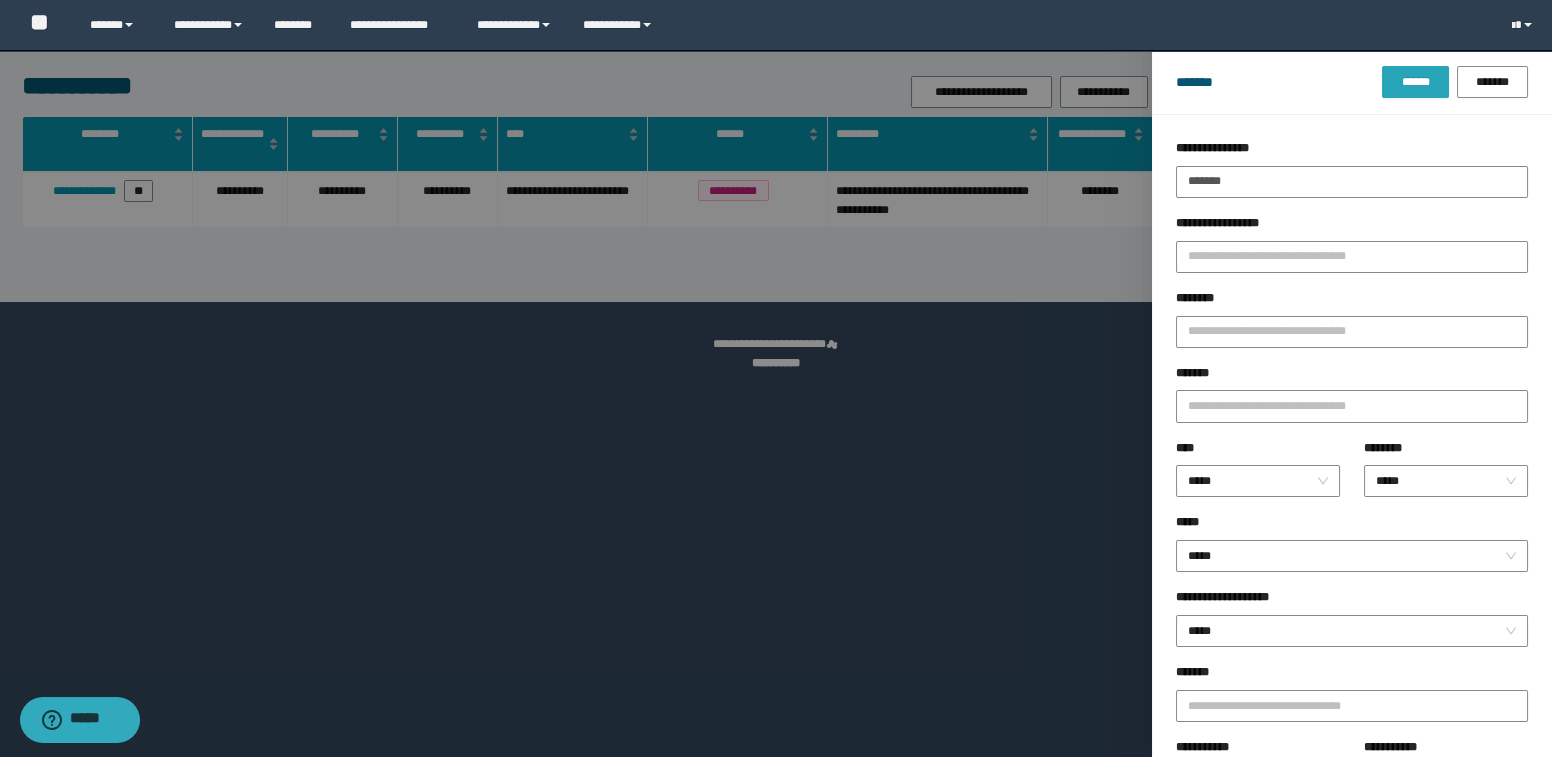 click on "******" at bounding box center (1415, 82) 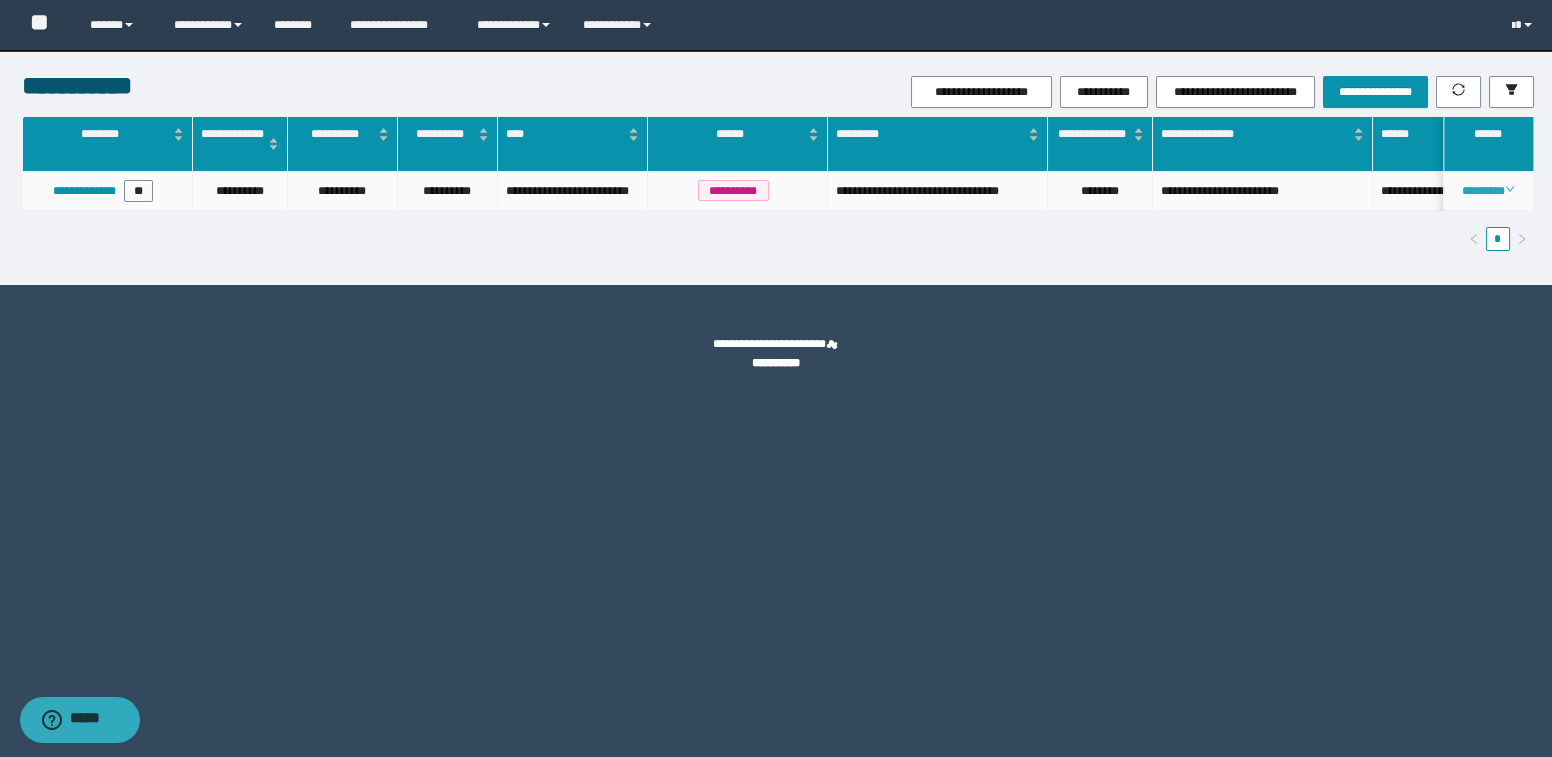 click on "********" at bounding box center [1488, 191] 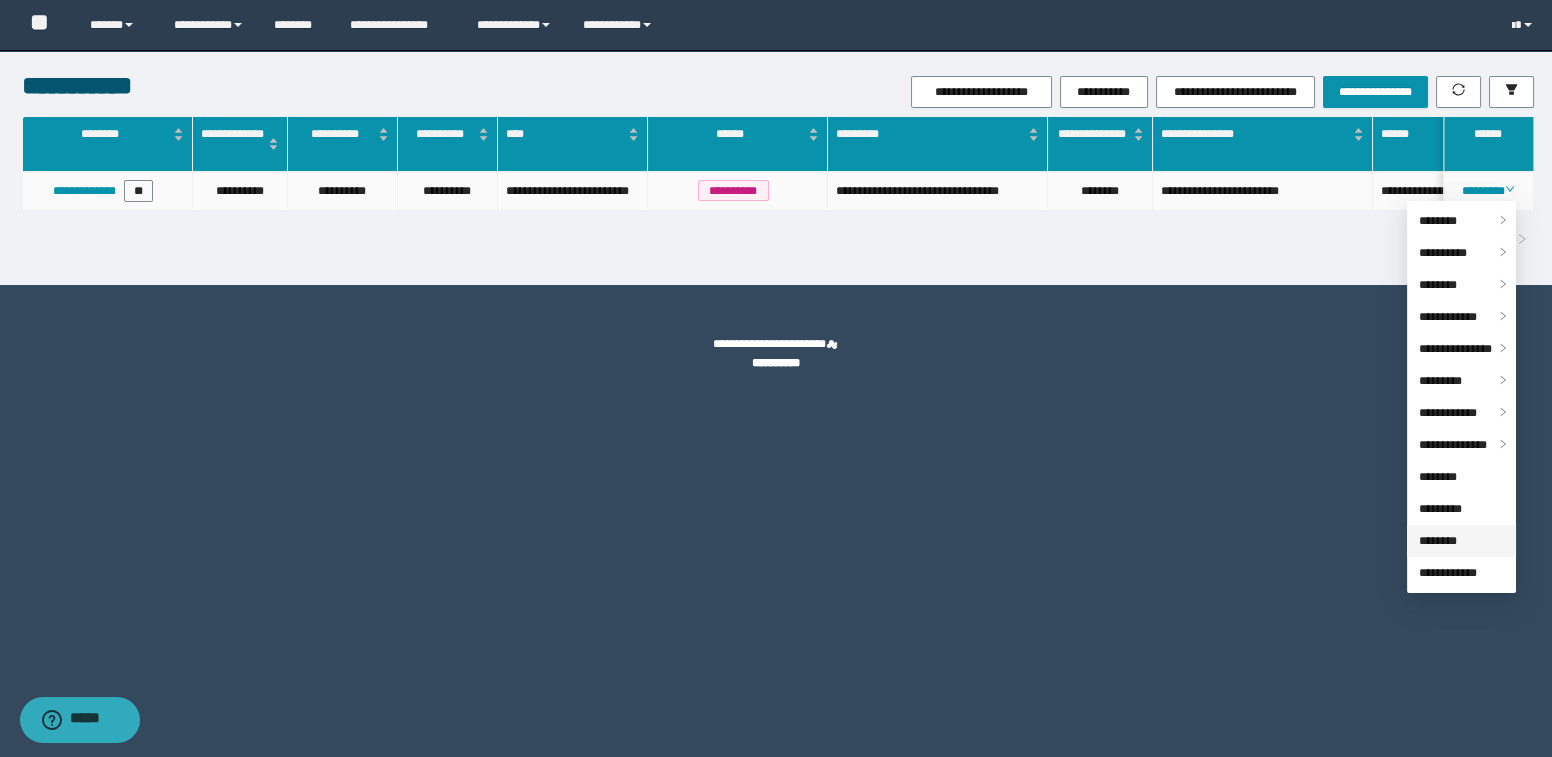 click on "********" at bounding box center (1438, 541) 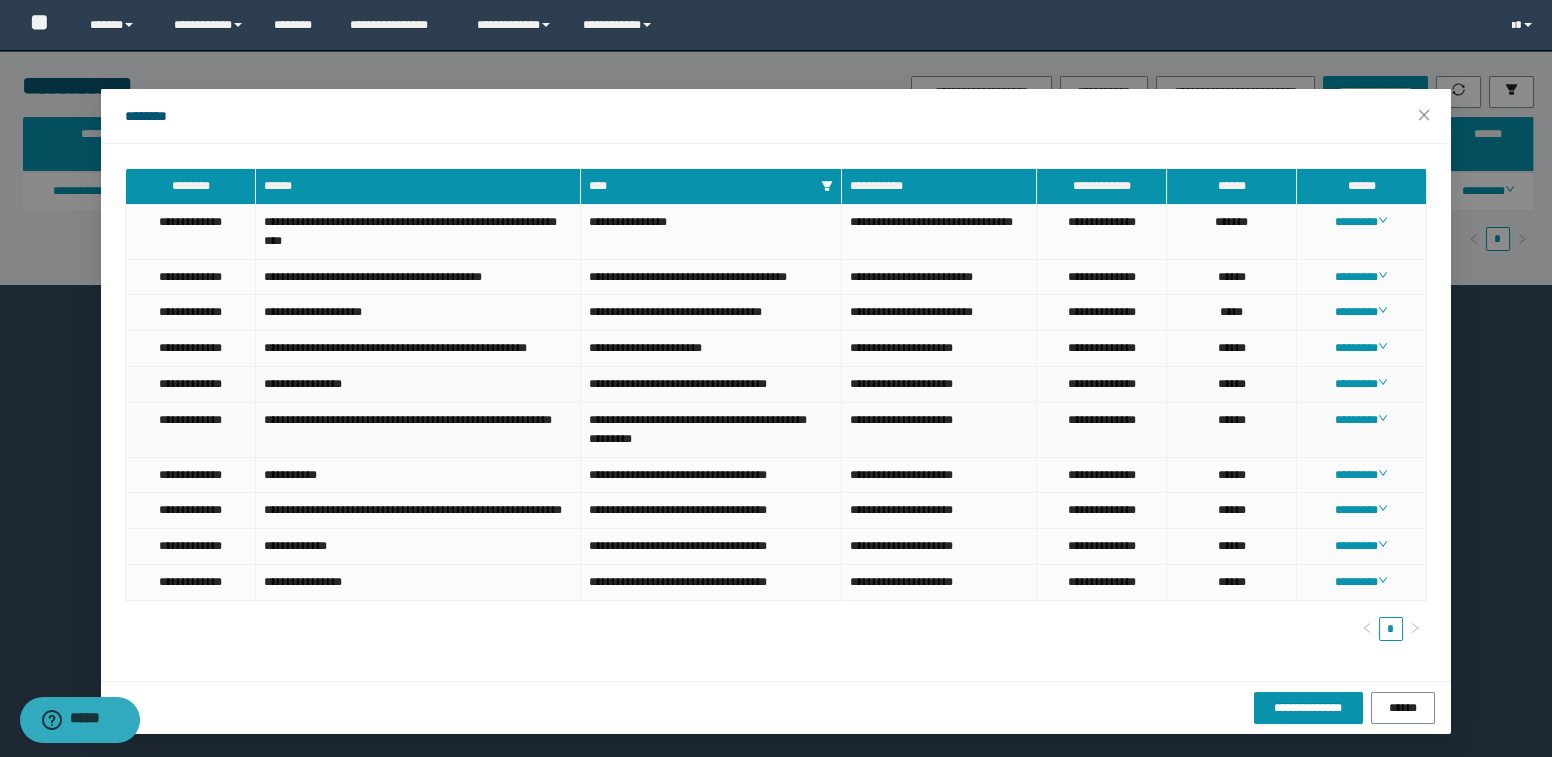 scroll, scrollTop: 27, scrollLeft: 0, axis: vertical 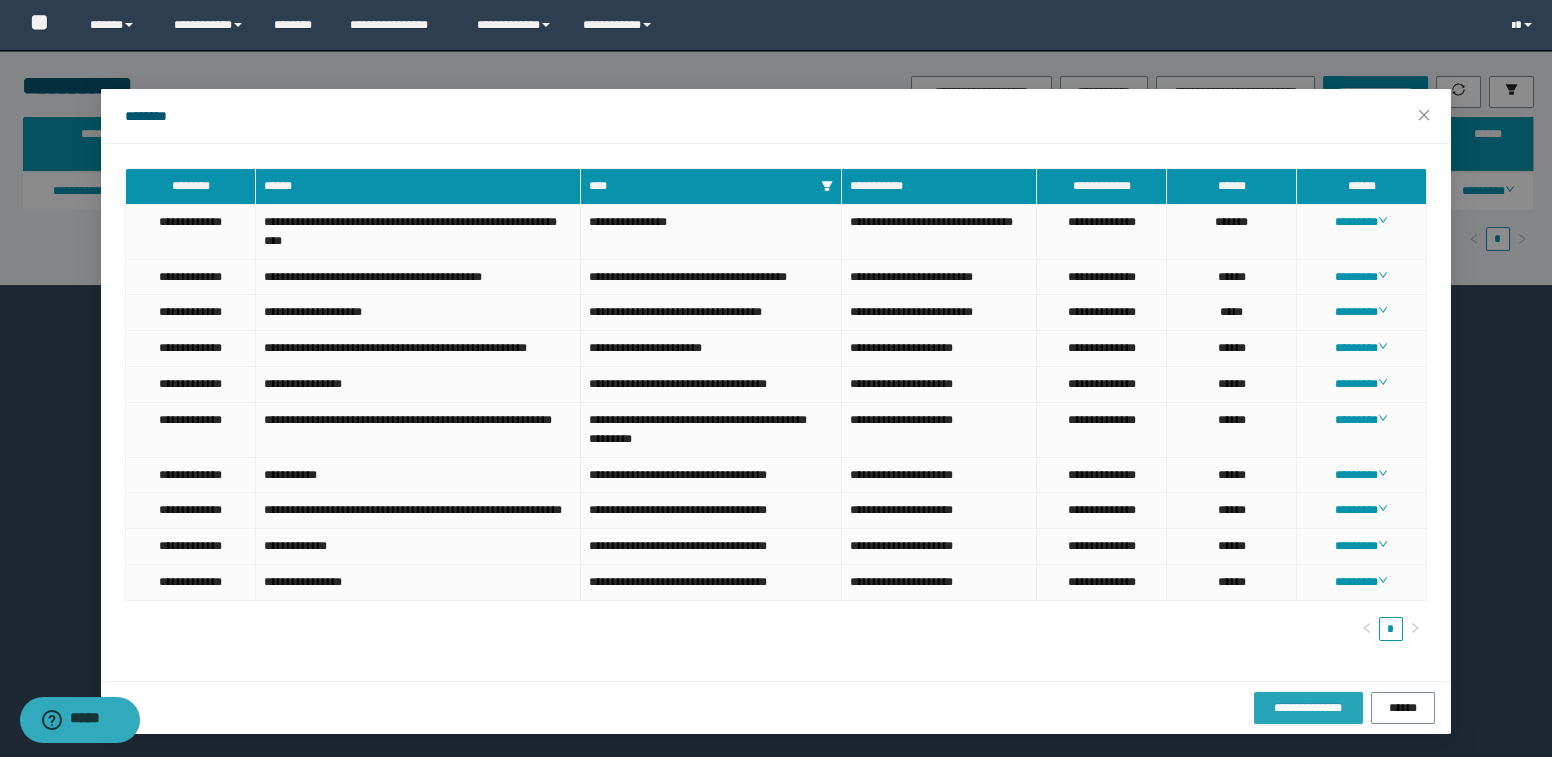 click on "**********" at bounding box center (1308, 708) 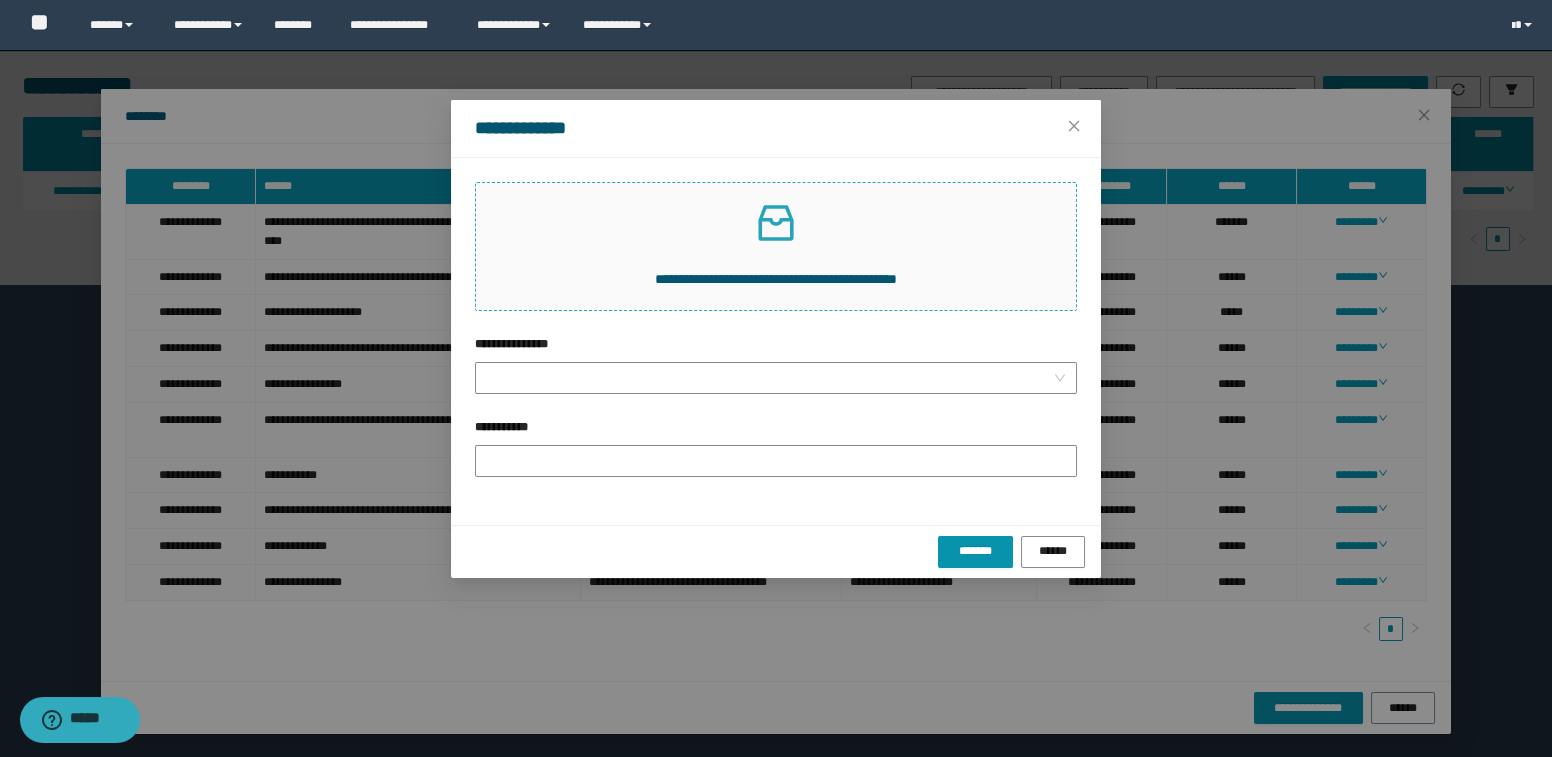 click 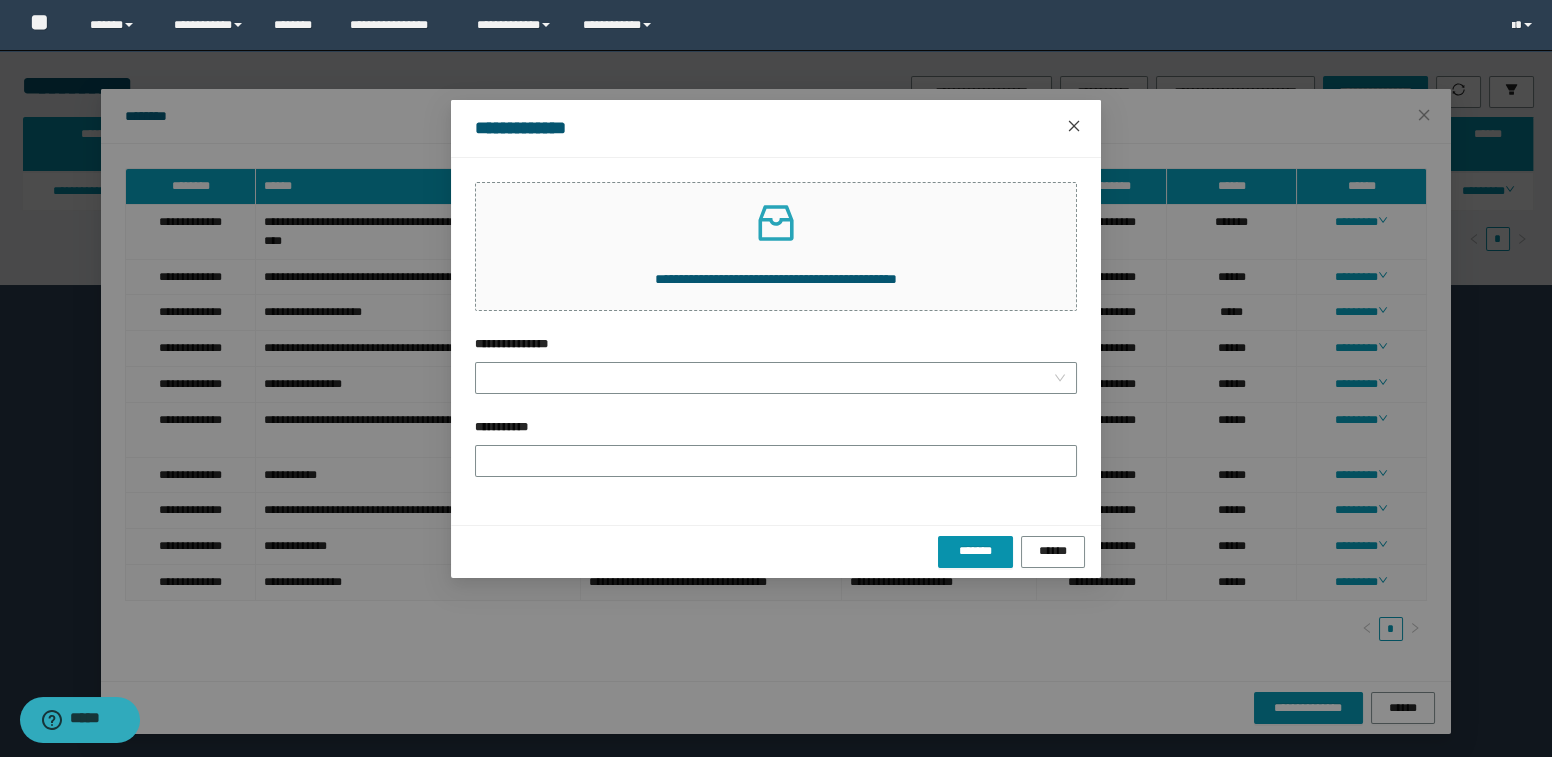 click 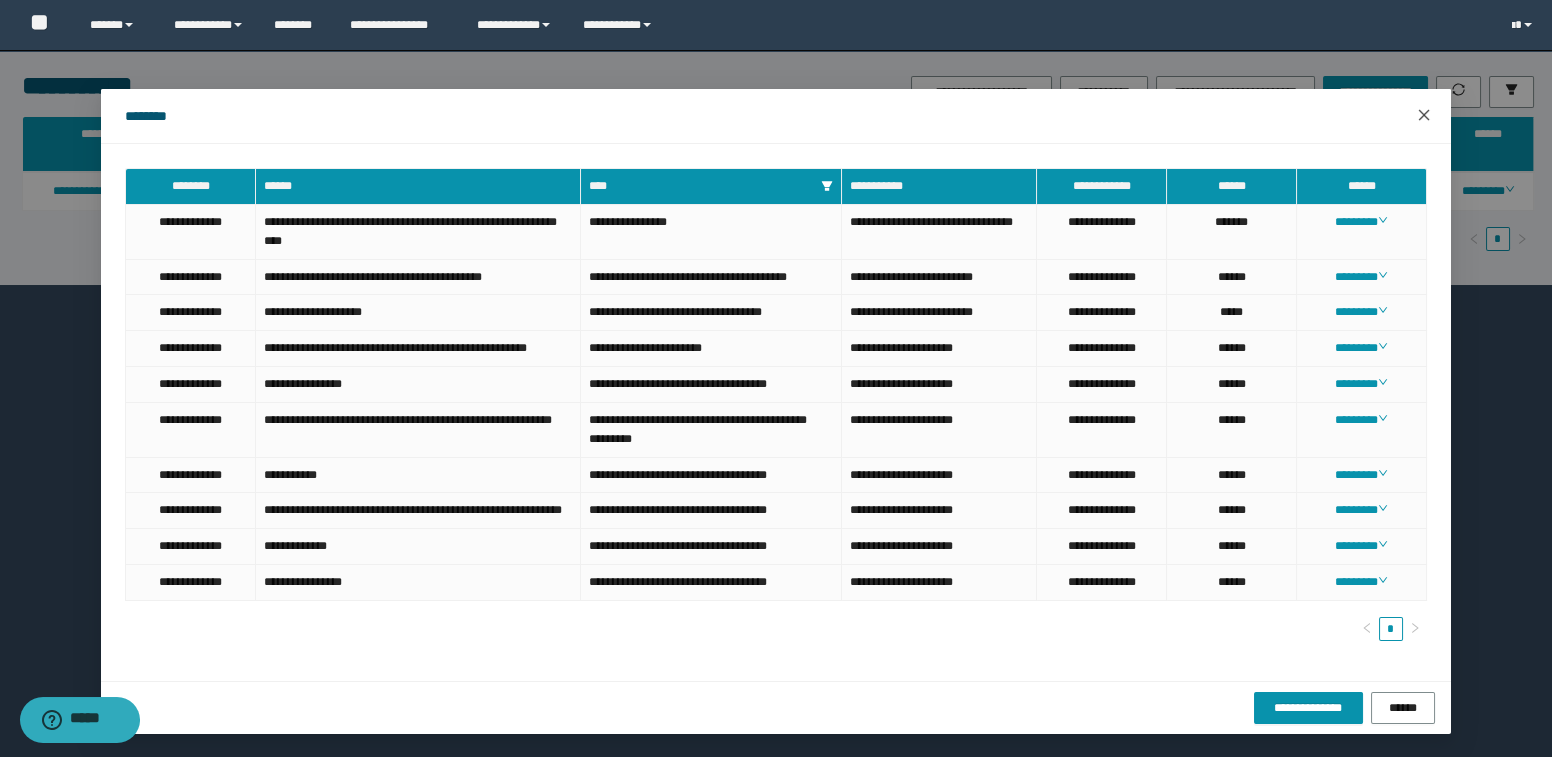 click 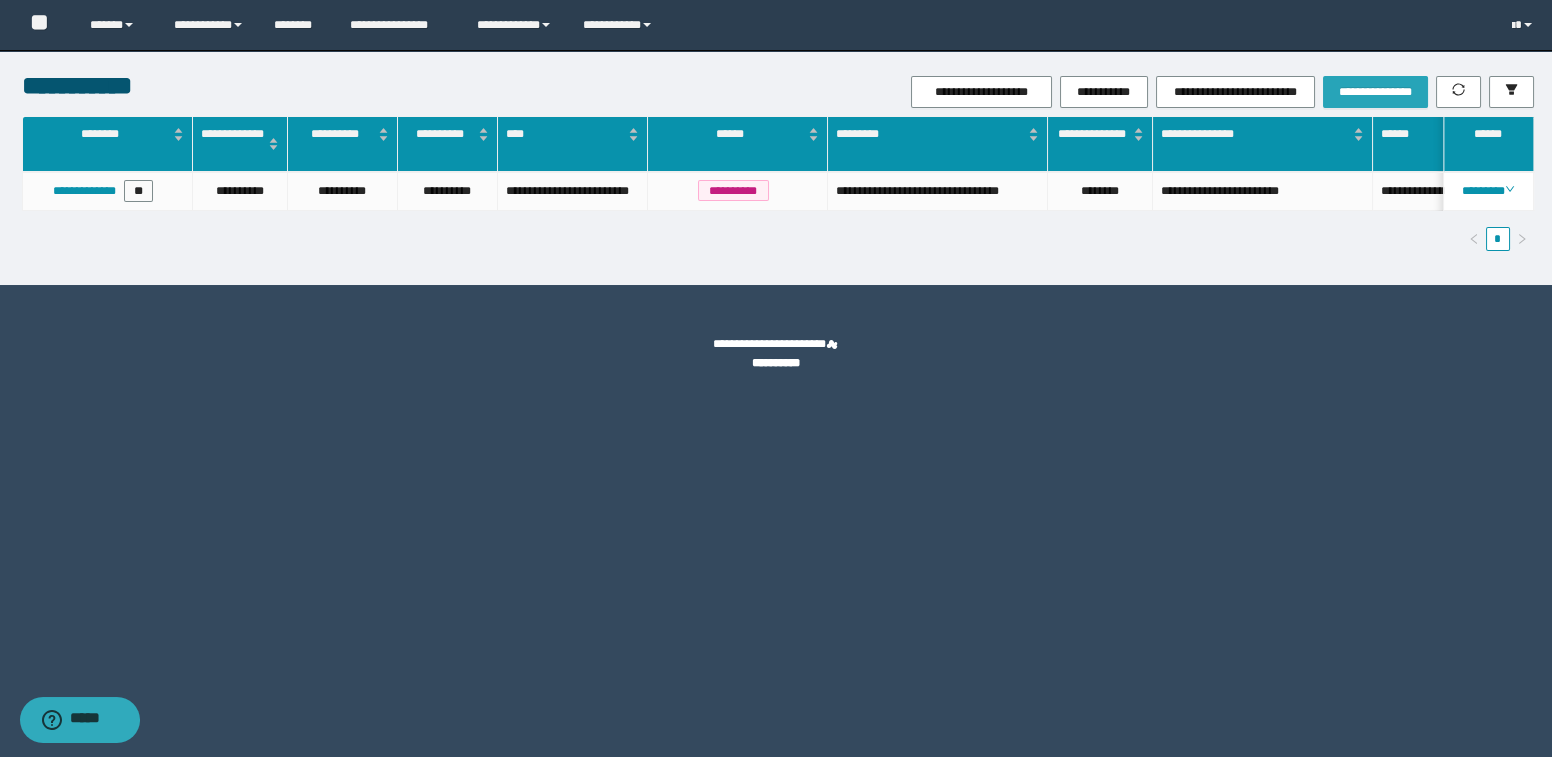 scroll, scrollTop: 0, scrollLeft: 0, axis: both 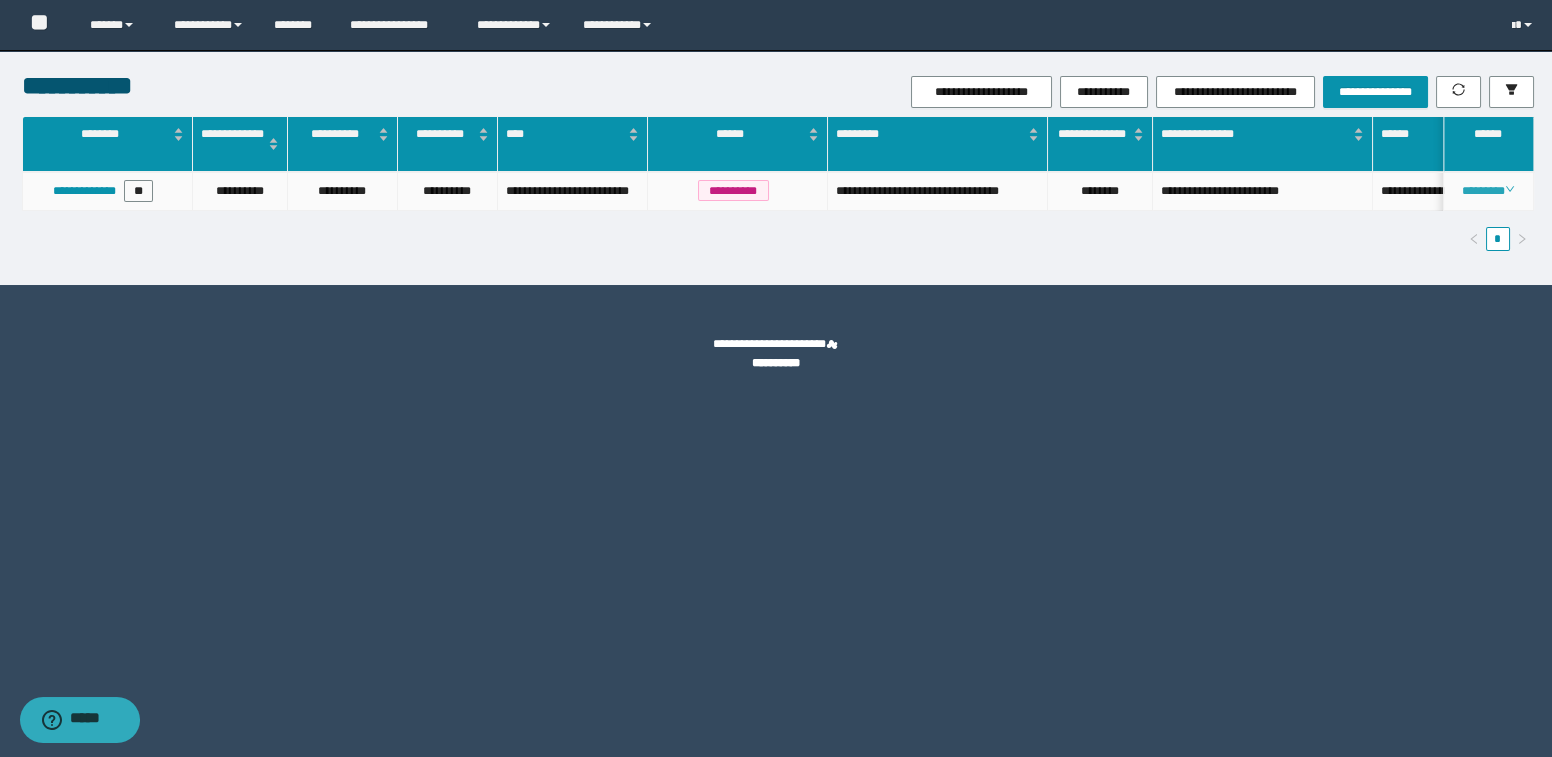 click on "********" at bounding box center (1488, 191) 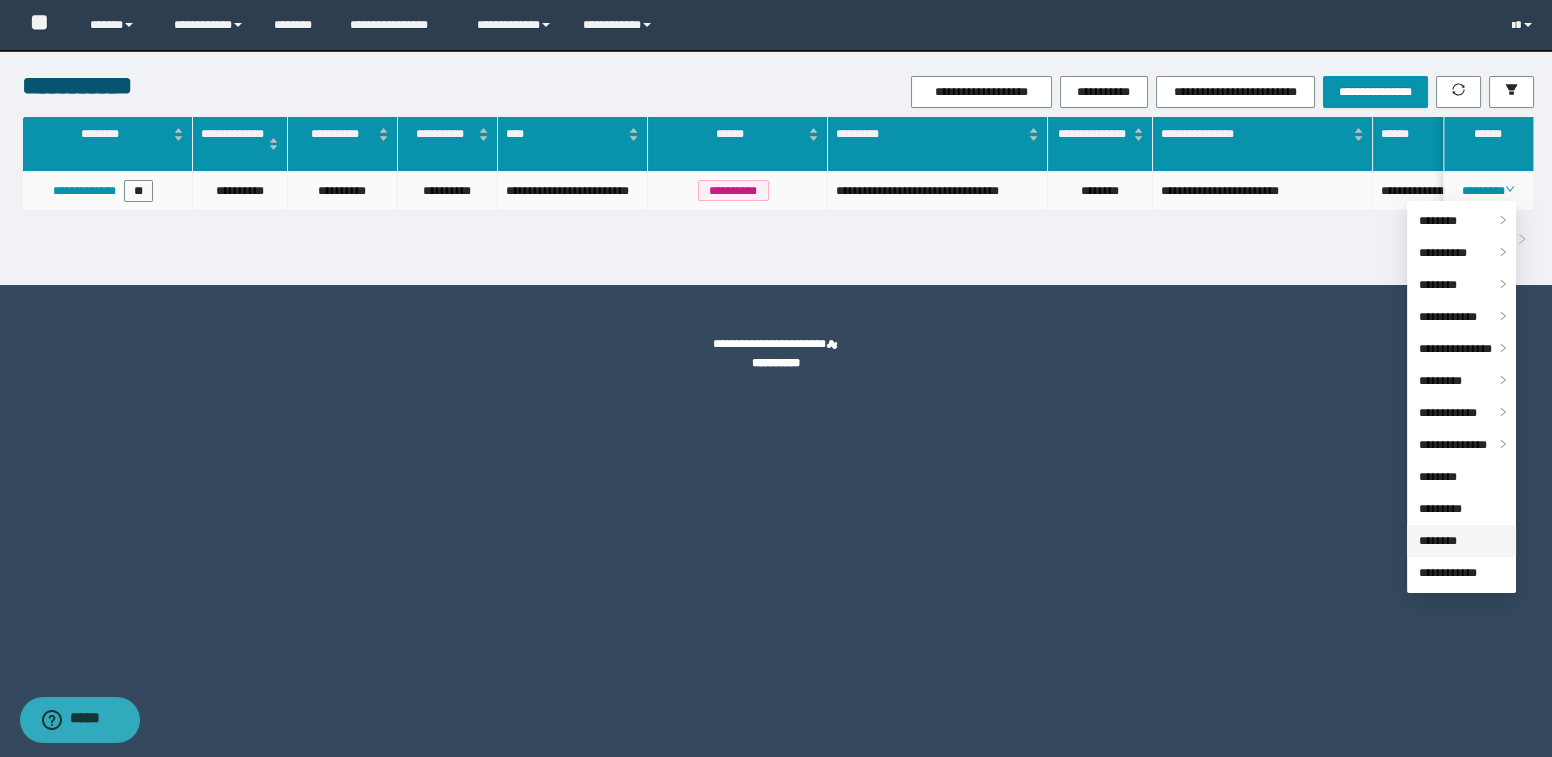 click on "********" at bounding box center (1438, 541) 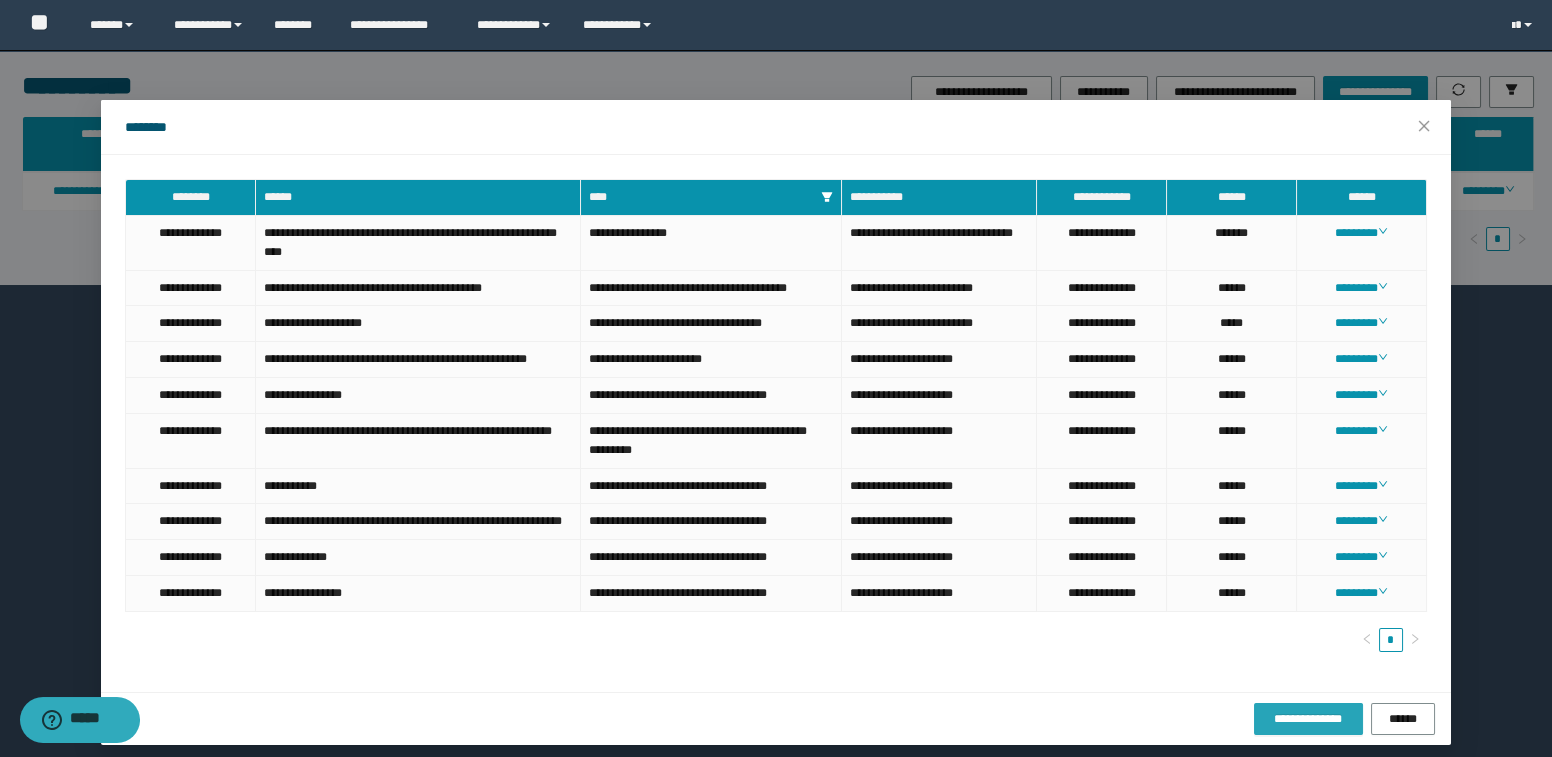 click on "**********" at bounding box center (1308, 719) 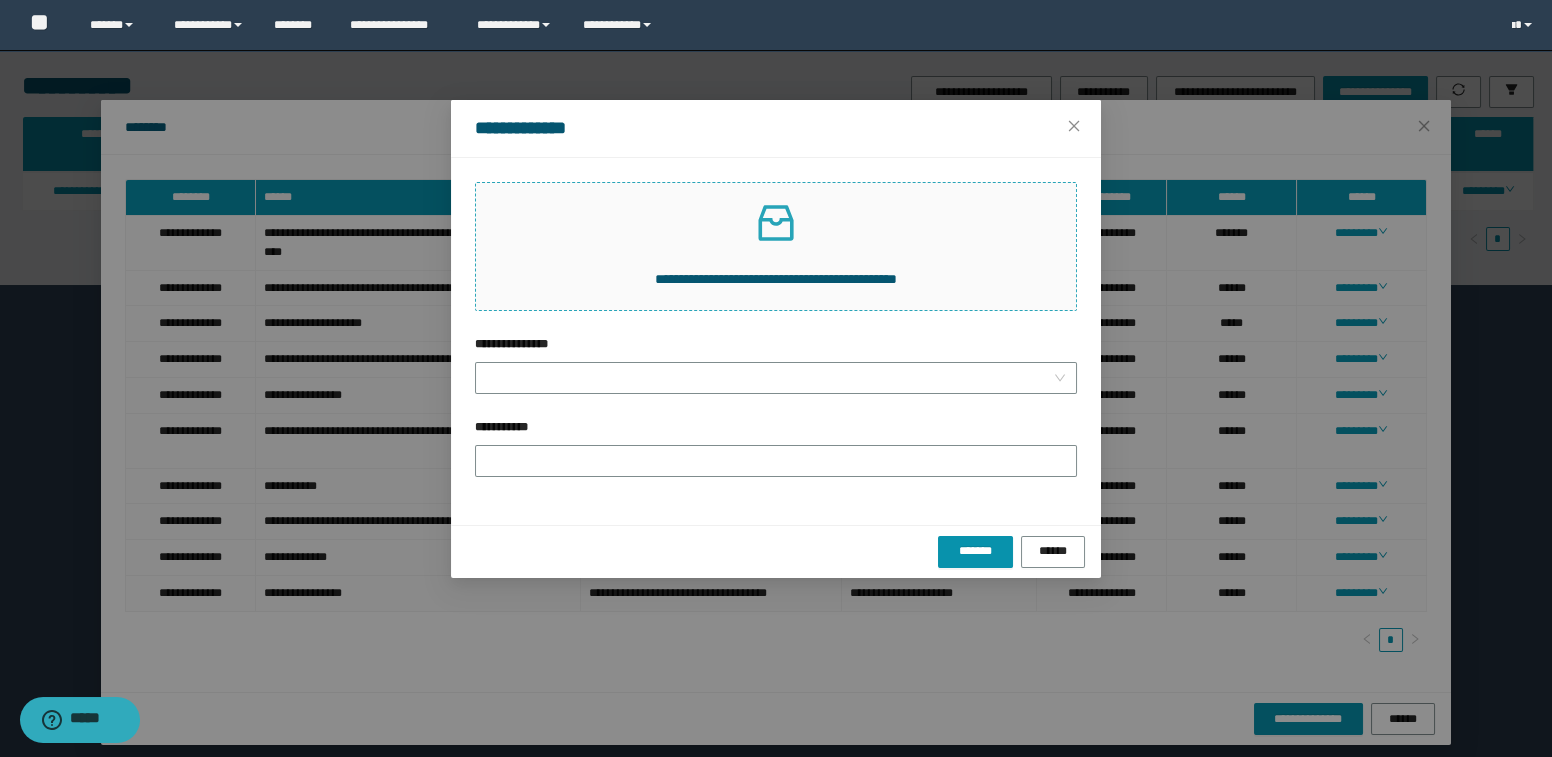 click 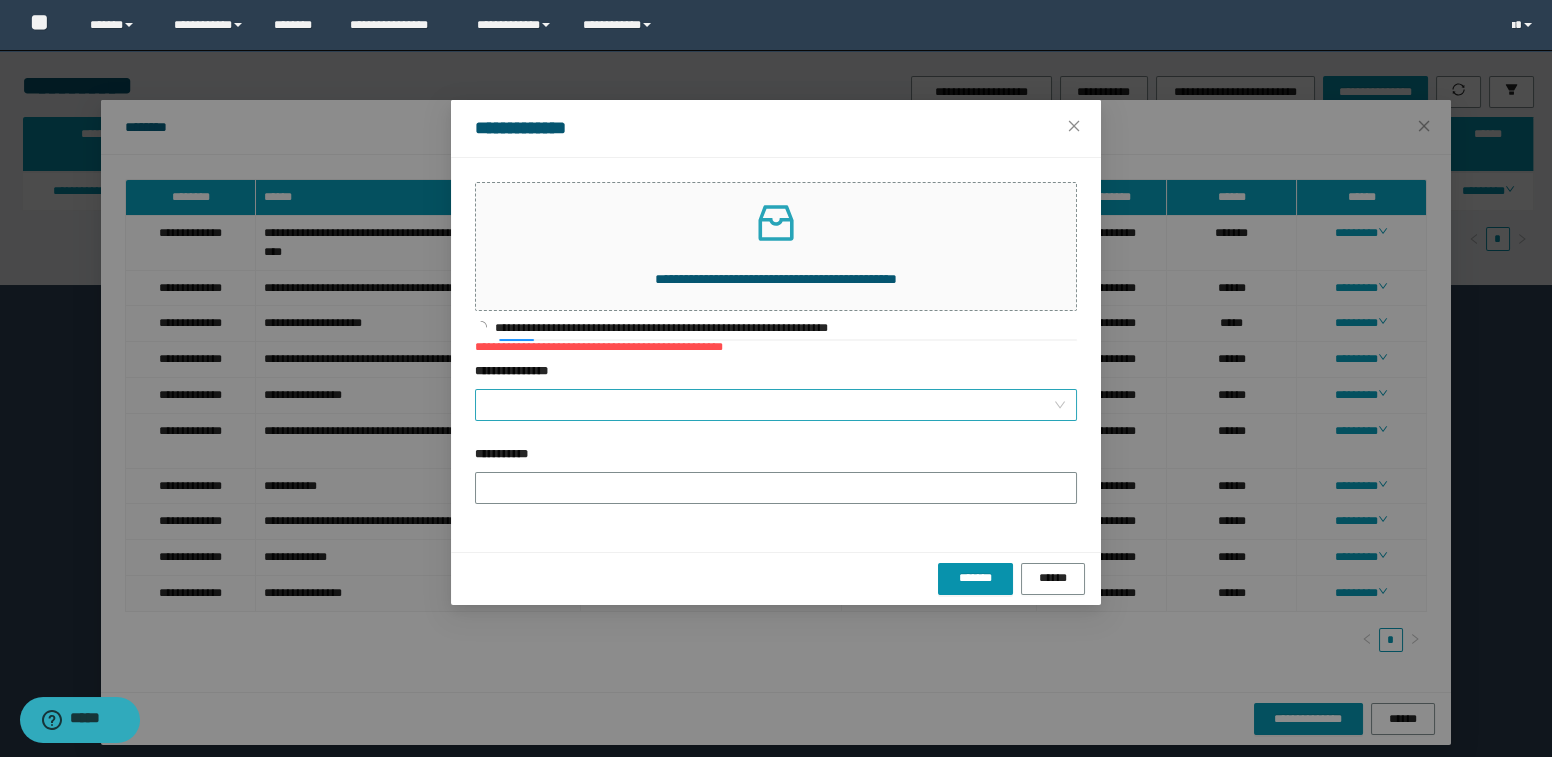click on "**********" at bounding box center (770, 405) 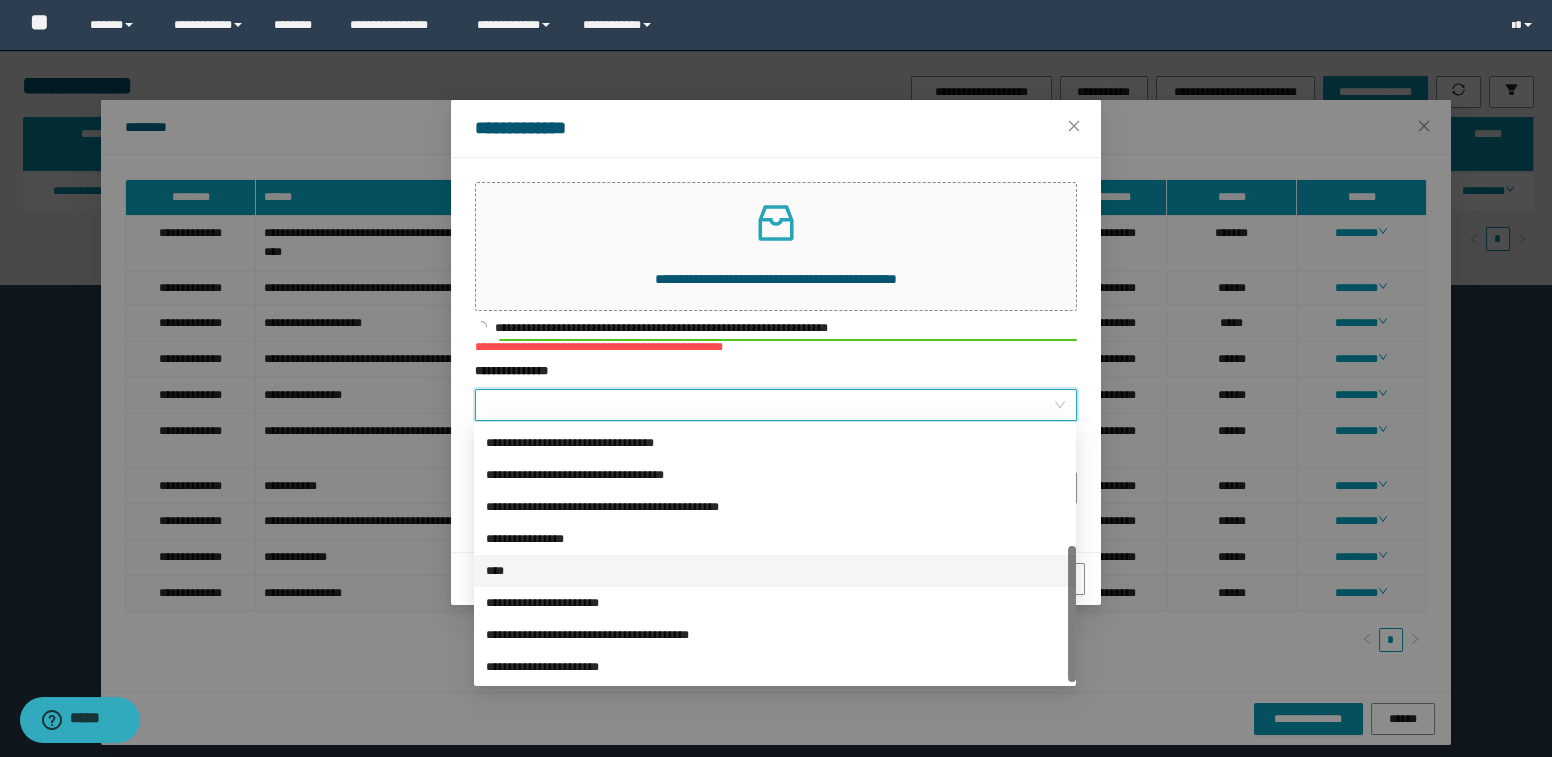 scroll, scrollTop: 223, scrollLeft: 0, axis: vertical 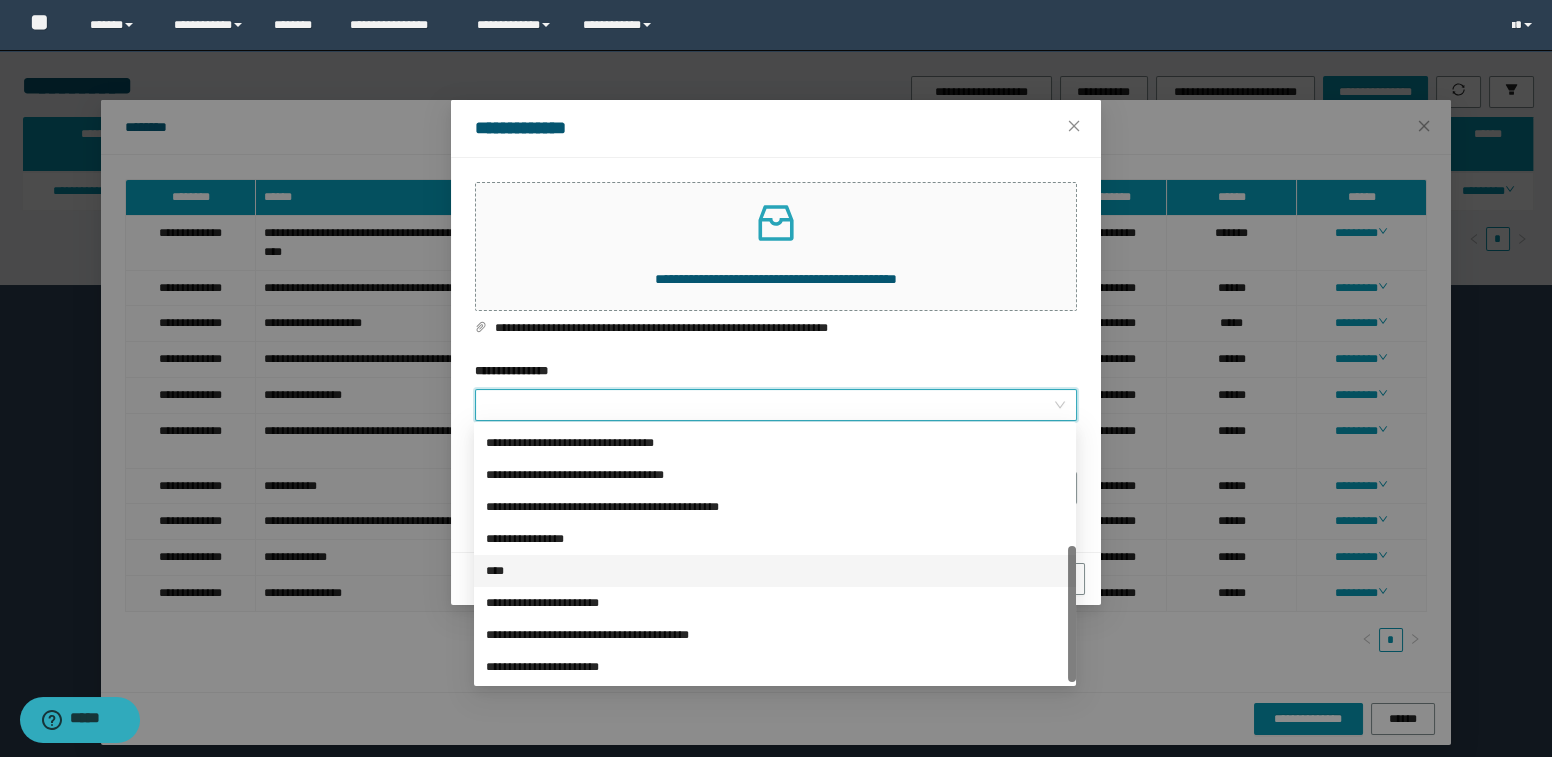 click on "****" at bounding box center [775, 571] 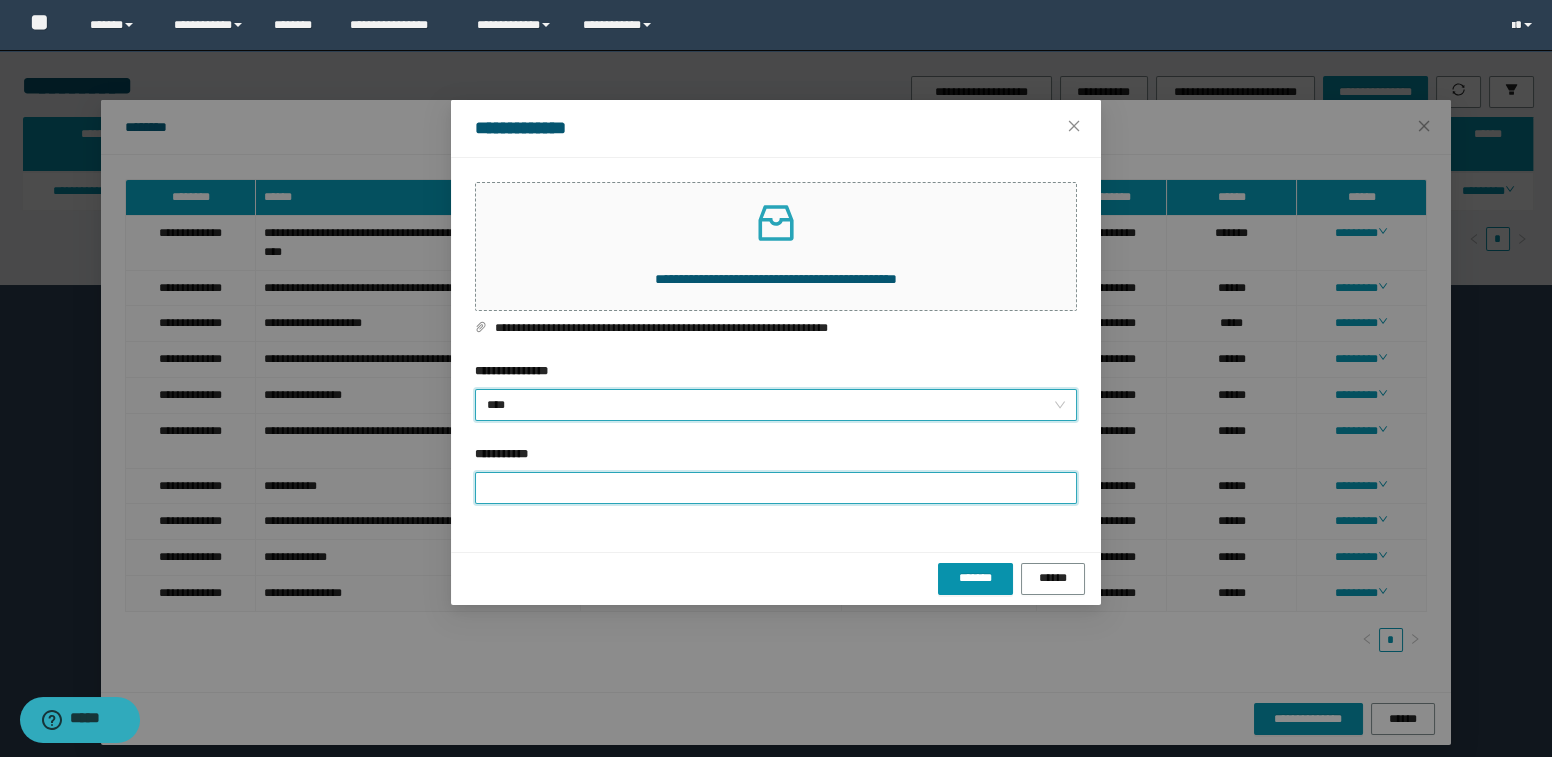click on "**********" at bounding box center [776, 488] 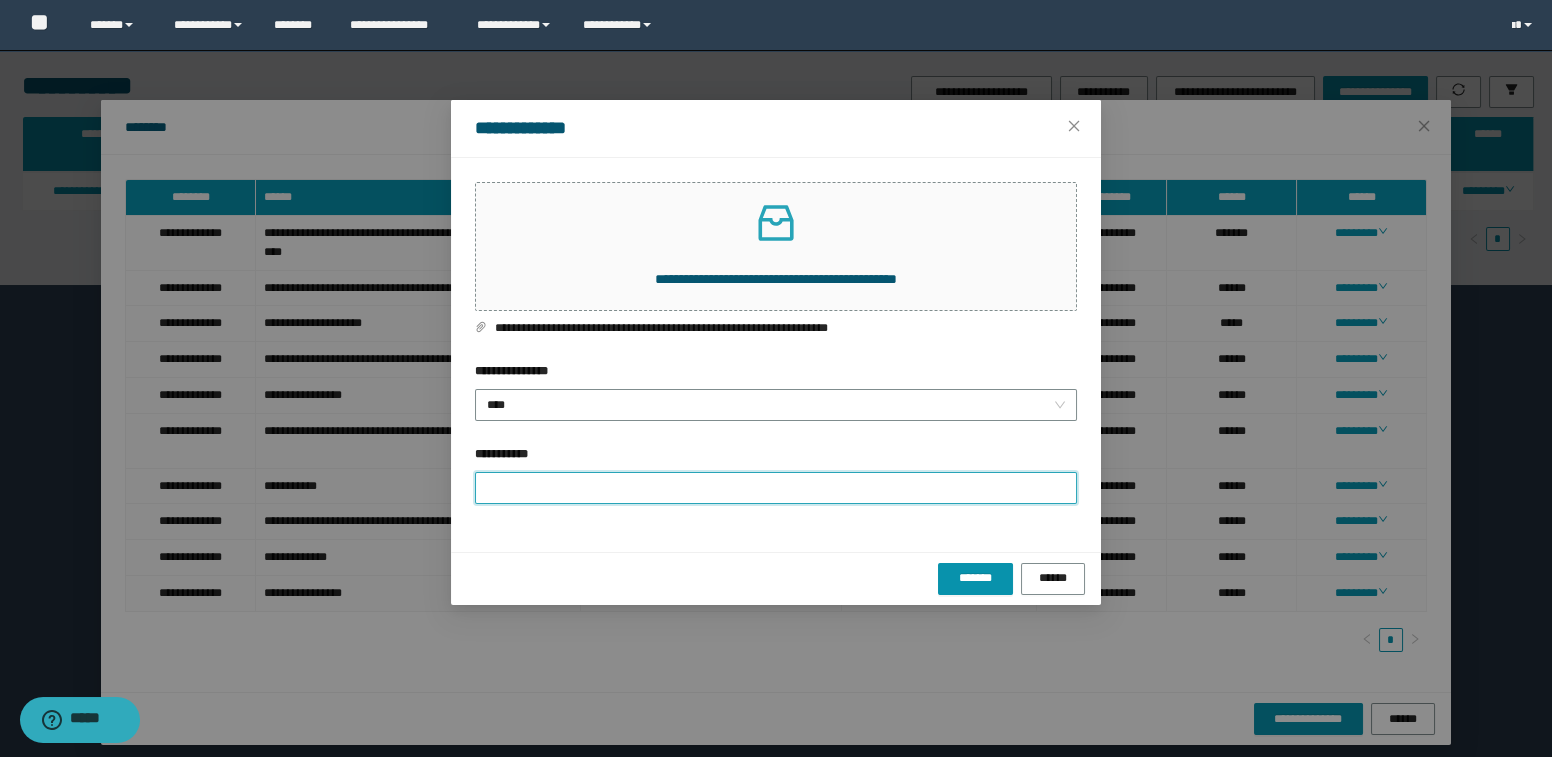 type on "**********" 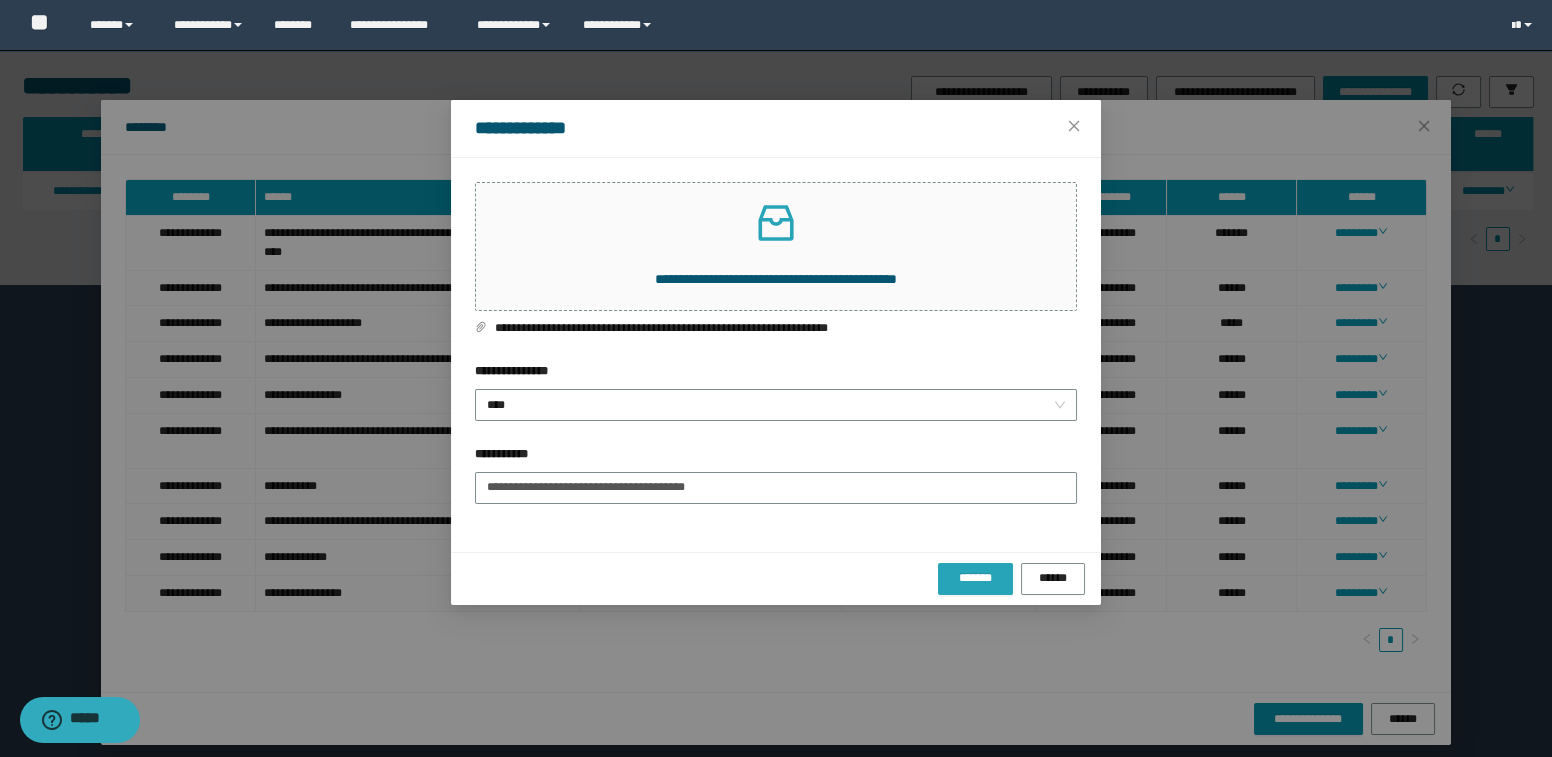 click on "*******" at bounding box center [975, 578] 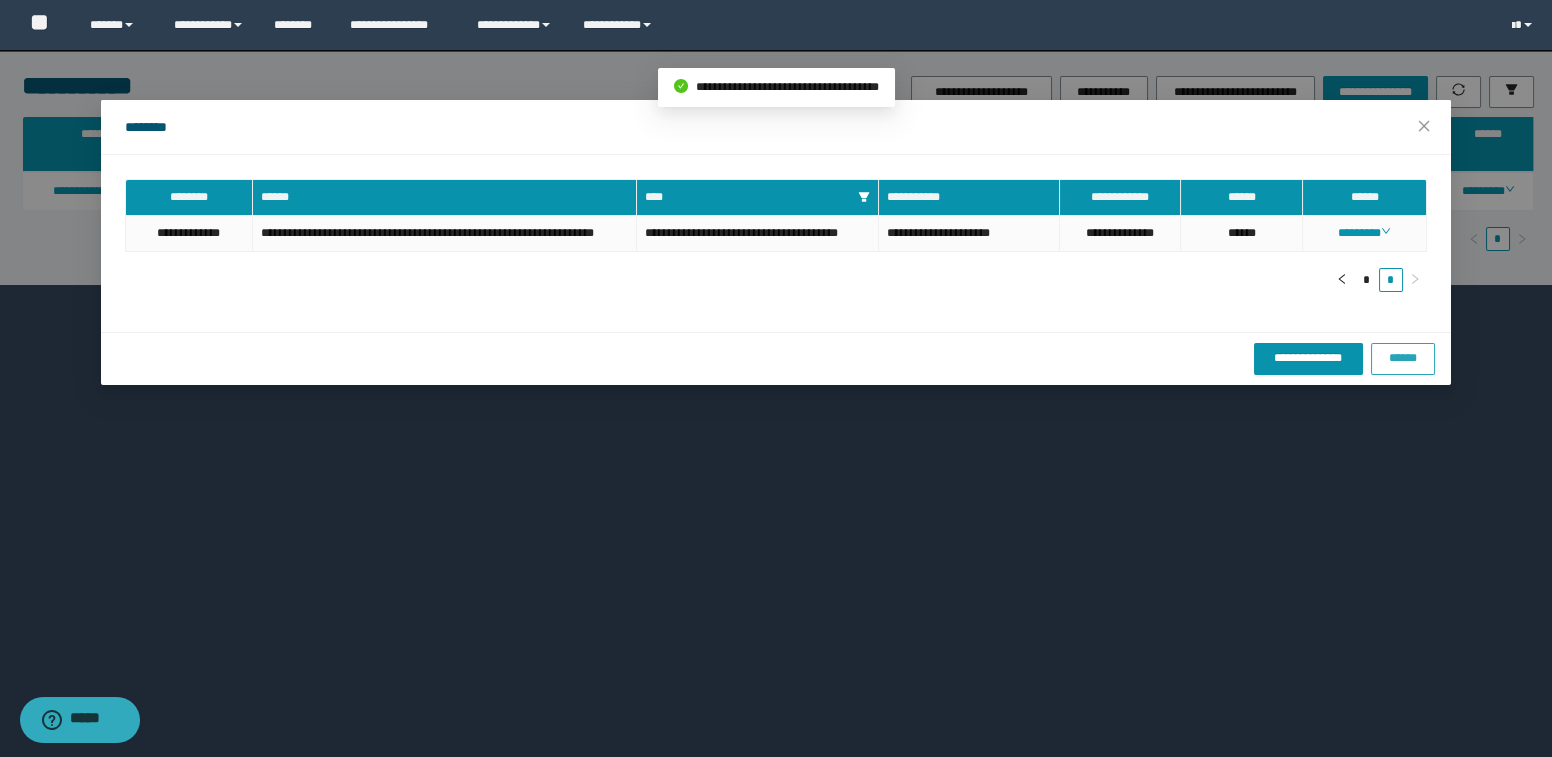 click on "******" at bounding box center [1403, 359] 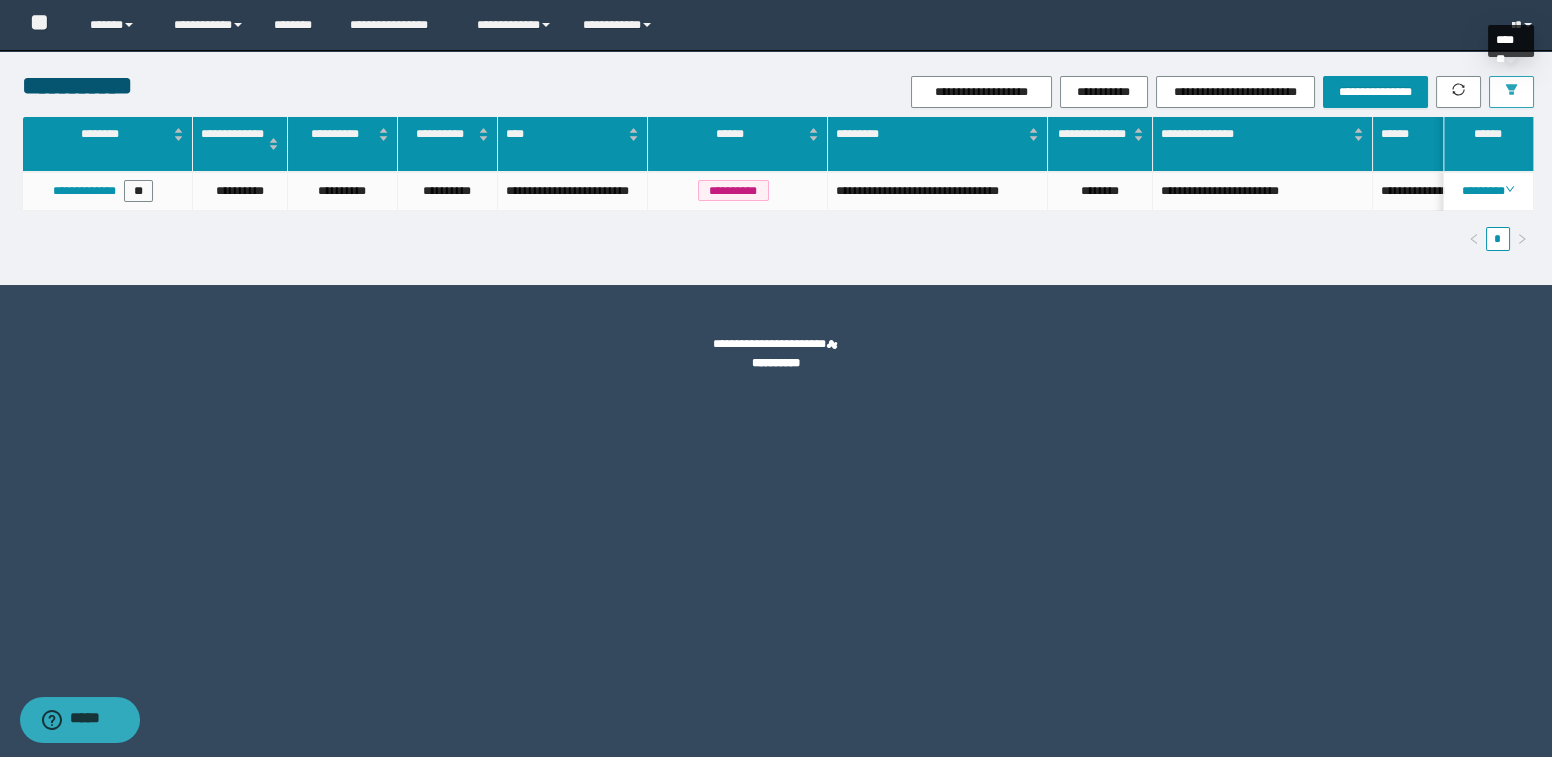 click 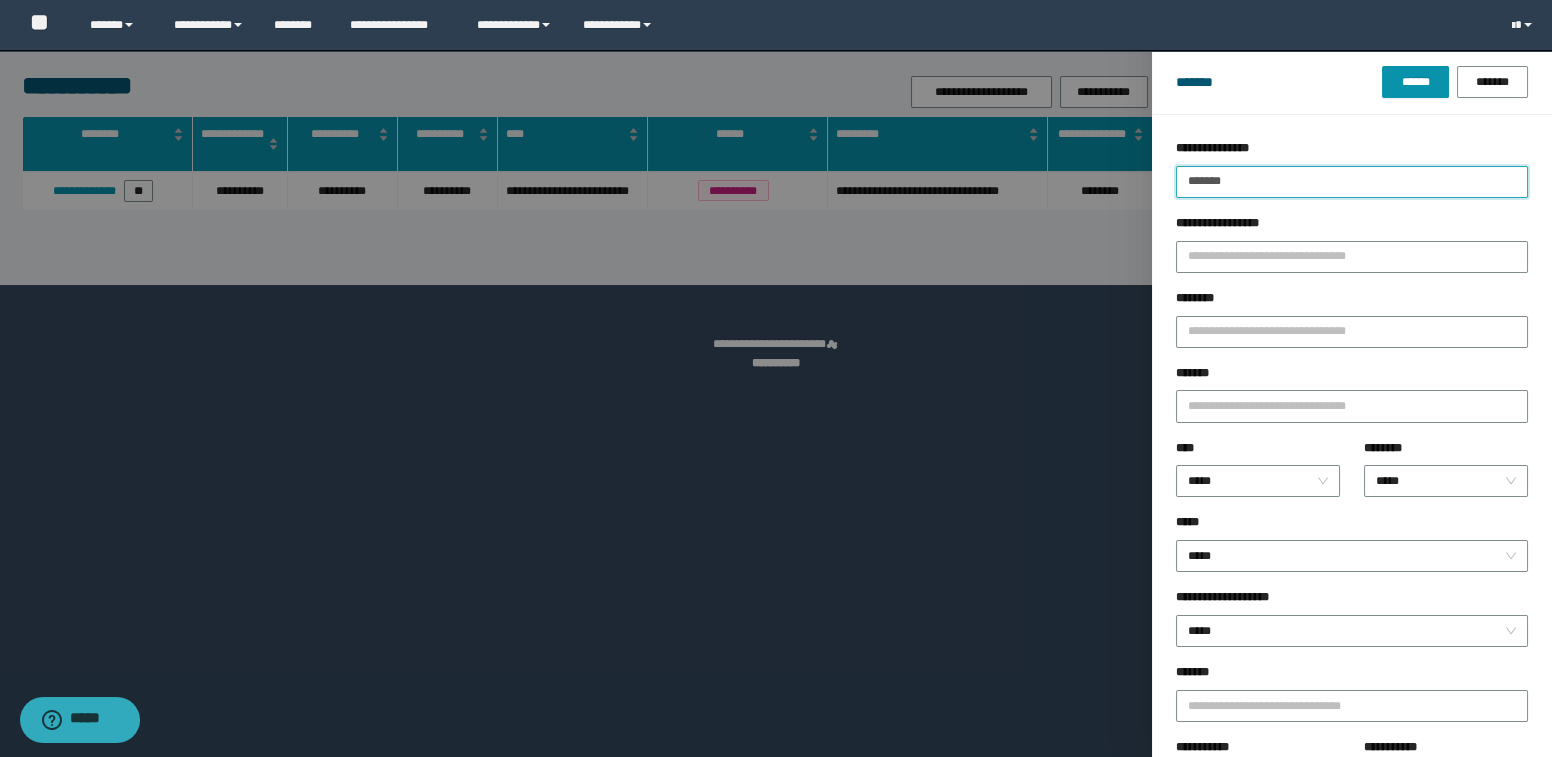 click on "*******" at bounding box center (1352, 182) 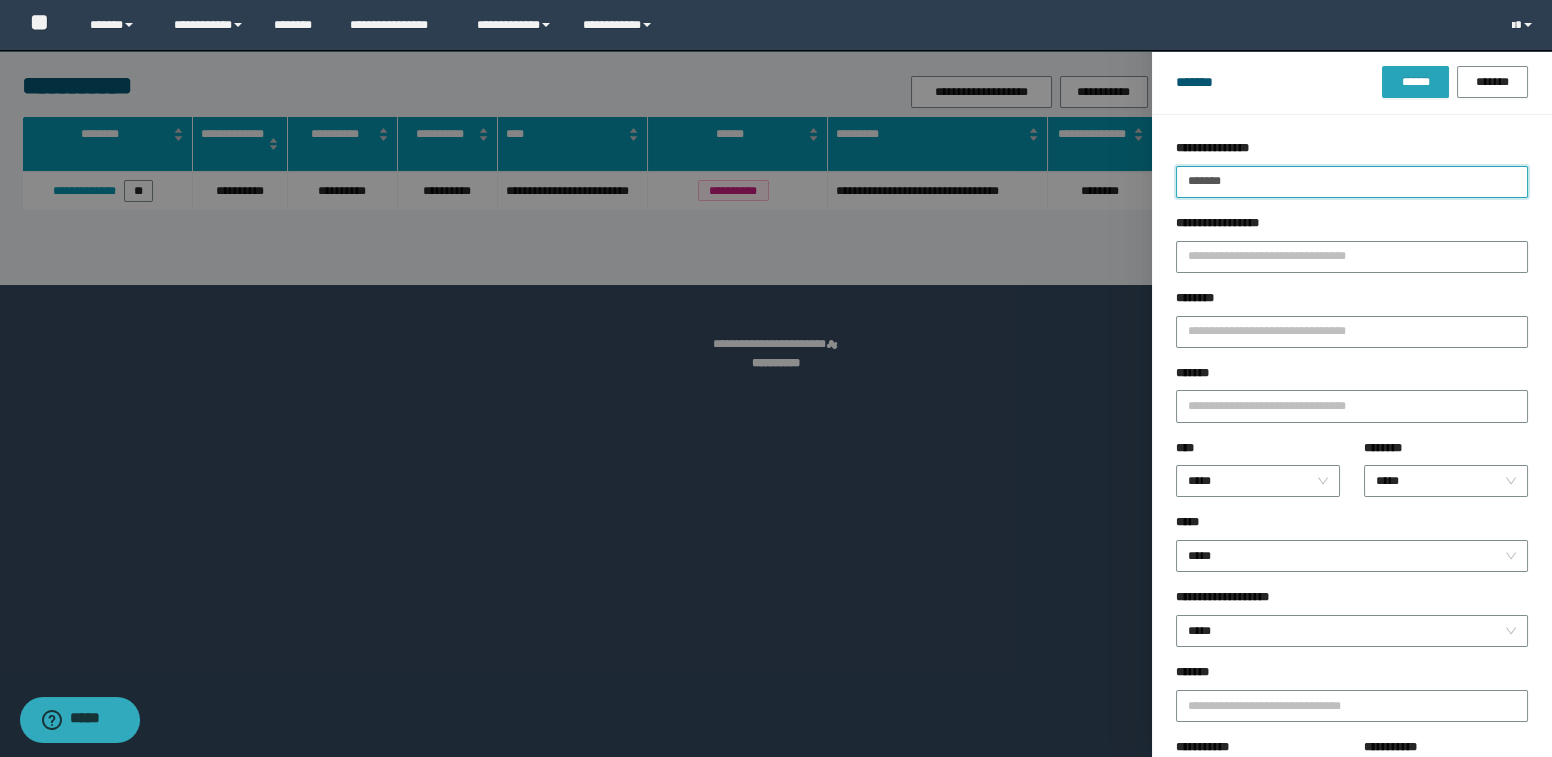 type on "*******" 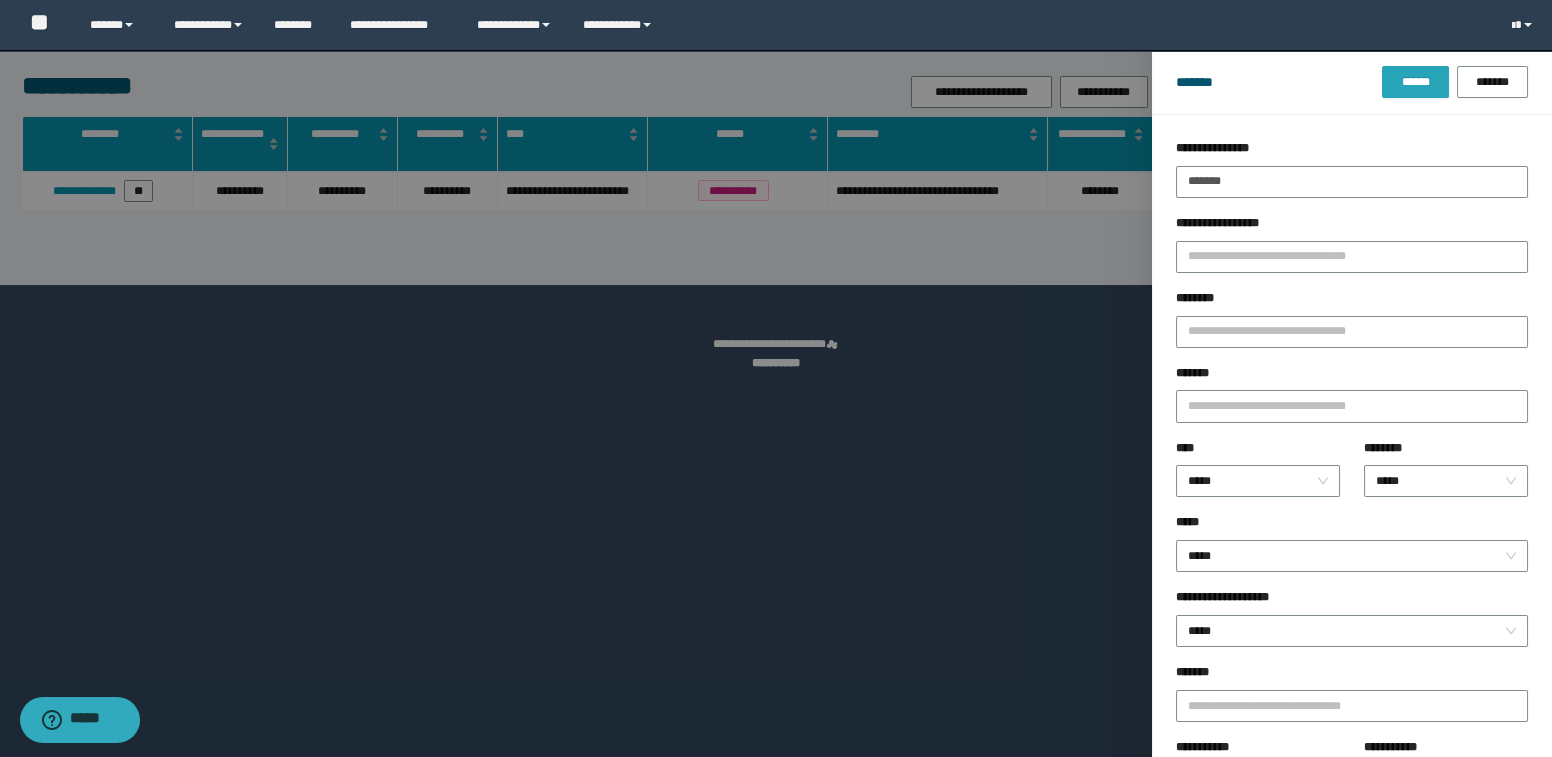 click on "******" at bounding box center [1415, 82] 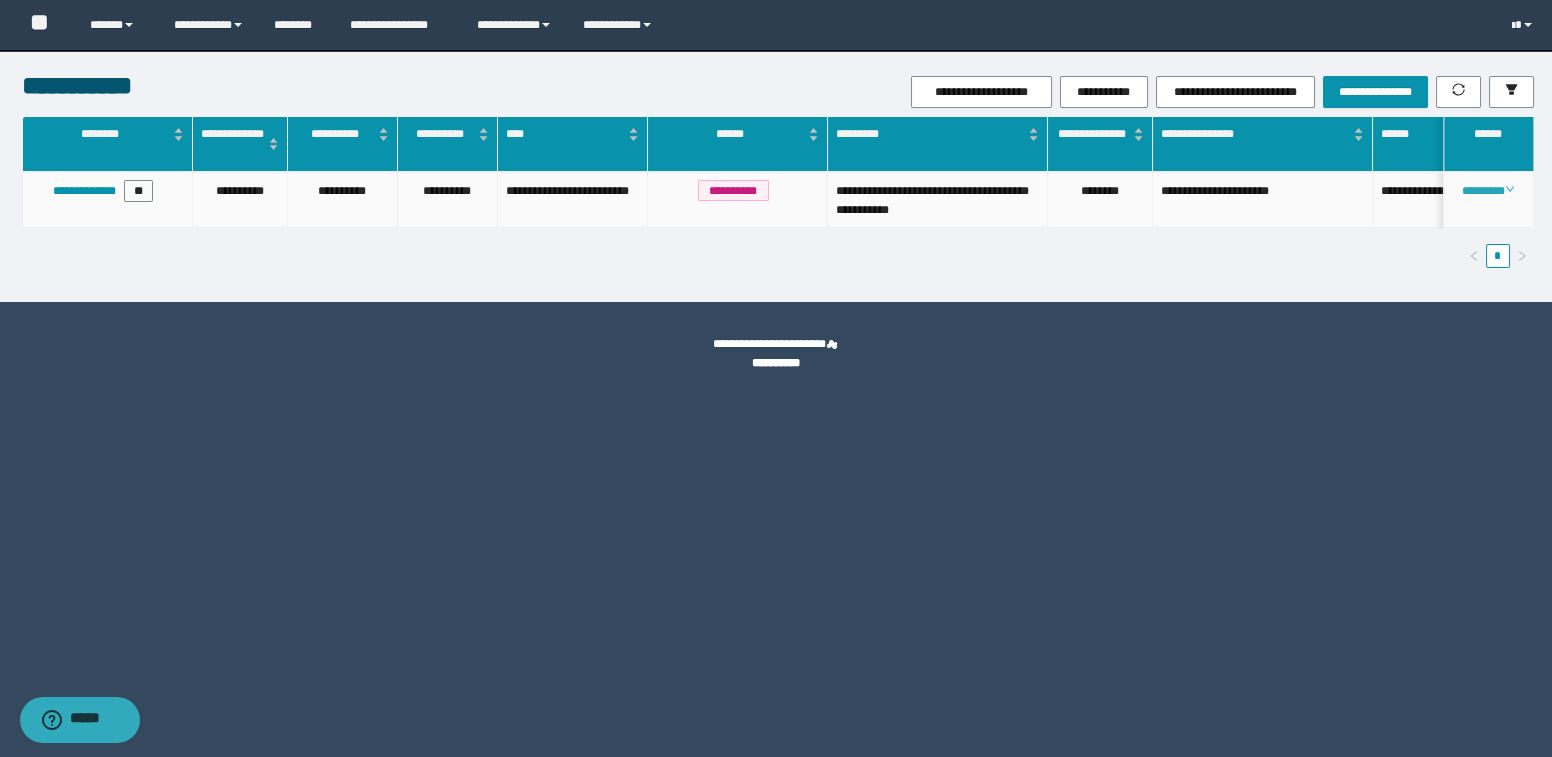 click on "********" at bounding box center [1488, 191] 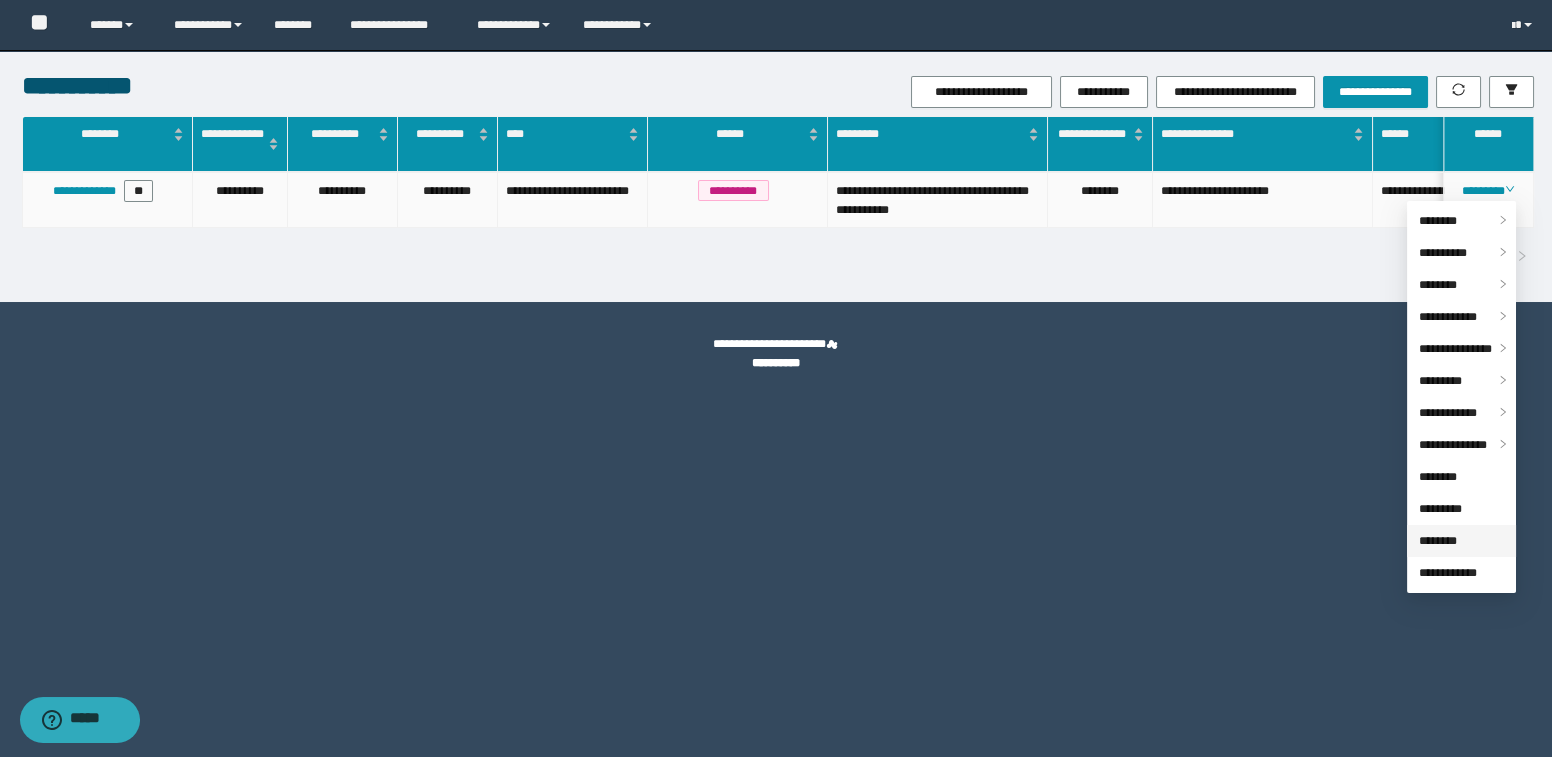 click on "********" at bounding box center (1438, 541) 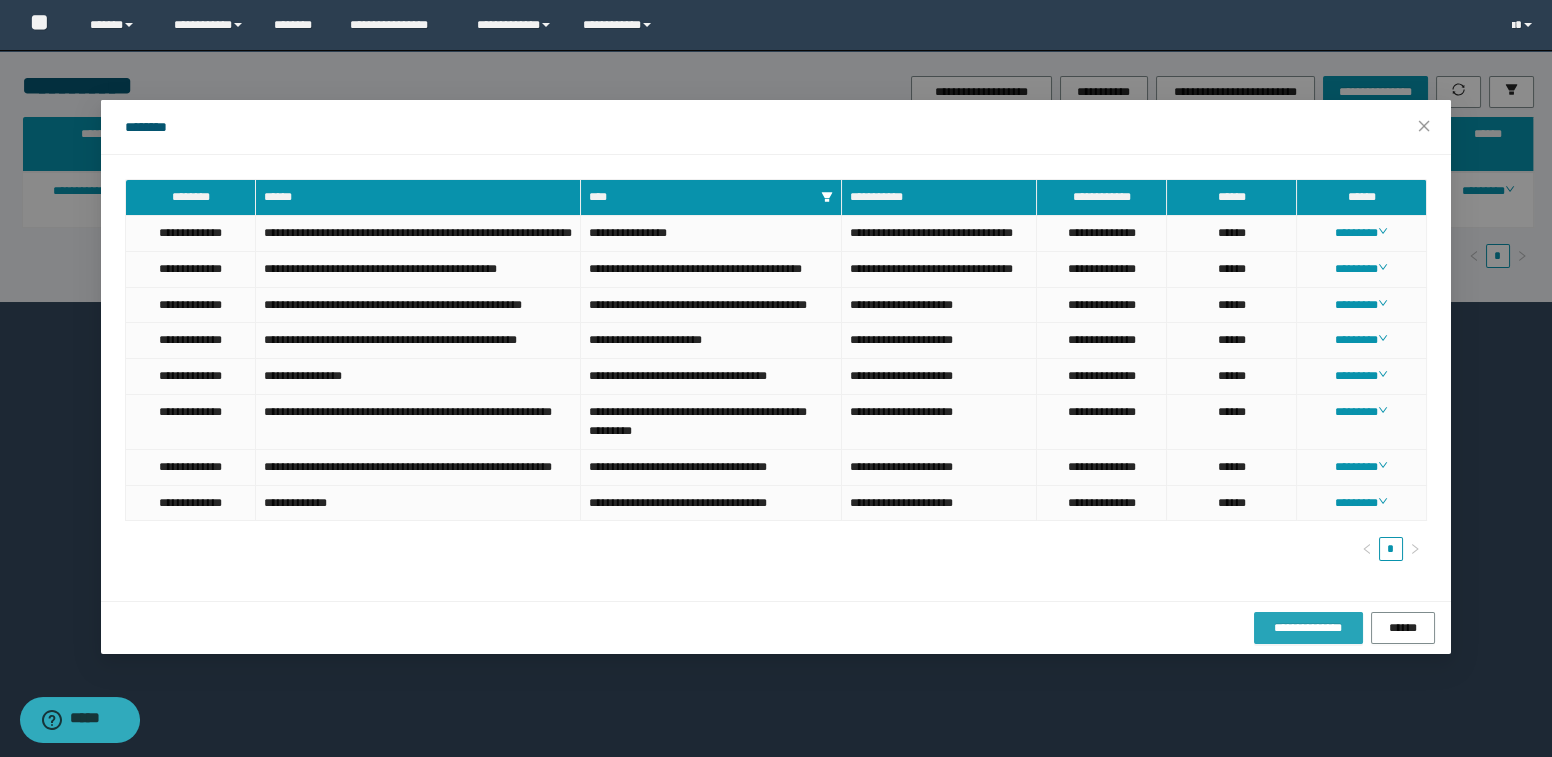 click on "**********" at bounding box center [1308, 628] 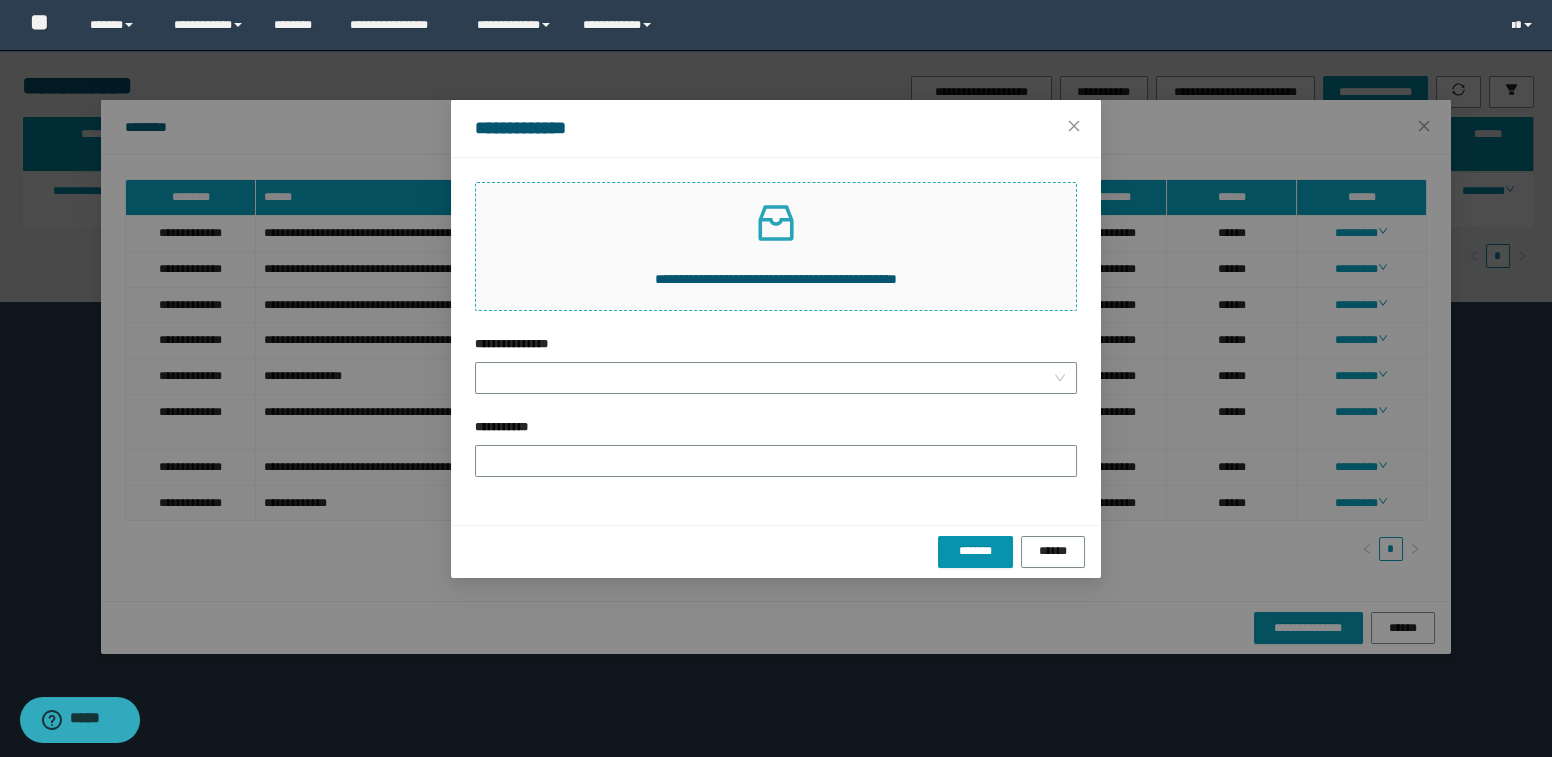 click 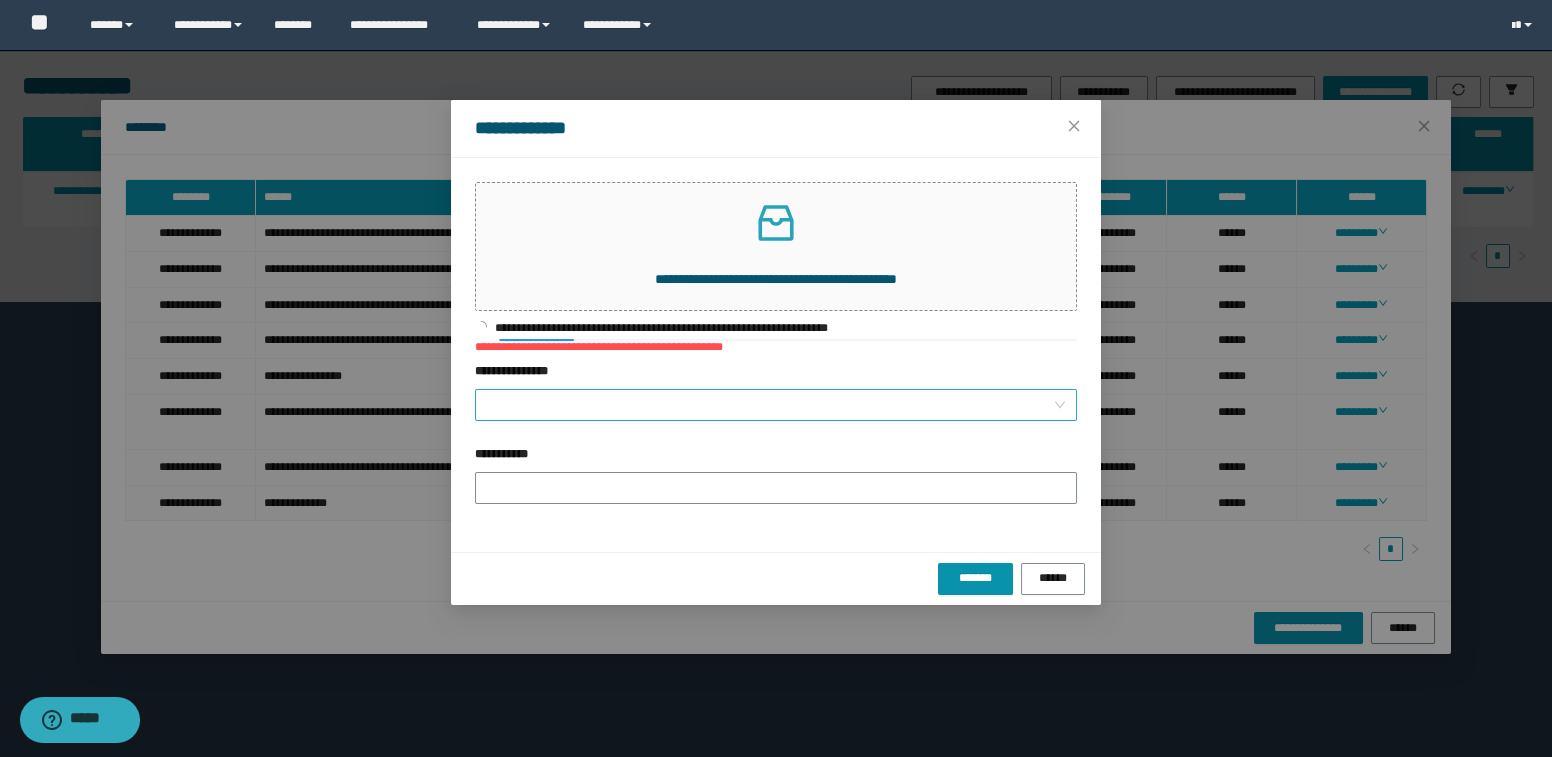 click on "**********" at bounding box center (770, 405) 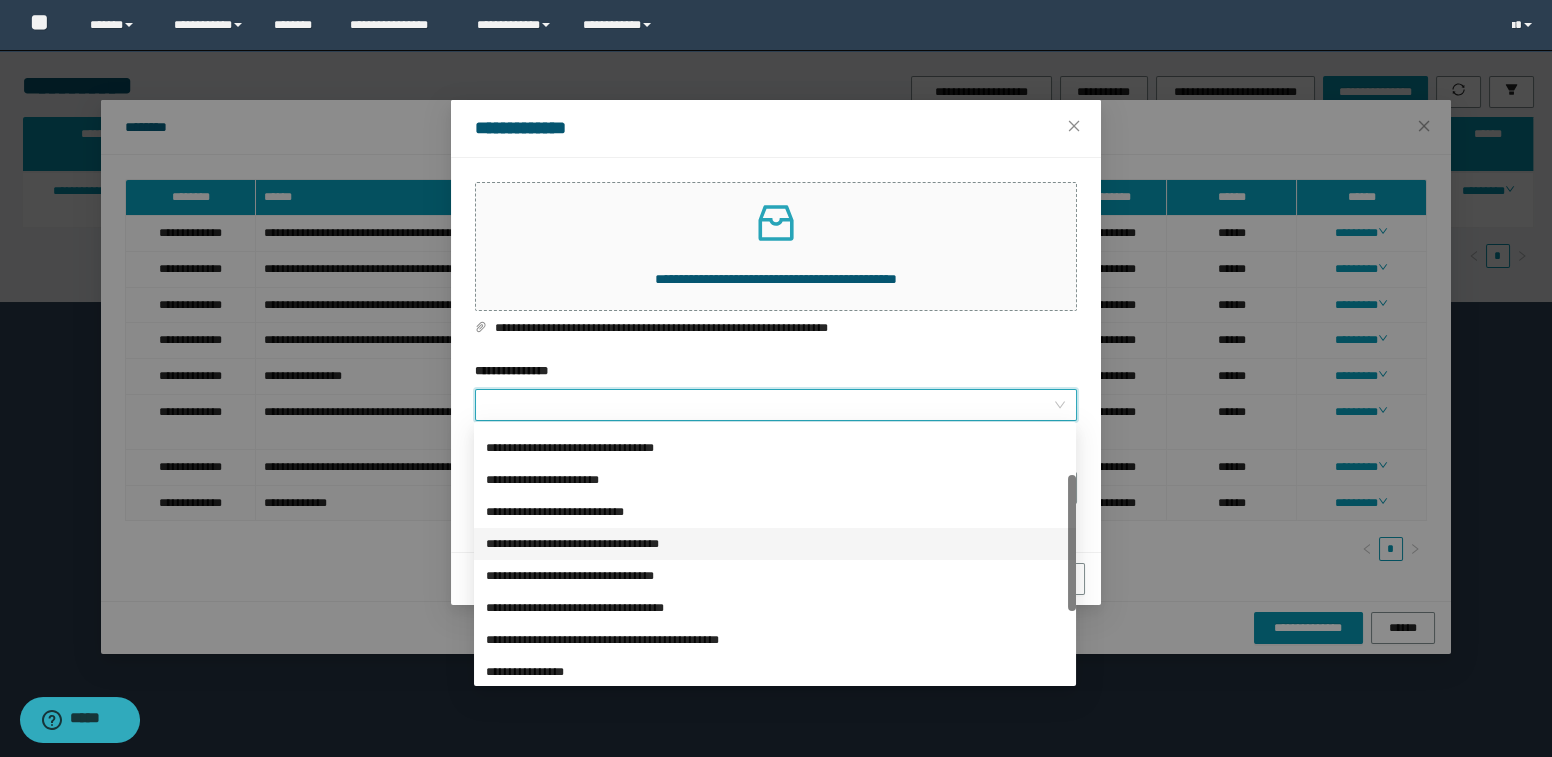 scroll, scrollTop: 223, scrollLeft: 0, axis: vertical 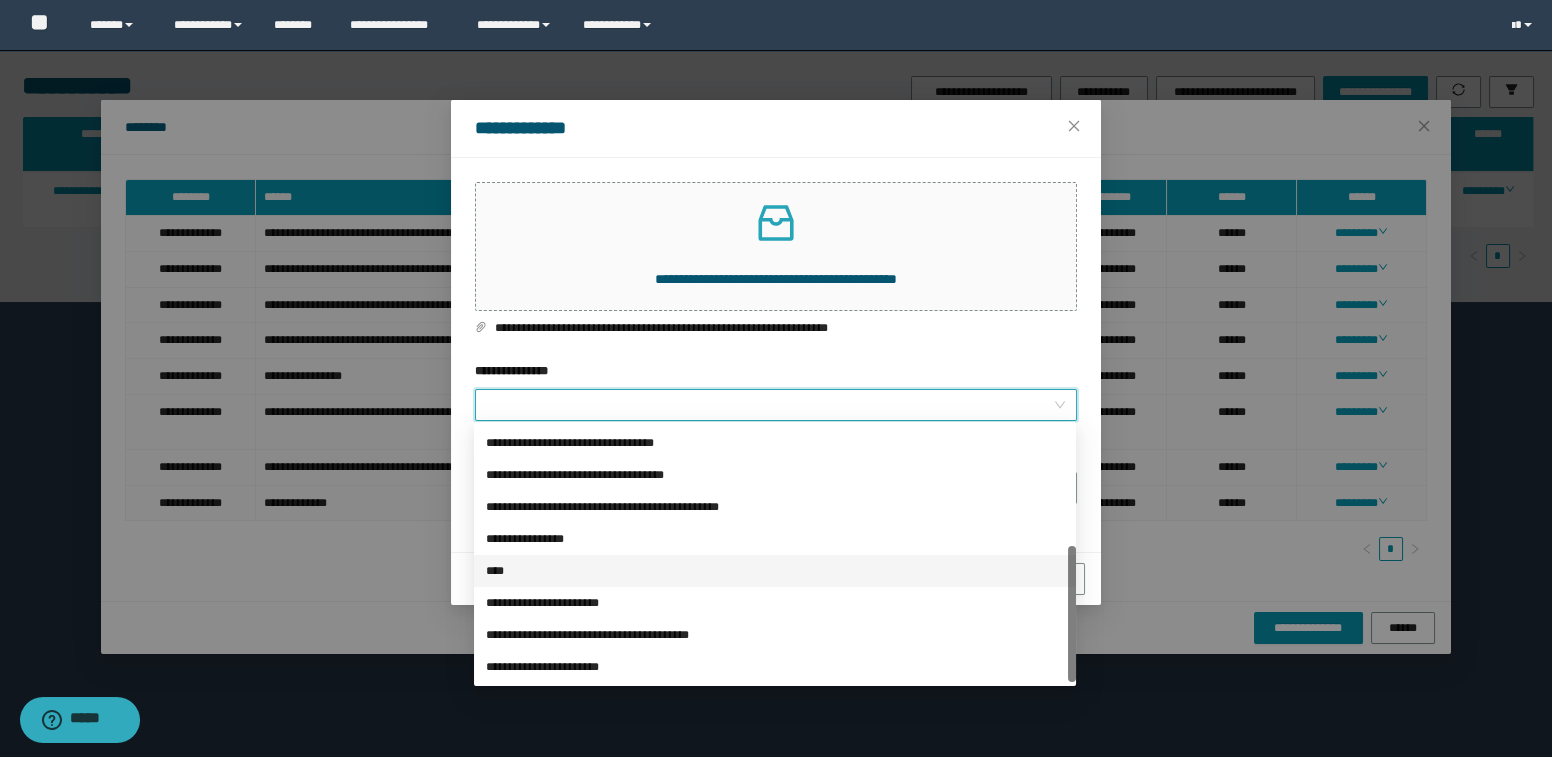 click on "****" at bounding box center [775, 571] 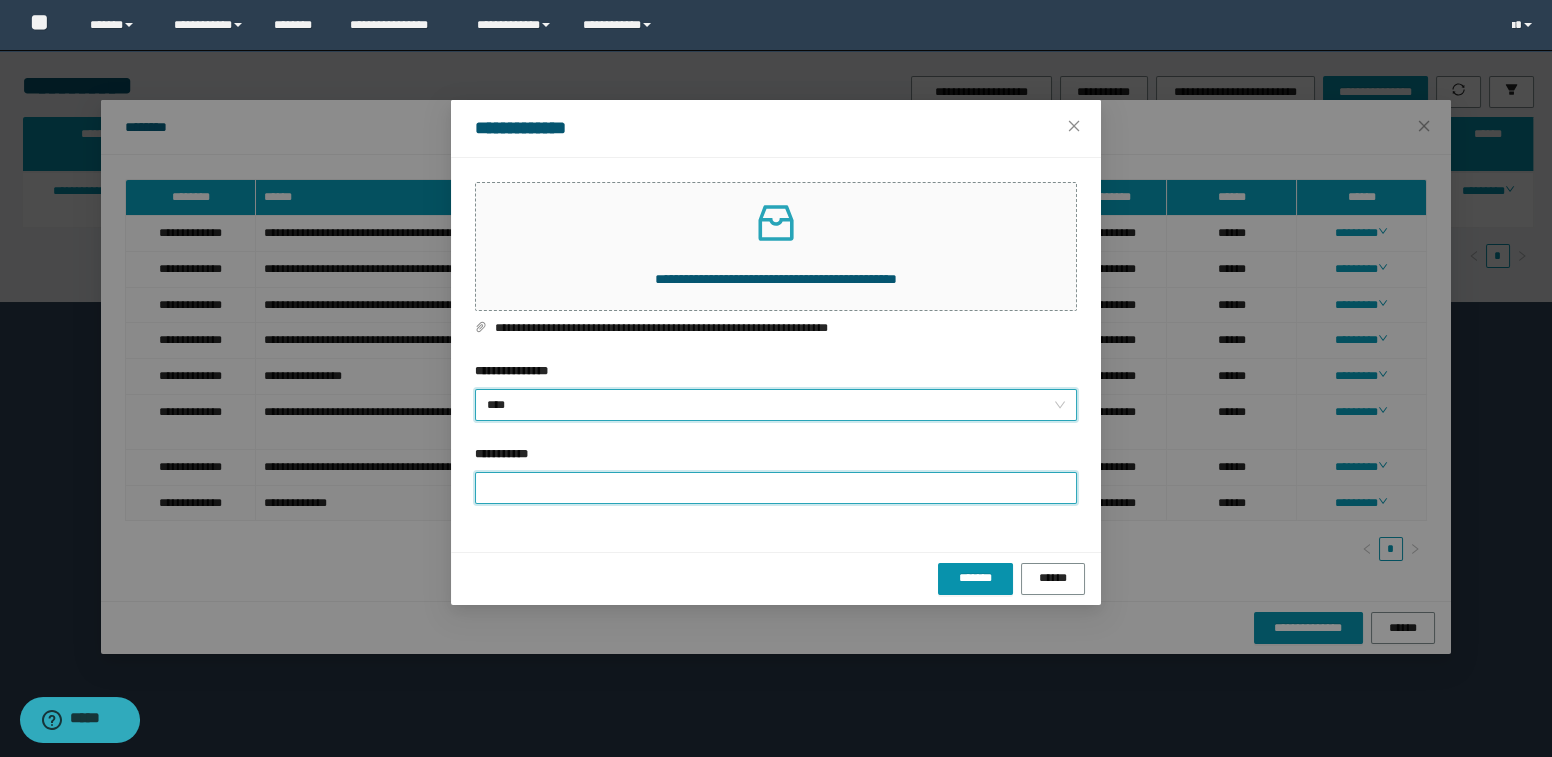 click on "**********" at bounding box center (776, 488) 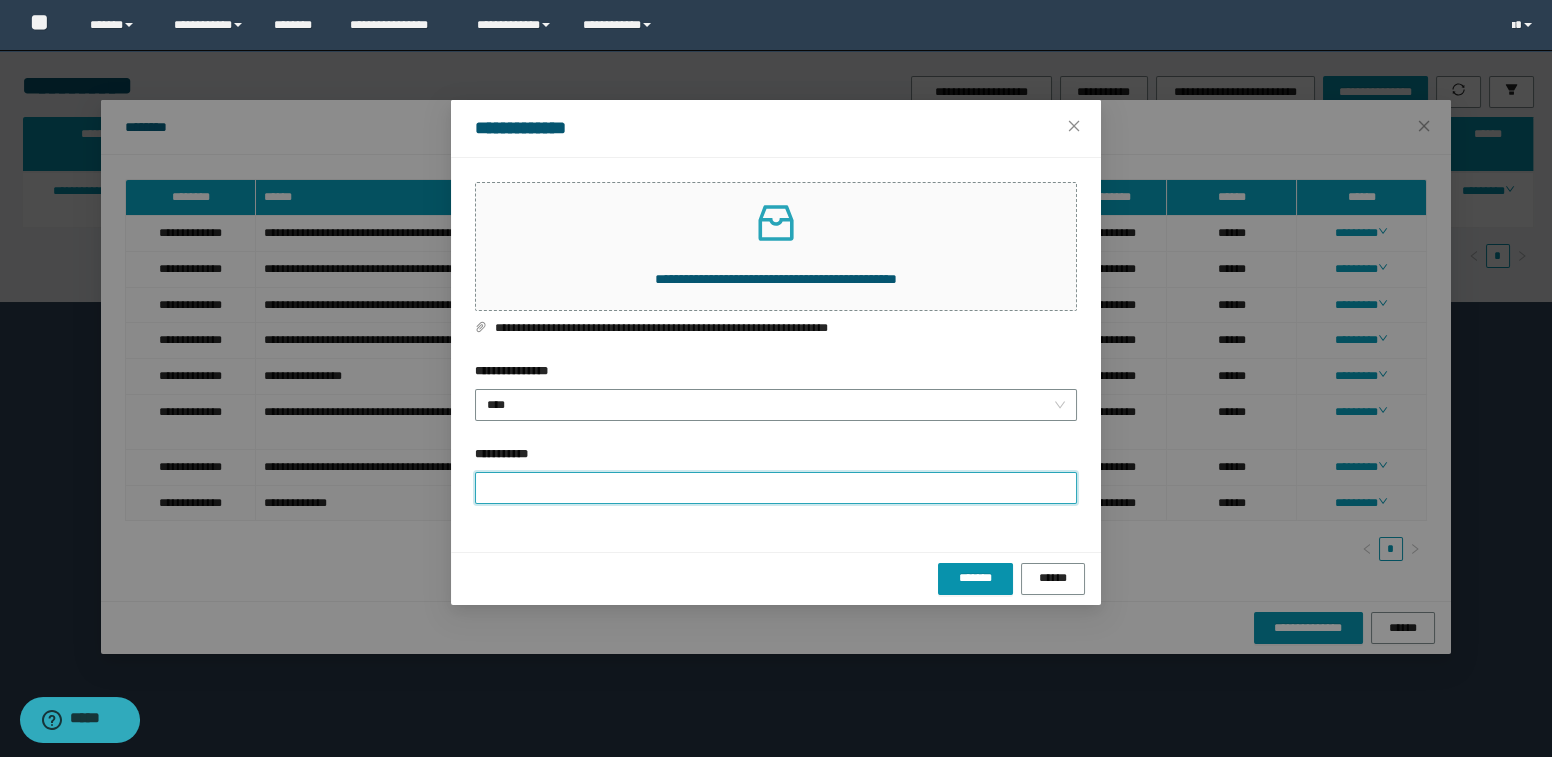 type on "**********" 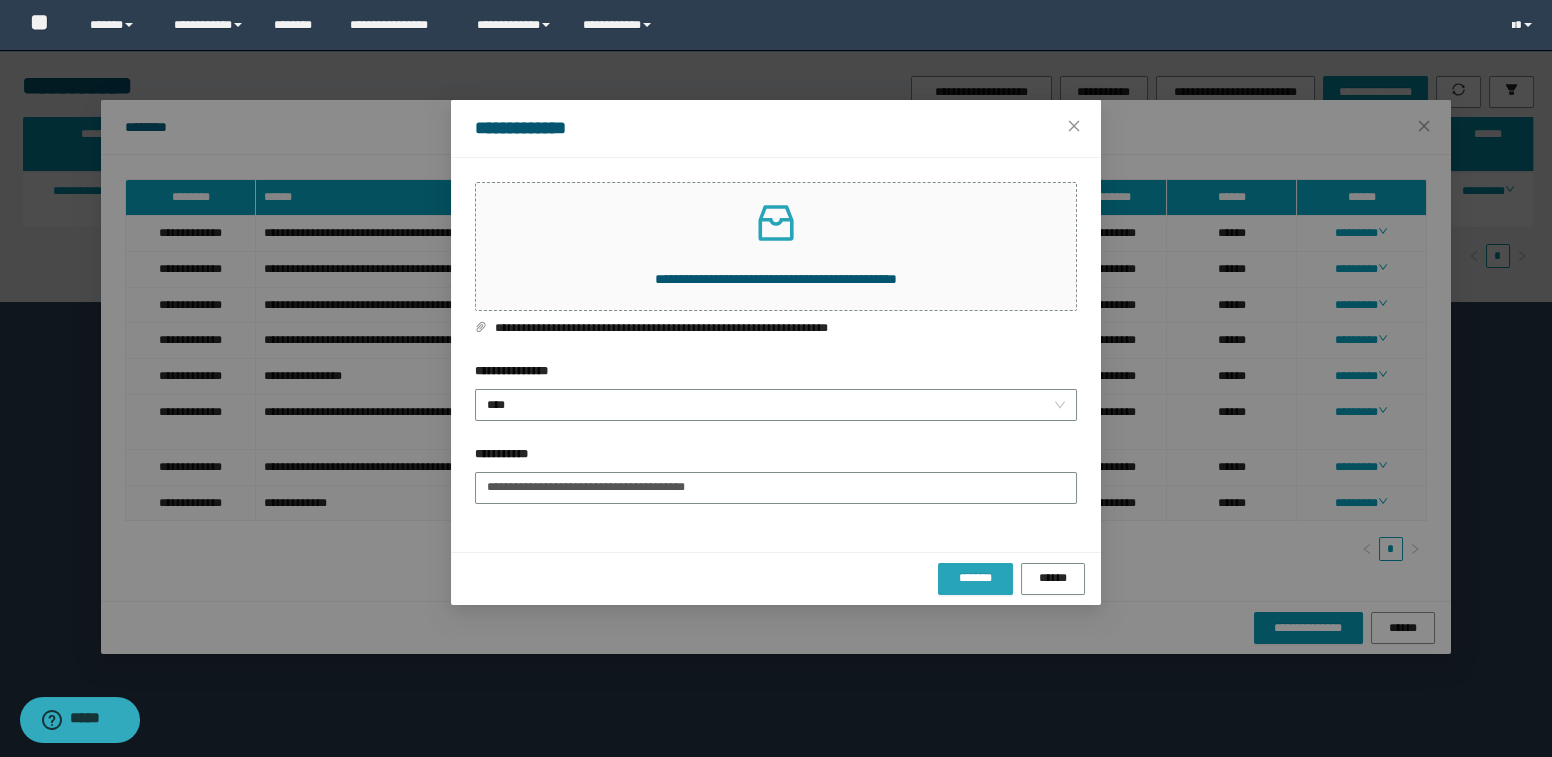 click on "*******" at bounding box center (975, 578) 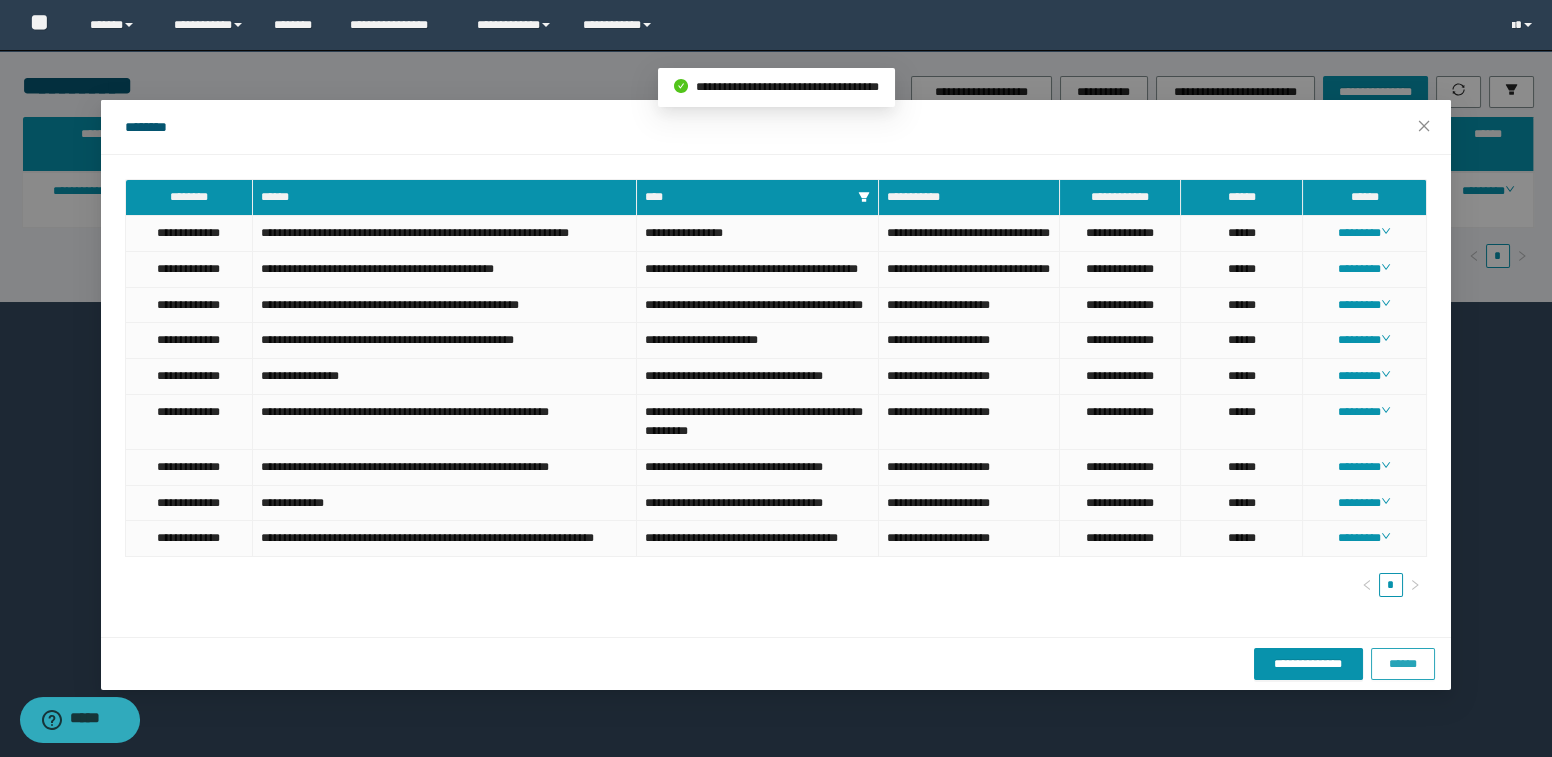 click on "******" at bounding box center [1403, 664] 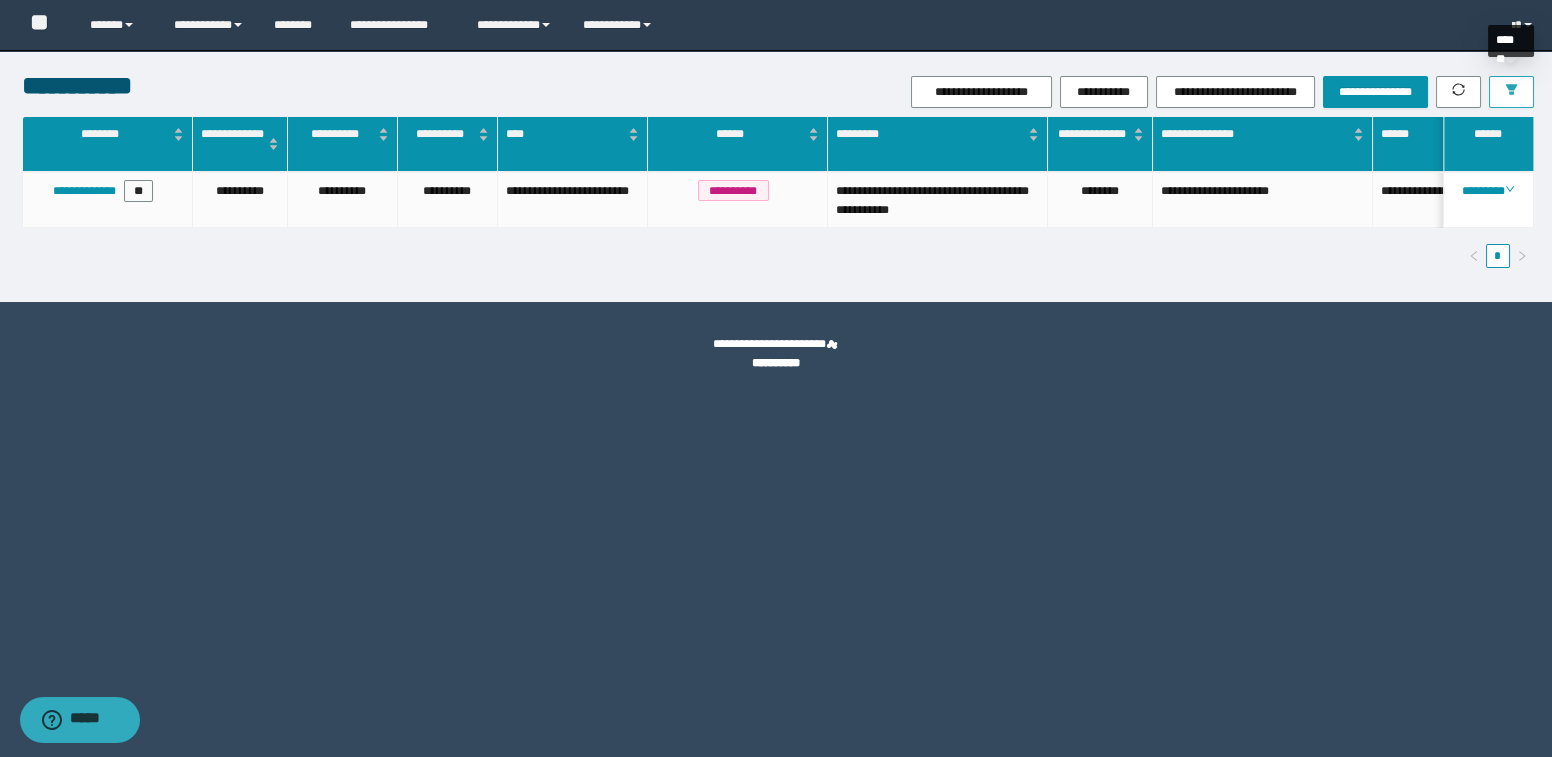 click 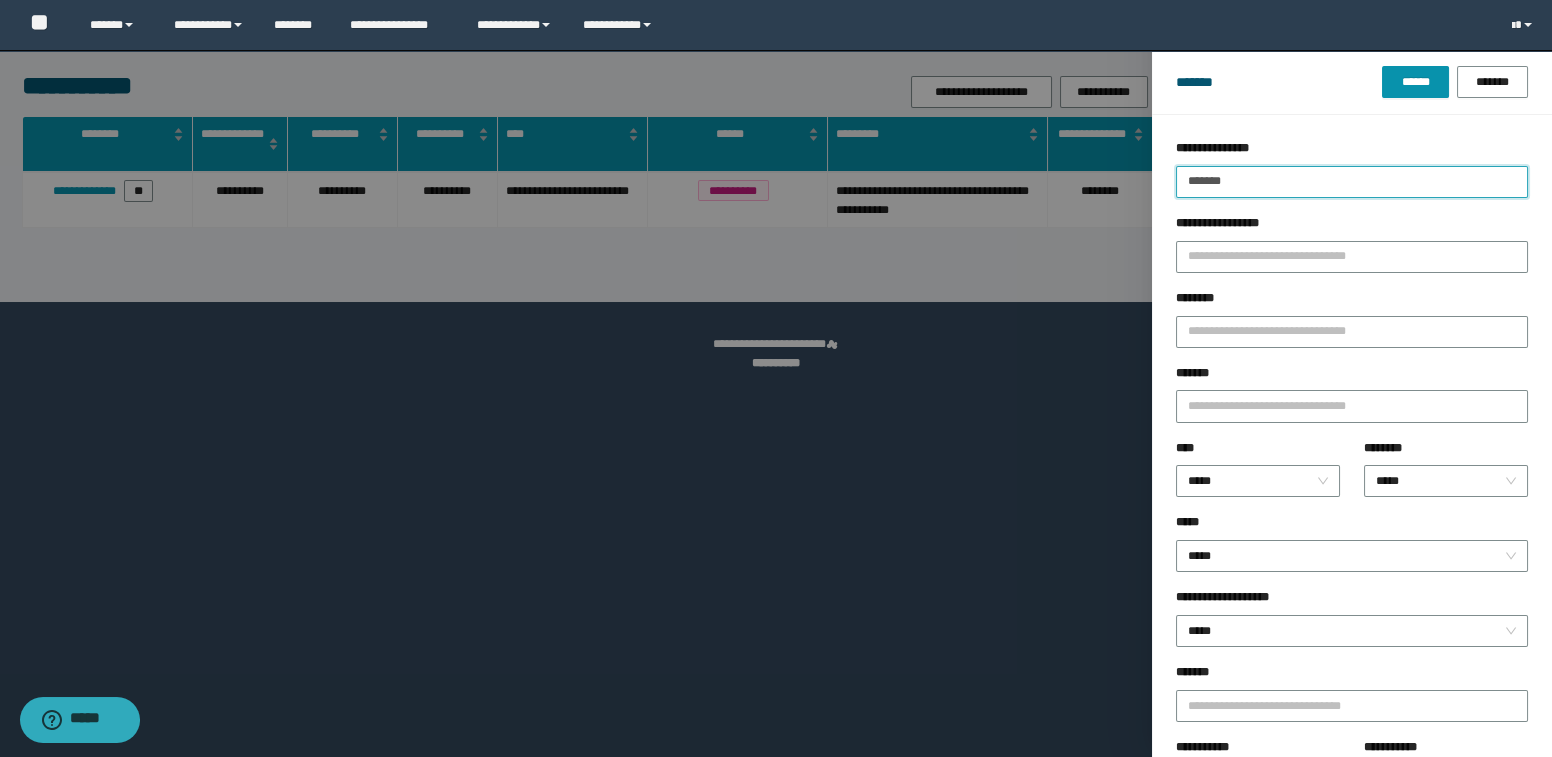 click on "*******" at bounding box center (1352, 182) 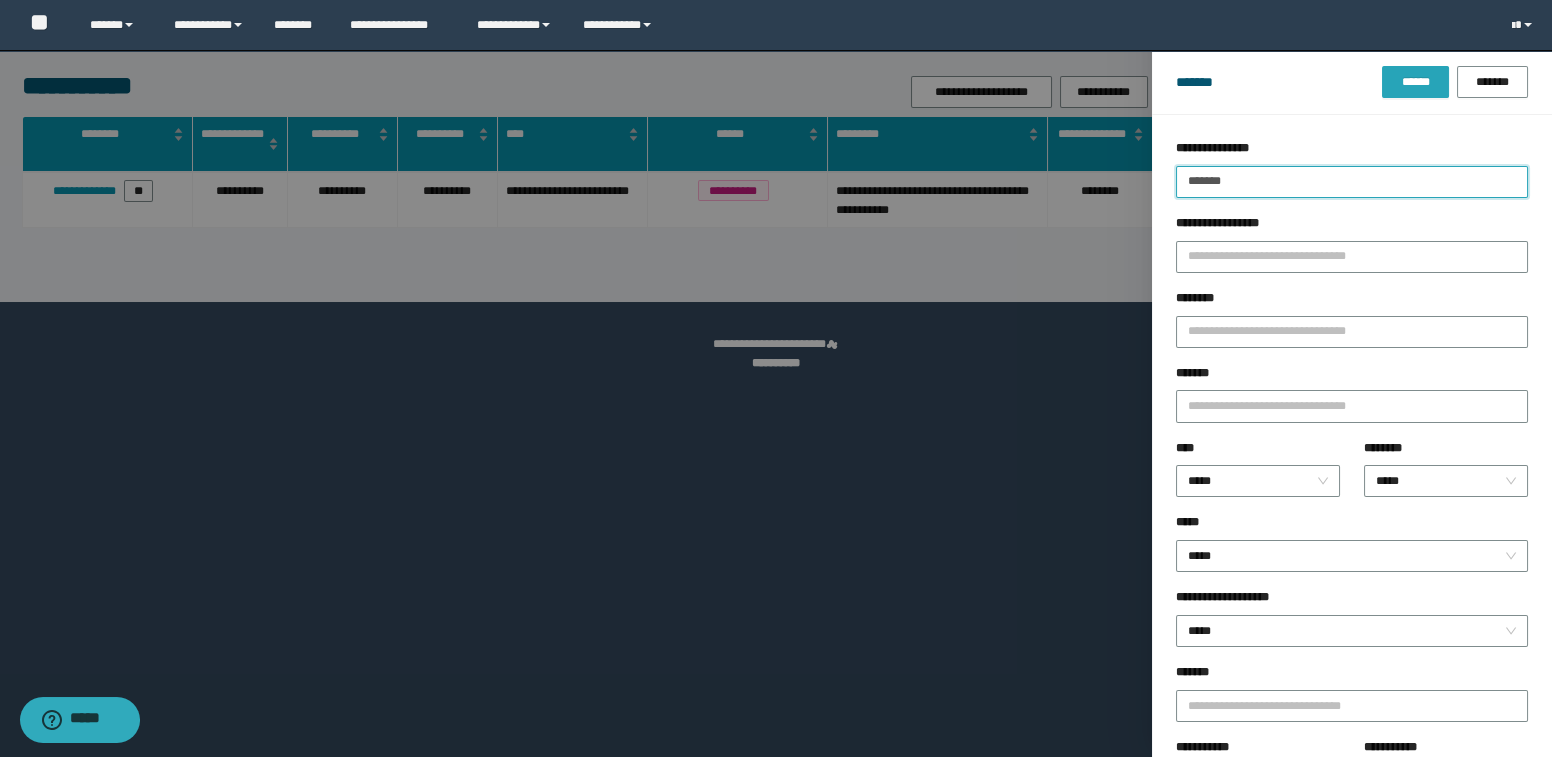 type on "*******" 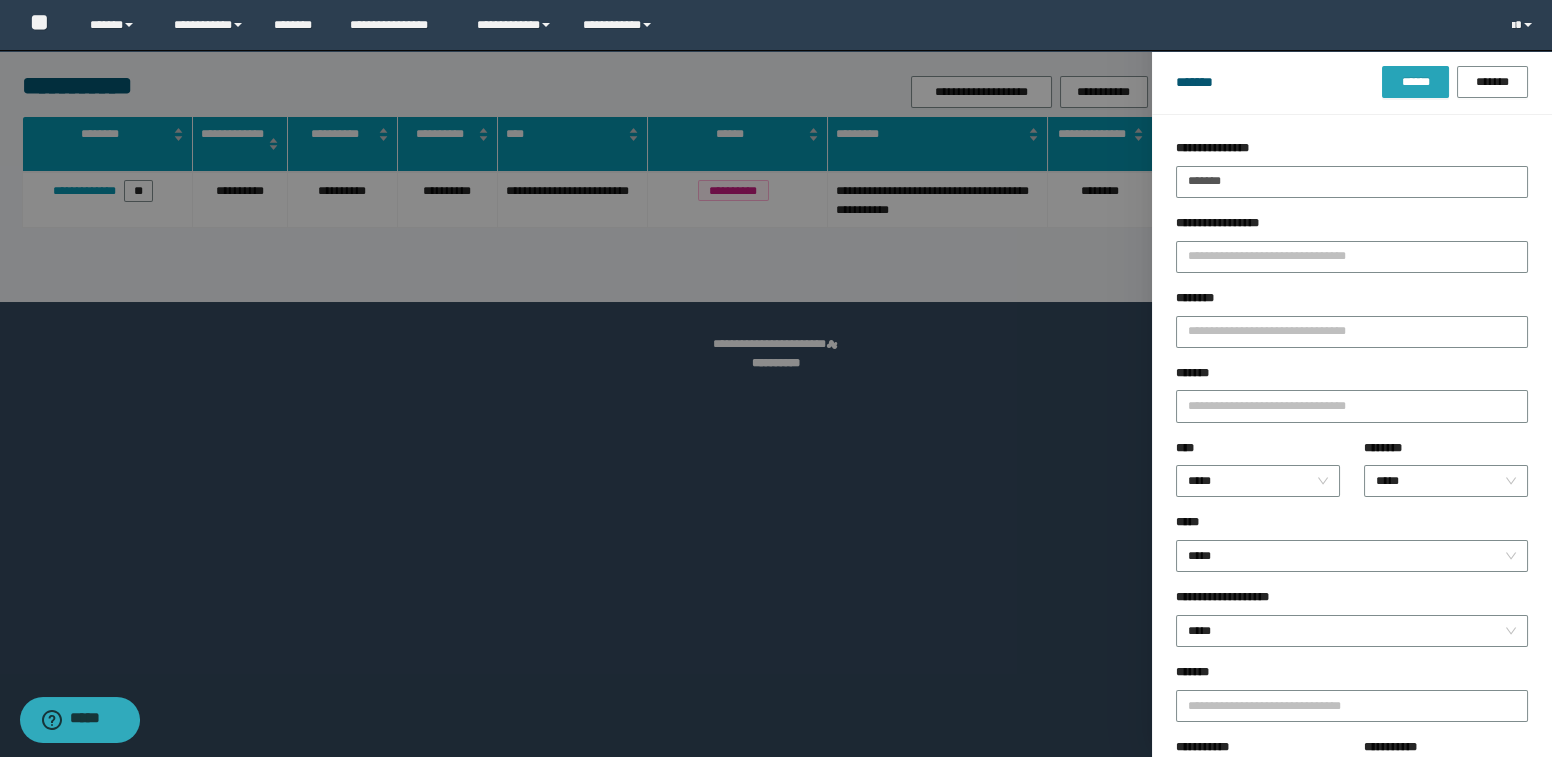 click on "******" at bounding box center (1415, 82) 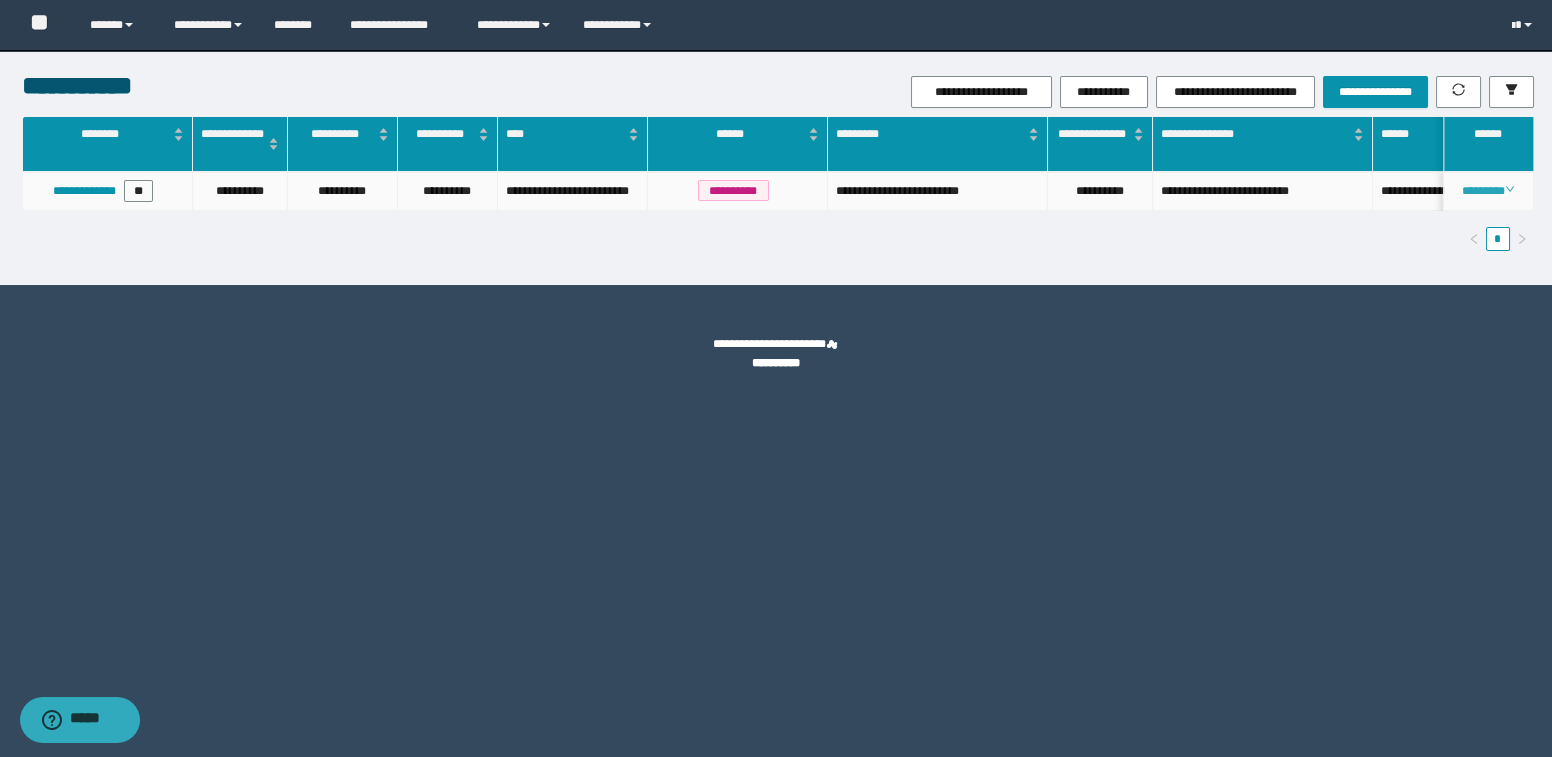 click on "********" at bounding box center [1488, 191] 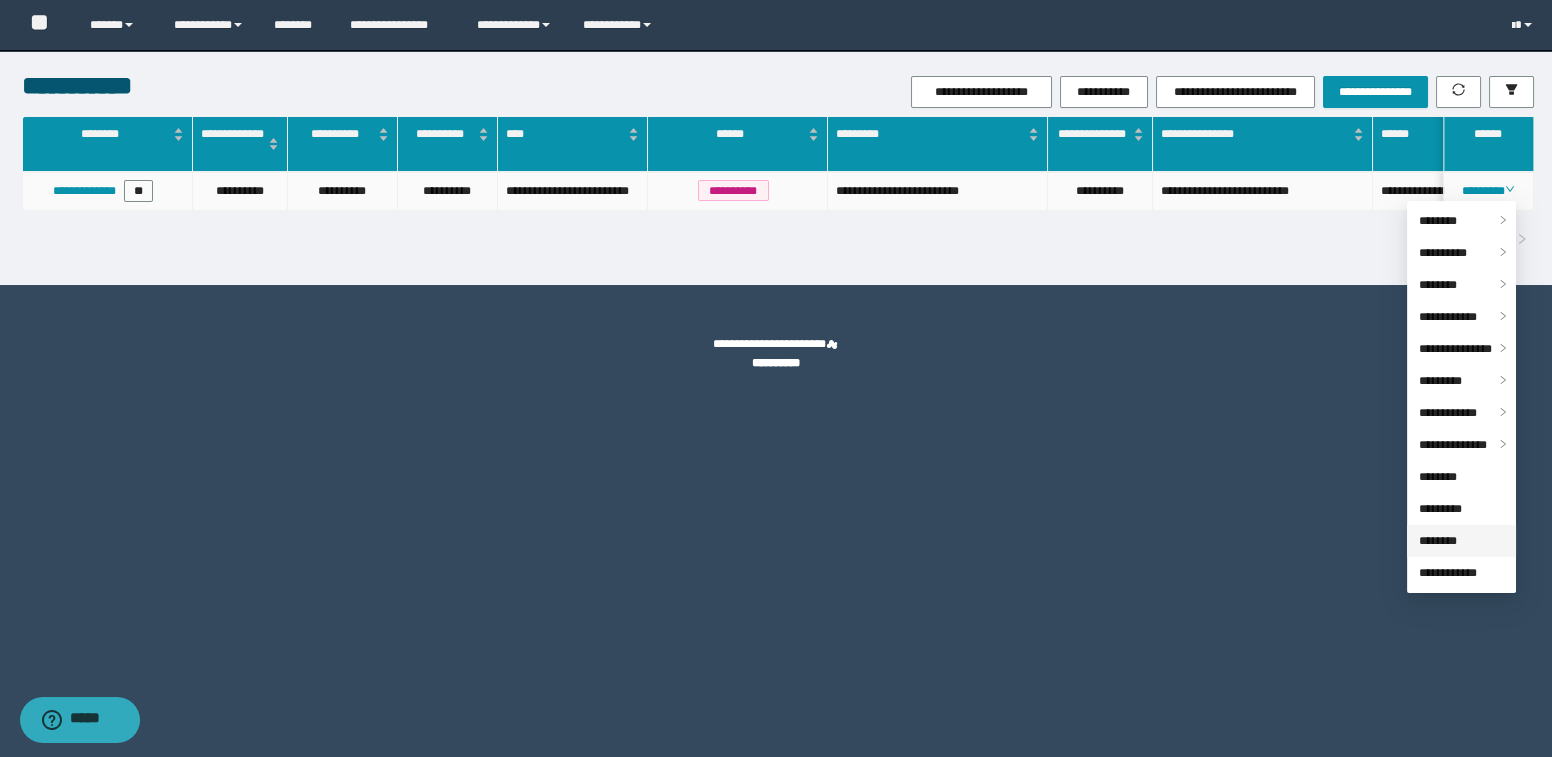 click on "********" at bounding box center (1438, 541) 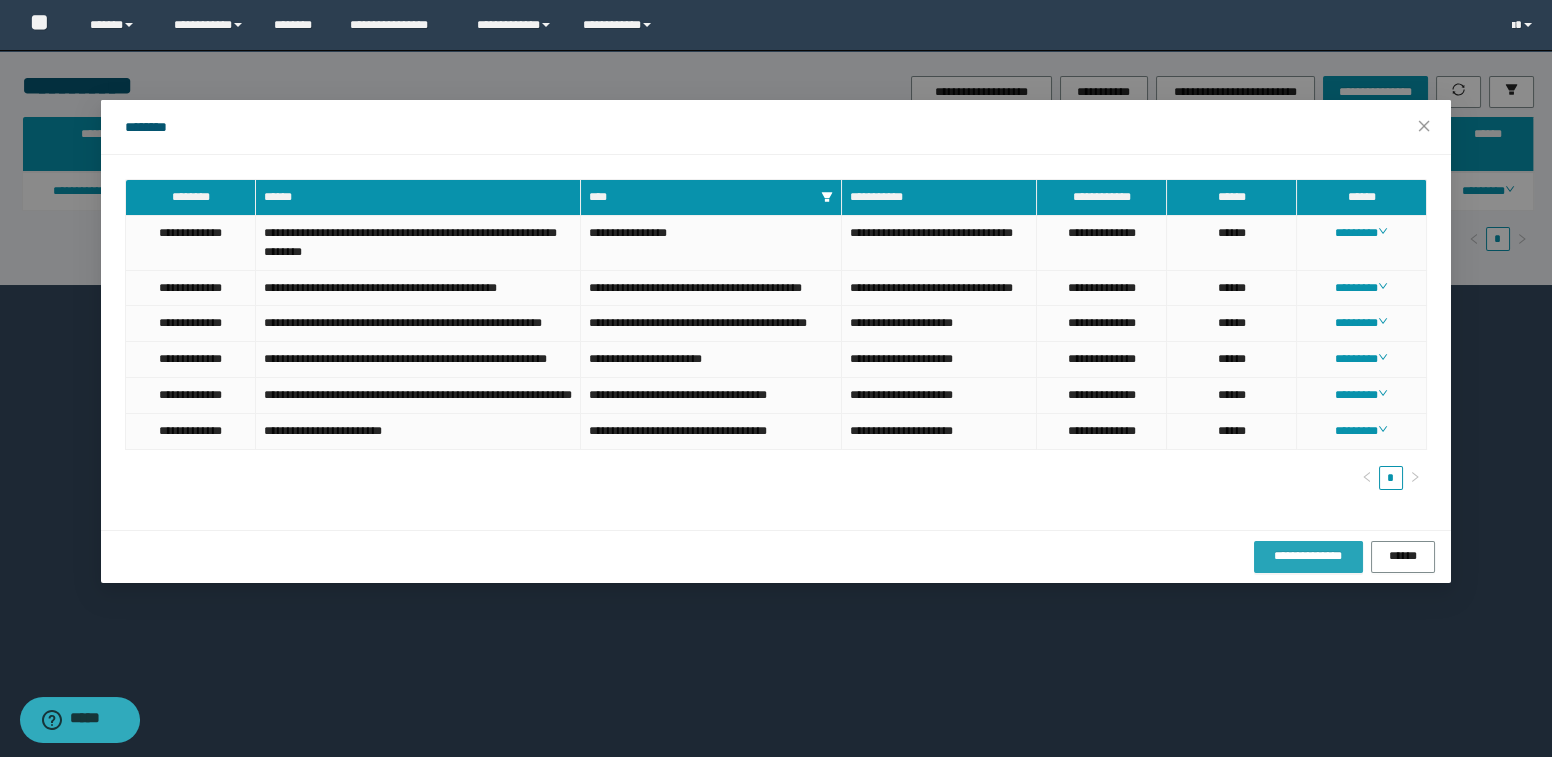 click on "**********" at bounding box center (1308, 556) 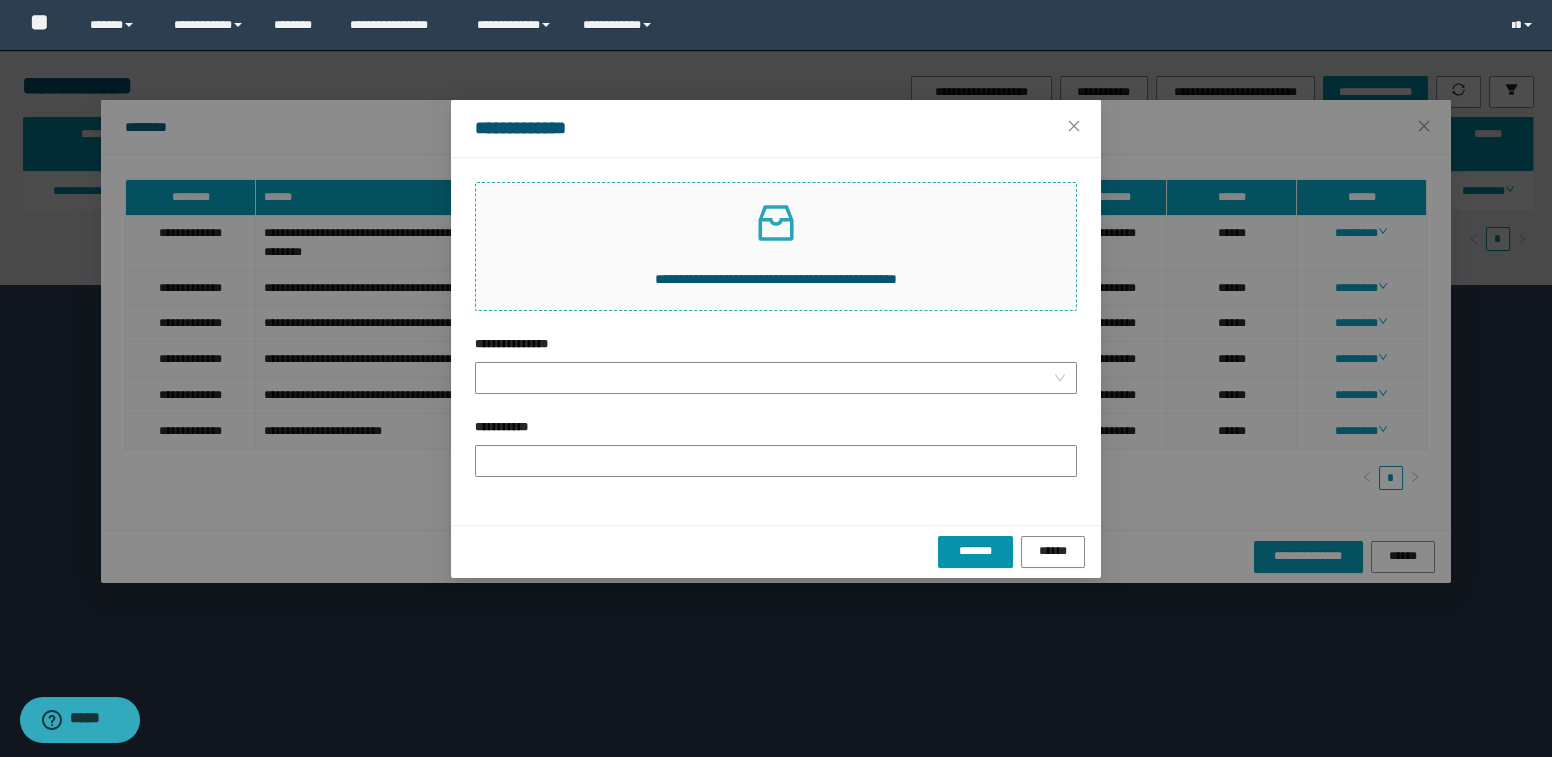 click 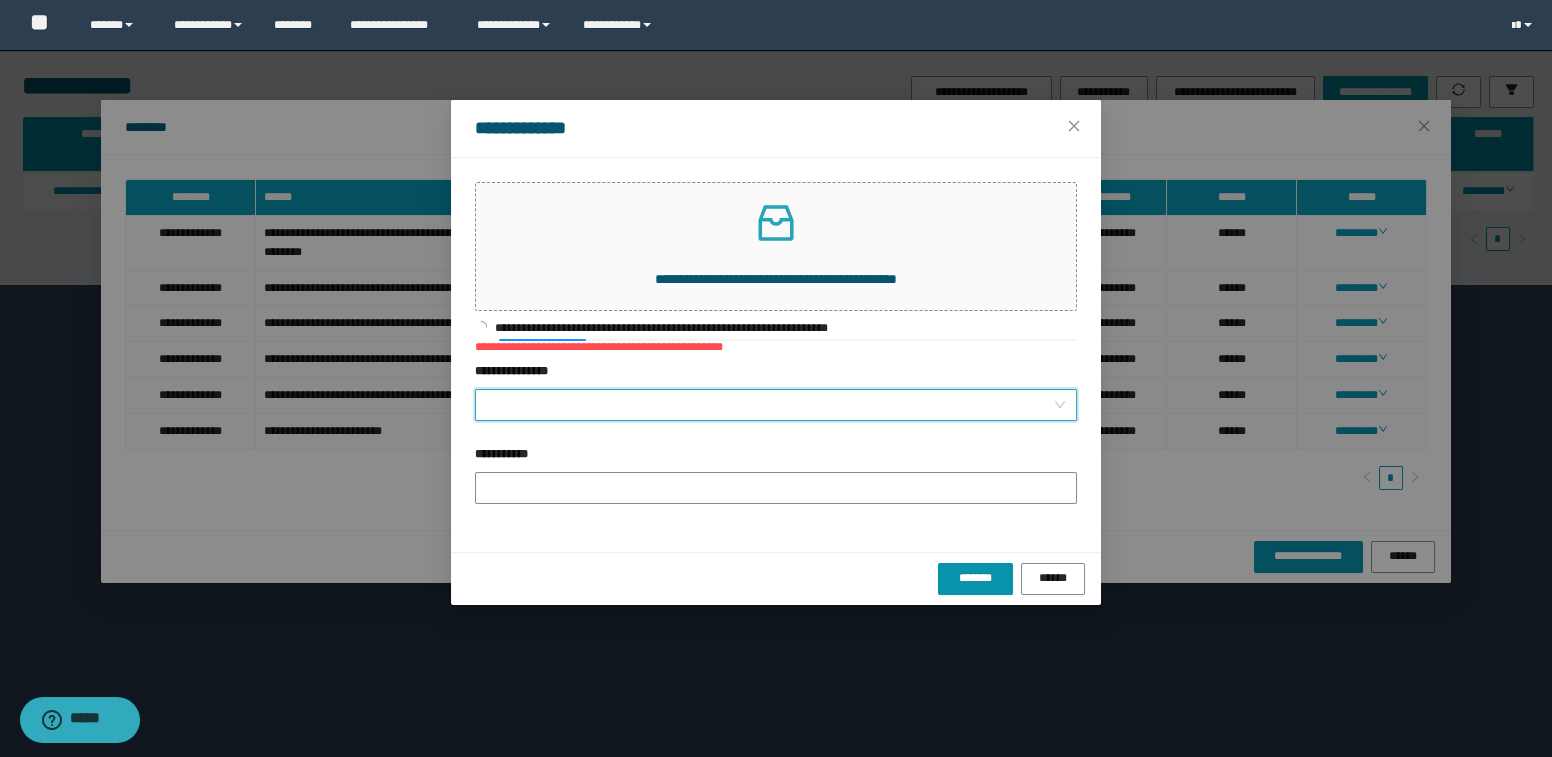 click on "**********" at bounding box center (770, 405) 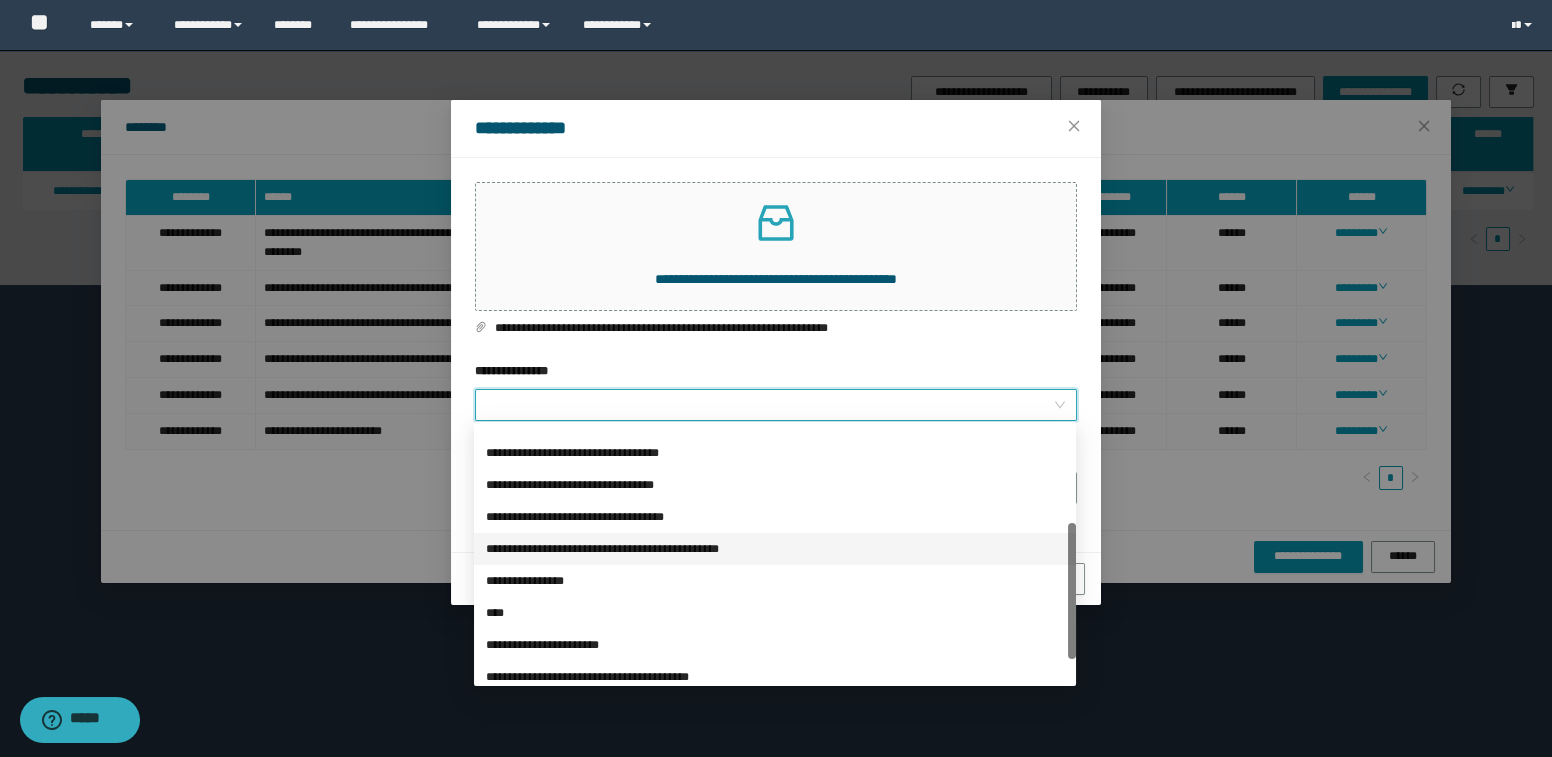 scroll, scrollTop: 223, scrollLeft: 0, axis: vertical 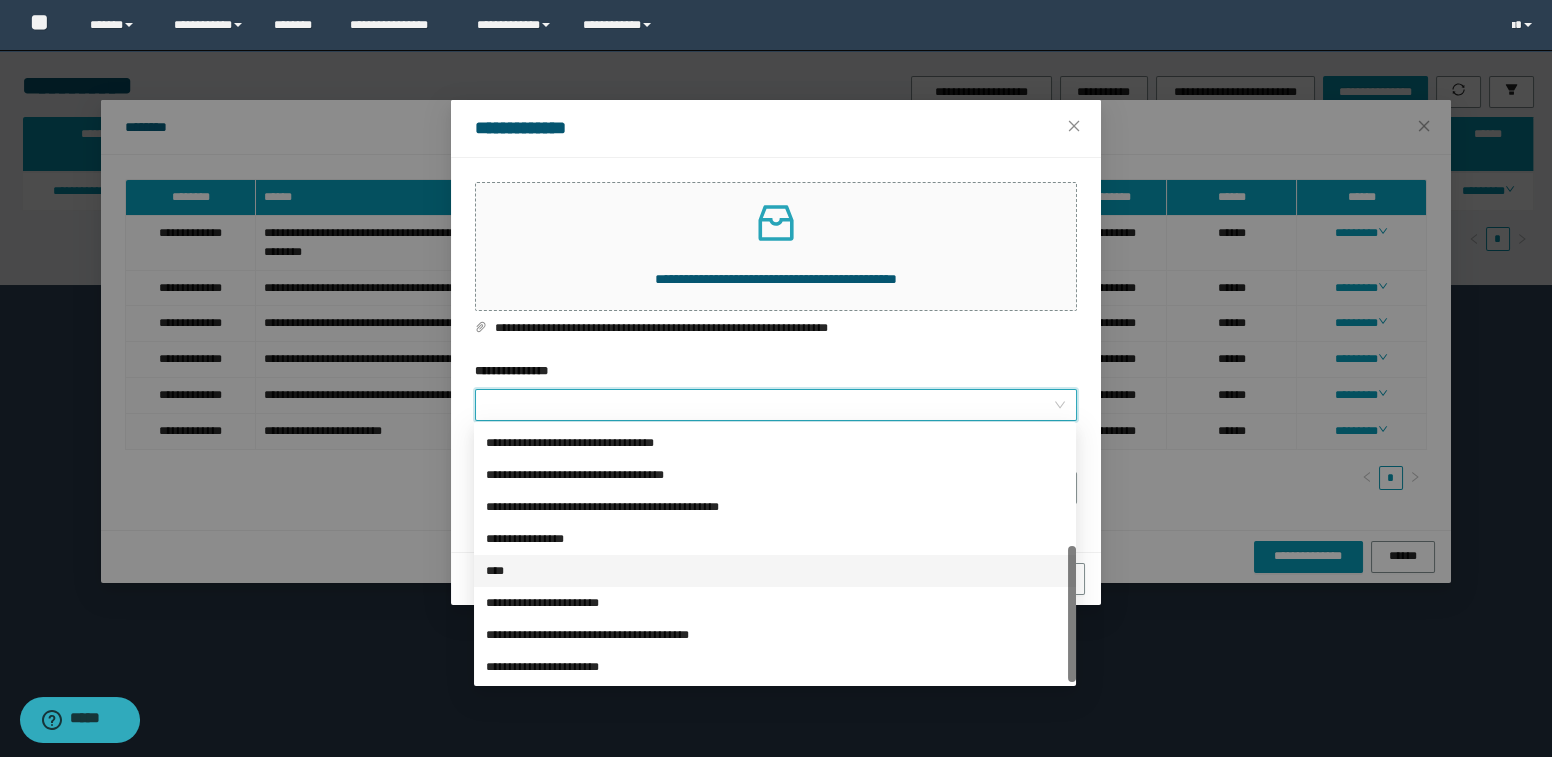 click on "****" at bounding box center [775, 571] 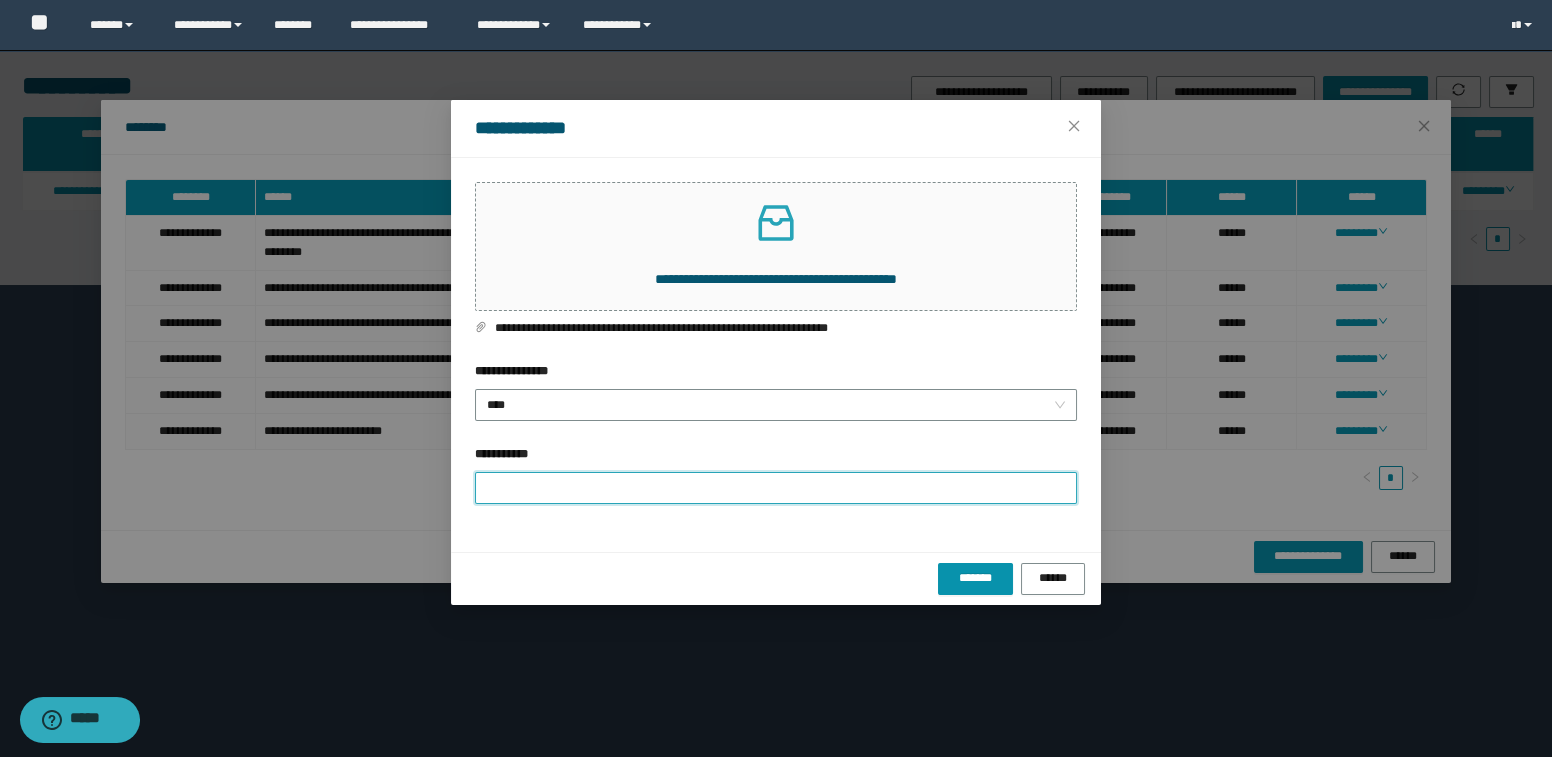 click on "**********" at bounding box center [776, 488] 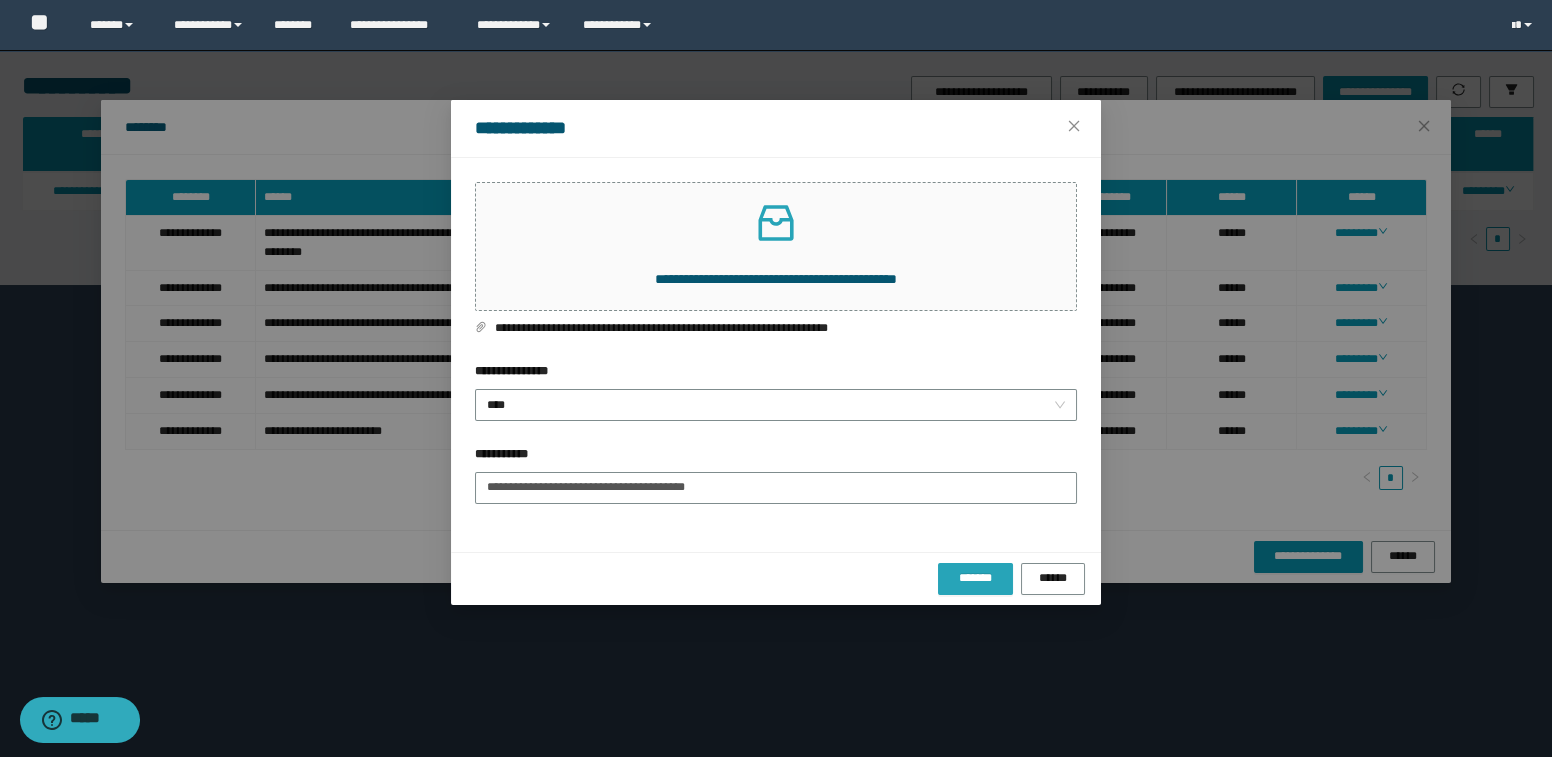 click on "*******" at bounding box center [975, 578] 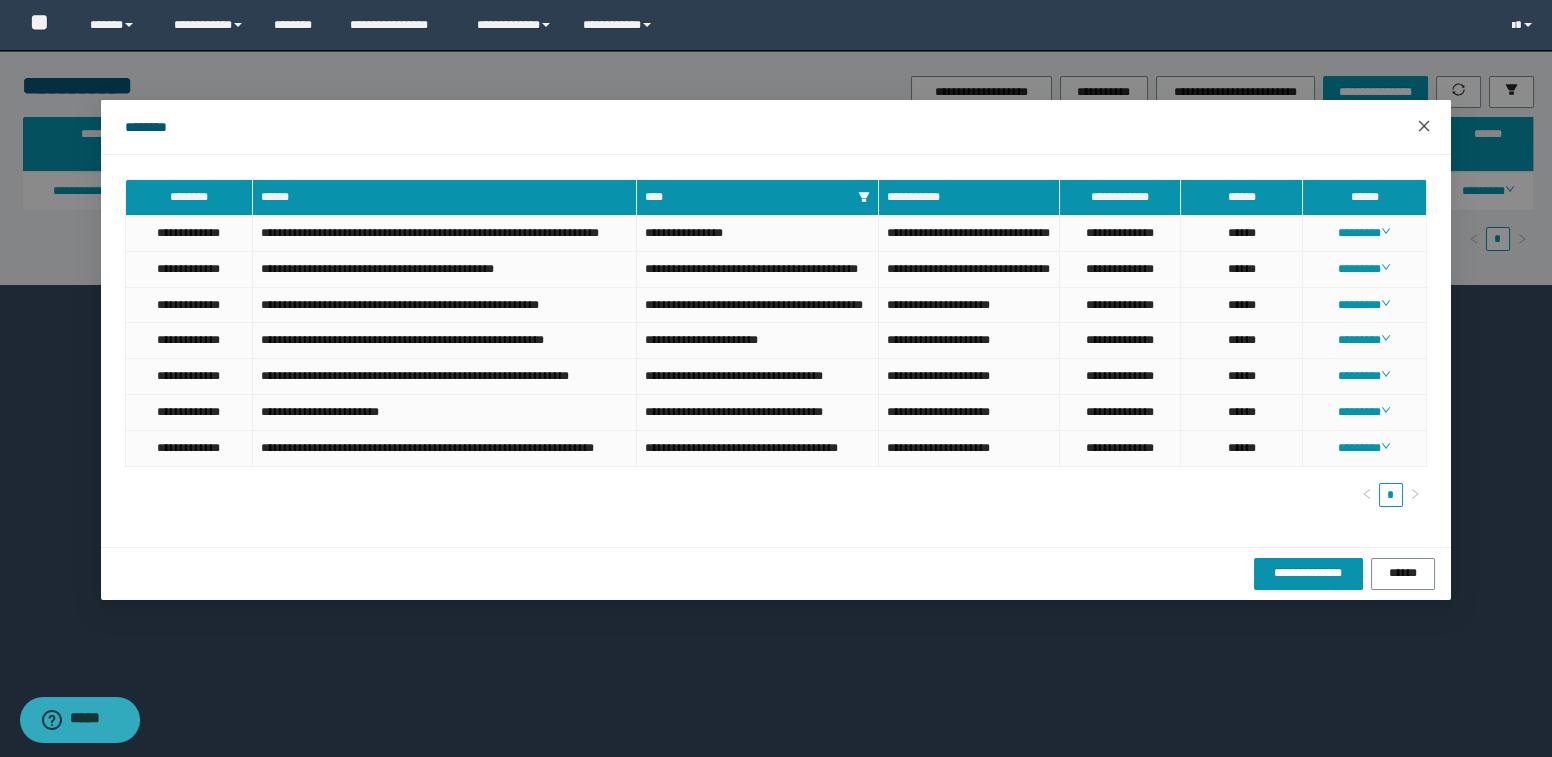 click at bounding box center [1424, 127] 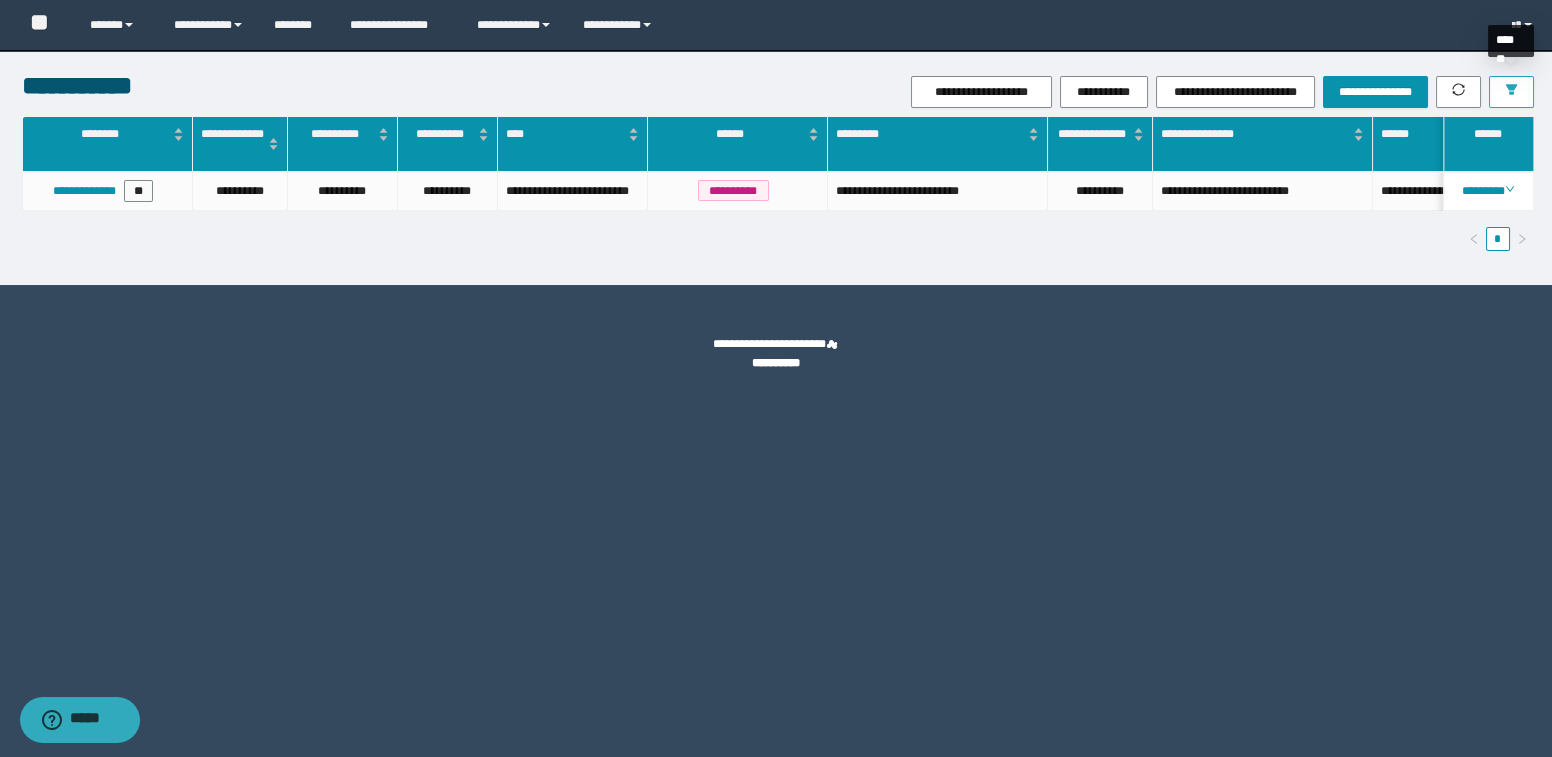 click 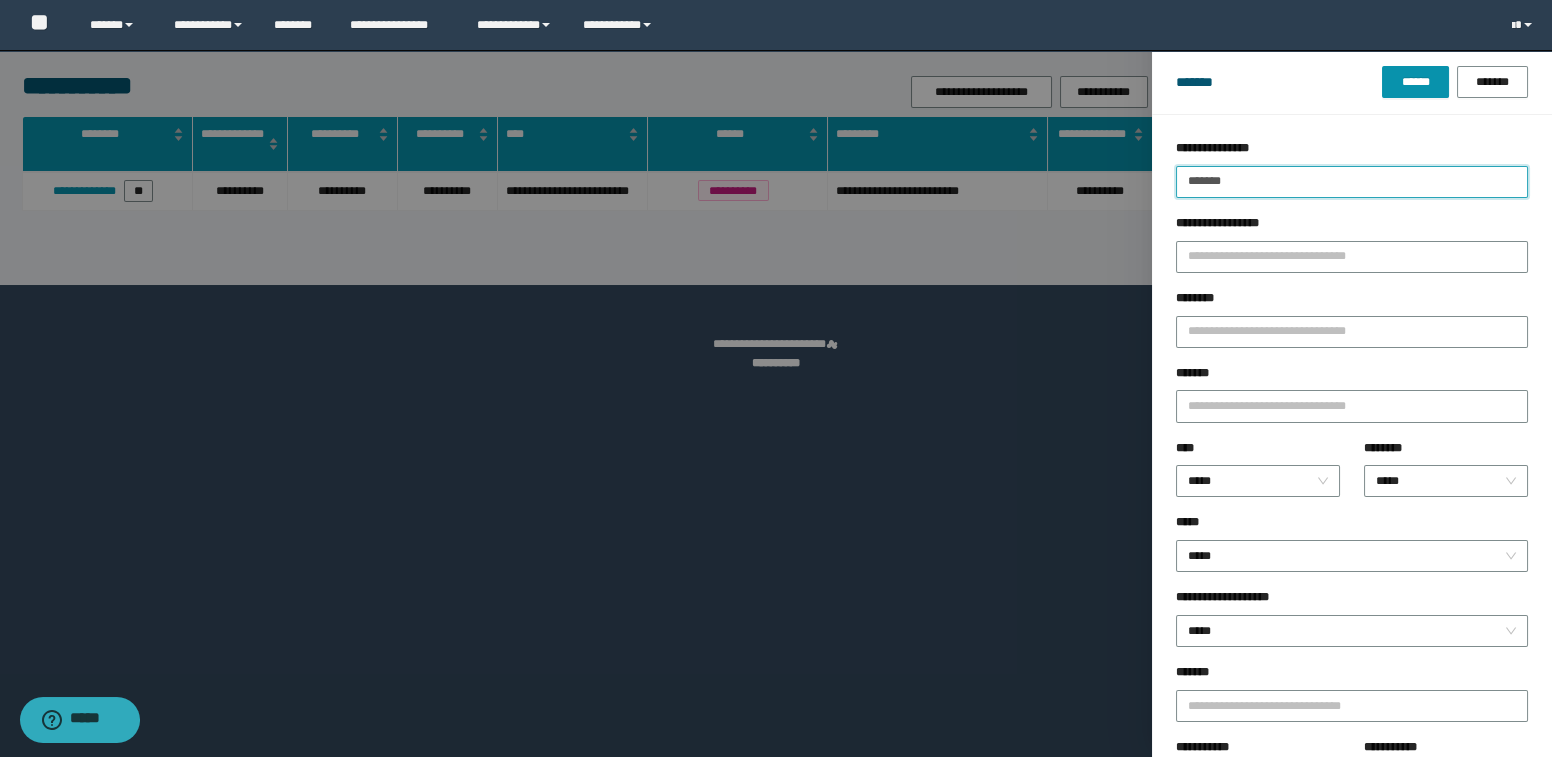 click on "*******" at bounding box center [1352, 182] 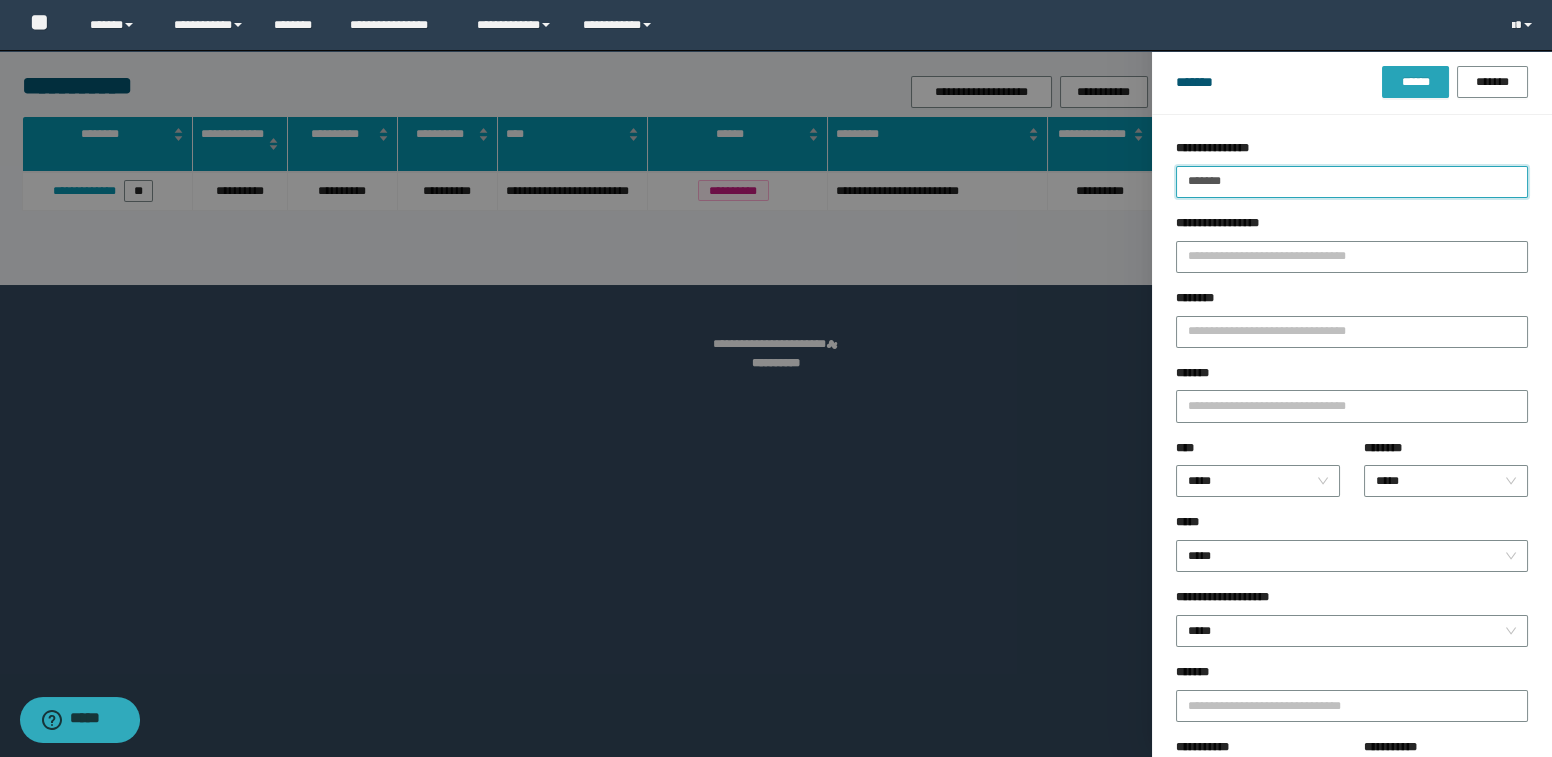 type on "*******" 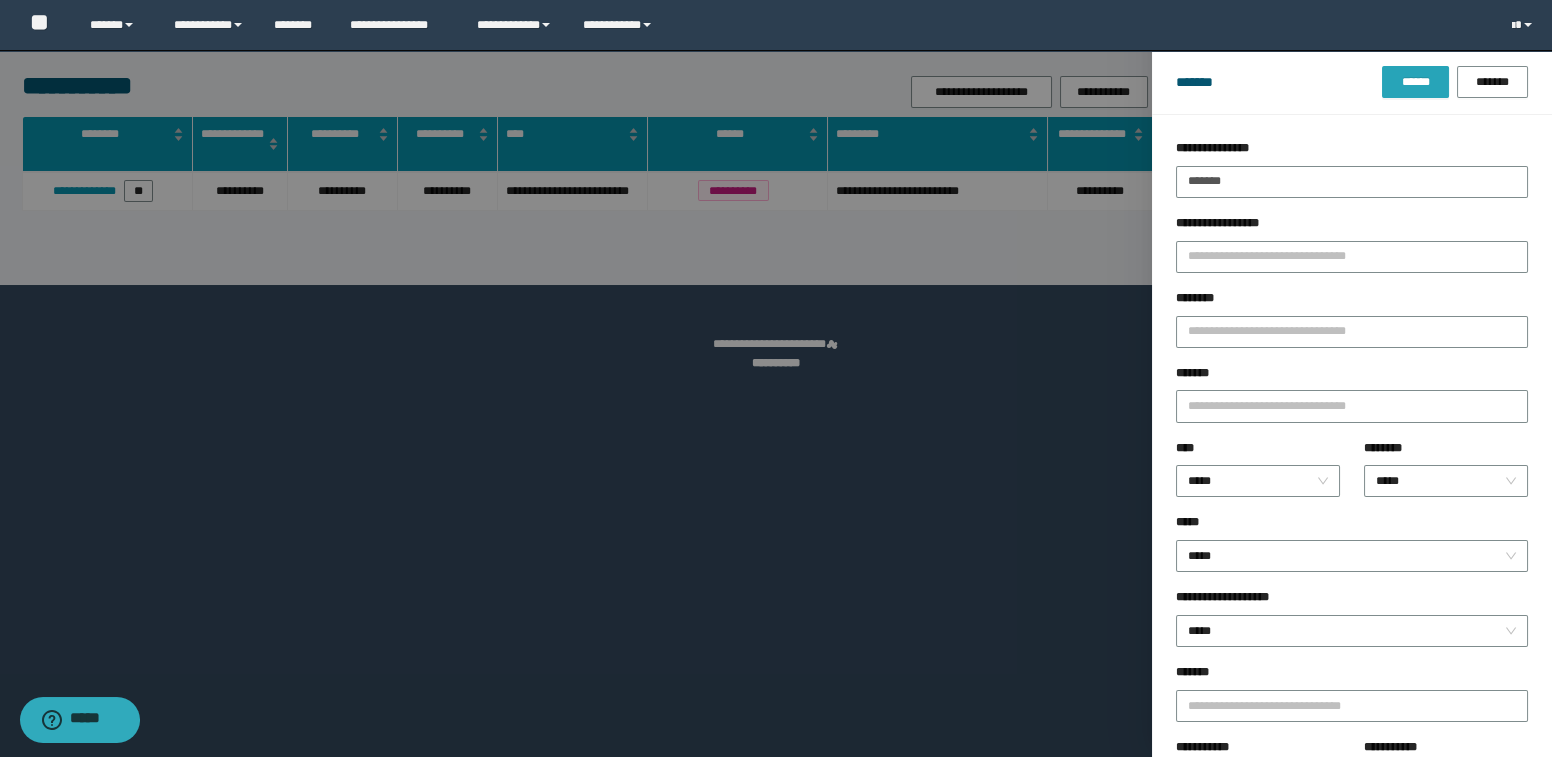 click on "******" at bounding box center (1415, 82) 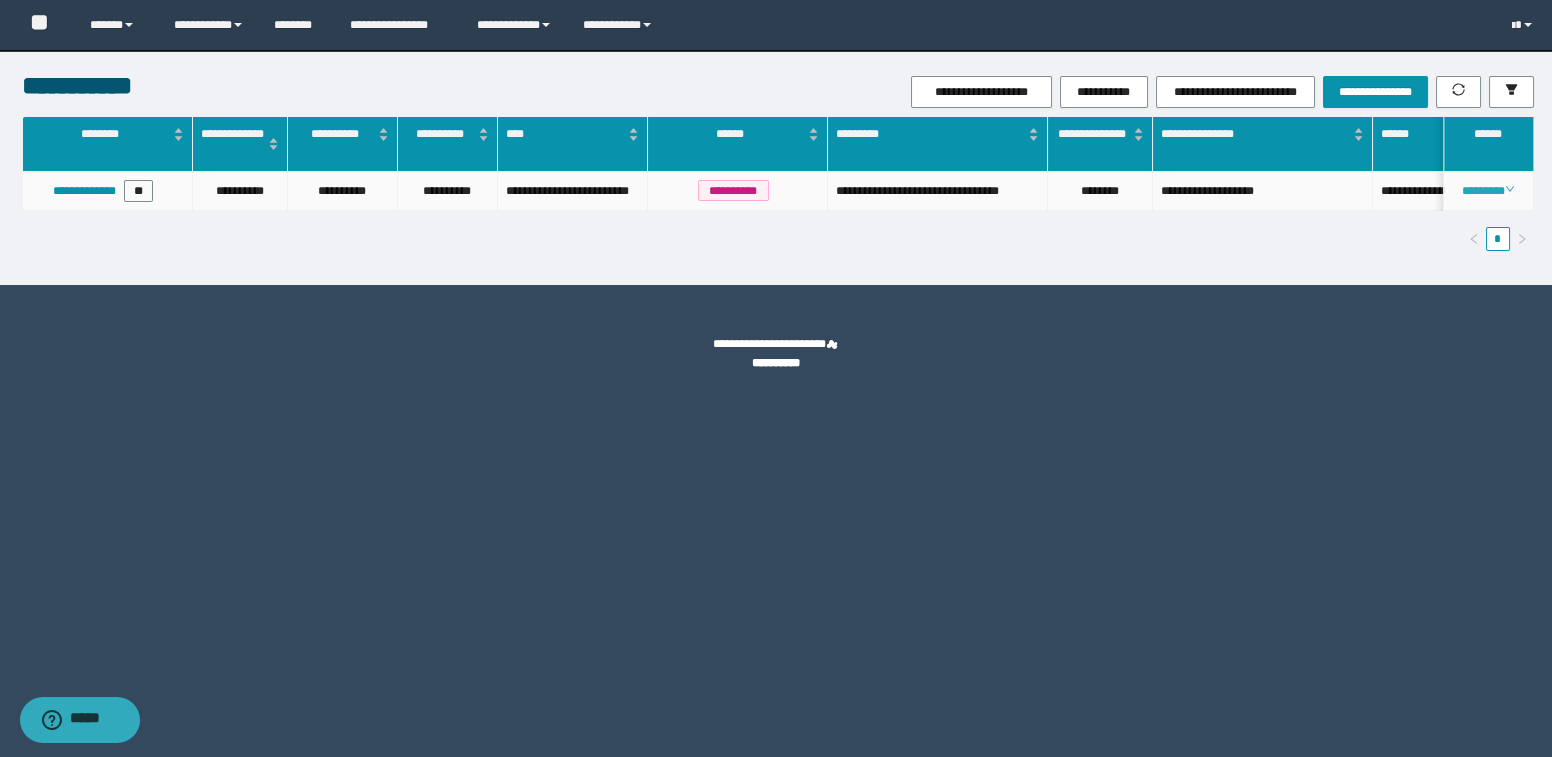 click on "********" at bounding box center (1488, 191) 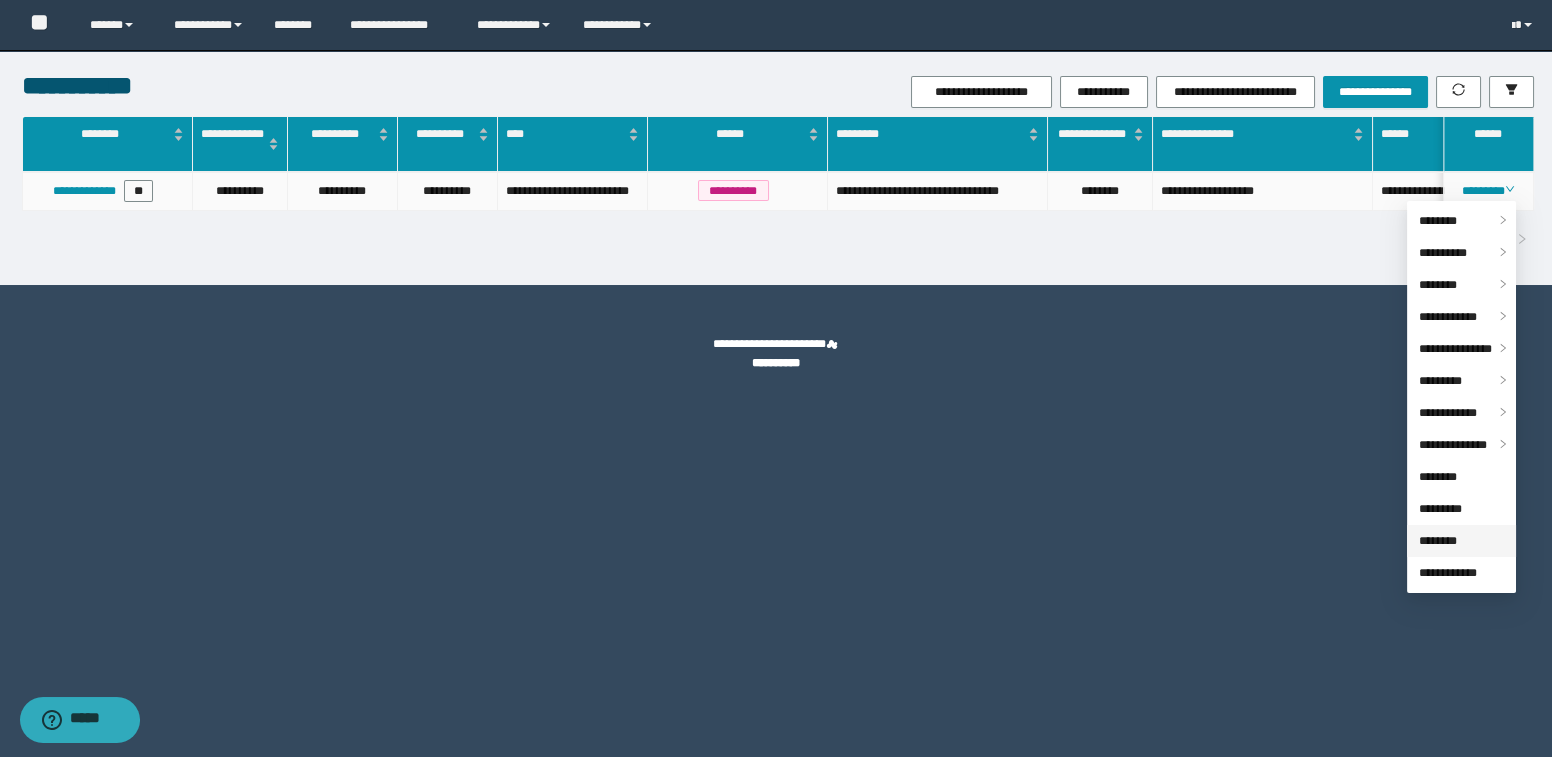 click on "********" at bounding box center [1438, 541] 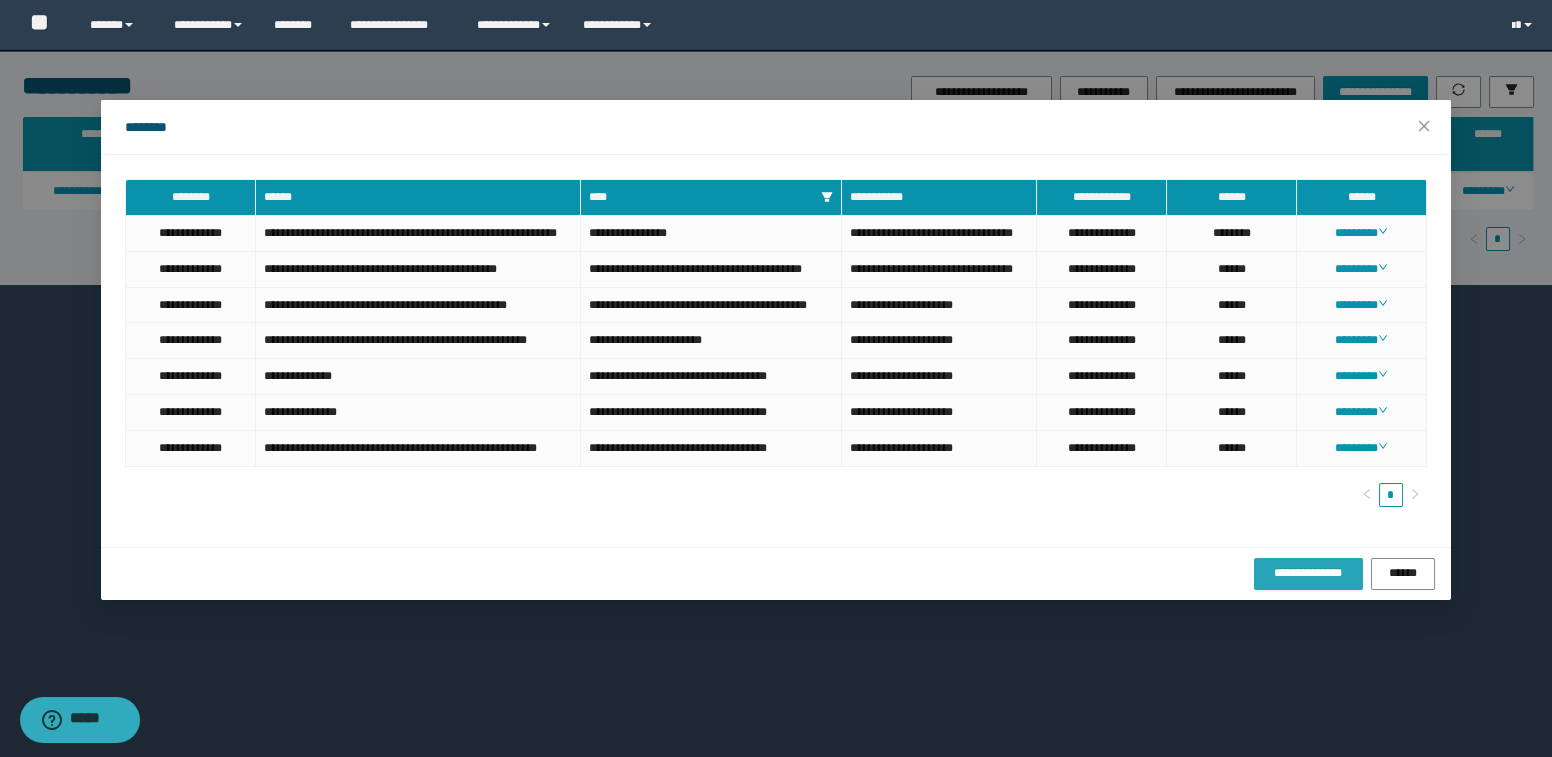 click on "**********" at bounding box center (1308, 573) 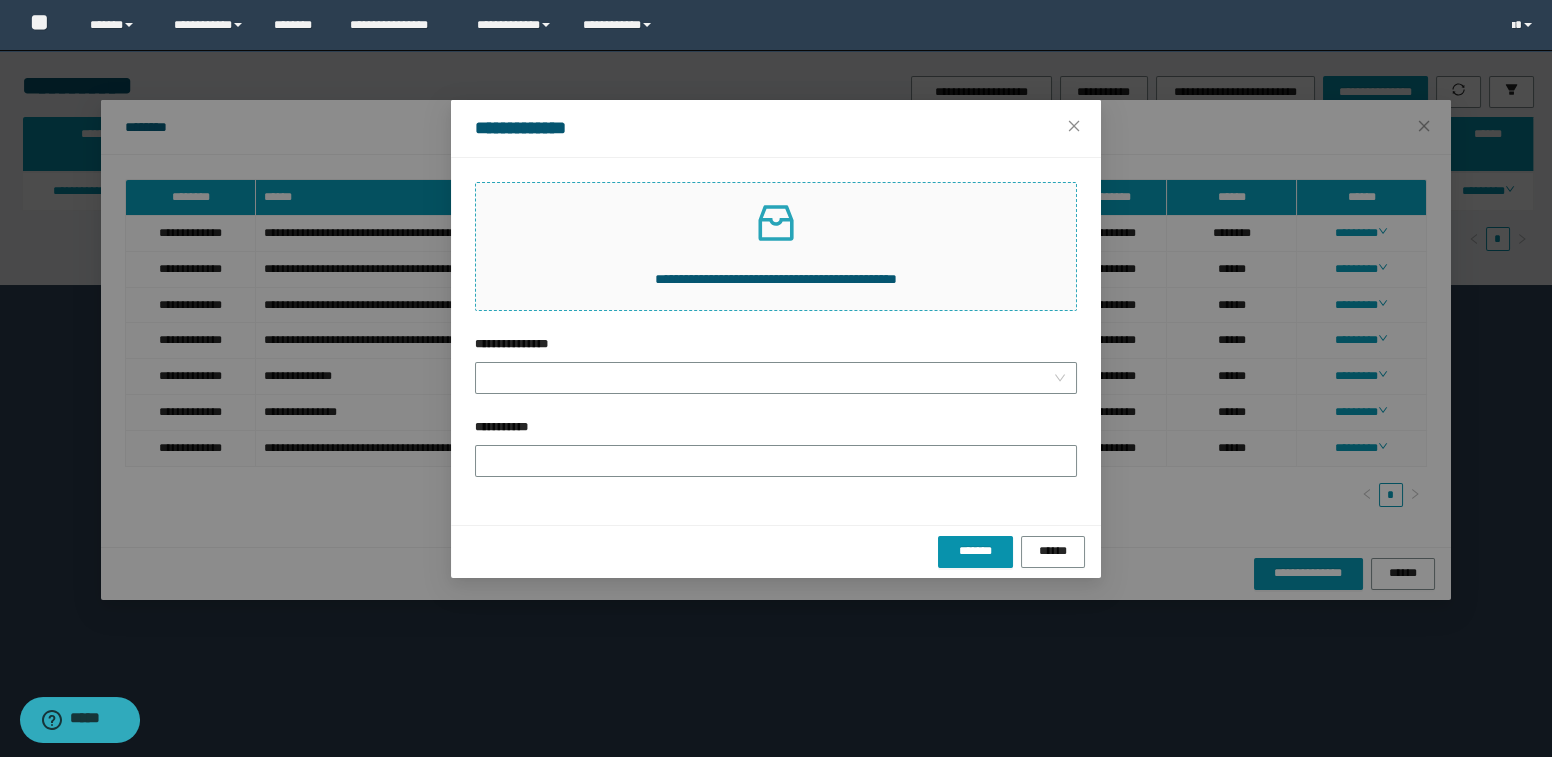 click 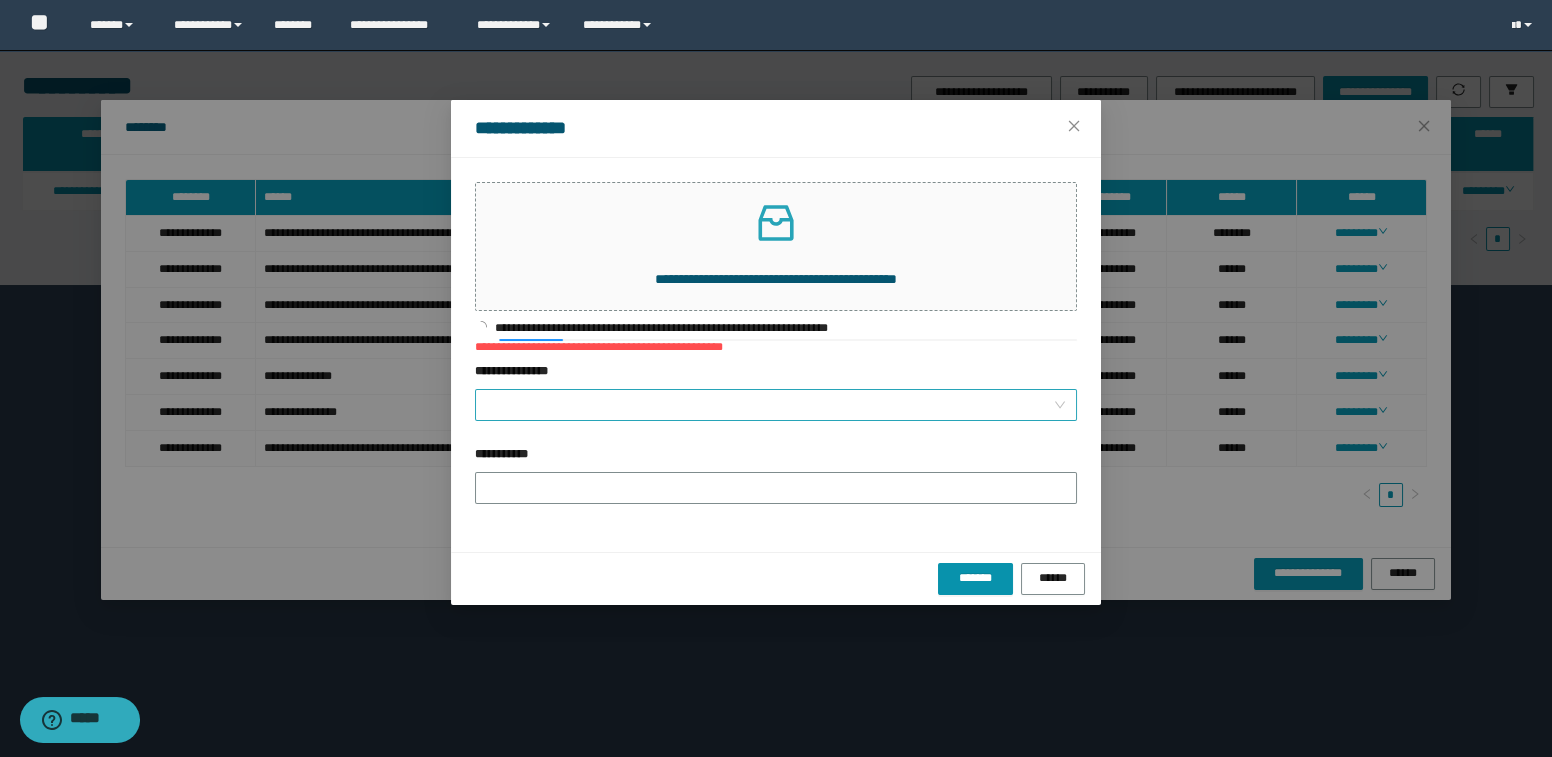 click on "**********" at bounding box center [770, 405] 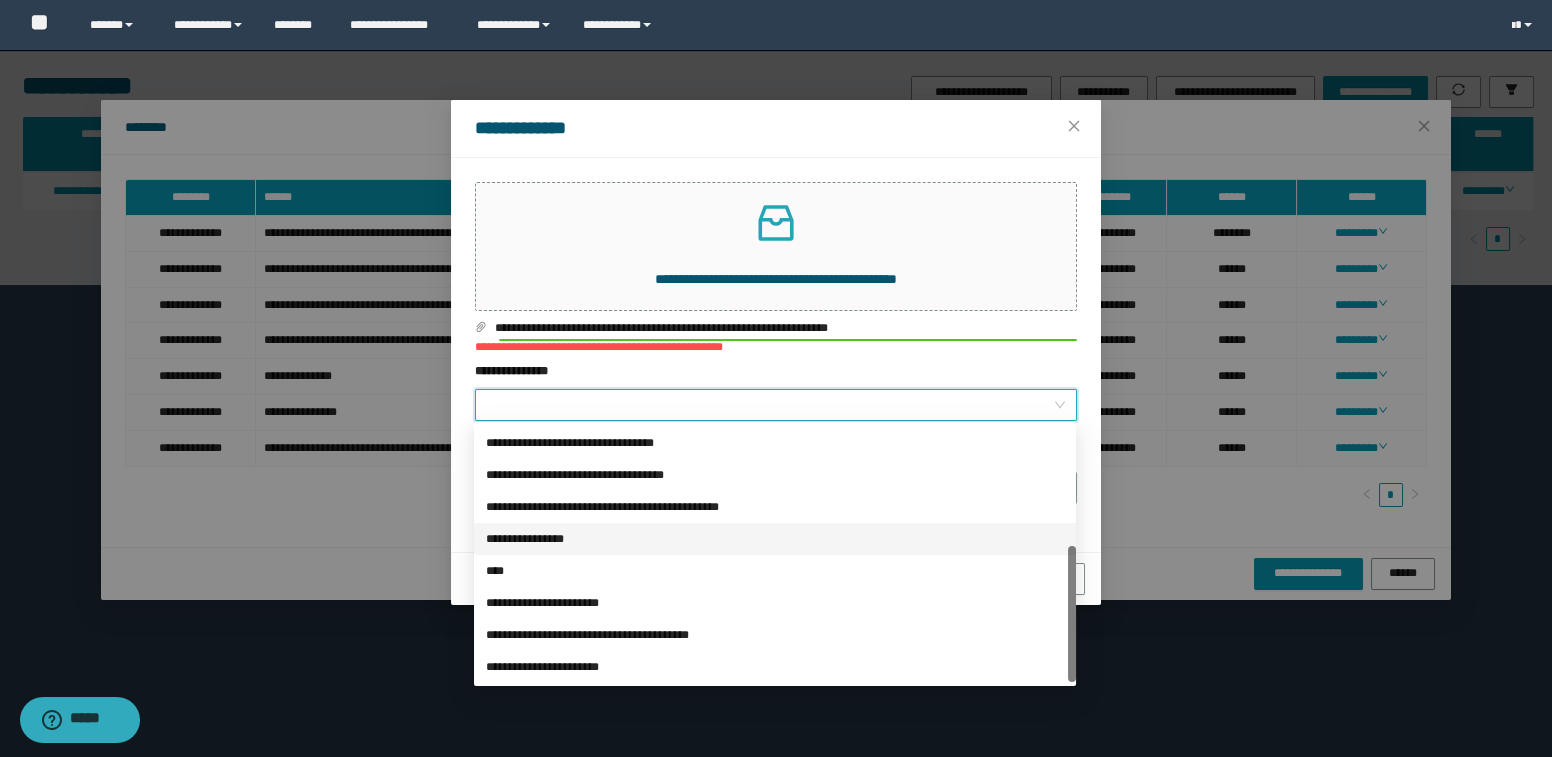 scroll, scrollTop: 132, scrollLeft: 0, axis: vertical 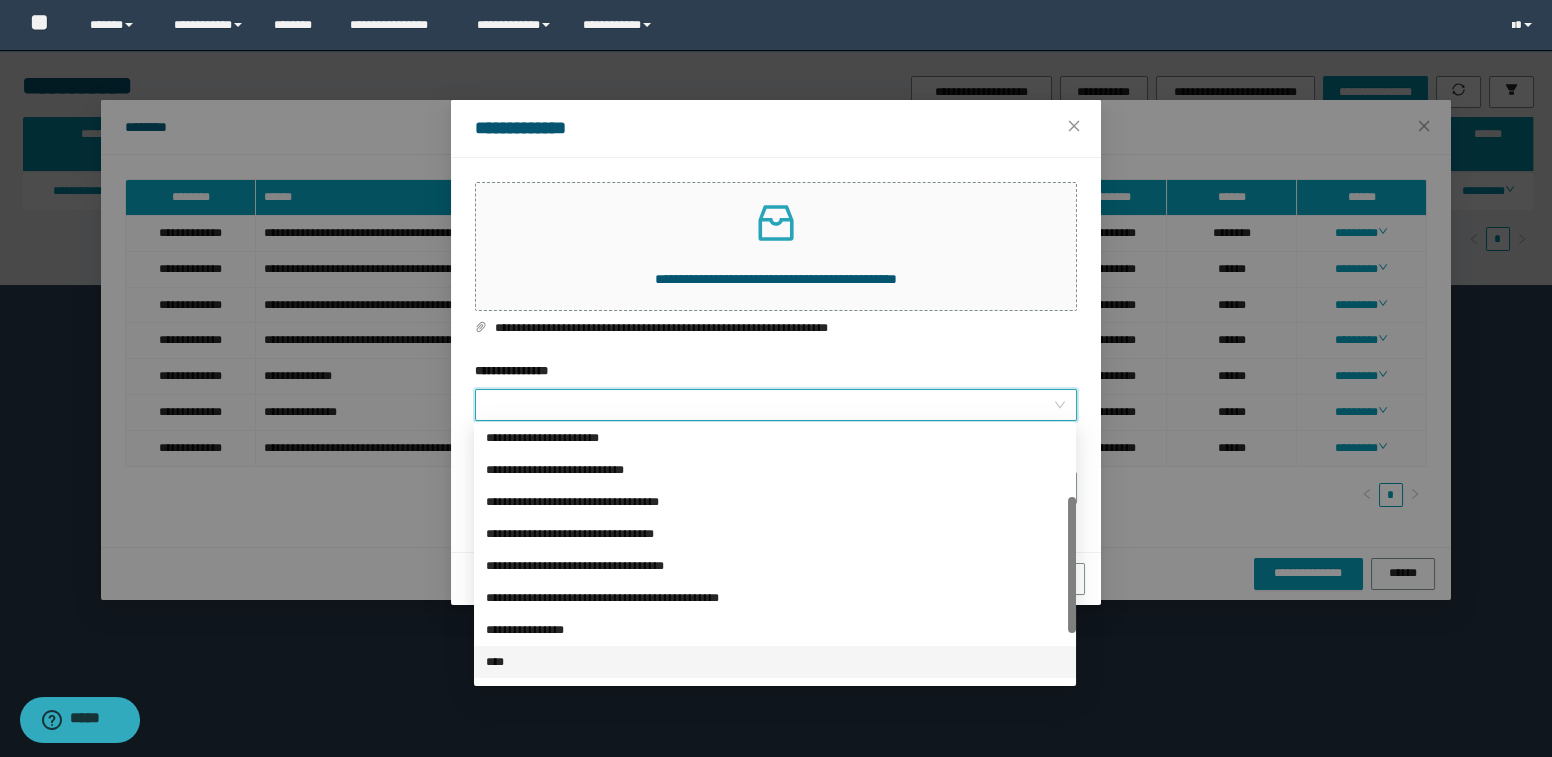 click on "****" at bounding box center [775, 662] 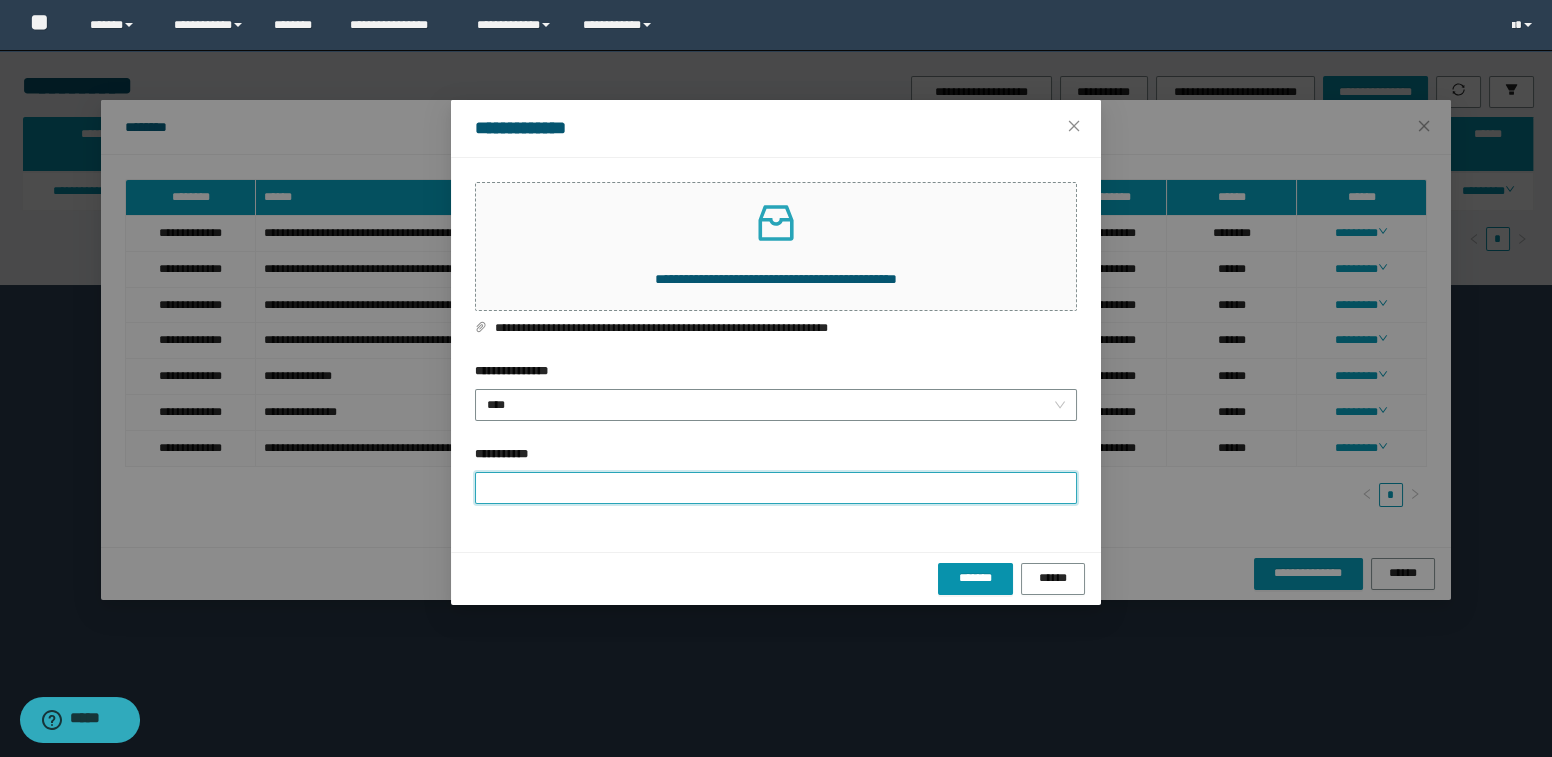 click on "**********" at bounding box center [776, 488] 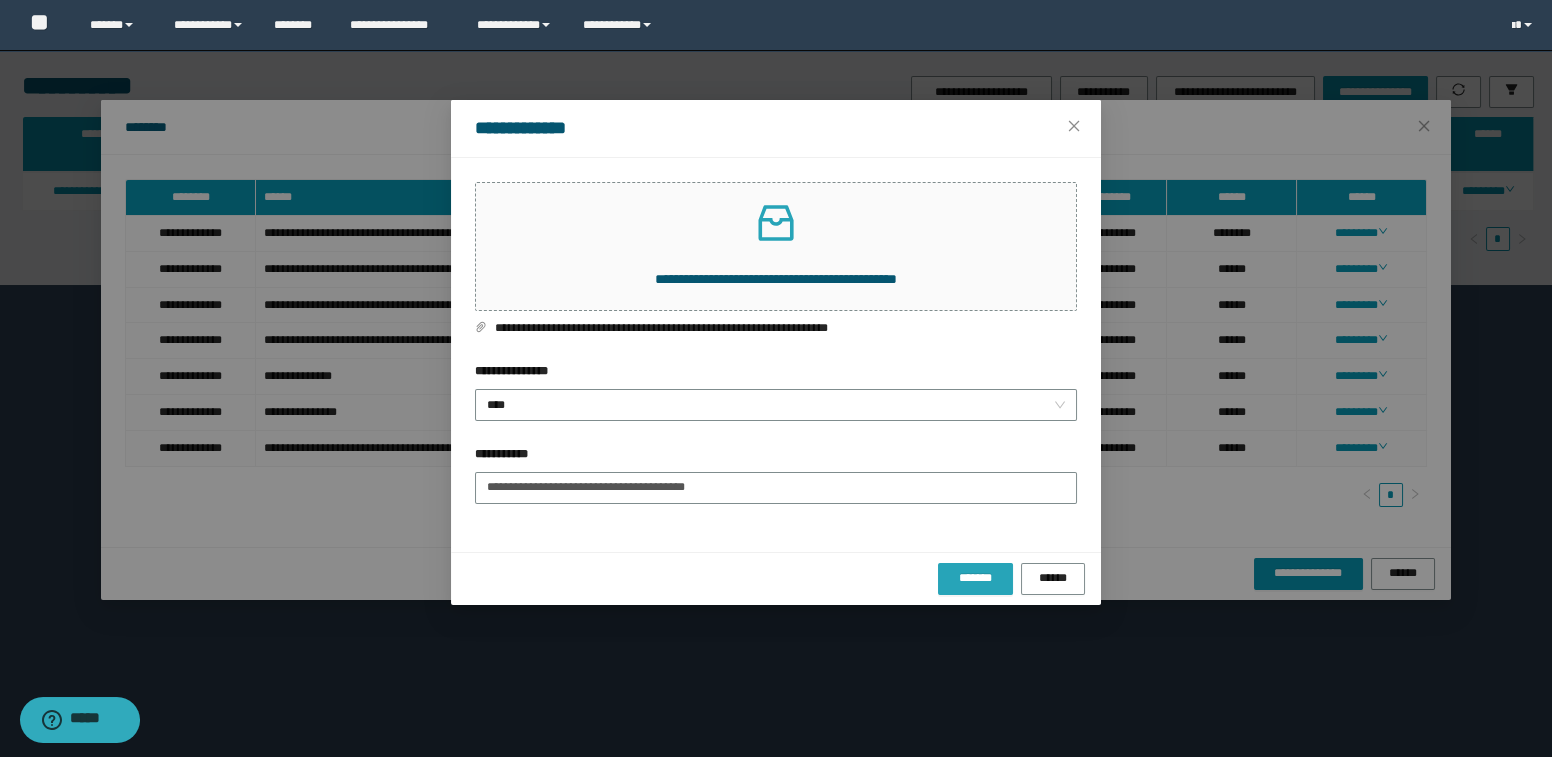 click on "*******" at bounding box center [975, 578] 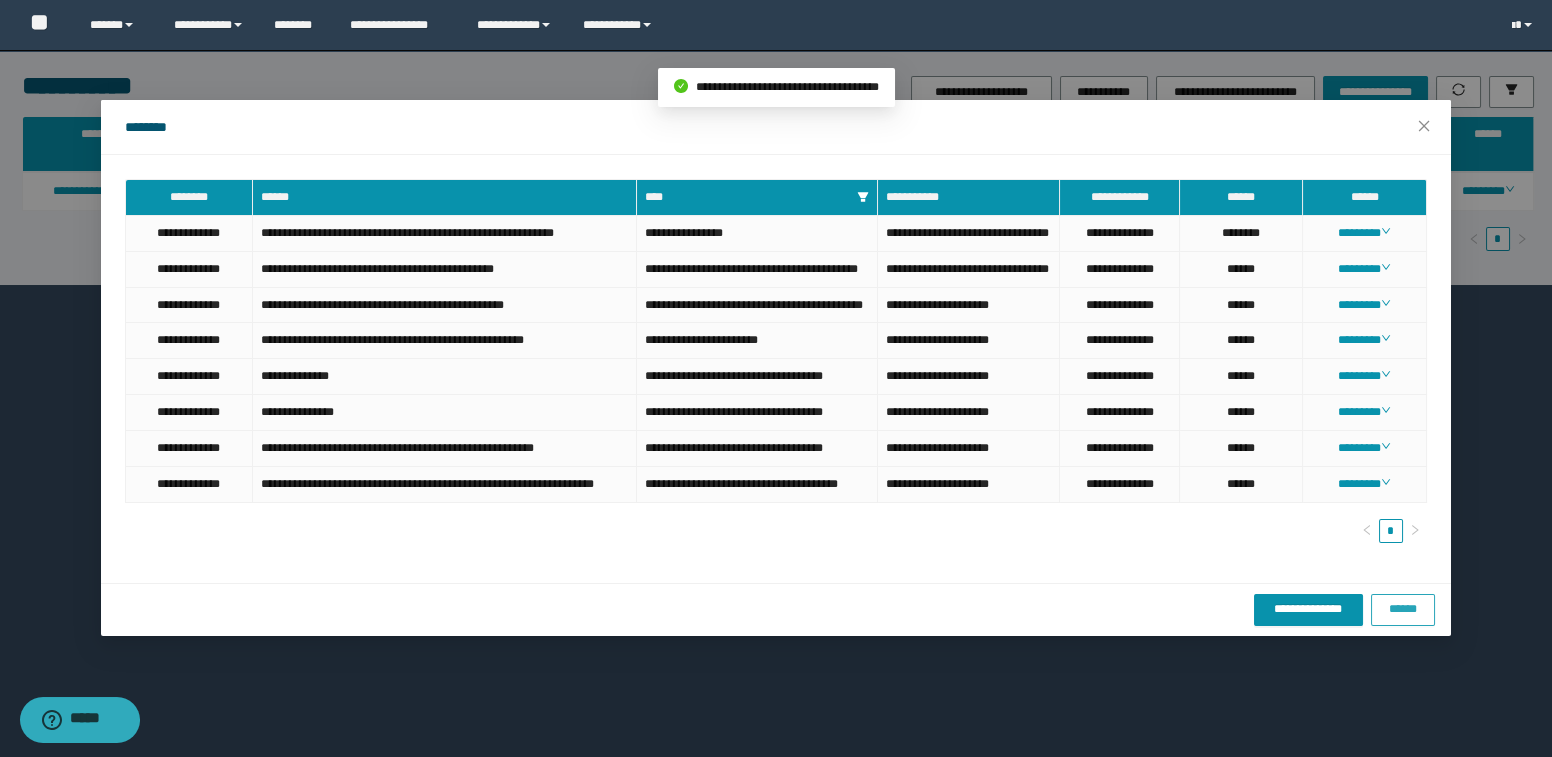 click on "******" at bounding box center [1403, 609] 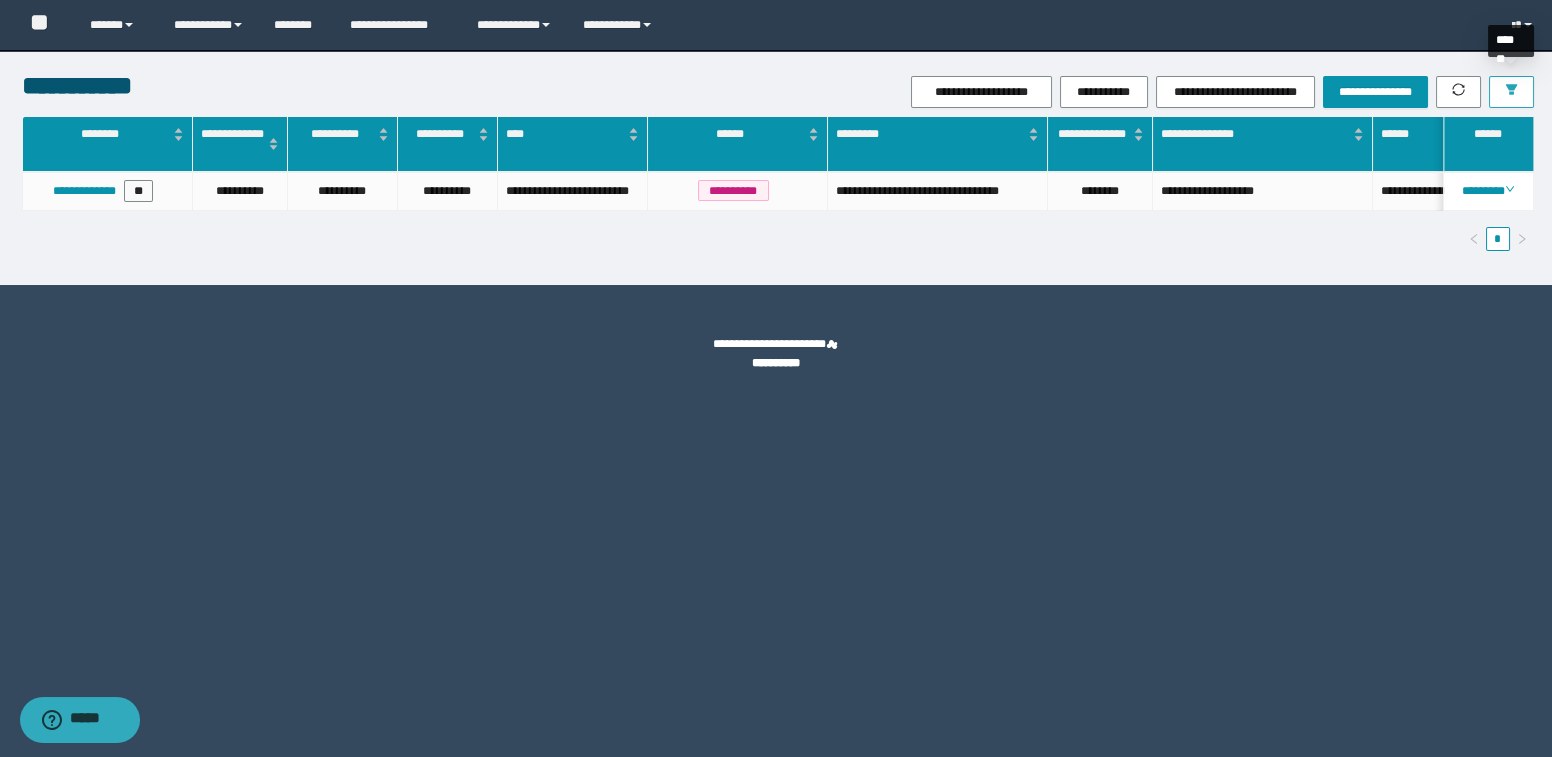 click at bounding box center [1511, 92] 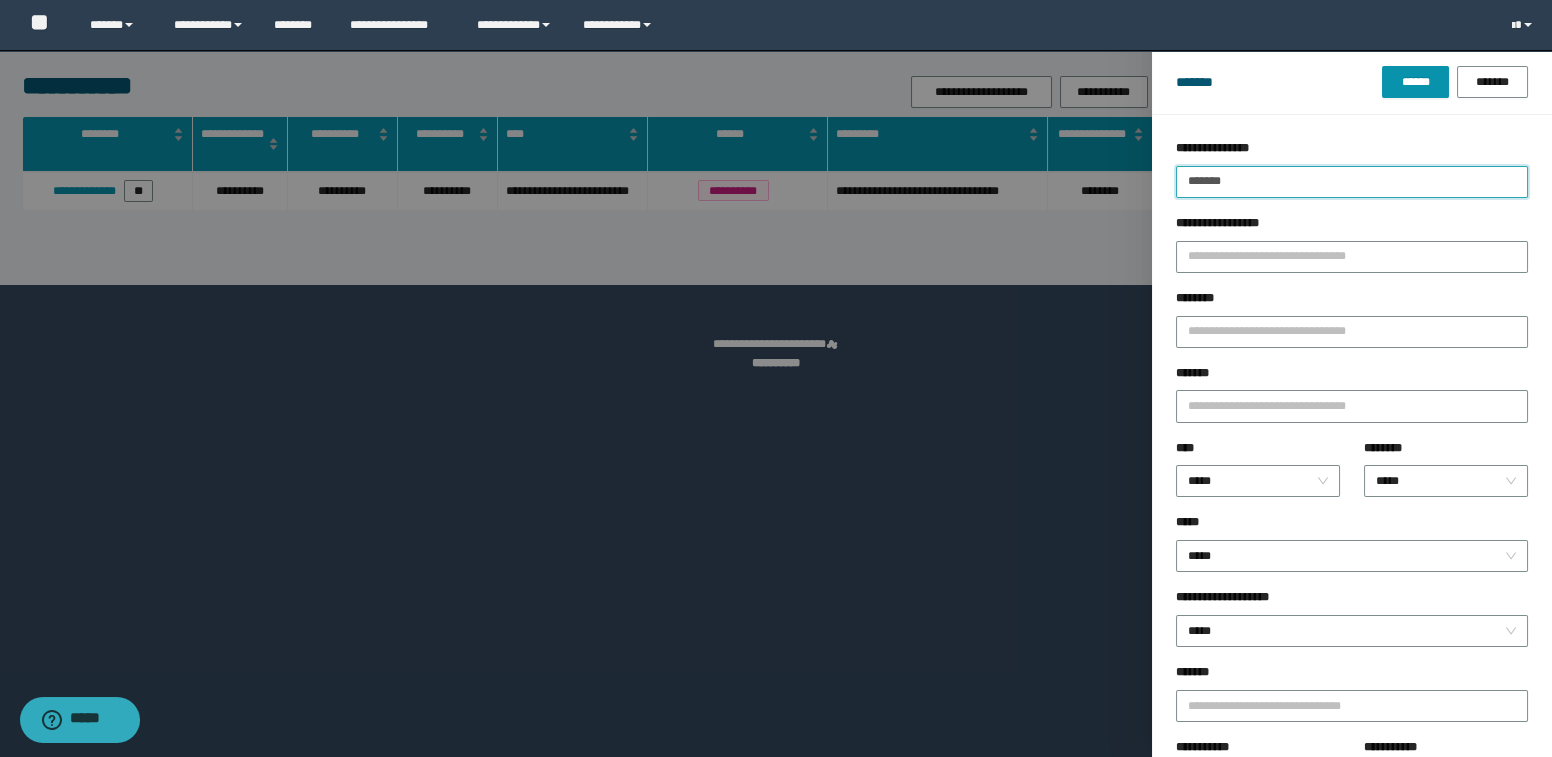 click on "*******" at bounding box center [1352, 182] 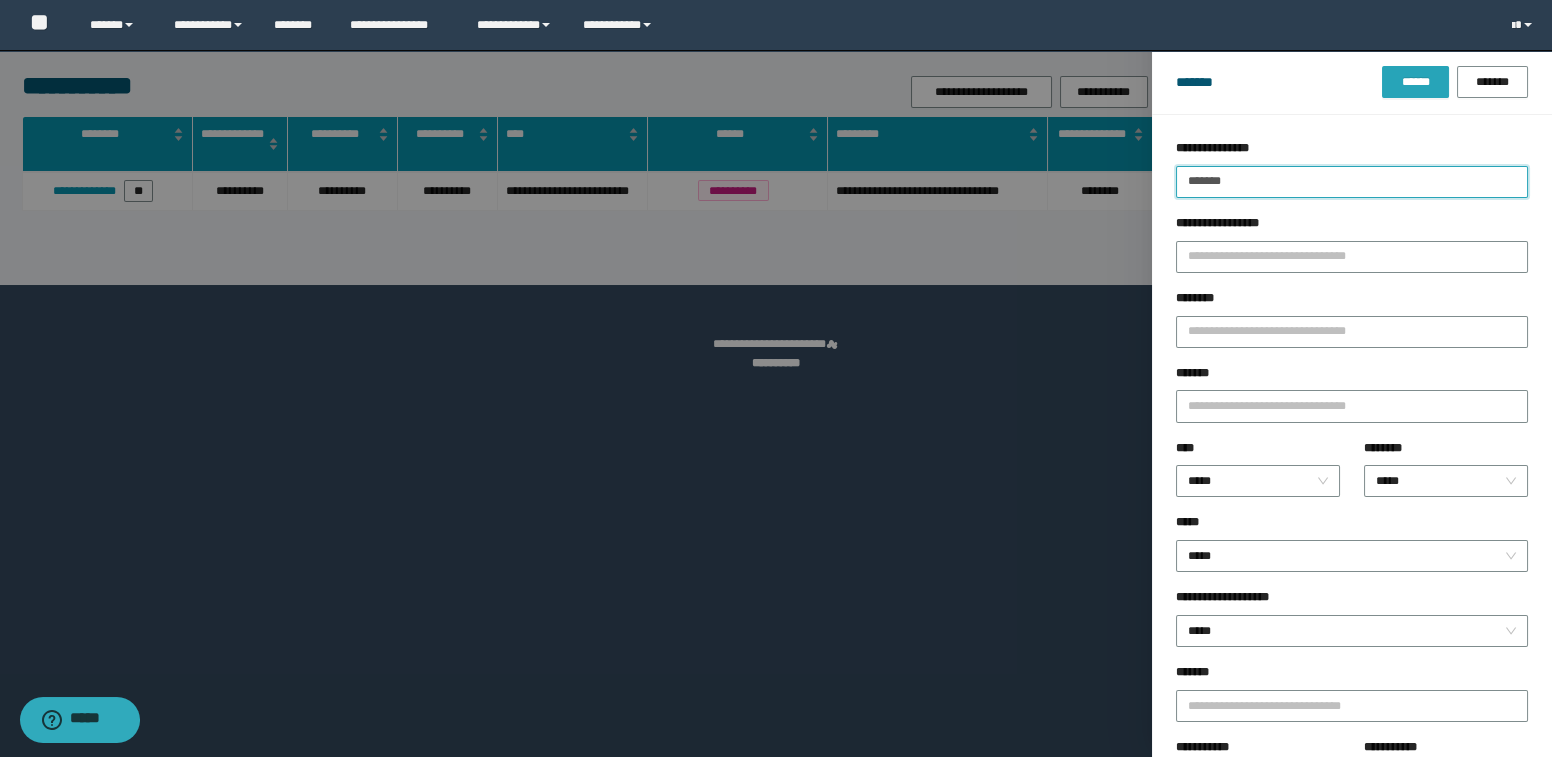type on "*******" 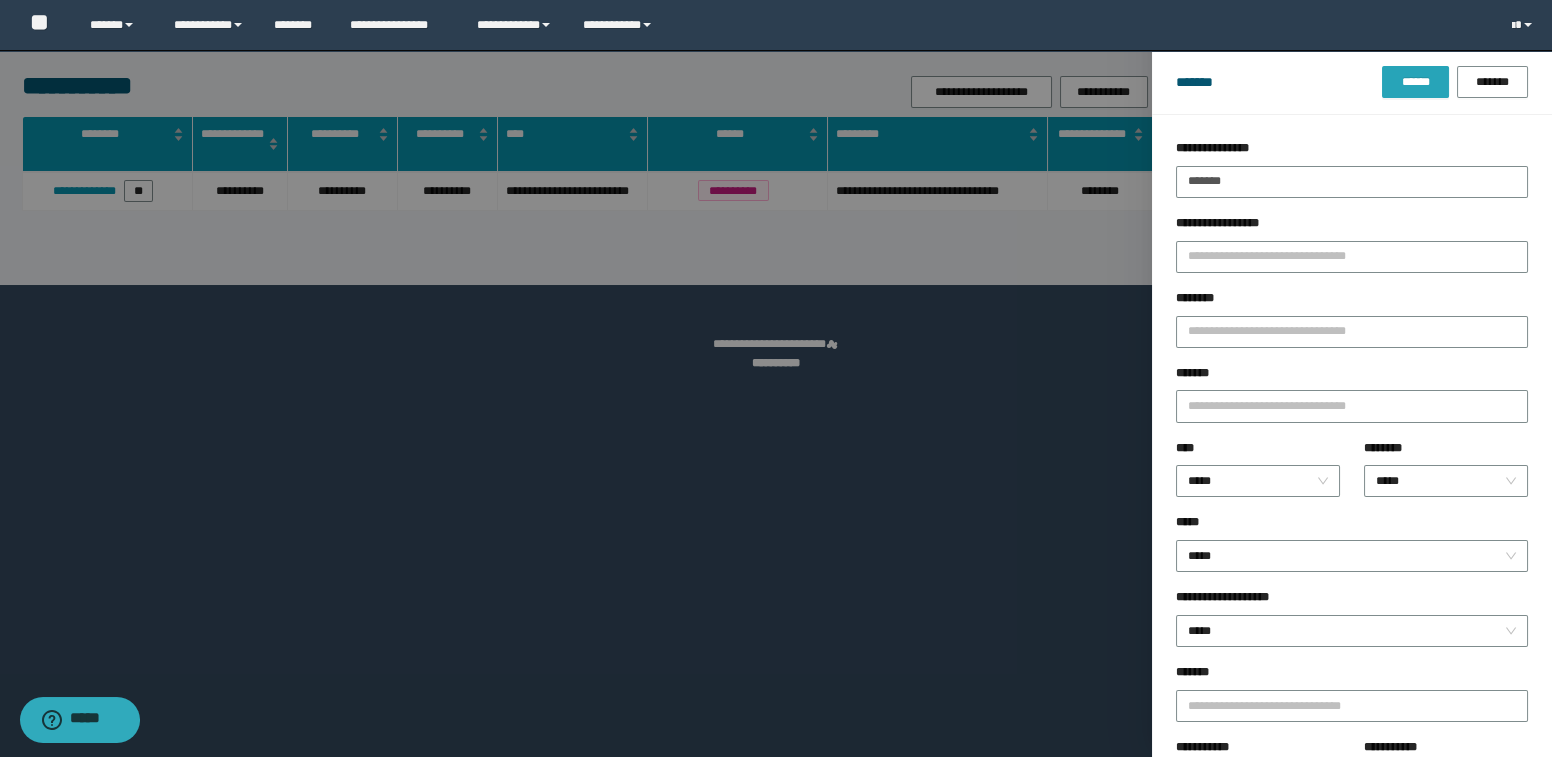click on "******" at bounding box center (1415, 82) 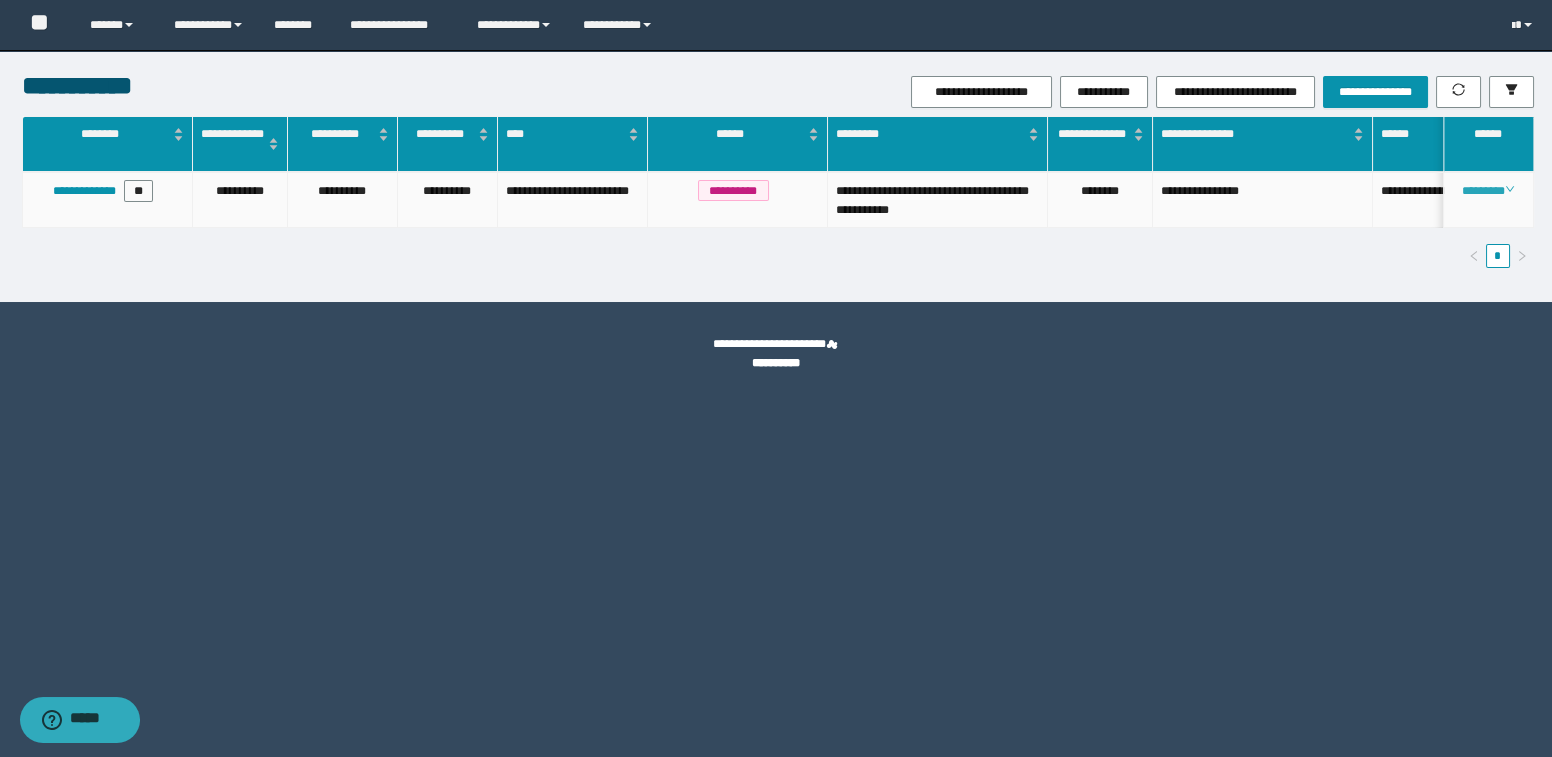 click on "********" at bounding box center [1488, 191] 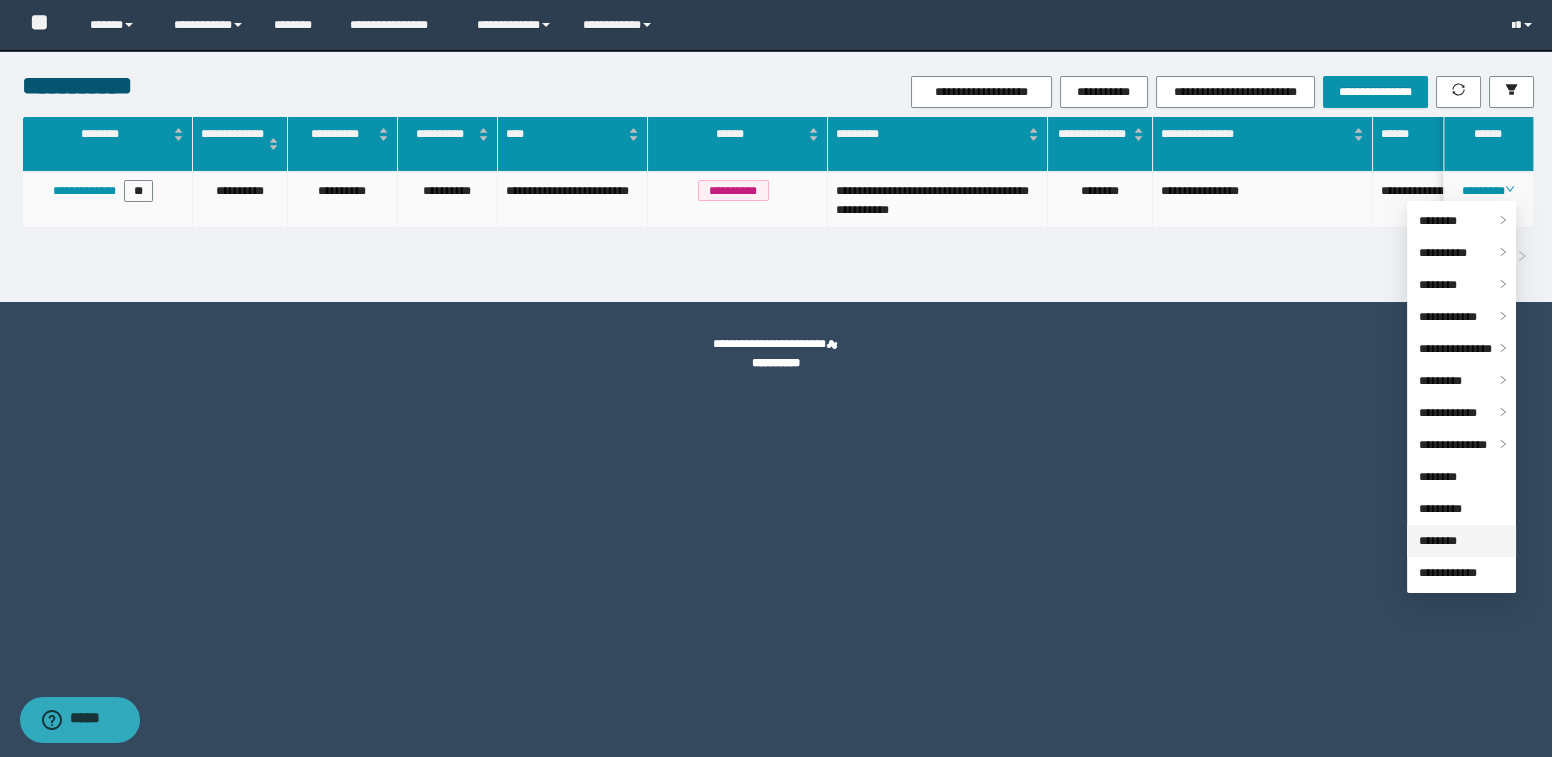 click on "********" at bounding box center [1438, 541] 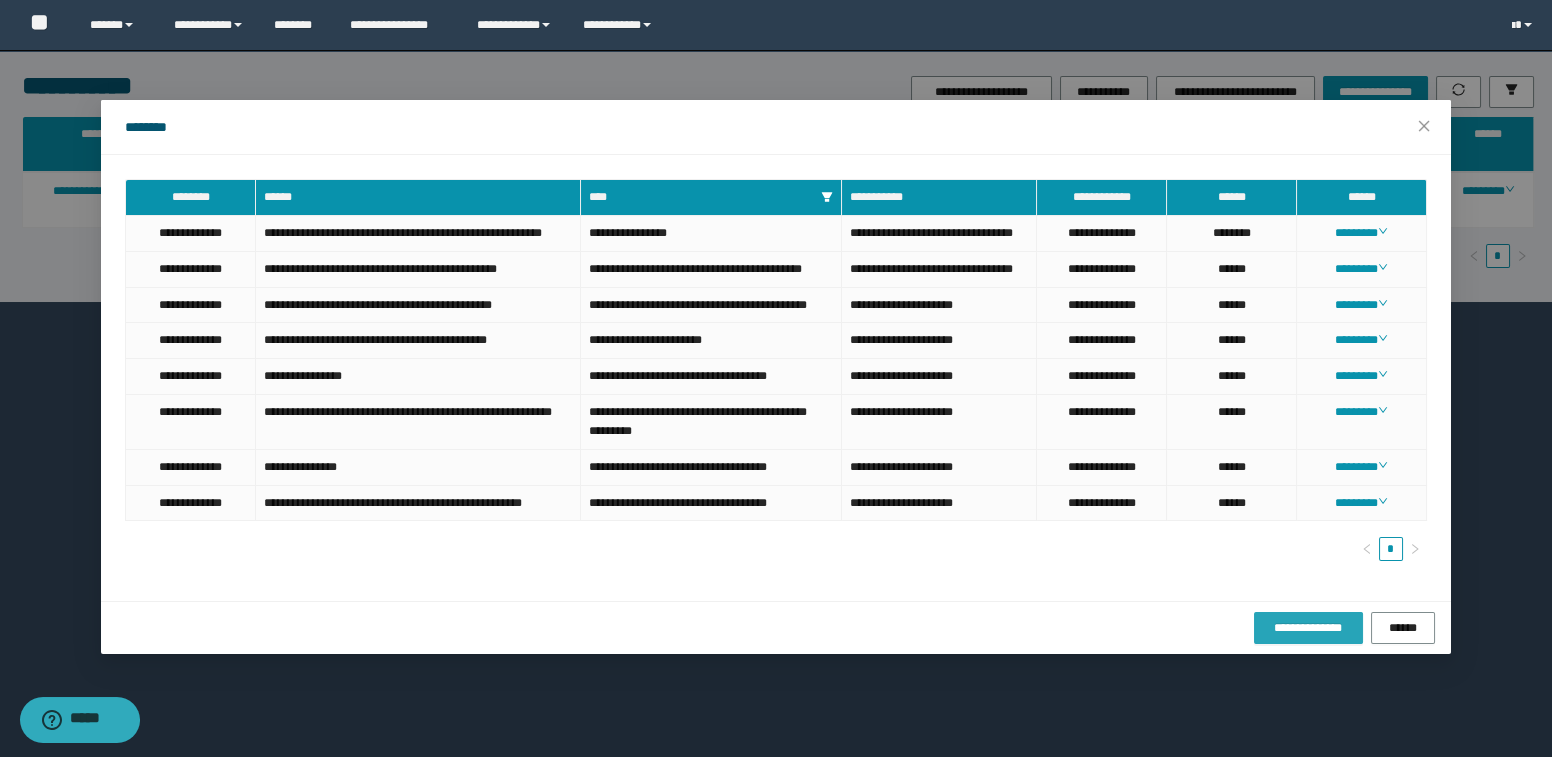 click on "**********" at bounding box center (1308, 628) 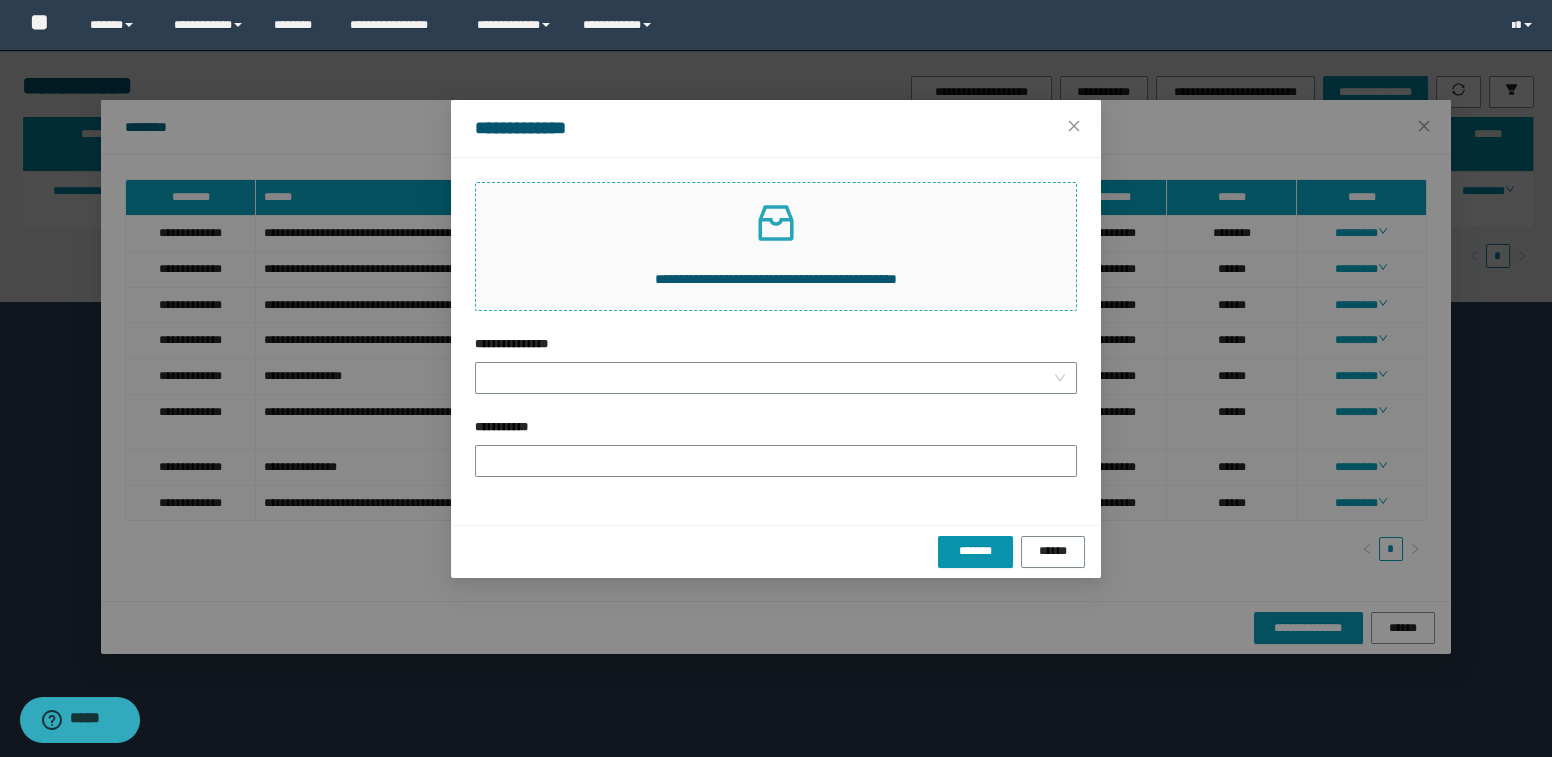 click 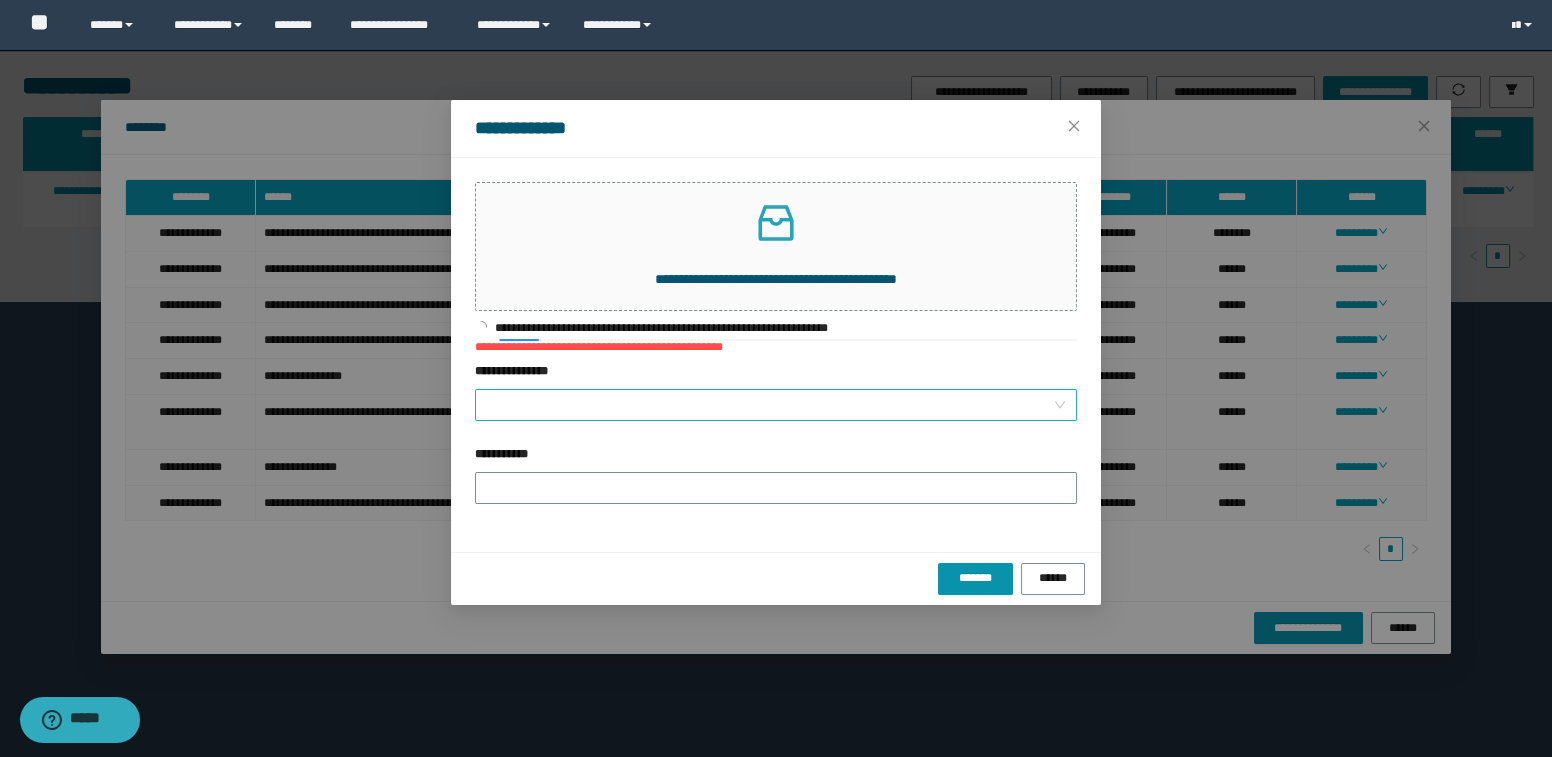 drag, startPoint x: 543, startPoint y: 398, endPoint x: 542, endPoint y: 411, distance: 13.038404 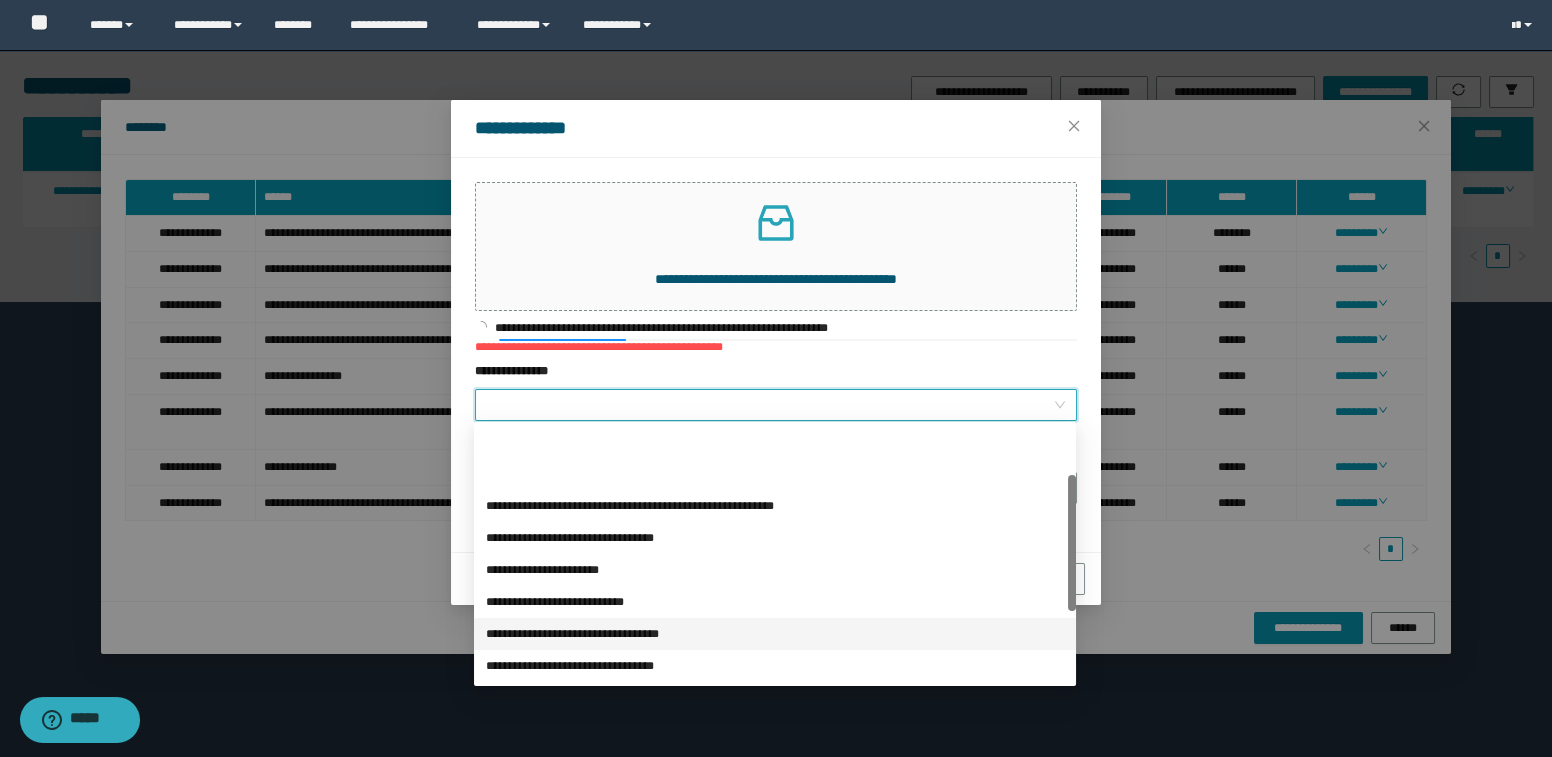 scroll, scrollTop: 223, scrollLeft: 0, axis: vertical 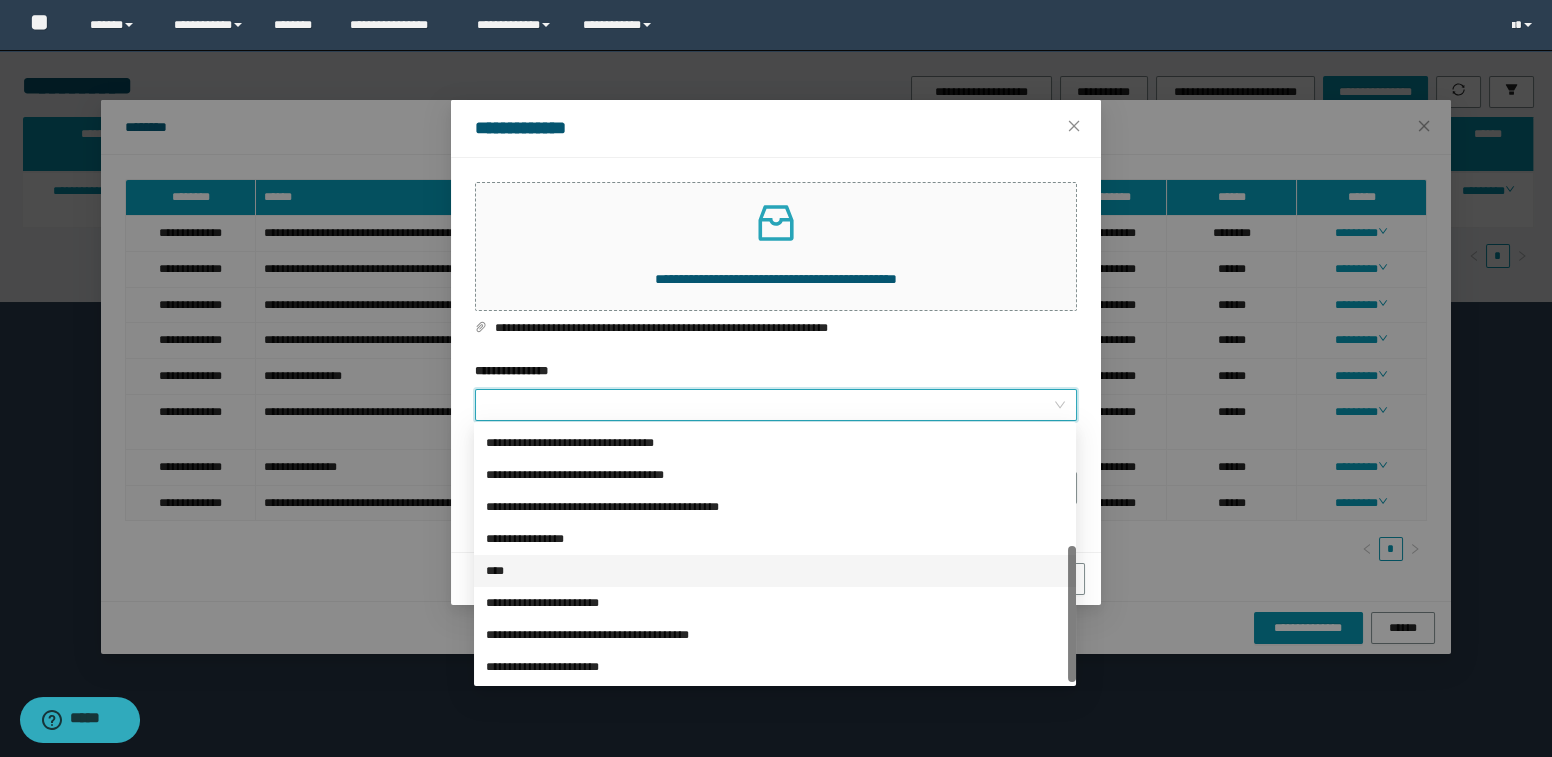 click on "****" at bounding box center (775, 571) 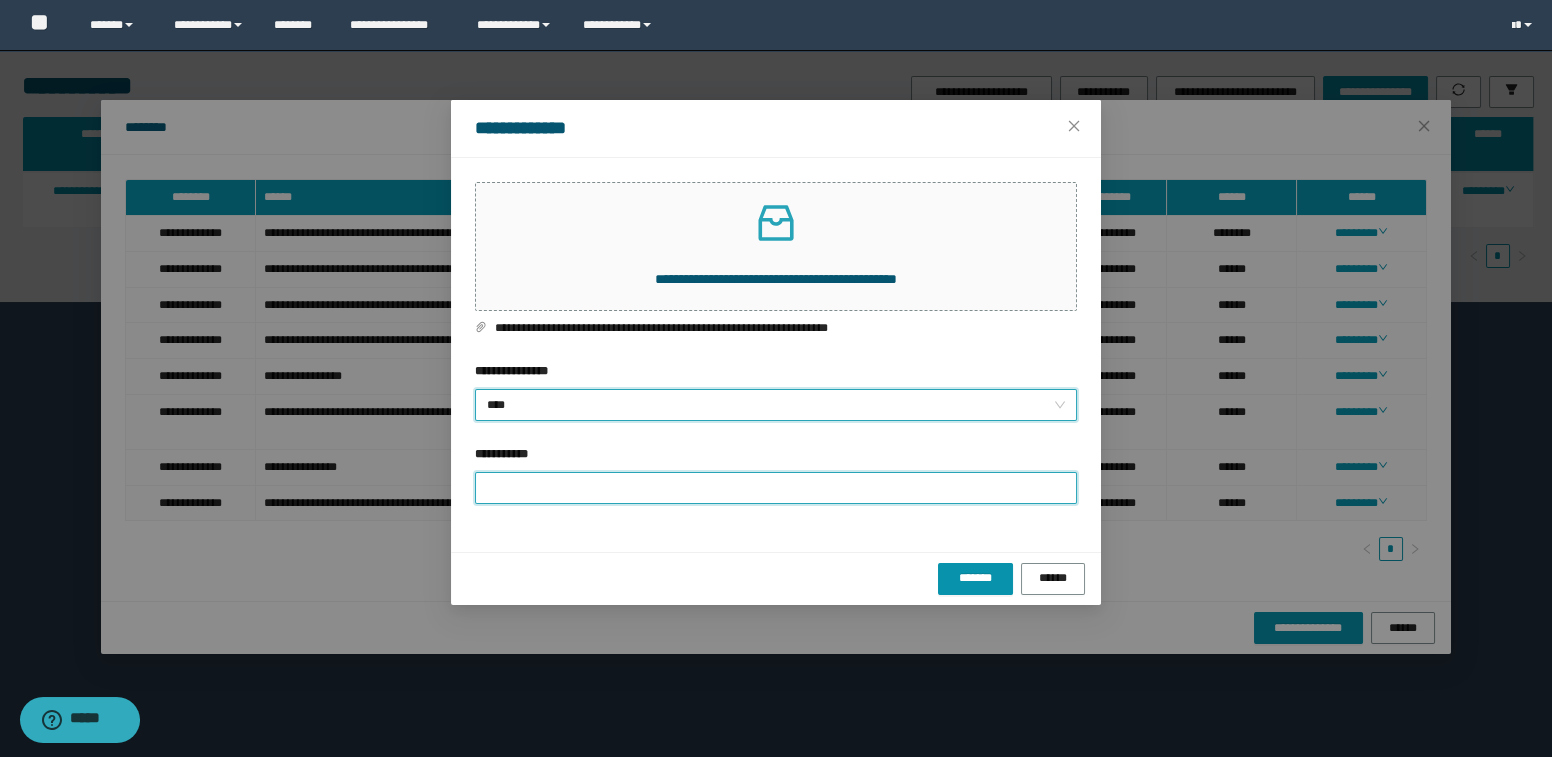 click on "**********" at bounding box center (776, 488) 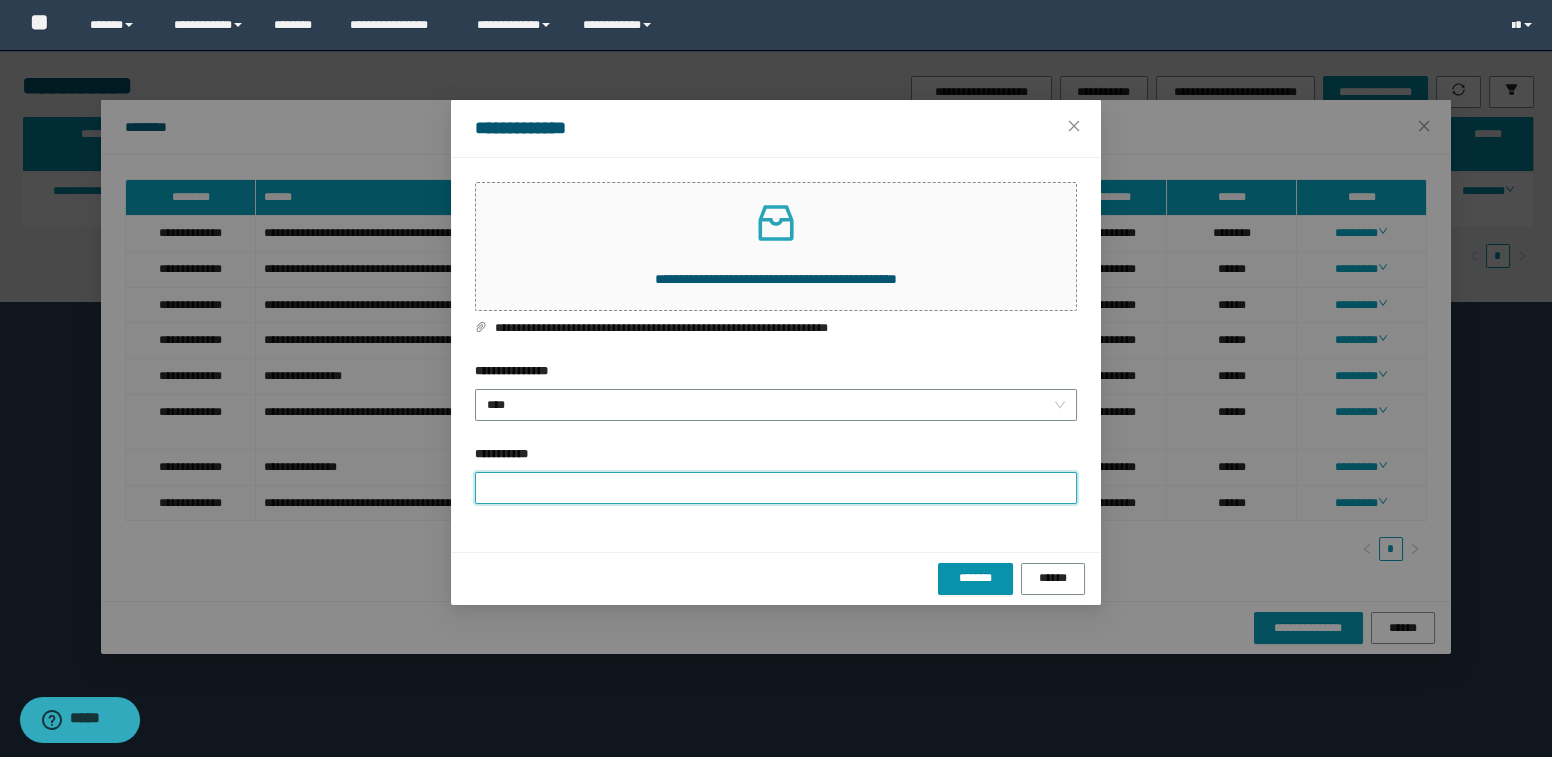 type on "**********" 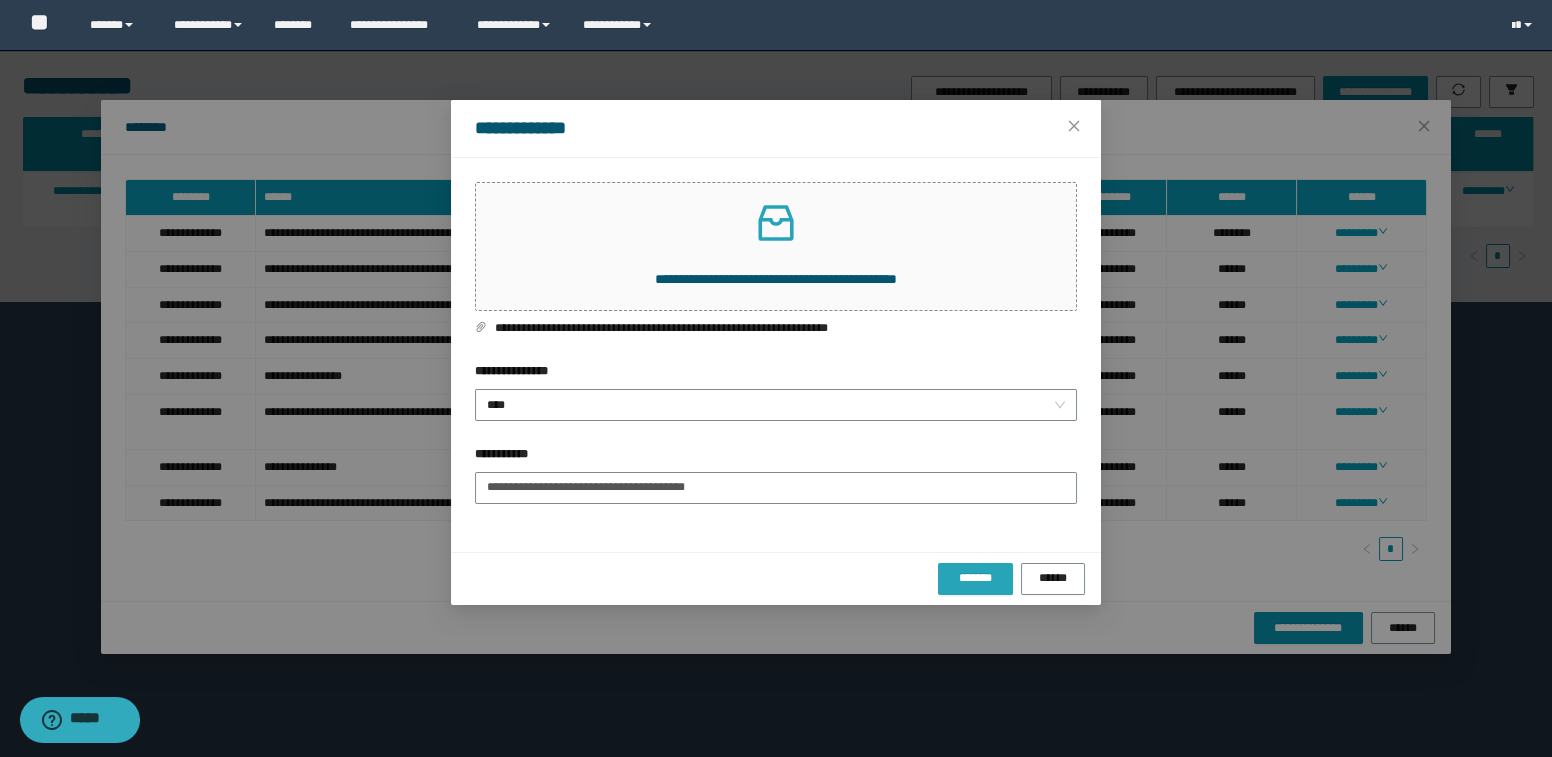 click on "*******" at bounding box center (975, 578) 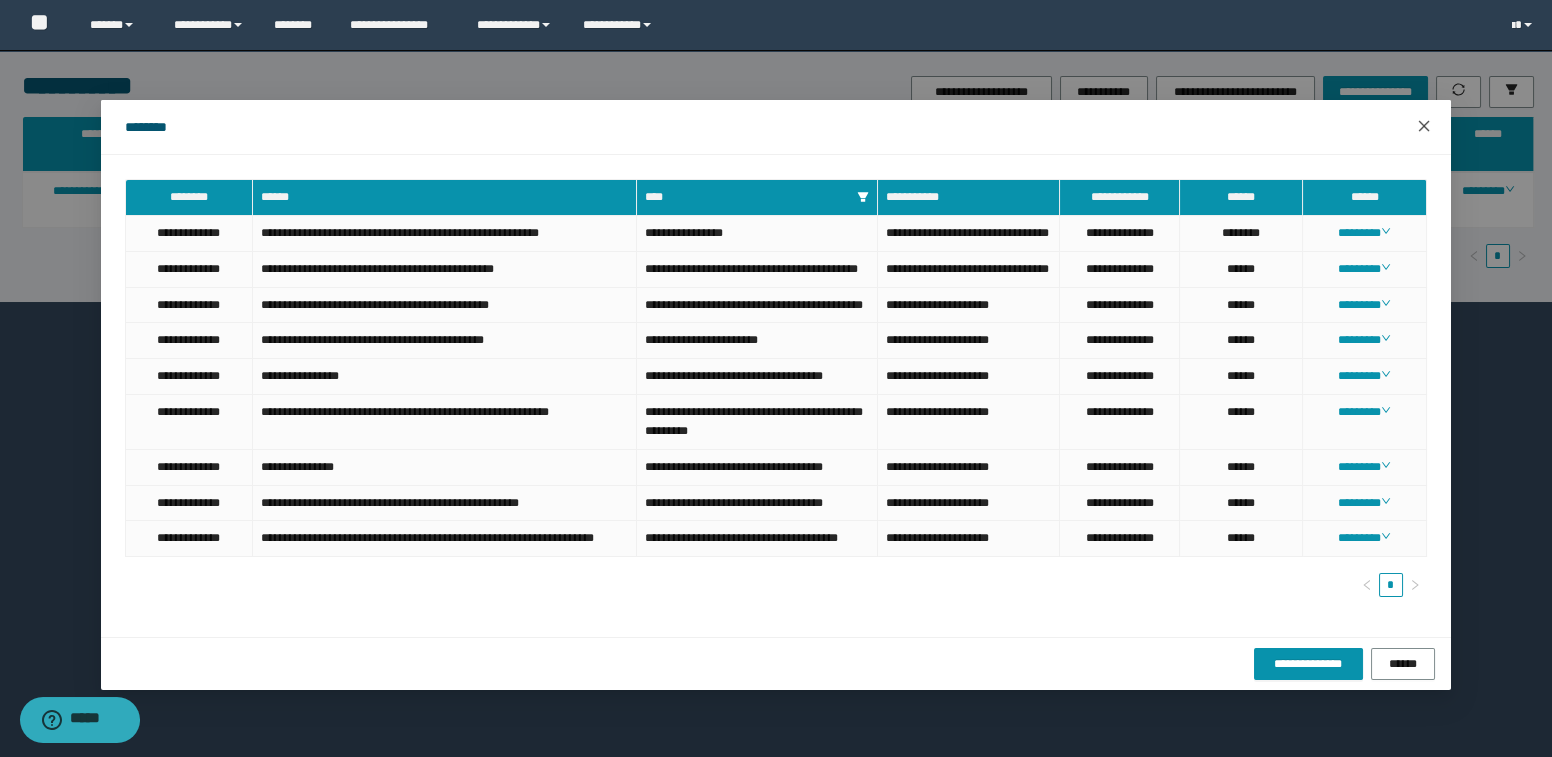 click at bounding box center (1424, 127) 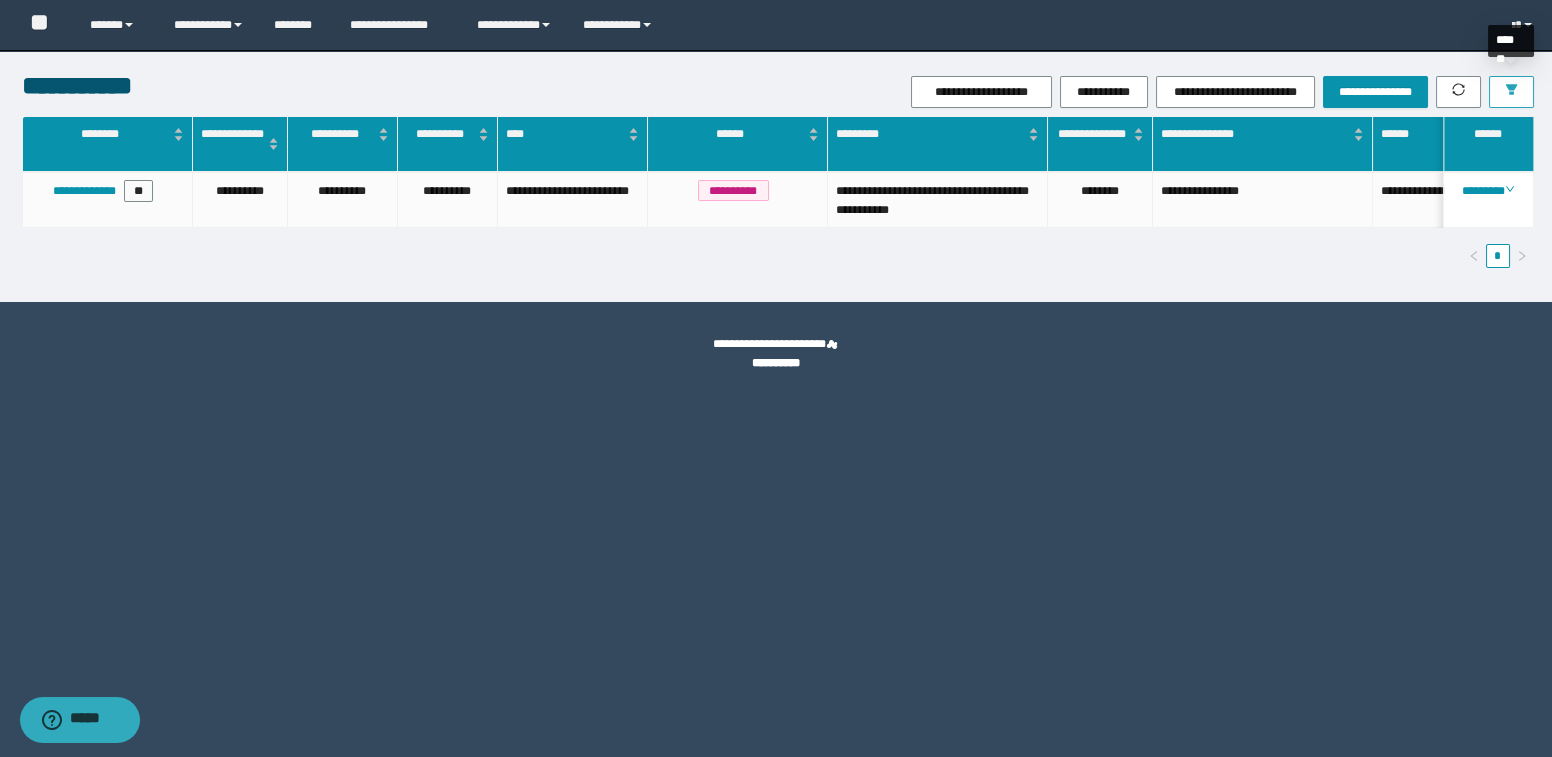 click at bounding box center (1511, 92) 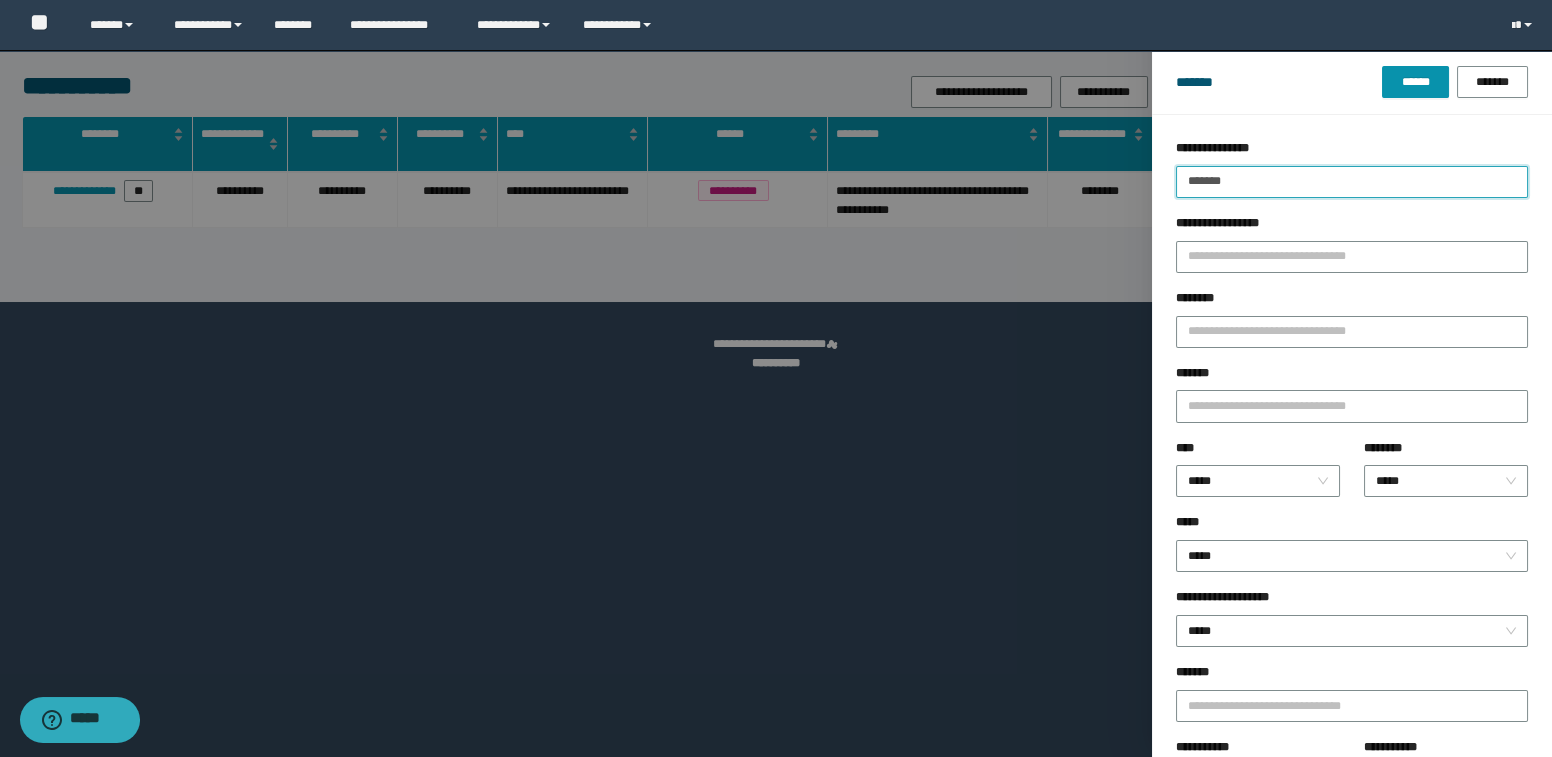 click on "*******" at bounding box center (1352, 182) 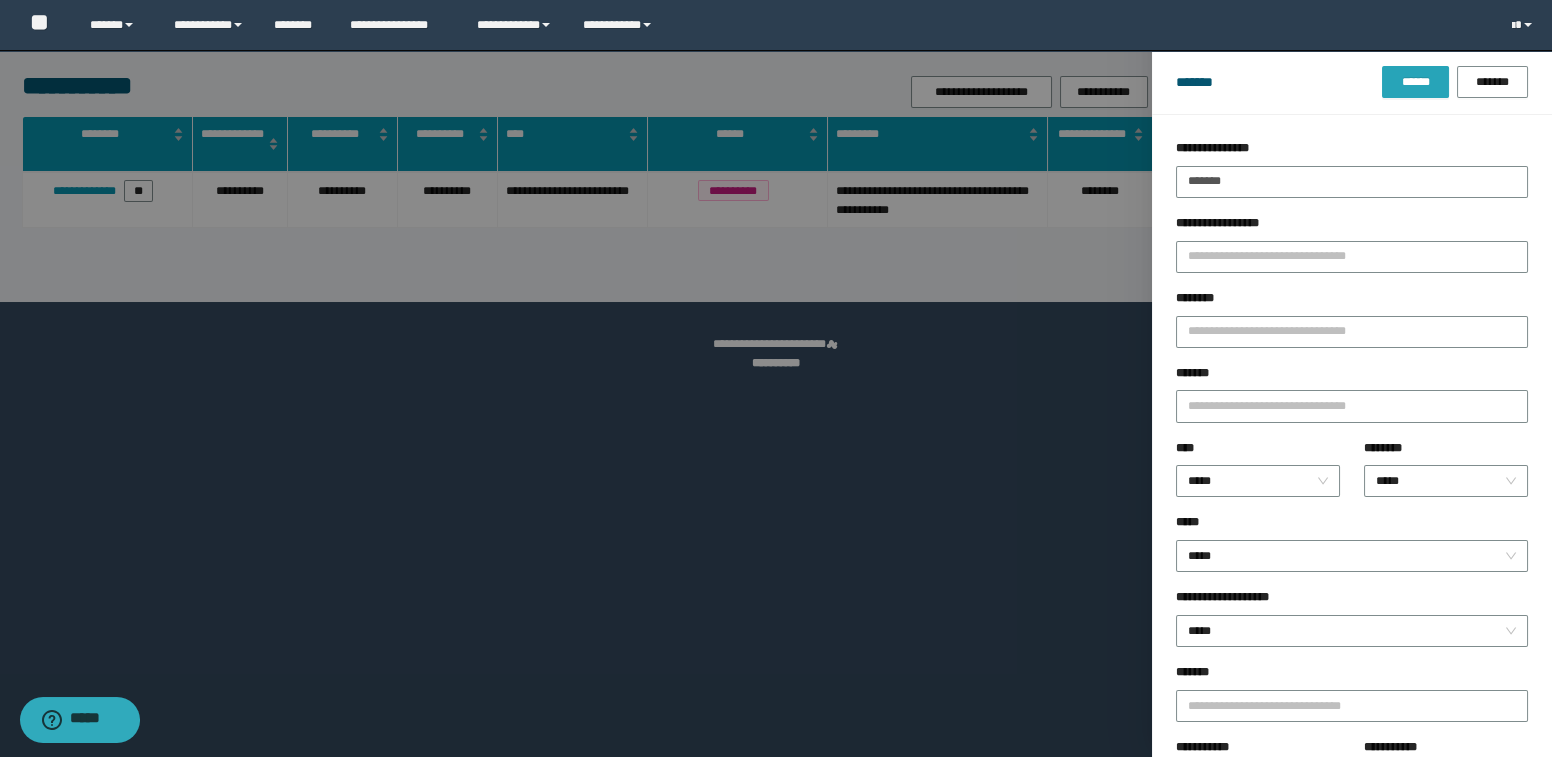 click on "******" at bounding box center [1415, 82] 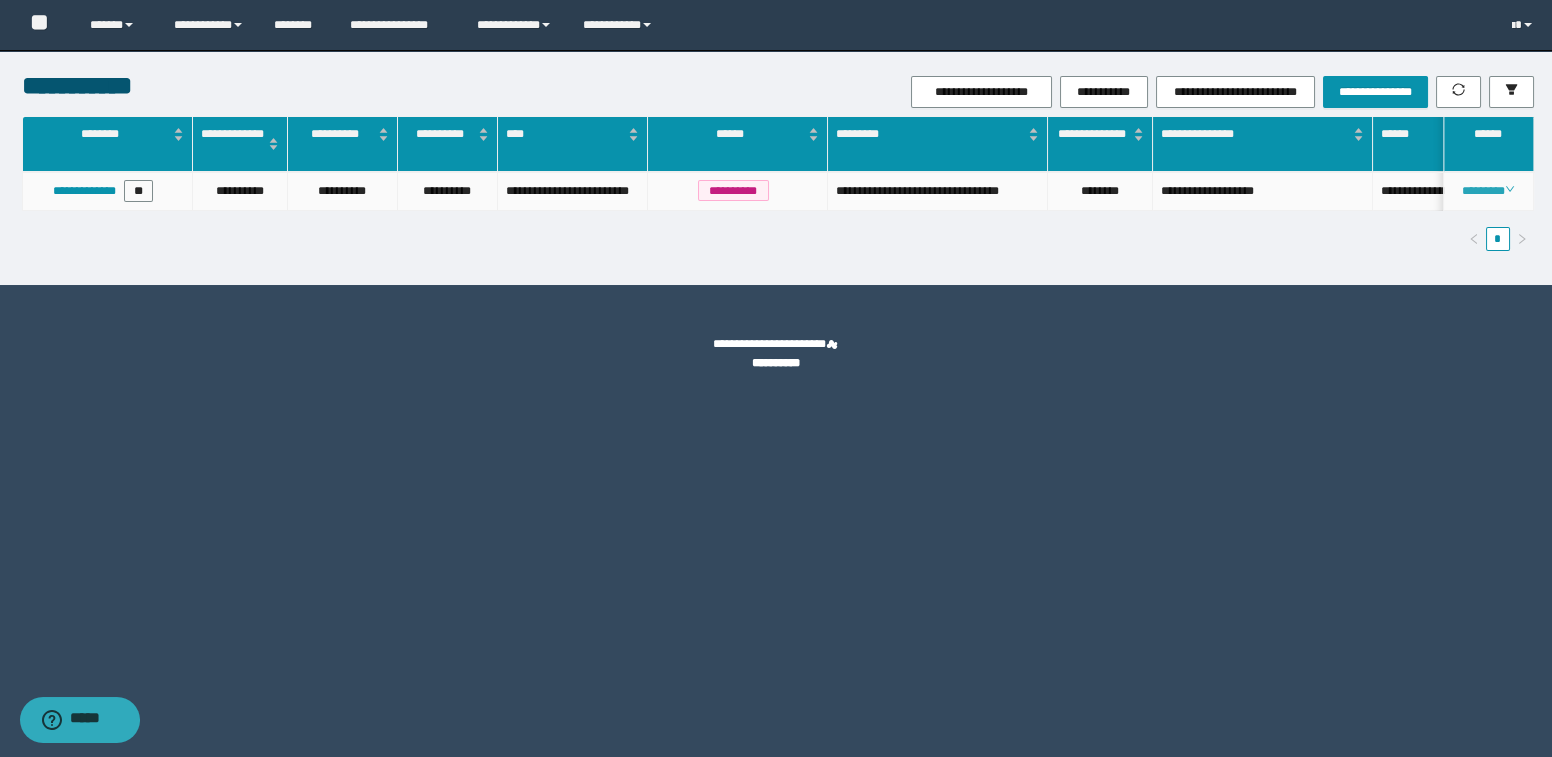 click on "********" at bounding box center [1488, 191] 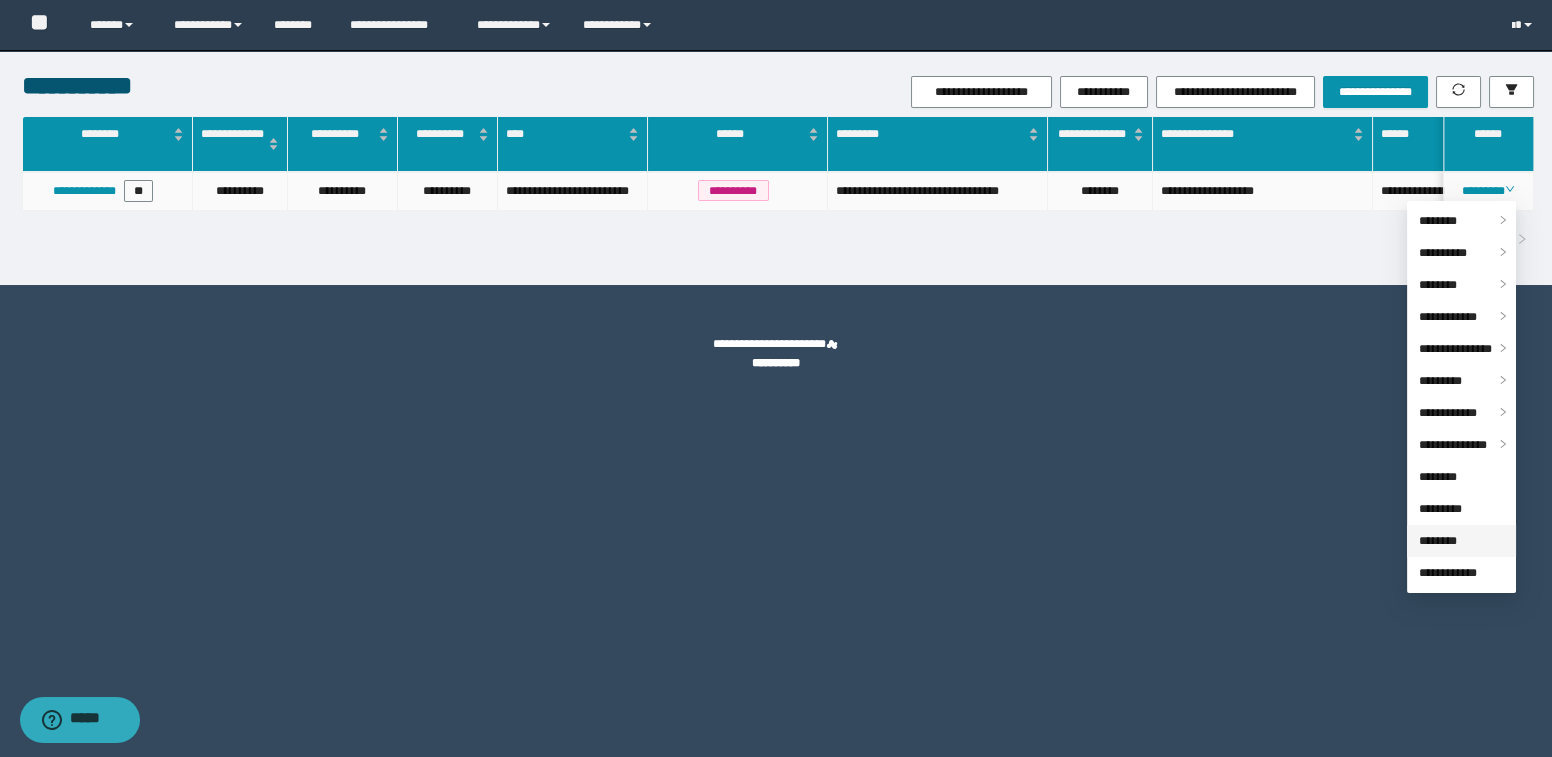 click on "********" at bounding box center [1438, 541] 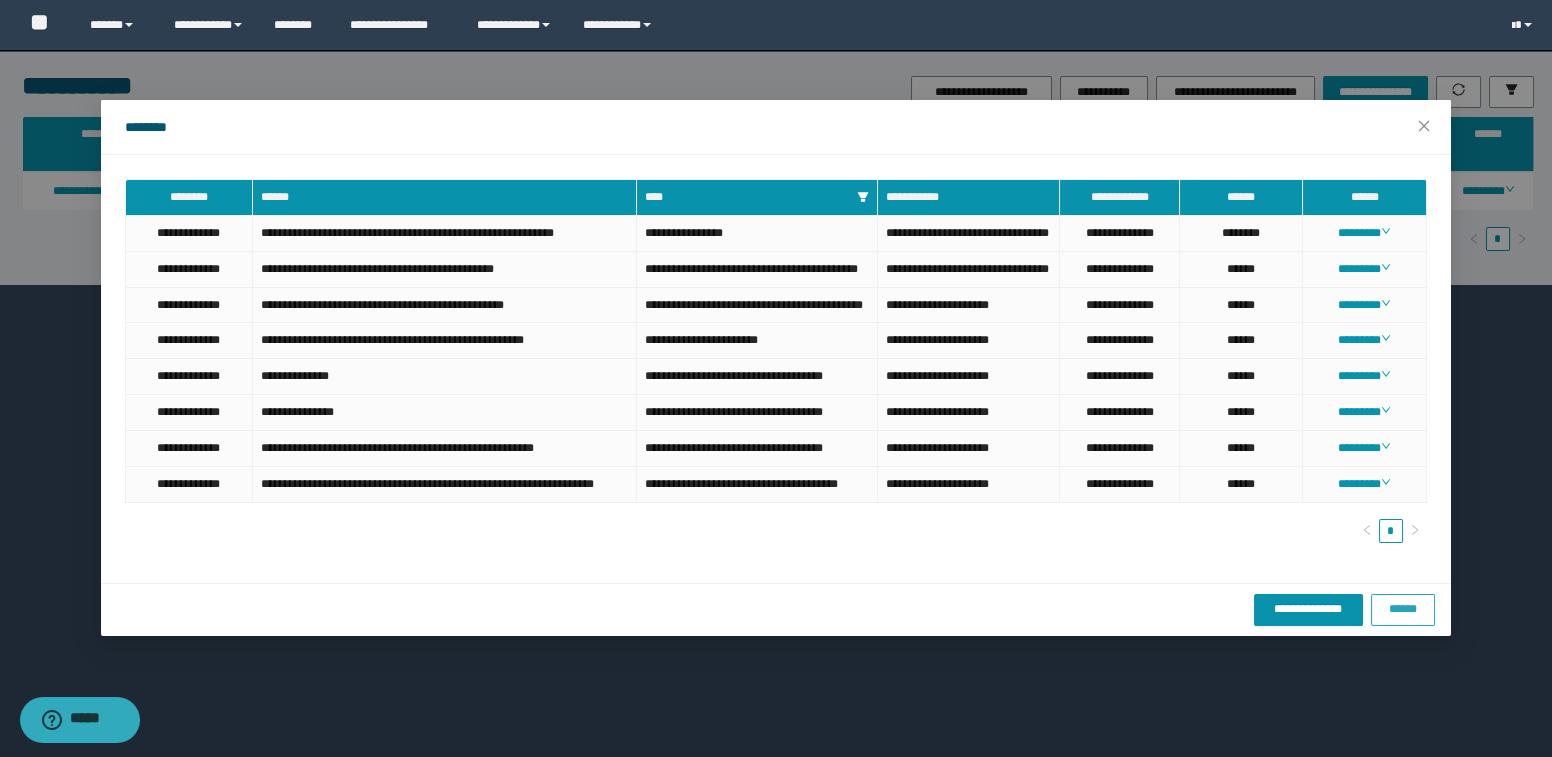 click on "******" at bounding box center (1403, 609) 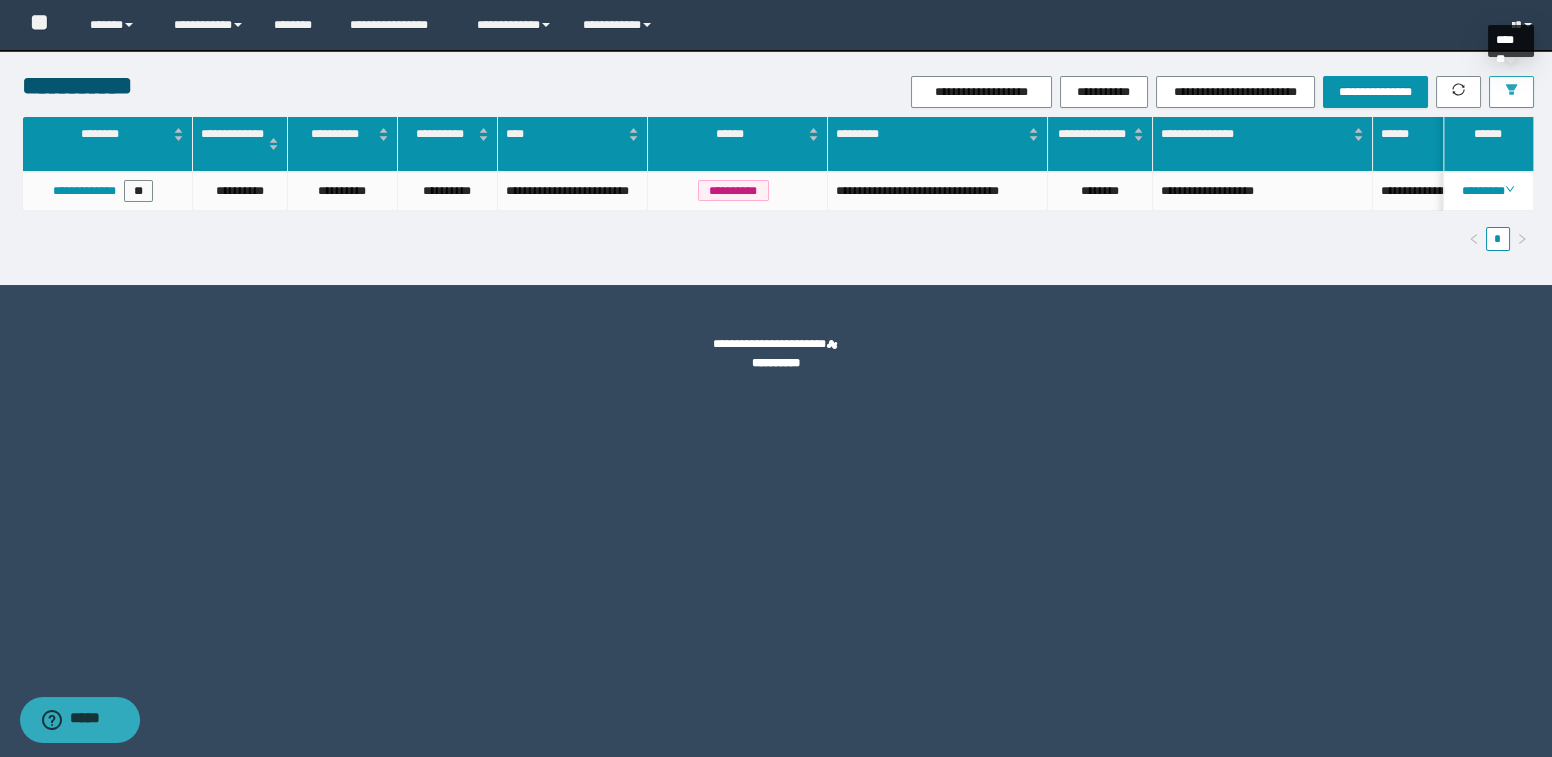click 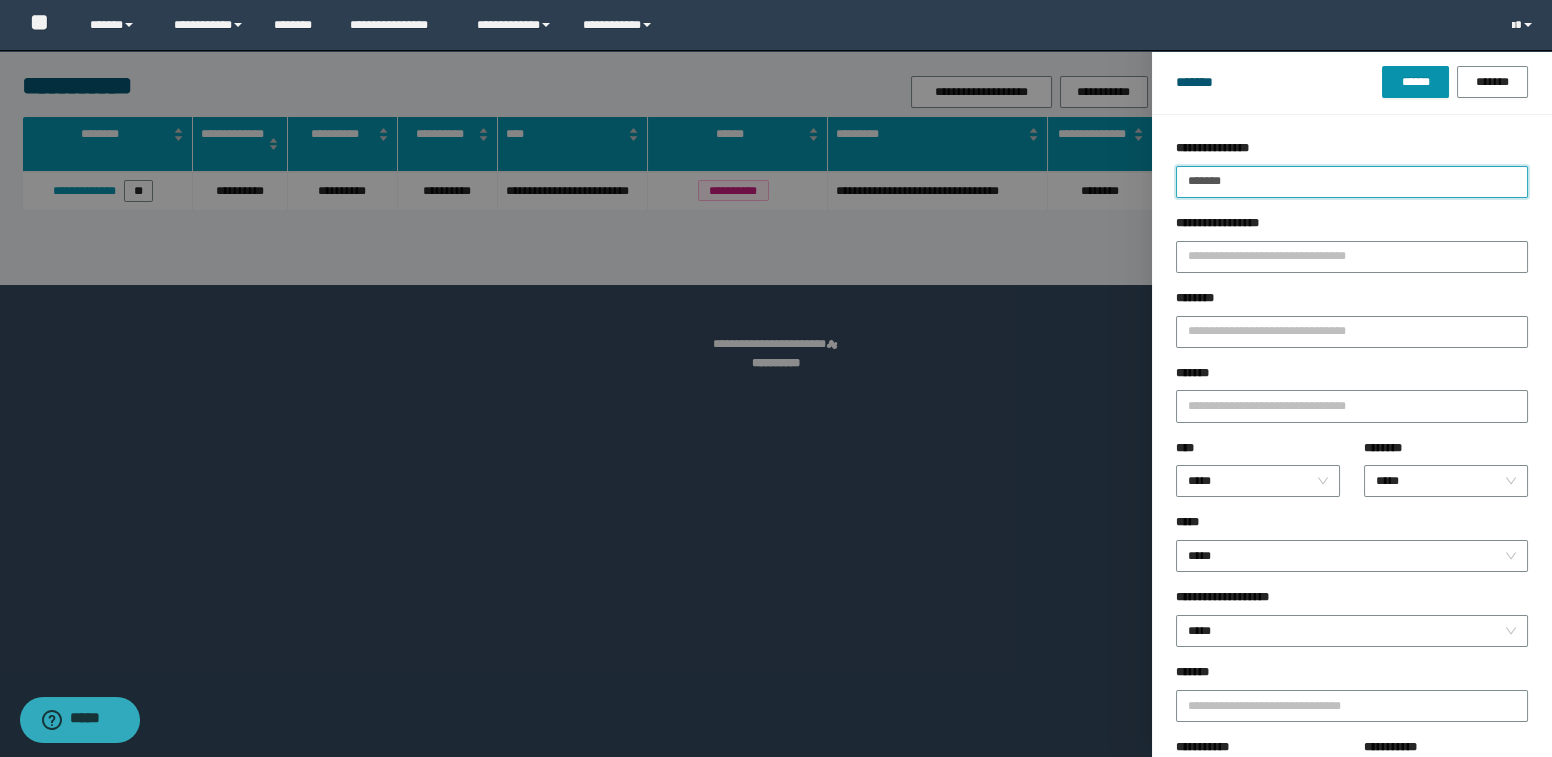 click on "*******" at bounding box center [1352, 182] 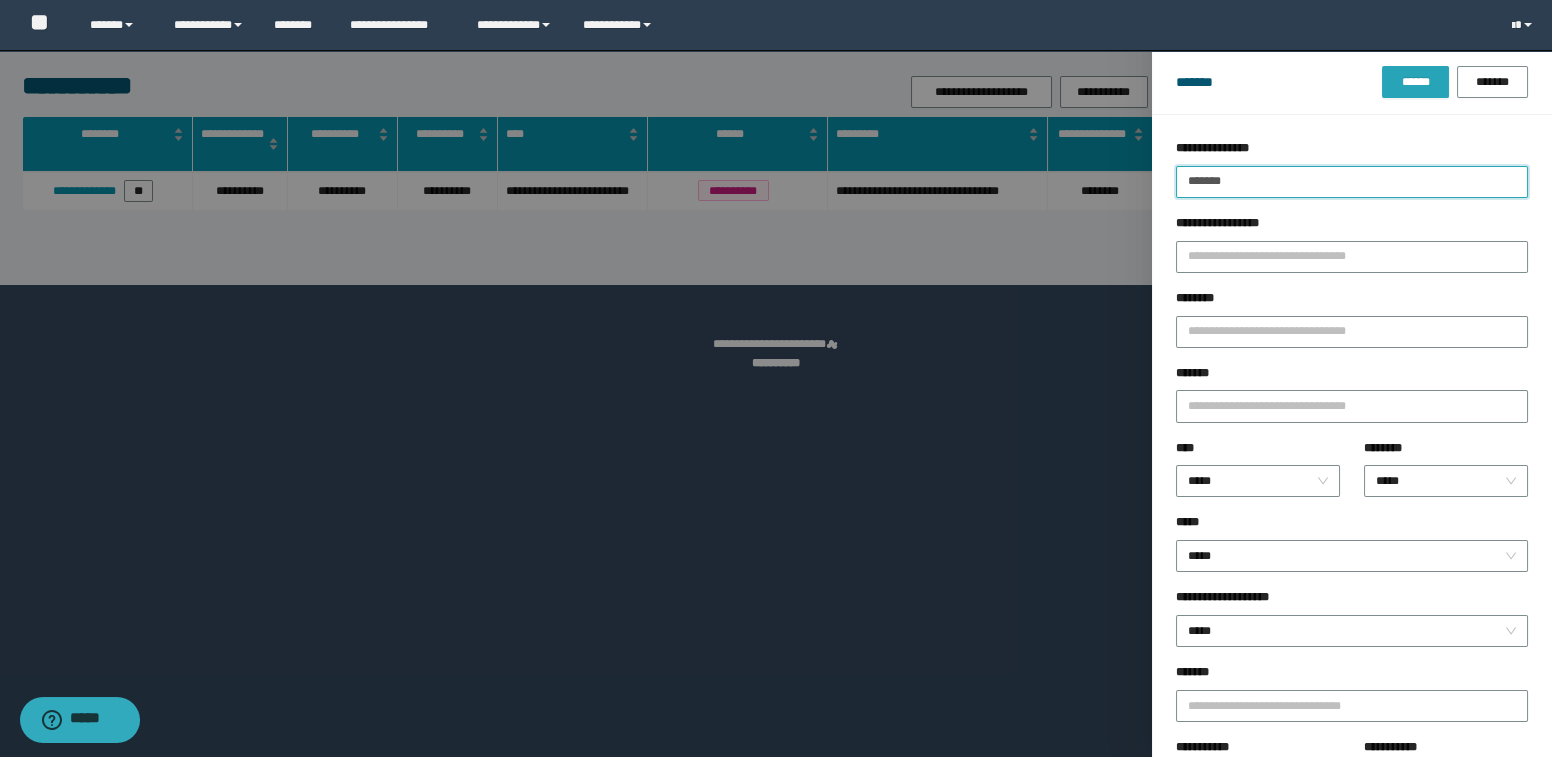 type on "*******" 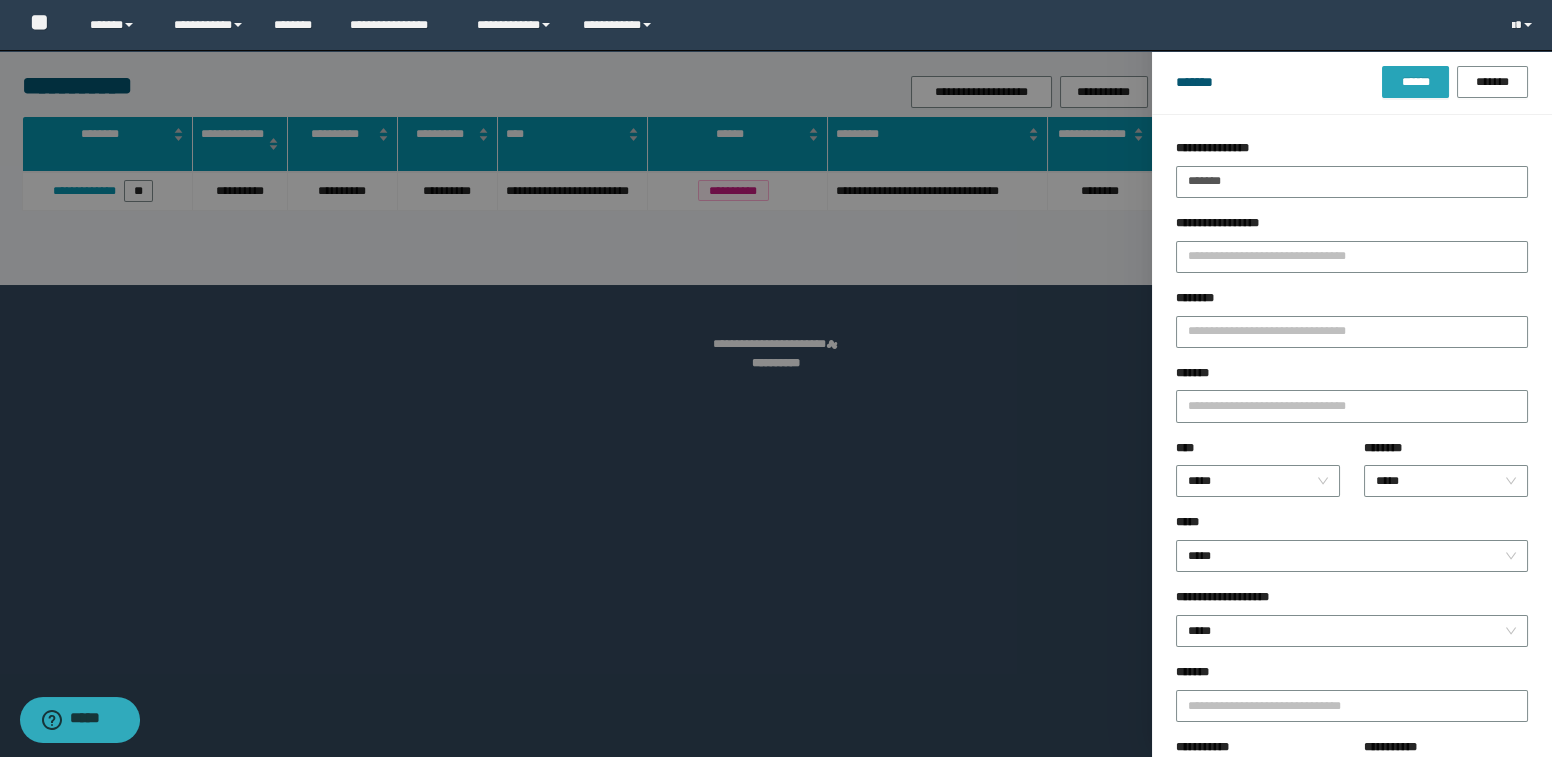 click on "******" at bounding box center (1415, 82) 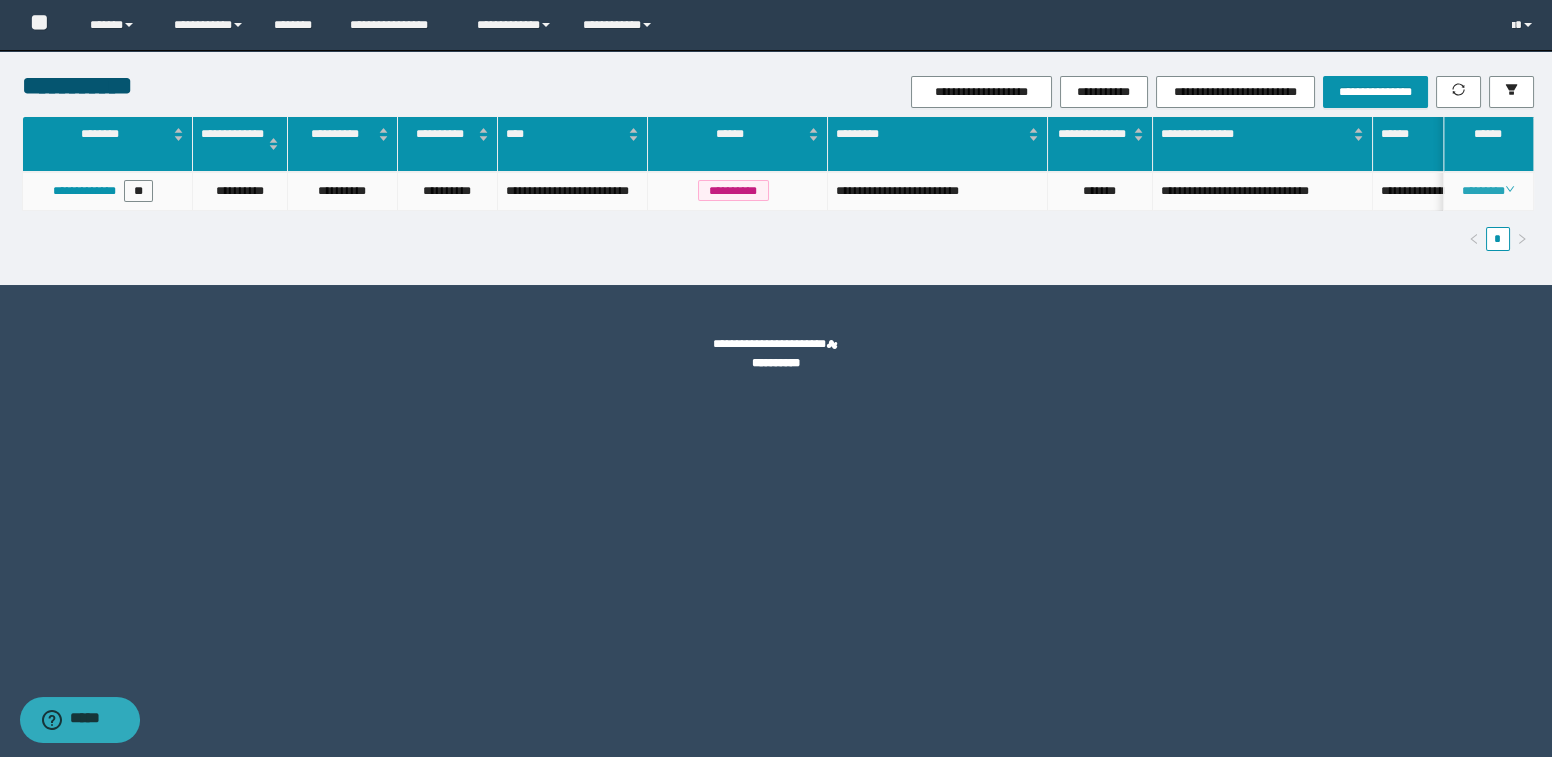 click on "********" at bounding box center [1488, 191] 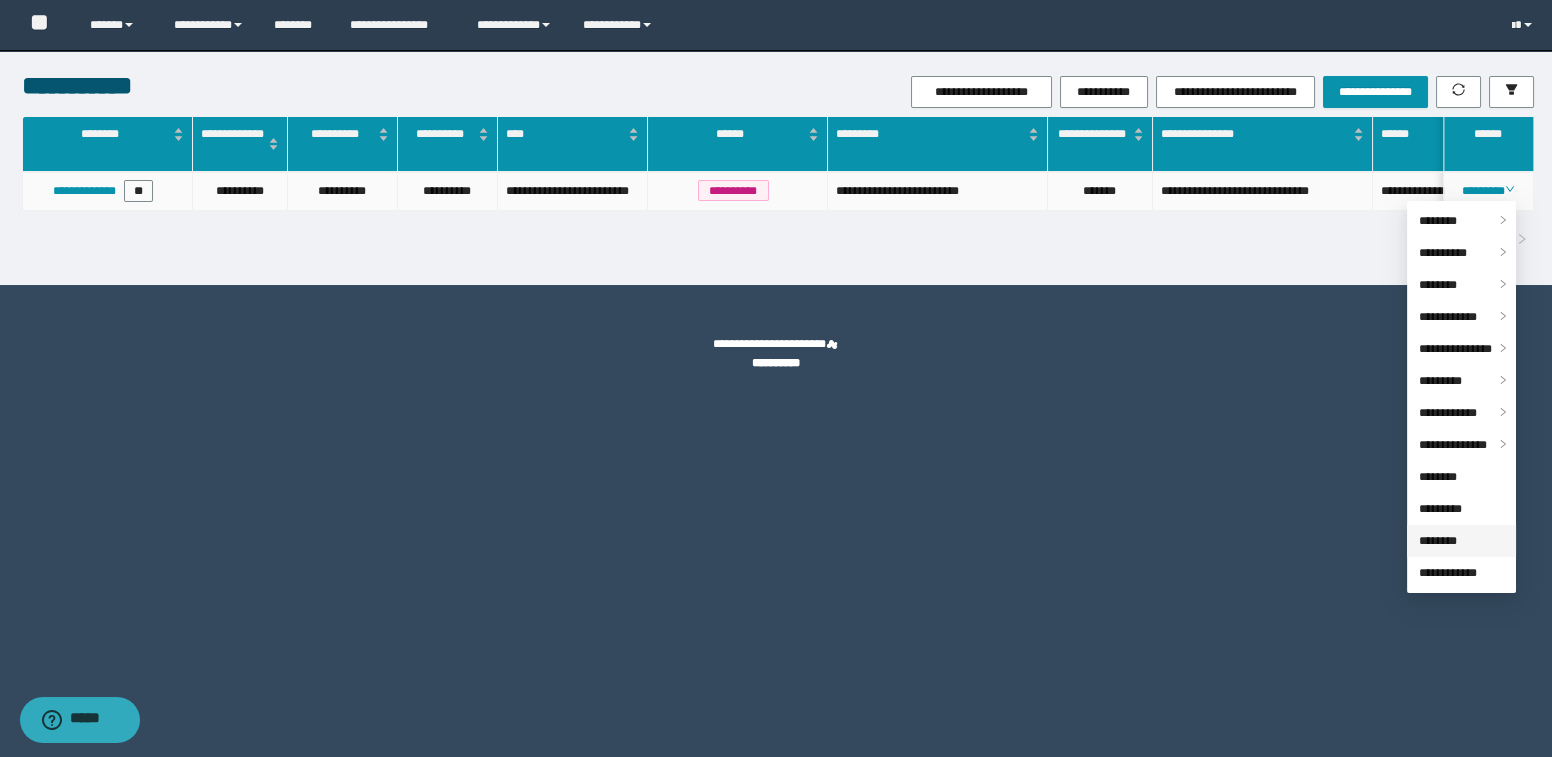 click on "********" at bounding box center (1438, 541) 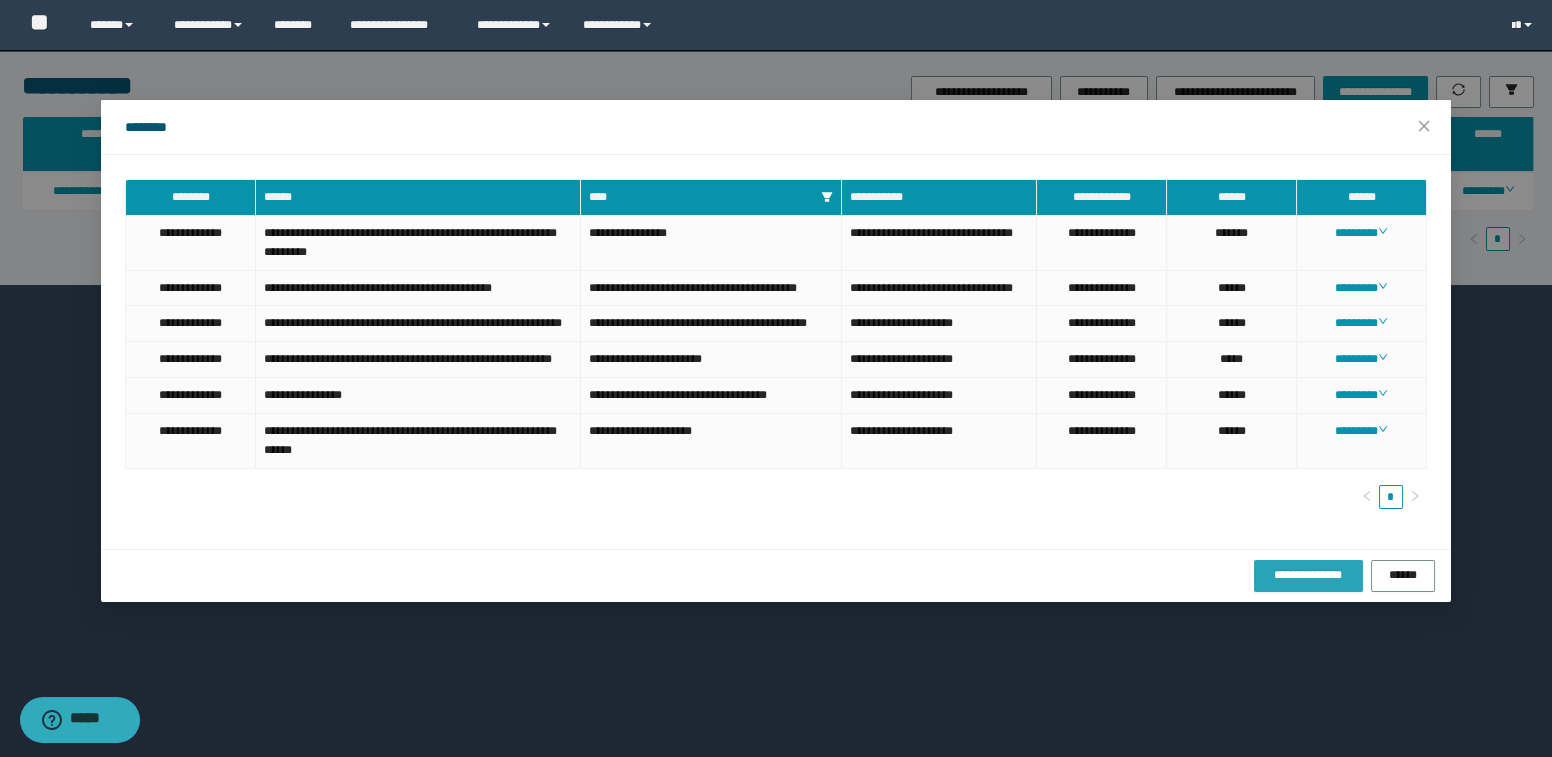 click on "**********" at bounding box center [1308, 575] 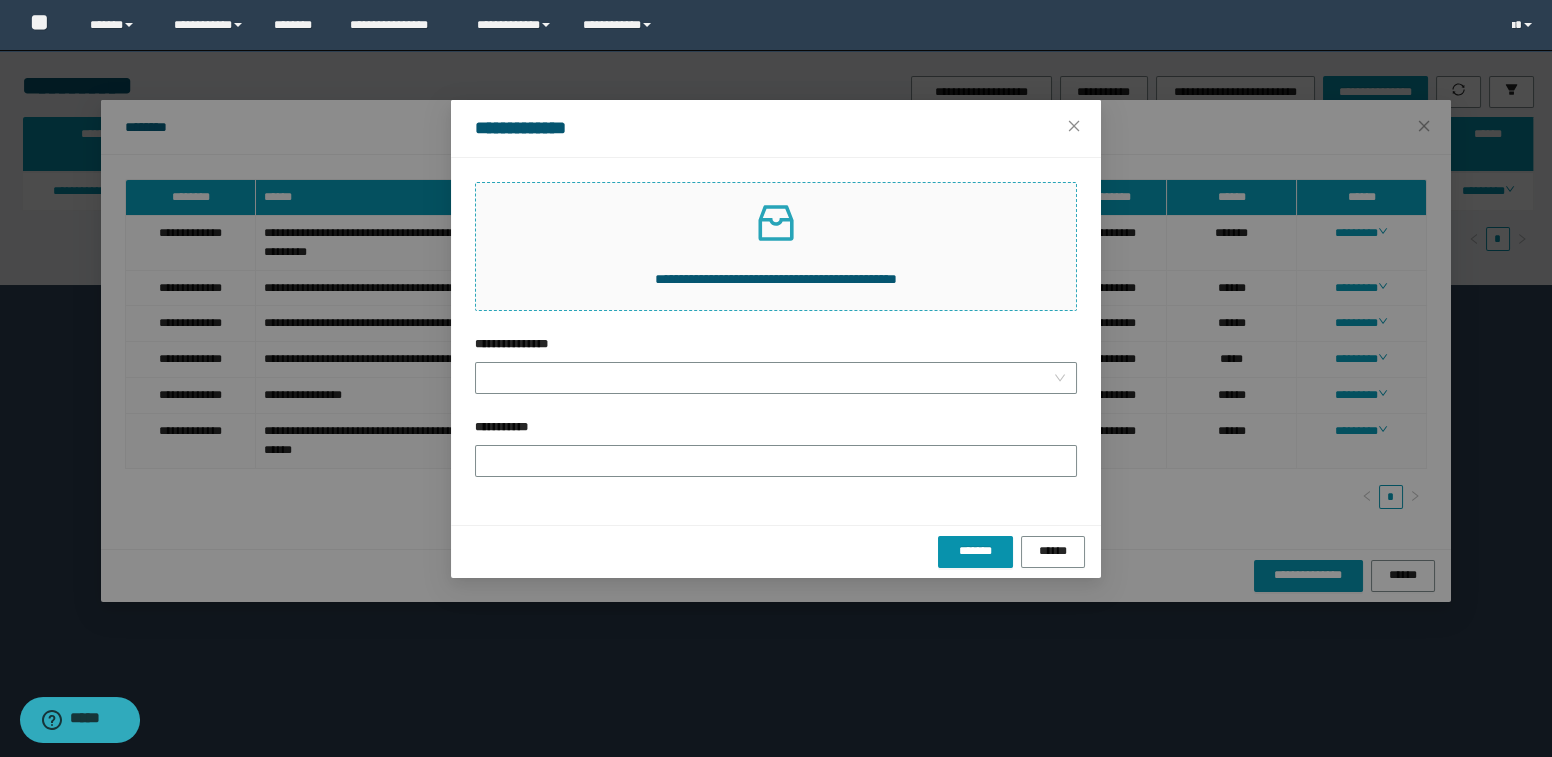 click 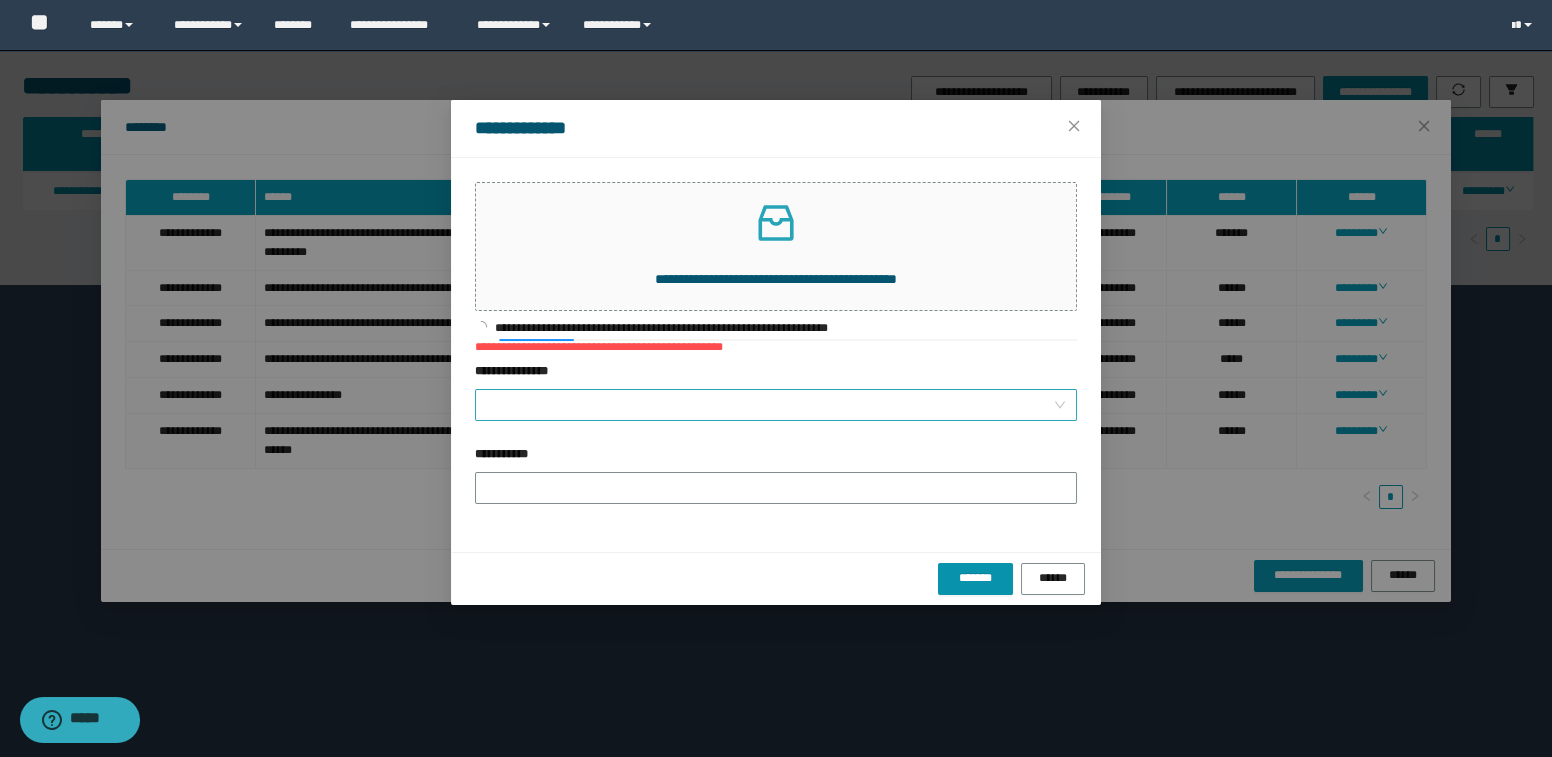 click on "**********" at bounding box center (770, 405) 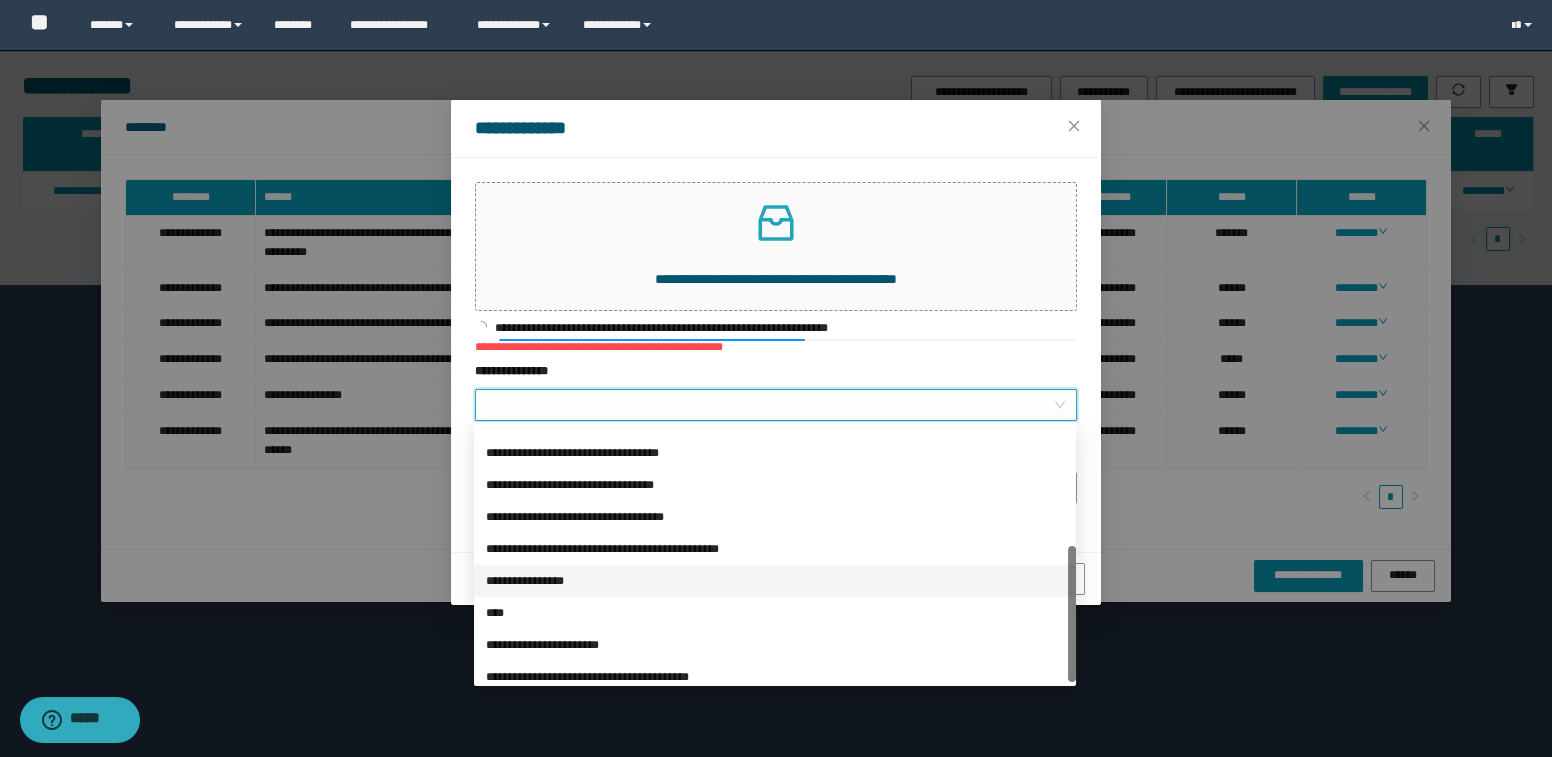 scroll, scrollTop: 223, scrollLeft: 0, axis: vertical 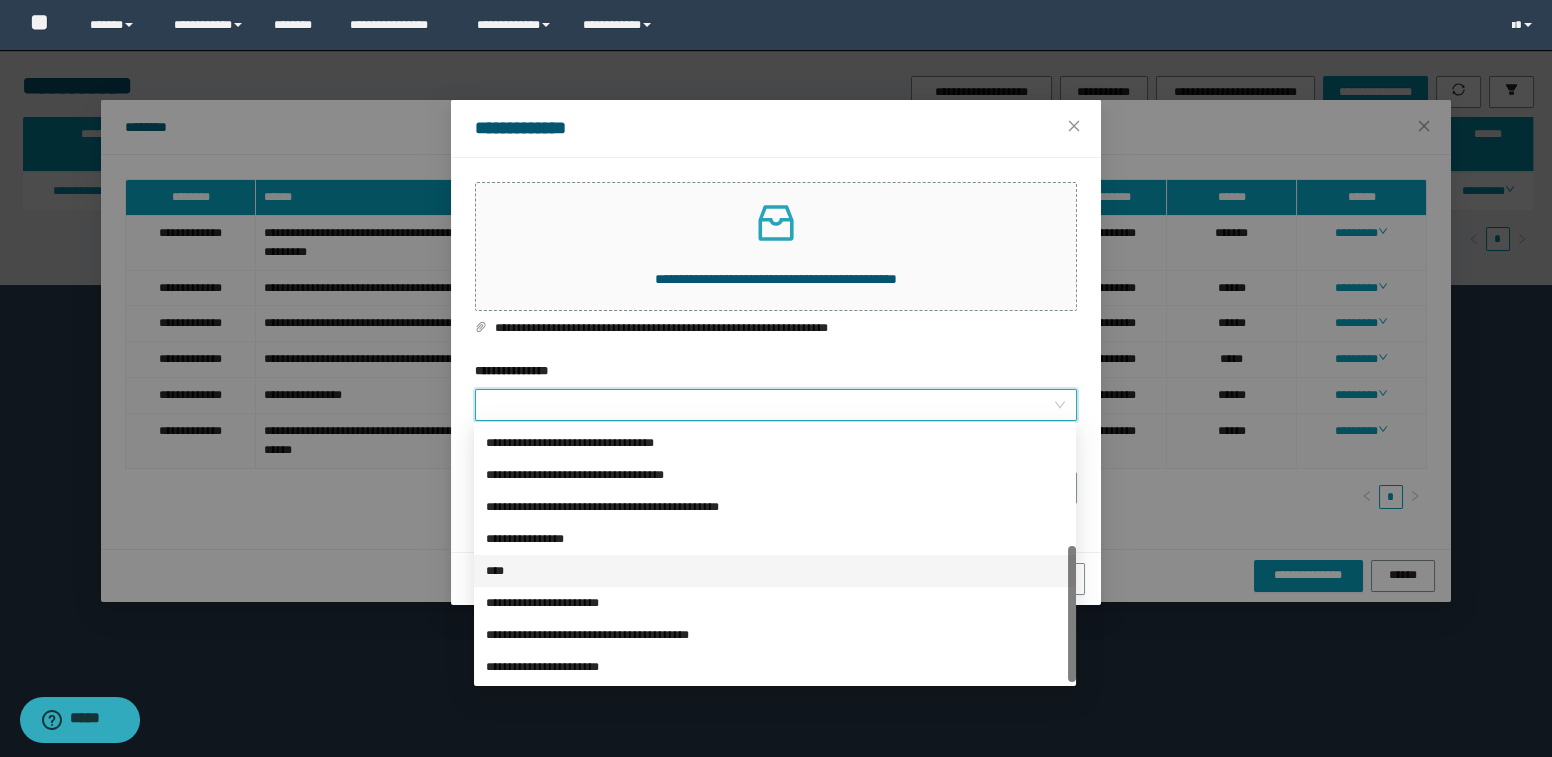 click on "****" at bounding box center [775, 571] 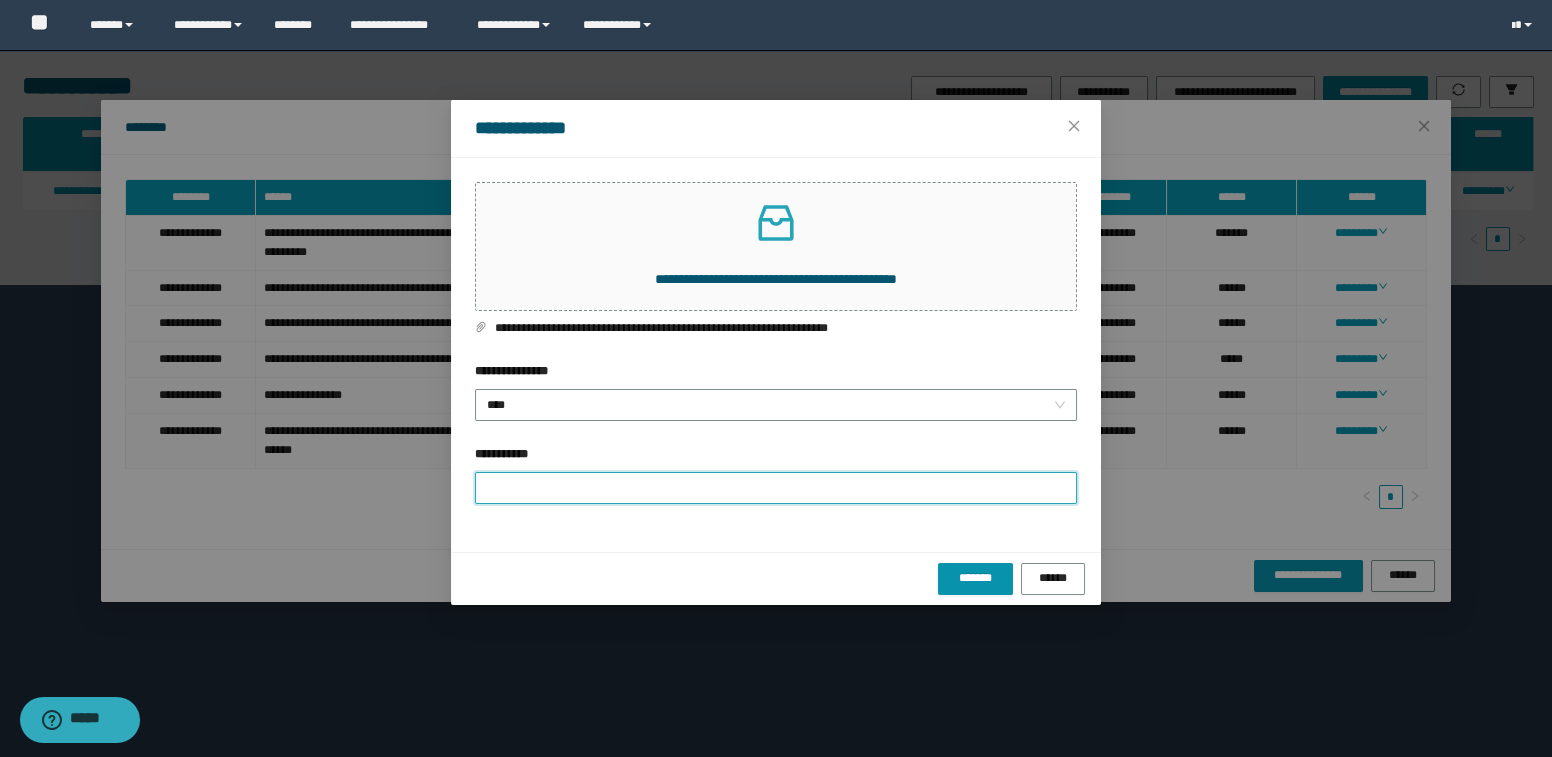 drag, startPoint x: 521, startPoint y: 484, endPoint x: 532, endPoint y: 484, distance: 11 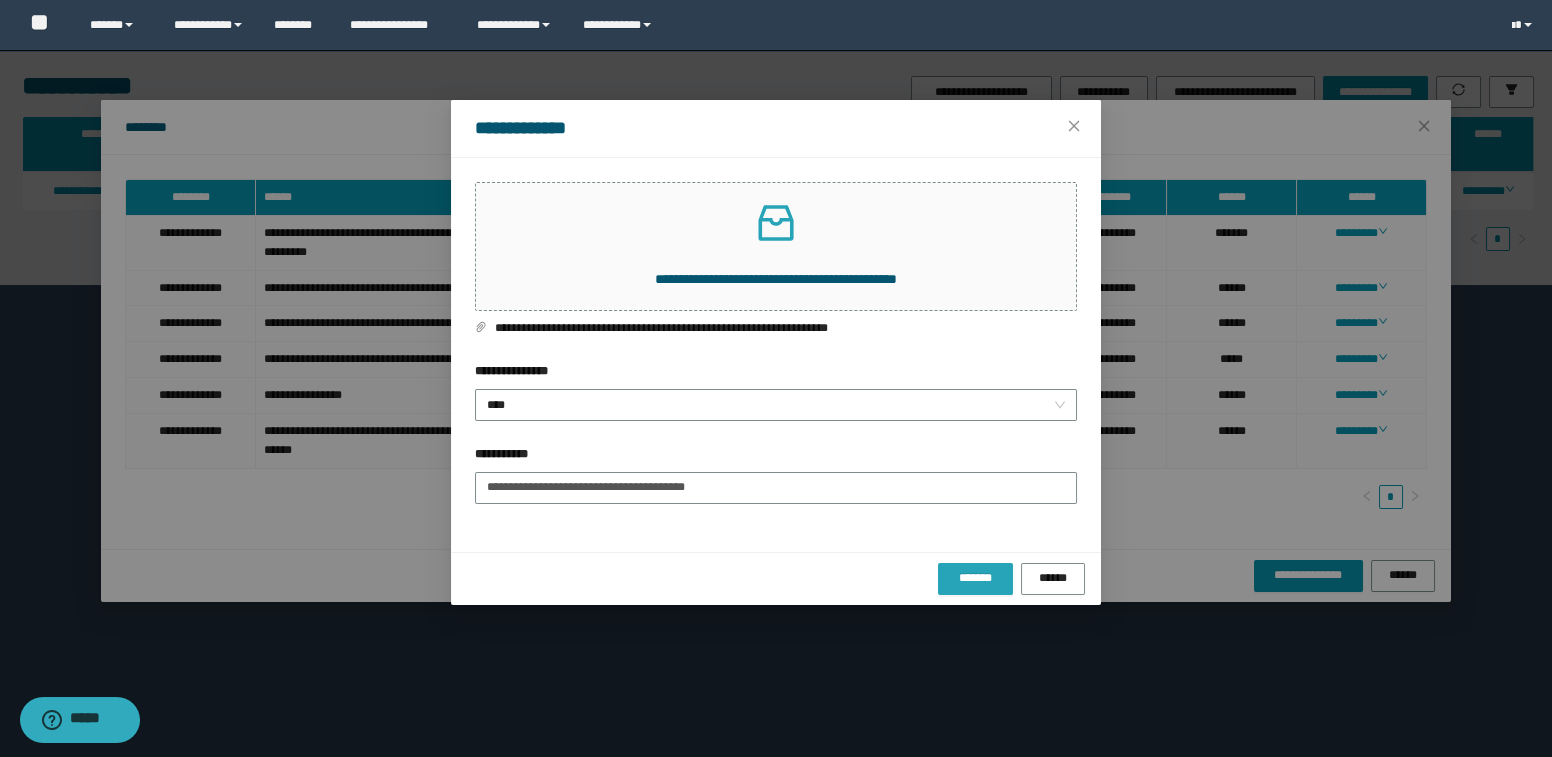 click on "*******" at bounding box center [975, 579] 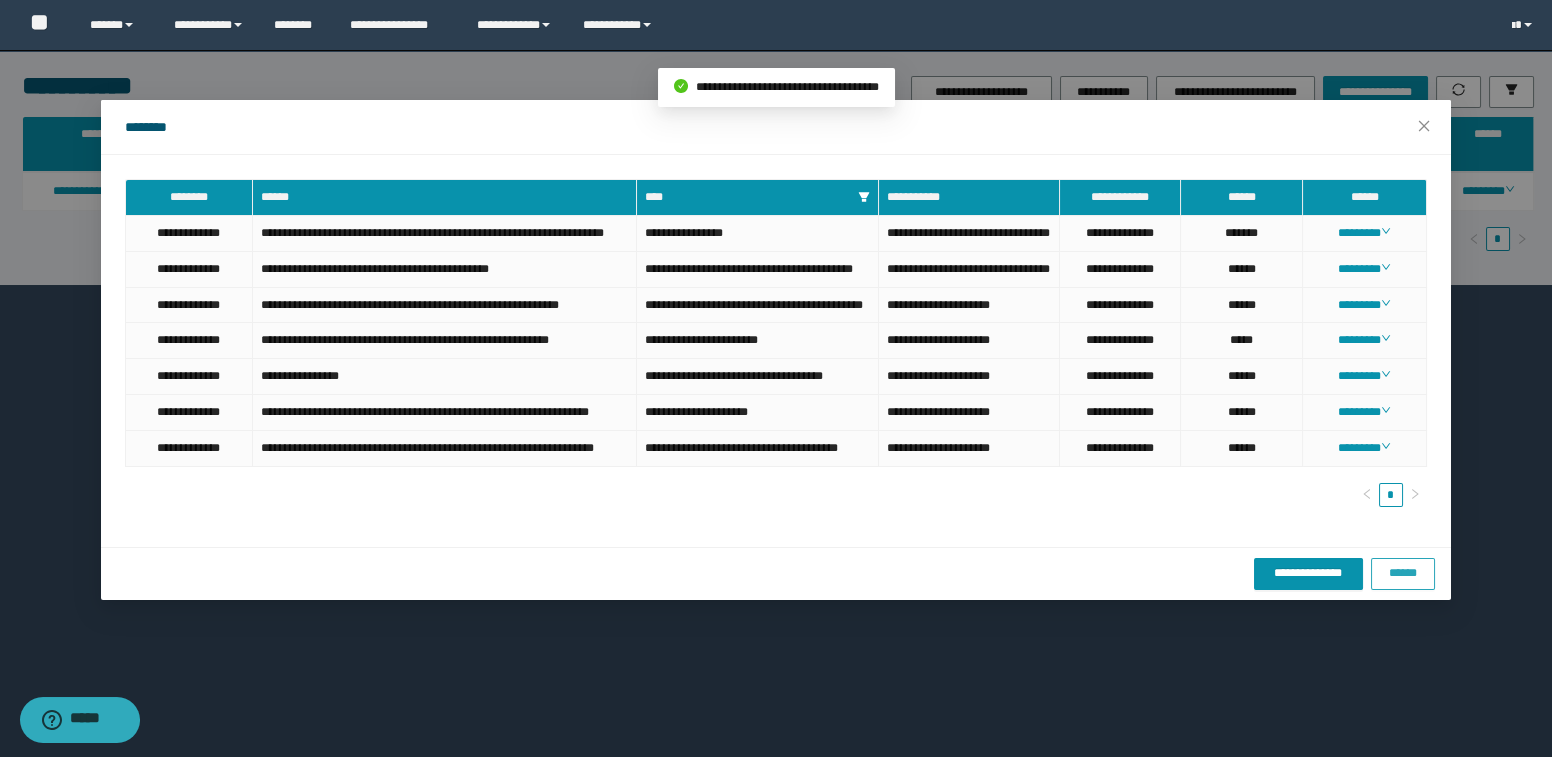 click on "******" at bounding box center (1403, 573) 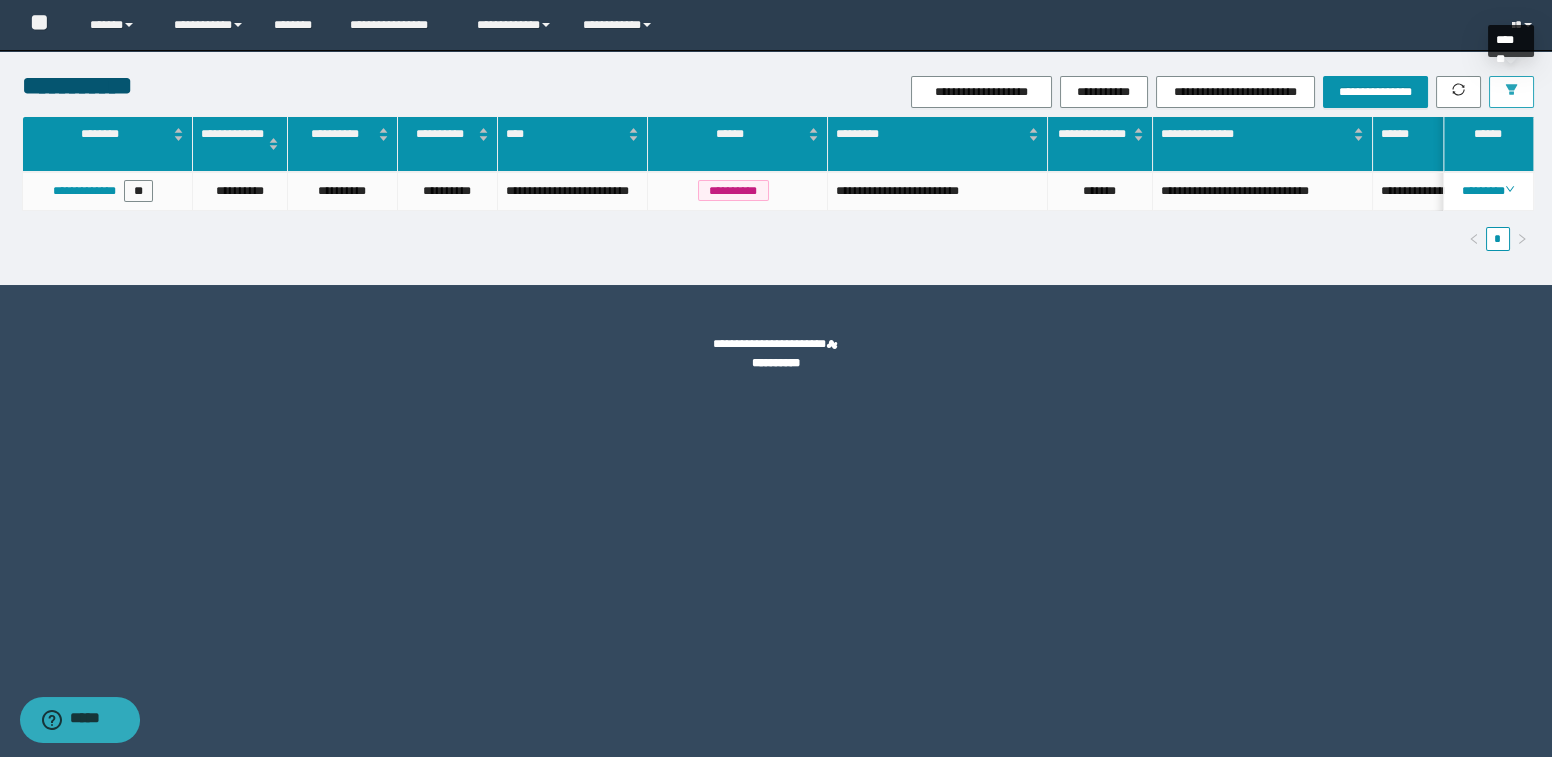 click 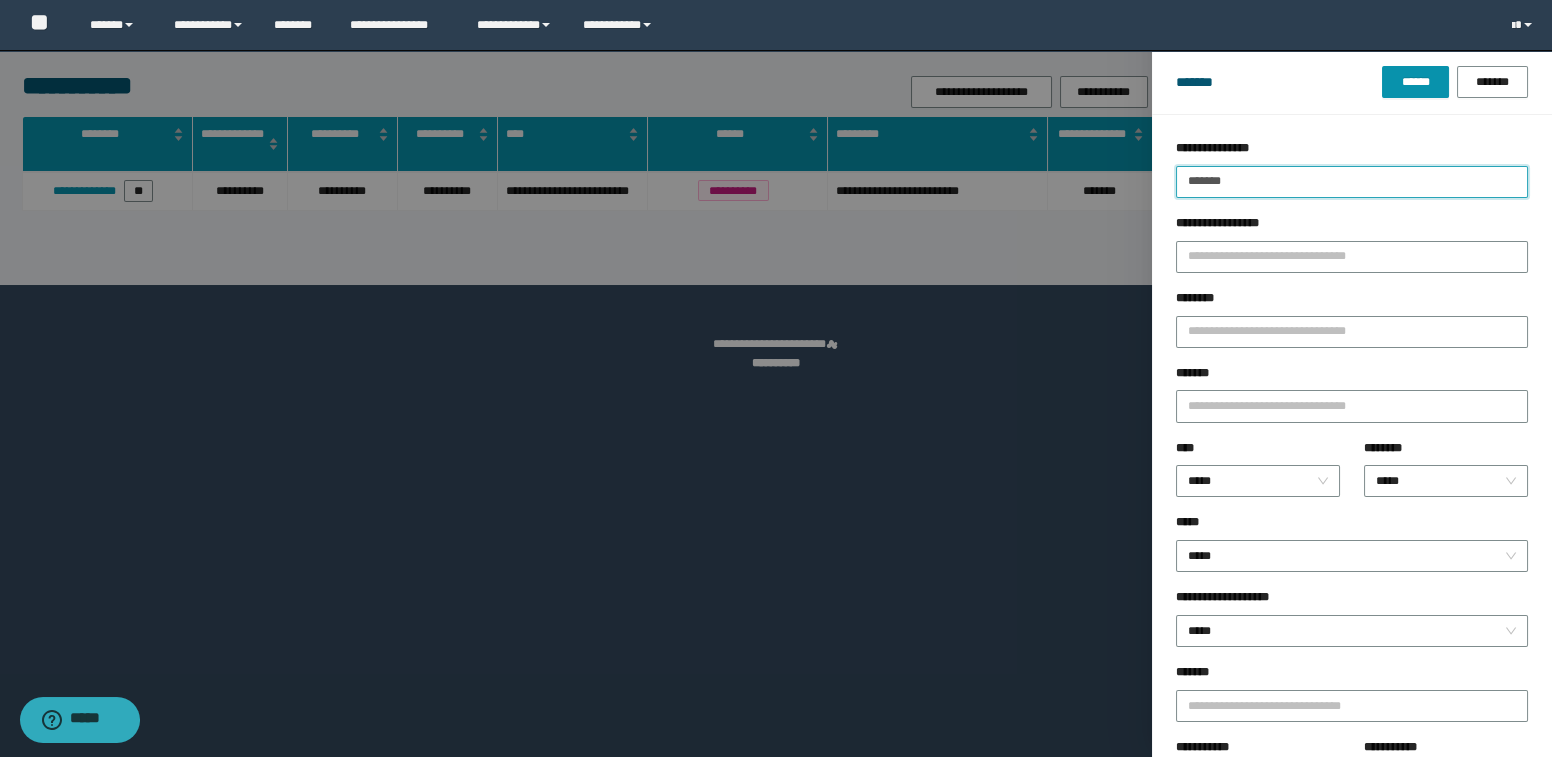click on "*******" at bounding box center [1352, 182] 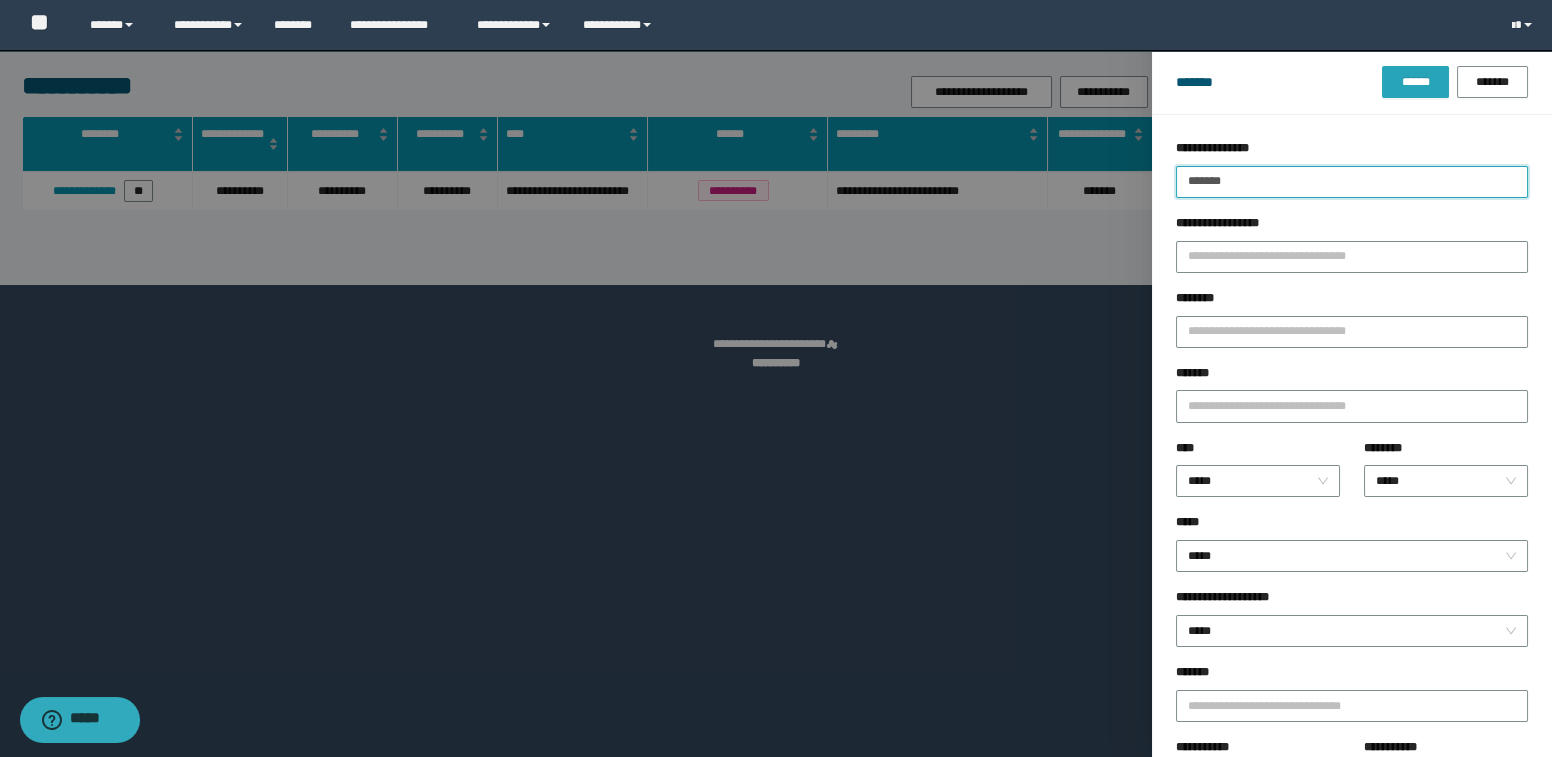 type on "*******" 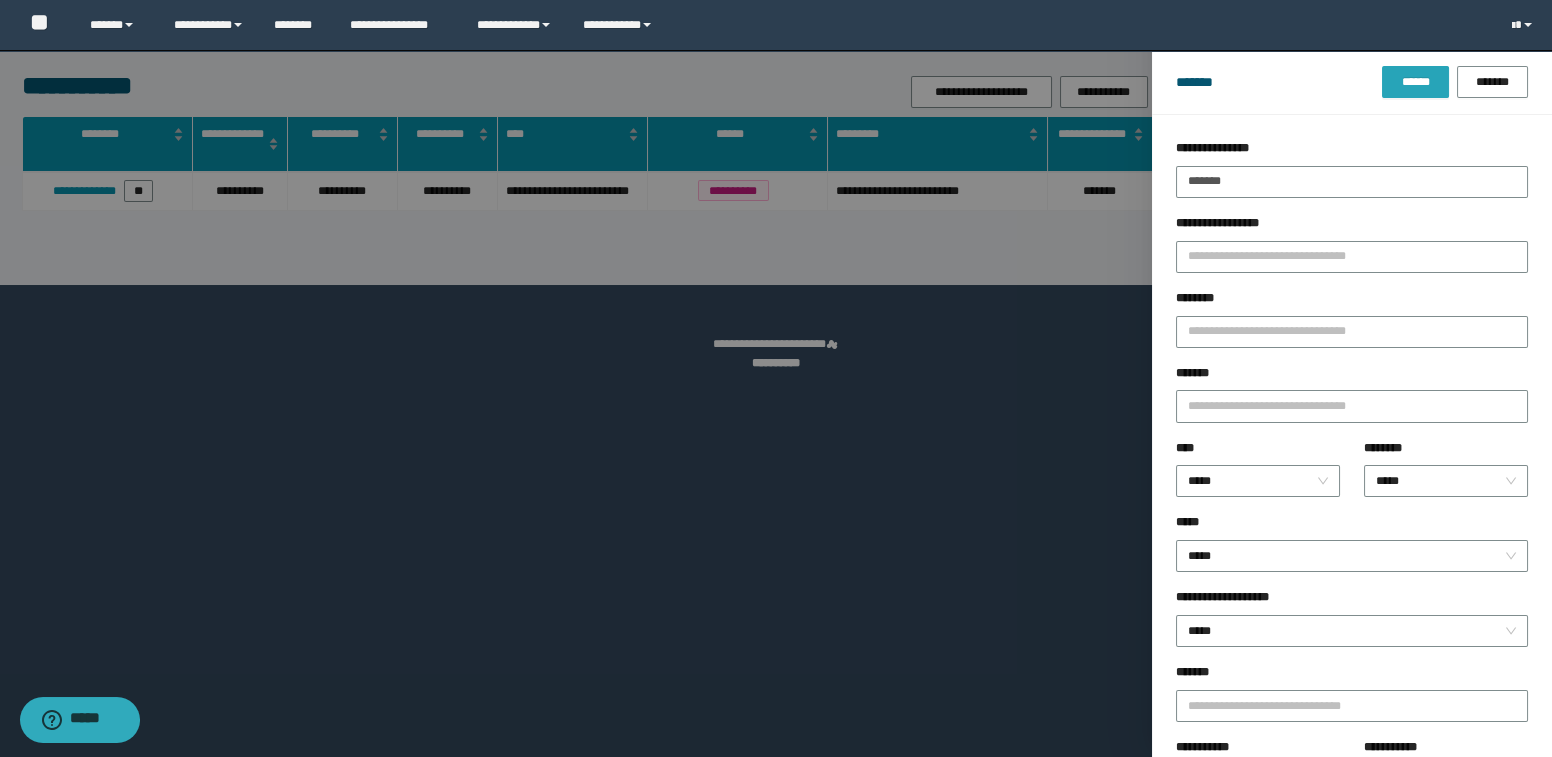 click on "******" at bounding box center [1415, 82] 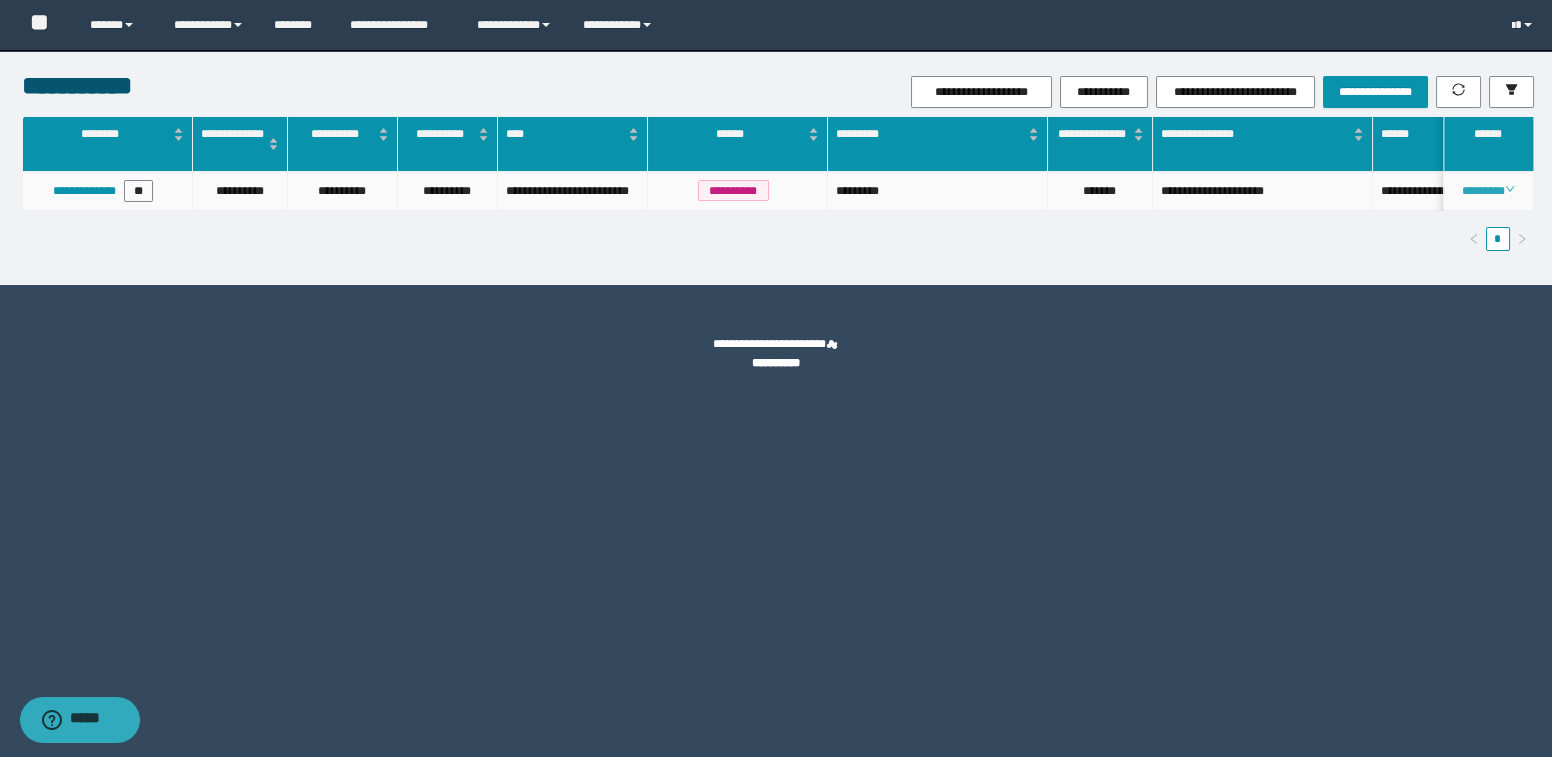click on "********" at bounding box center (1488, 191) 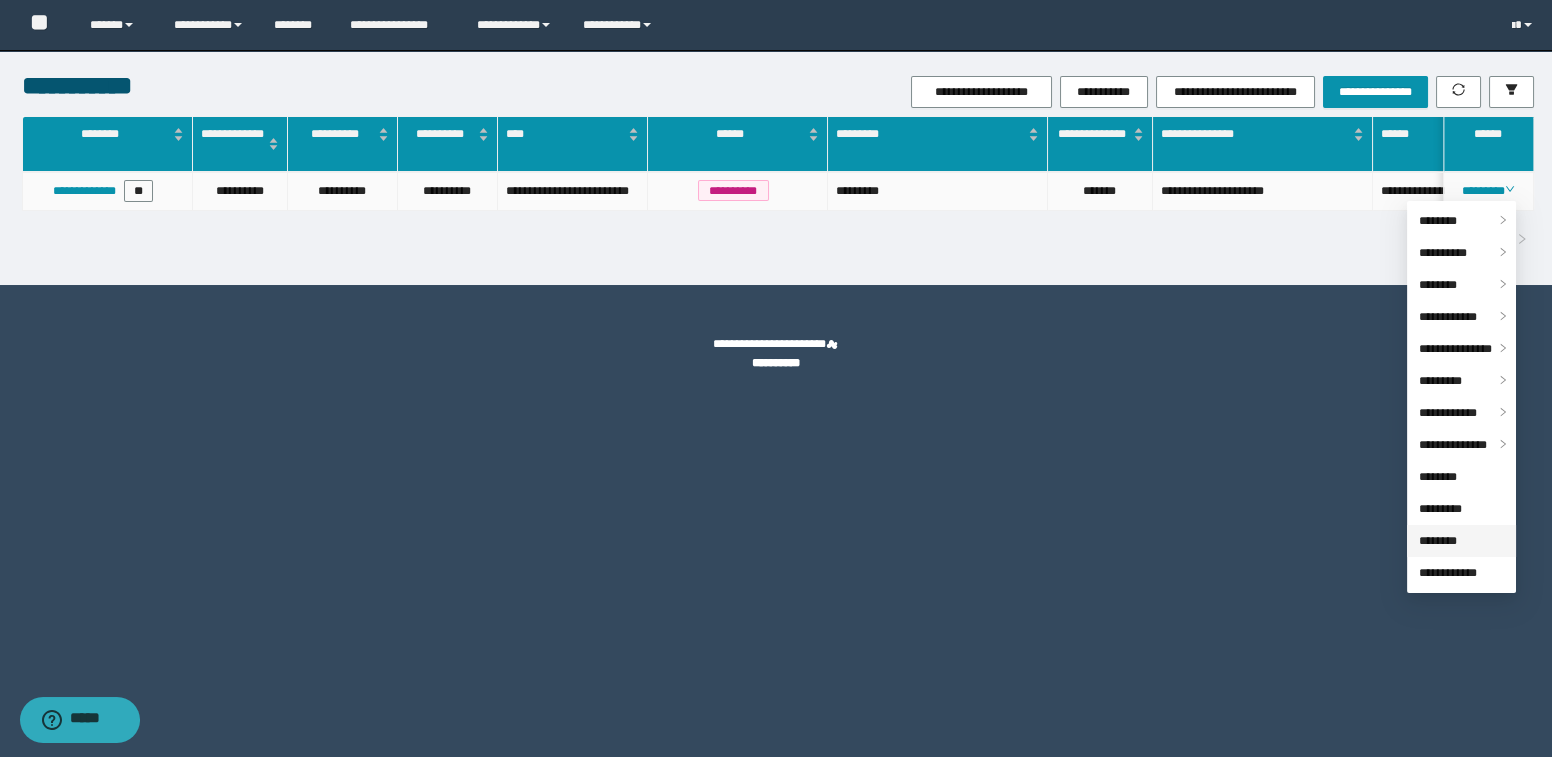 click on "********" at bounding box center [1438, 541] 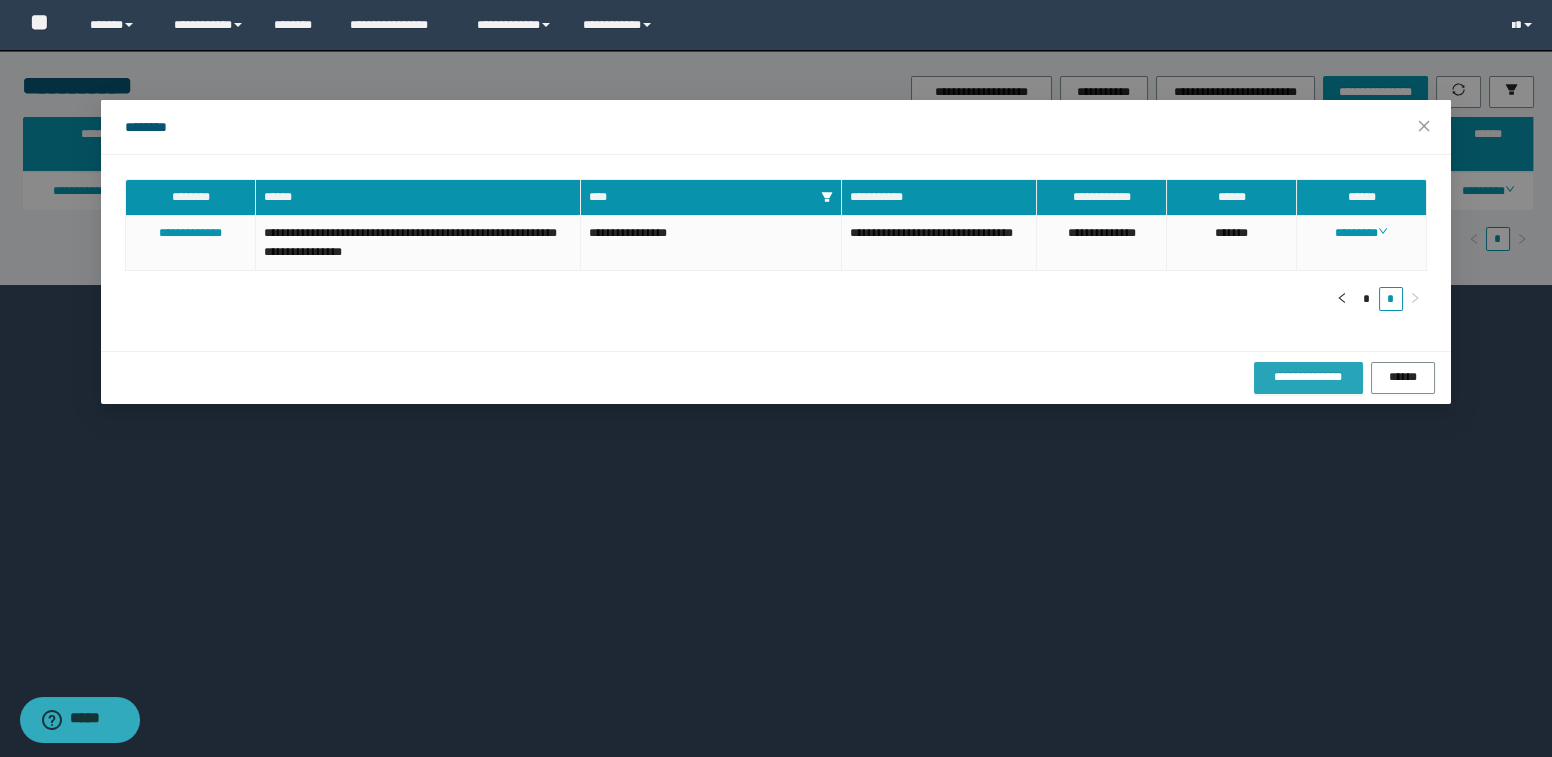 click on "**********" at bounding box center [1308, 377] 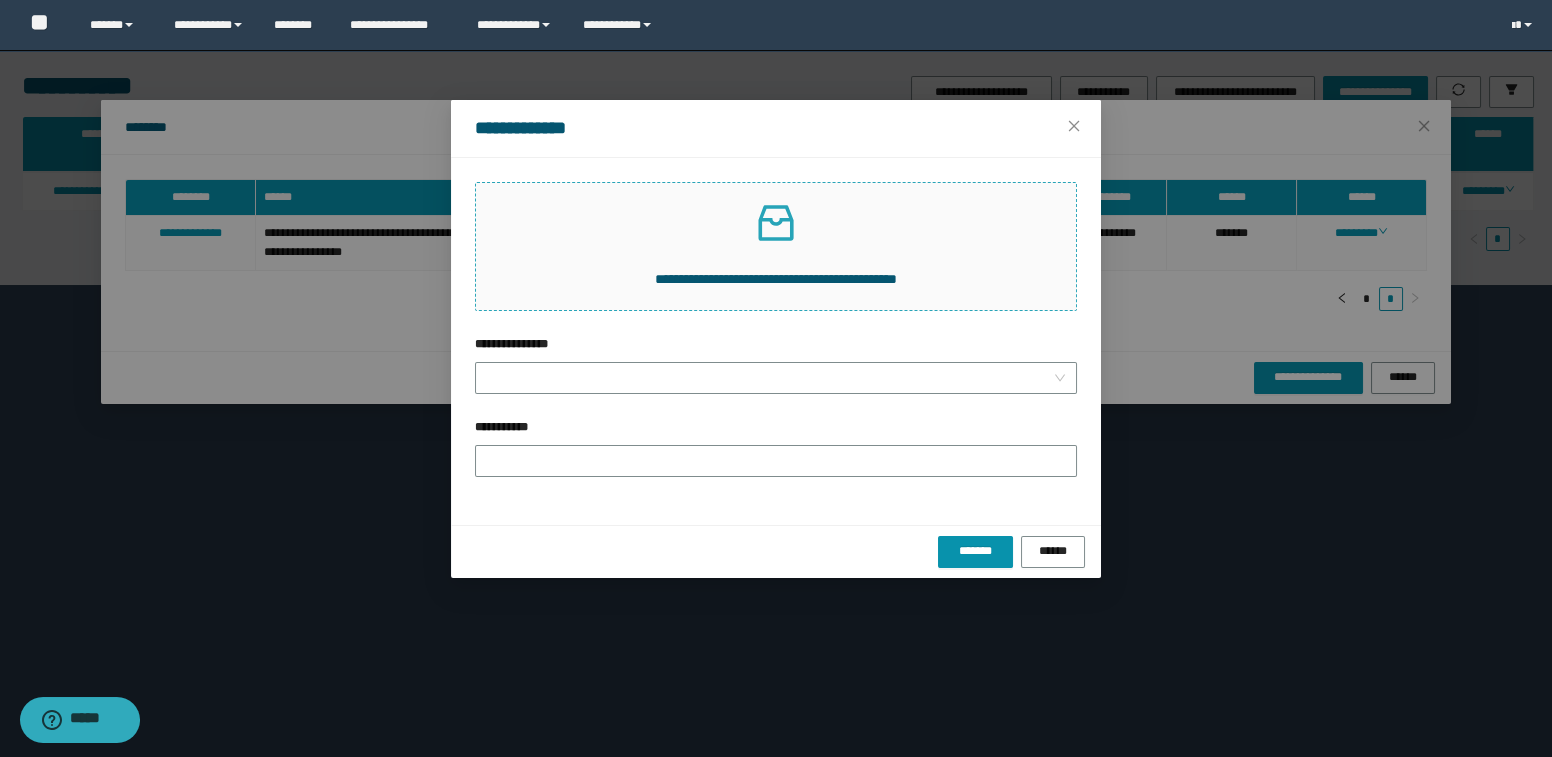 click 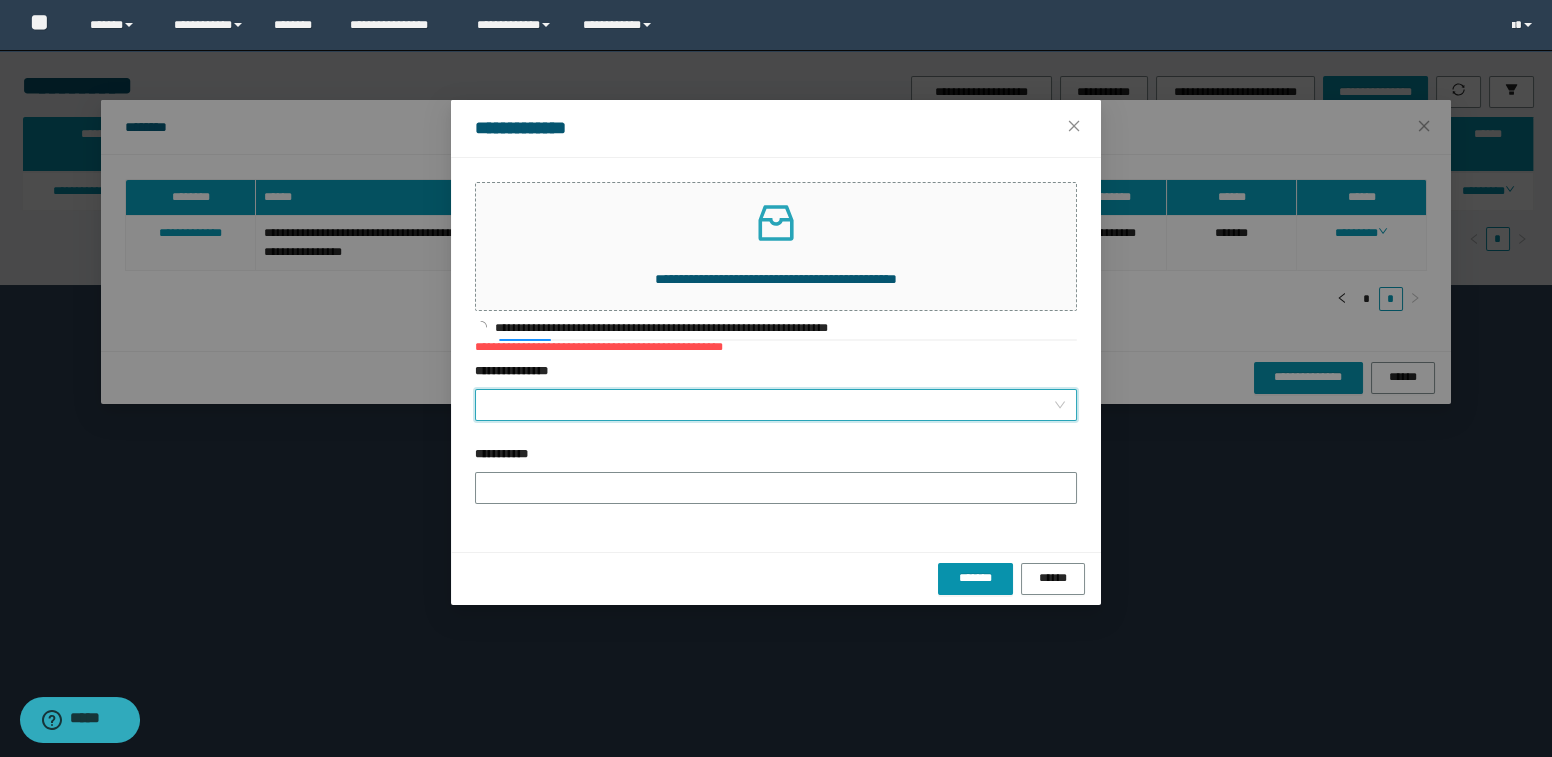 click on "**********" at bounding box center [770, 405] 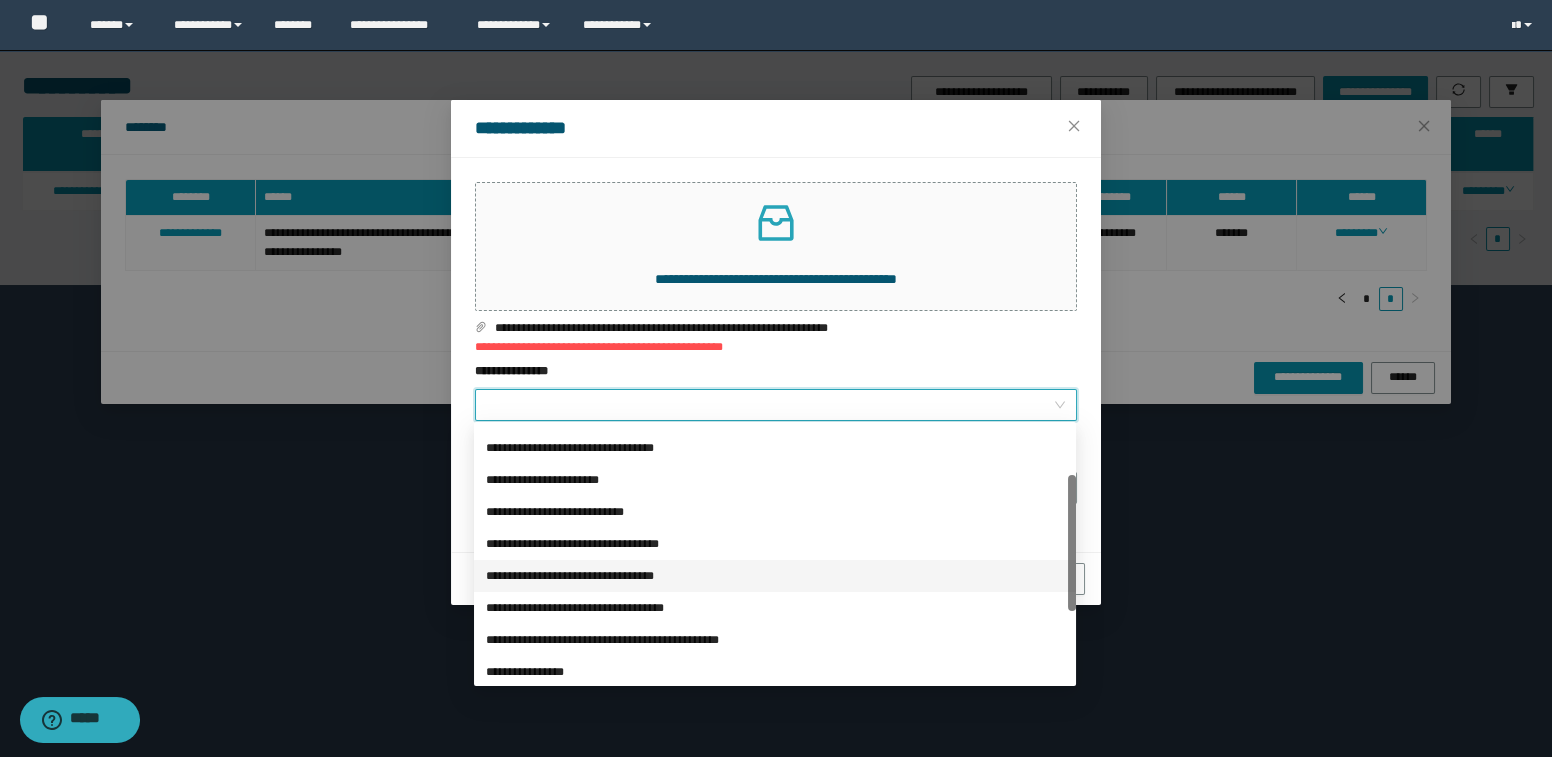 scroll, scrollTop: 223, scrollLeft: 0, axis: vertical 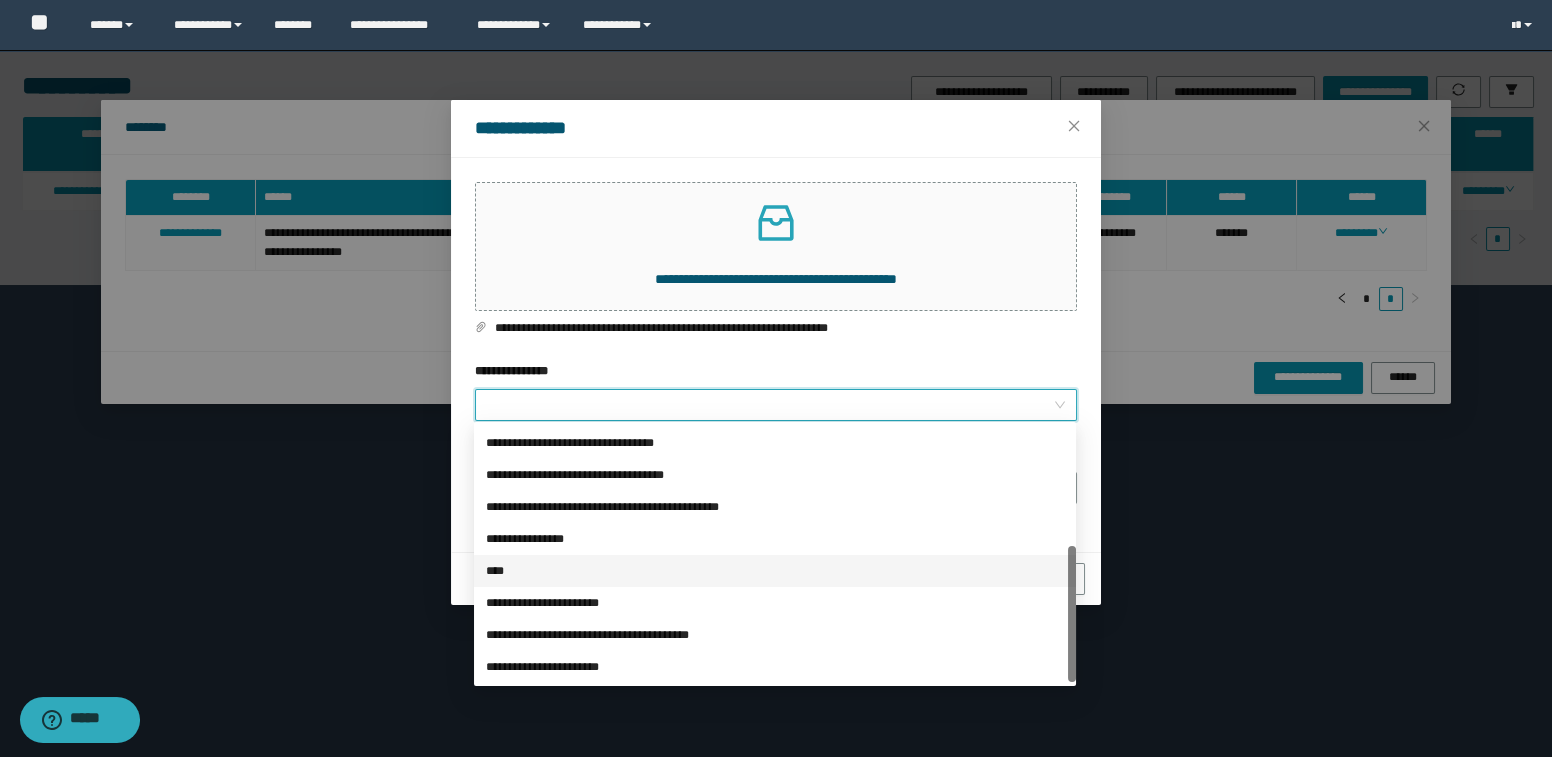 click on "****" at bounding box center (775, 571) 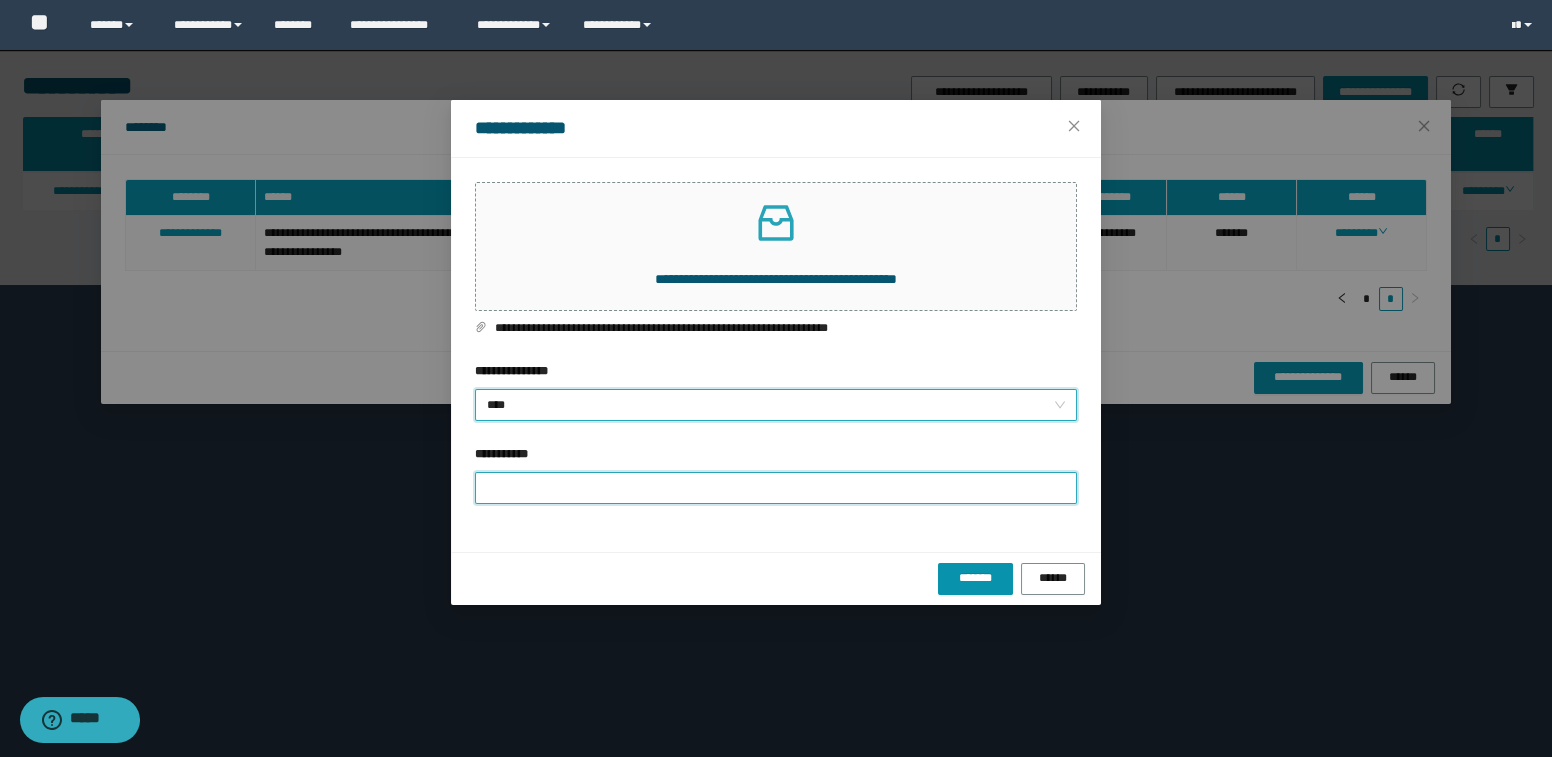 click on "**********" at bounding box center [776, 488] 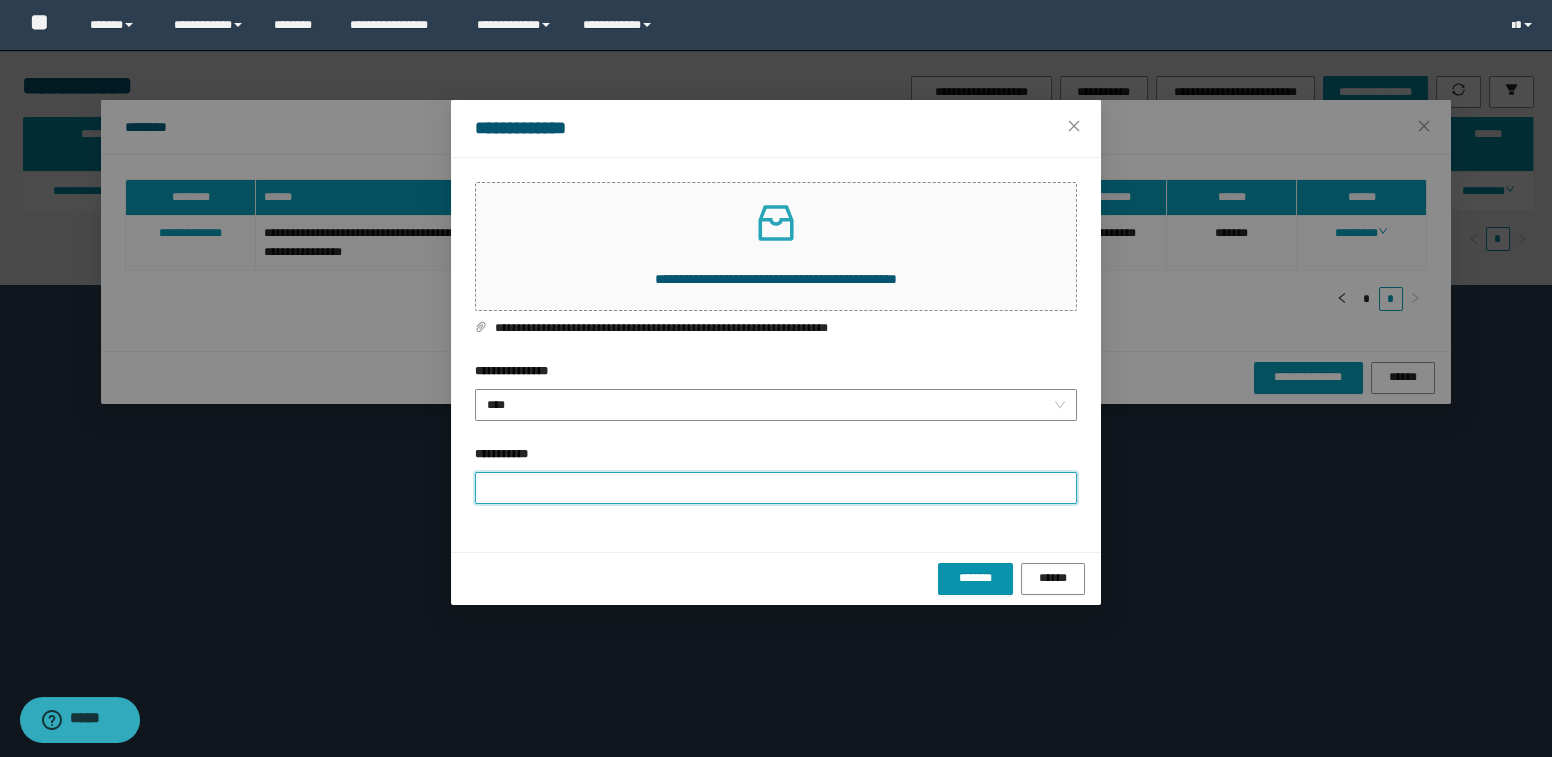 type on "**********" 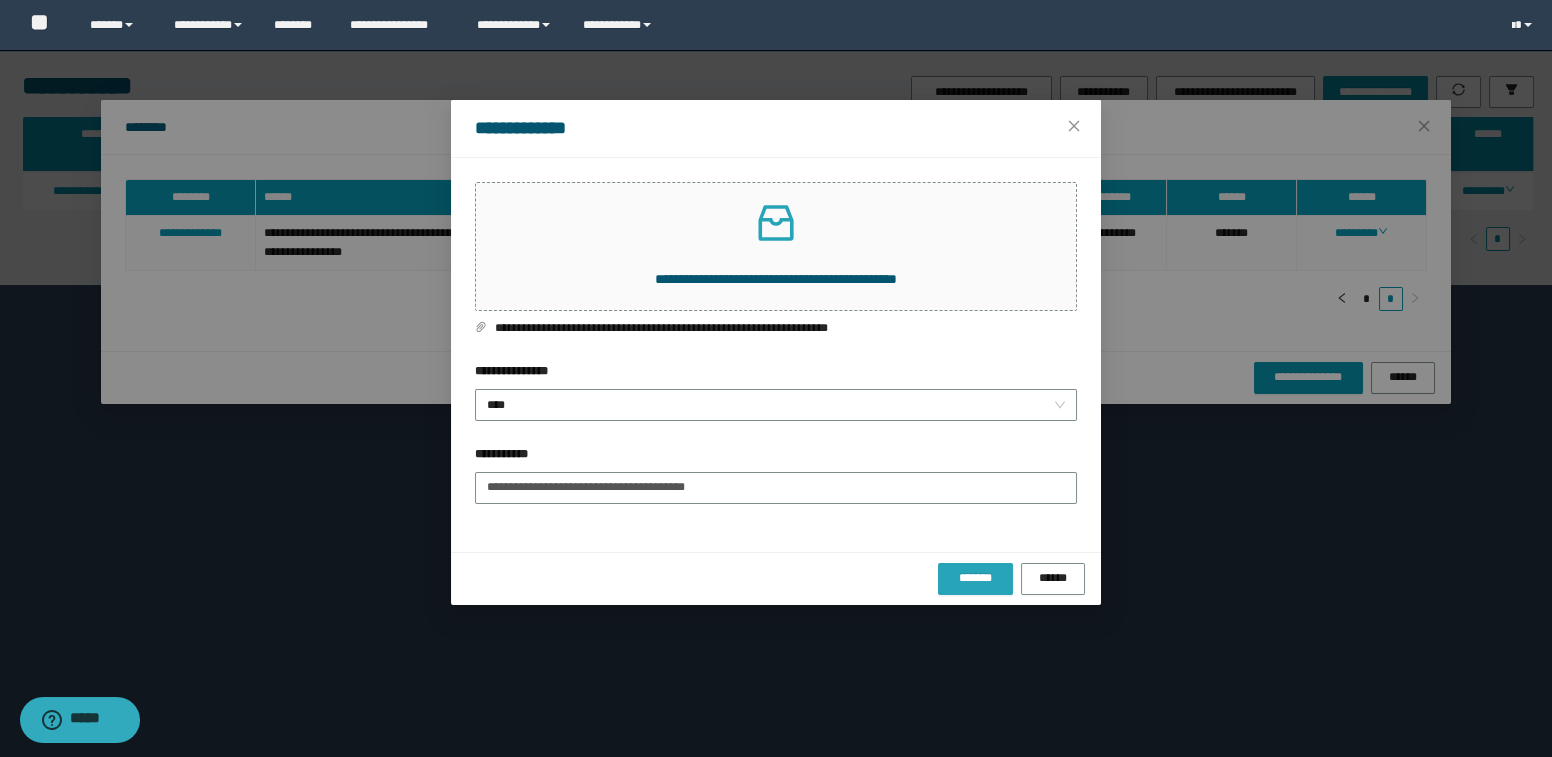 click on "*******" at bounding box center [975, 578] 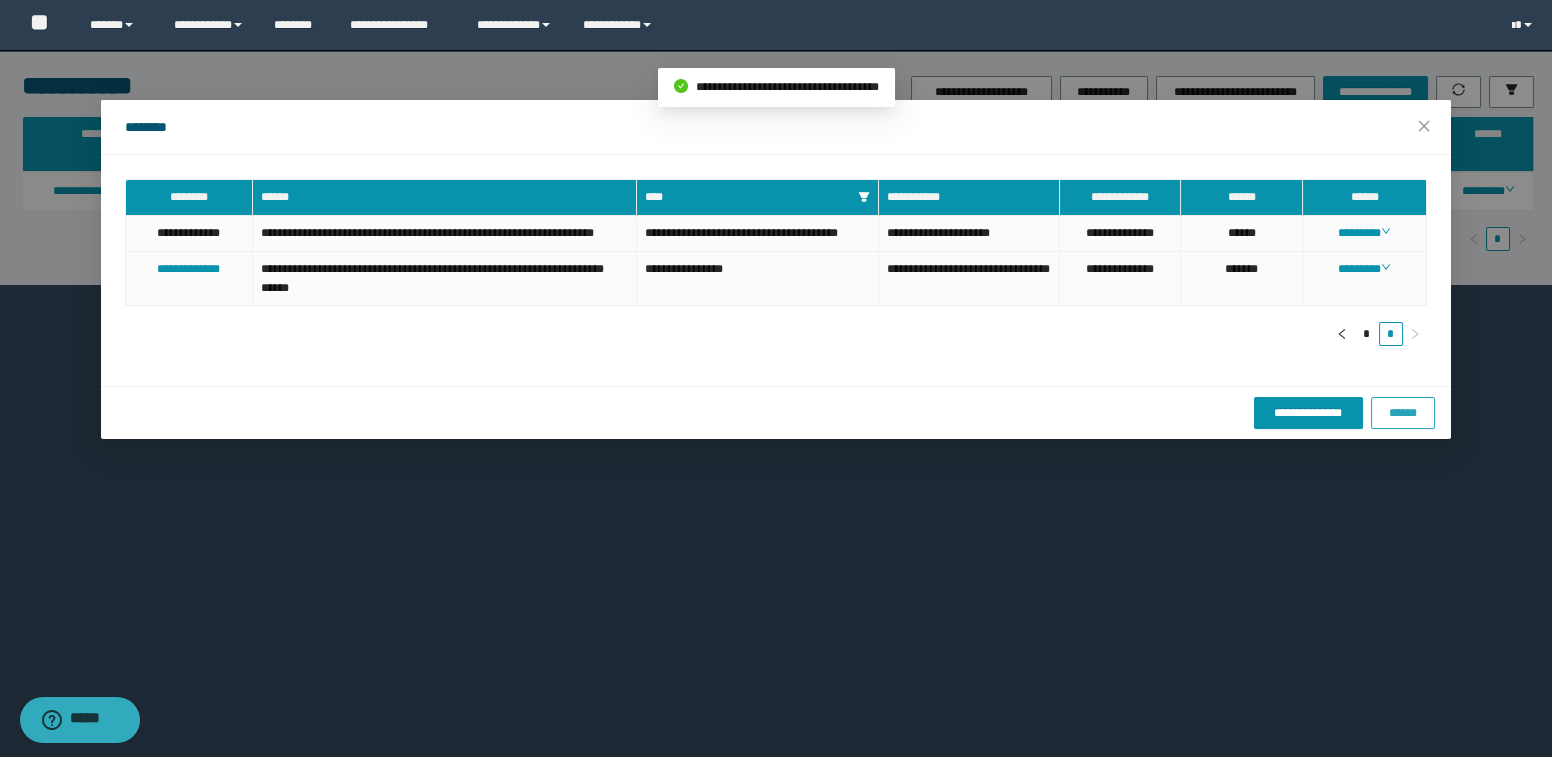 click on "******" at bounding box center (1403, 413) 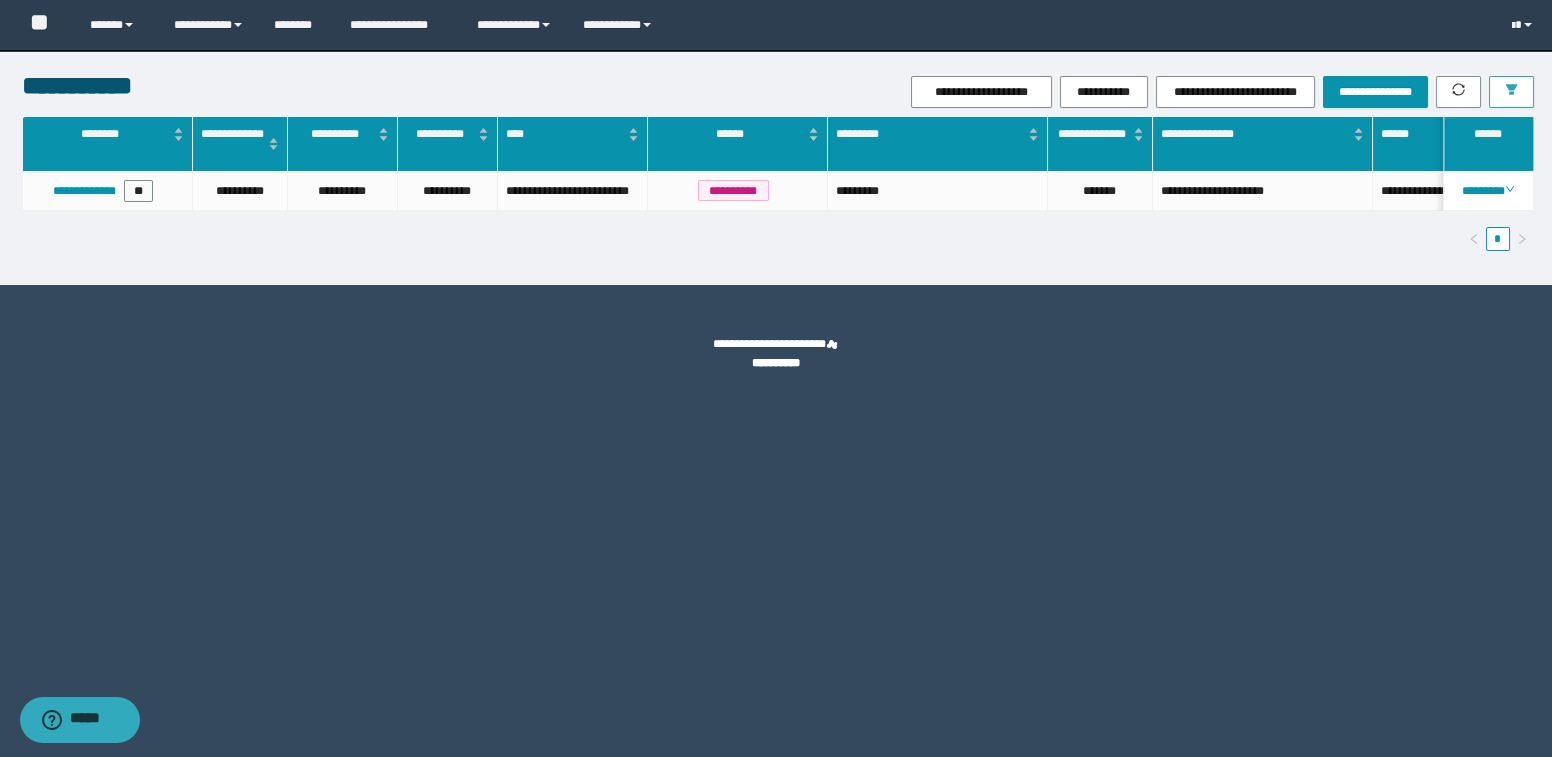 click 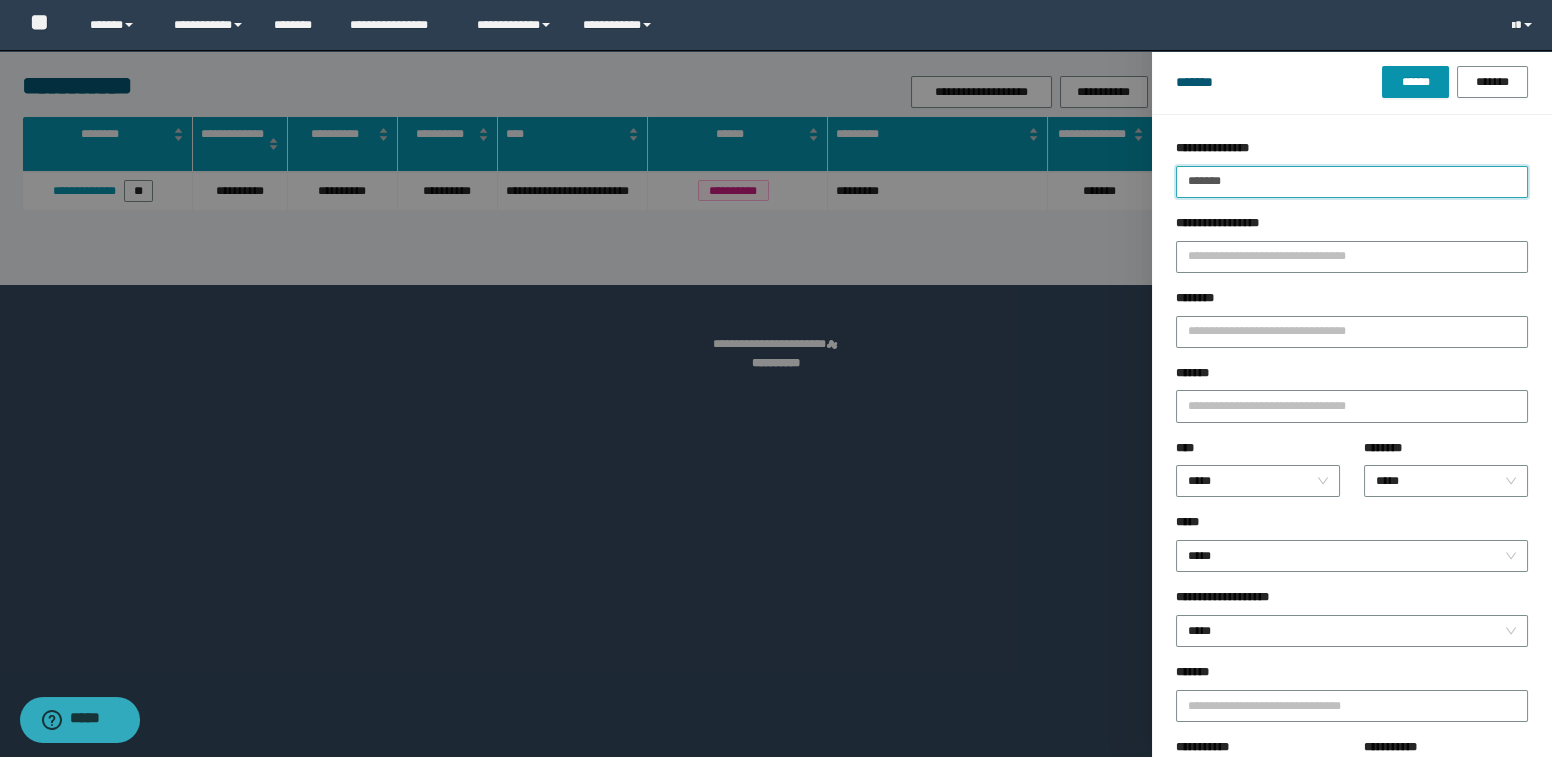 click on "*******" at bounding box center [1352, 182] 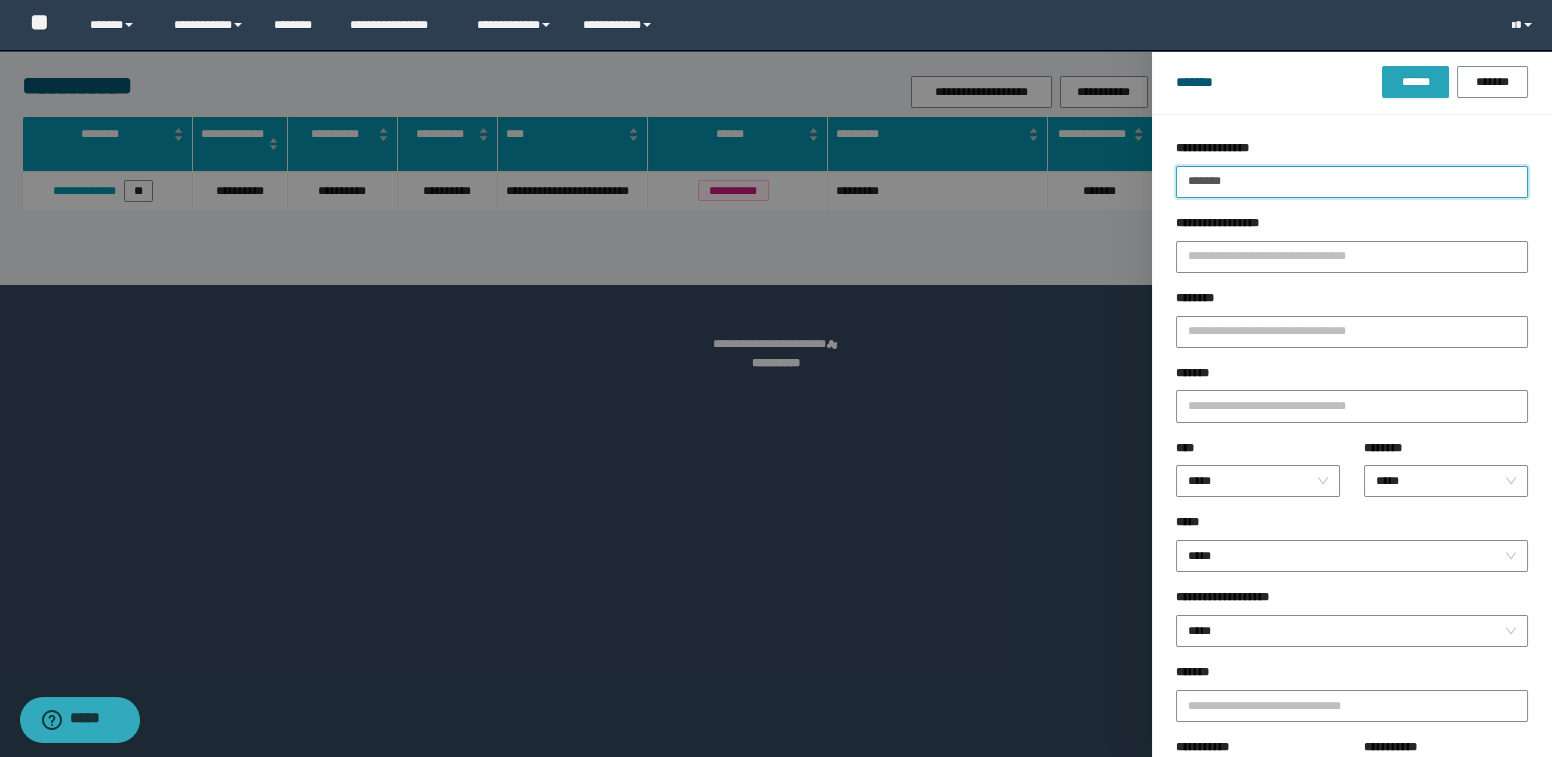 type on "*******" 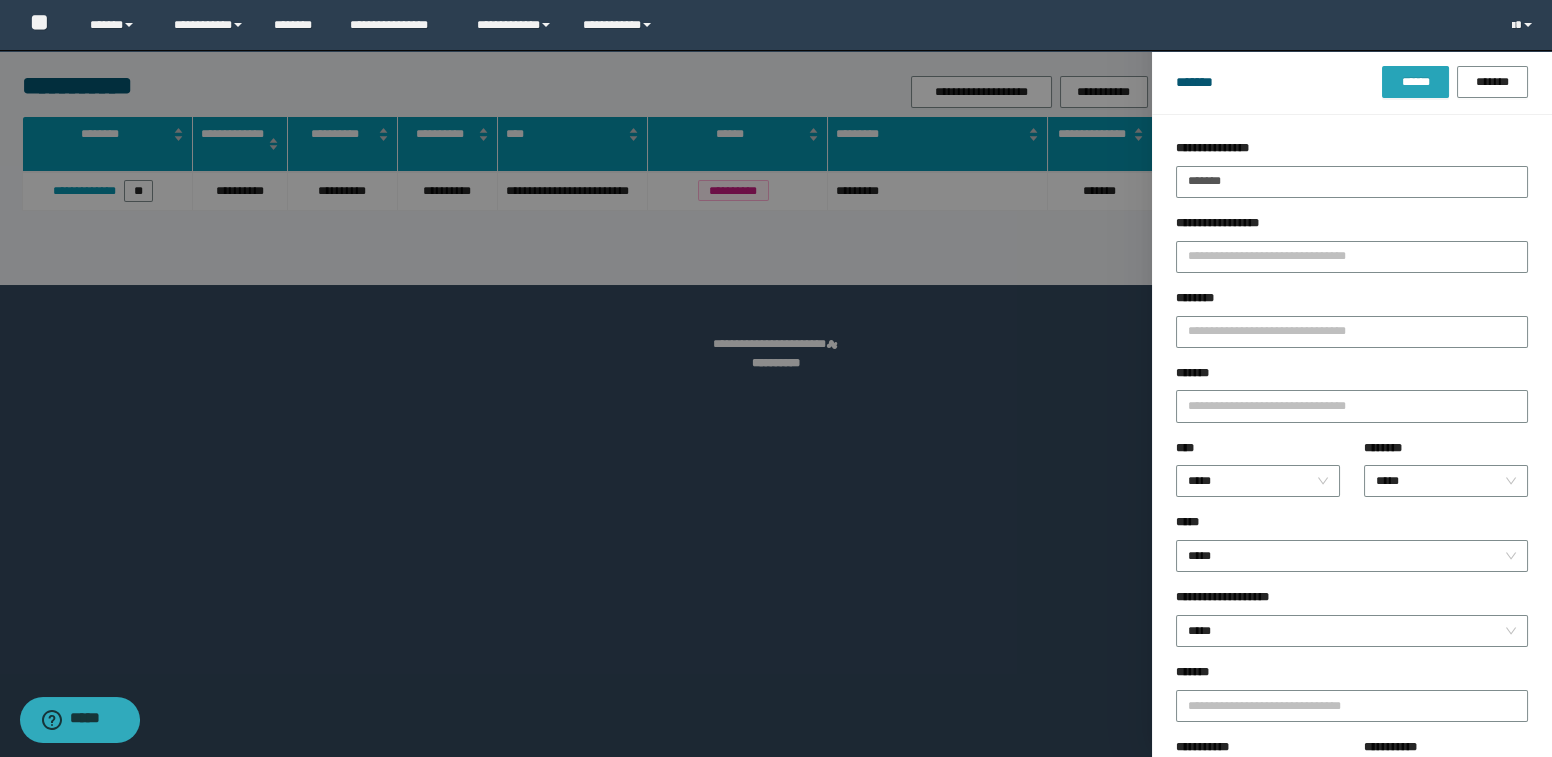 click on "******" at bounding box center [1415, 82] 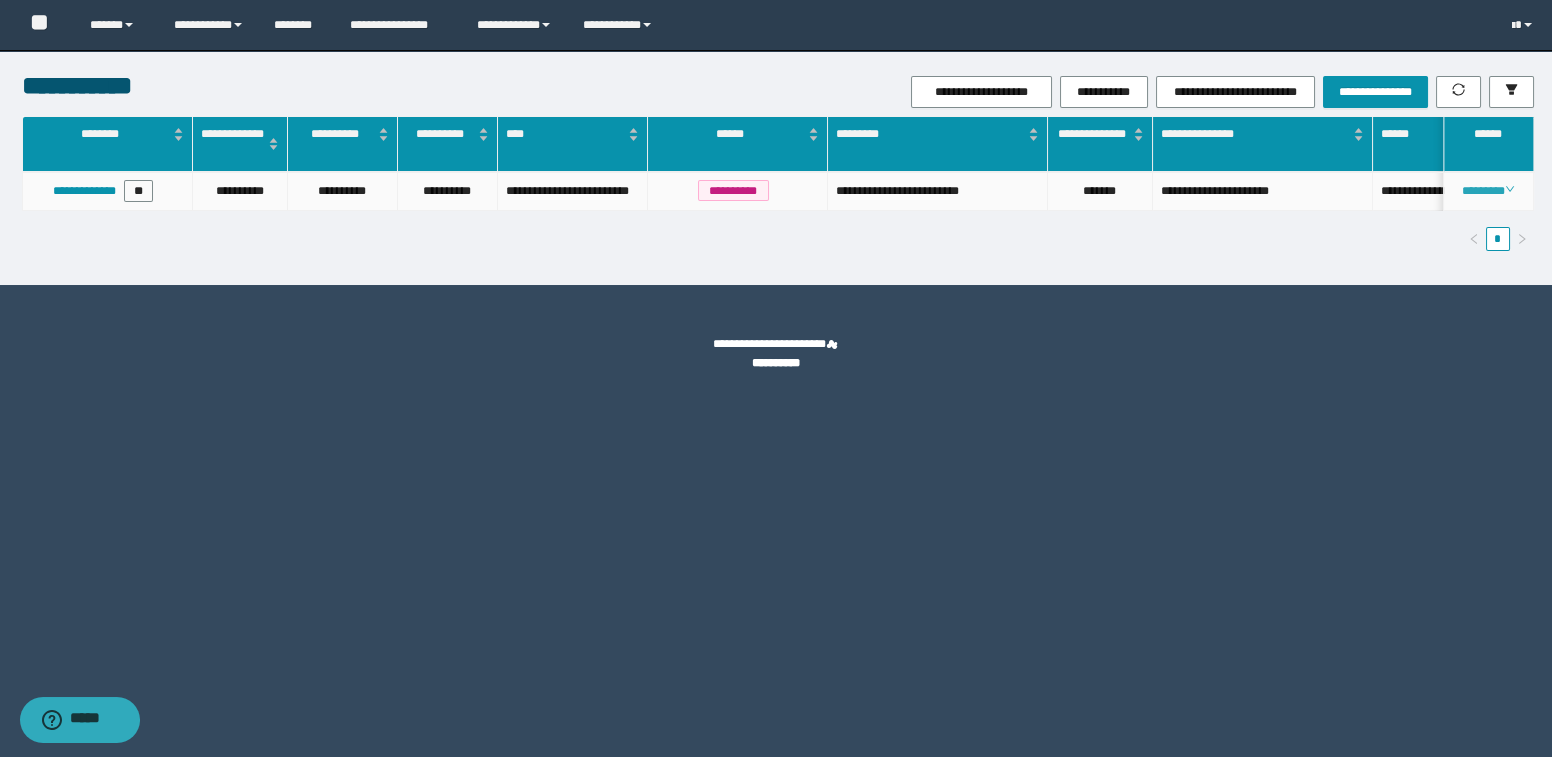 click on "********" at bounding box center [1489, 191] 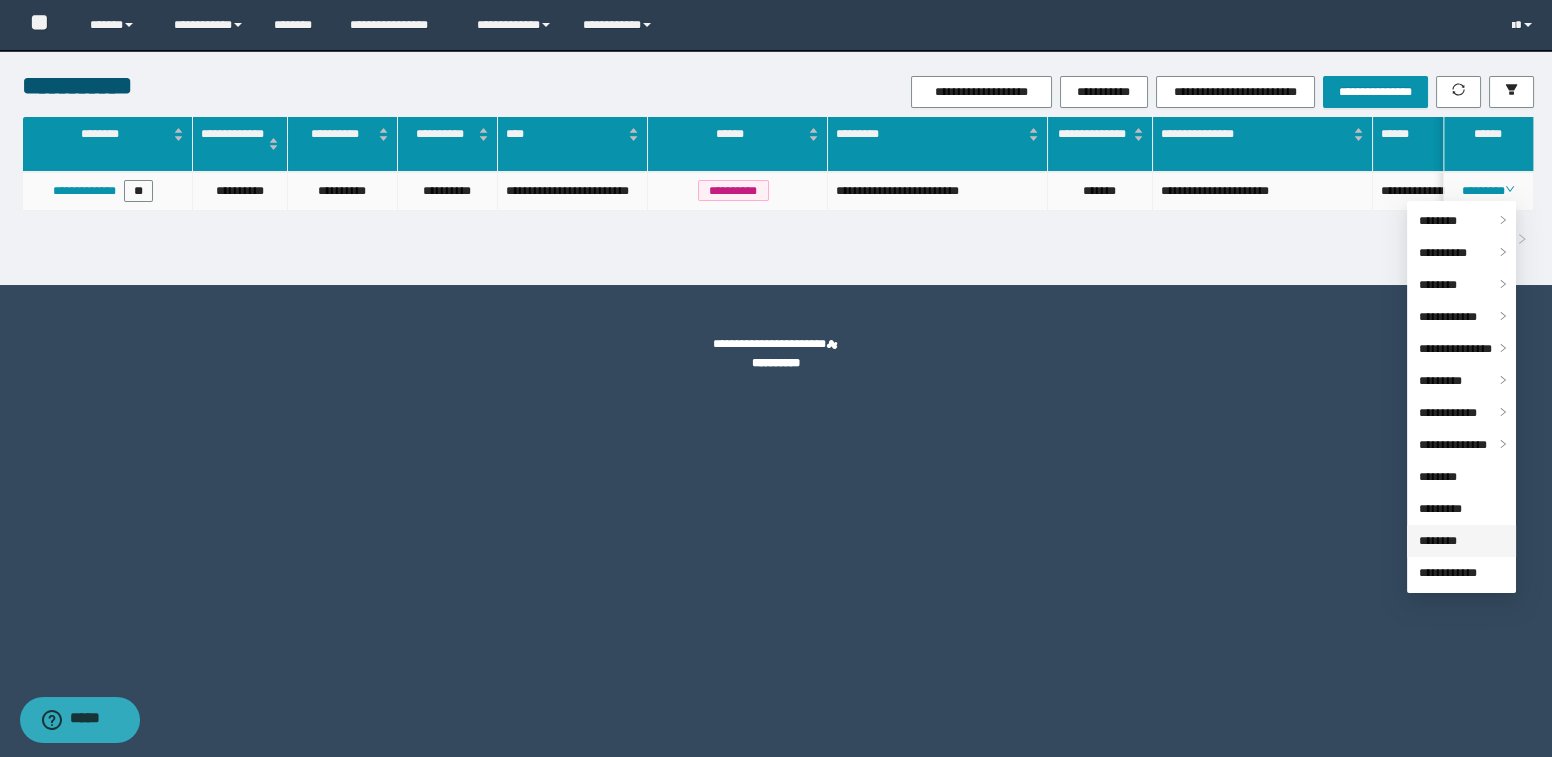 click on "********" at bounding box center (1438, 541) 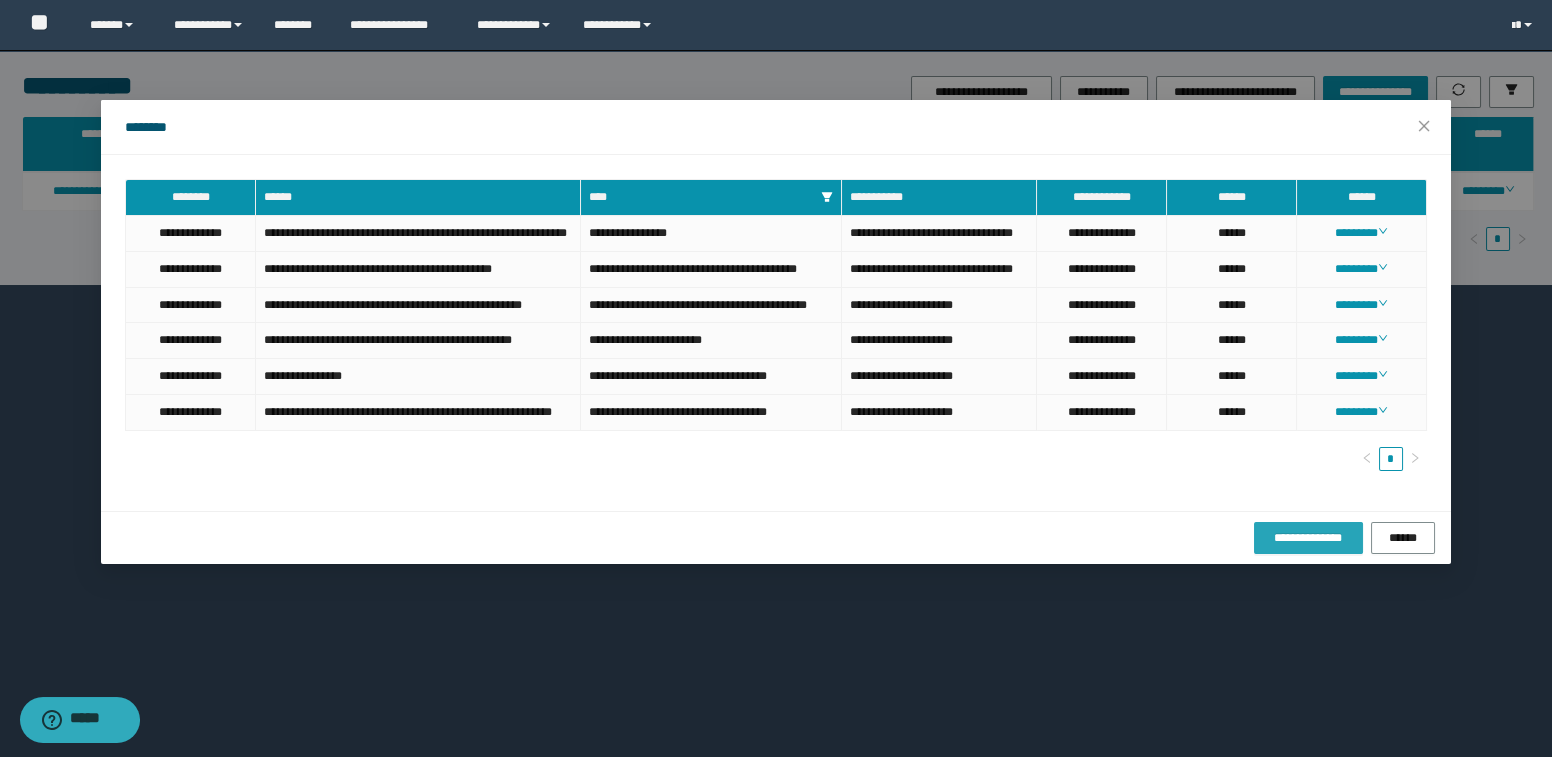 click on "**********" at bounding box center (1308, 538) 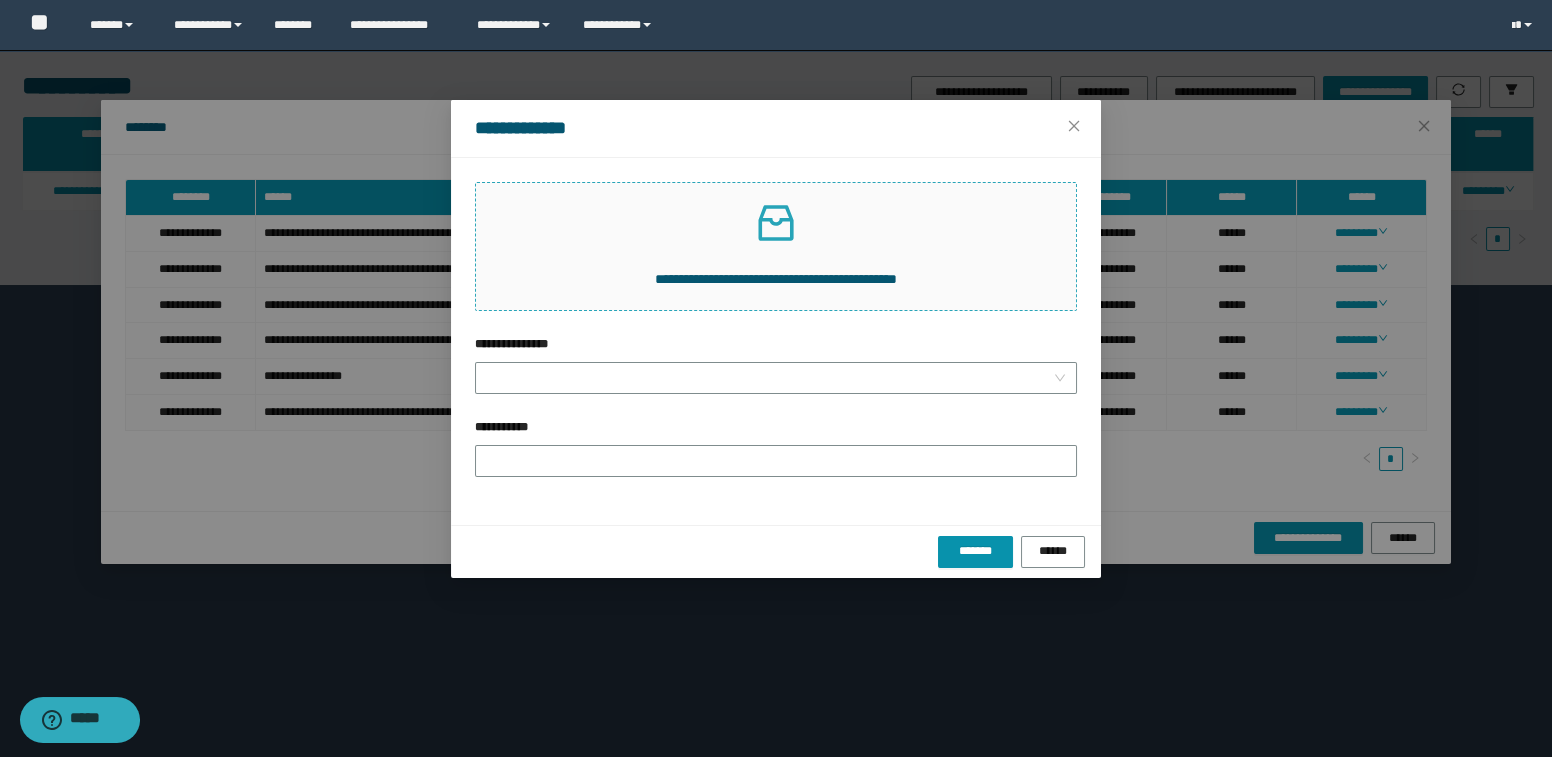 click 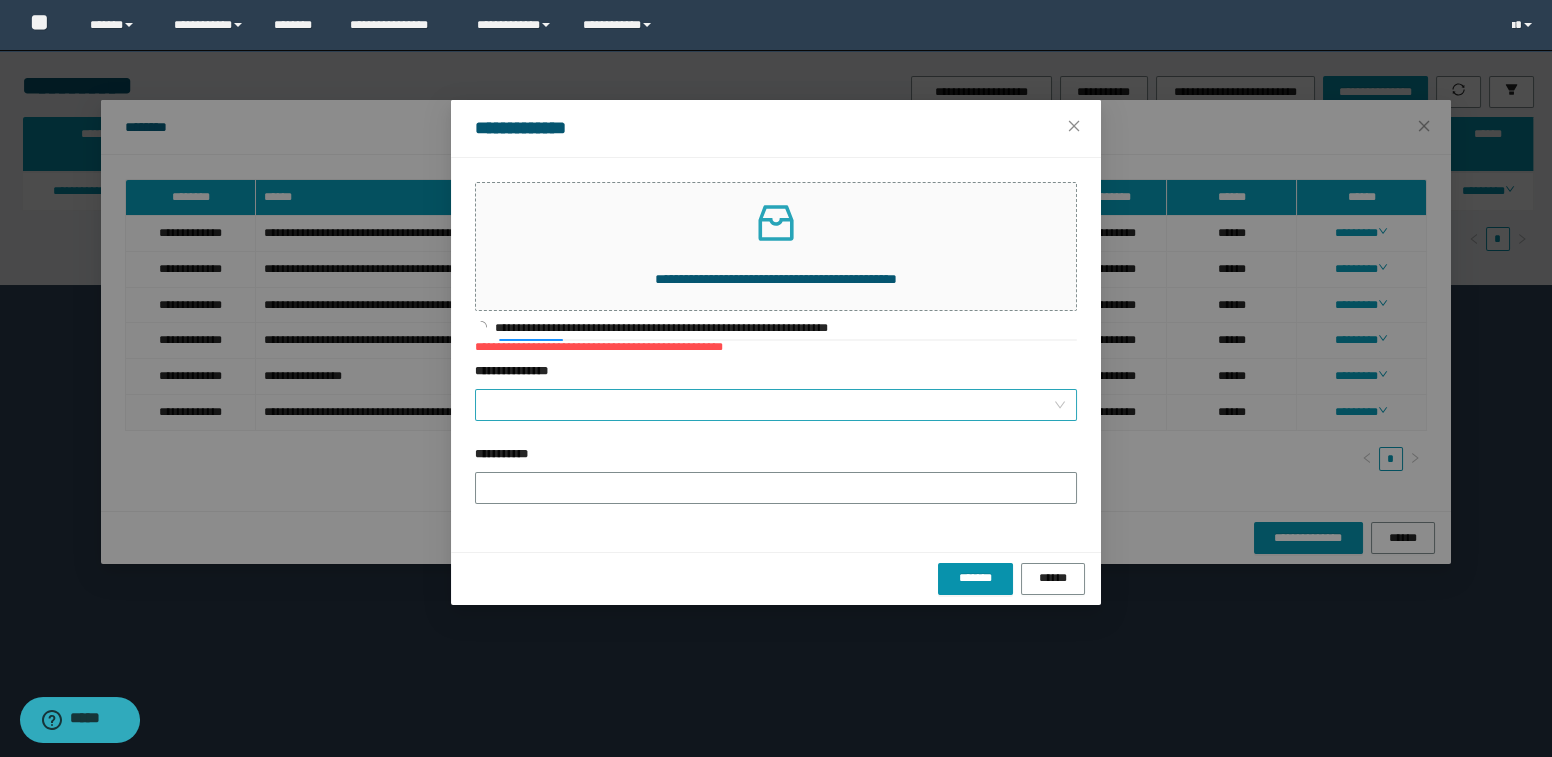 click on "**********" at bounding box center (776, 391) 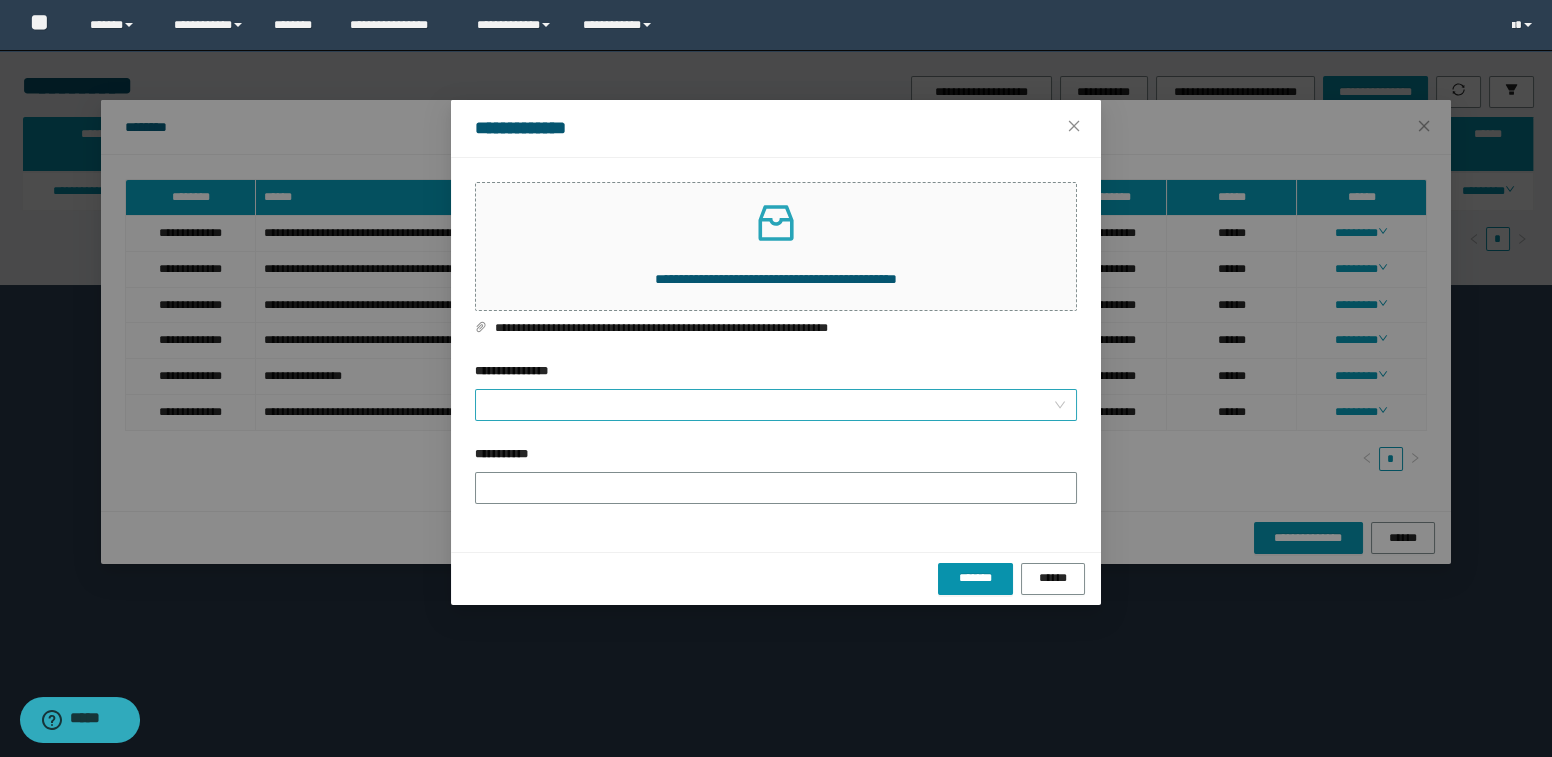 click on "**********" at bounding box center (770, 405) 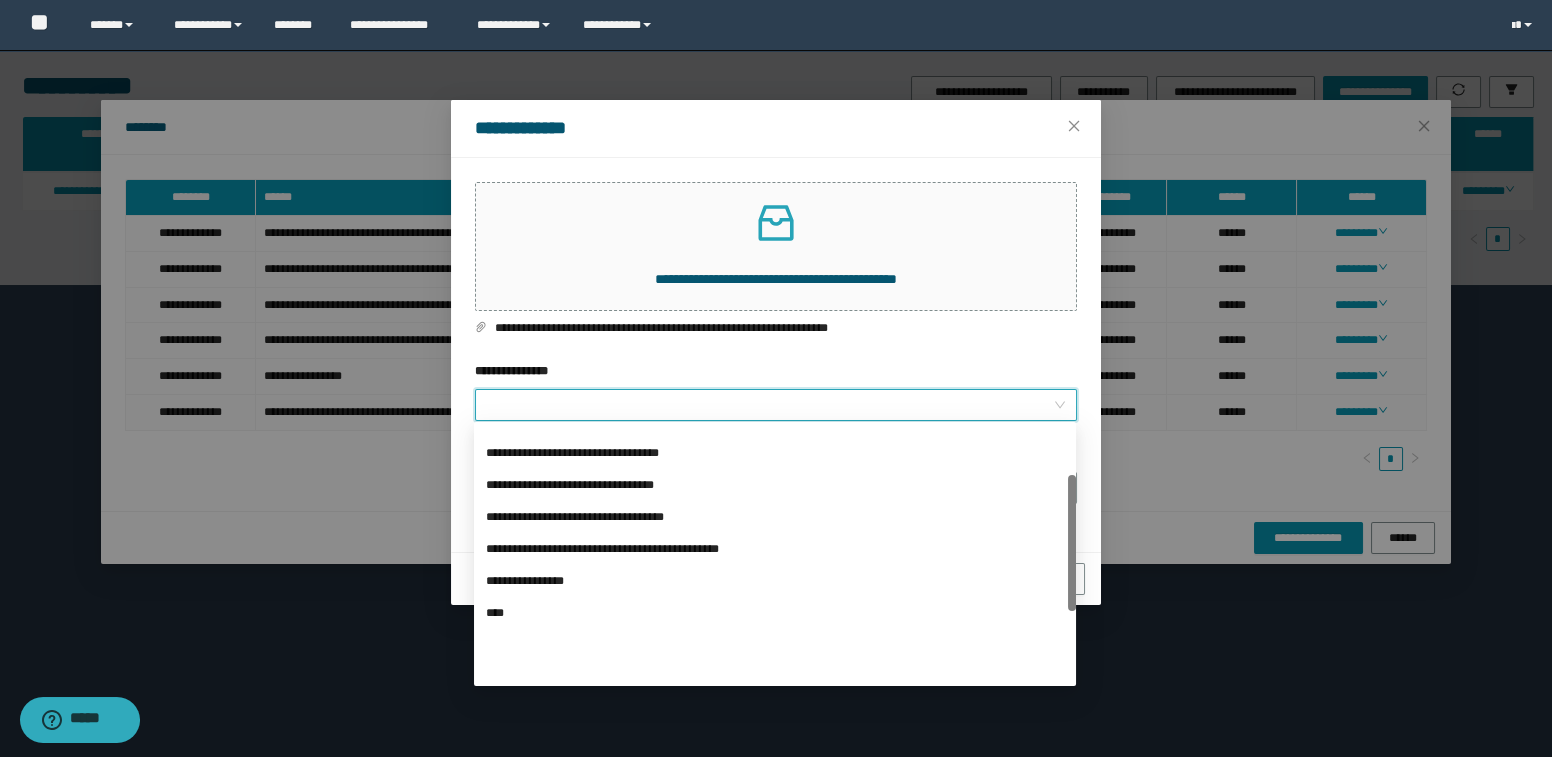 scroll, scrollTop: 223, scrollLeft: 0, axis: vertical 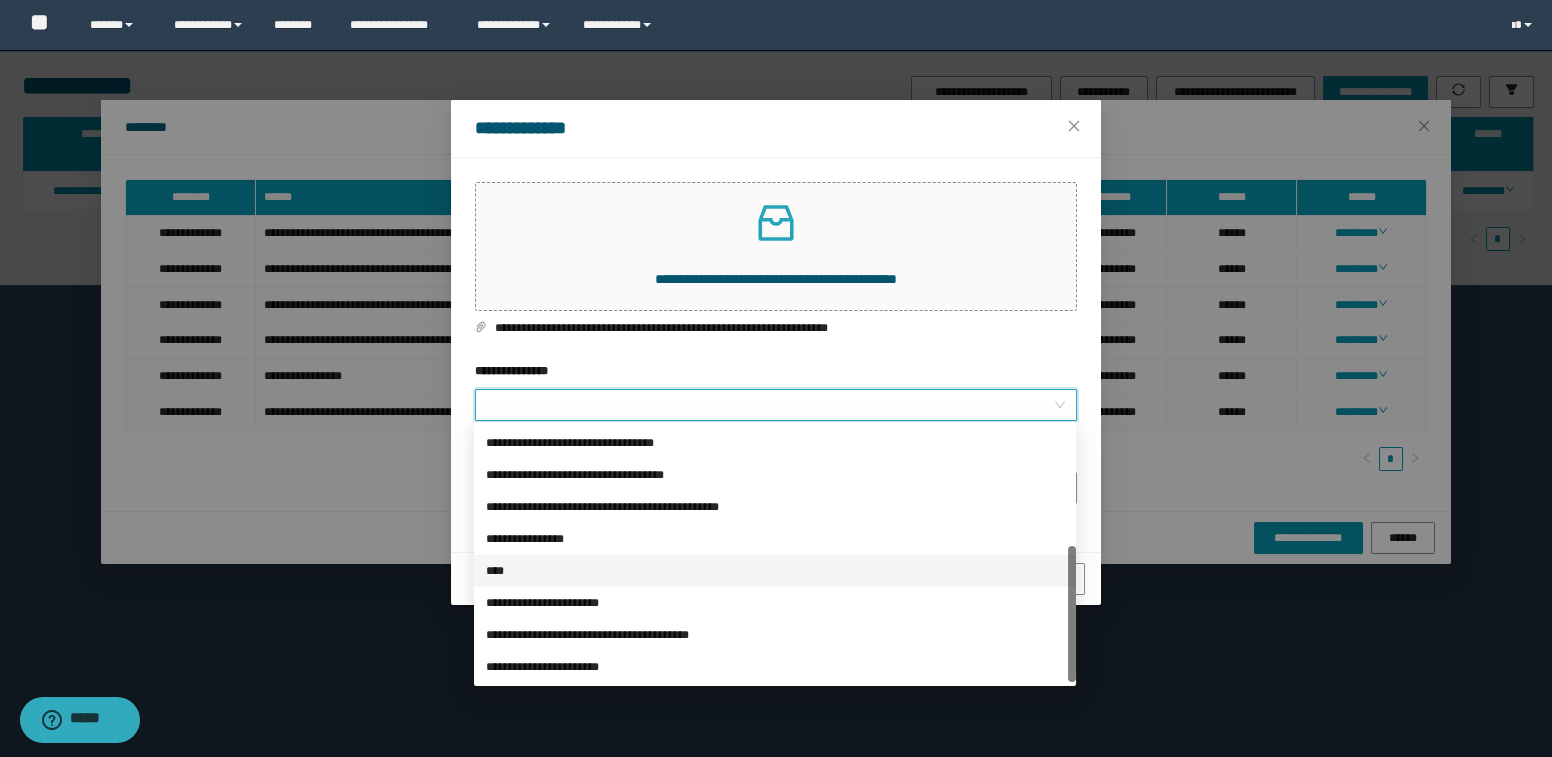 click on "****" at bounding box center [775, 571] 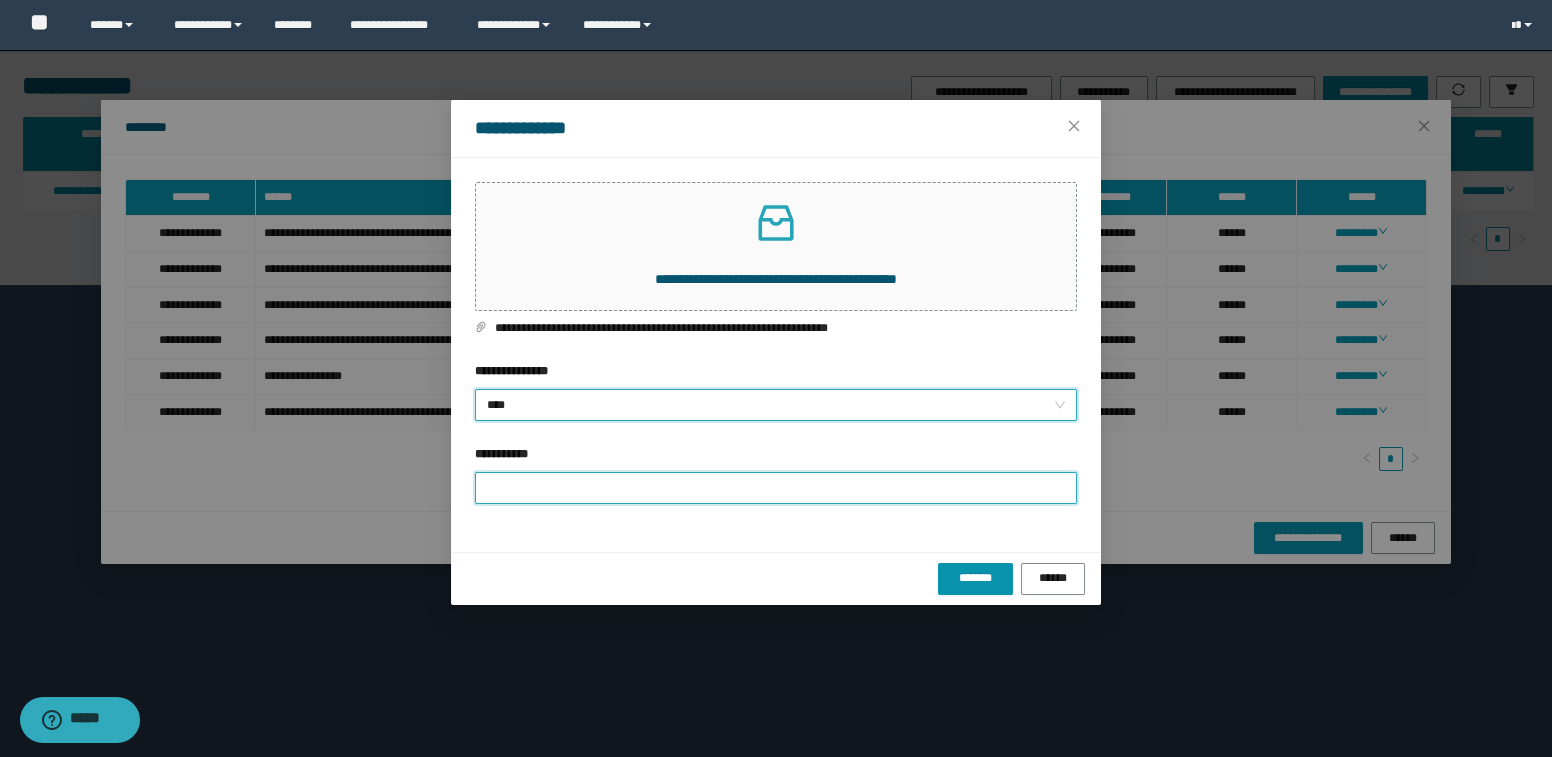 click on "**********" at bounding box center (776, 488) 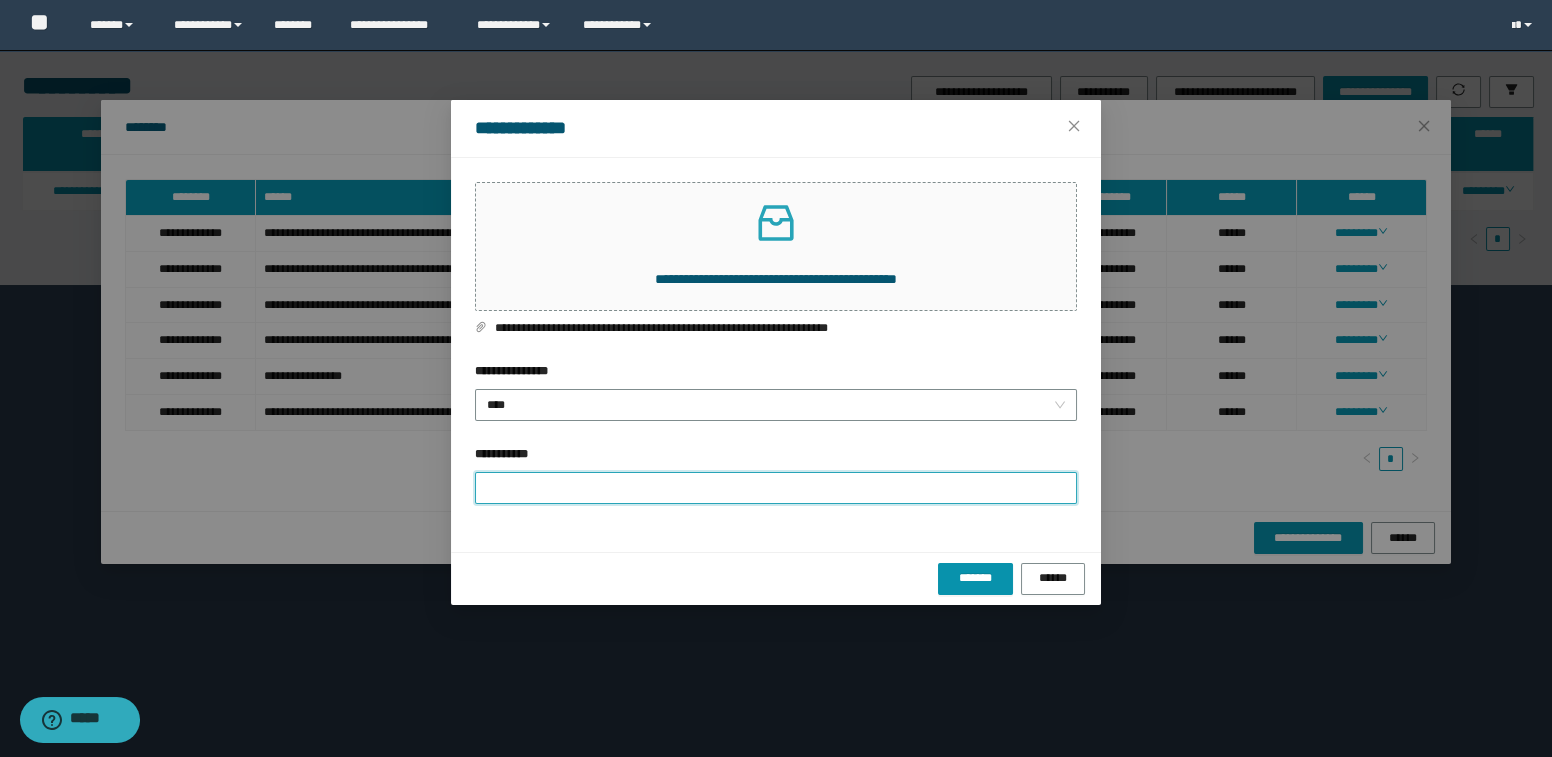 type on "**********" 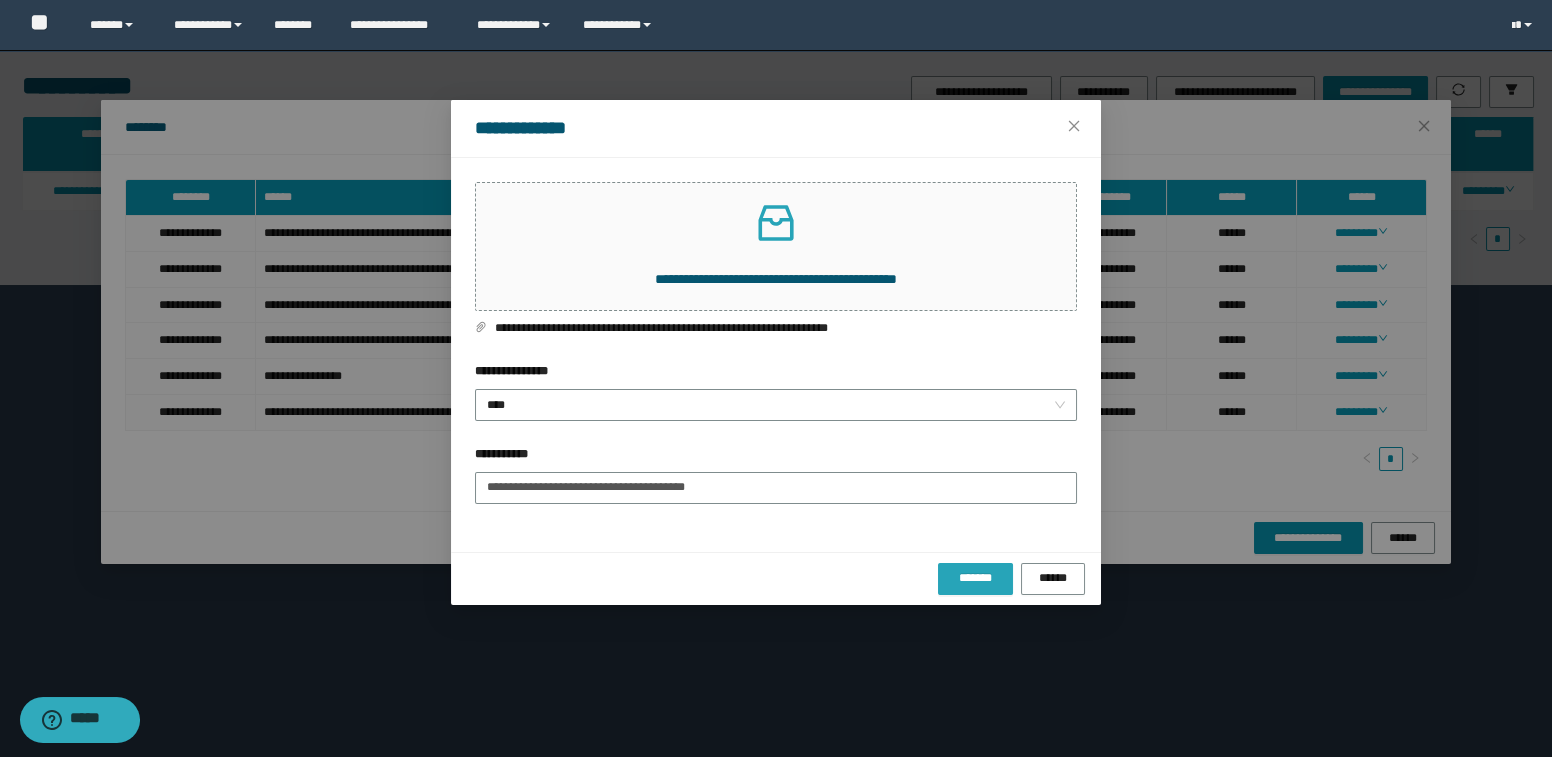 click on "*******" at bounding box center [975, 578] 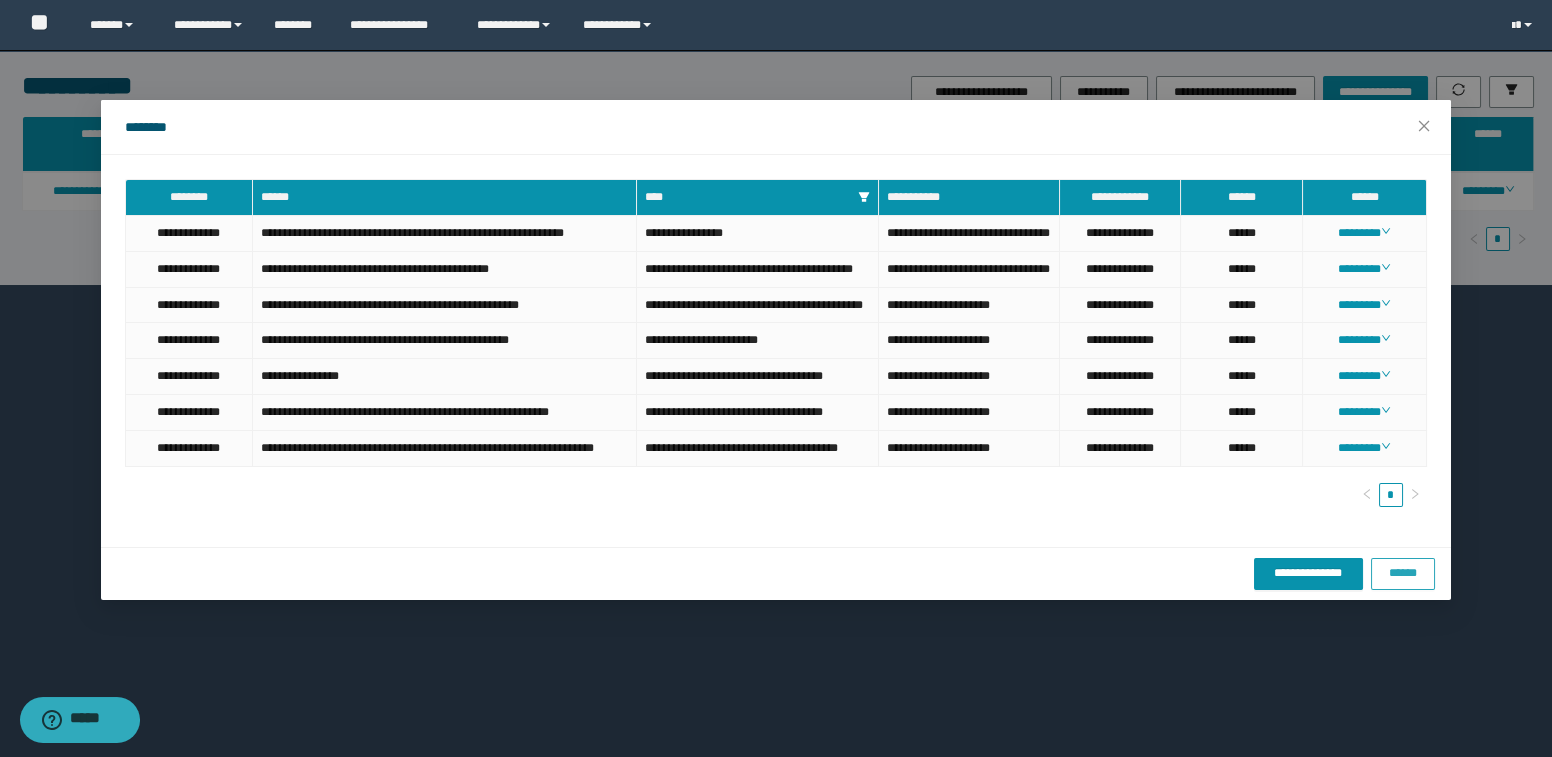 click on "******" at bounding box center (1403, 573) 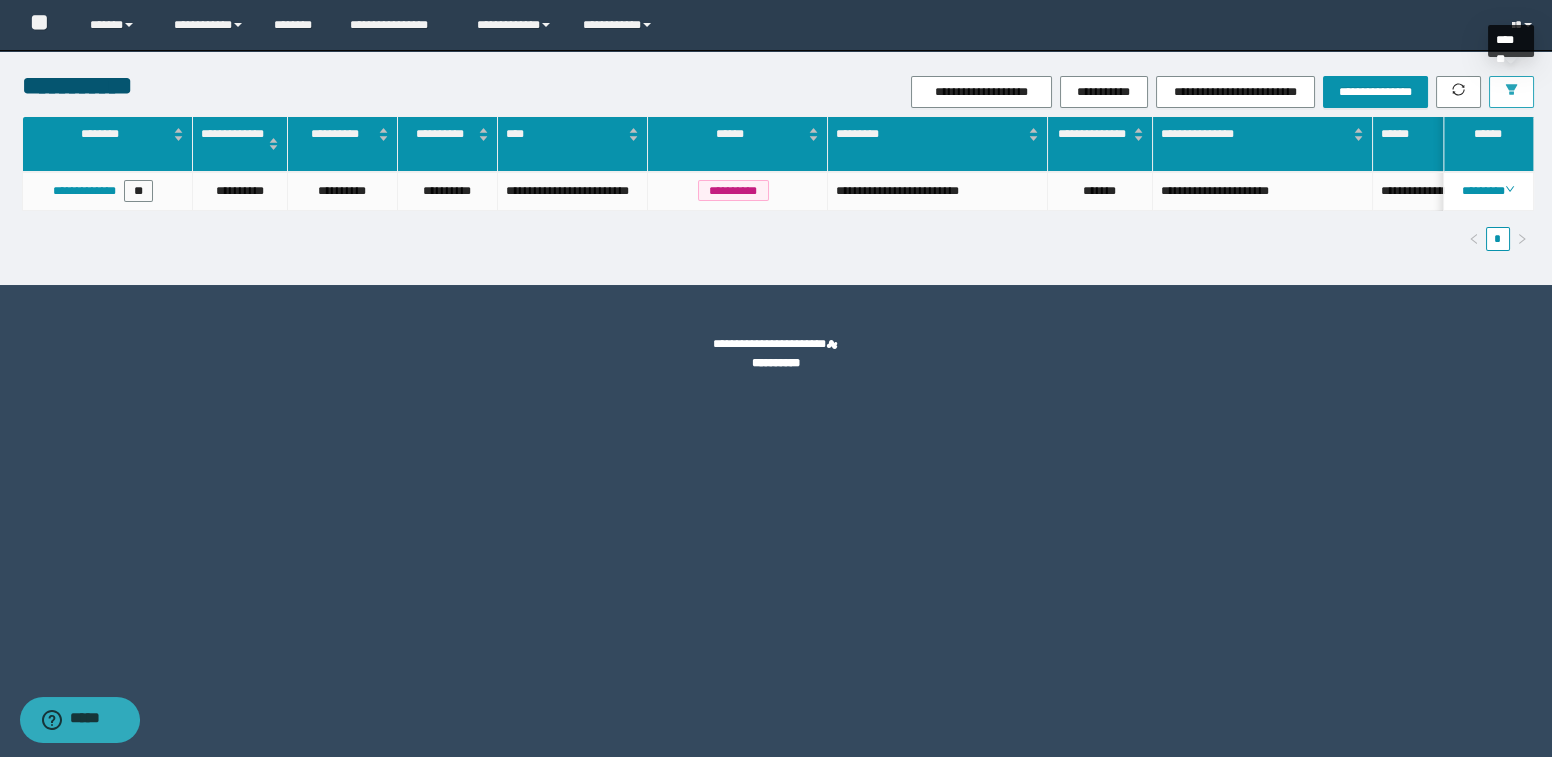 drag, startPoint x: 1513, startPoint y: 96, endPoint x: 1498, endPoint y: 107, distance: 18.601076 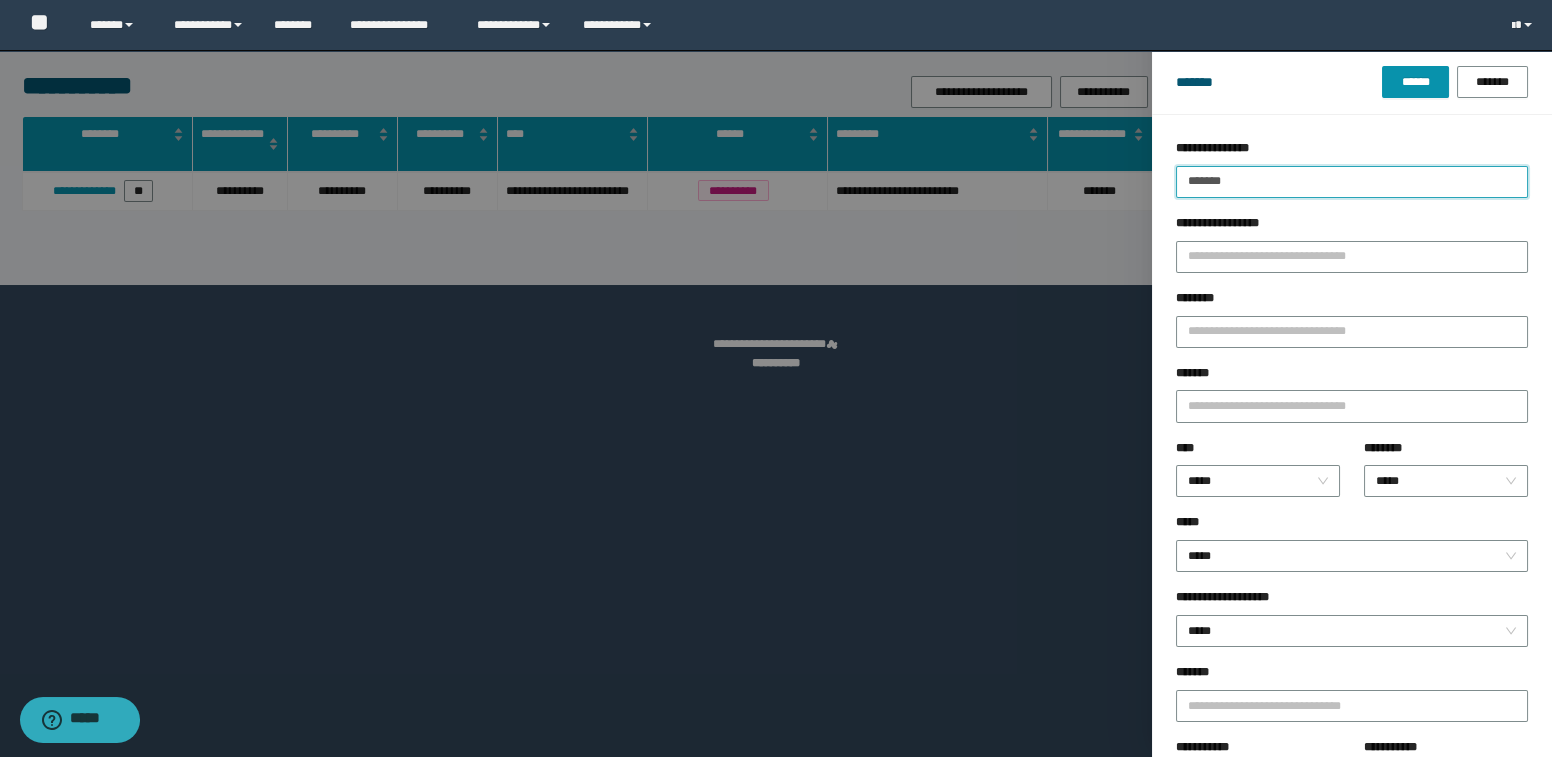 click on "*******" at bounding box center [1352, 182] 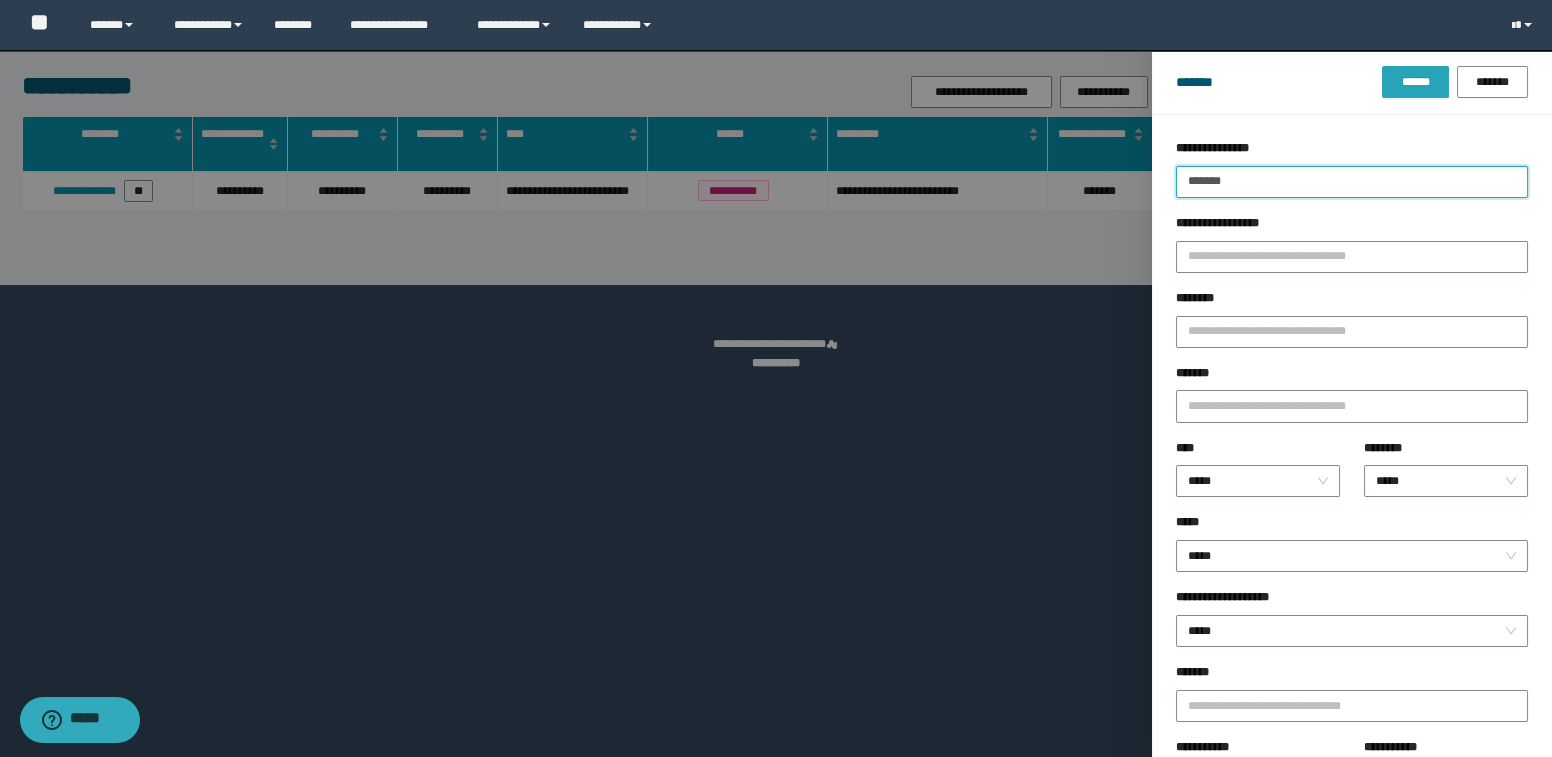 type on "*******" 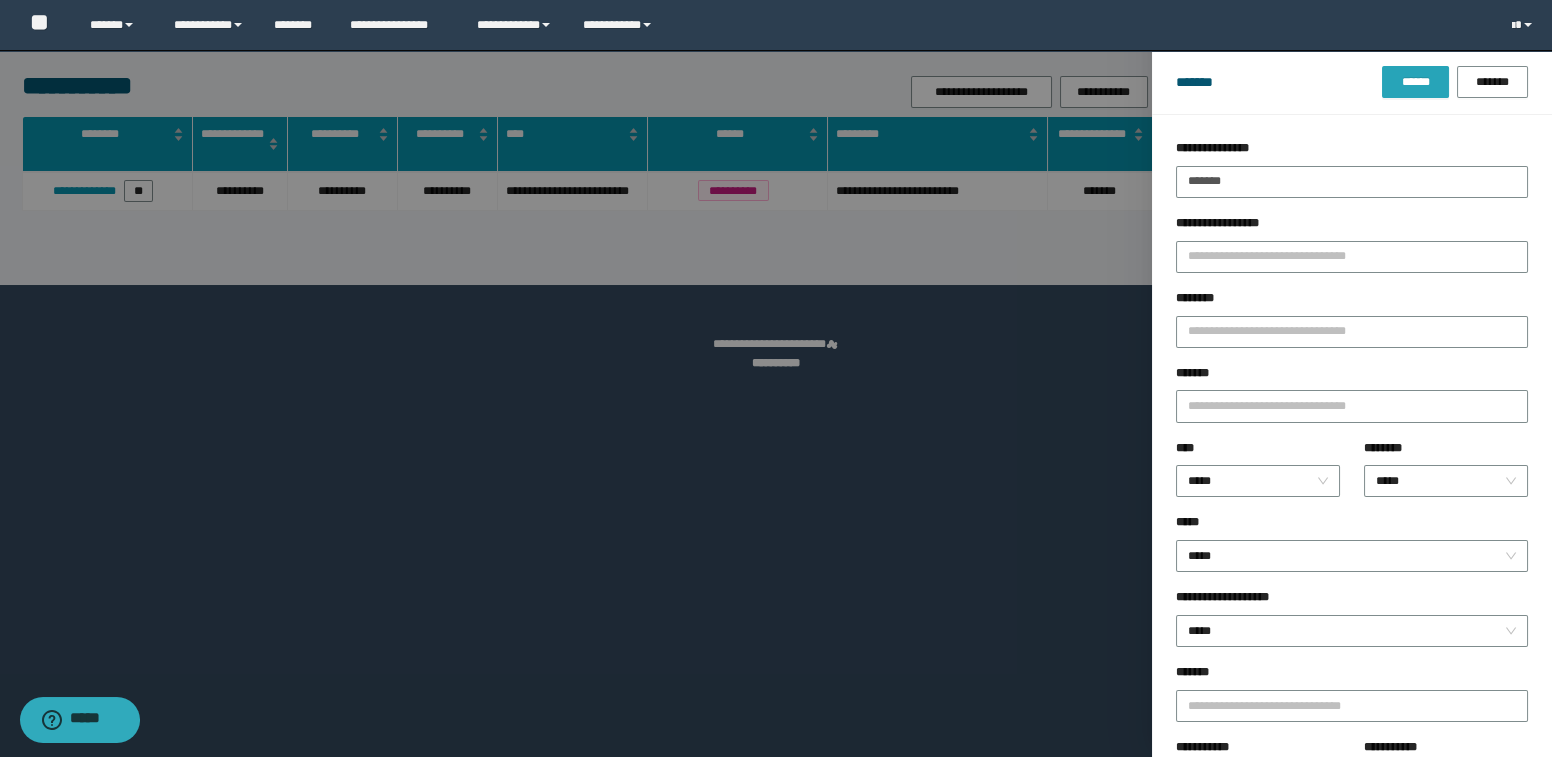 click on "******" at bounding box center [1415, 82] 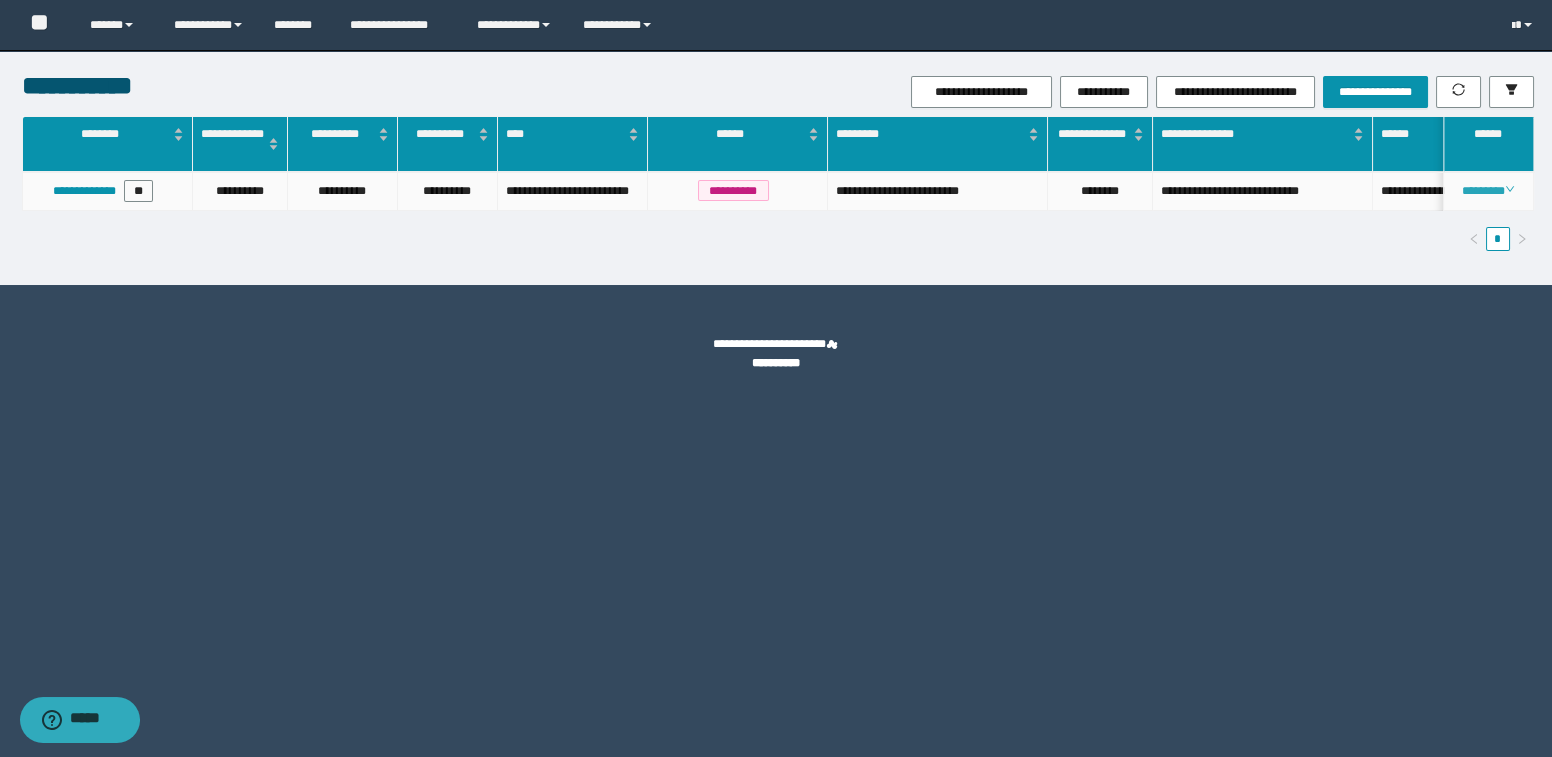 click on "********" at bounding box center [1488, 191] 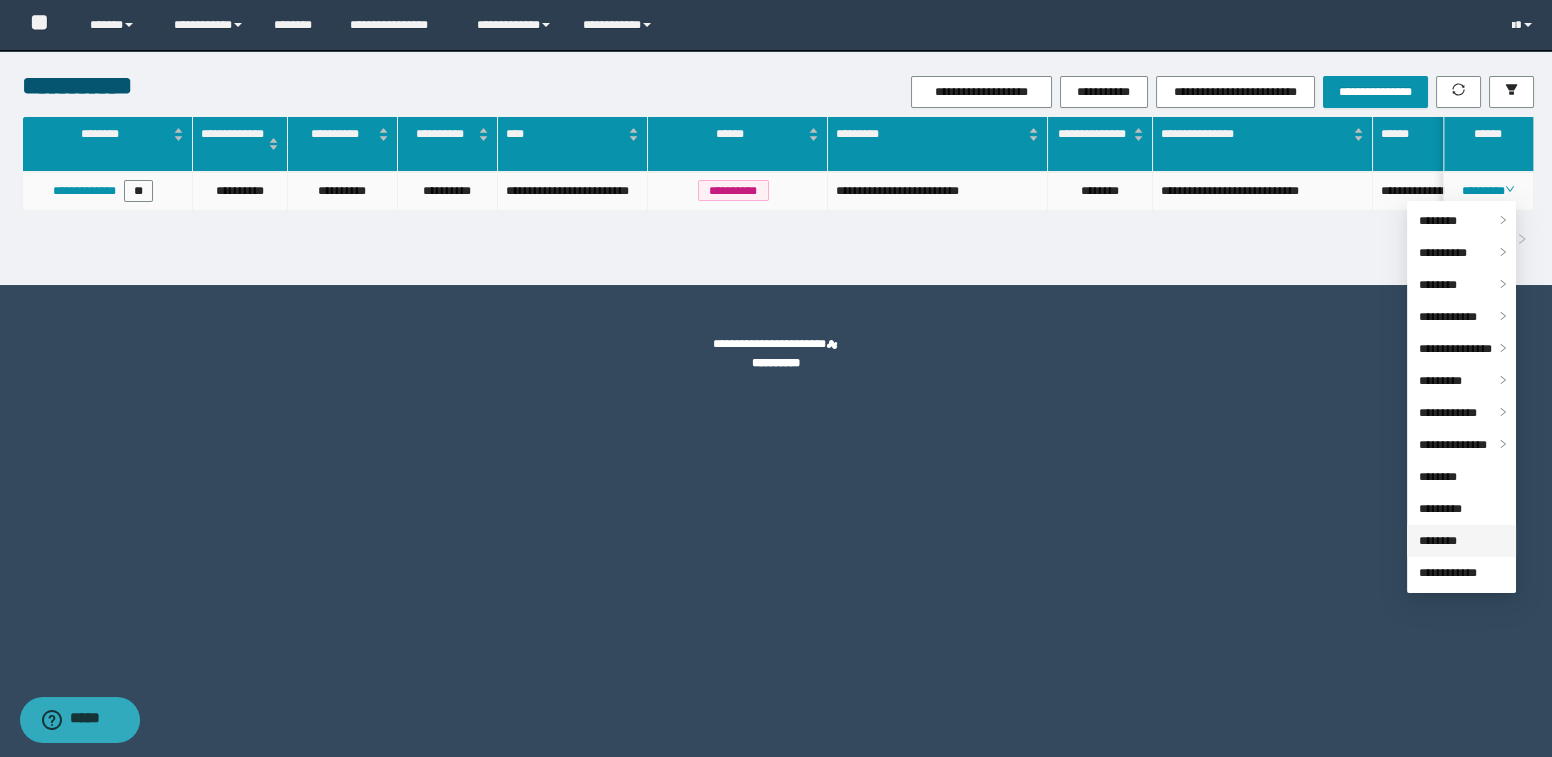 click on "********" at bounding box center (1438, 541) 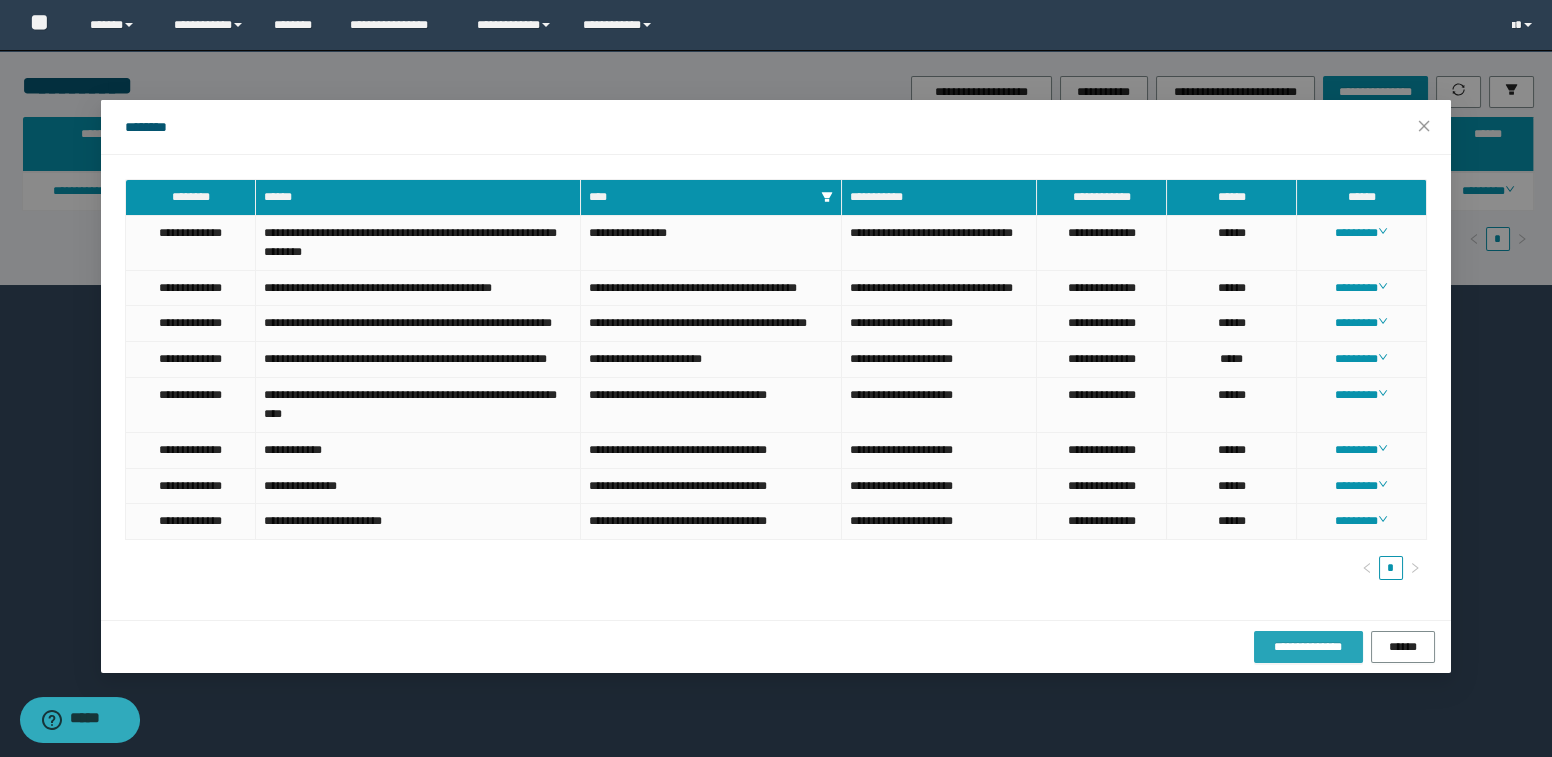 click on "**********" at bounding box center [1308, 647] 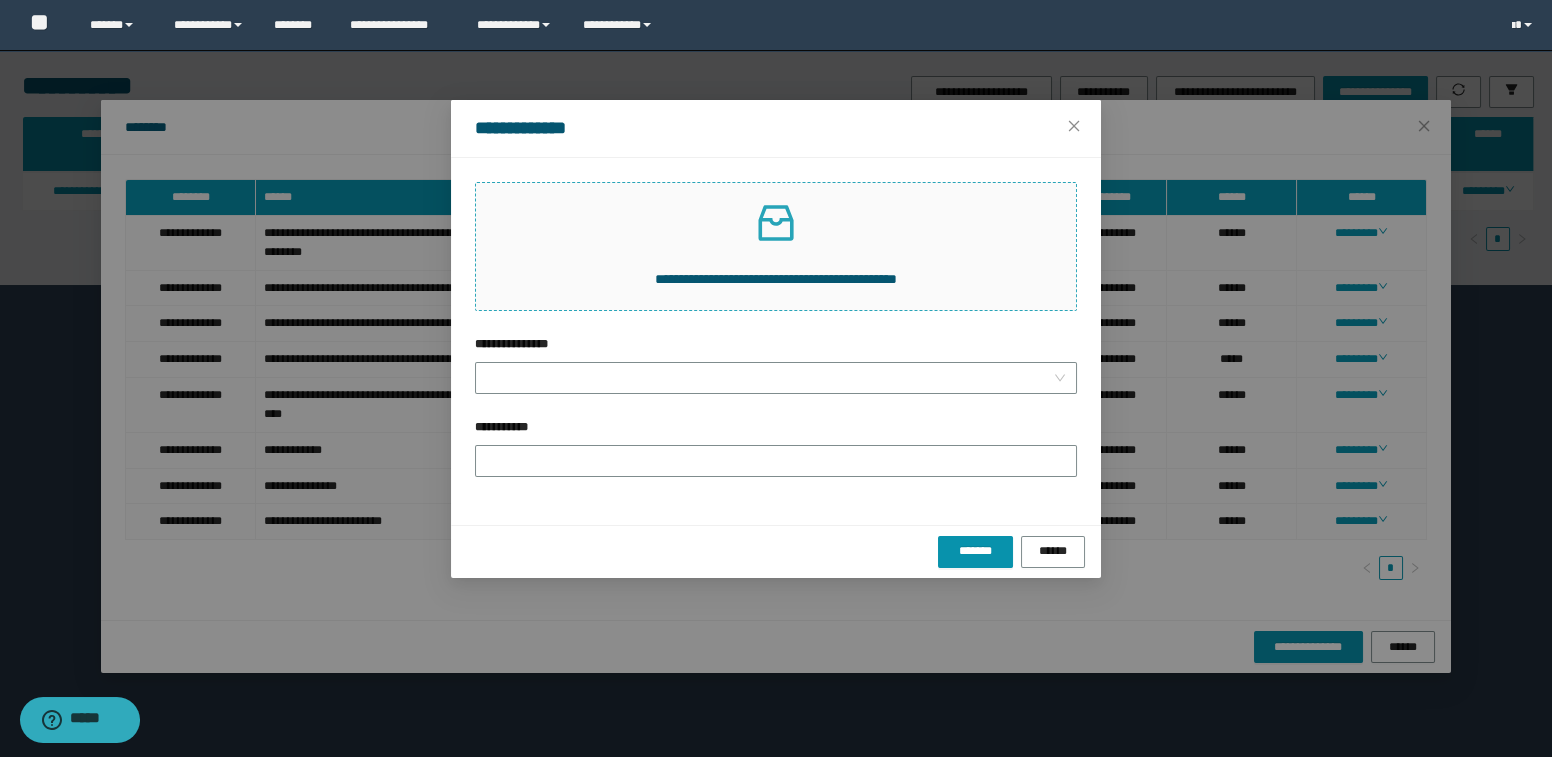 click 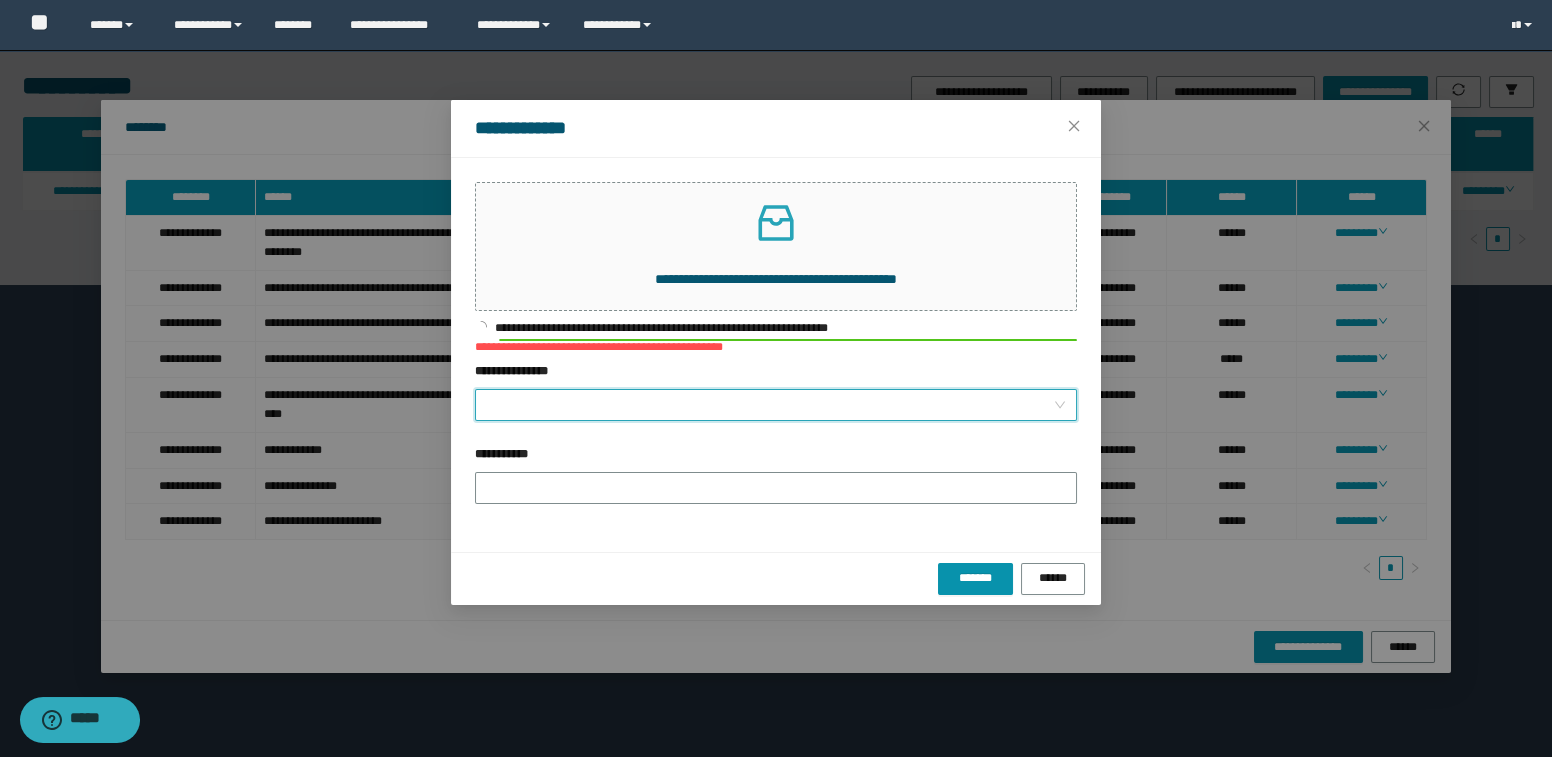 click on "**********" at bounding box center [770, 405] 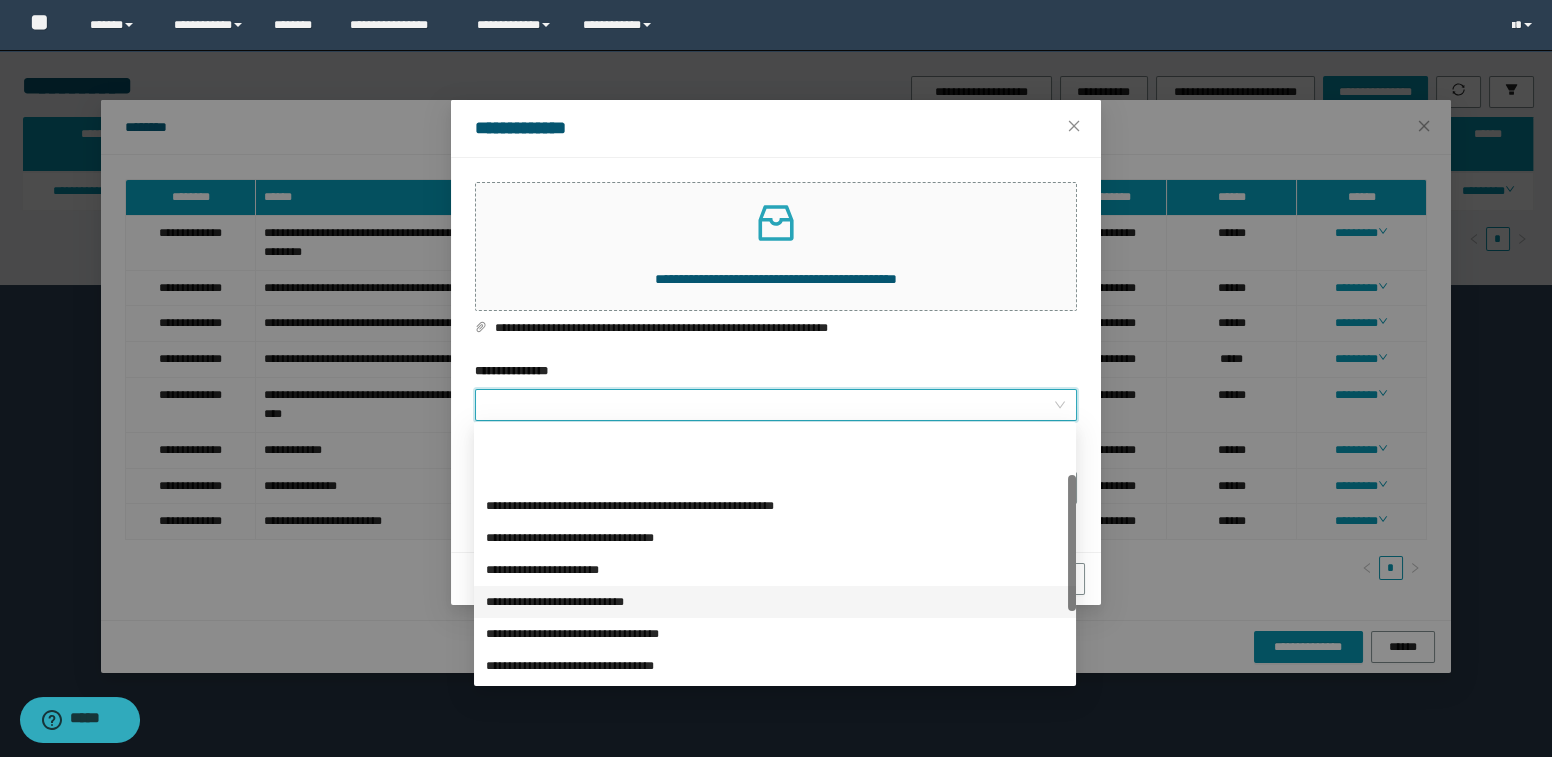 scroll, scrollTop: 223, scrollLeft: 0, axis: vertical 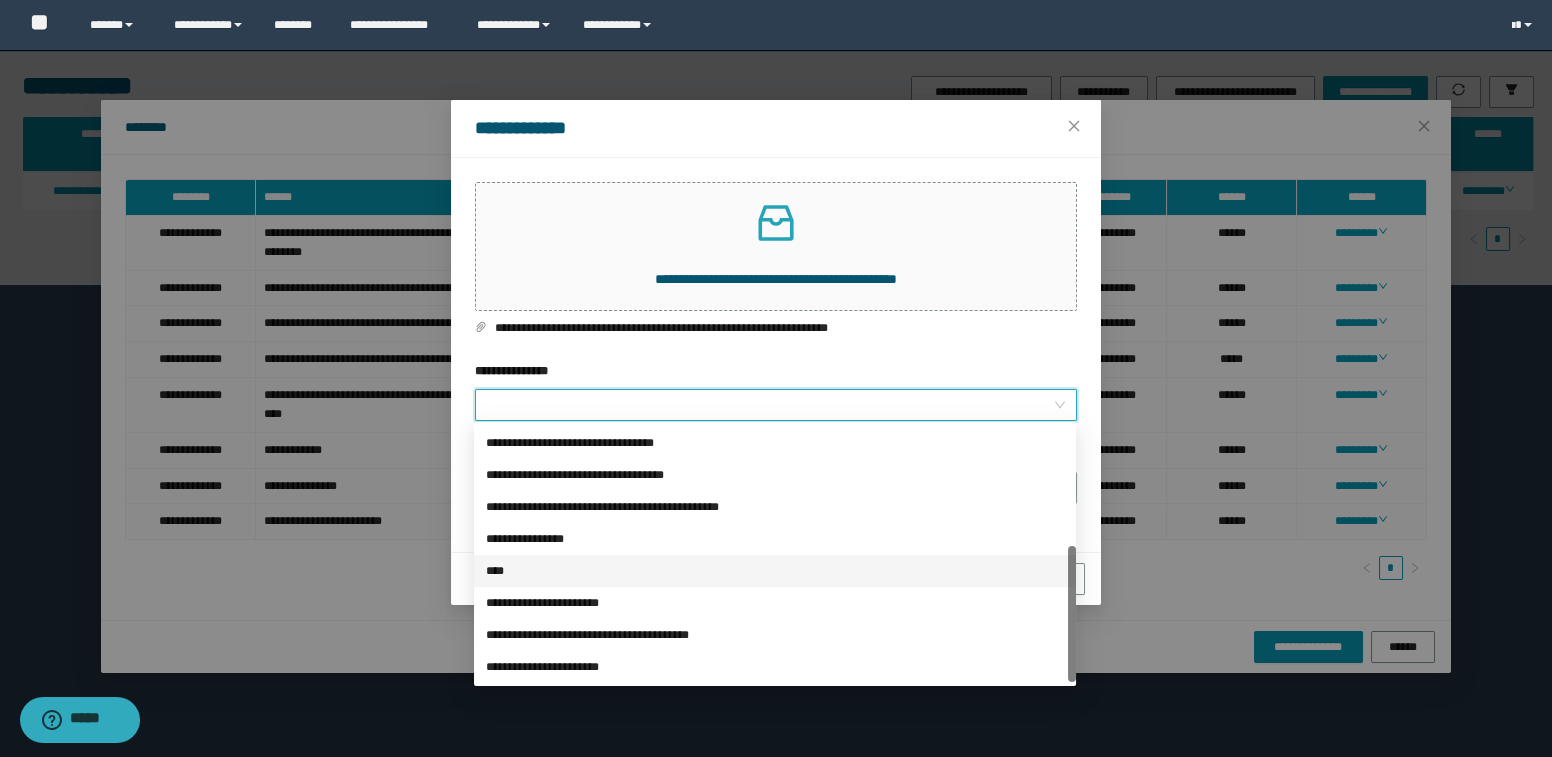 click on "****" at bounding box center (775, 571) 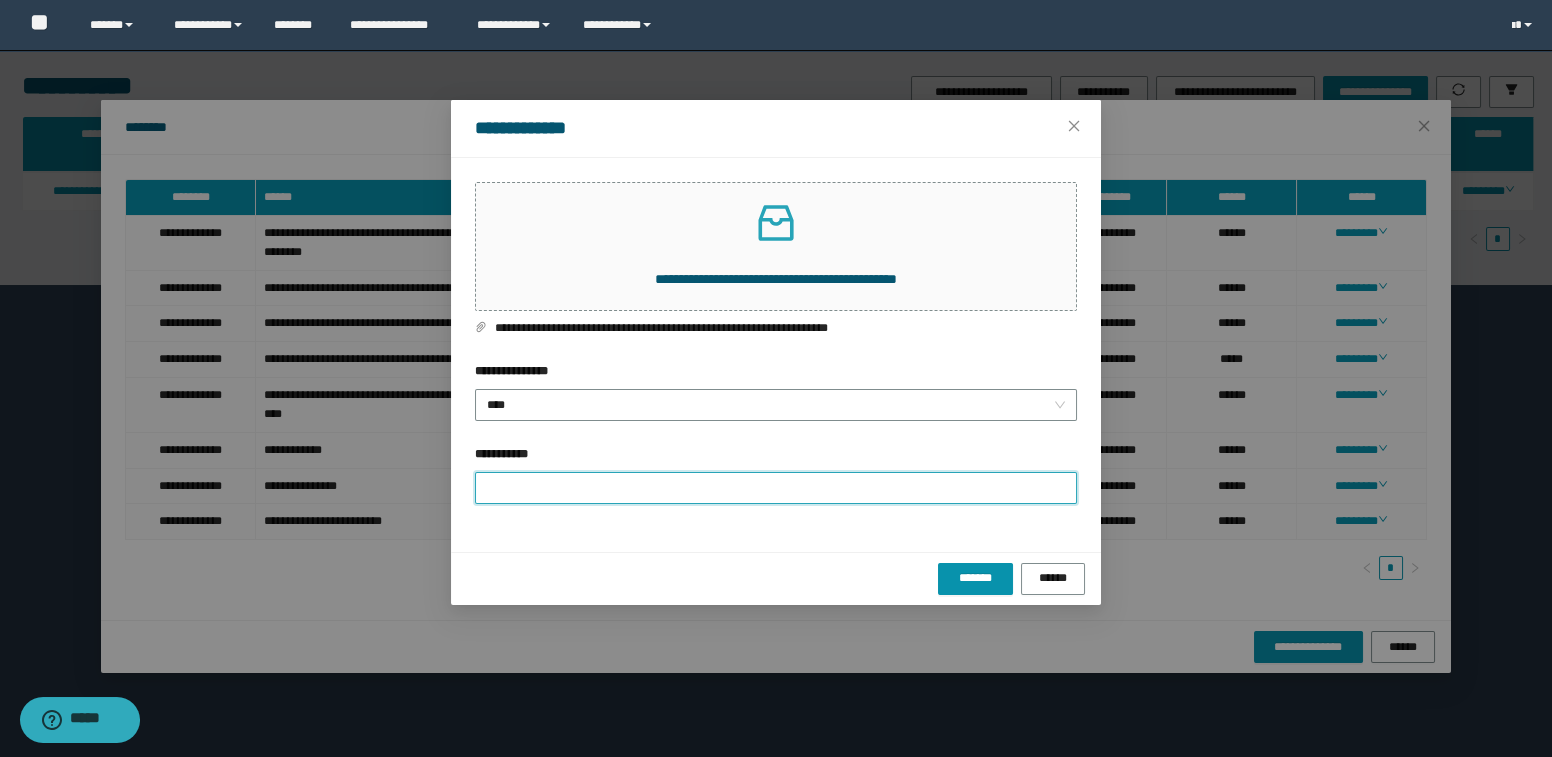 click on "**********" at bounding box center [776, 488] 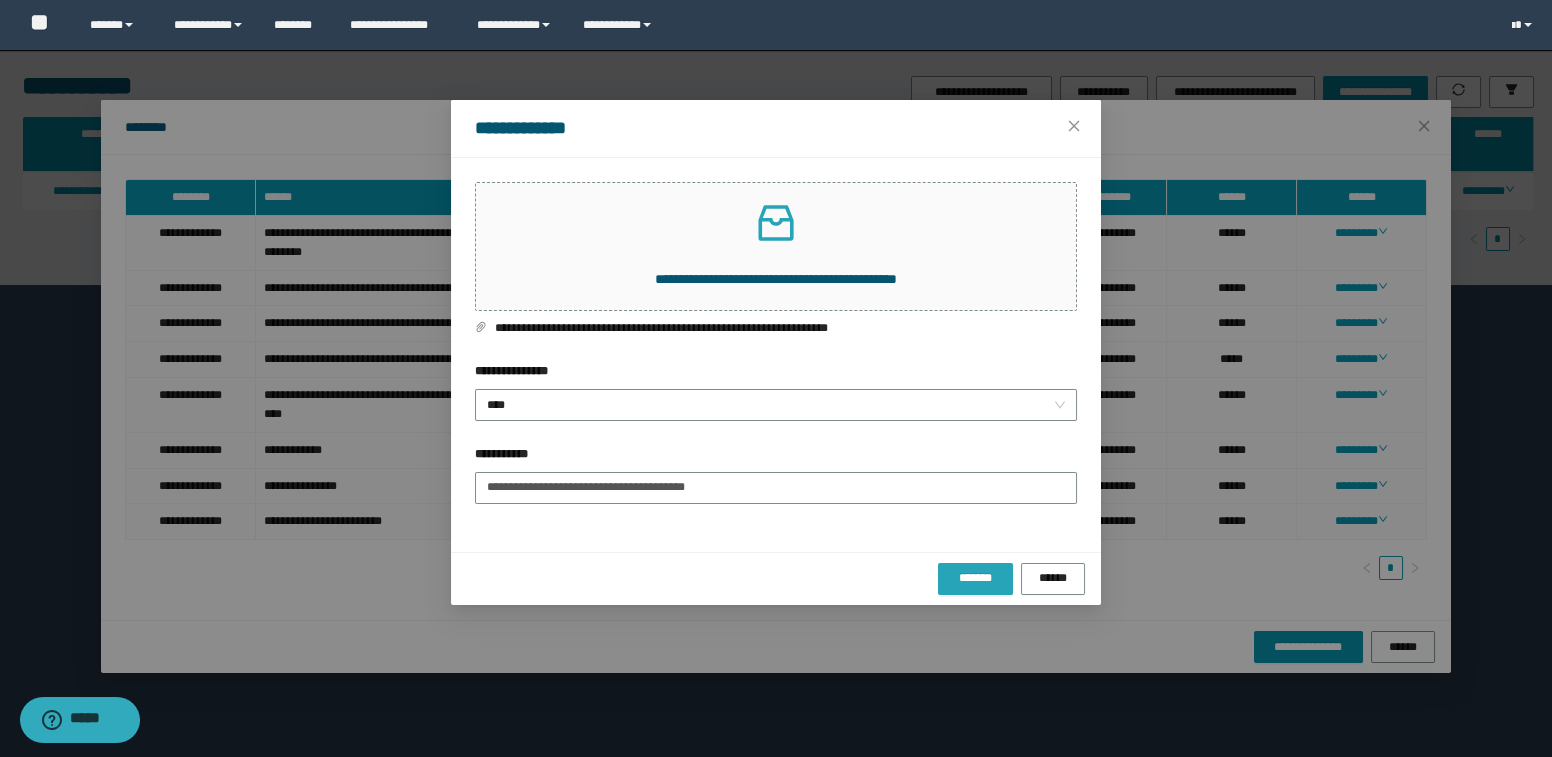 click on "*******" at bounding box center [975, 578] 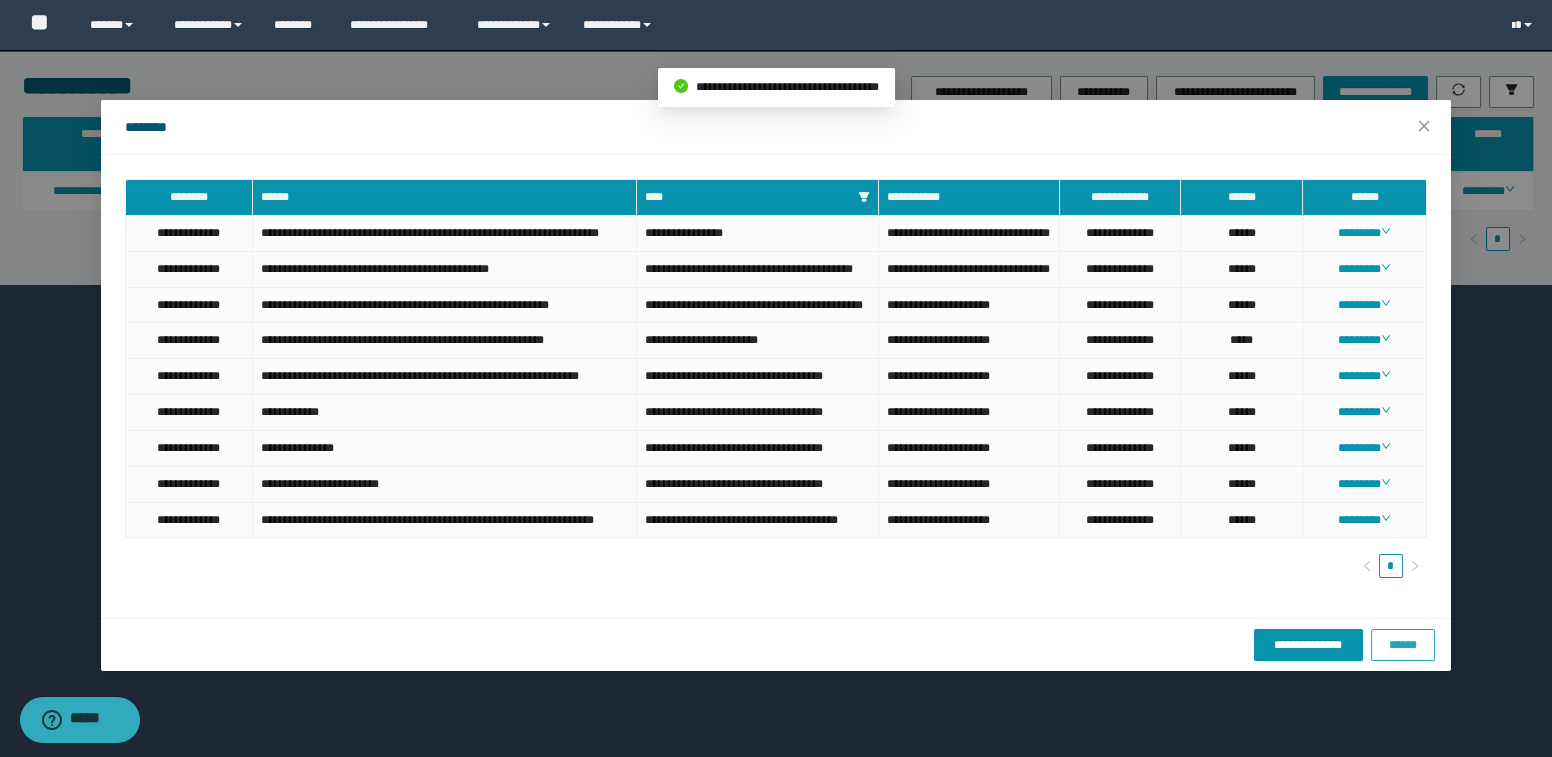 click on "******" at bounding box center [1403, 645] 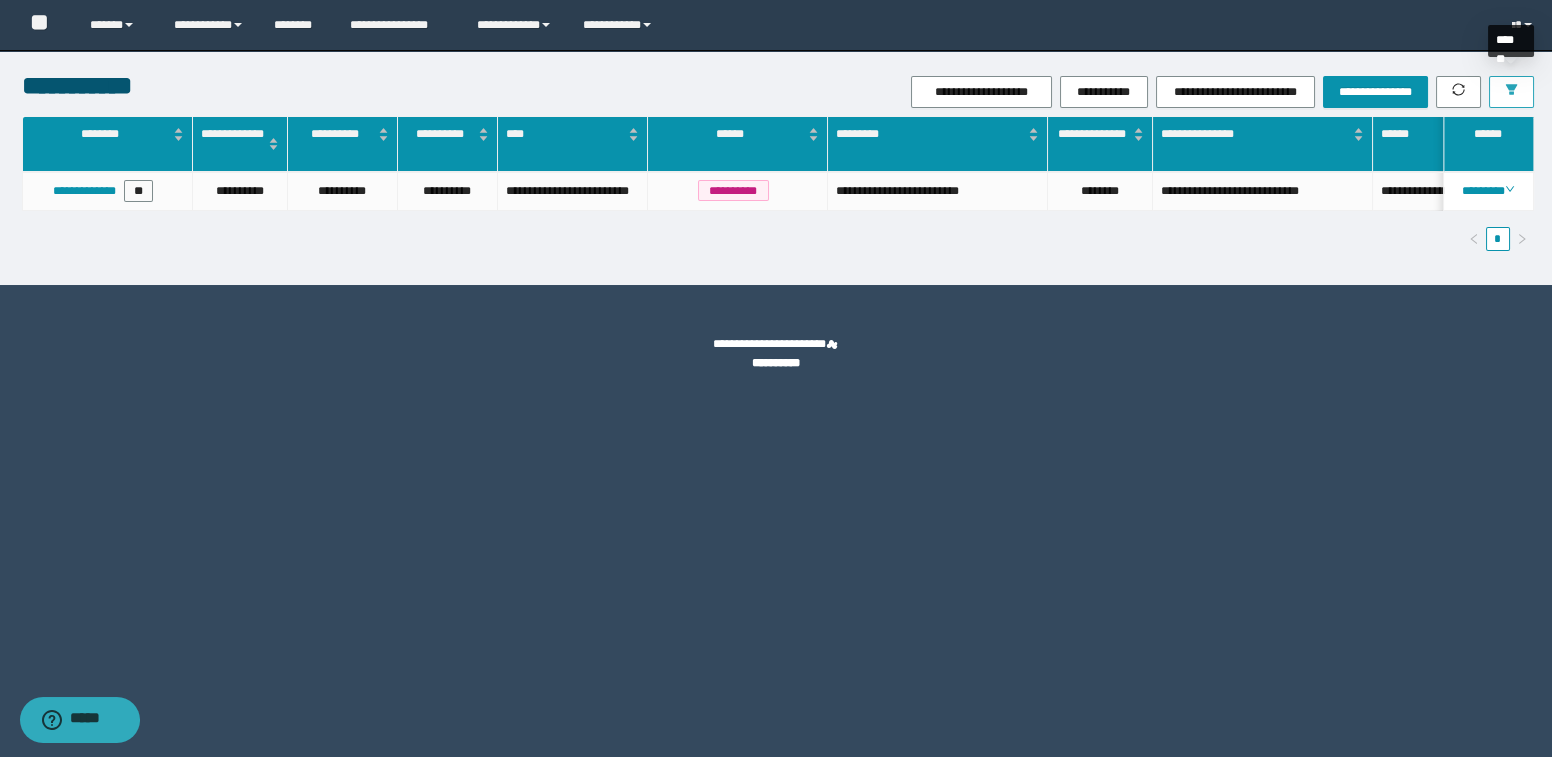 click 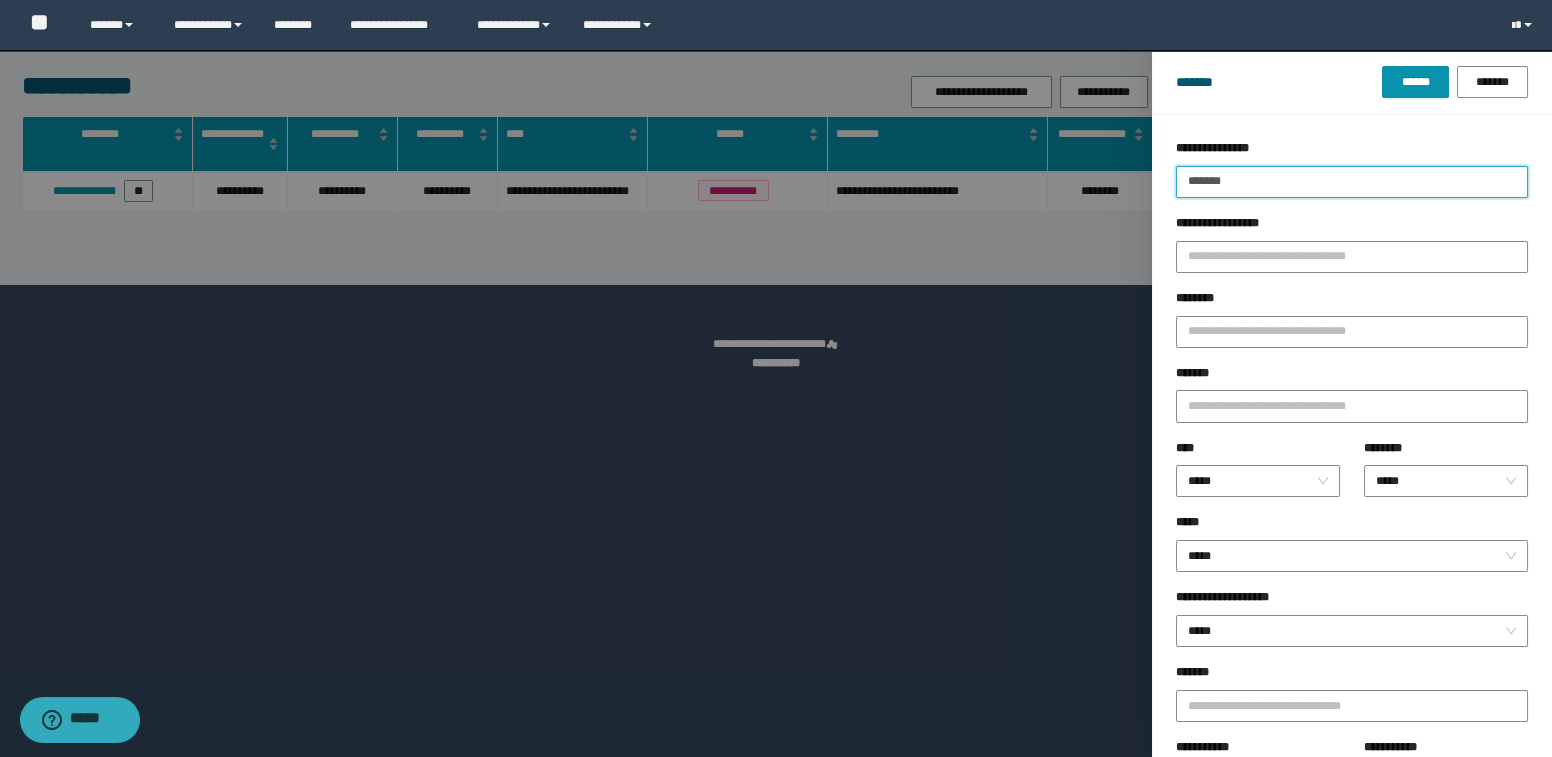 click on "*******" at bounding box center (1352, 182) 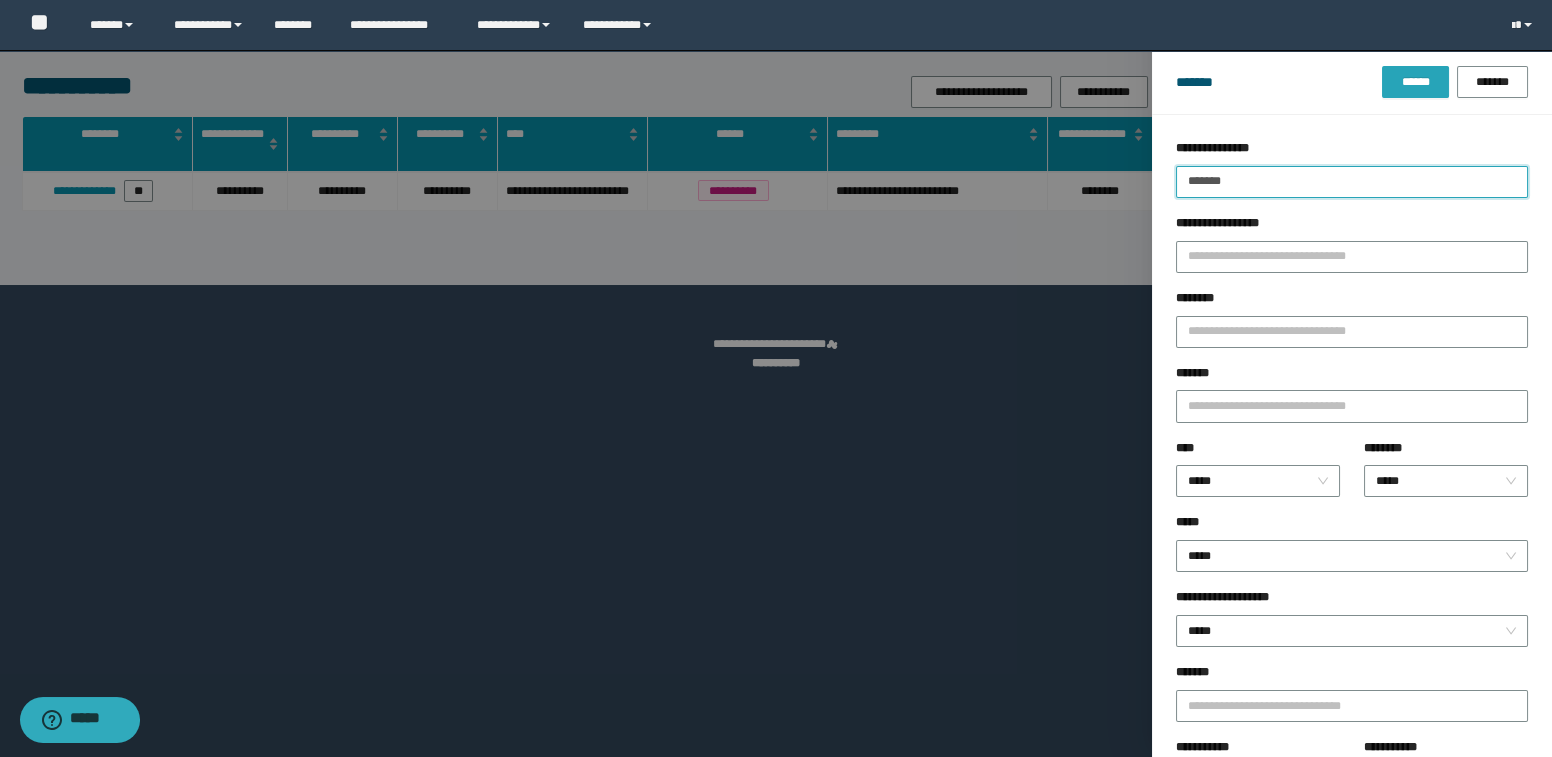 type on "*******" 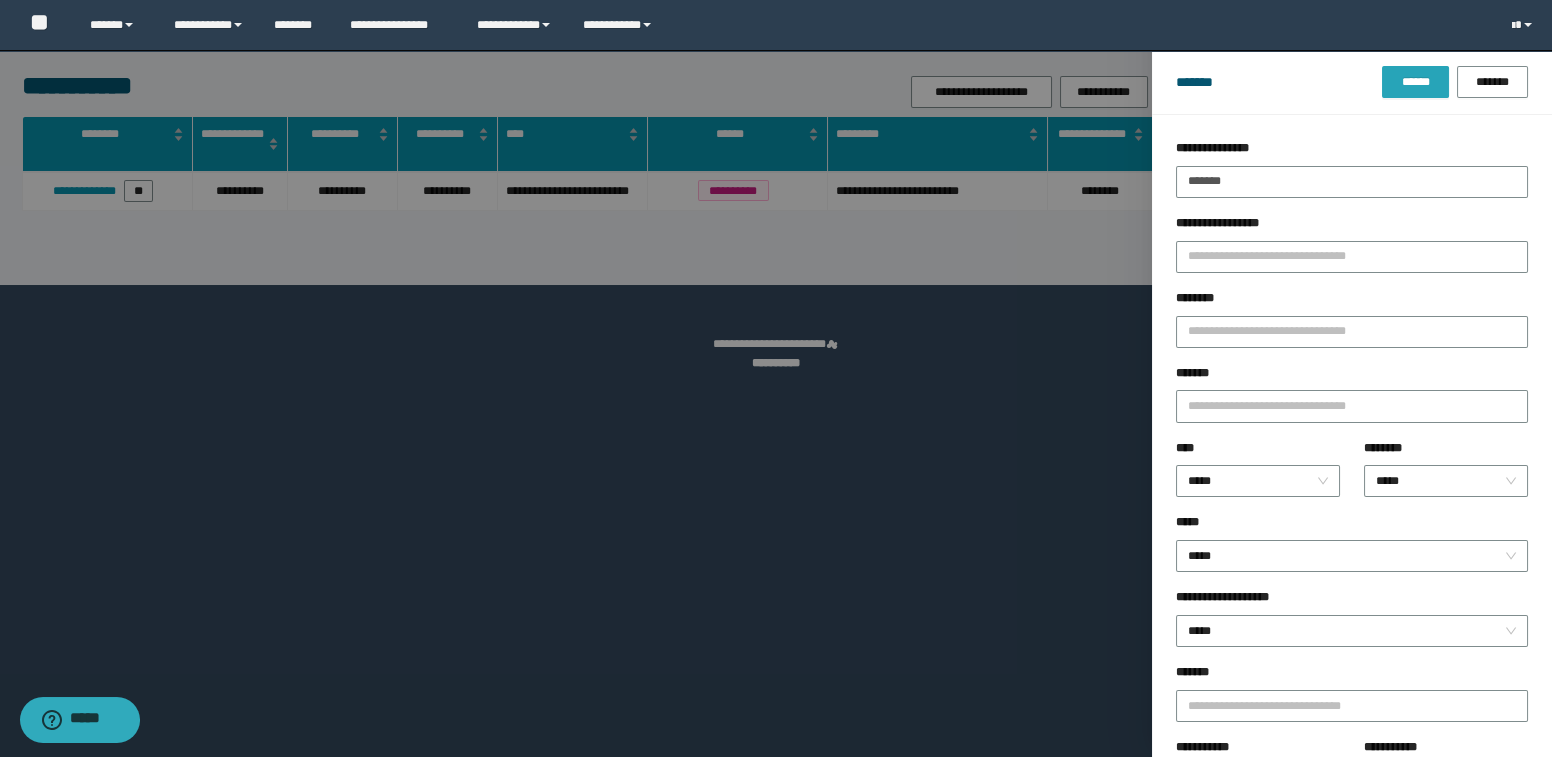 click on "******" at bounding box center [1415, 82] 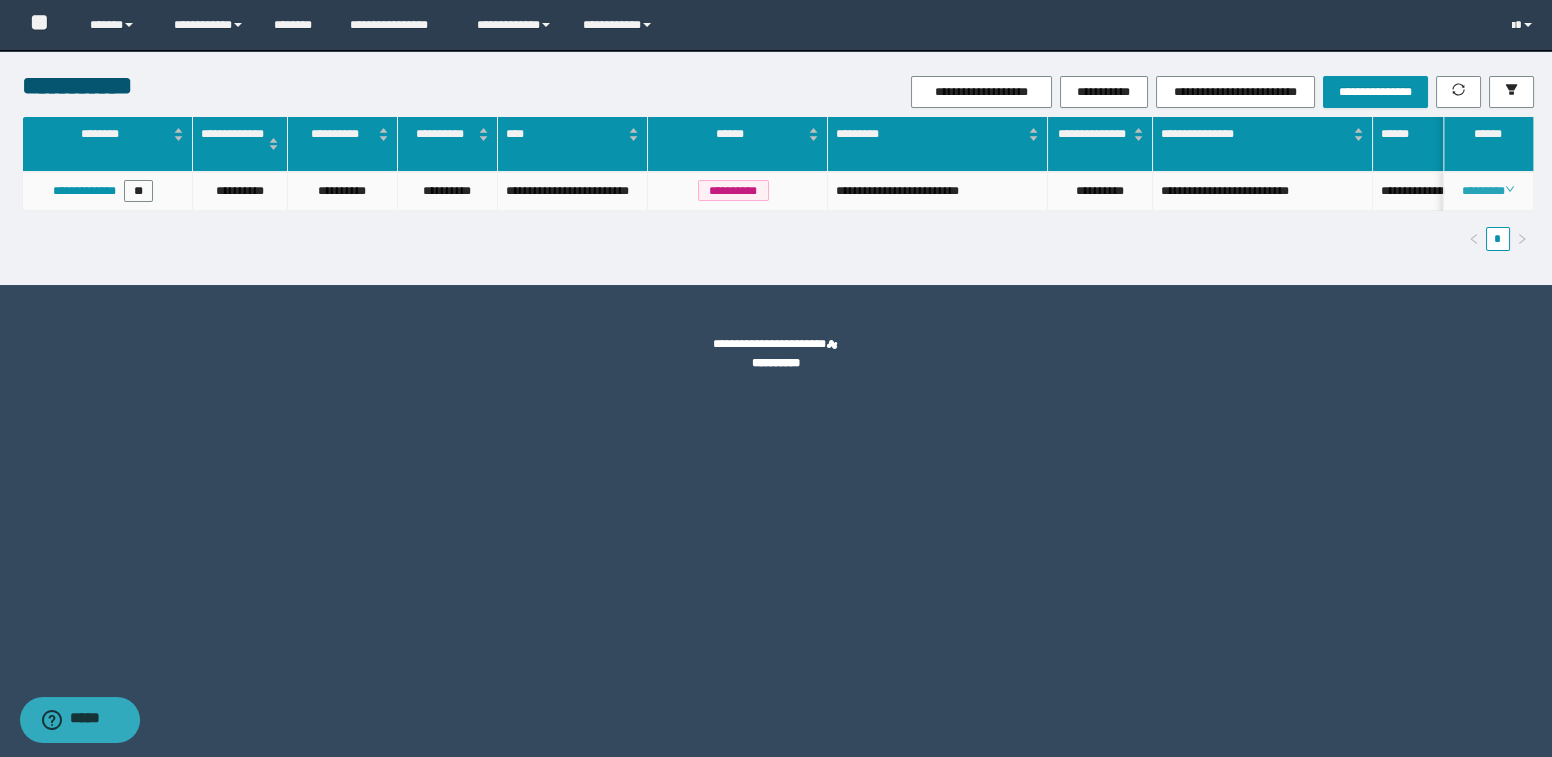 click on "********" at bounding box center [1488, 191] 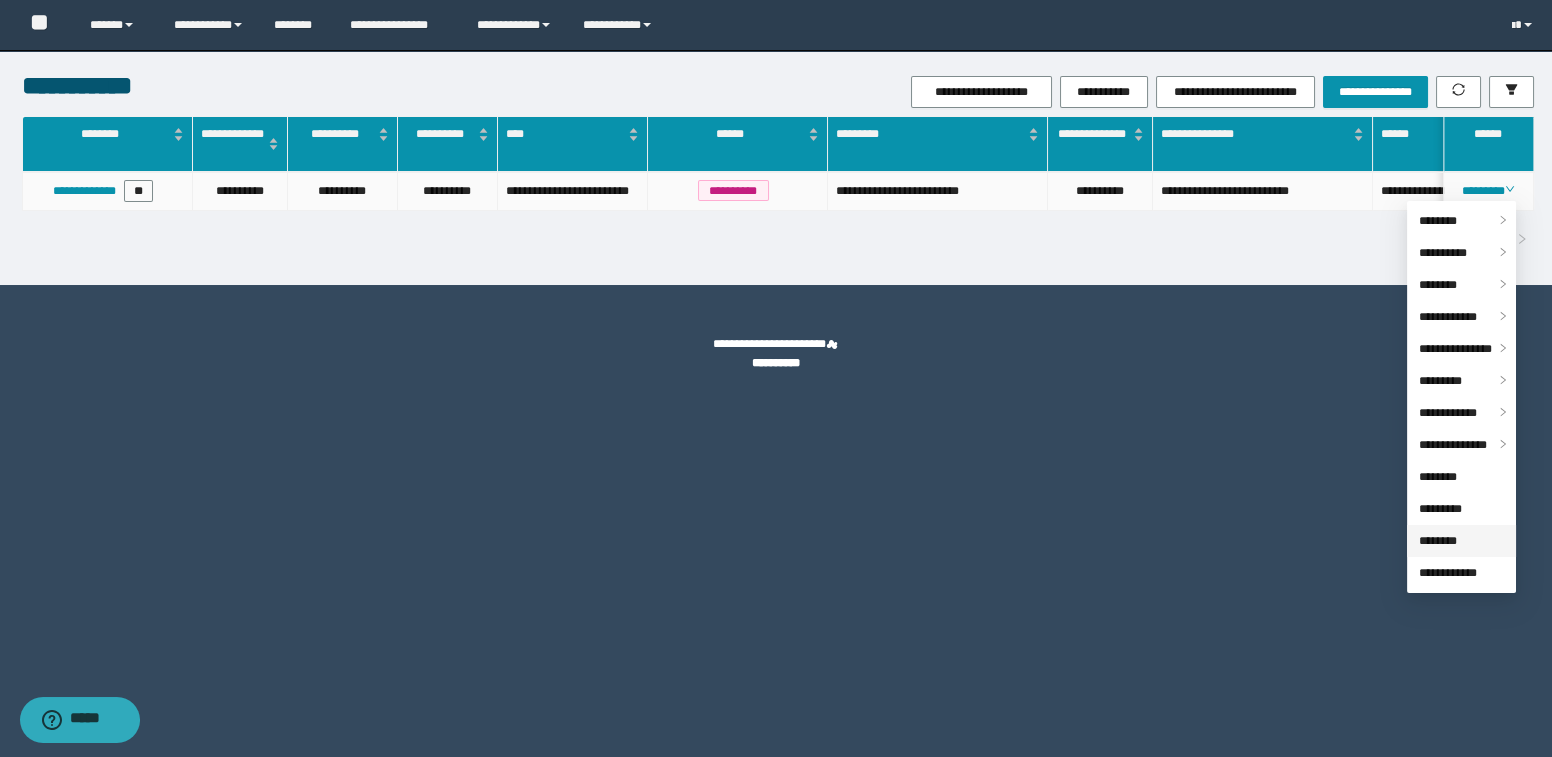 click on "********" at bounding box center [1438, 541] 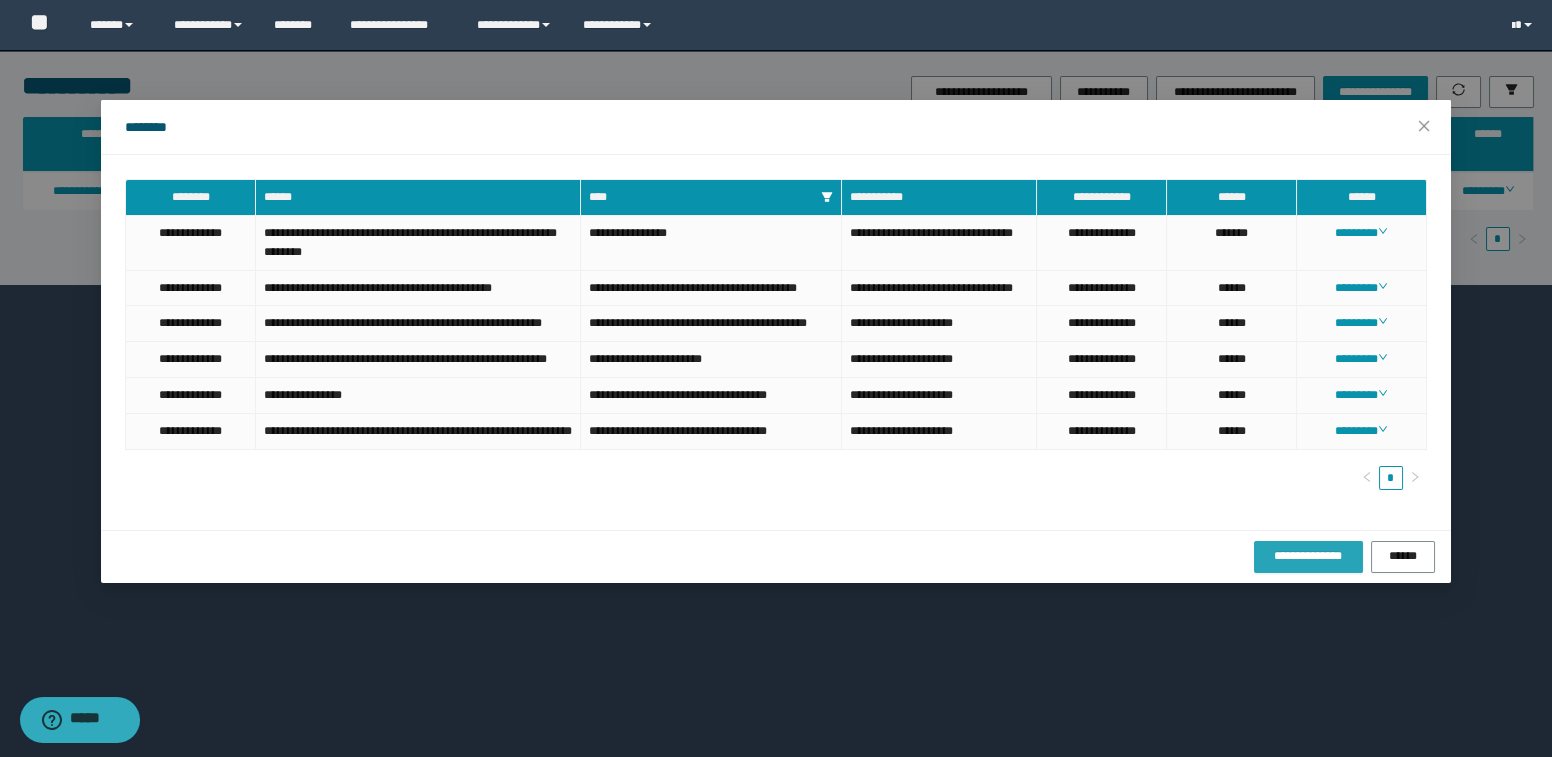 click on "**********" at bounding box center [1308, 556] 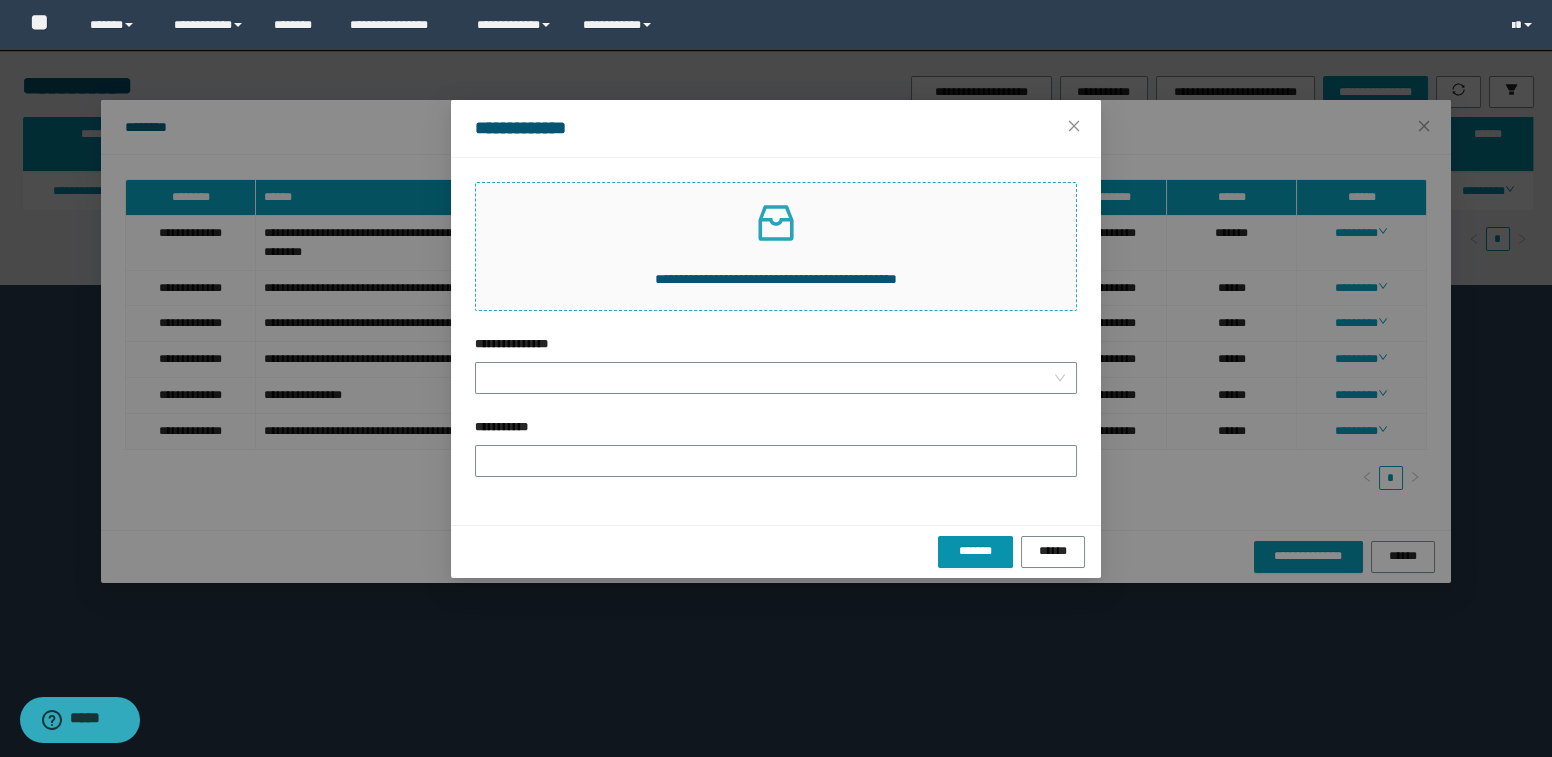 click 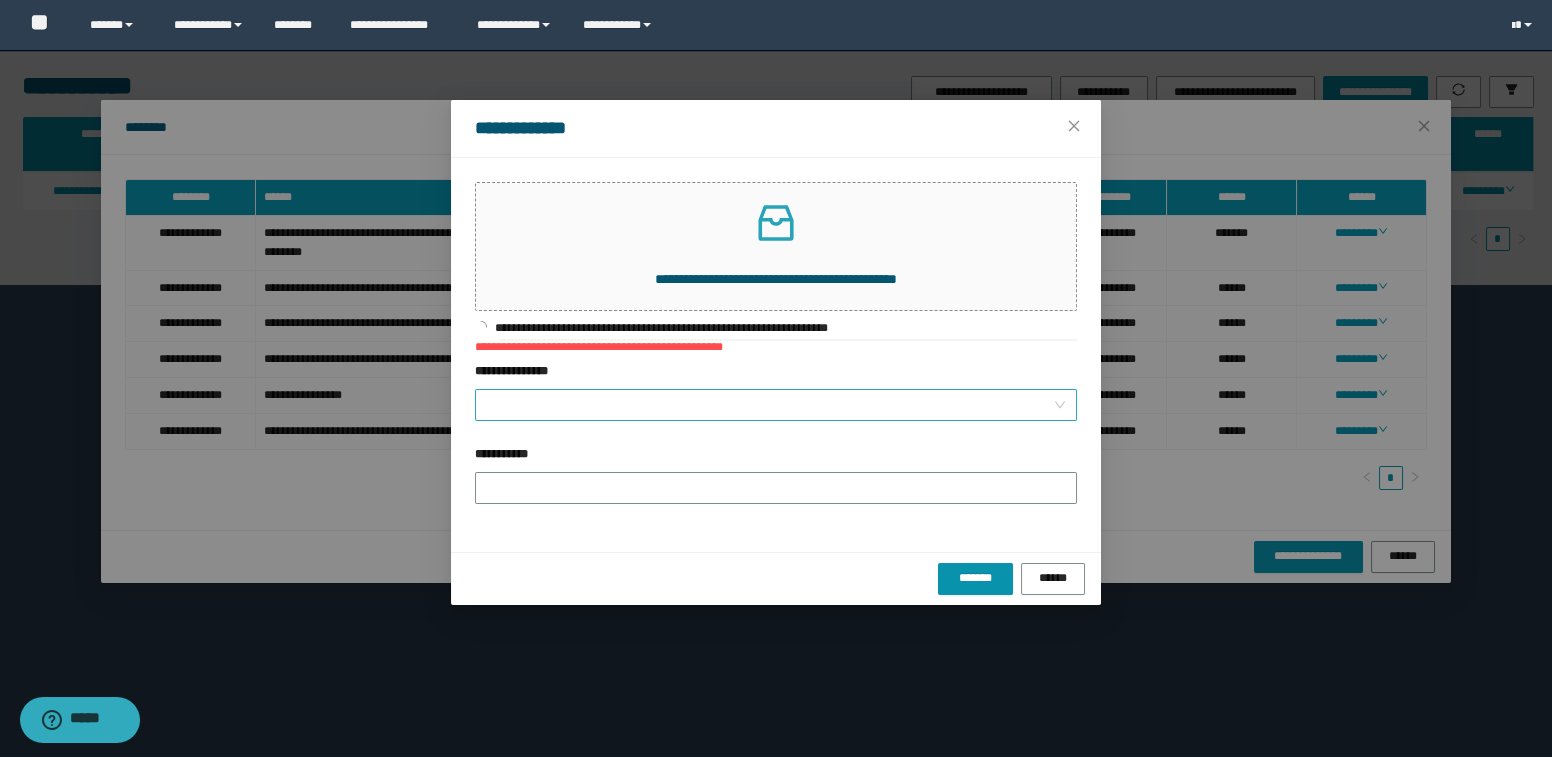 click on "**********" at bounding box center [770, 405] 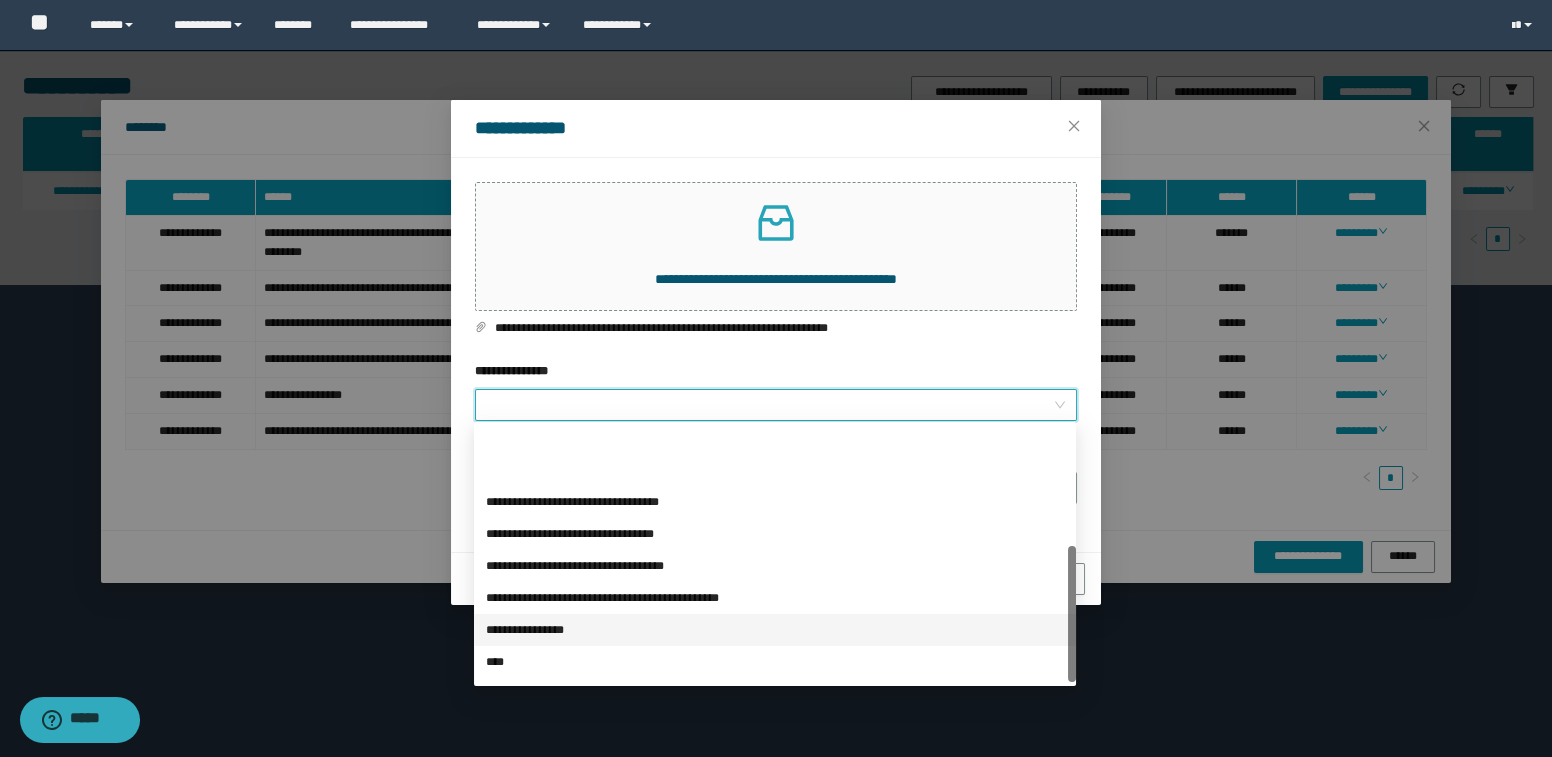 scroll, scrollTop: 223, scrollLeft: 0, axis: vertical 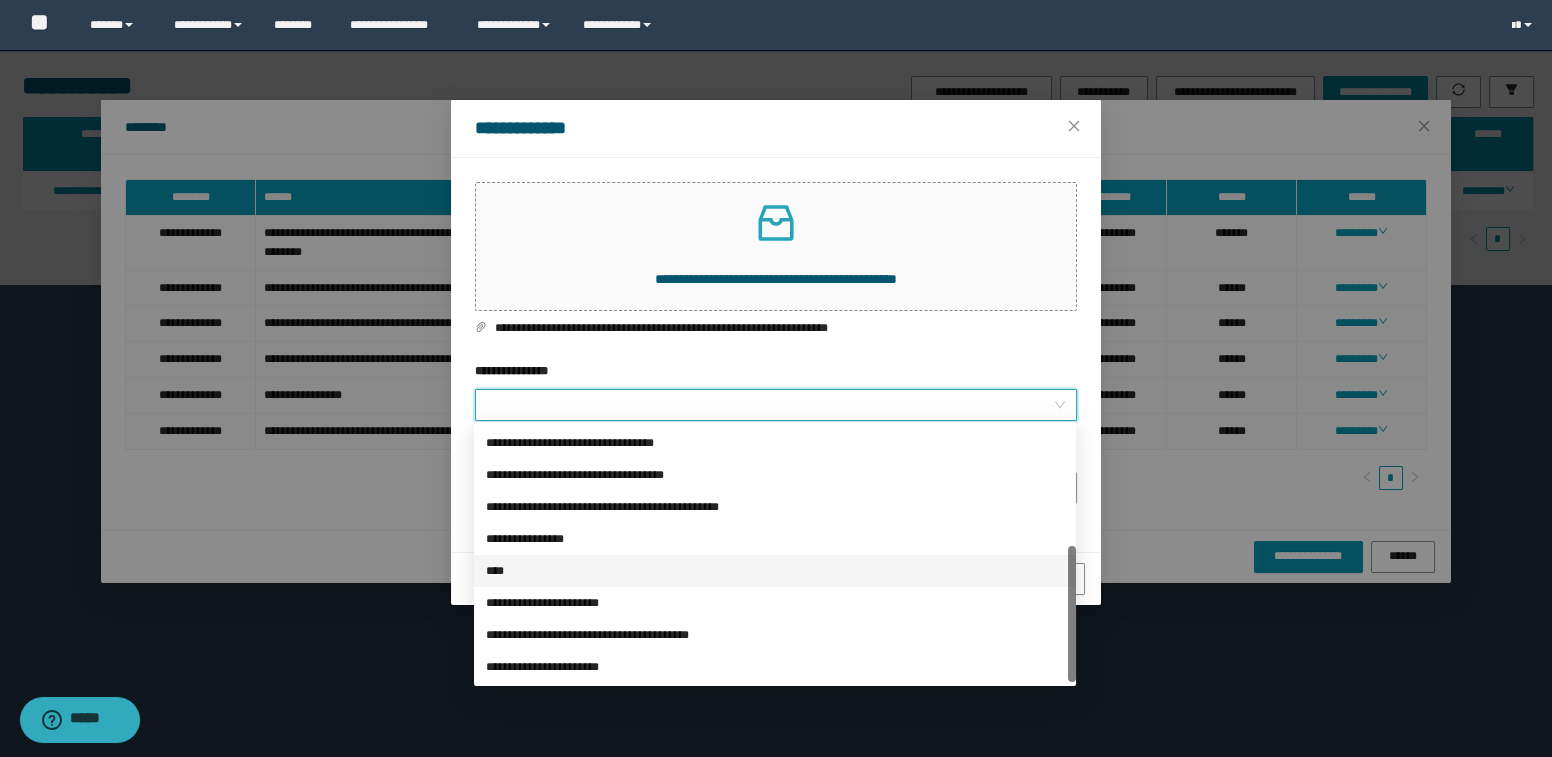 click on "****" at bounding box center (775, 571) 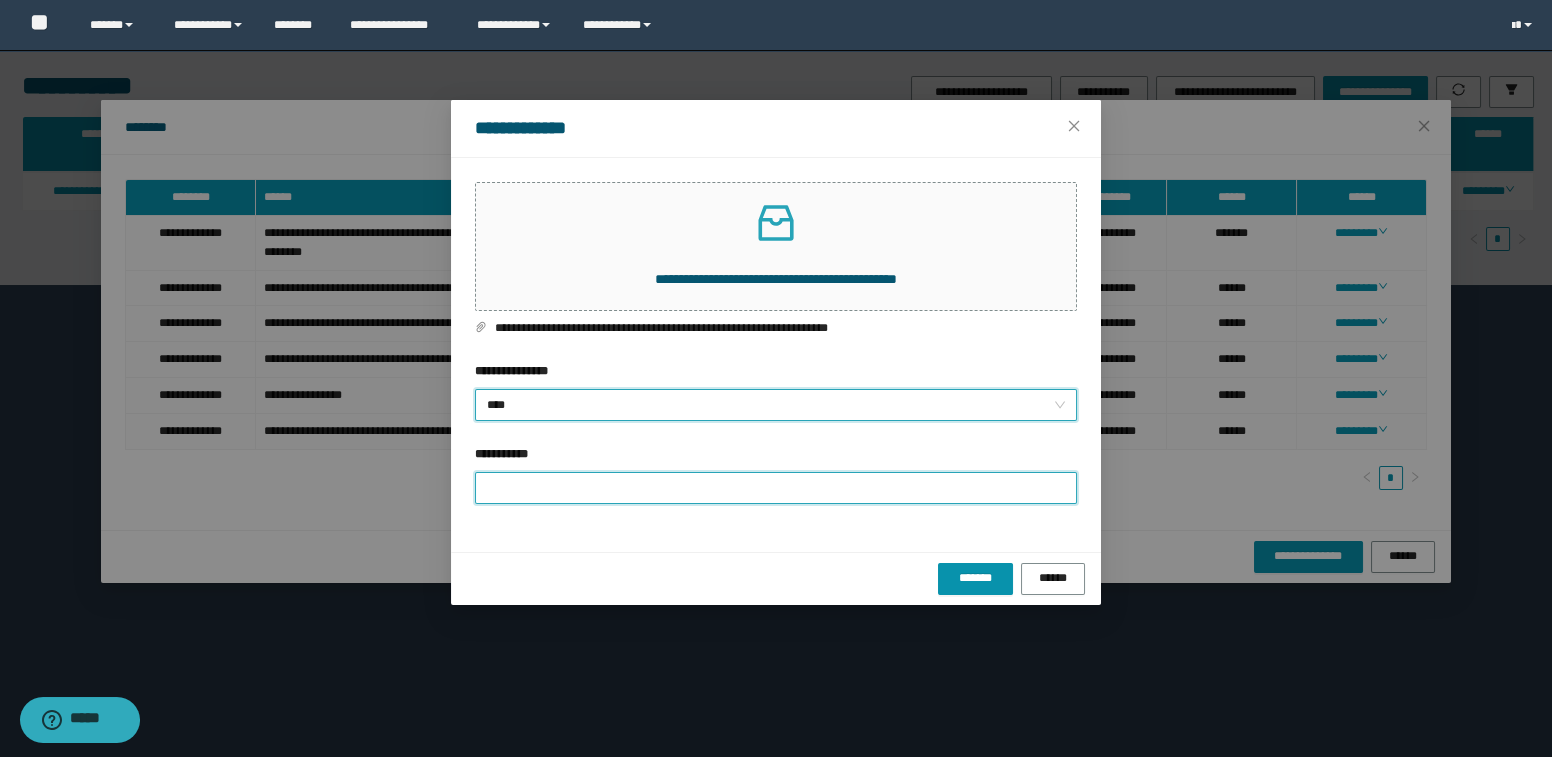 click on "**********" at bounding box center [776, 488] 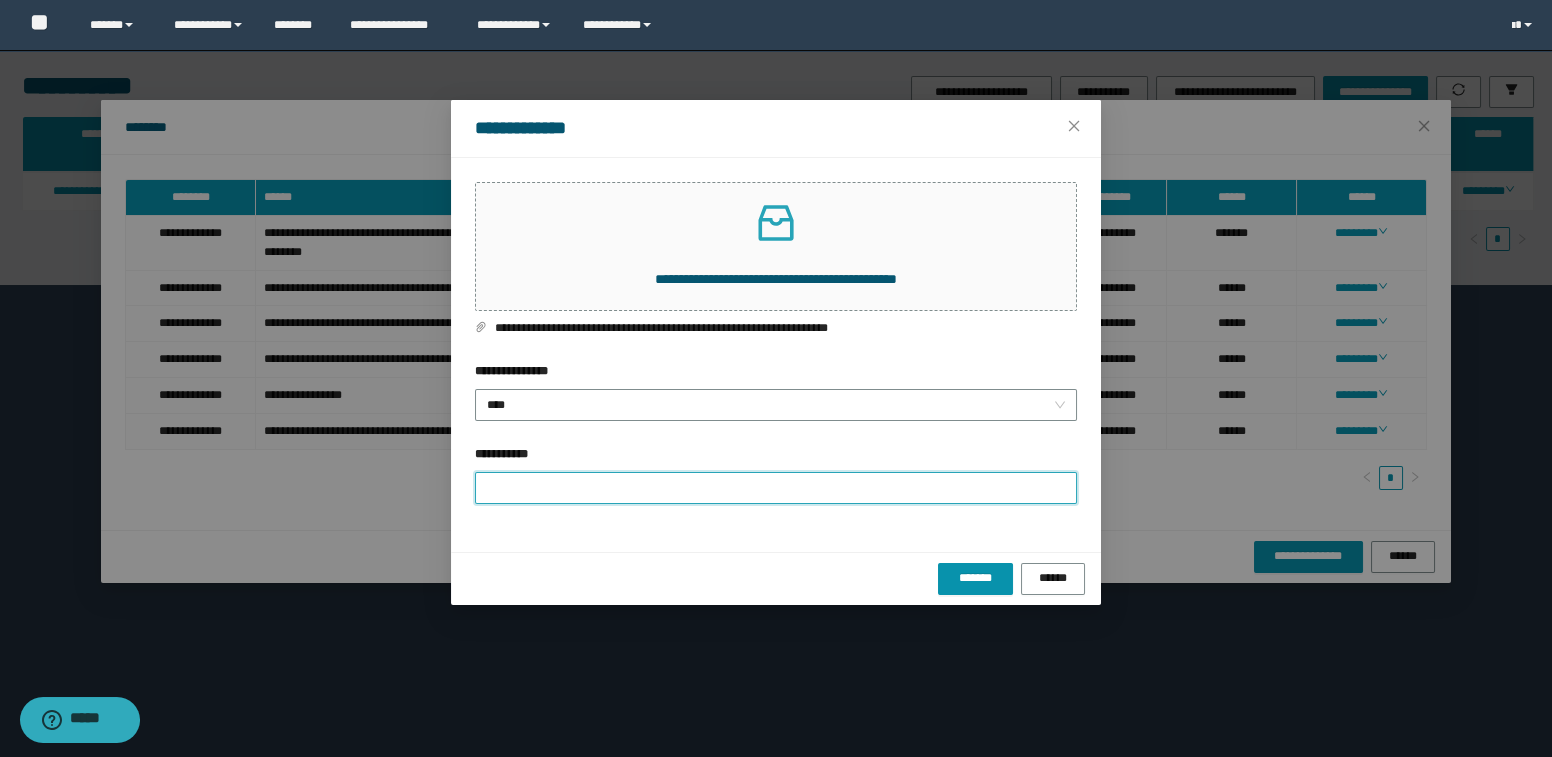 type on "**********" 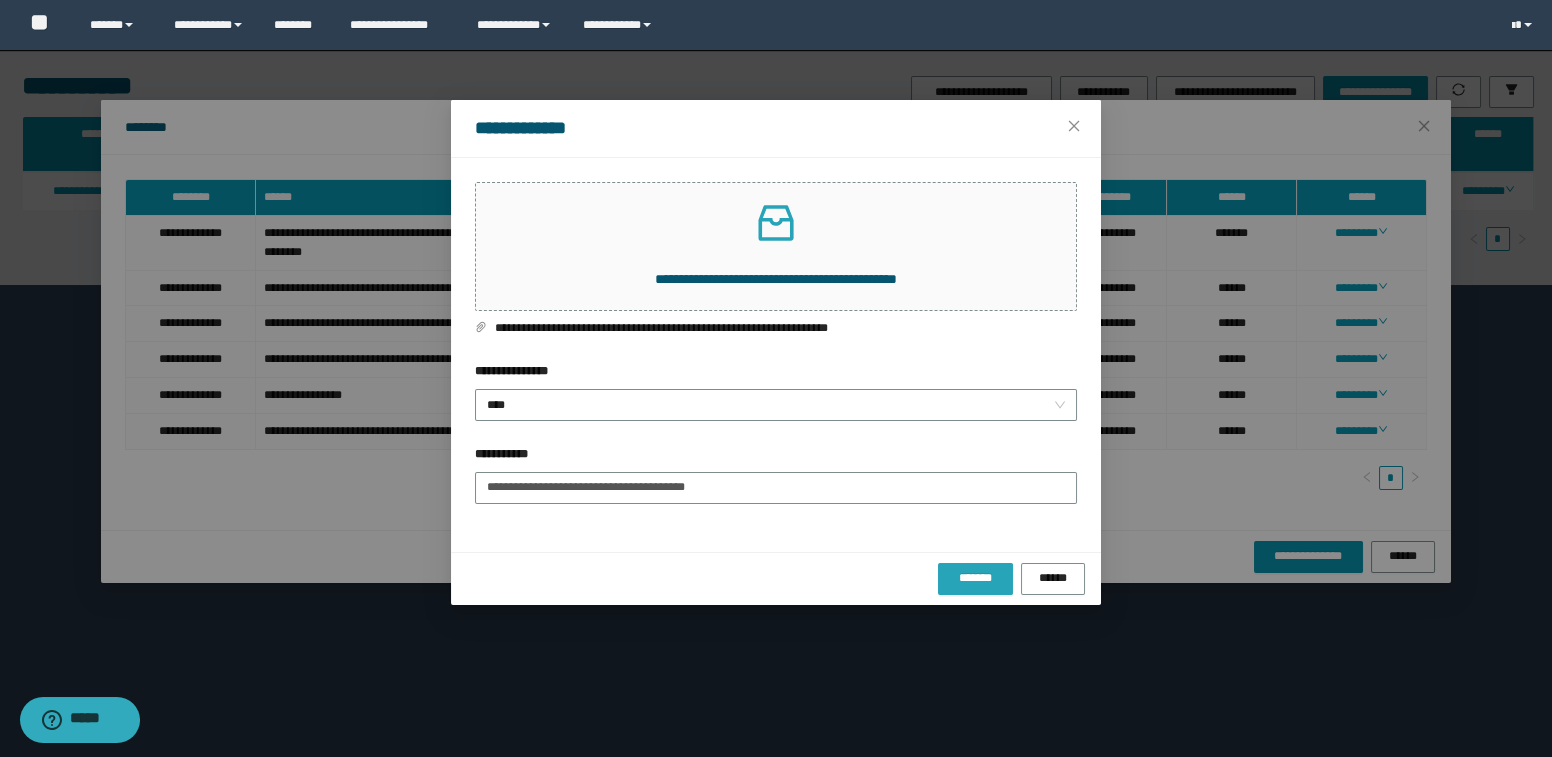 click on "*******" at bounding box center [975, 578] 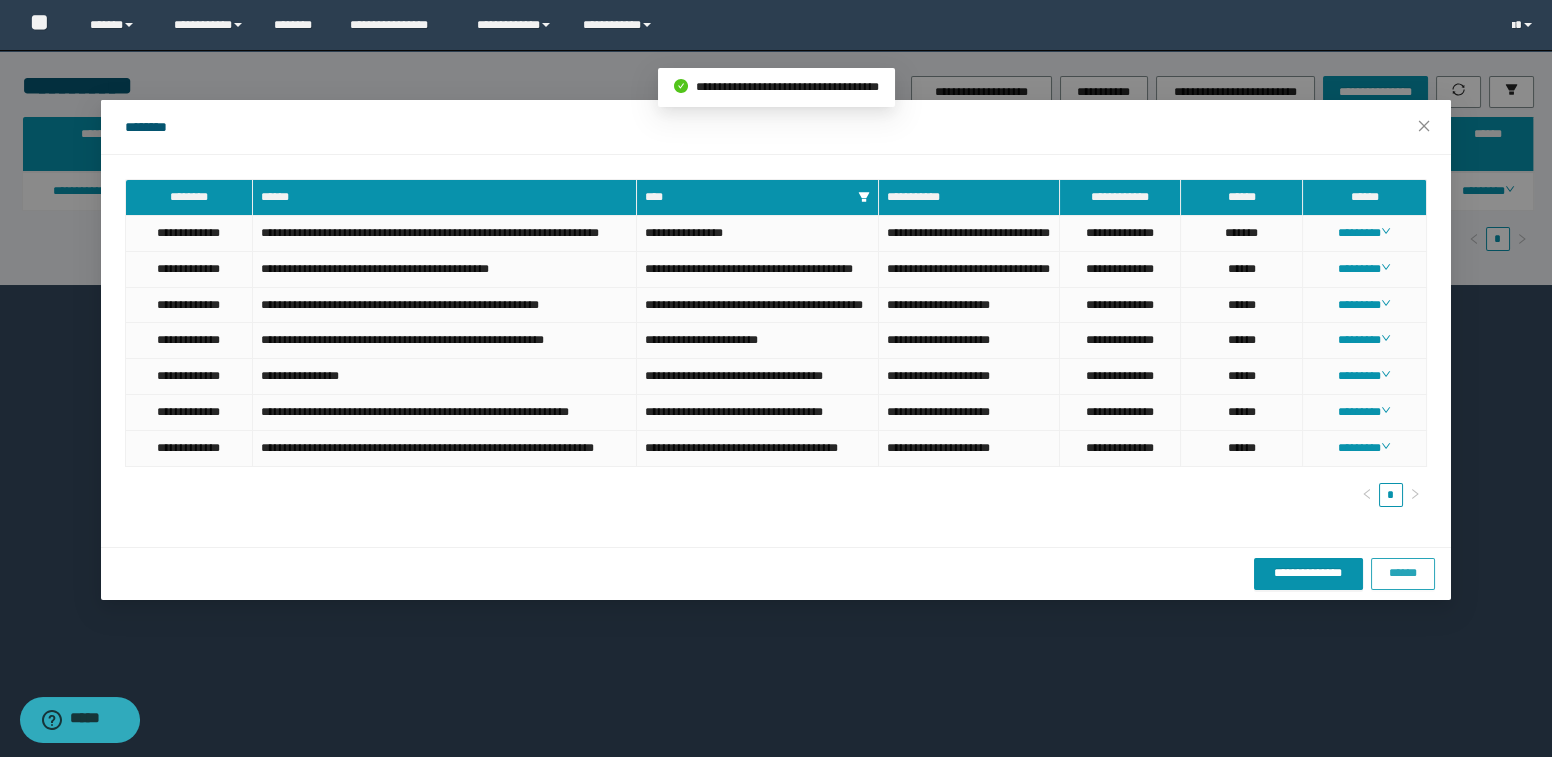 click on "******" at bounding box center [1403, 573] 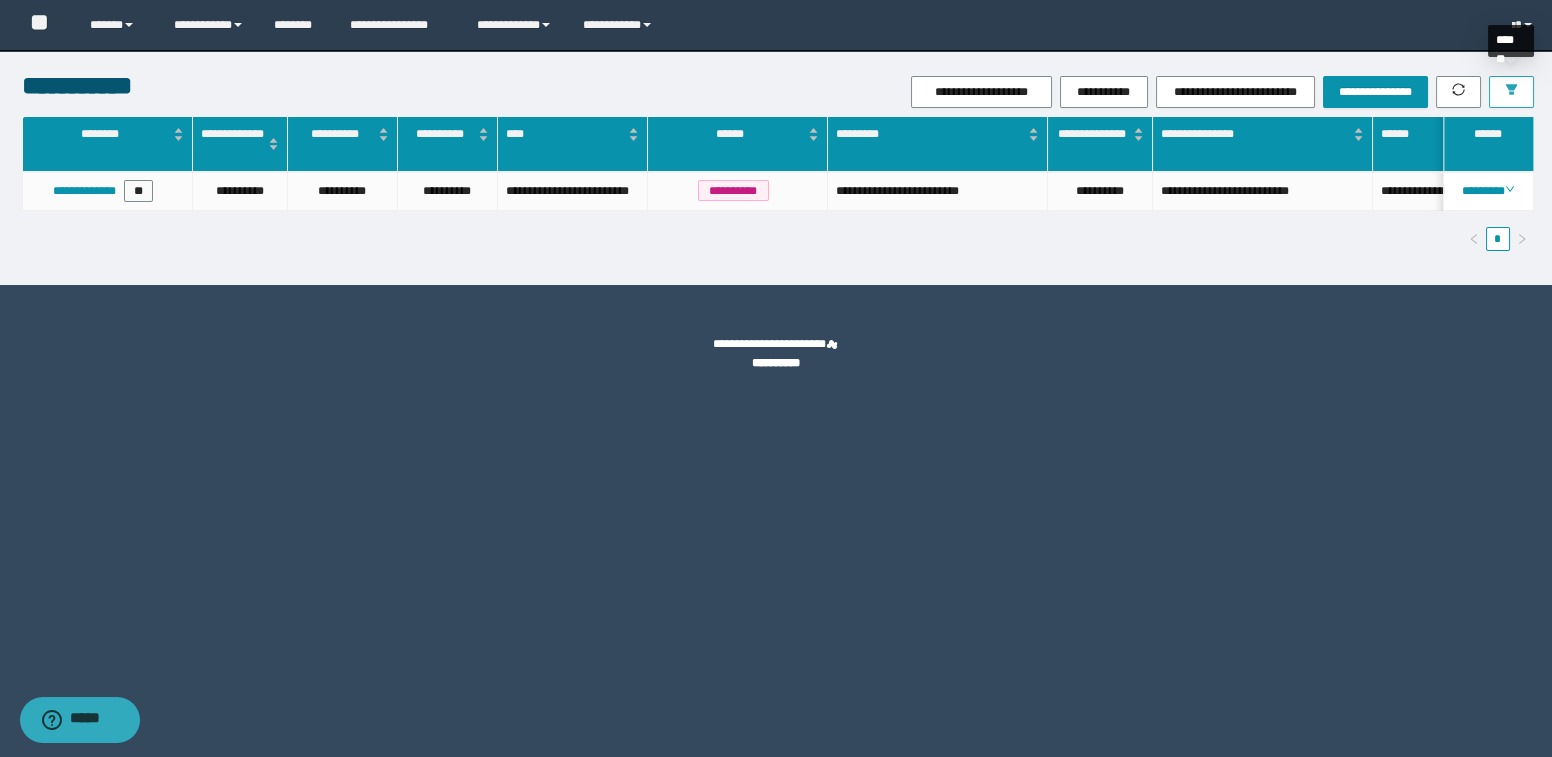 drag, startPoint x: 1515, startPoint y: 90, endPoint x: 1495, endPoint y: 99, distance: 21.931713 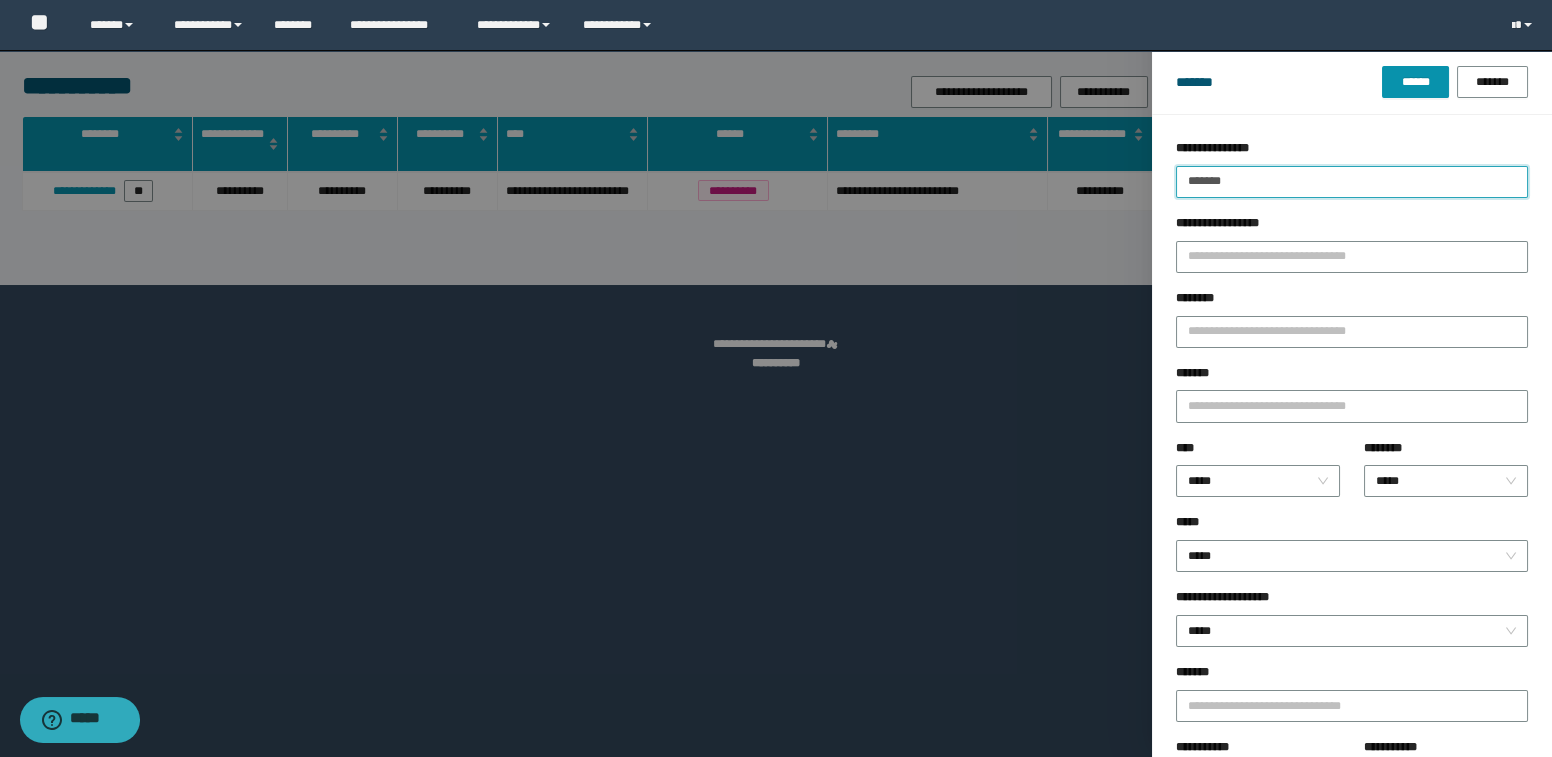click on "*******" at bounding box center (1352, 182) 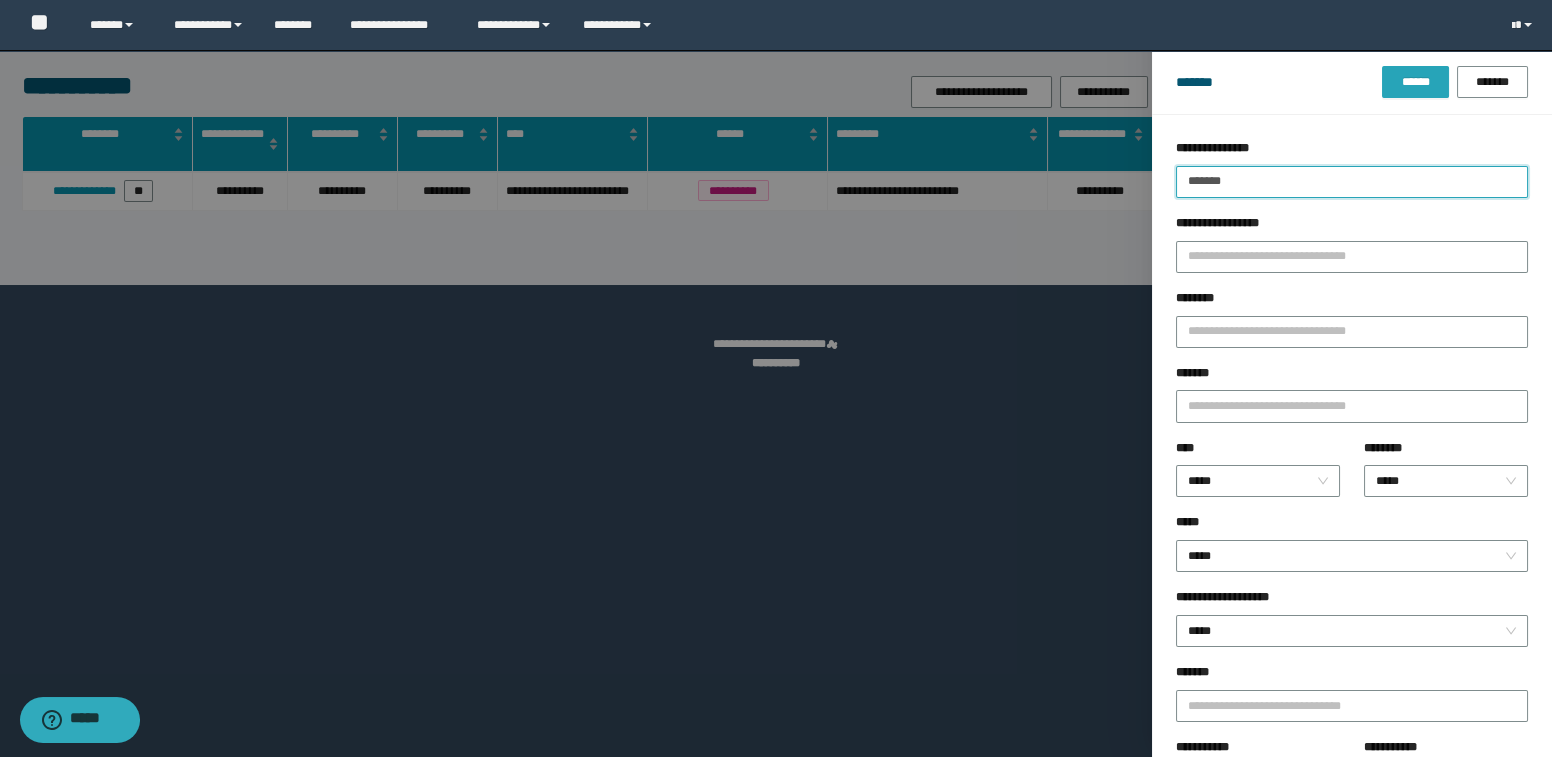 type on "*******" 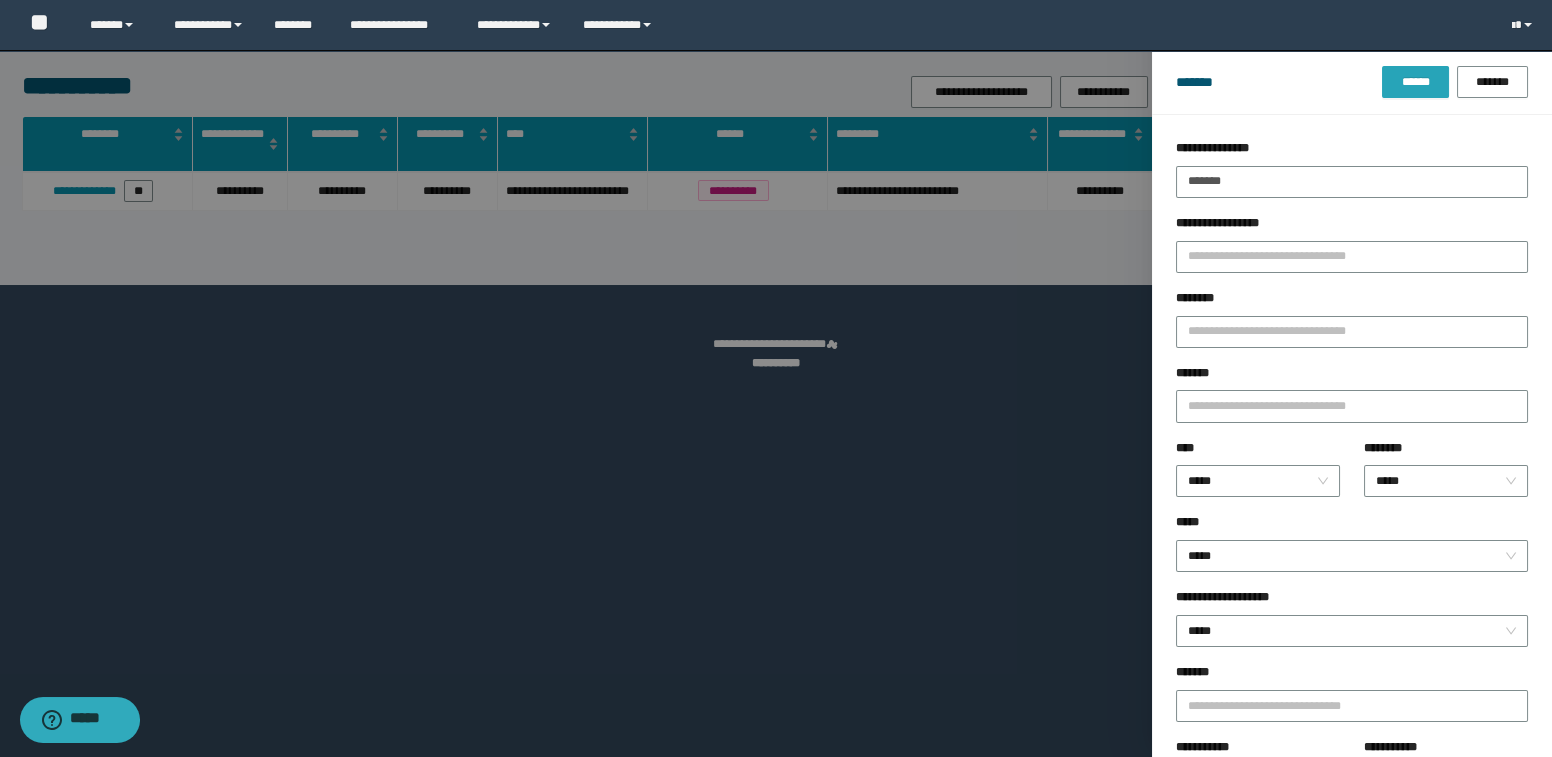 click on "******" at bounding box center (1415, 82) 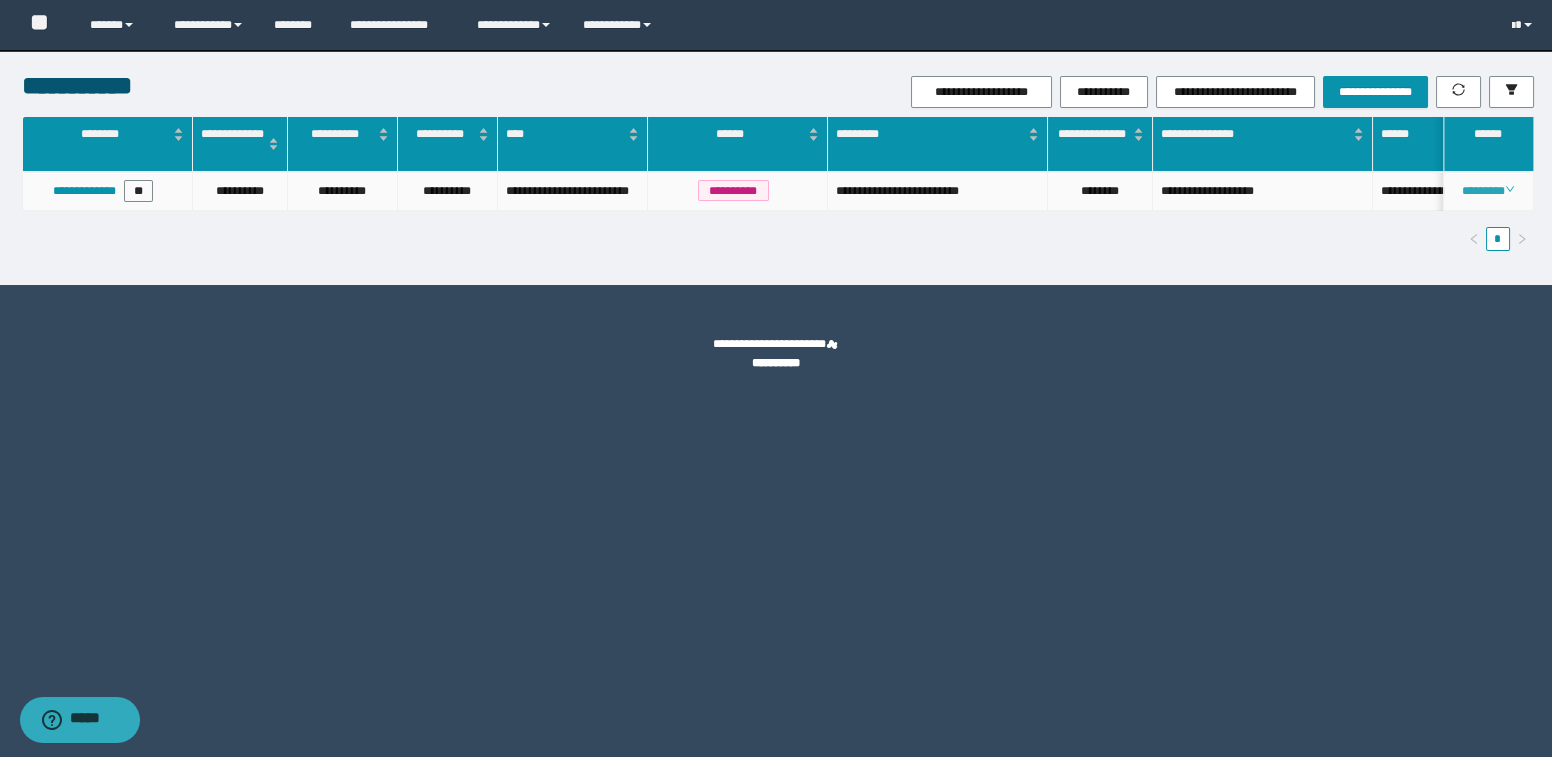 click on "********" at bounding box center [1488, 191] 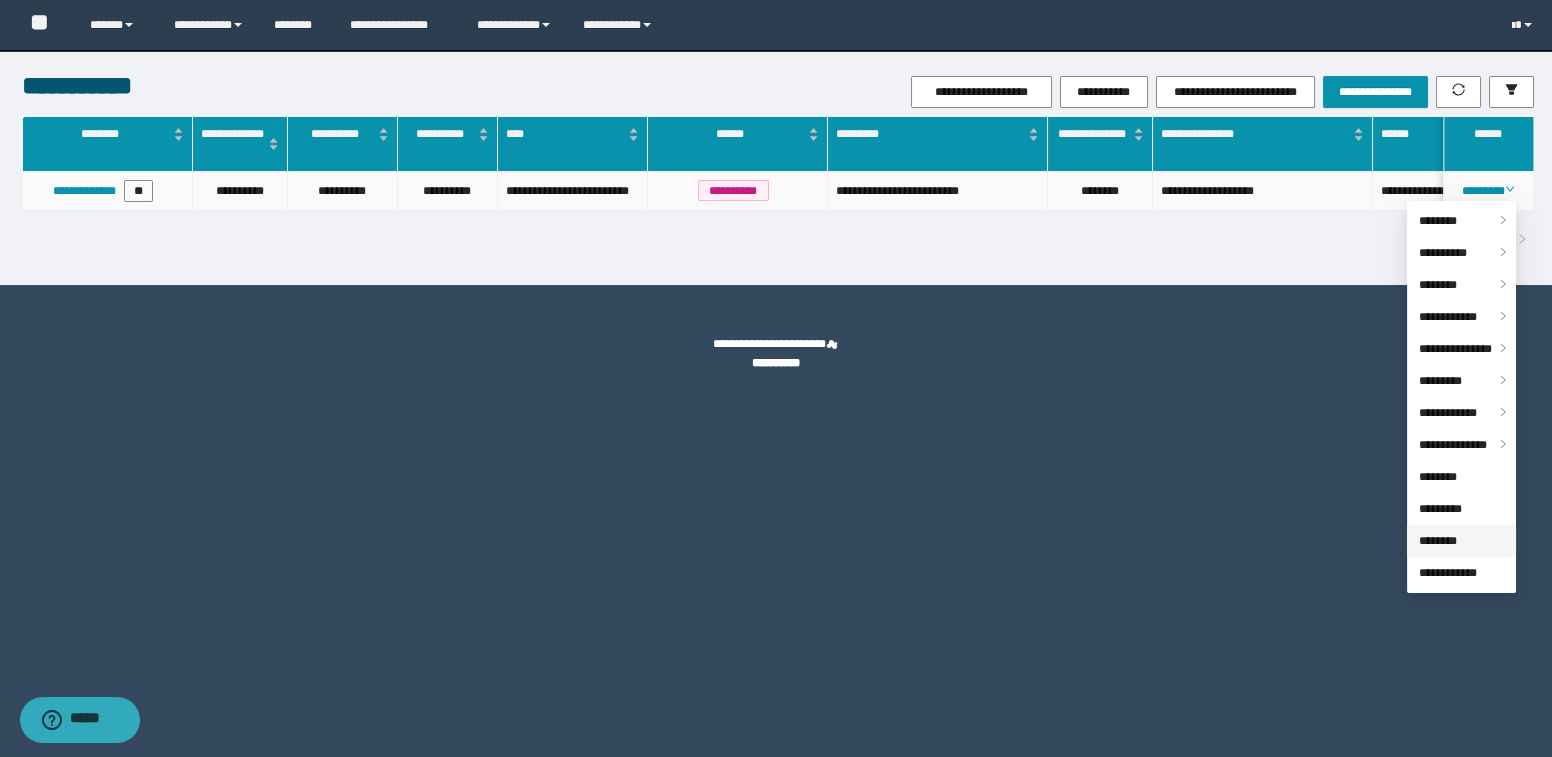click on "********" at bounding box center (1438, 541) 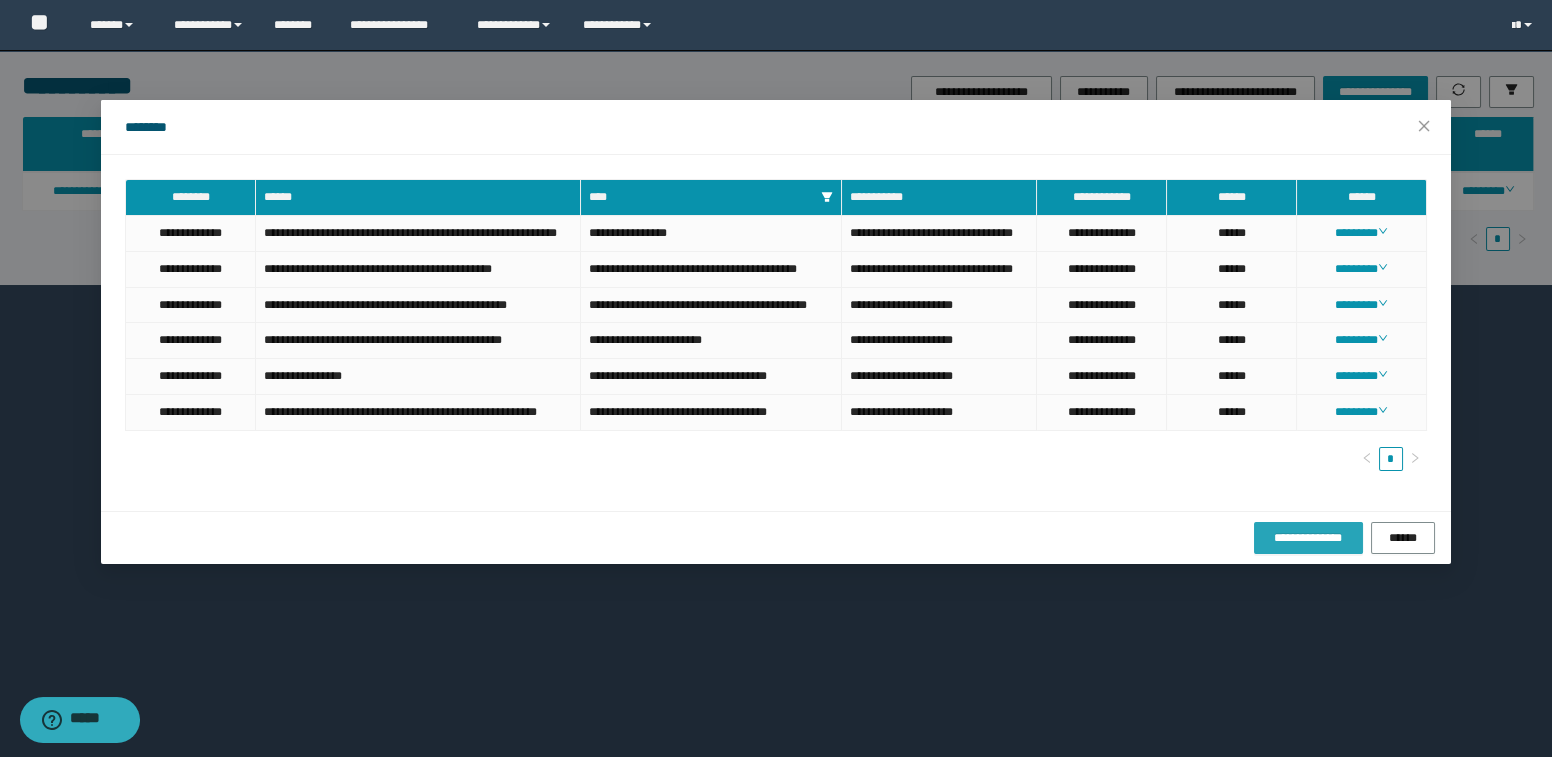 click on "**********" at bounding box center [1308, 538] 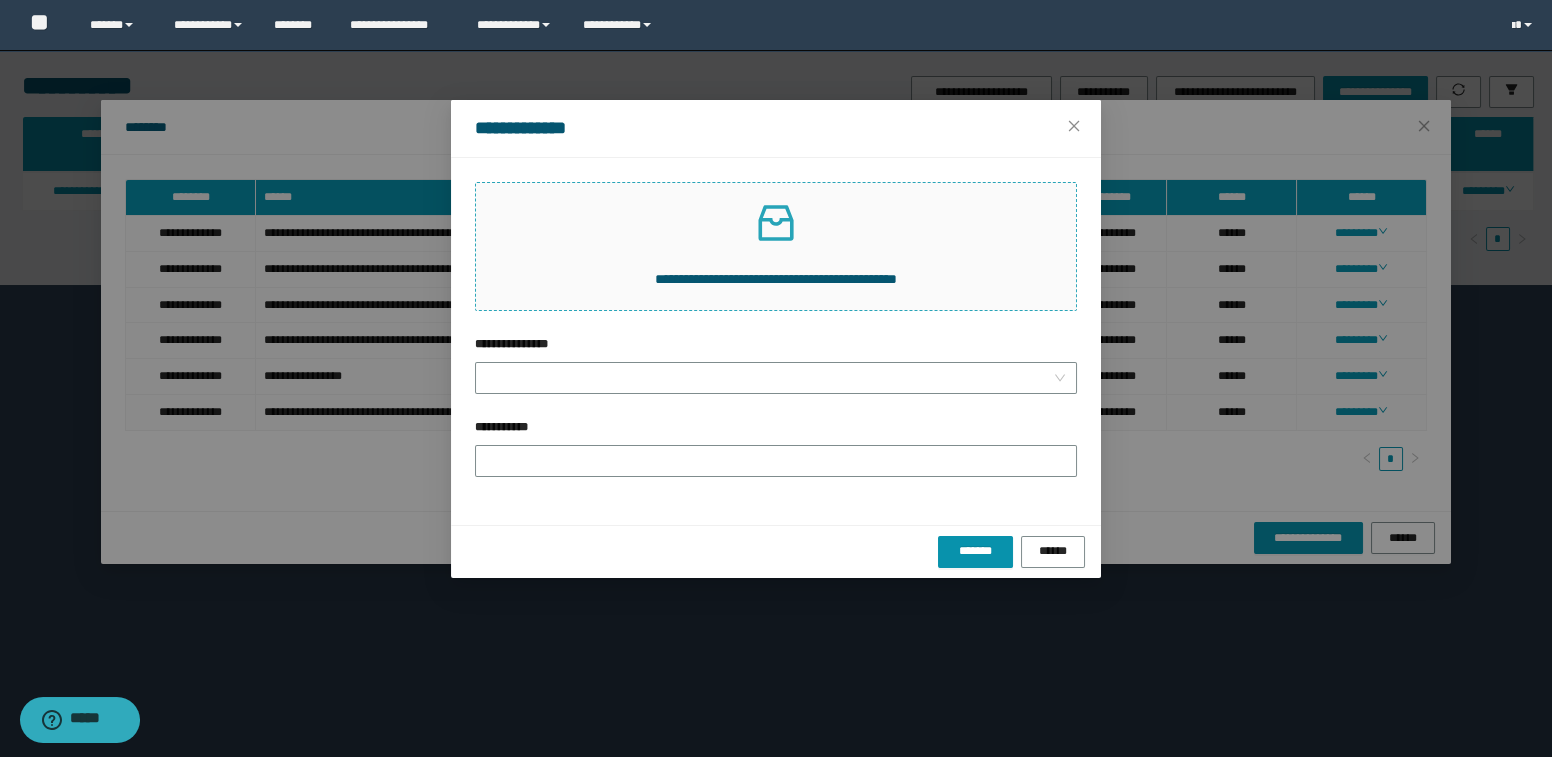 click 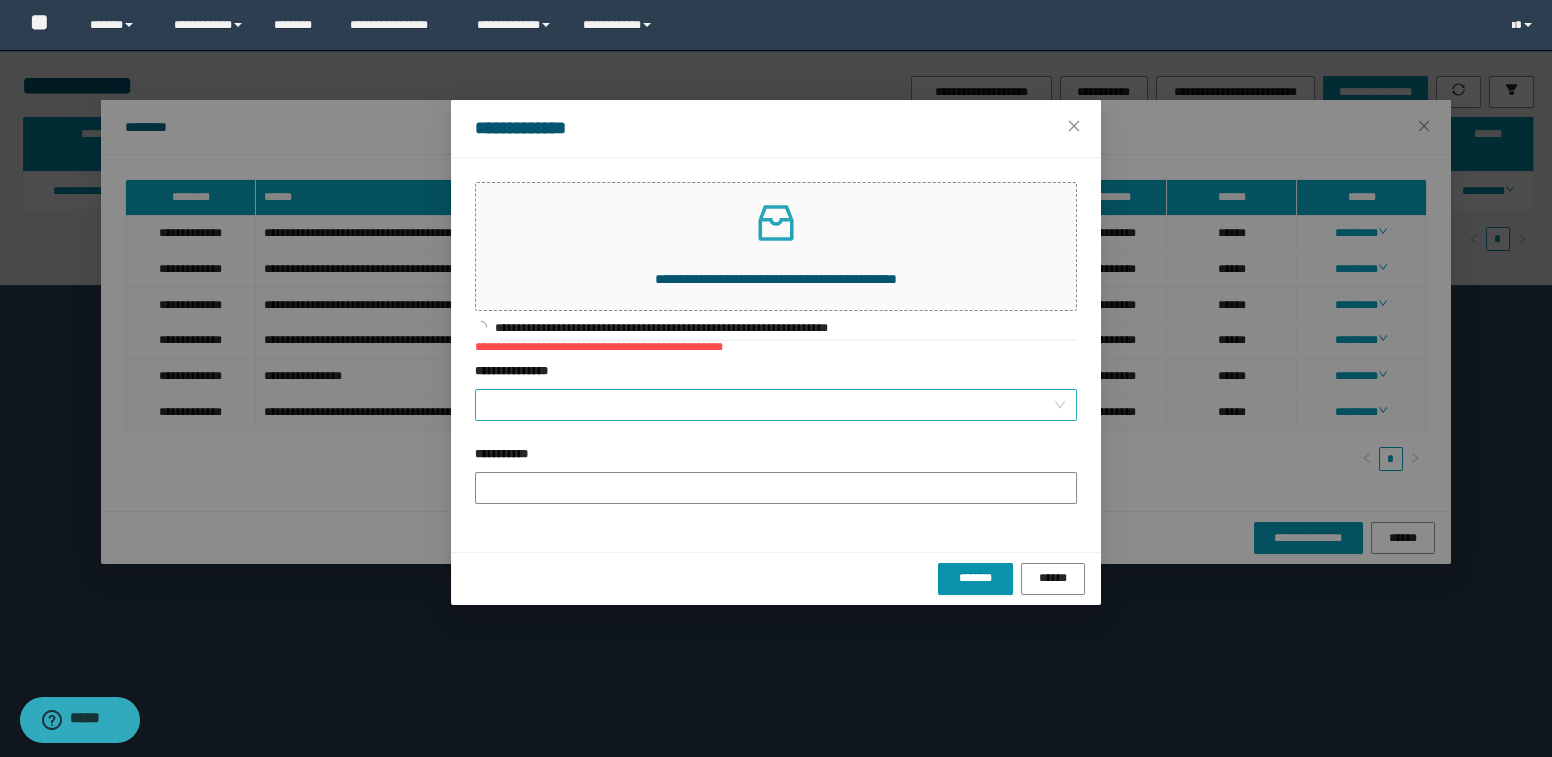 click on "**********" at bounding box center [770, 405] 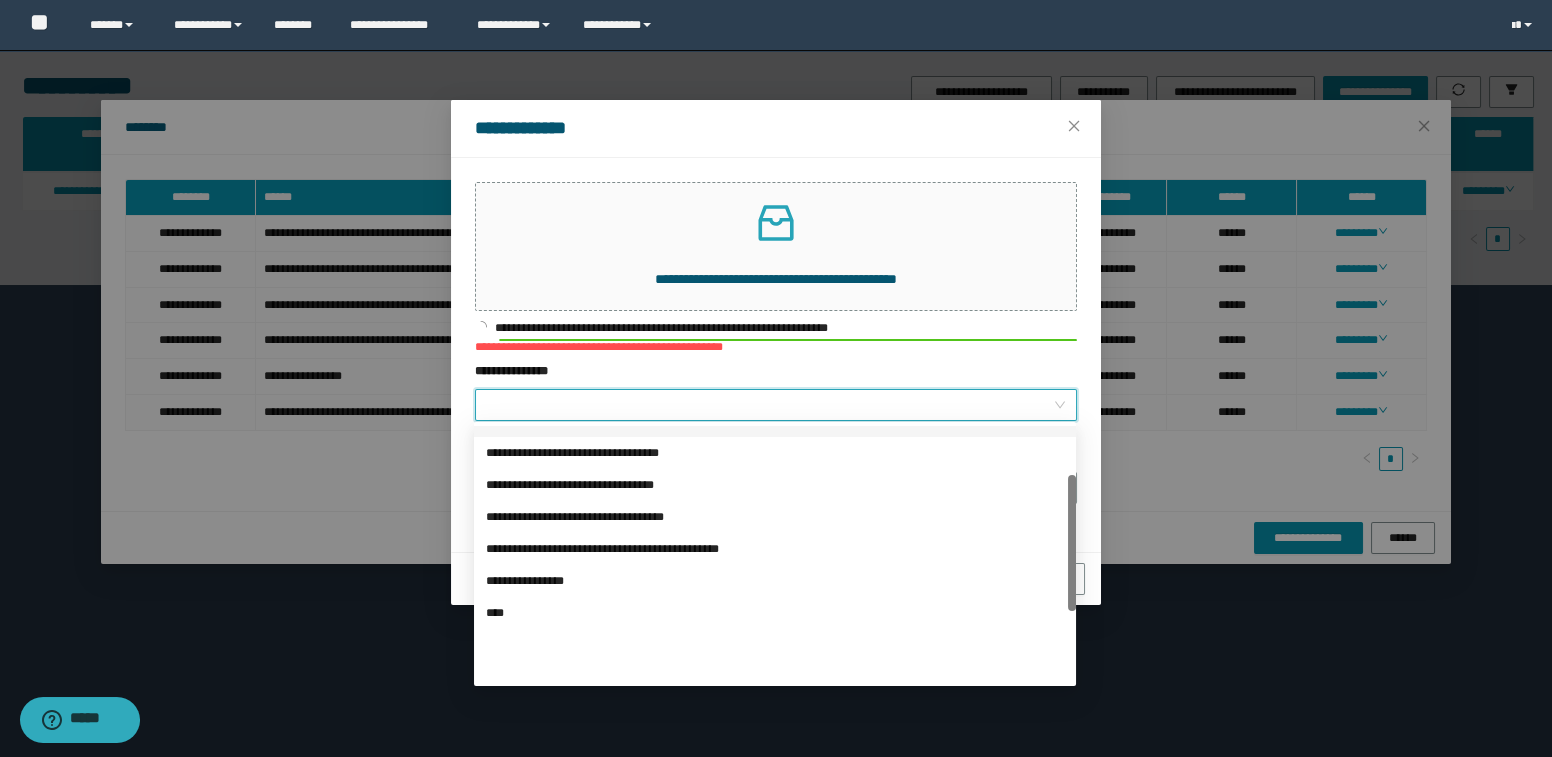 scroll, scrollTop: 223, scrollLeft: 0, axis: vertical 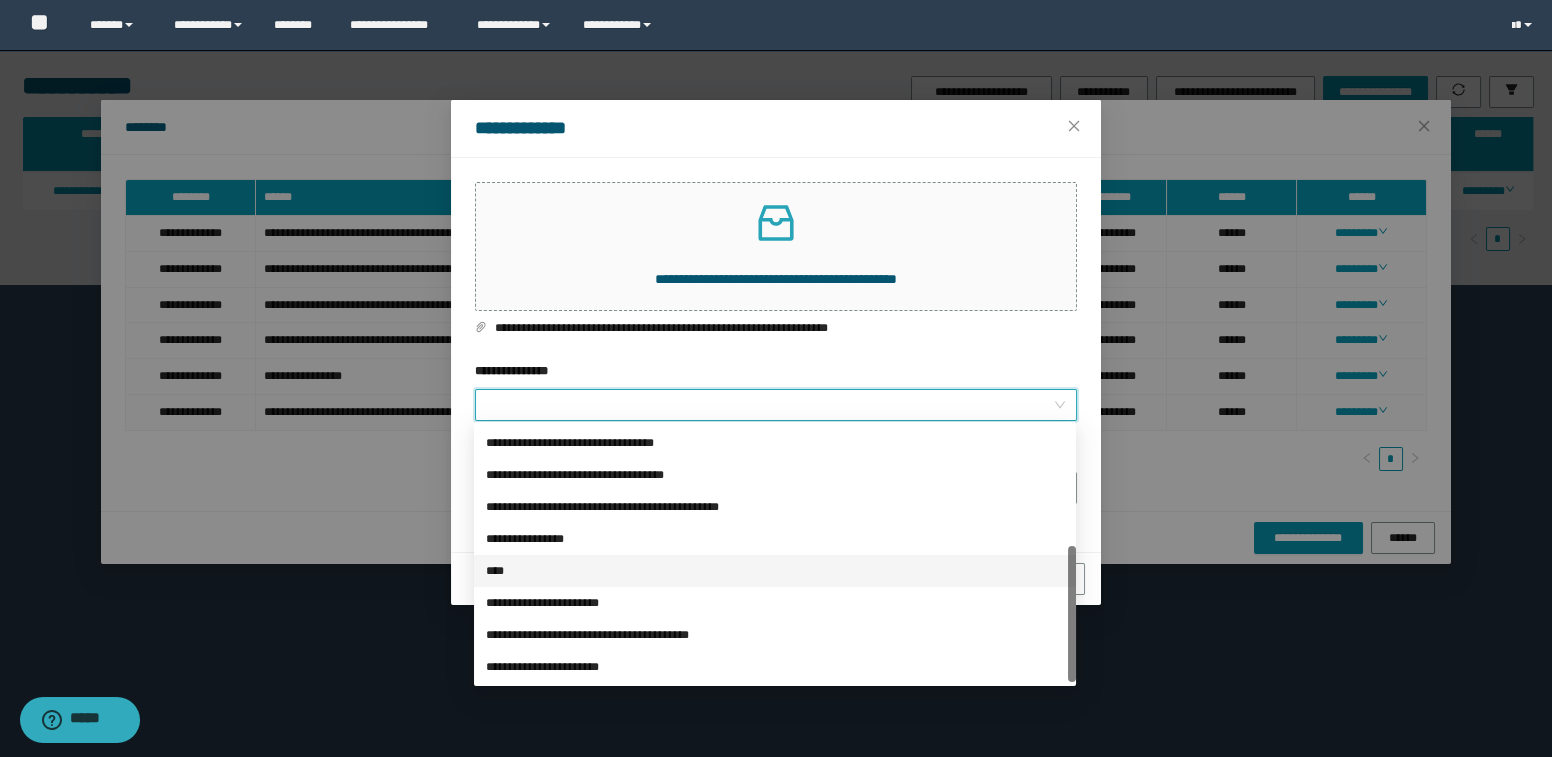click on "****" at bounding box center (775, 571) 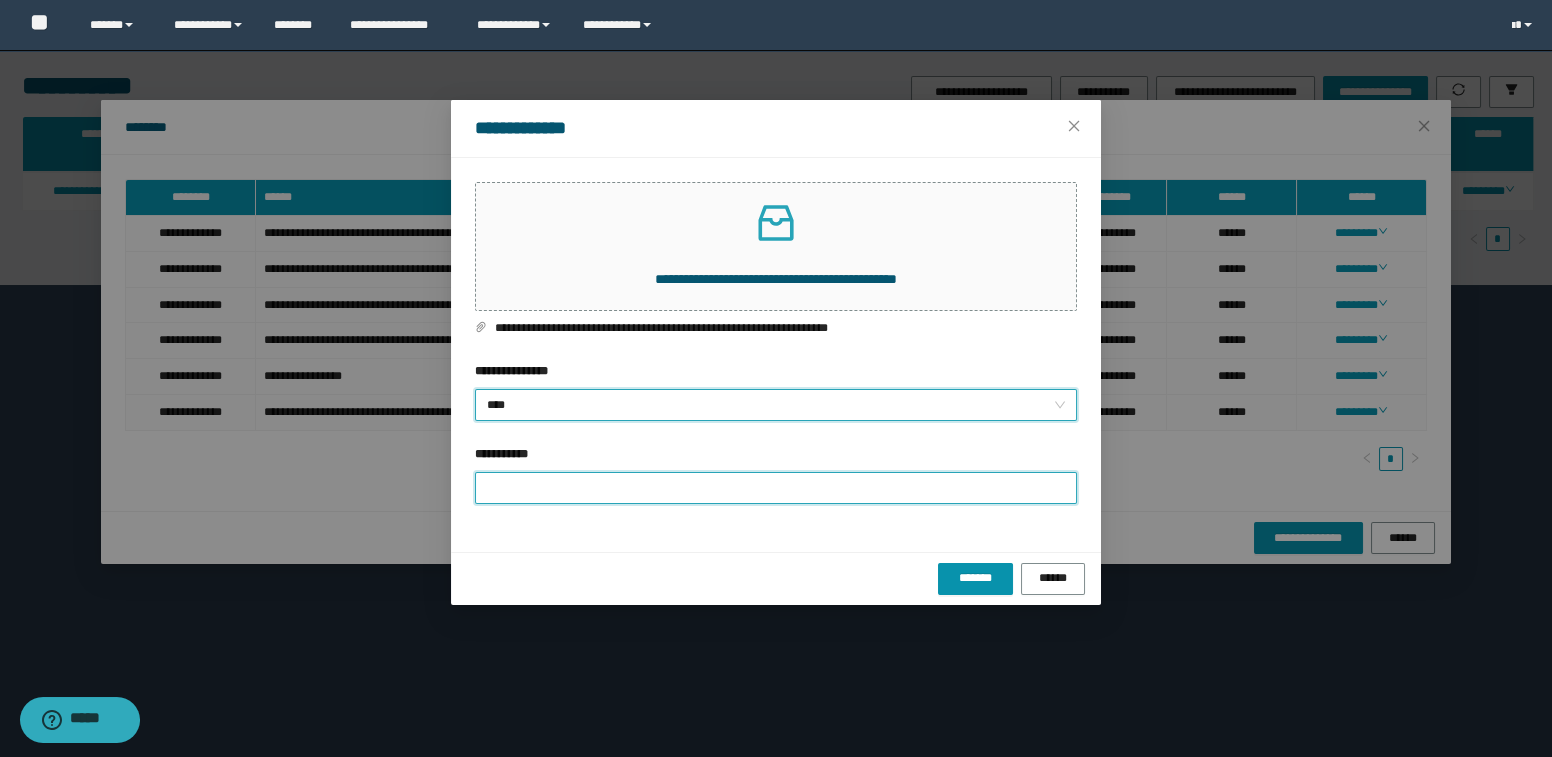 click on "**********" at bounding box center (776, 488) 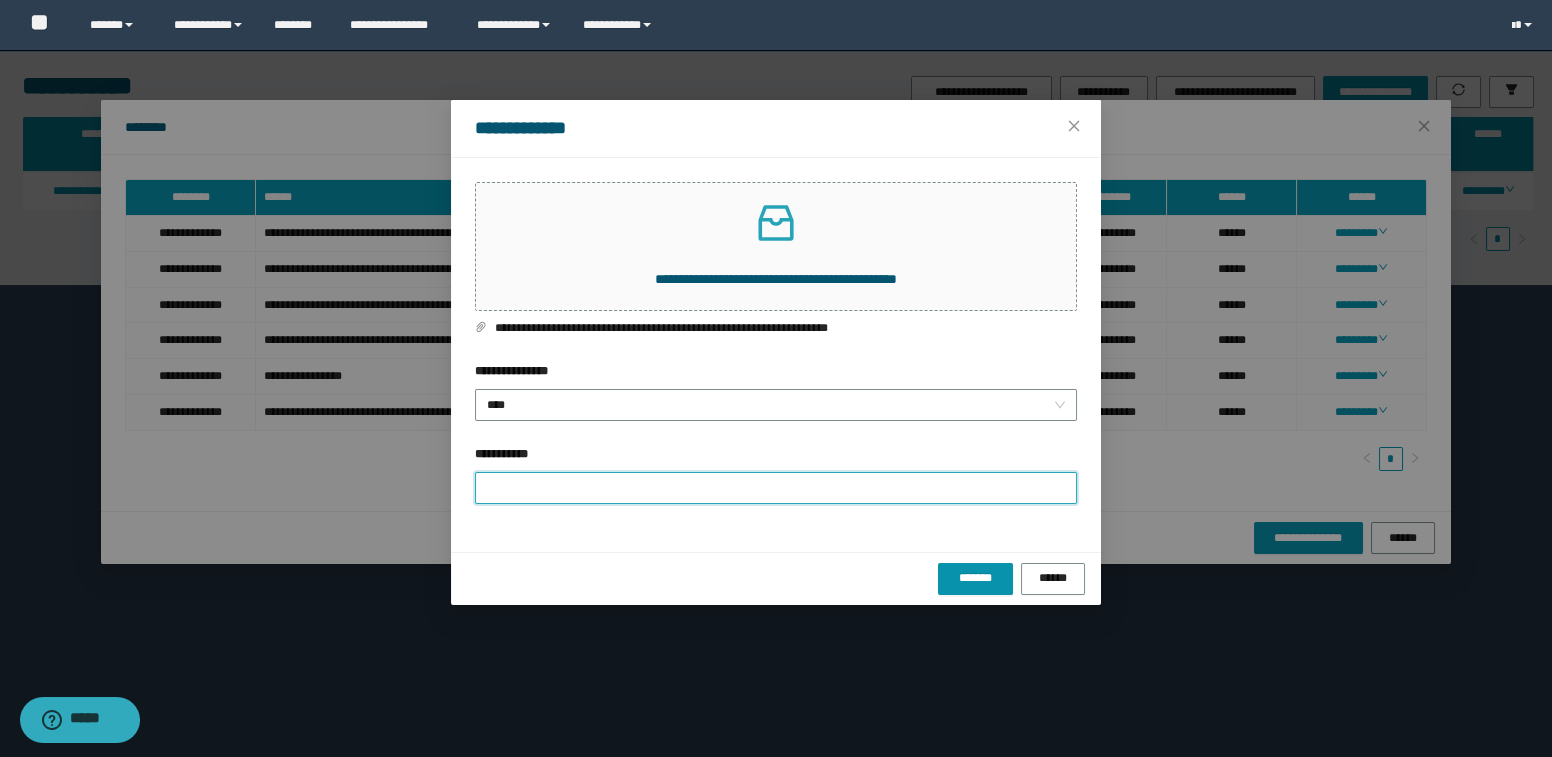 type on "**********" 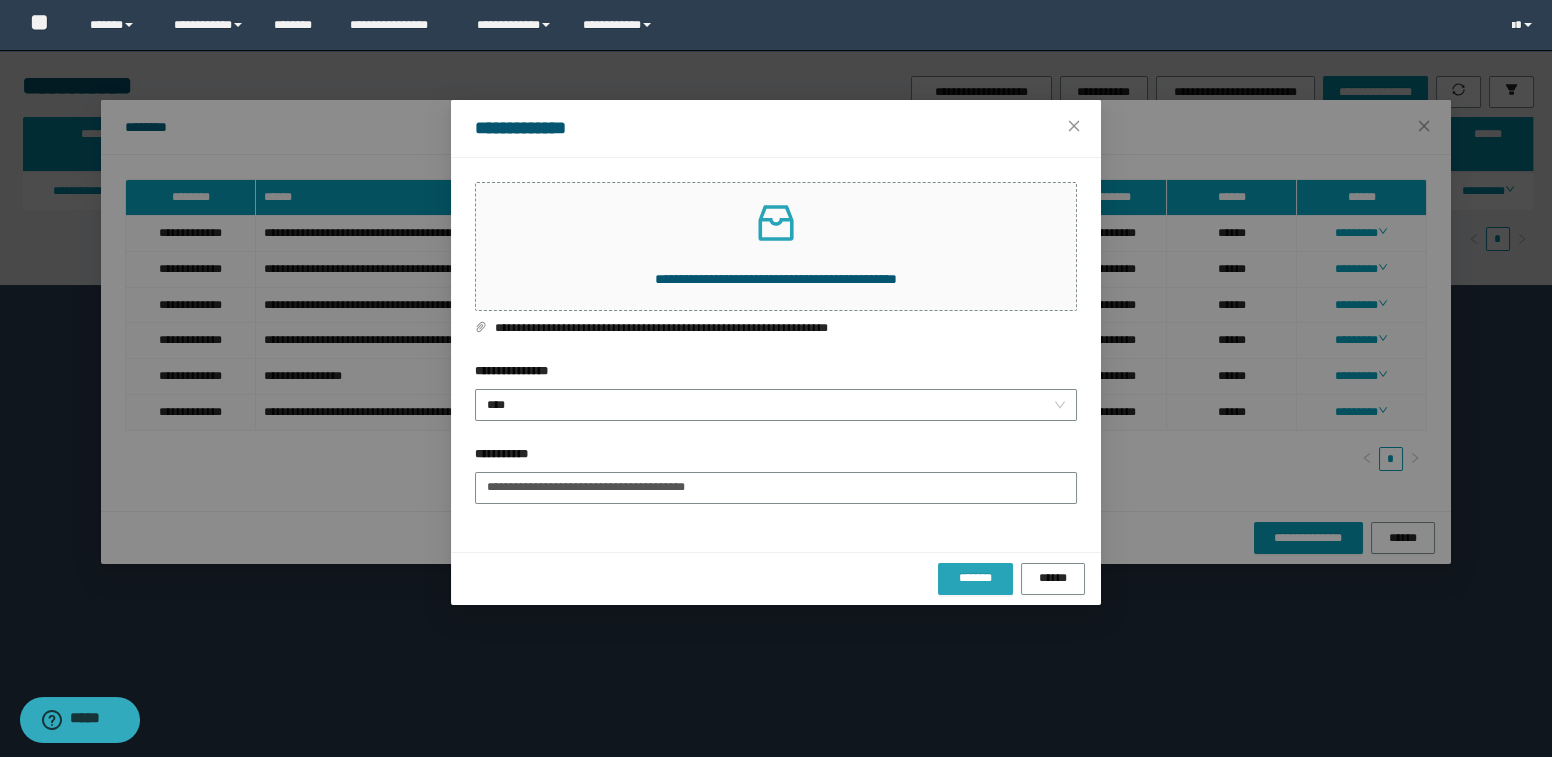 click on "*******" at bounding box center [975, 578] 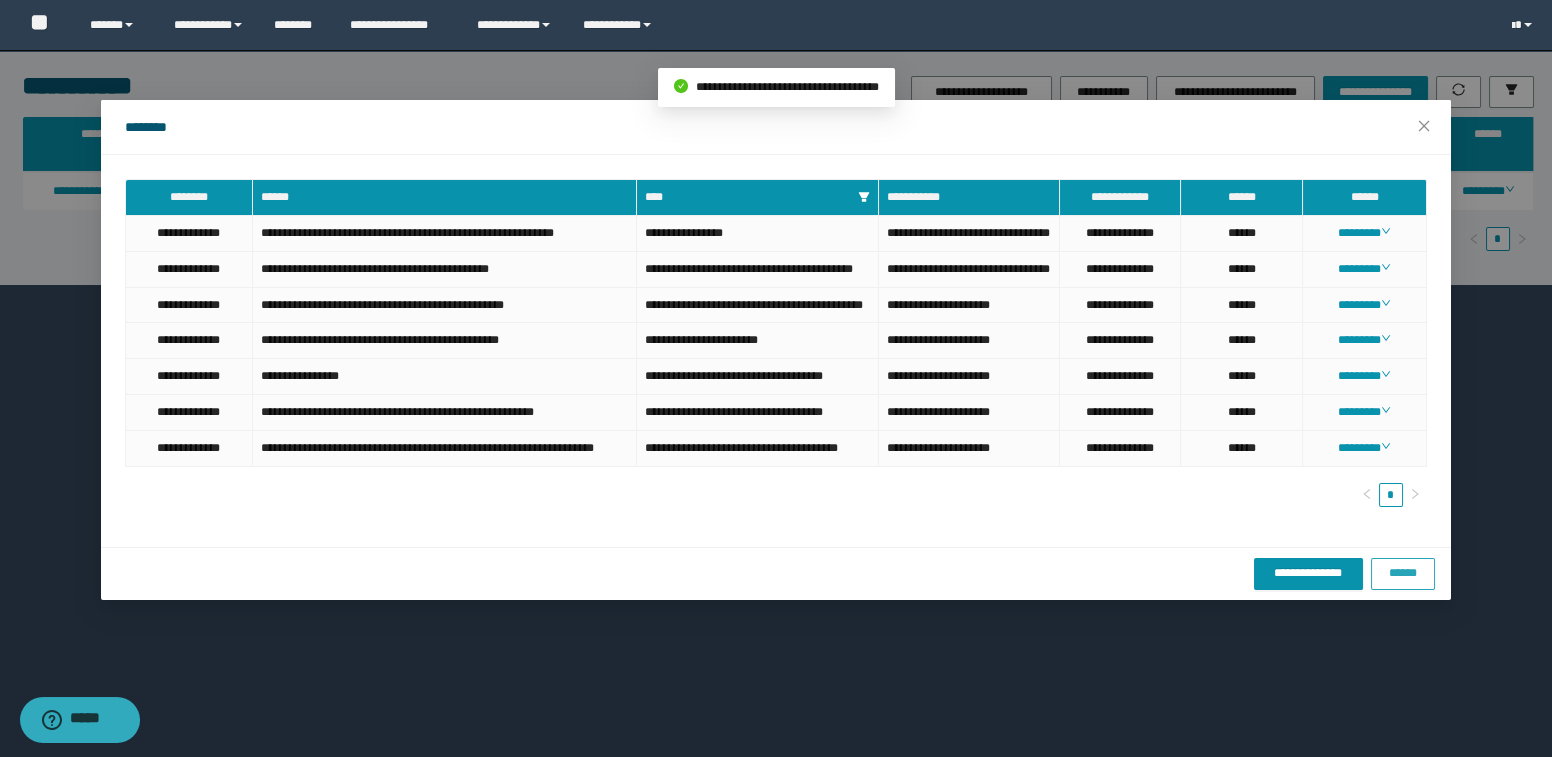 drag, startPoint x: 1400, startPoint y: 648, endPoint x: 1382, endPoint y: 654, distance: 18.973665 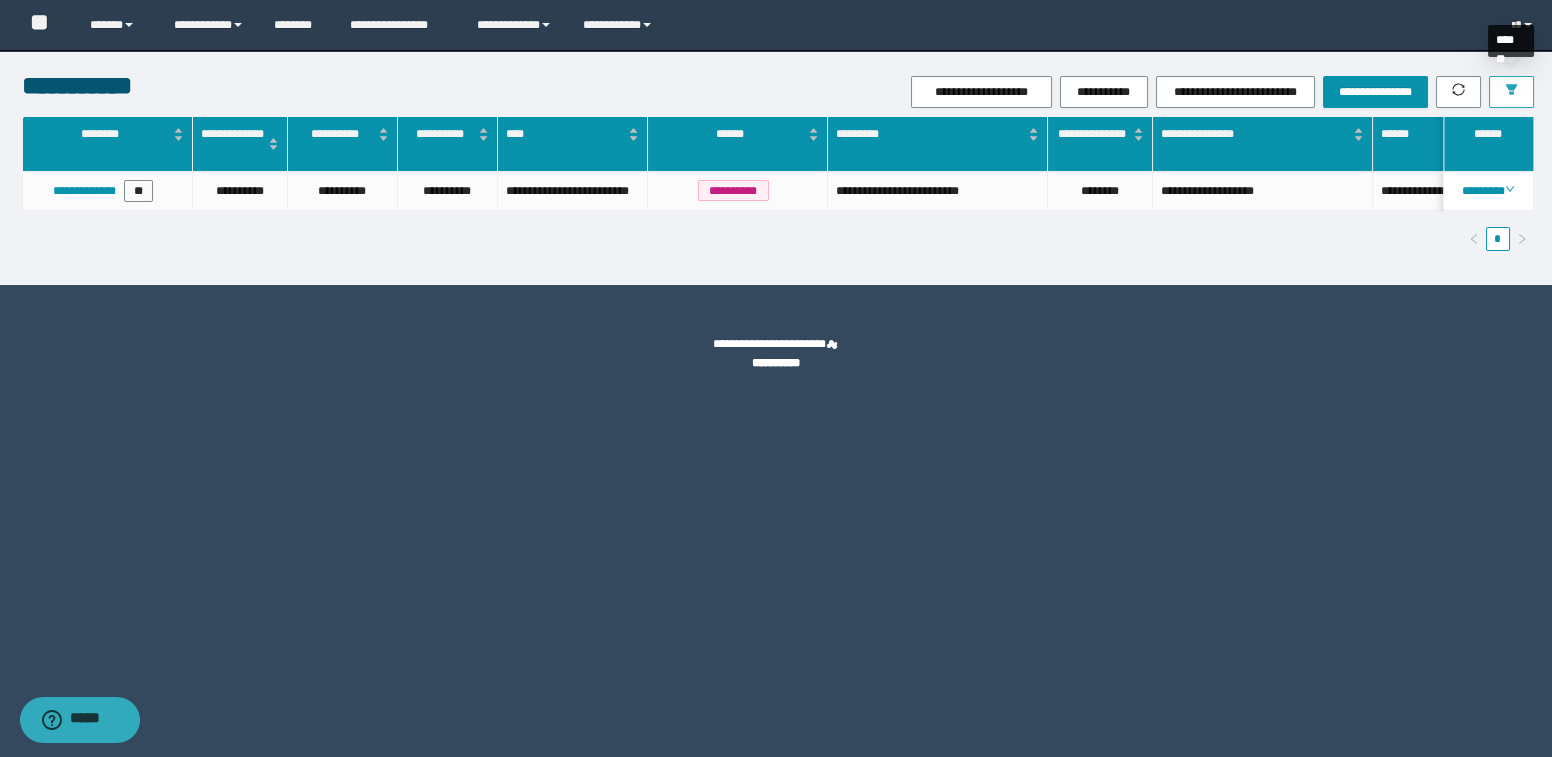 click 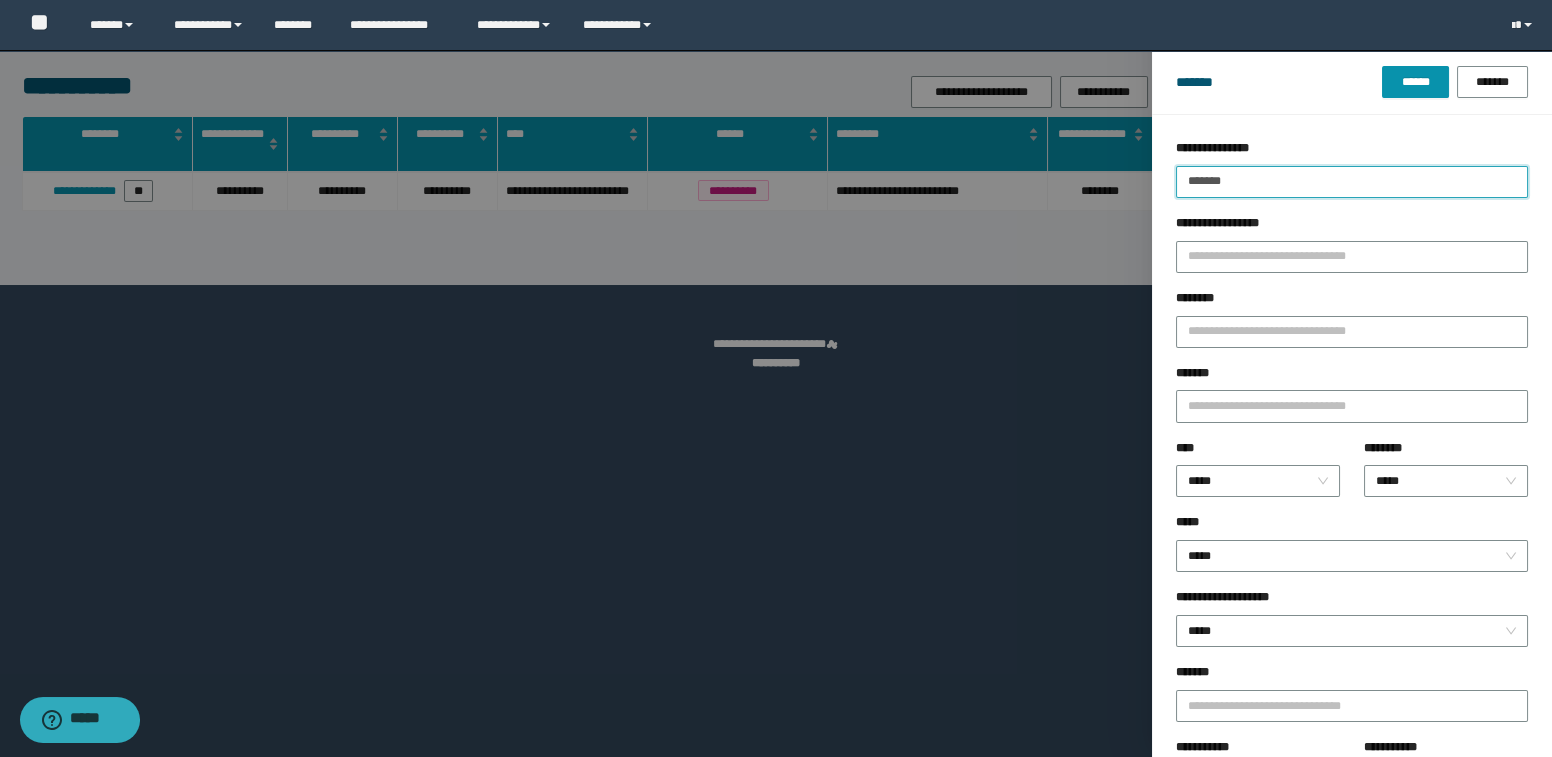 click on "*******" at bounding box center [1352, 182] 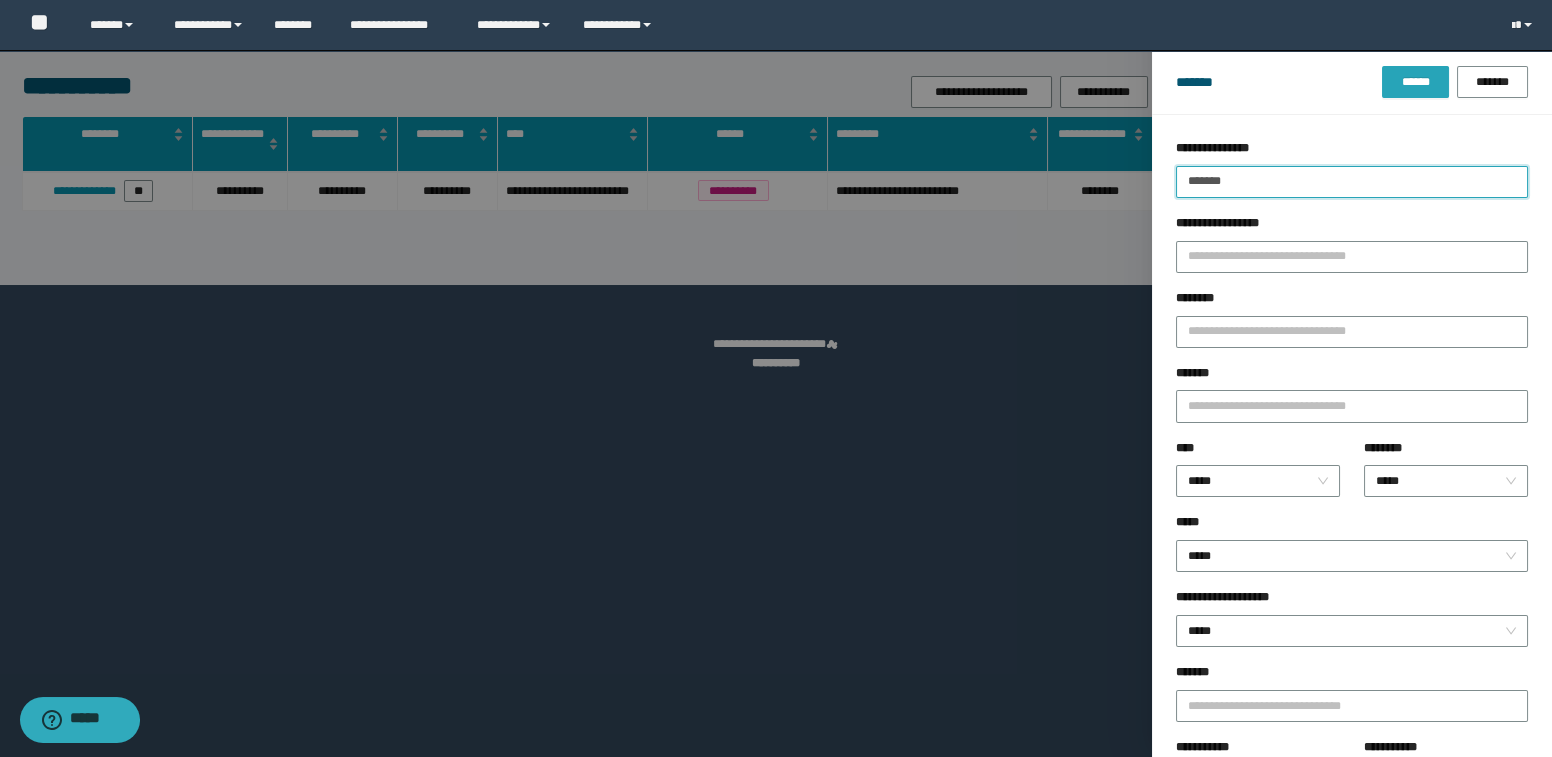 type on "*******" 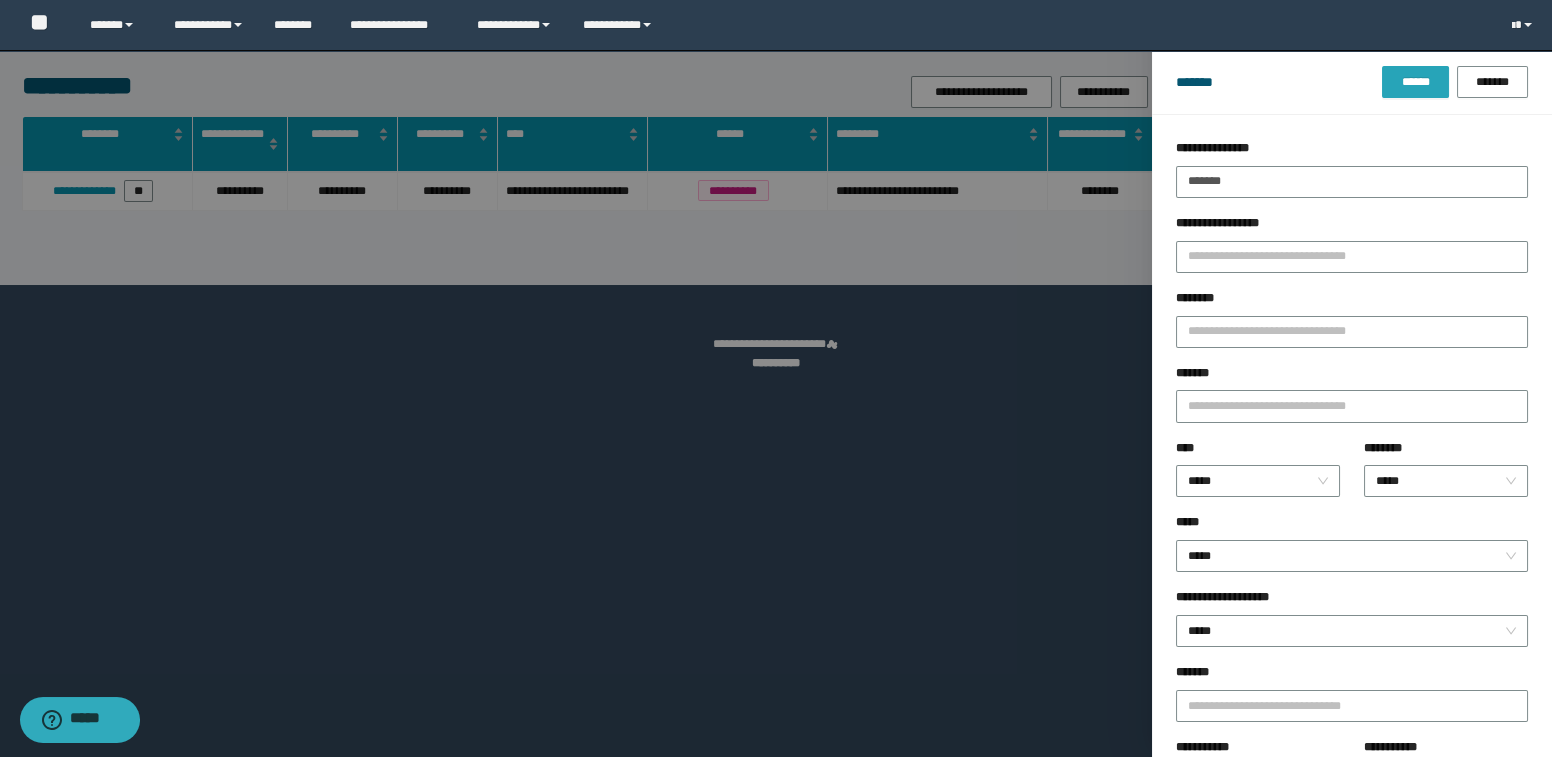 click on "******" at bounding box center (1415, 82) 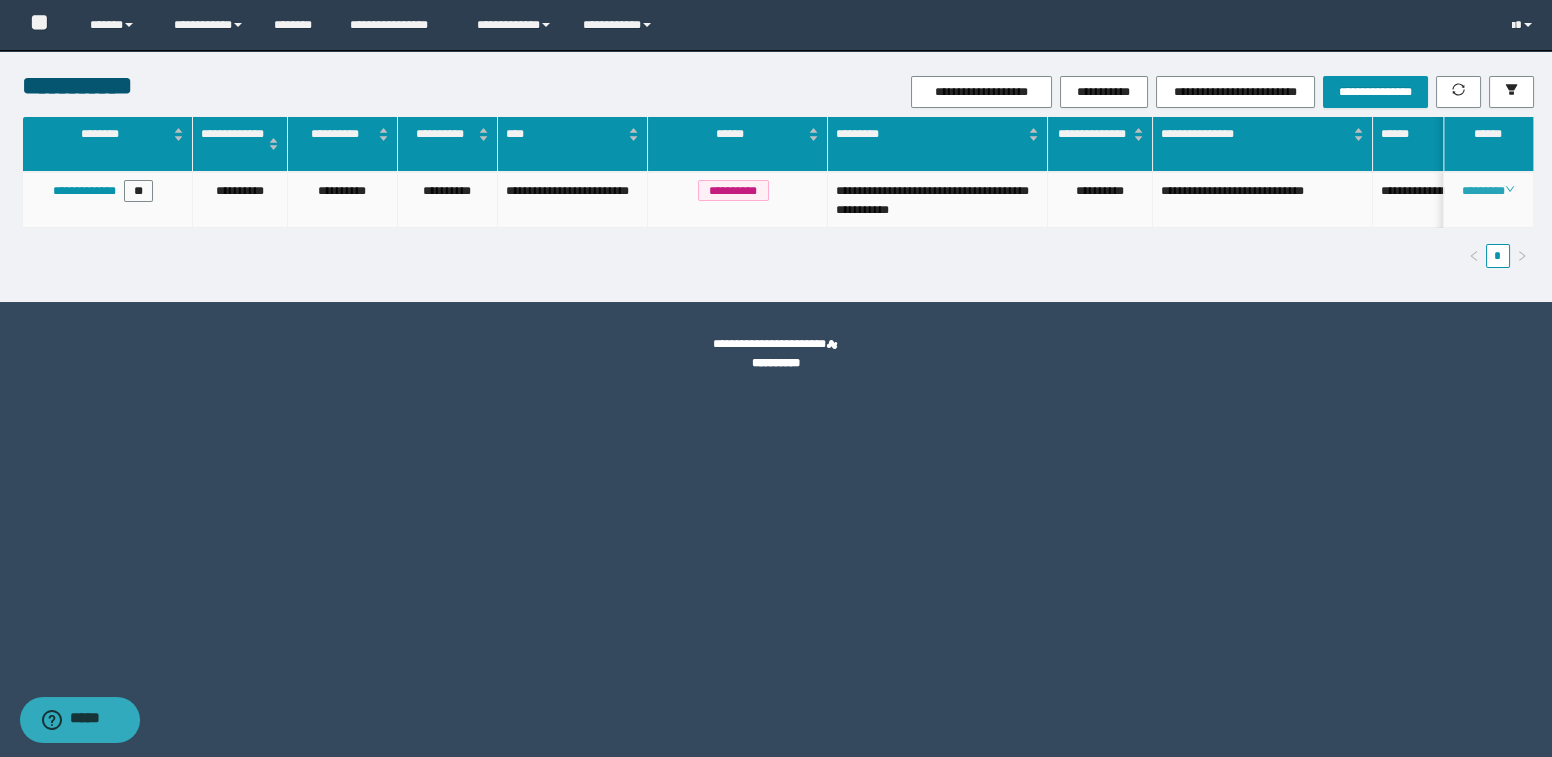 click on "********" at bounding box center (1488, 191) 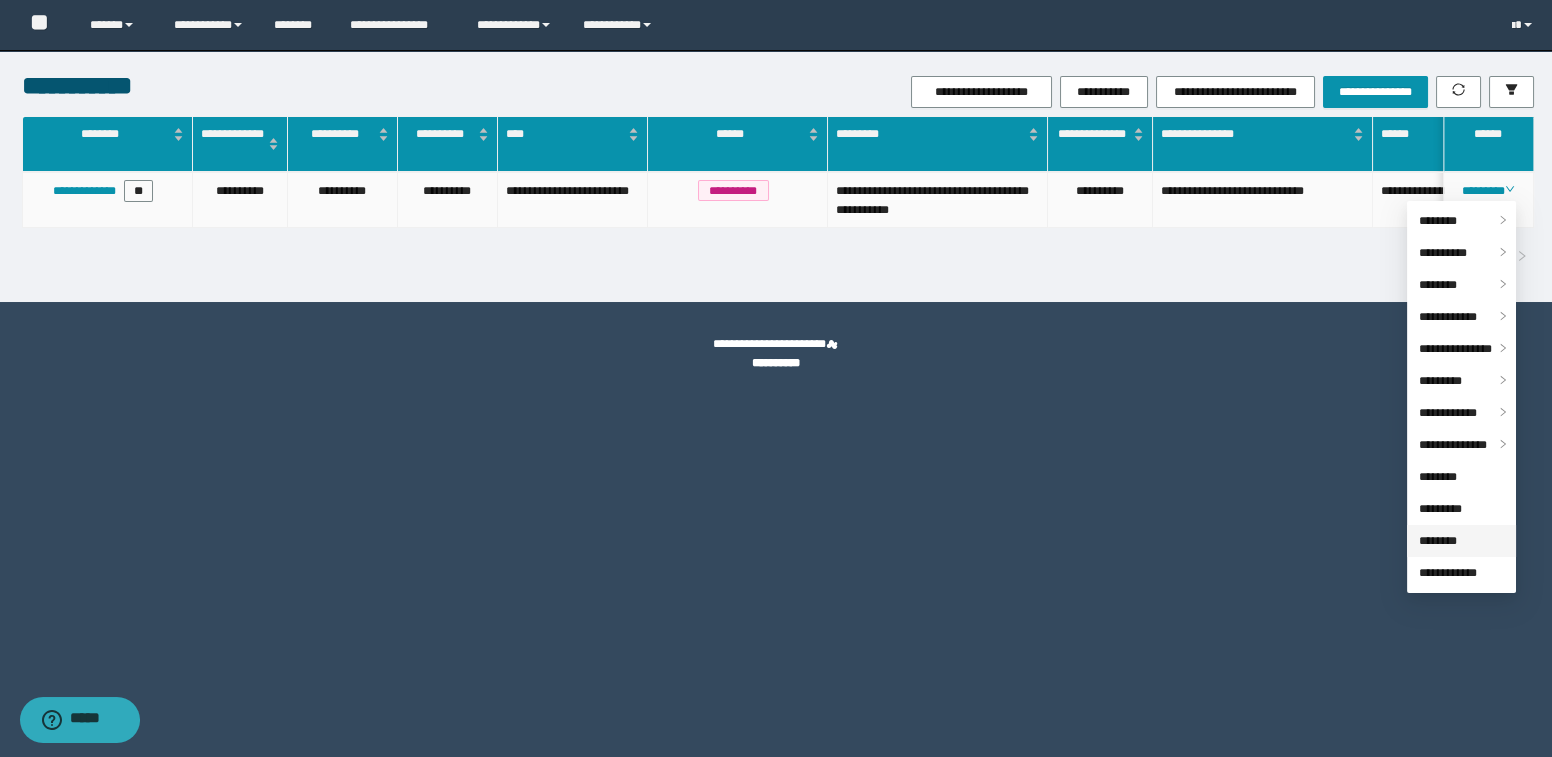 click on "********" at bounding box center (1438, 541) 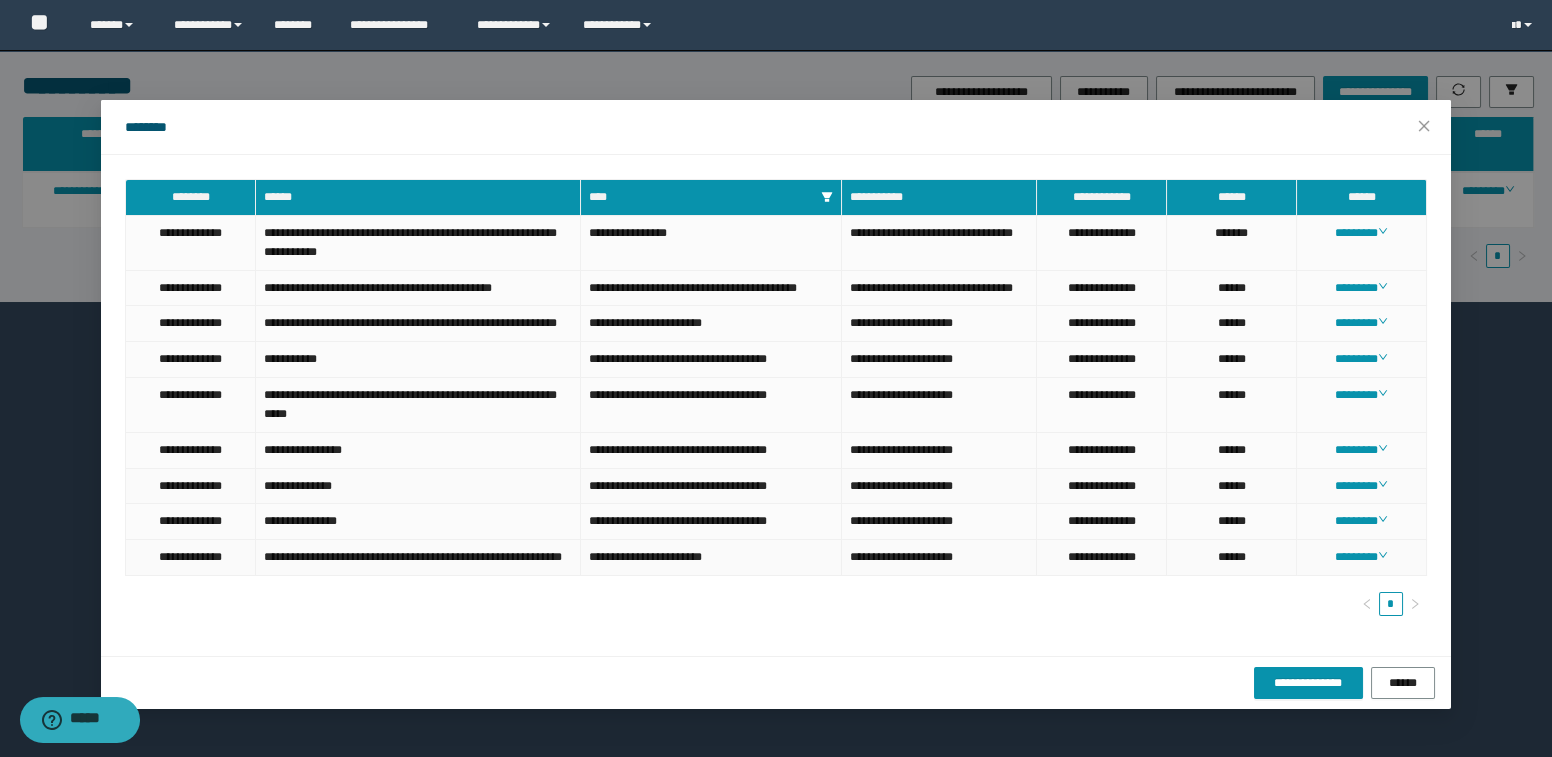 scroll, scrollTop: 29, scrollLeft: 0, axis: vertical 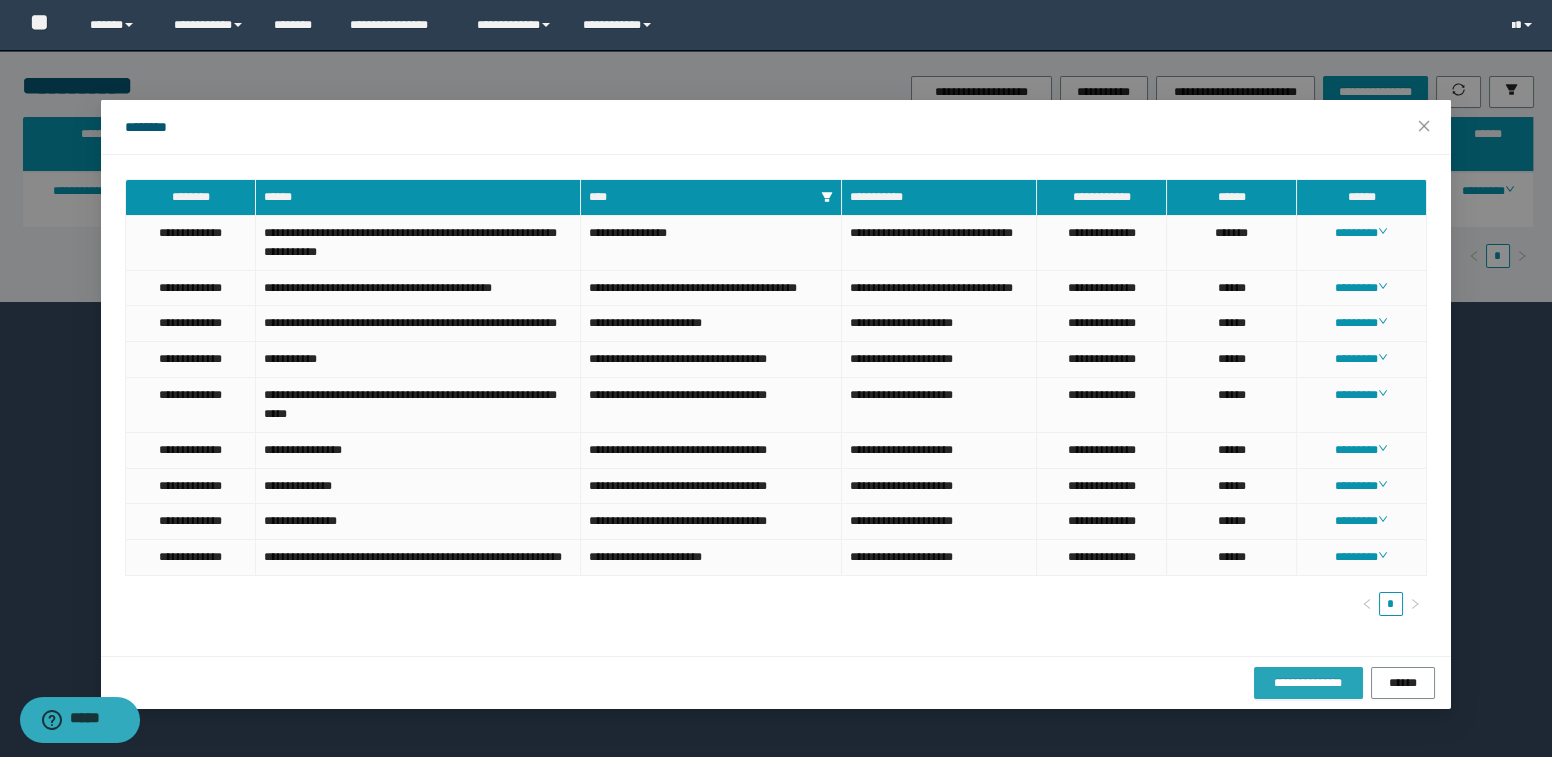 drag, startPoint x: 1290, startPoint y: 711, endPoint x: 1224, endPoint y: 676, distance: 74.70609 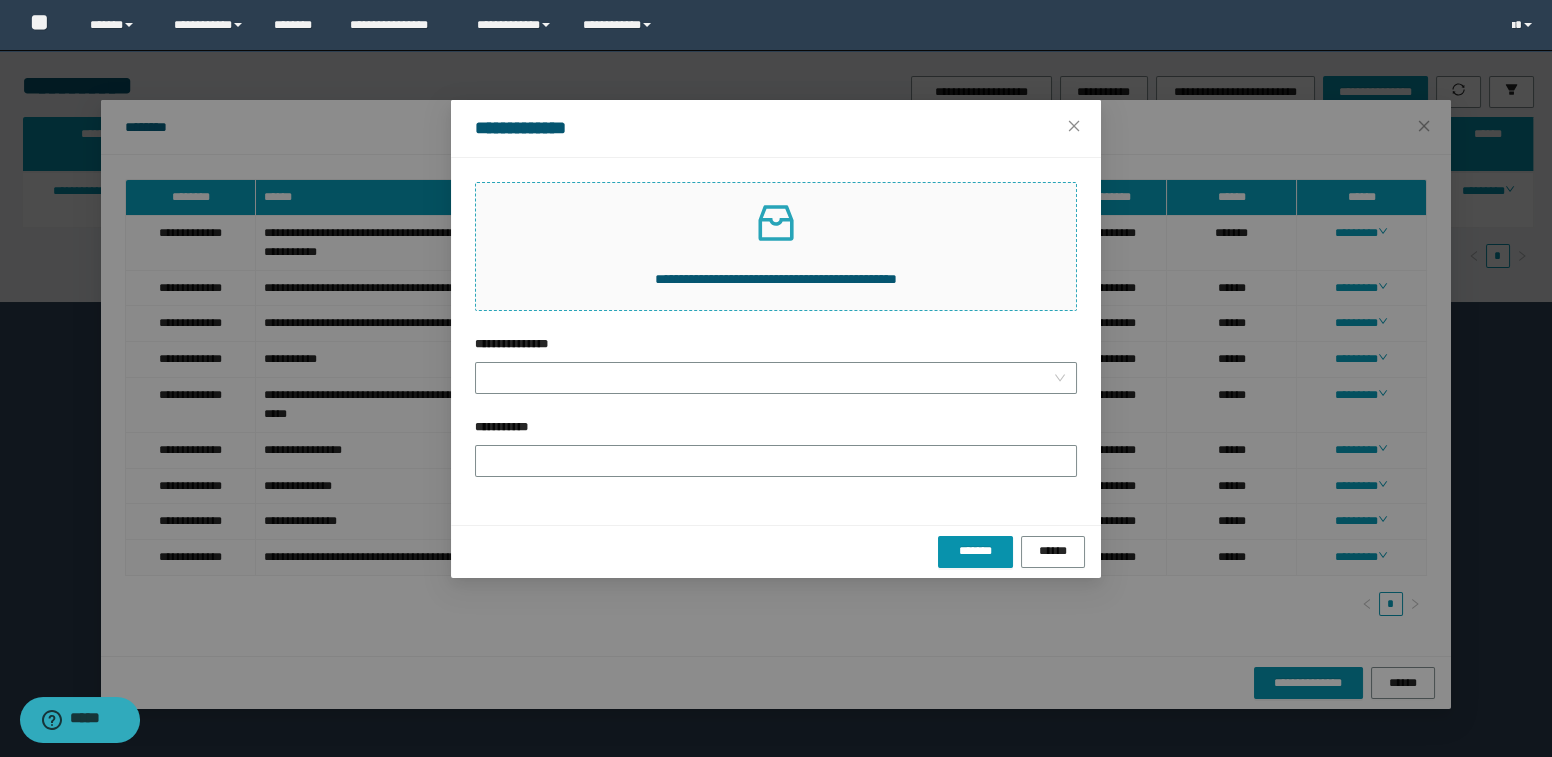 click 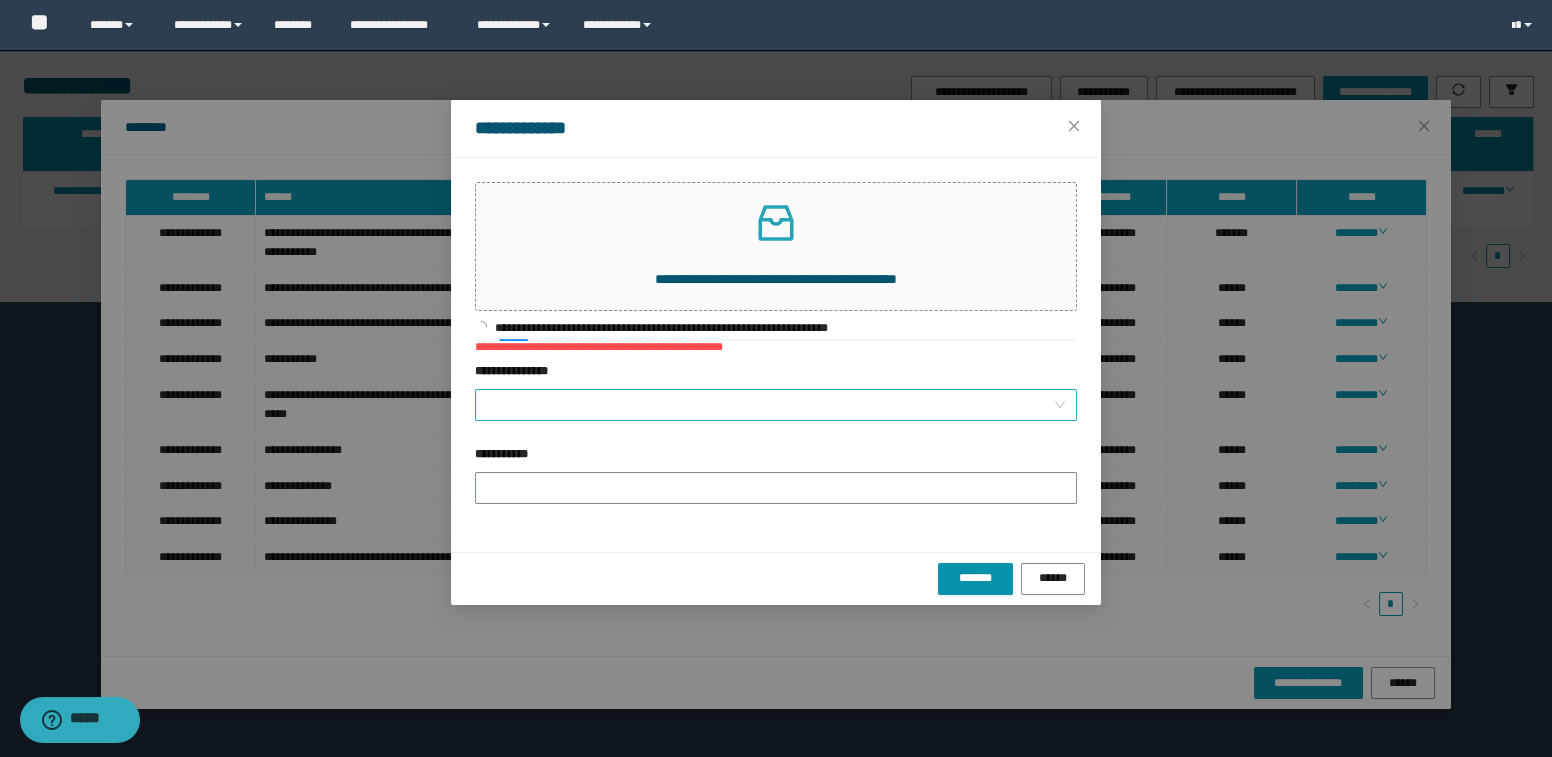 drag, startPoint x: 555, startPoint y: 398, endPoint x: 559, endPoint y: 417, distance: 19.416489 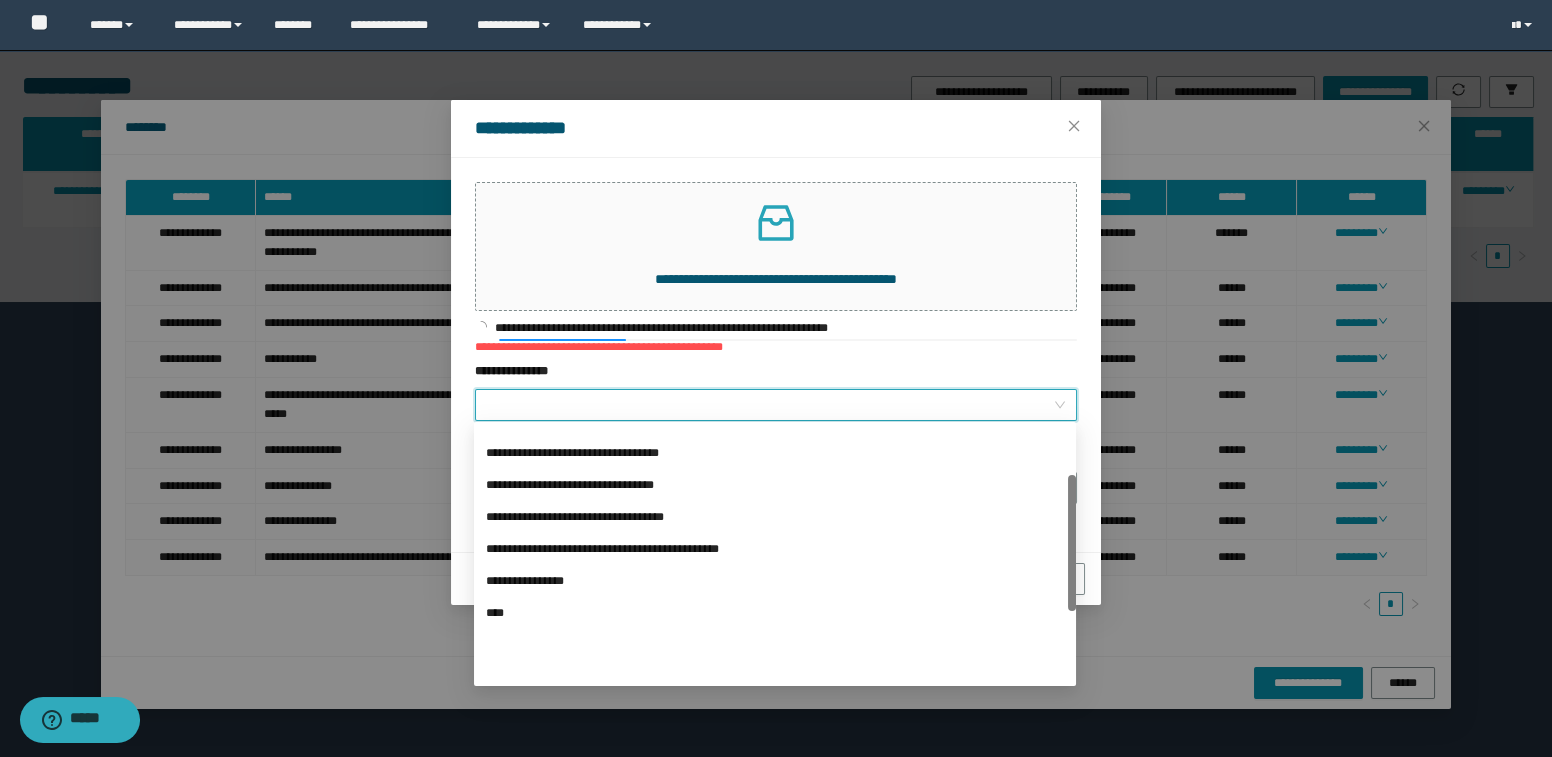 scroll, scrollTop: 223, scrollLeft: 0, axis: vertical 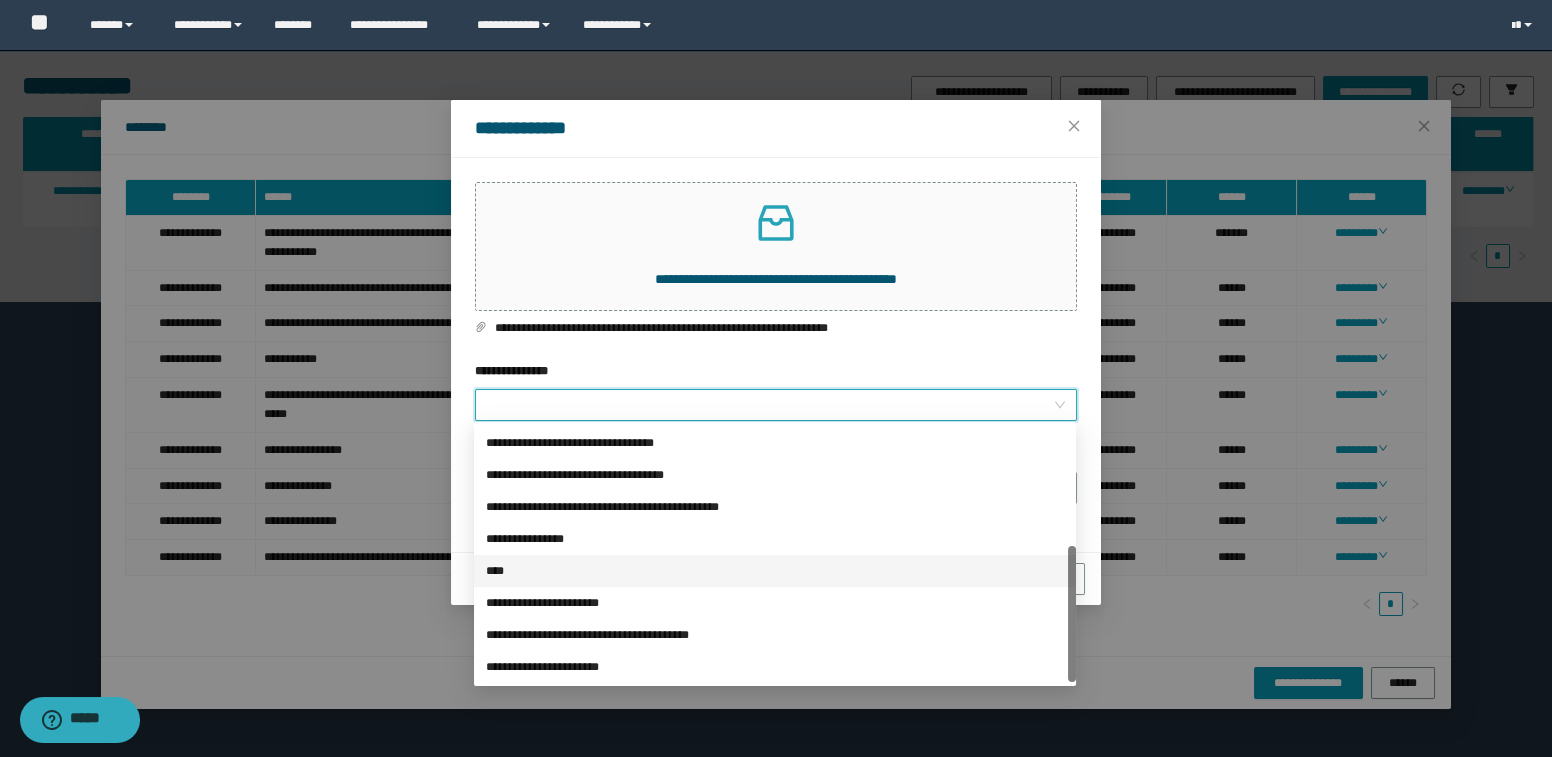 click on "****" at bounding box center (775, 571) 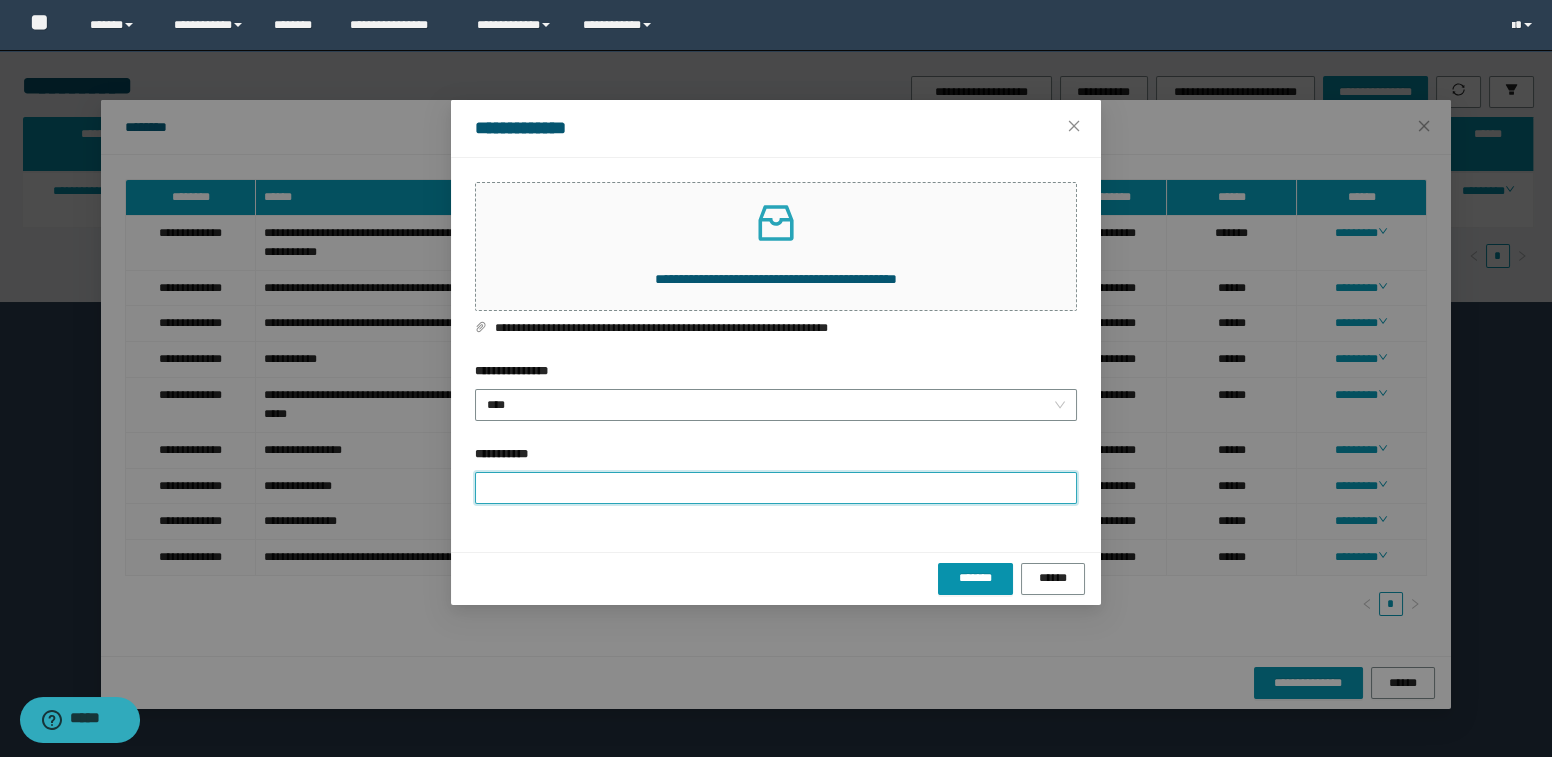 click on "**********" at bounding box center (776, 488) 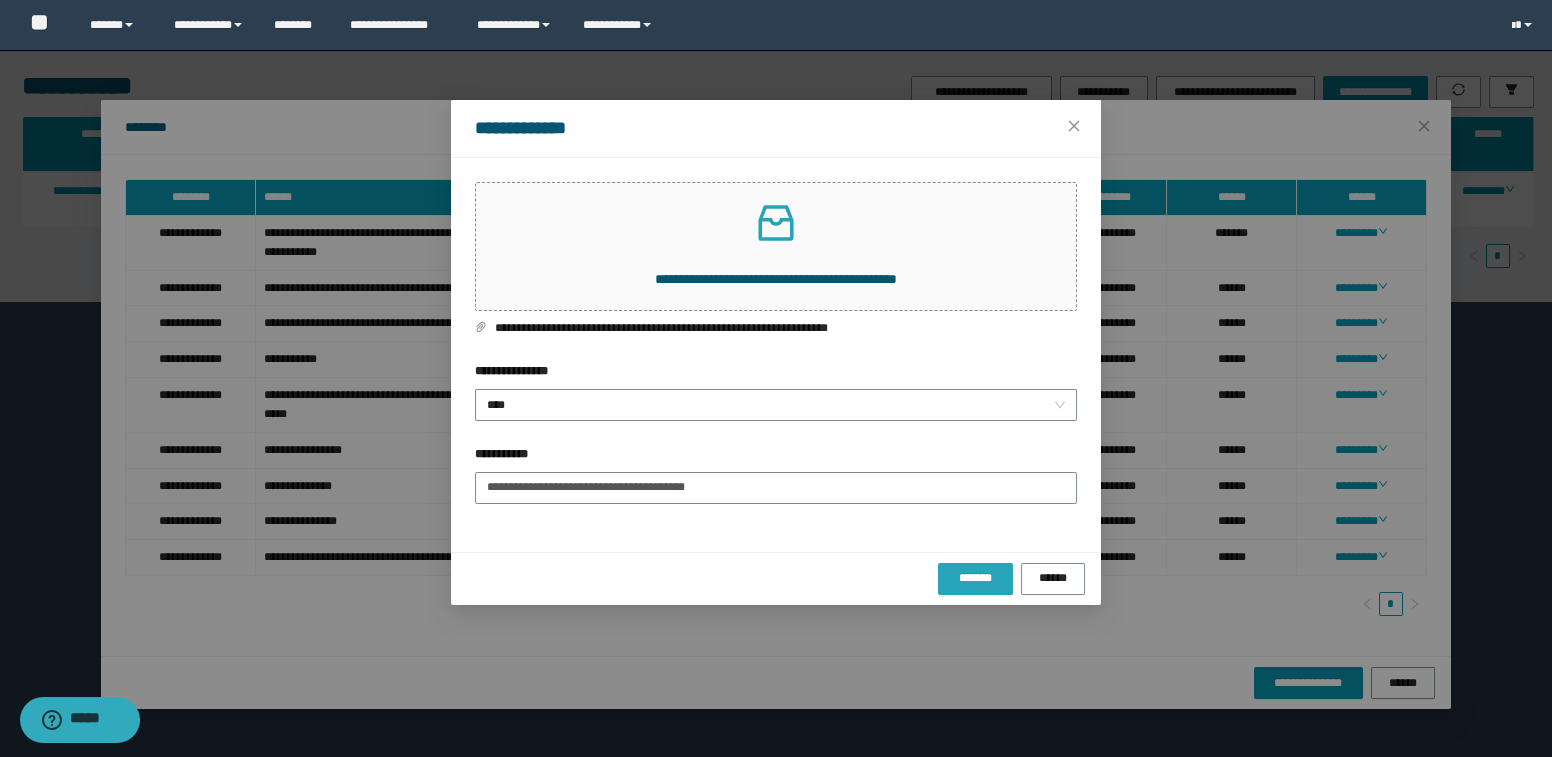 click on "*******" at bounding box center (975, 578) 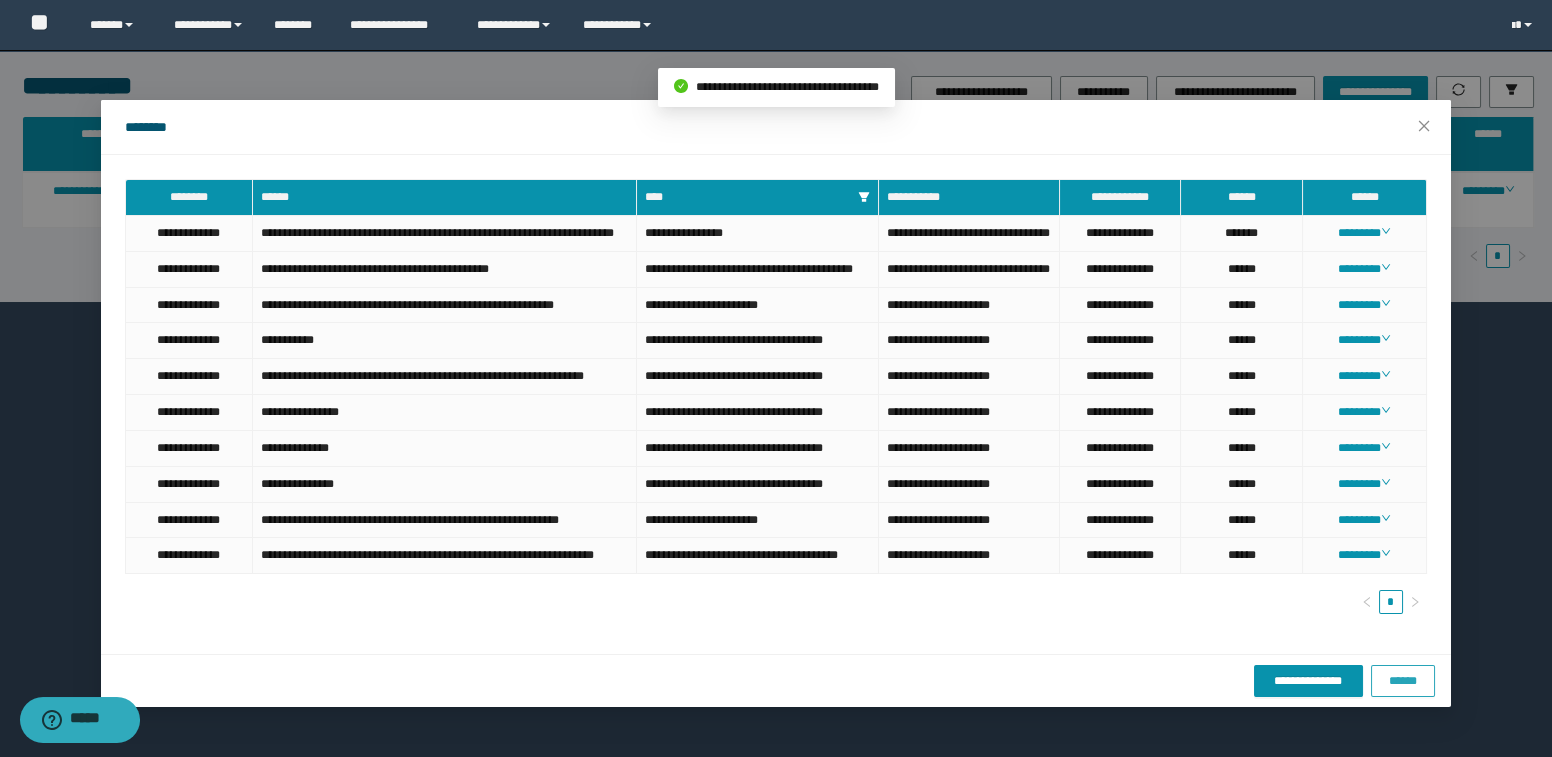 click on "******" at bounding box center (1403, 681) 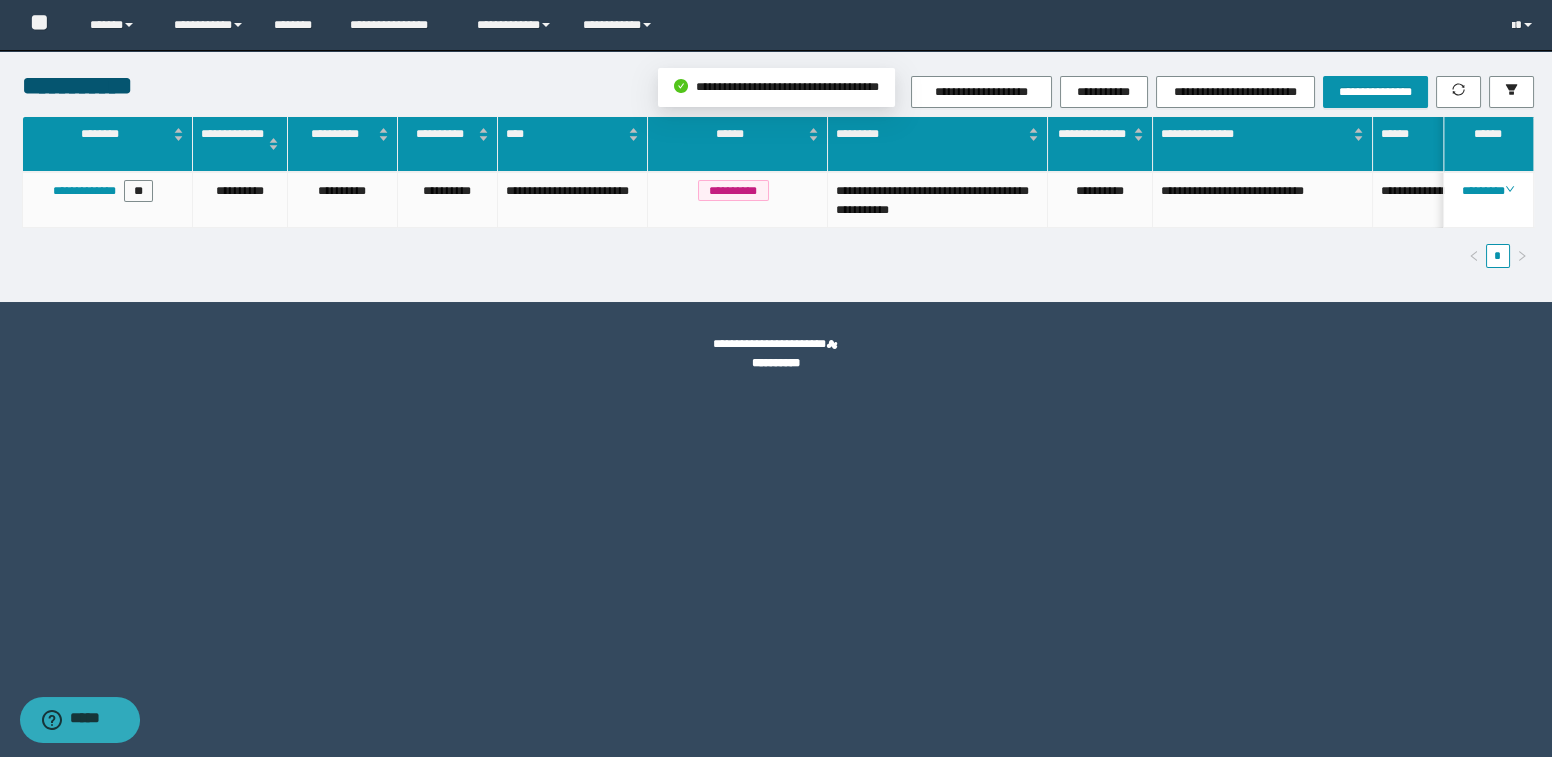 scroll, scrollTop: 0, scrollLeft: 0, axis: both 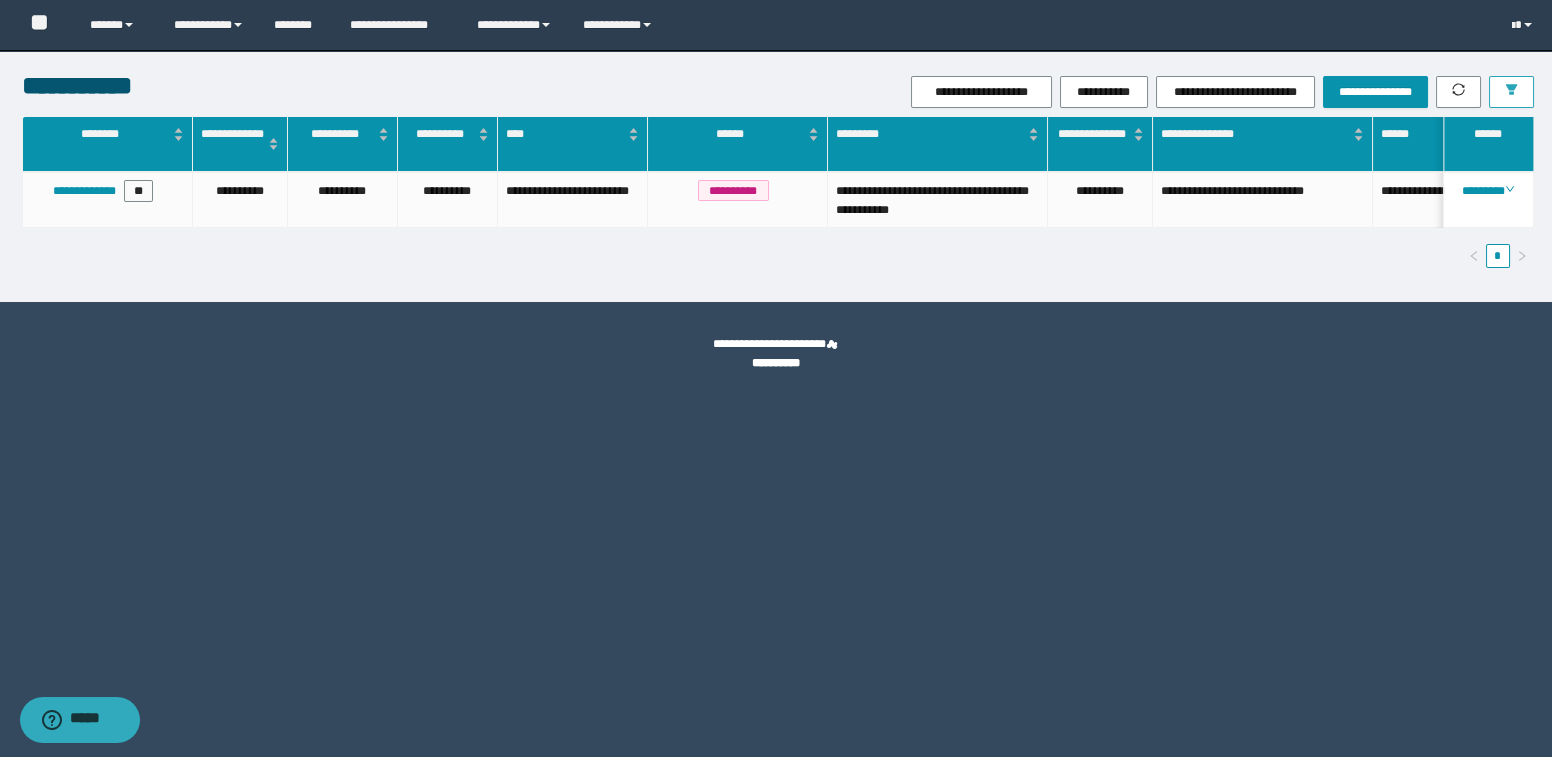 click at bounding box center (1511, 91) 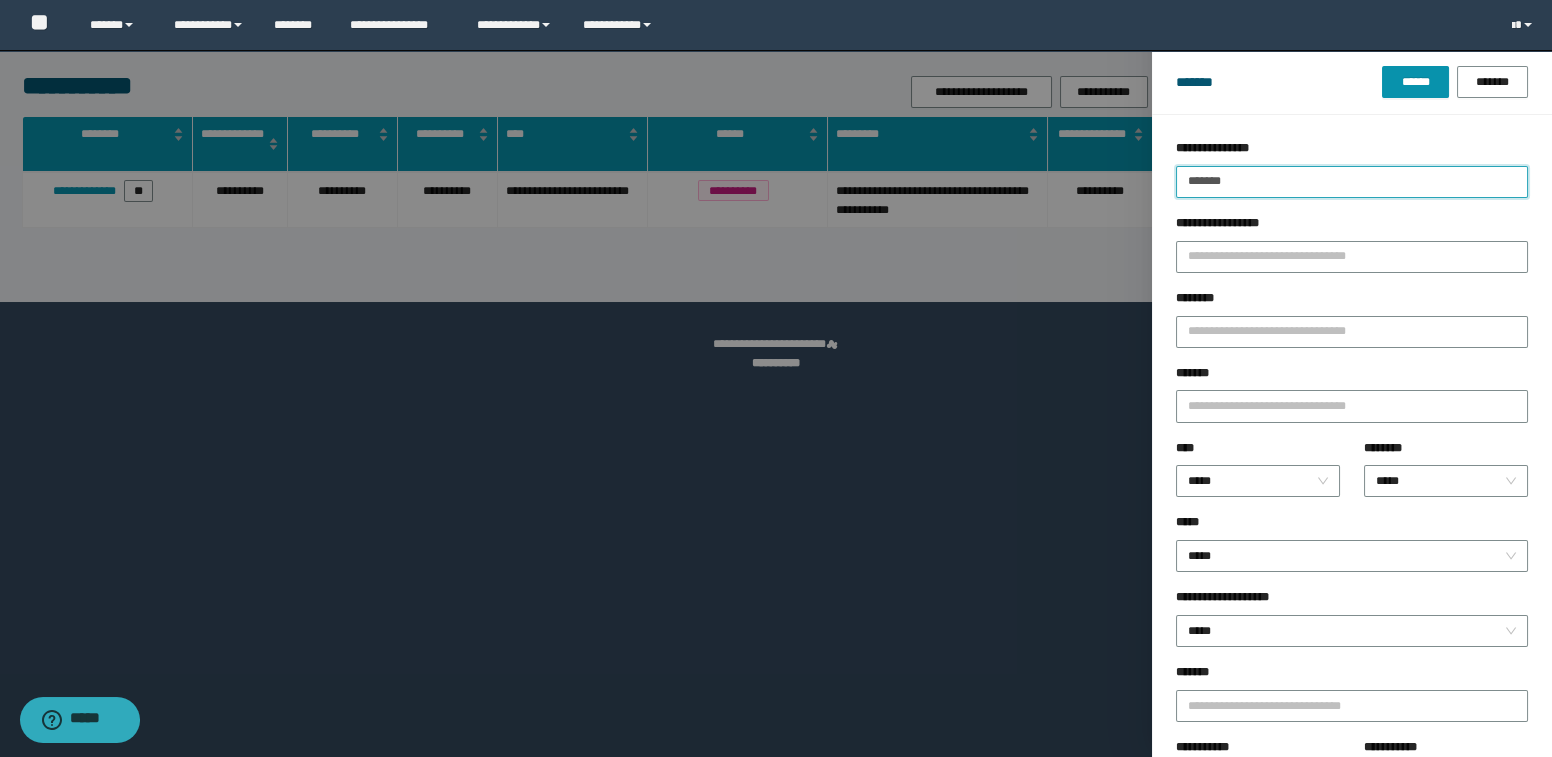 click on "*******" at bounding box center [1352, 182] 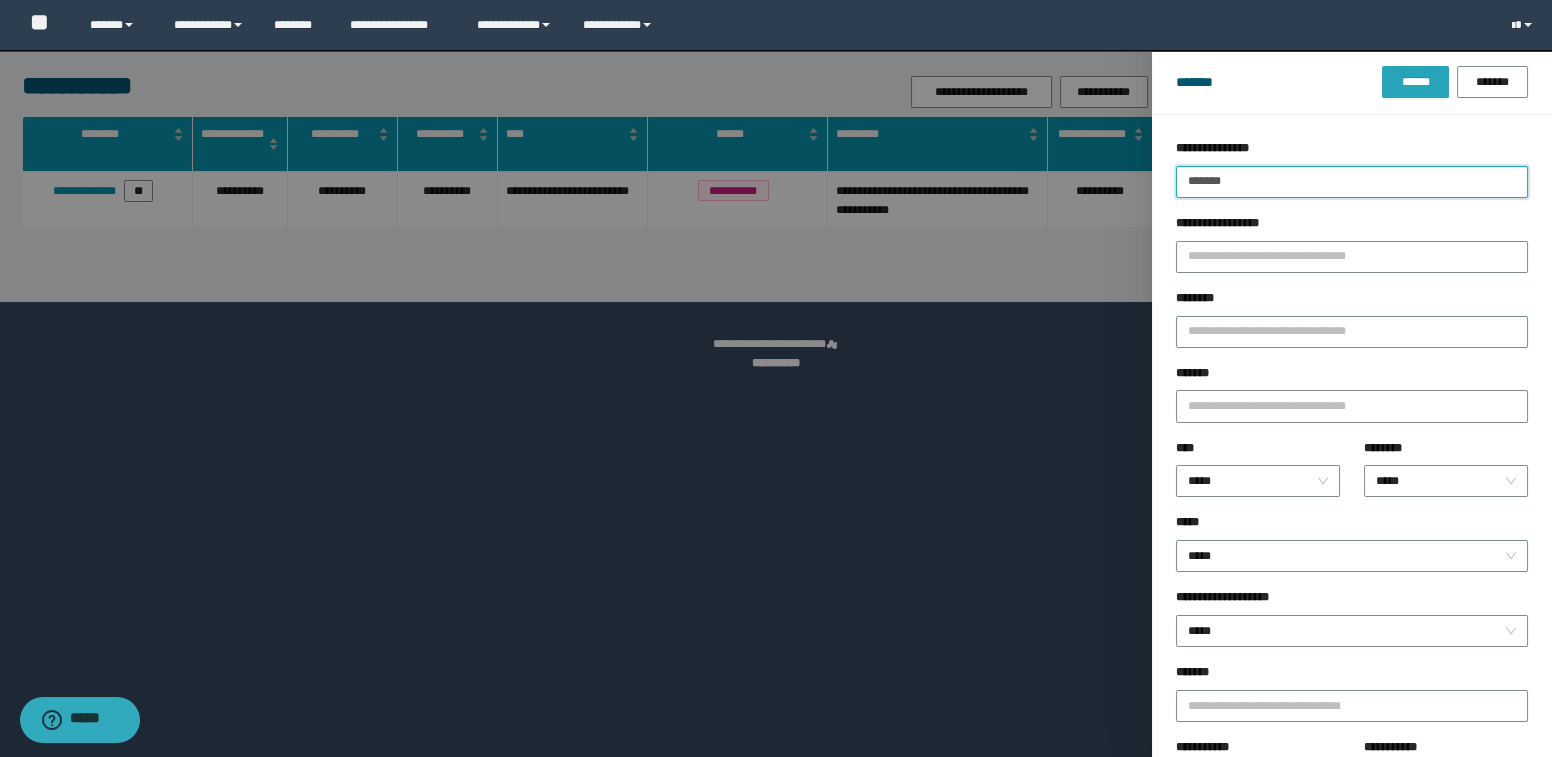 type on "*******" 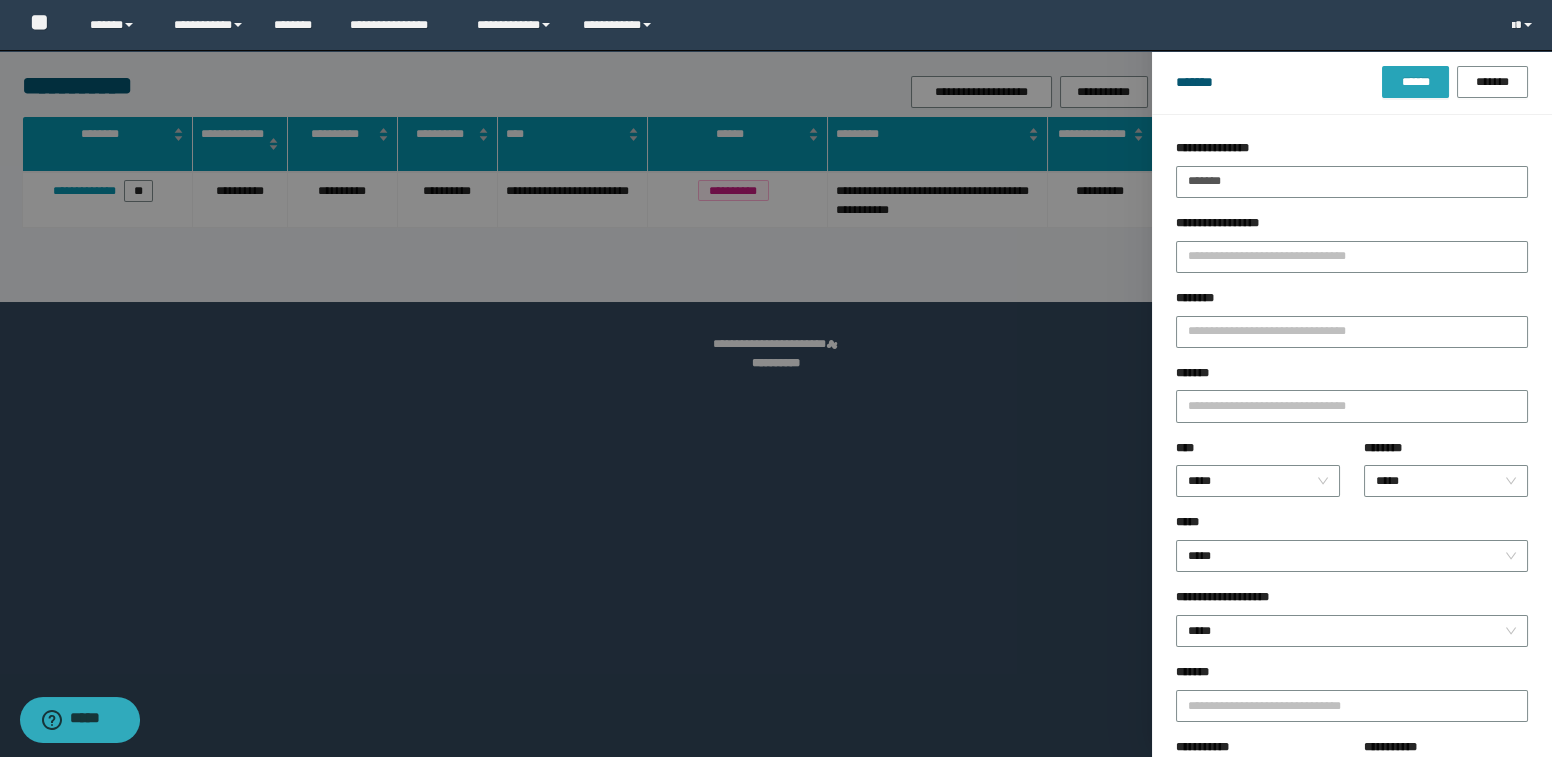 click on "******" at bounding box center [1415, 82] 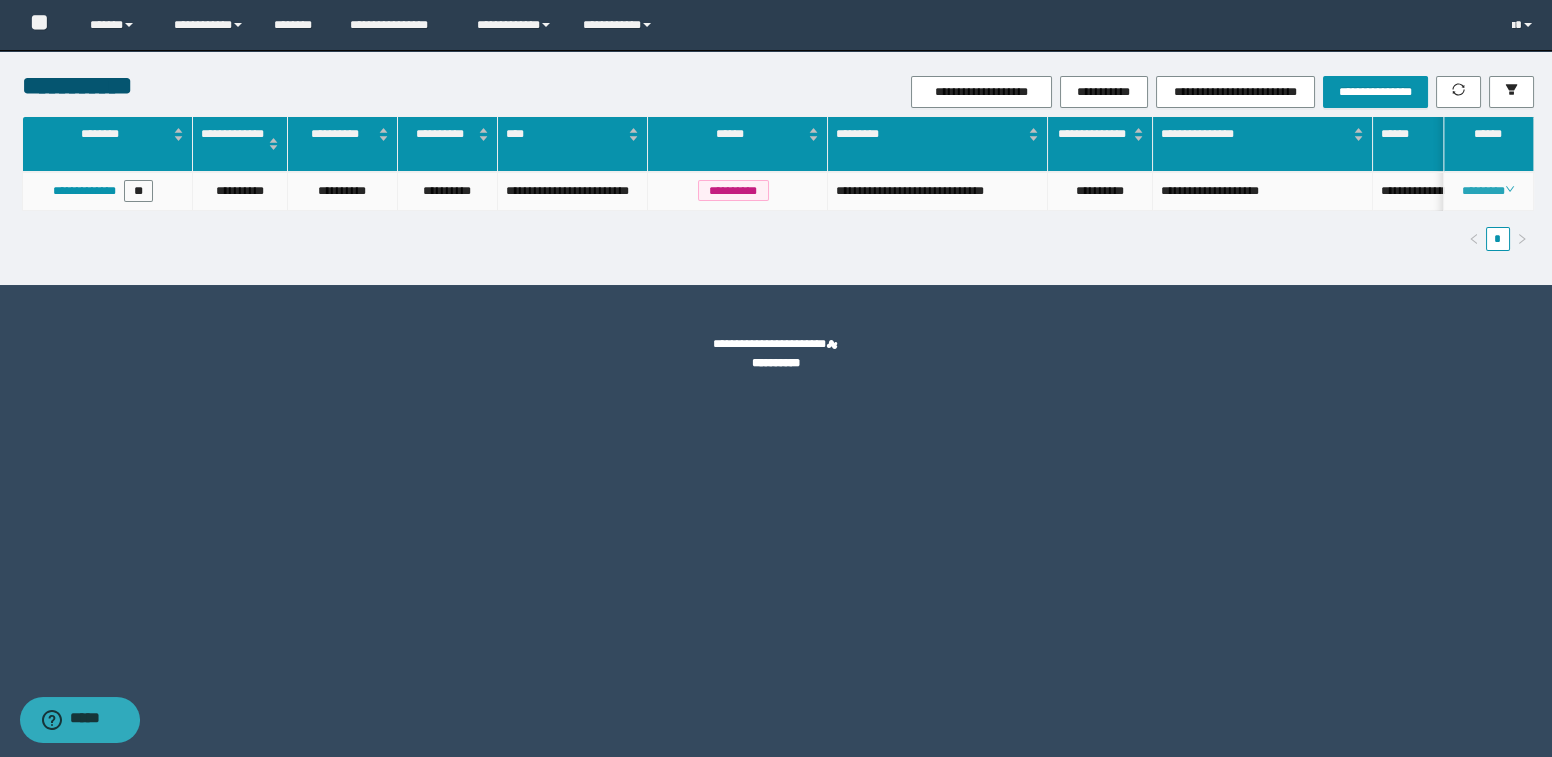 click on "********" at bounding box center (1488, 191) 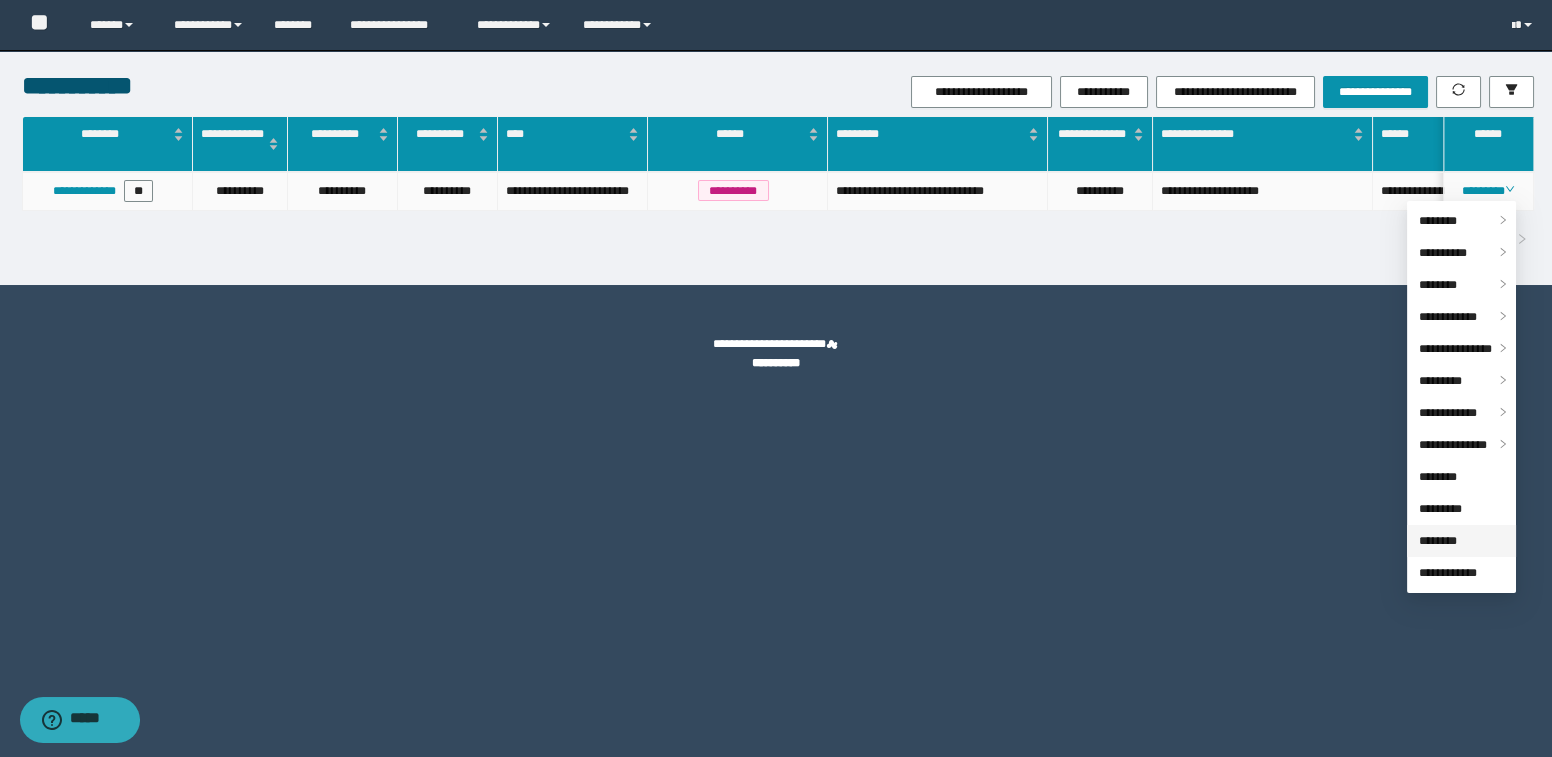 click on "********" at bounding box center [1438, 541] 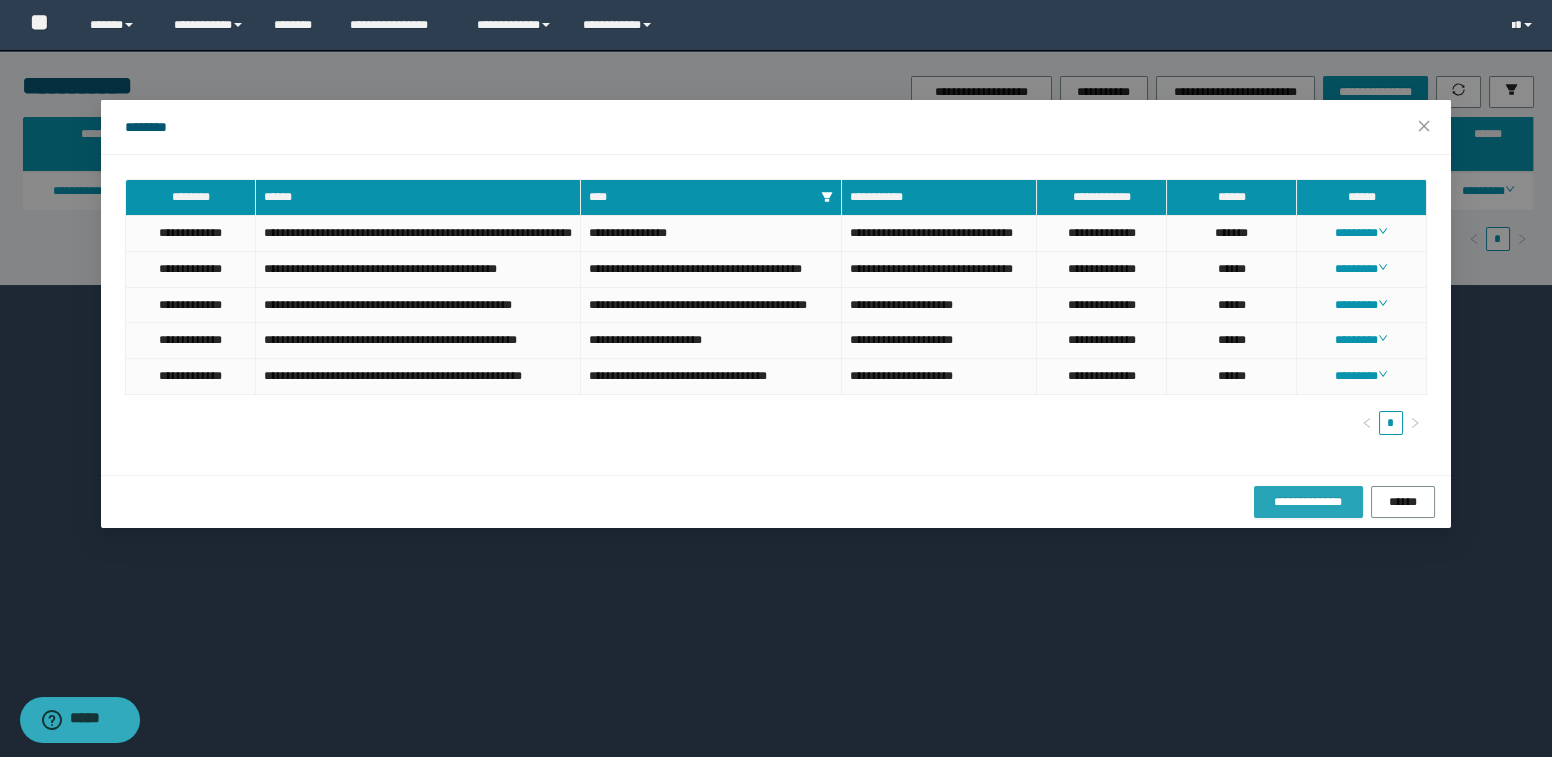 click on "**********" at bounding box center (1308, 502) 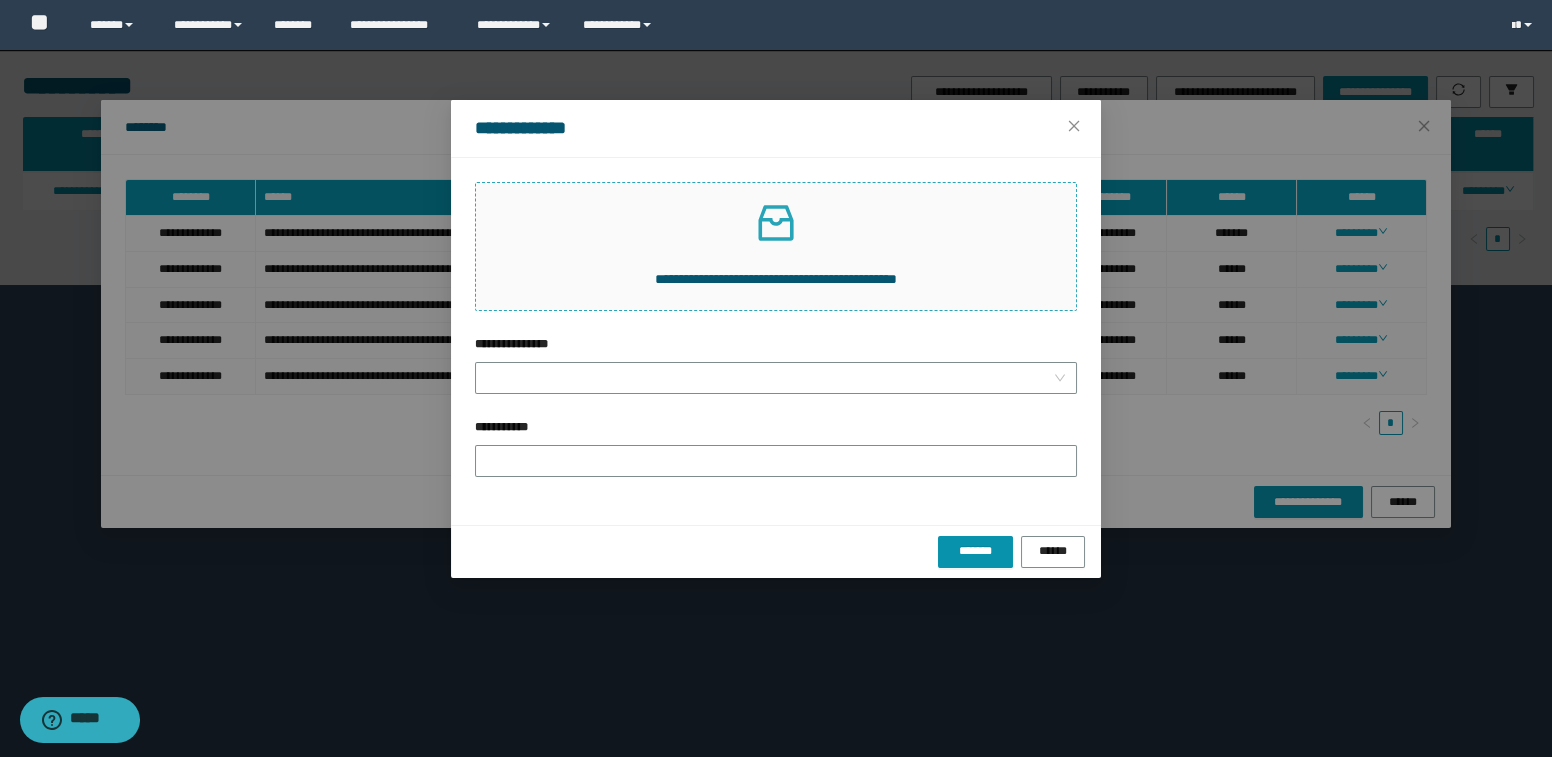 click 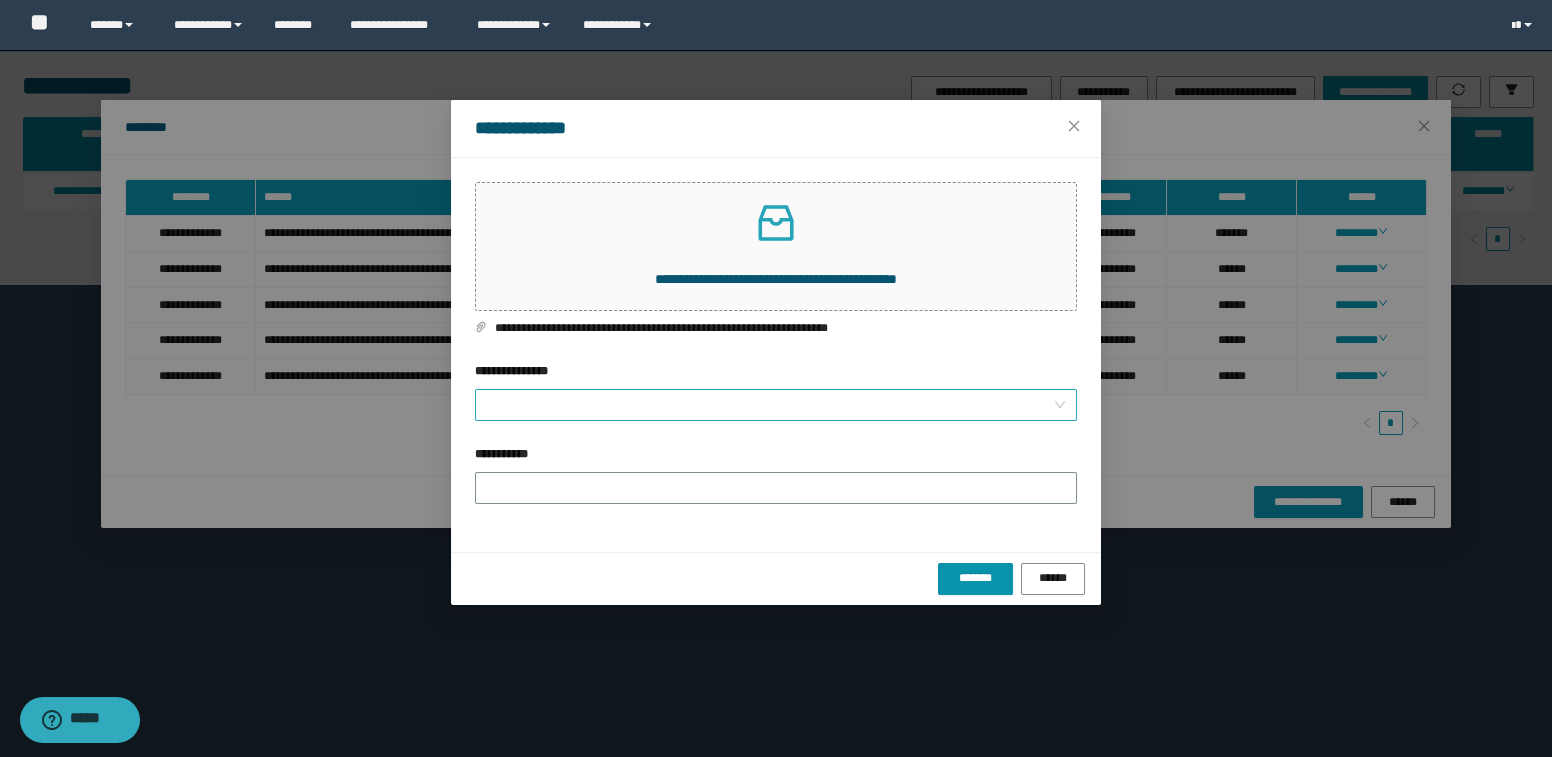click on "**********" at bounding box center (770, 405) 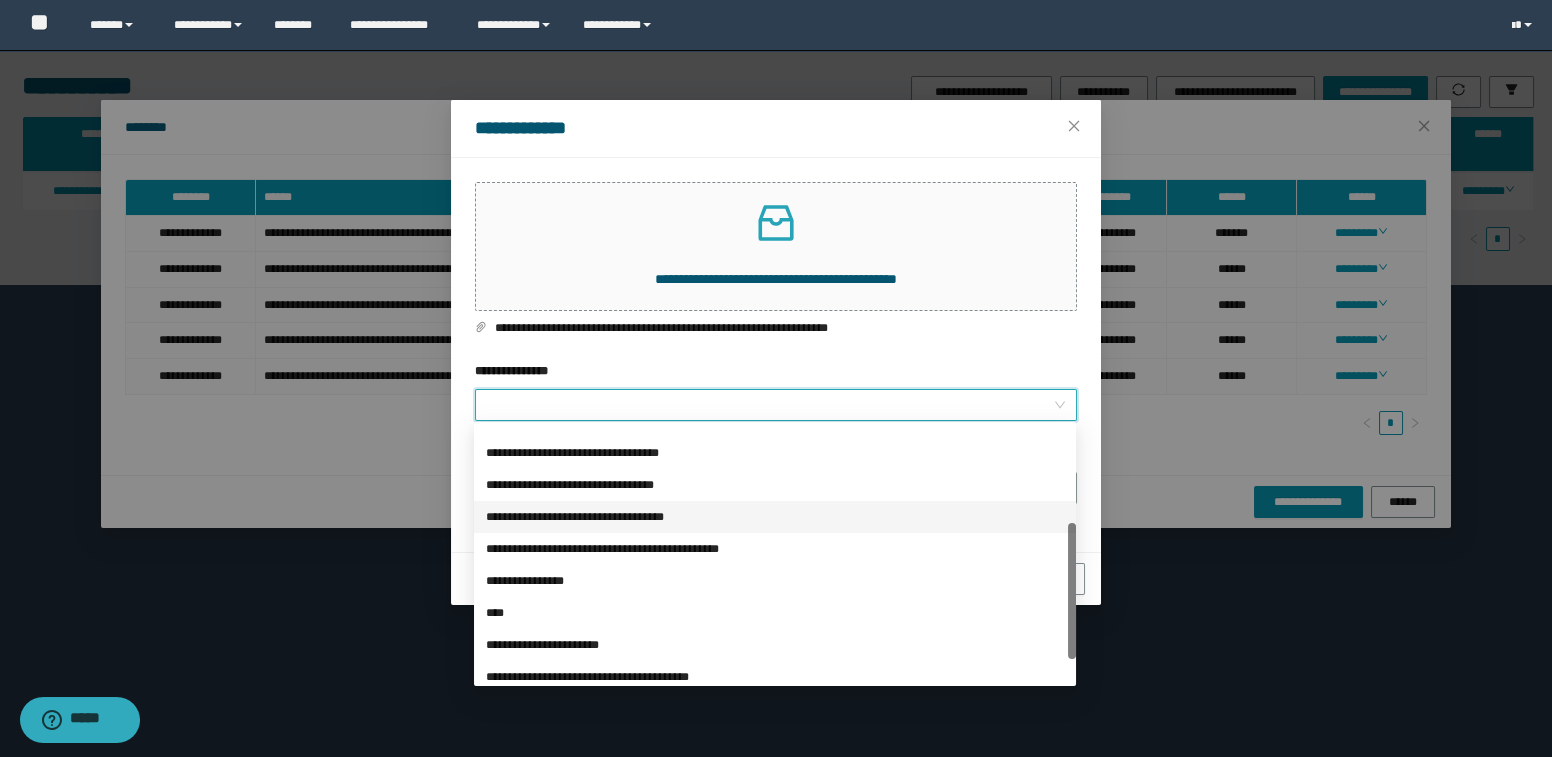 scroll, scrollTop: 223, scrollLeft: 0, axis: vertical 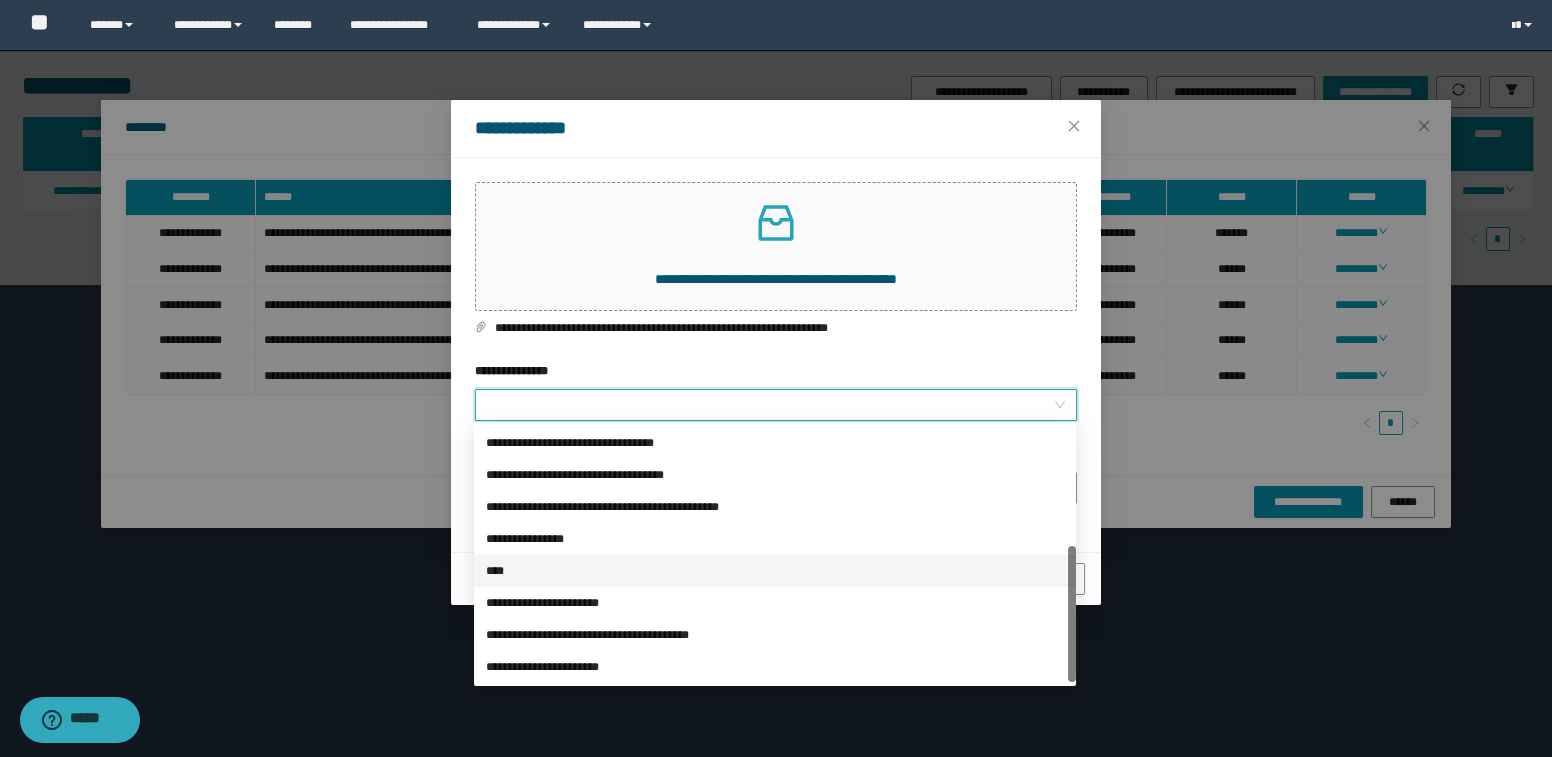 click on "****" at bounding box center [775, 571] 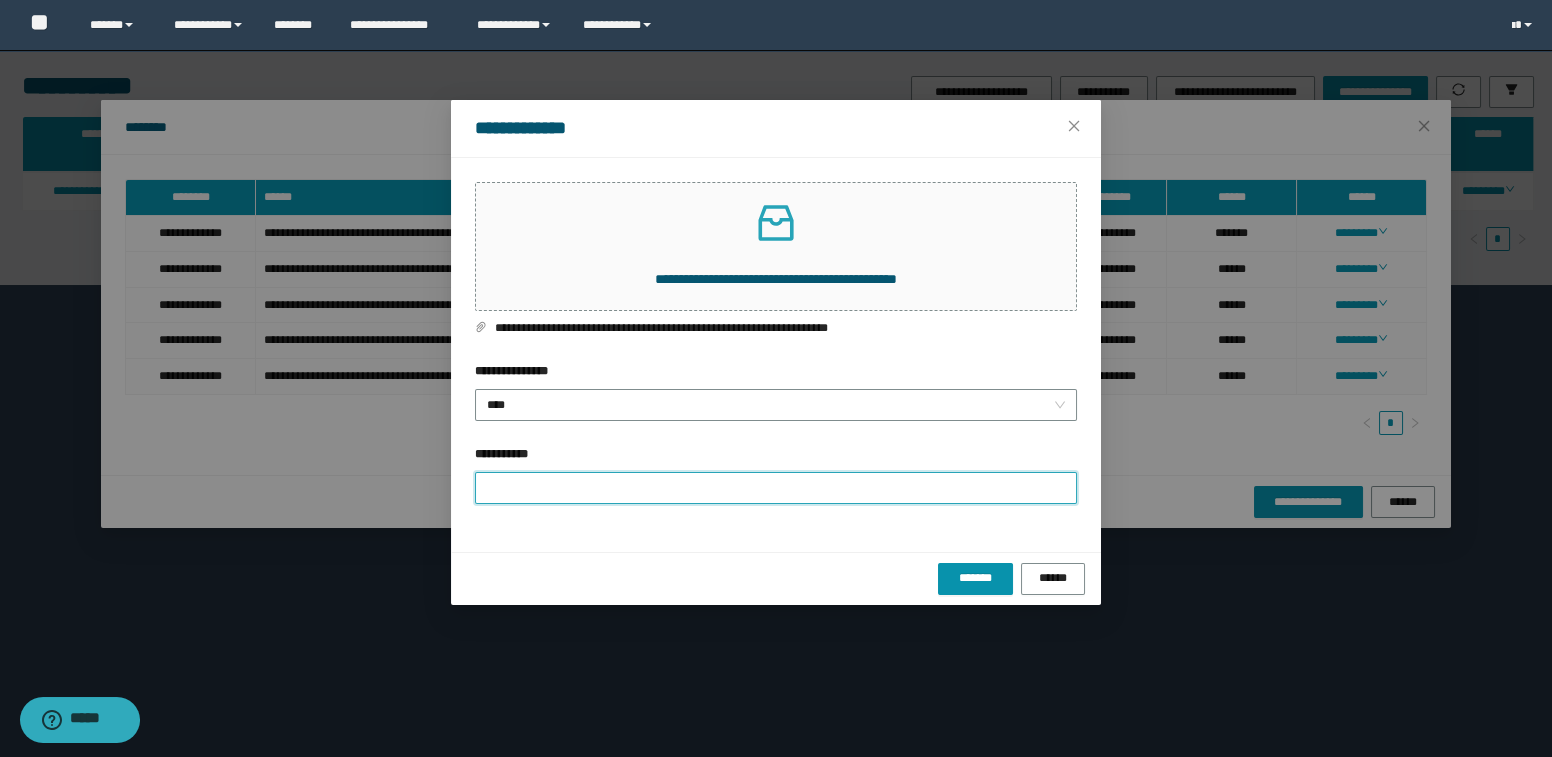 click on "**********" at bounding box center (776, 488) 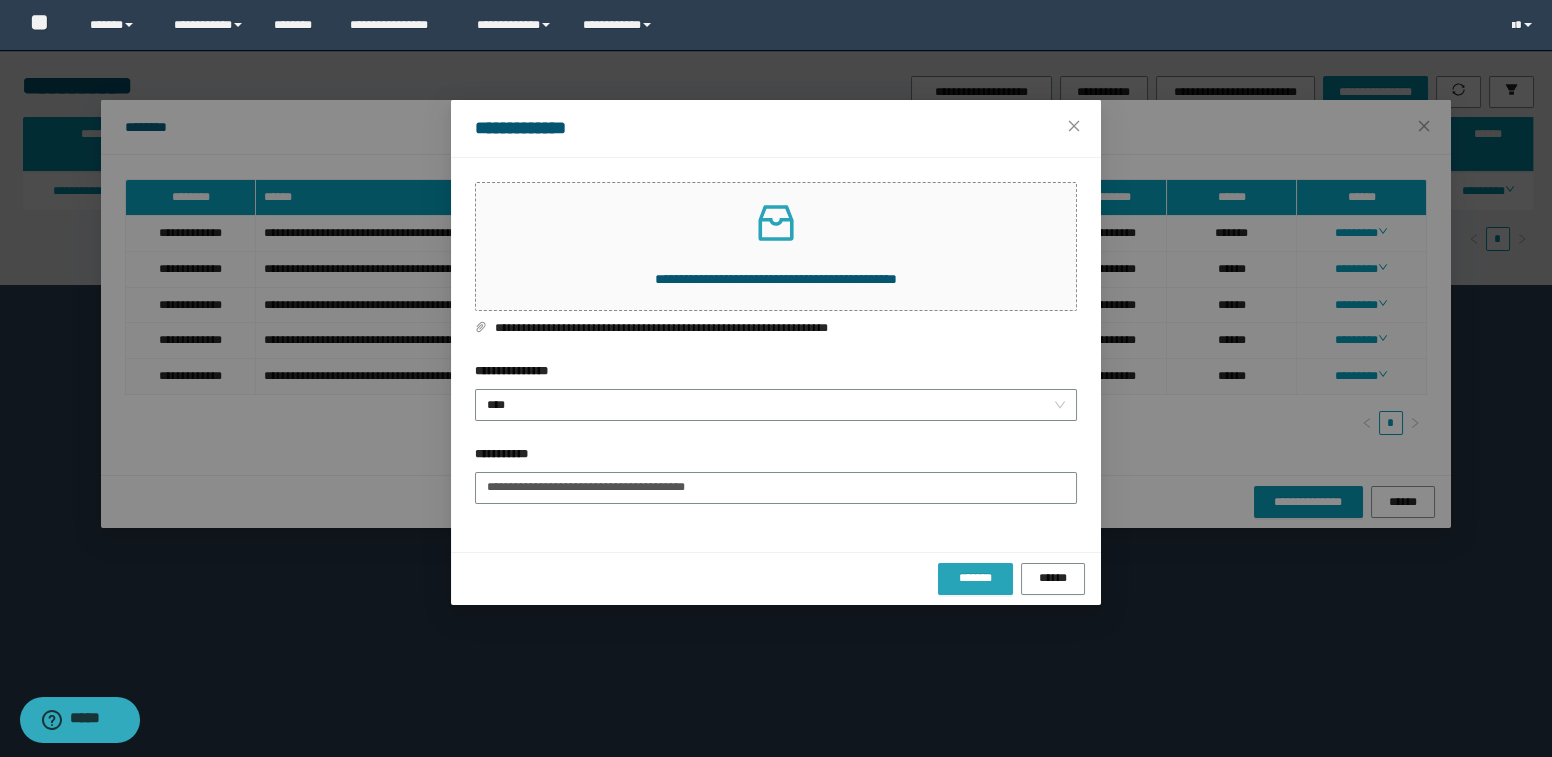 click on "*******" at bounding box center [975, 578] 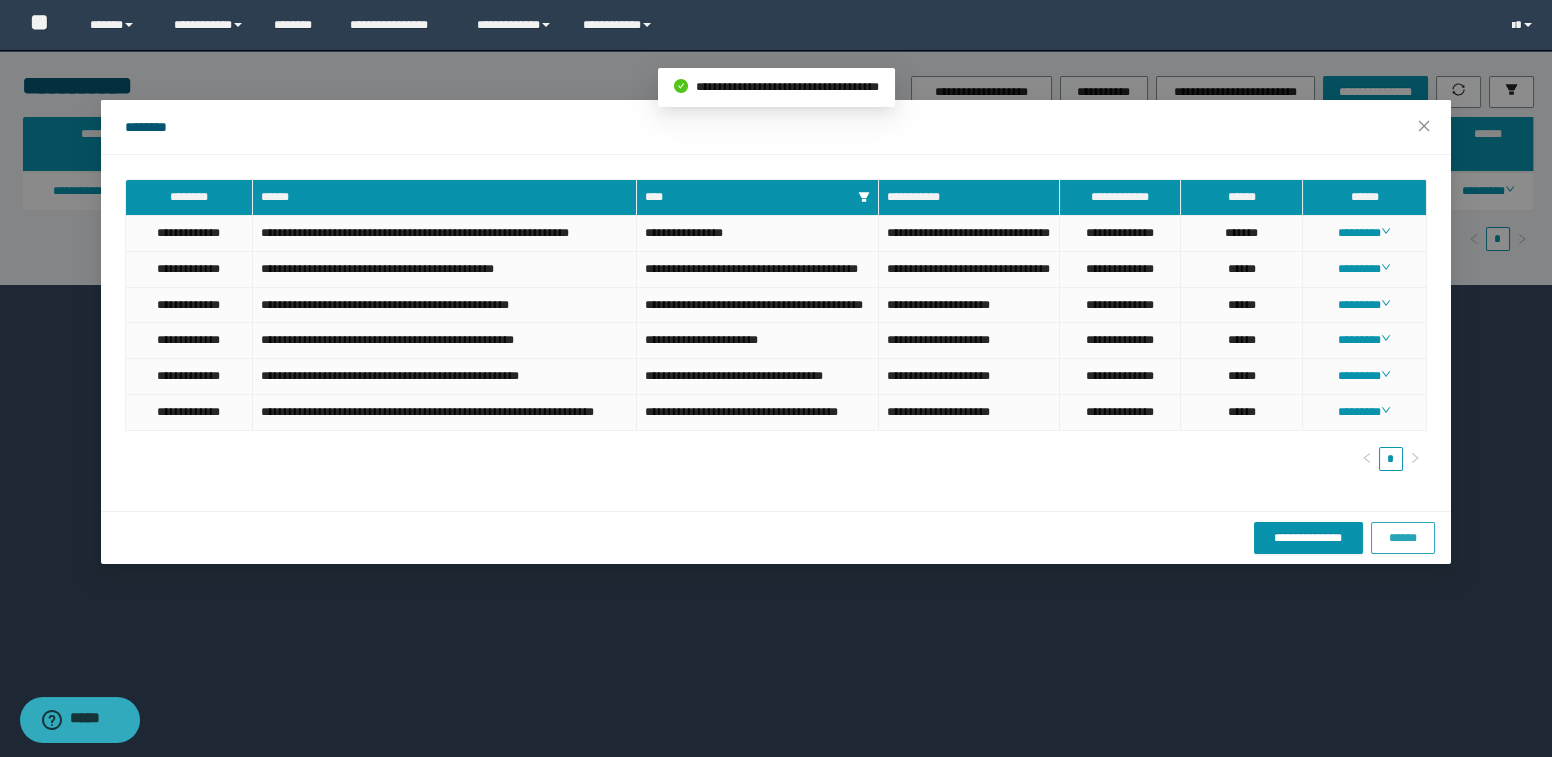 click on "******" at bounding box center (1403, 538) 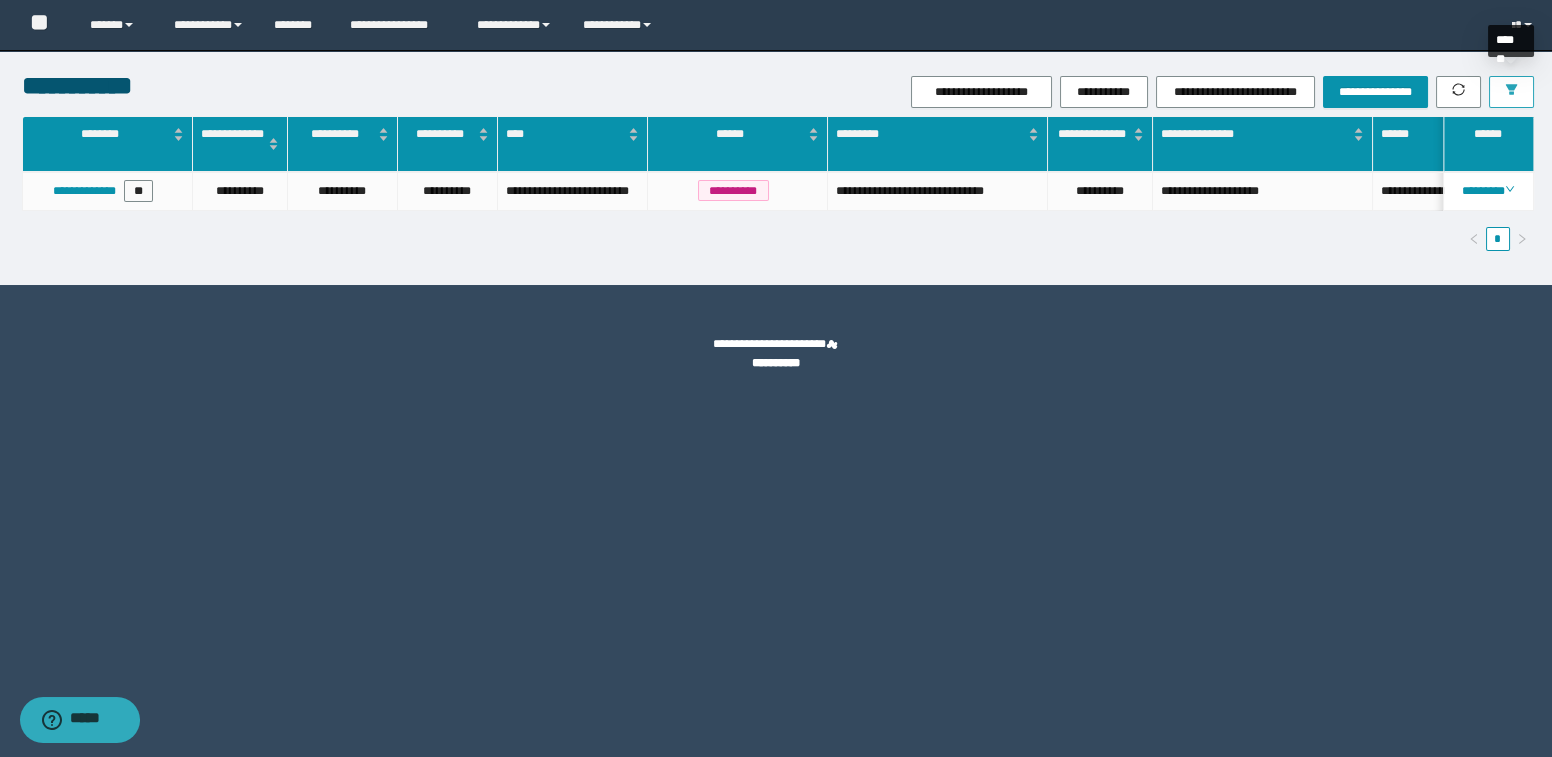 click at bounding box center [1511, 92] 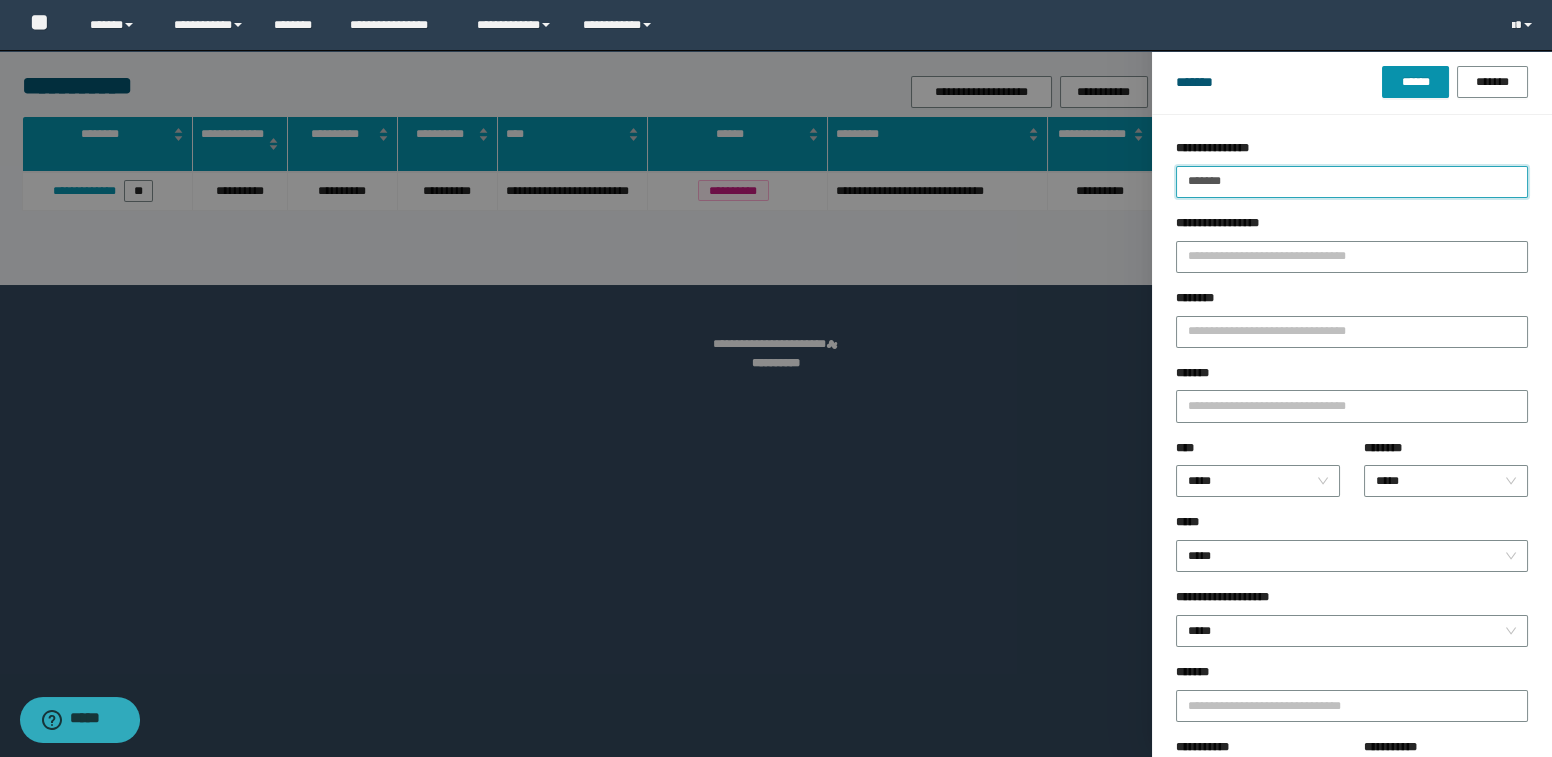 click on "*******" at bounding box center [1352, 182] 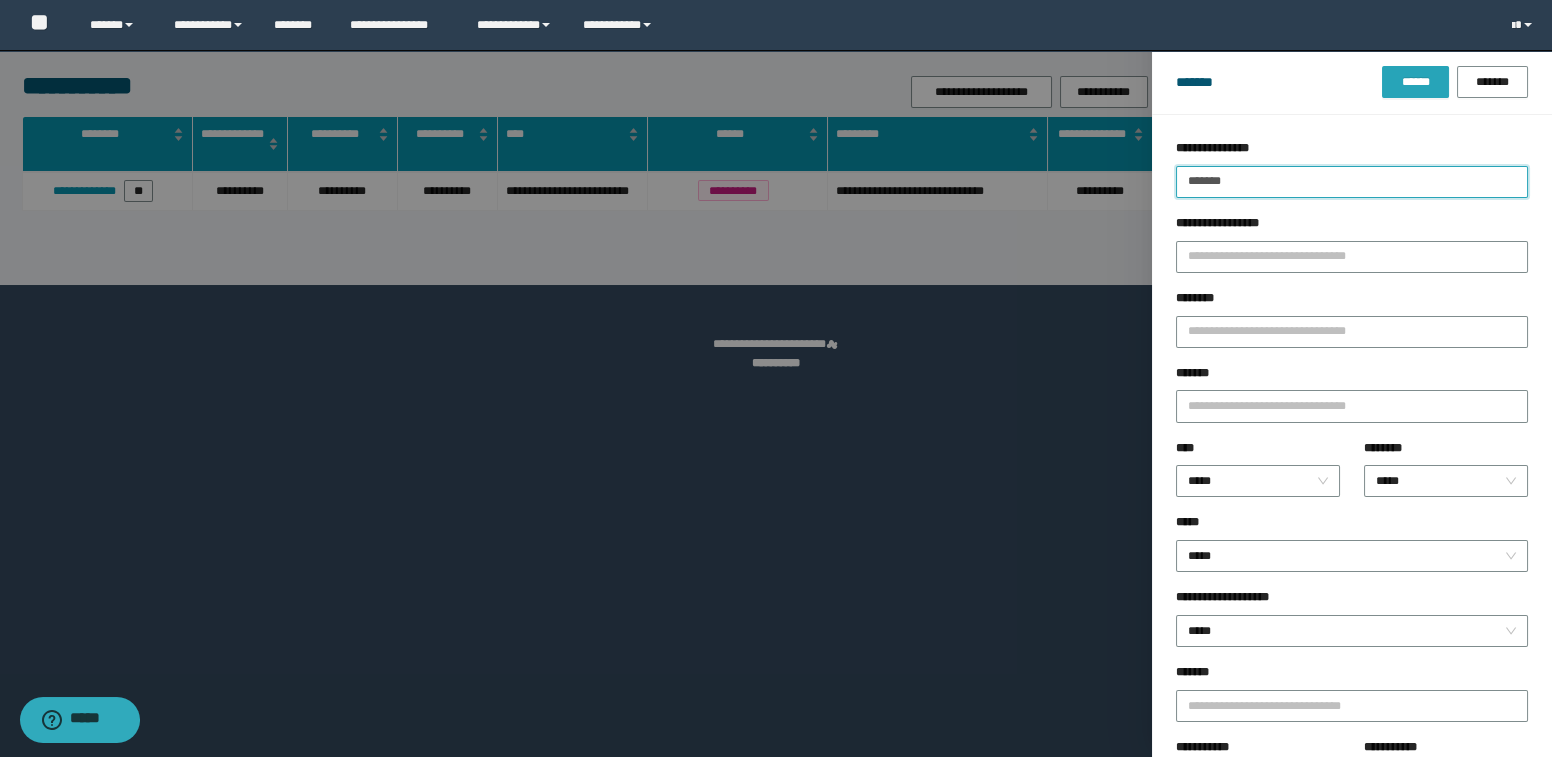type on "*******" 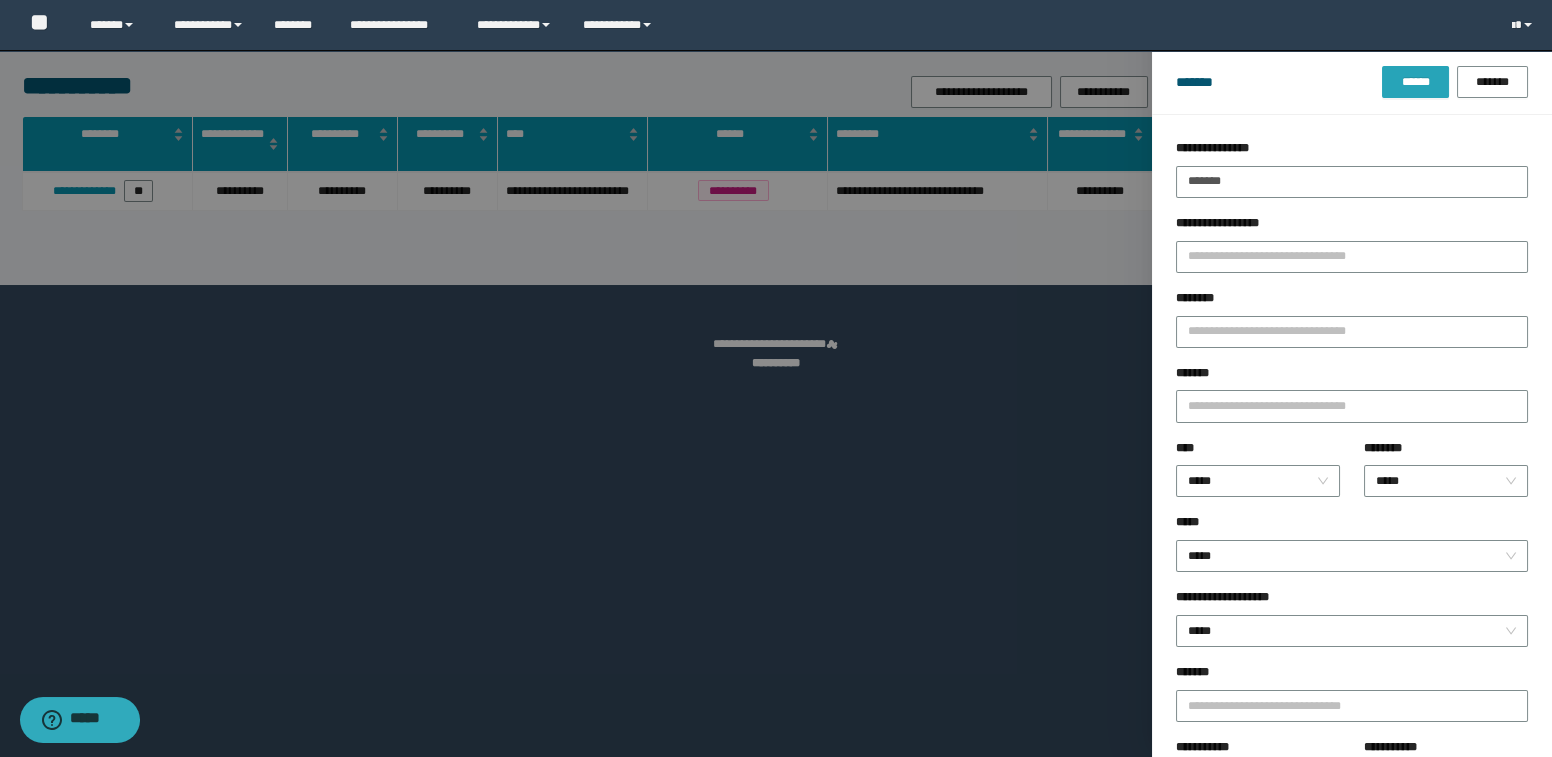 click on "******" at bounding box center [1415, 82] 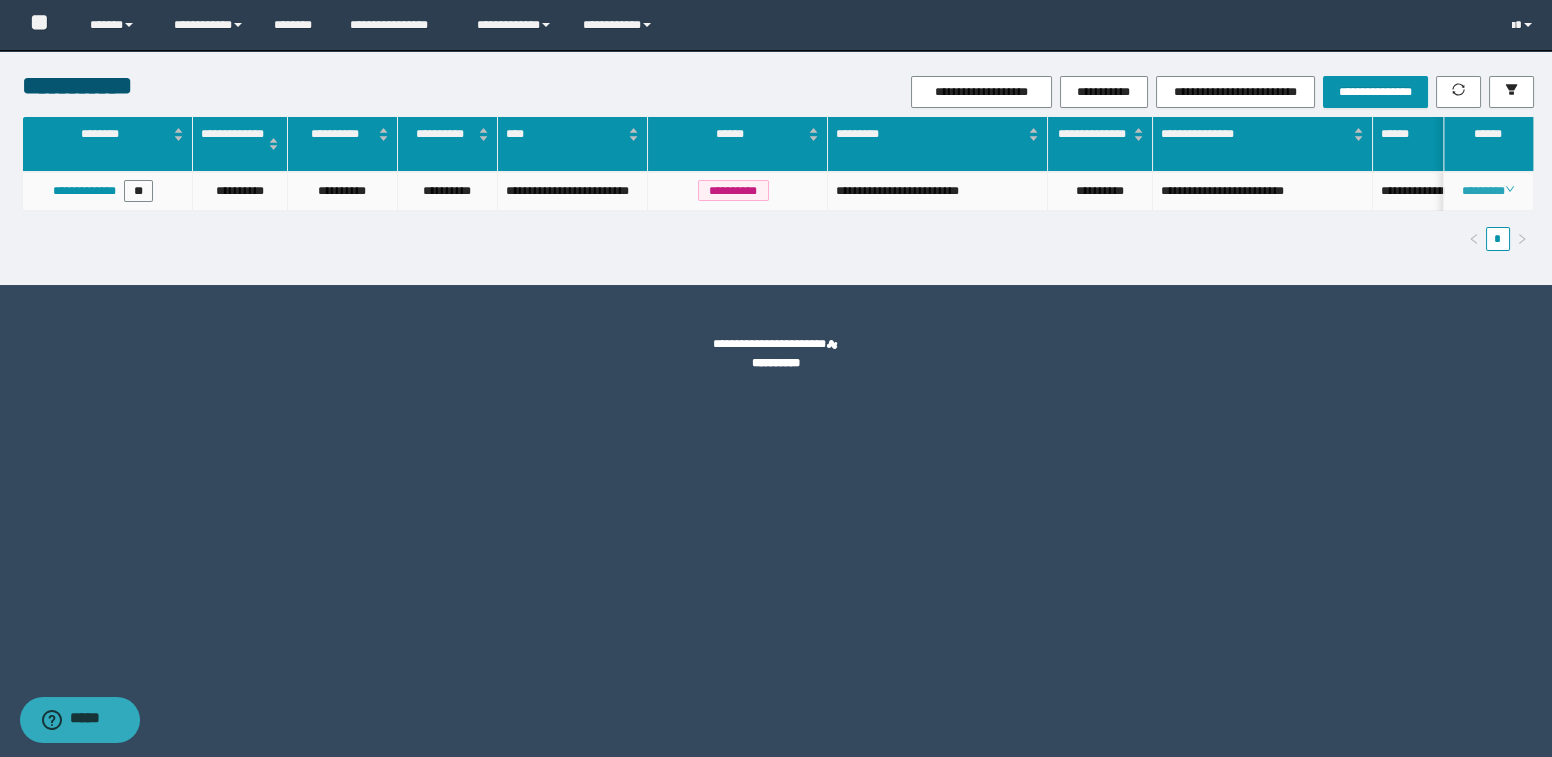 click on "********" at bounding box center [1488, 191] 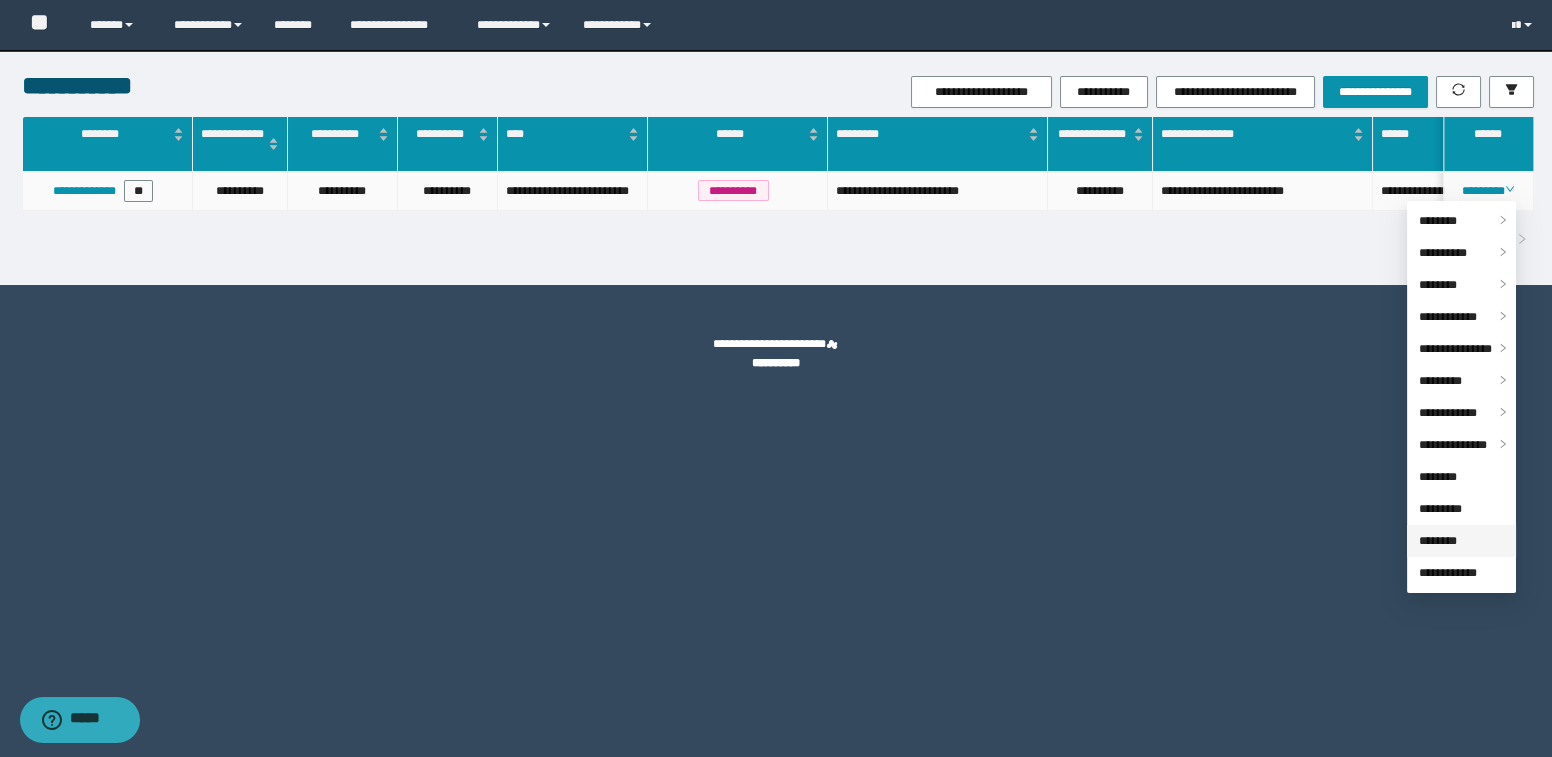 click on "********" at bounding box center (1438, 541) 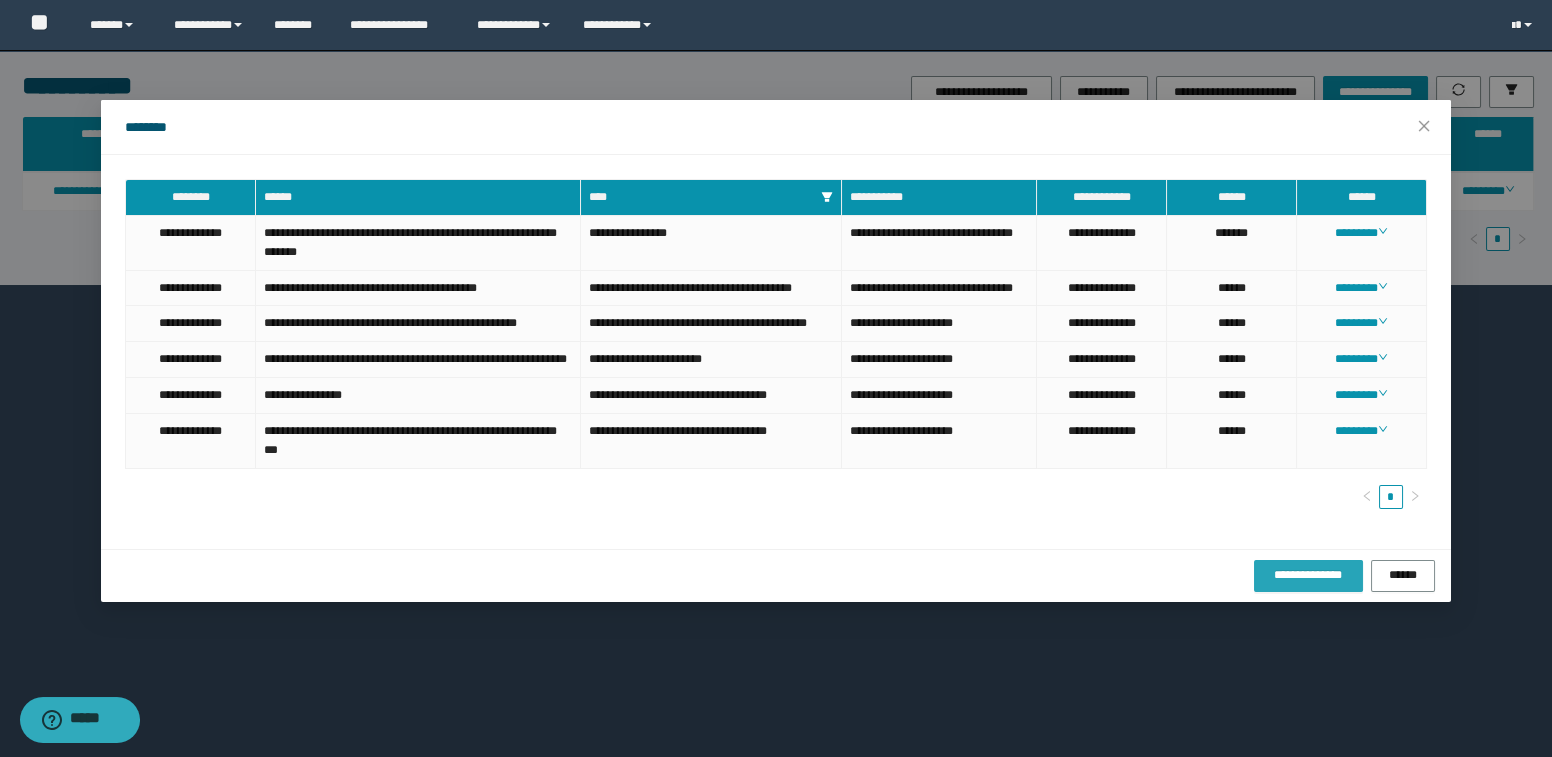 click on "**********" at bounding box center (1308, 575) 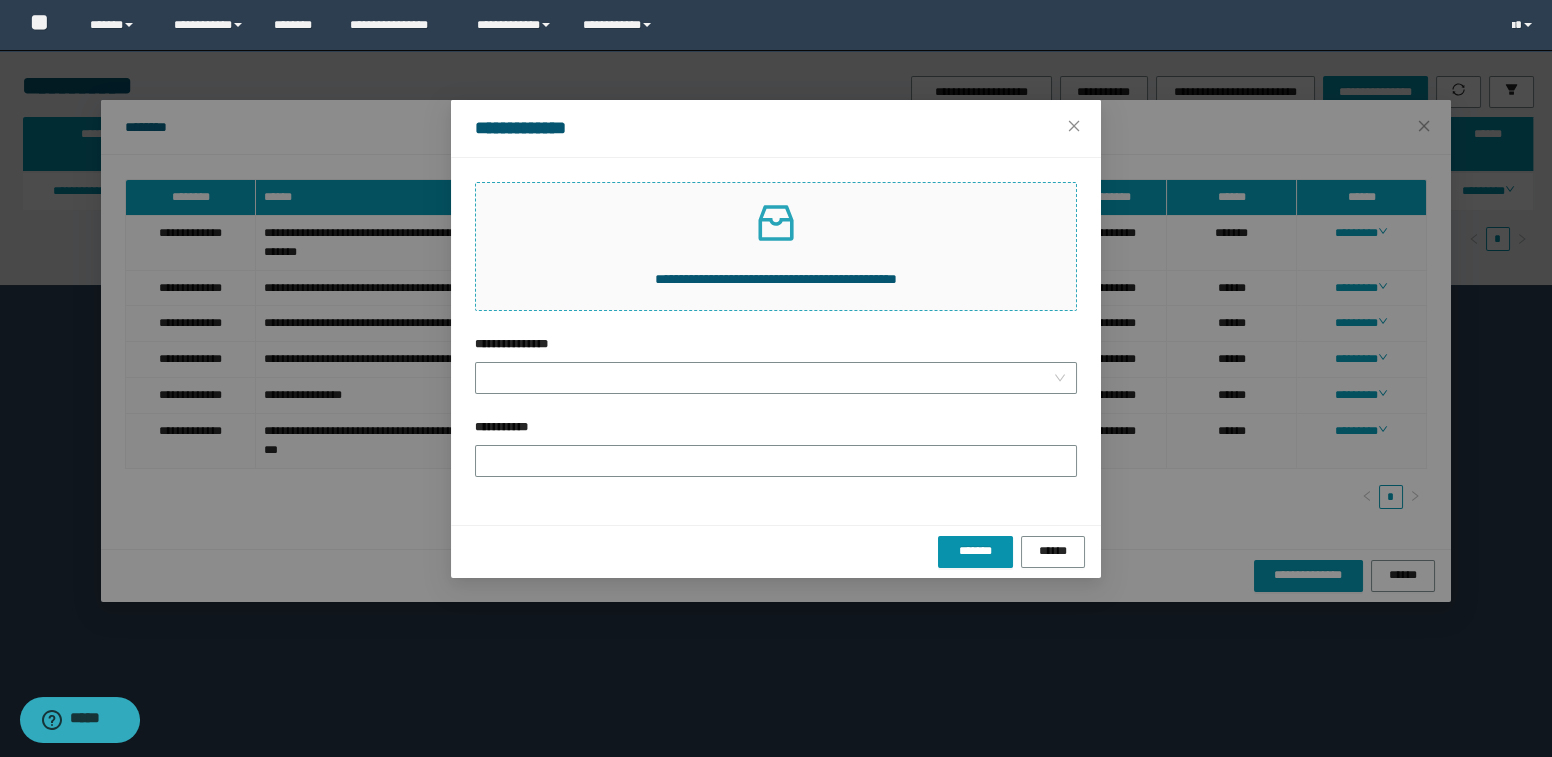 click 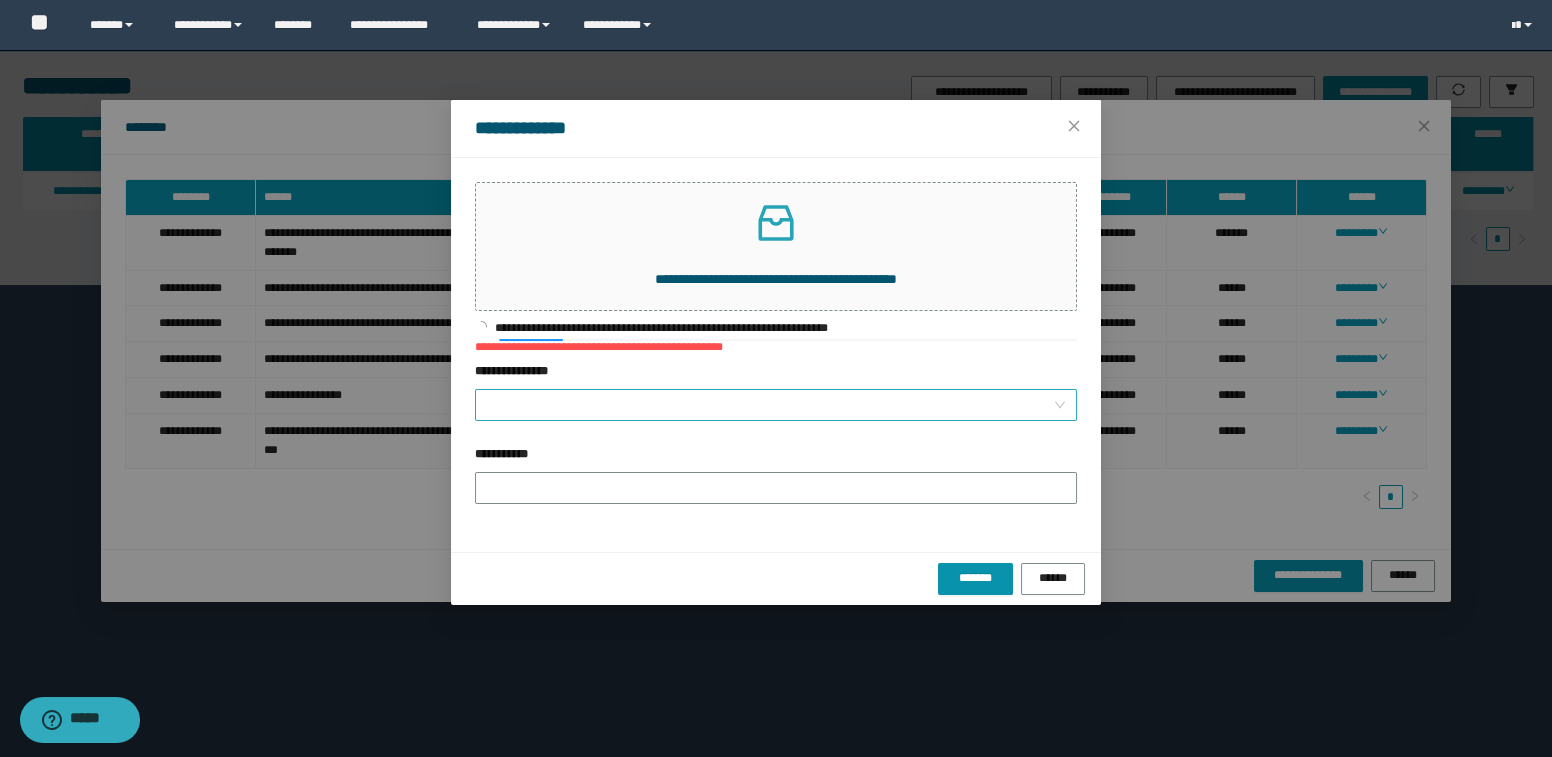 drag, startPoint x: 531, startPoint y: 397, endPoint x: 540, endPoint y: 421, distance: 25.632011 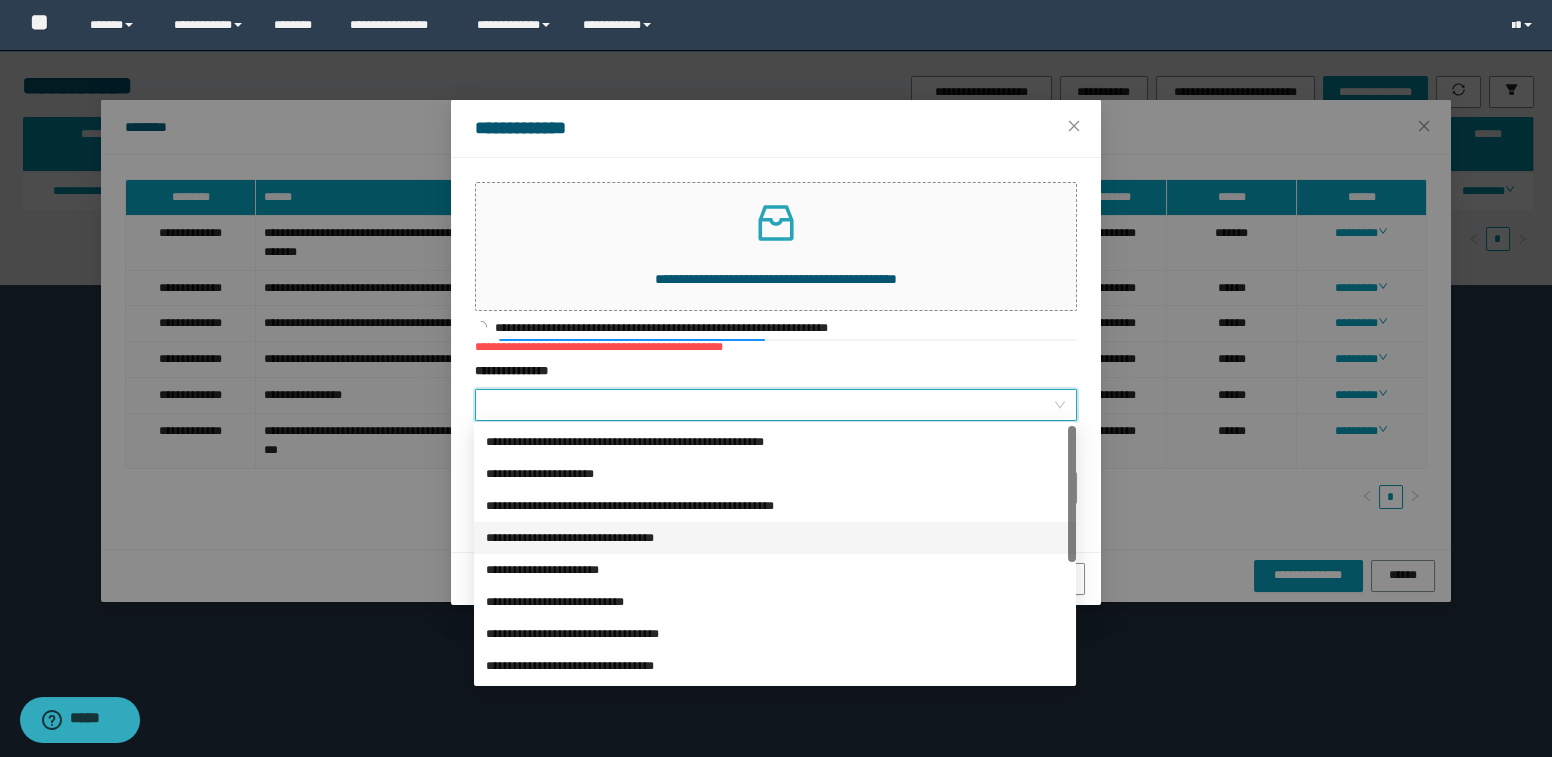 scroll, scrollTop: 181, scrollLeft: 0, axis: vertical 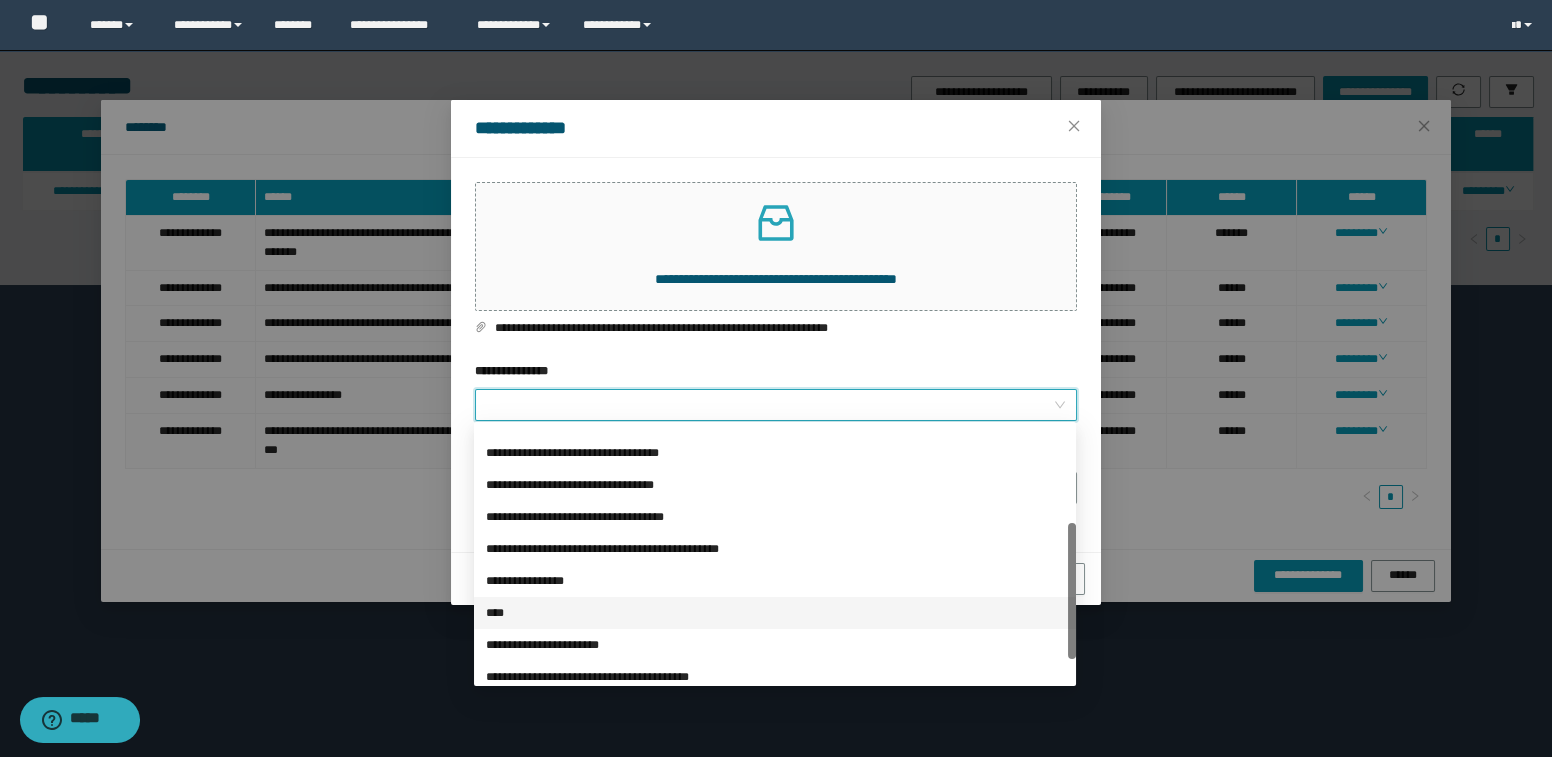 click on "****" at bounding box center [775, 613] 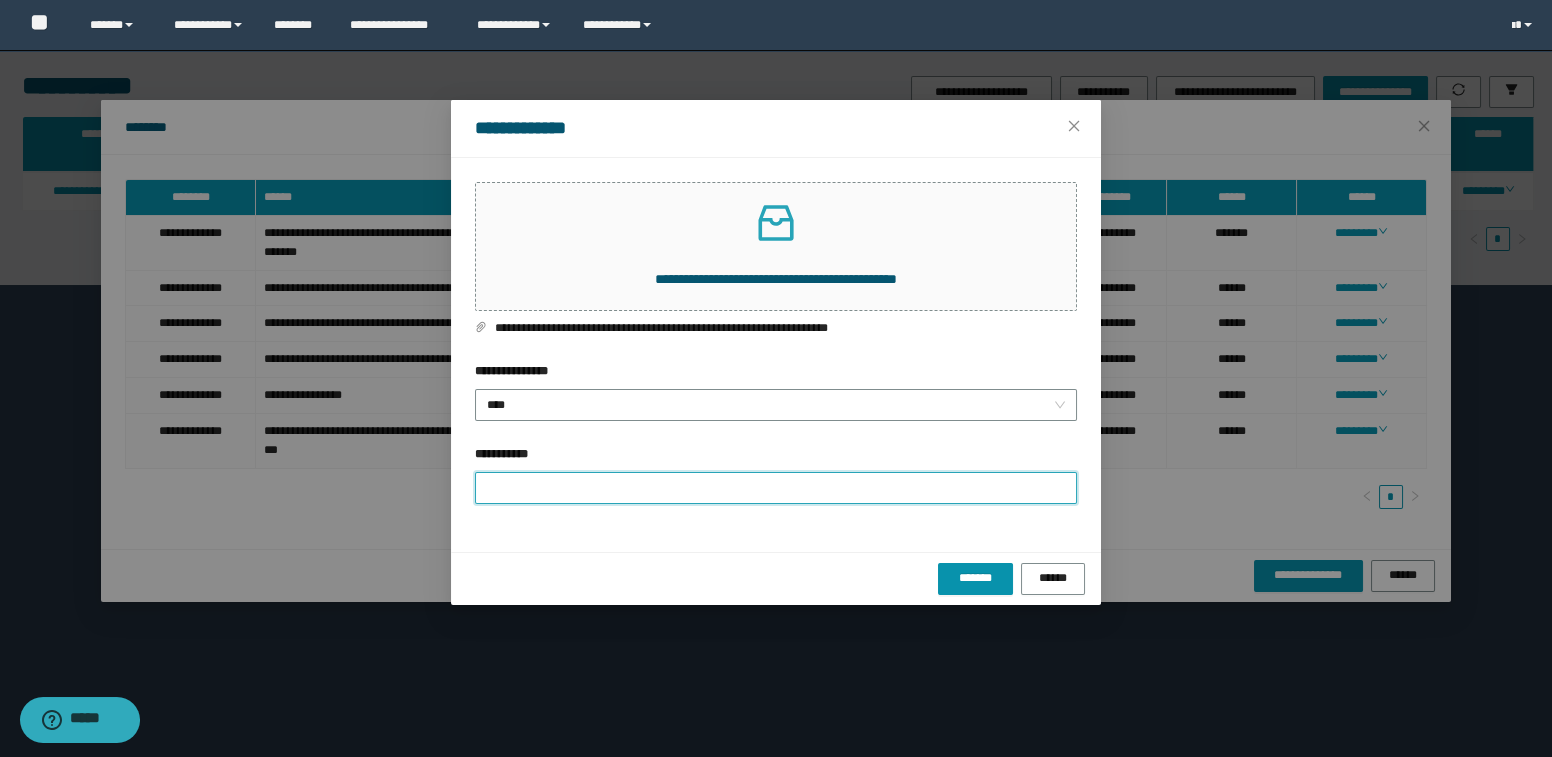click on "**********" at bounding box center [776, 488] 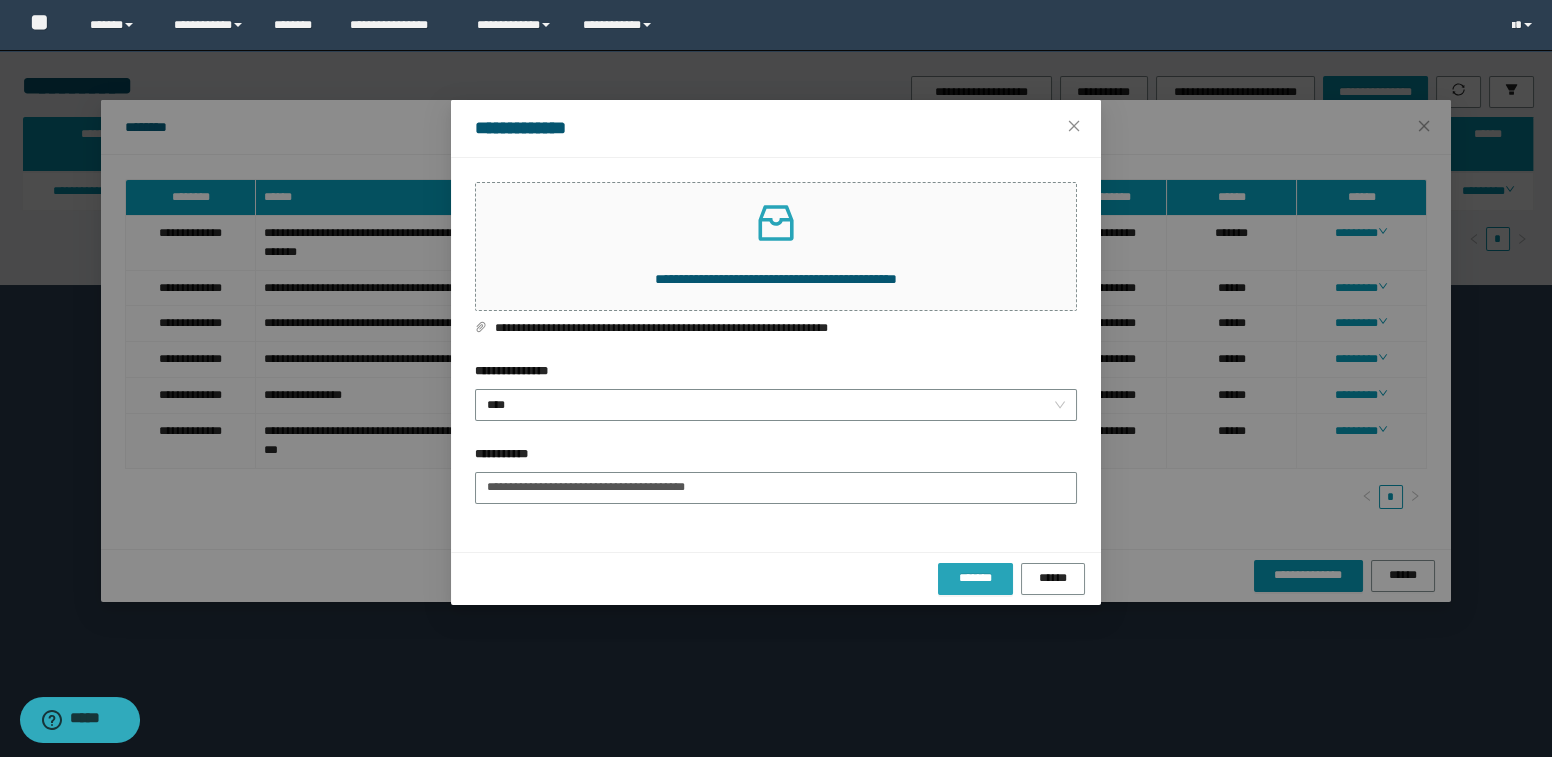 click on "*******" at bounding box center [975, 578] 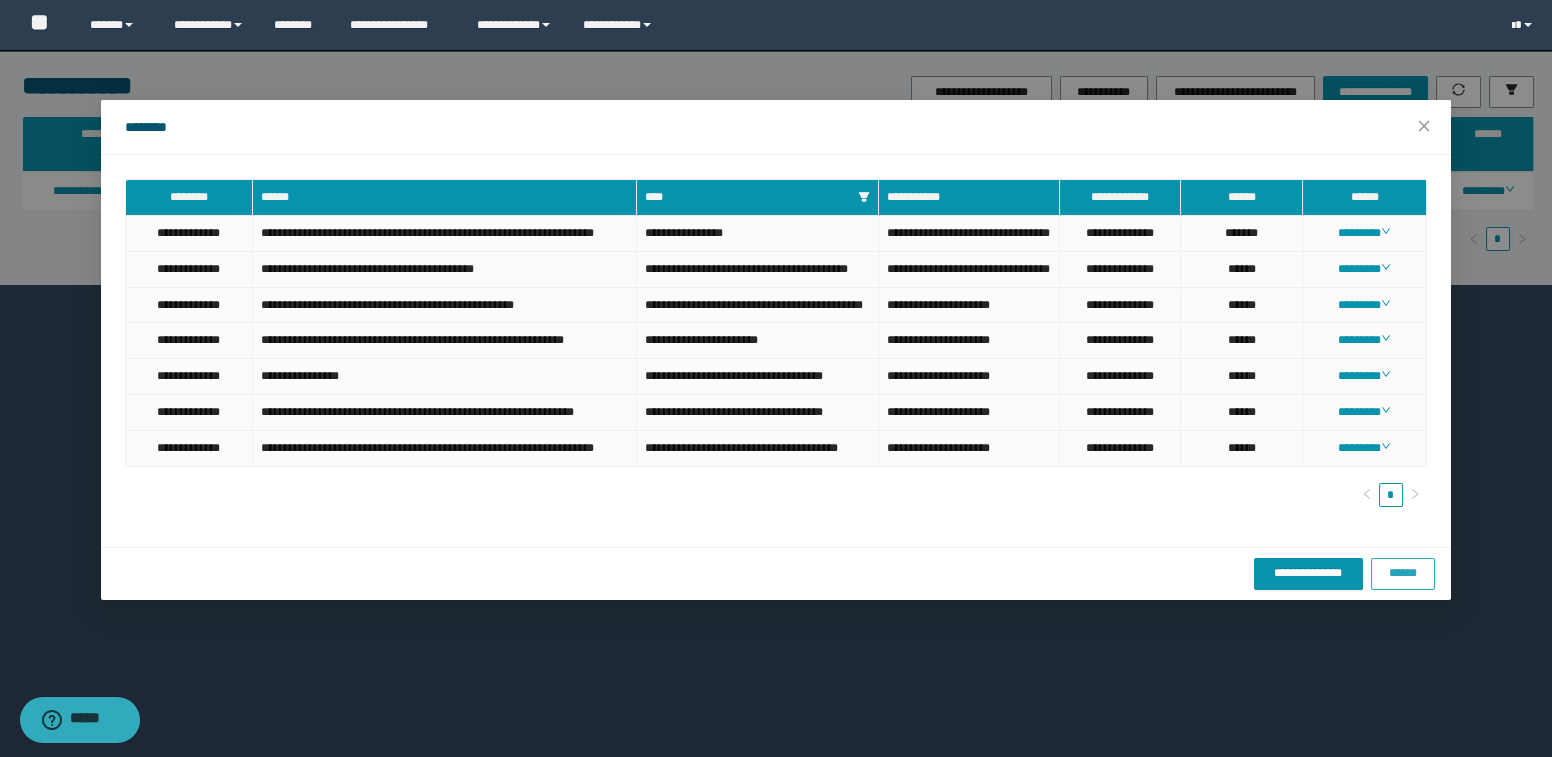 click on "******" at bounding box center [1403, 573] 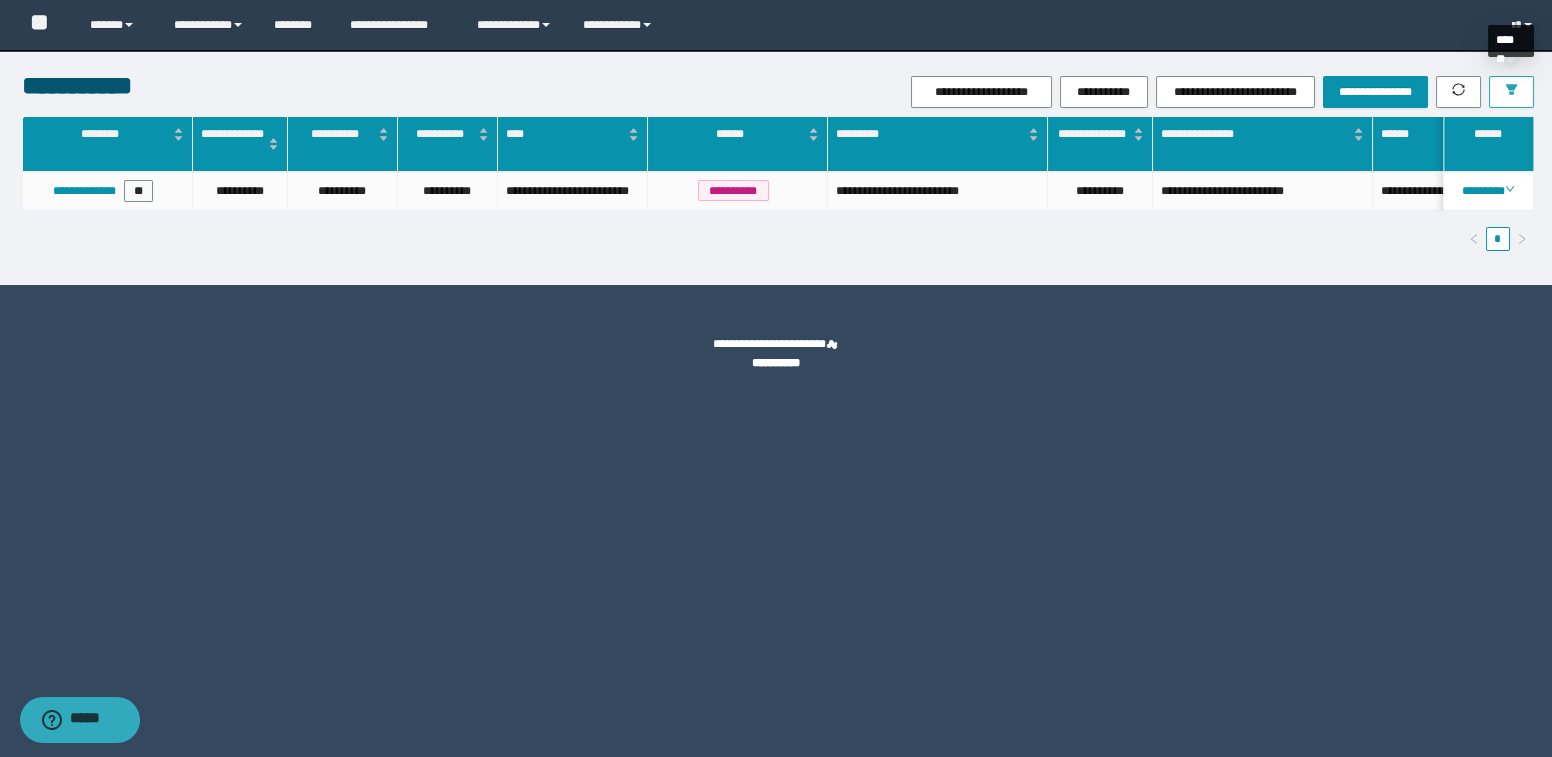 drag, startPoint x: 1526, startPoint y: 86, endPoint x: 1518, endPoint y: 93, distance: 10.630146 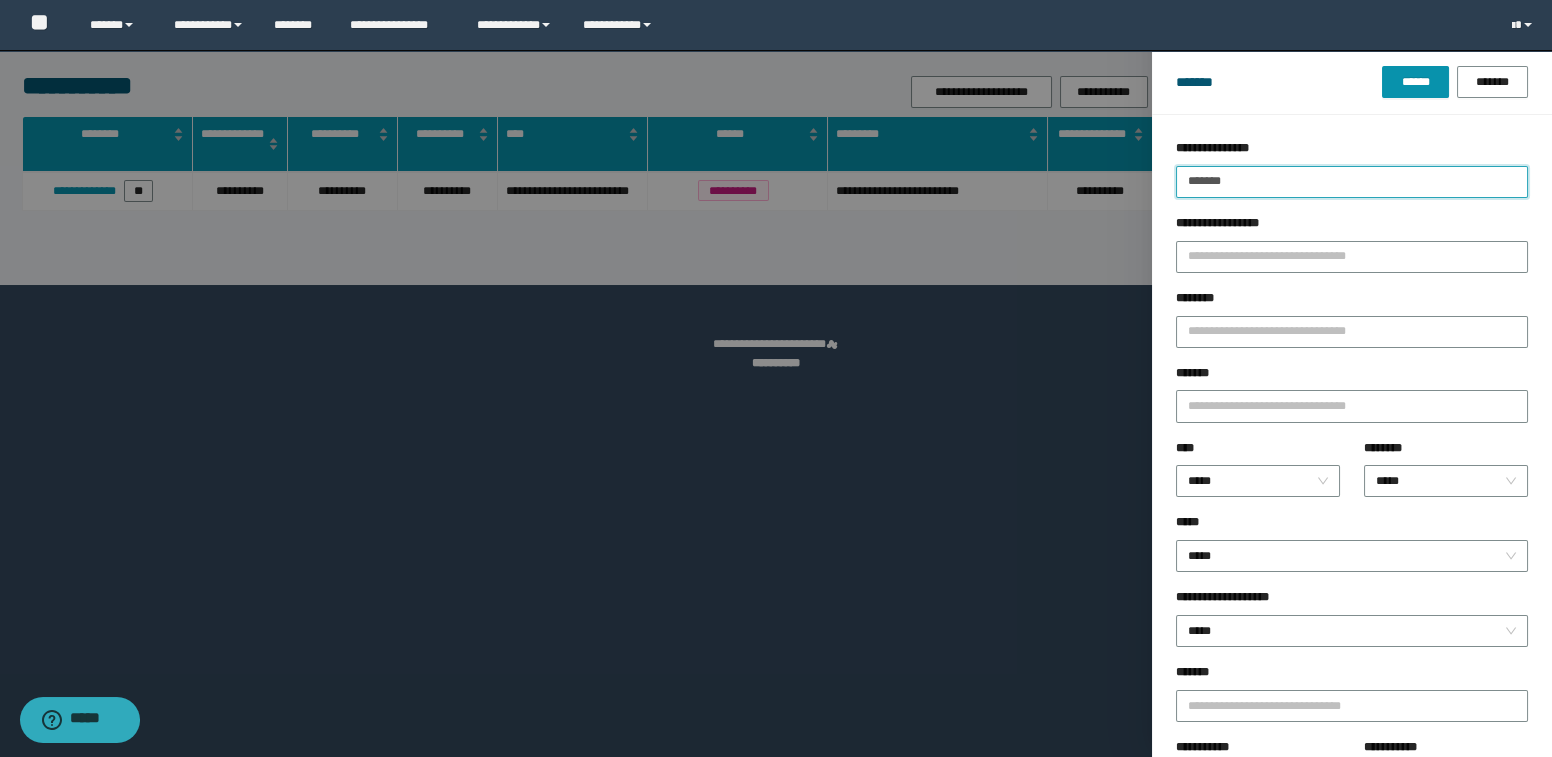 click on "*******" at bounding box center [1352, 182] 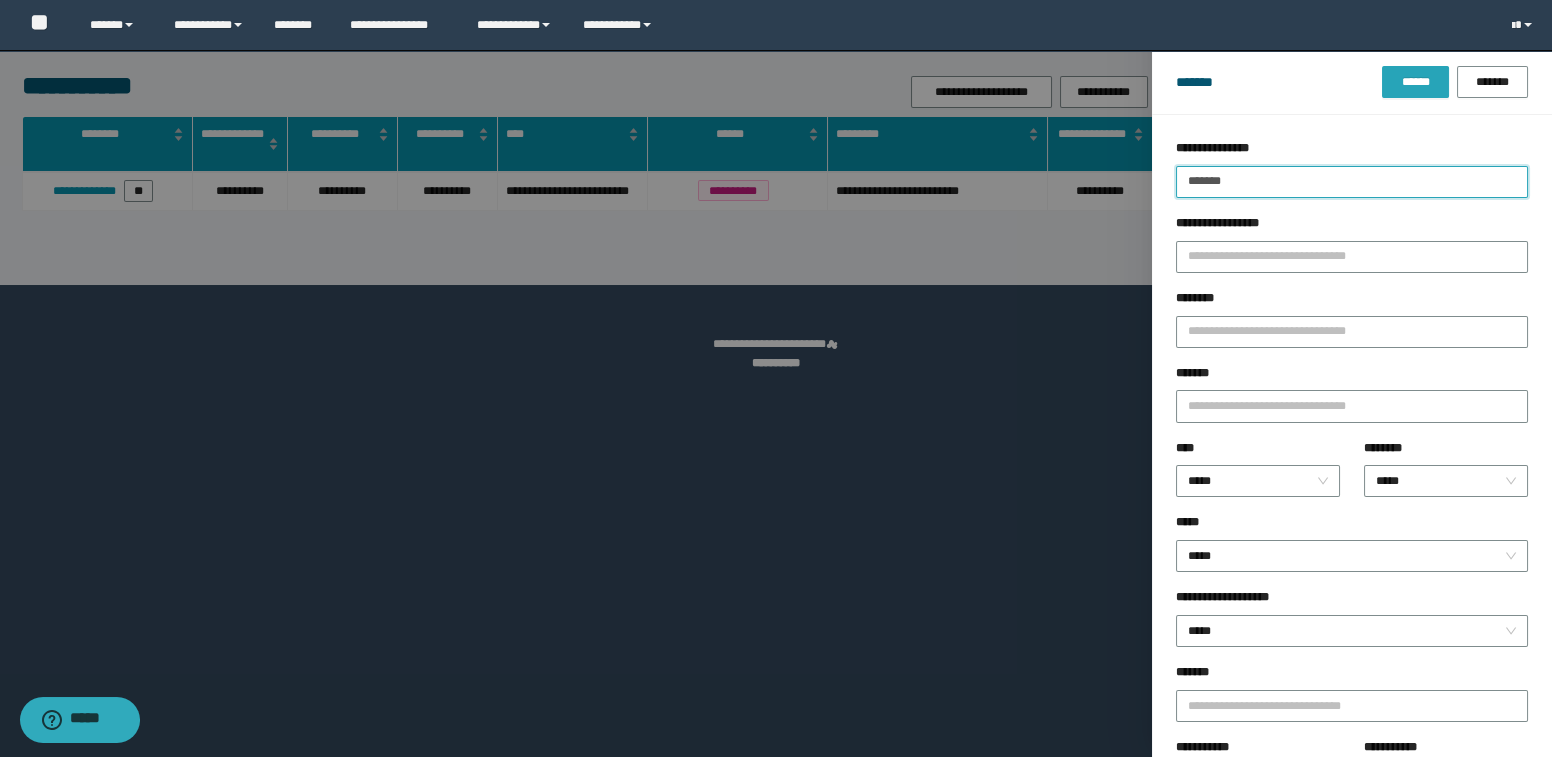 type on "*******" 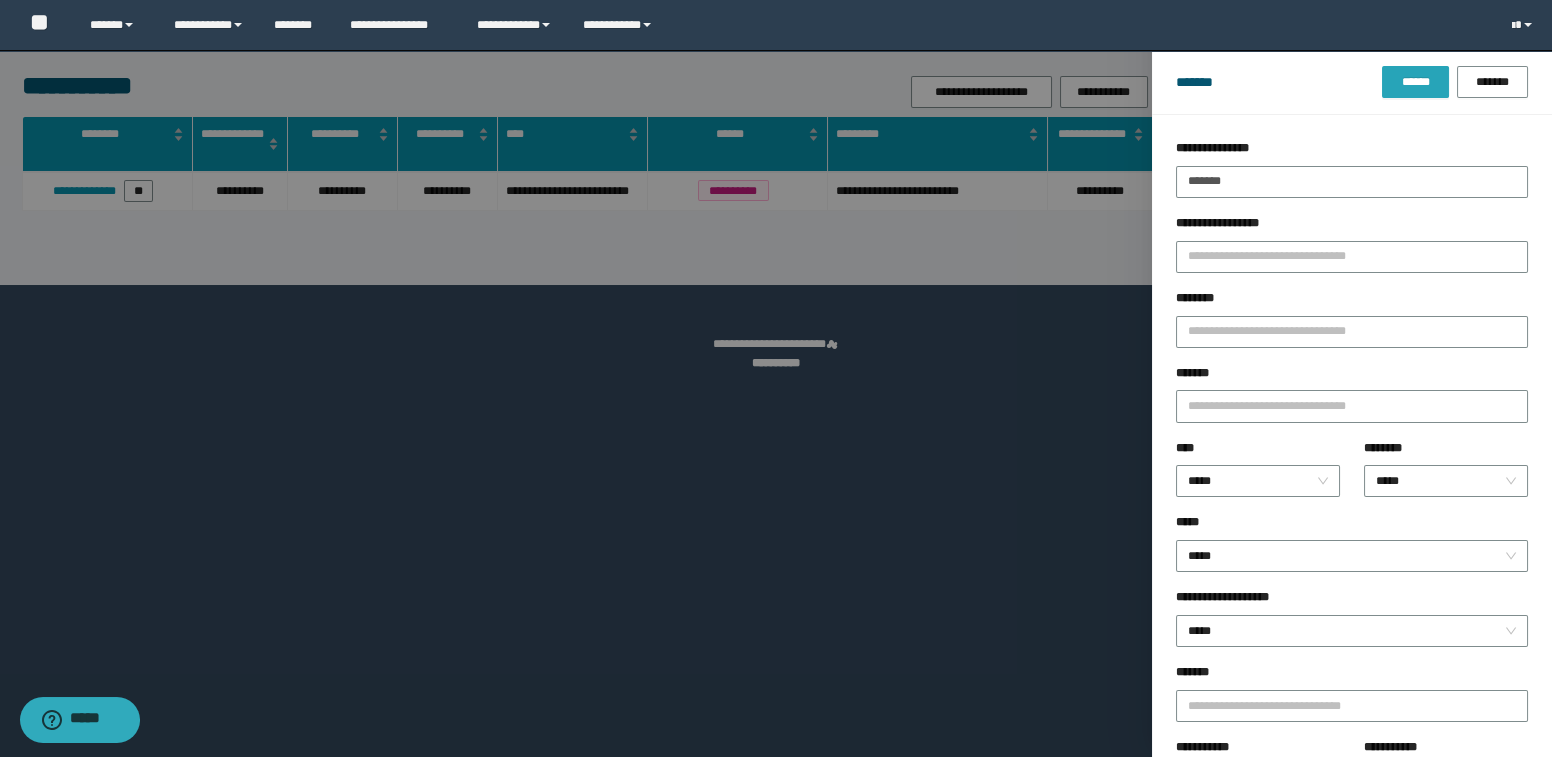click on "******" at bounding box center (1415, 82) 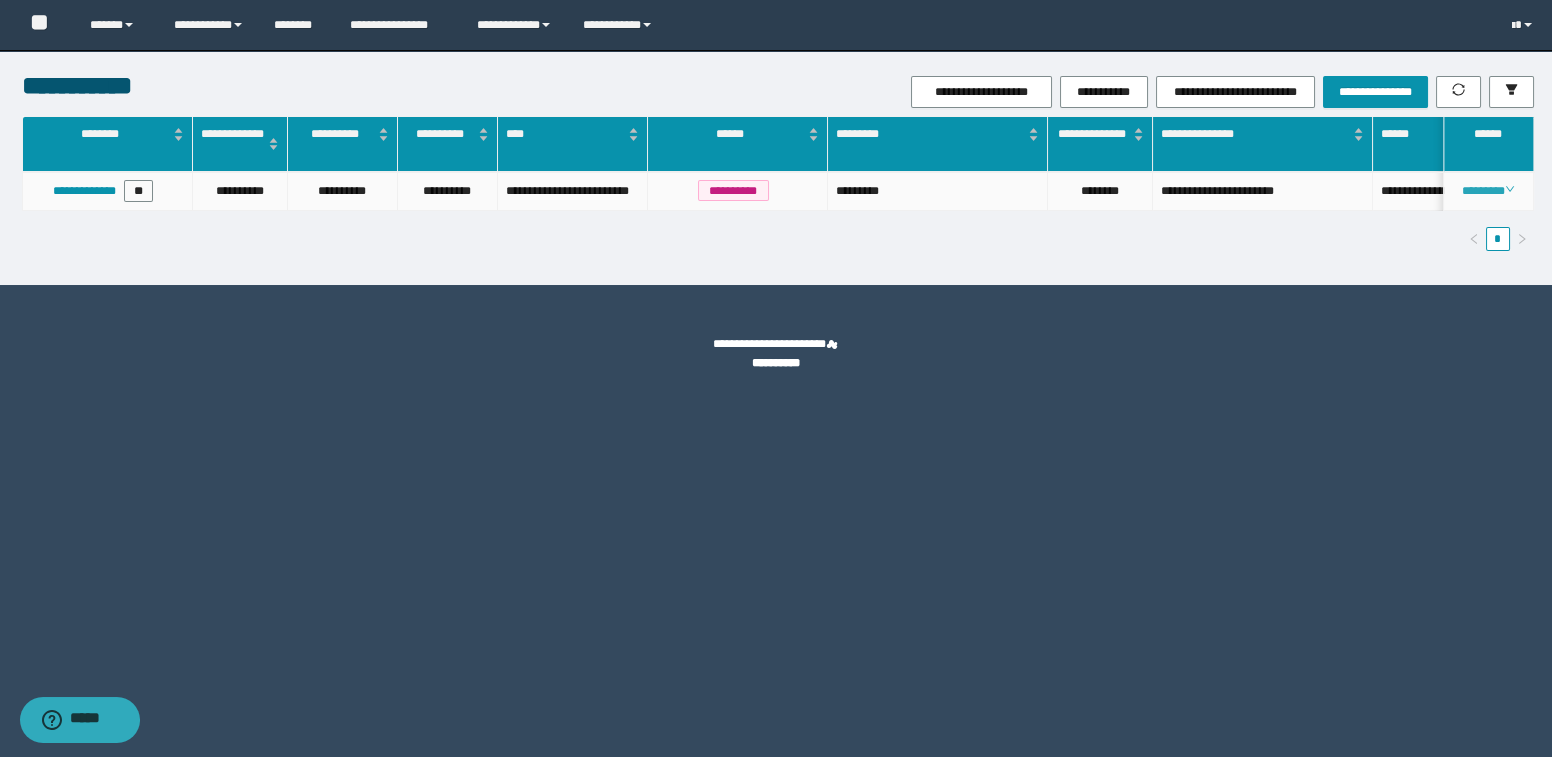click on "********" at bounding box center (1488, 191) 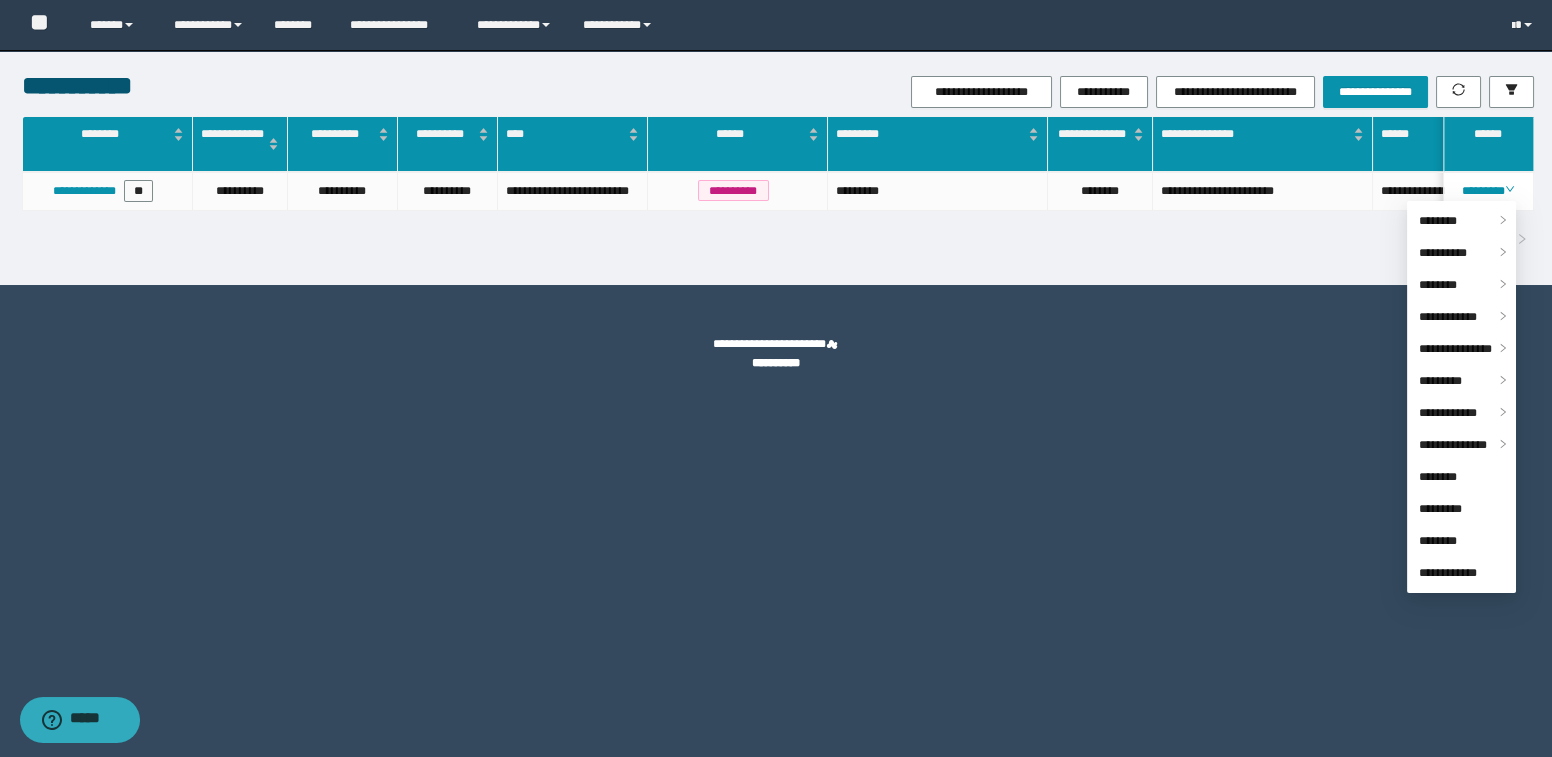 click on "**********" at bounding box center (778, 191) 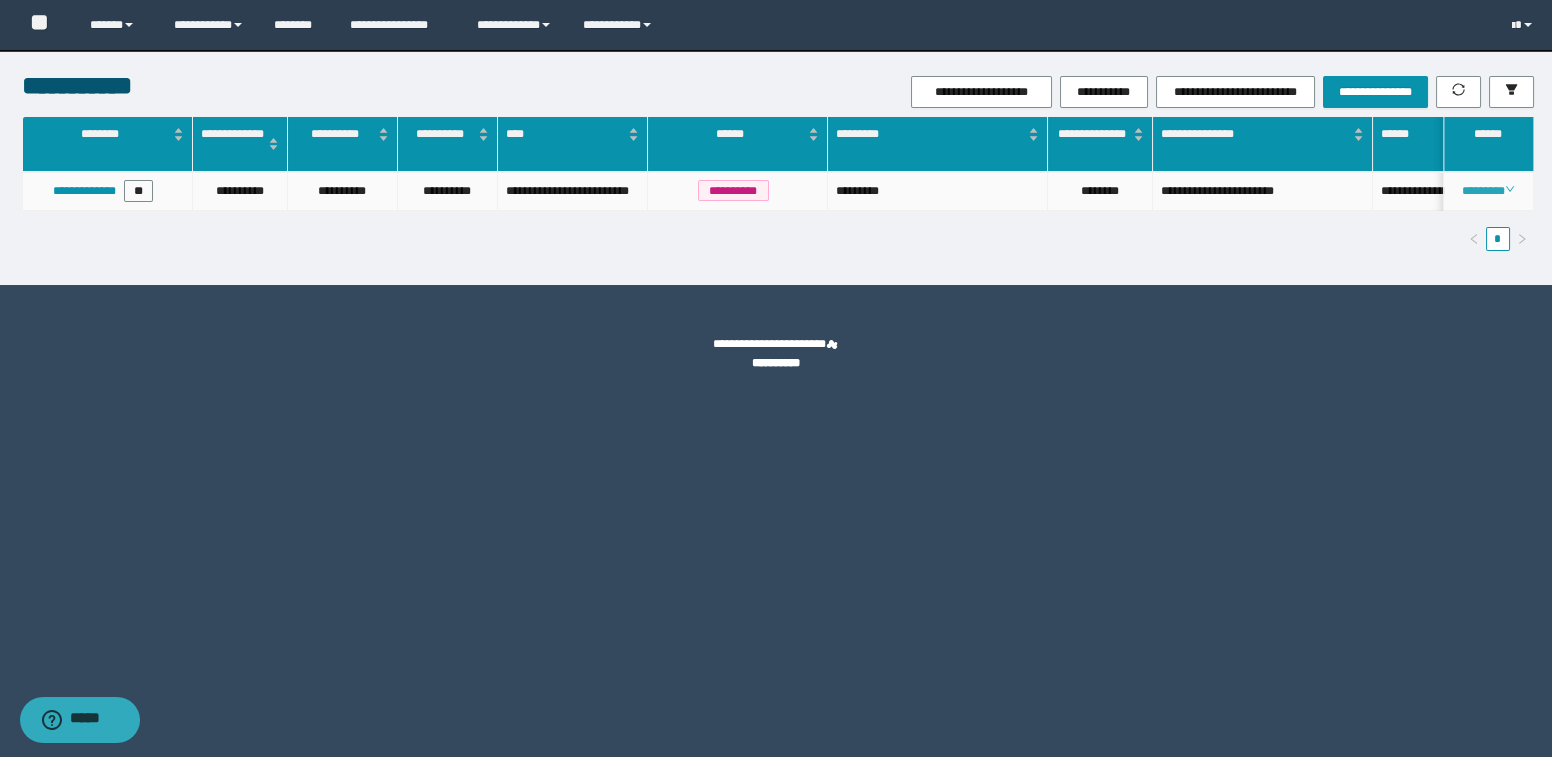click on "********" at bounding box center [1488, 191] 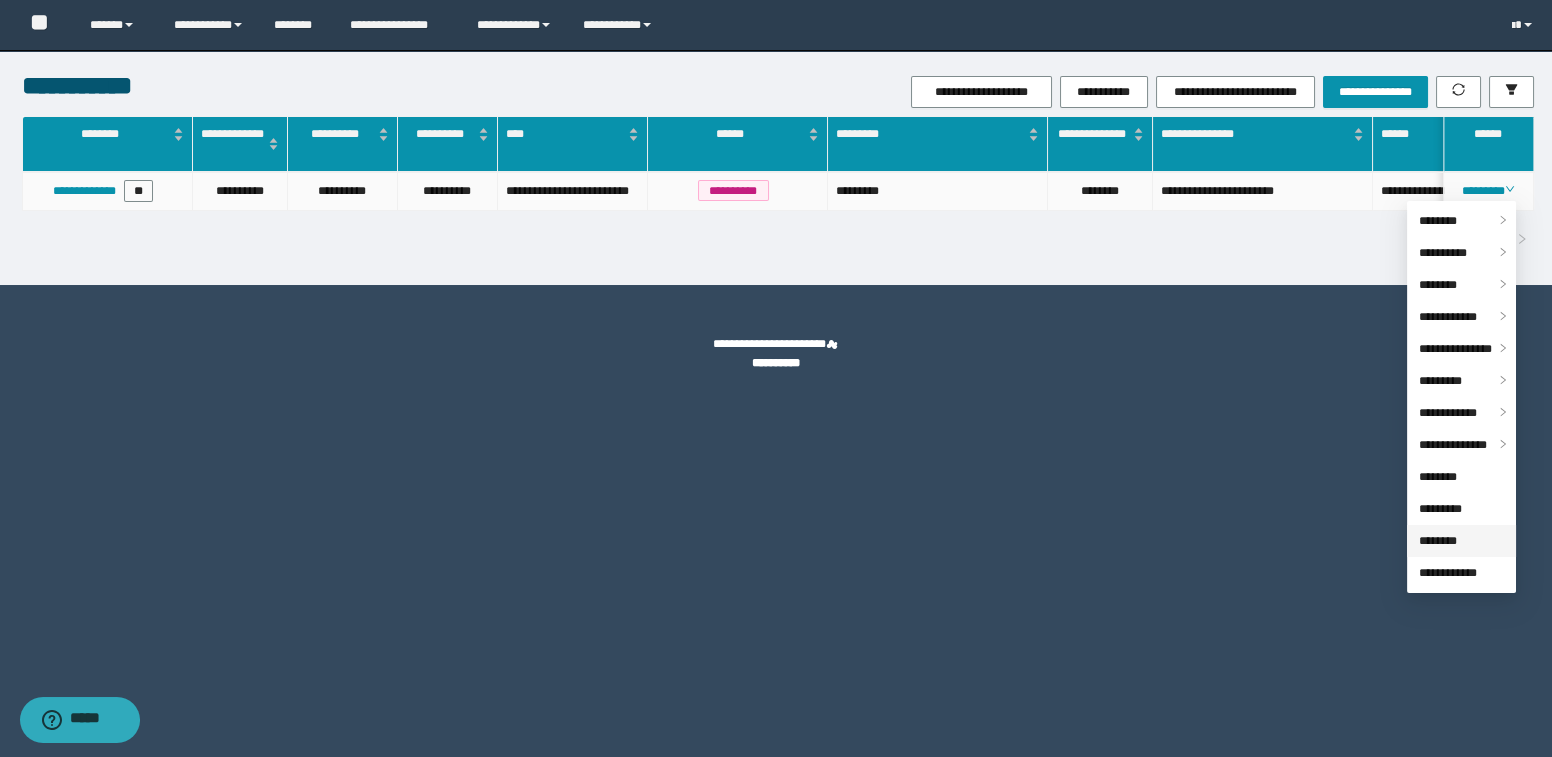 click on "********" at bounding box center [1438, 541] 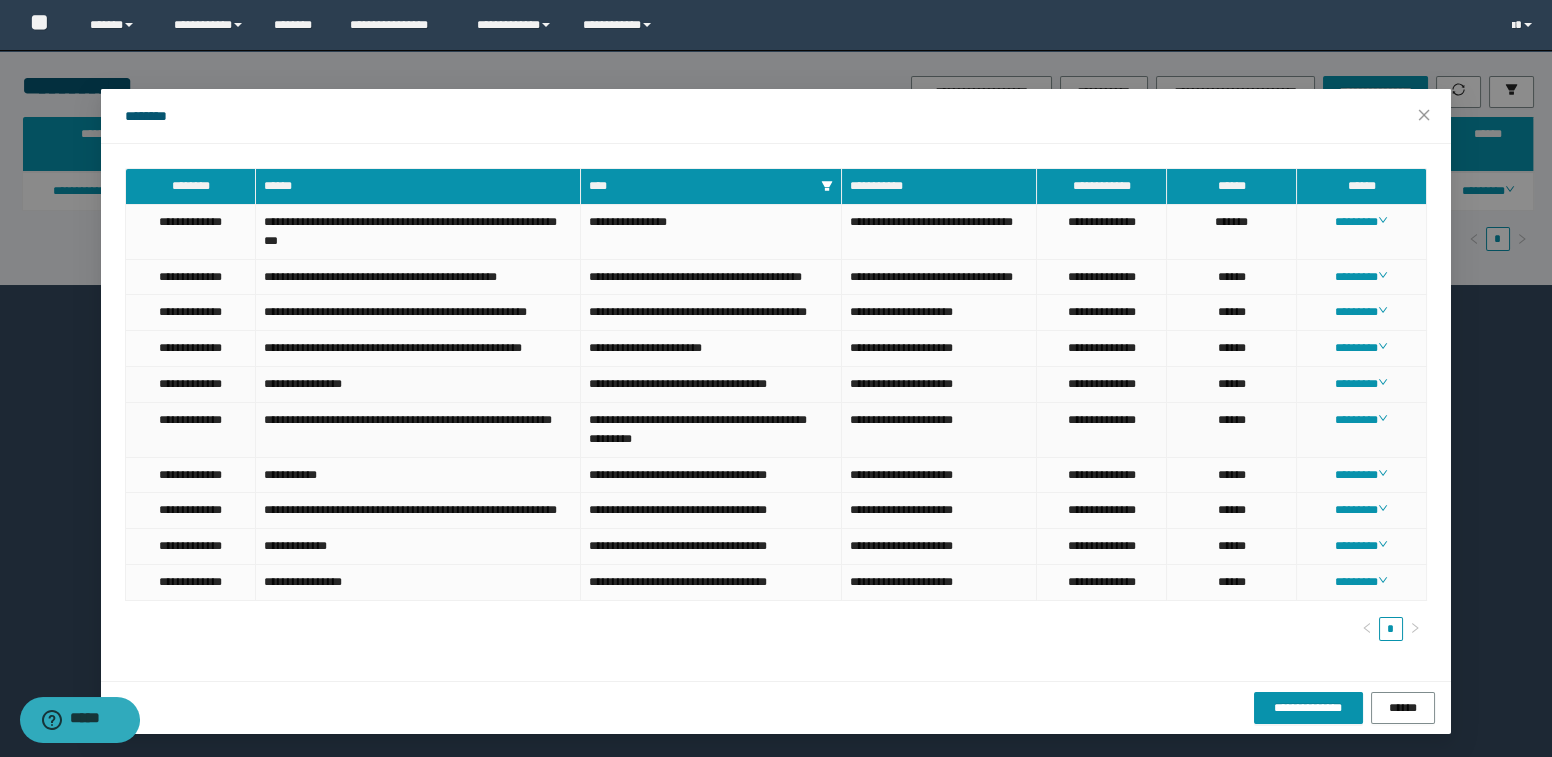 scroll, scrollTop: 65, scrollLeft: 0, axis: vertical 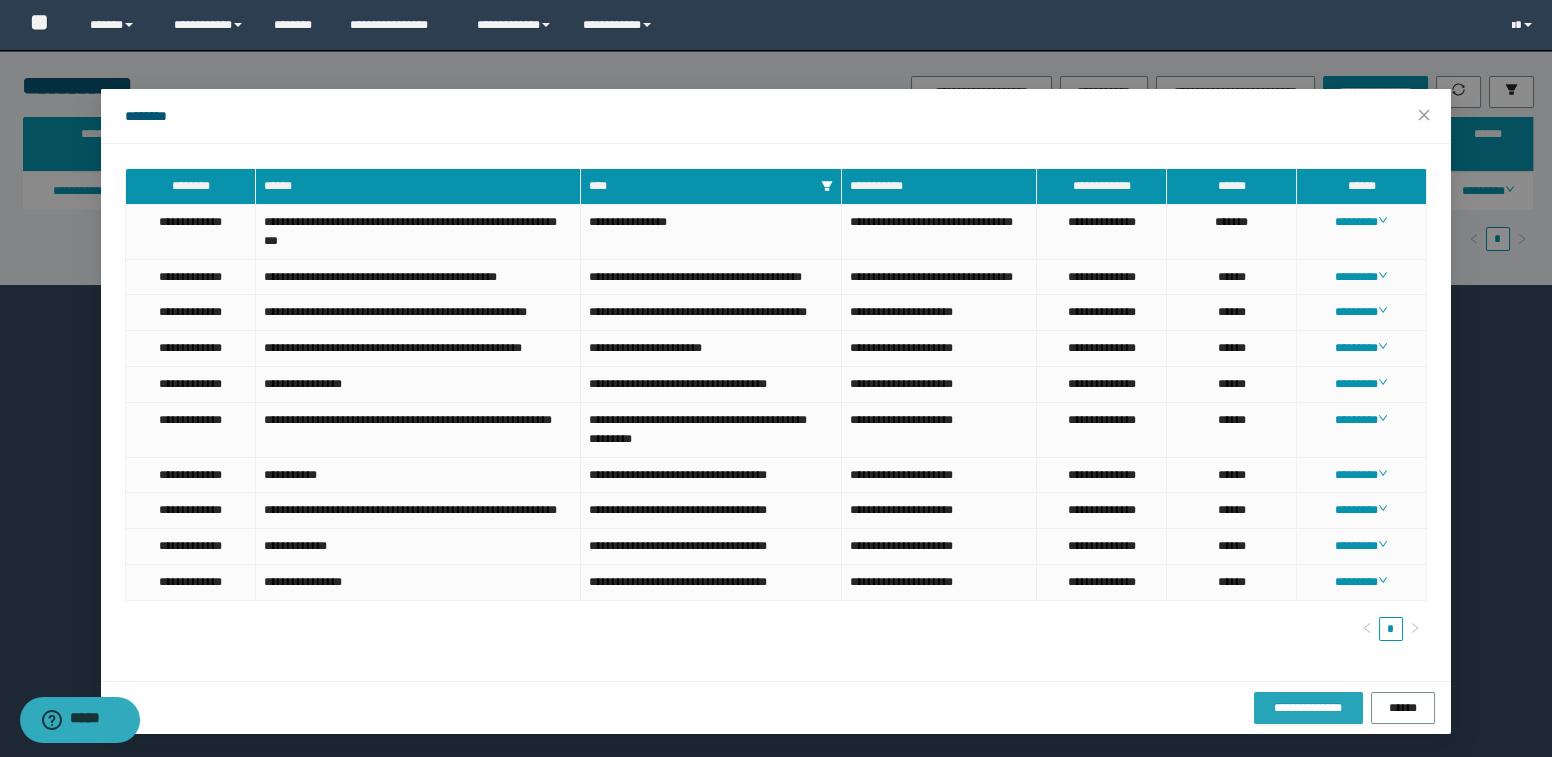 click on "**********" at bounding box center (1308, 708) 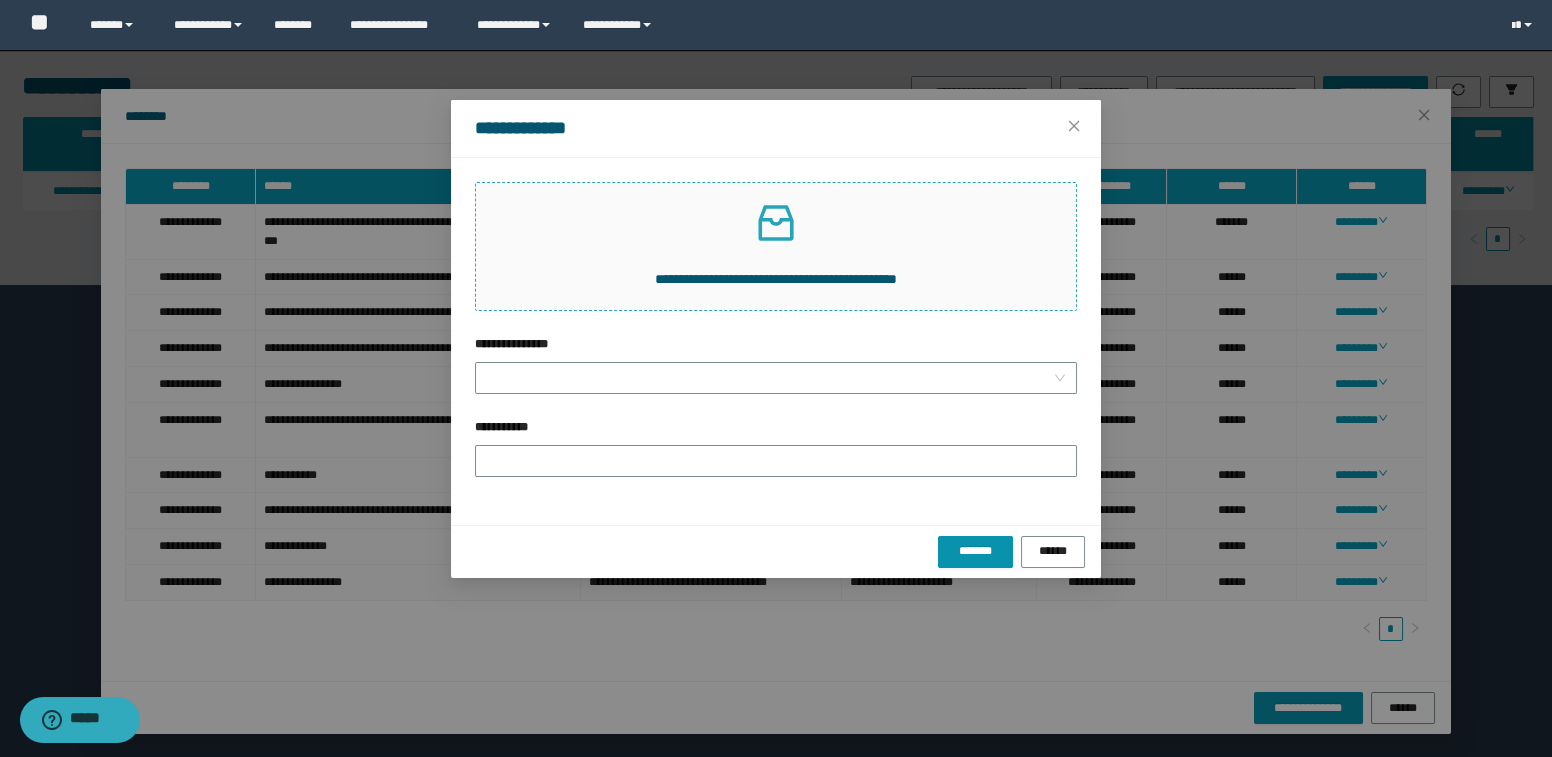 click 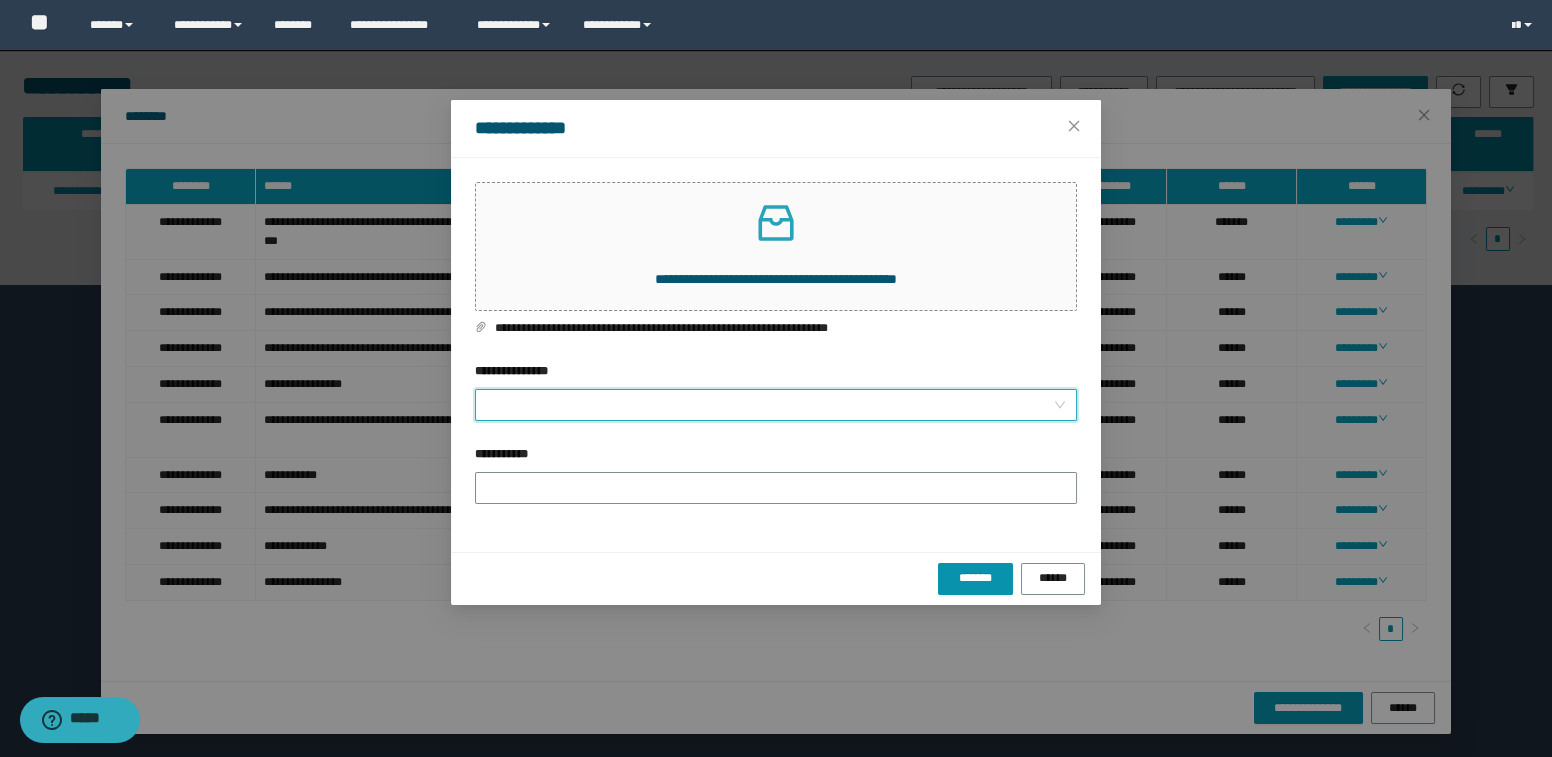 click on "**********" at bounding box center (770, 405) 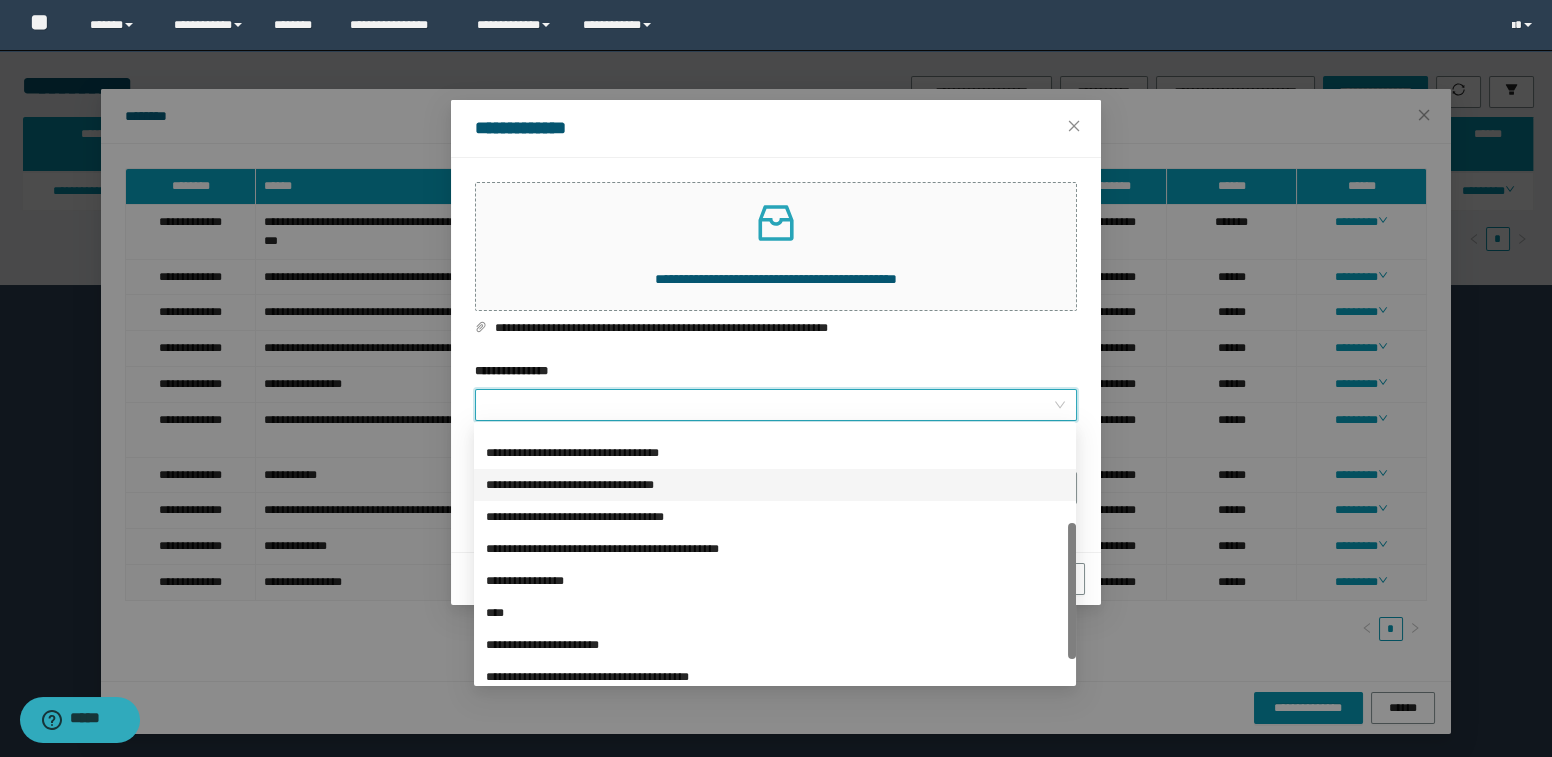 scroll, scrollTop: 223, scrollLeft: 0, axis: vertical 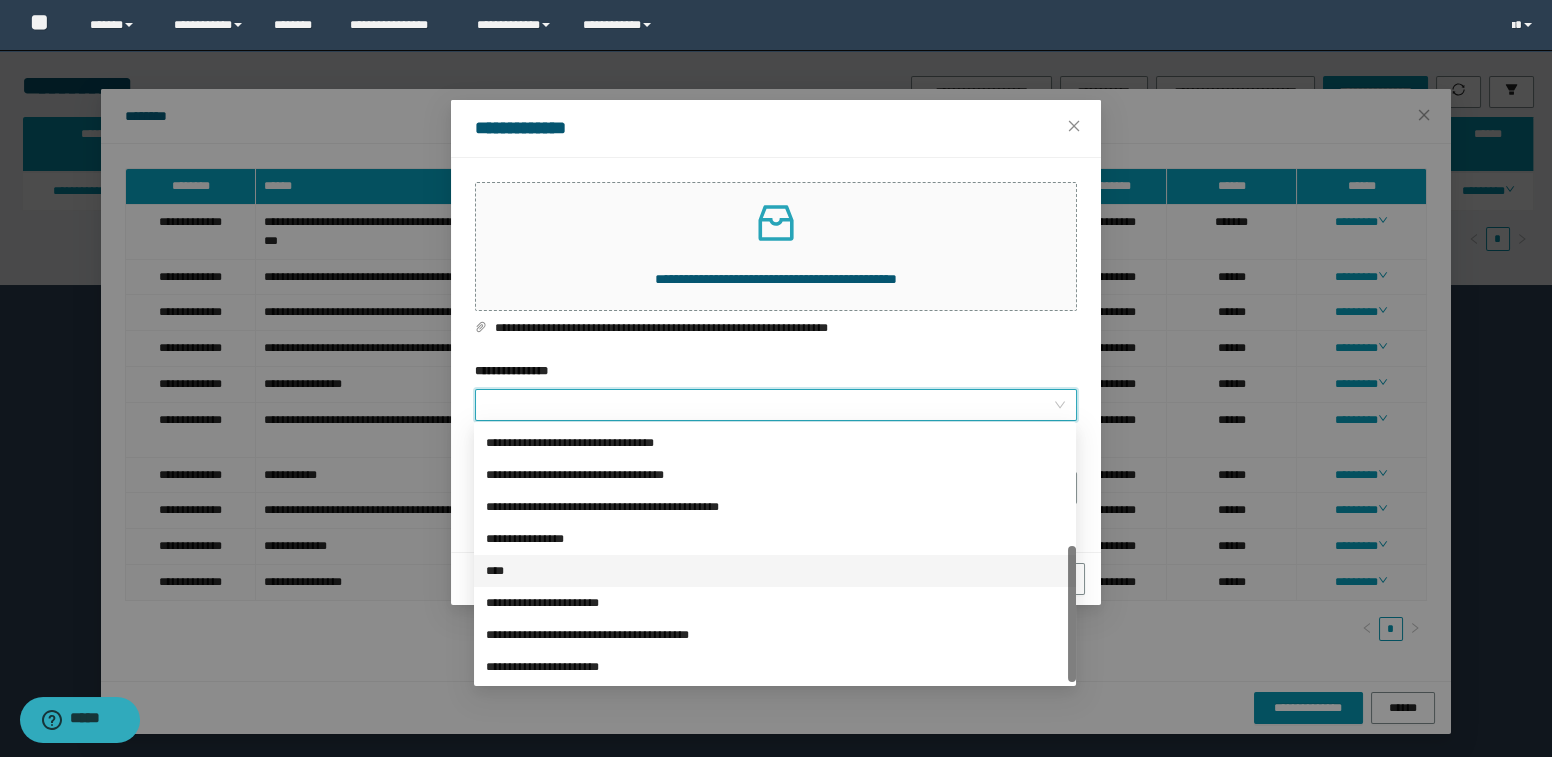 click on "****" at bounding box center [775, 571] 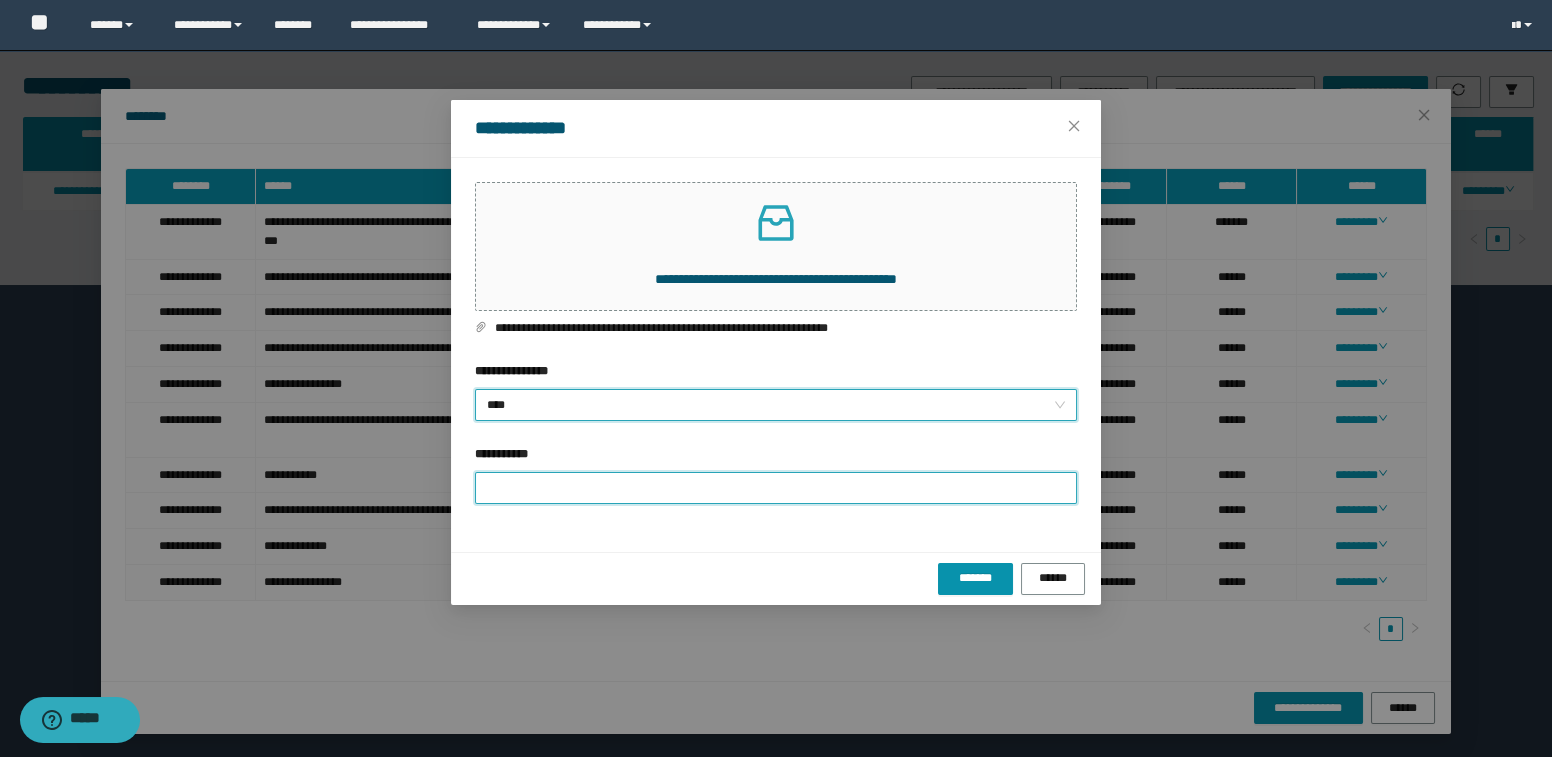 click on "**********" at bounding box center (776, 488) 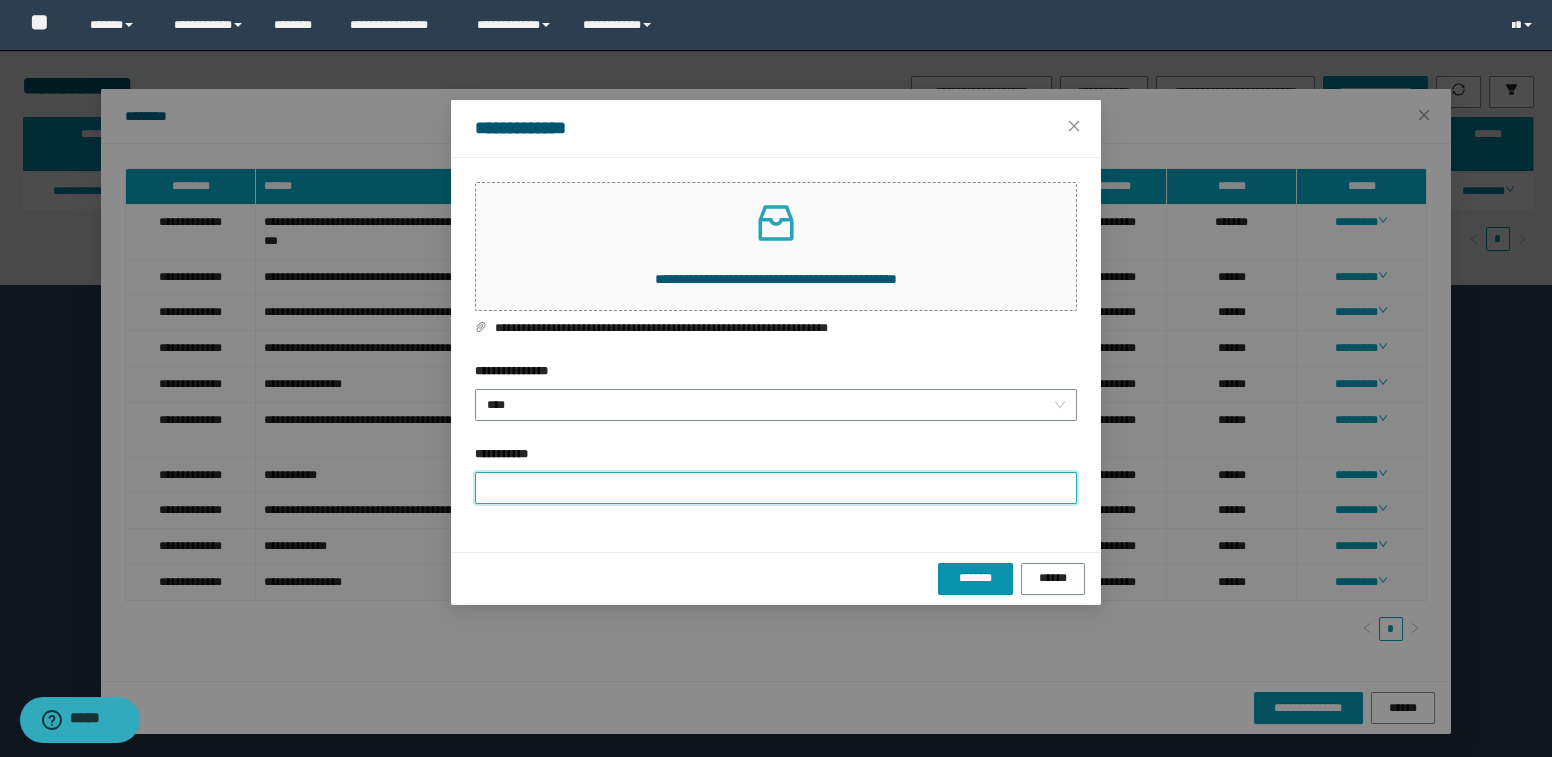 type on "**********" 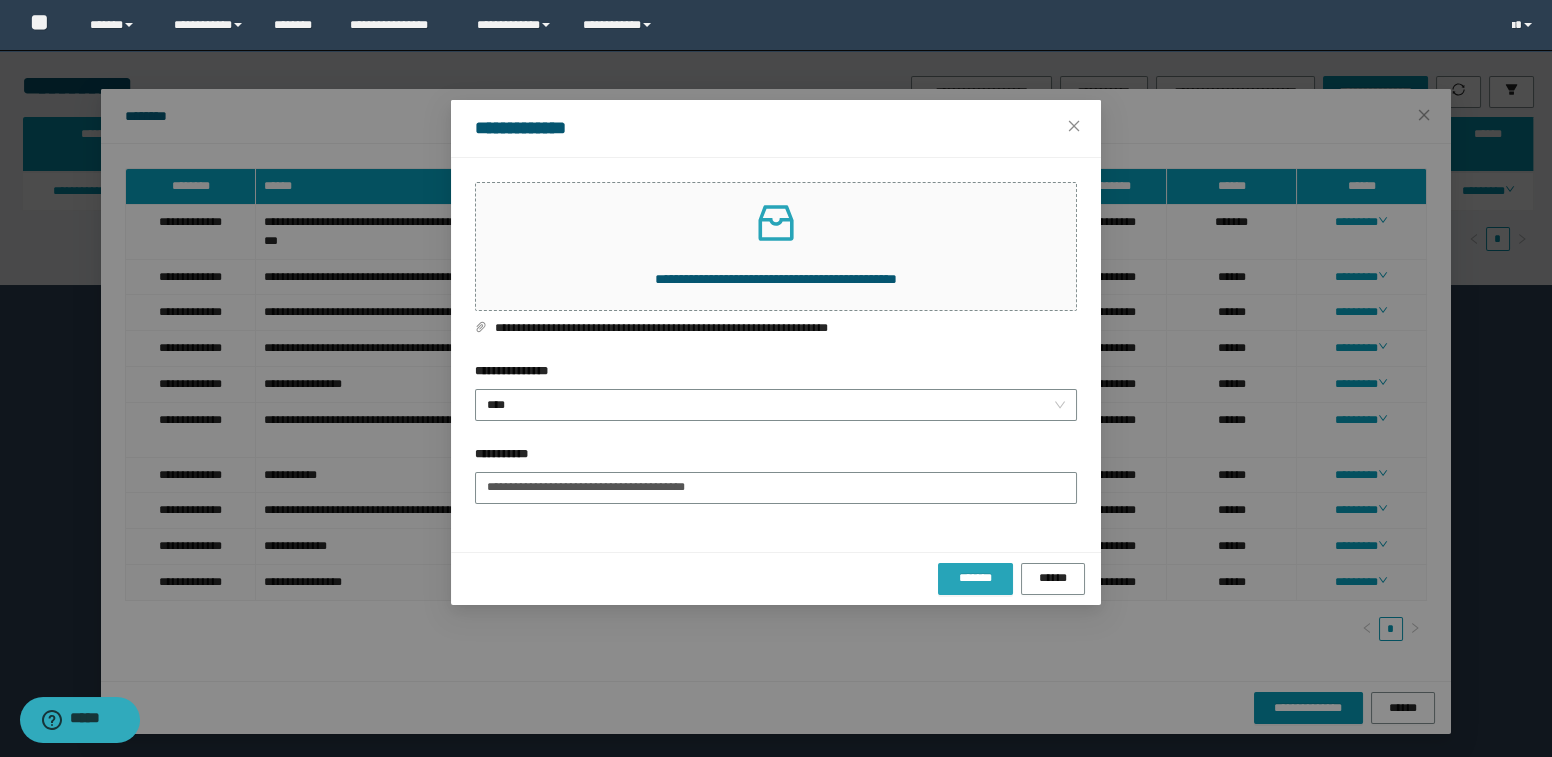 click on "*******" at bounding box center [975, 578] 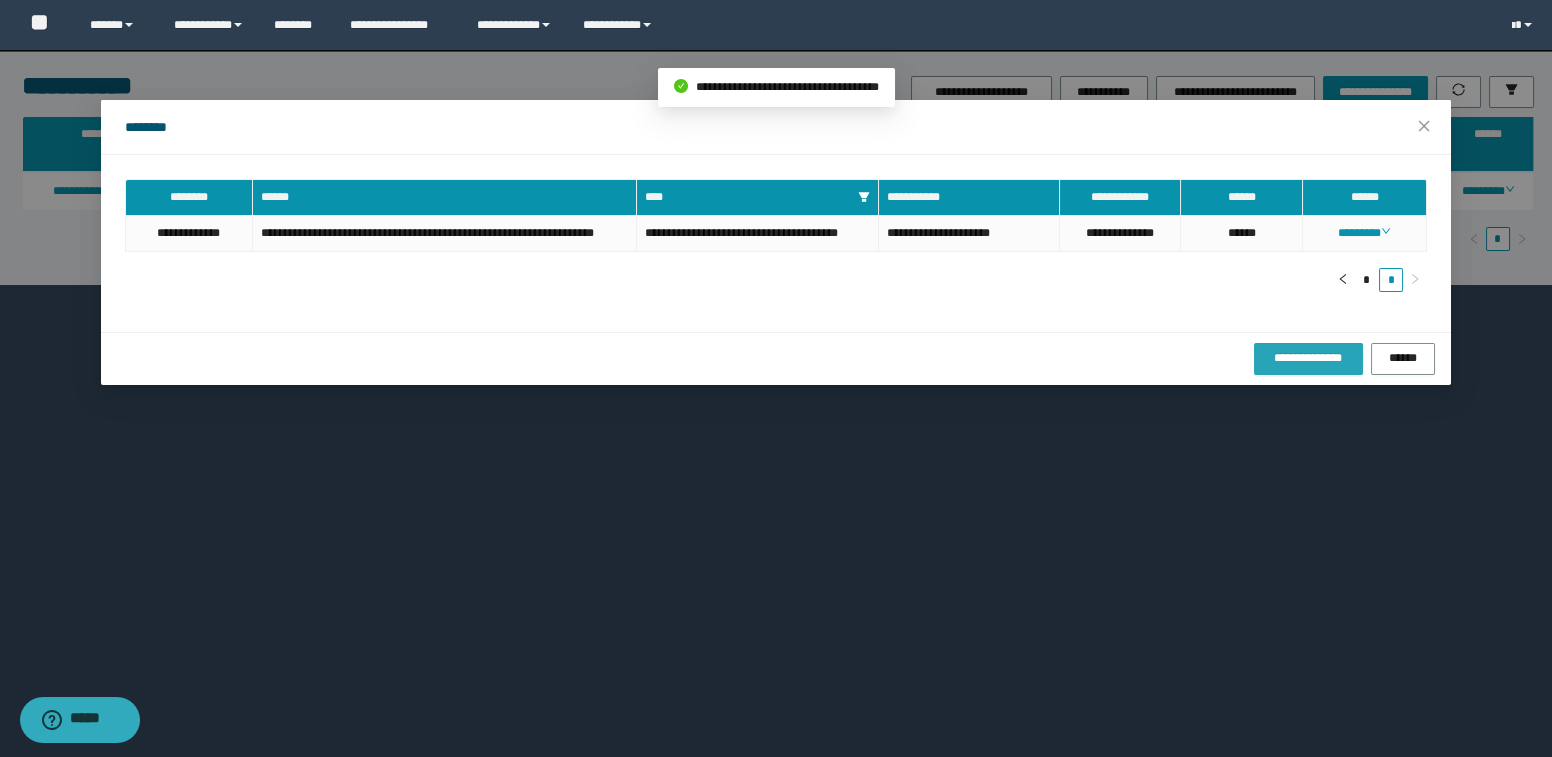 scroll, scrollTop: 0, scrollLeft: 0, axis: both 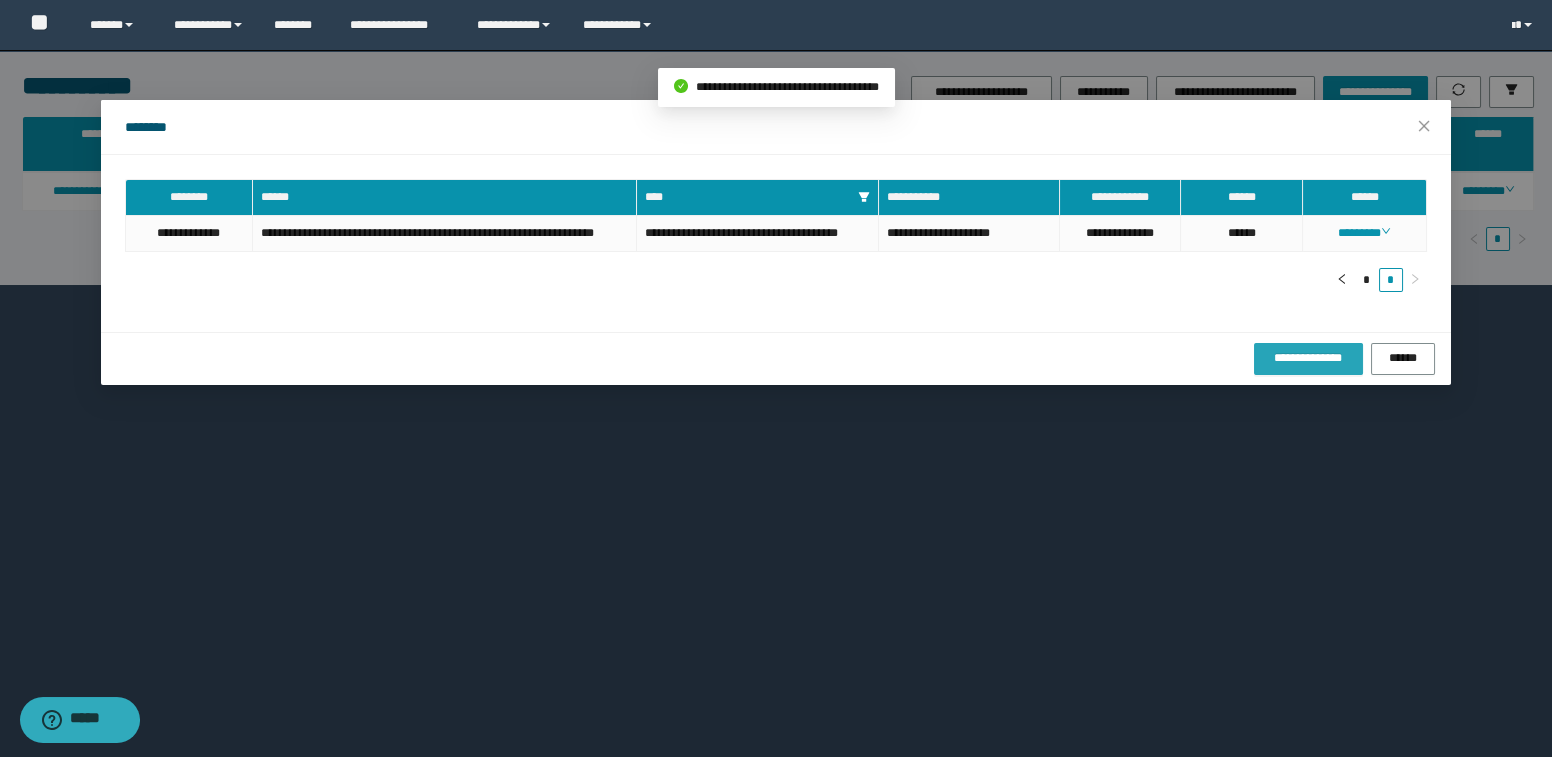 click on "**********" at bounding box center (1308, 358) 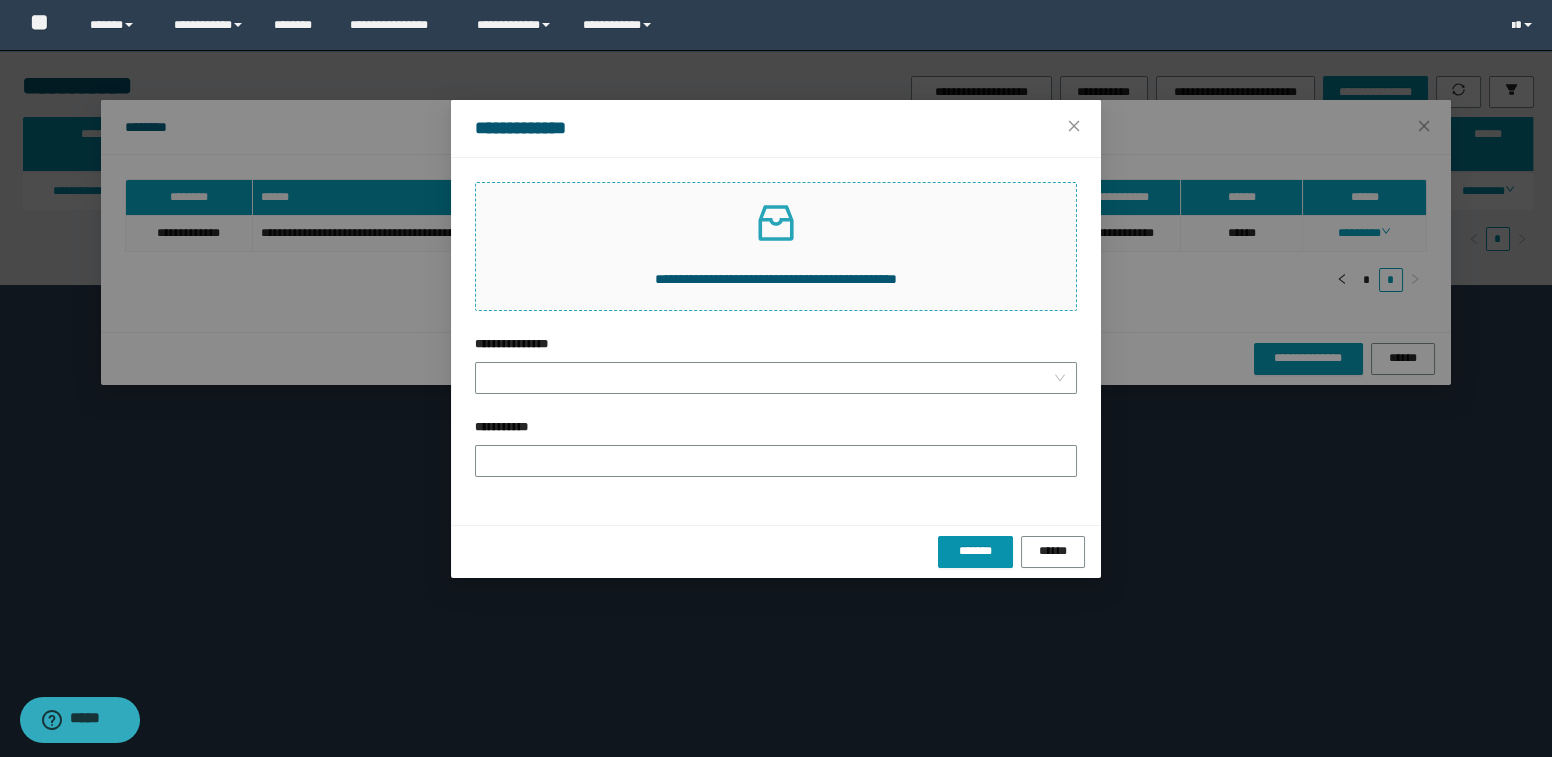 click 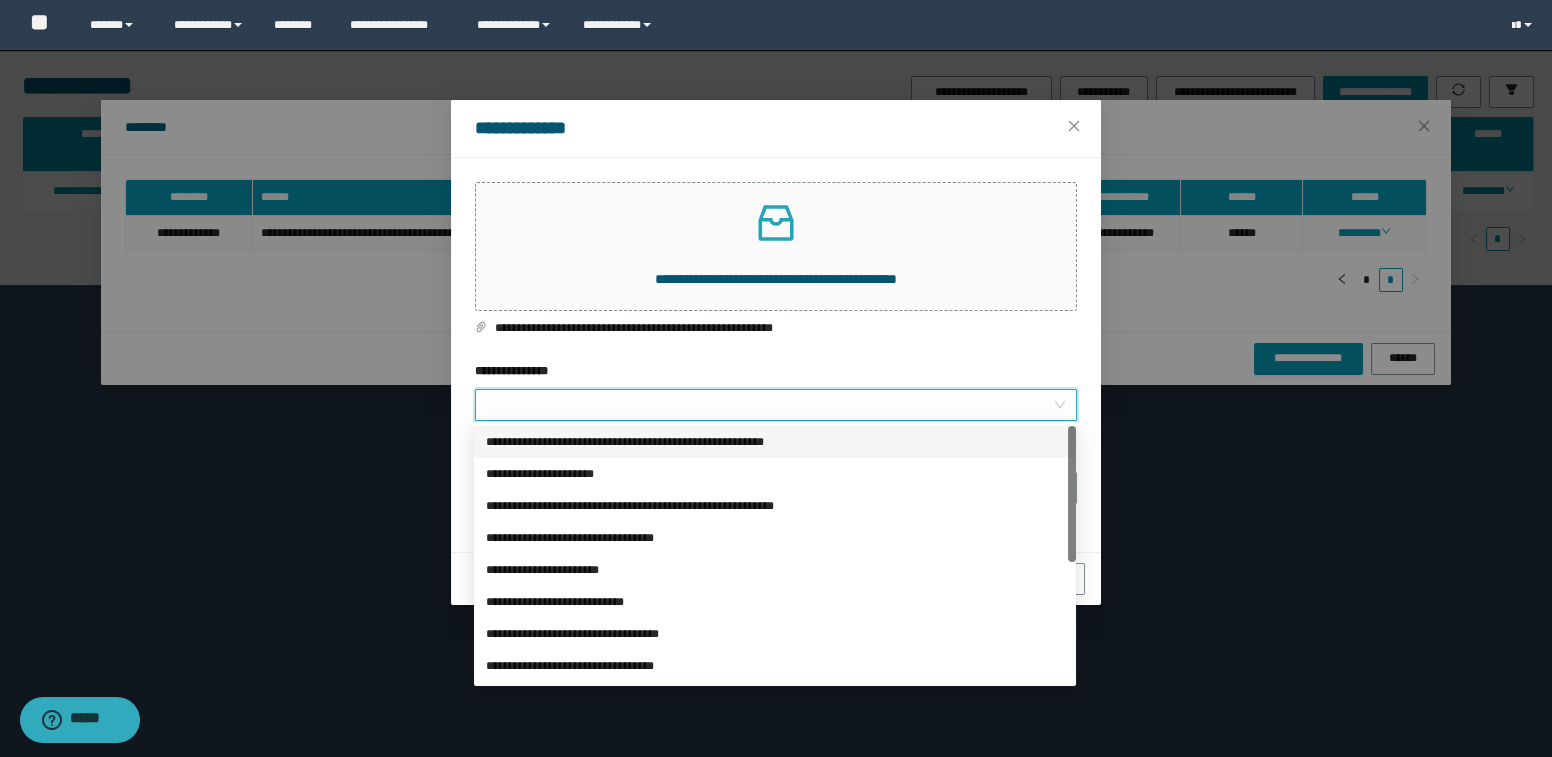 click on "**********" at bounding box center (770, 405) 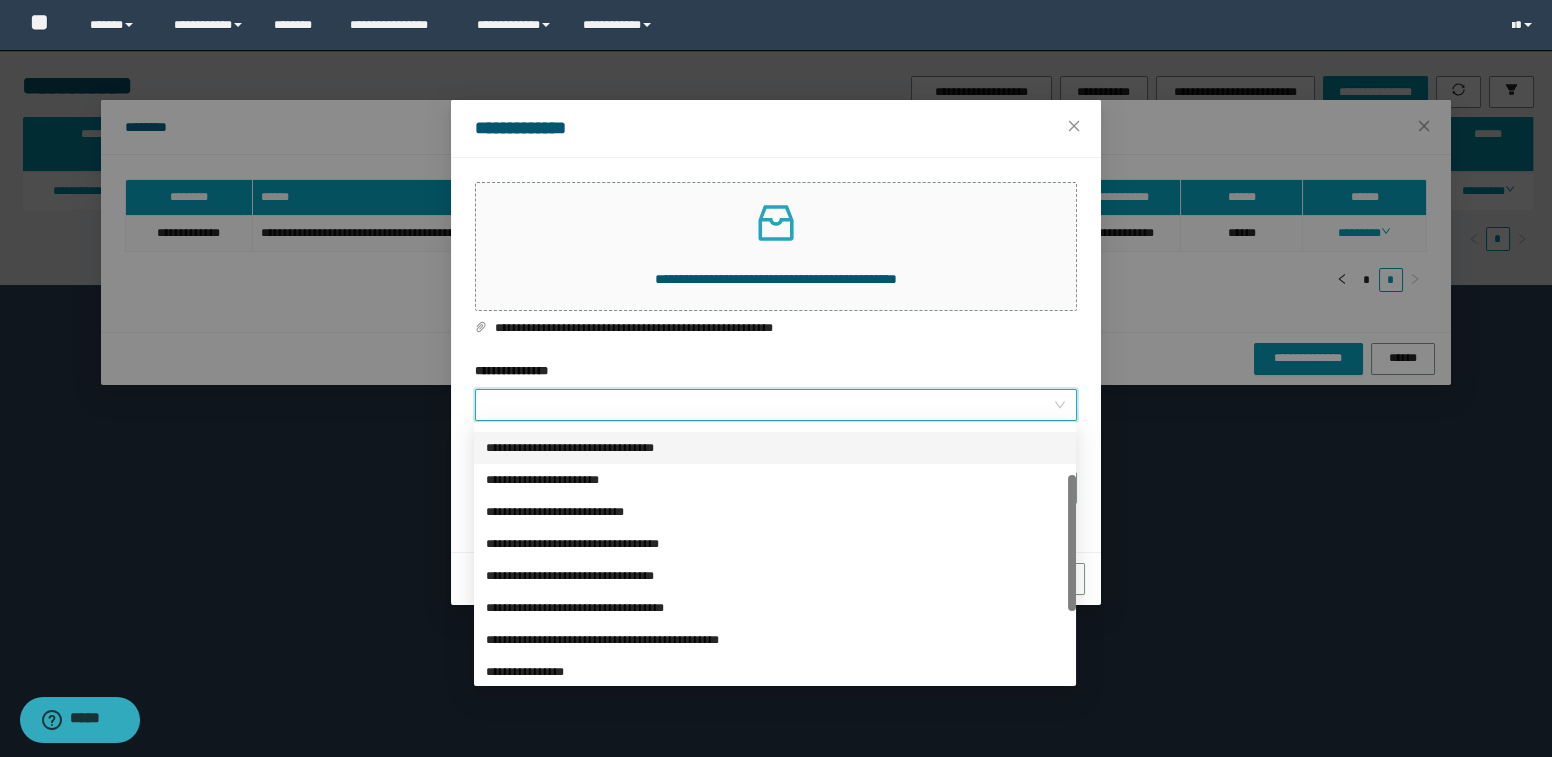 scroll, scrollTop: 181, scrollLeft: 0, axis: vertical 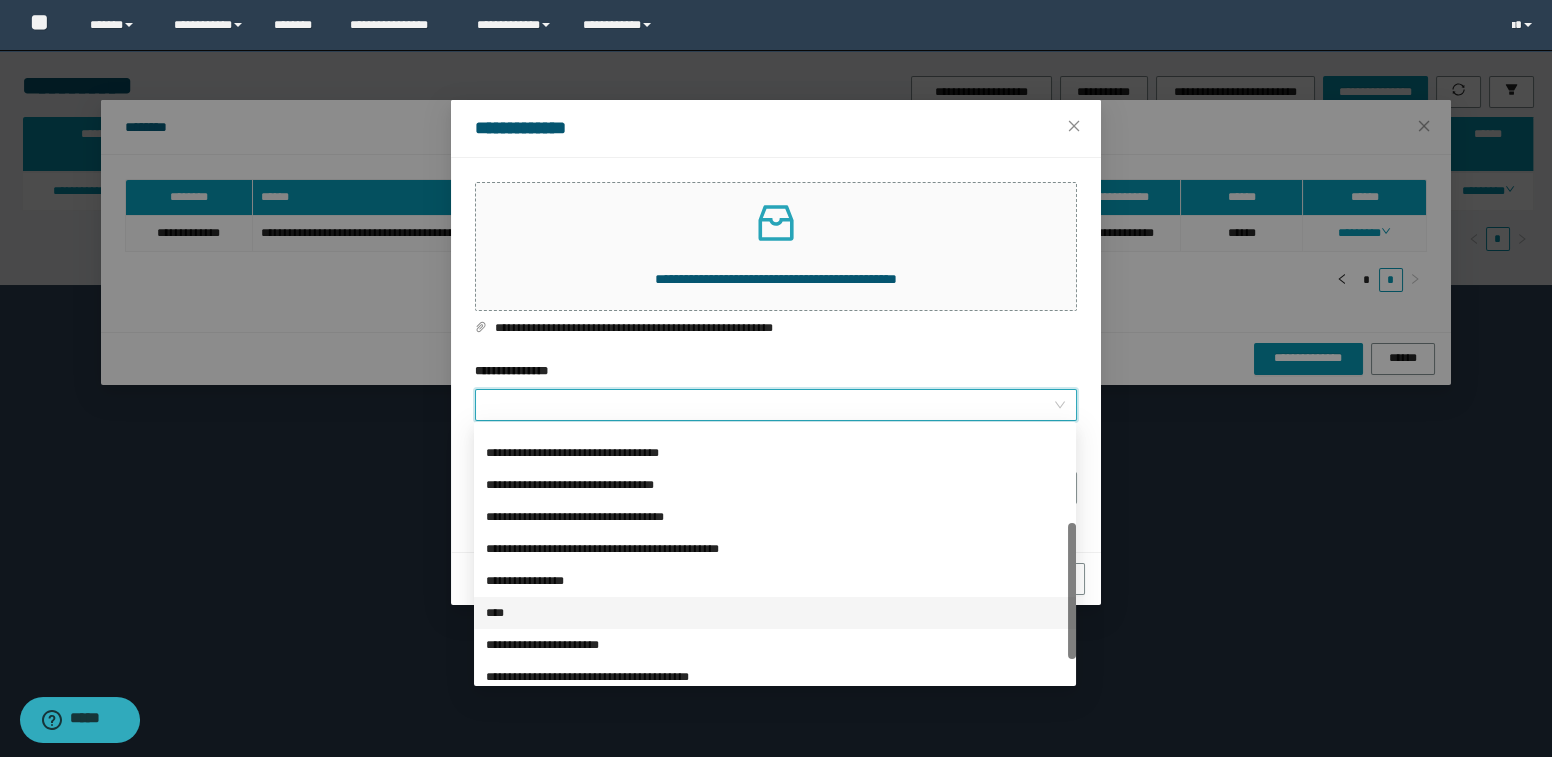 click on "****" at bounding box center [775, 613] 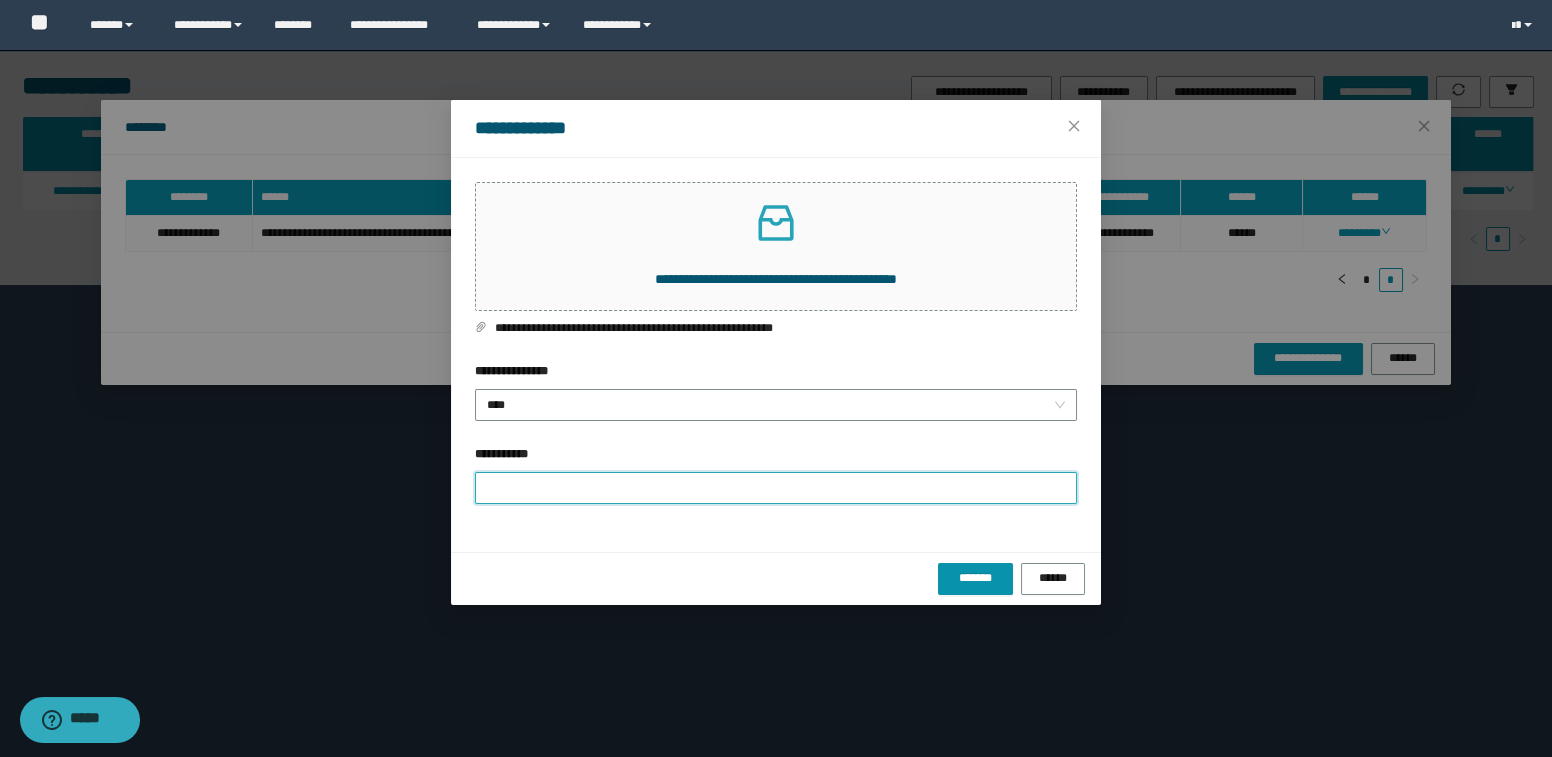 click on "**********" at bounding box center (776, 488) 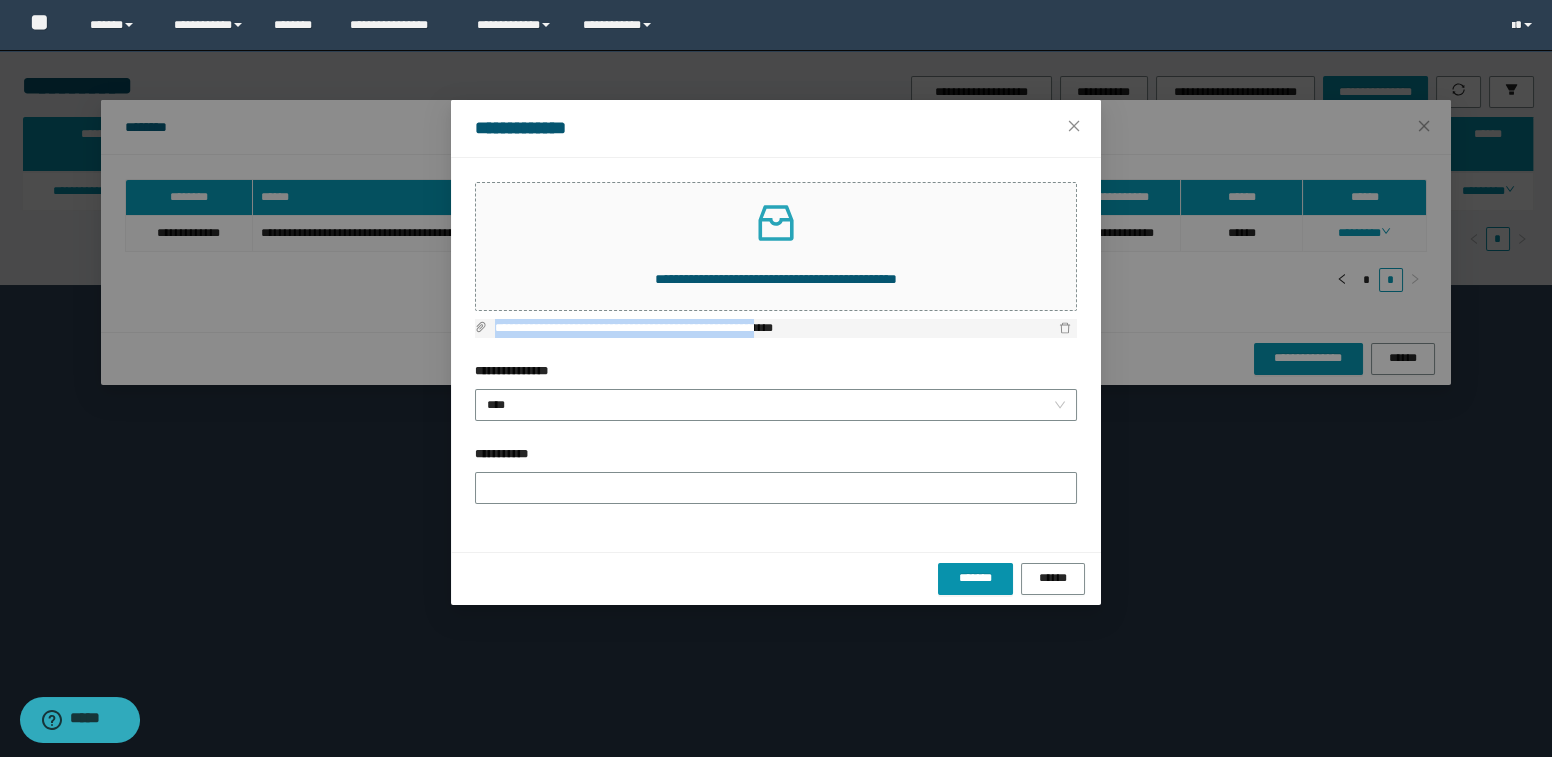 drag, startPoint x: 496, startPoint y: 324, endPoint x: 844, endPoint y: 320, distance: 348.02298 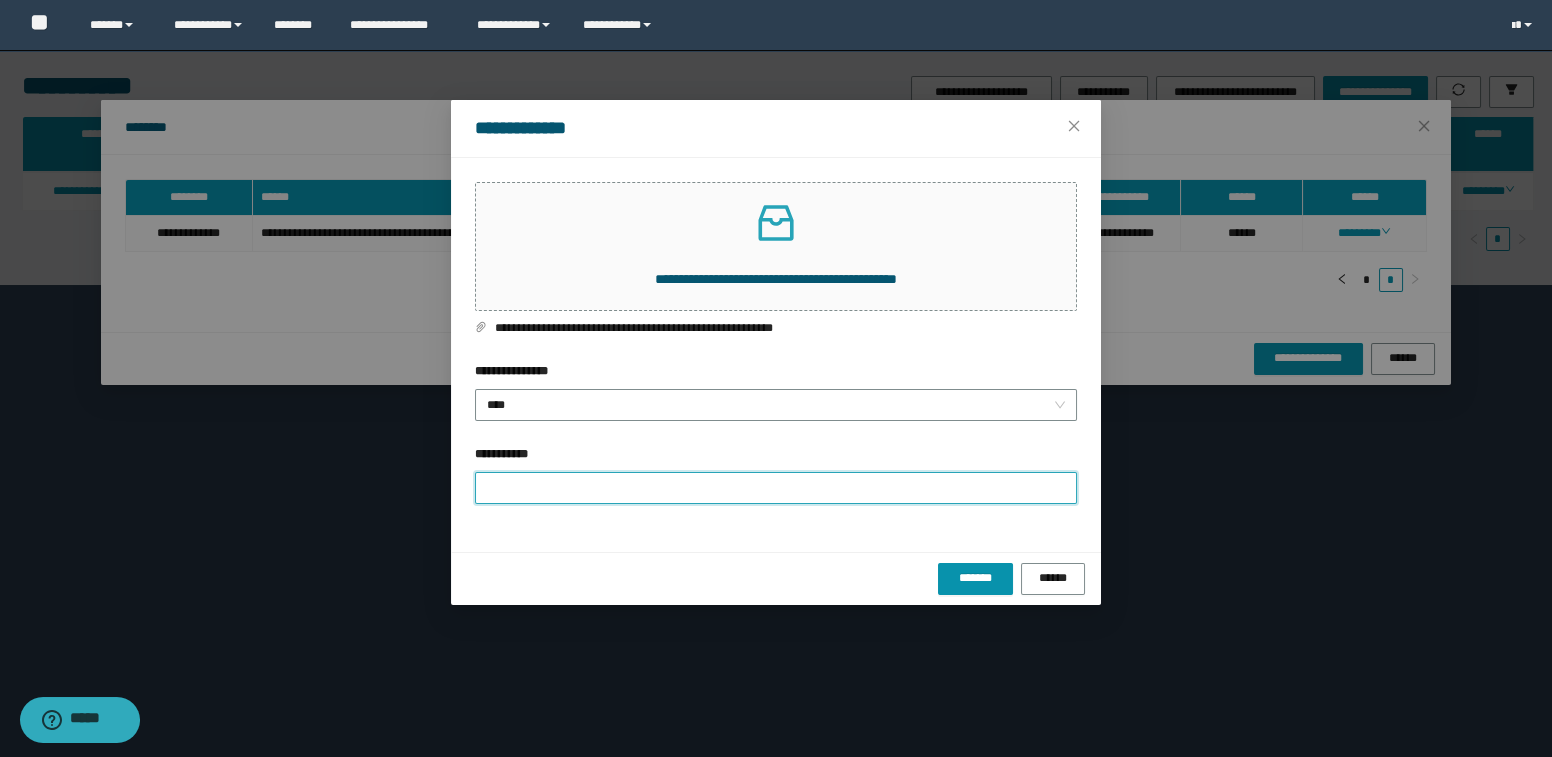 click on "**********" at bounding box center (776, 488) 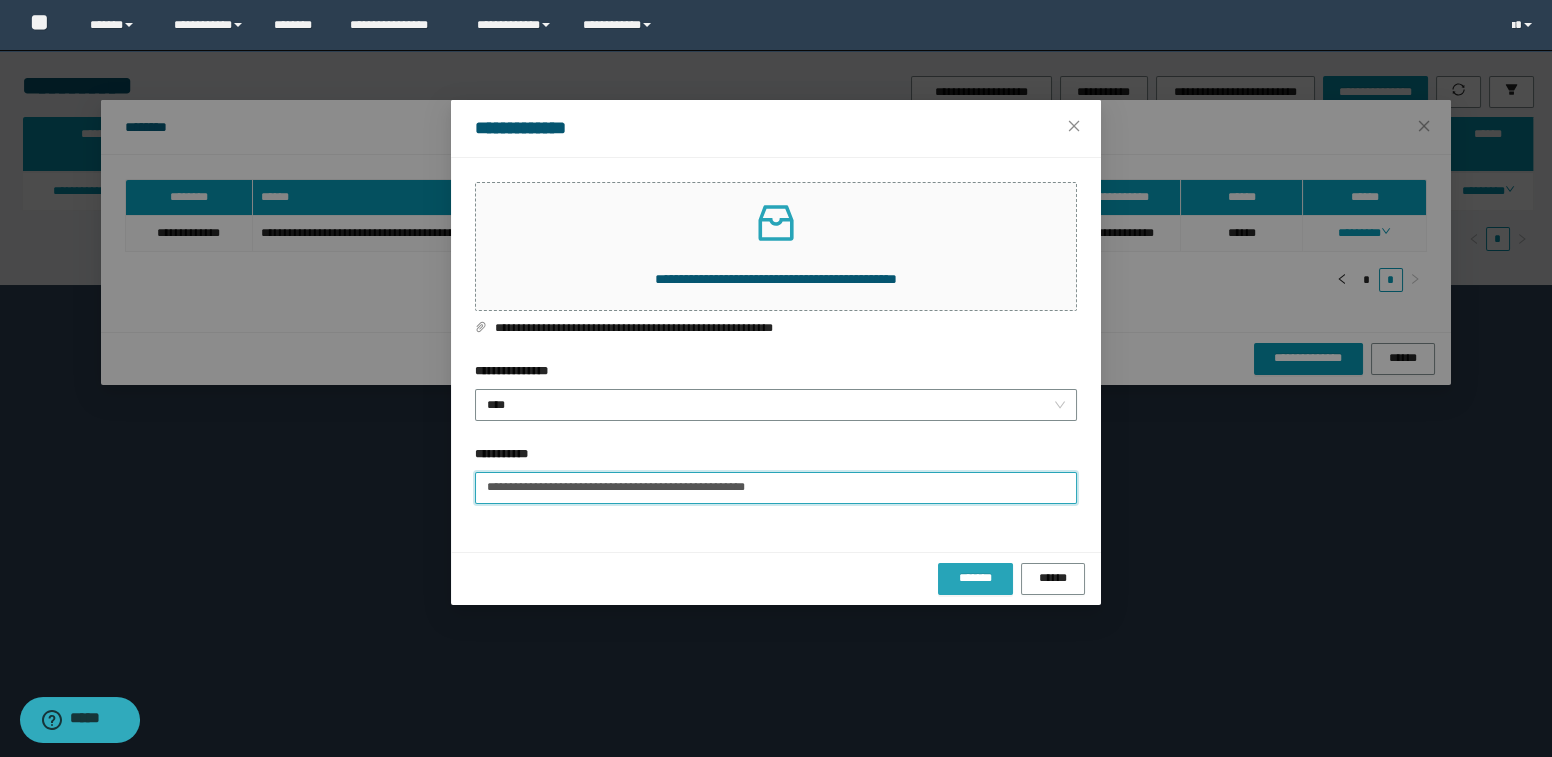 type on "**********" 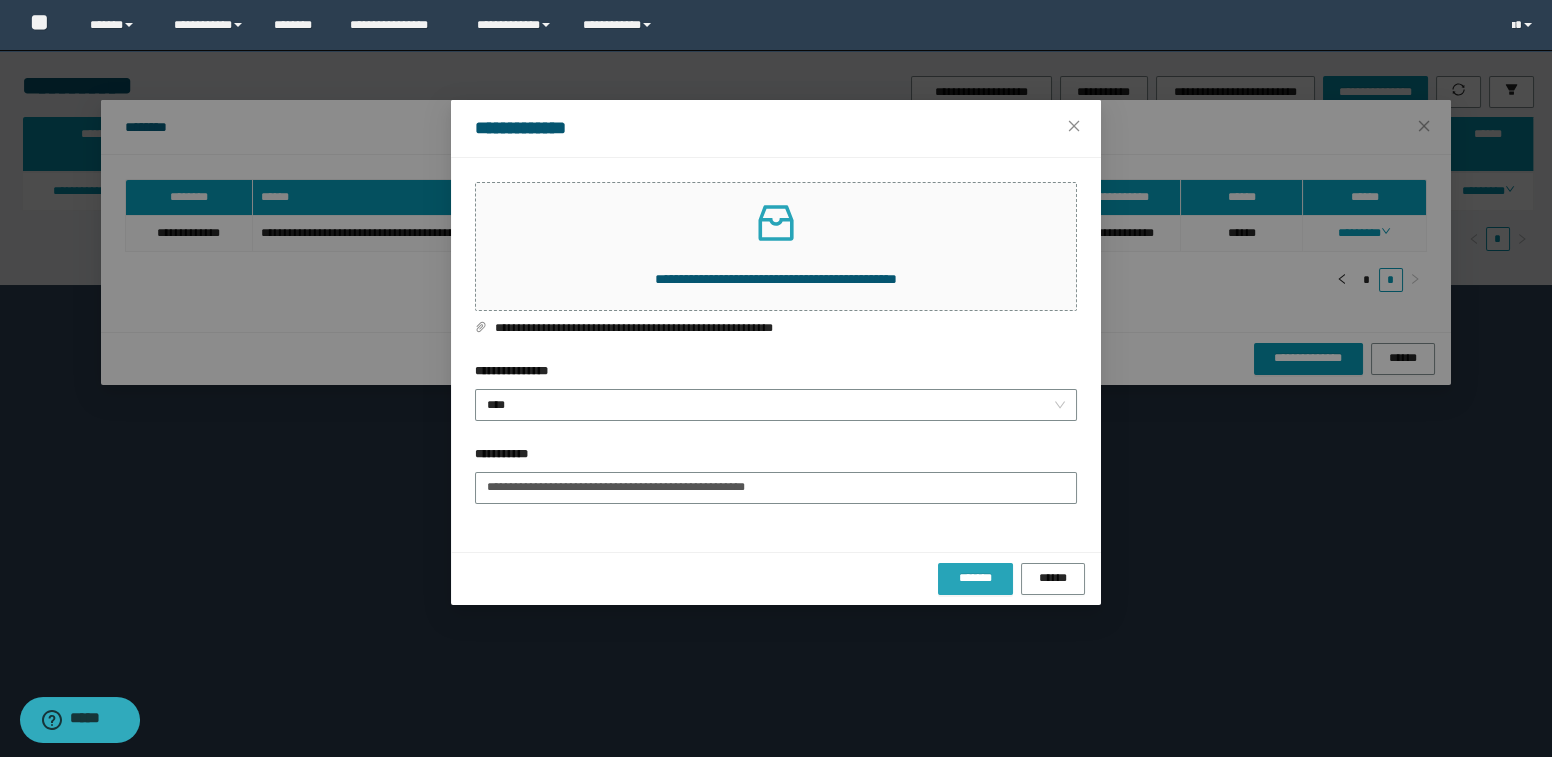 click on "*******" at bounding box center [975, 579] 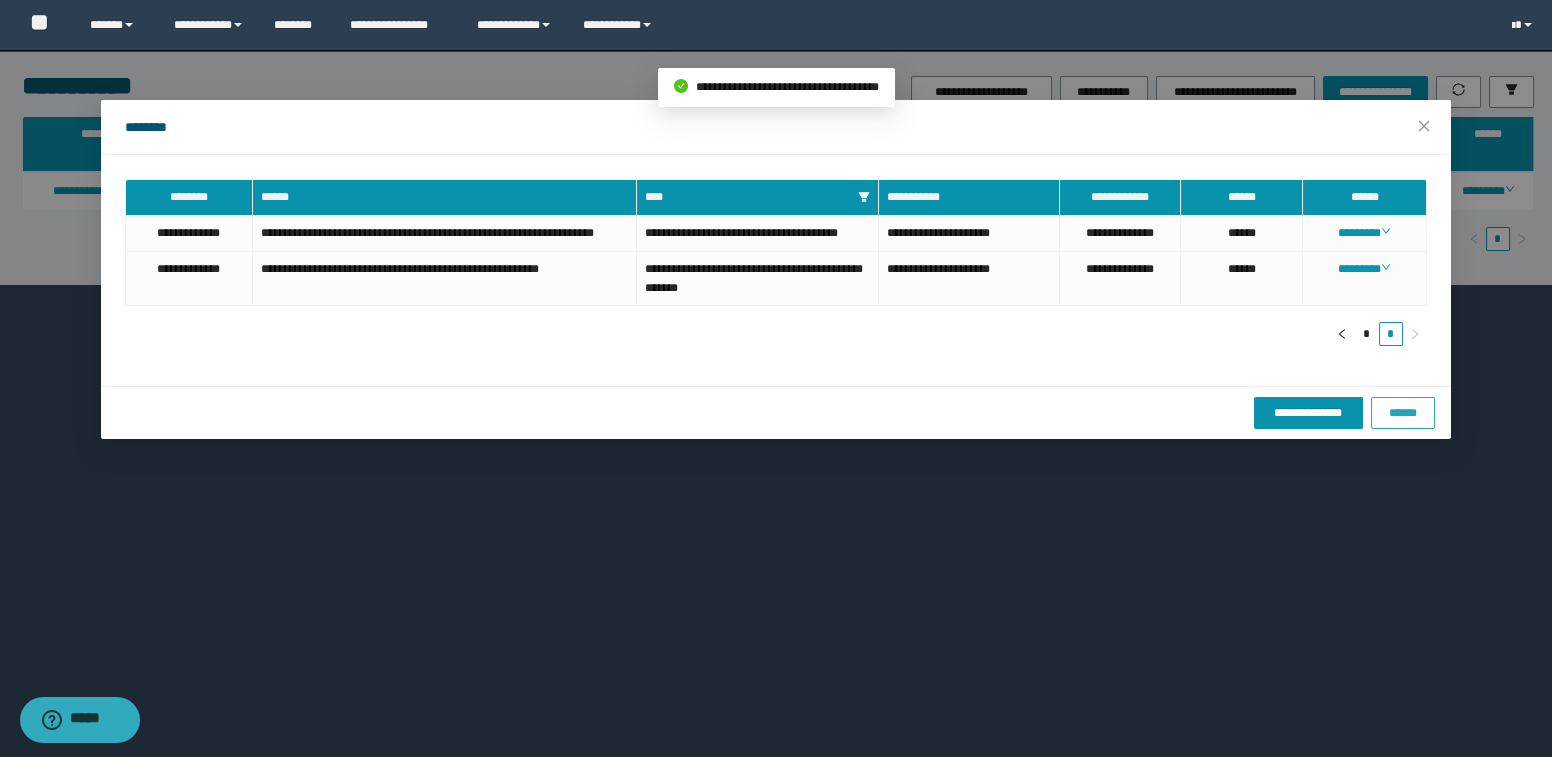 click on "******" at bounding box center [1403, 413] 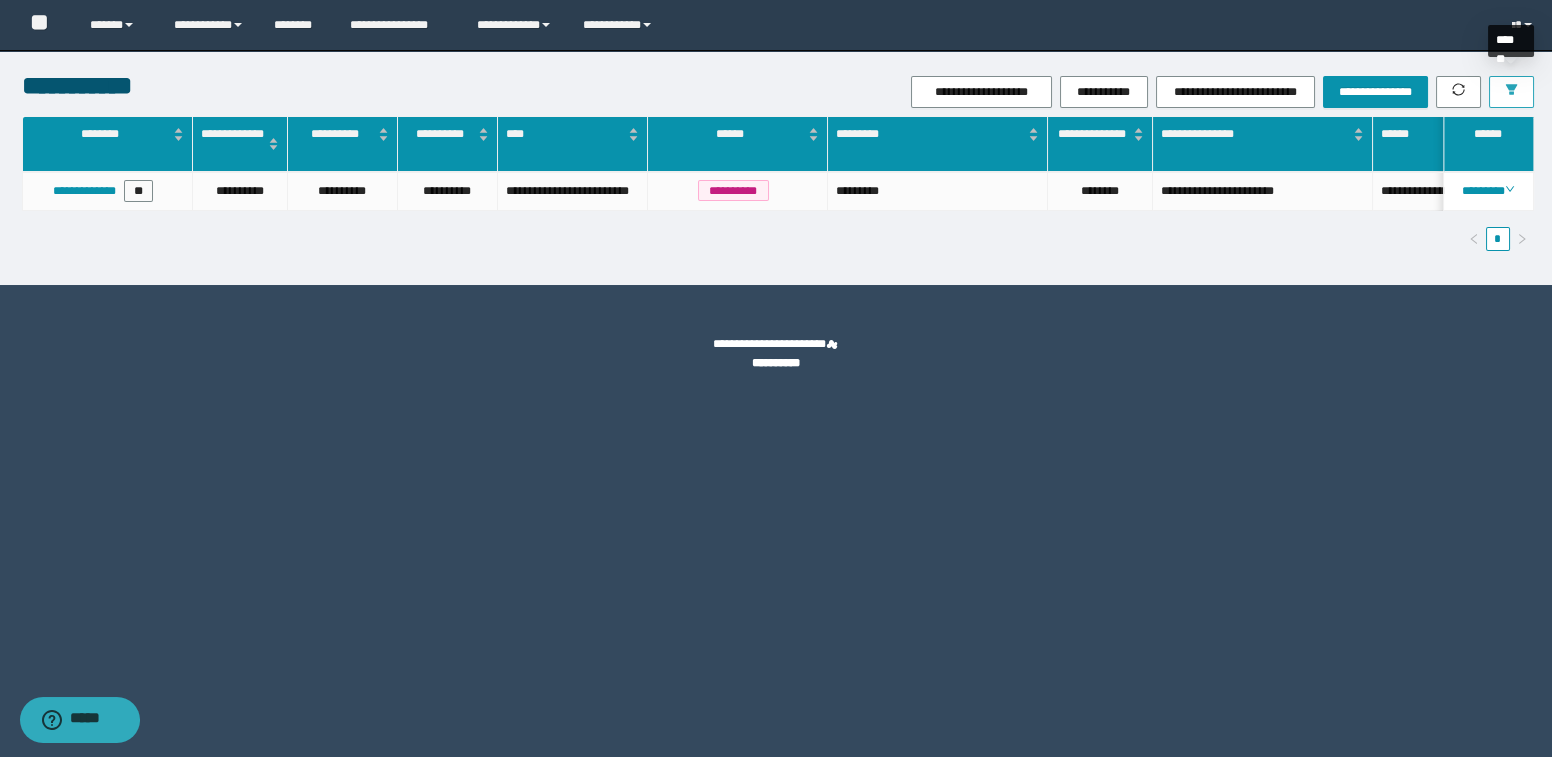 click at bounding box center (1511, 92) 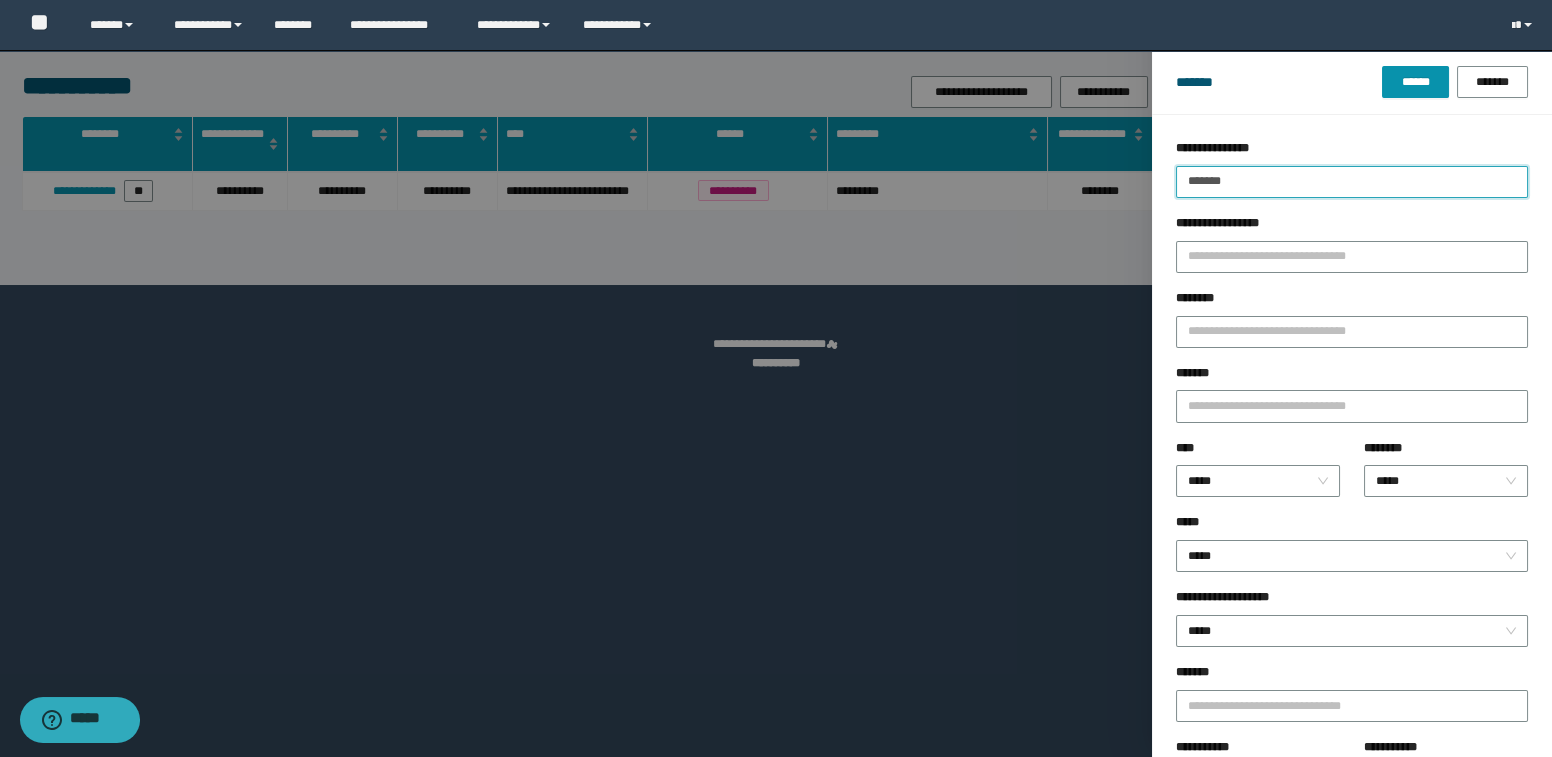 click on "*******" at bounding box center (1352, 182) 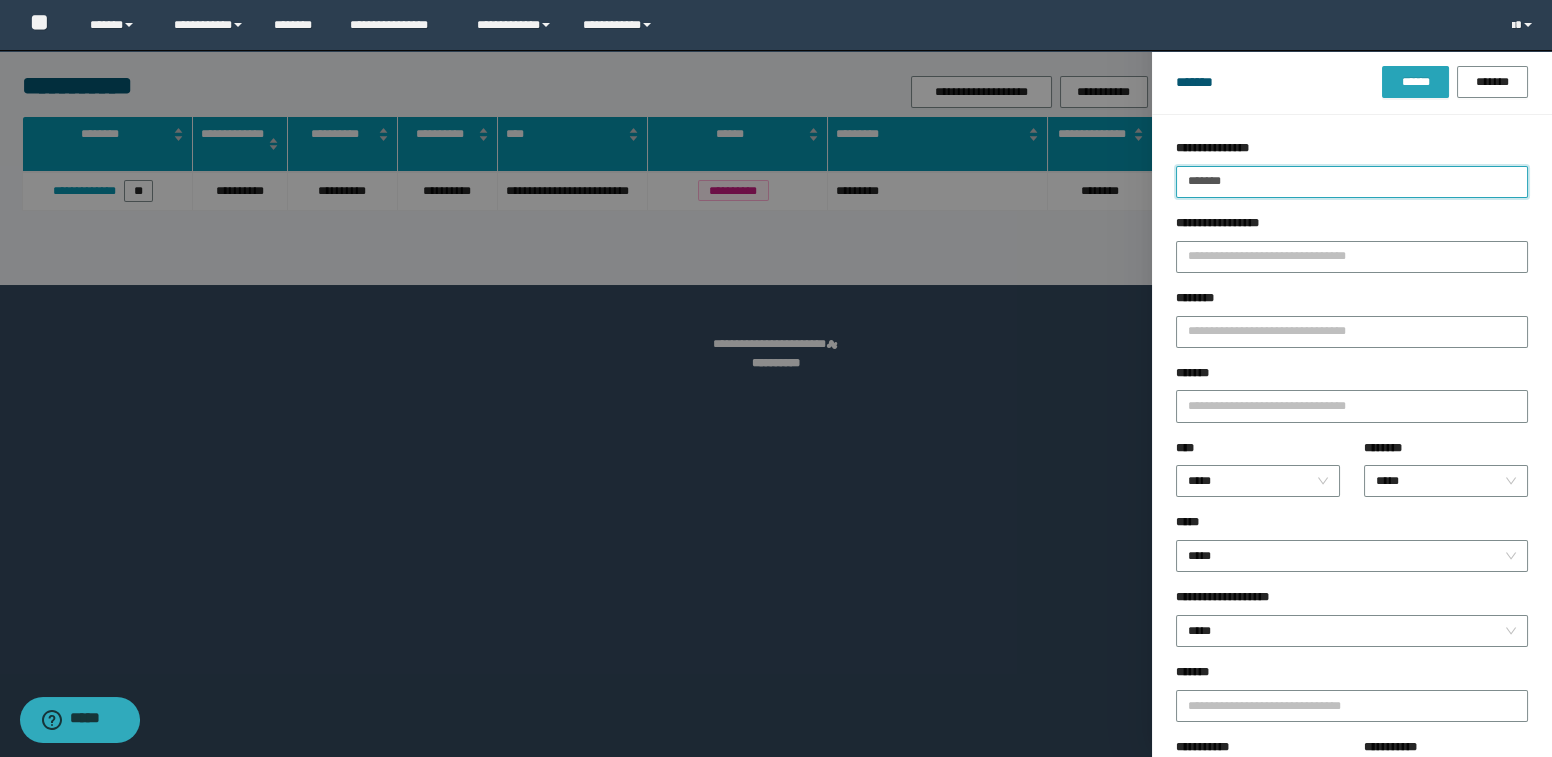type on "*******" 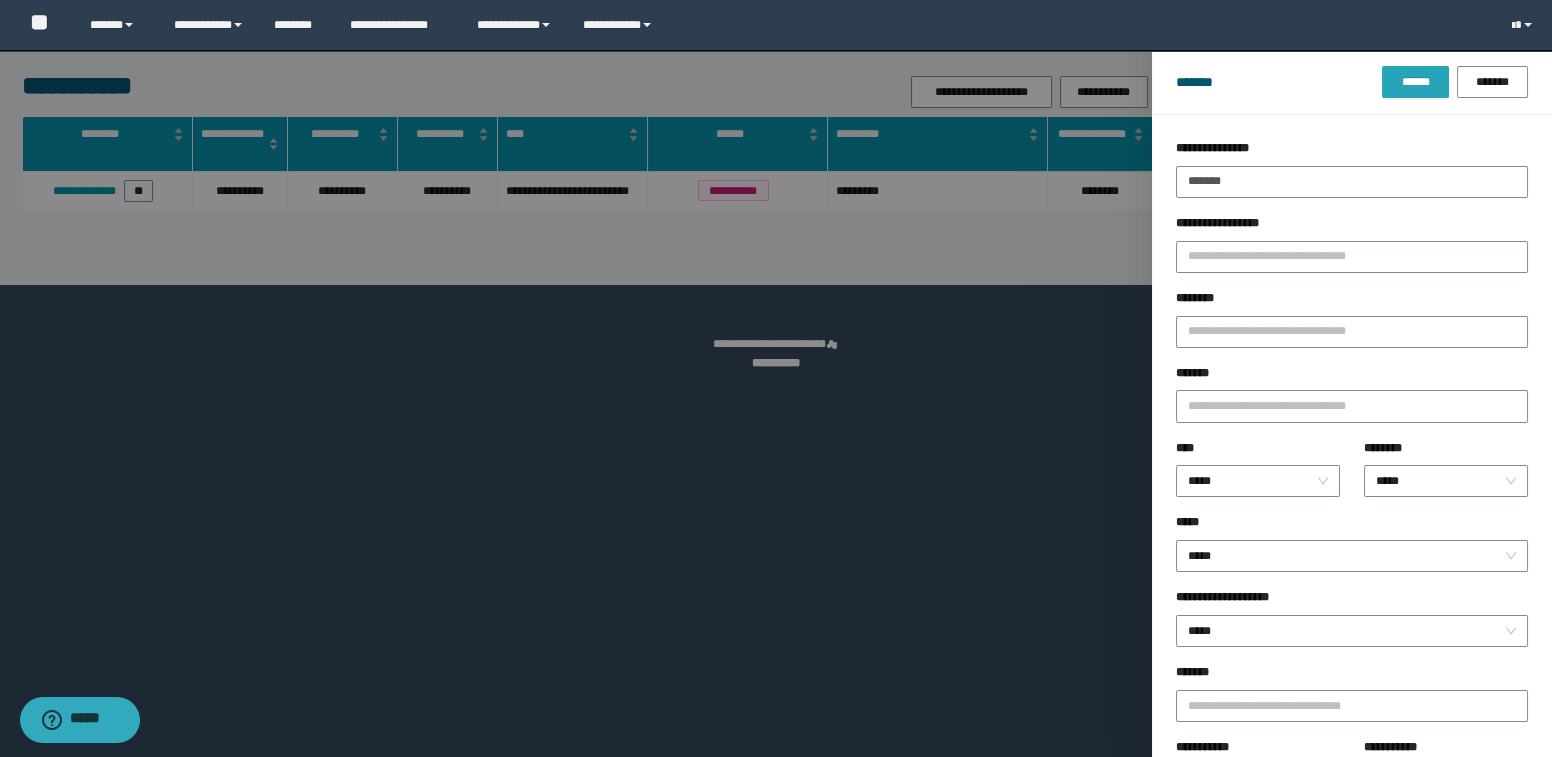 click on "******" at bounding box center [1415, 82] 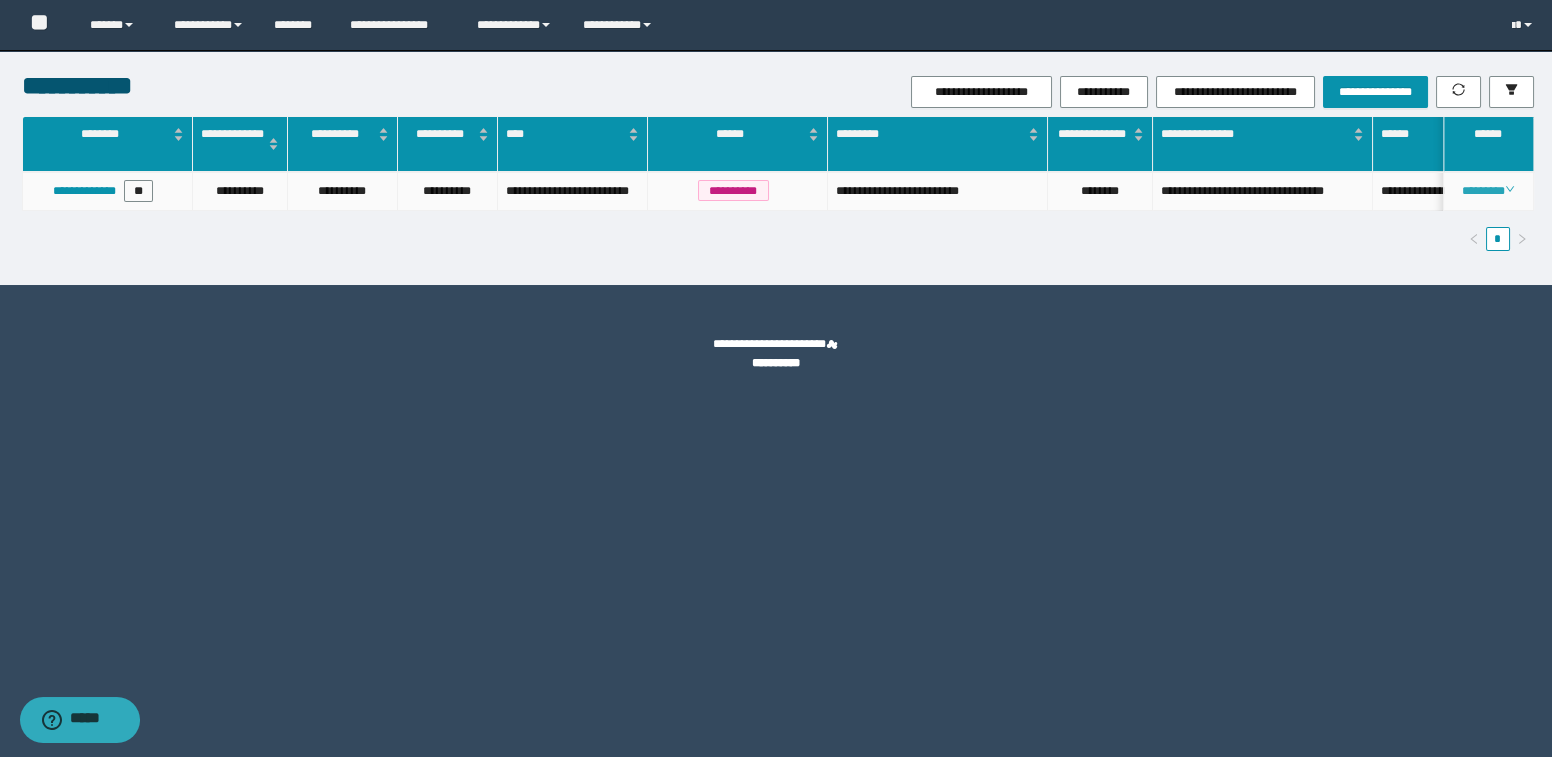 click on "********" at bounding box center (1488, 191) 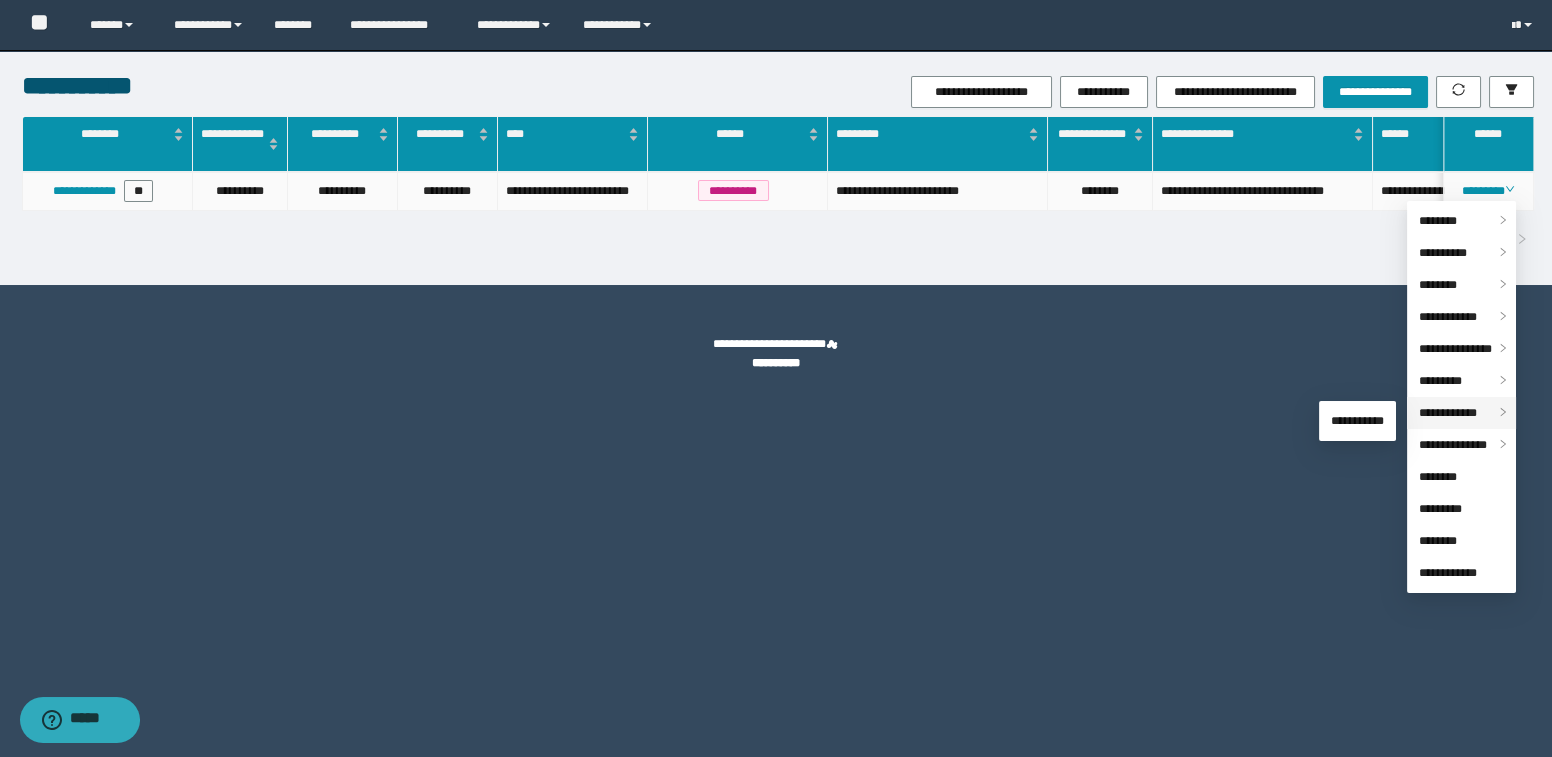 click on "**********" at bounding box center [1448, 413] 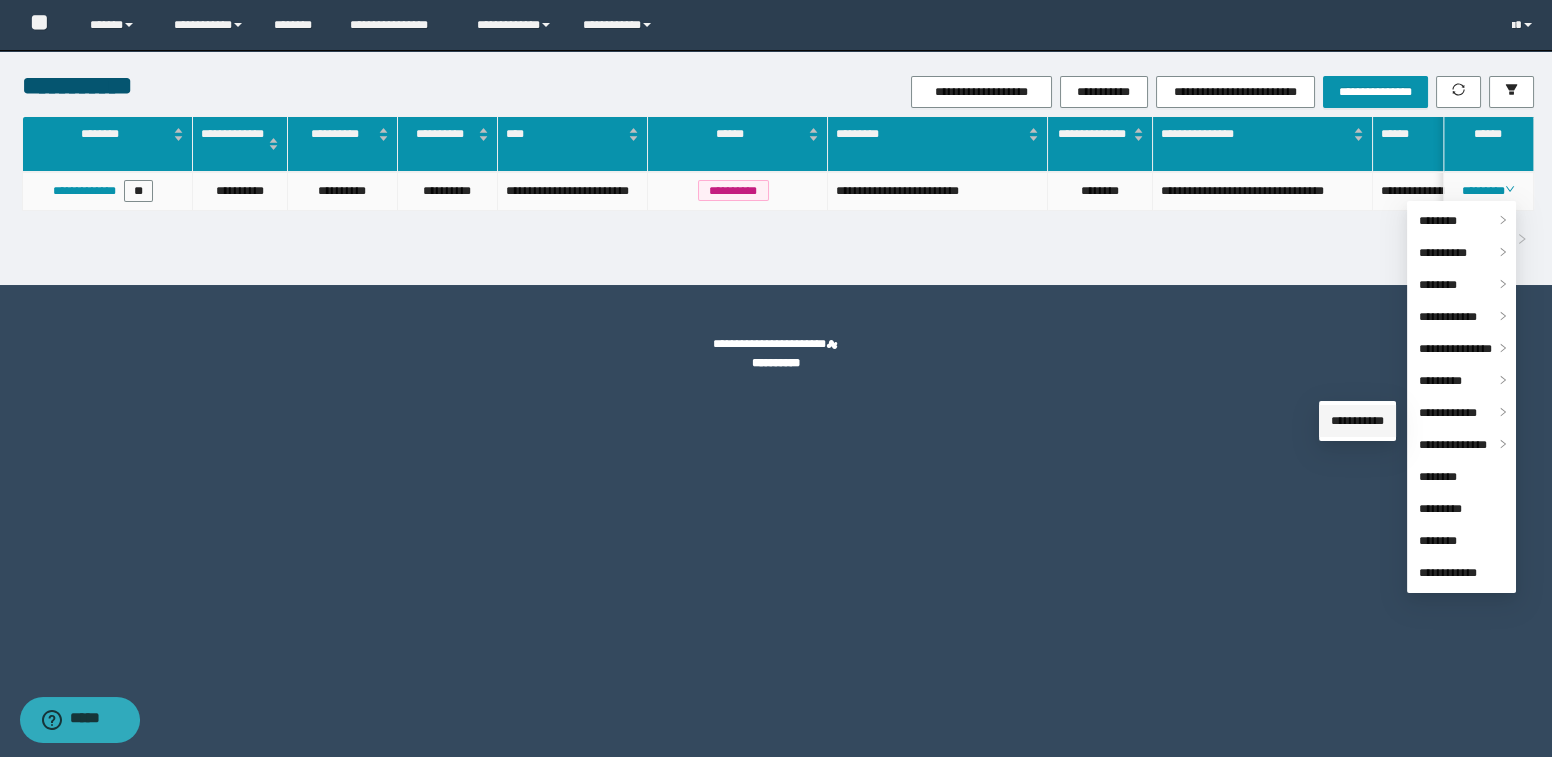 click on "**********" at bounding box center (1357, 421) 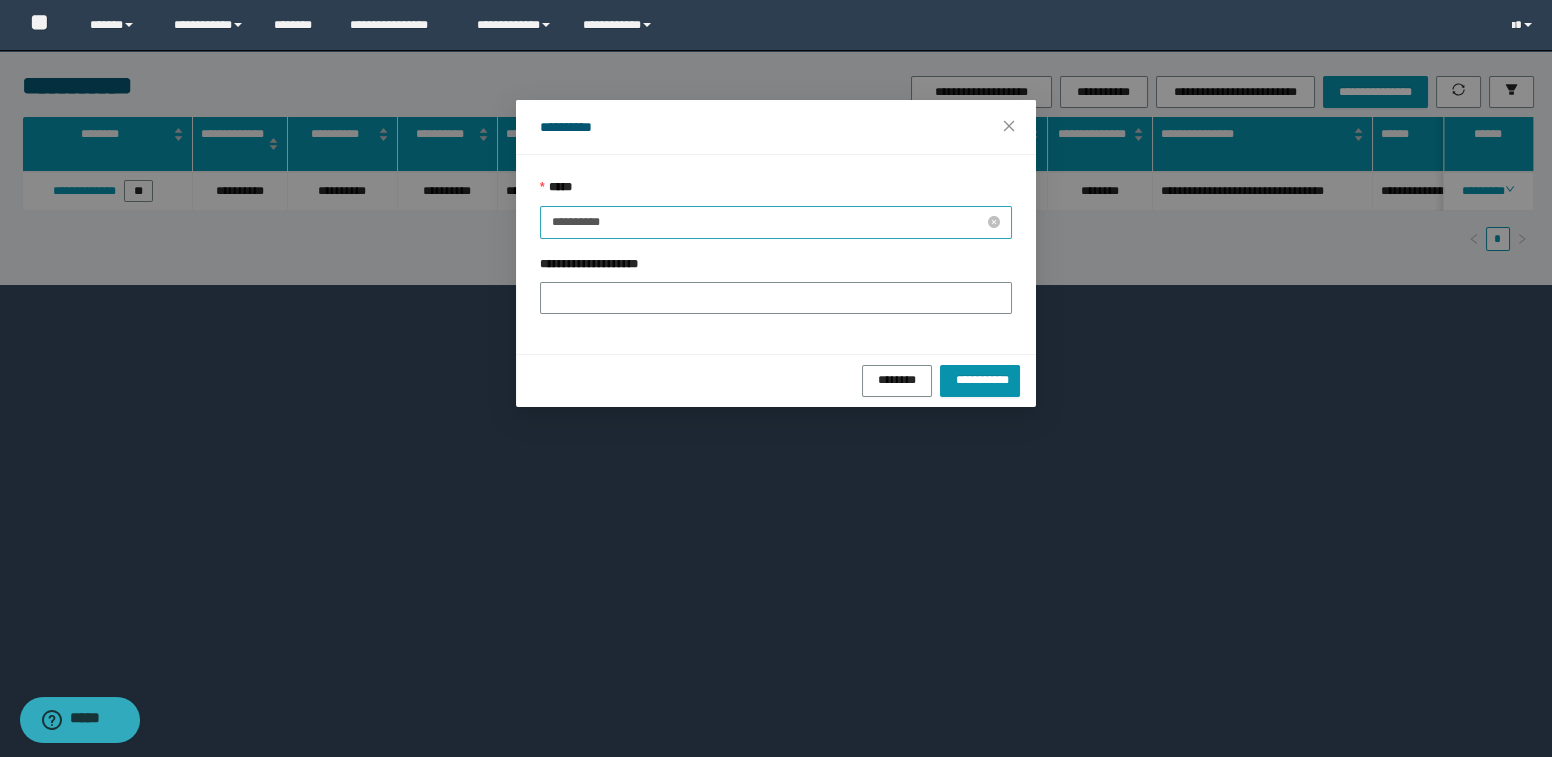 click on "**********" at bounding box center [768, 222] 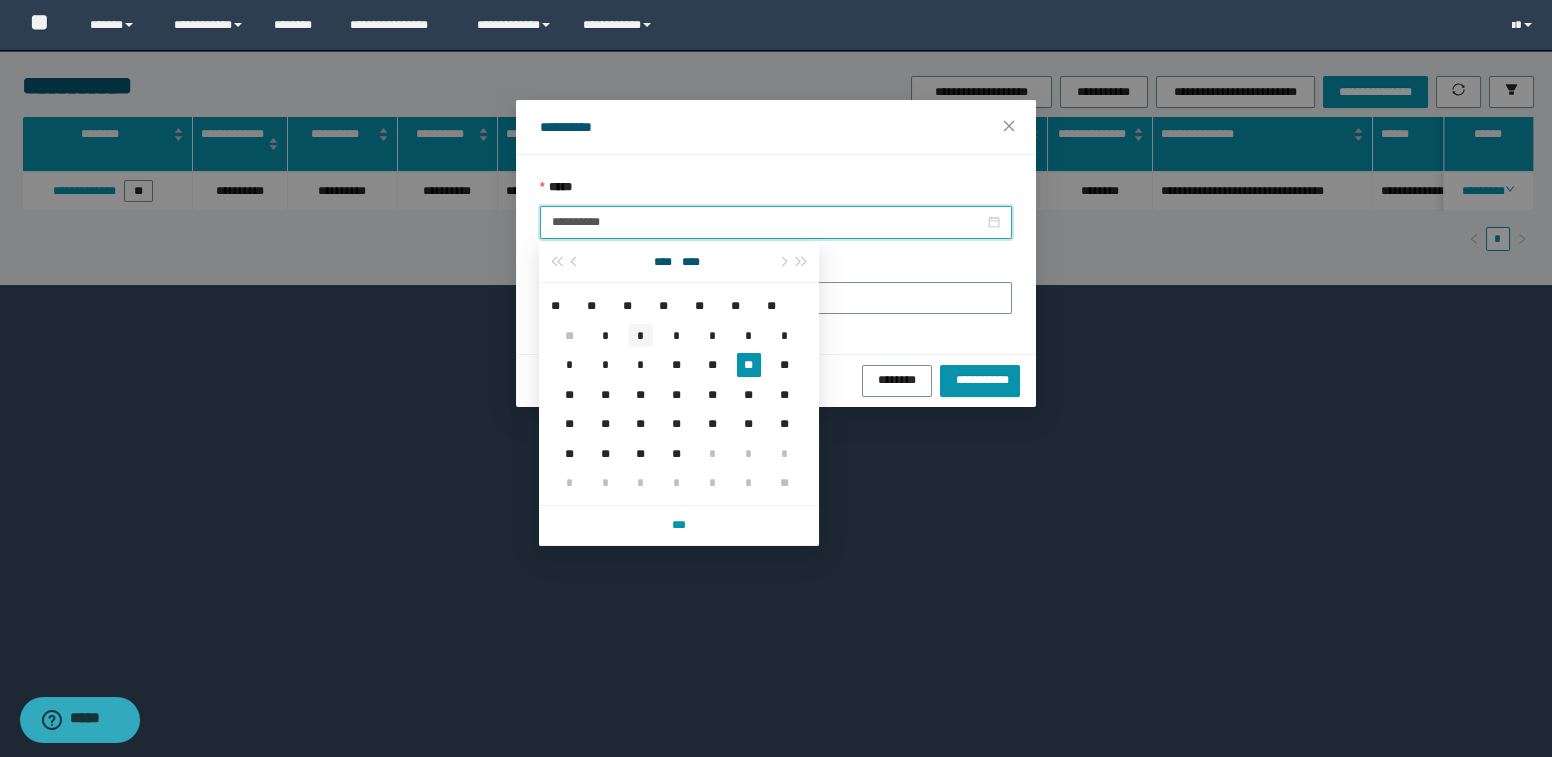 type on "**********" 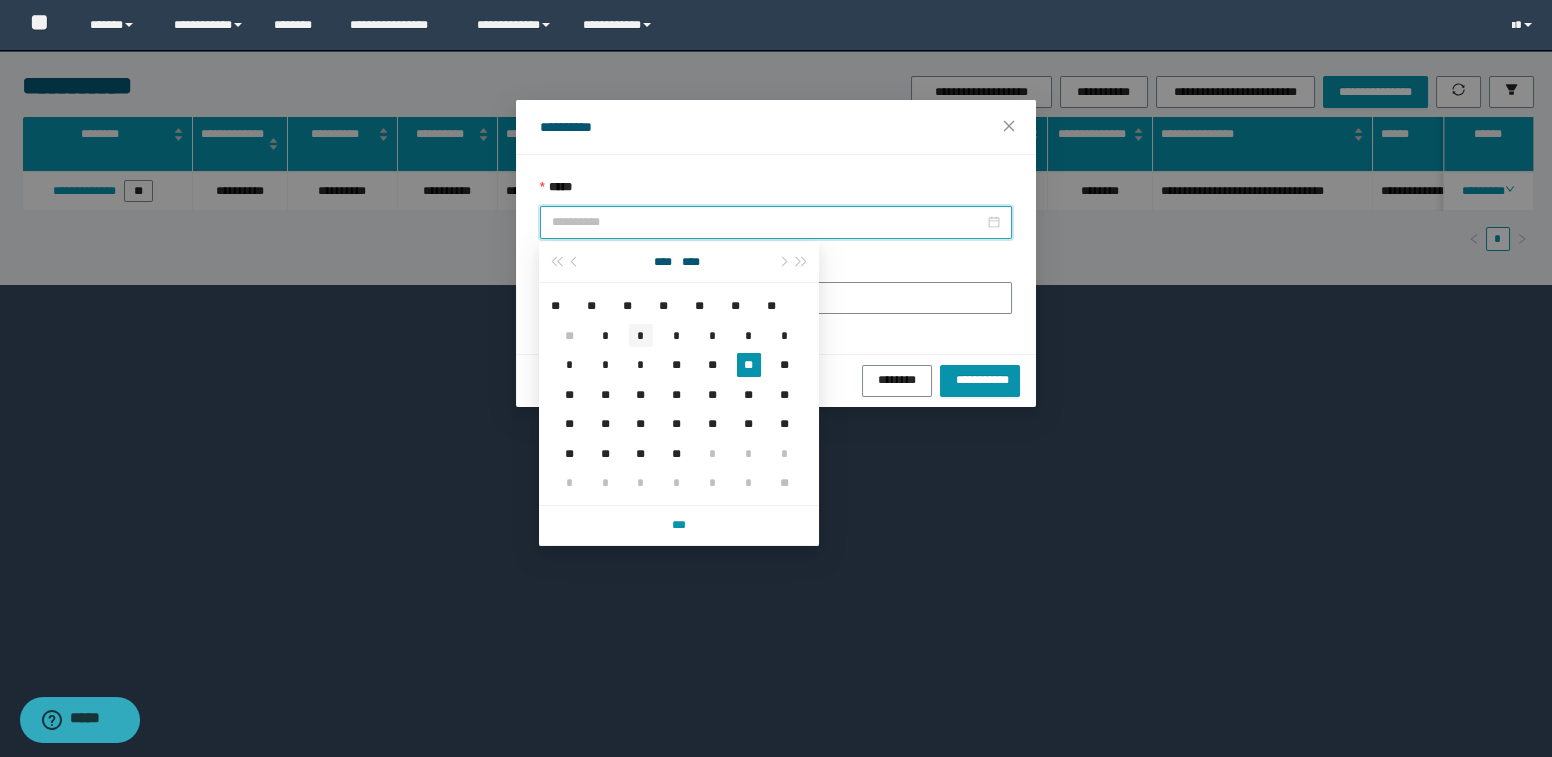 click on "*" at bounding box center [641, 335] 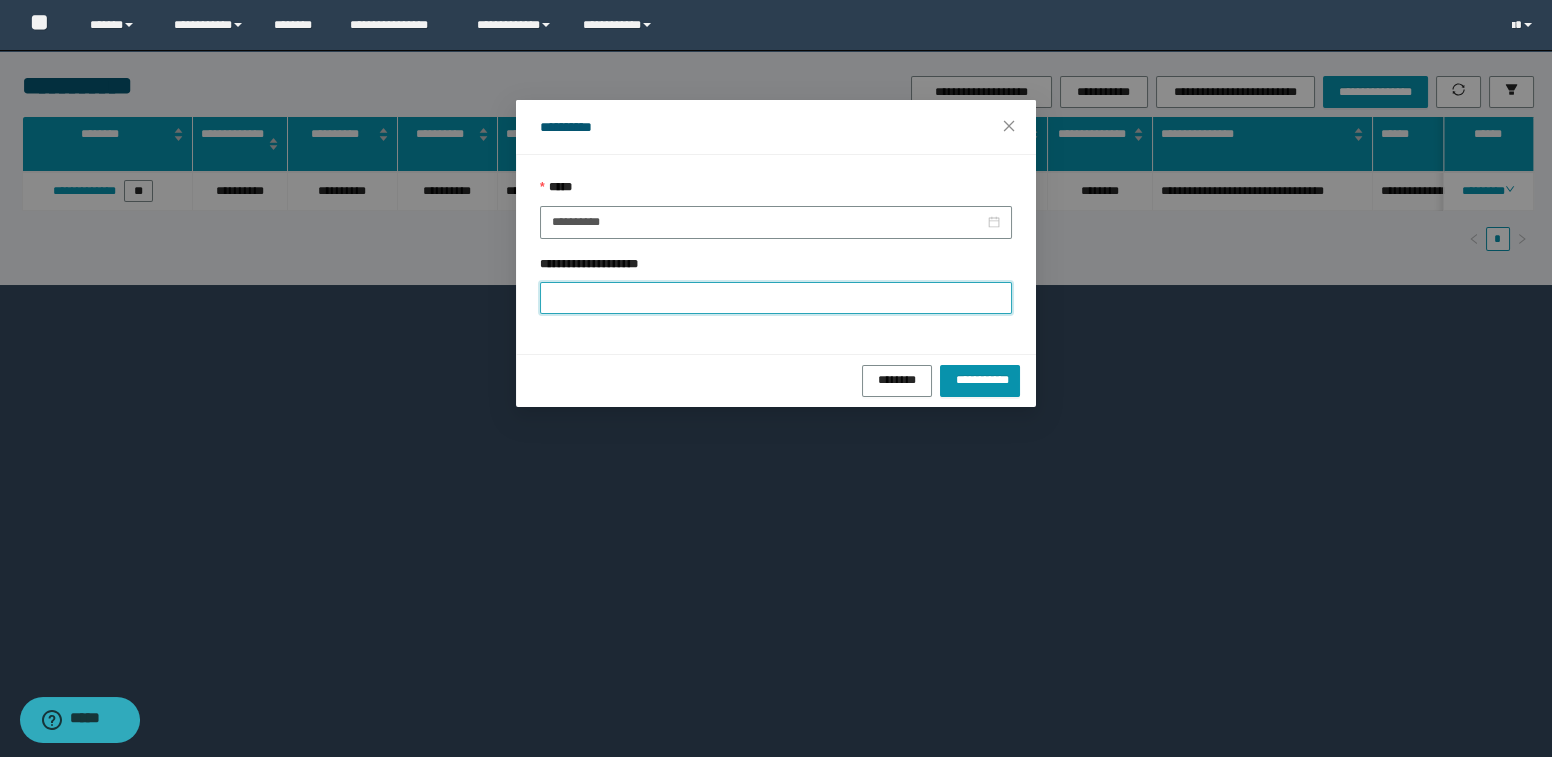 paste on "**********" 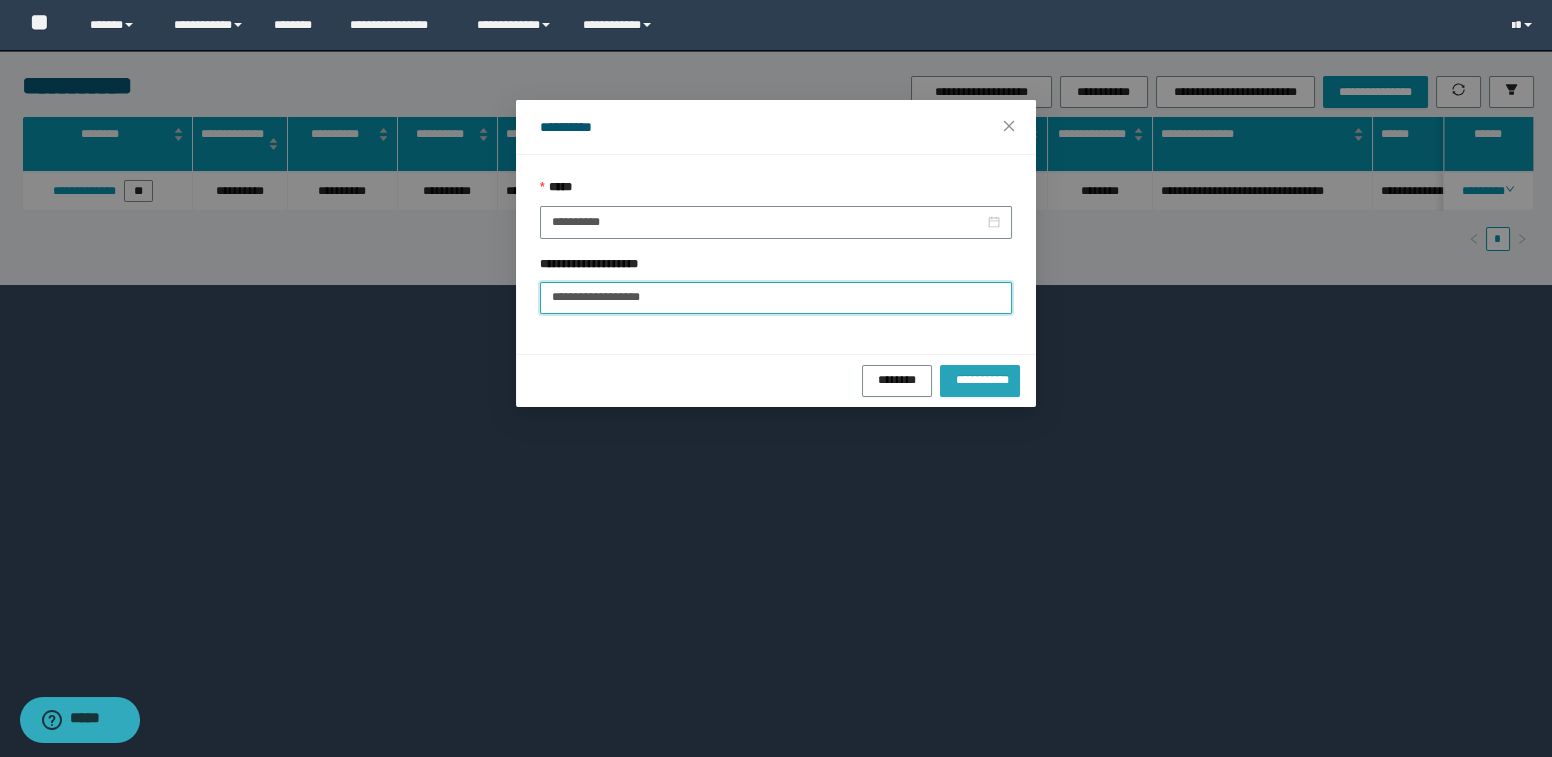 type on "**********" 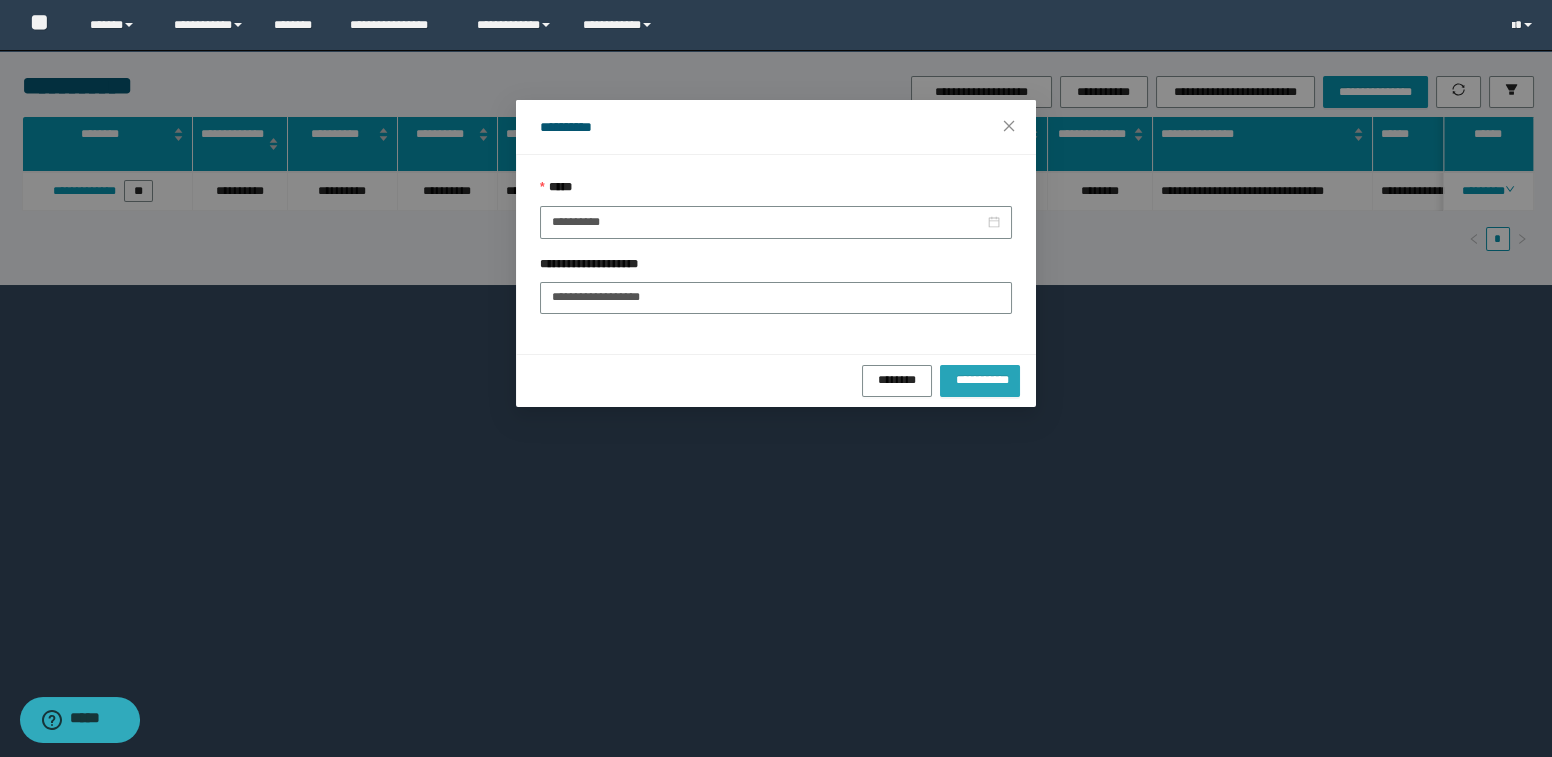 click on "**********" at bounding box center [980, 379] 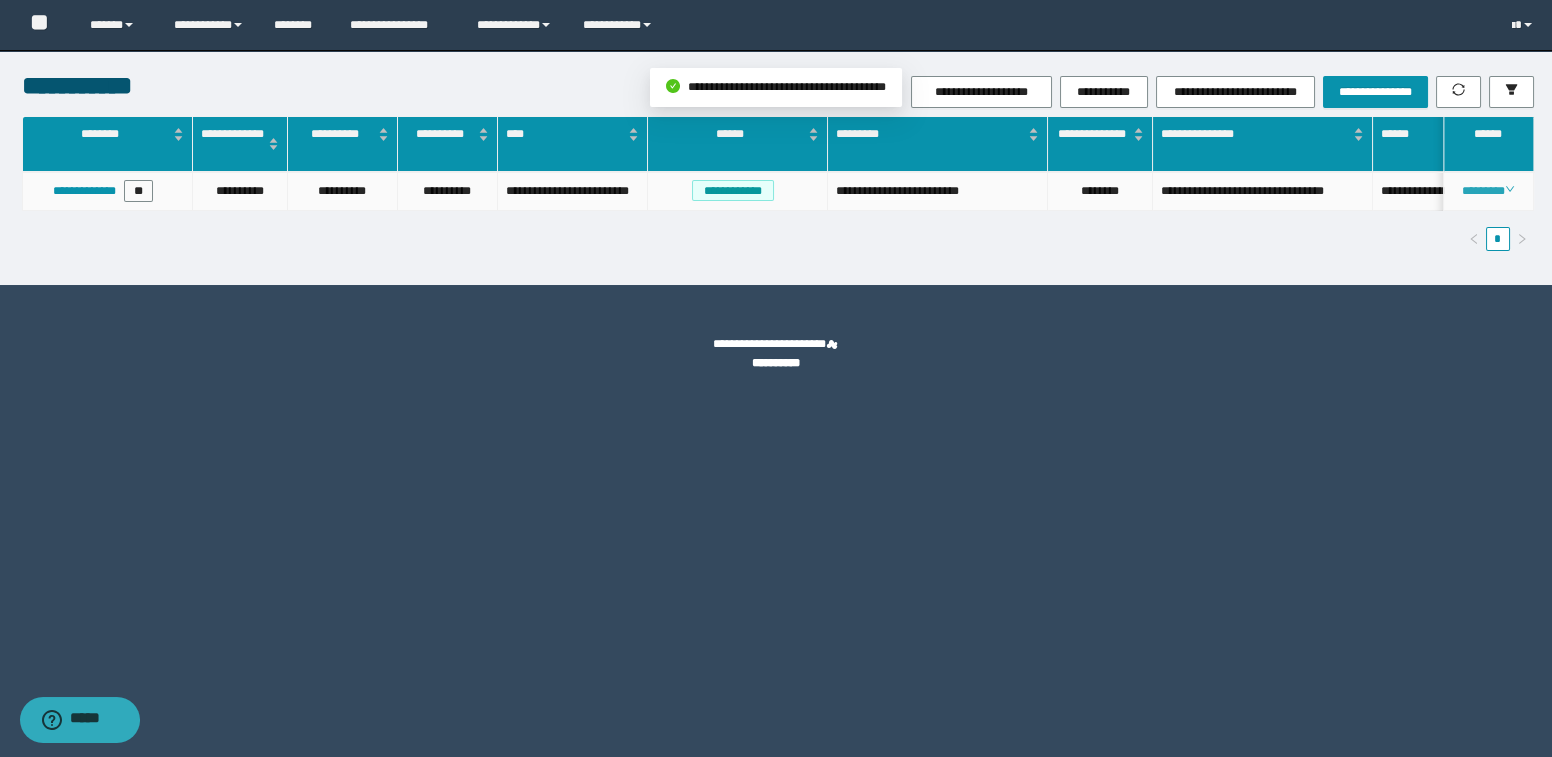 click on "********" at bounding box center (1488, 191) 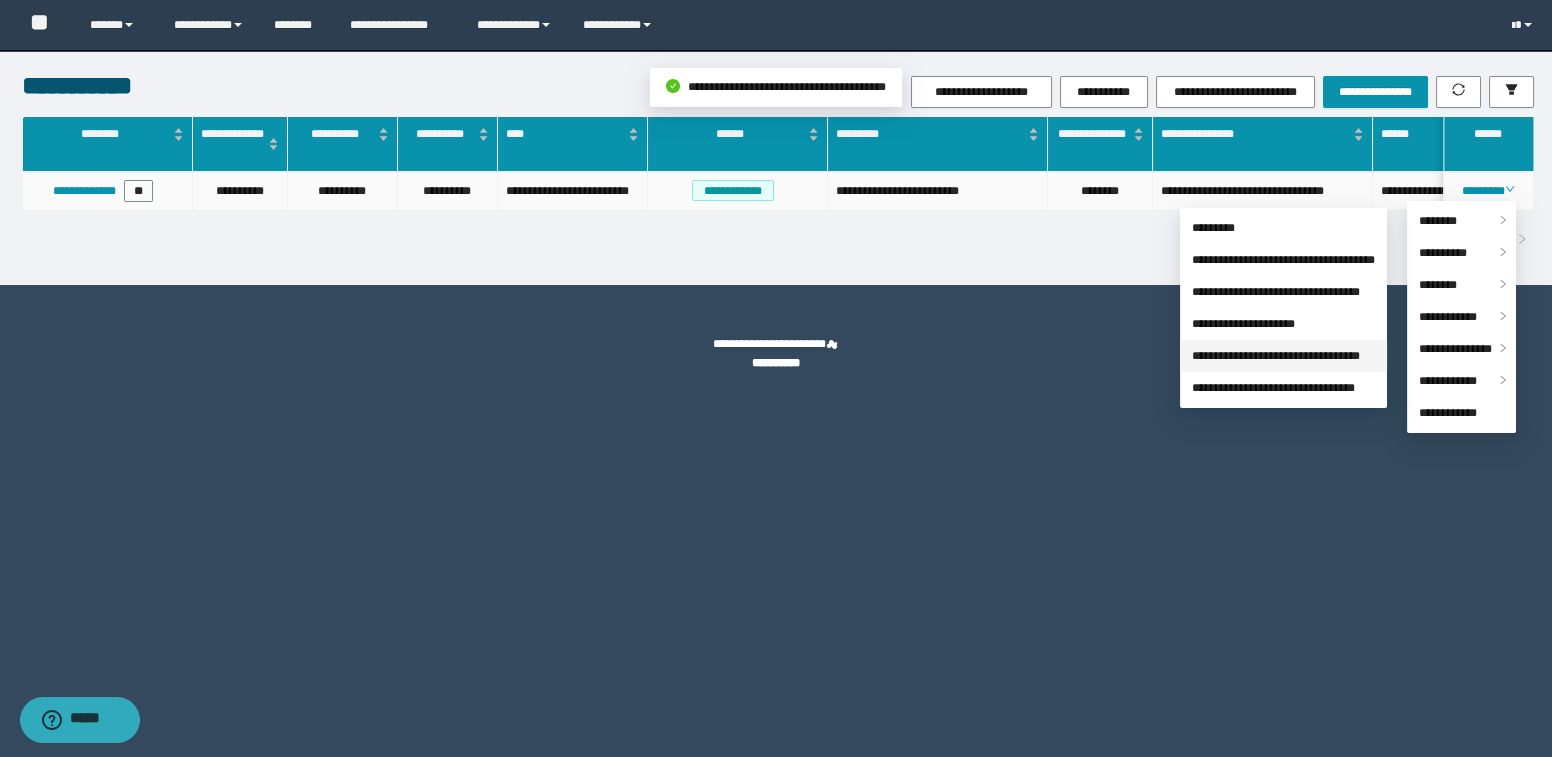 click on "**********" at bounding box center (1276, 356) 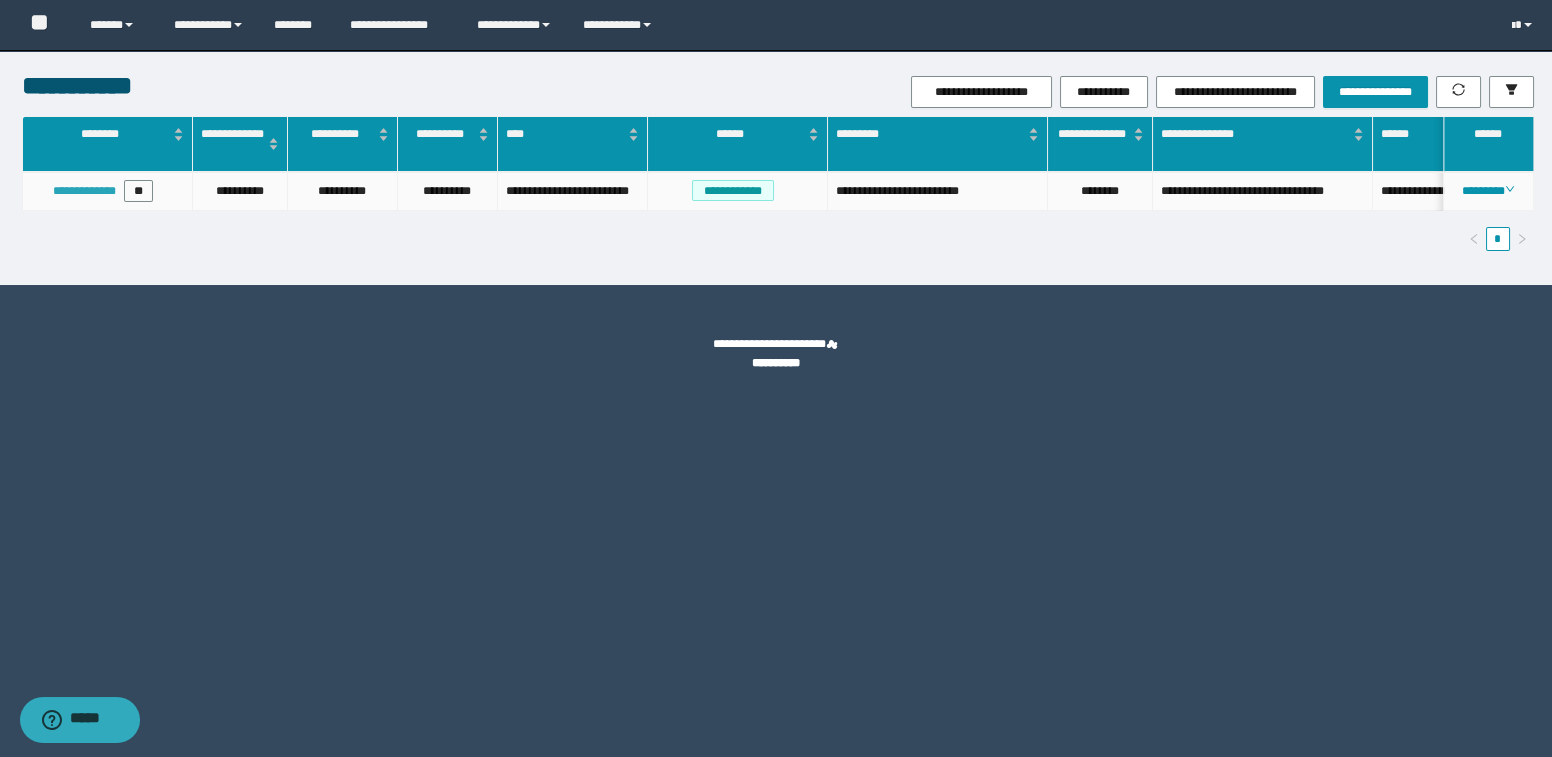 click on "**********" at bounding box center (84, 191) 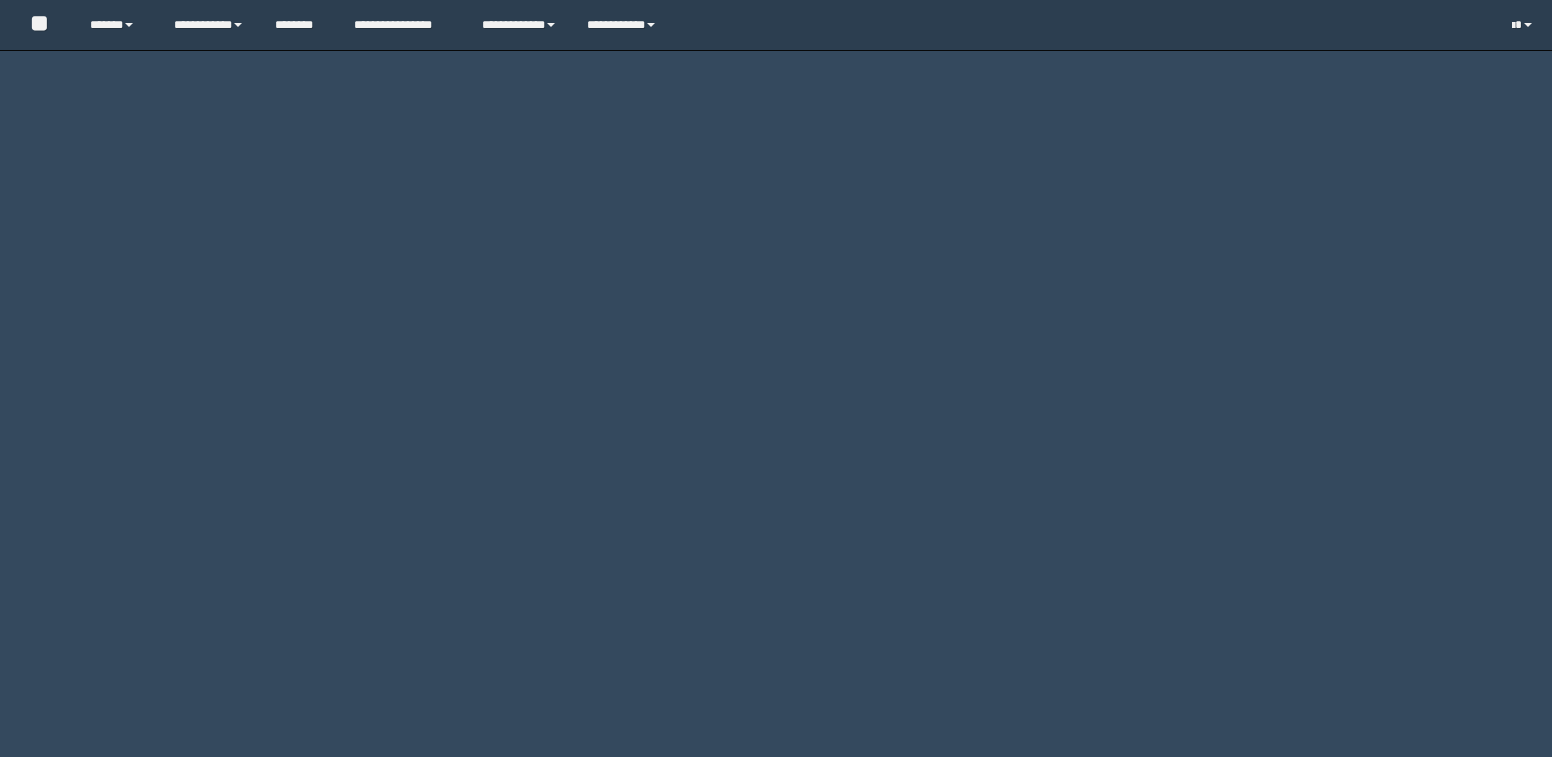 scroll, scrollTop: 0, scrollLeft: 0, axis: both 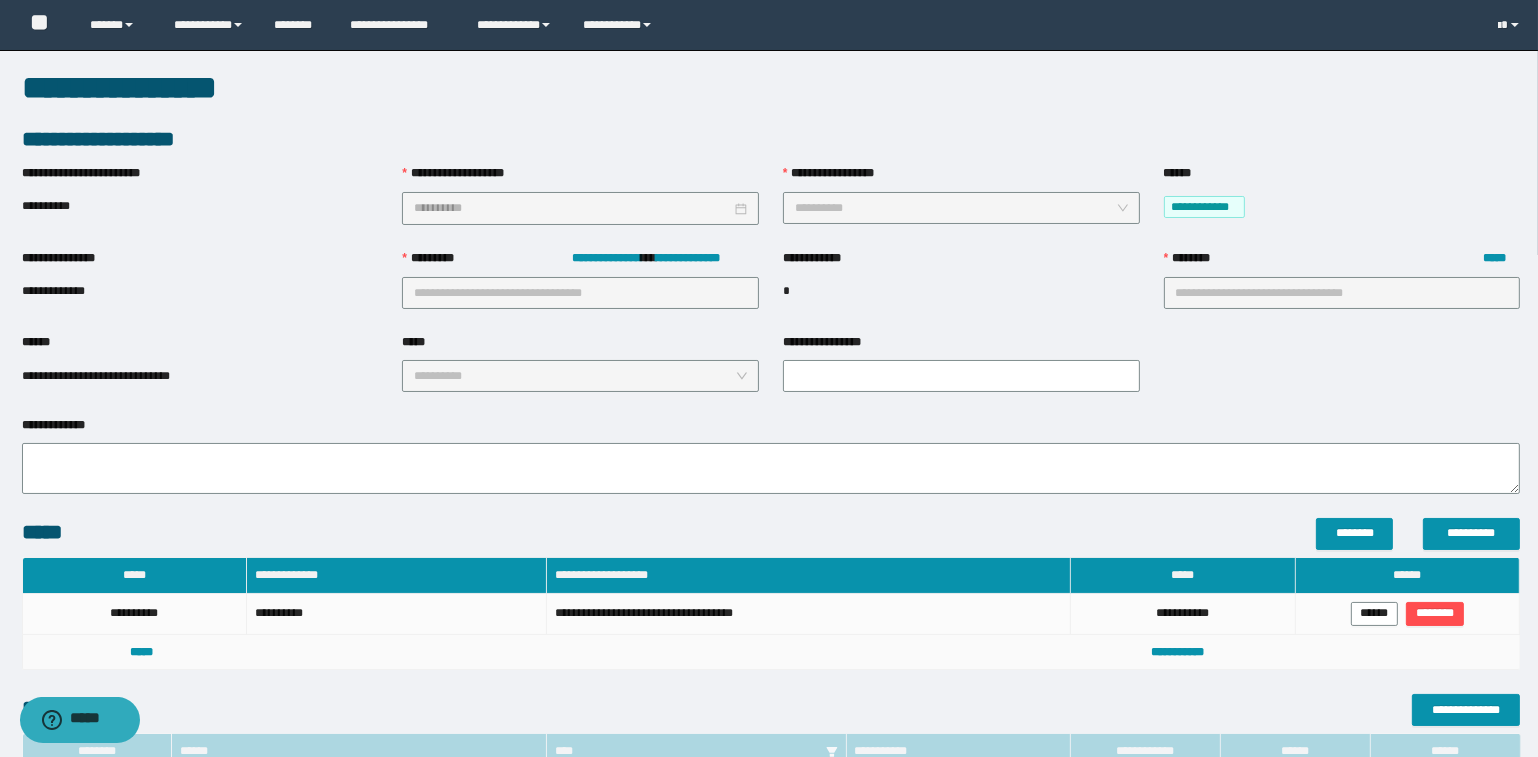 type on "**********" 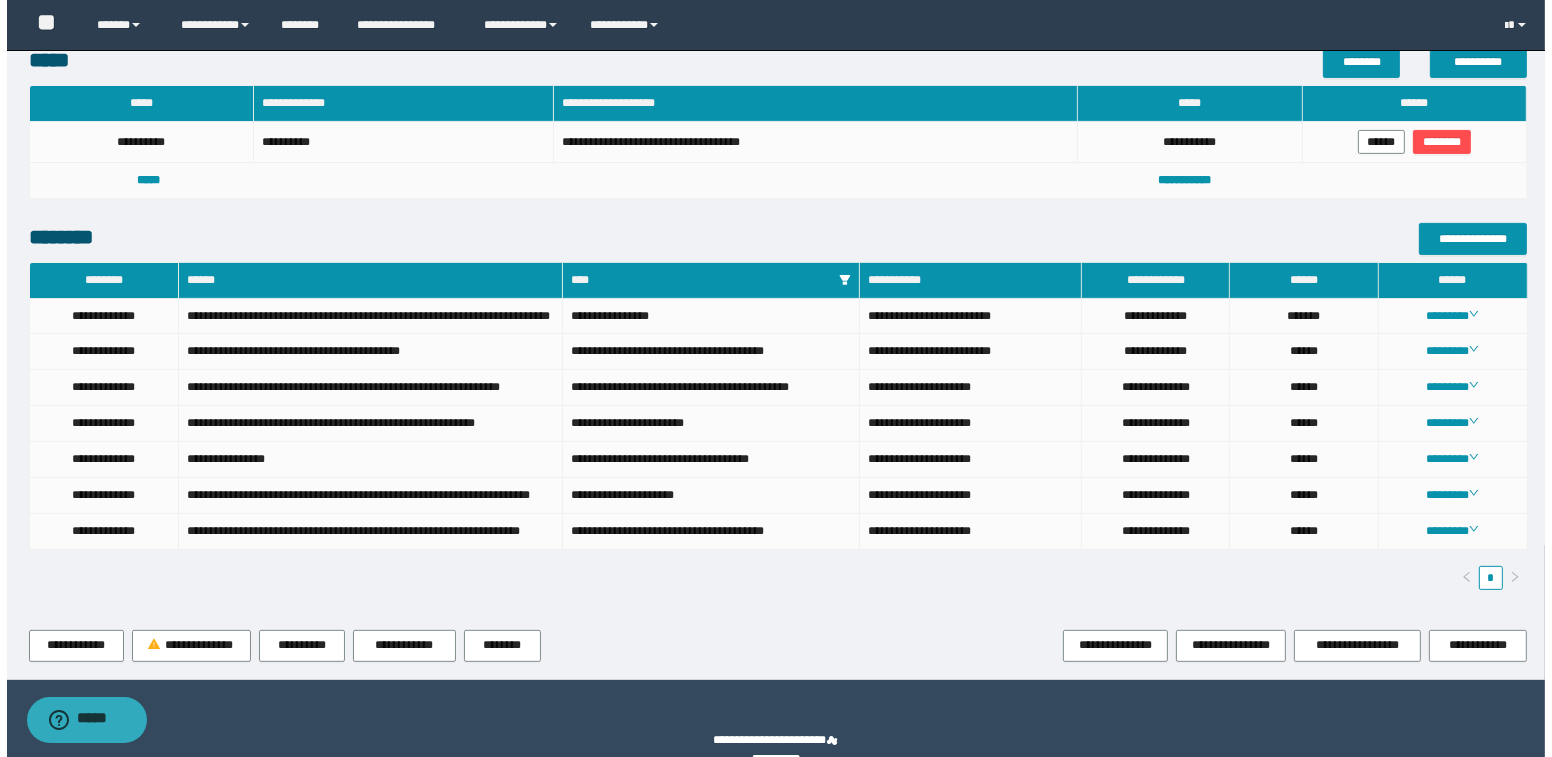 scroll, scrollTop: 757, scrollLeft: 0, axis: vertical 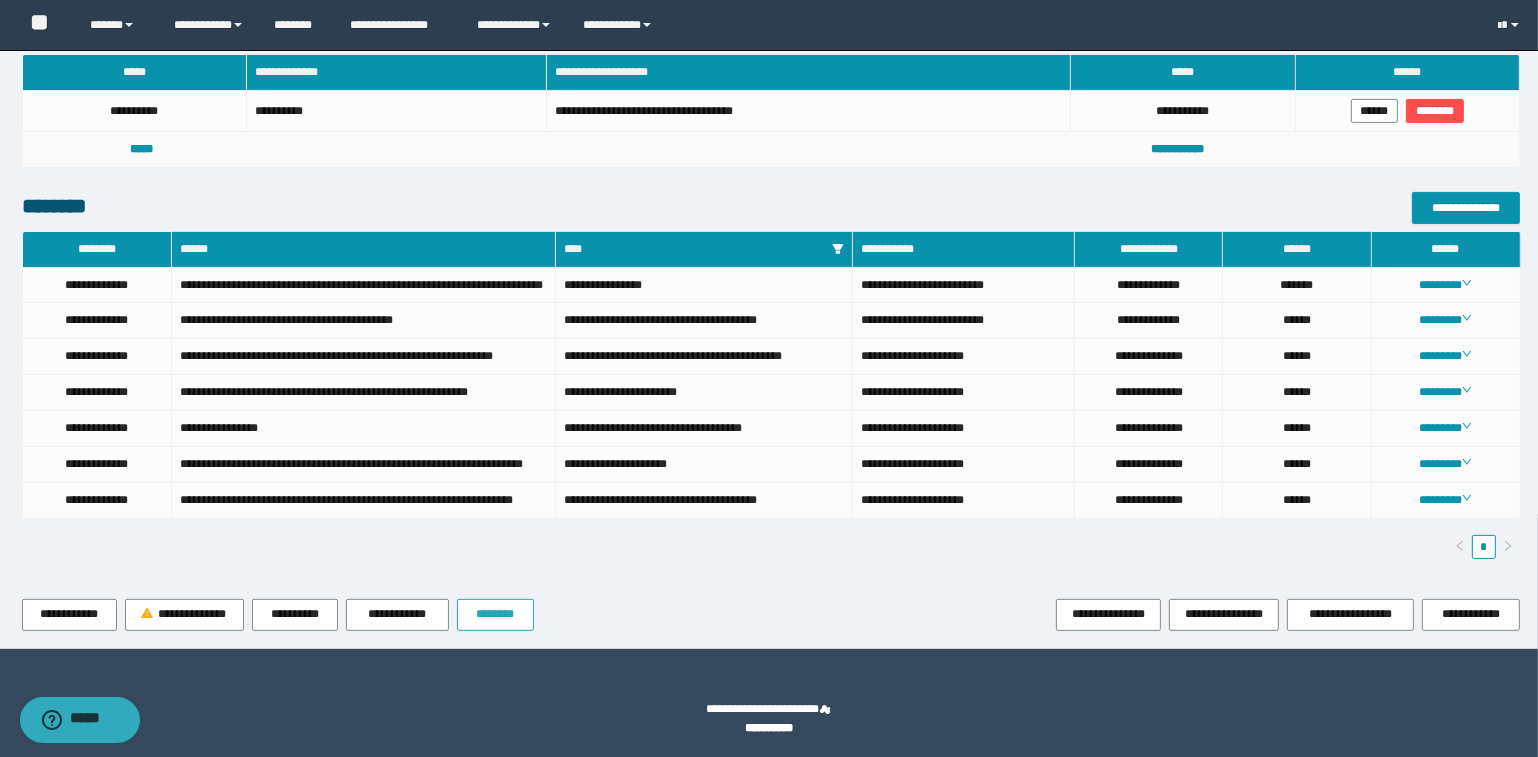click on "********" at bounding box center (495, 614) 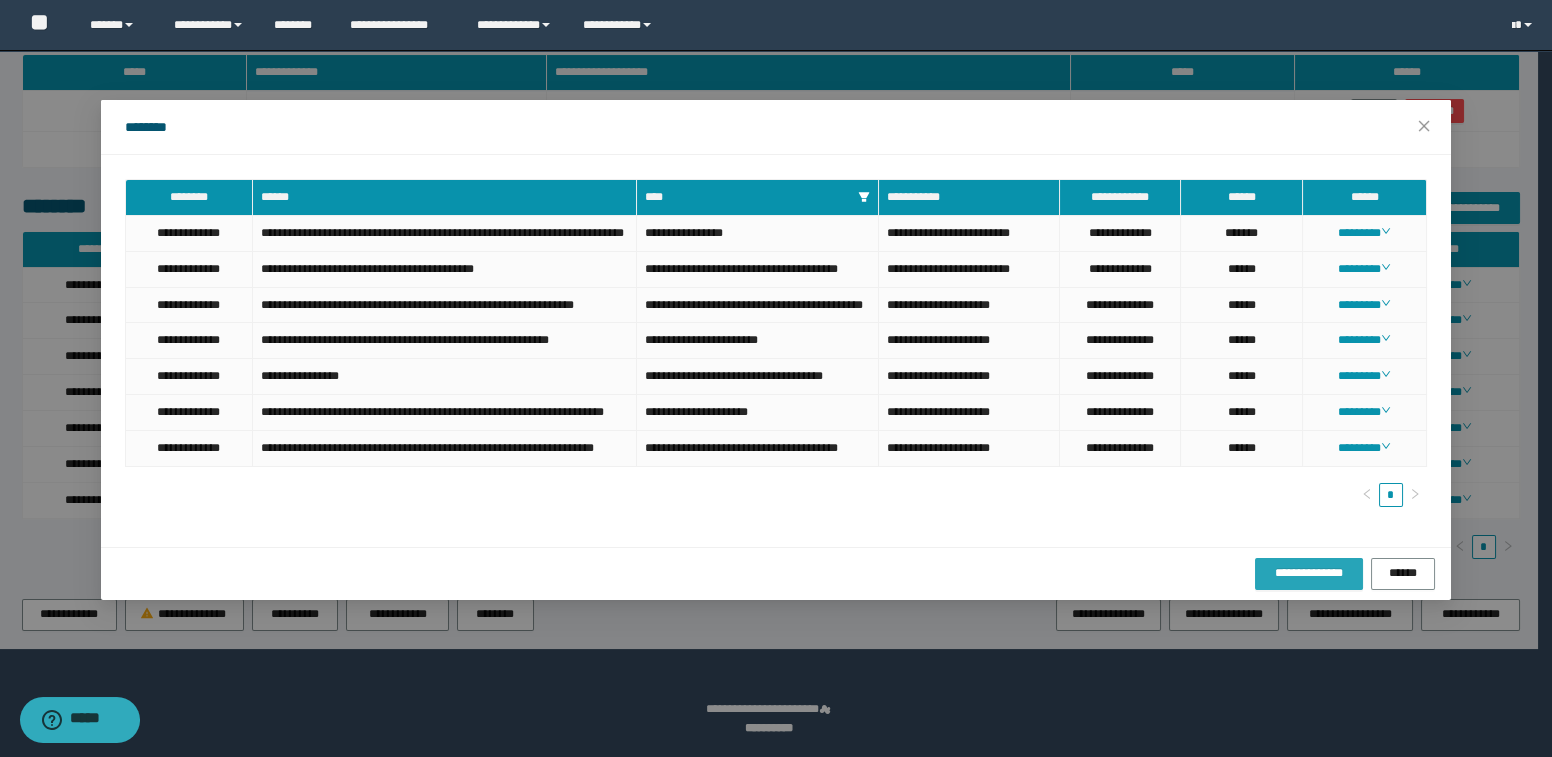 click on "**********" at bounding box center [1309, 573] 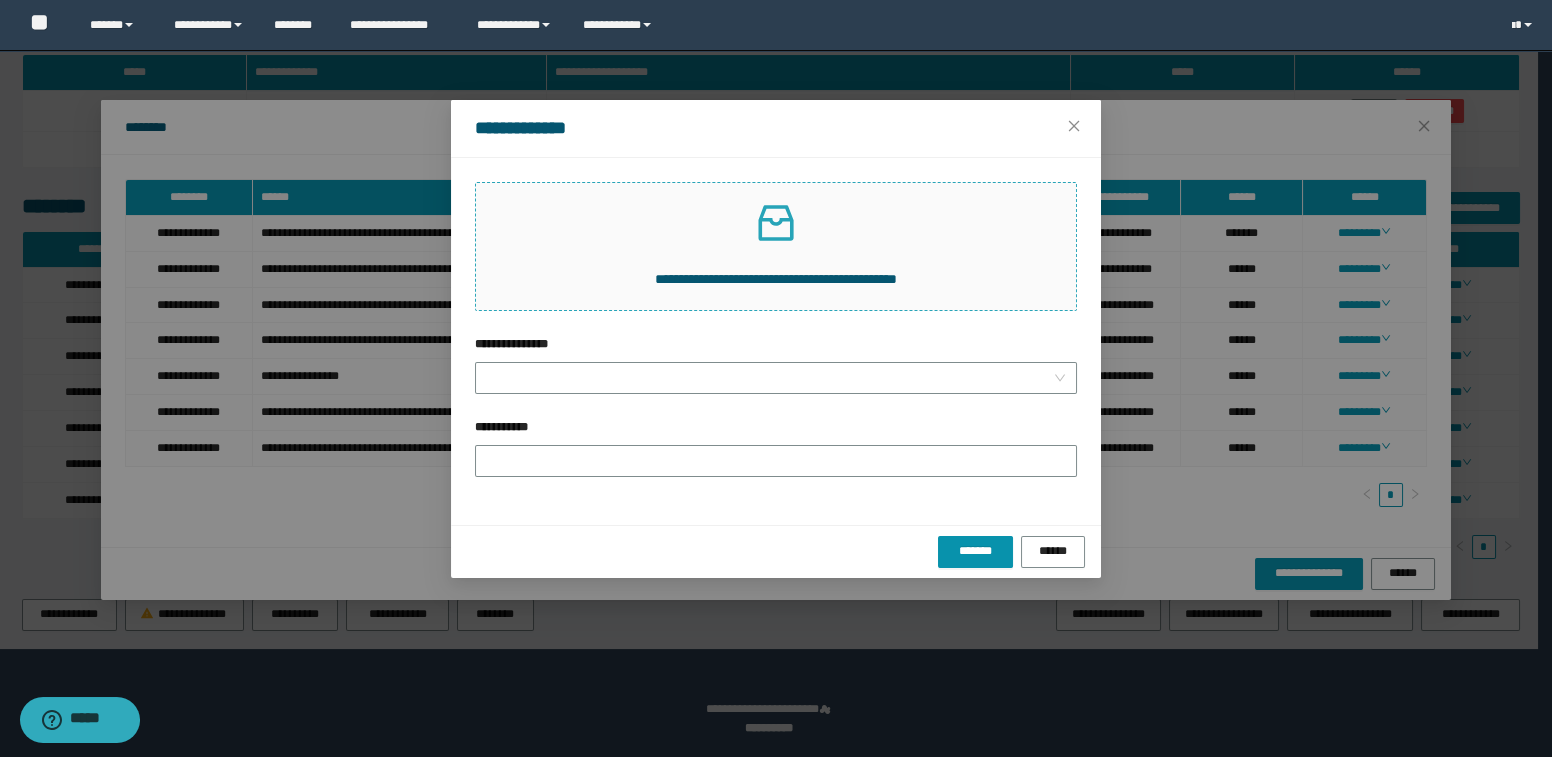 click 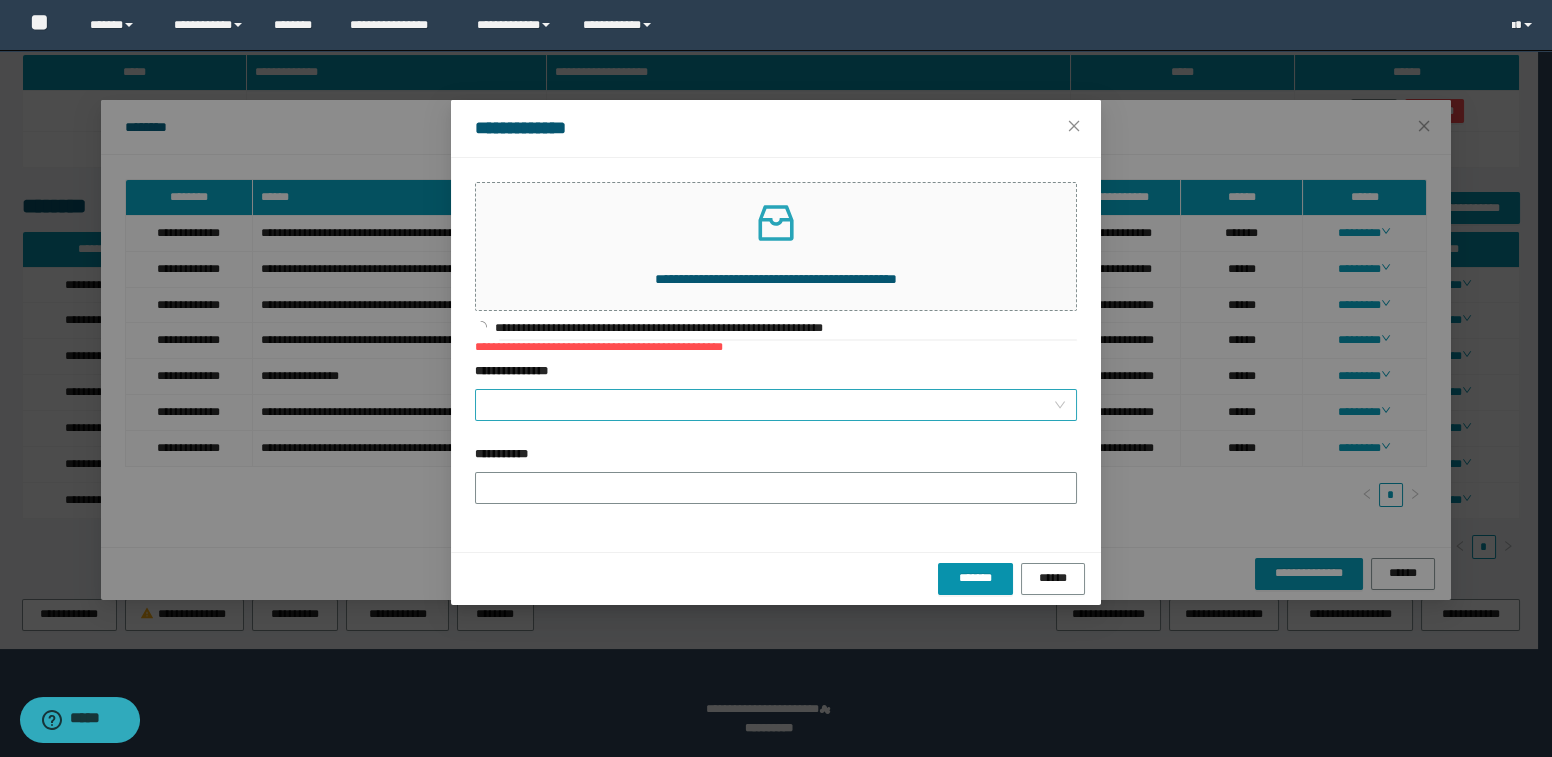 click on "**********" at bounding box center [770, 405] 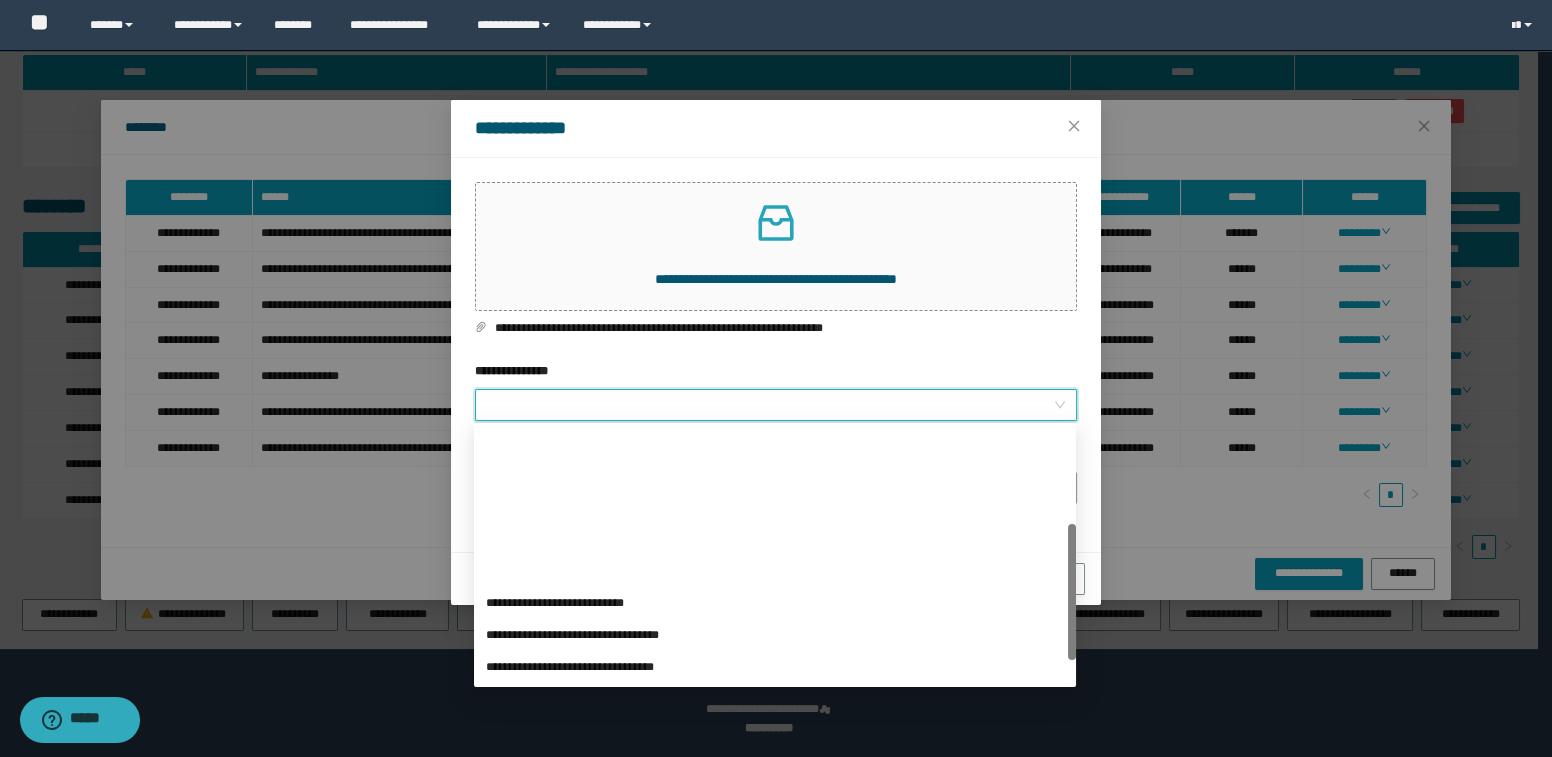 scroll, scrollTop: 223, scrollLeft: 0, axis: vertical 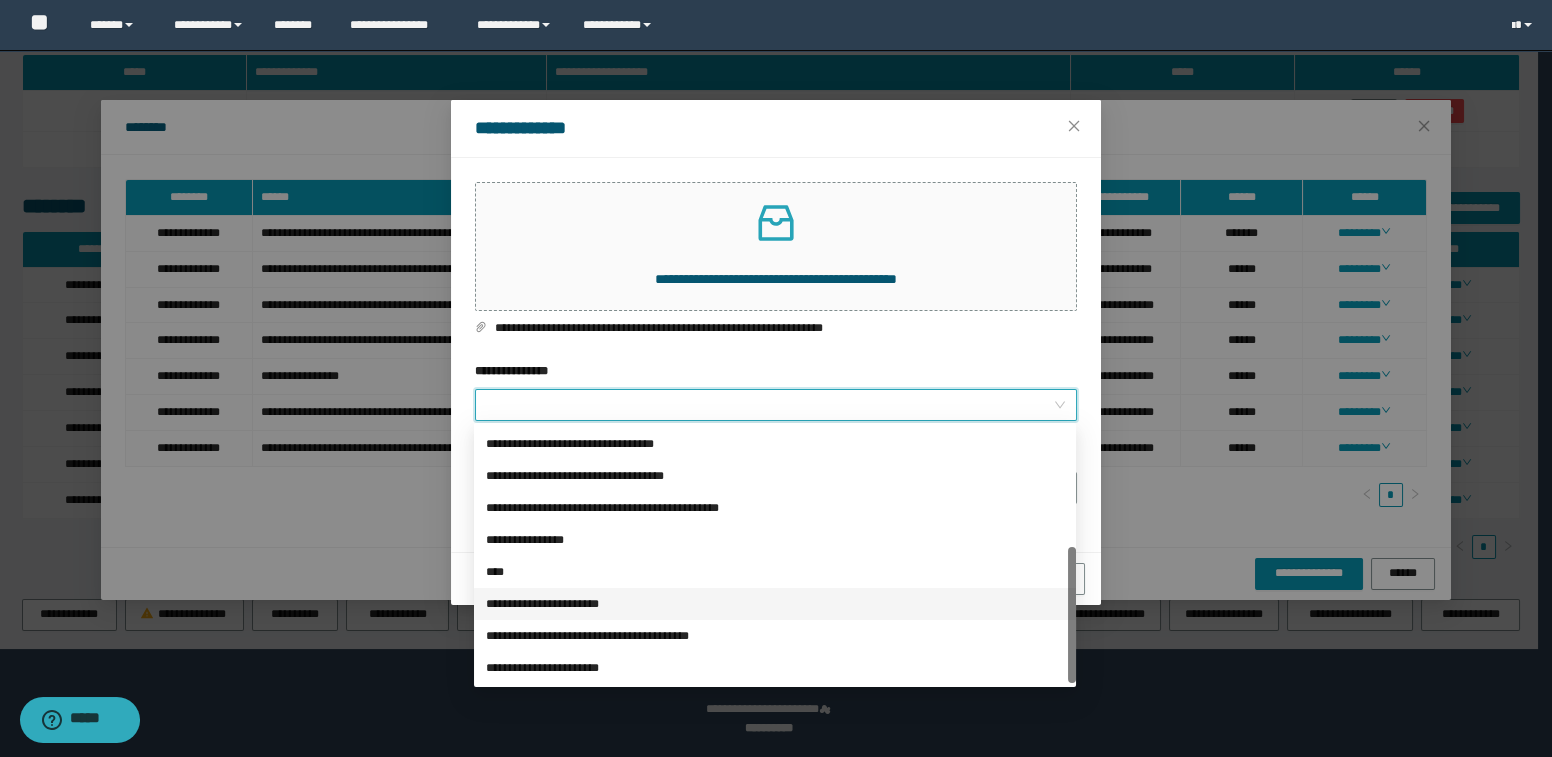 click on "**********" at bounding box center (775, 604) 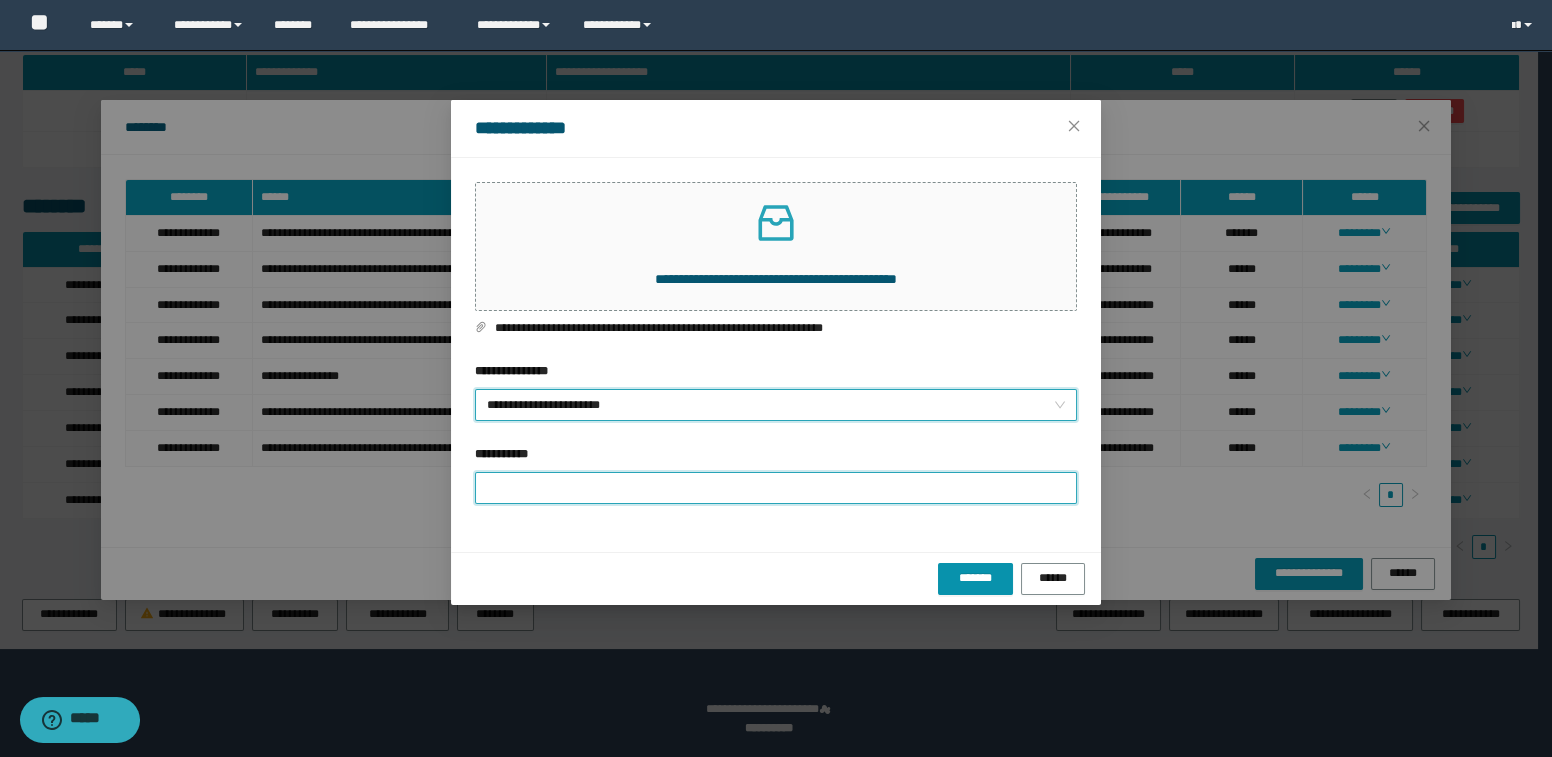 click on "**********" at bounding box center (776, 488) 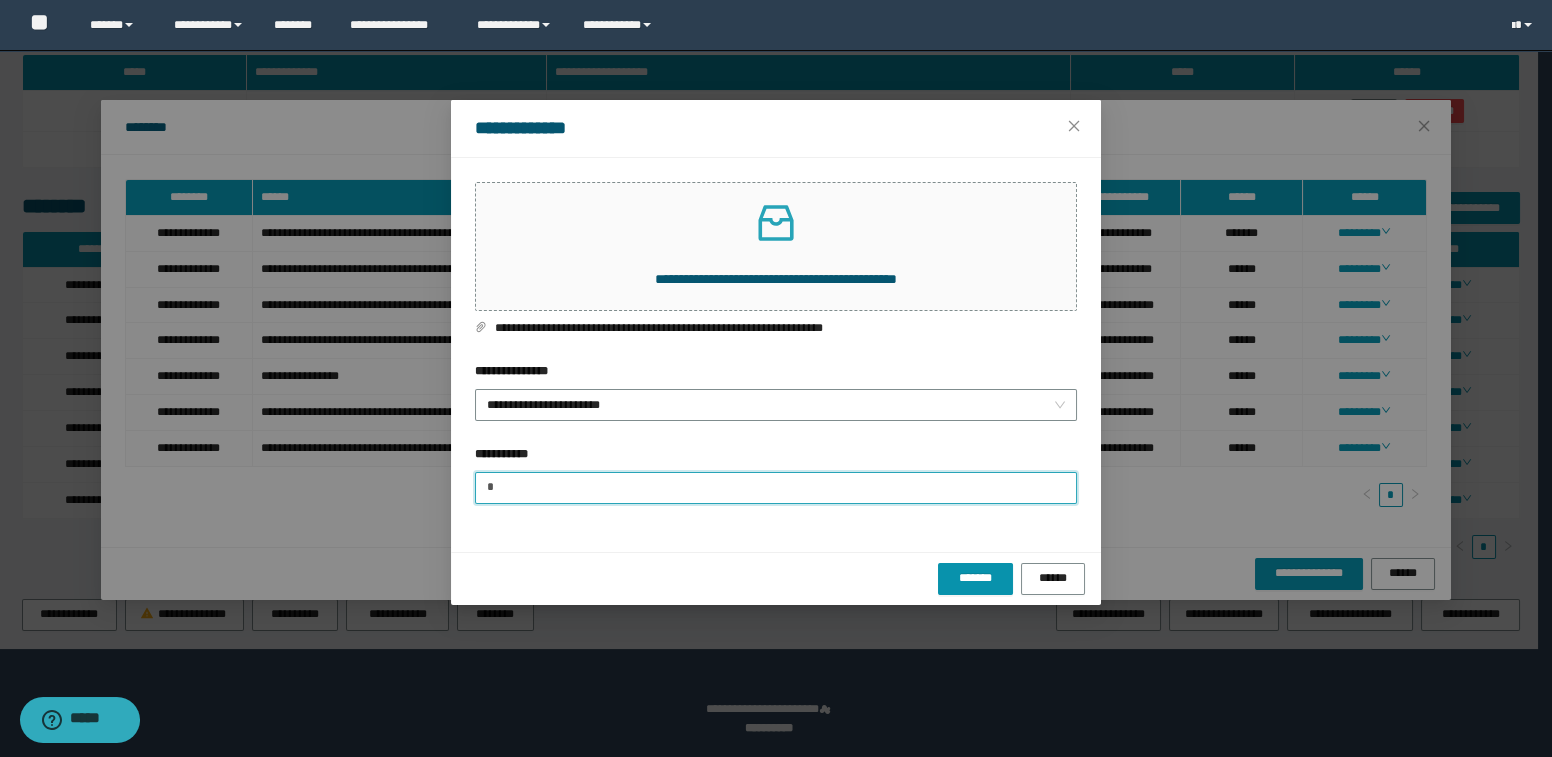 type on "**********" 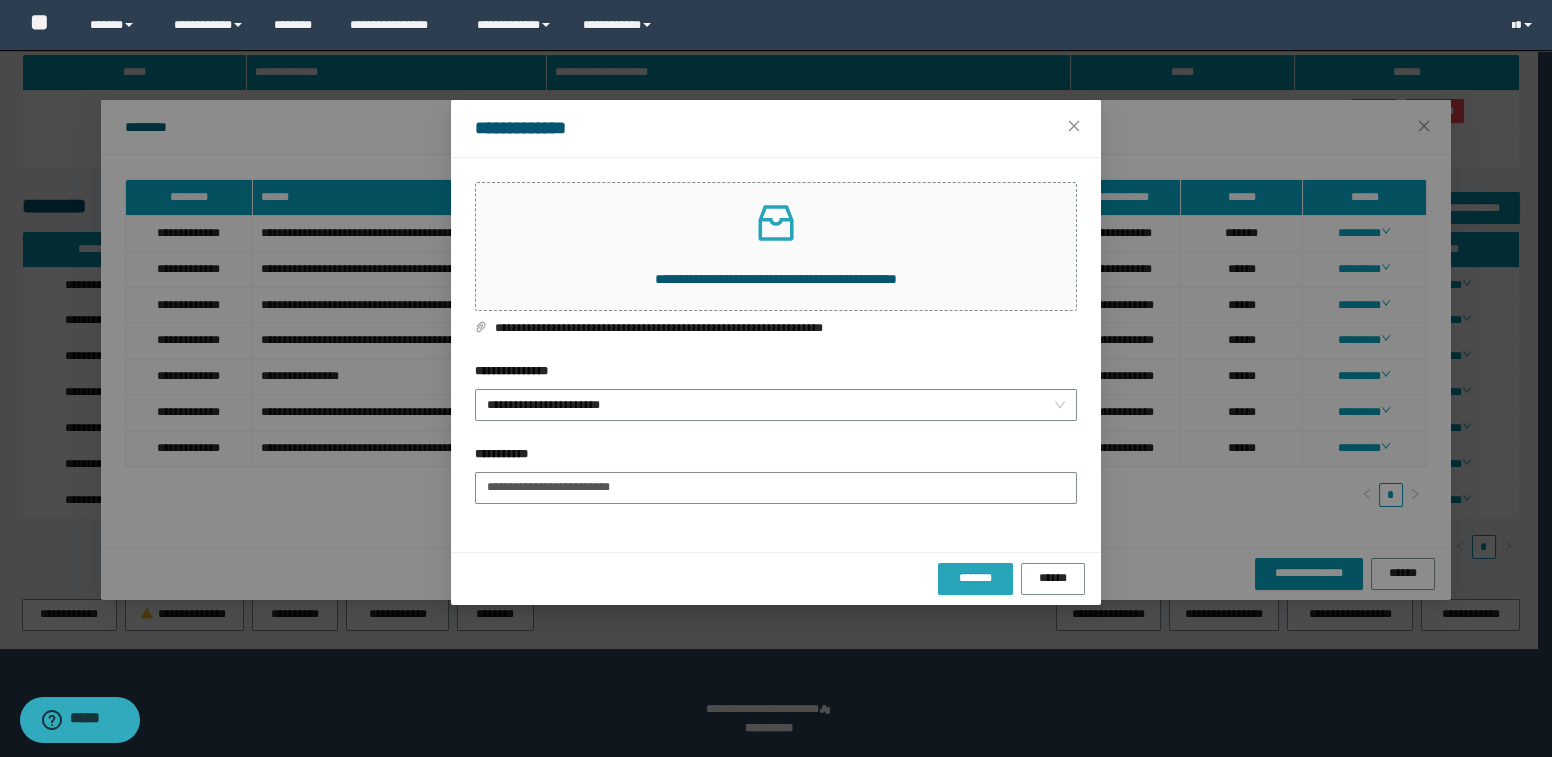 click on "*******" at bounding box center (975, 578) 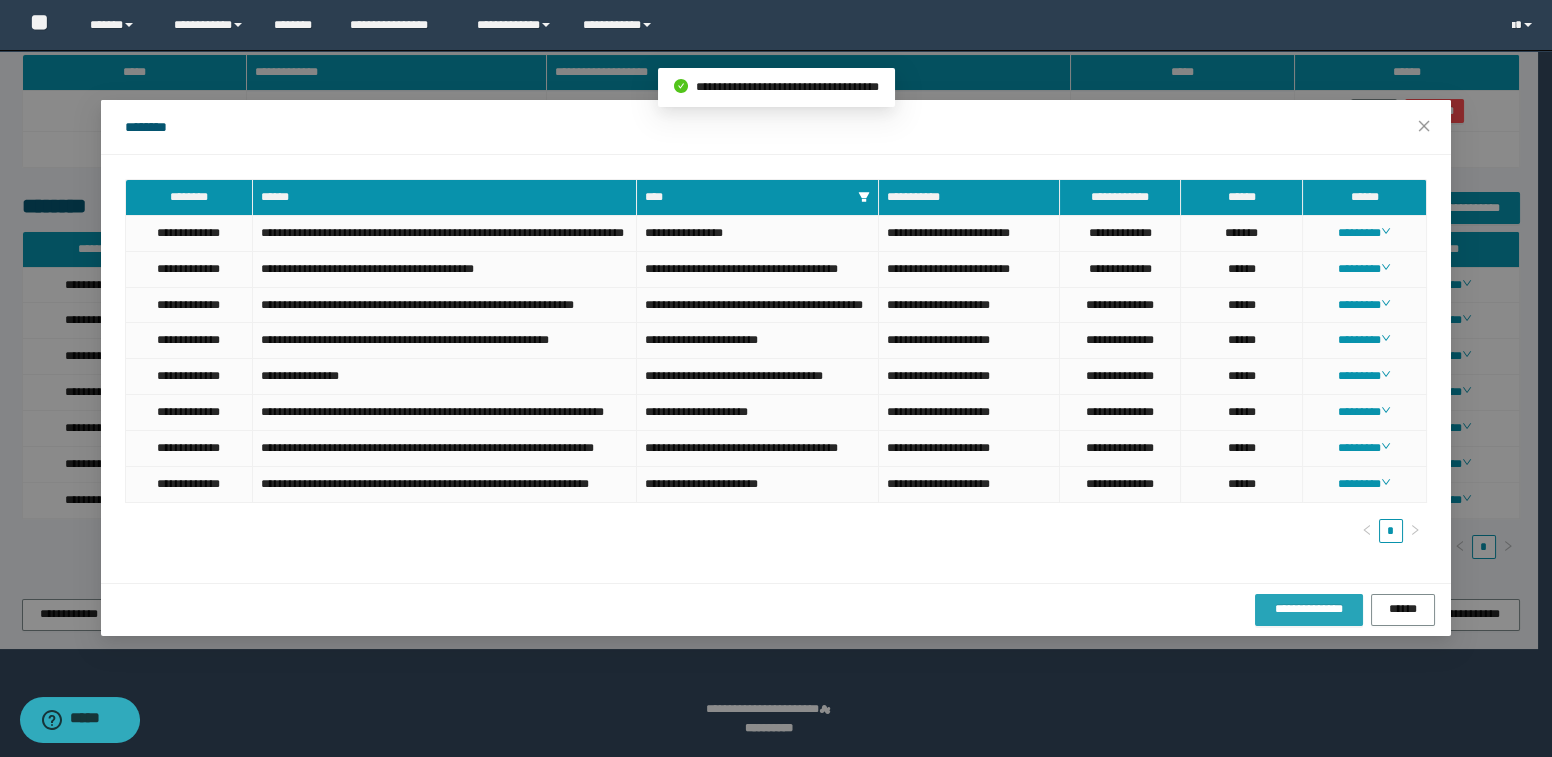click on "**********" at bounding box center [1309, 609] 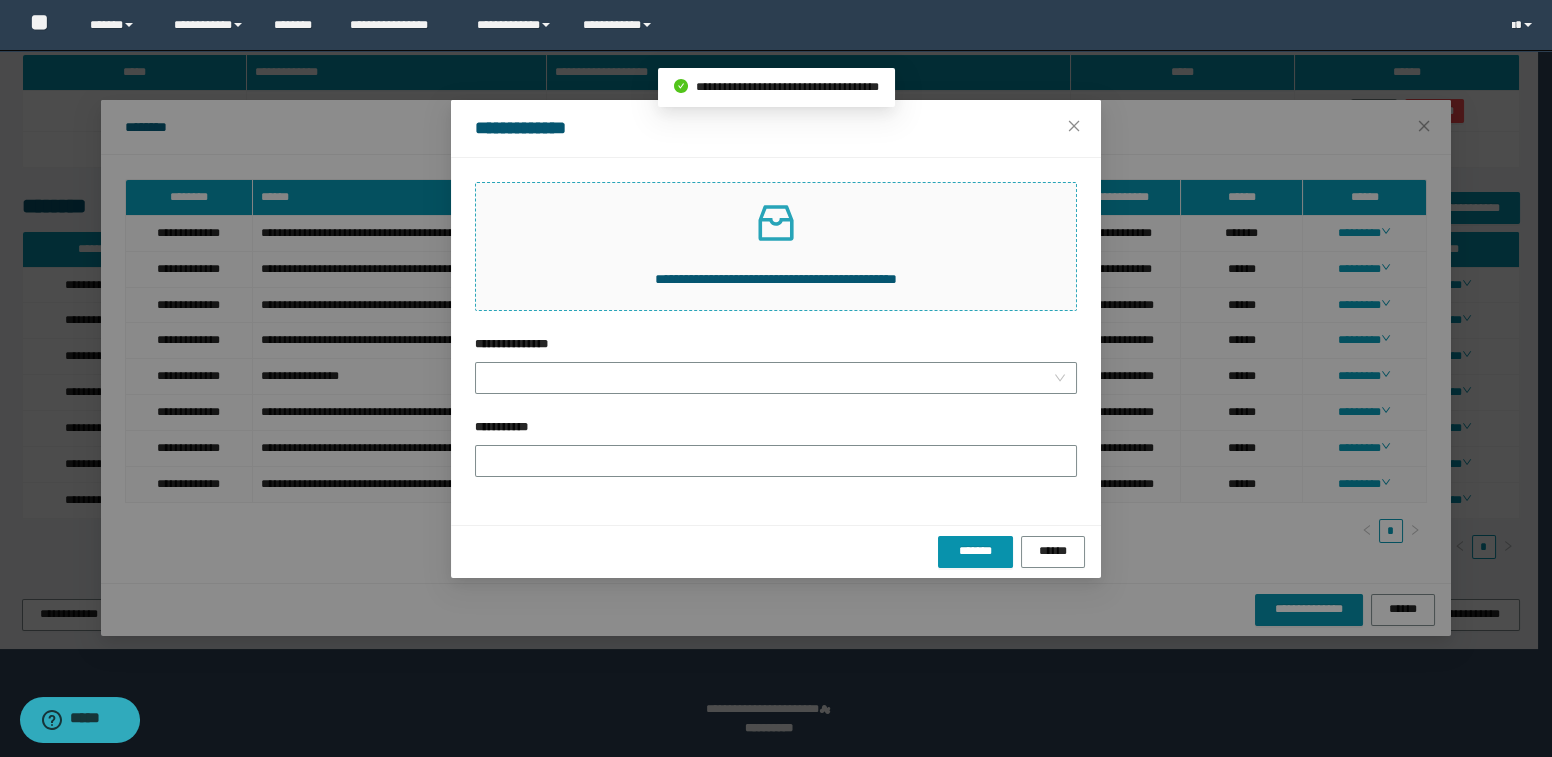 click at bounding box center [776, 223] 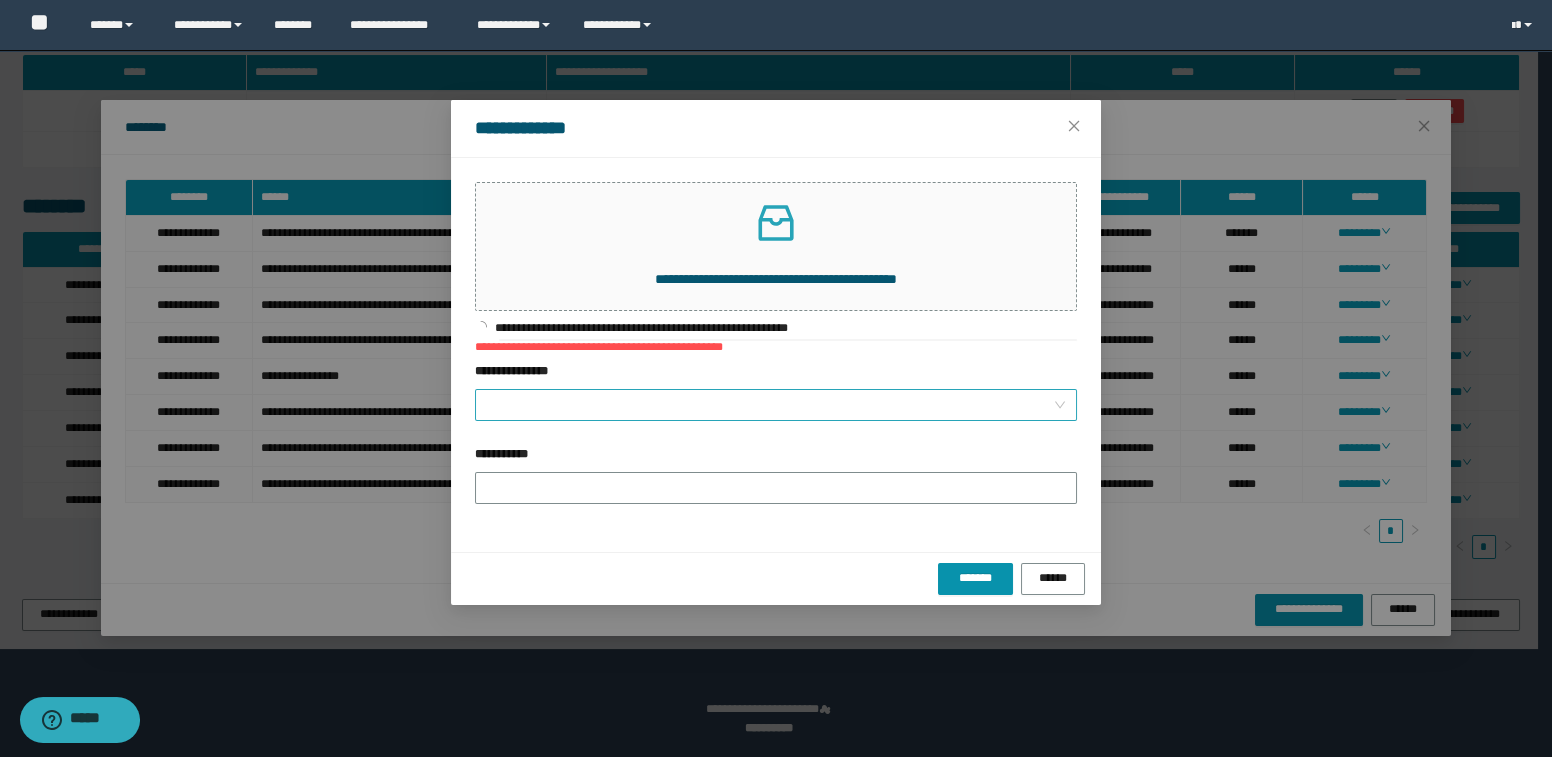 click on "**********" at bounding box center [770, 405] 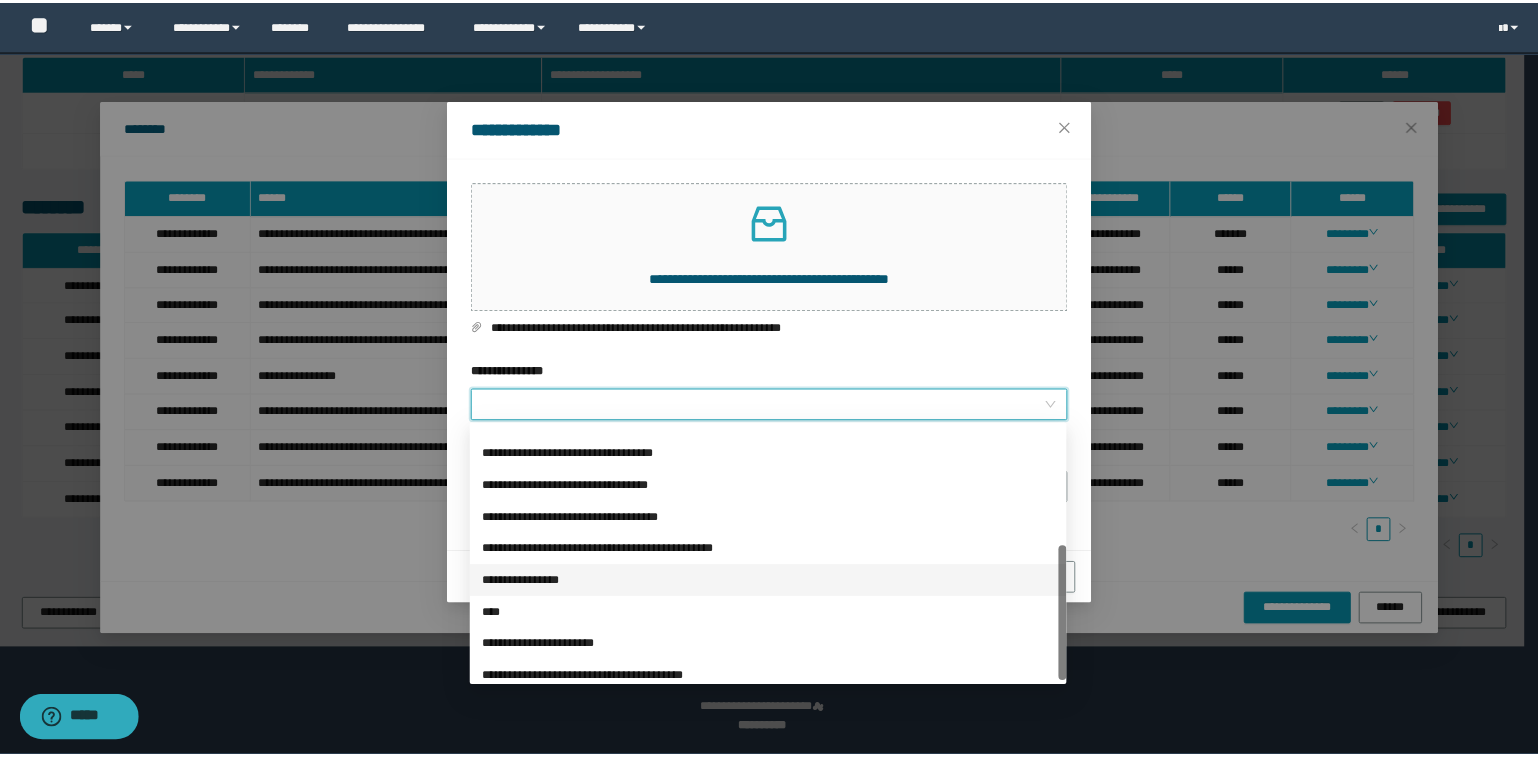 scroll, scrollTop: 223, scrollLeft: 0, axis: vertical 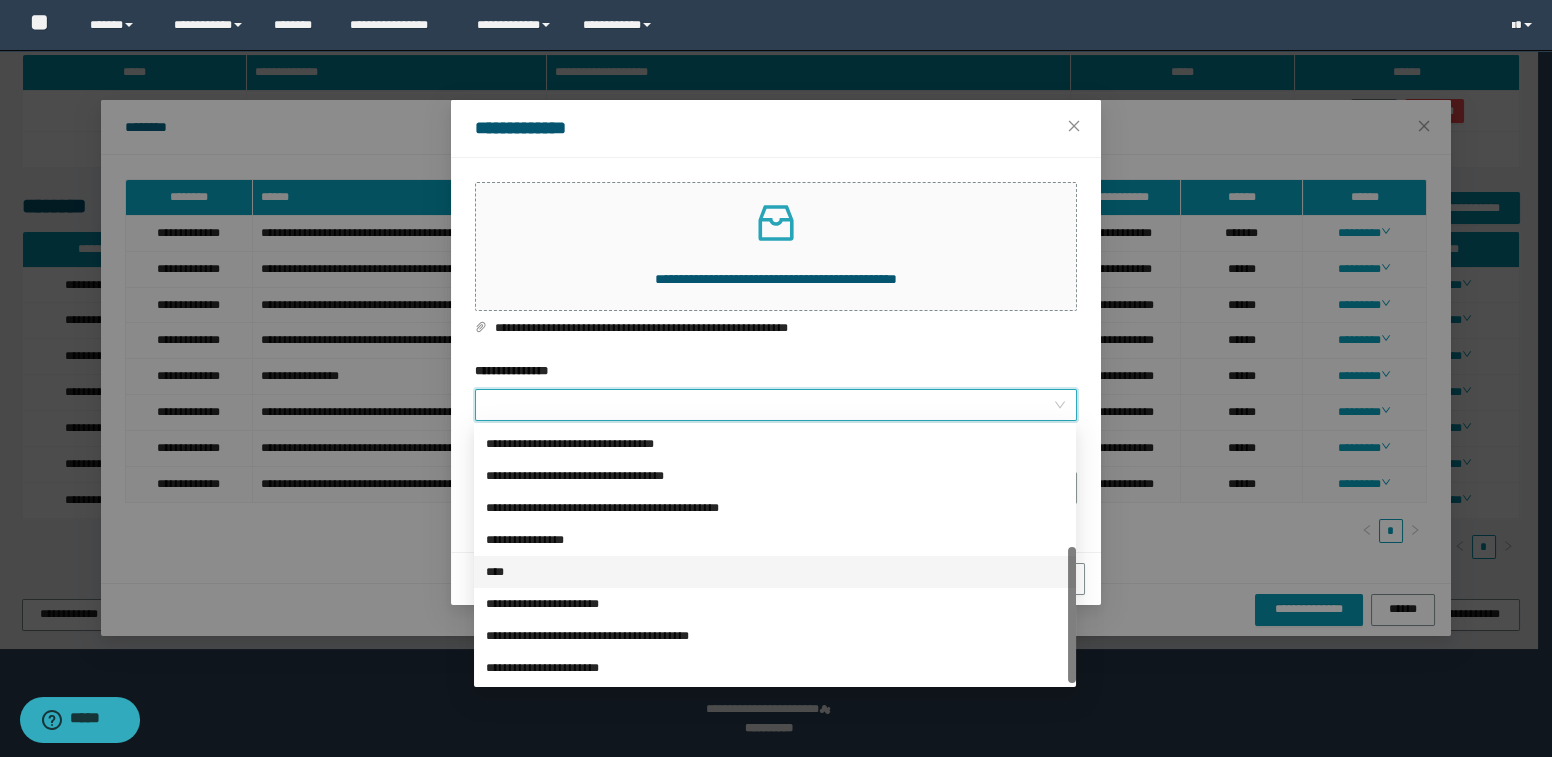 click on "****" at bounding box center [775, 572] 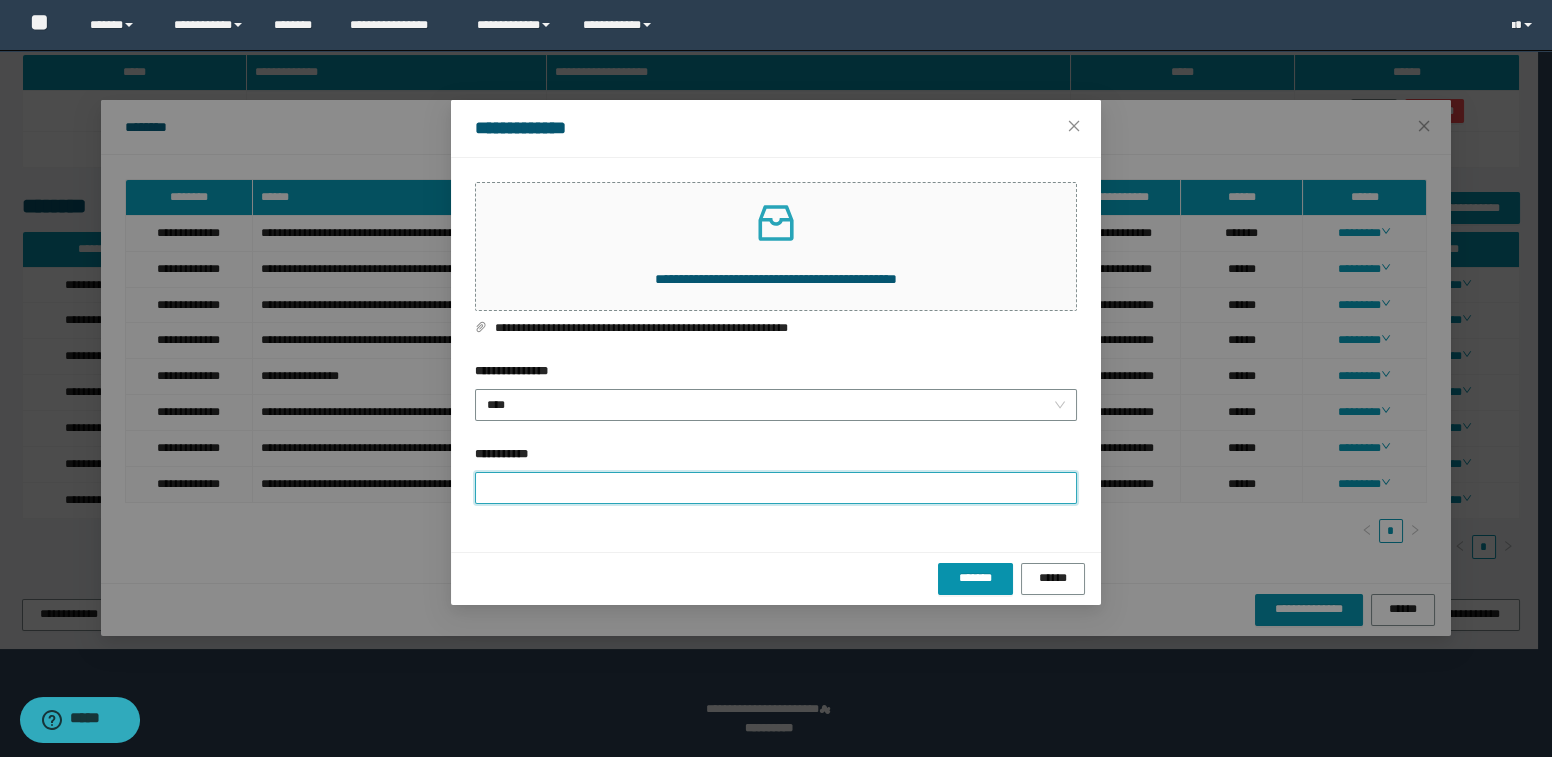 click on "**********" at bounding box center (776, 488) 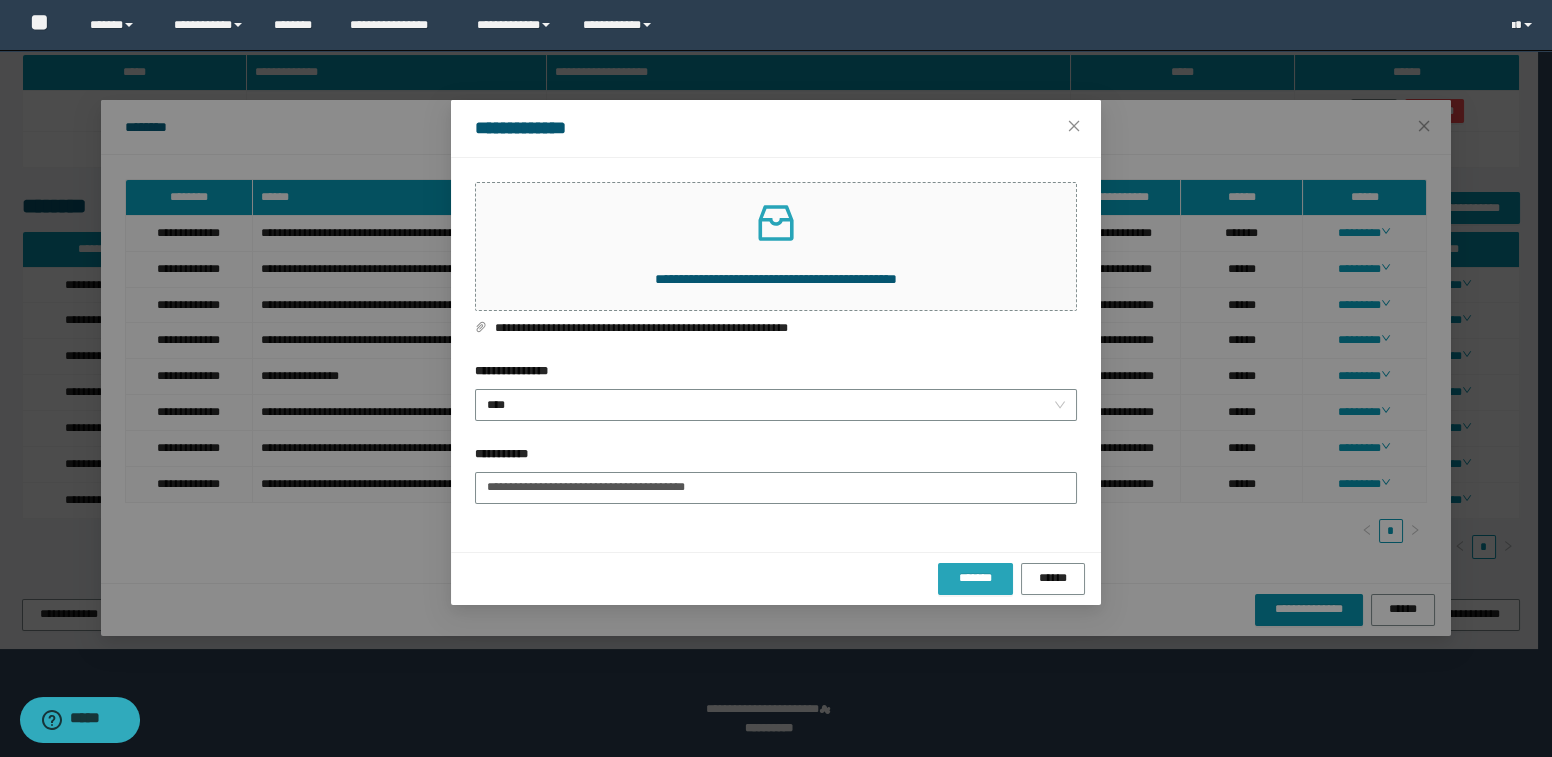 drag, startPoint x: 962, startPoint y: 570, endPoint x: 670, endPoint y: 512, distance: 297.70456 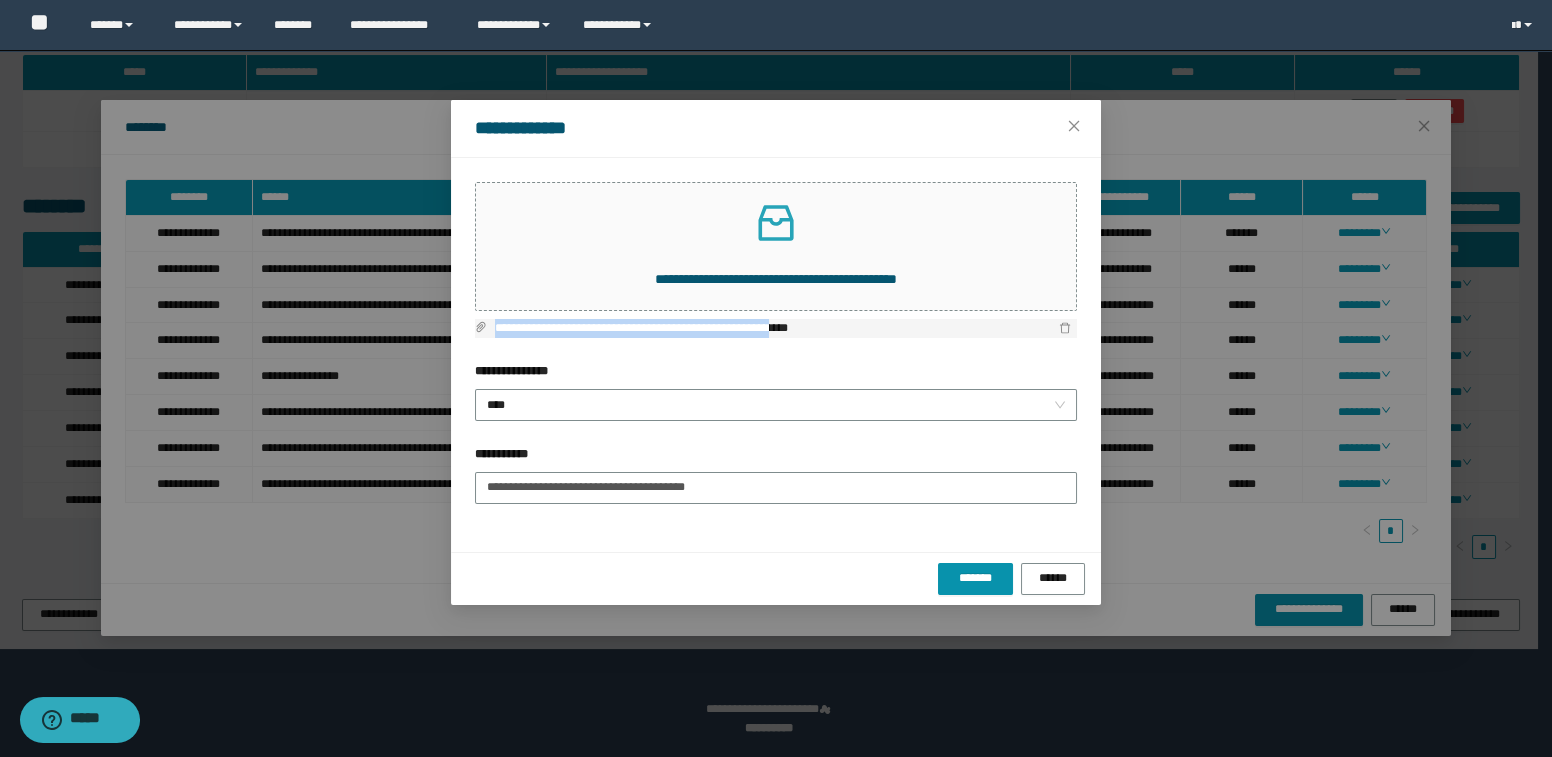 drag, startPoint x: 494, startPoint y: 327, endPoint x: 843, endPoint y: 328, distance: 349.00143 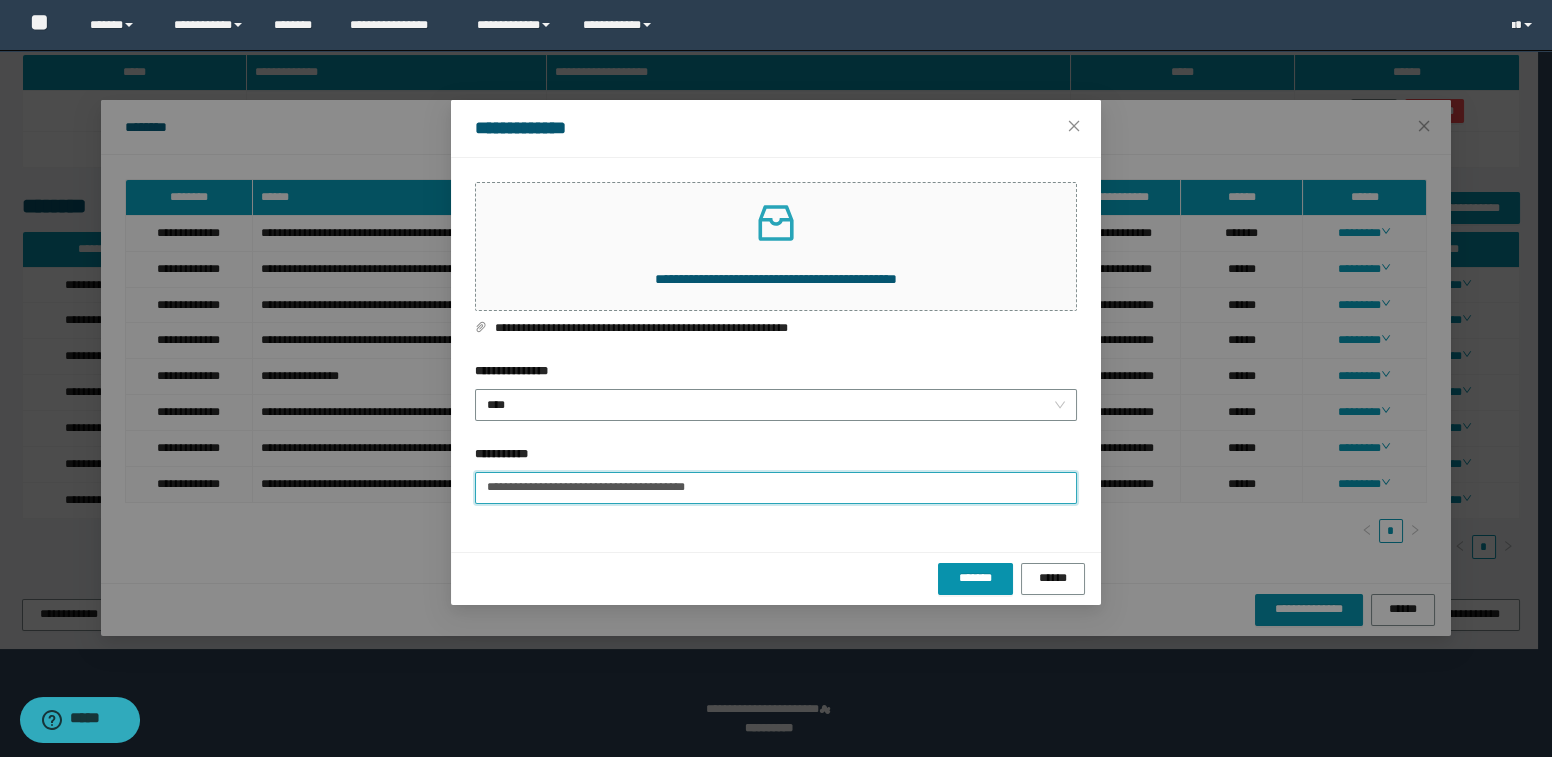 drag, startPoint x: 485, startPoint y: 488, endPoint x: 760, endPoint y: 486, distance: 275.00726 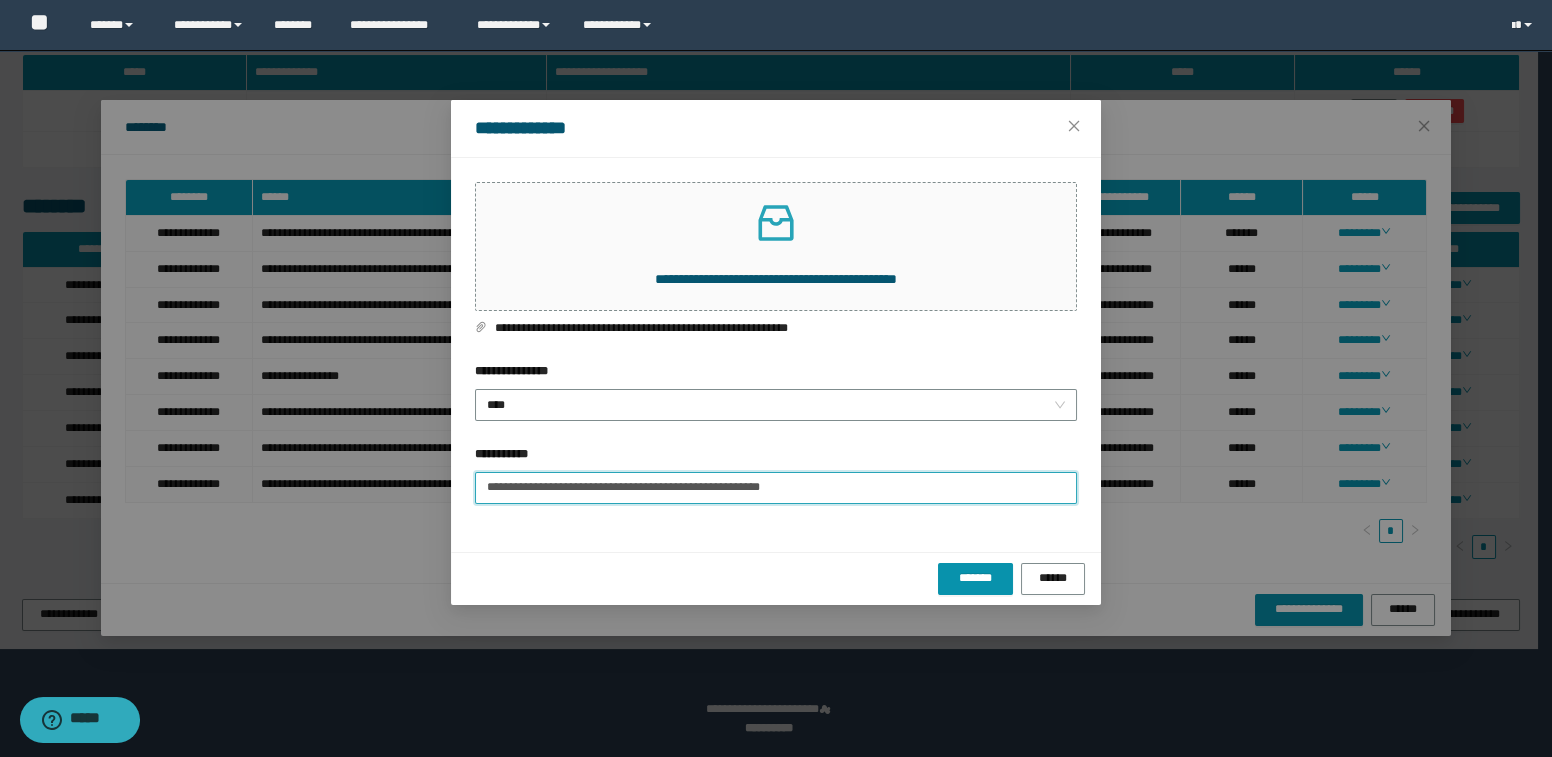 type on "**********" 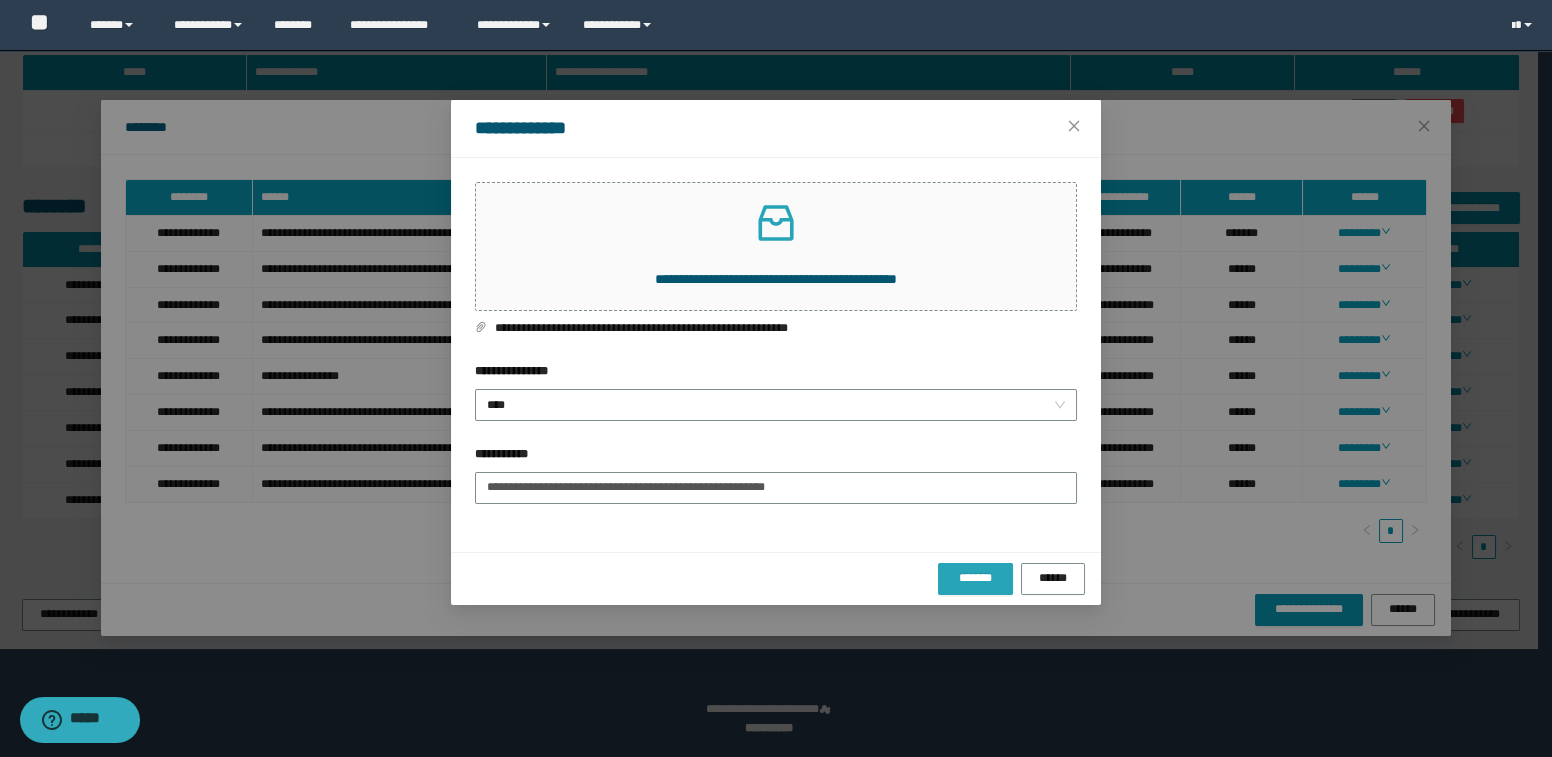 click on "*******" at bounding box center [975, 578] 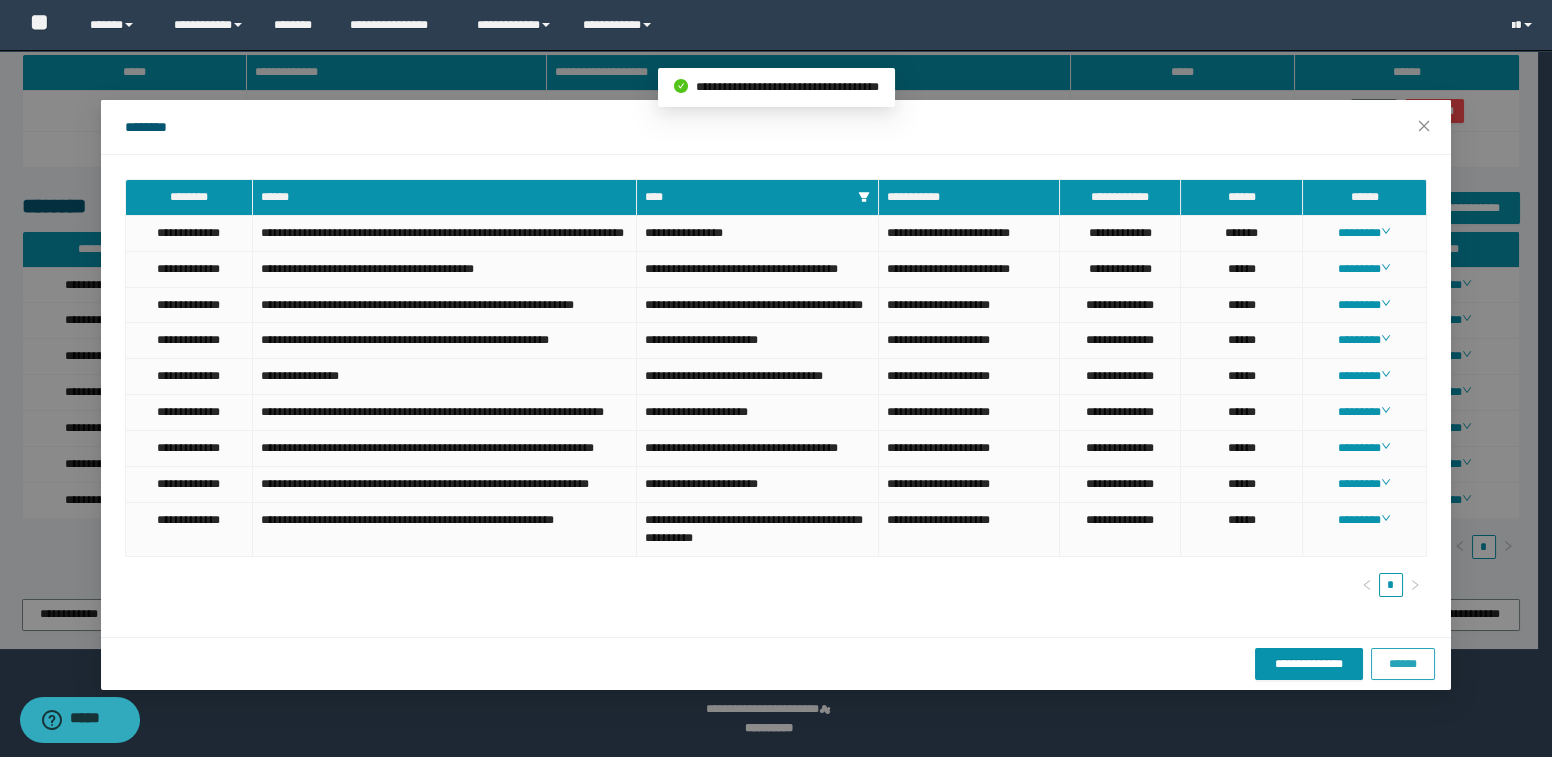 click on "******" at bounding box center [1403, 664] 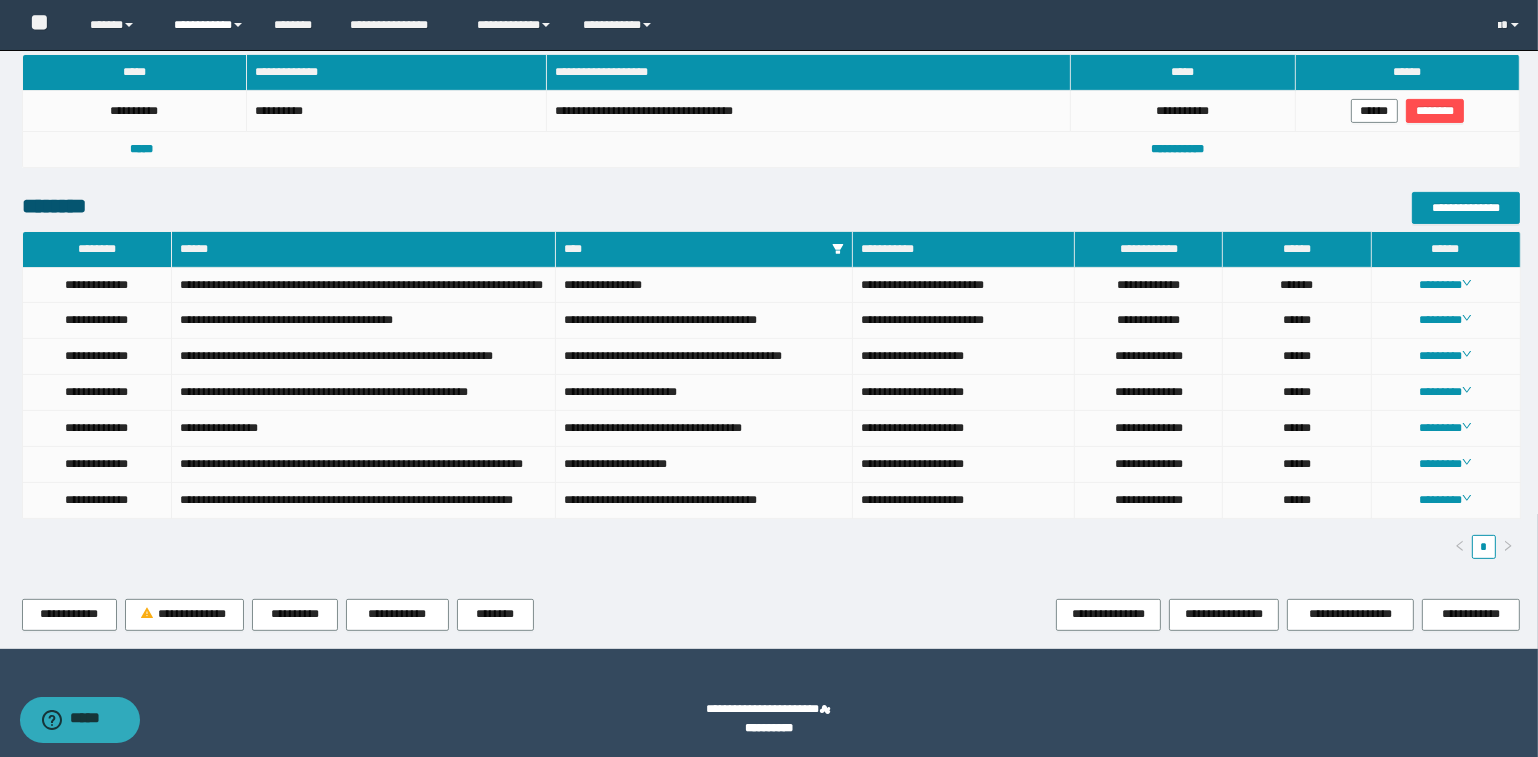 click on "**********" at bounding box center [209, 25] 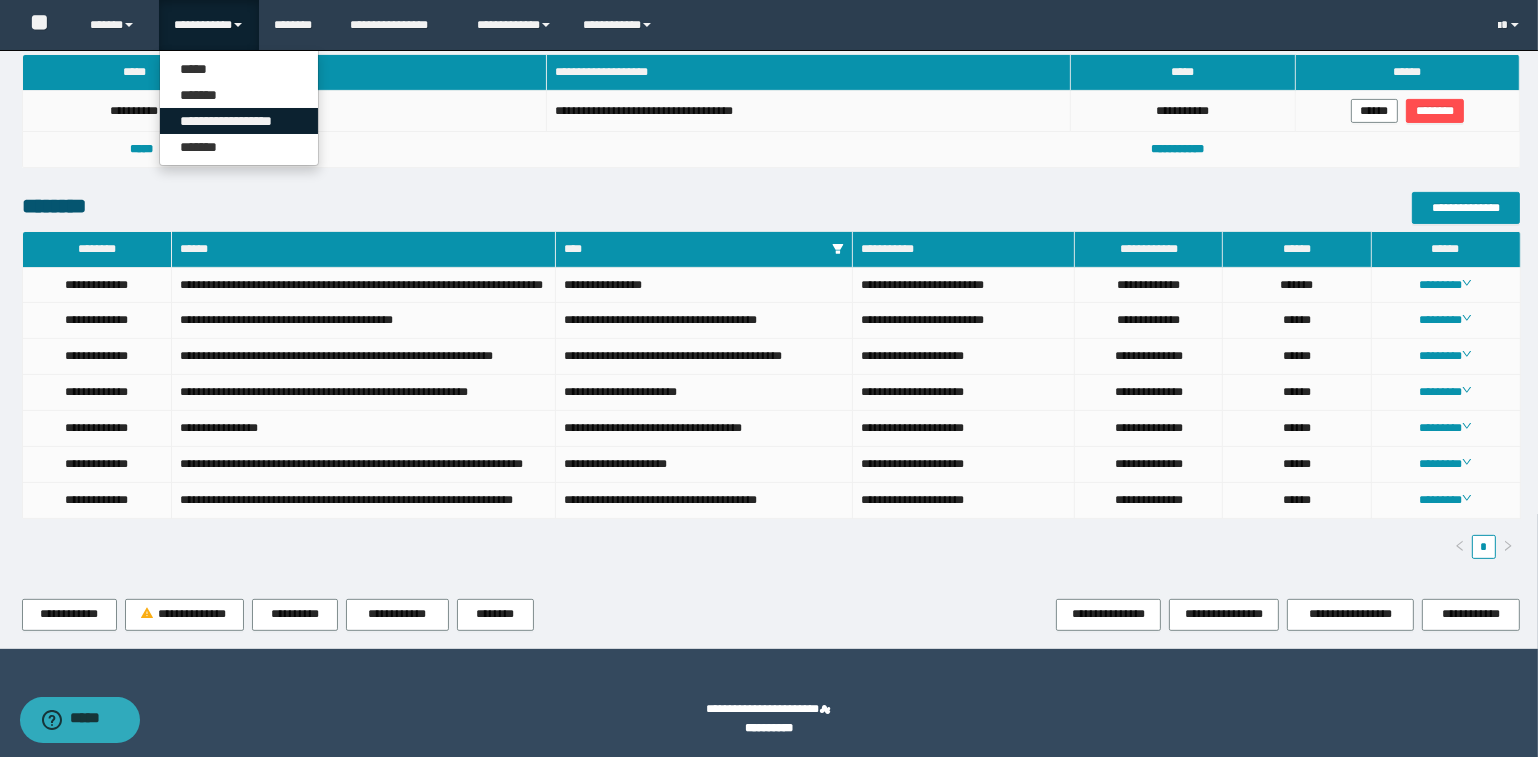 click on "**********" at bounding box center (239, 108) 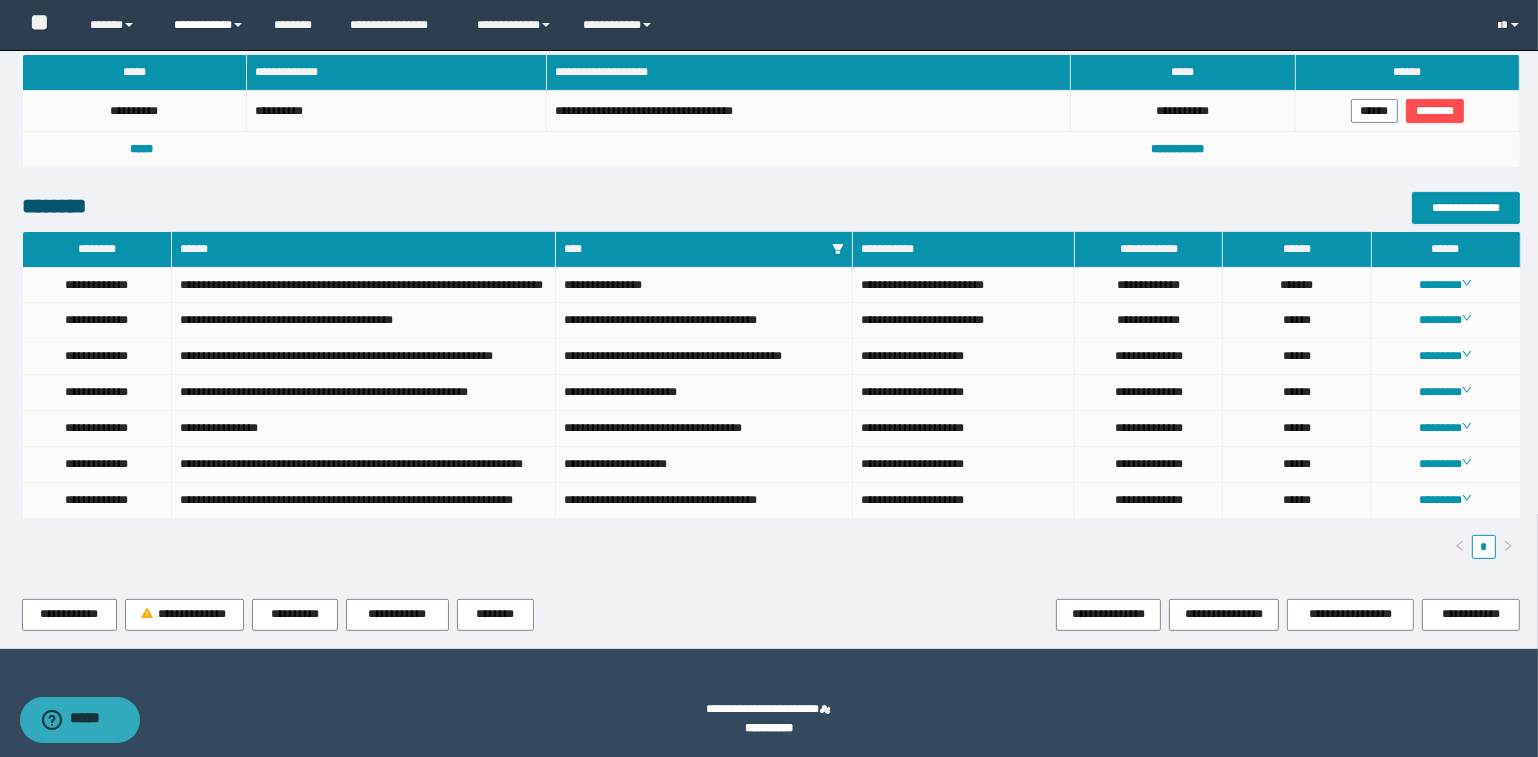 click on "**********" at bounding box center (209, 25) 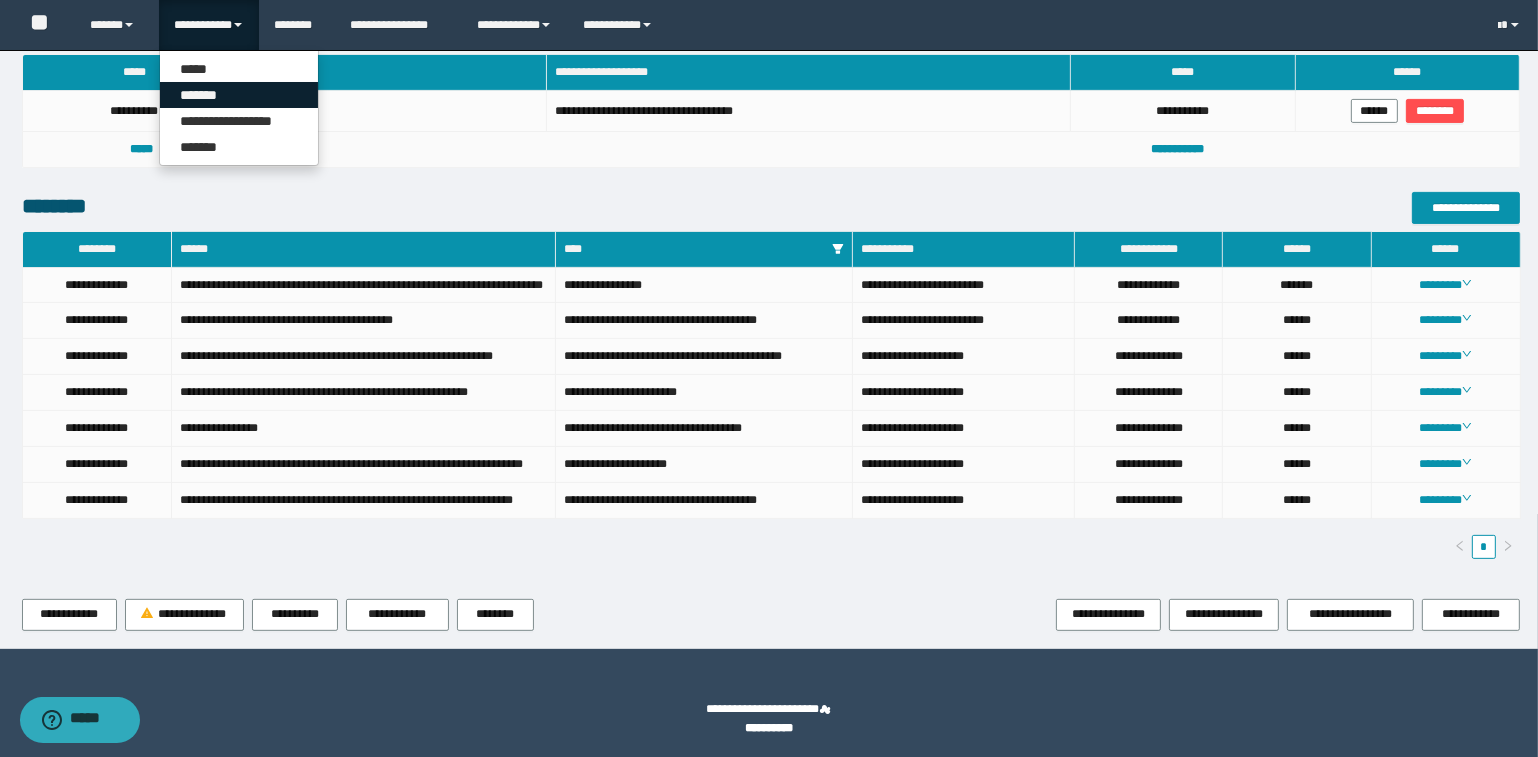click on "*******" at bounding box center (239, 95) 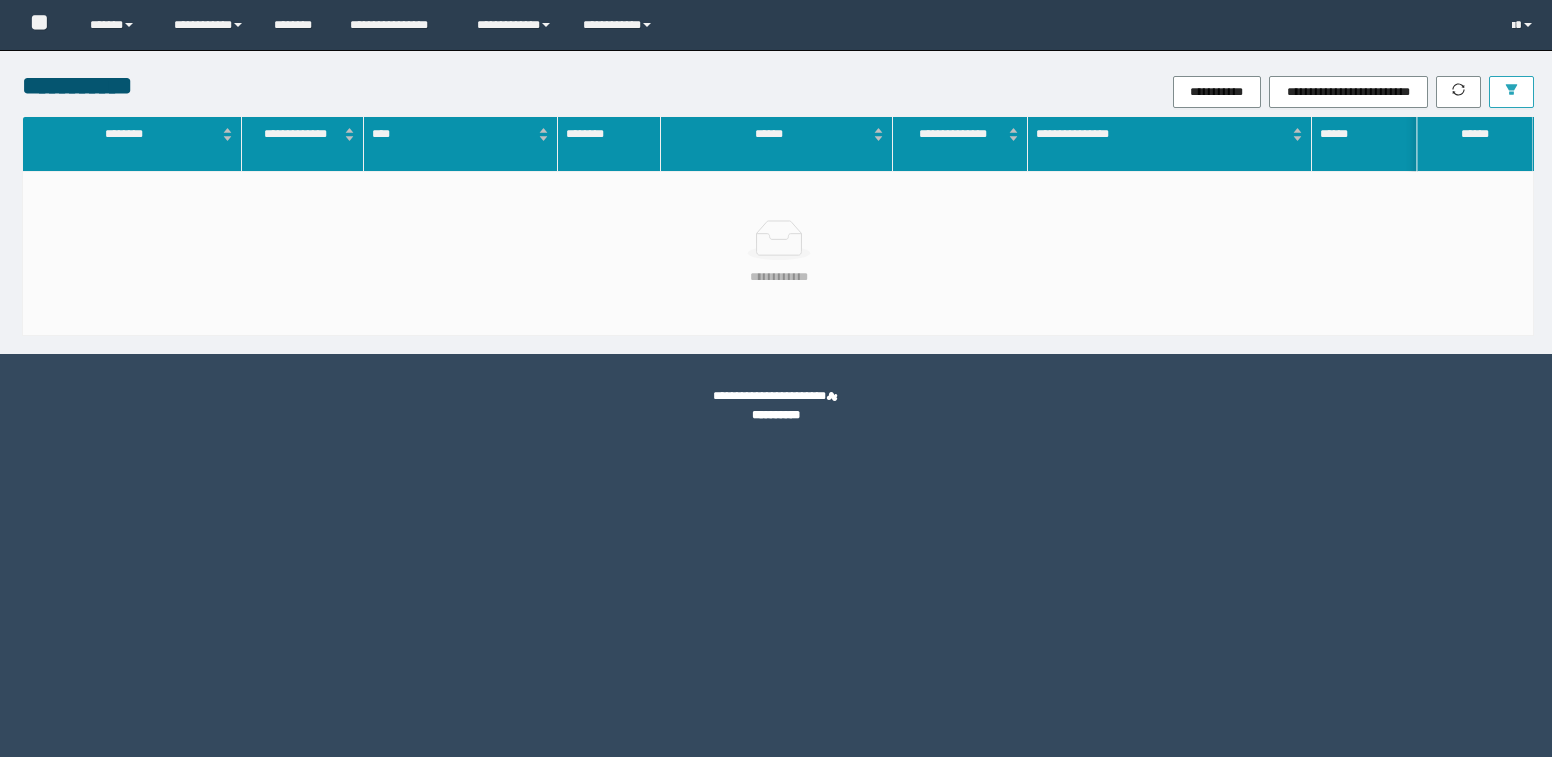 scroll, scrollTop: 0, scrollLeft: 0, axis: both 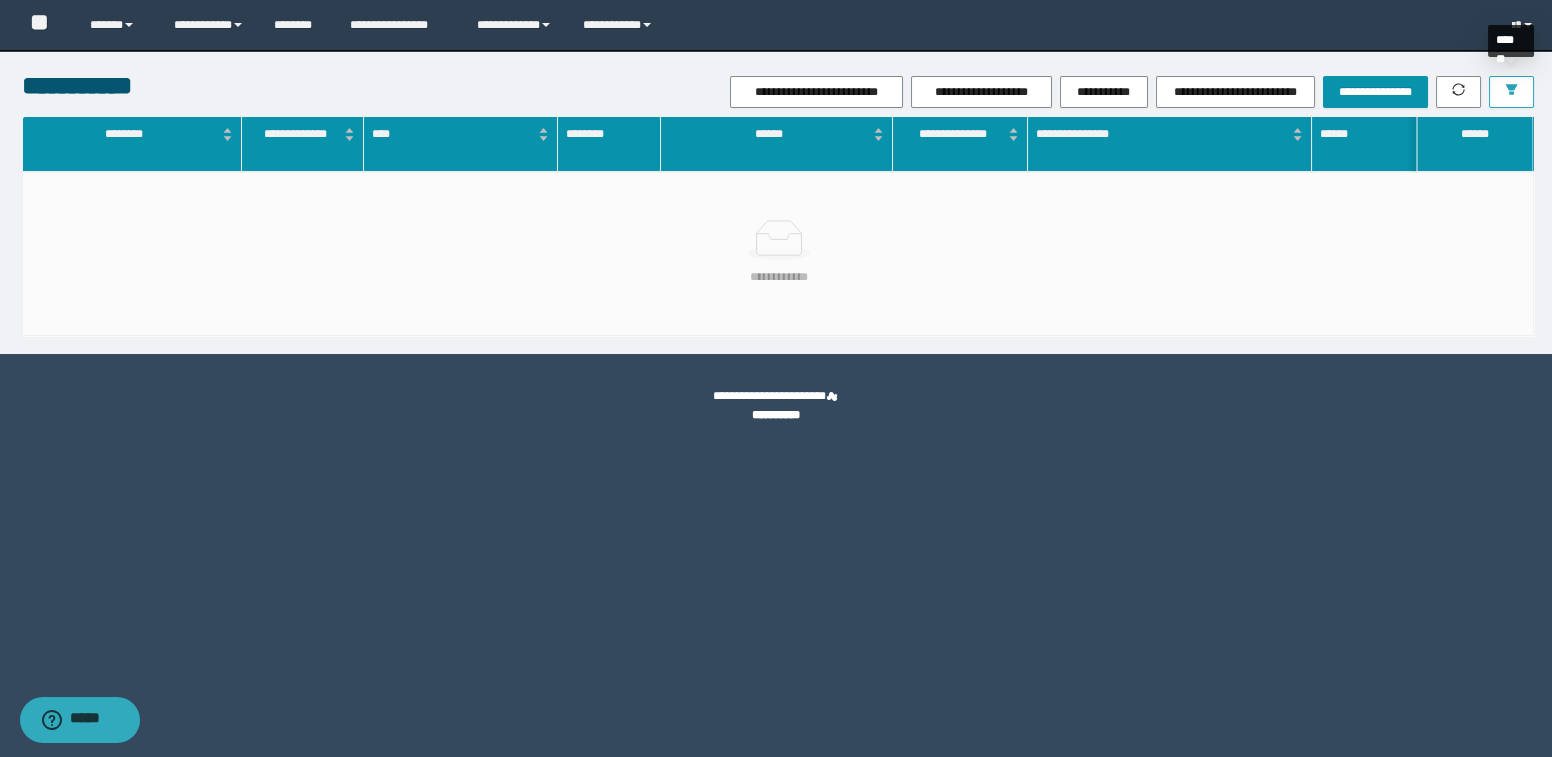 click at bounding box center [1511, 92] 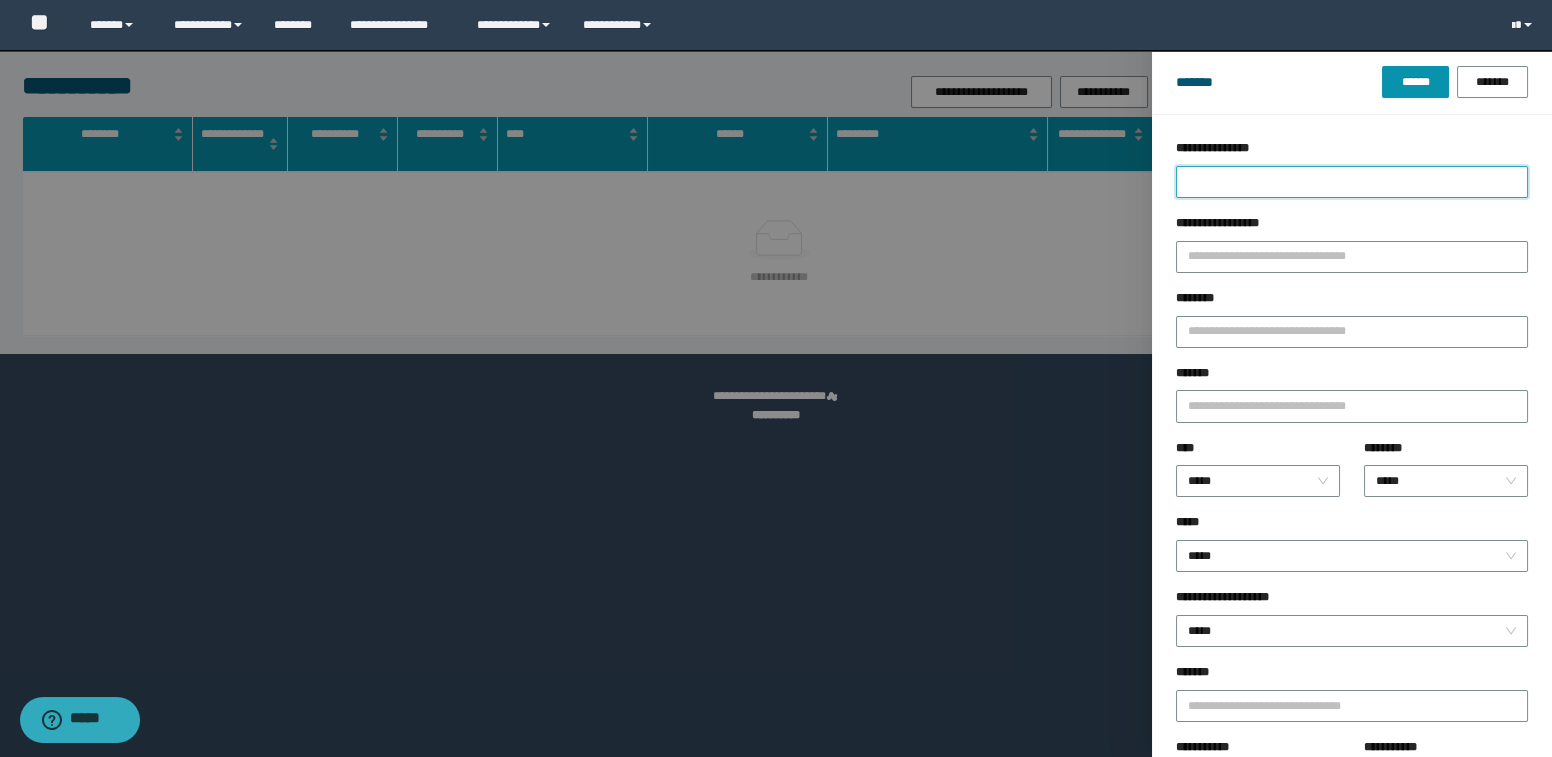 click on "**********" at bounding box center [1352, 182] 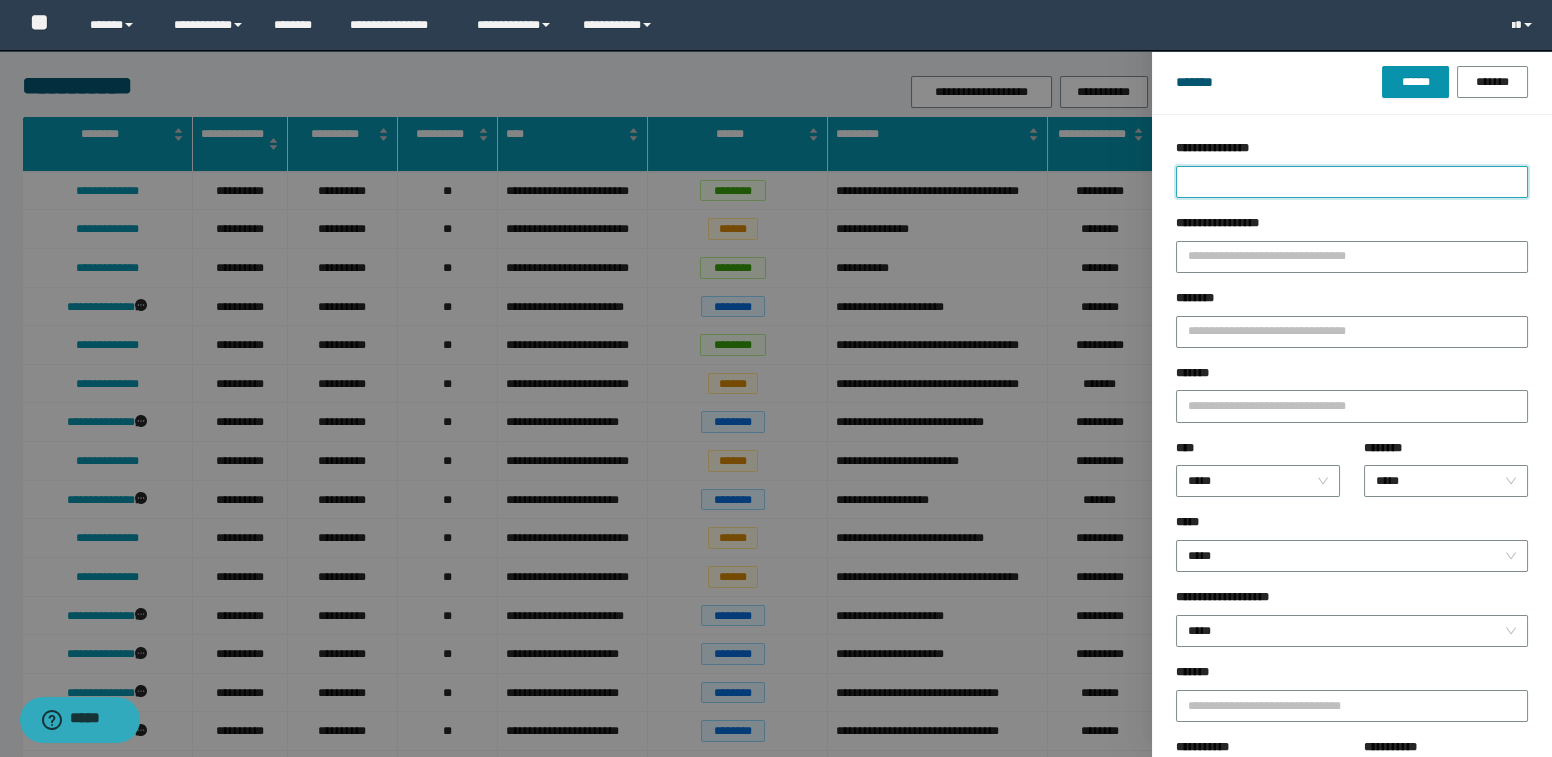 type on "*" 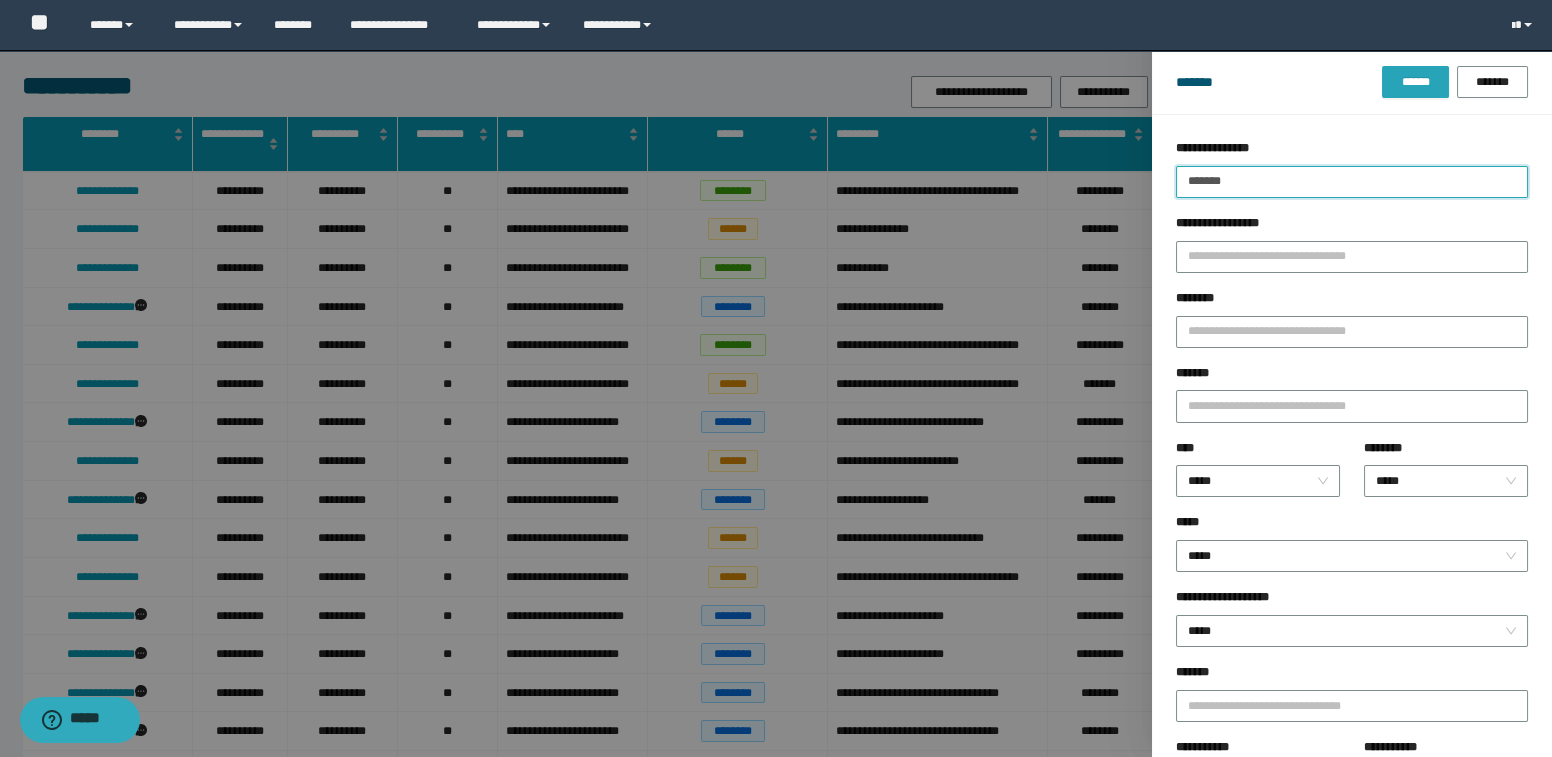 type on "*******" 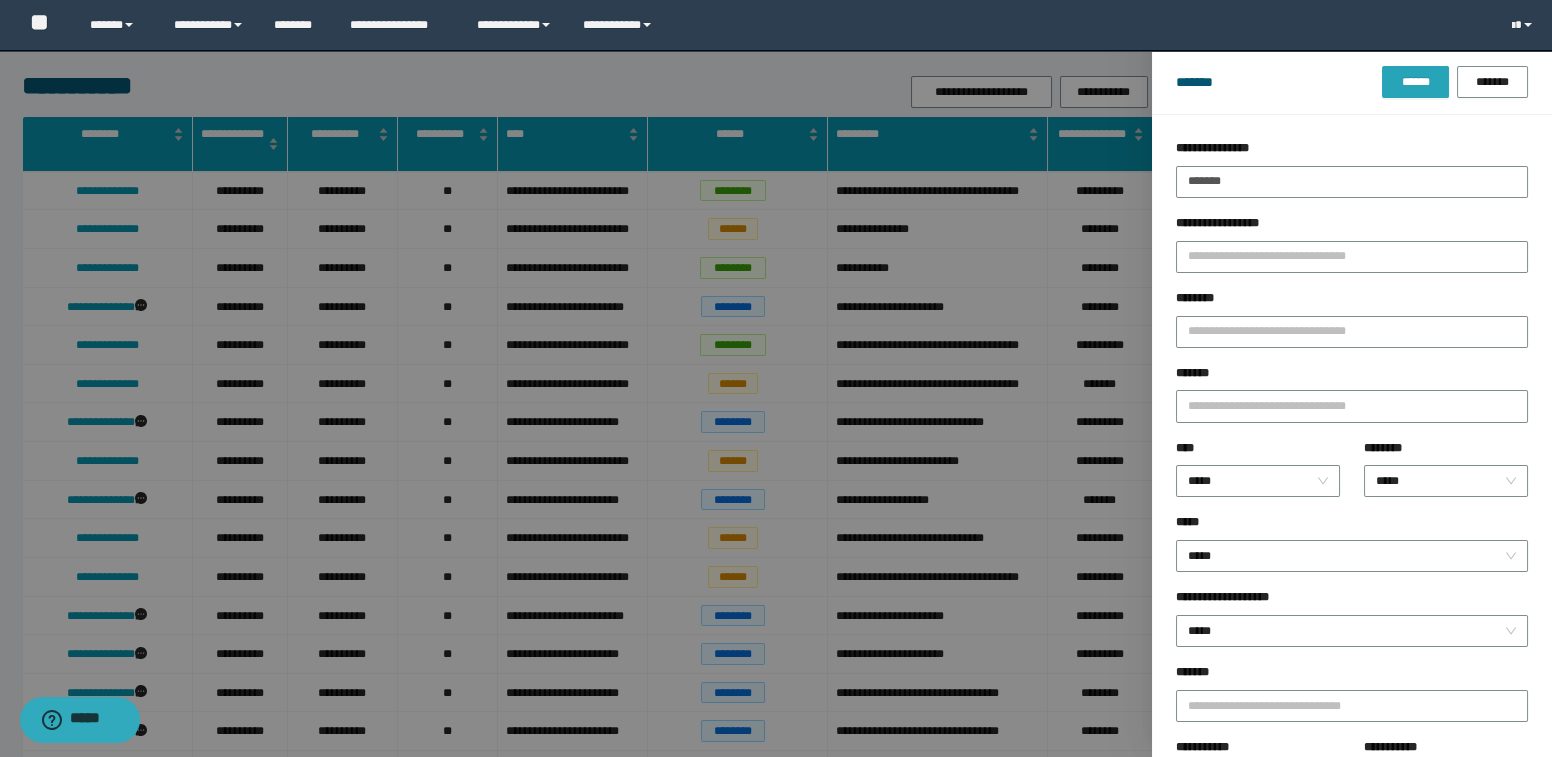 click on "******" at bounding box center [1415, 82] 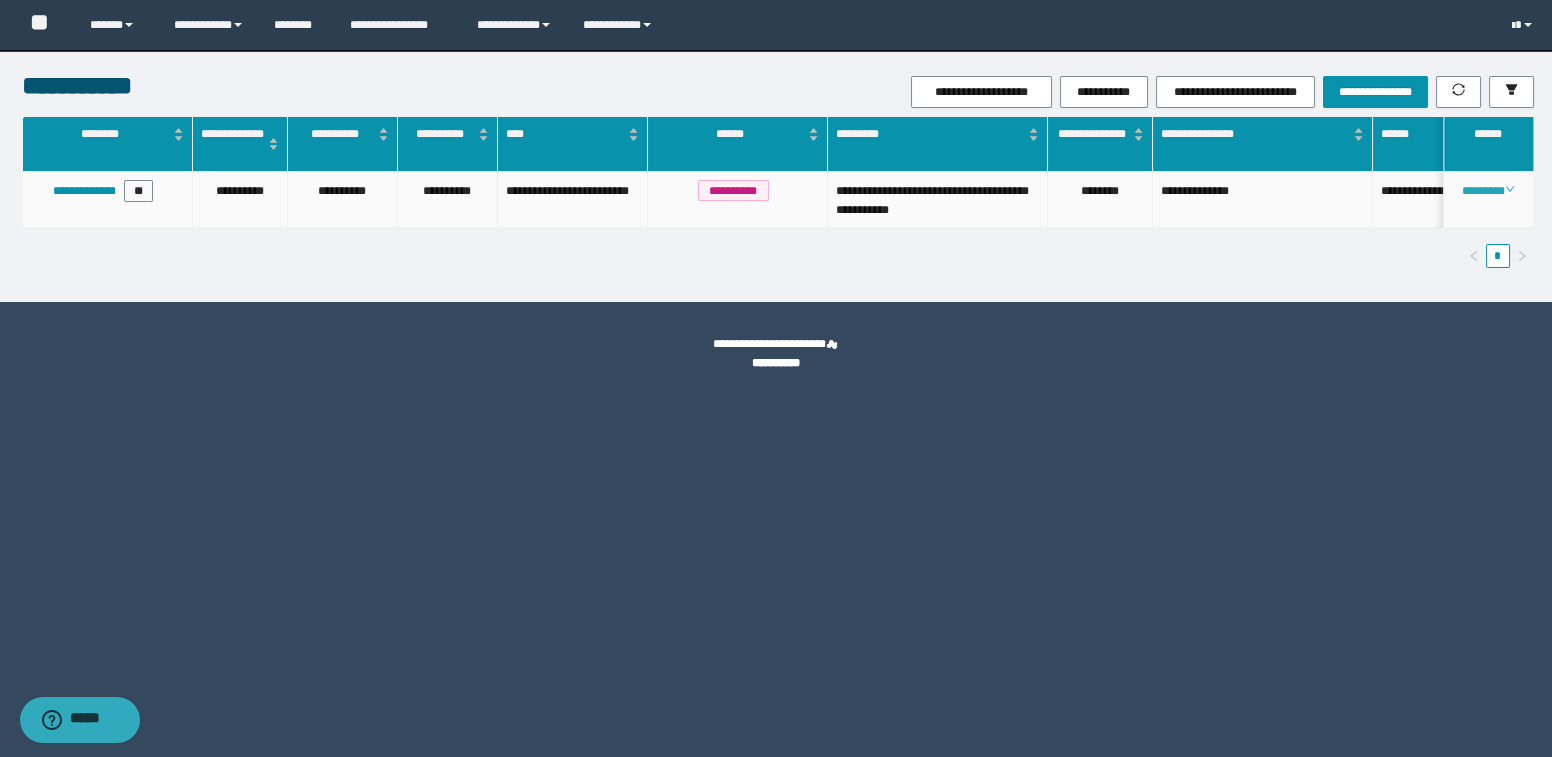 click on "********" at bounding box center (1488, 191) 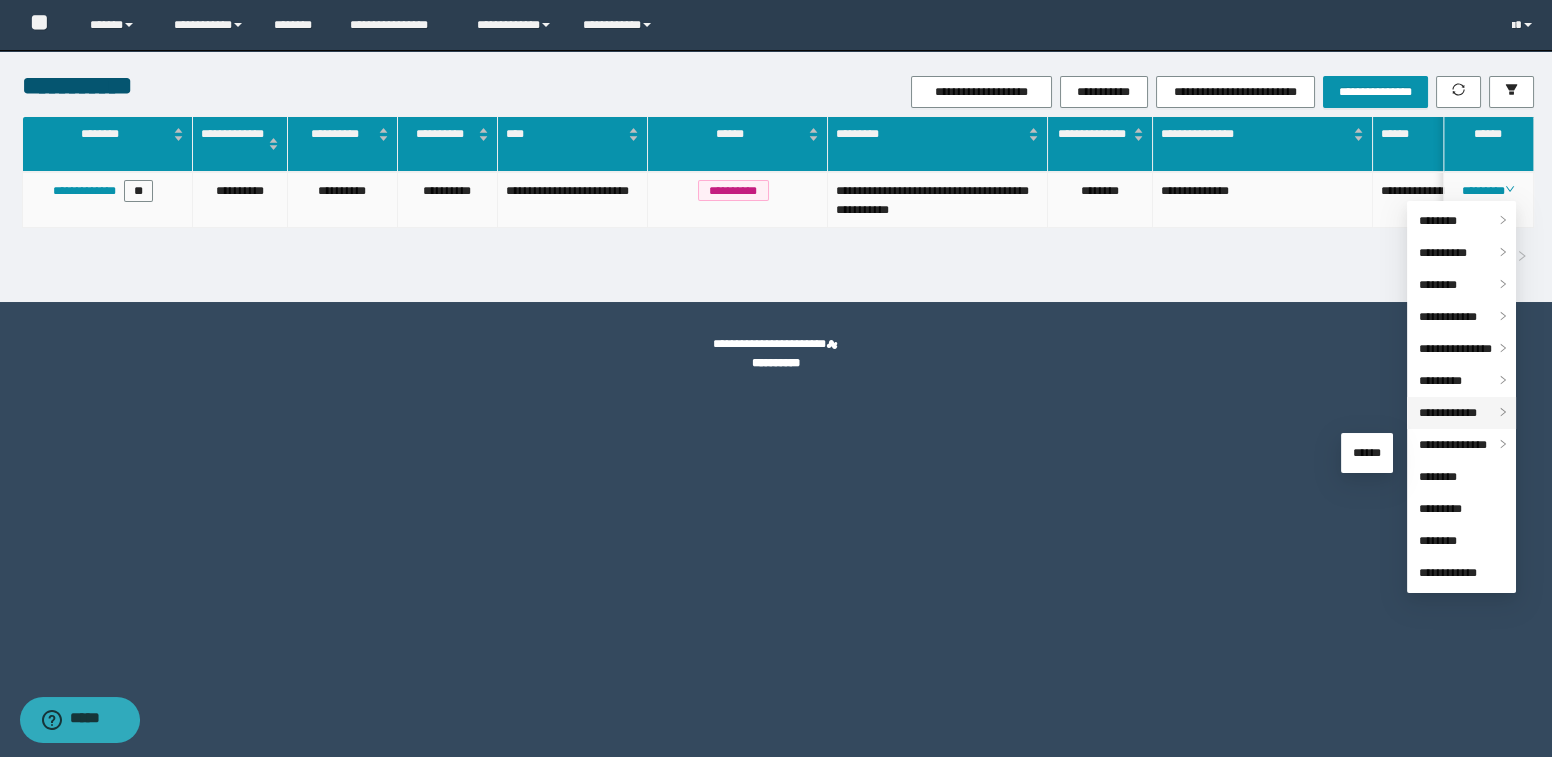 click on "**********" at bounding box center [1448, 413] 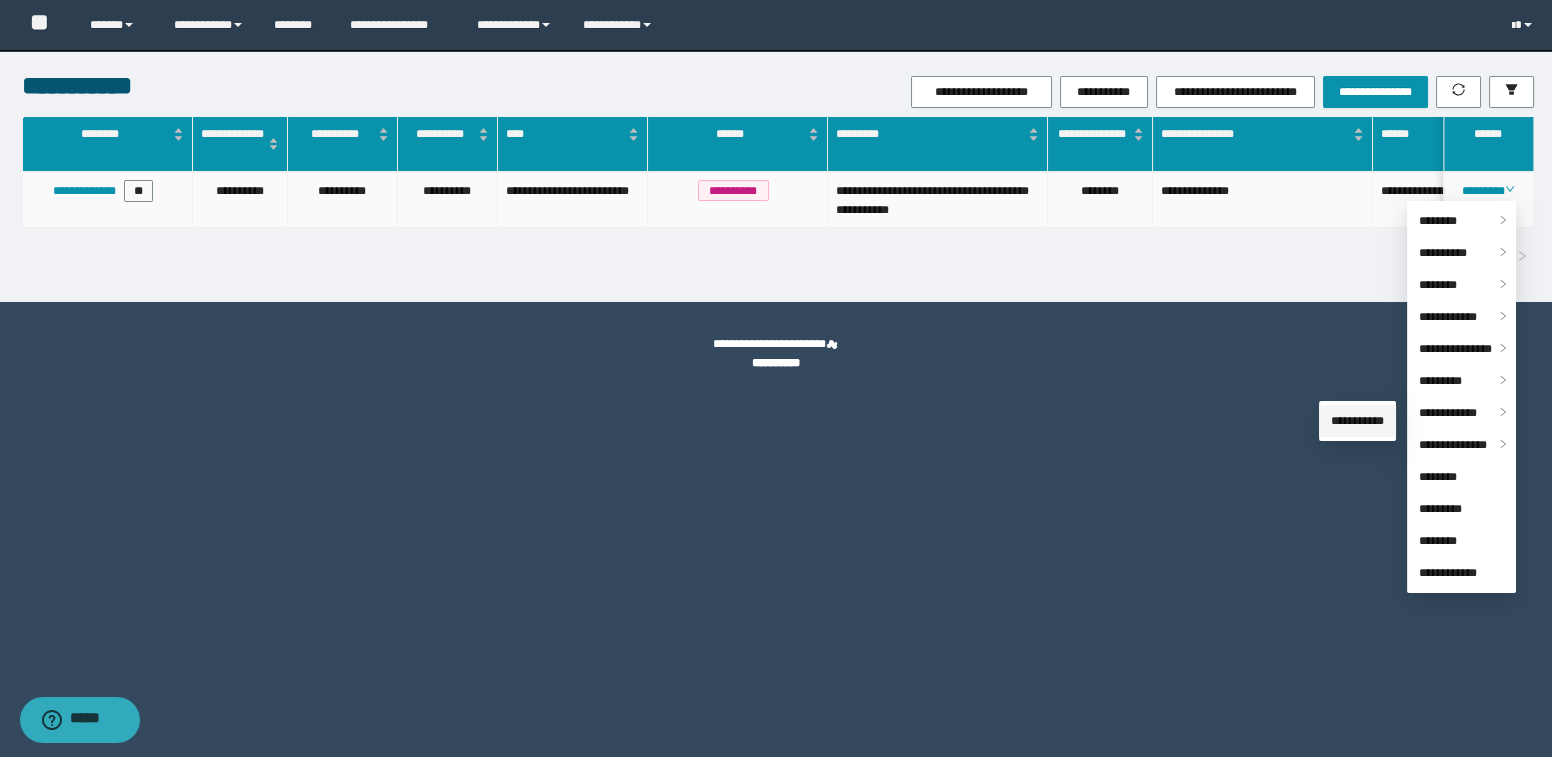 click on "**********" at bounding box center [1357, 421] 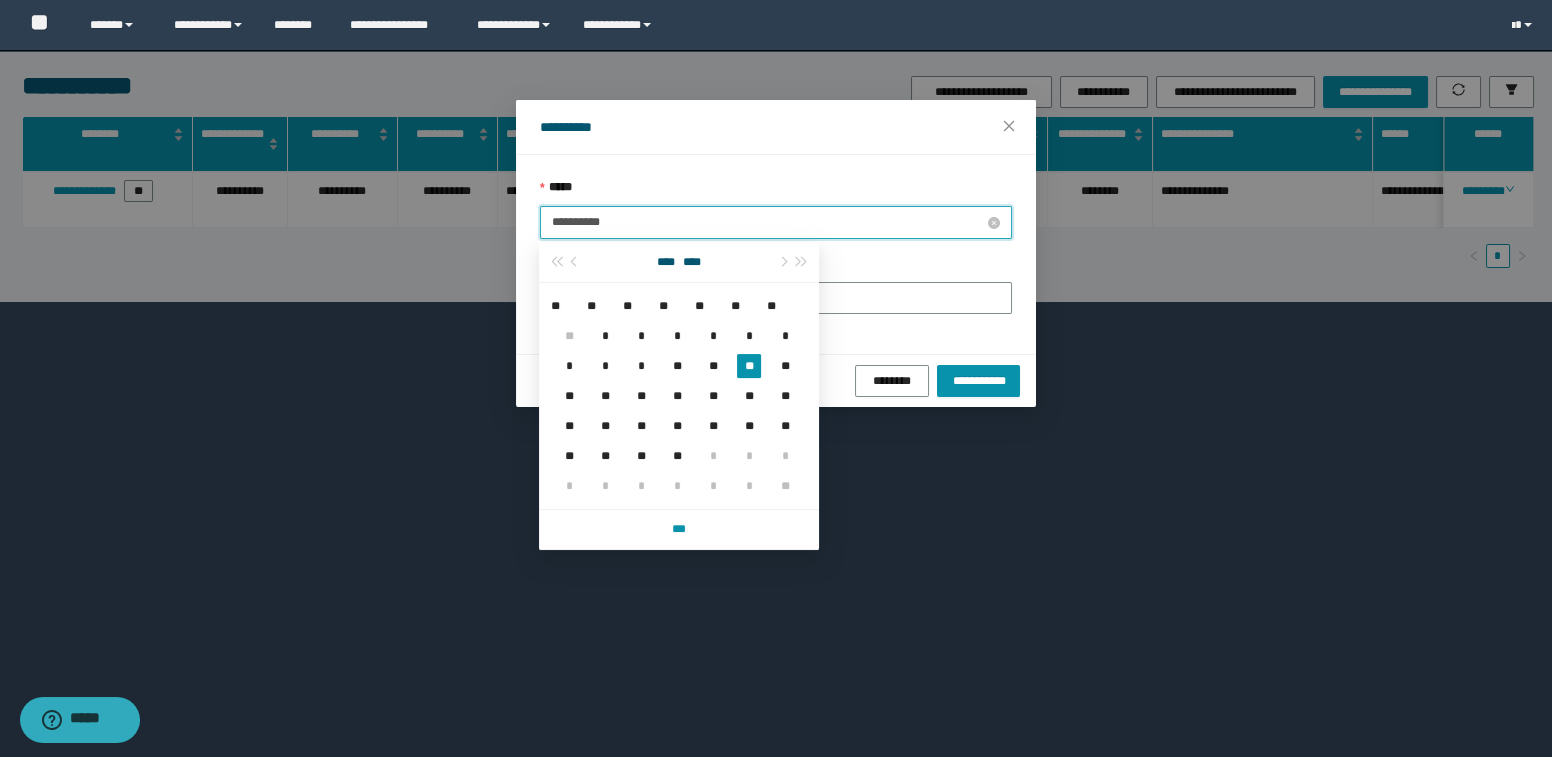 click on "**********" at bounding box center (768, 222) 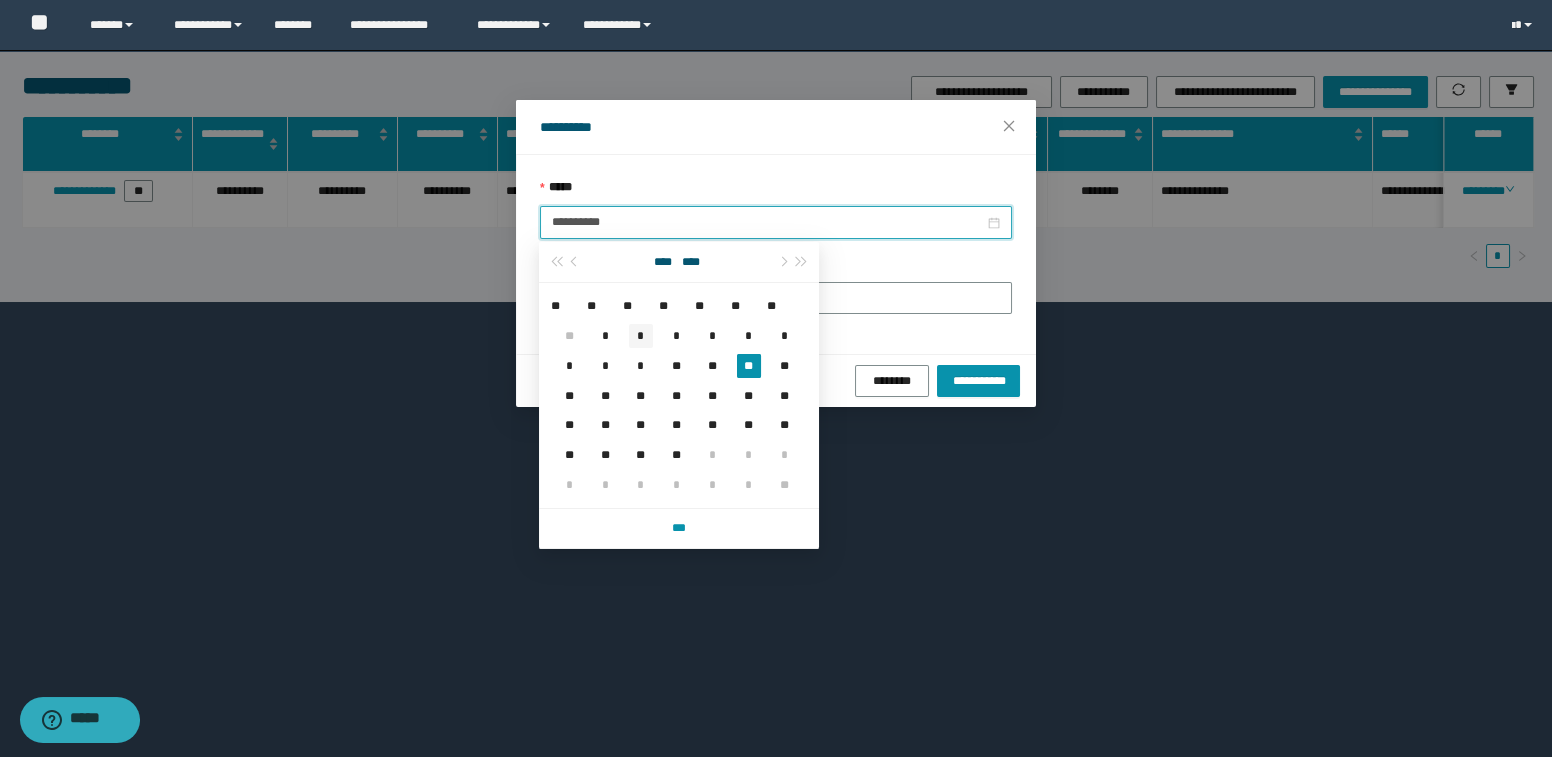 type on "**********" 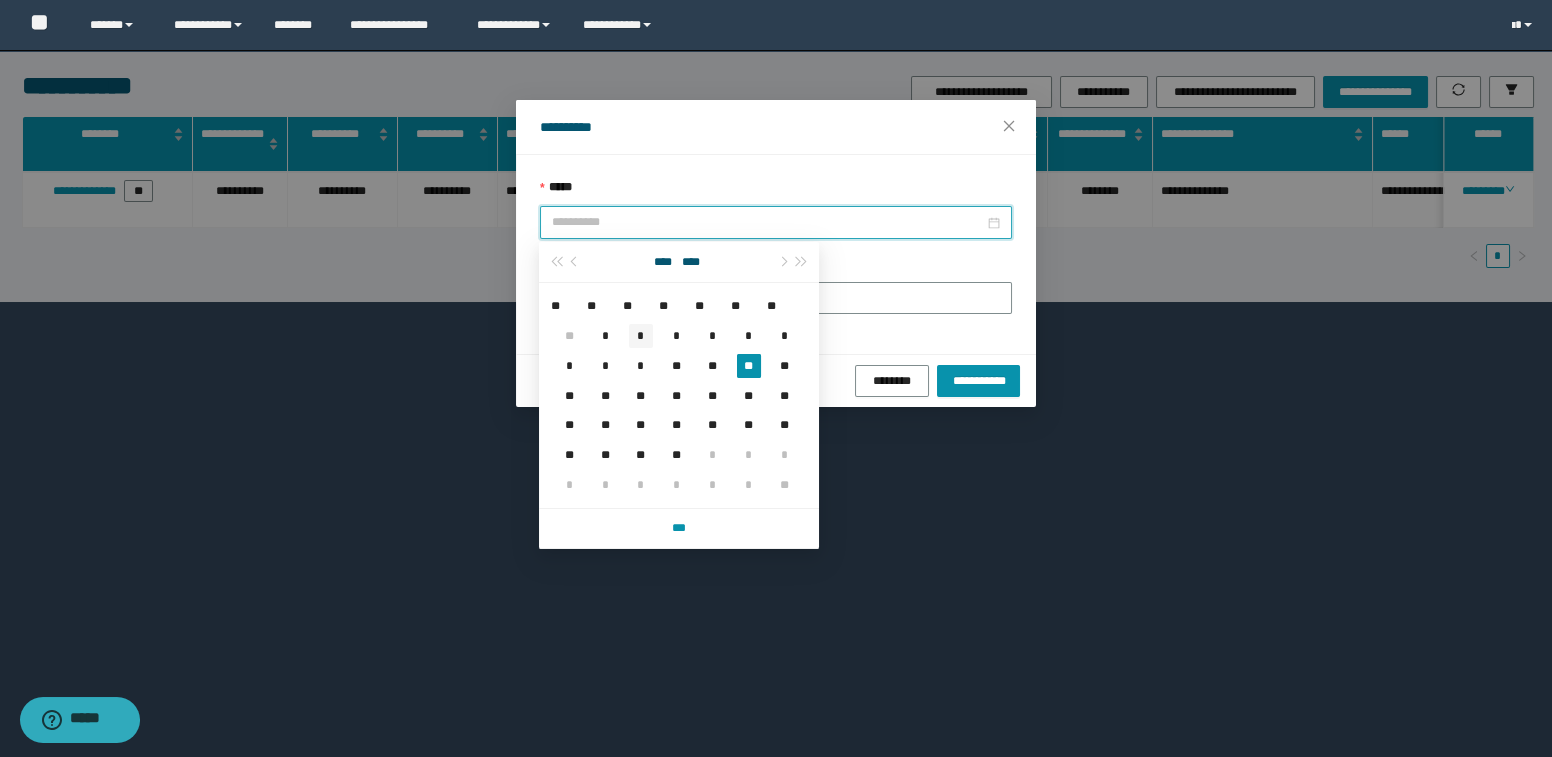 click on "*" at bounding box center [641, 336] 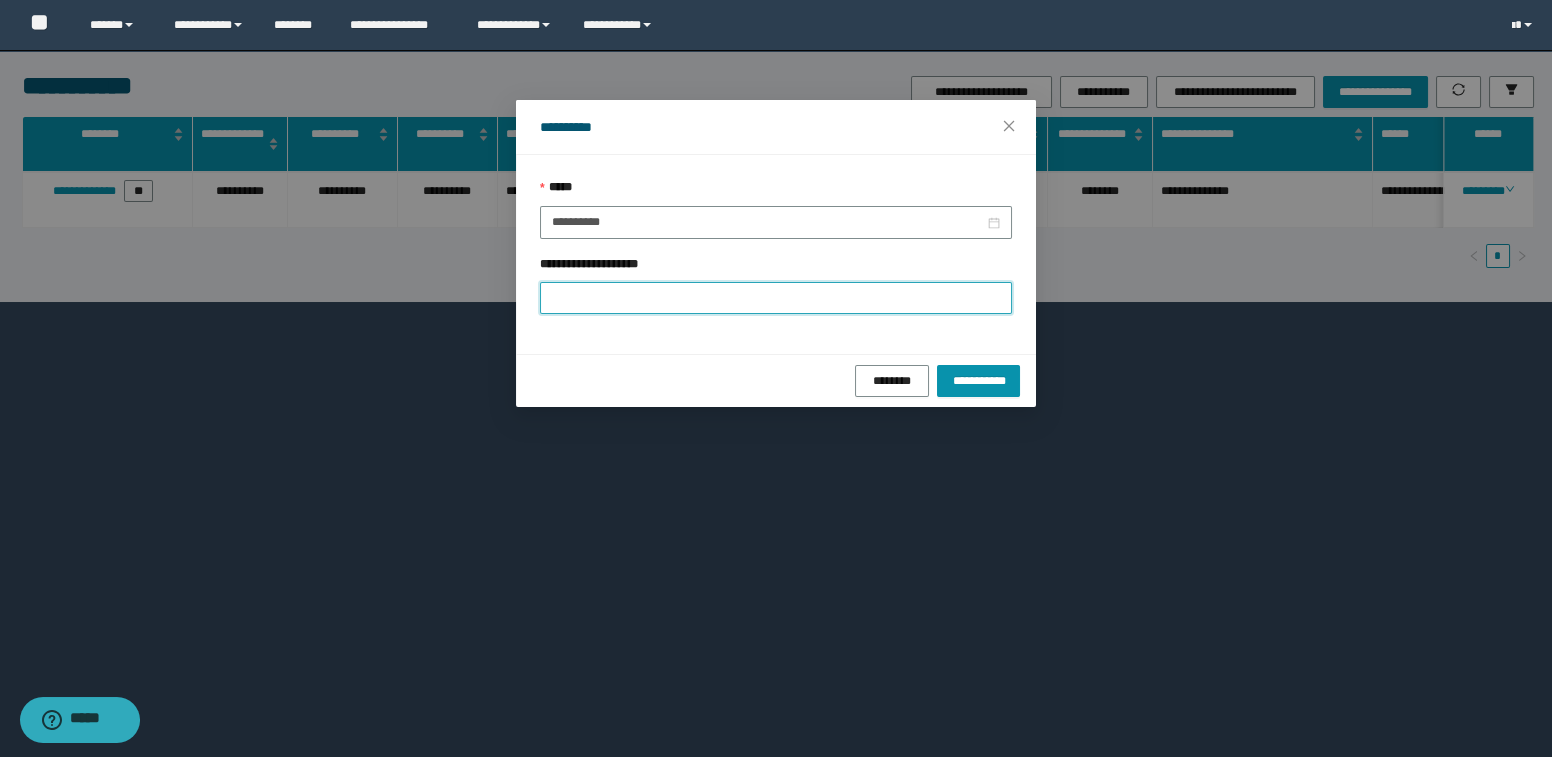 paste on "**********" 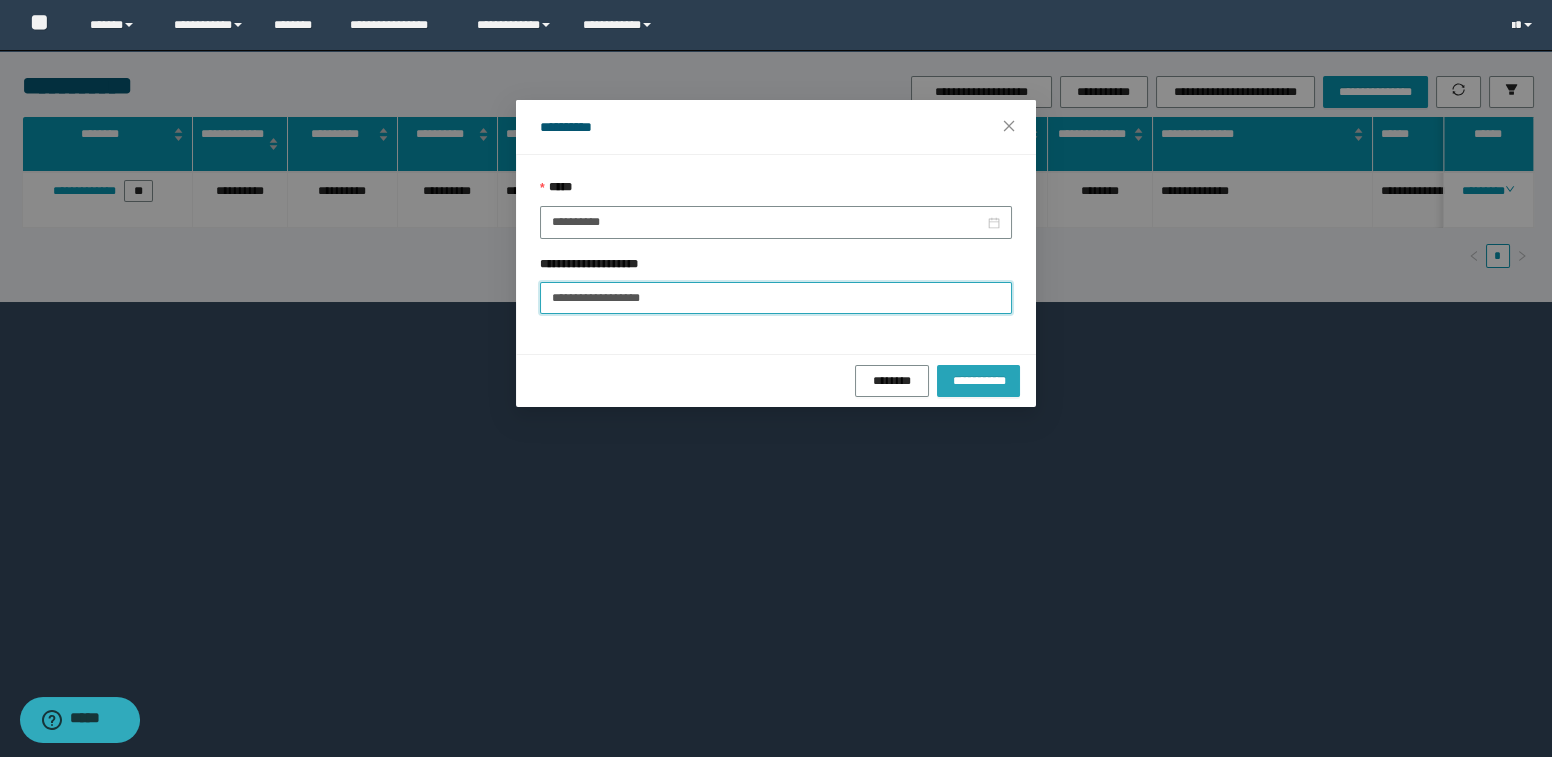 type on "**********" 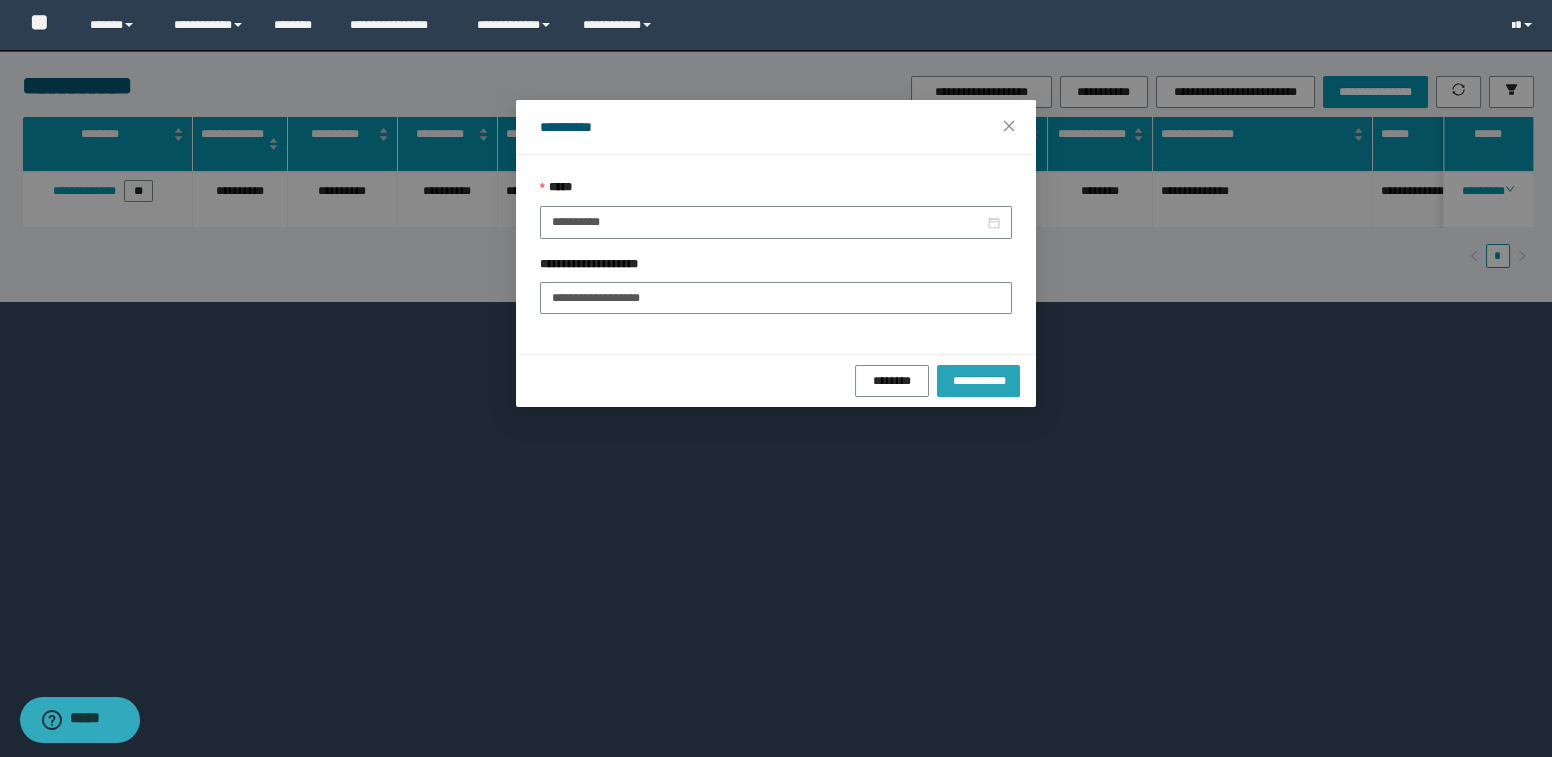 click on "**********" at bounding box center (978, 380) 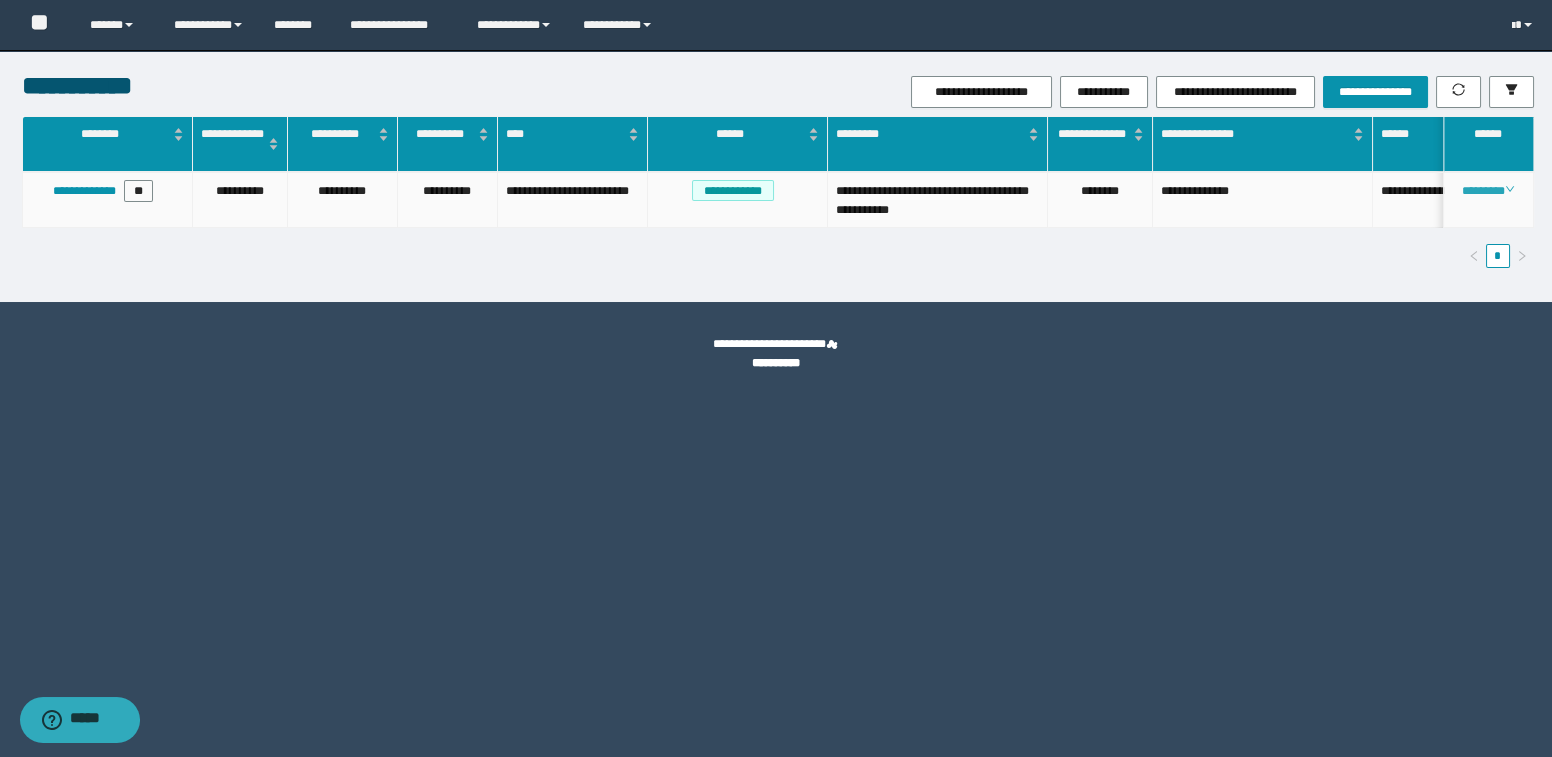 click on "********" at bounding box center (1488, 191) 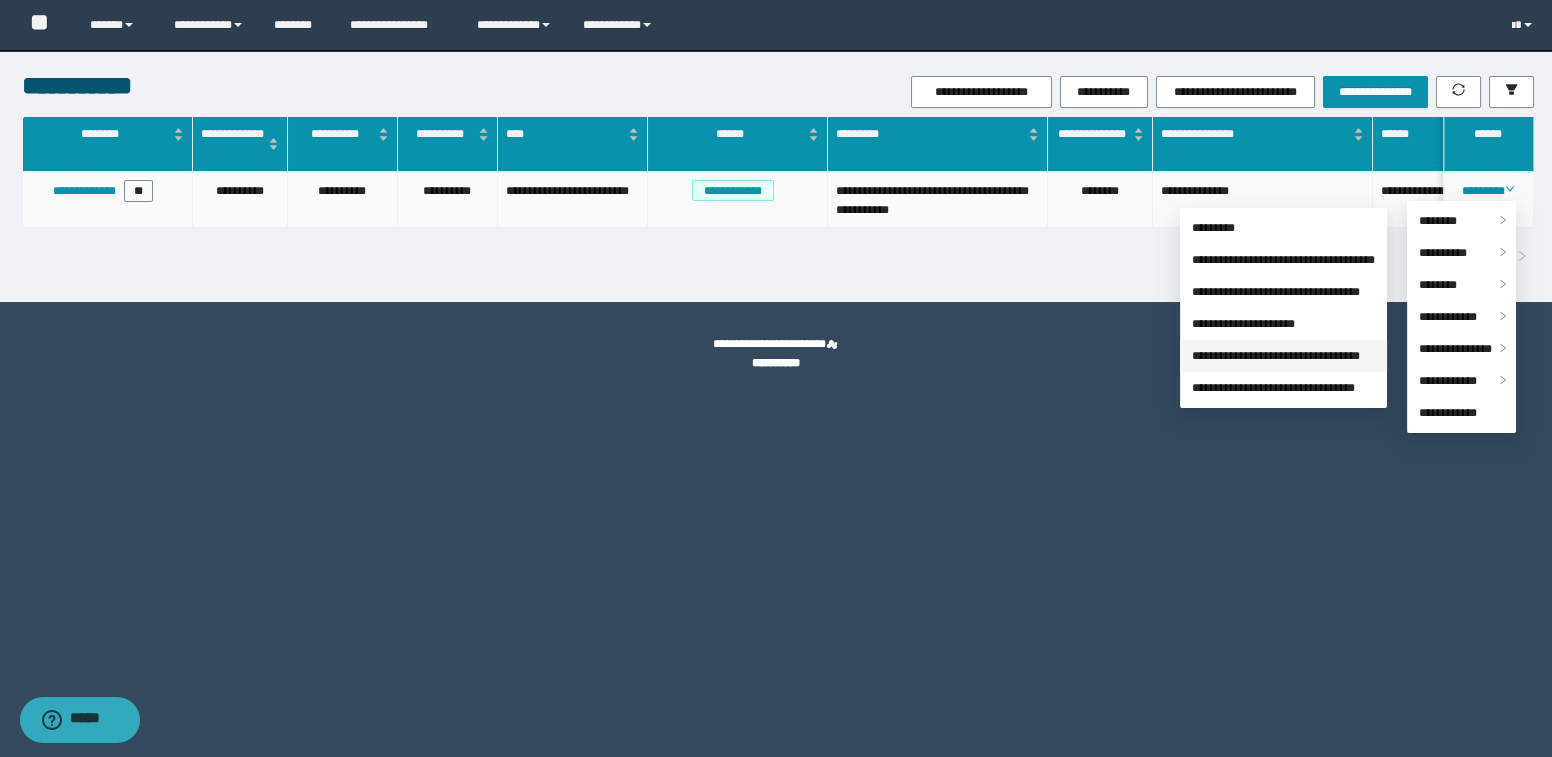 click on "**********" at bounding box center [1276, 356] 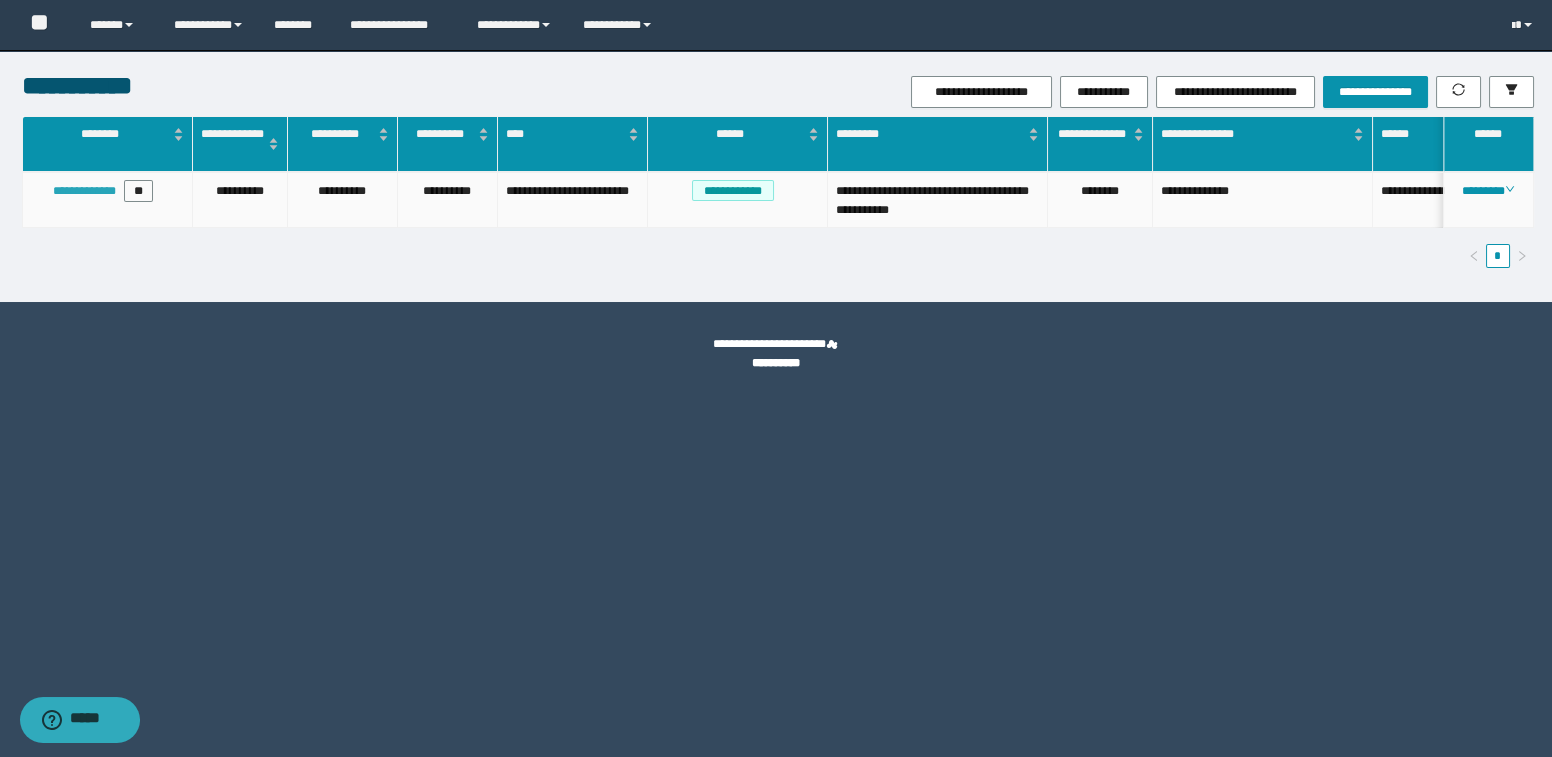 click on "**********" at bounding box center [84, 191] 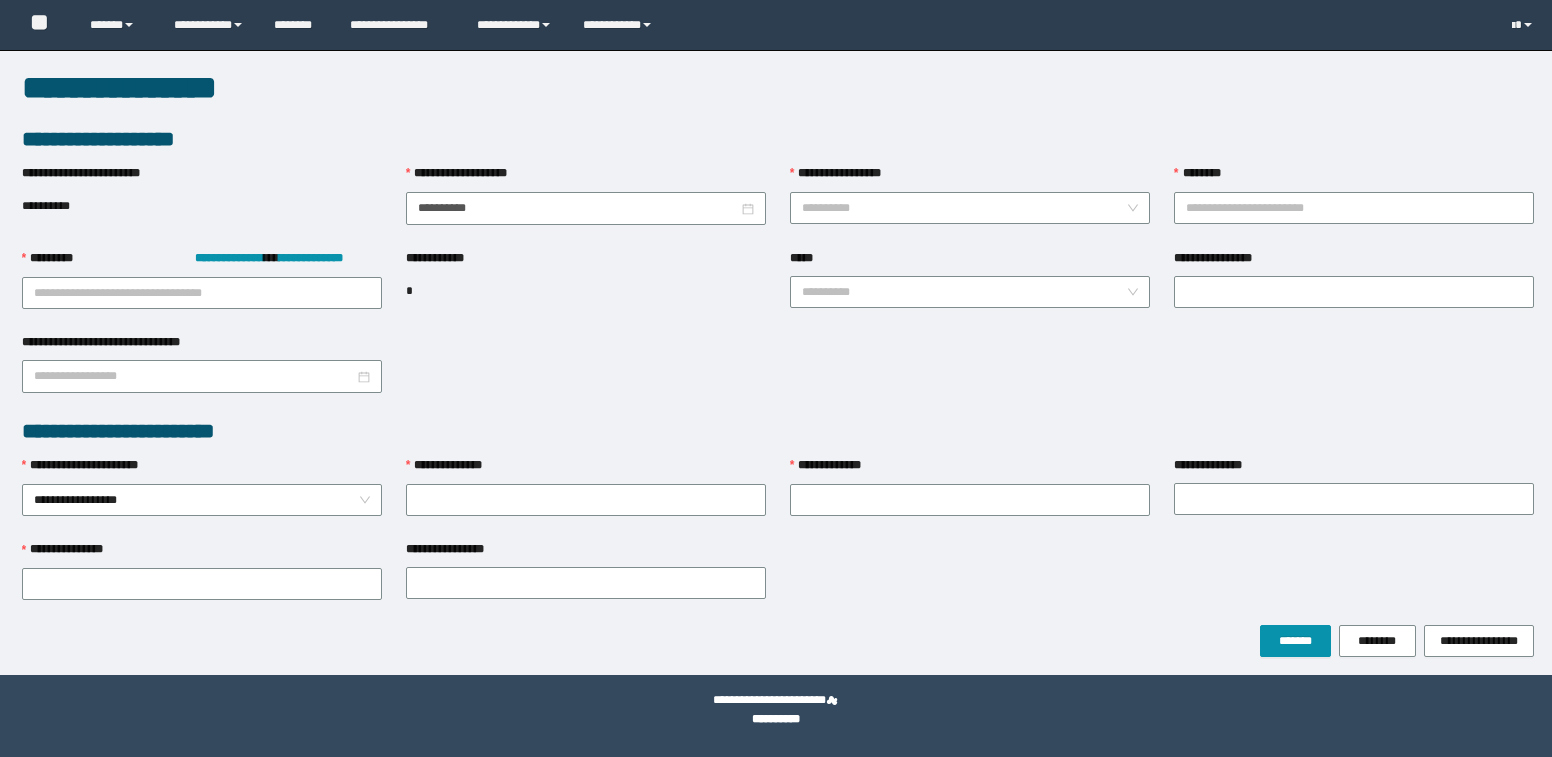 scroll, scrollTop: 0, scrollLeft: 0, axis: both 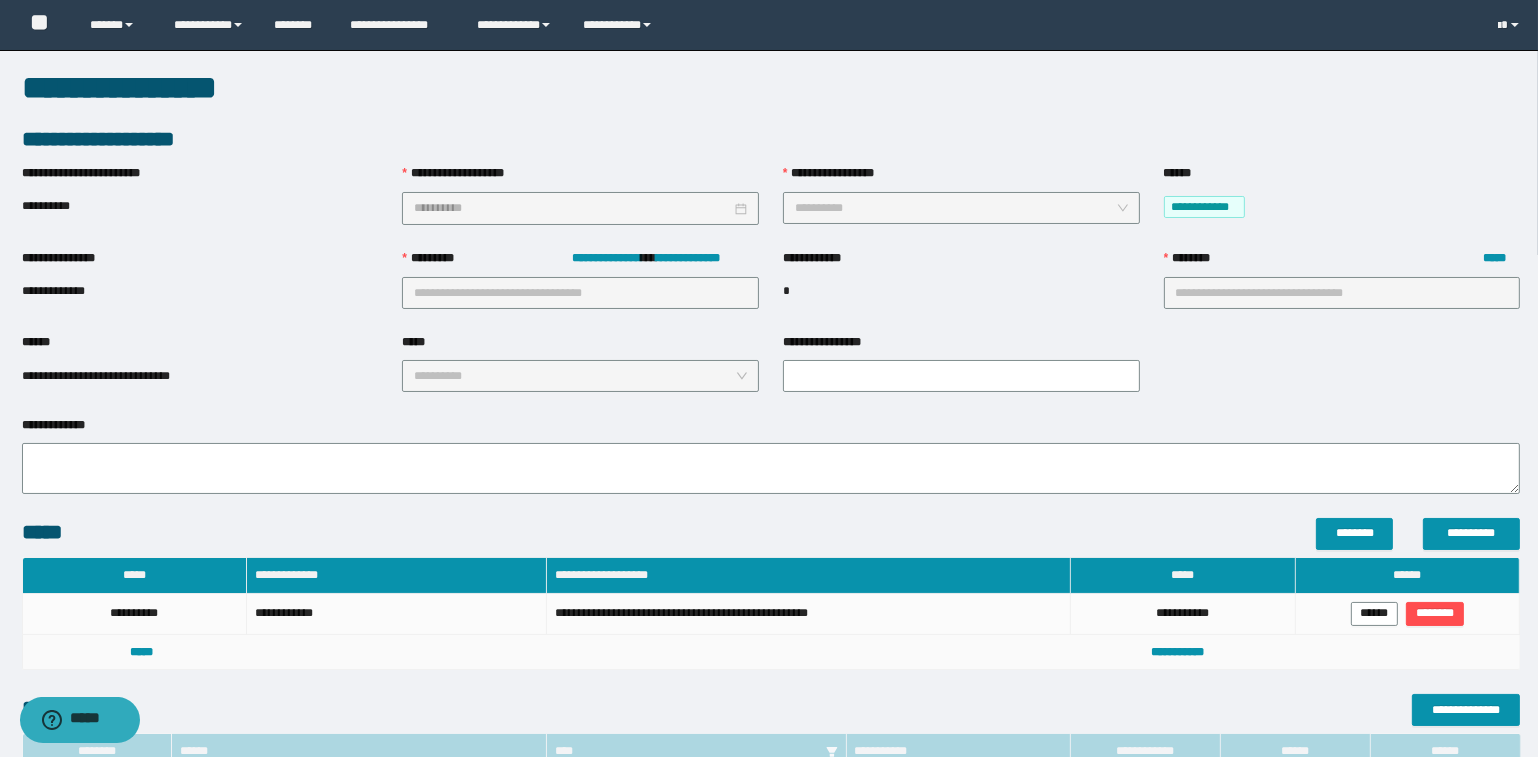 type on "**********" 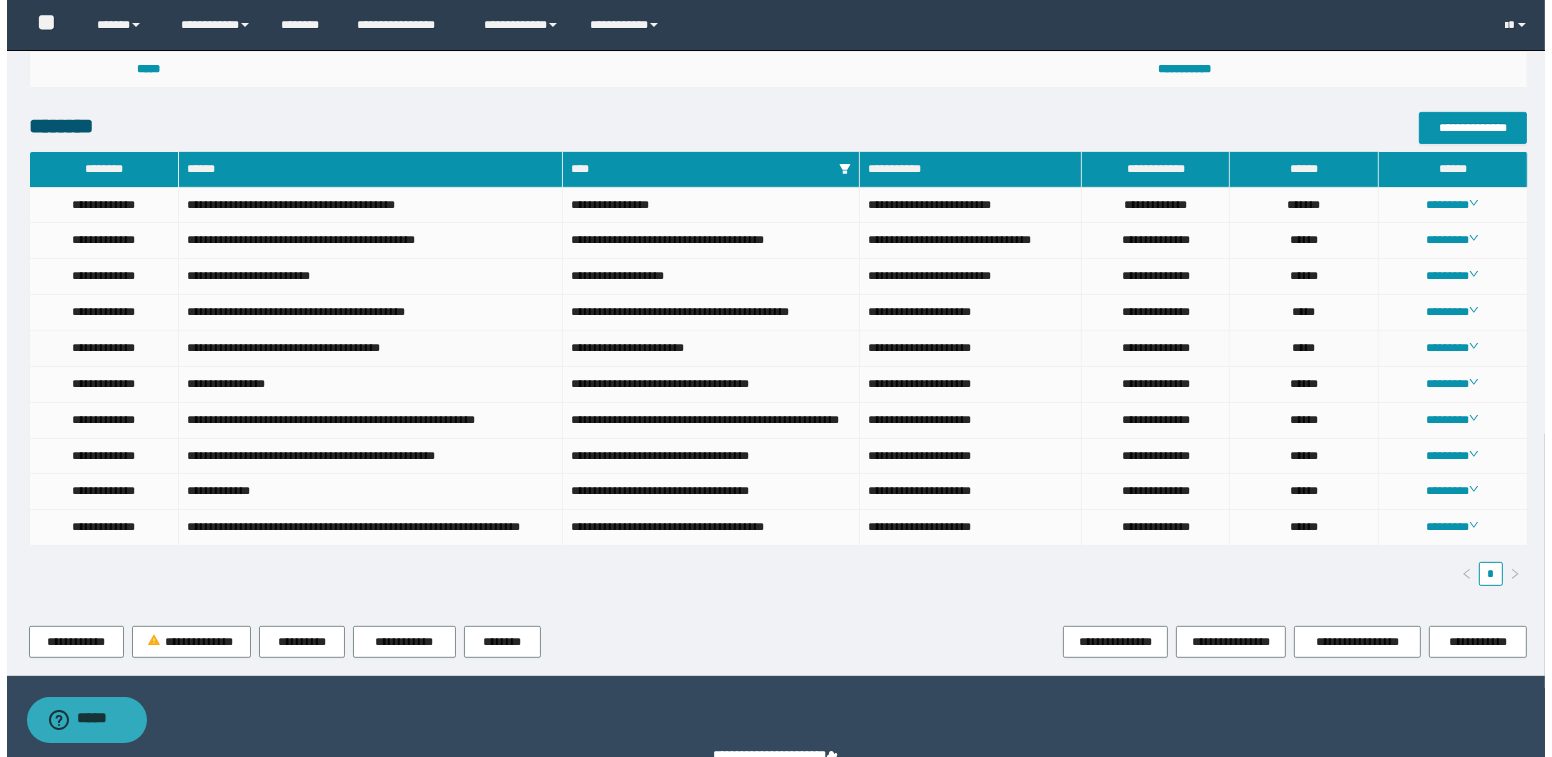 scroll, scrollTop: 883, scrollLeft: 0, axis: vertical 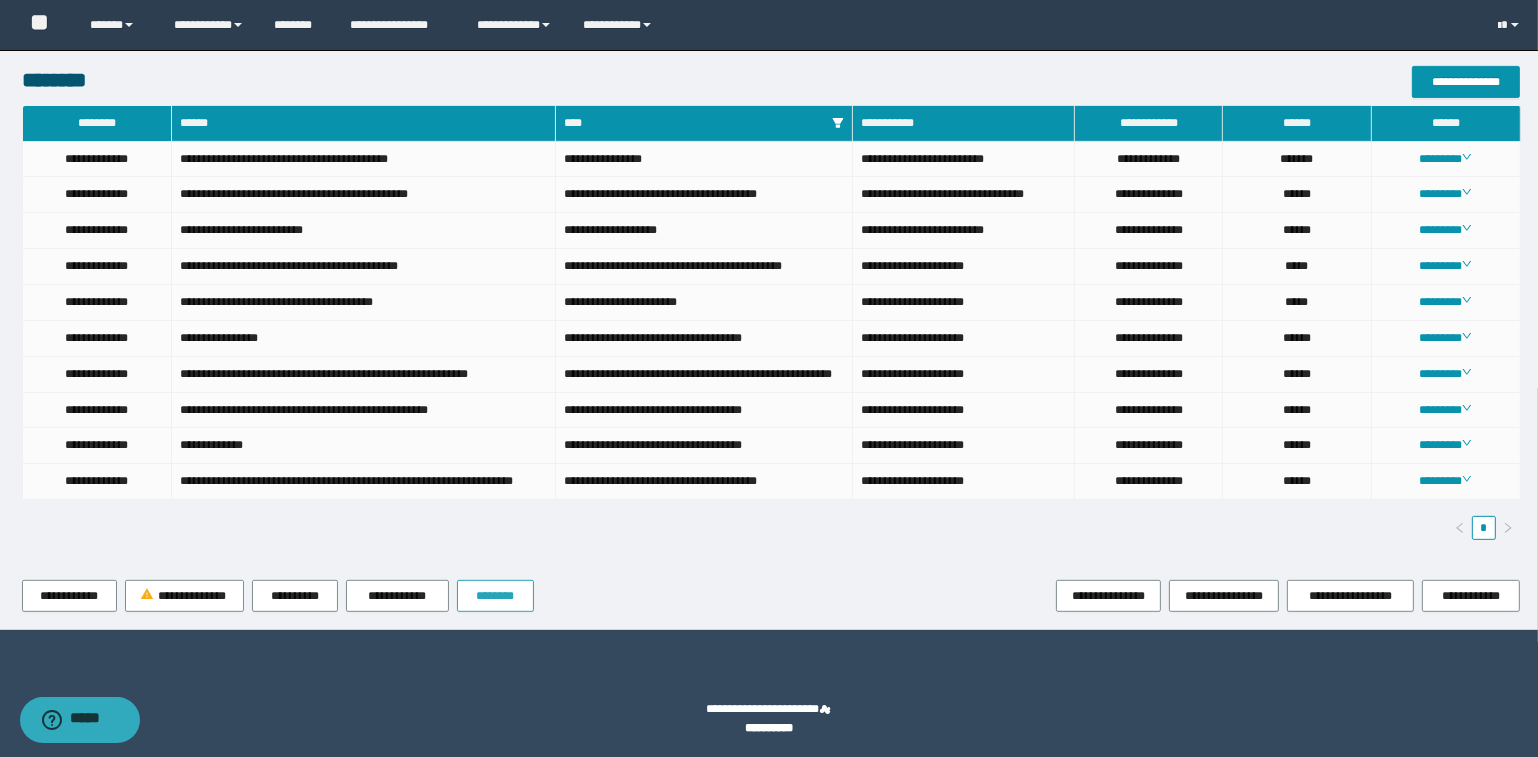 click on "********" at bounding box center (495, 596) 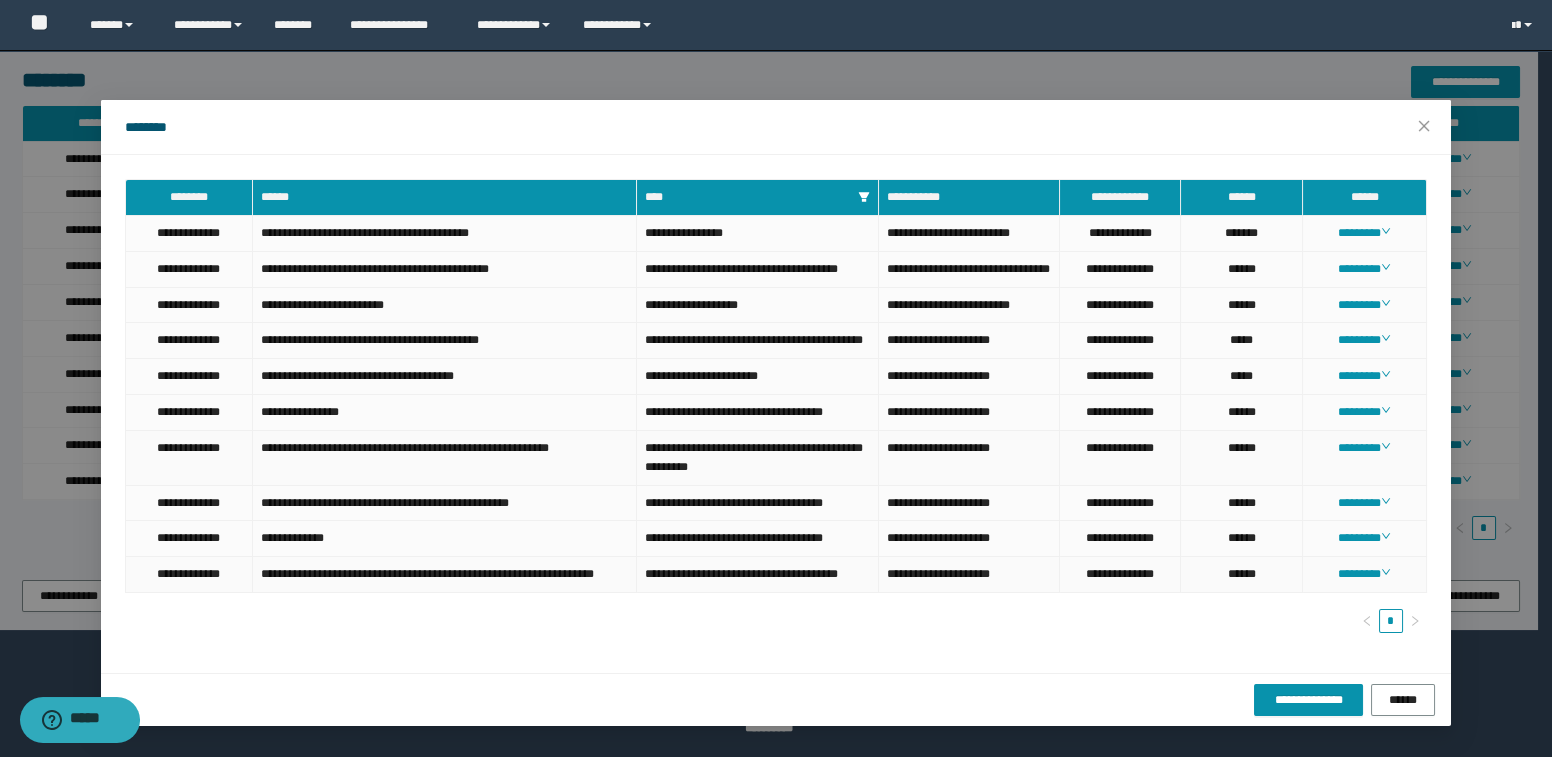 scroll, scrollTop: 46, scrollLeft: 0, axis: vertical 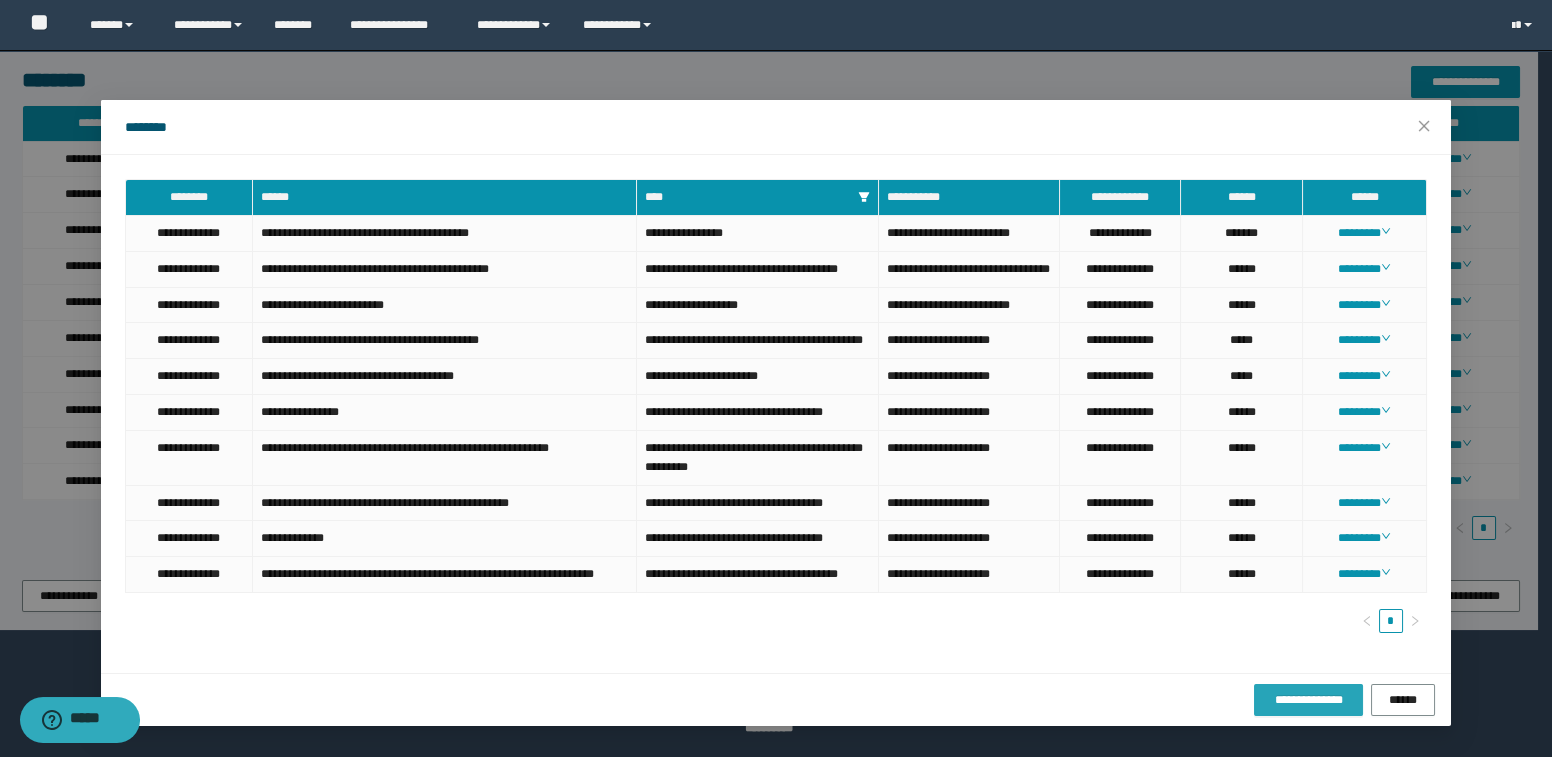 click on "**********" at bounding box center (1308, 700) 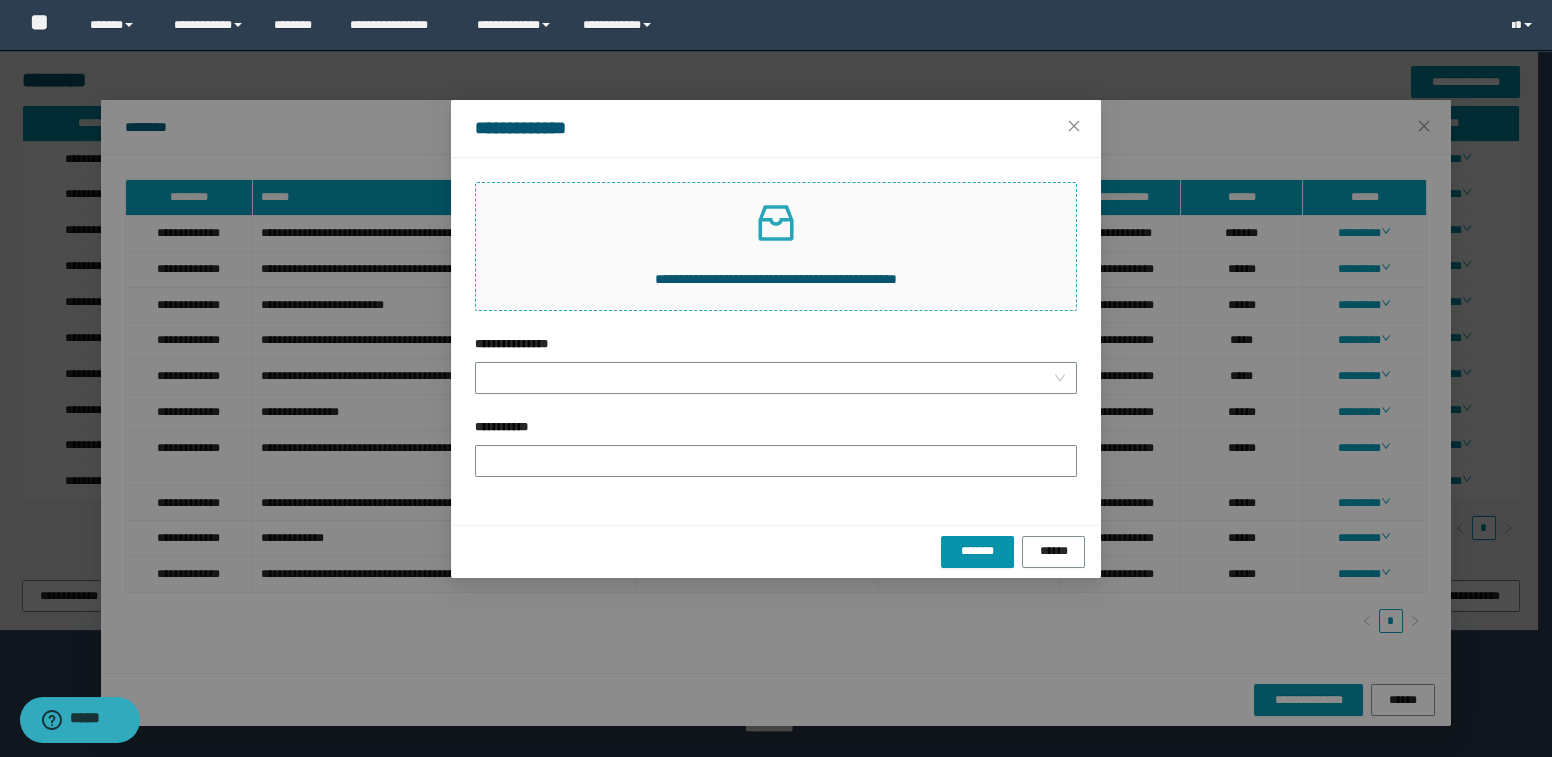 click 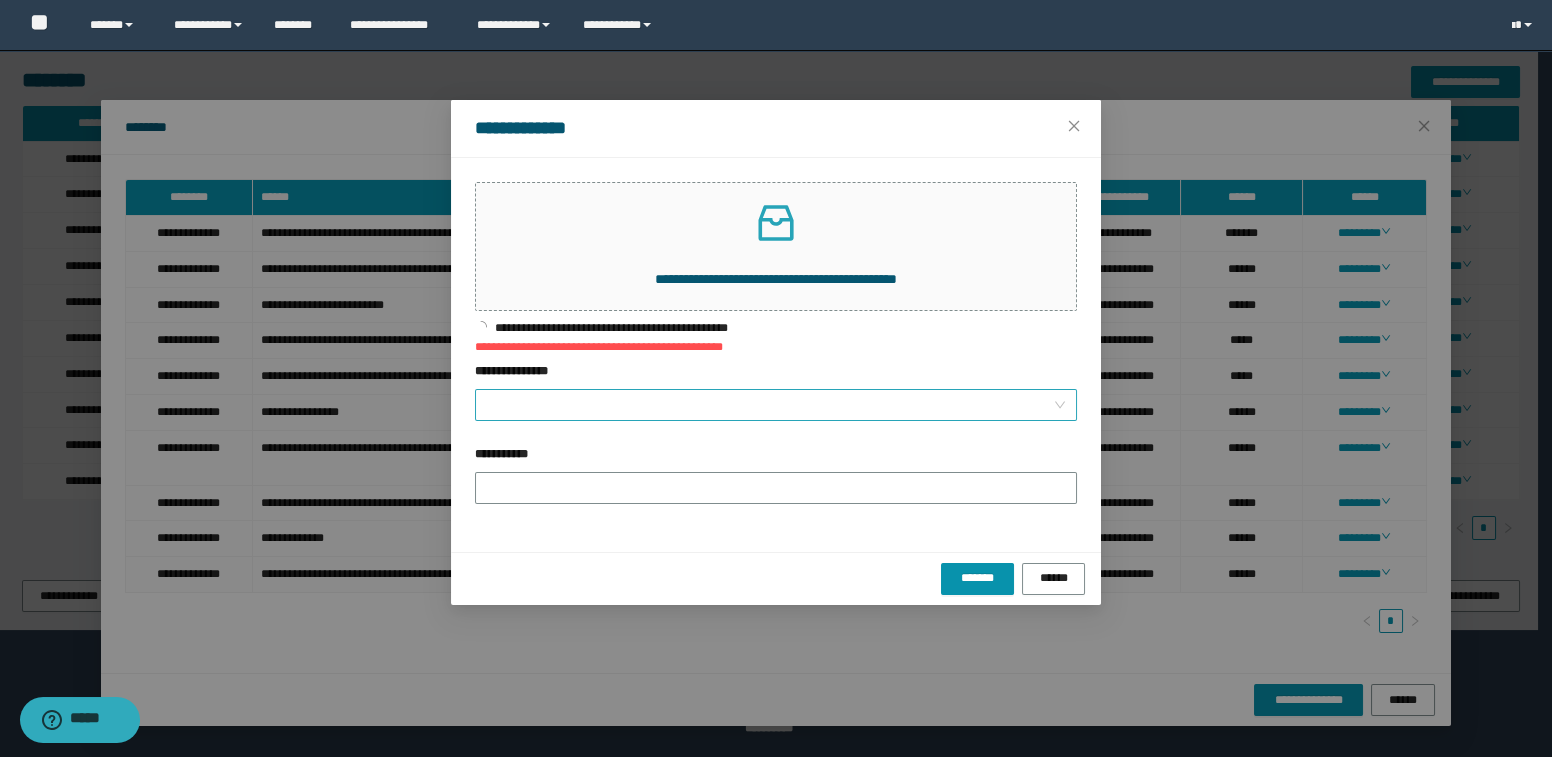 click on "**********" at bounding box center [770, 405] 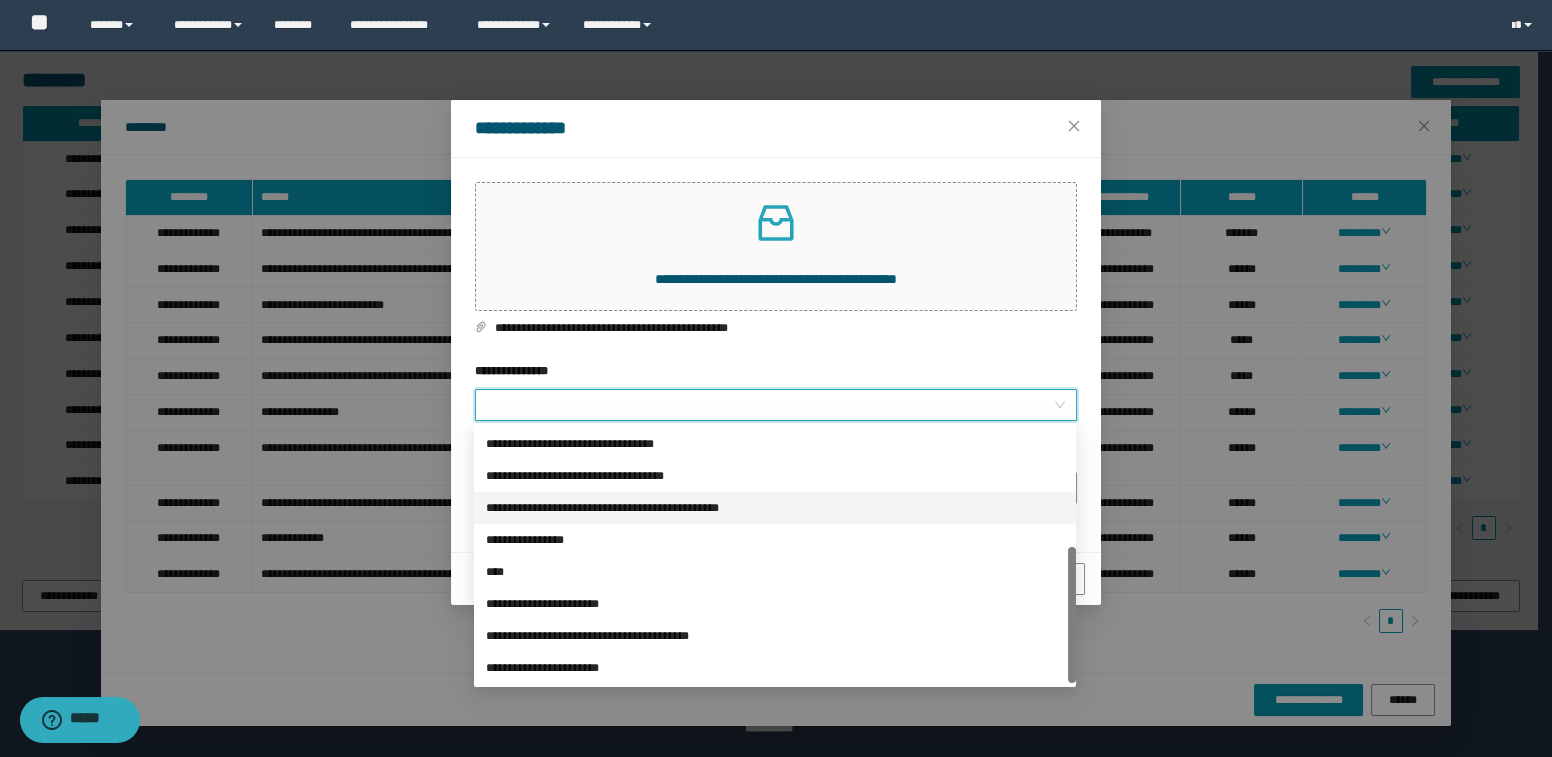 scroll, scrollTop: 223, scrollLeft: 0, axis: vertical 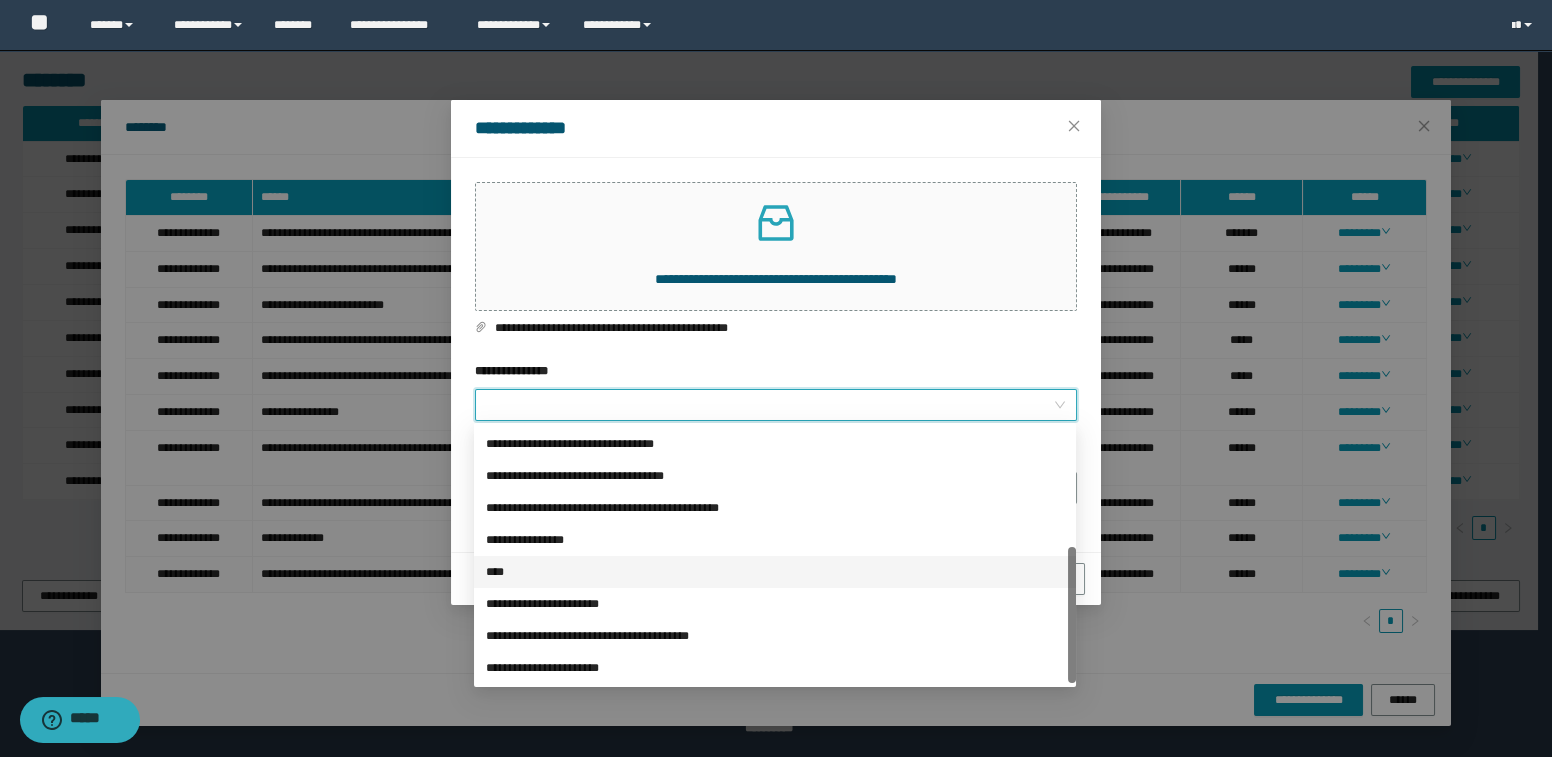 click on "****" at bounding box center [775, 572] 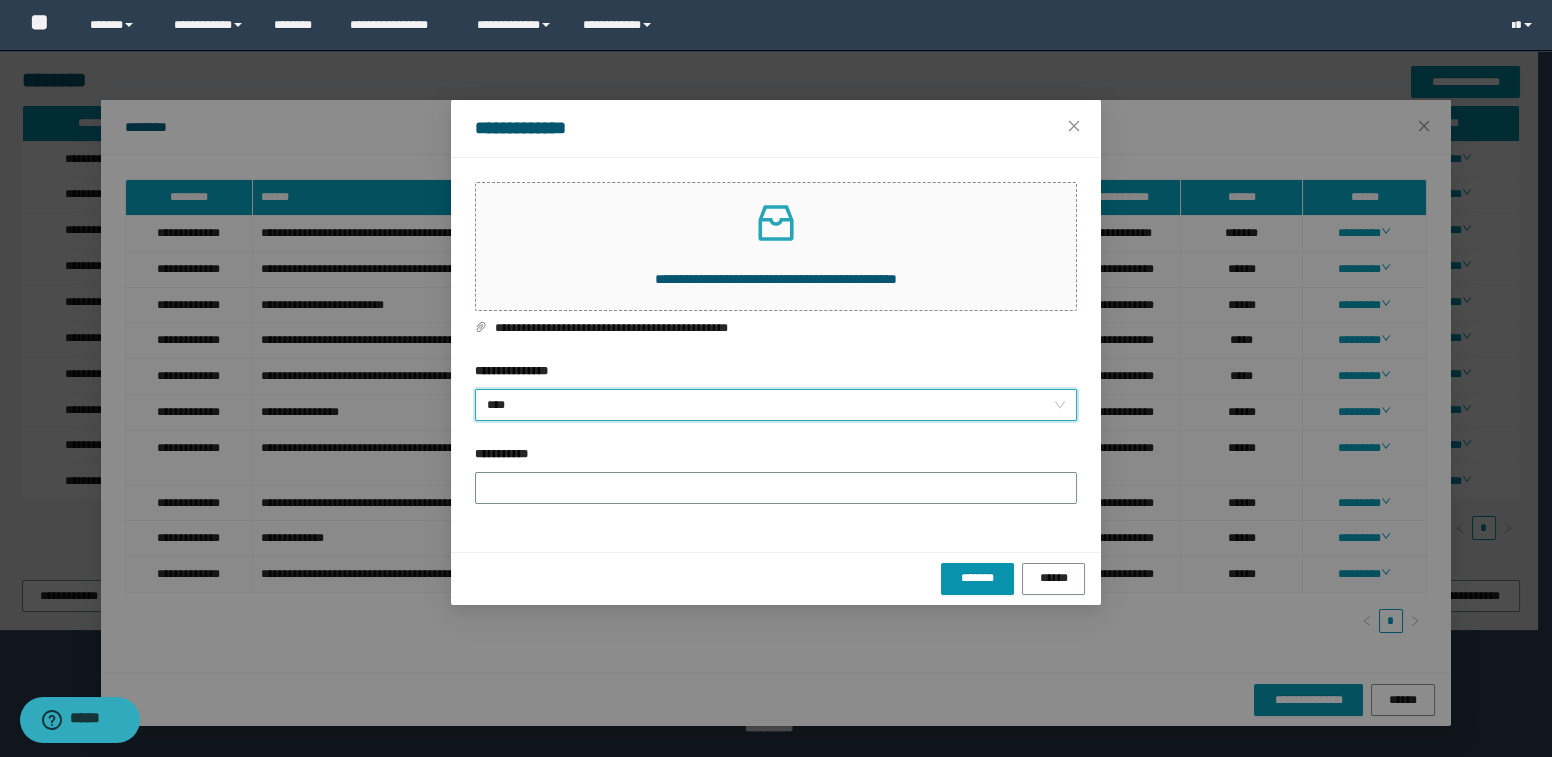 click on "****" at bounding box center (776, 405) 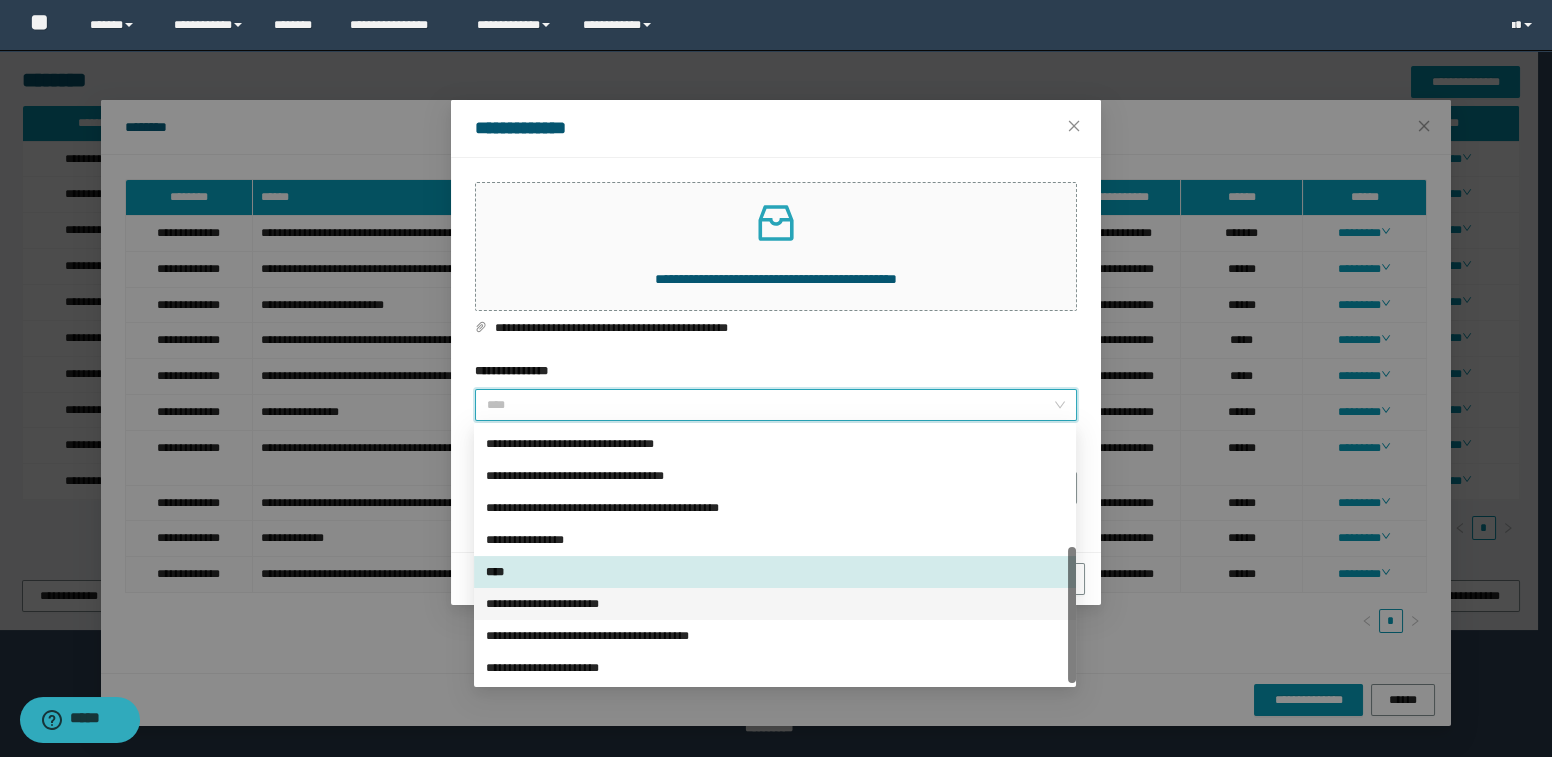 click on "**********" at bounding box center (775, 604) 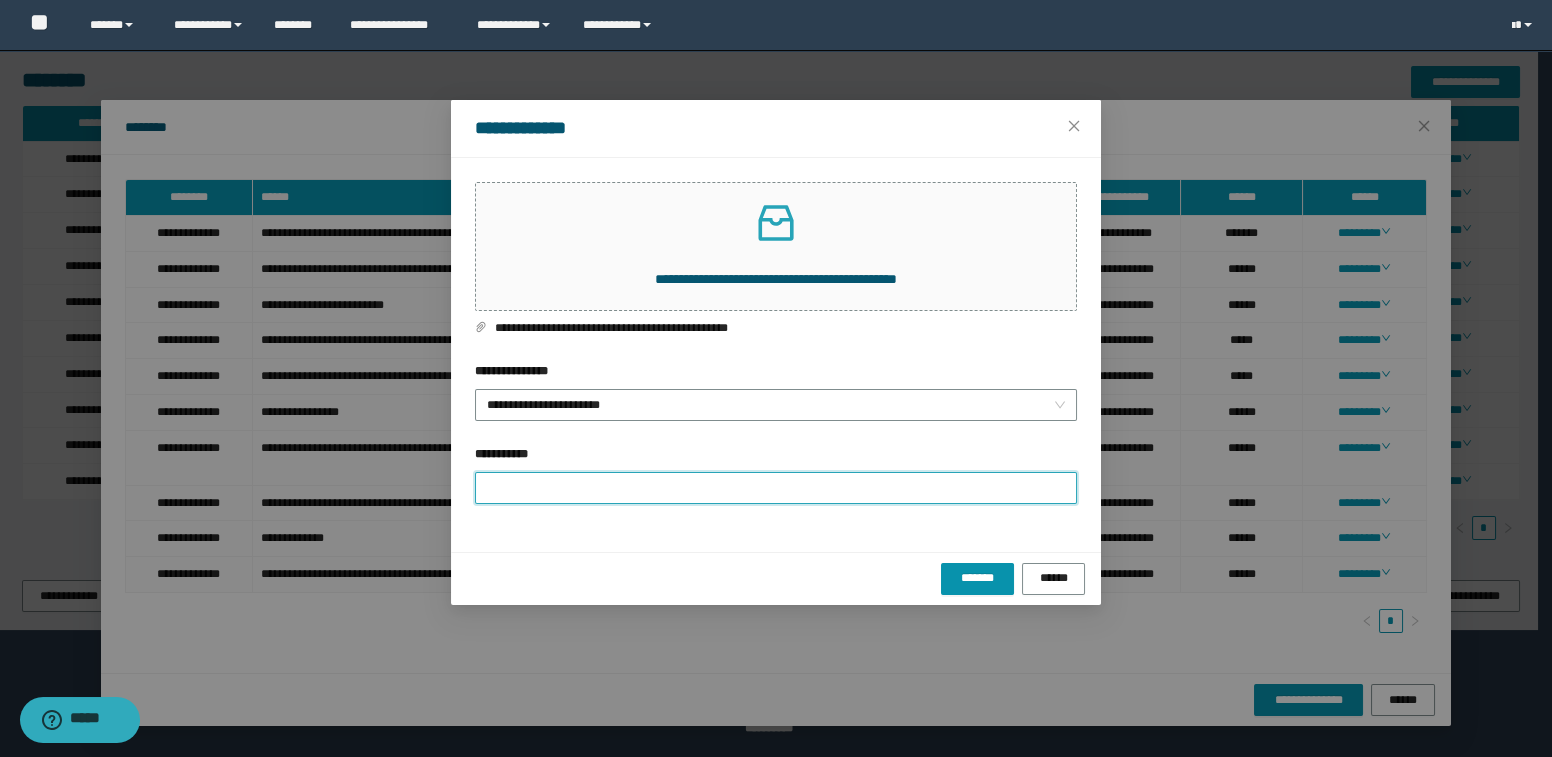 click on "**********" at bounding box center [776, 488] 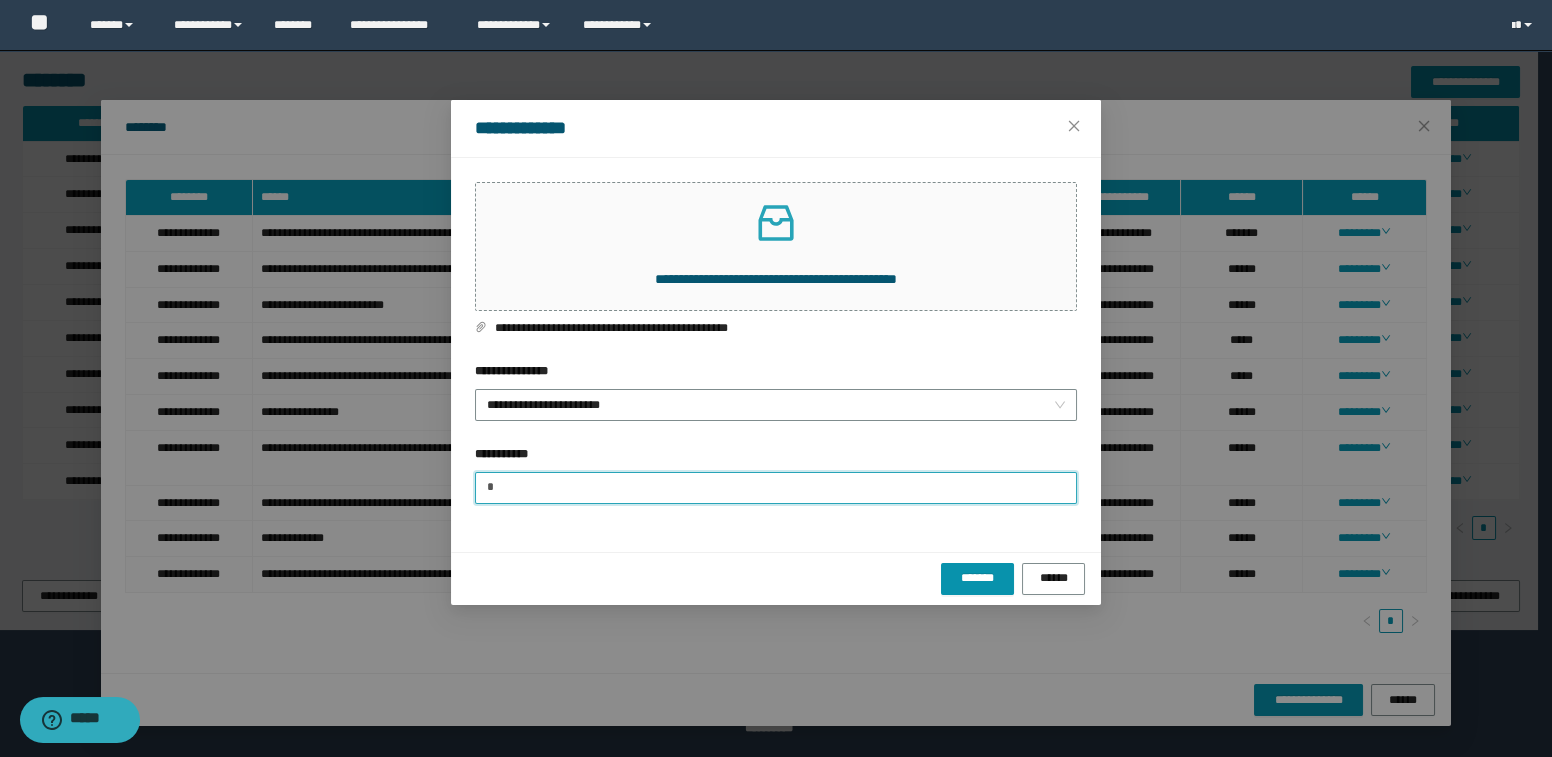 type on "**********" 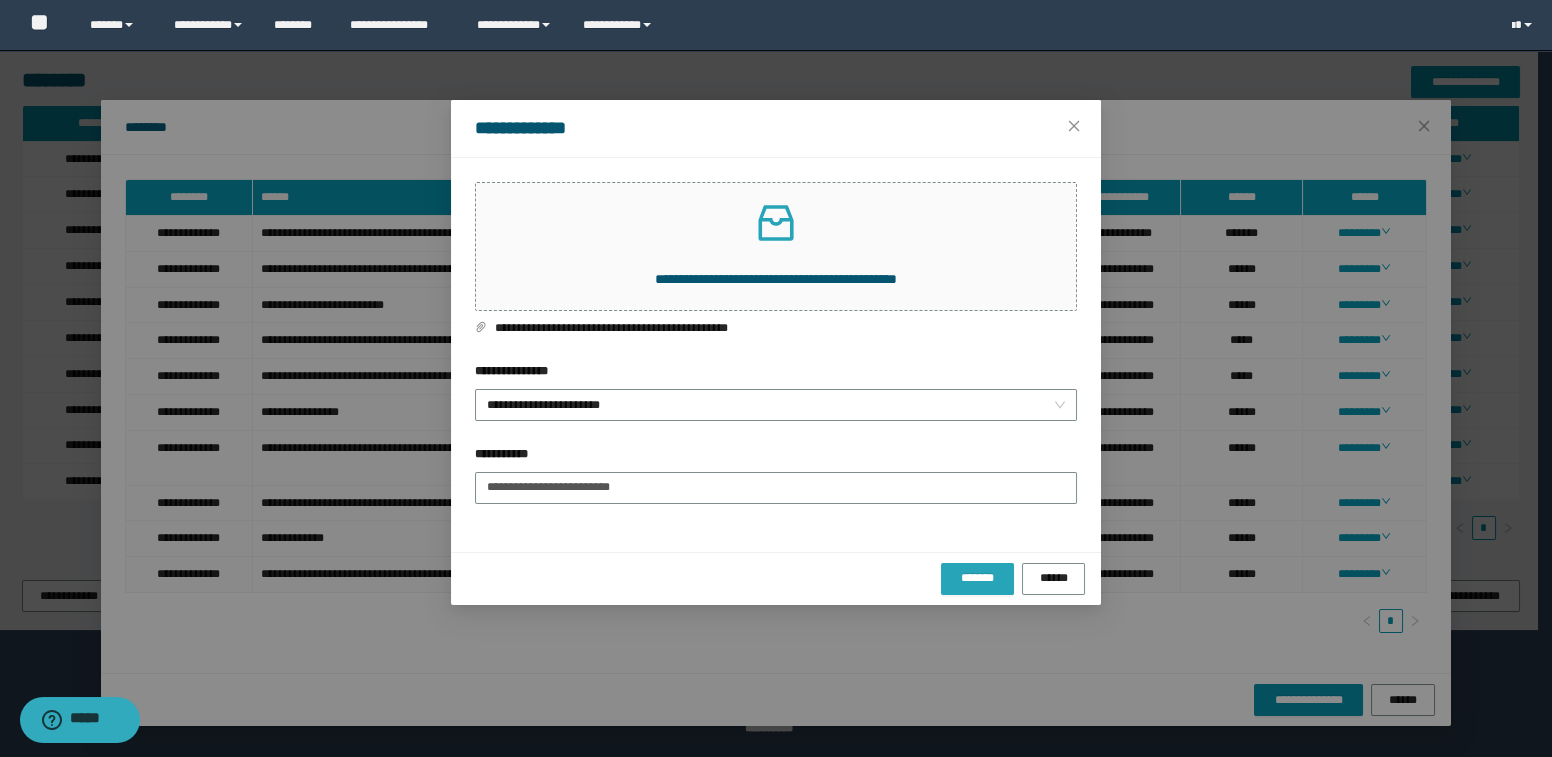 click on "*******" at bounding box center (977, 579) 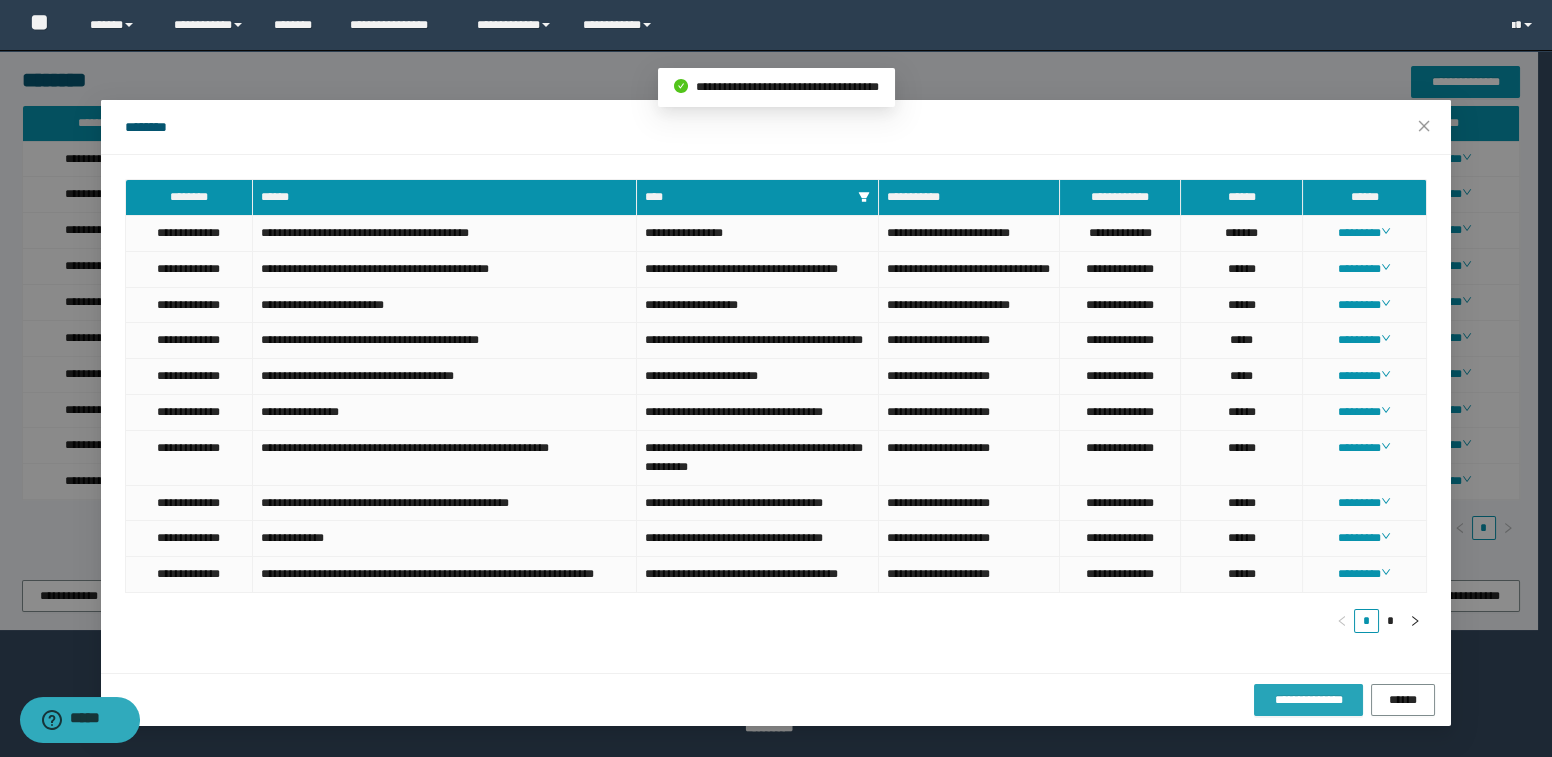click on "**********" at bounding box center [1308, 700] 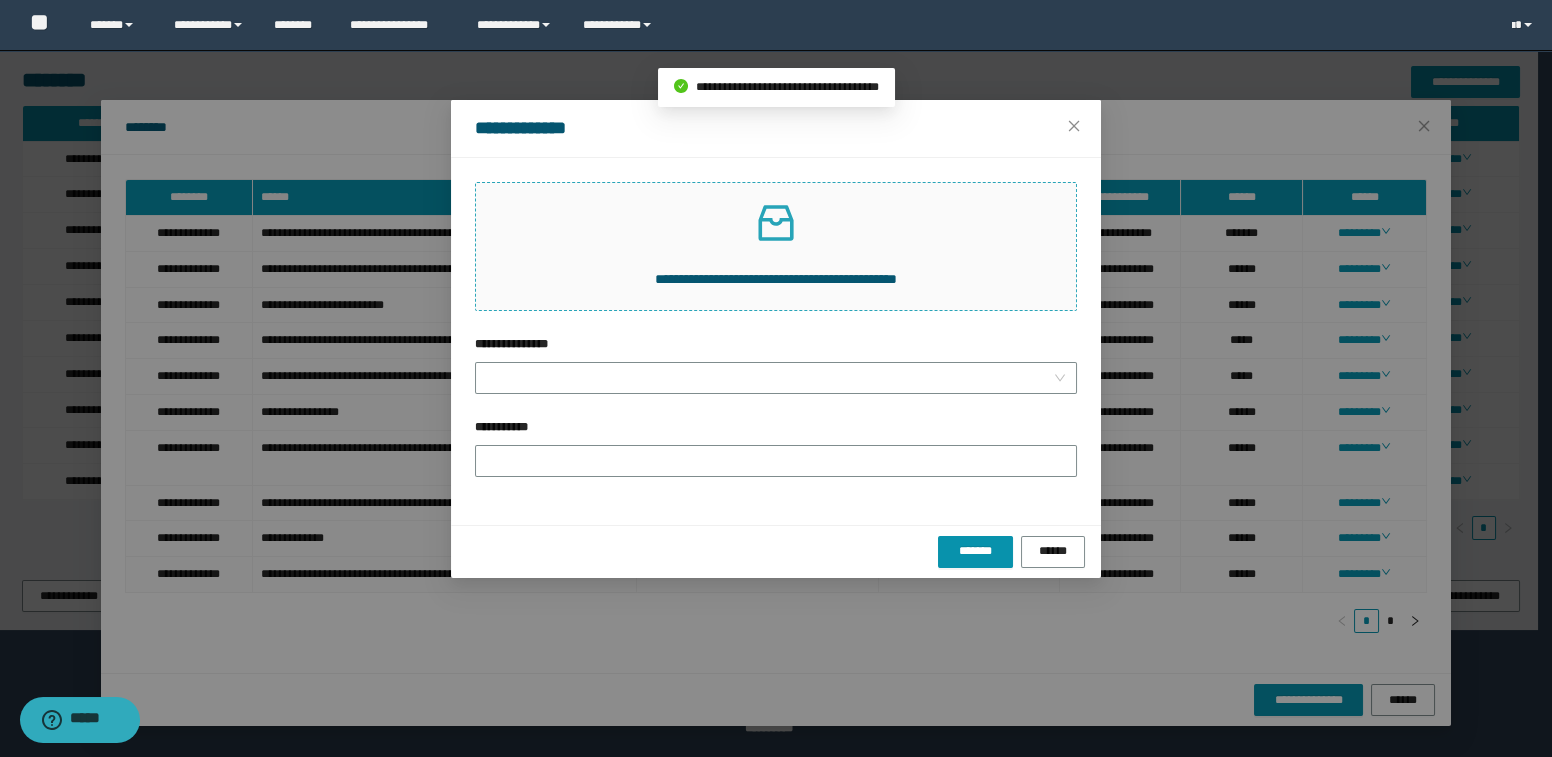 click 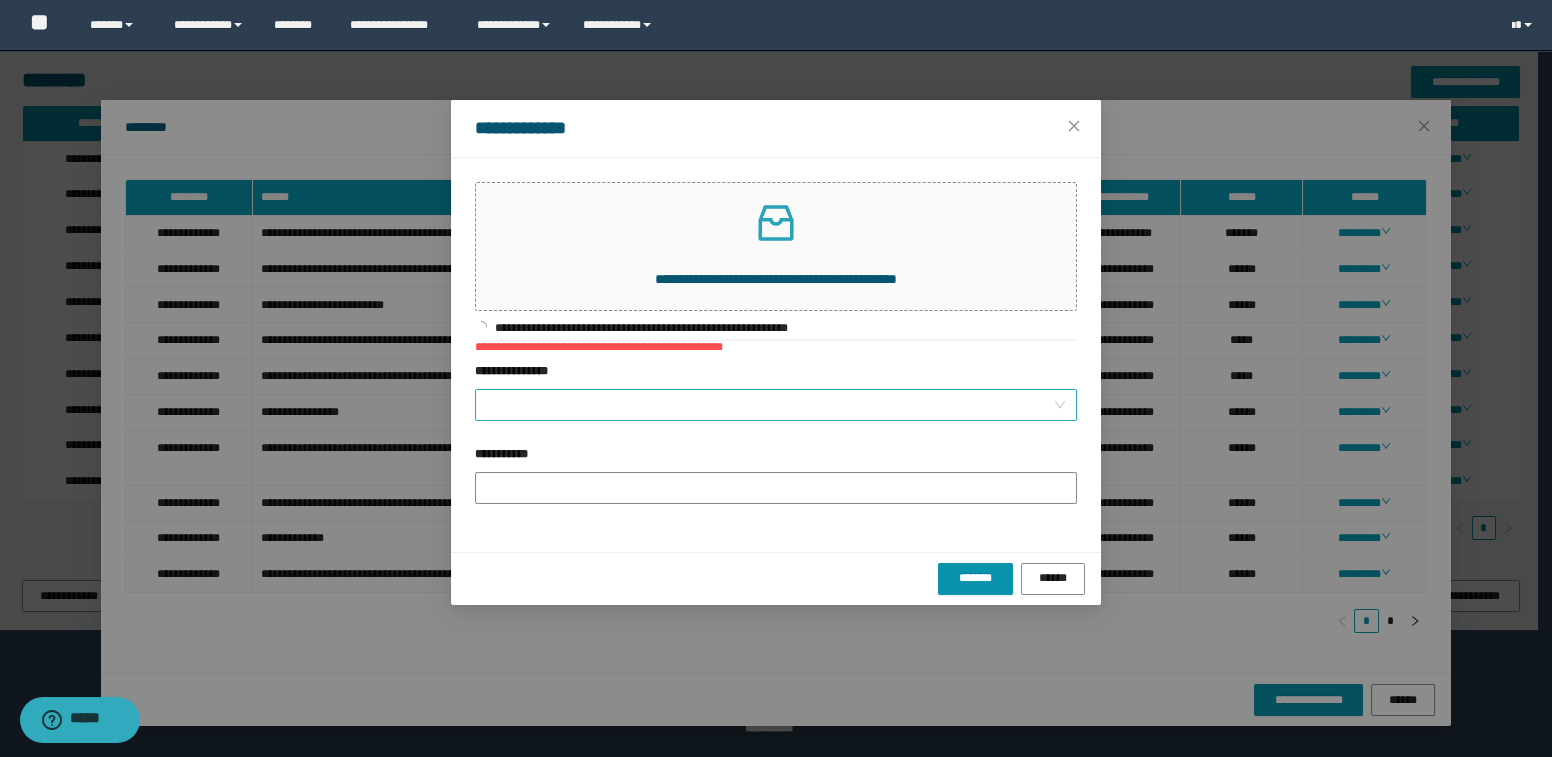 click on "**********" at bounding box center [770, 405] 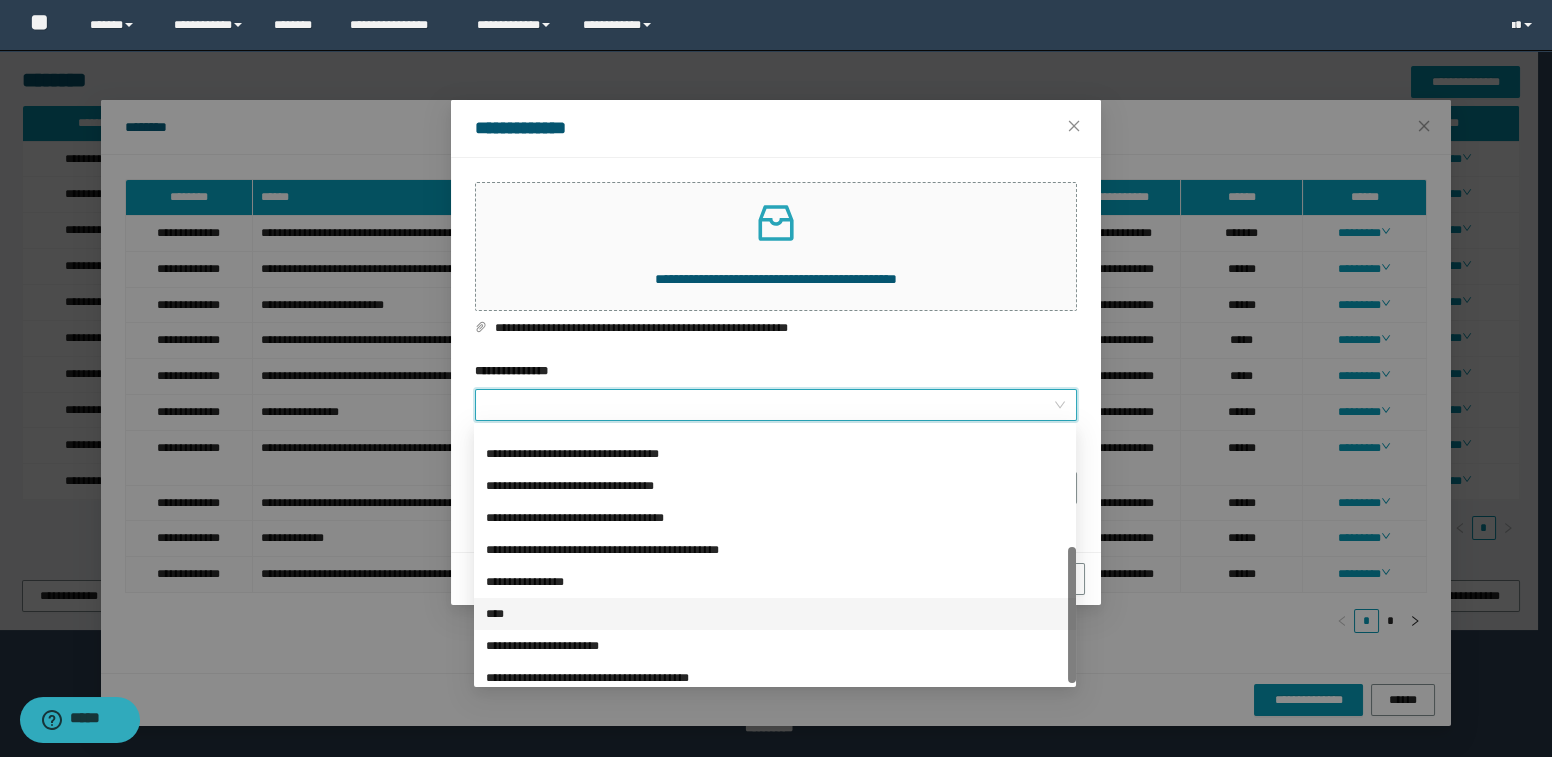 scroll, scrollTop: 223, scrollLeft: 0, axis: vertical 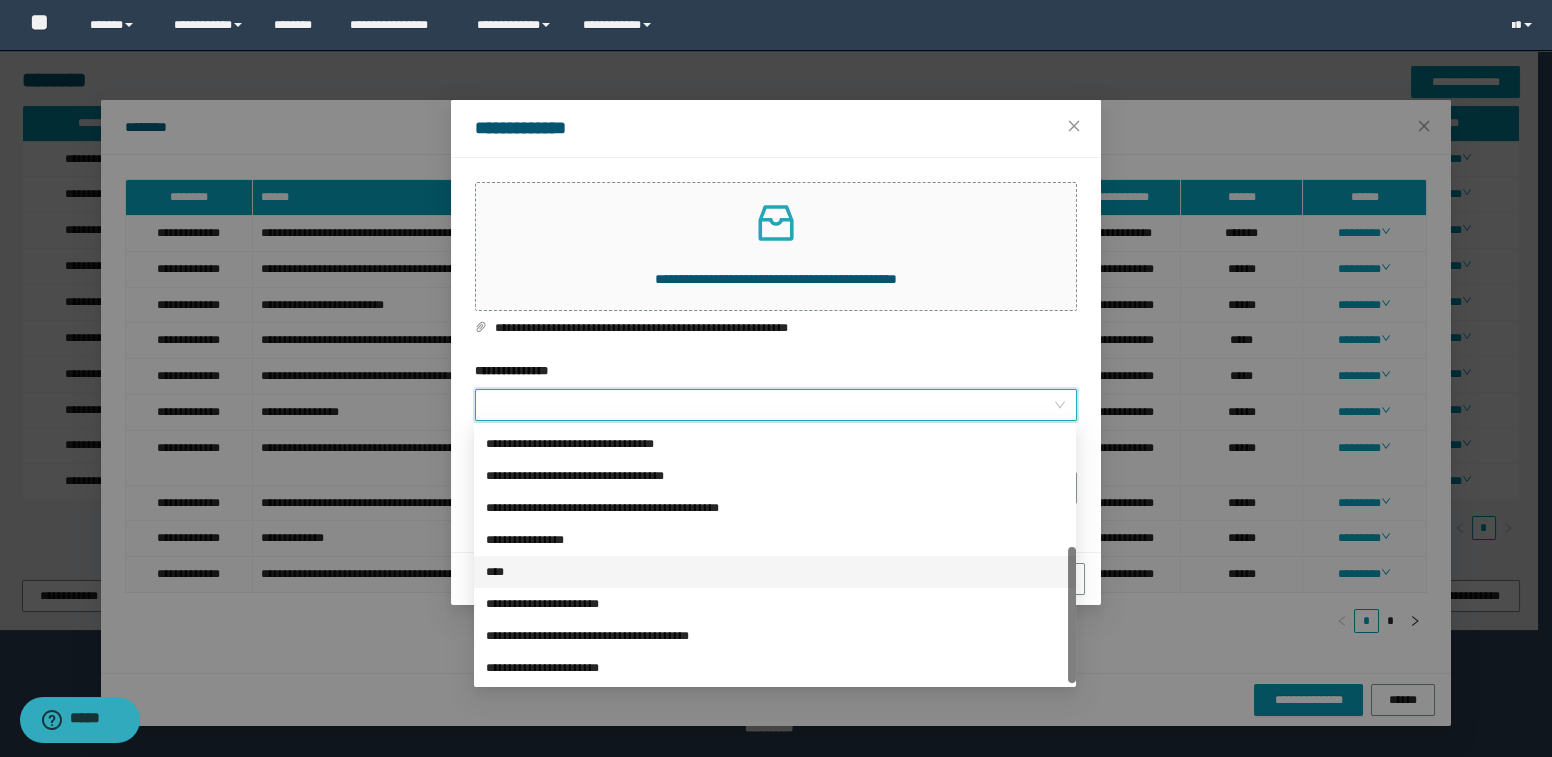 click on "****" at bounding box center (775, 572) 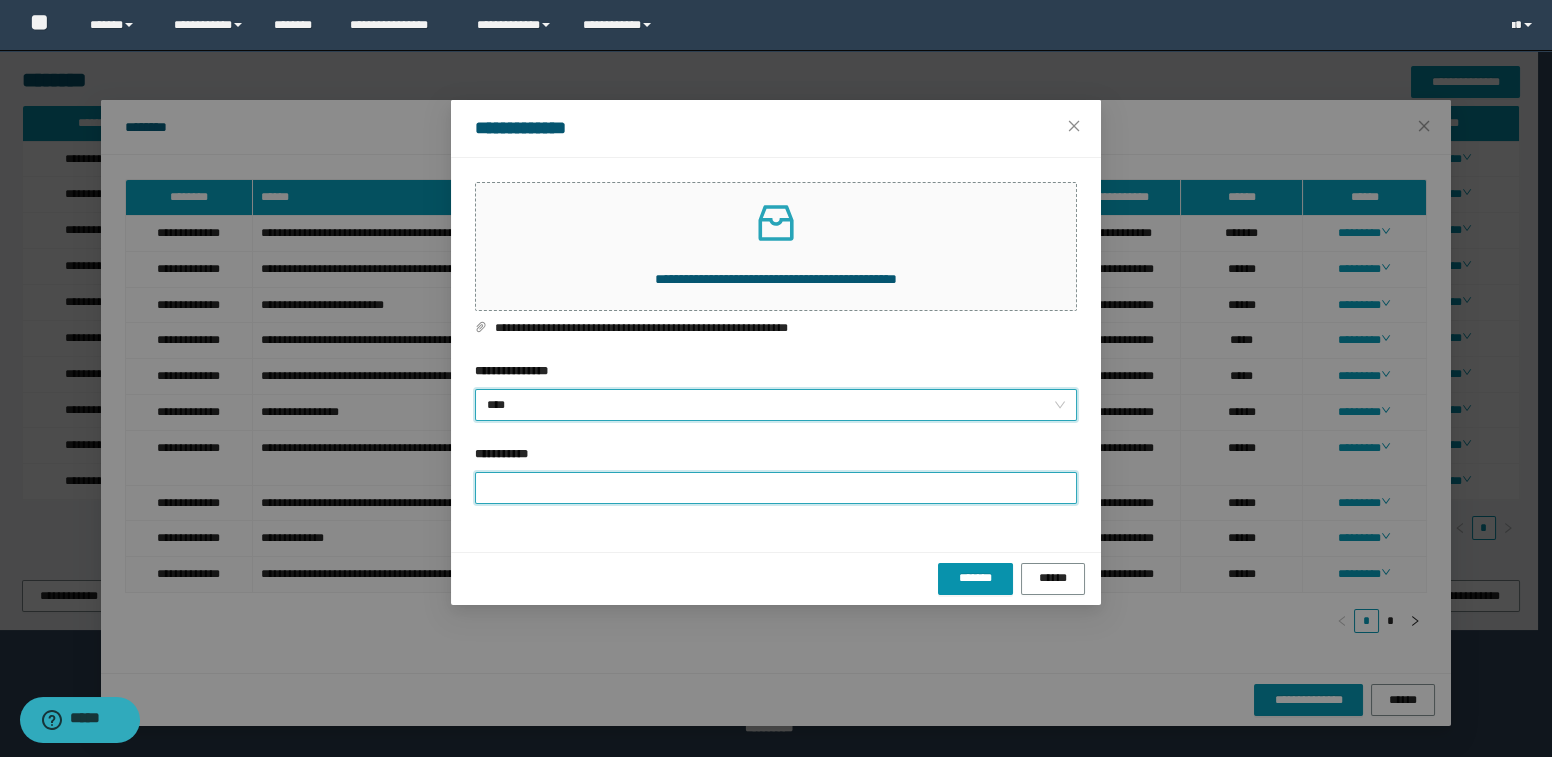 click on "**********" at bounding box center [776, 488] 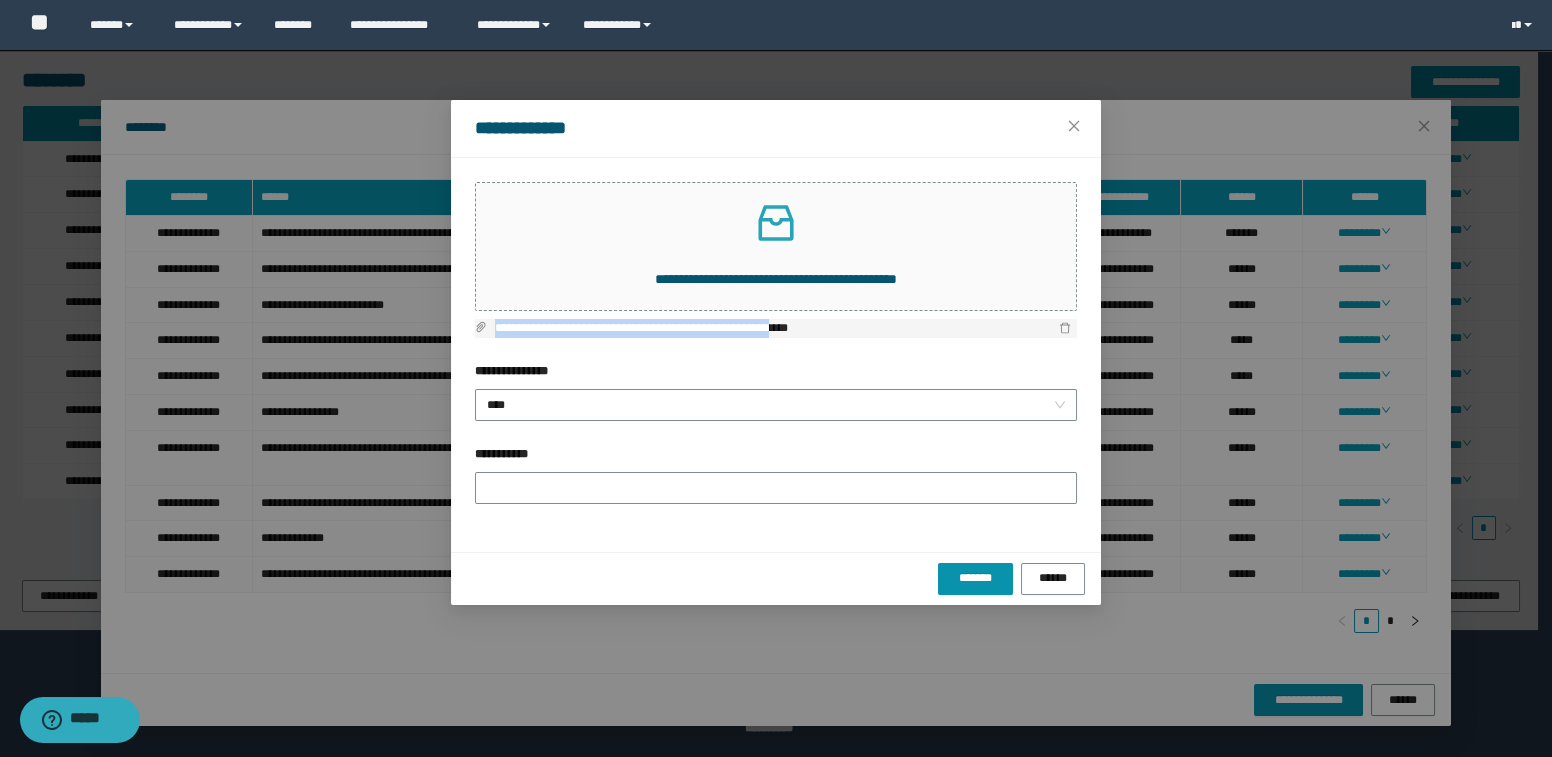 drag, startPoint x: 498, startPoint y: 324, endPoint x: 873, endPoint y: 326, distance: 375.00534 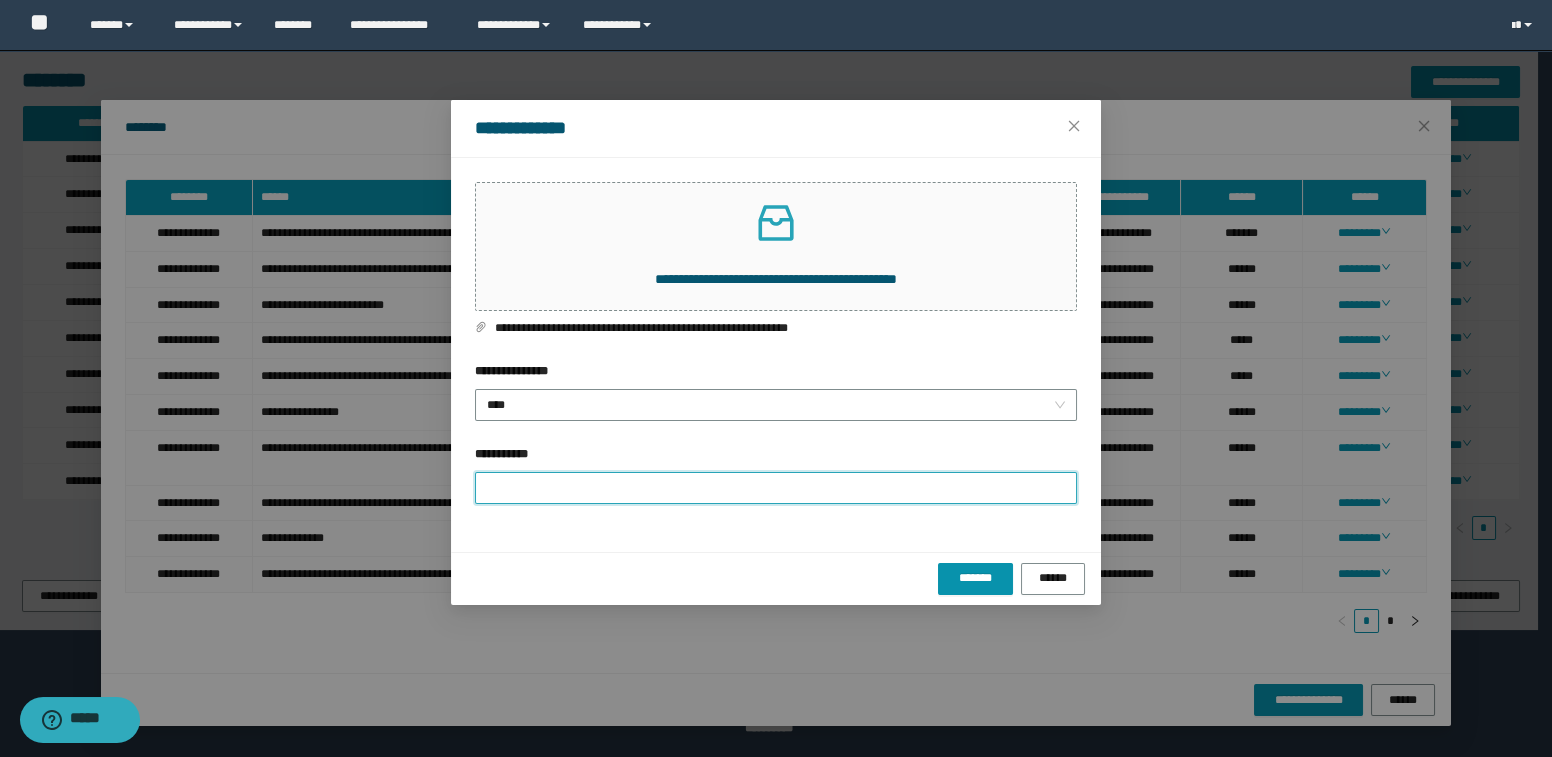 click on "**********" at bounding box center [776, 488] 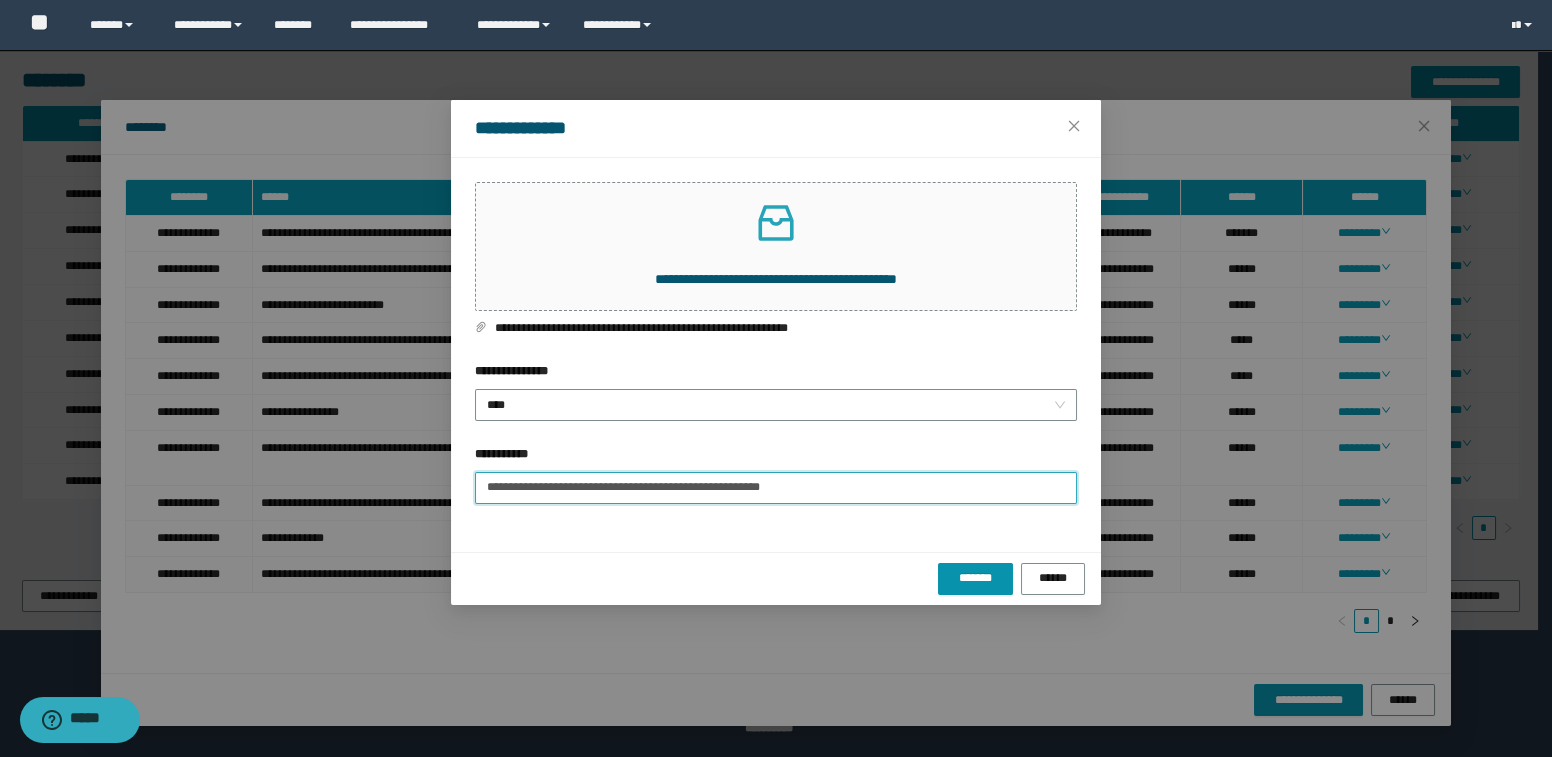 type on "**********" 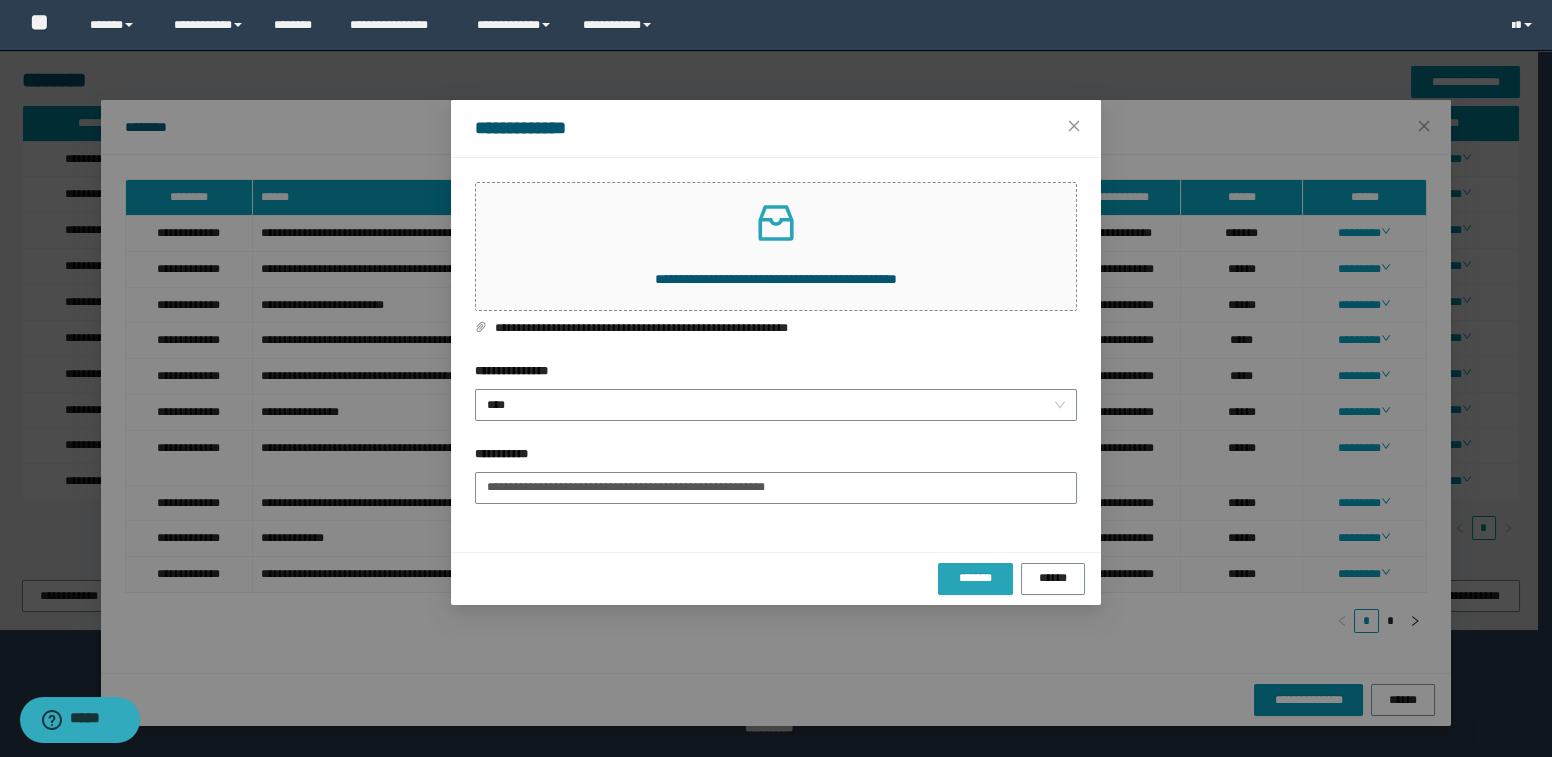 click on "*******" at bounding box center [975, 578] 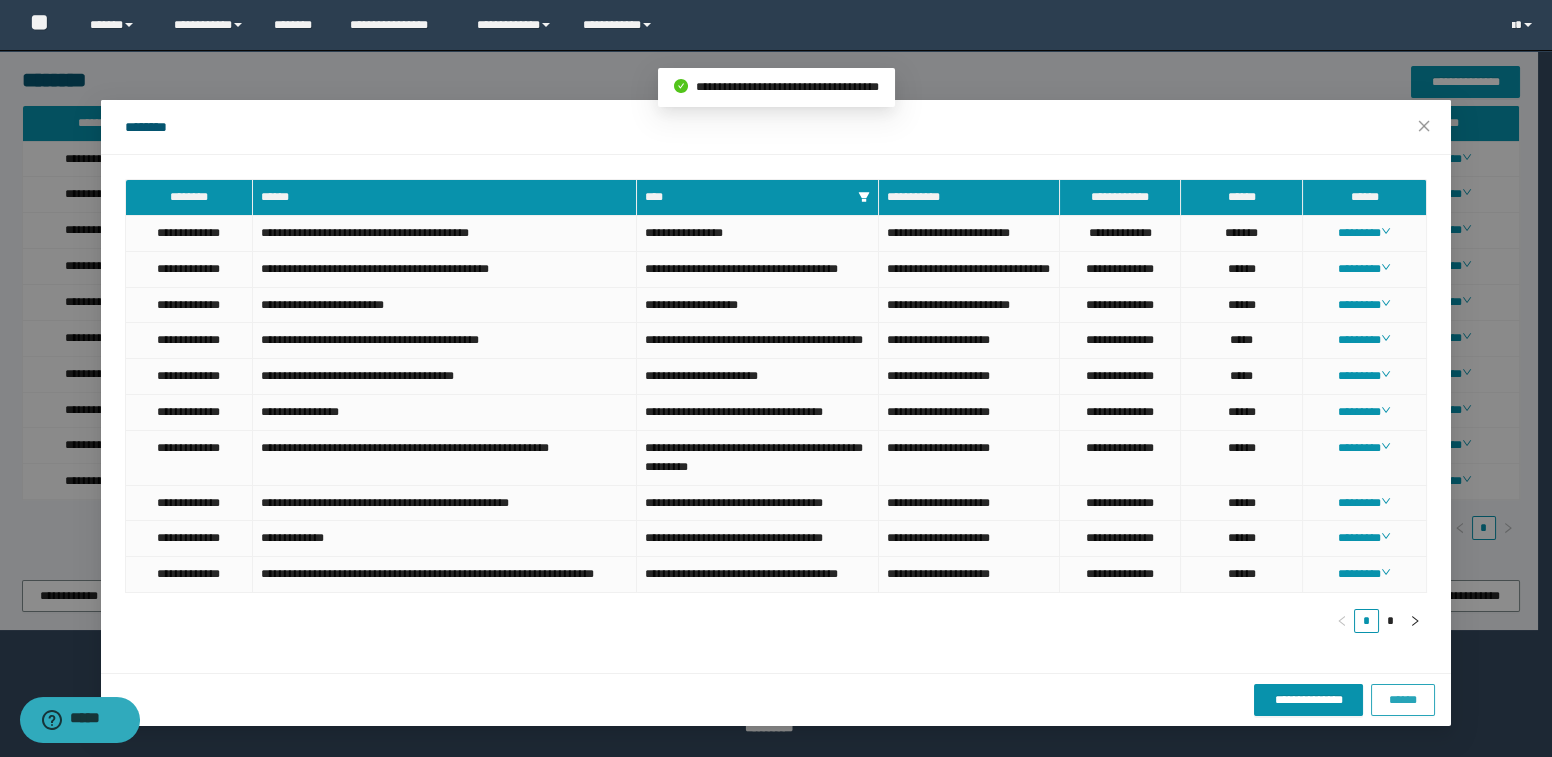 click on "******" at bounding box center (1403, 700) 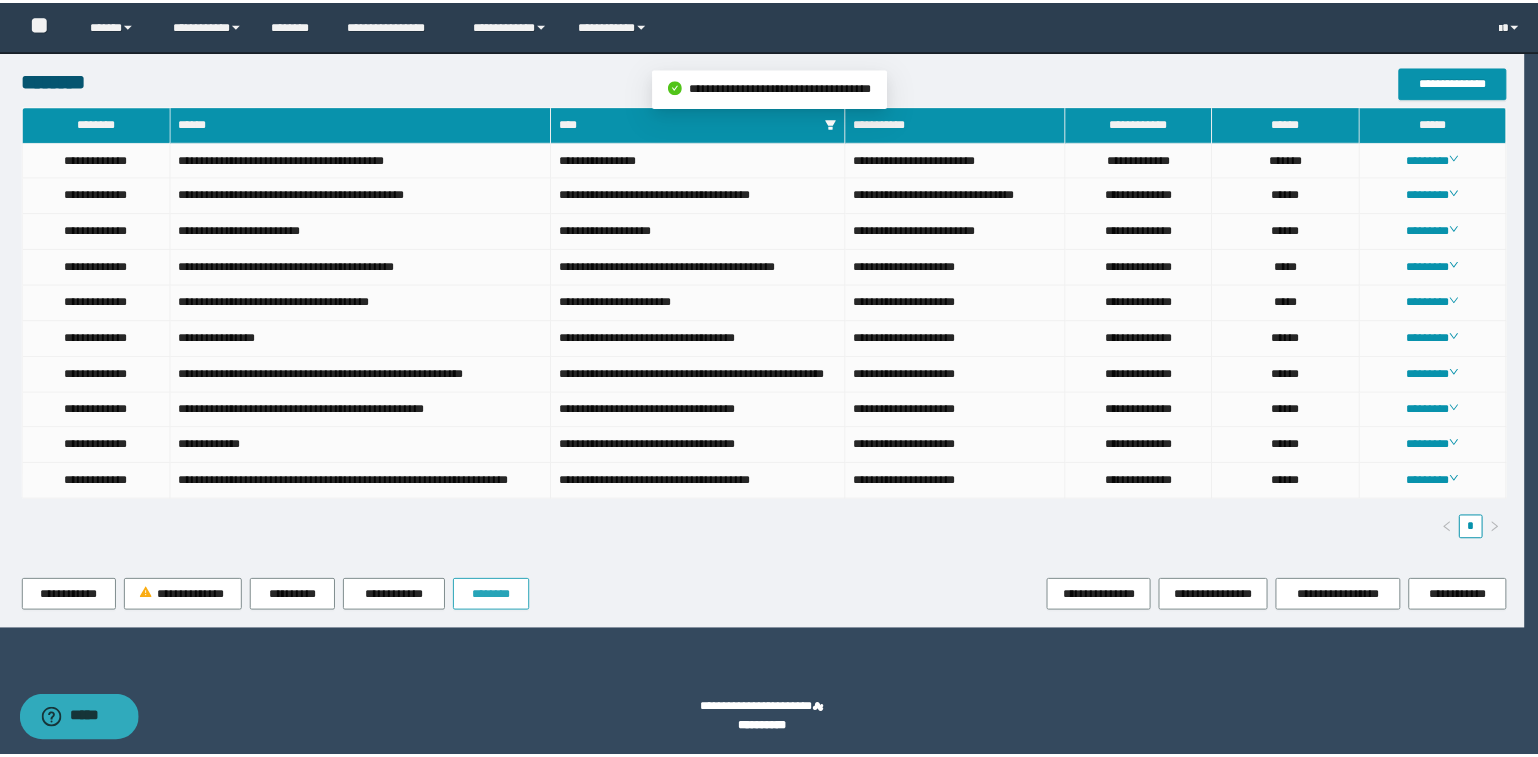 scroll, scrollTop: 0, scrollLeft: 0, axis: both 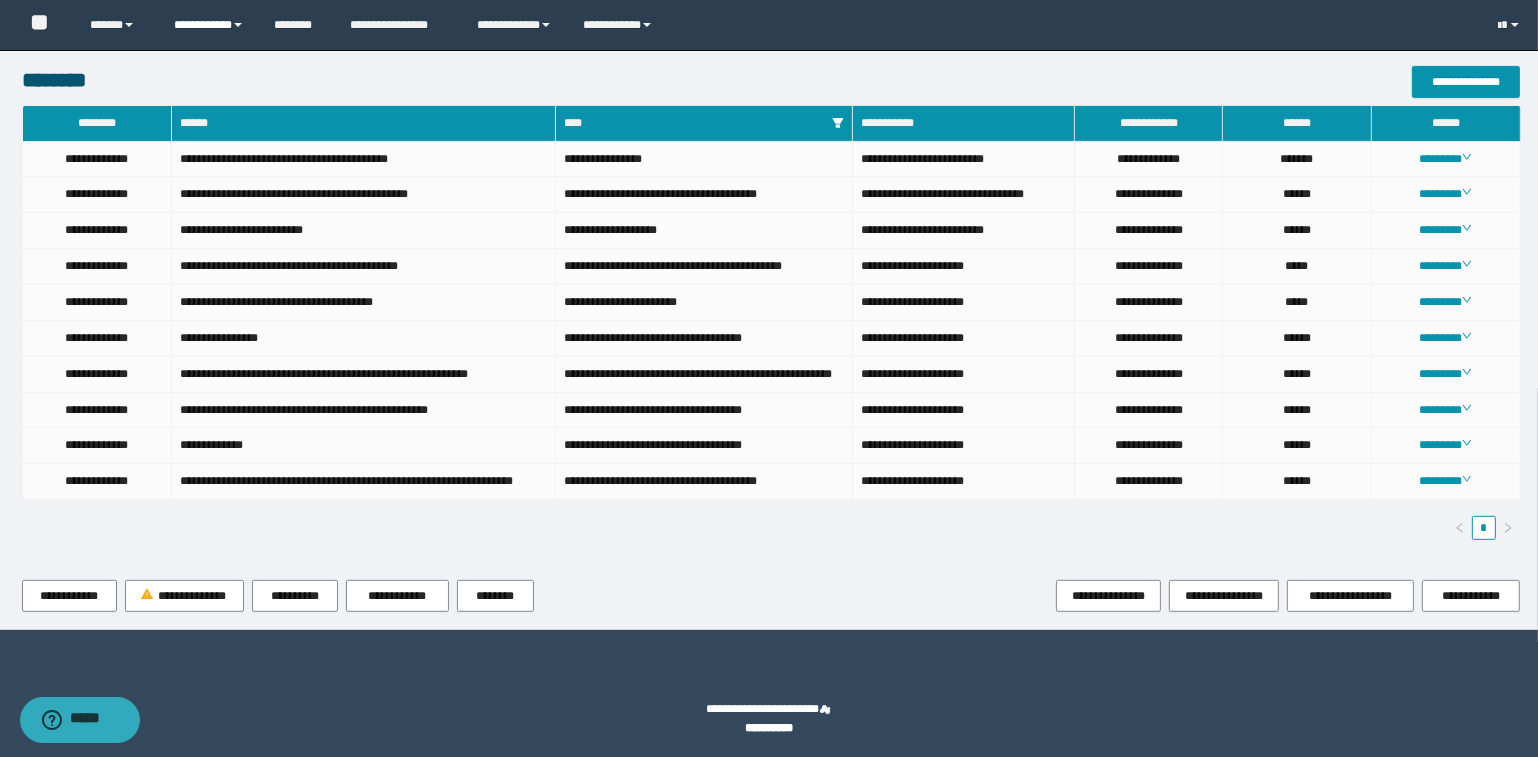 click on "**********" at bounding box center [209, 25] 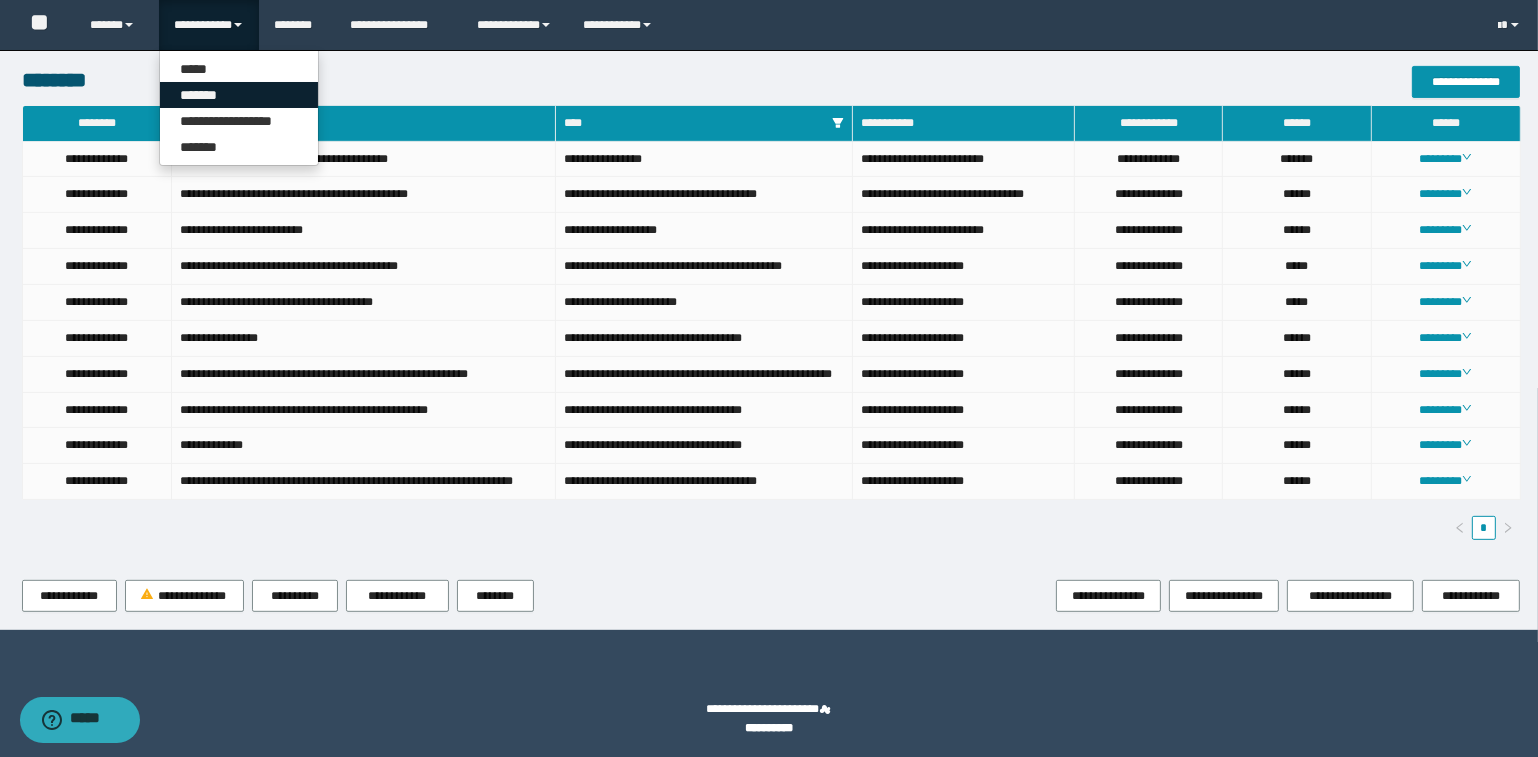 click on "*******" at bounding box center (239, 95) 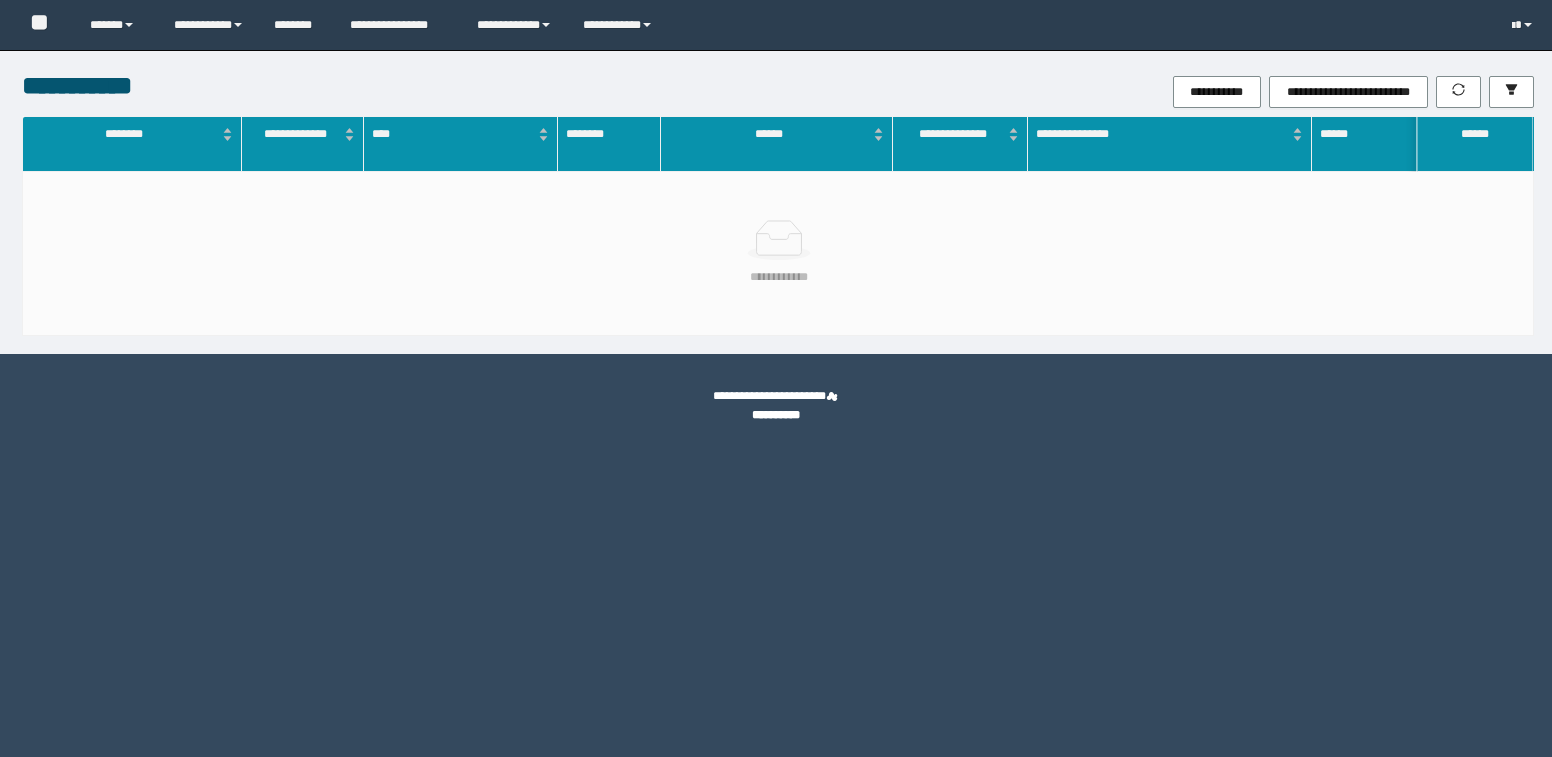 scroll, scrollTop: 0, scrollLeft: 0, axis: both 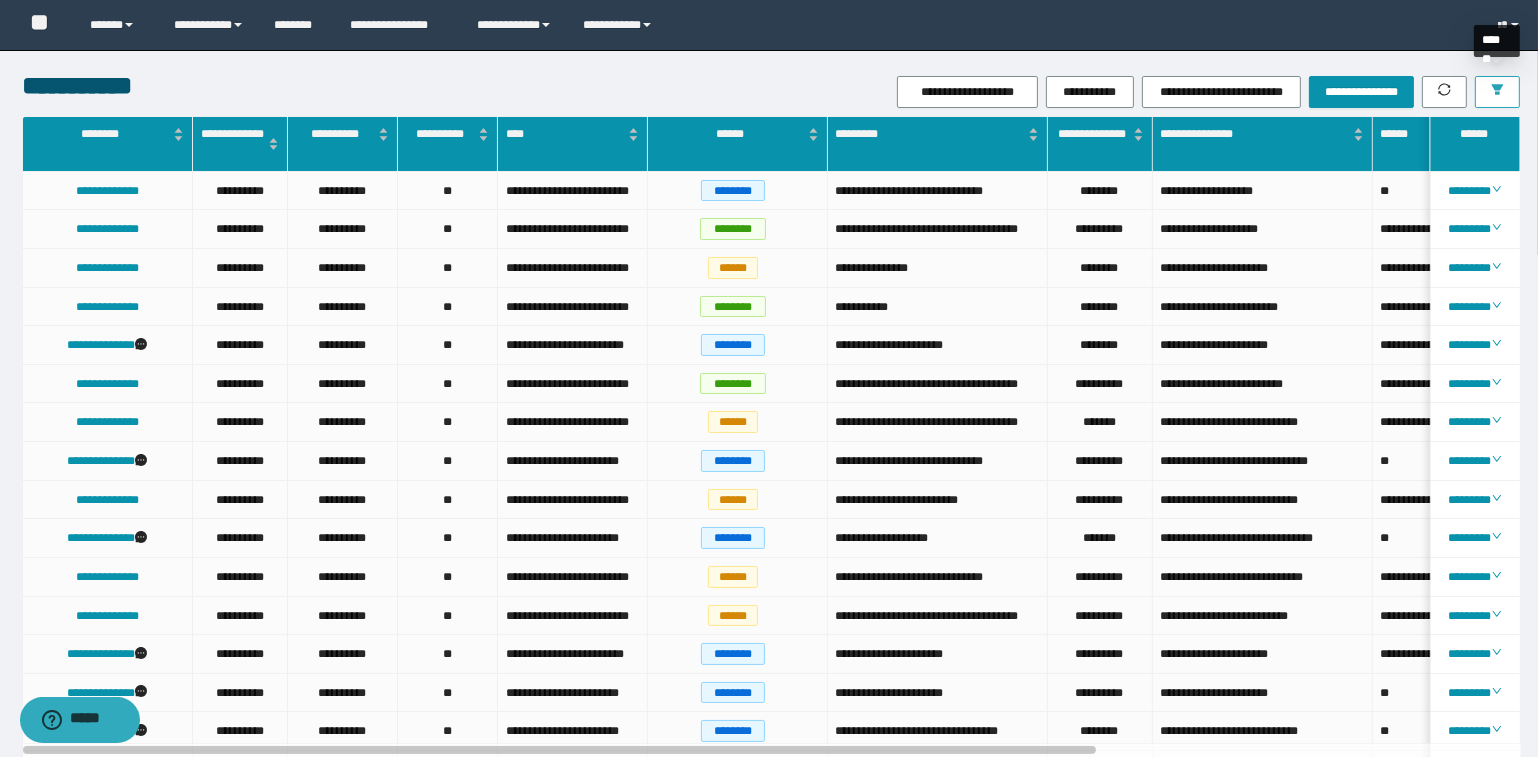 click 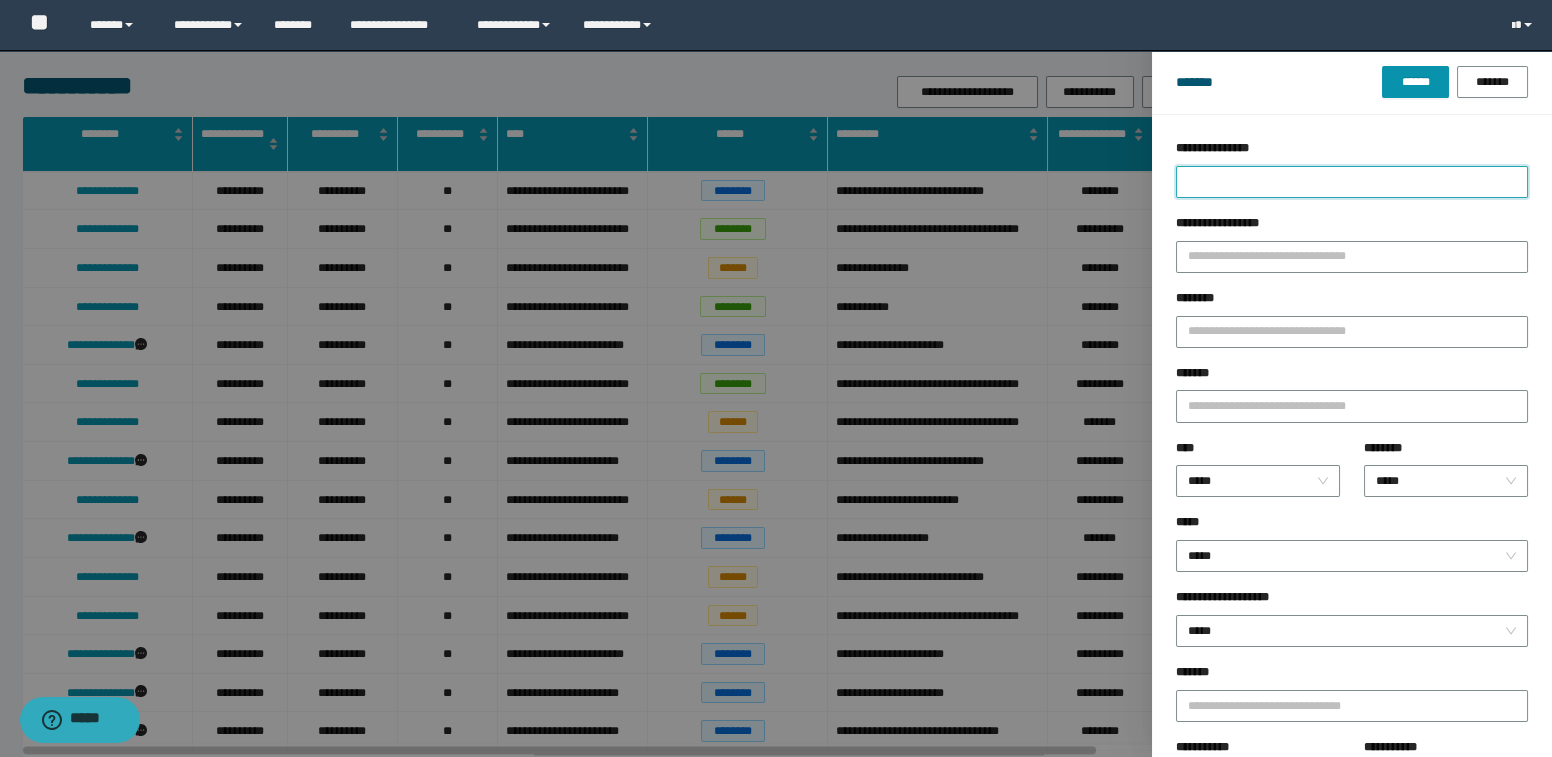 click on "**********" at bounding box center [1352, 182] 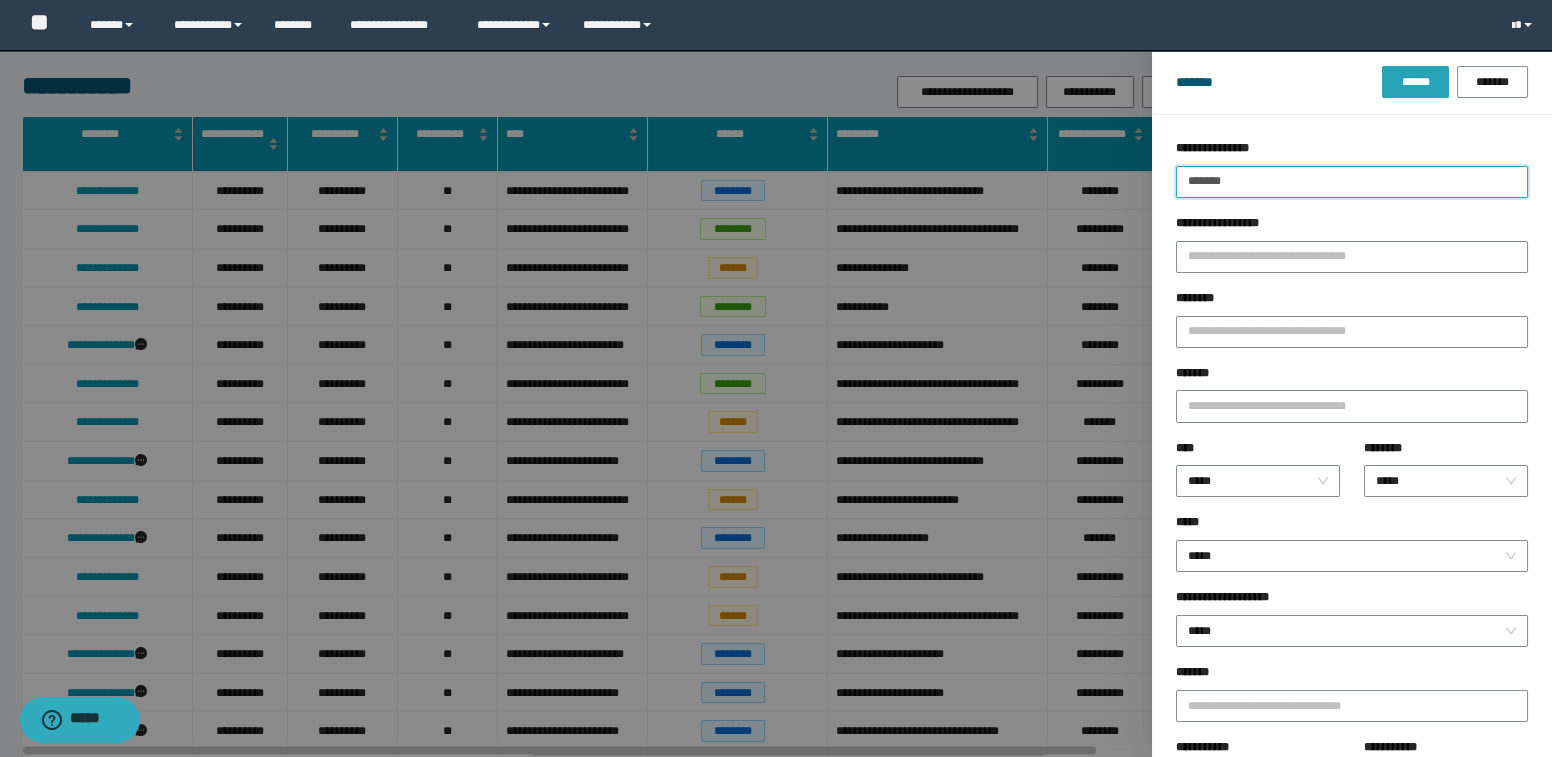 type on "*******" 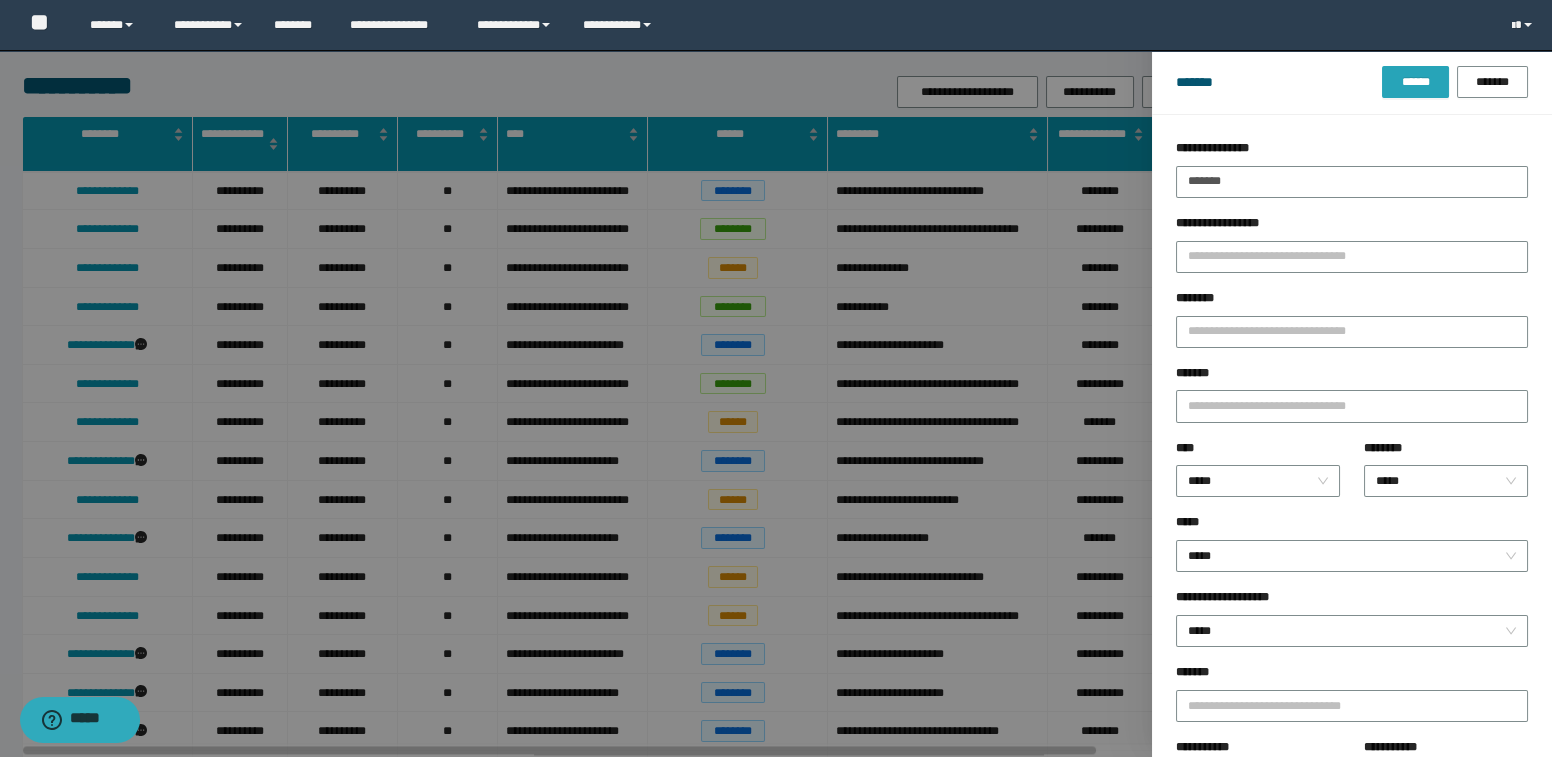 click on "******" at bounding box center (1415, 82) 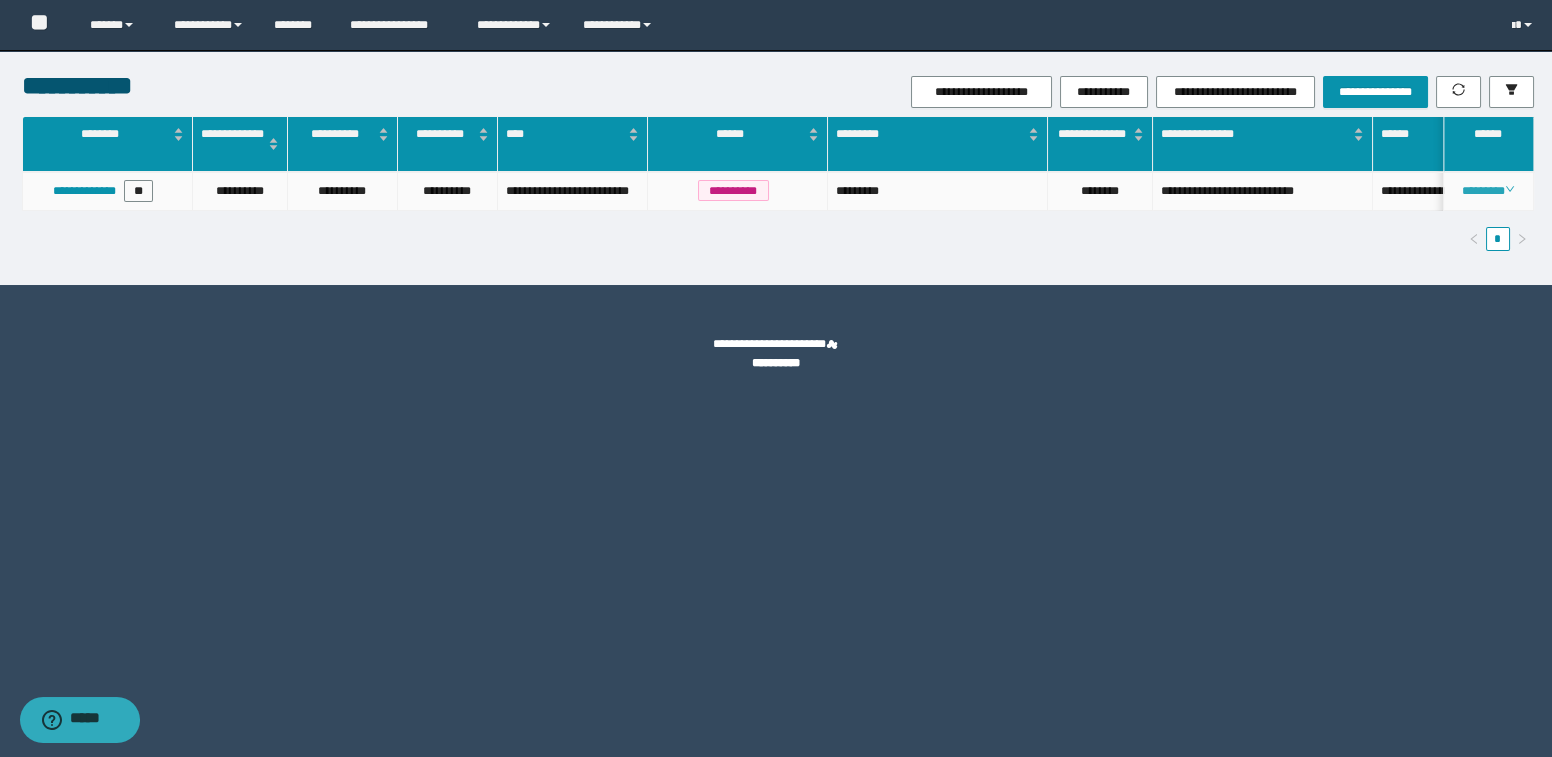 click on "********" at bounding box center [1488, 191] 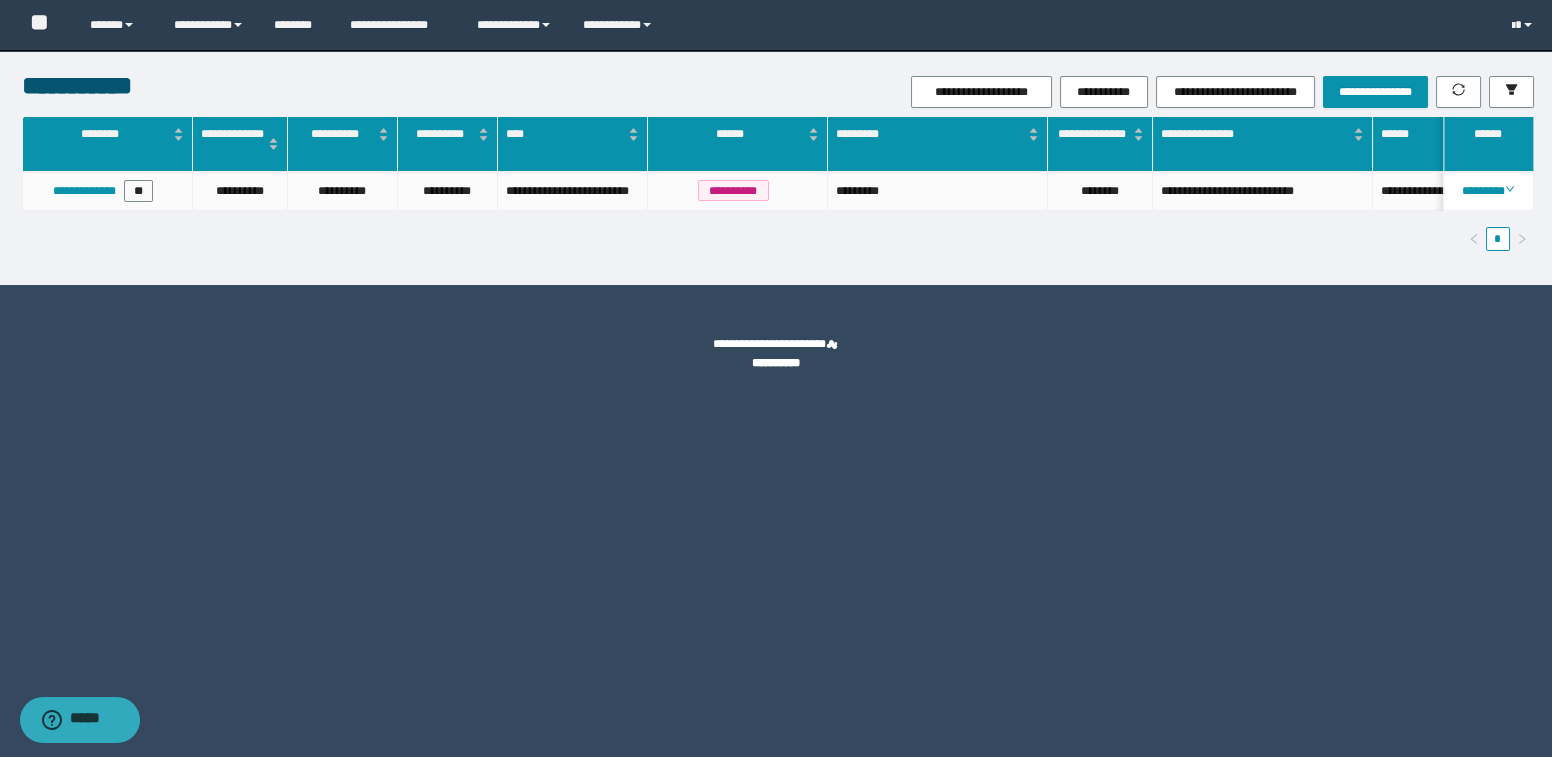 click on "**********" at bounding box center (776, 379) 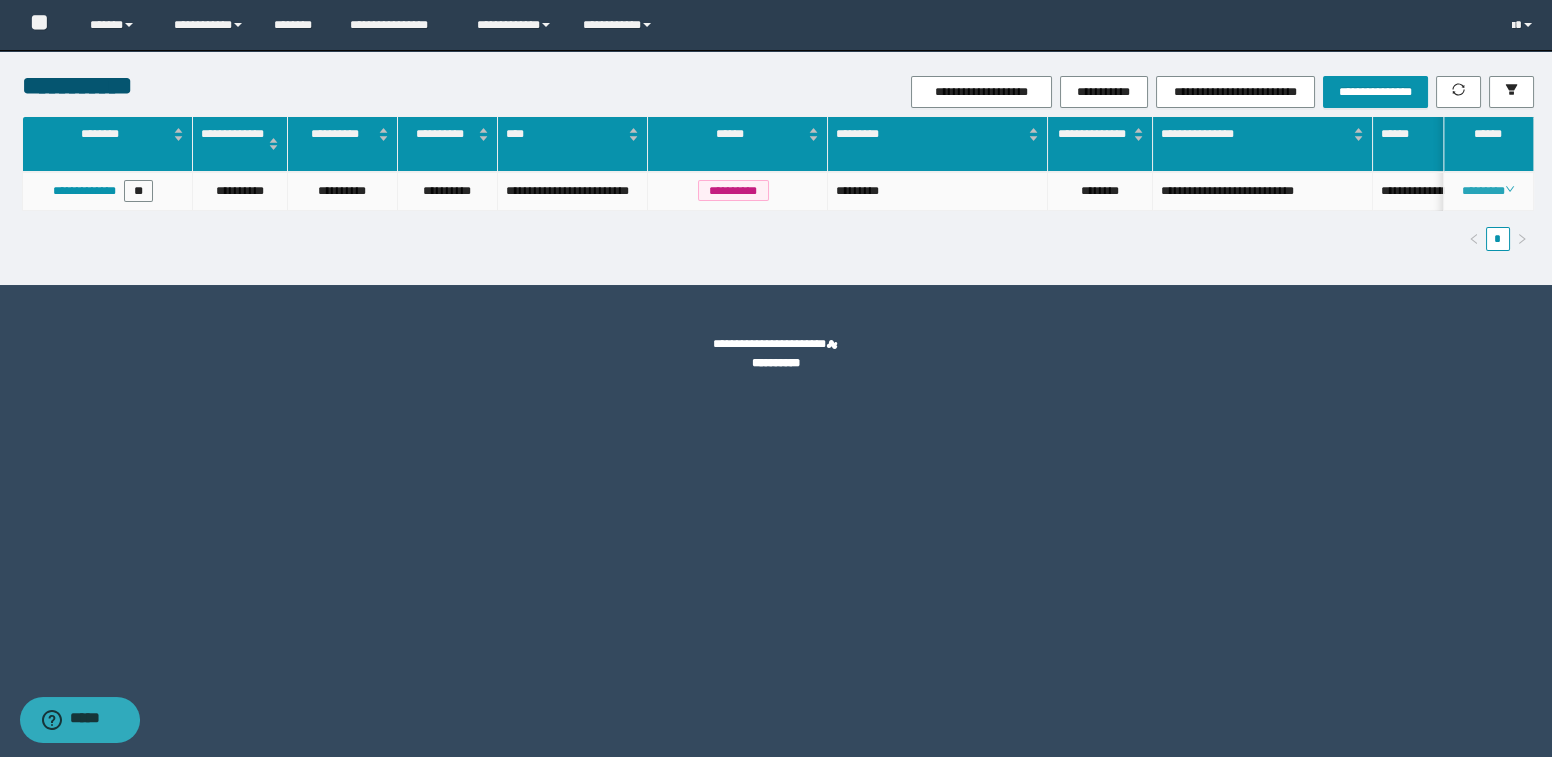 click on "********" at bounding box center (1488, 191) 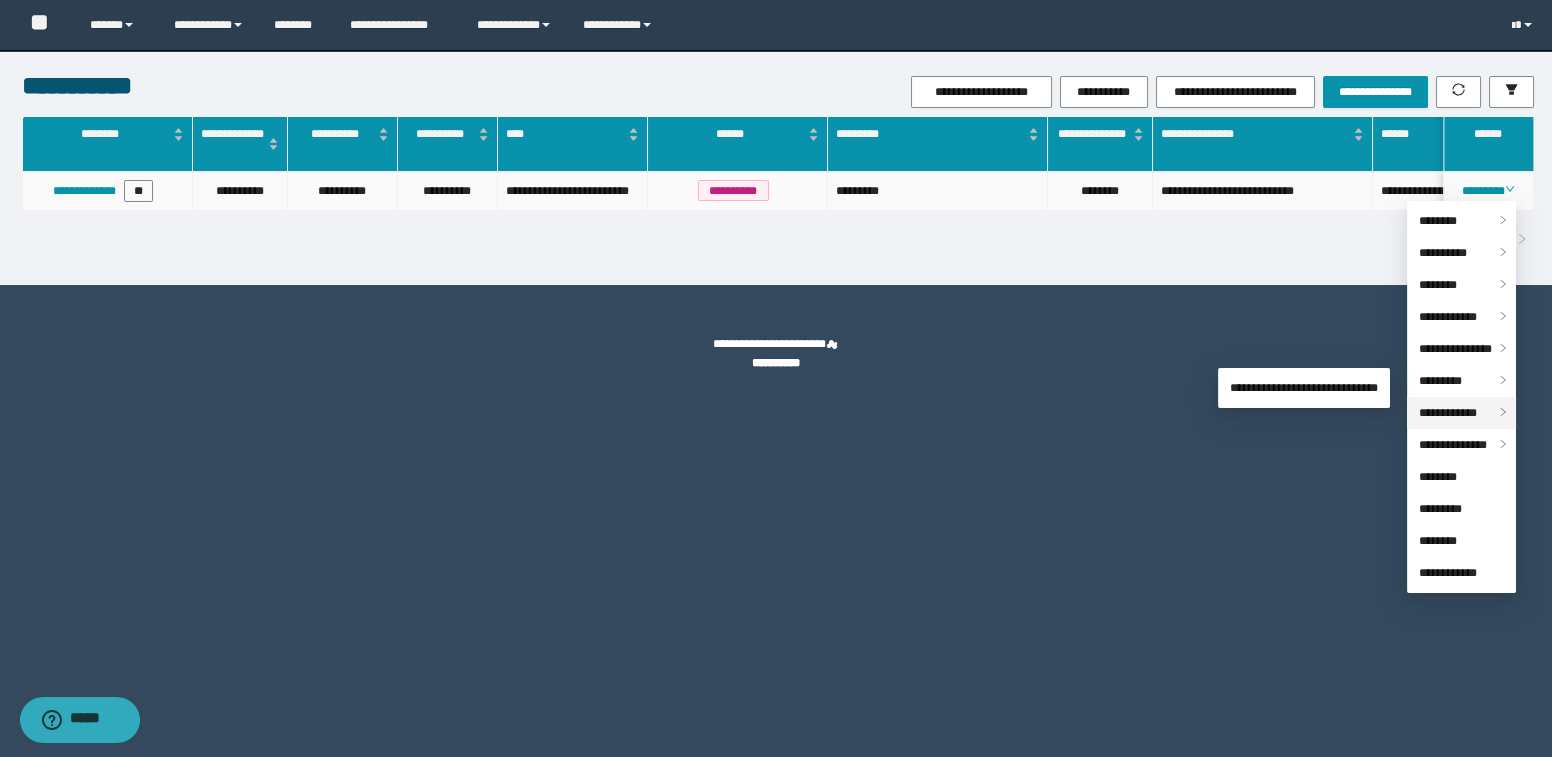 click on "**********" at bounding box center (1448, 413) 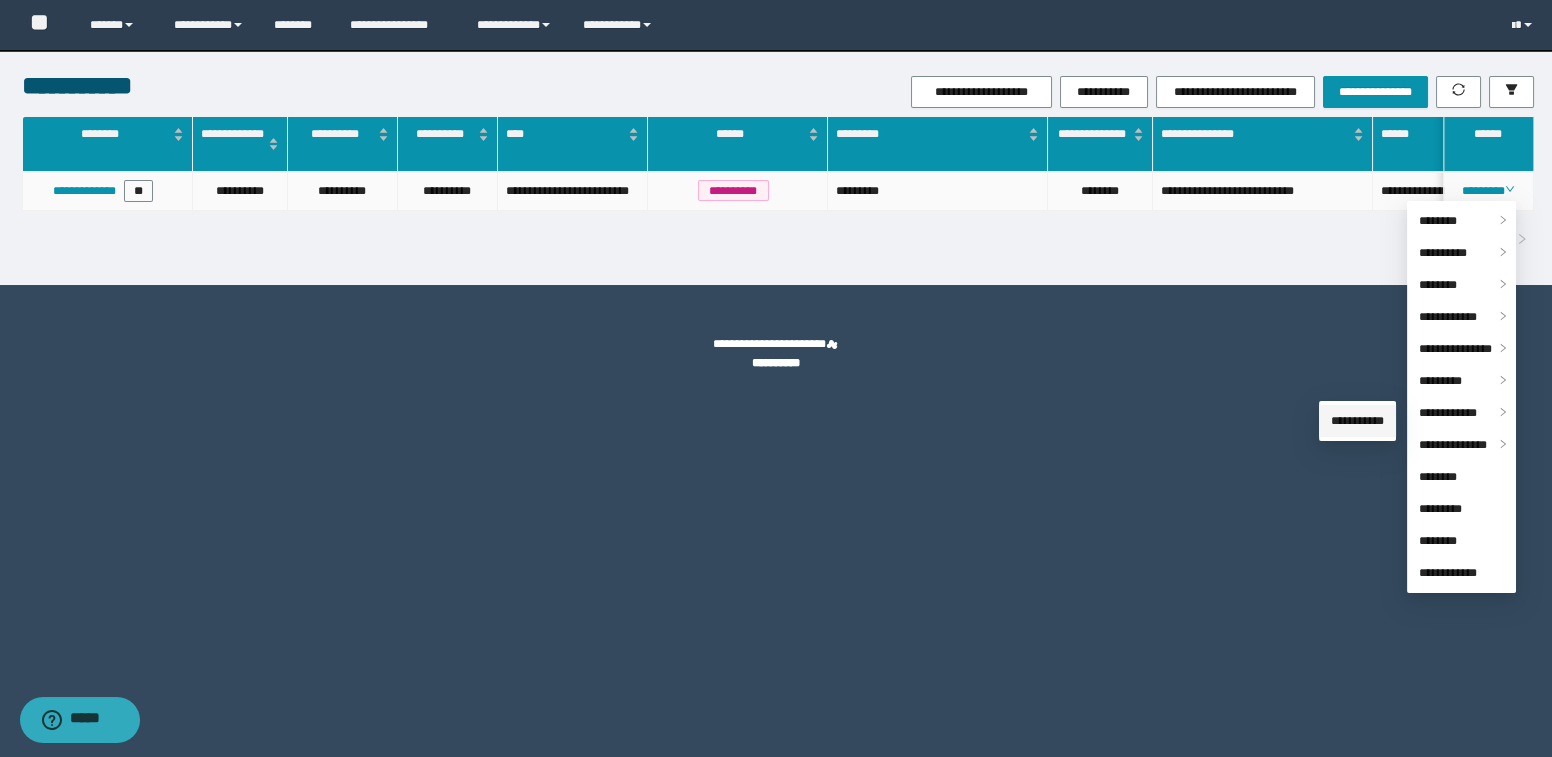 click on "**********" at bounding box center [1357, 421] 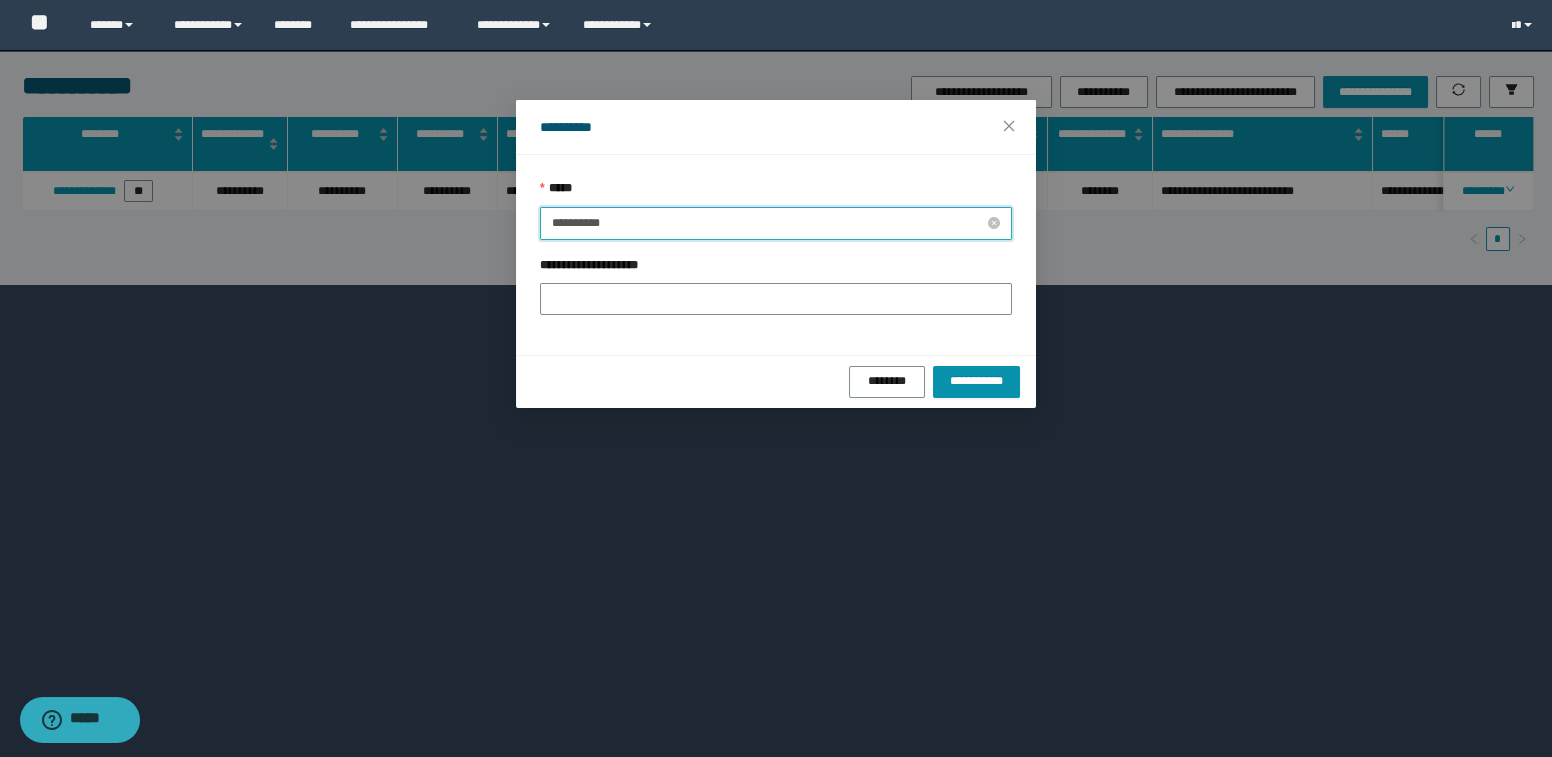 click on "**********" at bounding box center [768, 223] 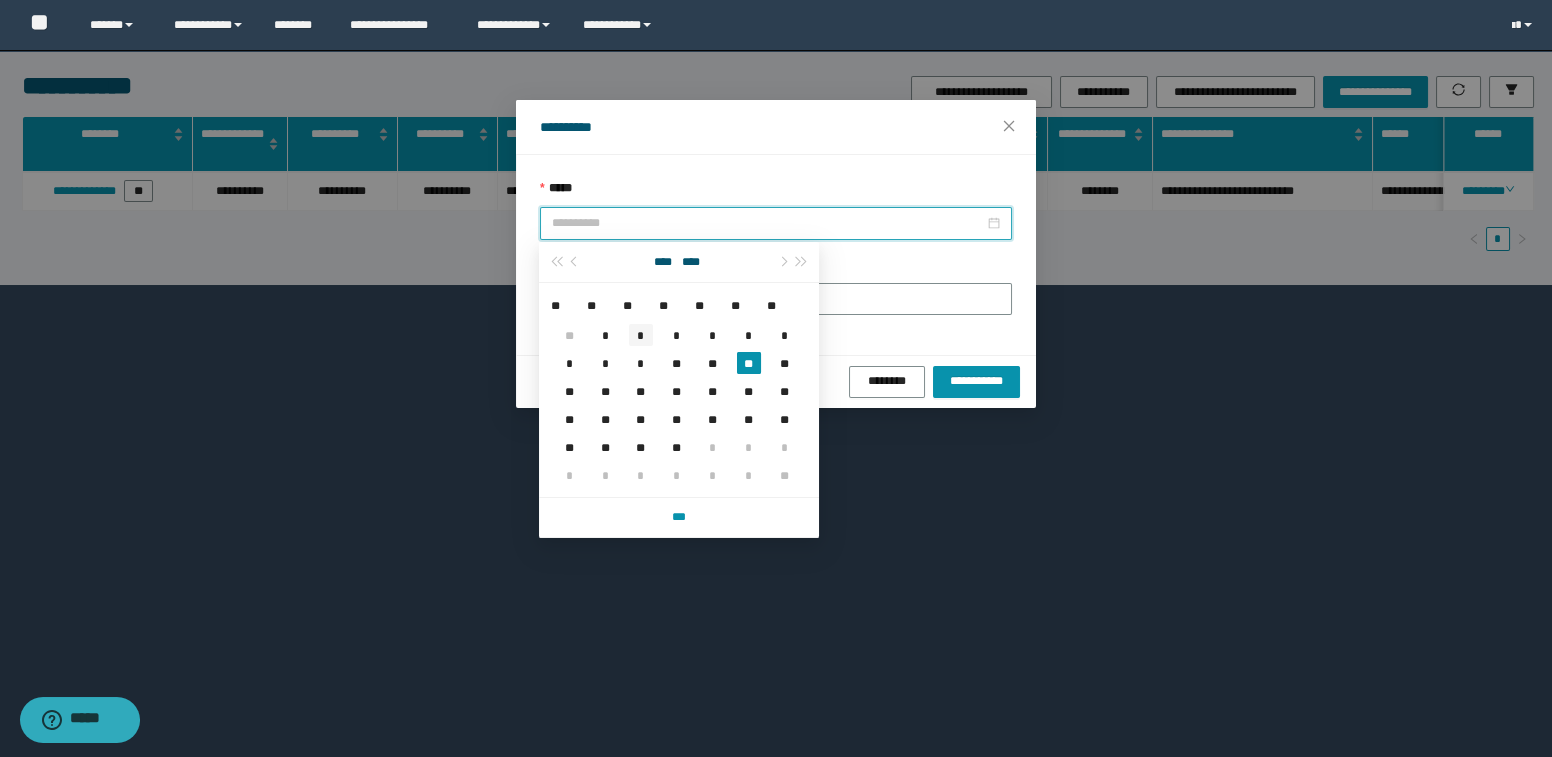 type on "**********" 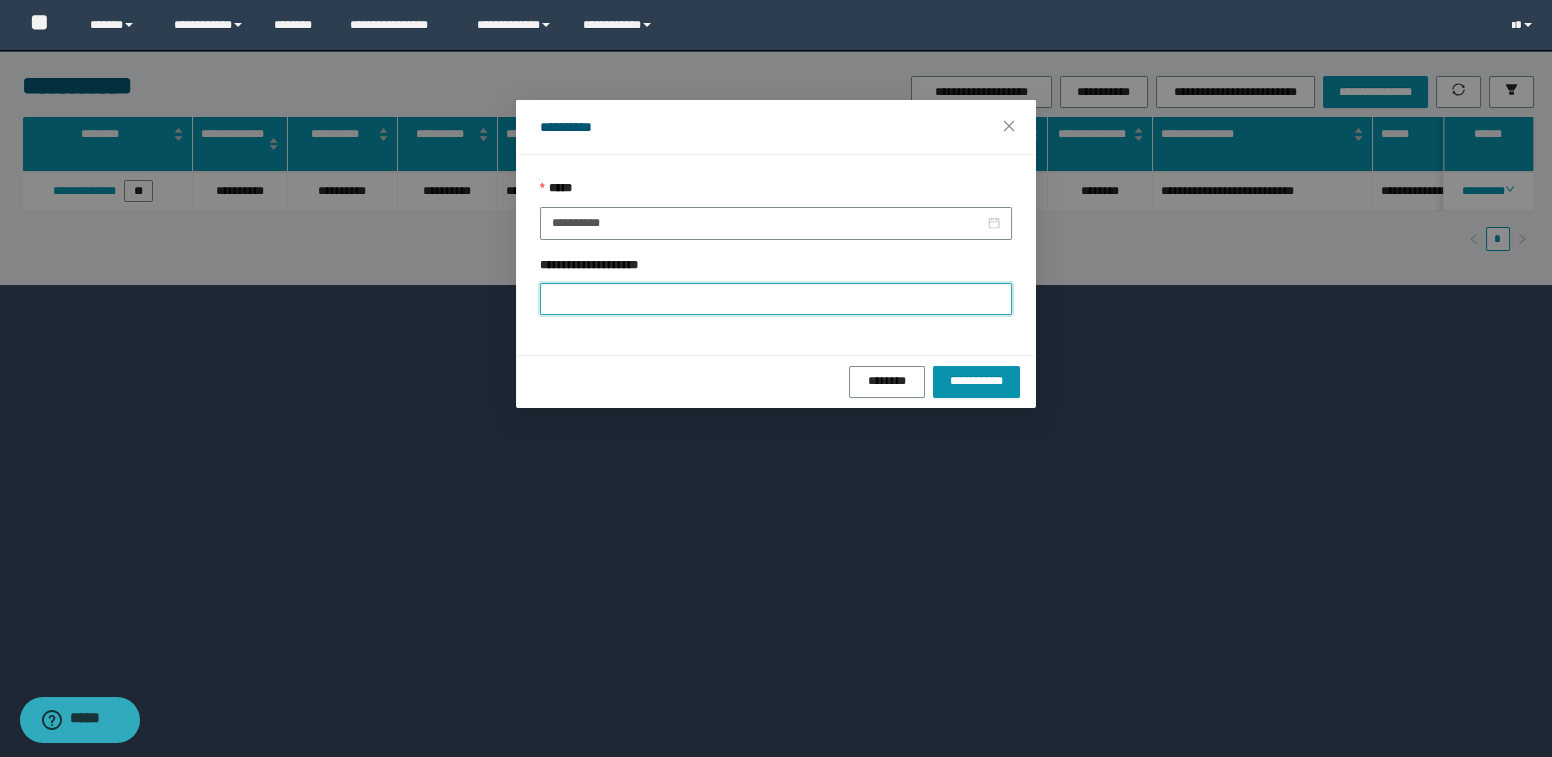 paste on "**********" 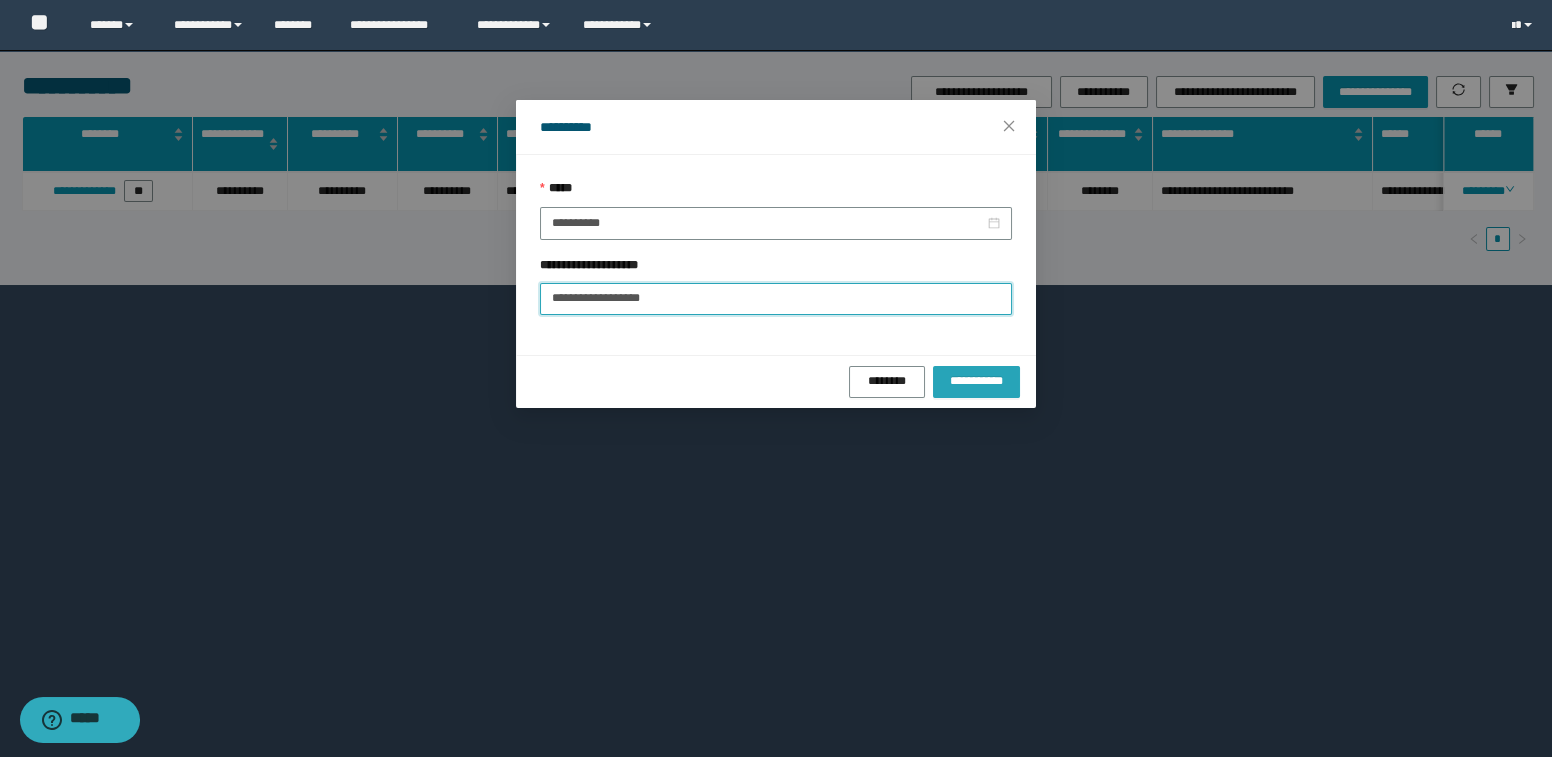 type on "**********" 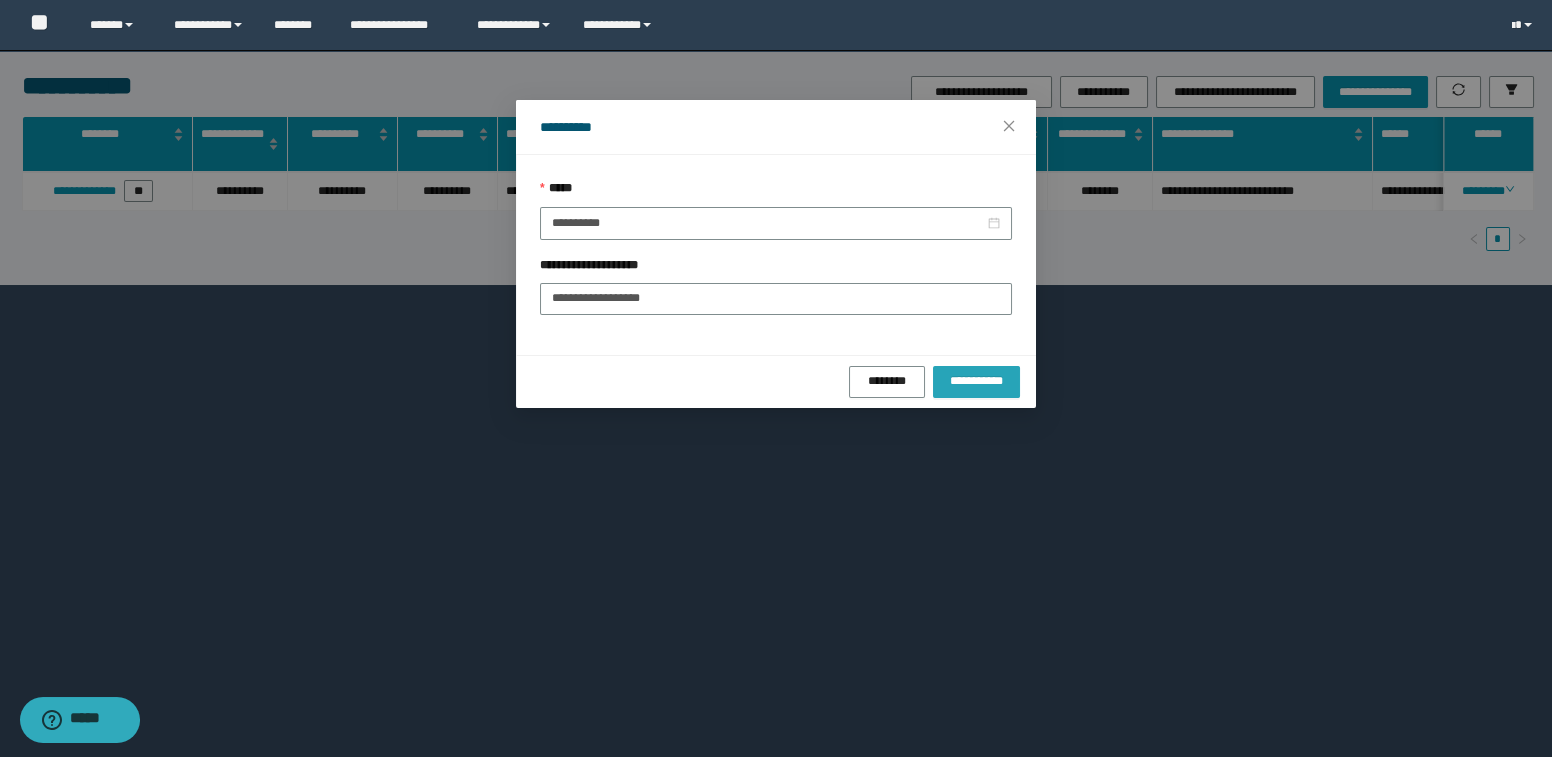click on "**********" at bounding box center (976, 381) 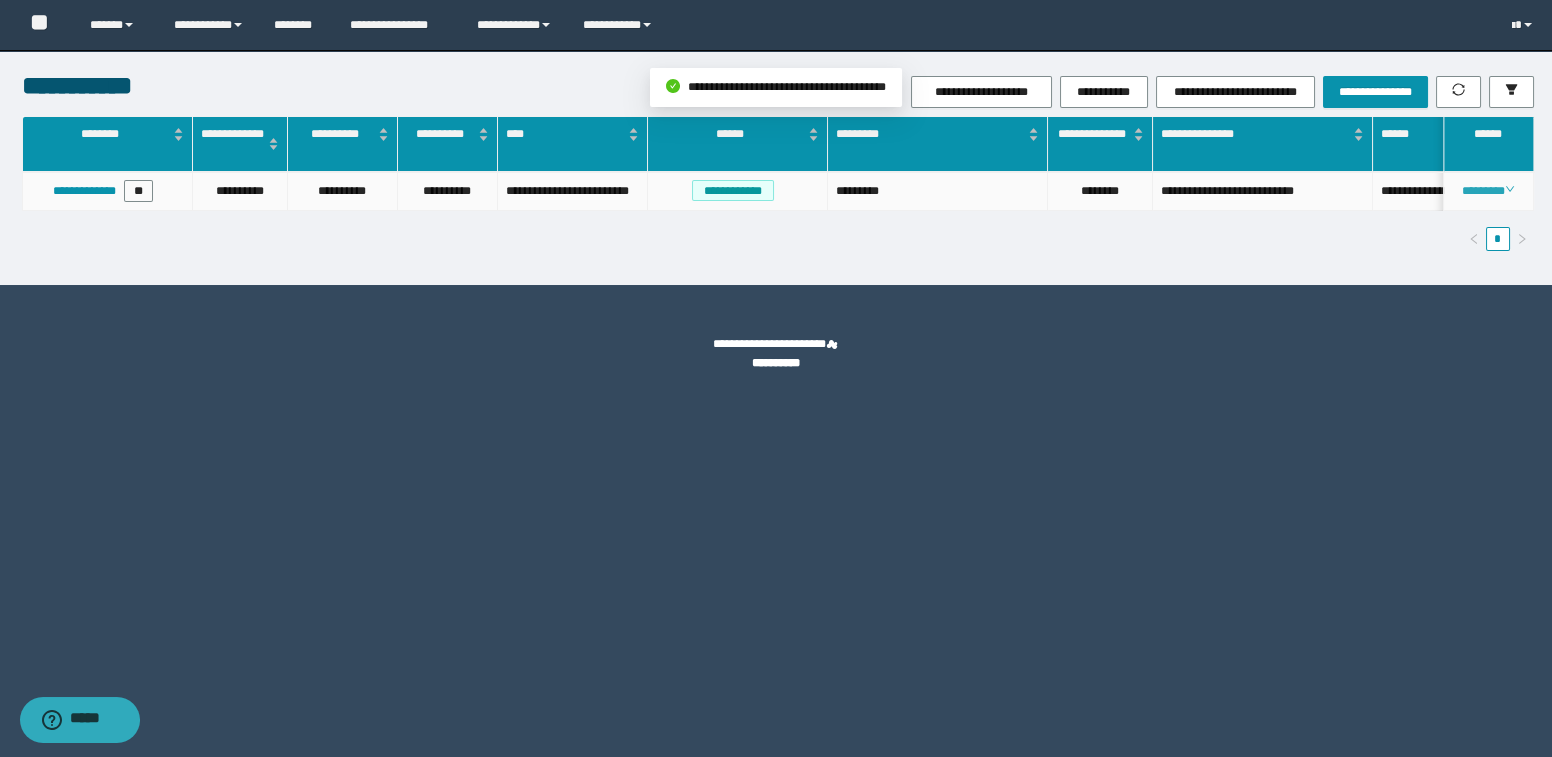 click on "********" at bounding box center [1488, 191] 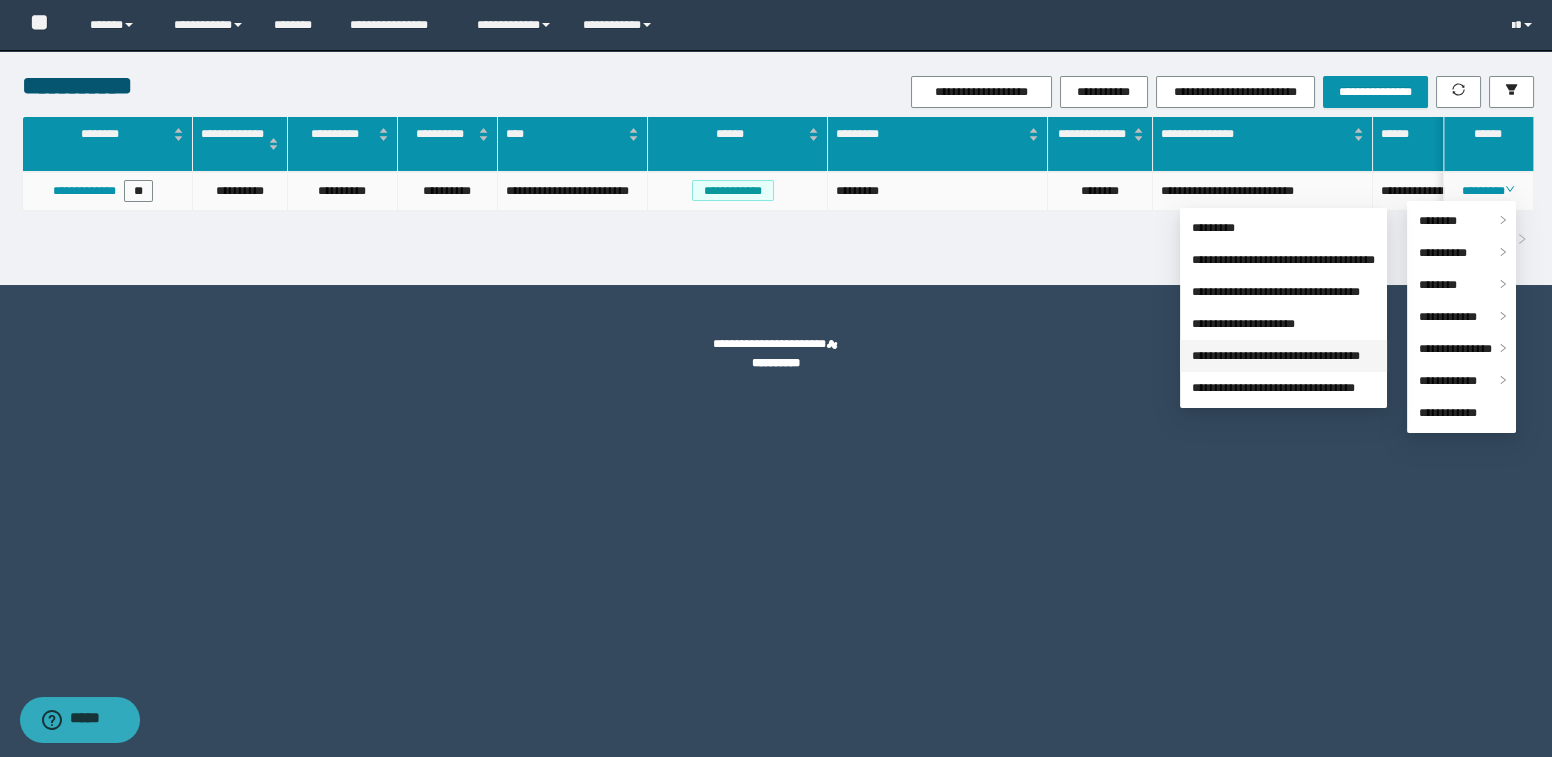 click on "**********" at bounding box center (1276, 356) 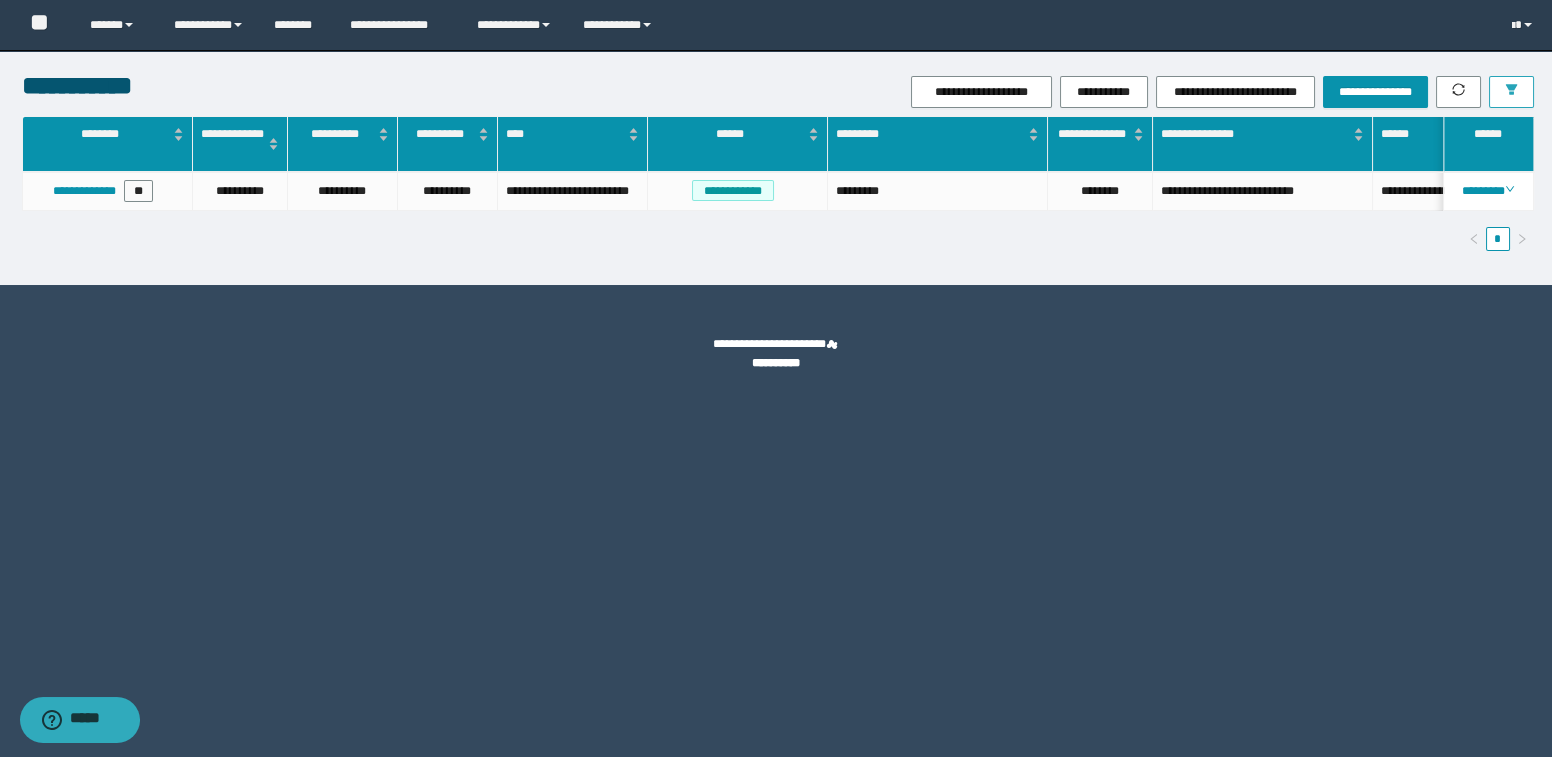 click 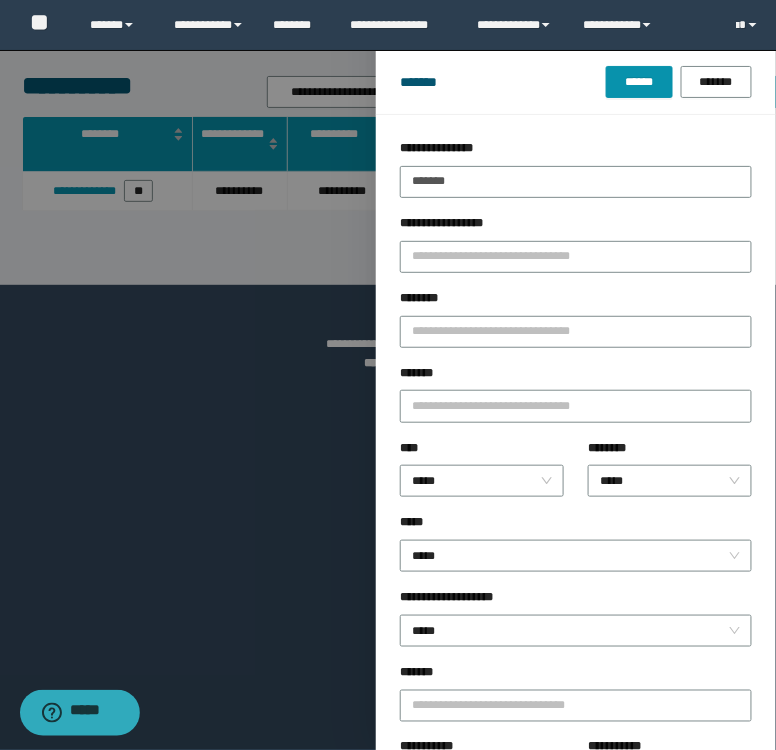 click at bounding box center [388, 375] 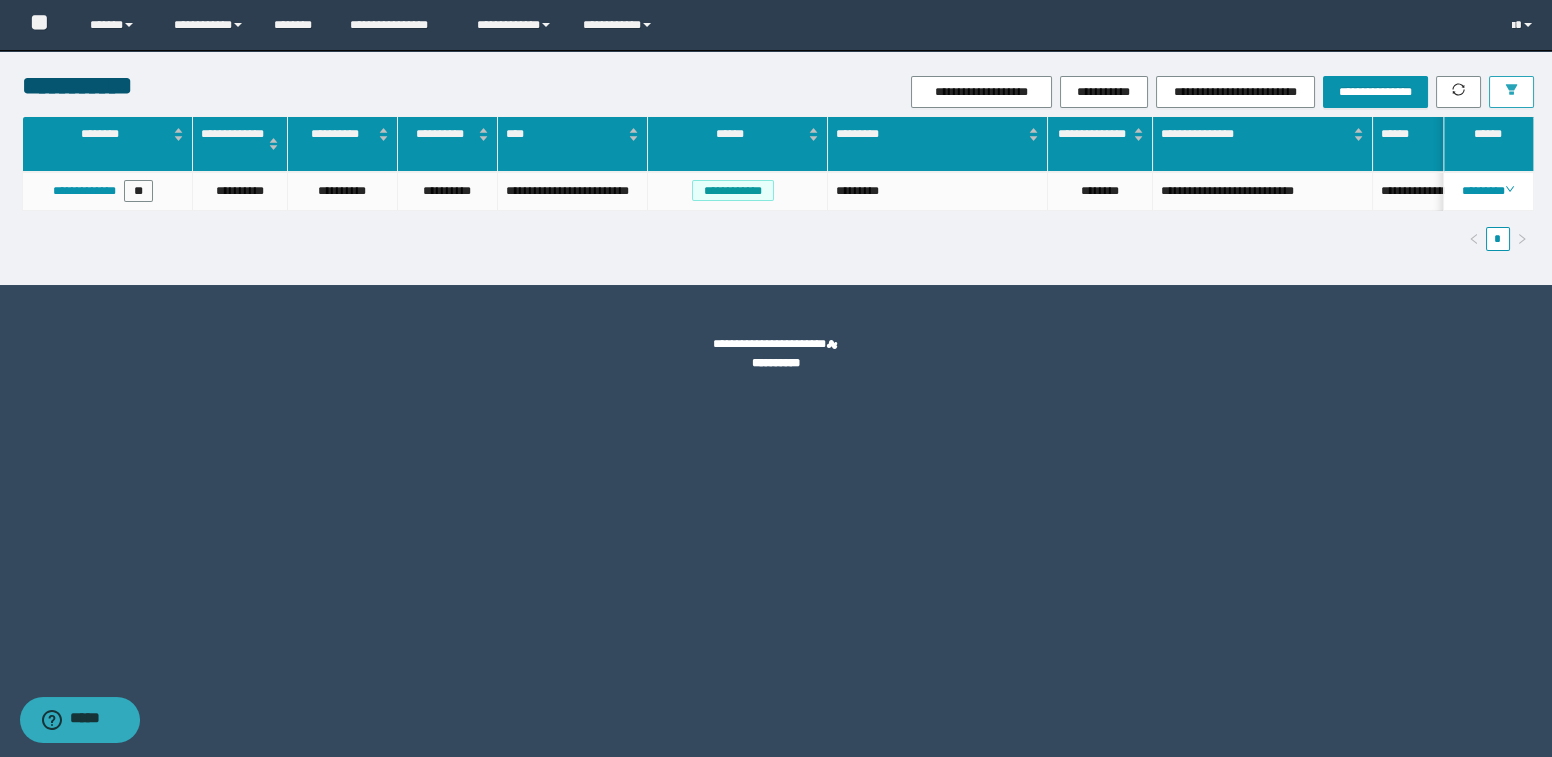 click 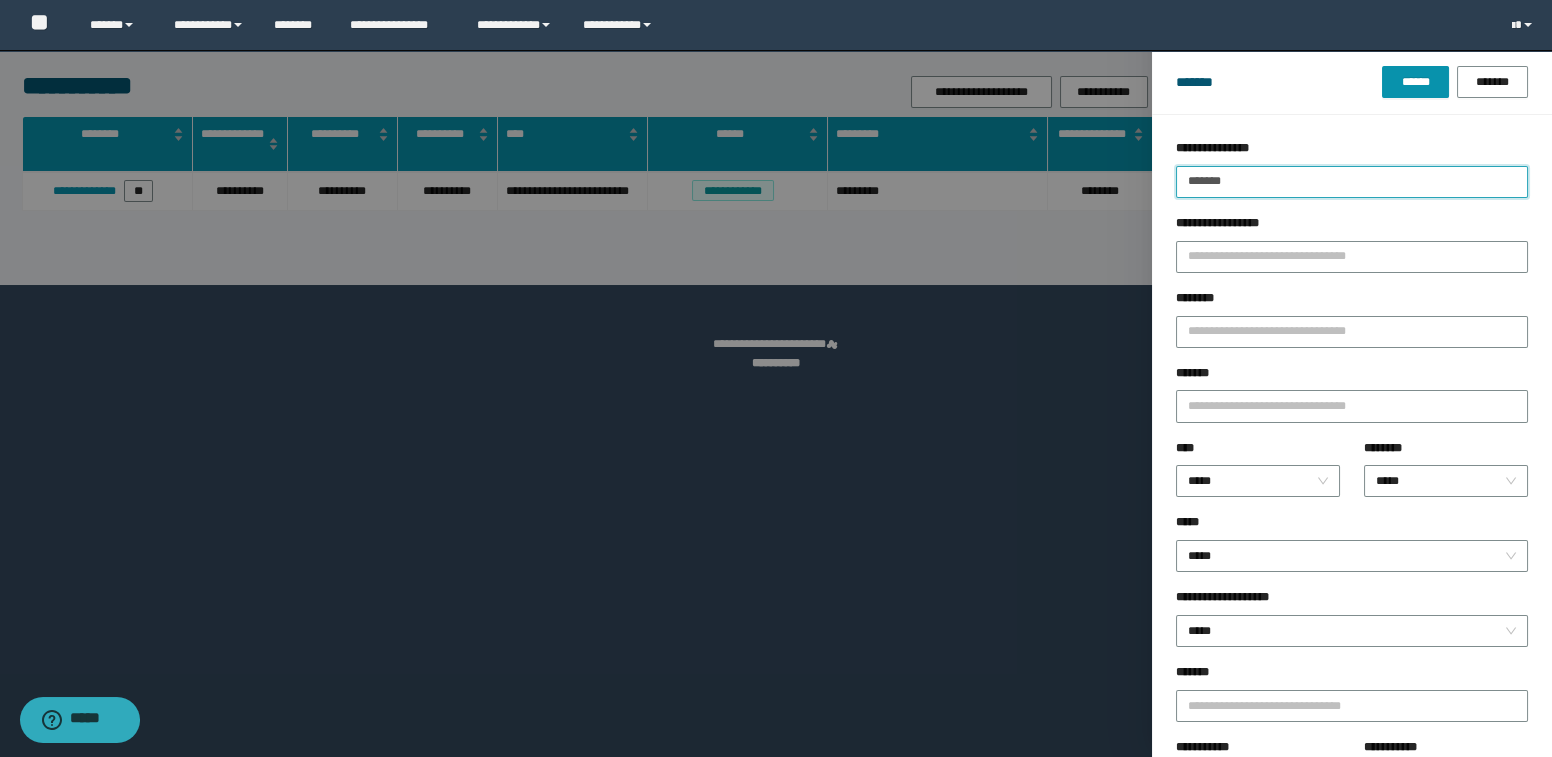 click on "*******" at bounding box center (1352, 182) 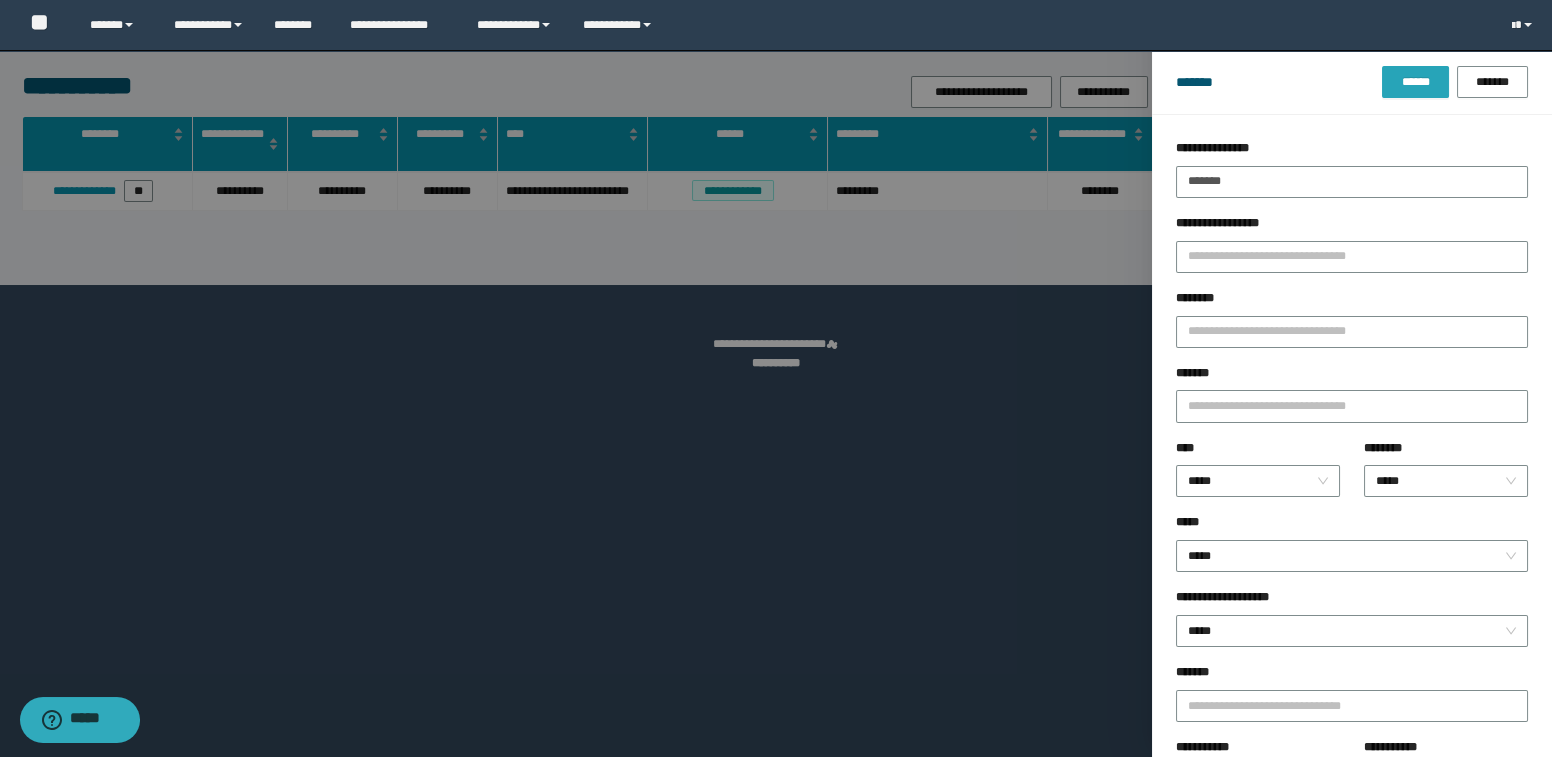 click on "******" at bounding box center (1415, 82) 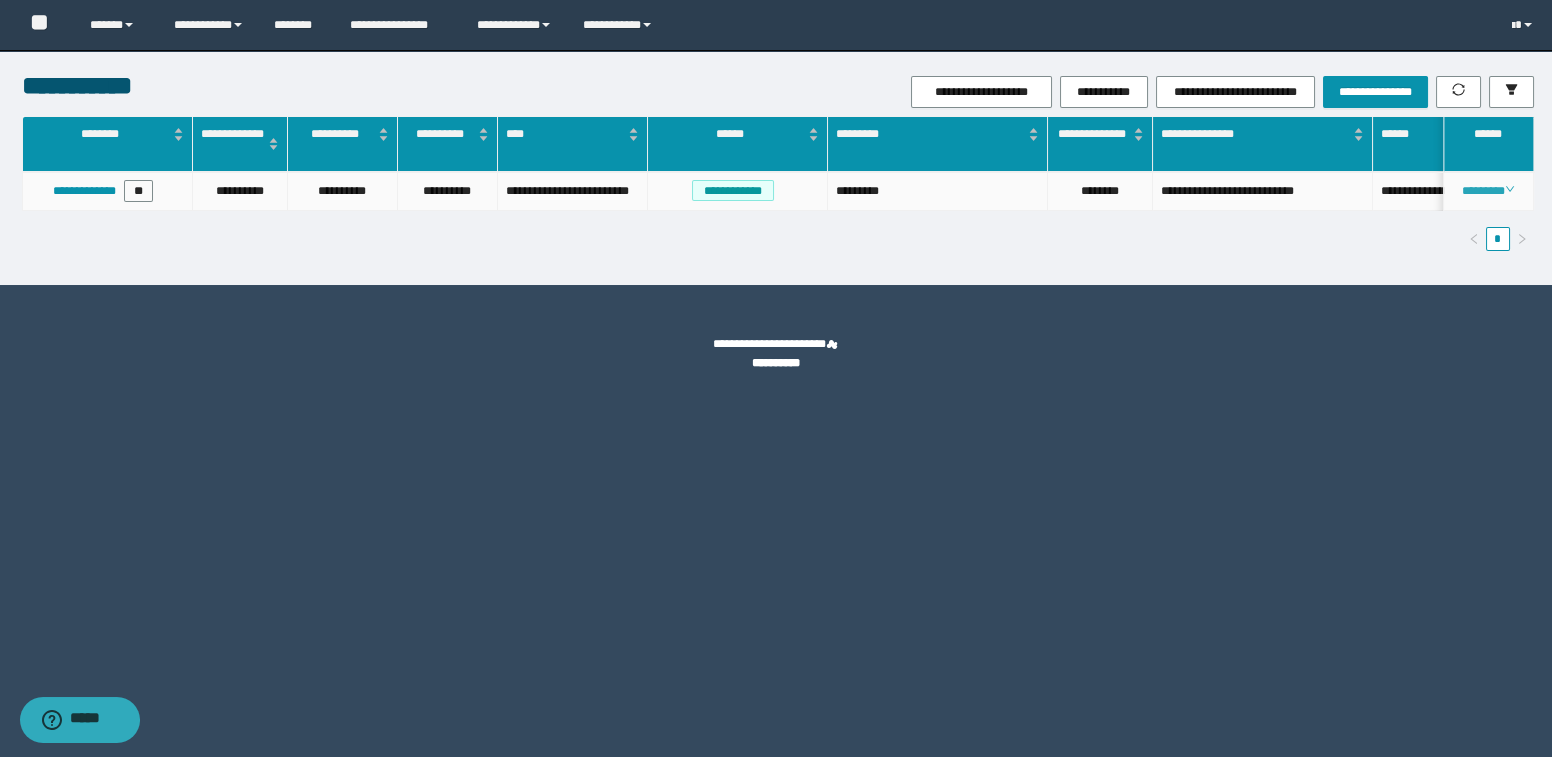 click on "********" at bounding box center [1488, 191] 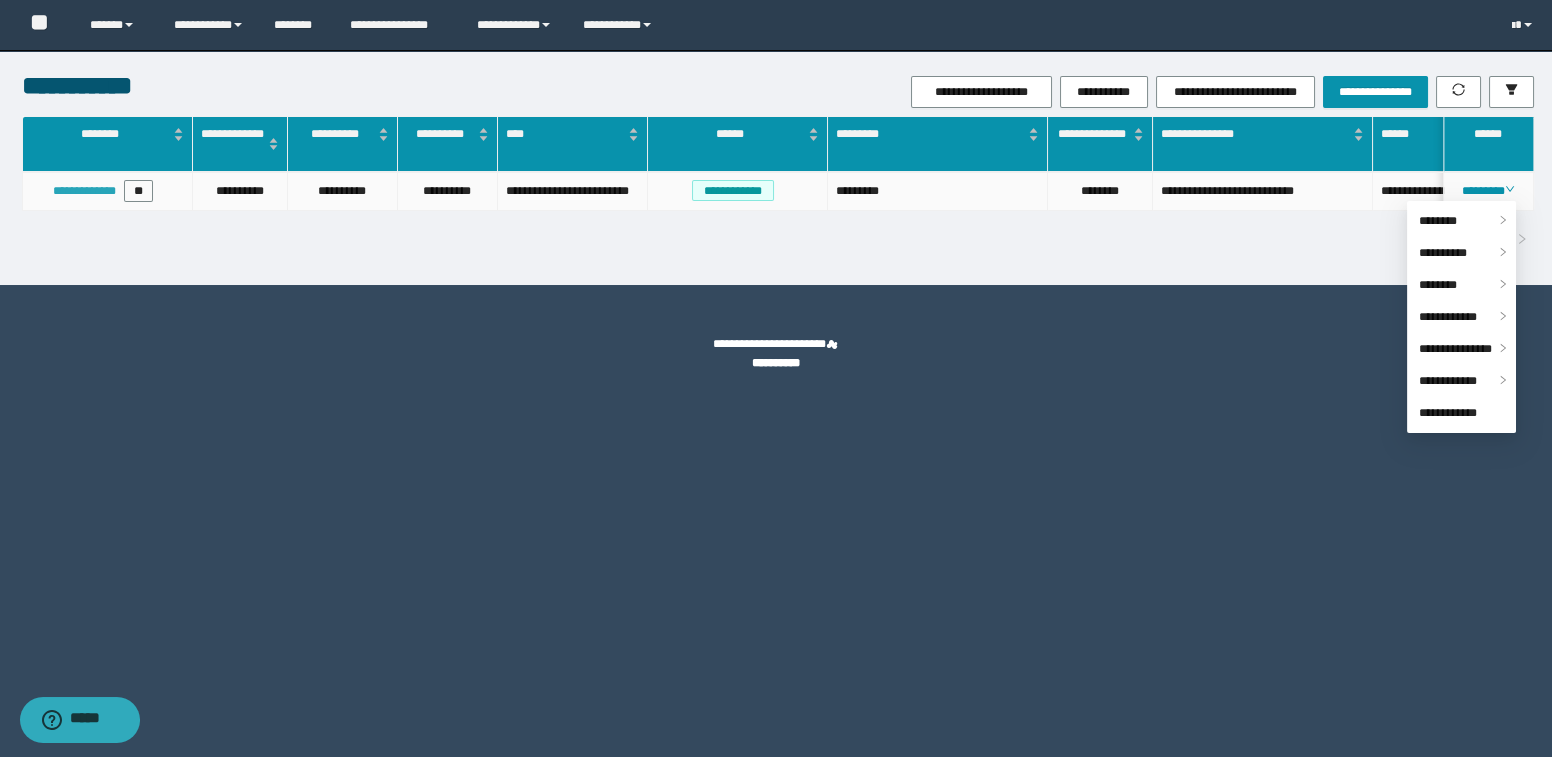 click on "**********" at bounding box center (84, 191) 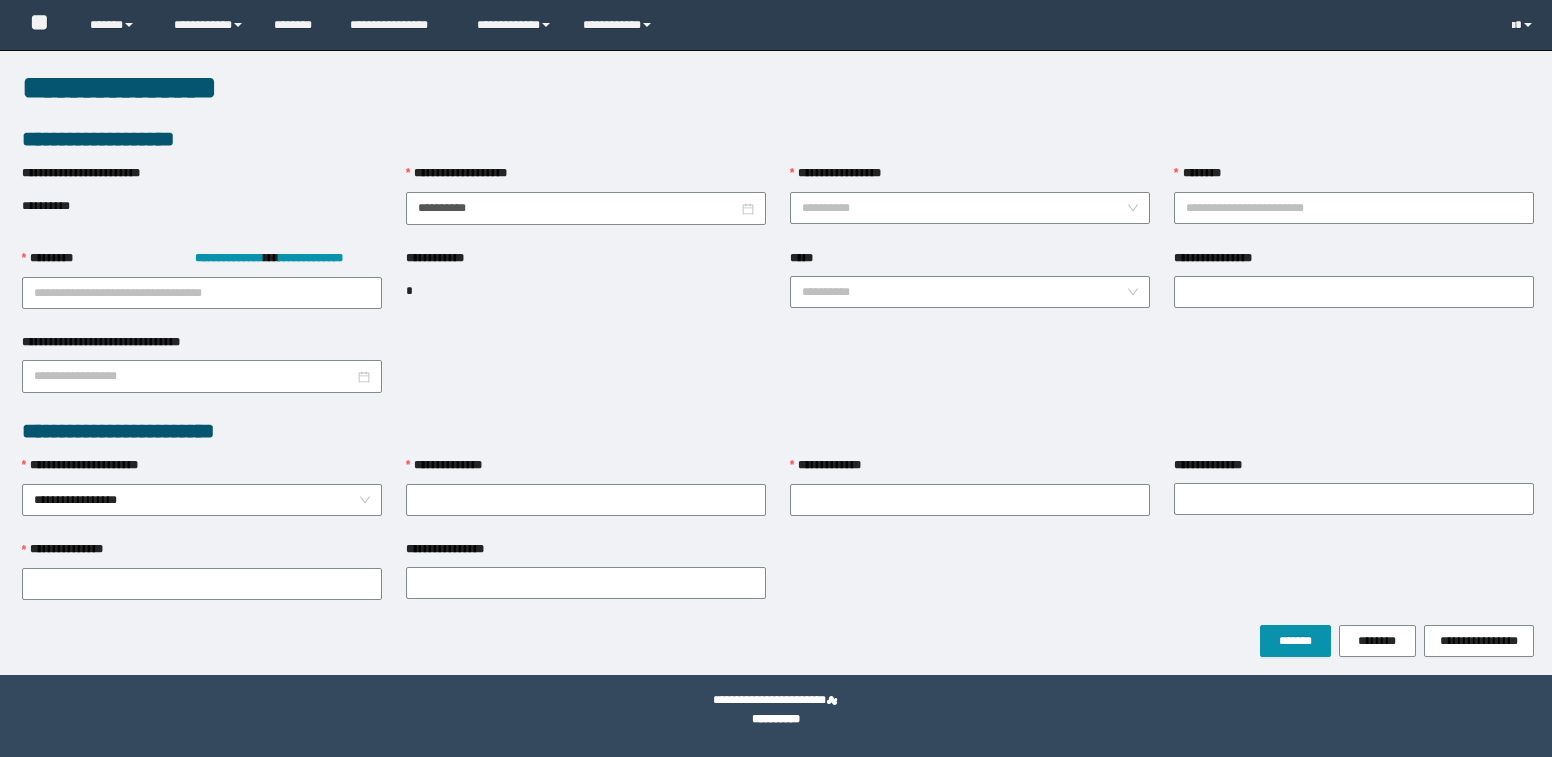 scroll, scrollTop: 0, scrollLeft: 0, axis: both 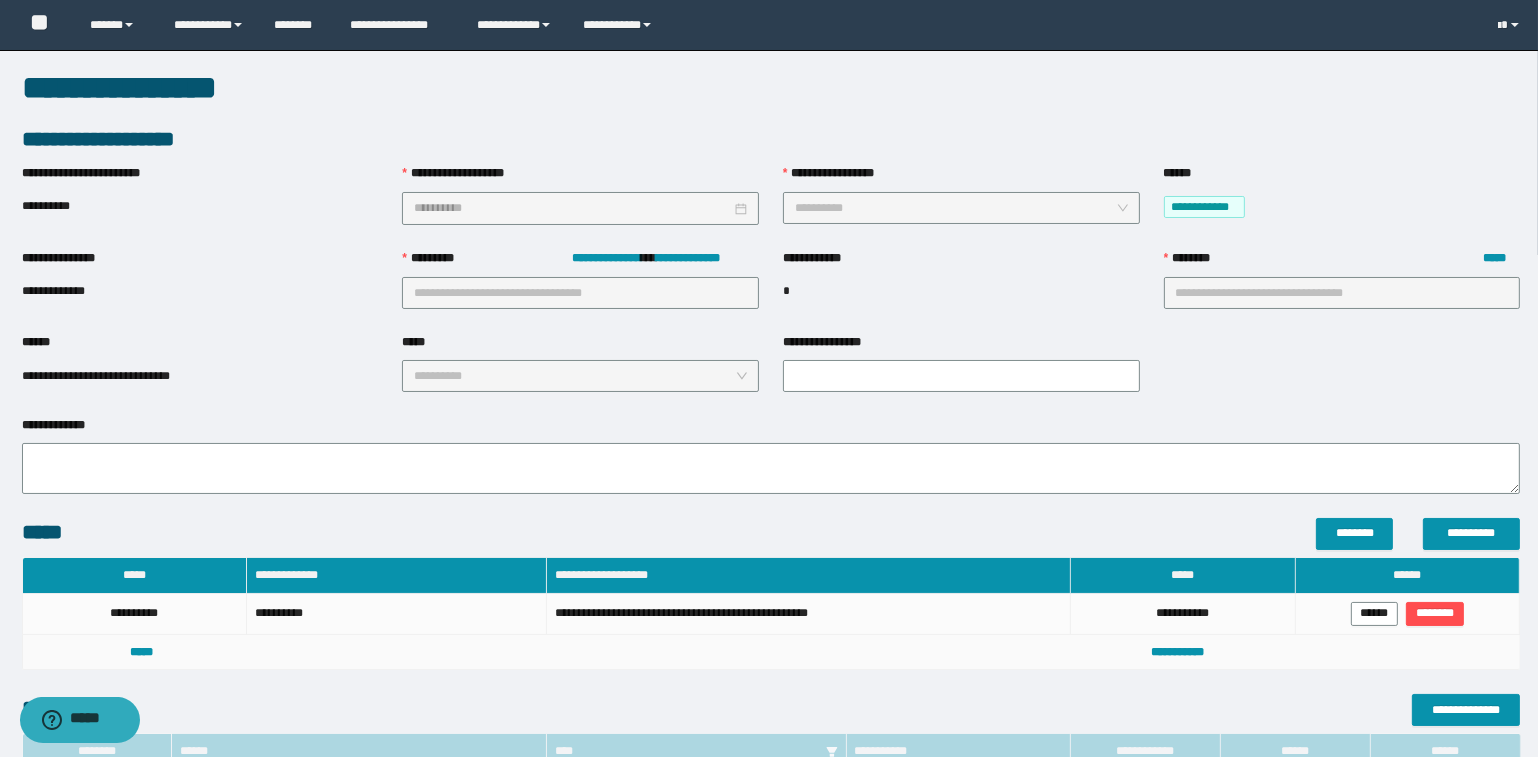 type on "**********" 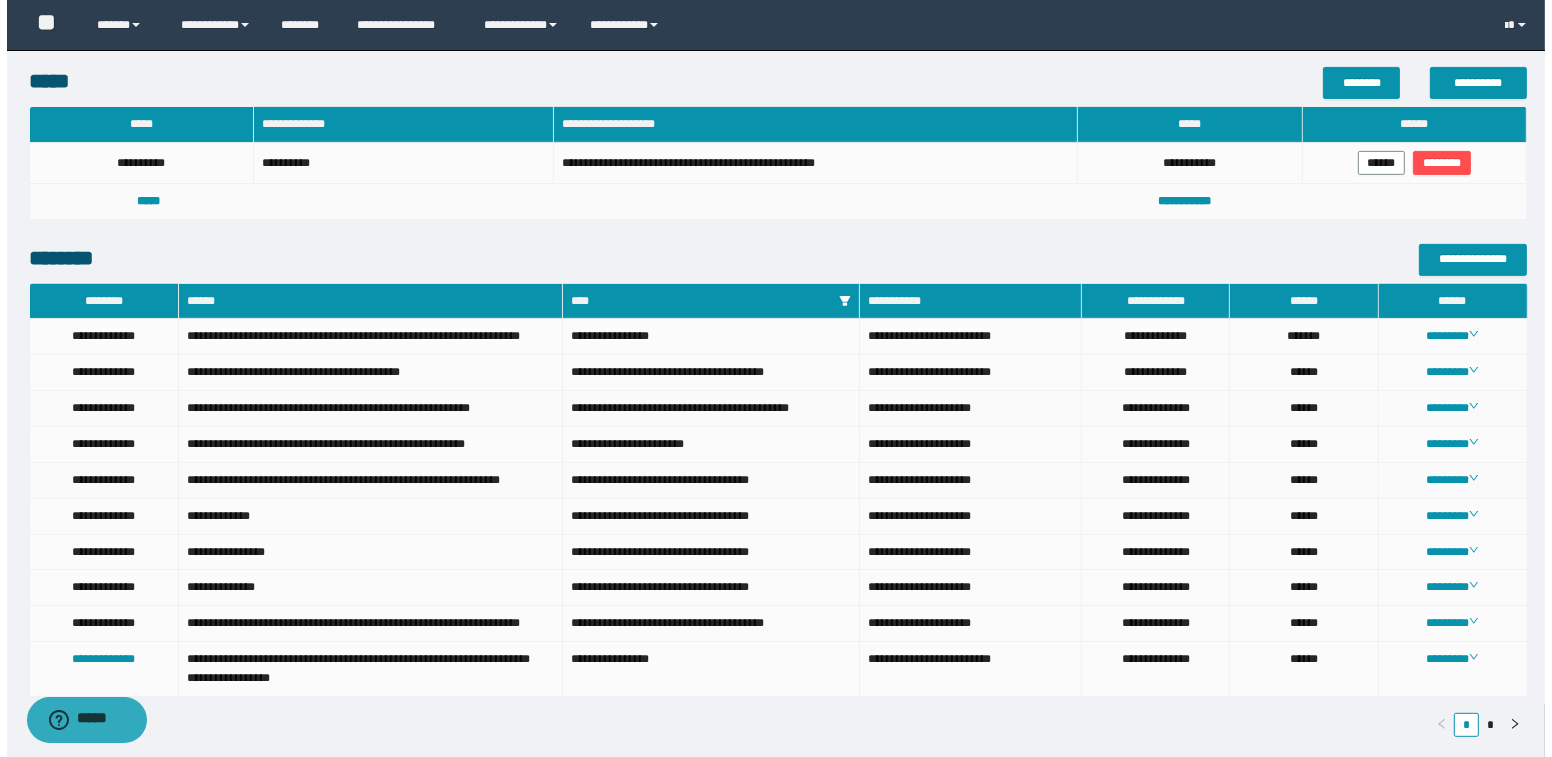 scroll, scrollTop: 979, scrollLeft: 0, axis: vertical 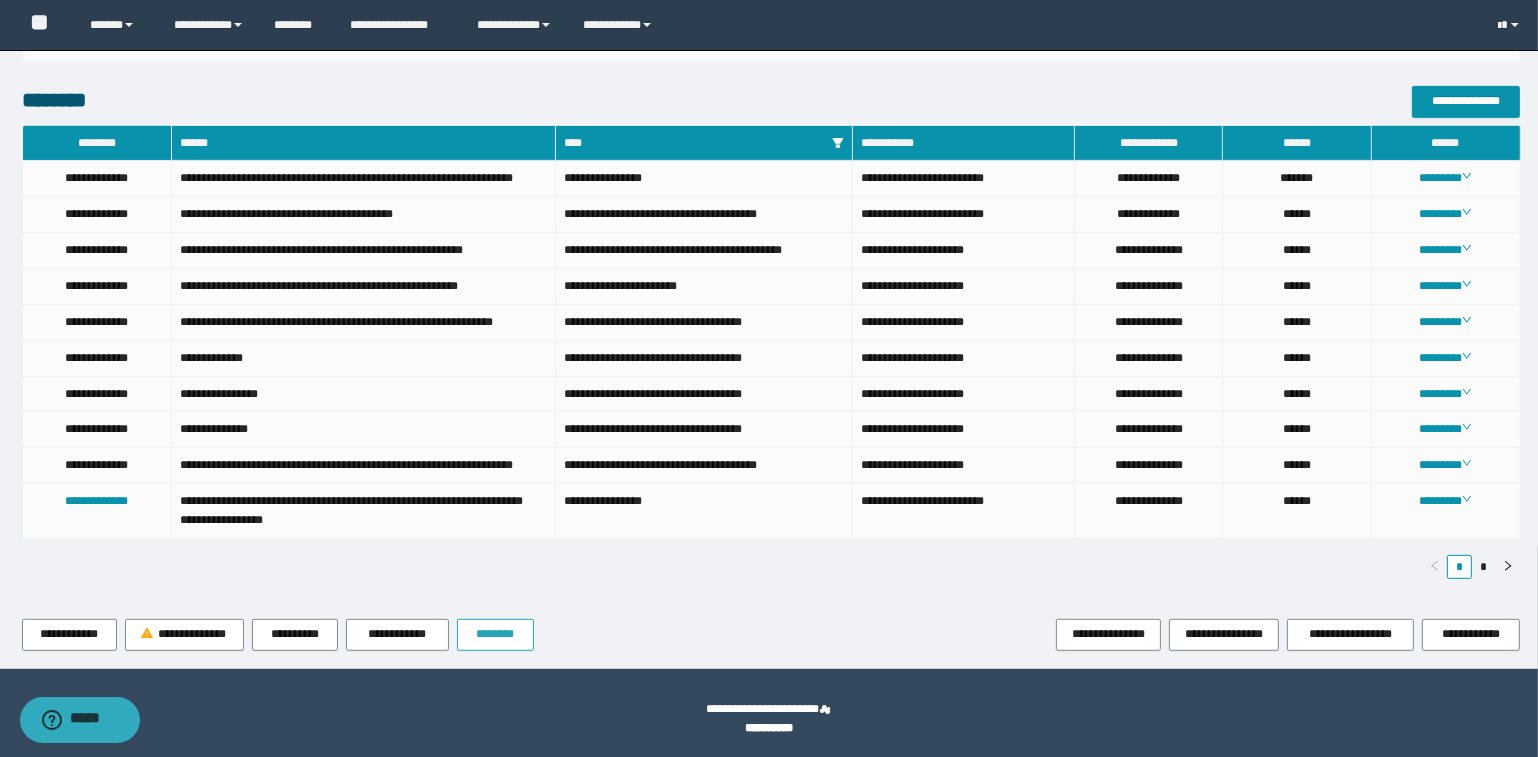 click on "********" at bounding box center [495, 634] 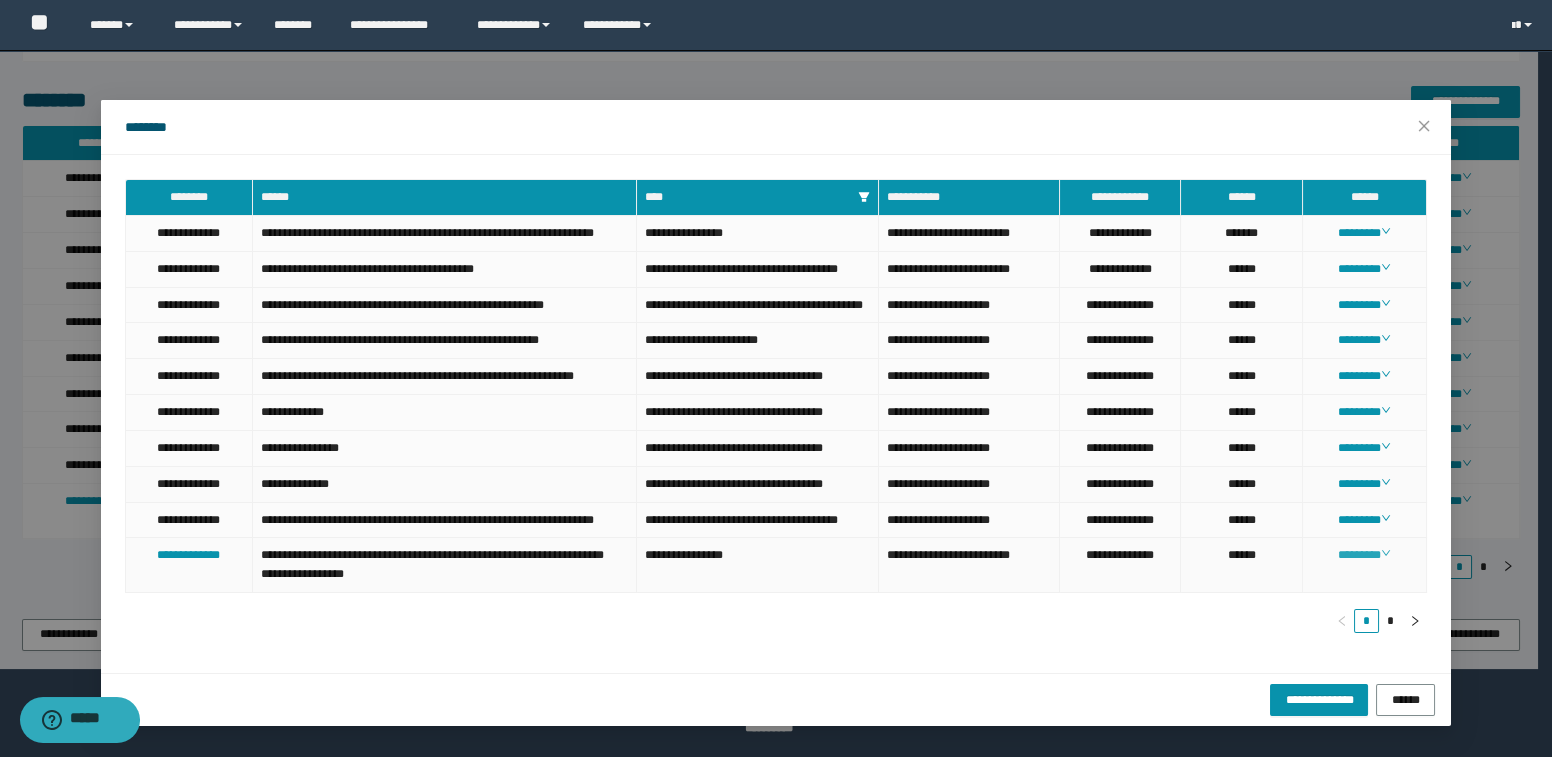 scroll, scrollTop: 46, scrollLeft: 0, axis: vertical 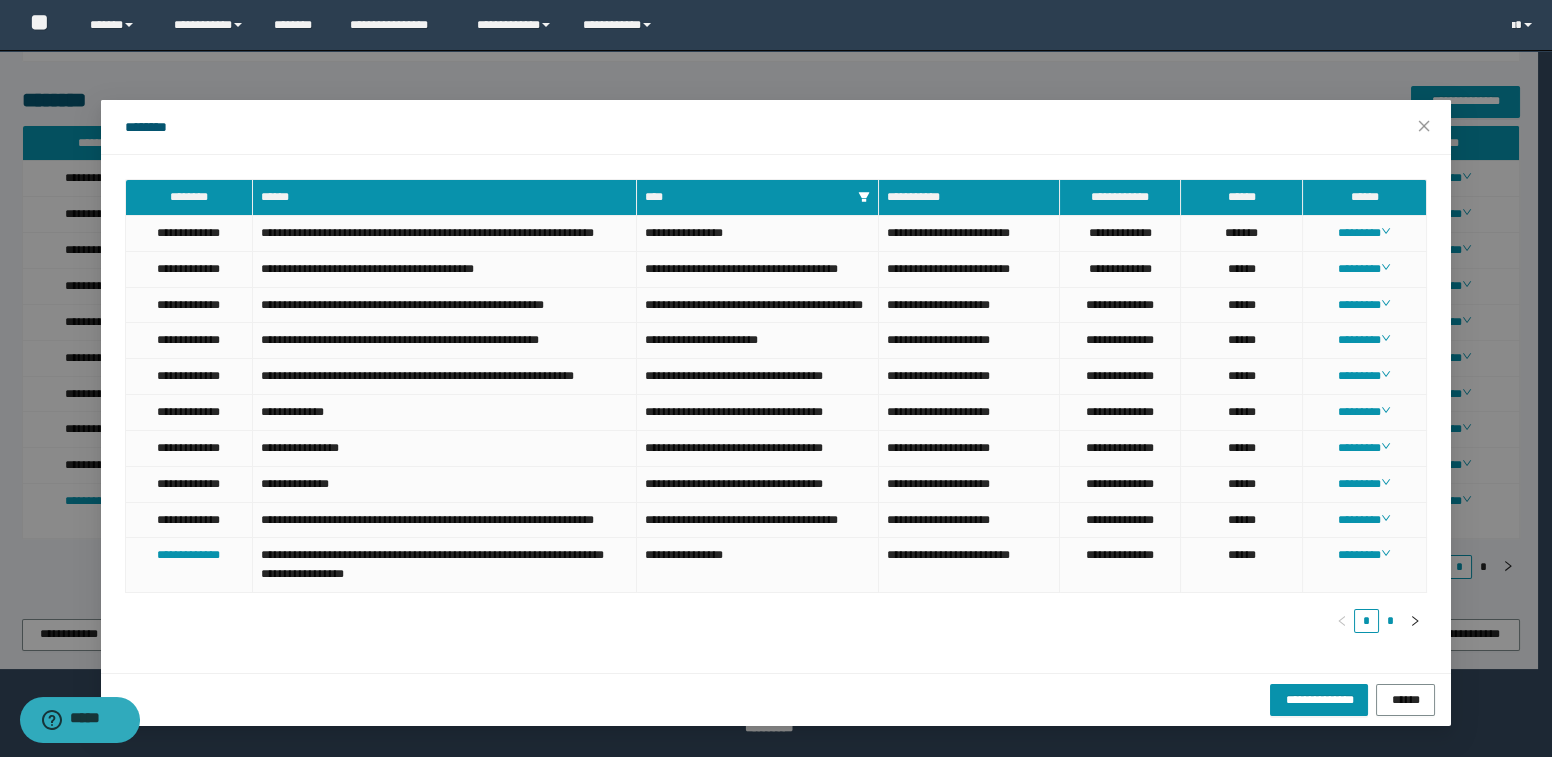 click on "*" at bounding box center [1391, 621] 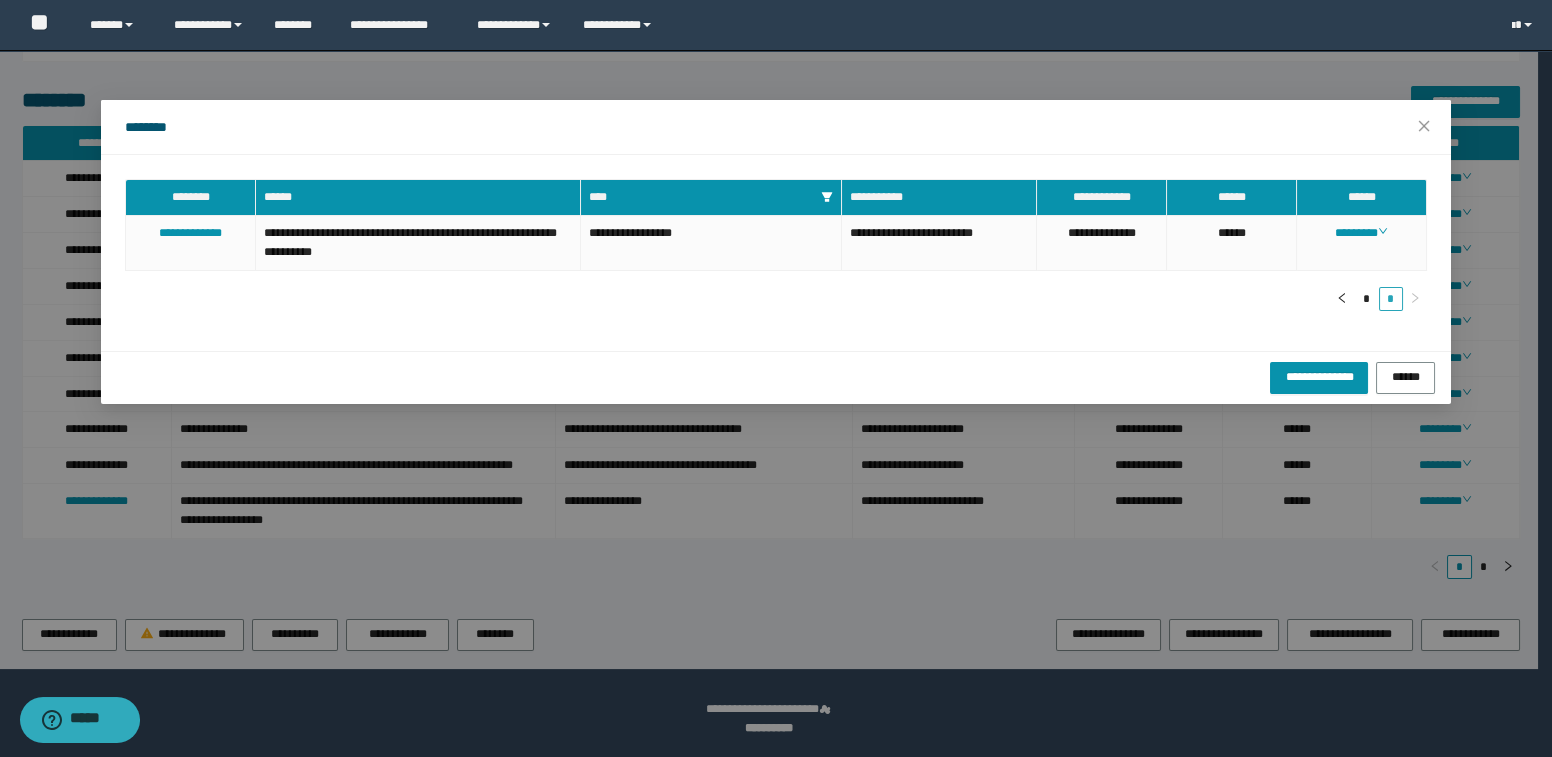scroll, scrollTop: 0, scrollLeft: 0, axis: both 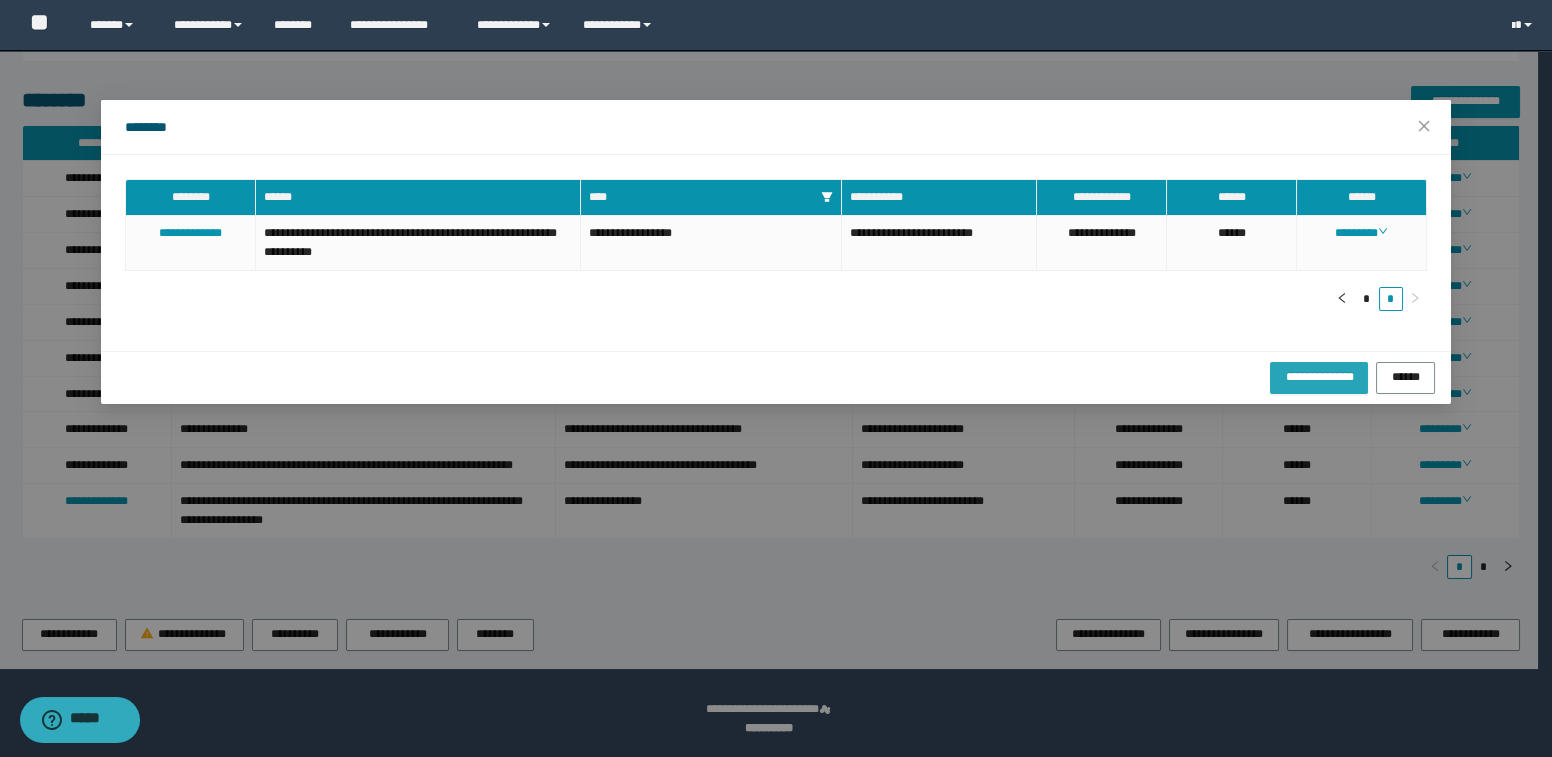 click on "**********" at bounding box center (1318, 376) 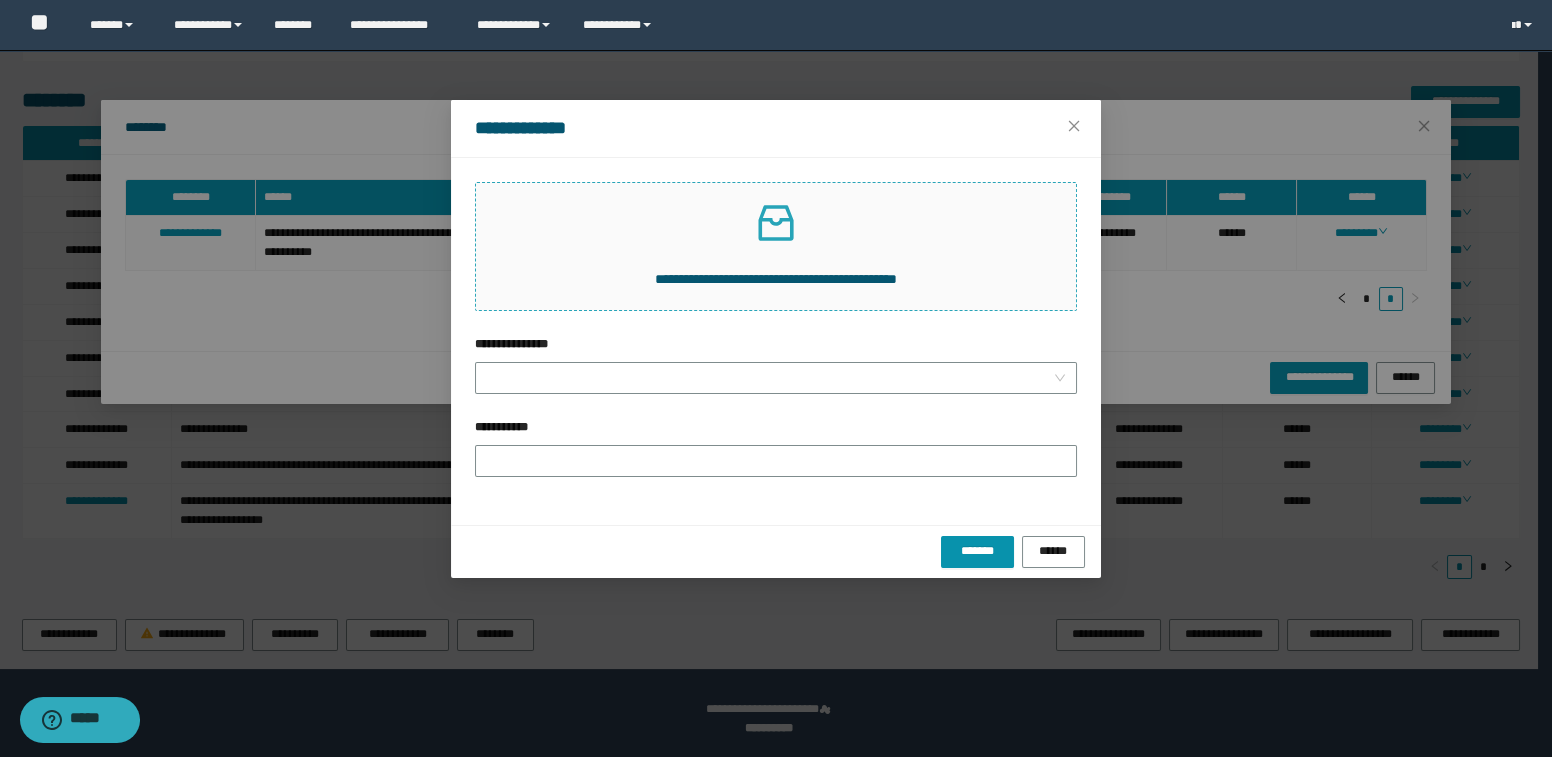click 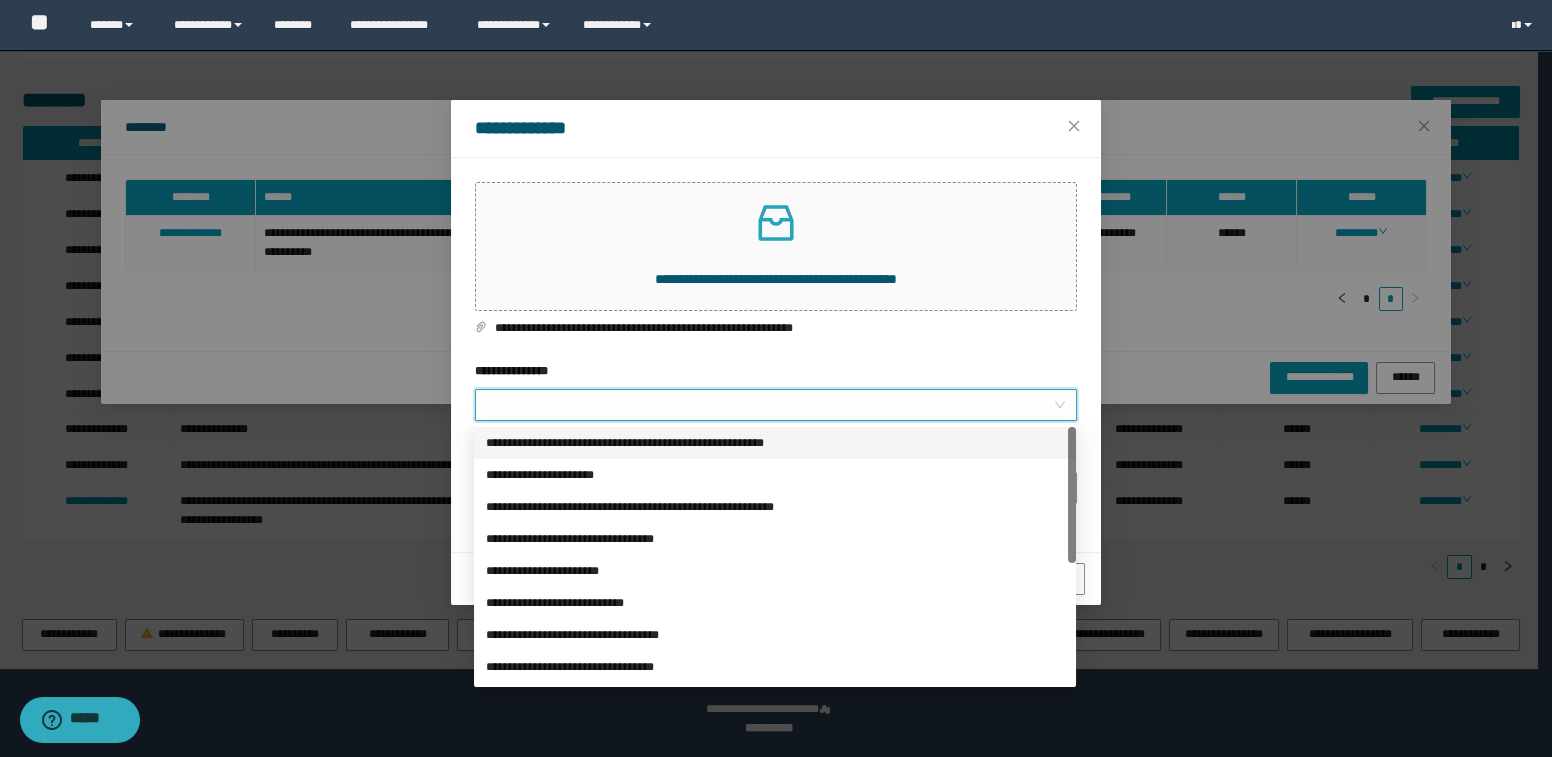 click on "**********" at bounding box center (770, 405) 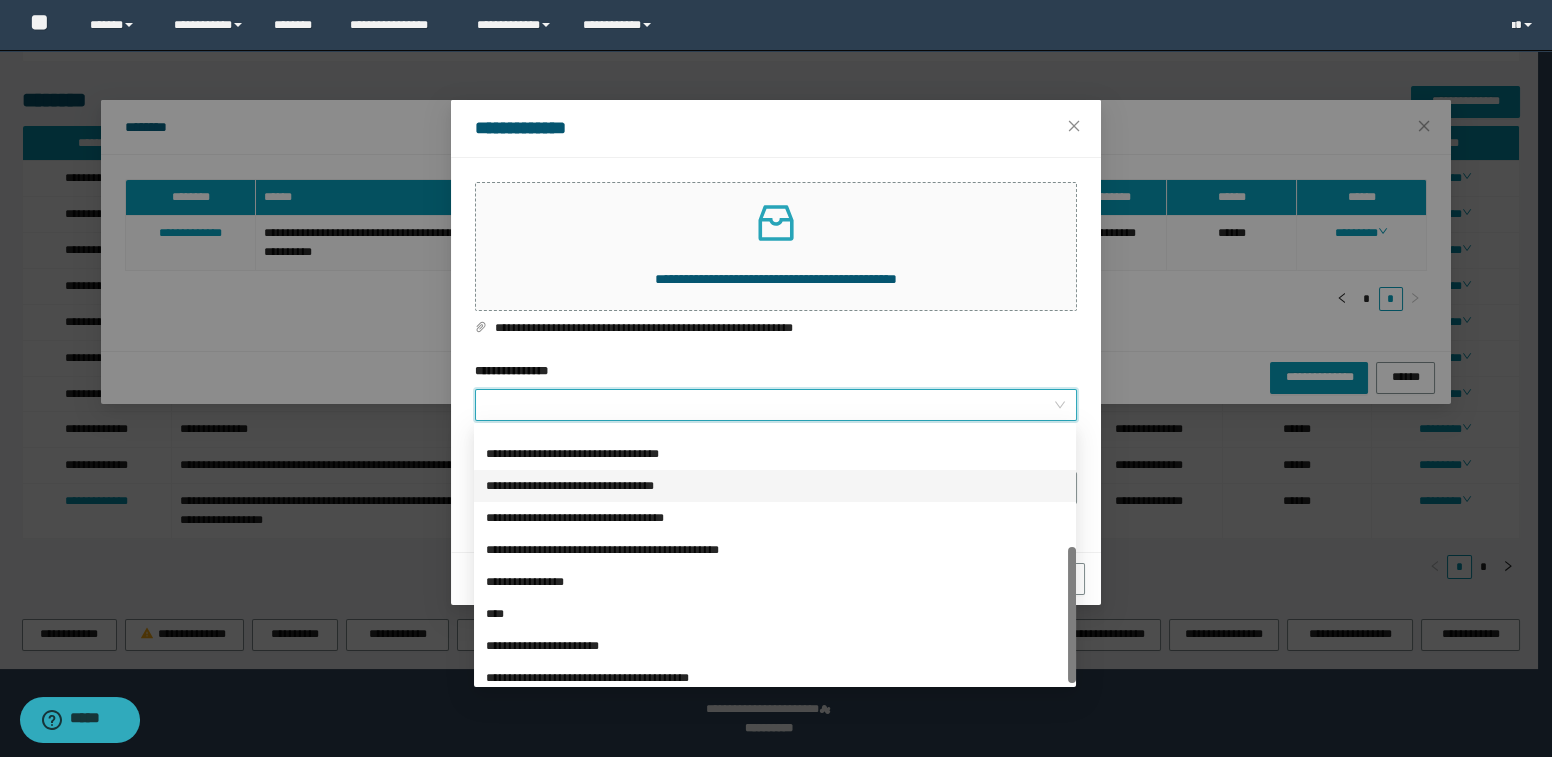 scroll, scrollTop: 223, scrollLeft: 0, axis: vertical 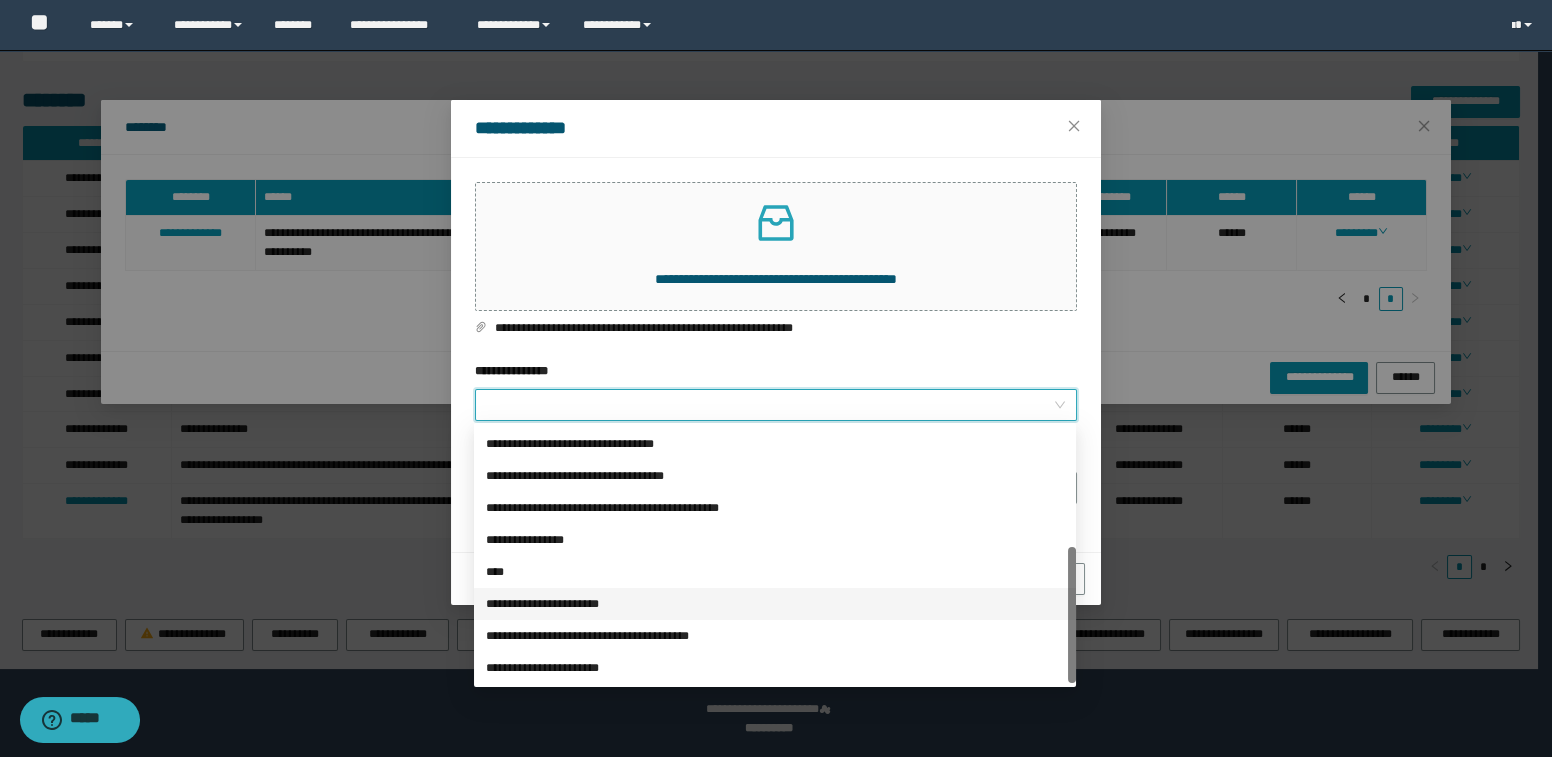 click on "**********" at bounding box center [775, 604] 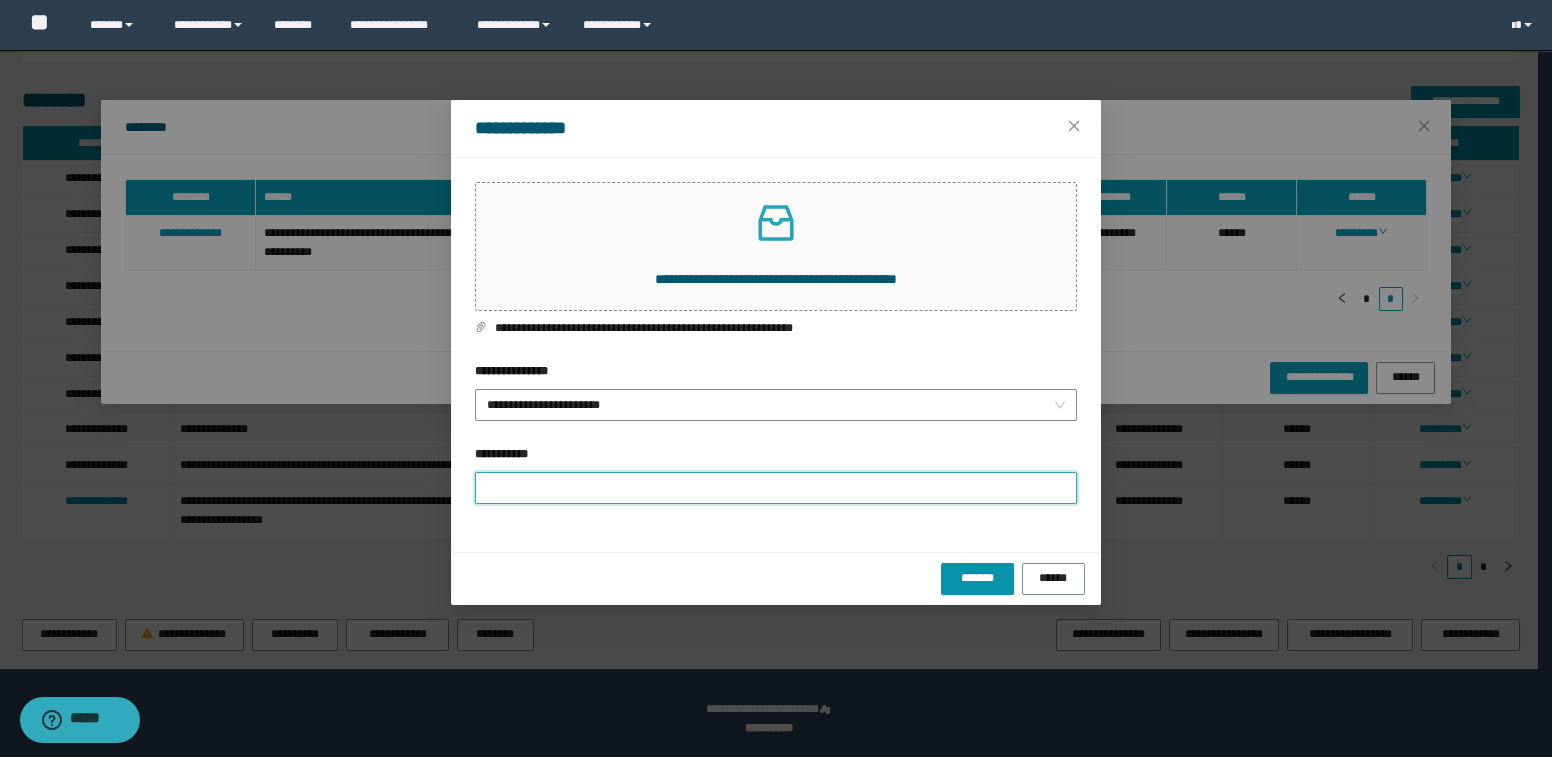 click on "**********" at bounding box center [776, 488] 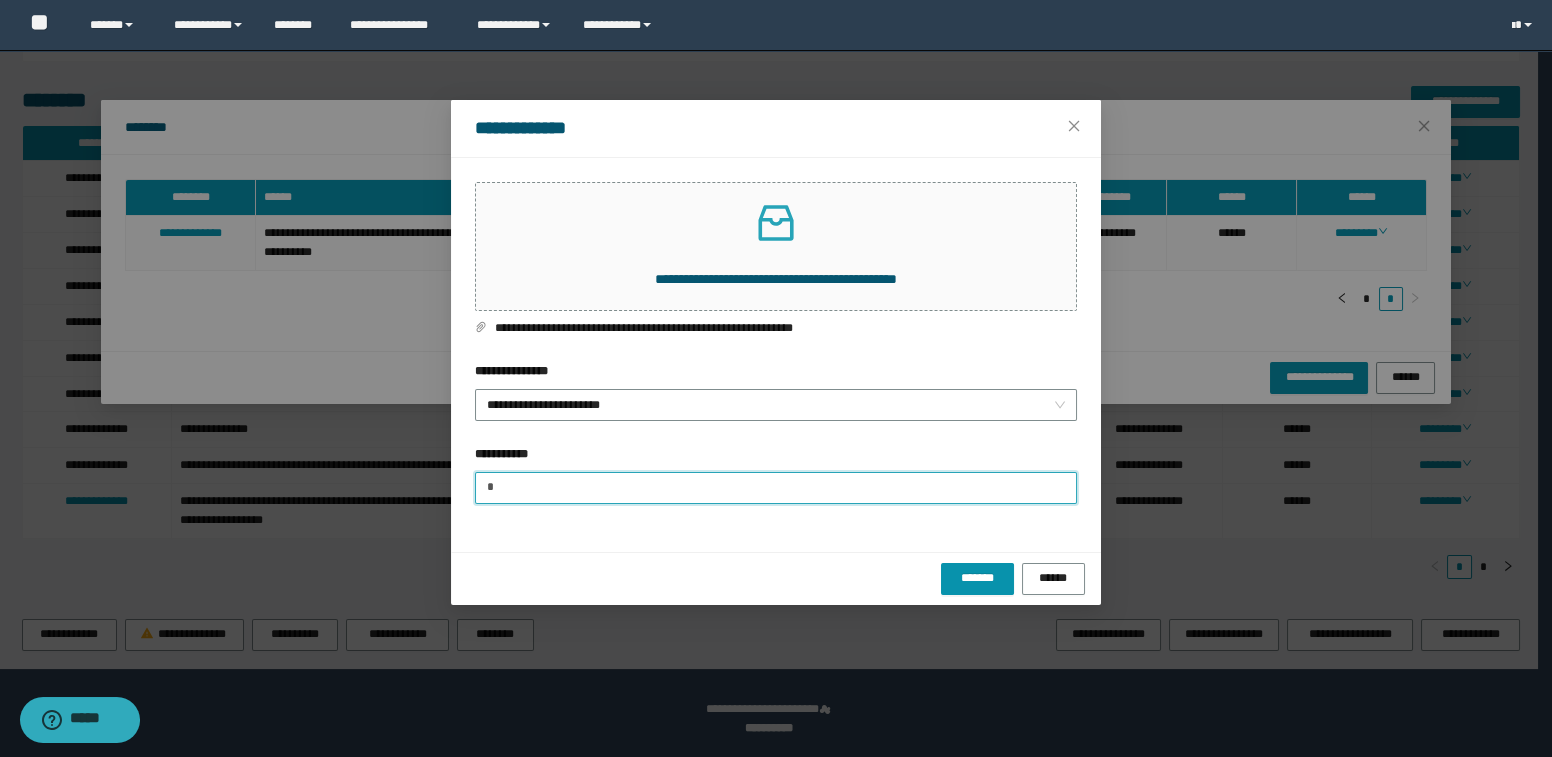 type on "**********" 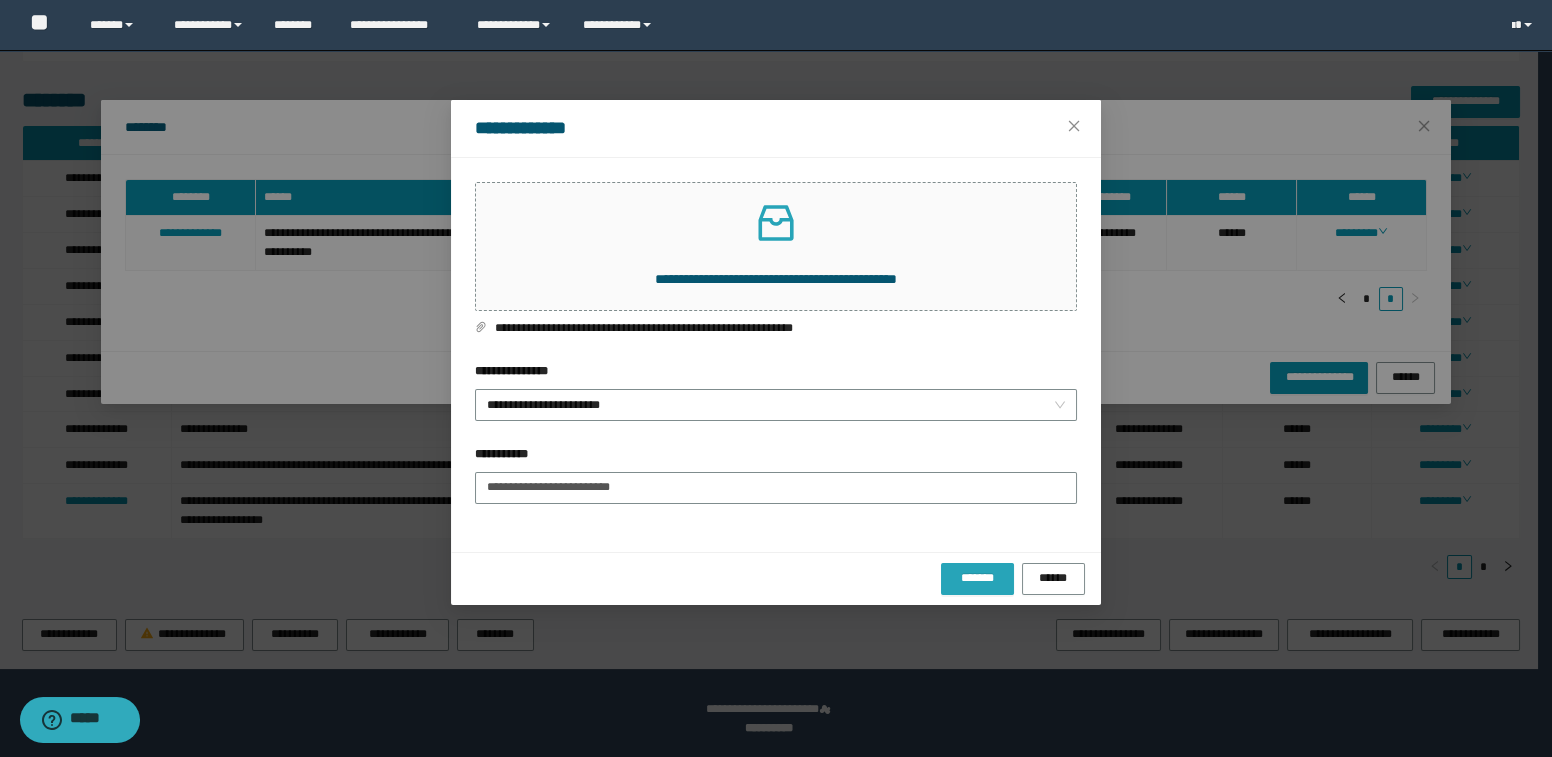 click on "*******" at bounding box center (977, 578) 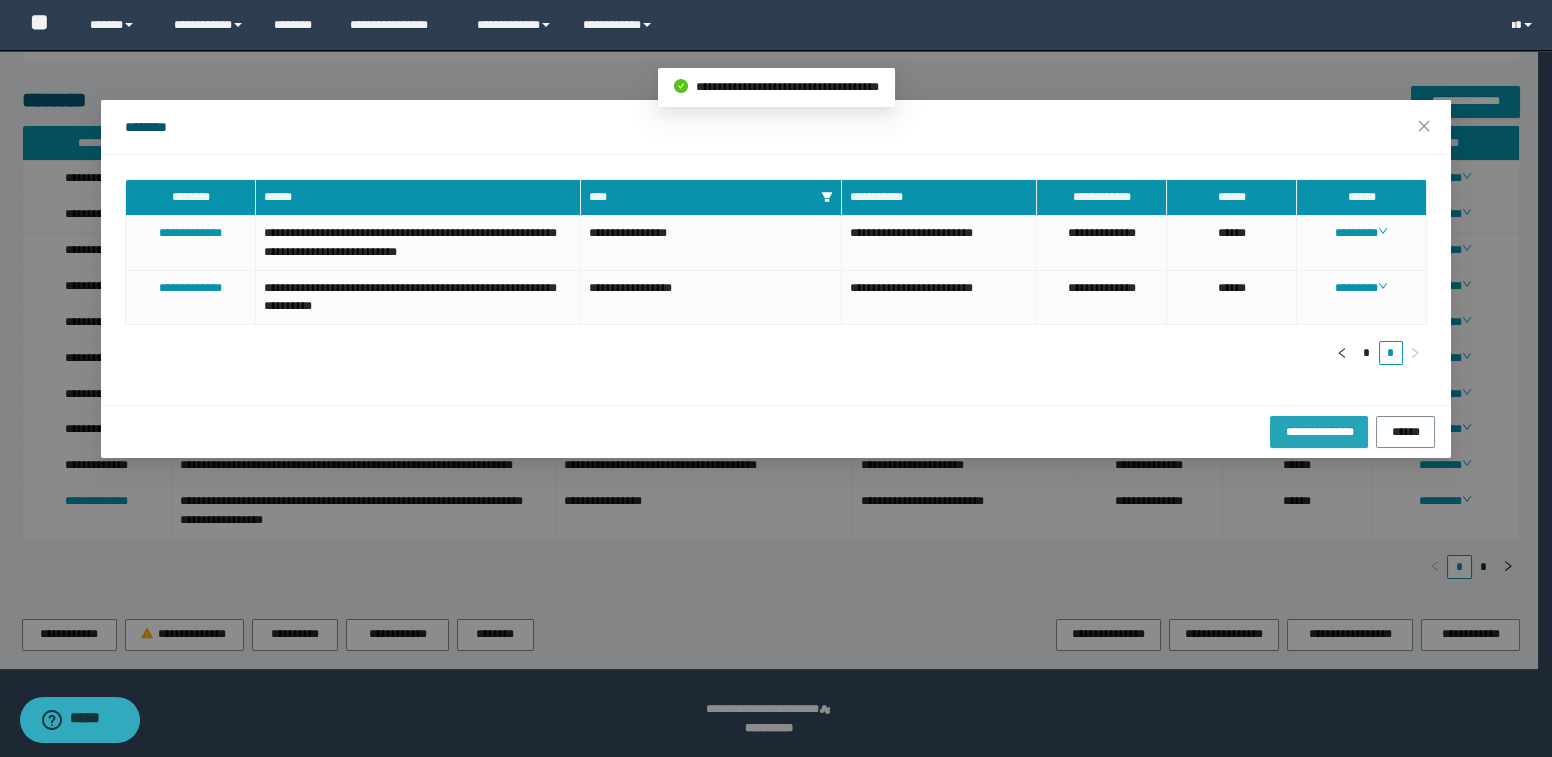 click on "**********" at bounding box center (1318, 431) 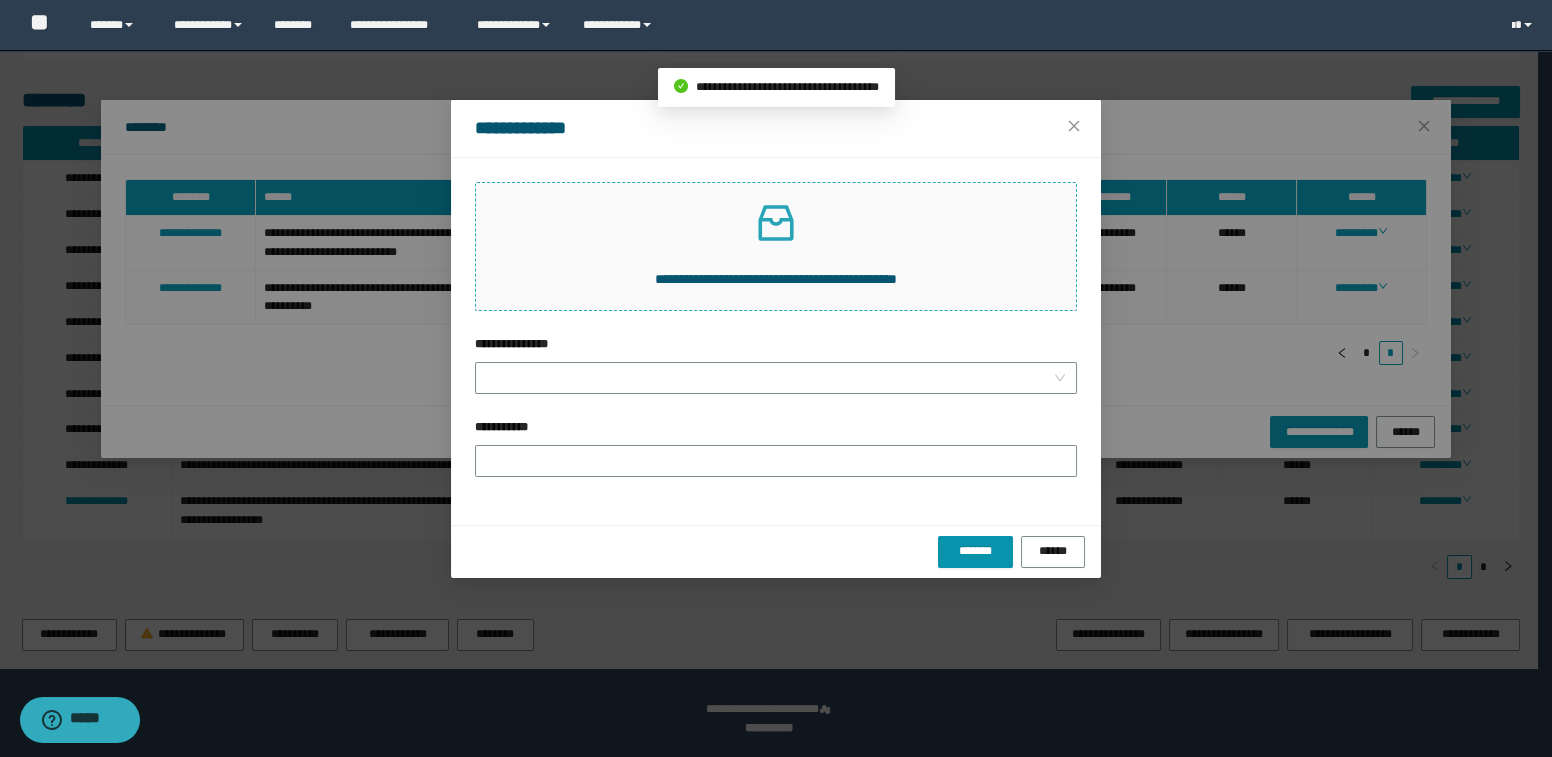click 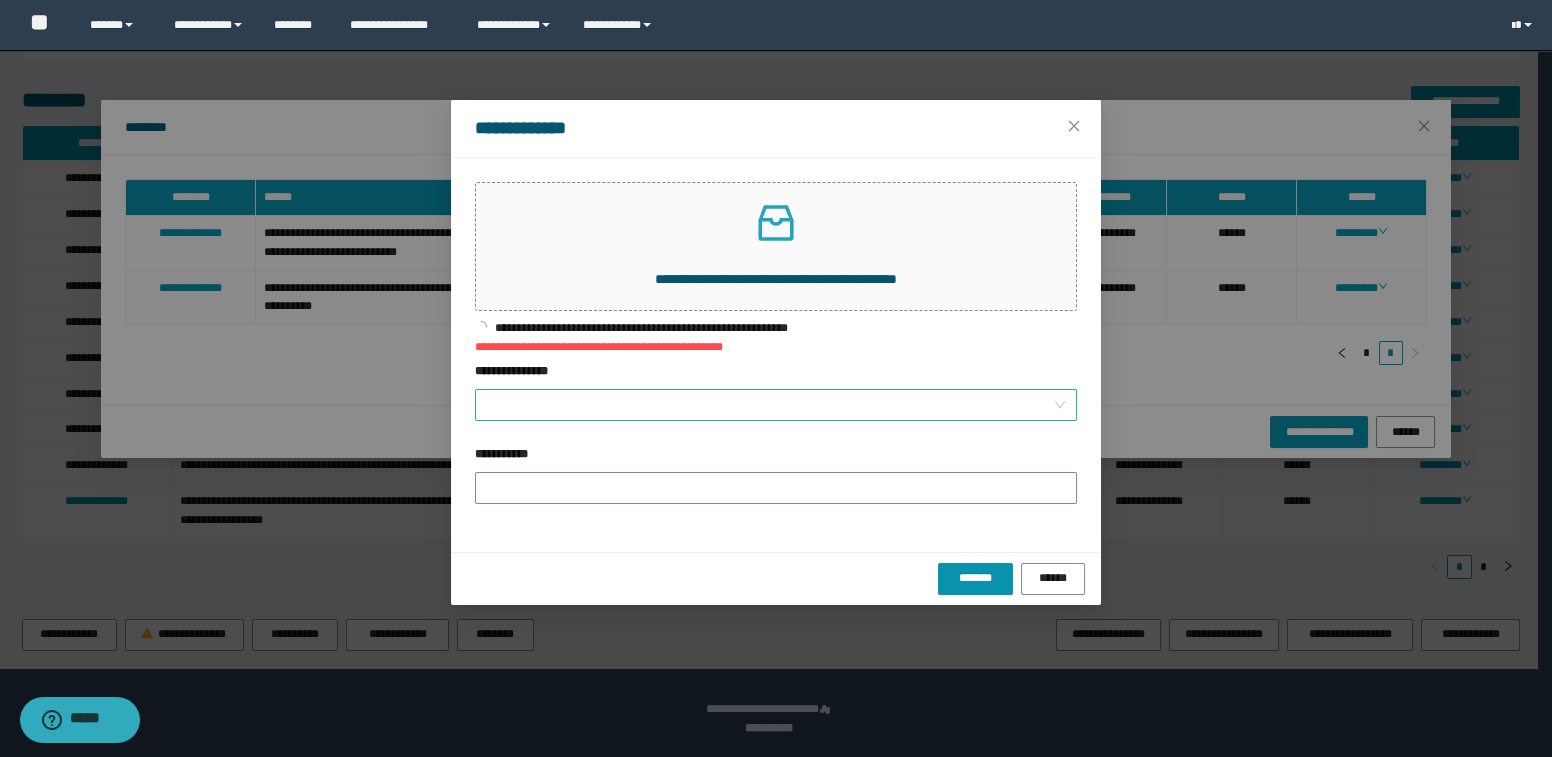 click on "**********" at bounding box center [770, 405] 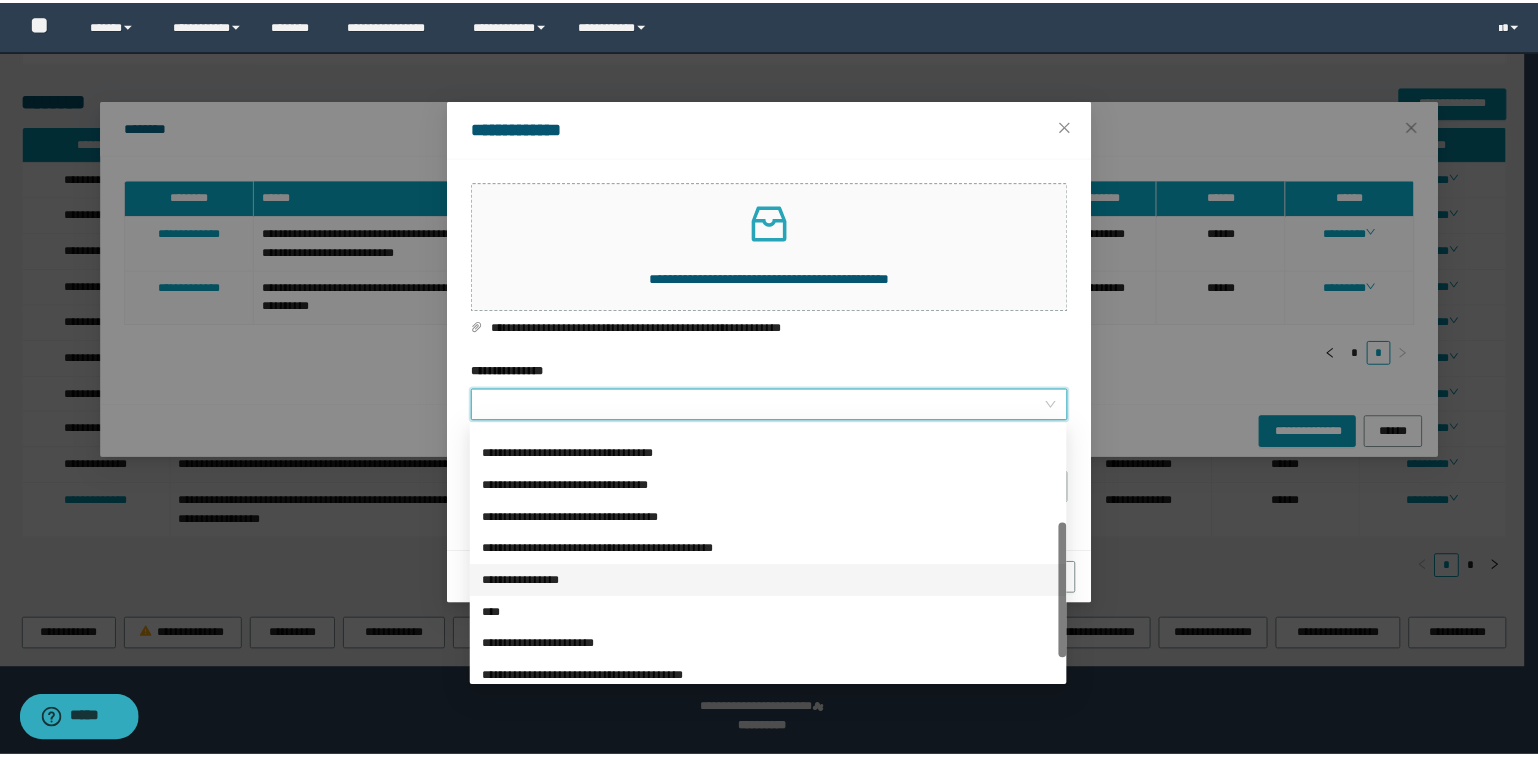 scroll, scrollTop: 223, scrollLeft: 0, axis: vertical 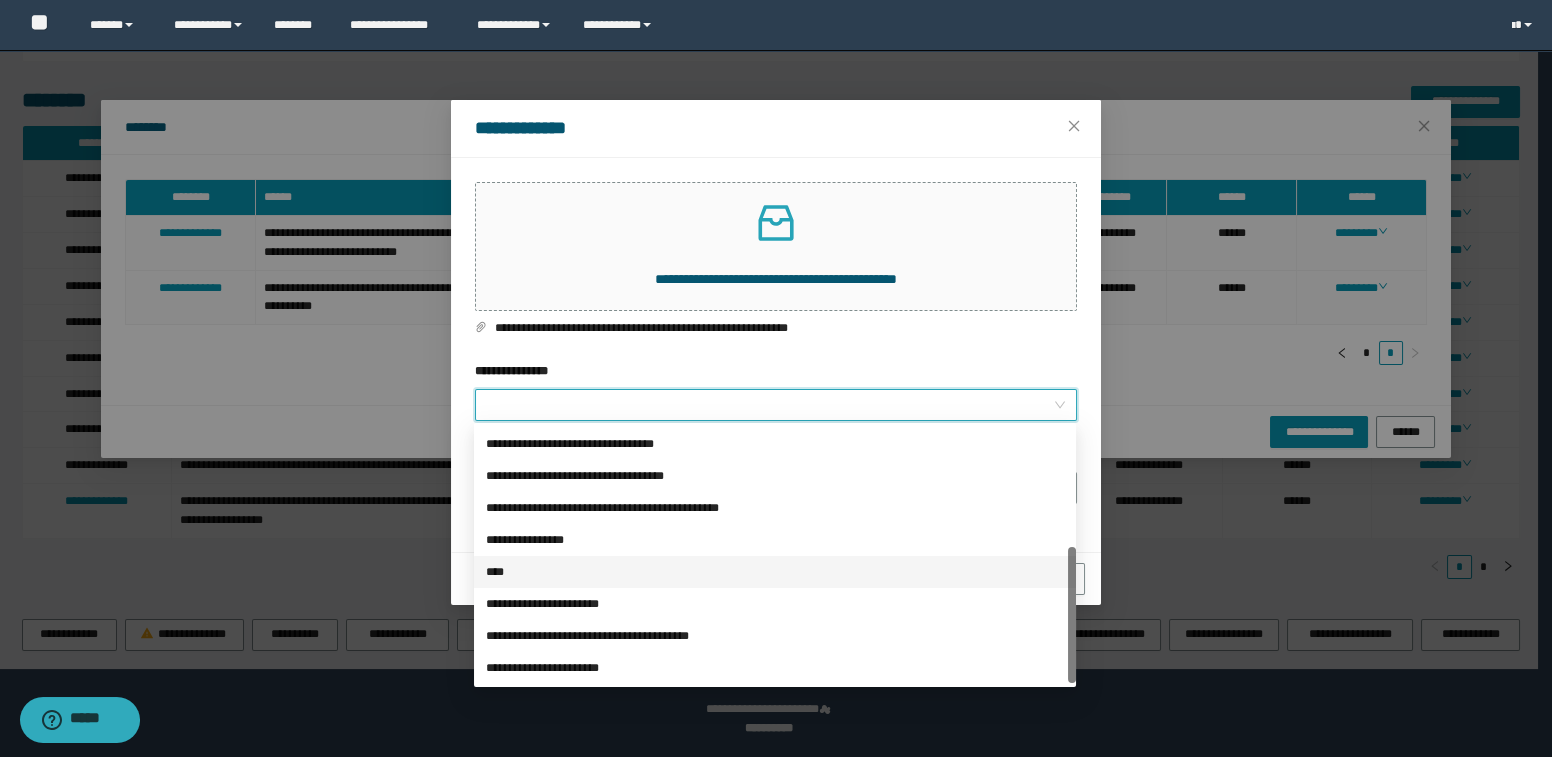 click on "****" at bounding box center (775, 572) 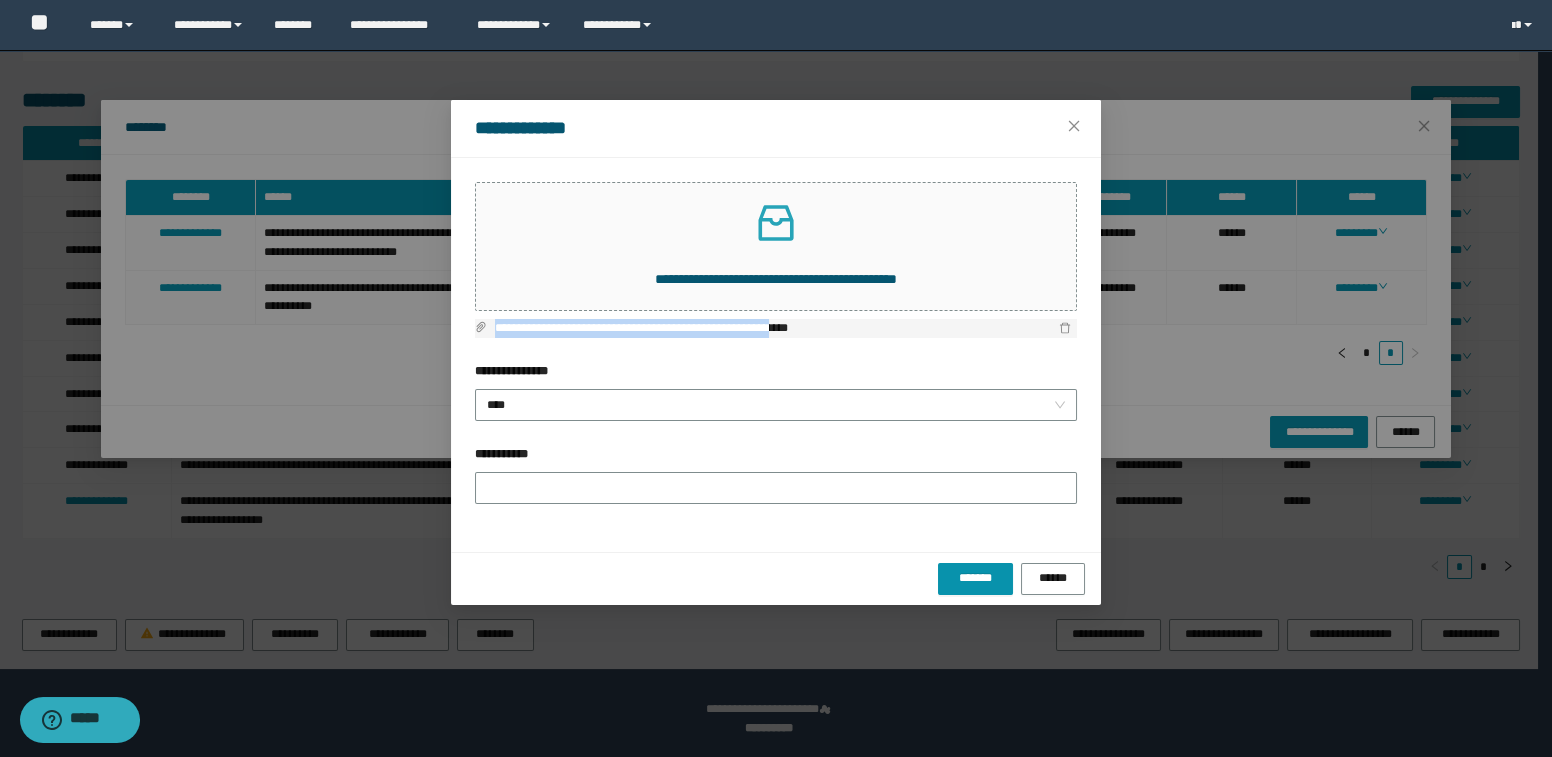 drag, startPoint x: 496, startPoint y: 327, endPoint x: 870, endPoint y: 325, distance: 374.00534 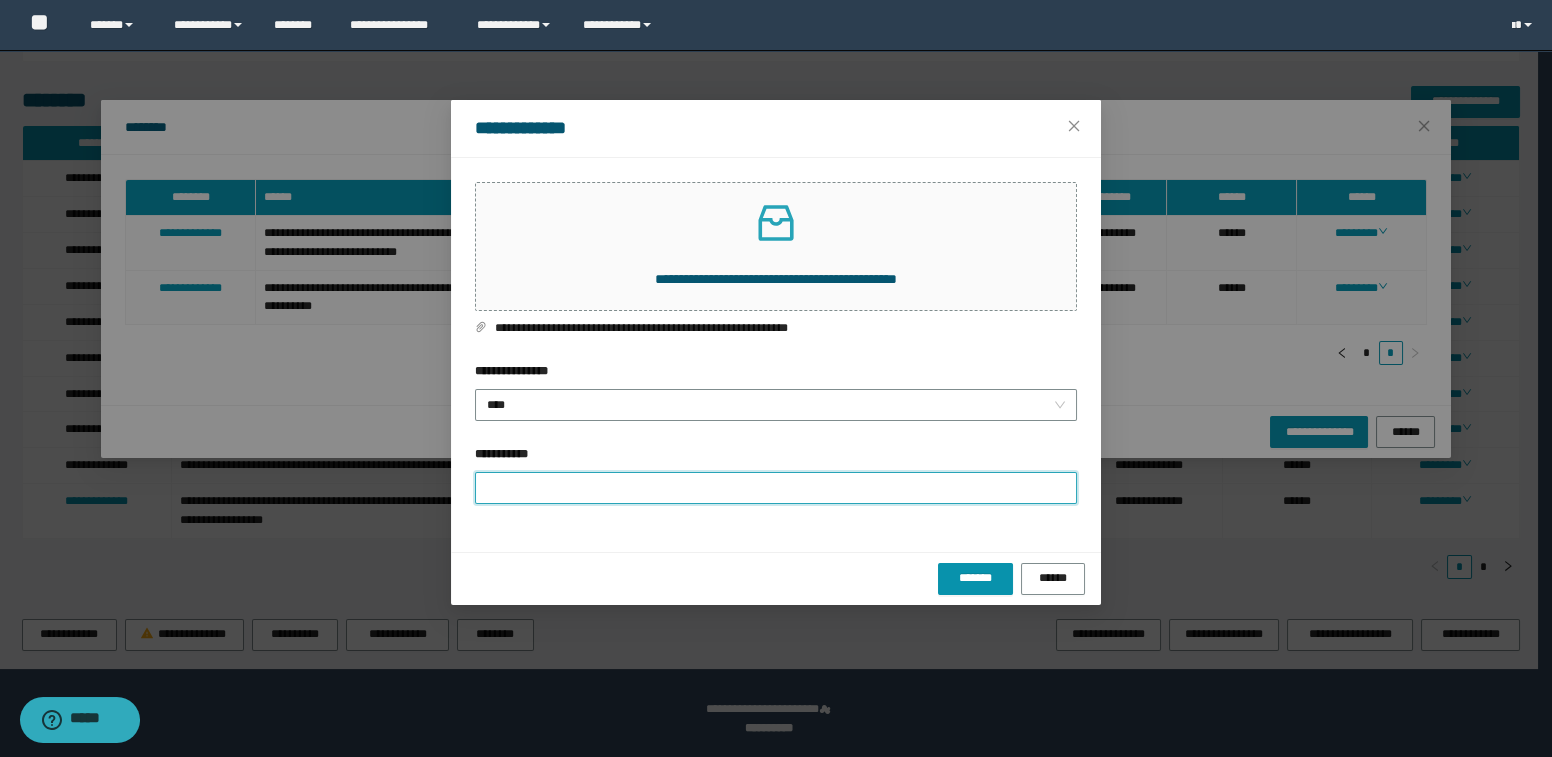 click on "**********" at bounding box center (776, 488) 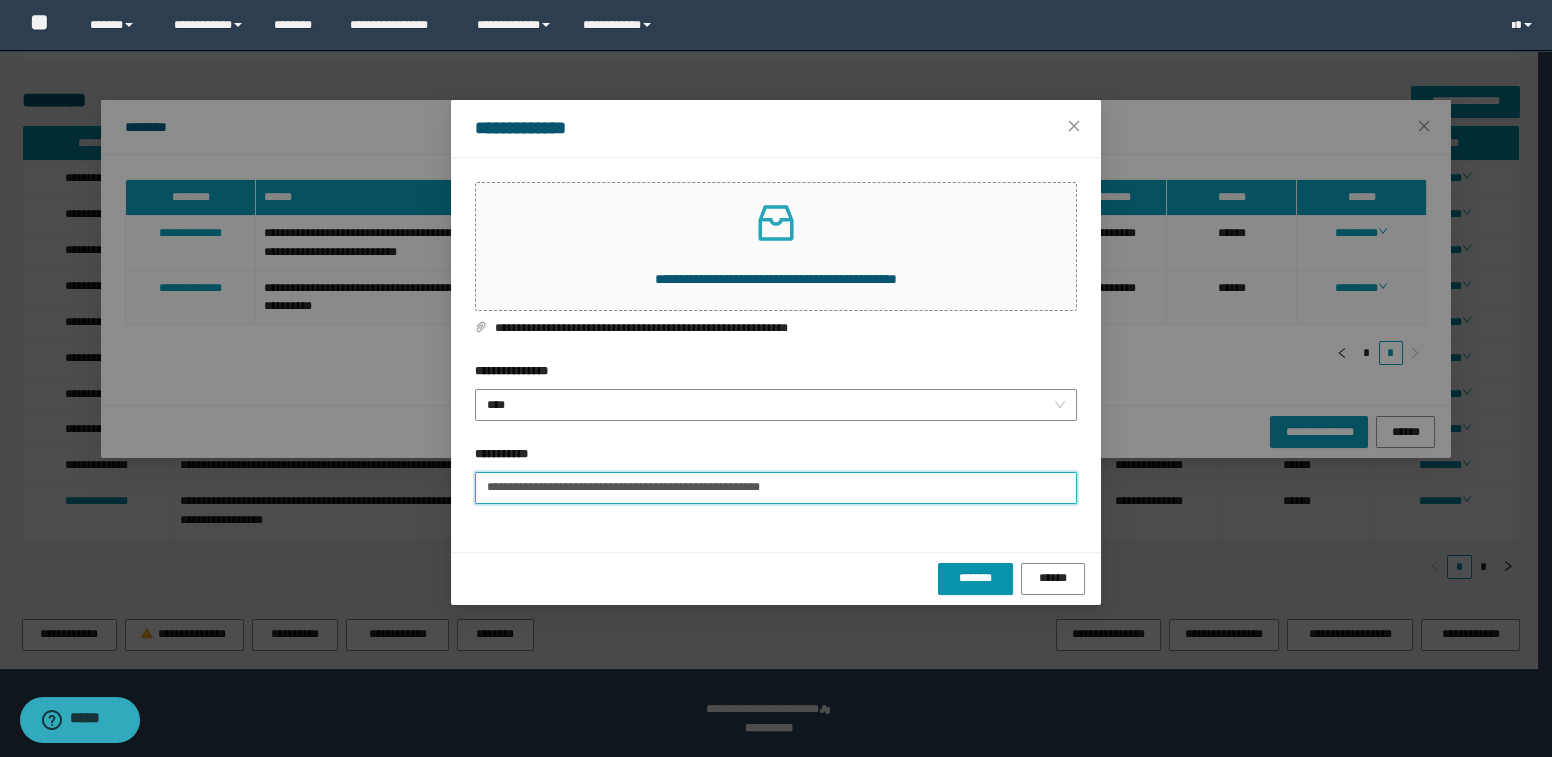 type on "**********" 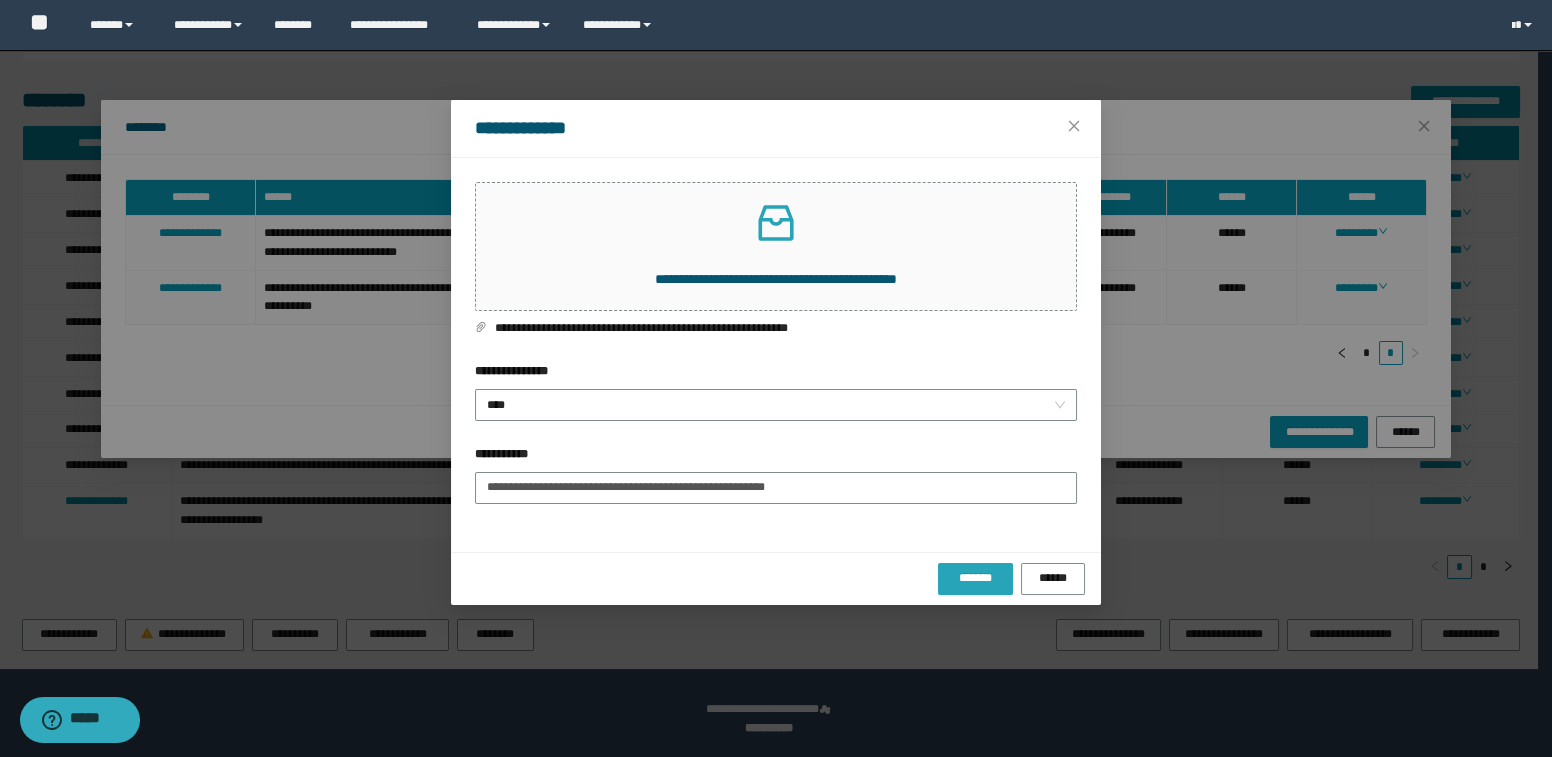 click on "*******" at bounding box center [975, 578] 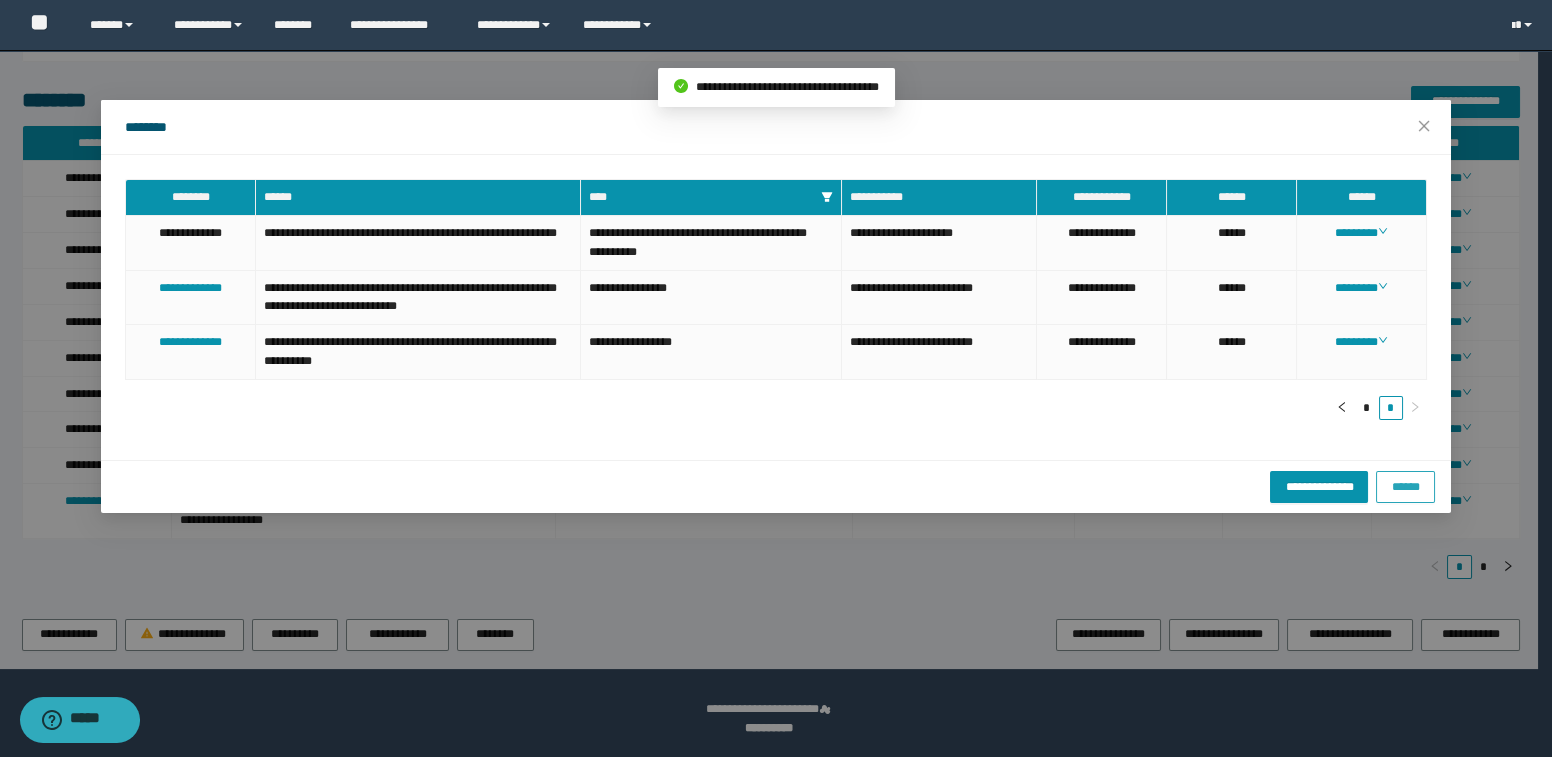 drag, startPoint x: 1408, startPoint y: 487, endPoint x: 1390, endPoint y: 487, distance: 18 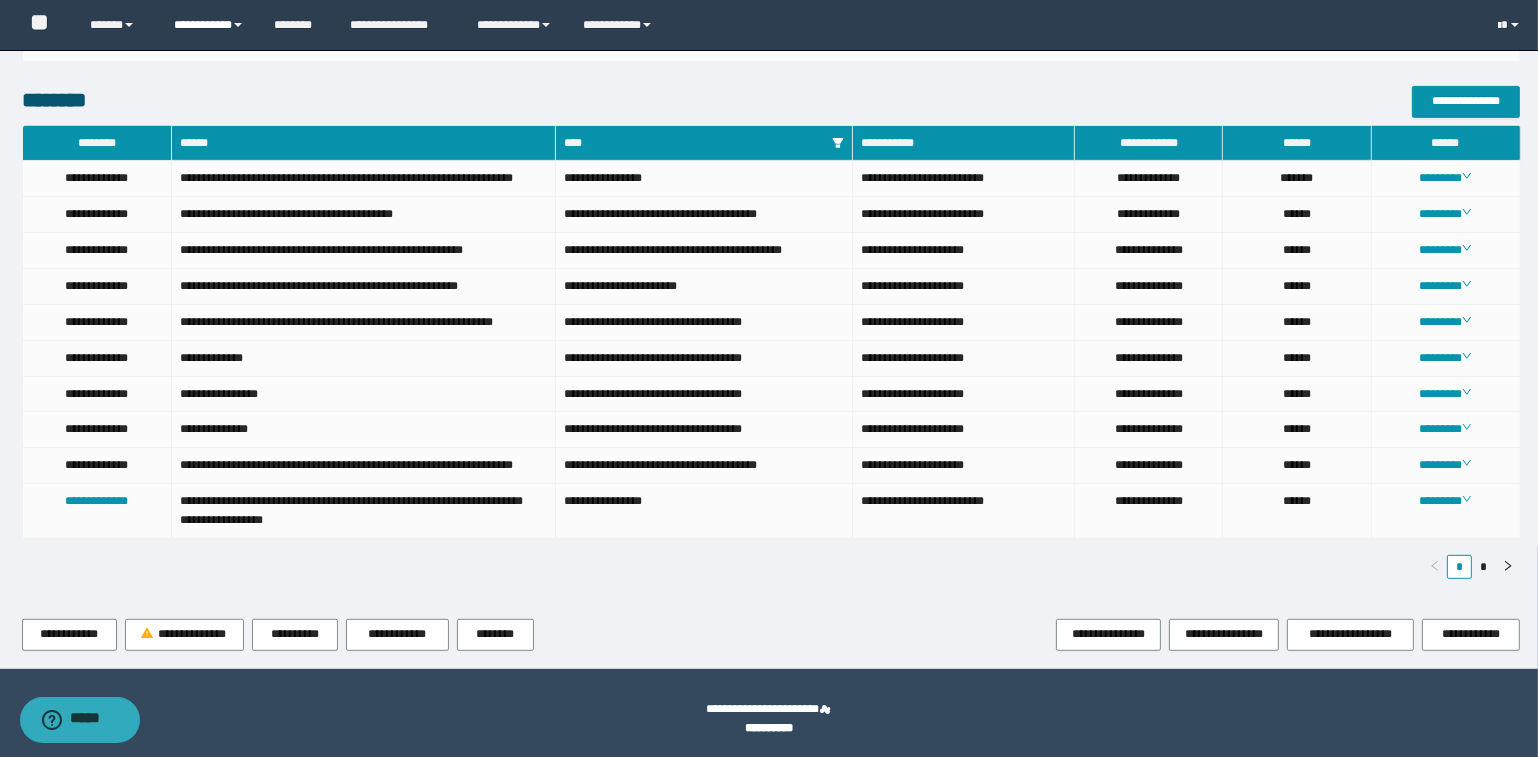 click on "**********" at bounding box center [209, 25] 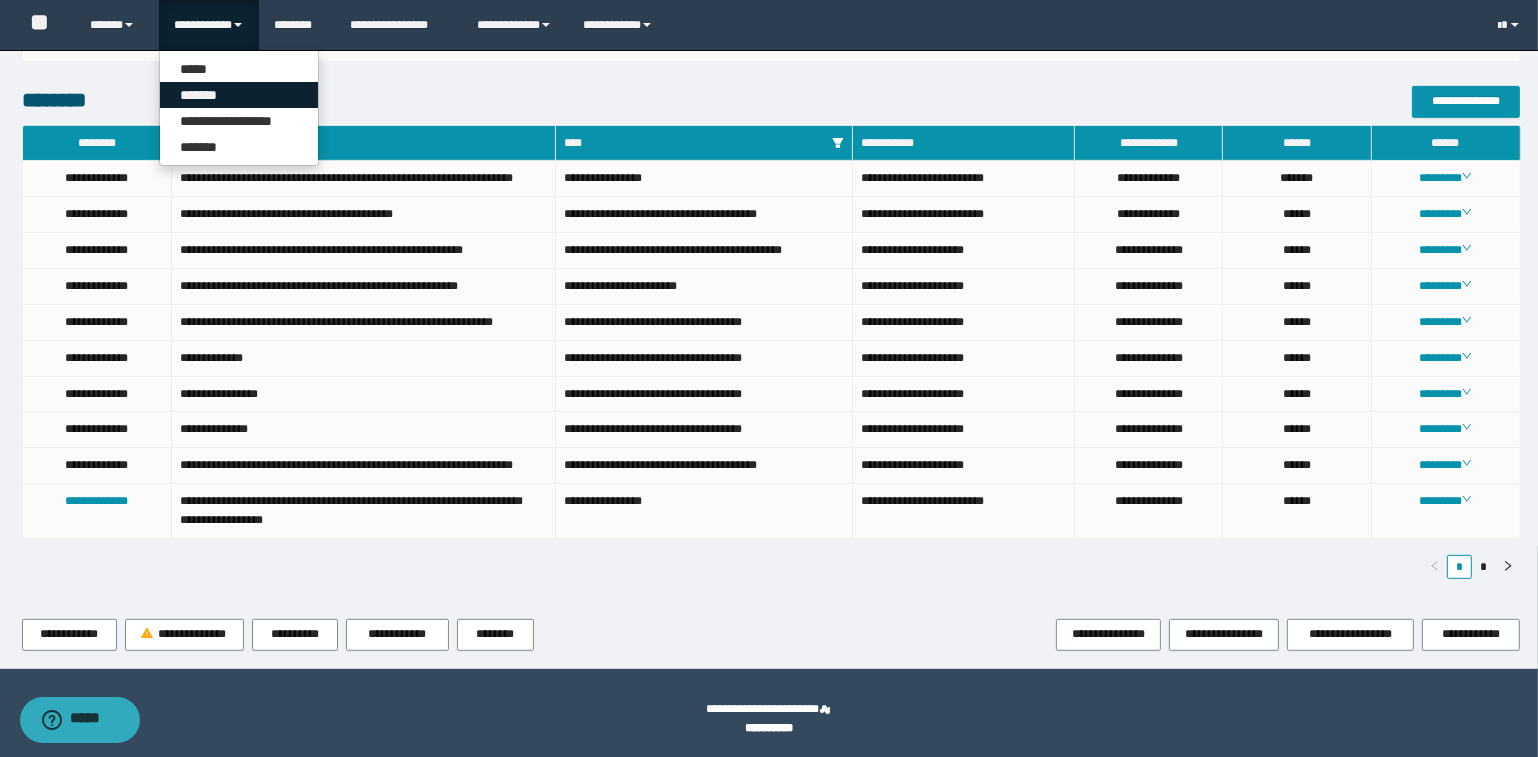 click on "*******" at bounding box center (239, 95) 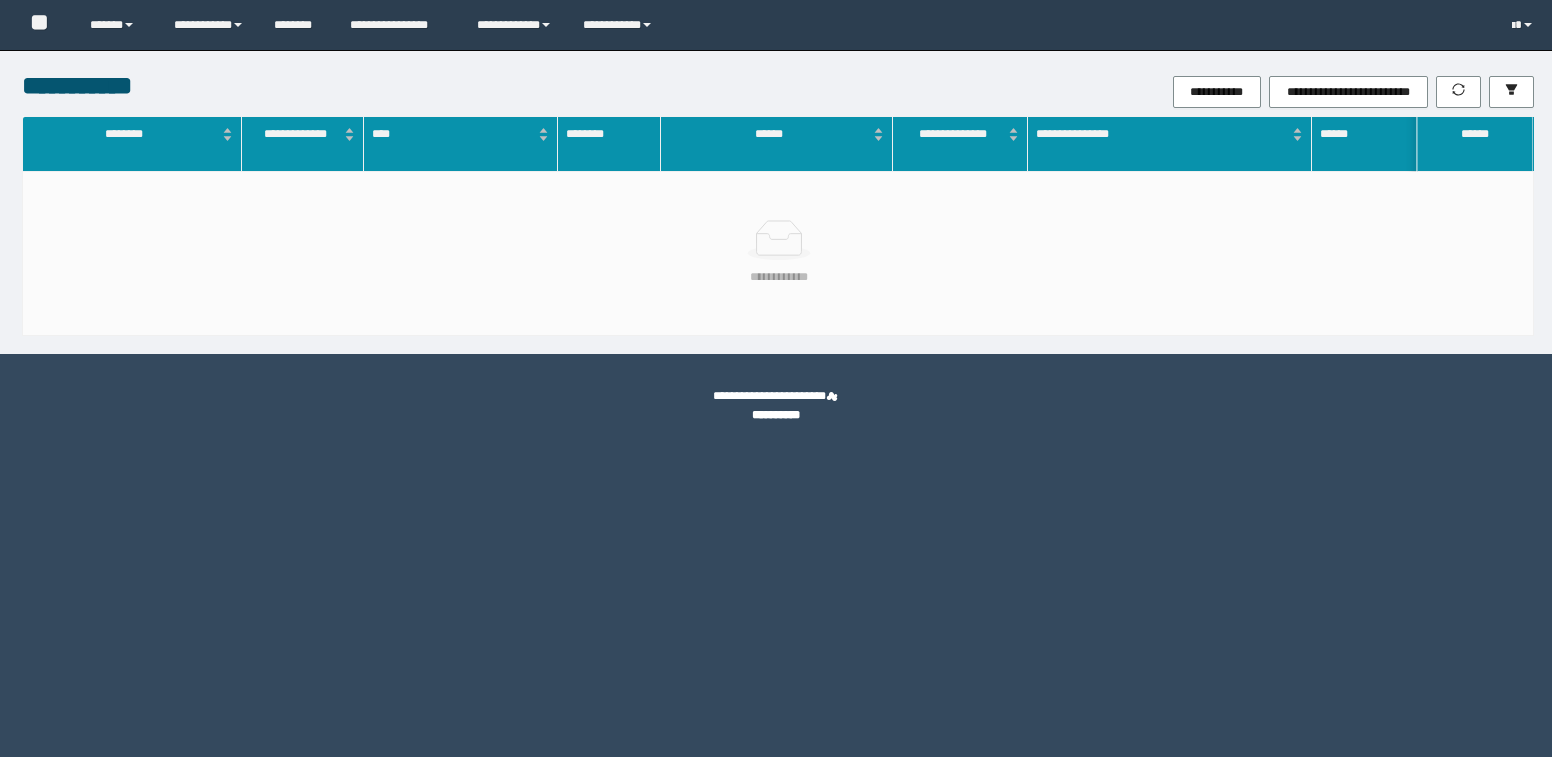 scroll, scrollTop: 0, scrollLeft: 0, axis: both 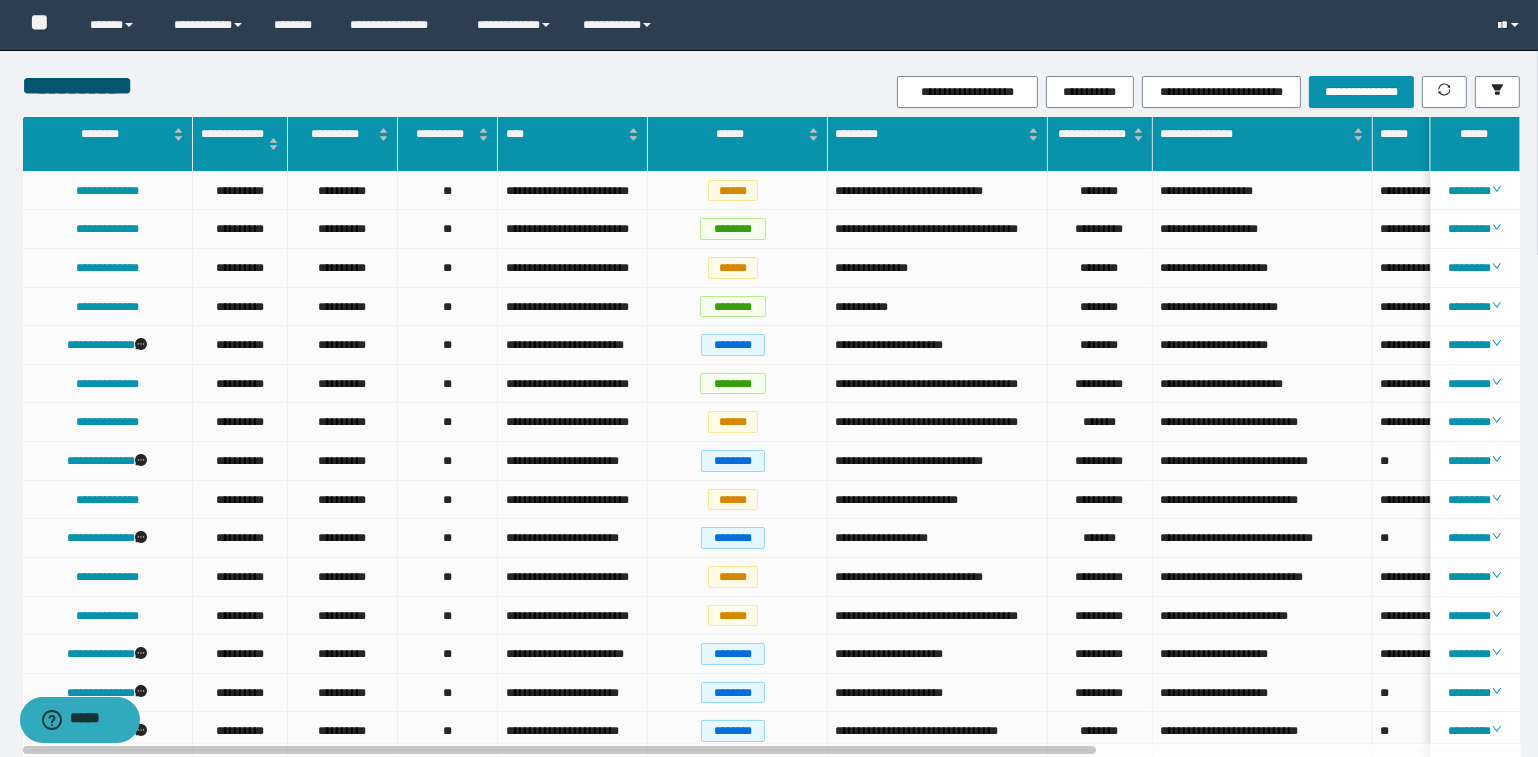 click on "**********" at bounding box center (272, 85) 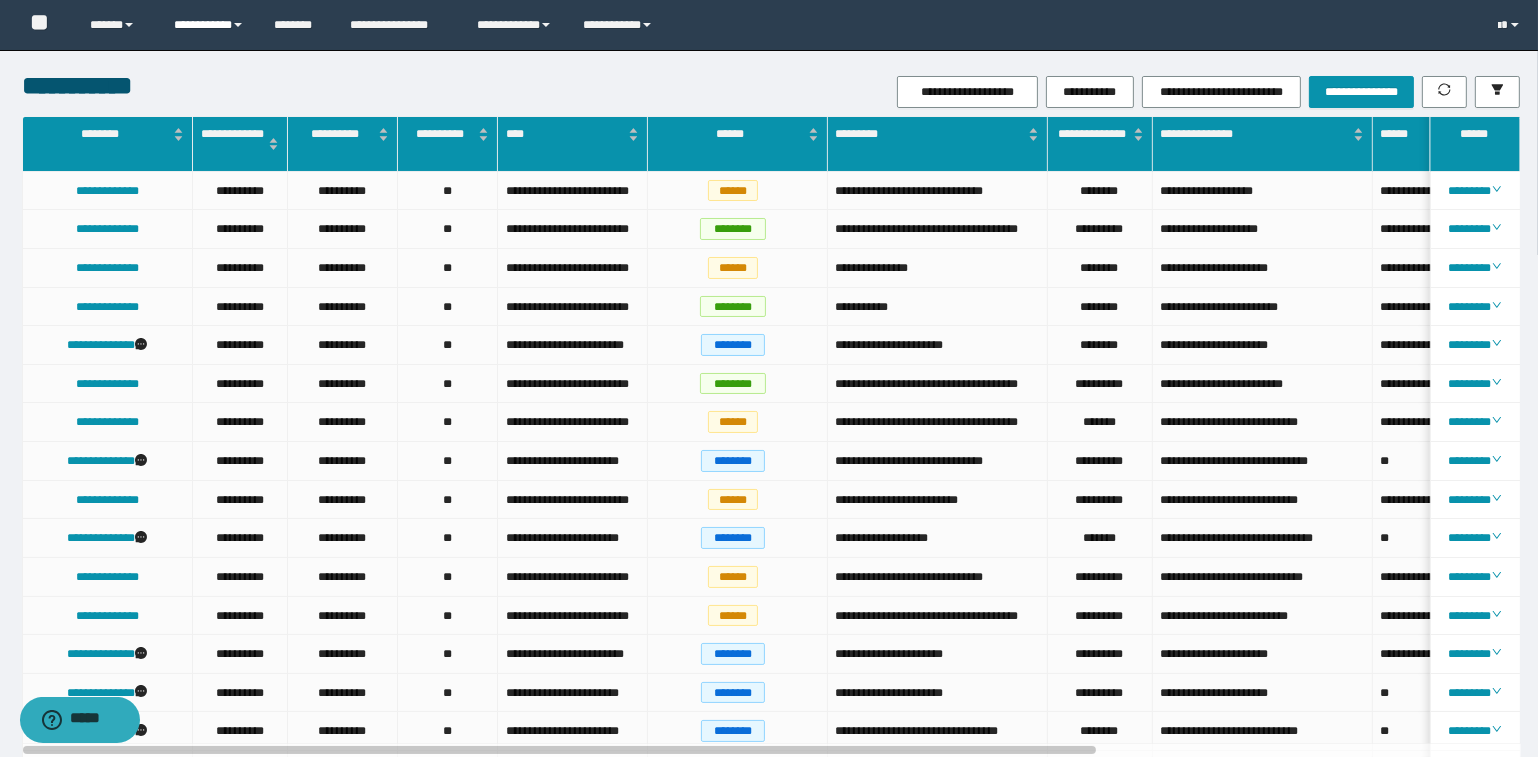 click on "**********" at bounding box center [209, 25] 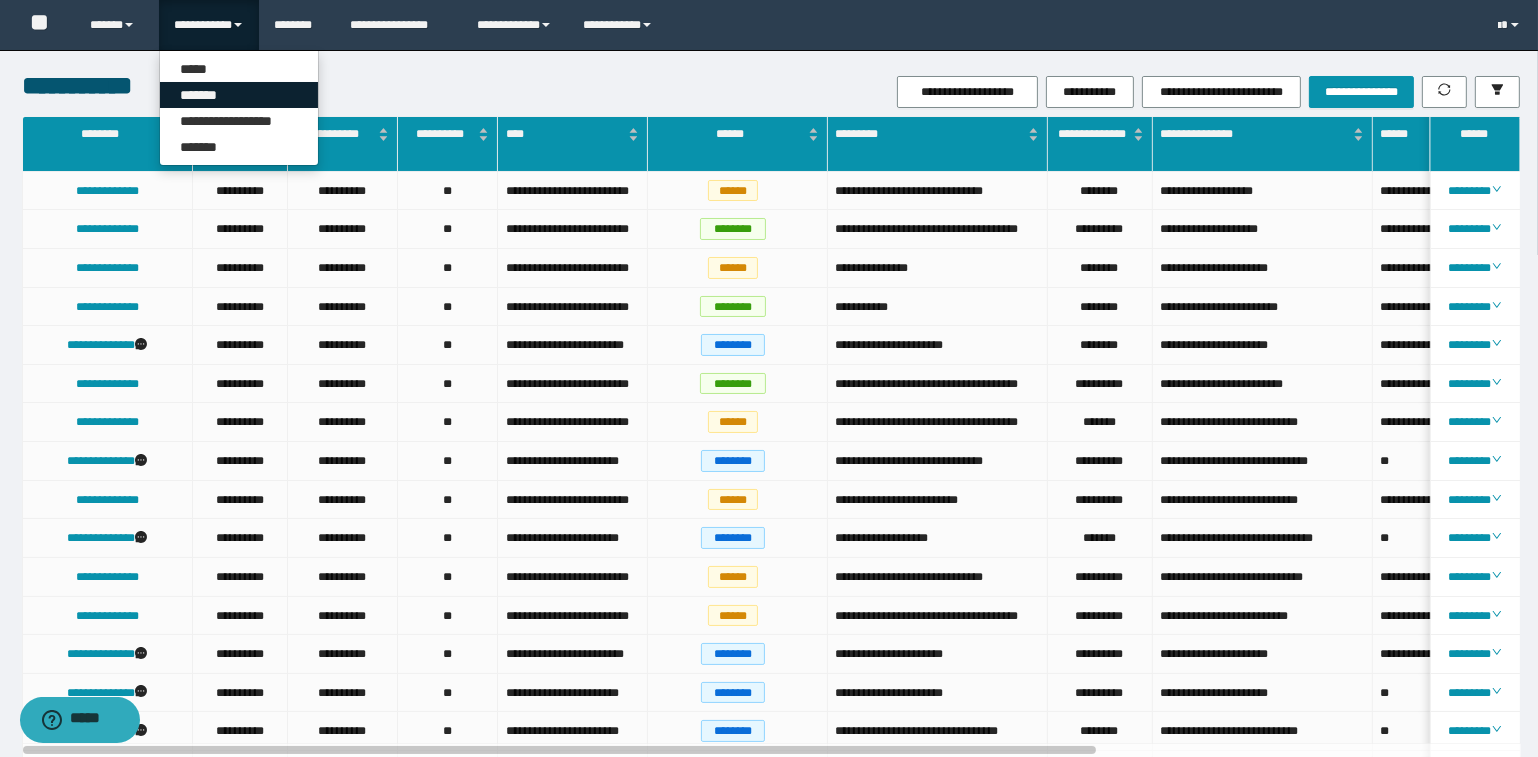 click on "*******" at bounding box center (239, 95) 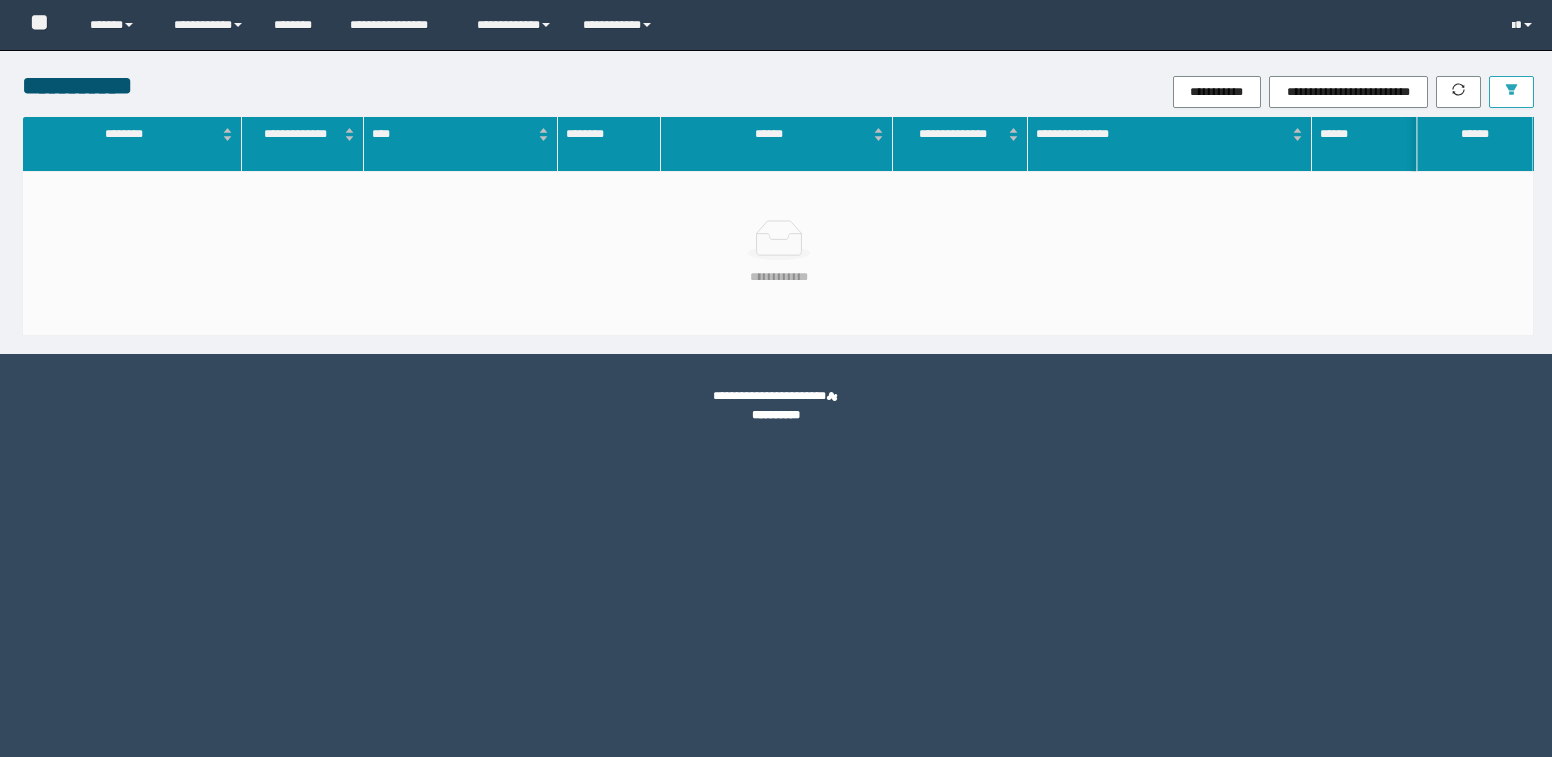 scroll, scrollTop: 0, scrollLeft: 0, axis: both 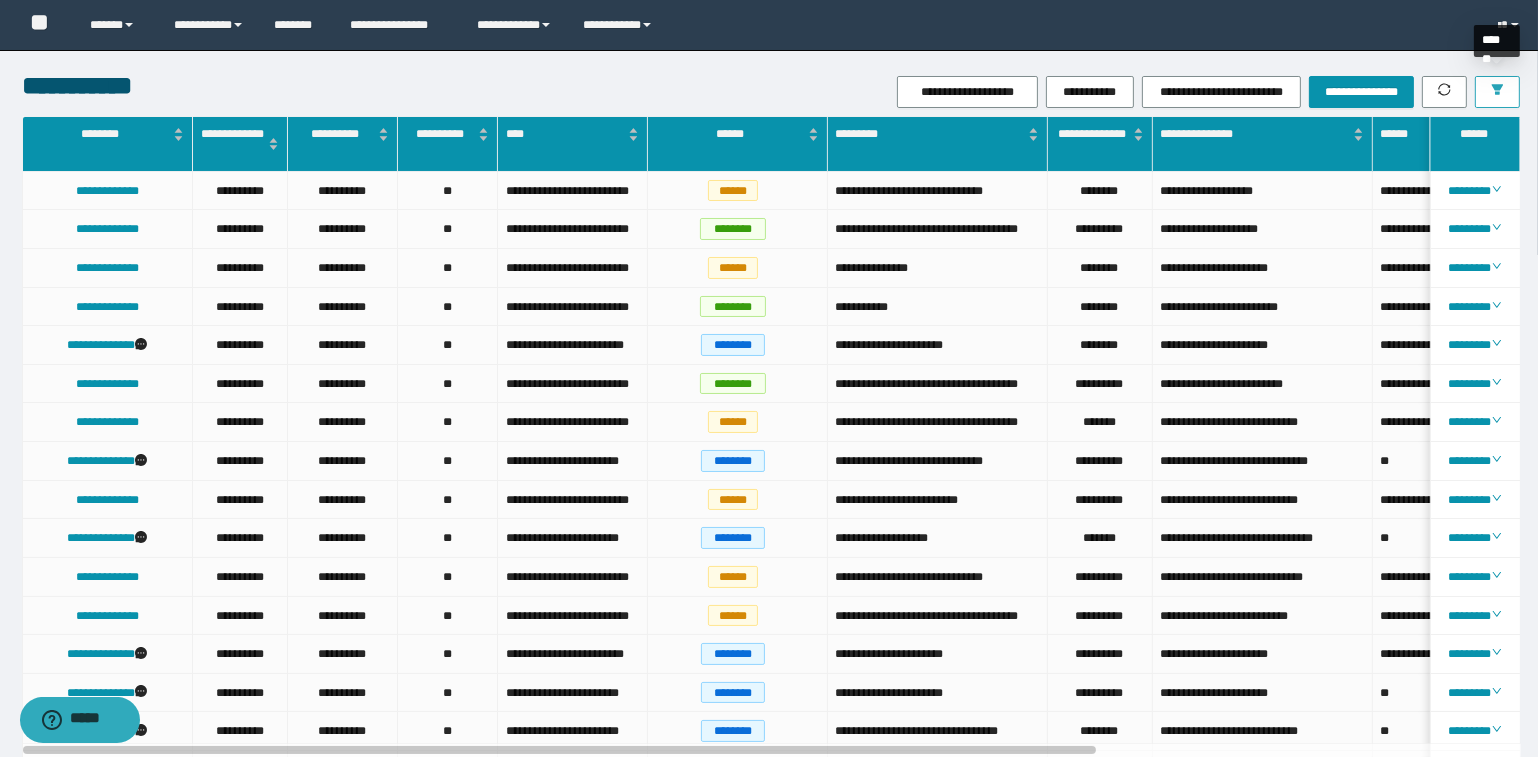 click 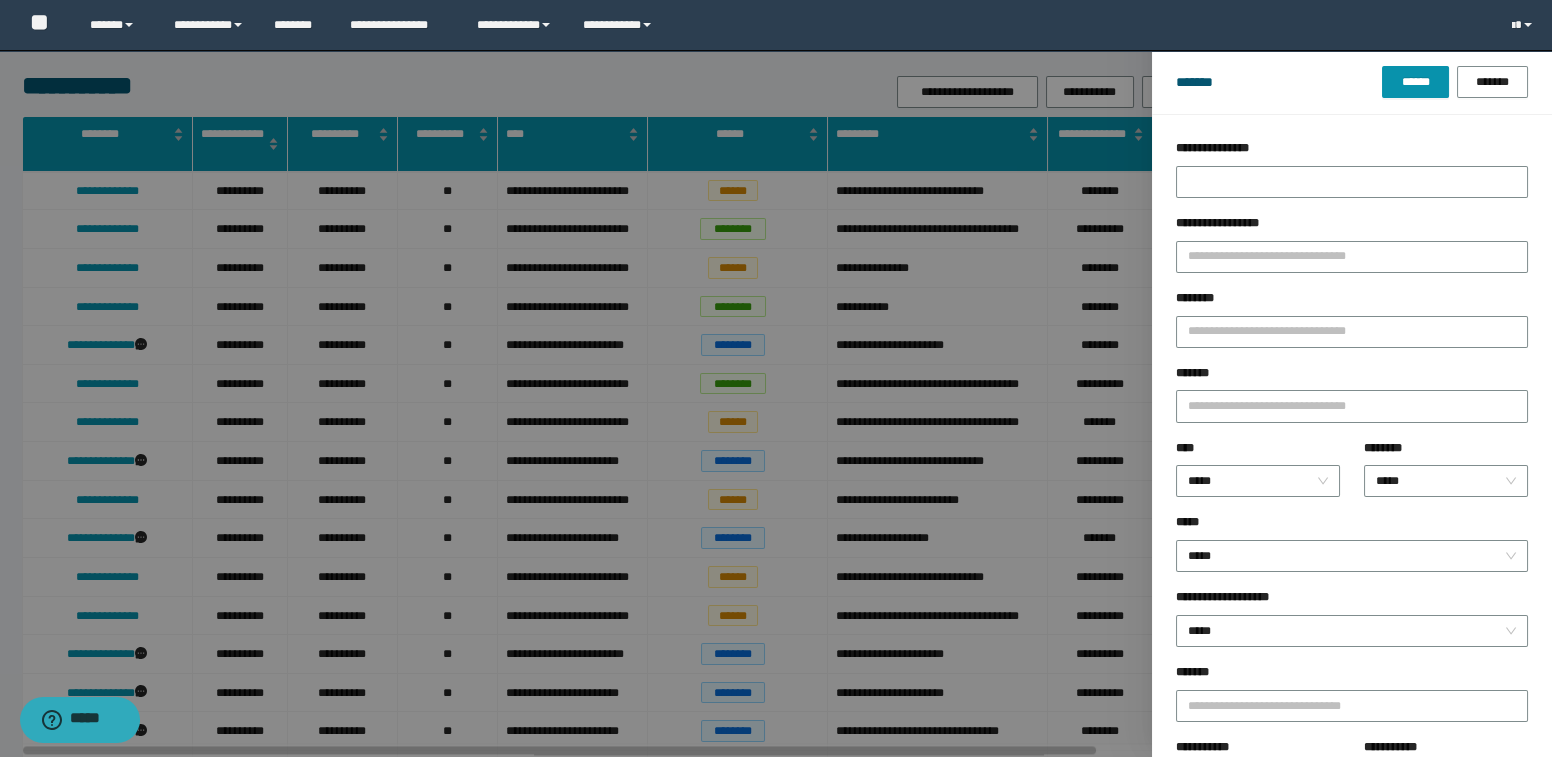 click at bounding box center (776, 378) 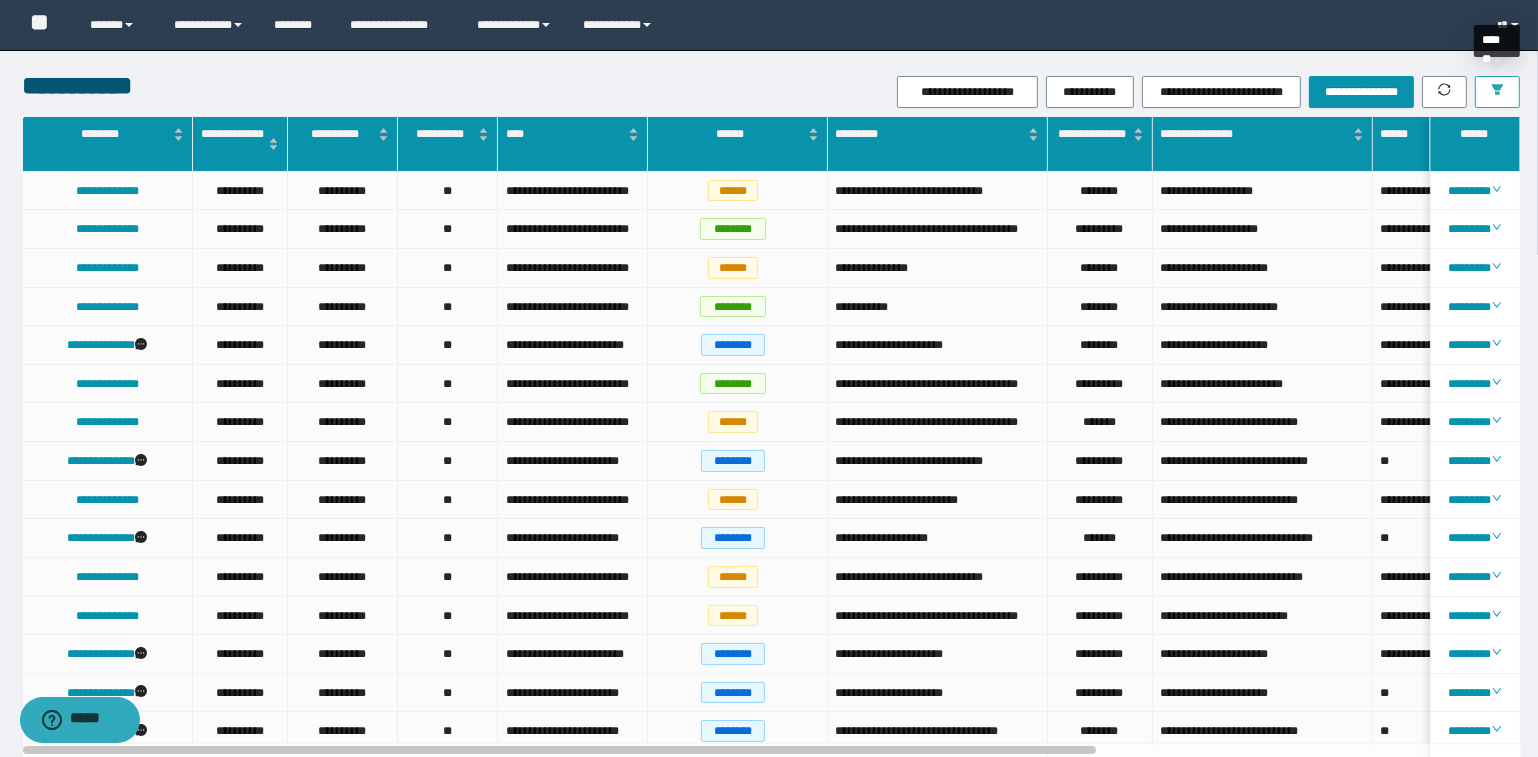 click 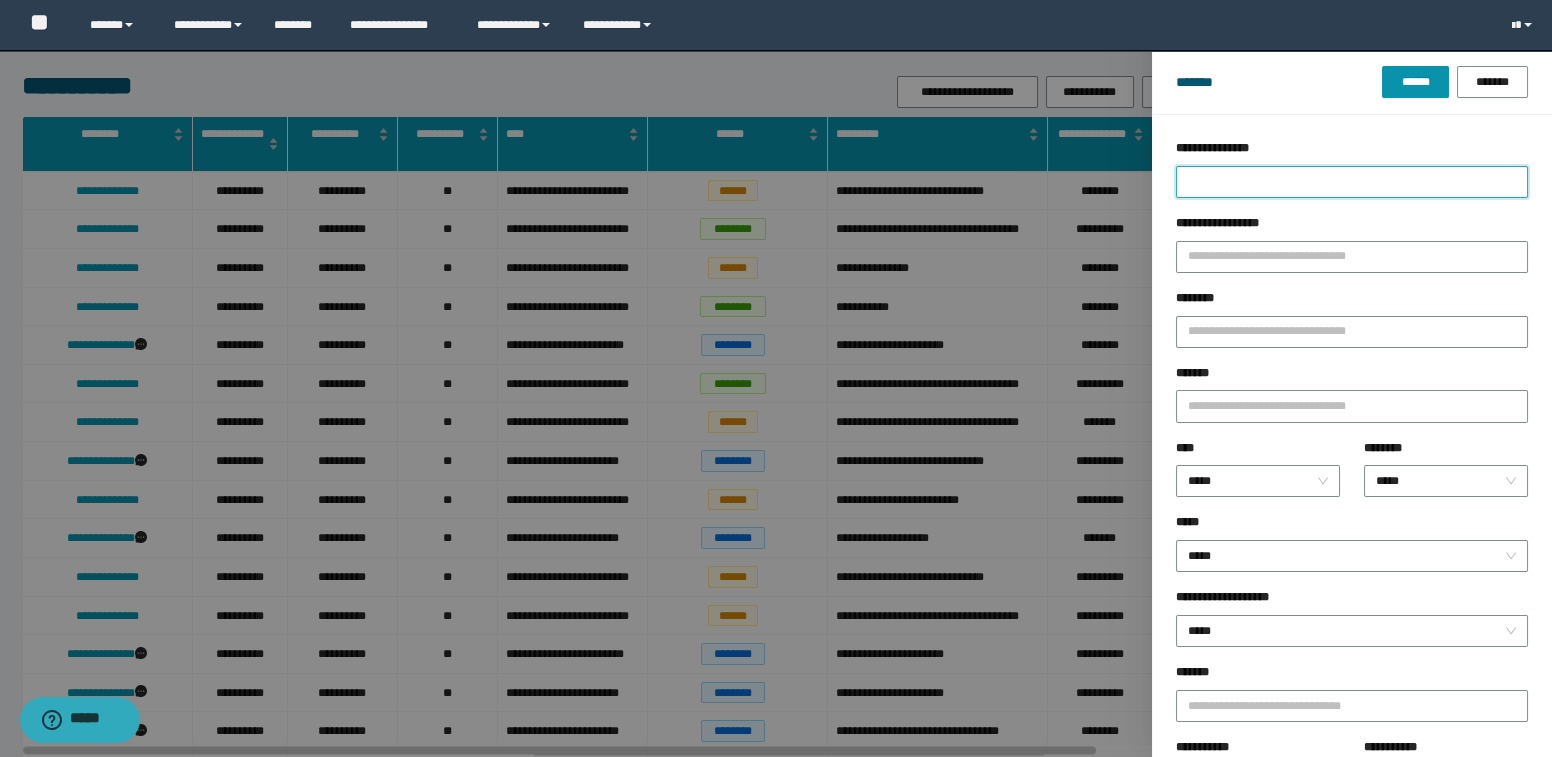 click on "**********" at bounding box center [1352, 182] 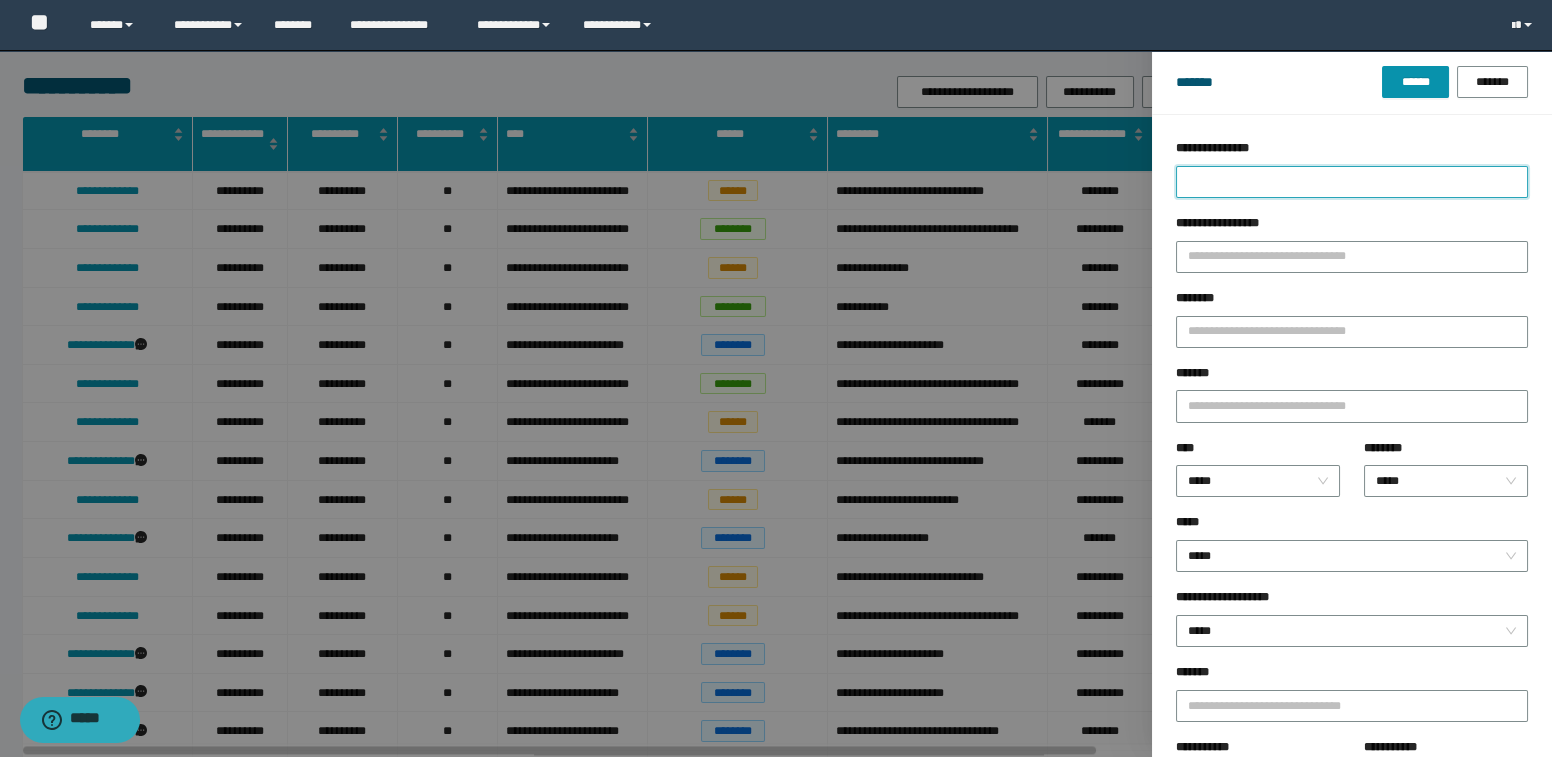 type on "*" 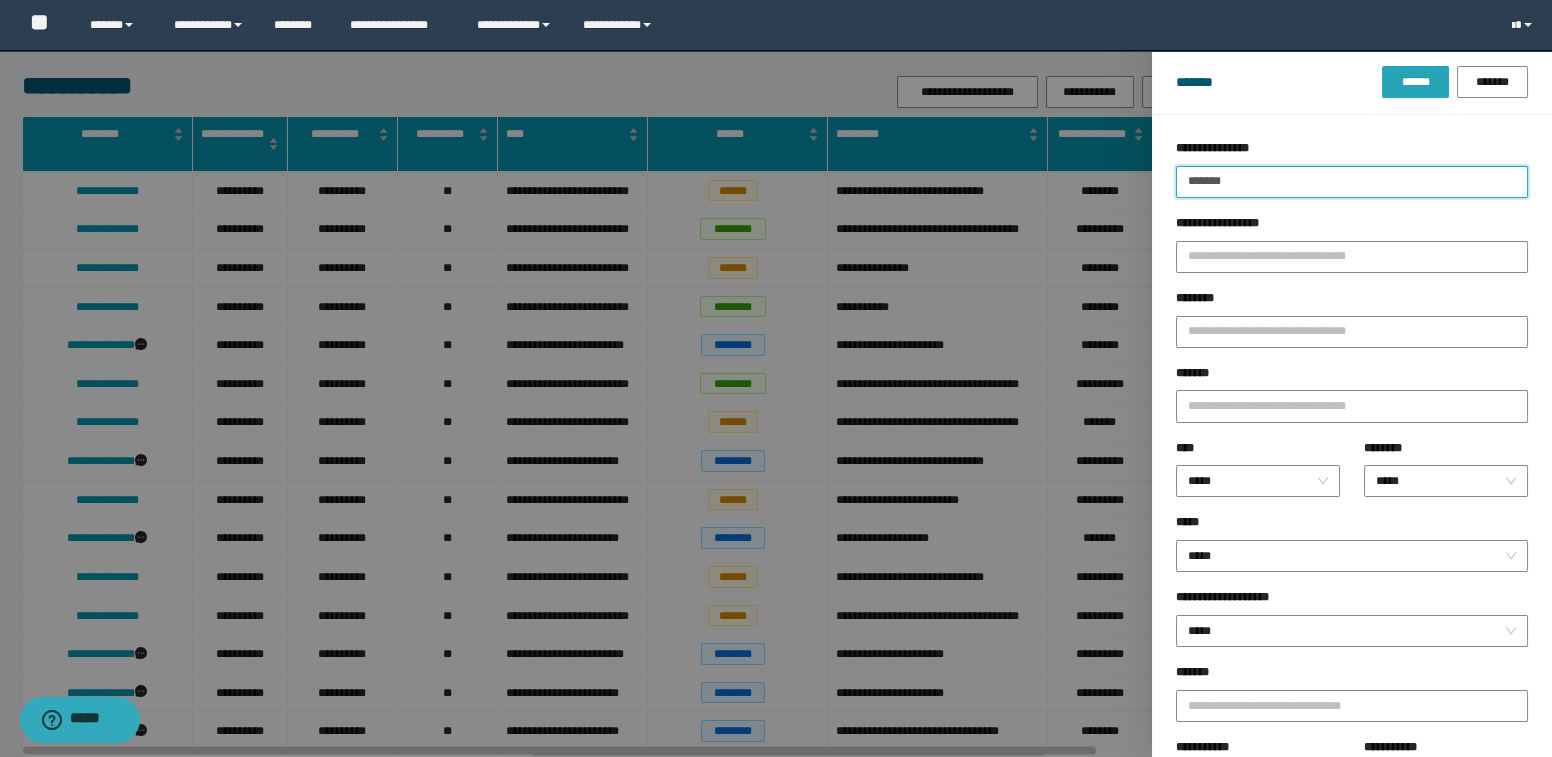 type on "*******" 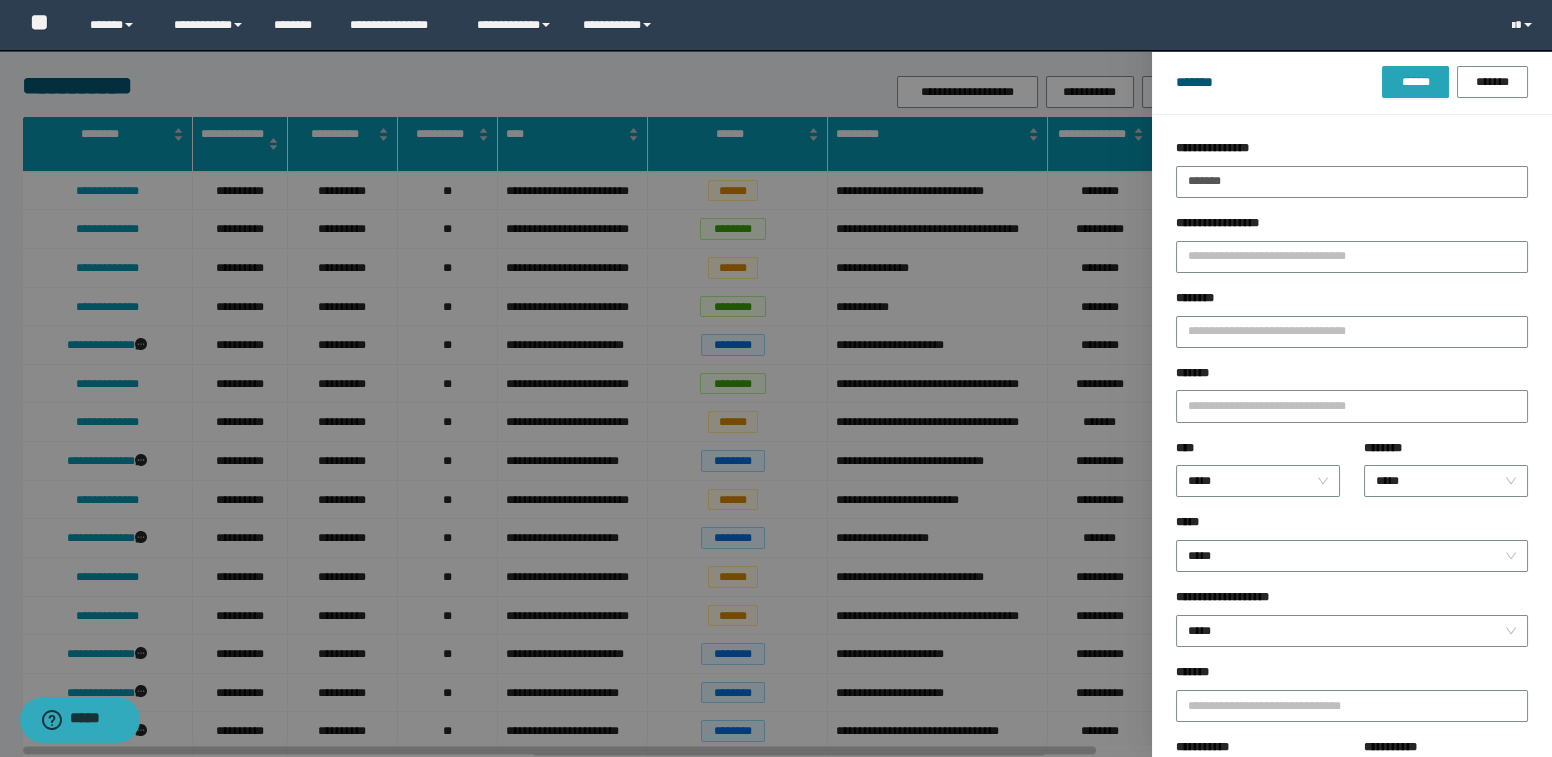 click on "******" at bounding box center [1415, 82] 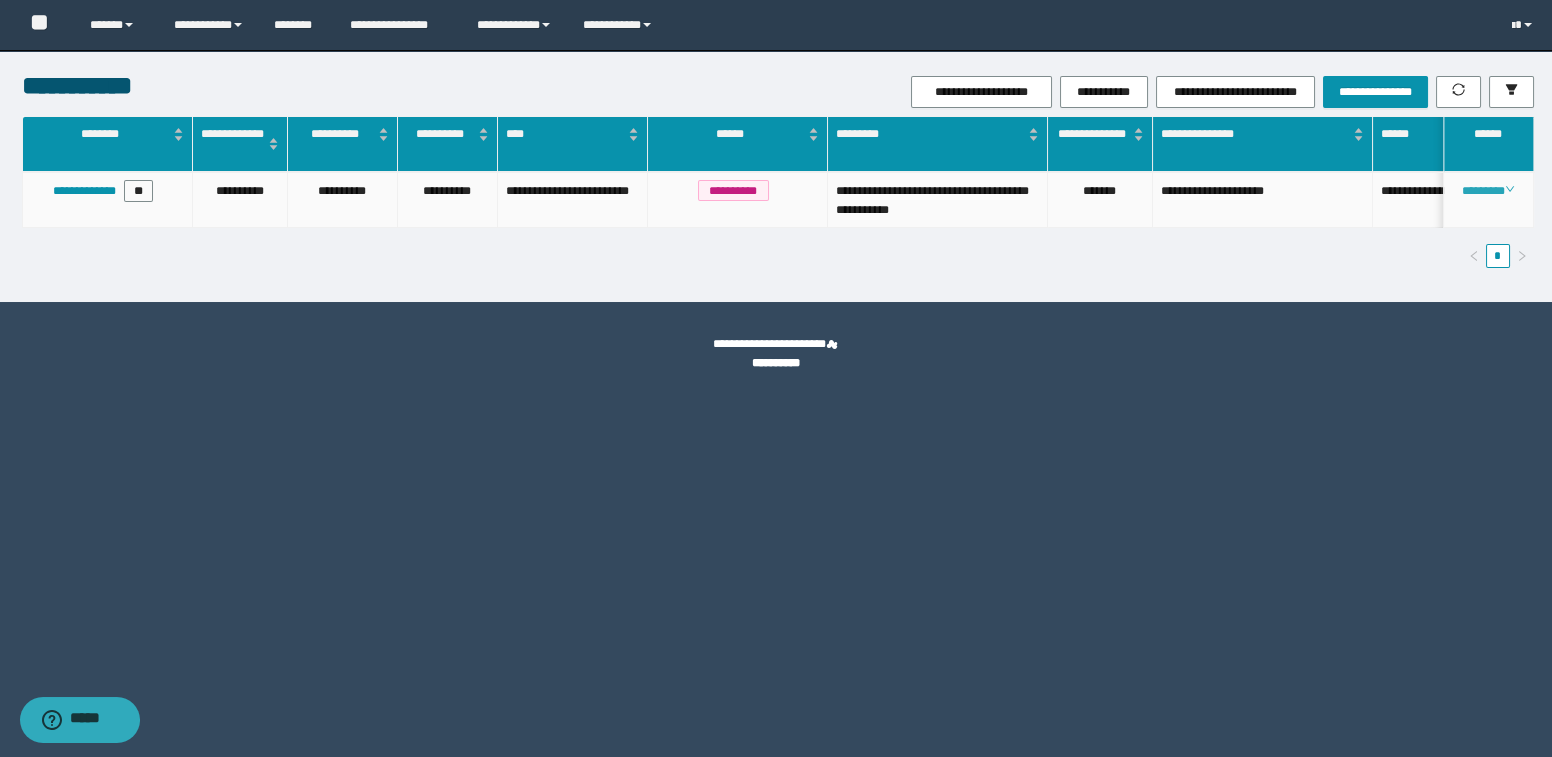 click on "********" at bounding box center [1488, 191] 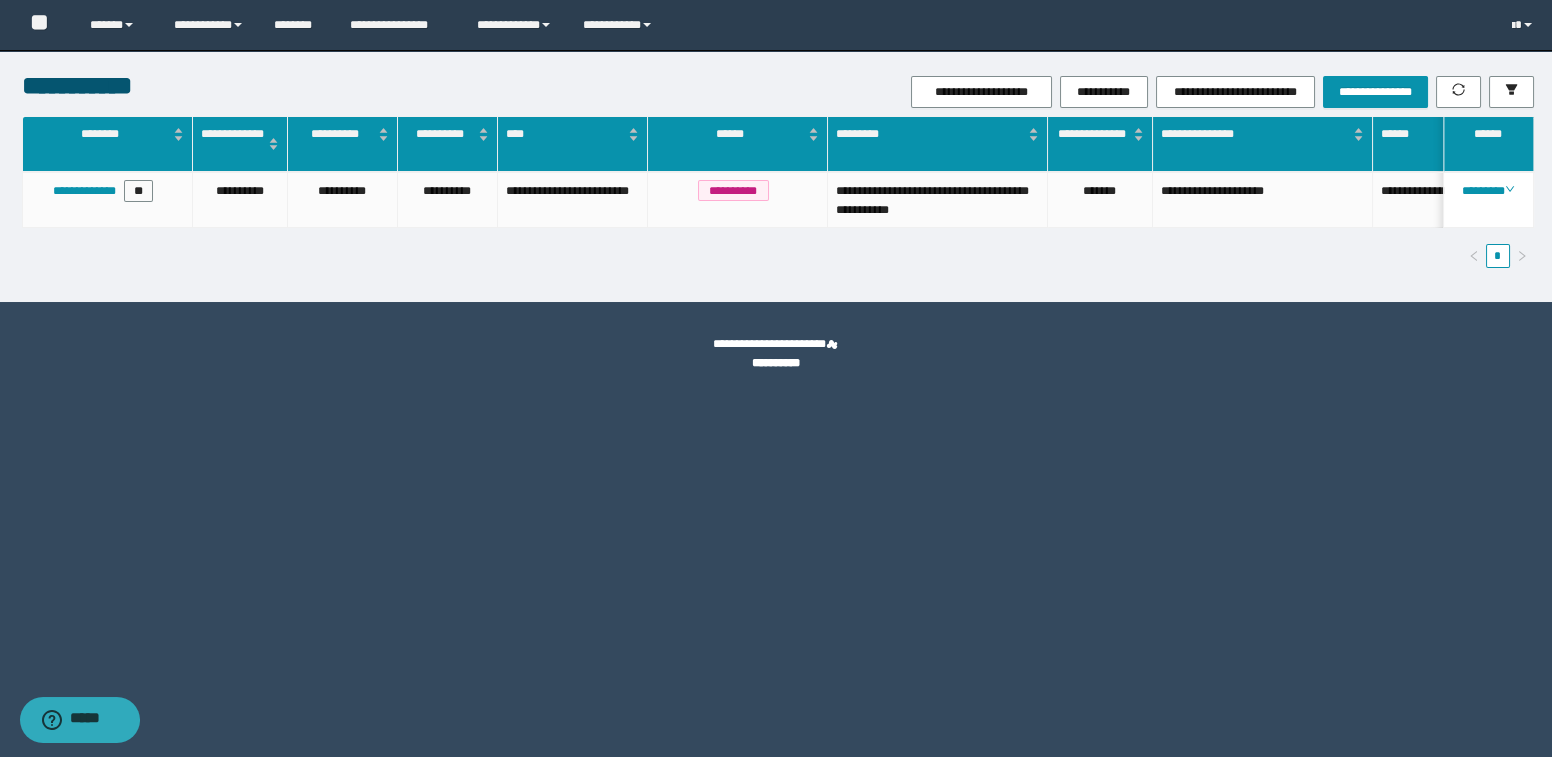 click on "**********" at bounding box center (776, 379) 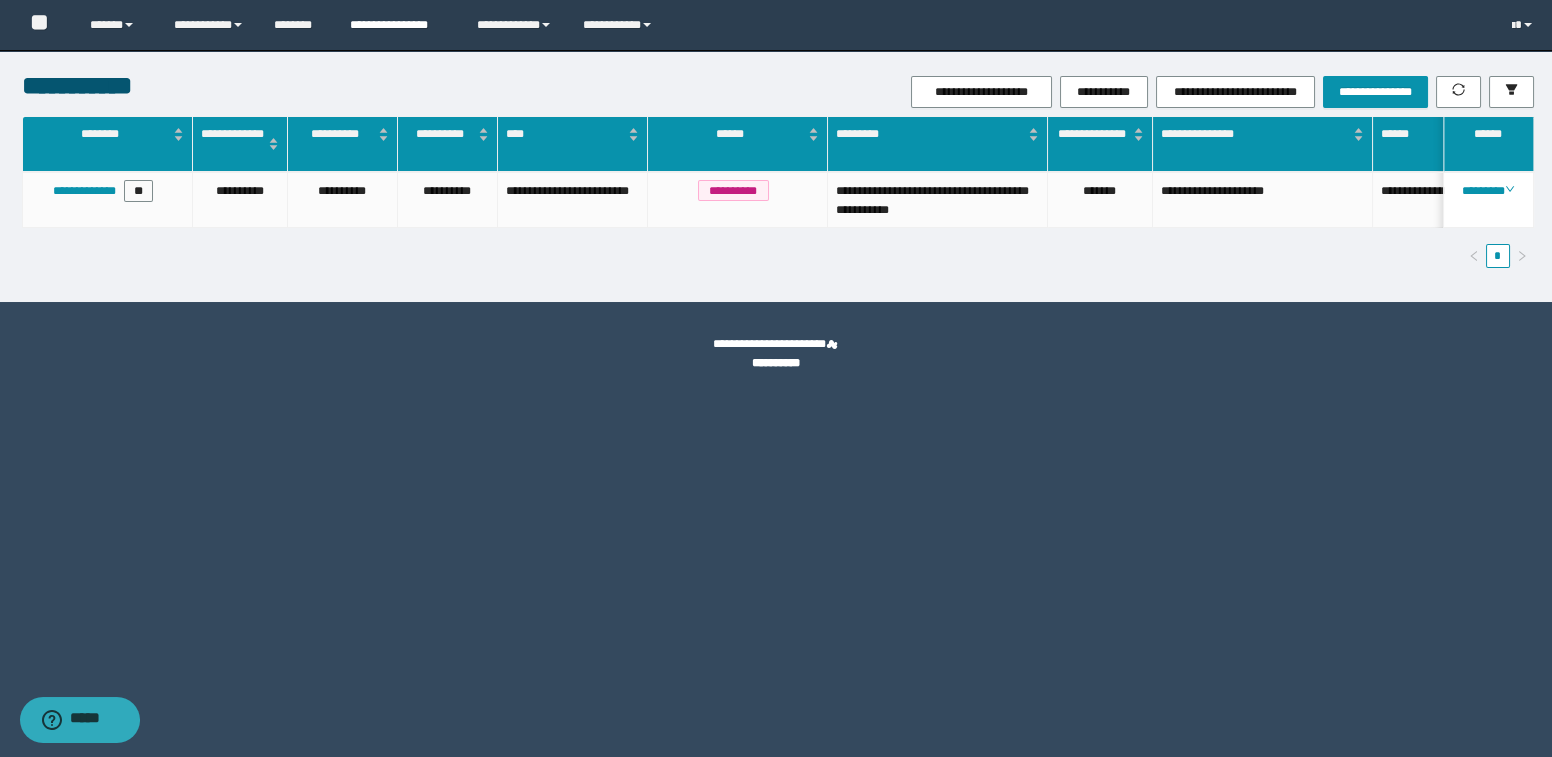 click on "**********" at bounding box center [398, 25] 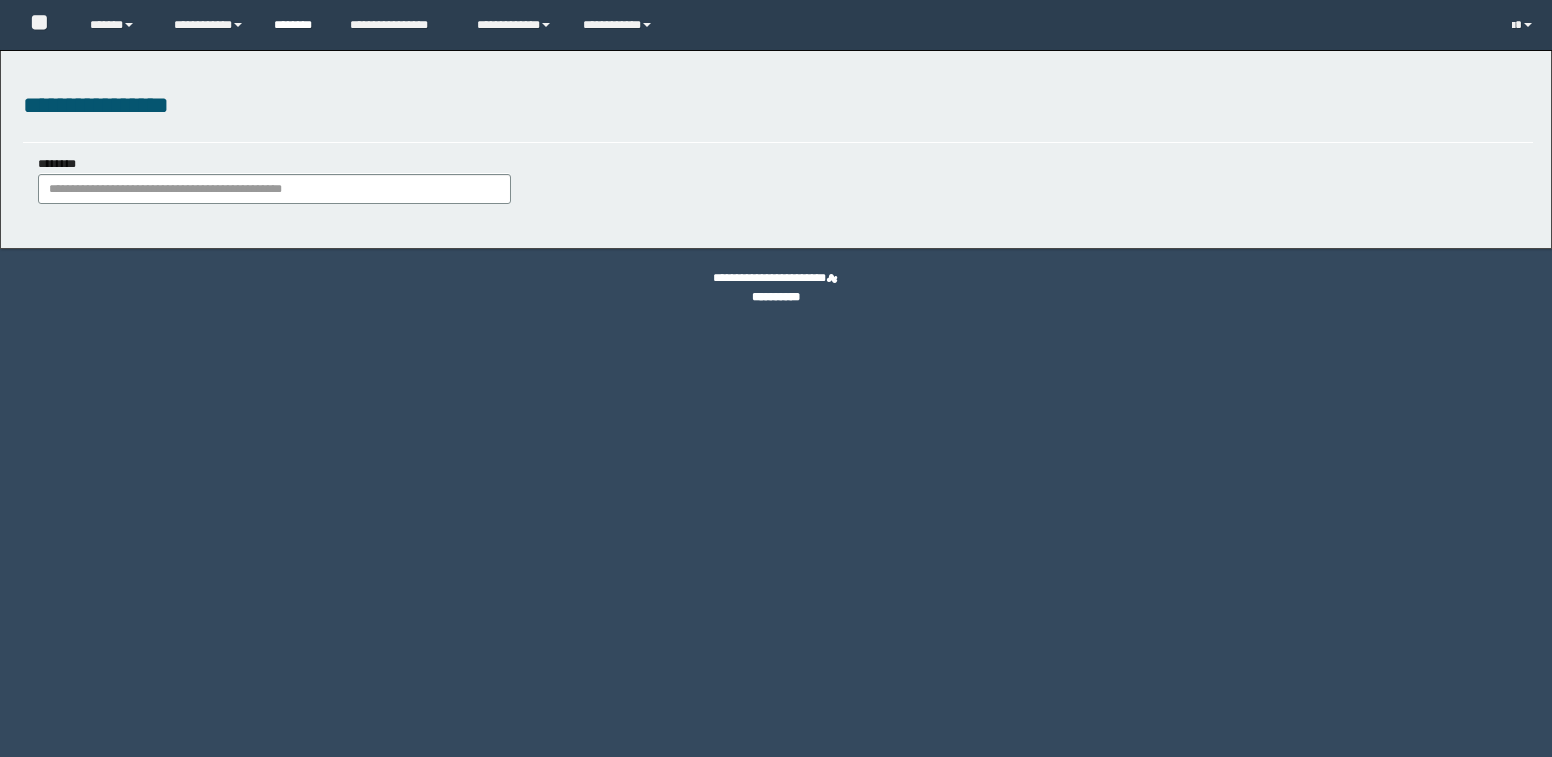 scroll, scrollTop: 0, scrollLeft: 0, axis: both 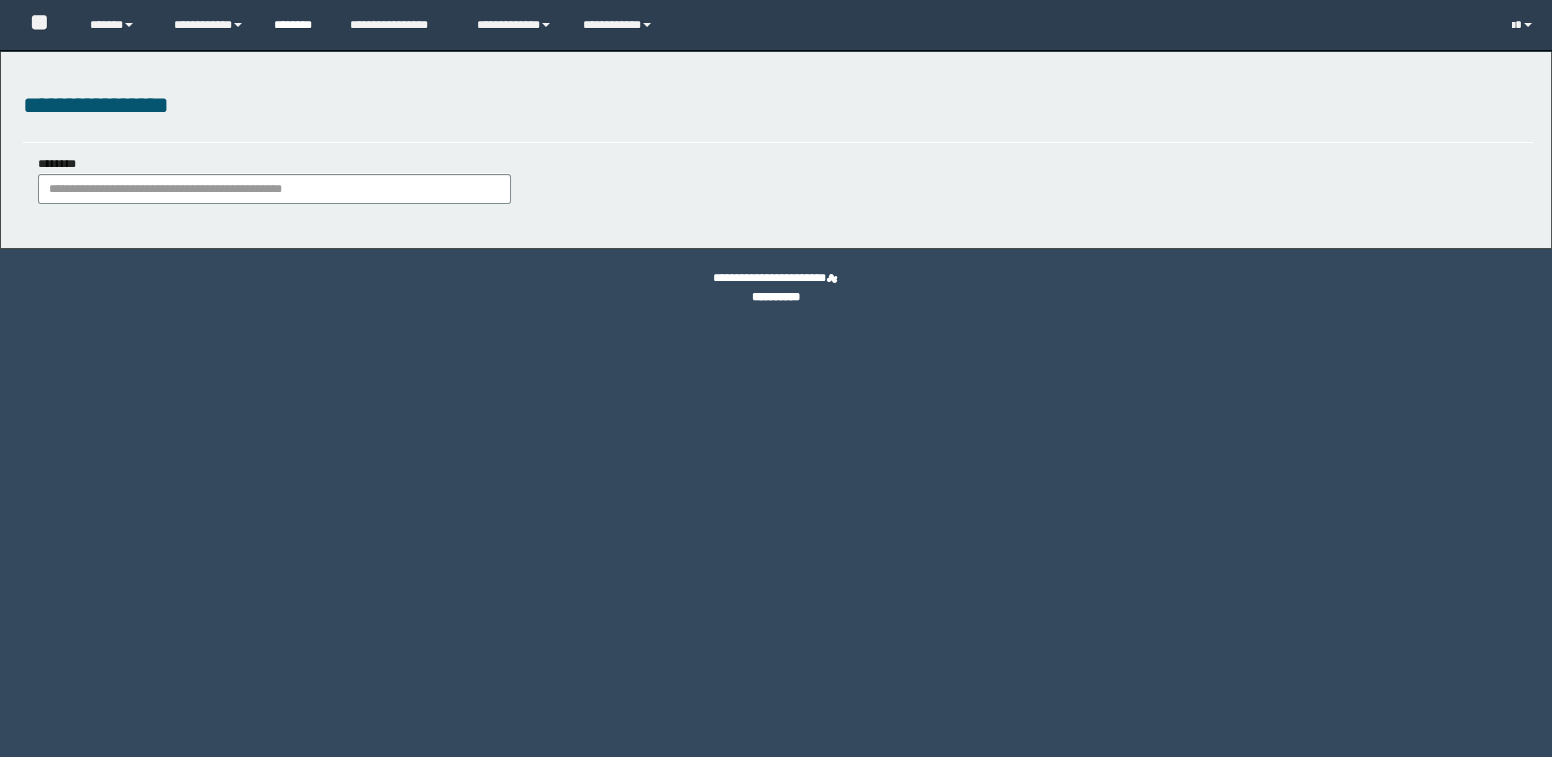 click on "********" at bounding box center (297, 25) 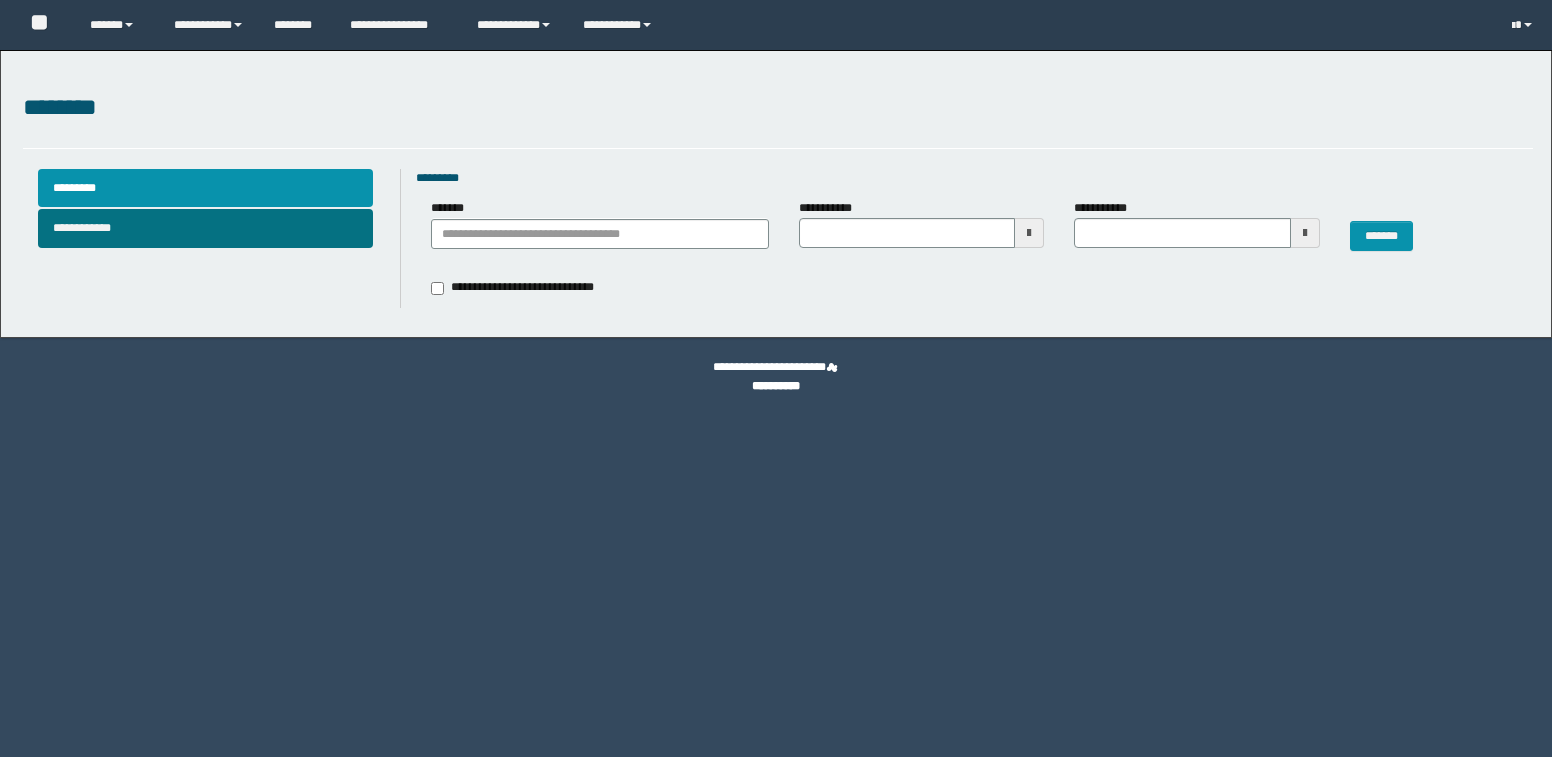scroll, scrollTop: 0, scrollLeft: 0, axis: both 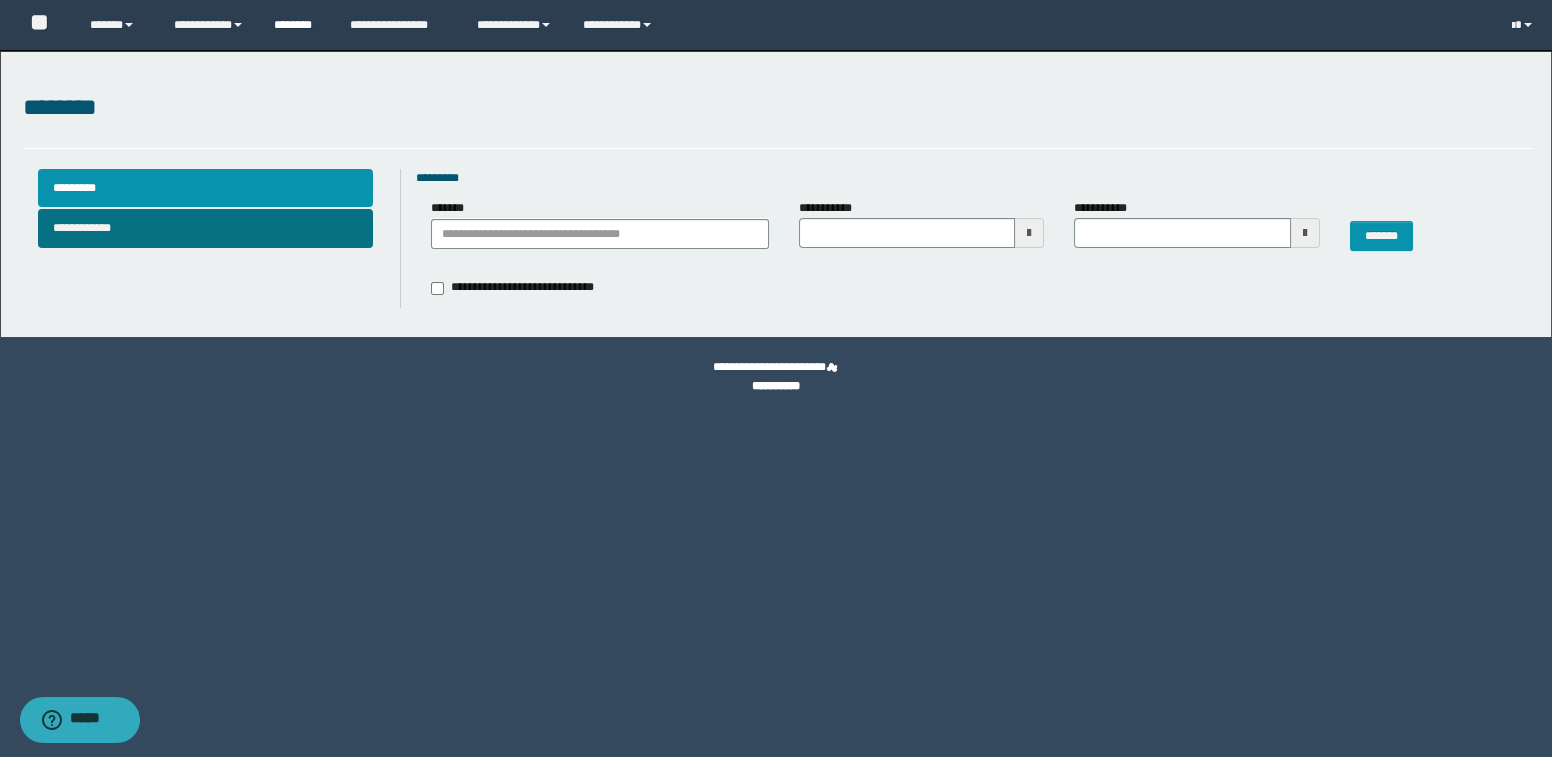 click on "********" at bounding box center [297, 25] 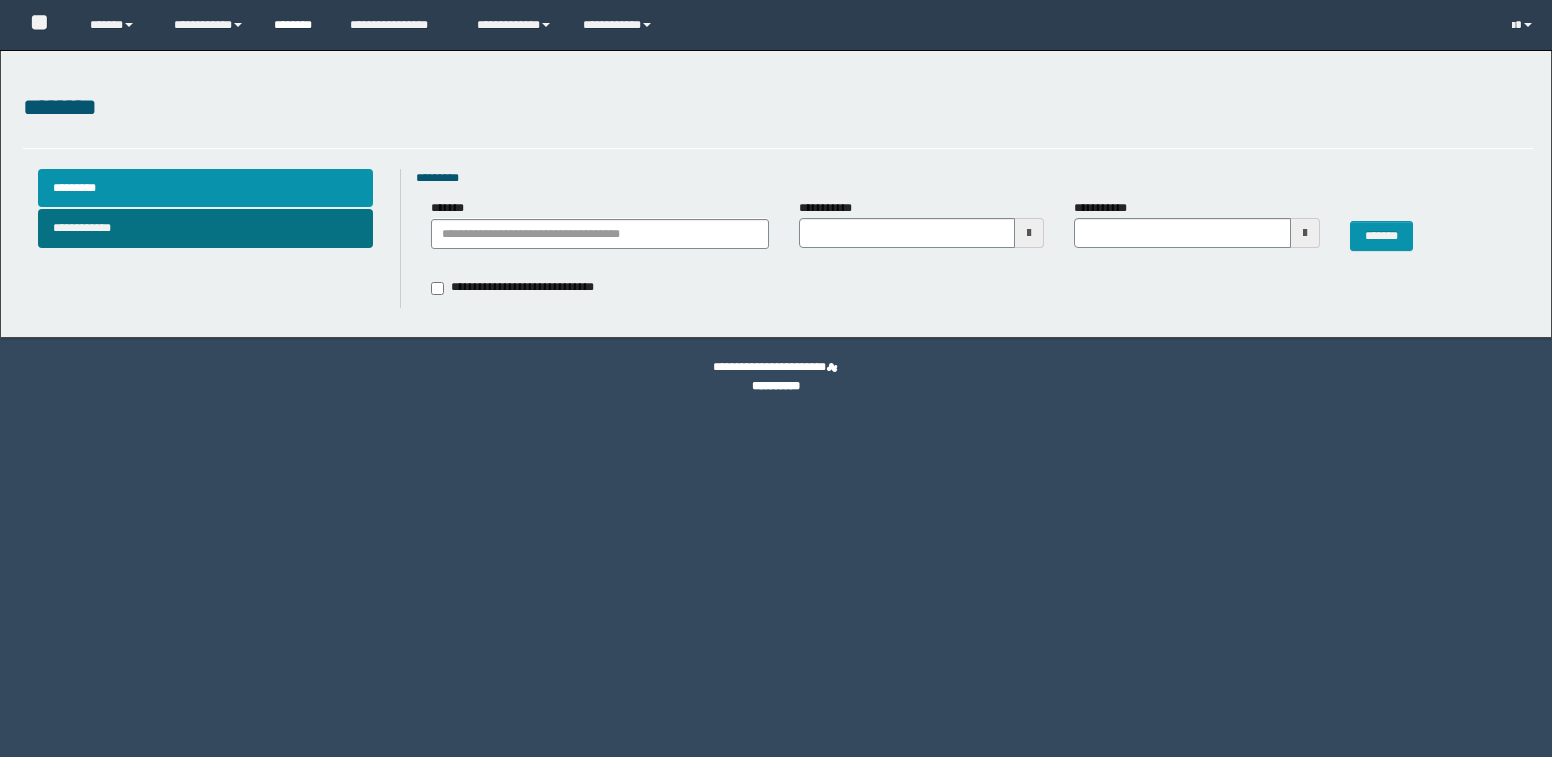 scroll, scrollTop: 0, scrollLeft: 0, axis: both 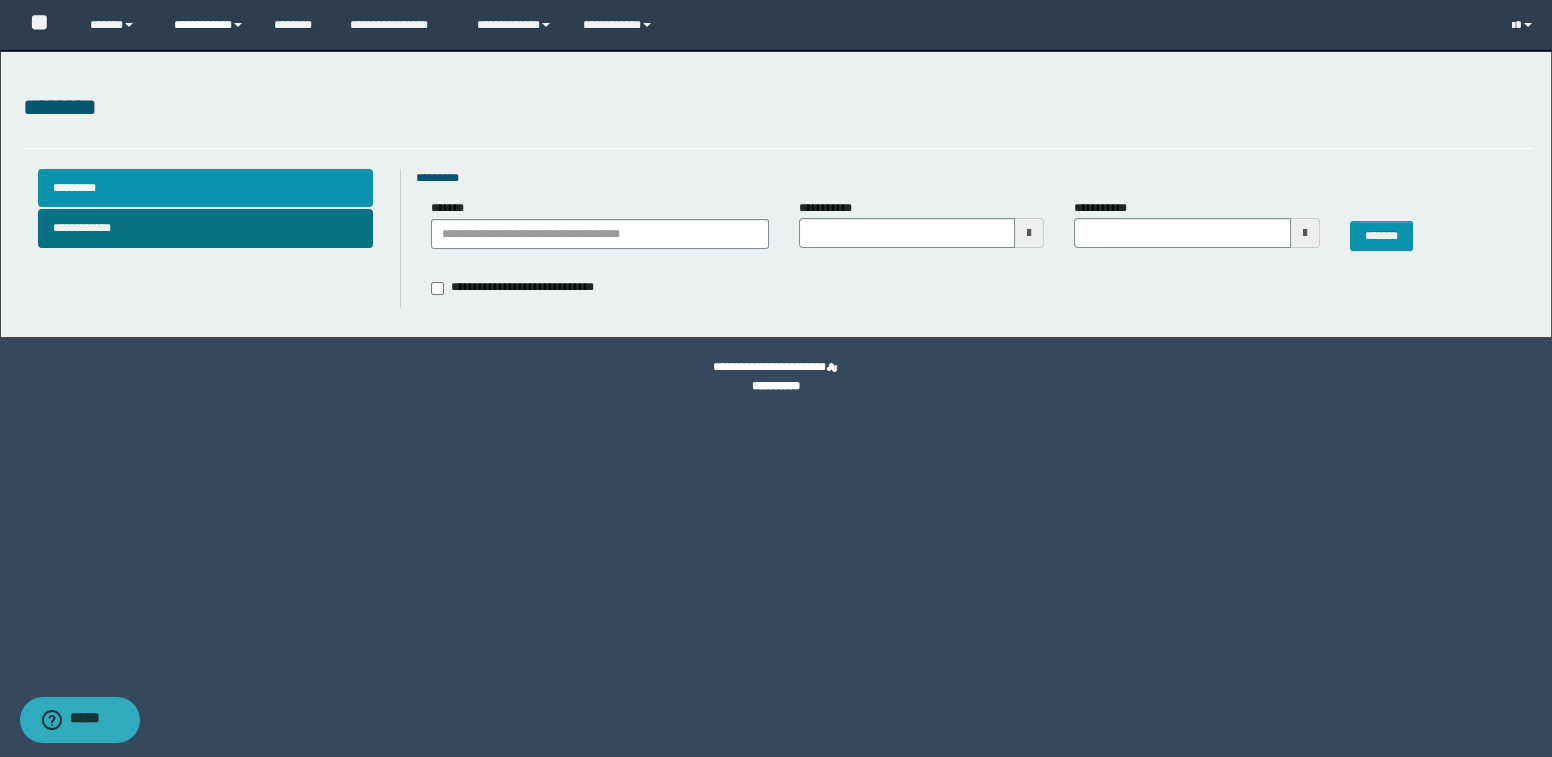 click on "**********" at bounding box center [209, 25] 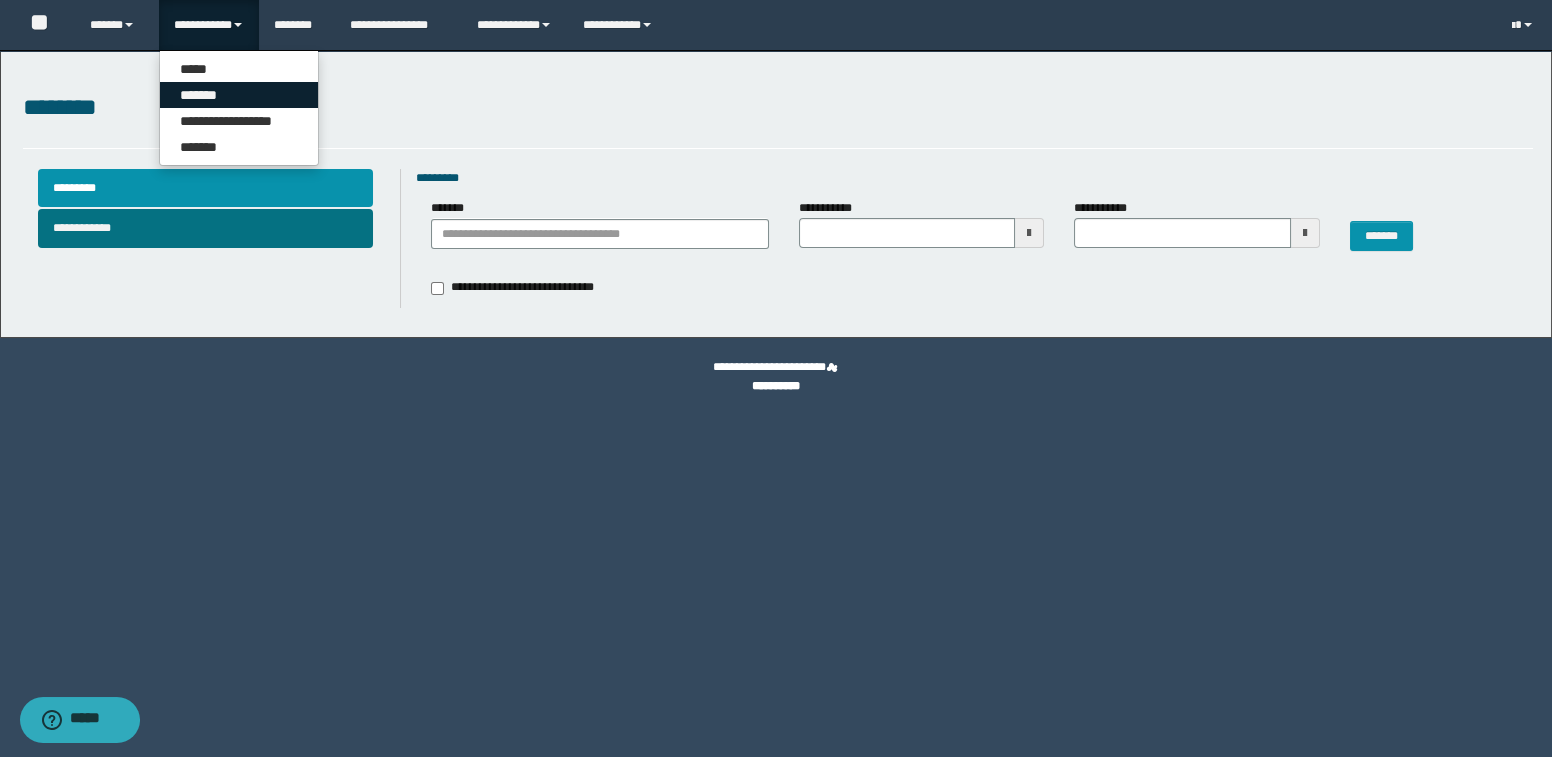 click on "*******" at bounding box center (239, 95) 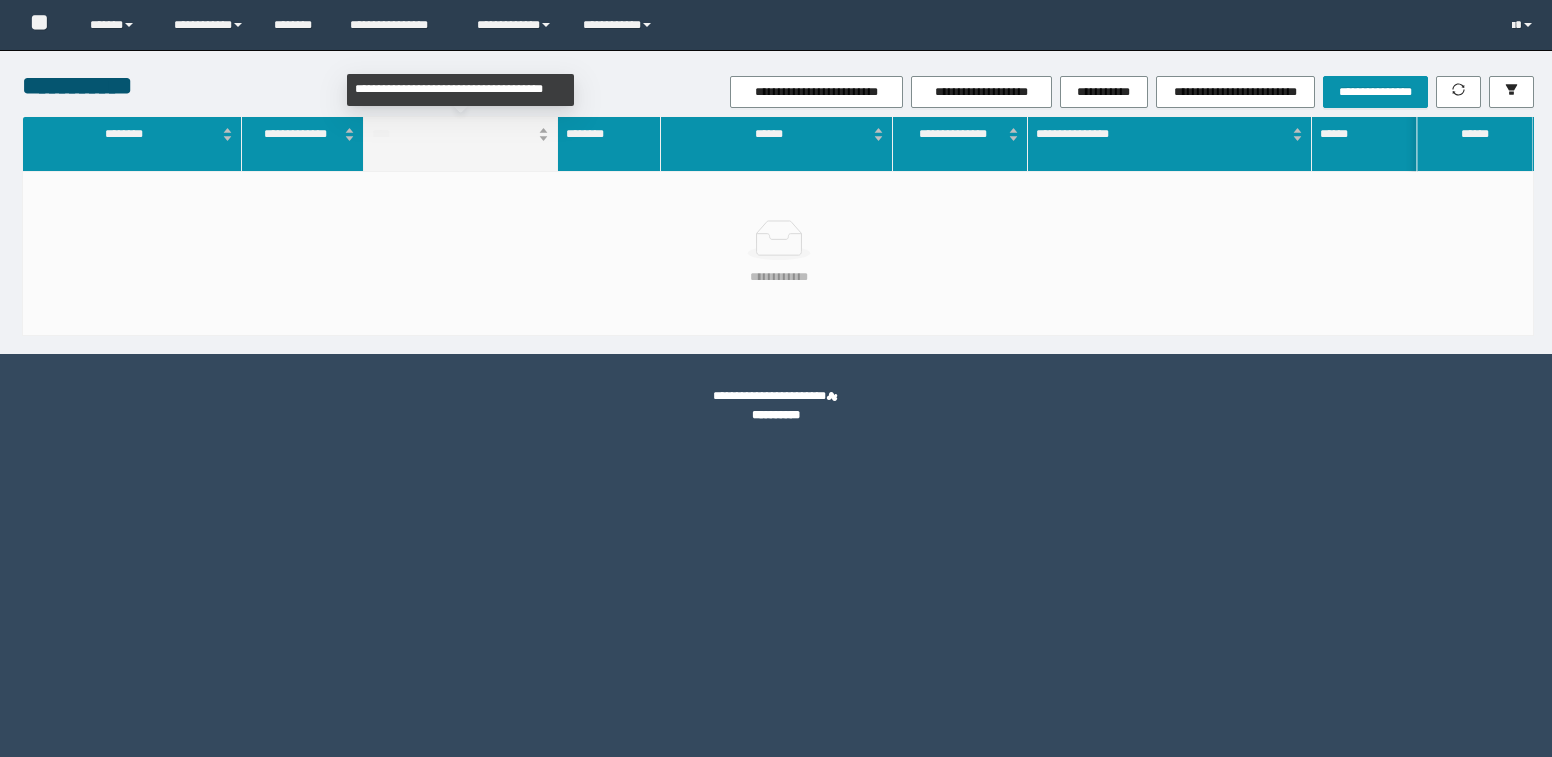 scroll, scrollTop: 0, scrollLeft: 0, axis: both 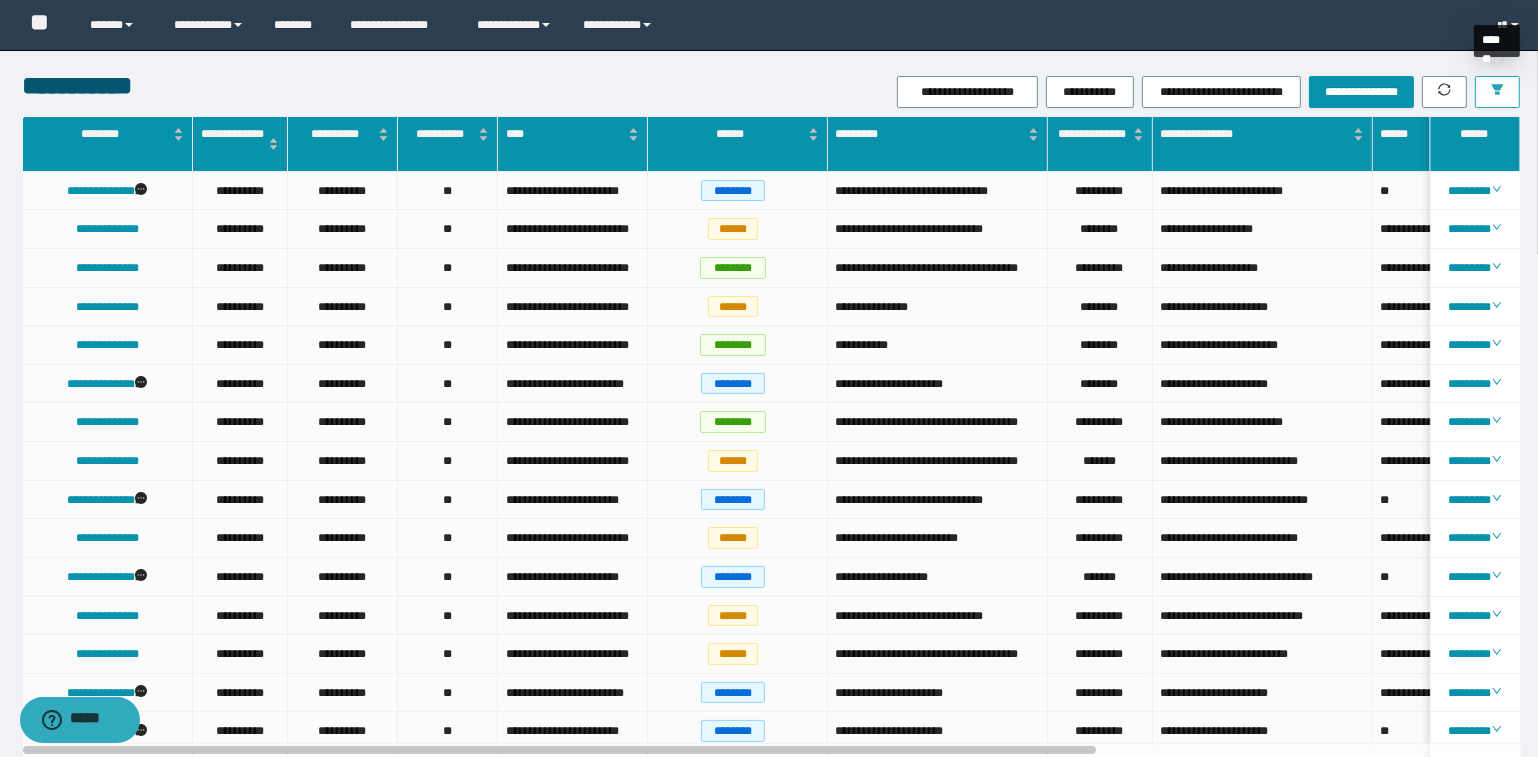 click 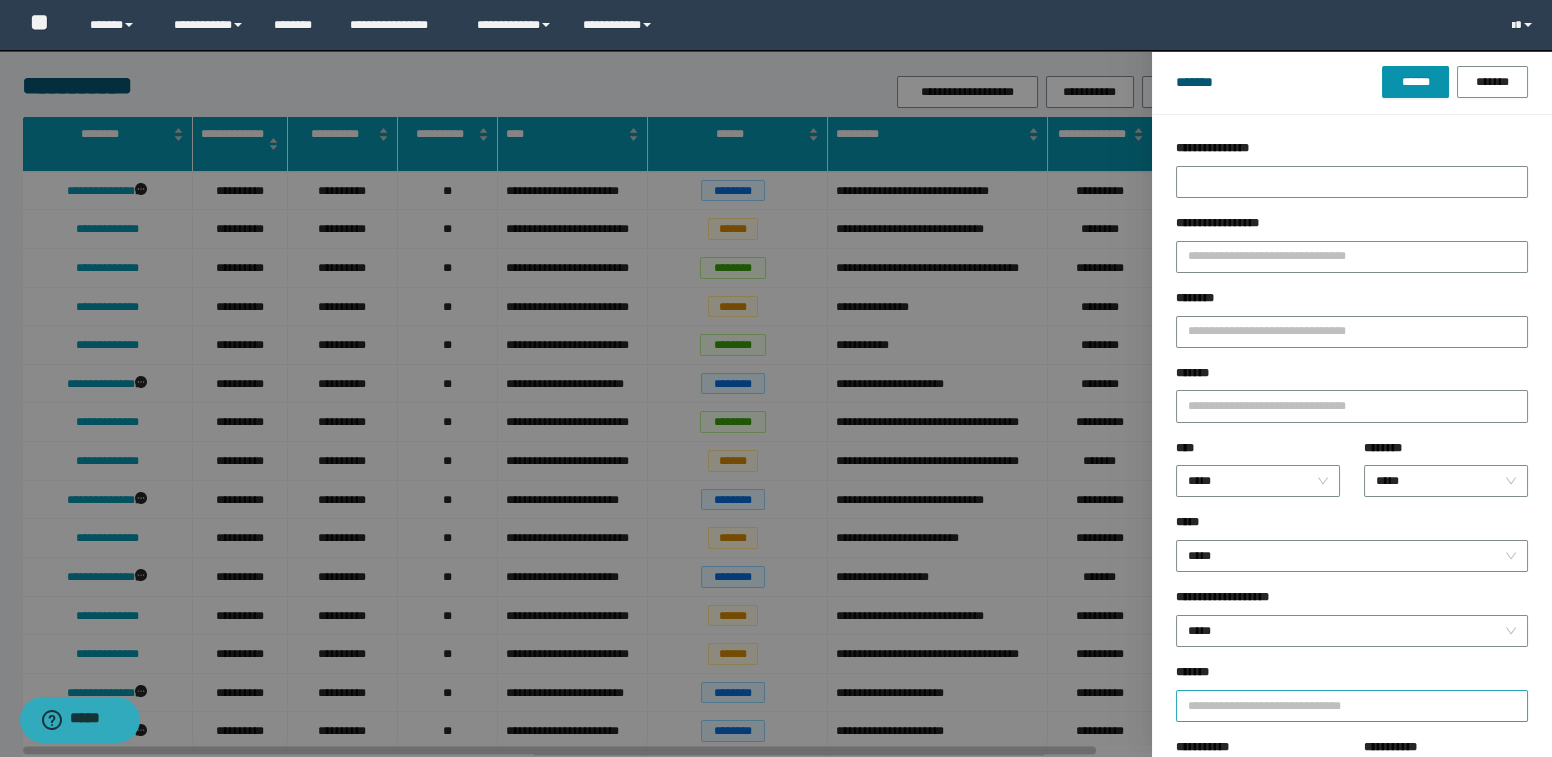 click at bounding box center [1343, 705] 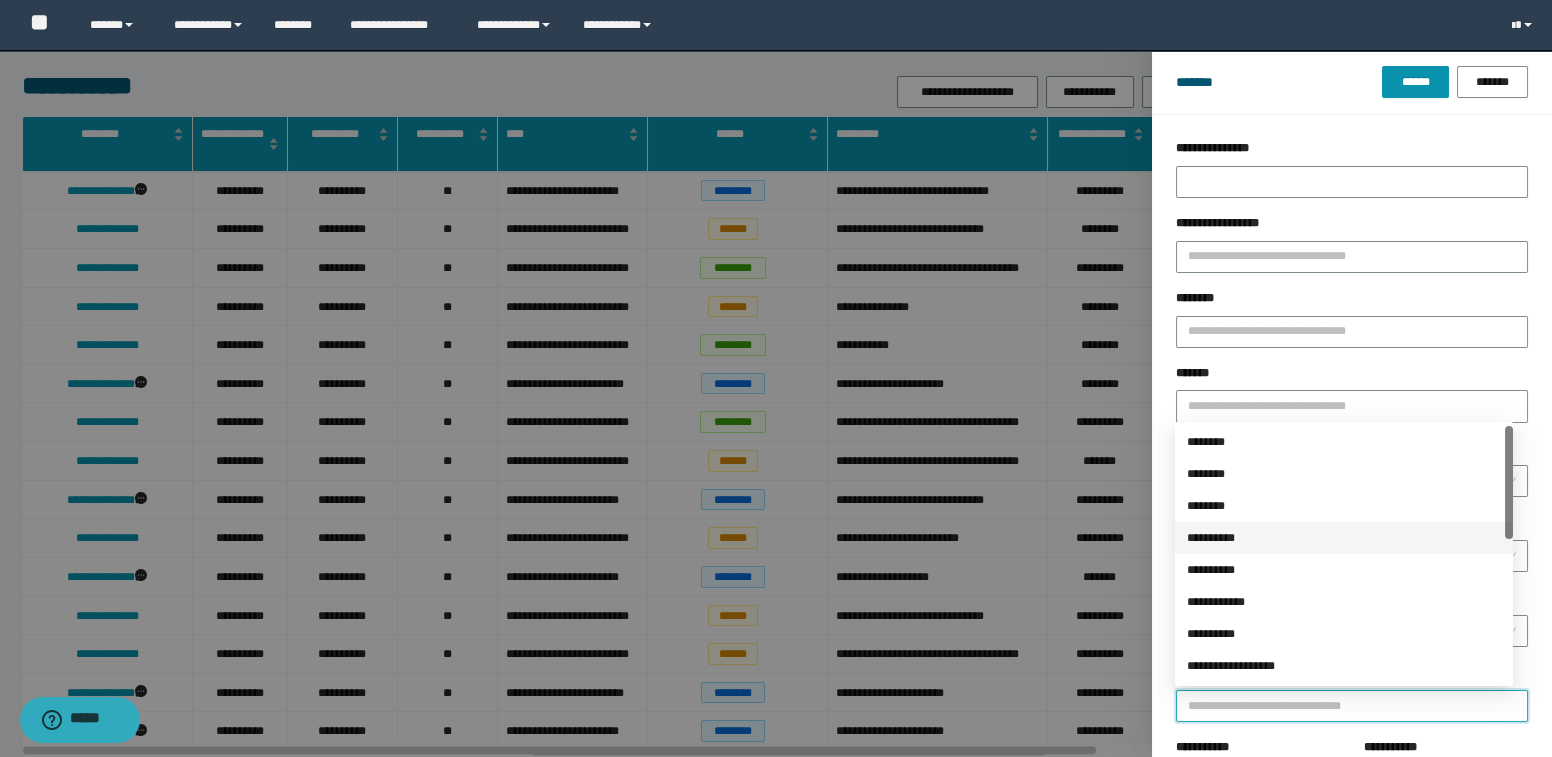 click on "**********" at bounding box center (1344, 538) 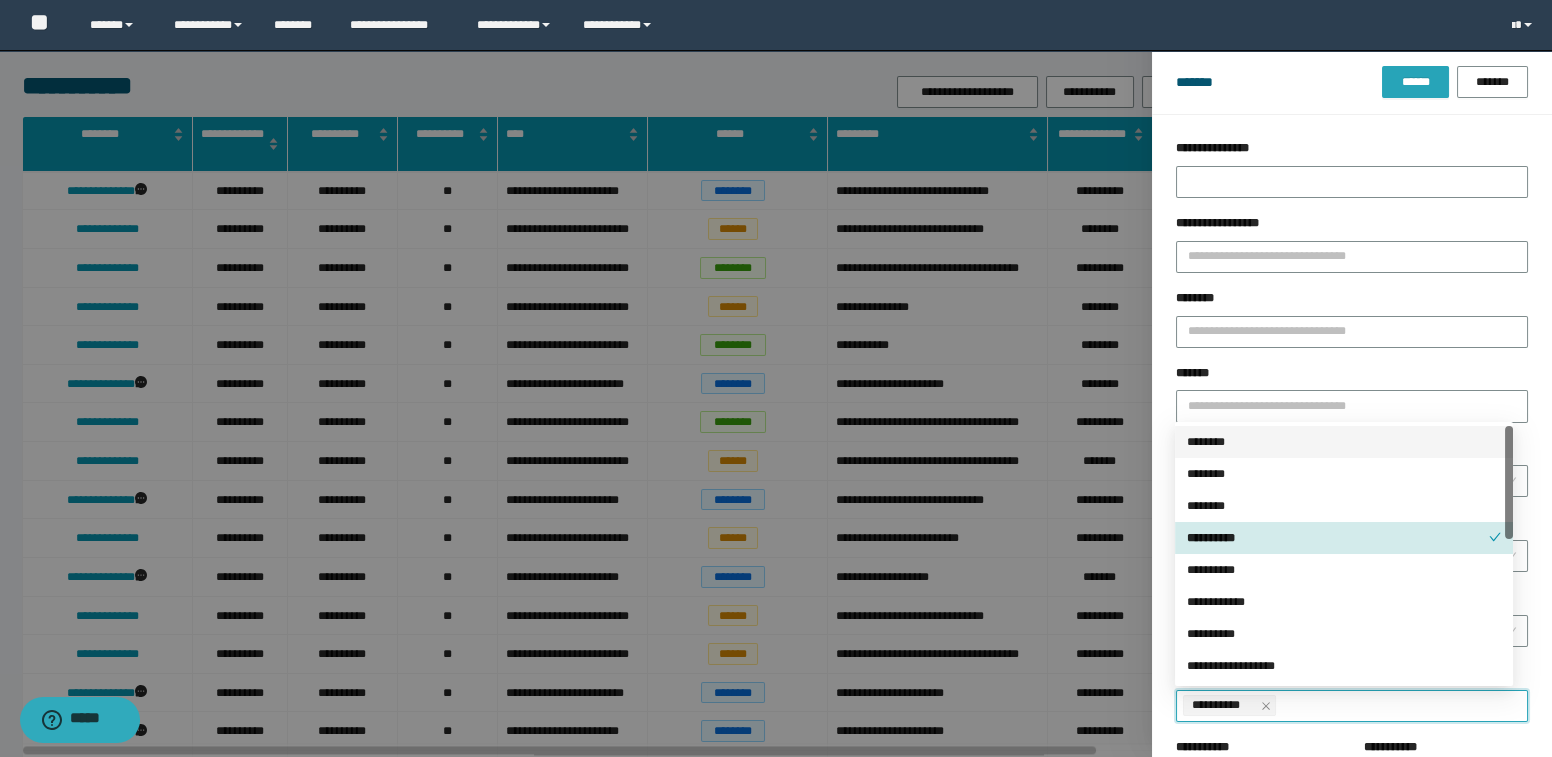 click on "******" at bounding box center [1415, 82] 